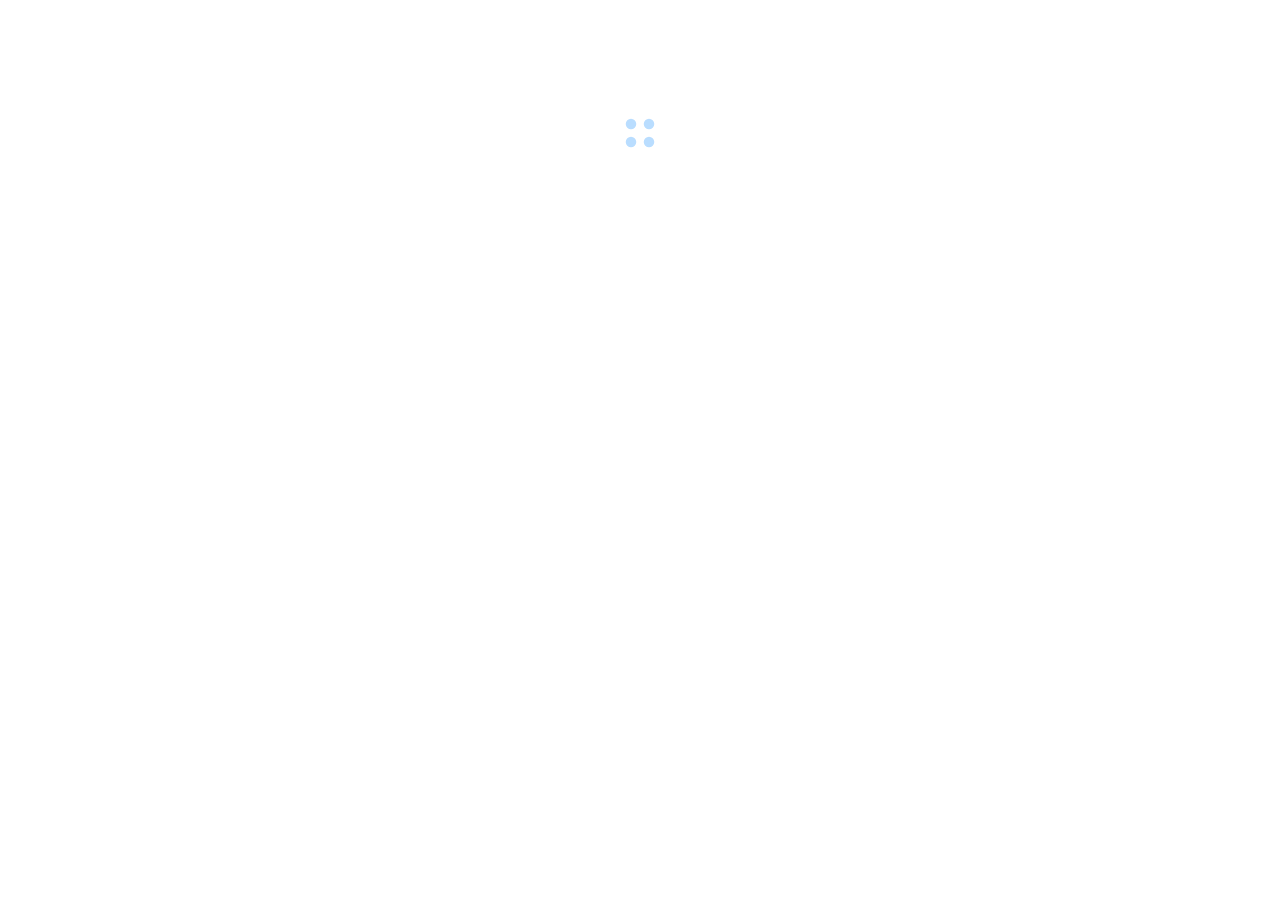scroll, scrollTop: 0, scrollLeft: 0, axis: both 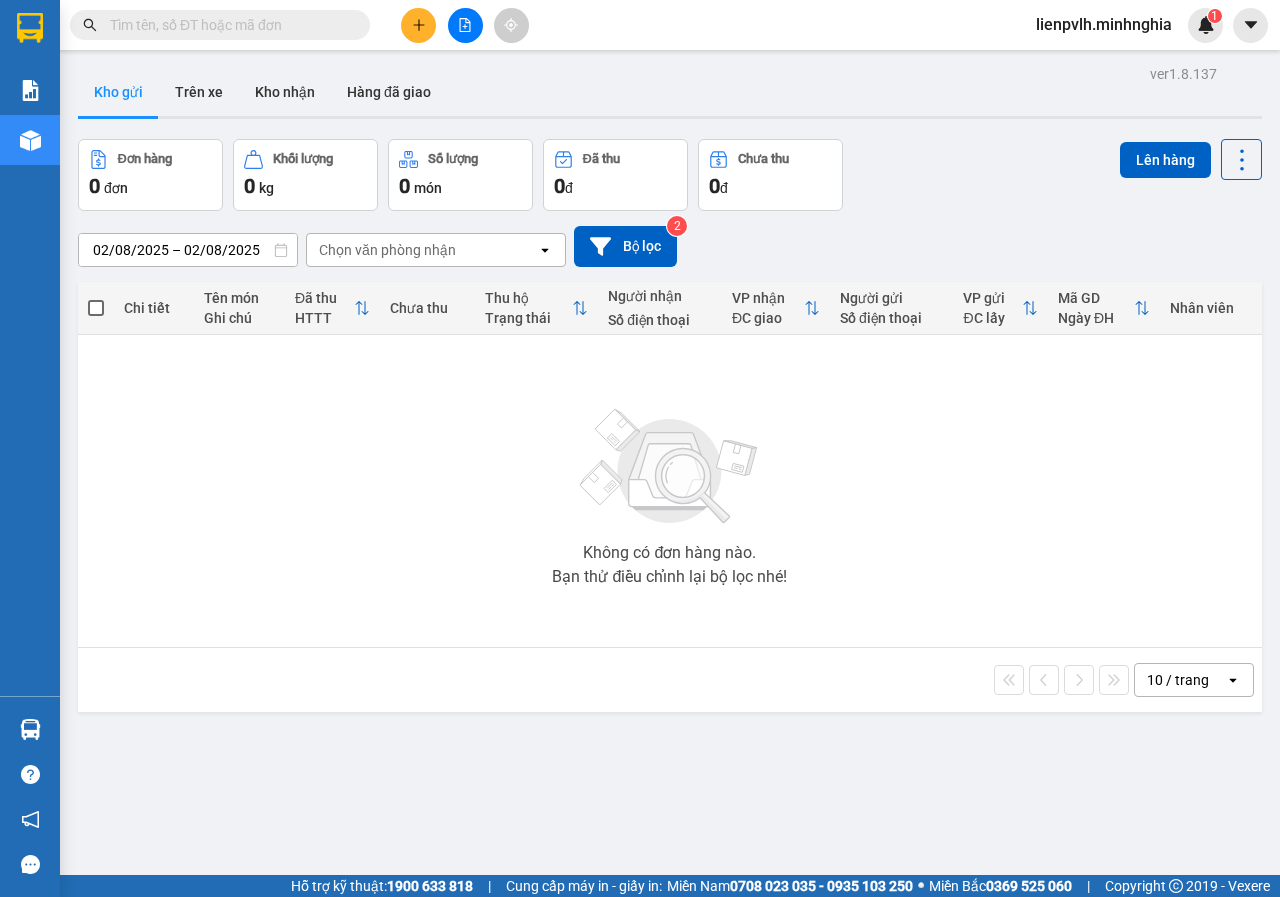 click 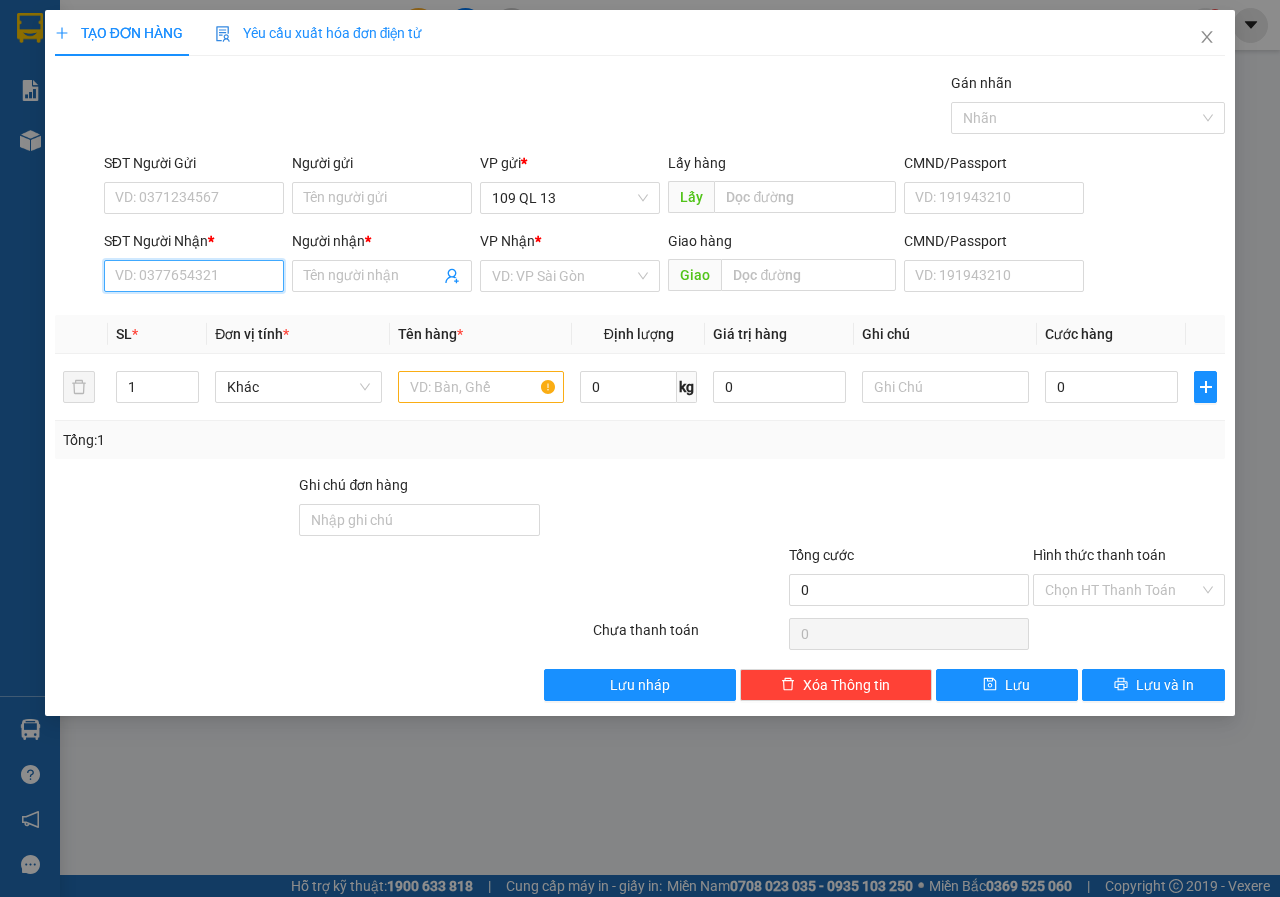 click on "SĐT Người Nhận  *" at bounding box center (194, 276) 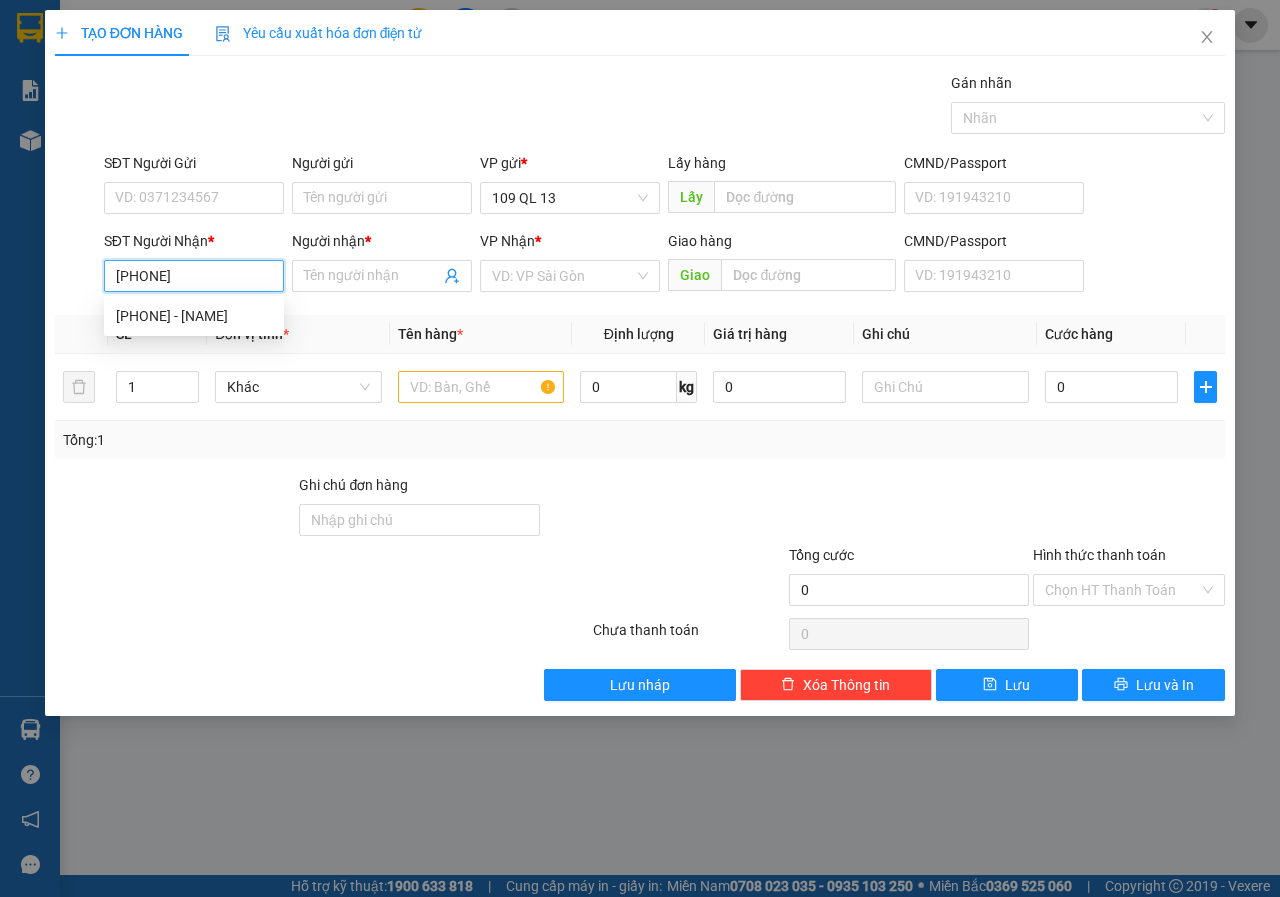 type on "[PHONE]" 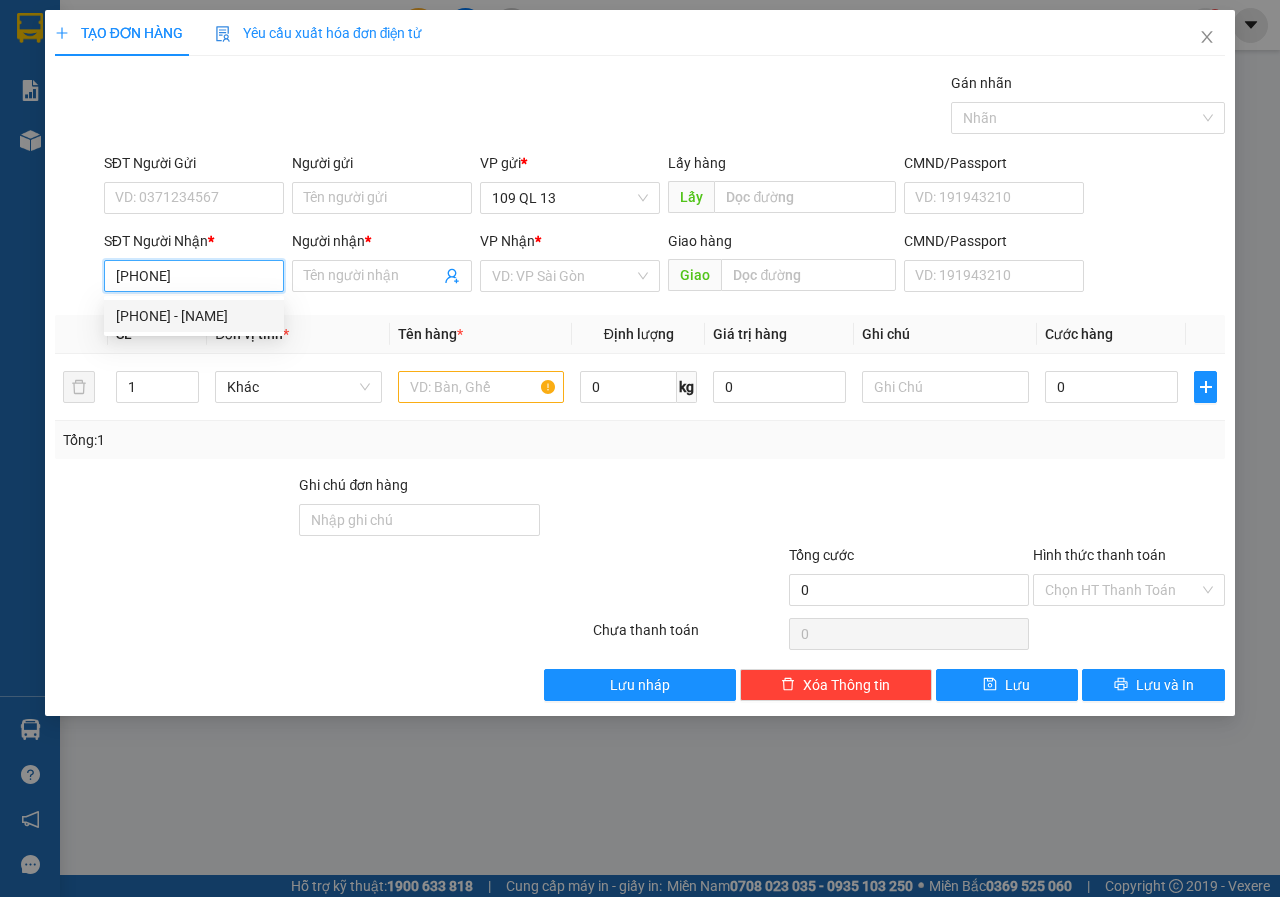 click on "[PHONE] - [NAME]" at bounding box center (194, 316) 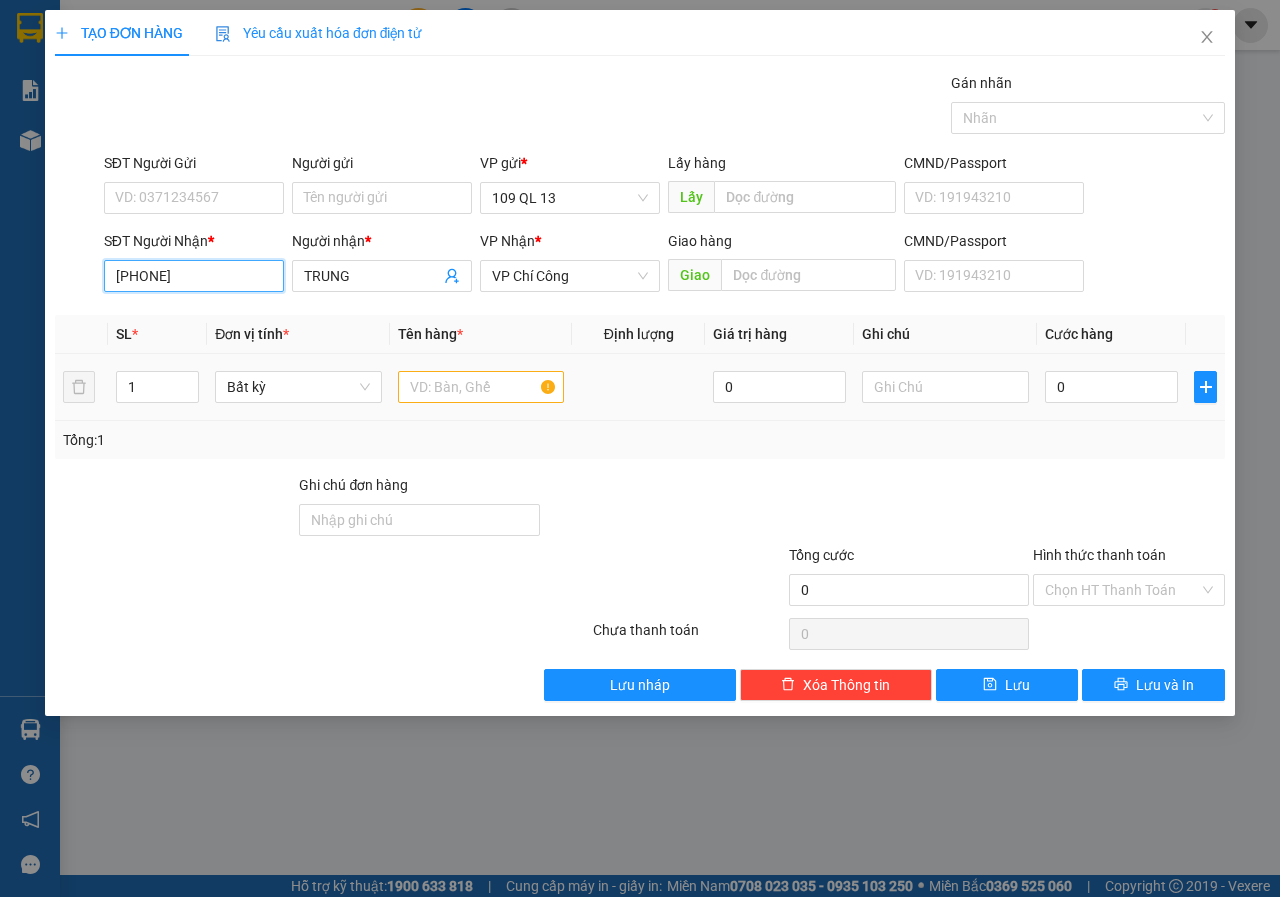 type on "[PHONE]" 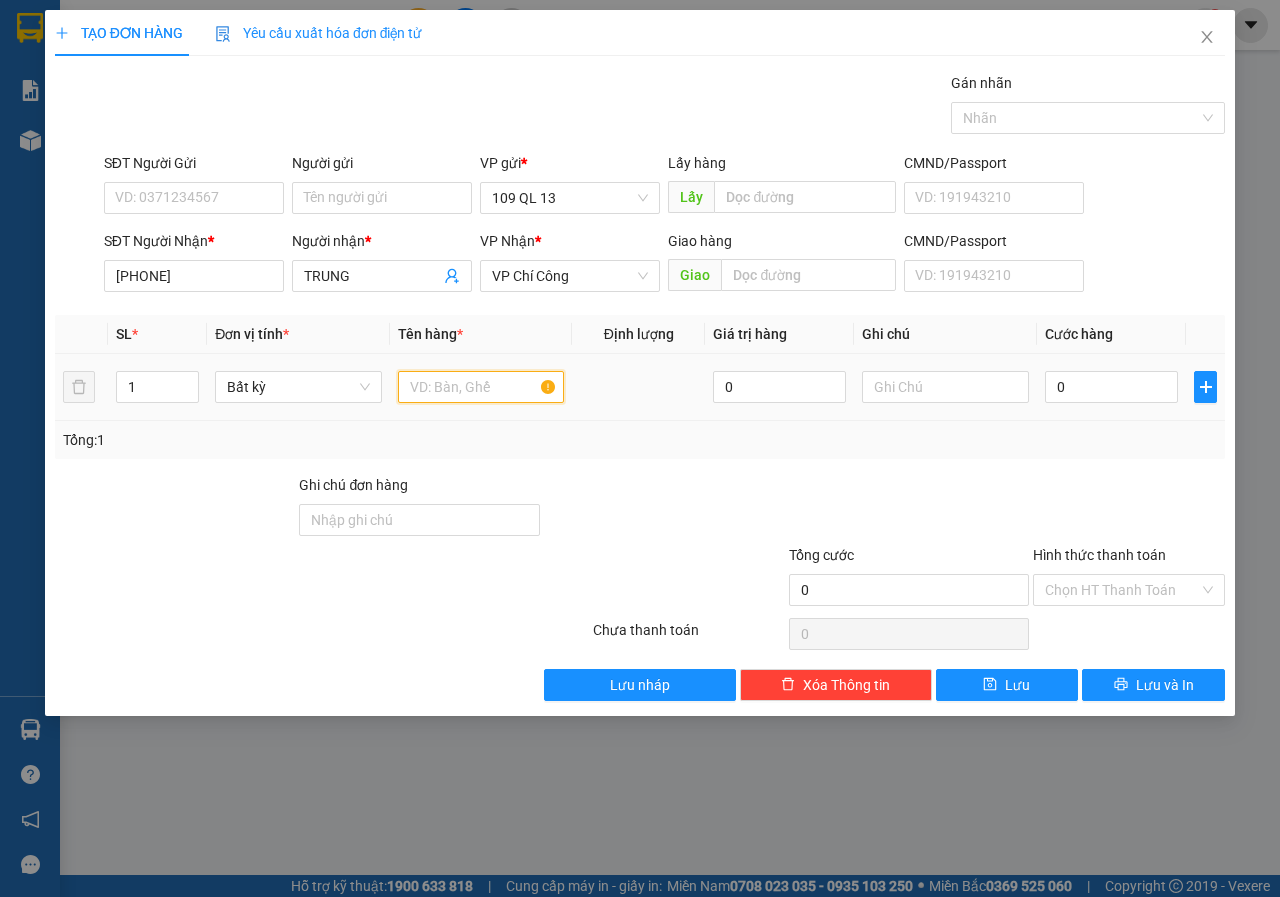 click at bounding box center [481, 387] 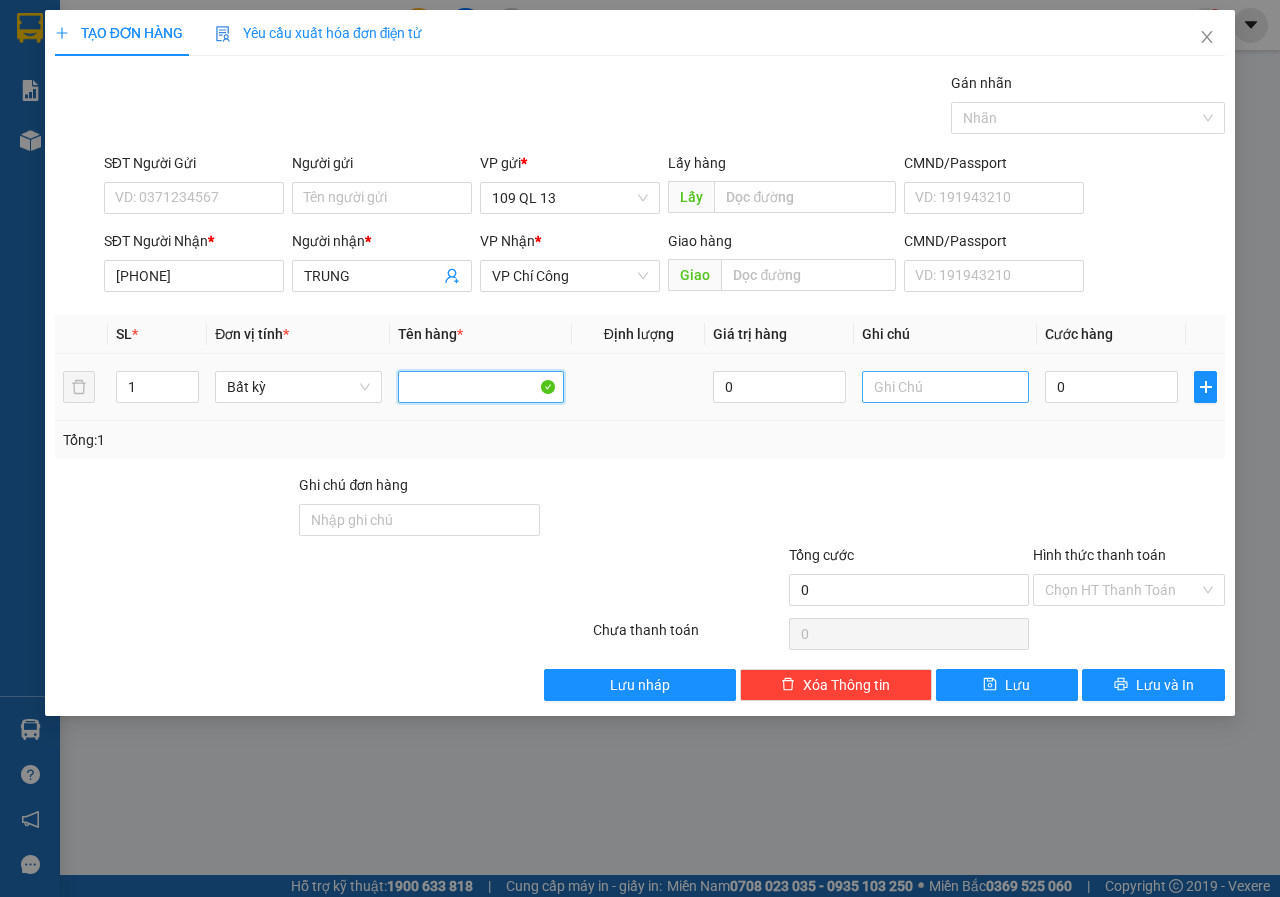 type 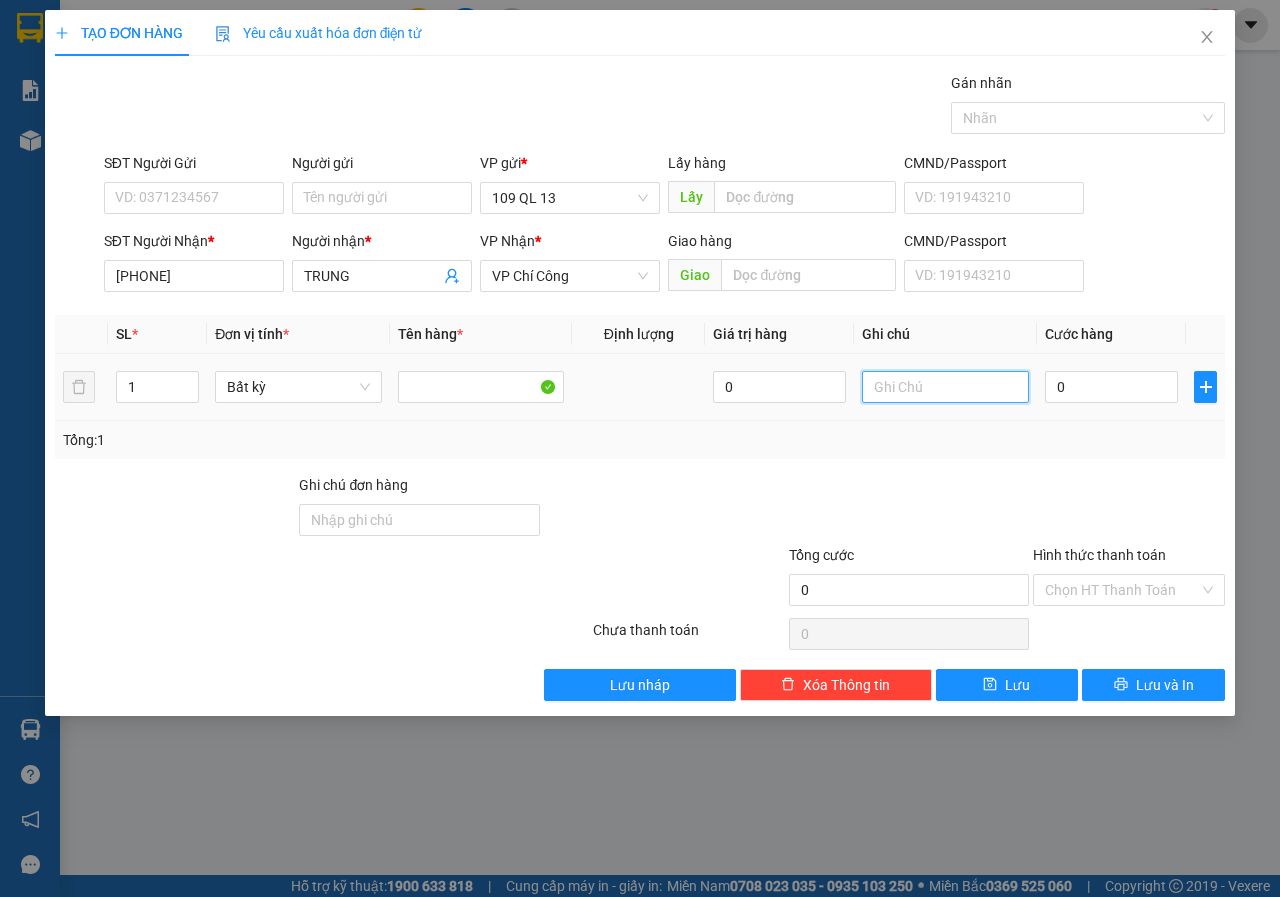 click at bounding box center (945, 387) 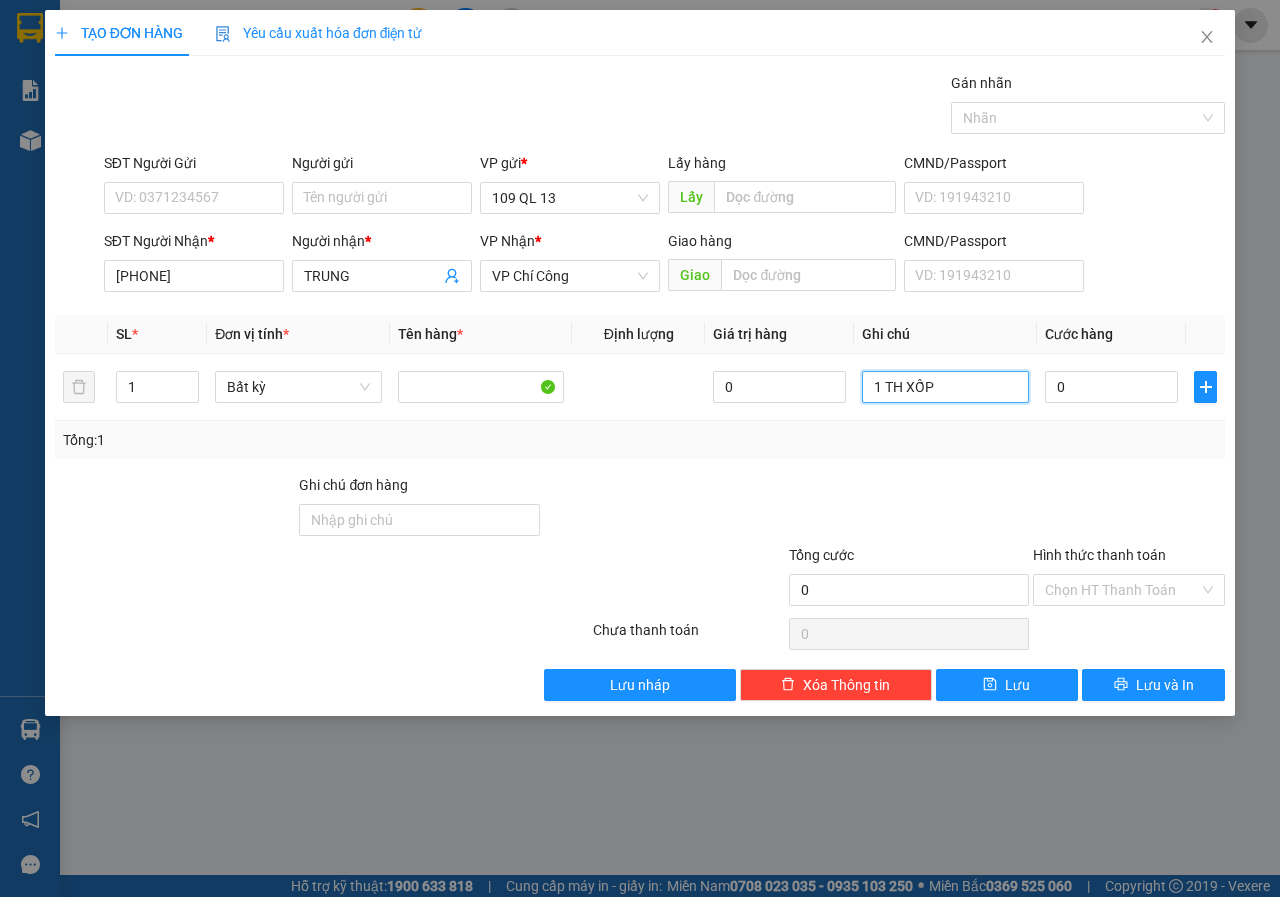 type on "1 TH XỐP" 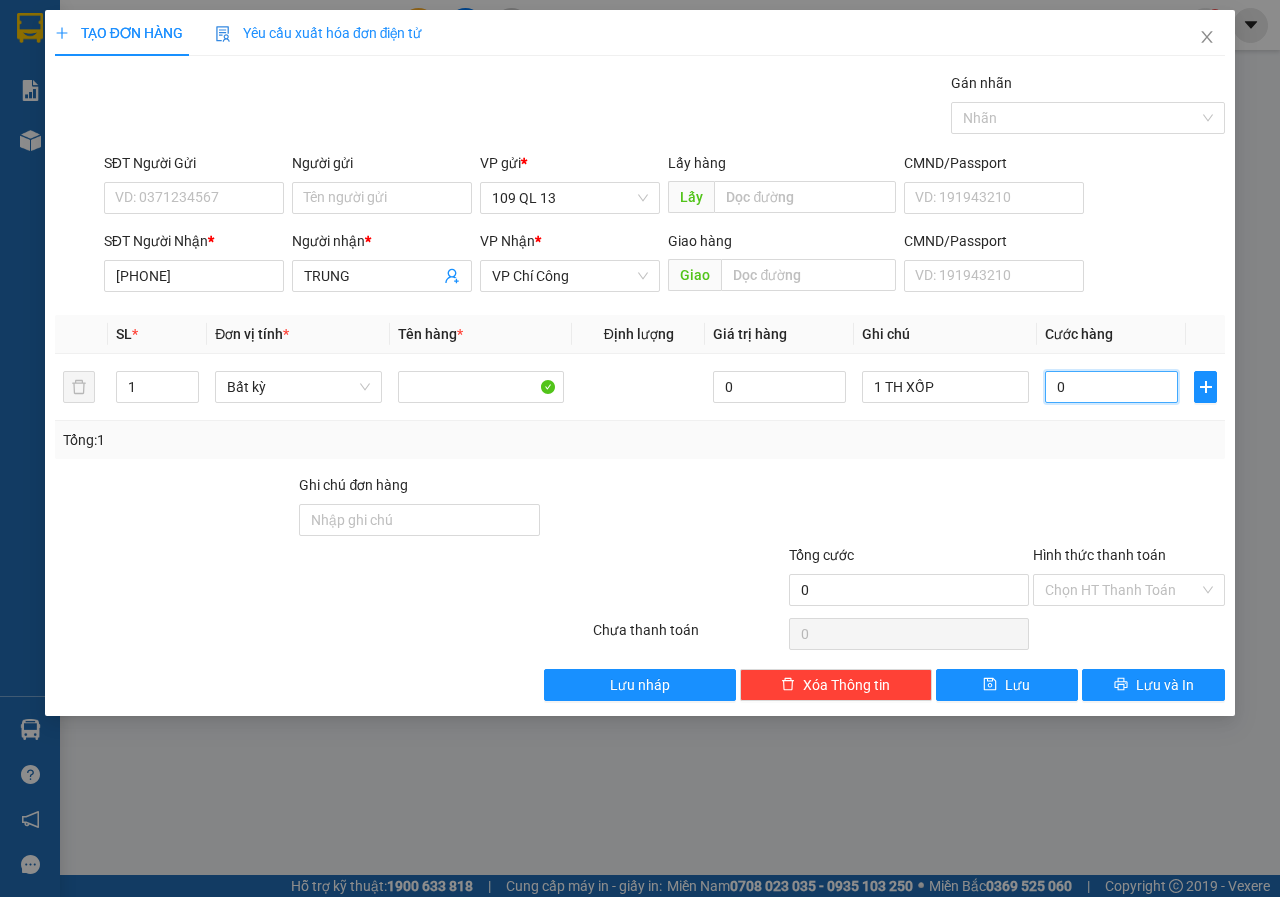 type on "4" 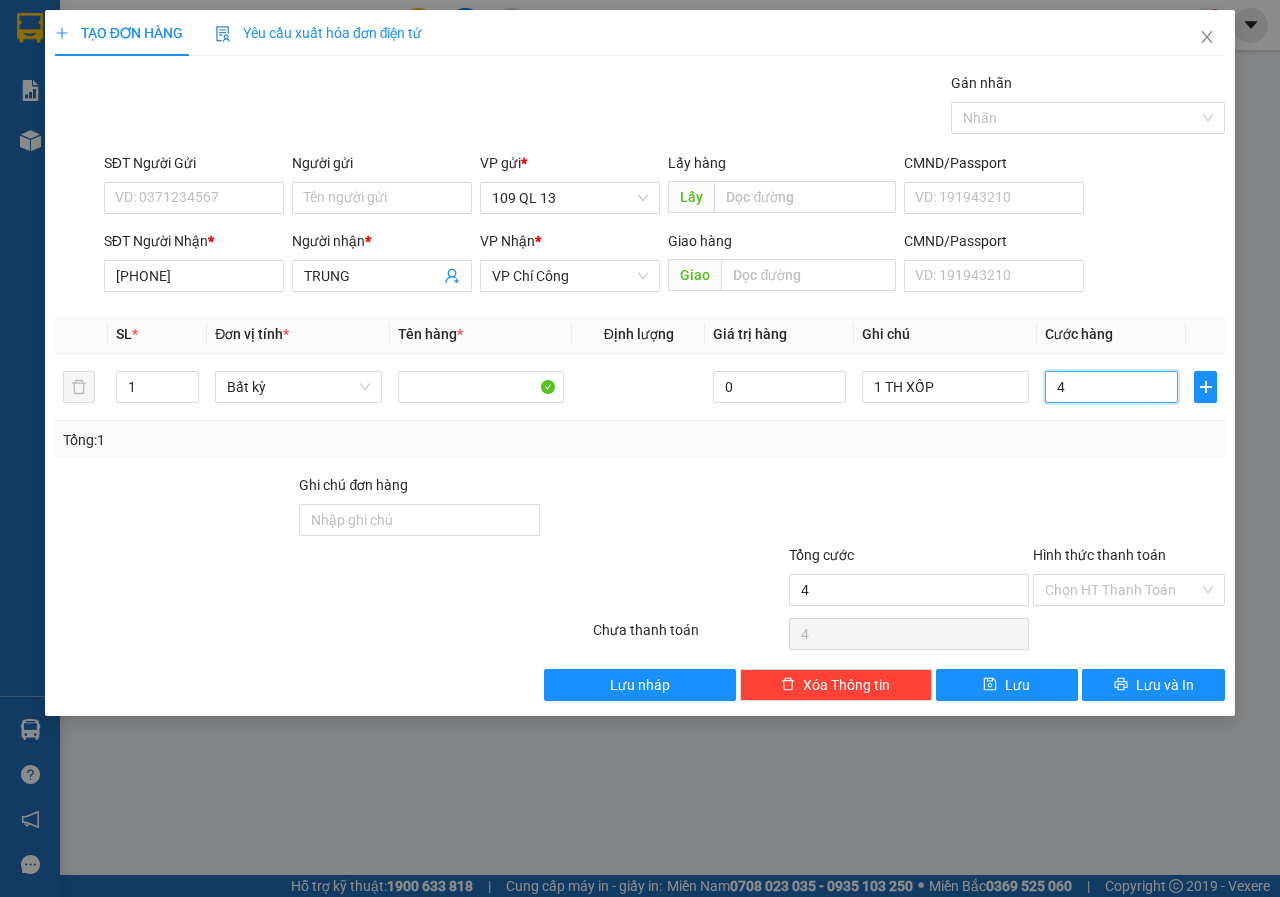 type on "40" 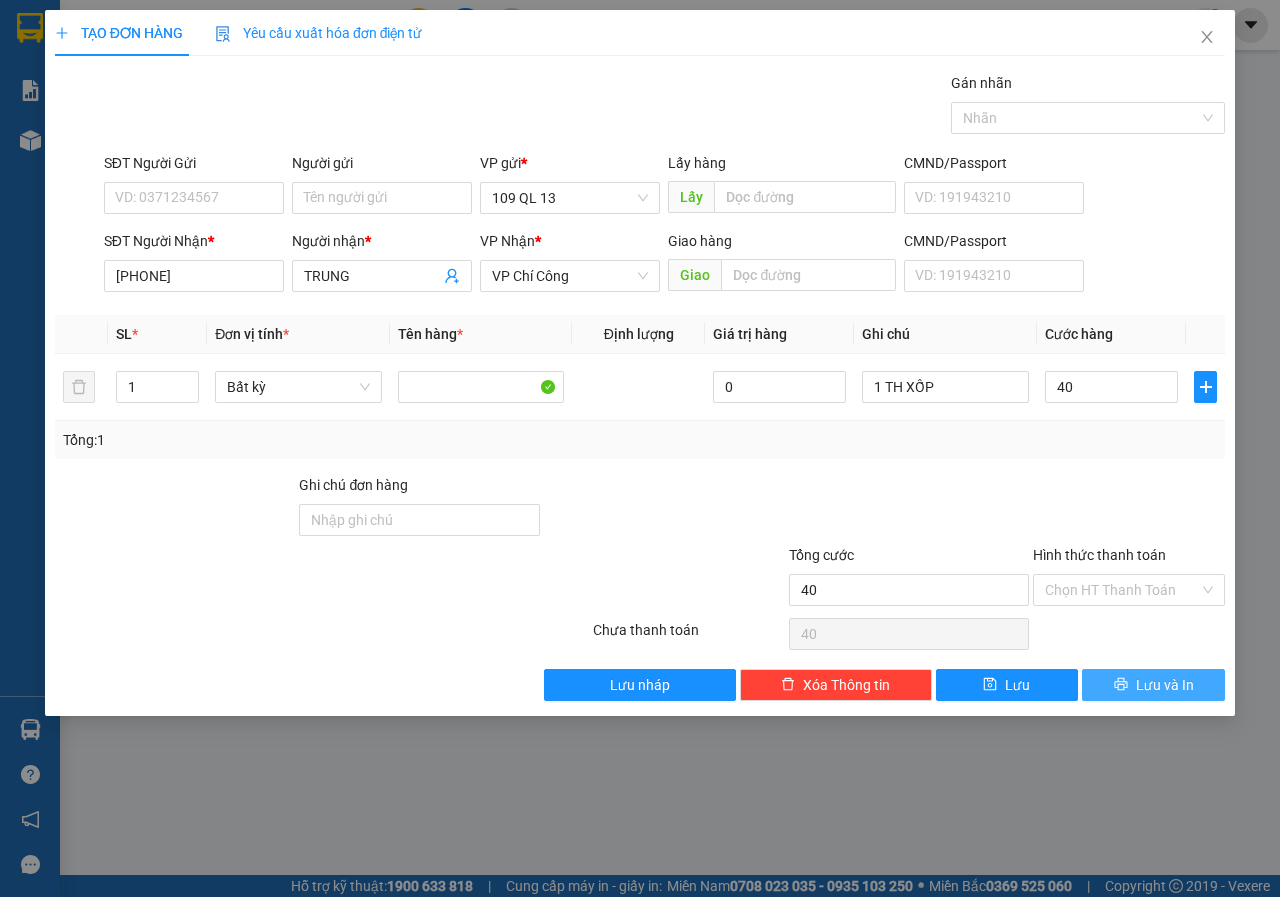 type on "40.000" 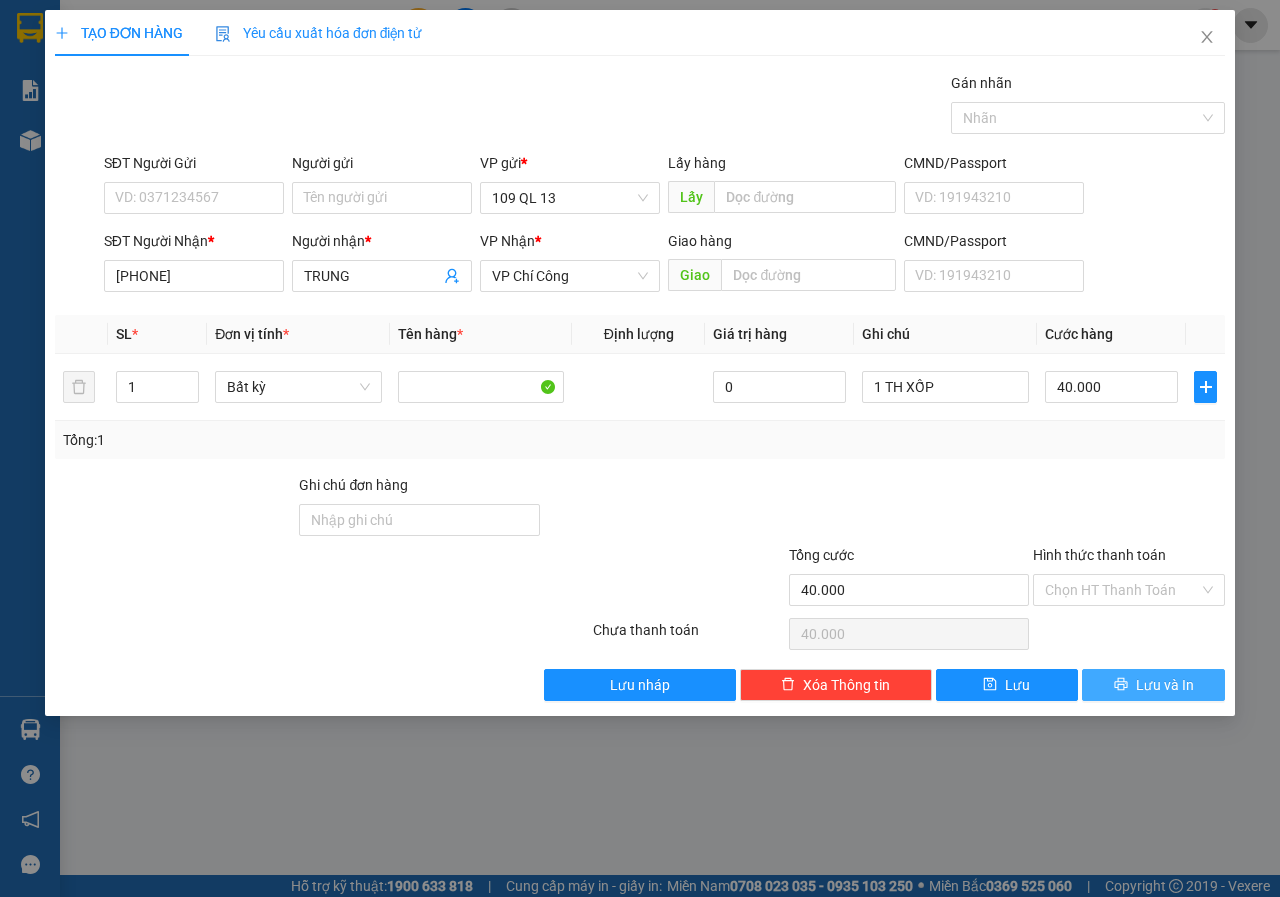click on "Lưu và In" at bounding box center (1165, 685) 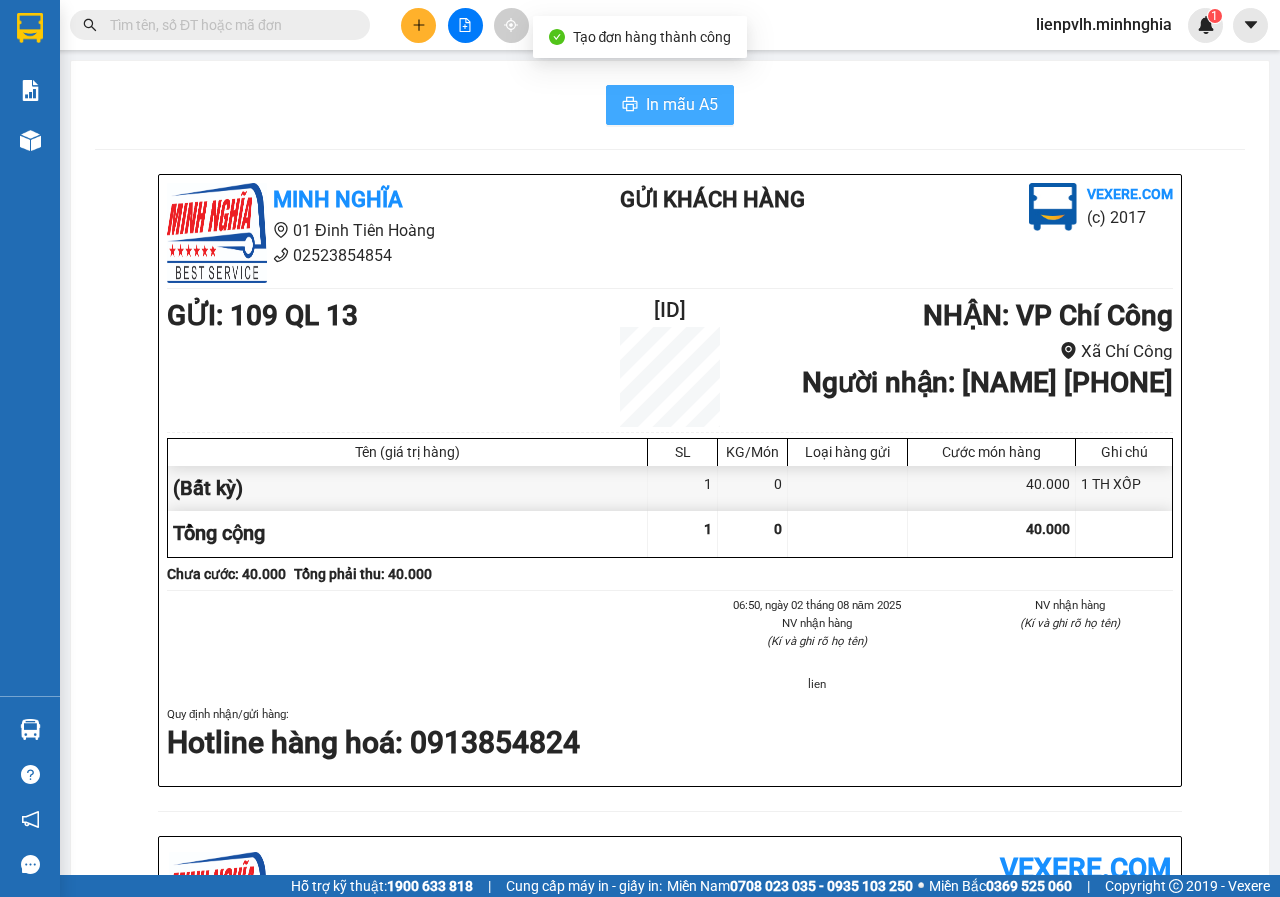 click on "In mẫu A5" at bounding box center (670, 105) 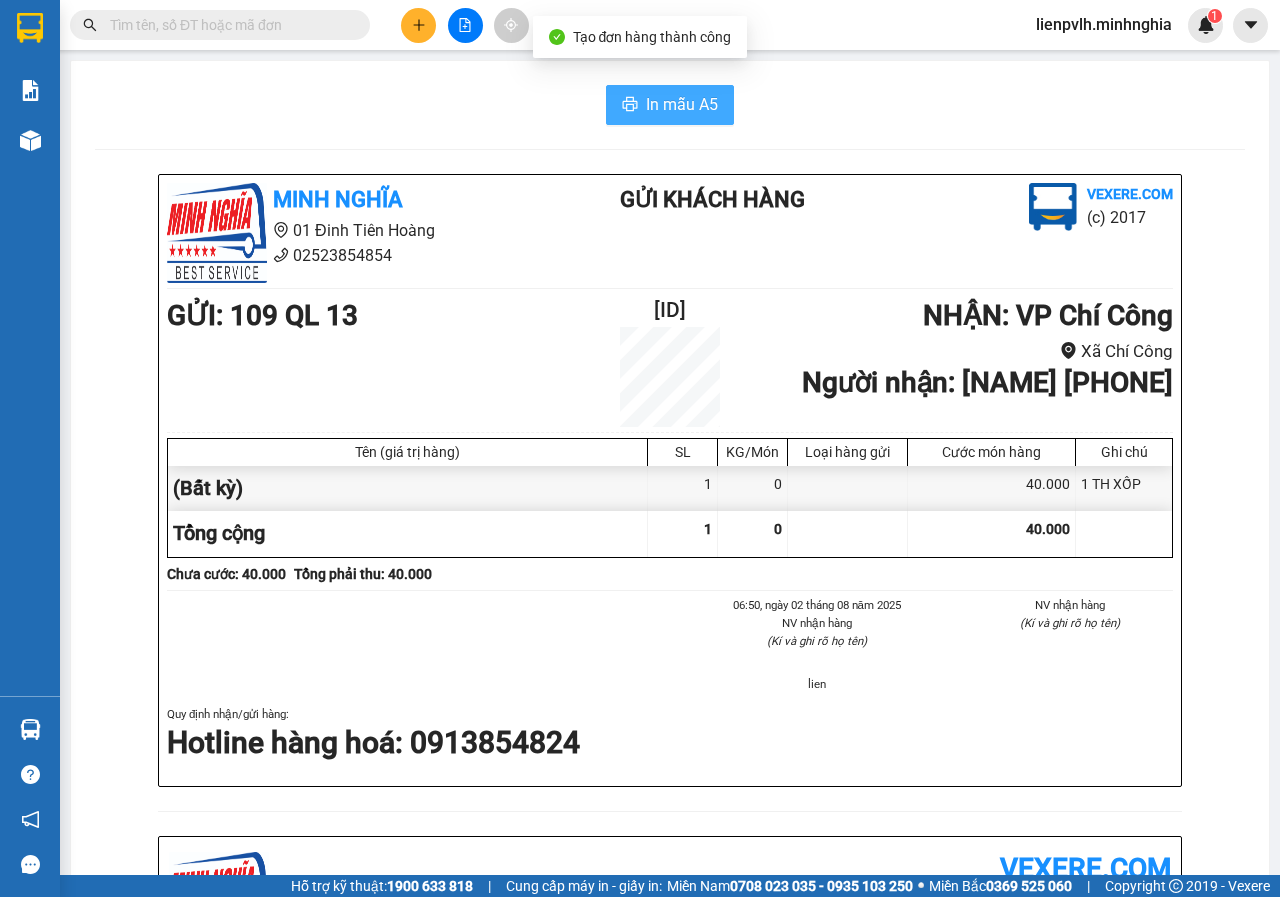 scroll, scrollTop: 0, scrollLeft: 0, axis: both 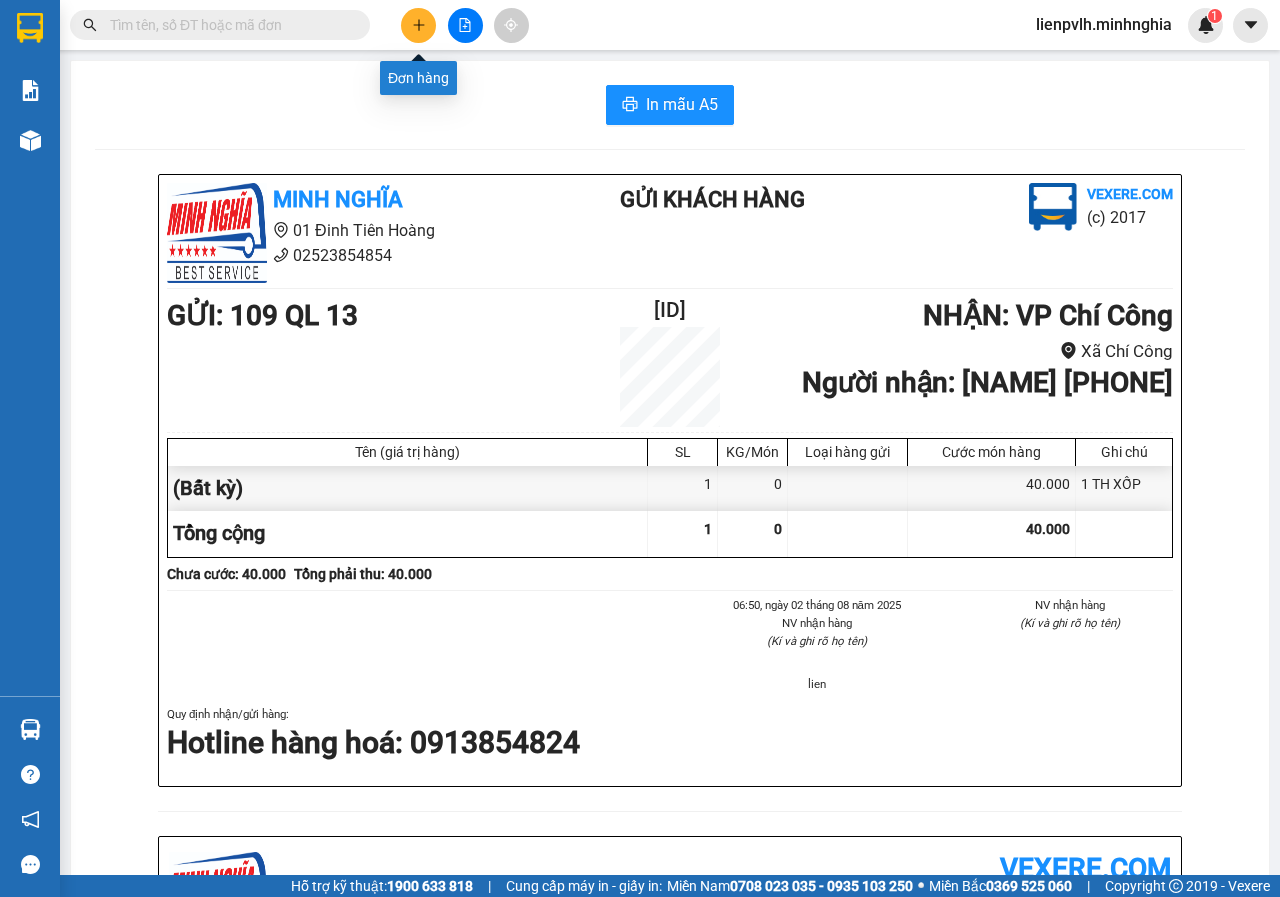 click 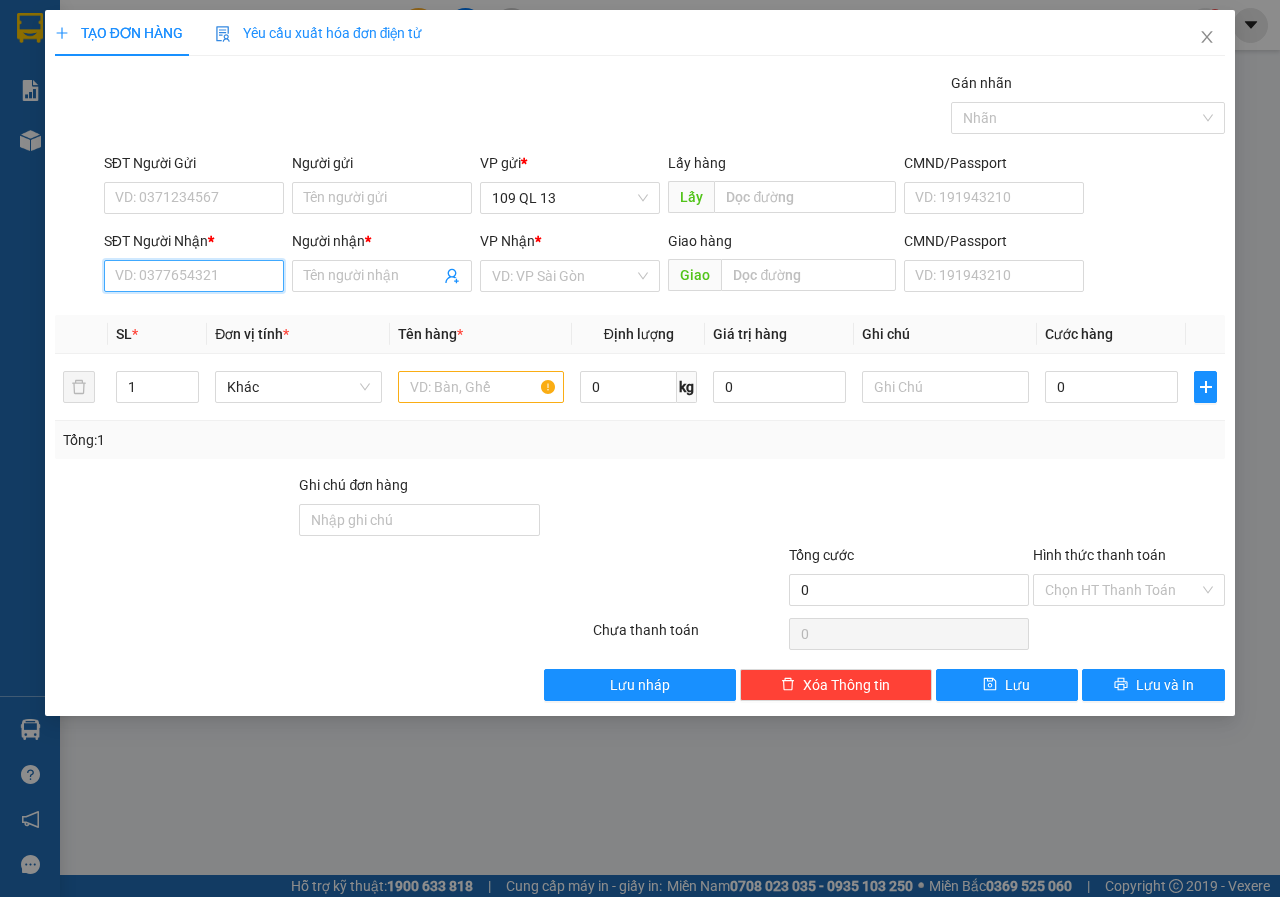 click on "SĐT Người Nhận  *" at bounding box center [194, 276] 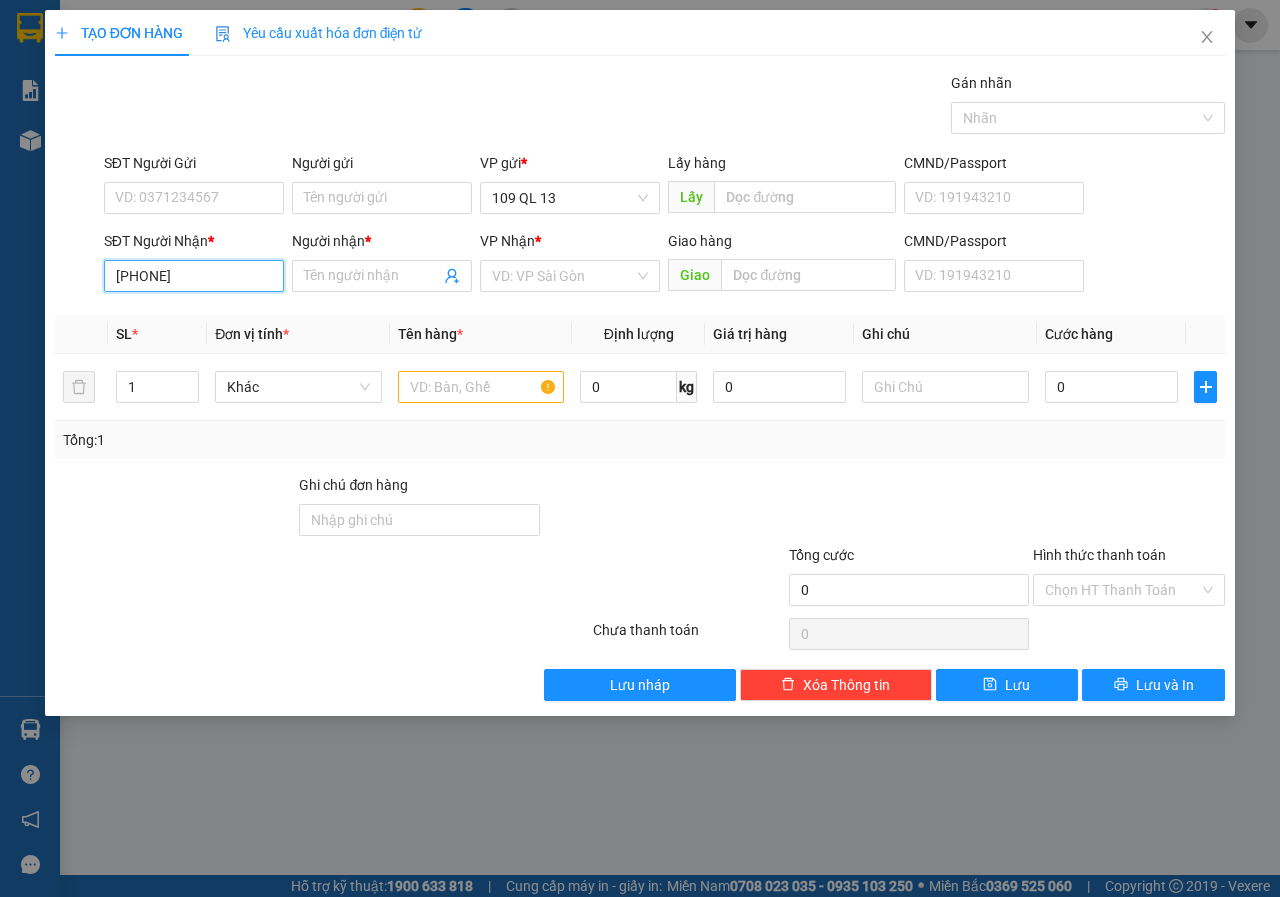 click on "[PHONE]" at bounding box center (194, 276) 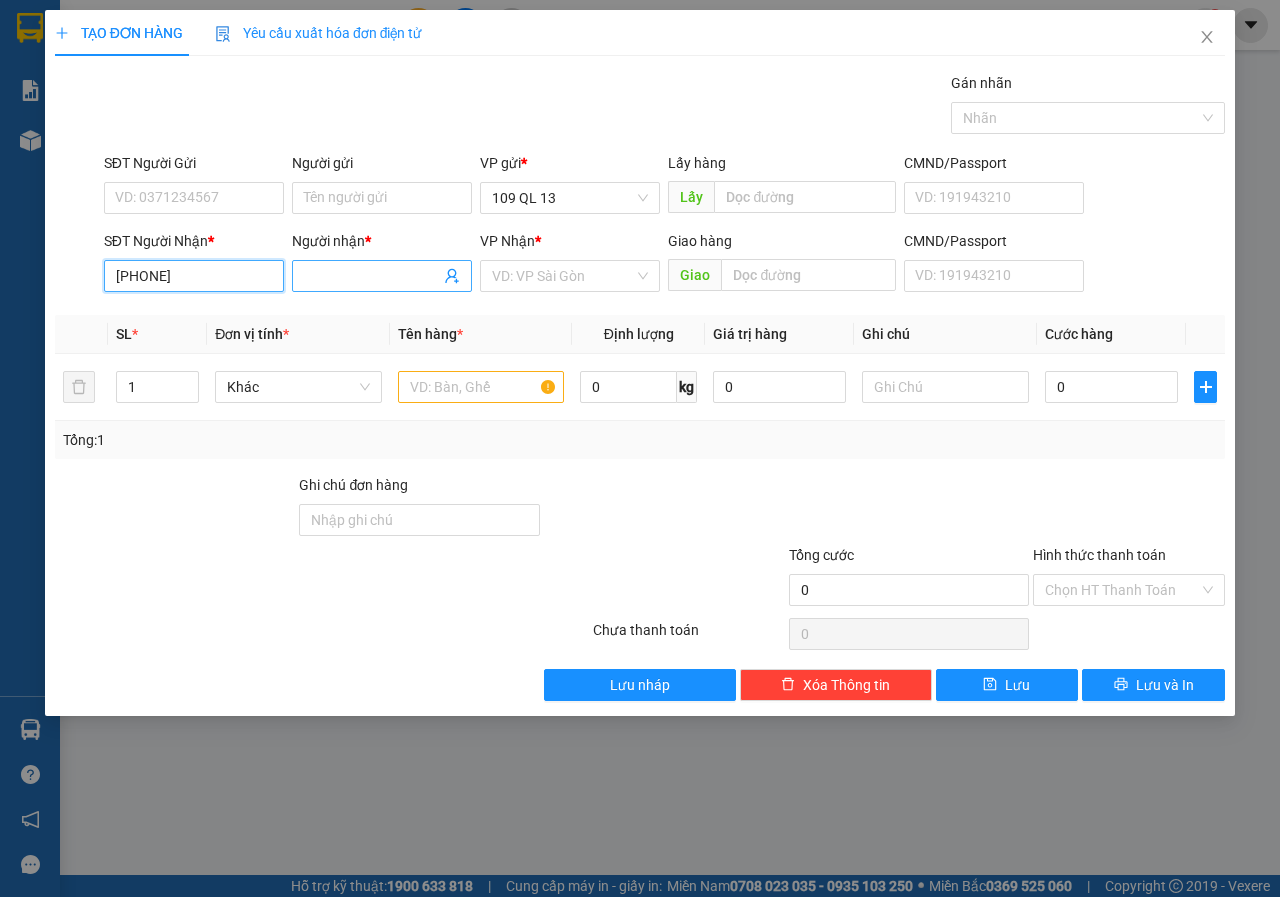 type on "[PHONE]" 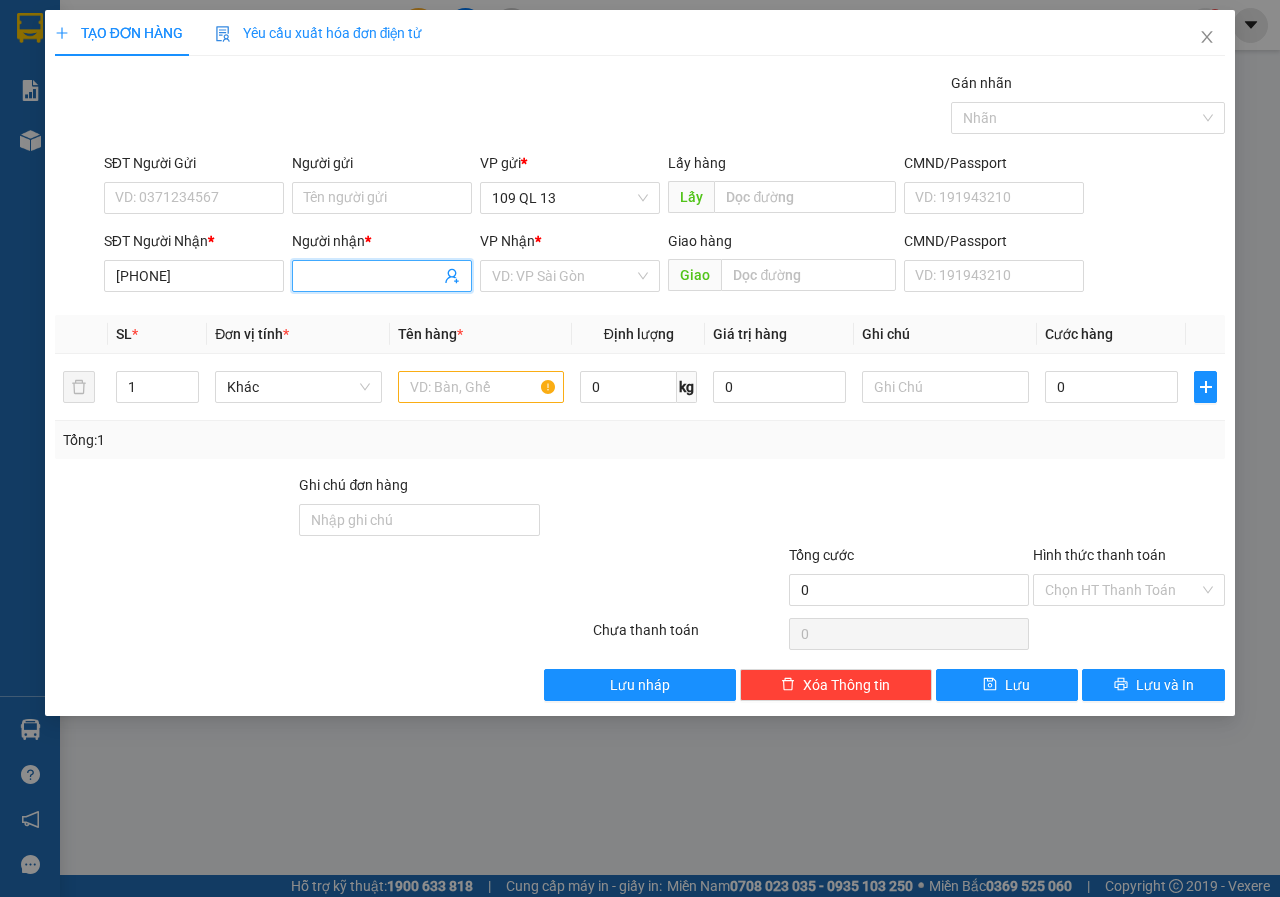 click at bounding box center (382, 276) 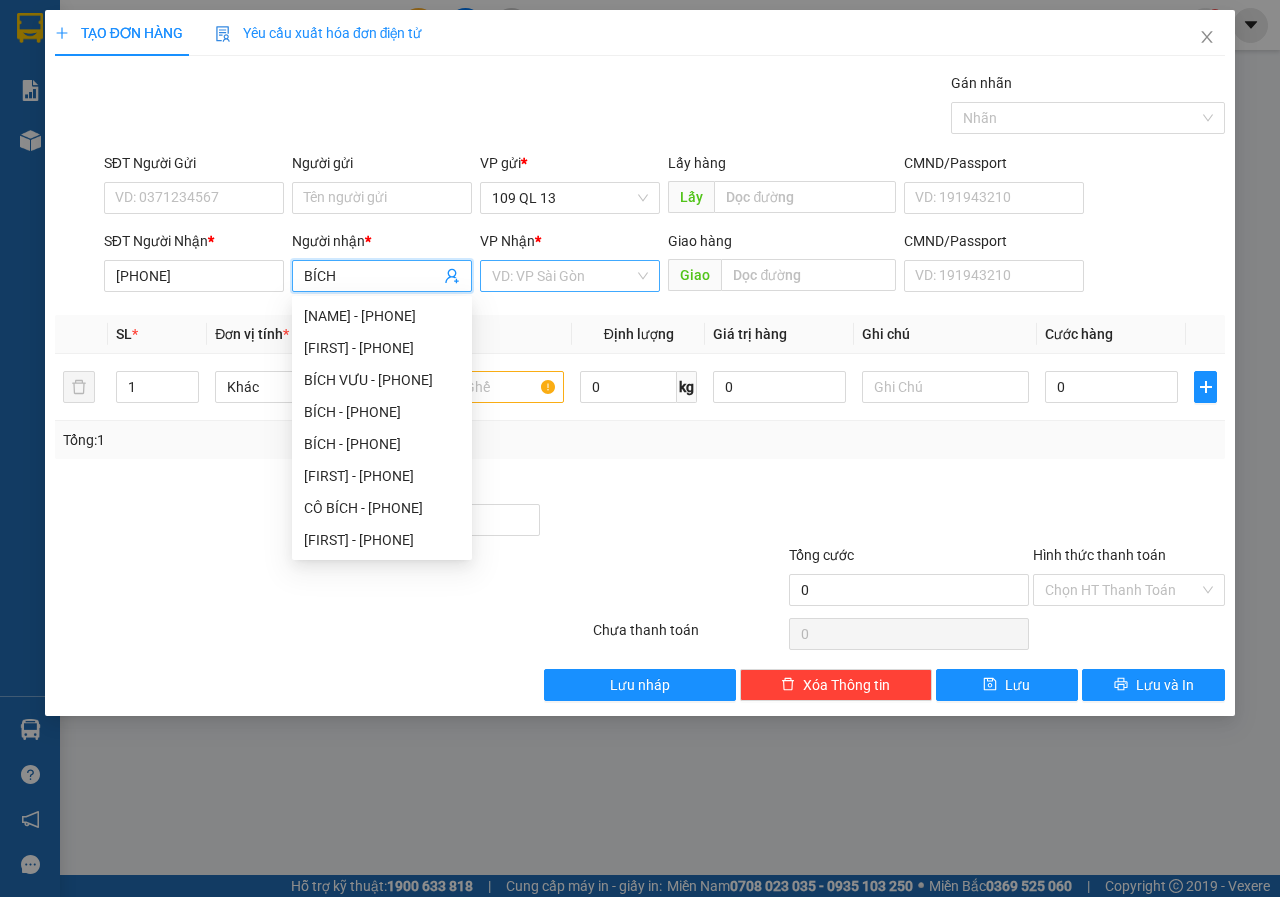 type on "BÍCH" 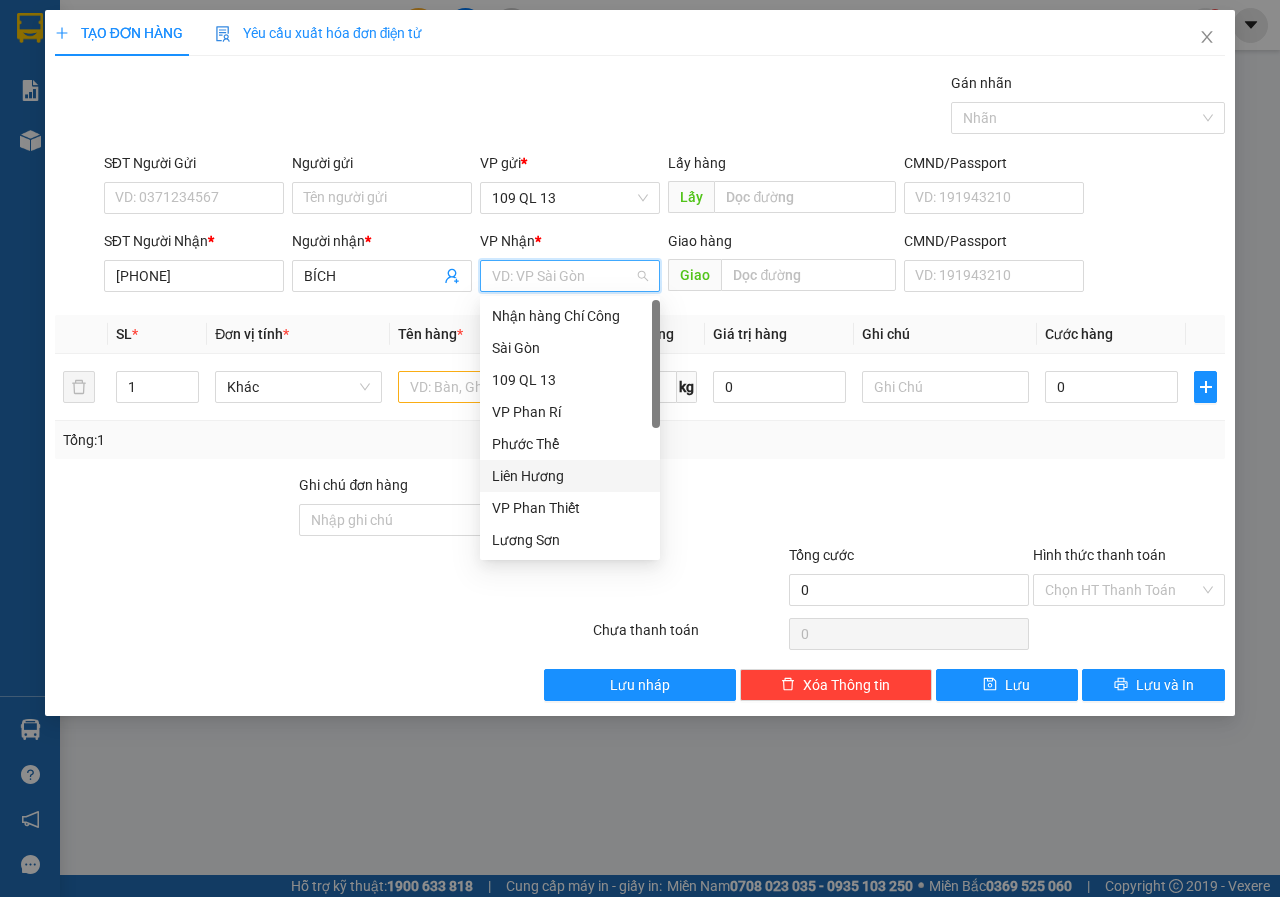click on "Liên Hương" at bounding box center (570, 476) 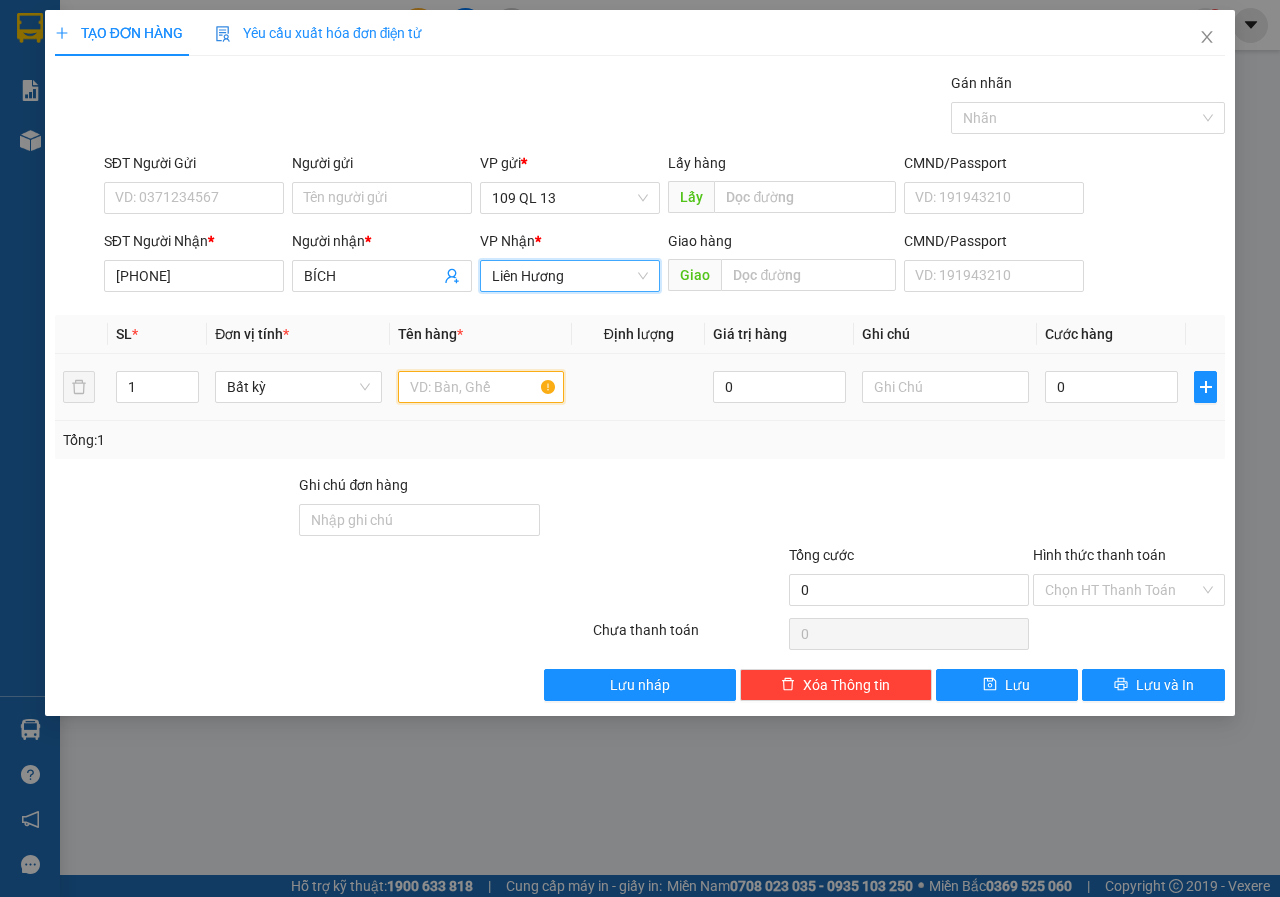 click at bounding box center [481, 387] 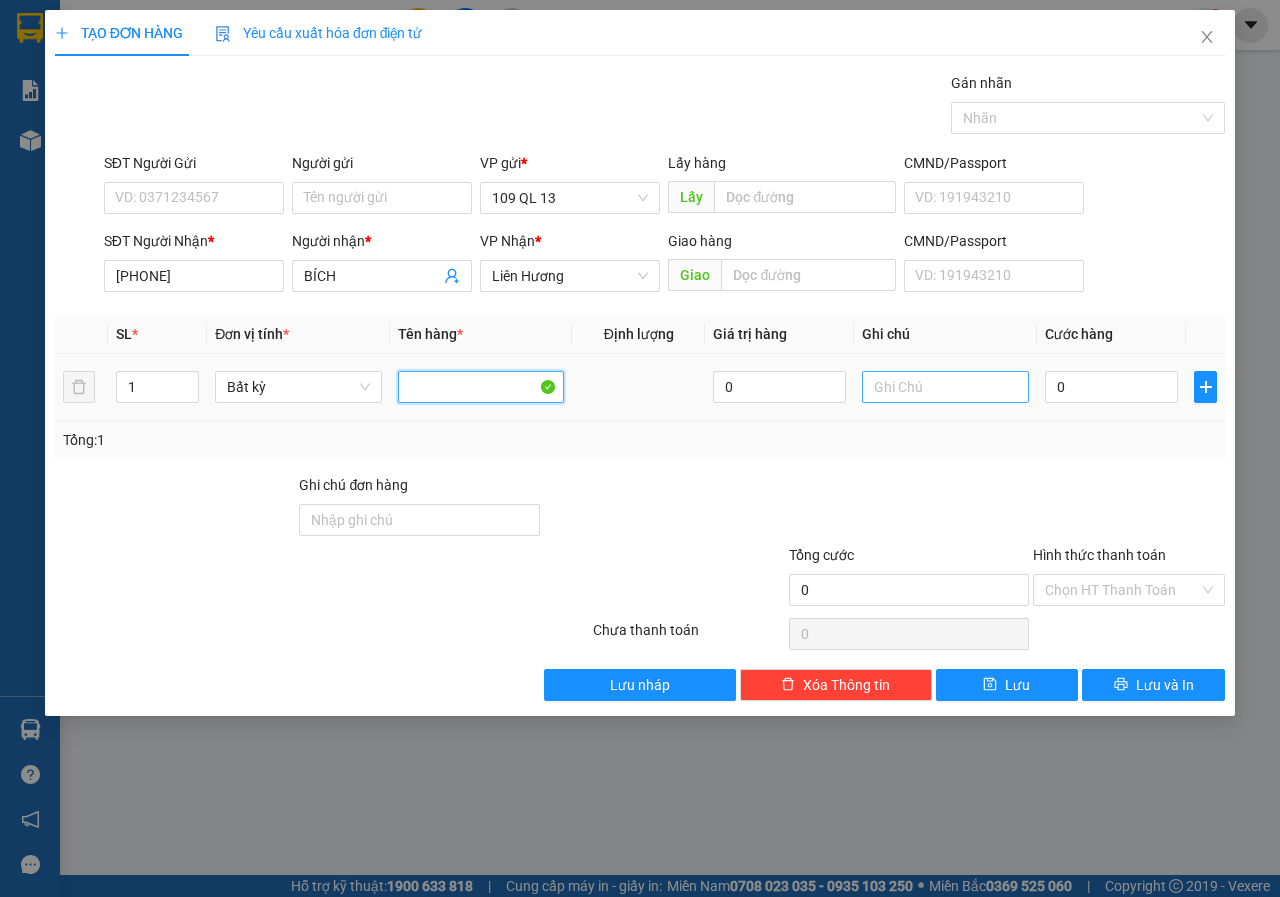 type 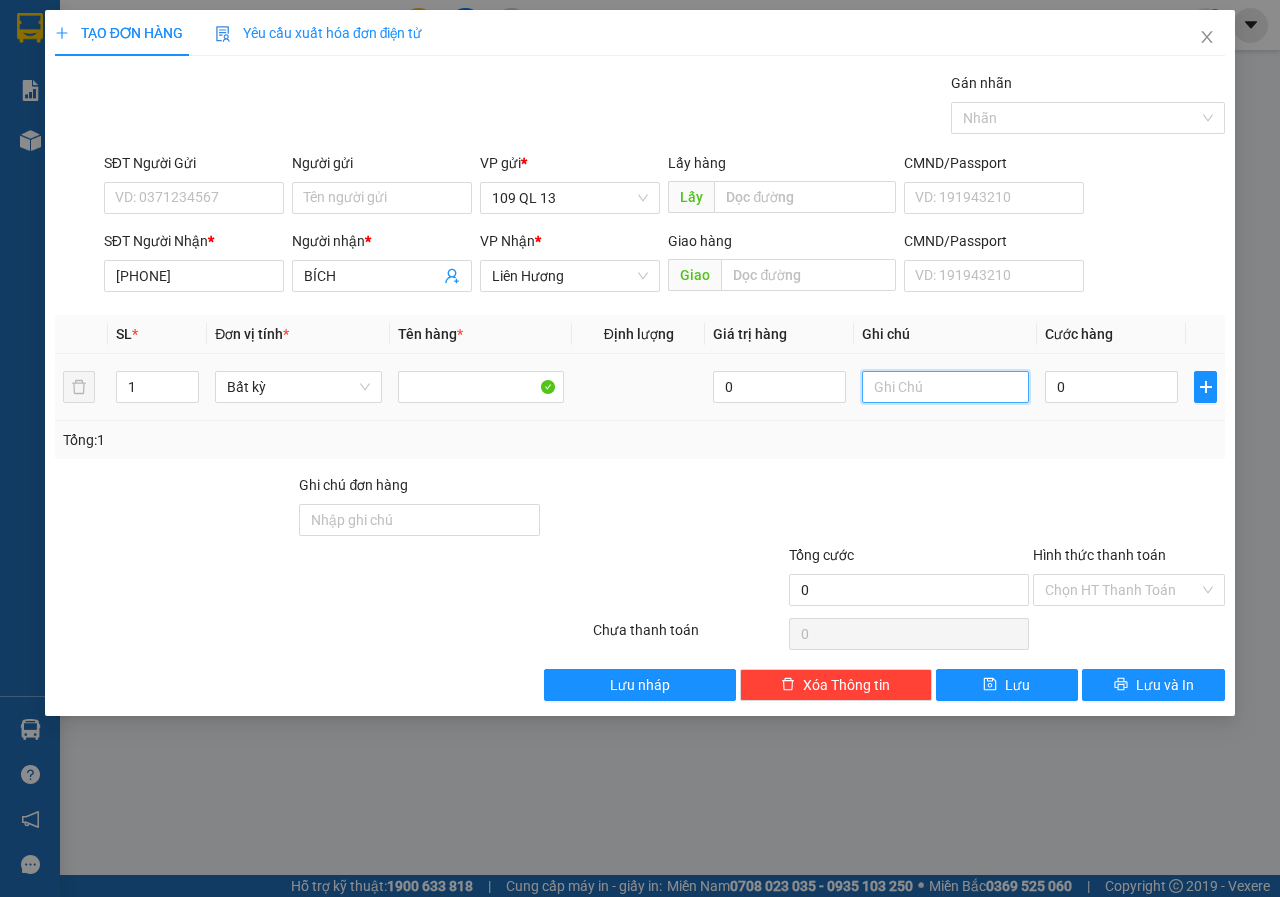 click at bounding box center [945, 387] 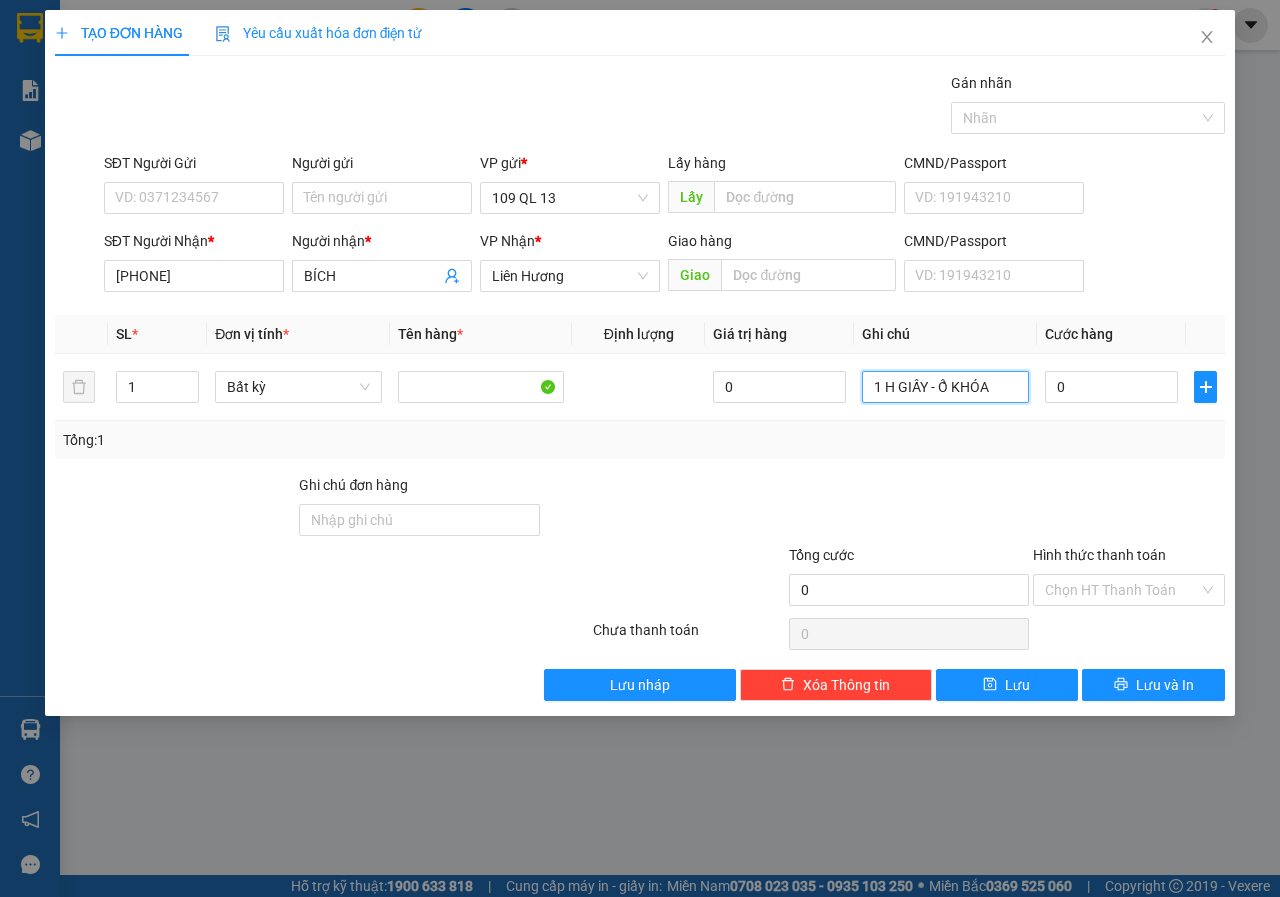 type on "1 H GIẤY - Ổ KHÓA" 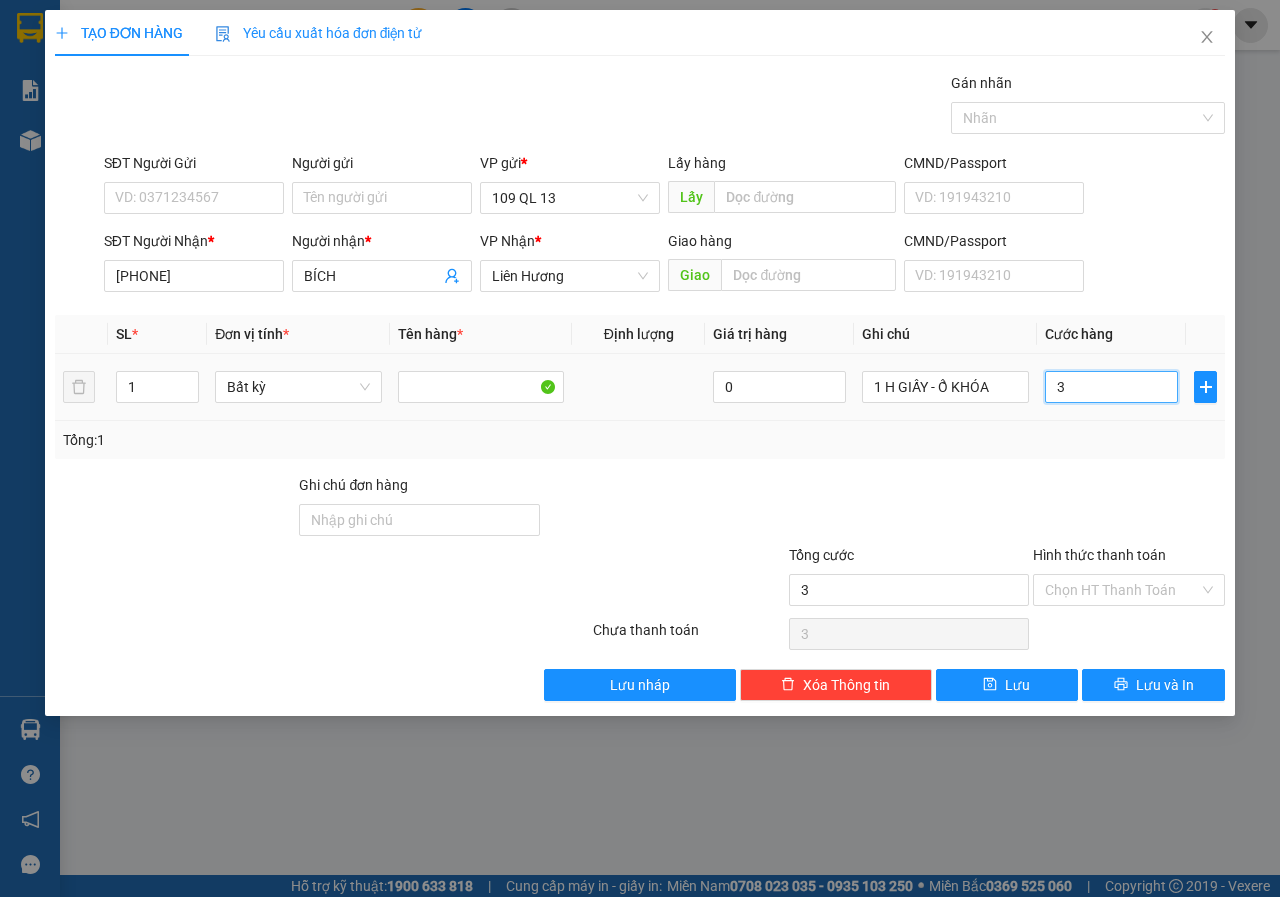 type on "3" 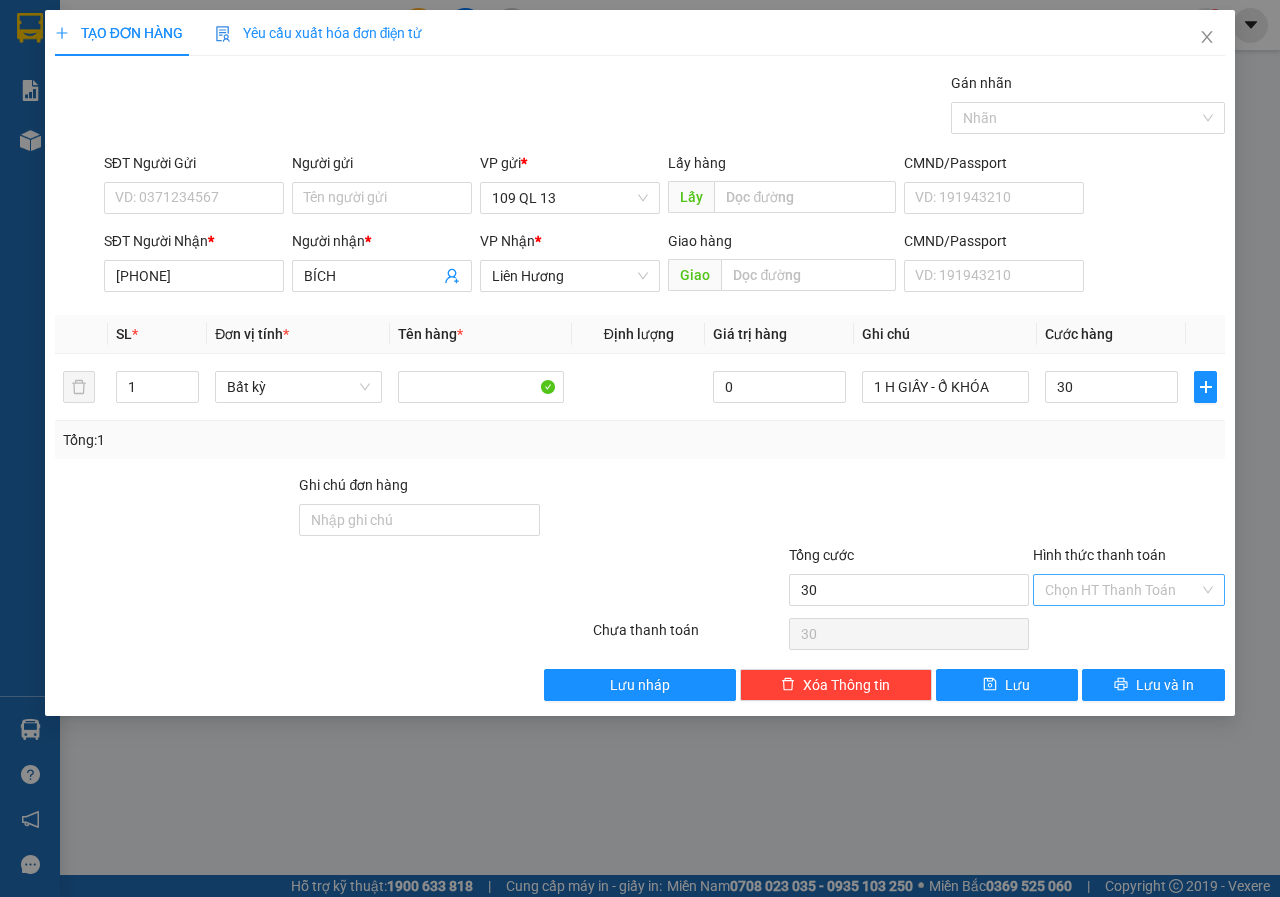 type on "30.000" 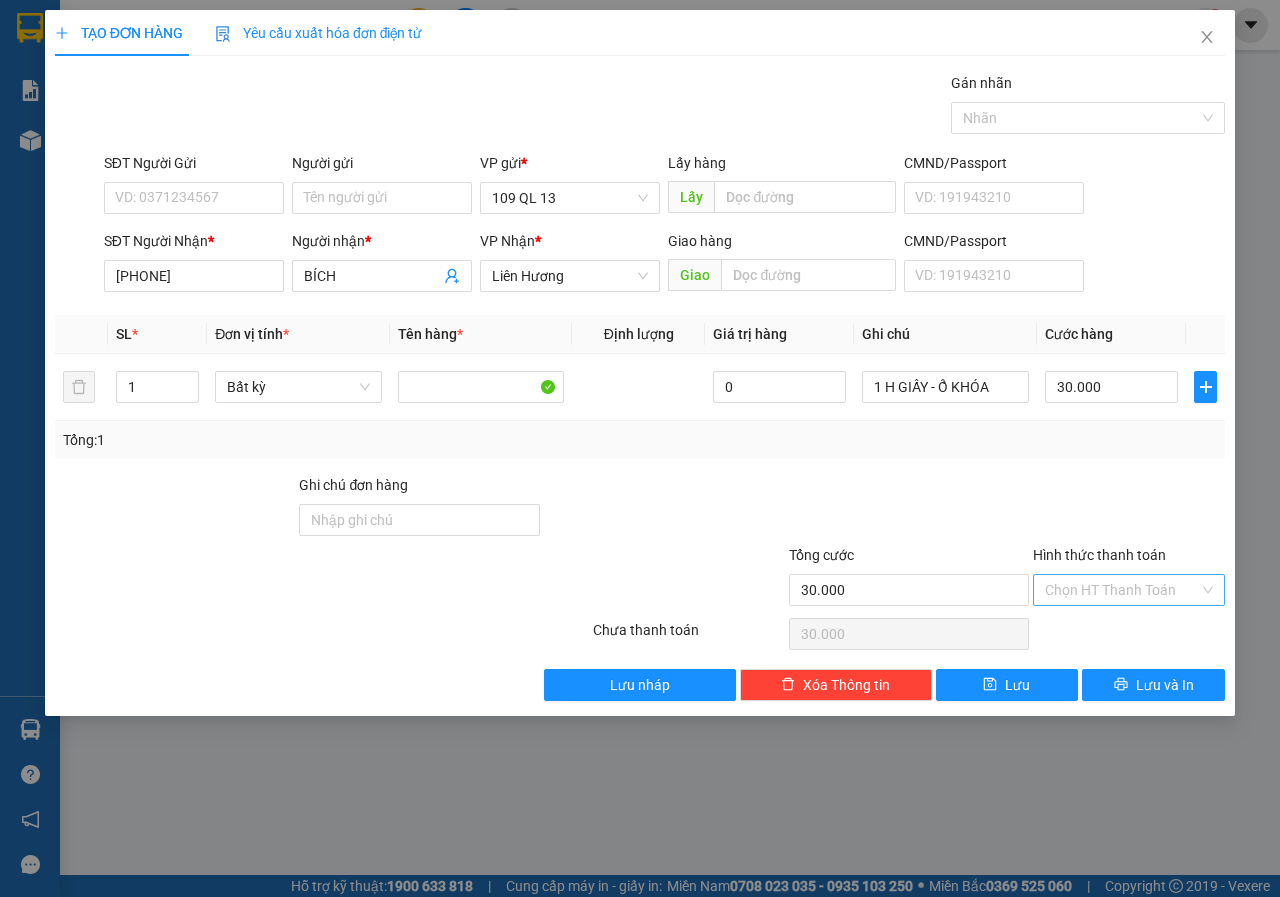 click on "Hình thức thanh toán" at bounding box center [1122, 590] 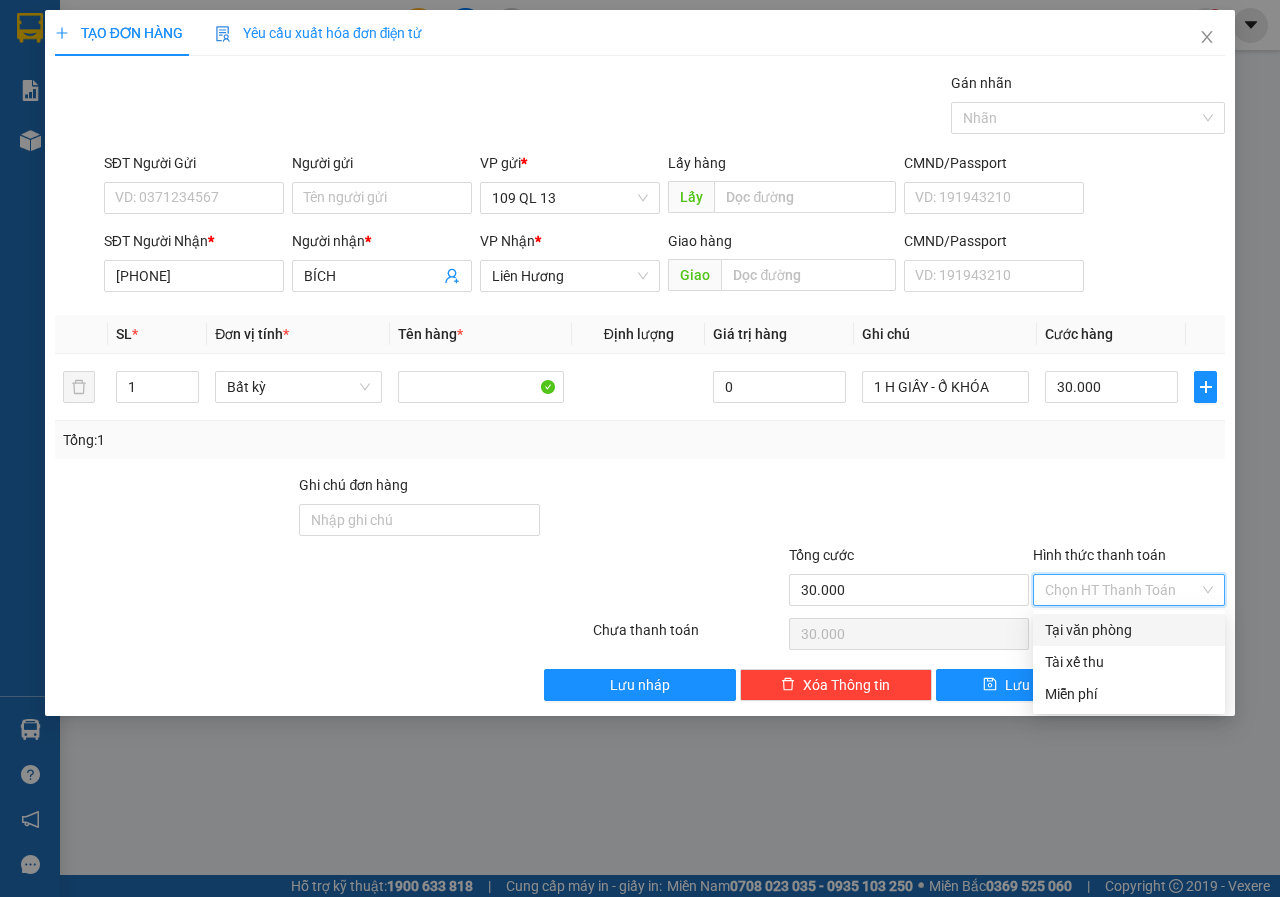 click at bounding box center (1129, 509) 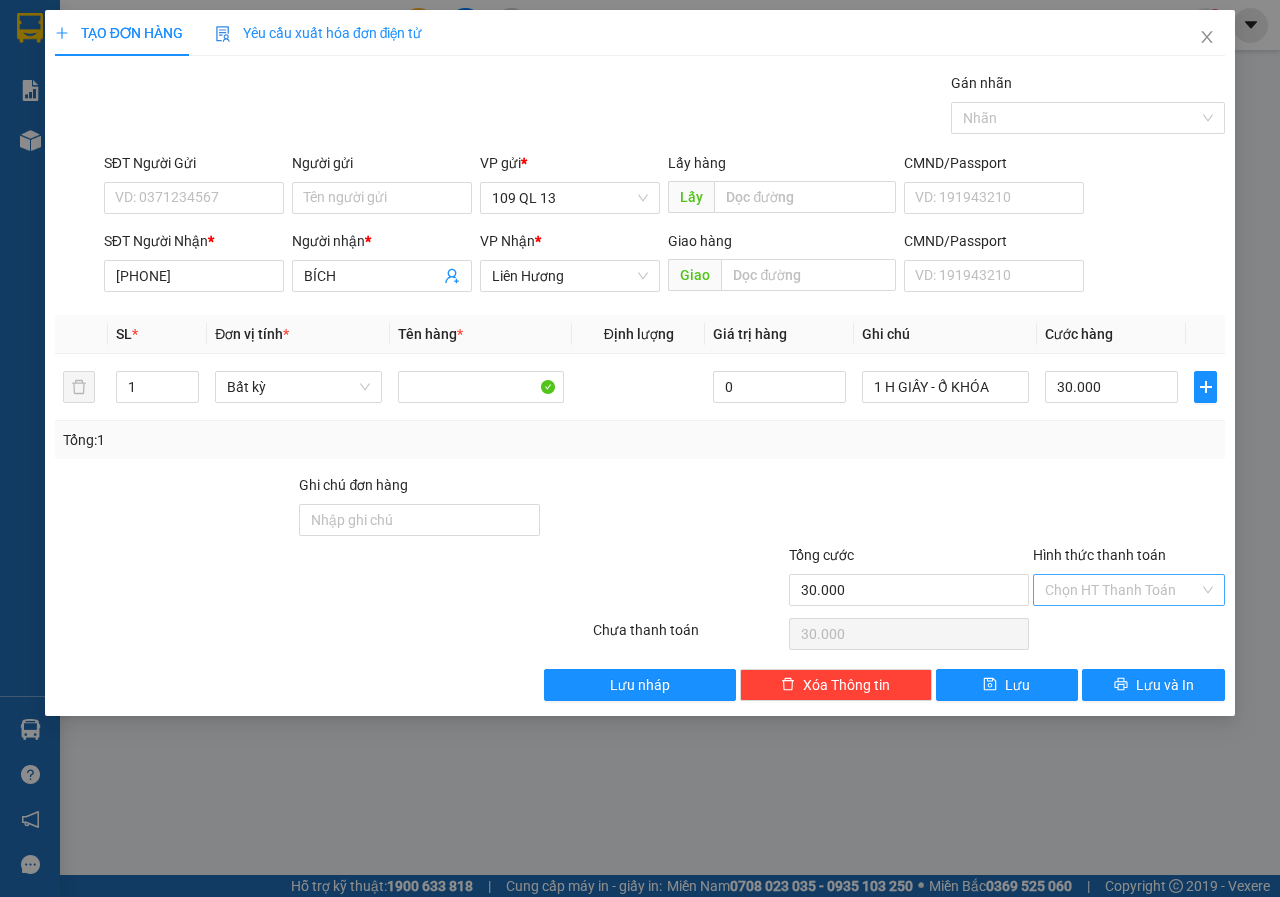 click on "Hình thức thanh toán" at bounding box center (1122, 590) 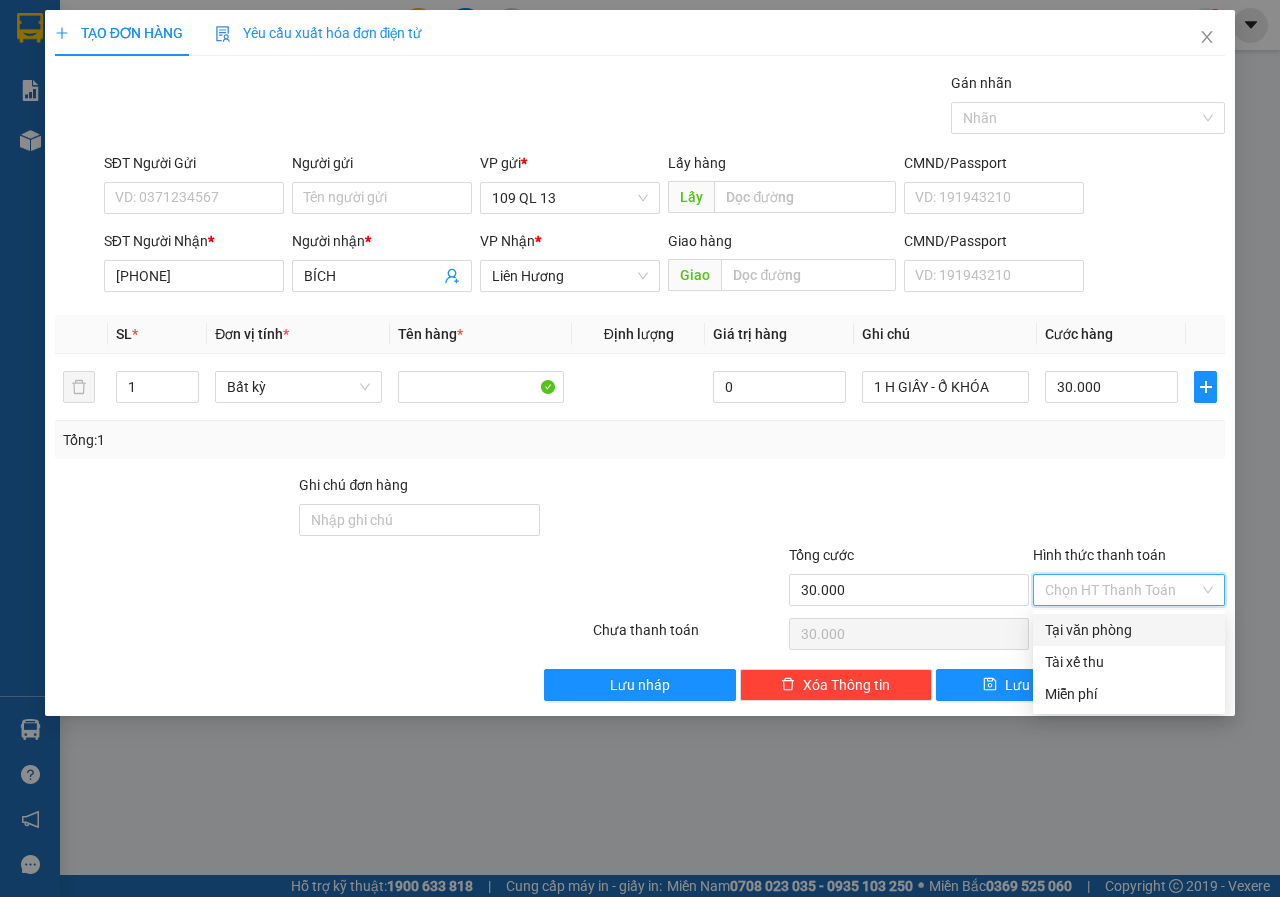 click on "Tại văn phòng Tài xế thu Miễn phí" at bounding box center [1129, 662] 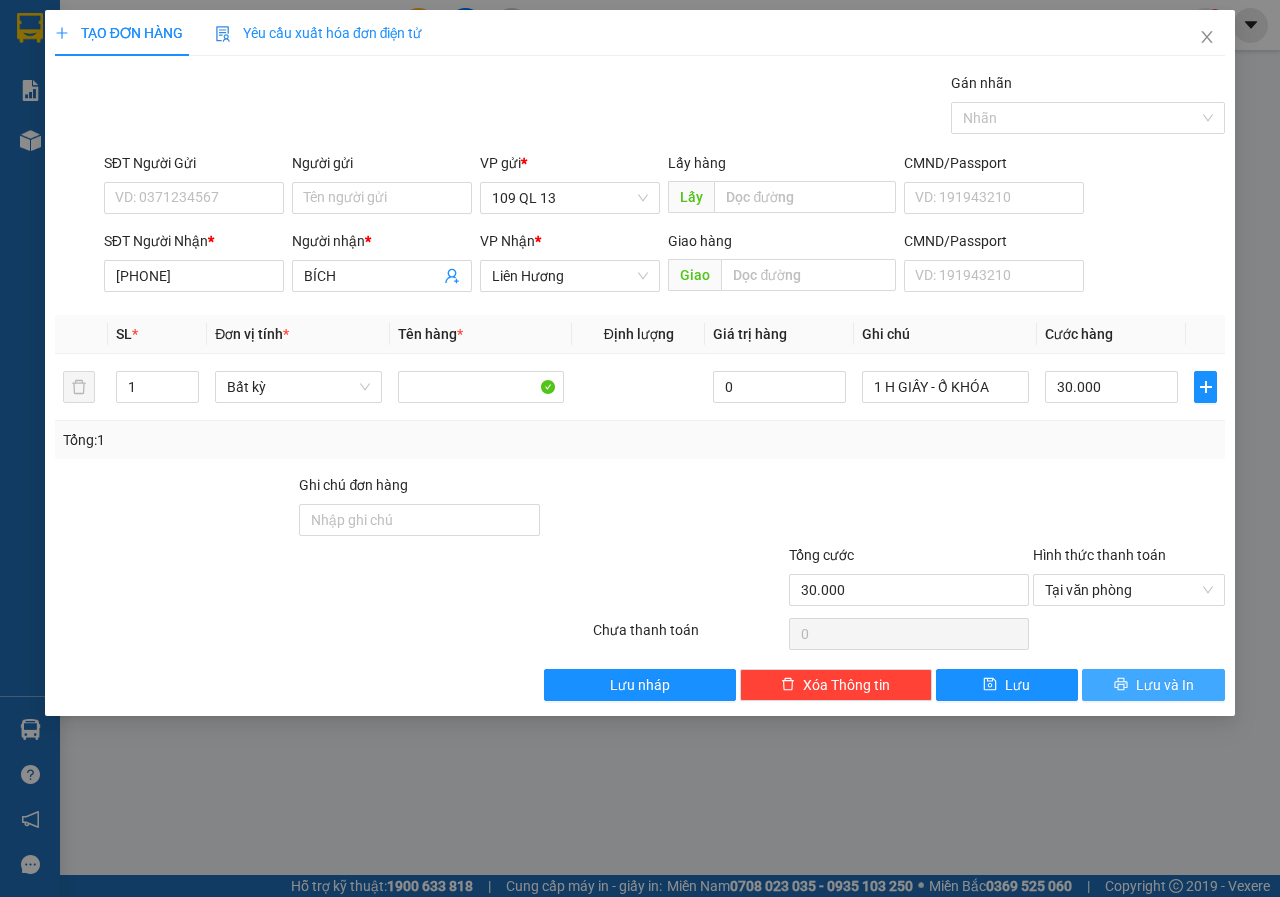 click on "Lưu và In" at bounding box center (1165, 685) 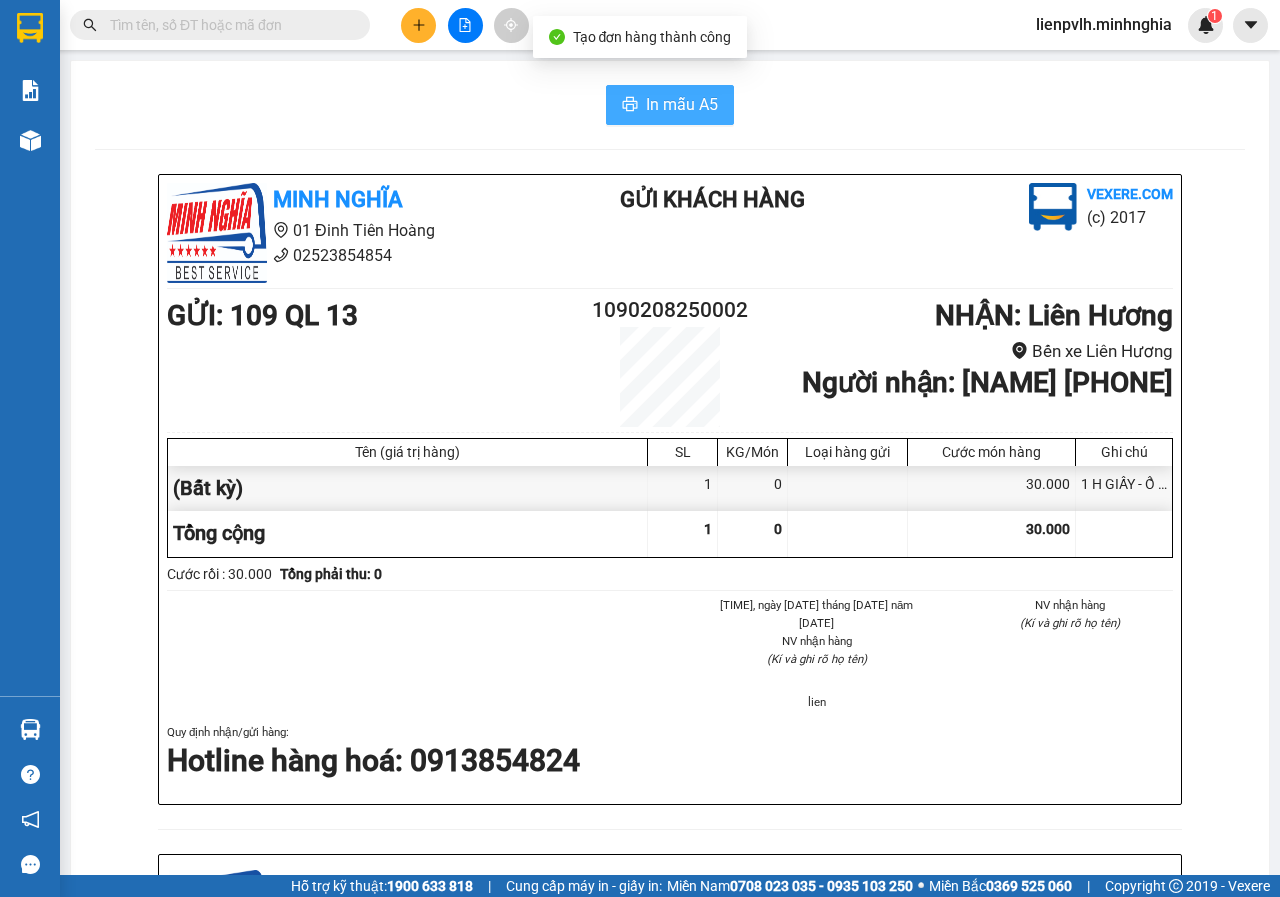 click on "In mẫu A5" at bounding box center [682, 104] 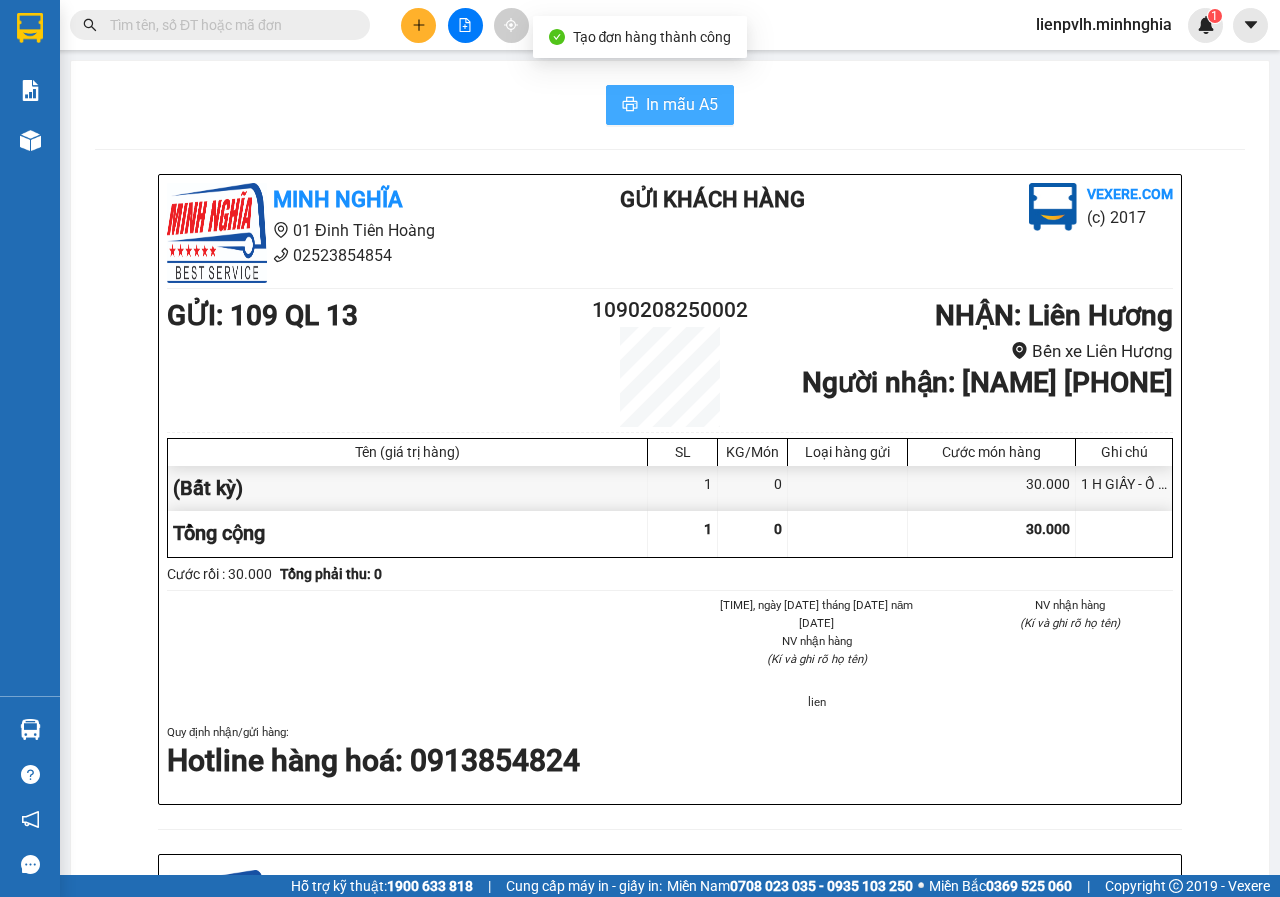 scroll, scrollTop: 0, scrollLeft: 0, axis: both 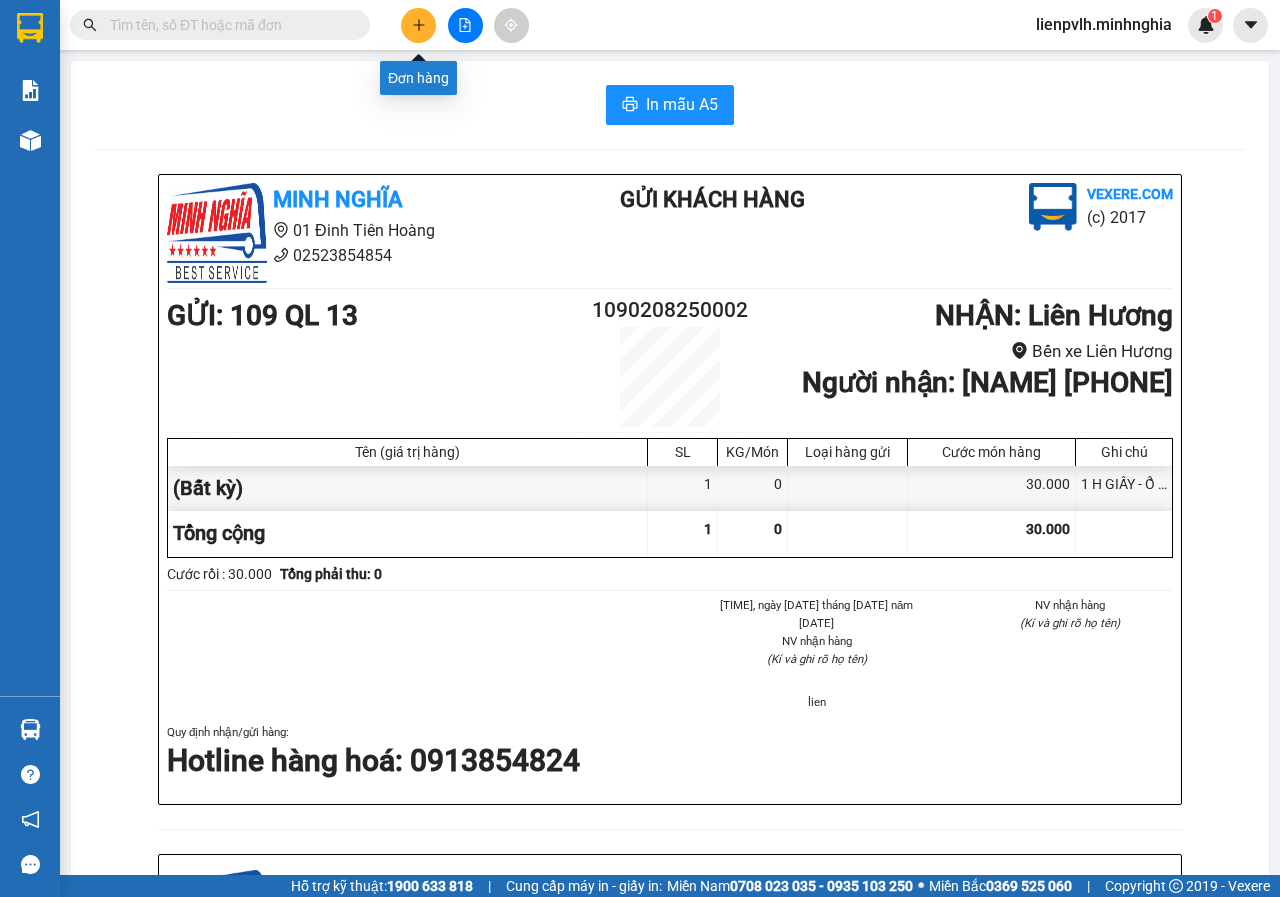 click 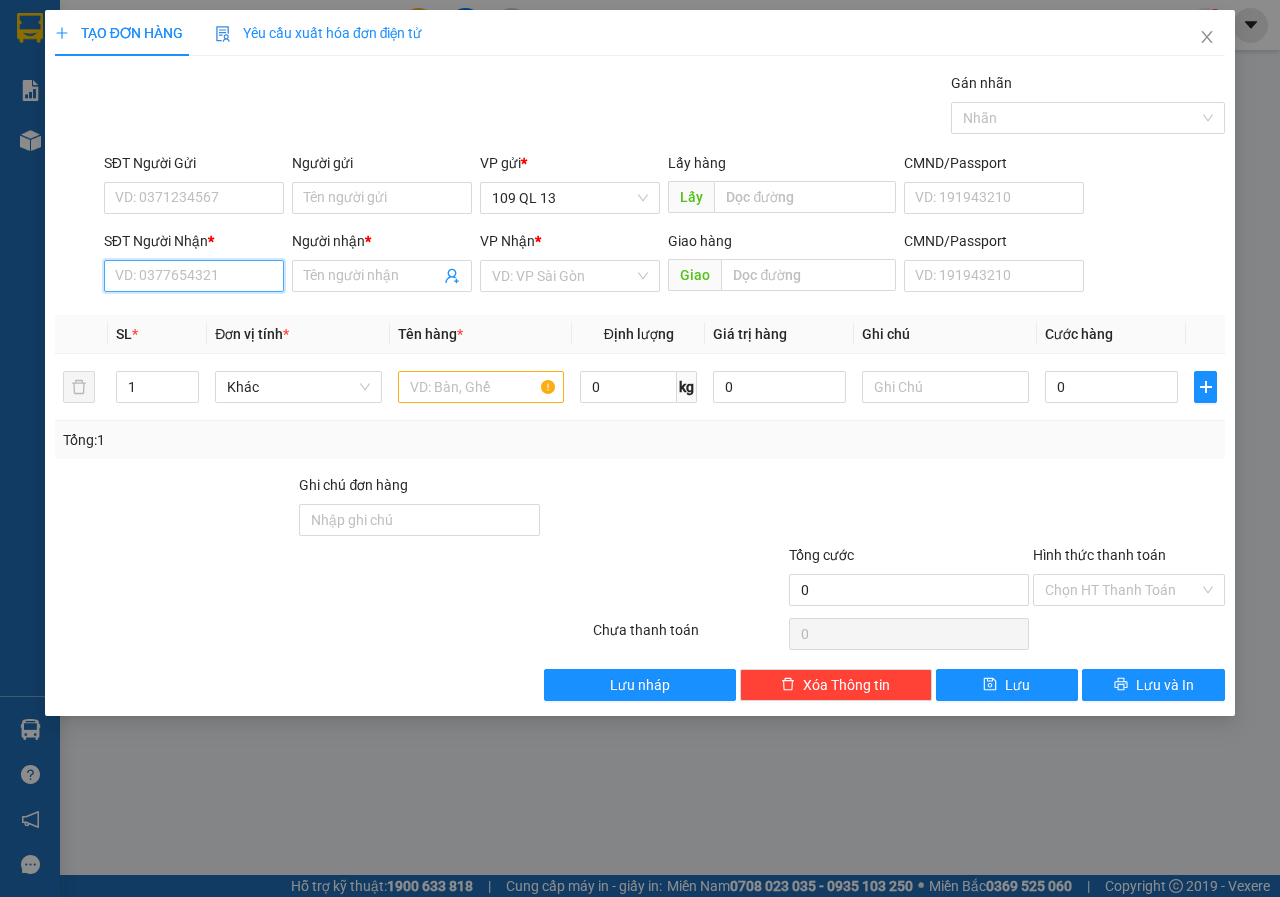 click on "SĐT Người Nhận  *" at bounding box center [194, 276] 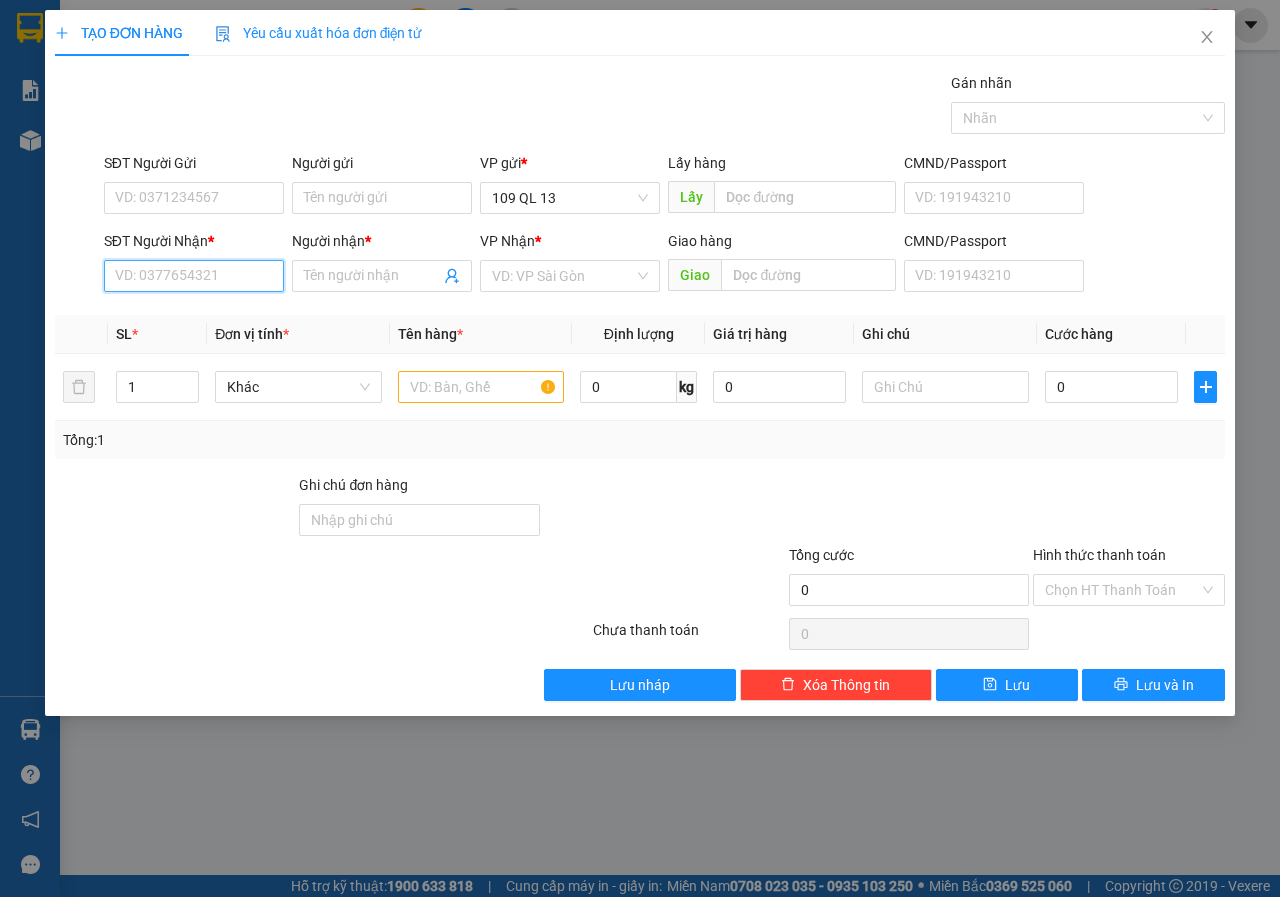 click on "SĐT Người Nhận  *" at bounding box center (194, 276) 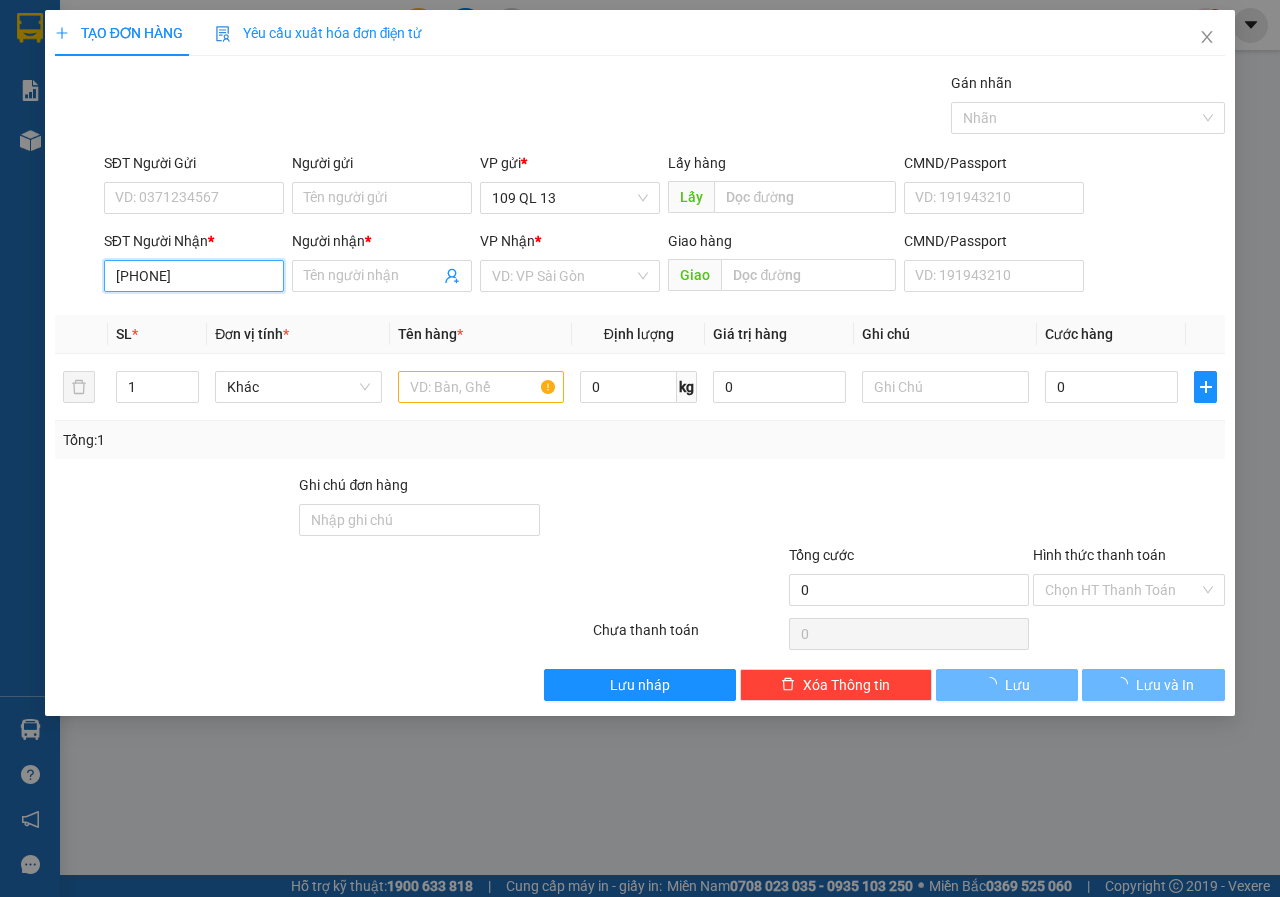 type on "[PHONE]" 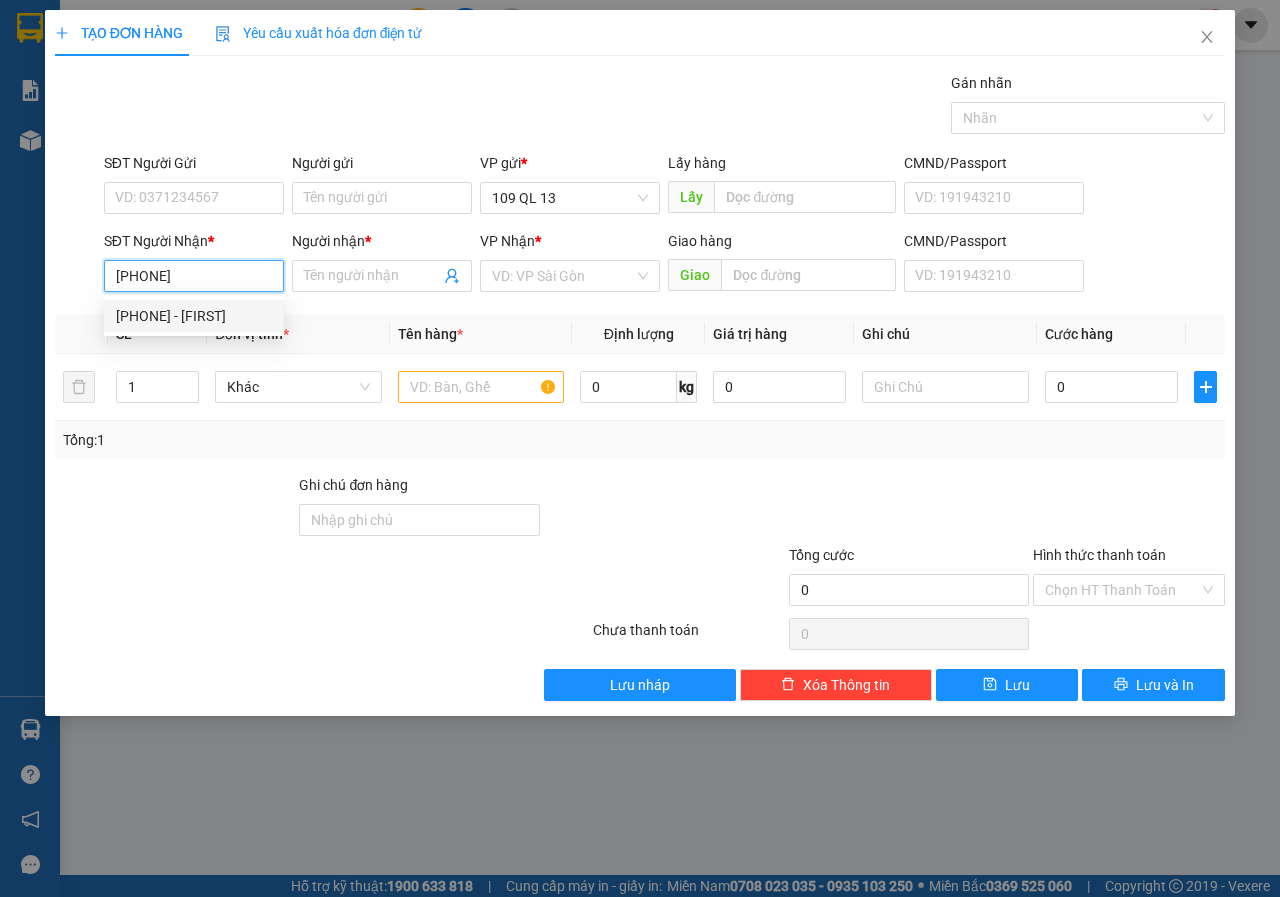 click on "[PHONE] - [FIRST]" at bounding box center (194, 316) 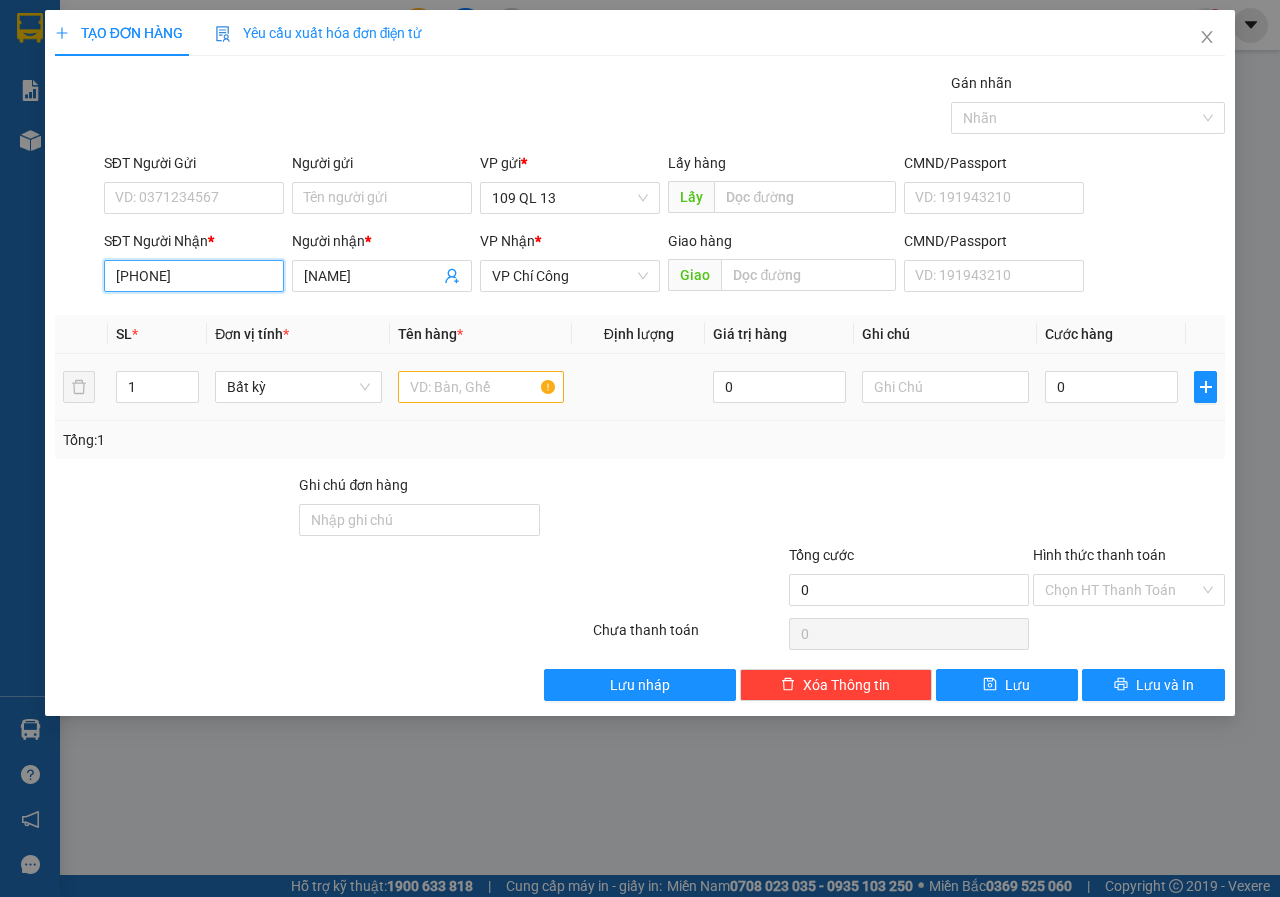 type on "[PHONE]" 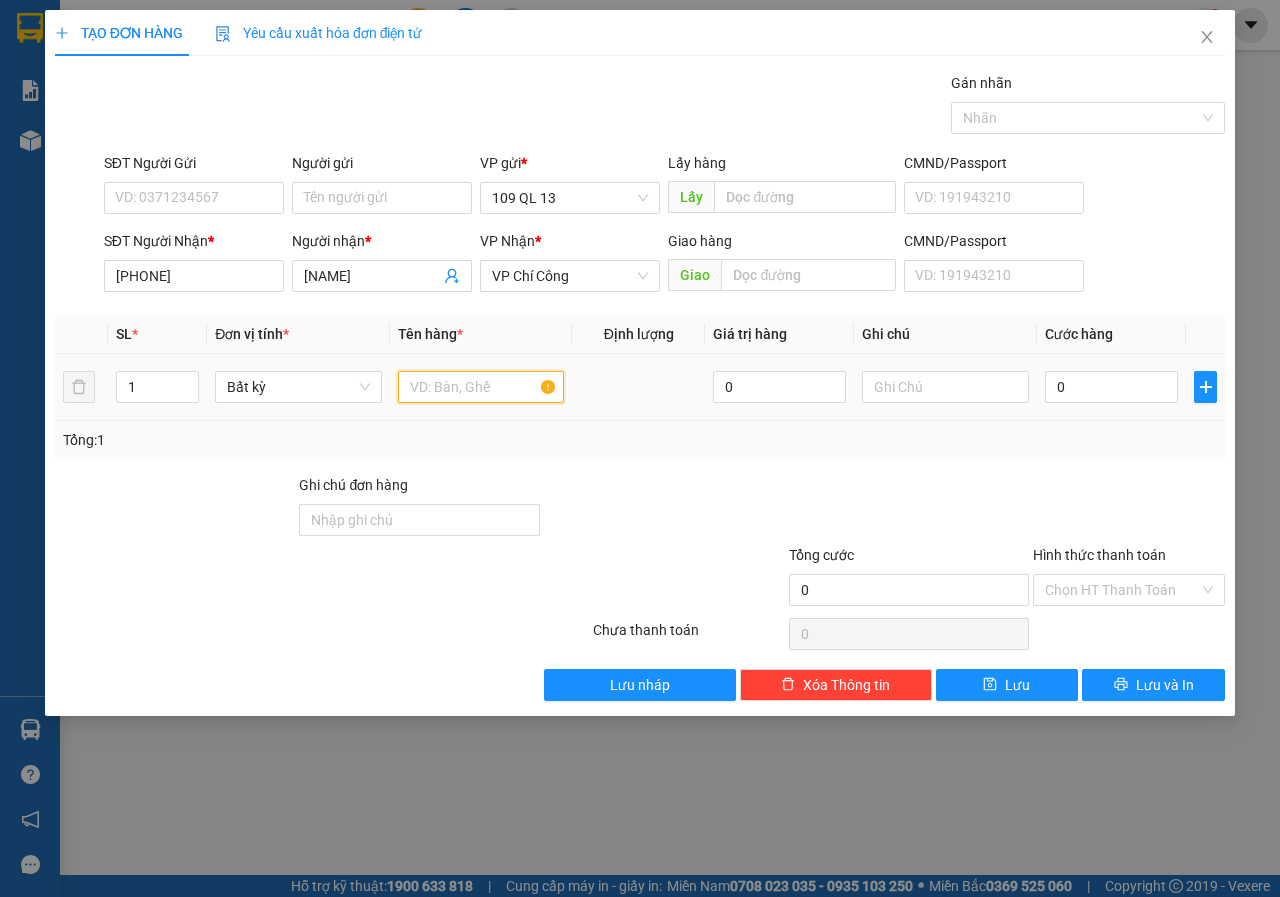 click at bounding box center [481, 387] 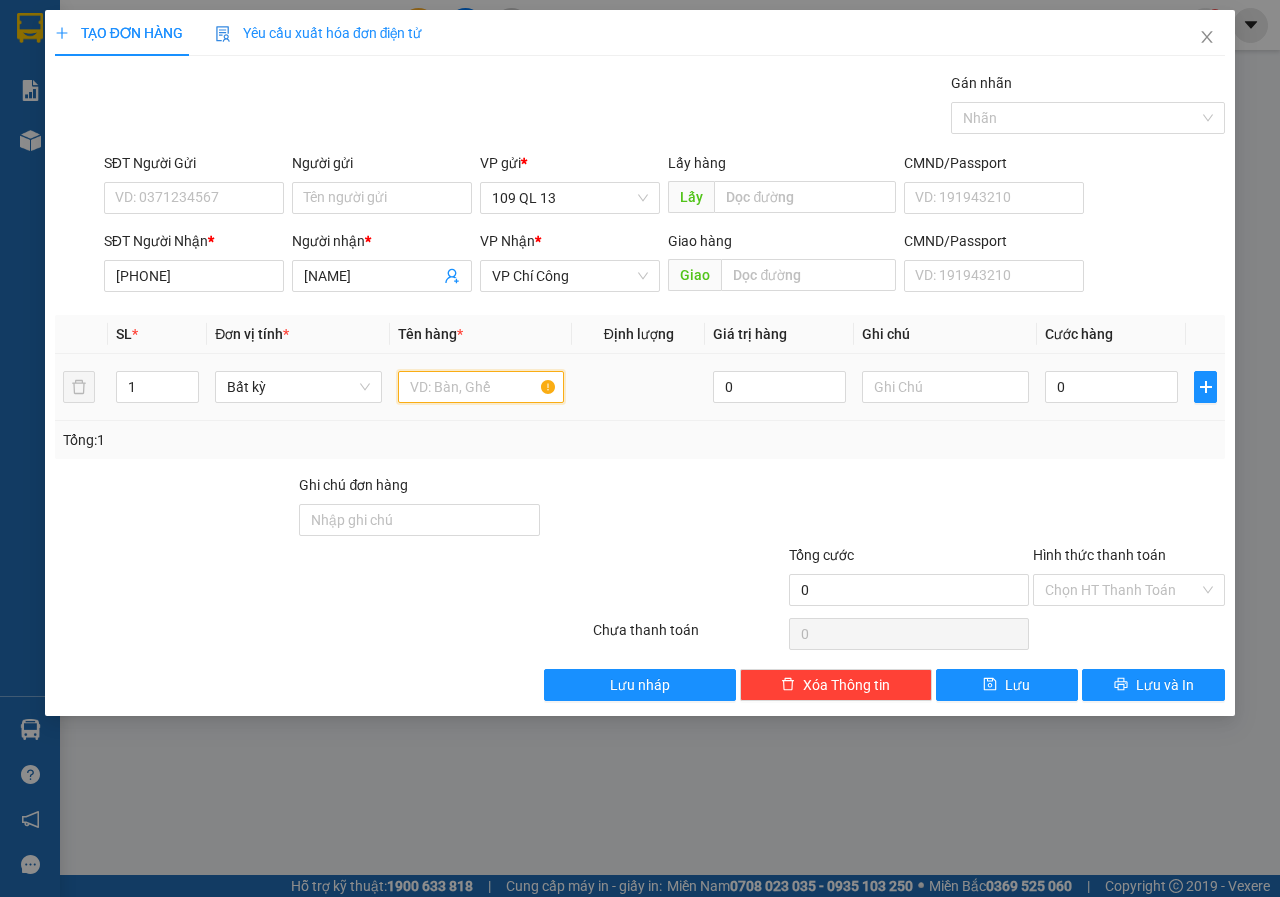 click at bounding box center (481, 387) 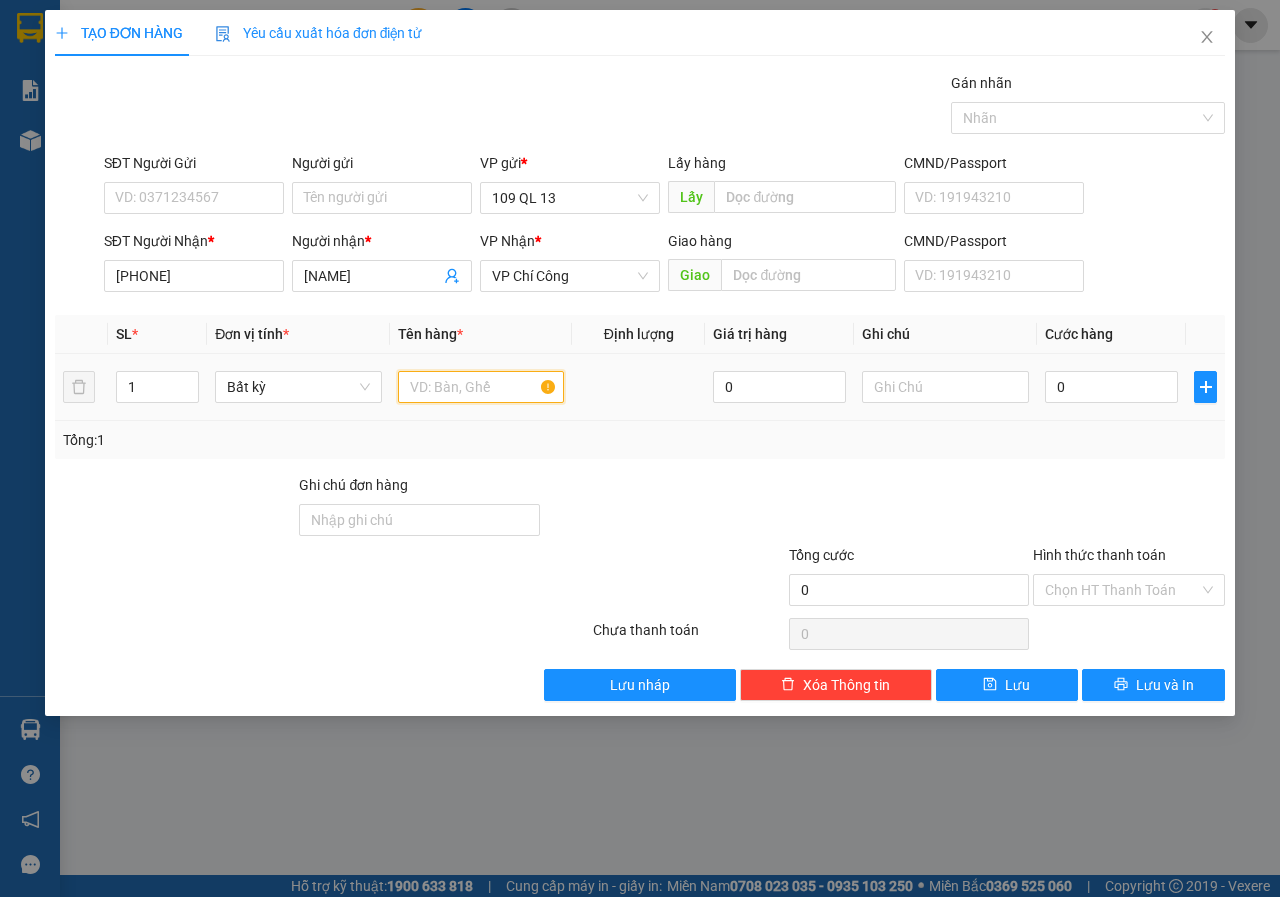 click at bounding box center (481, 387) 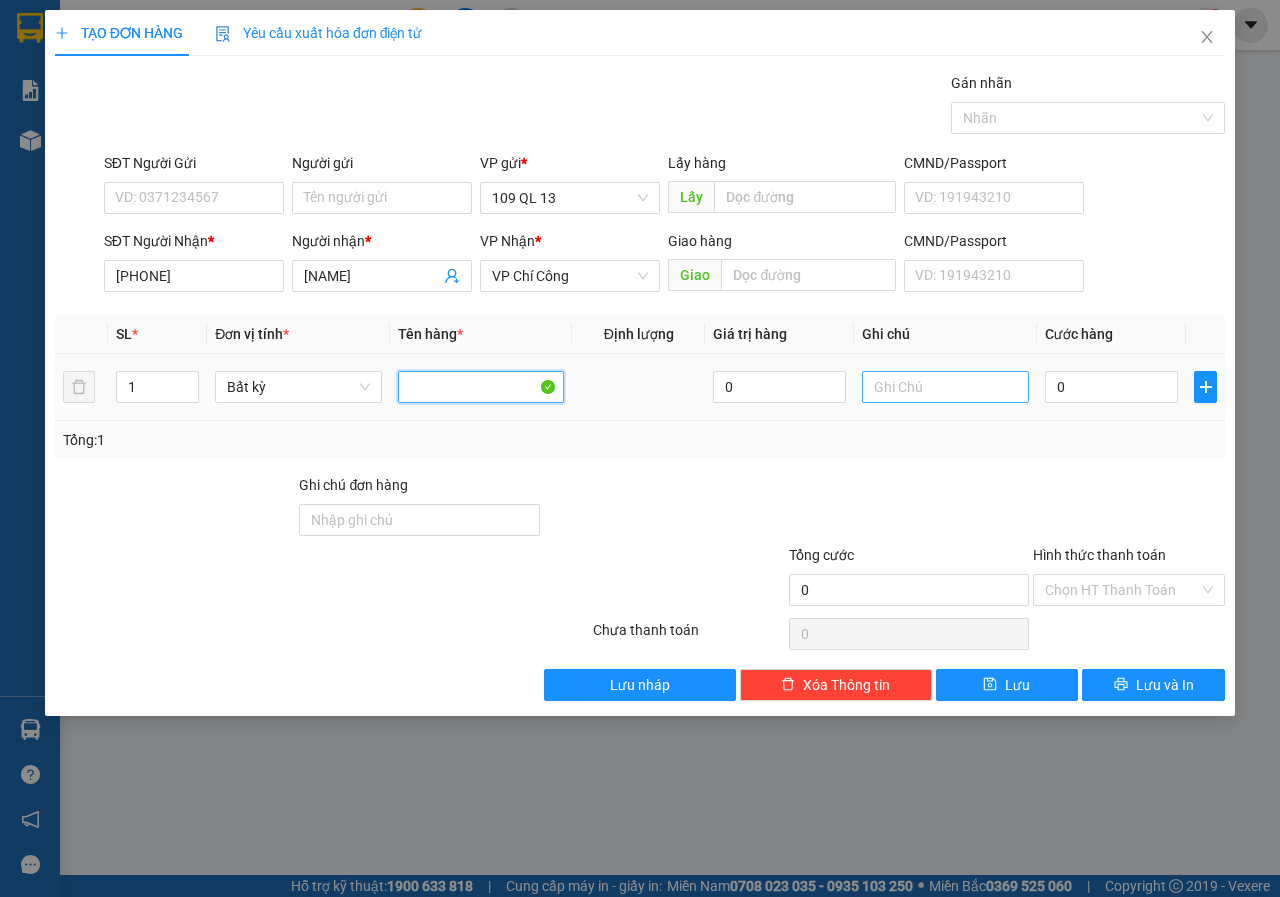 type 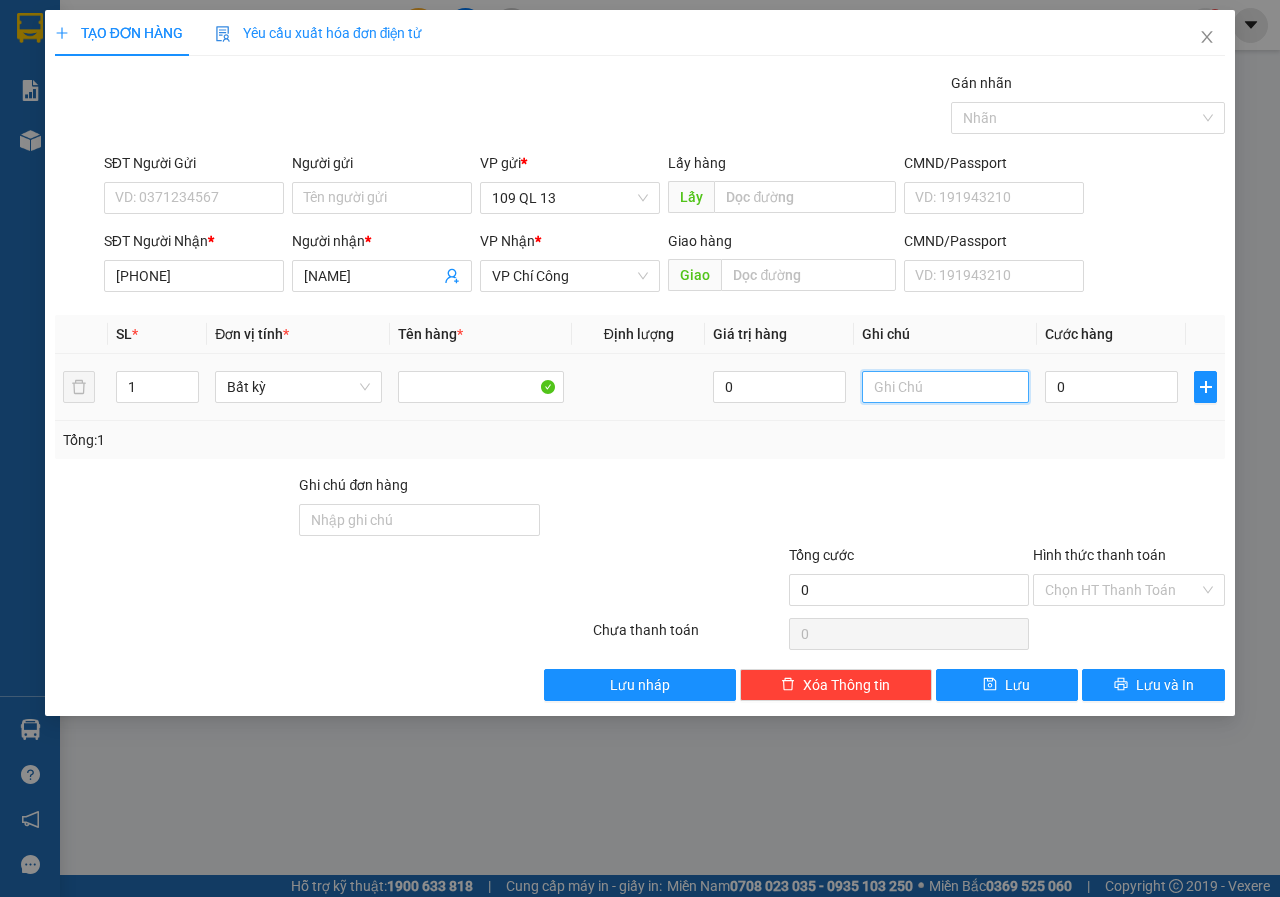 click at bounding box center [945, 387] 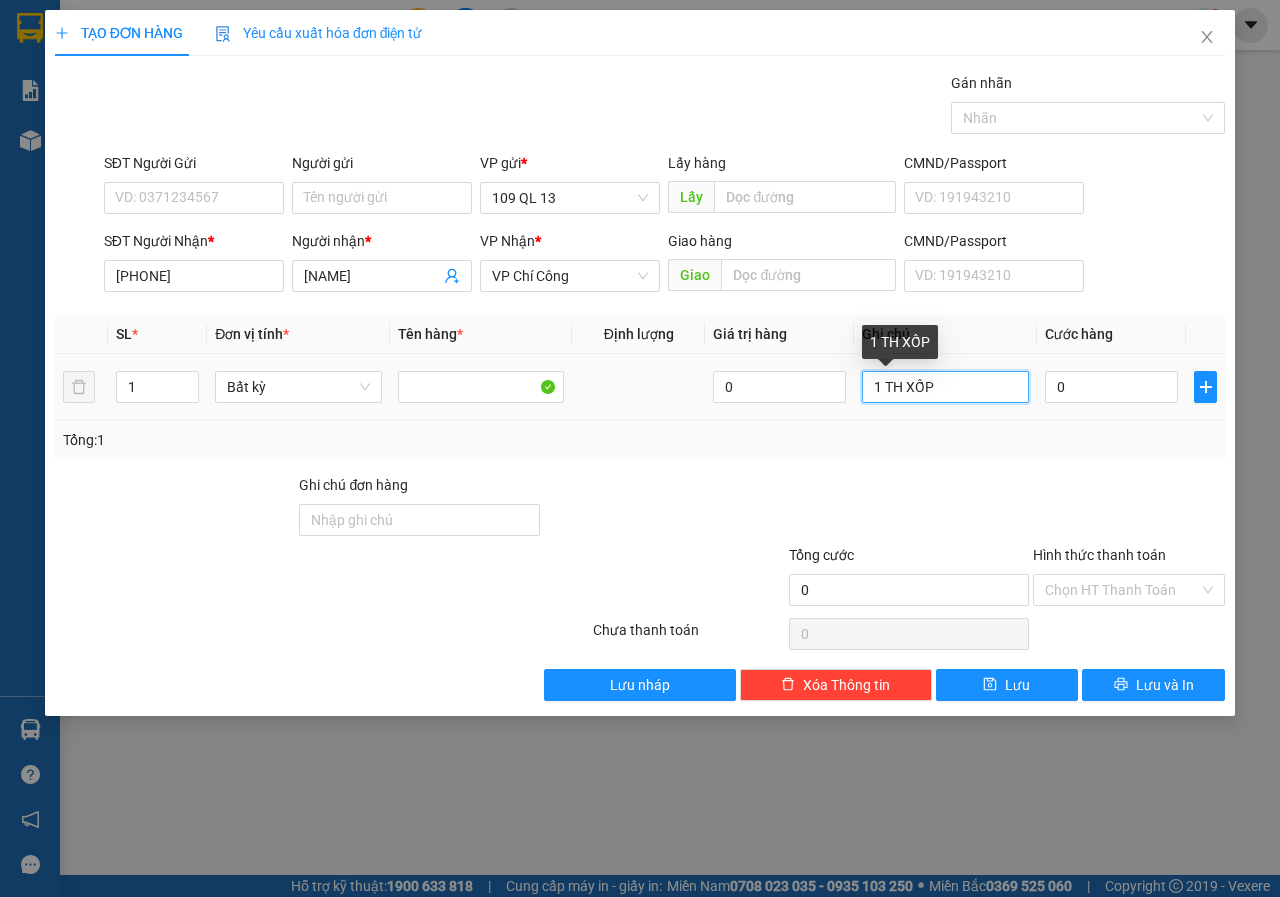 type on "1 TH XỐP" 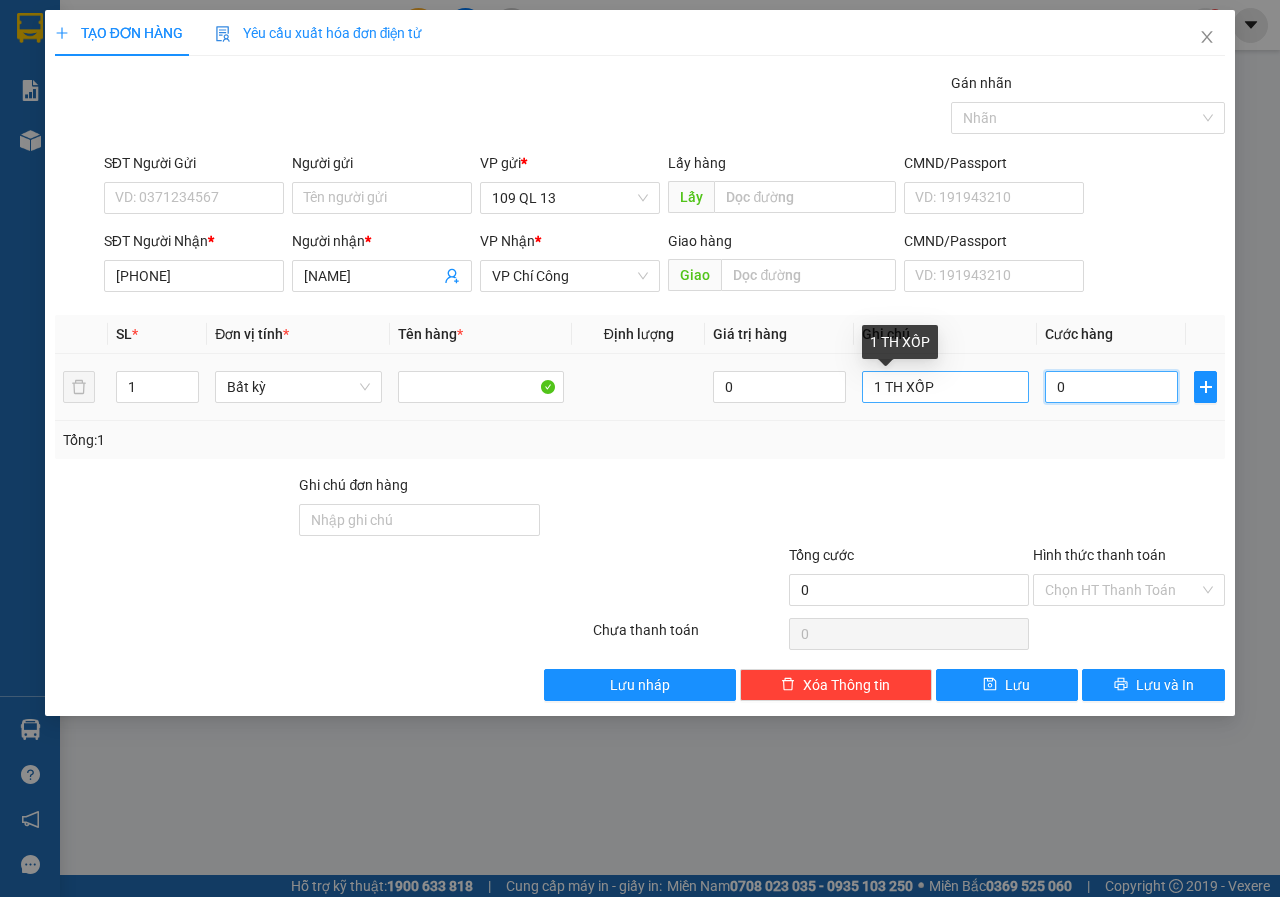 type on "5" 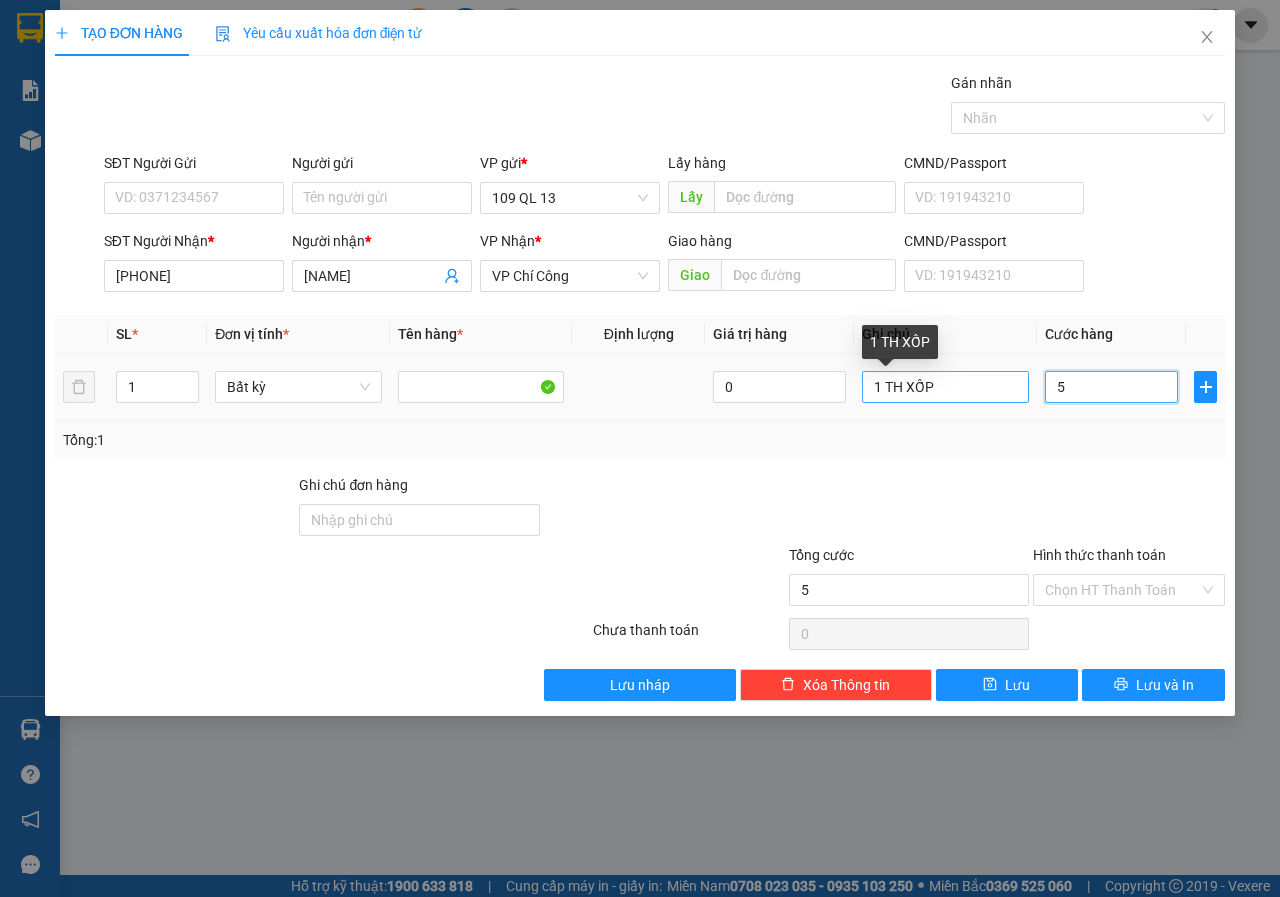 type on "5" 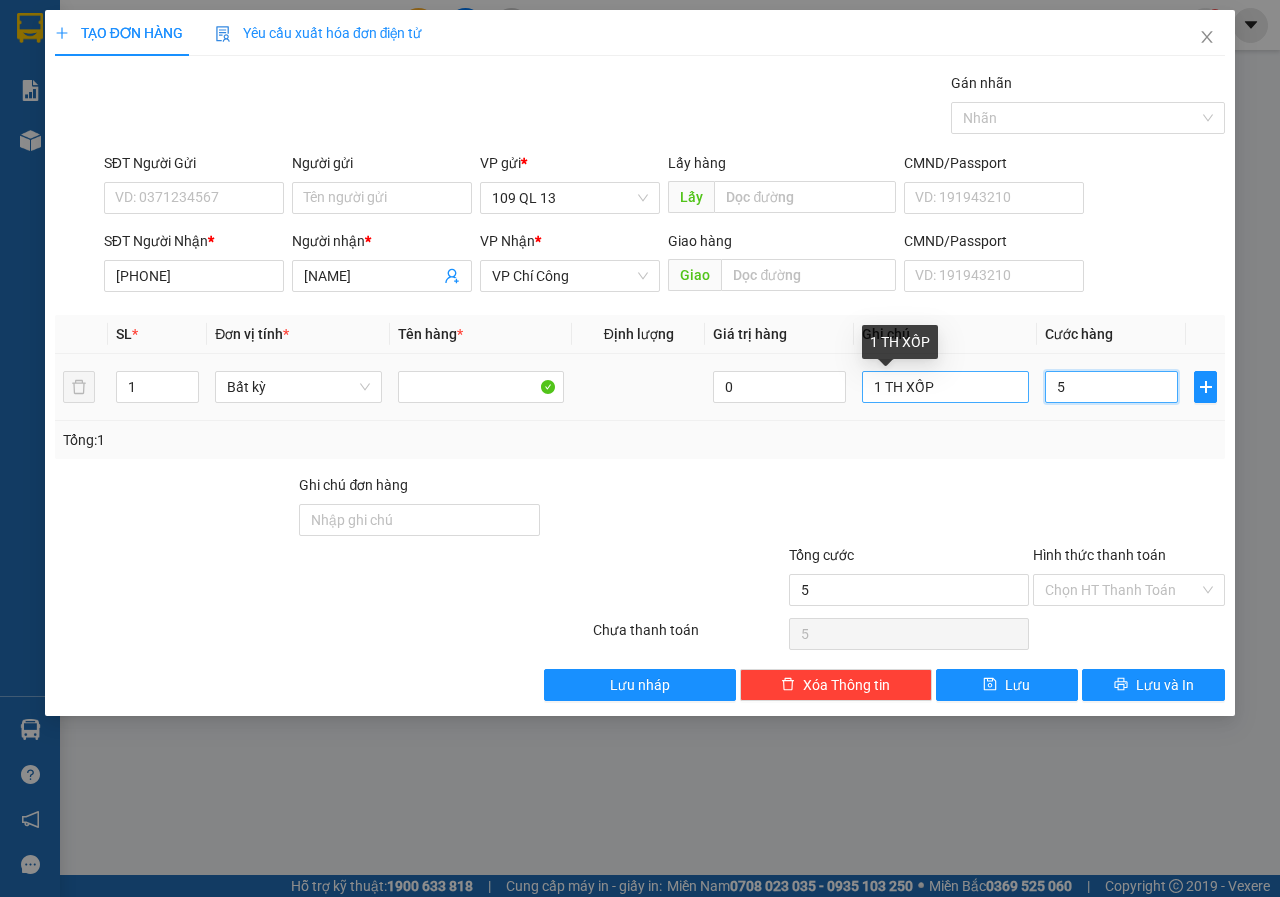 type on "50" 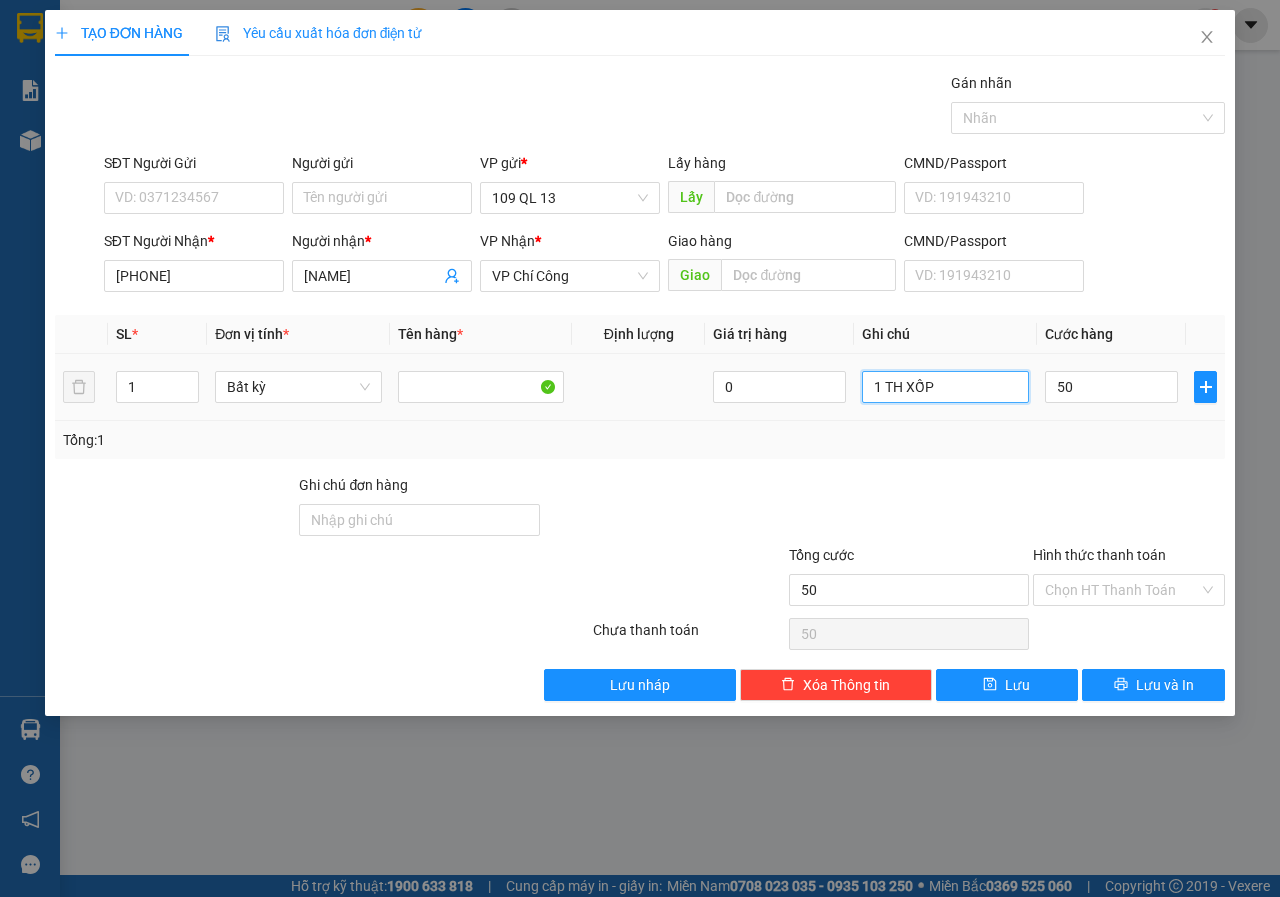 type on "50.000" 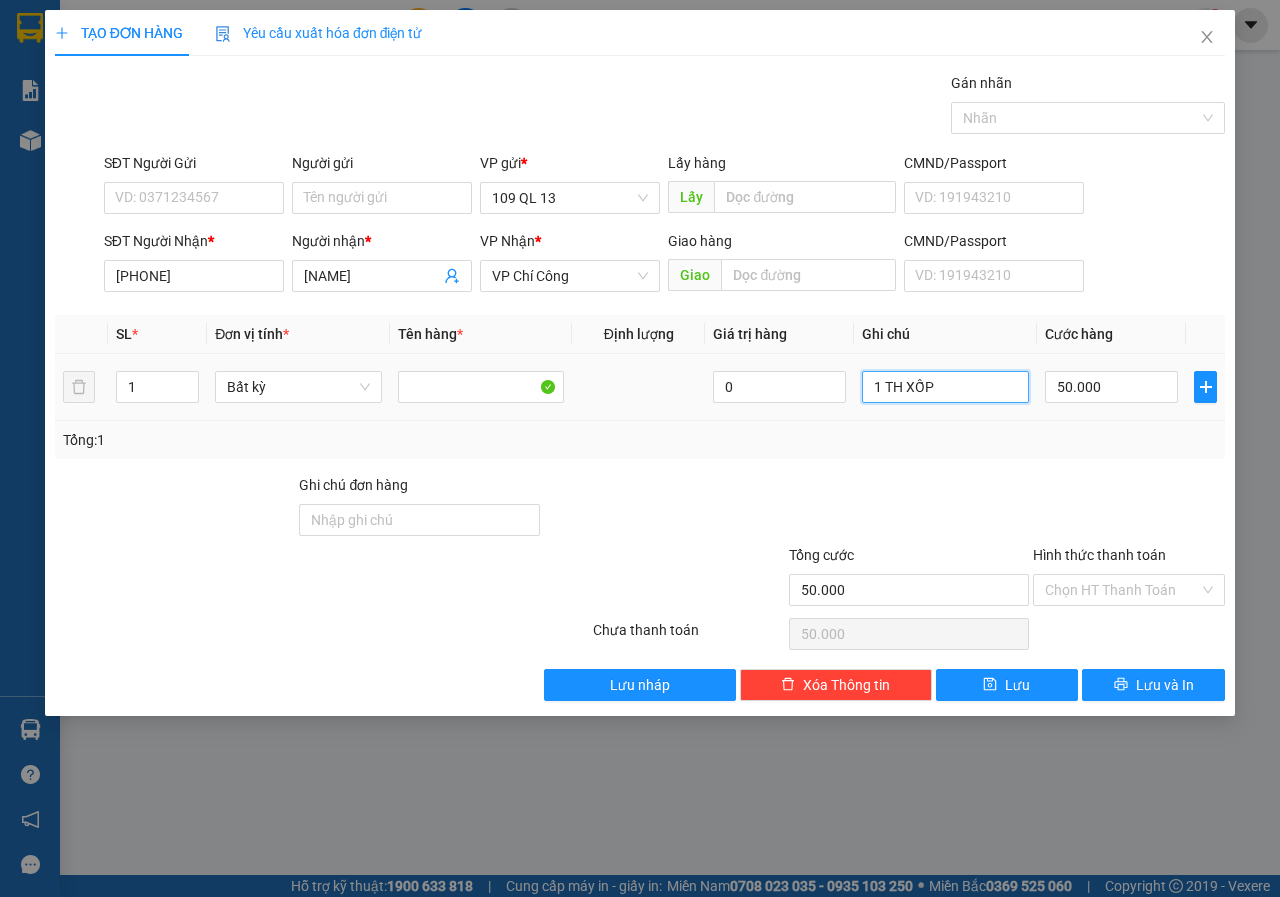 click on "1 TH XỐP" at bounding box center (945, 387) 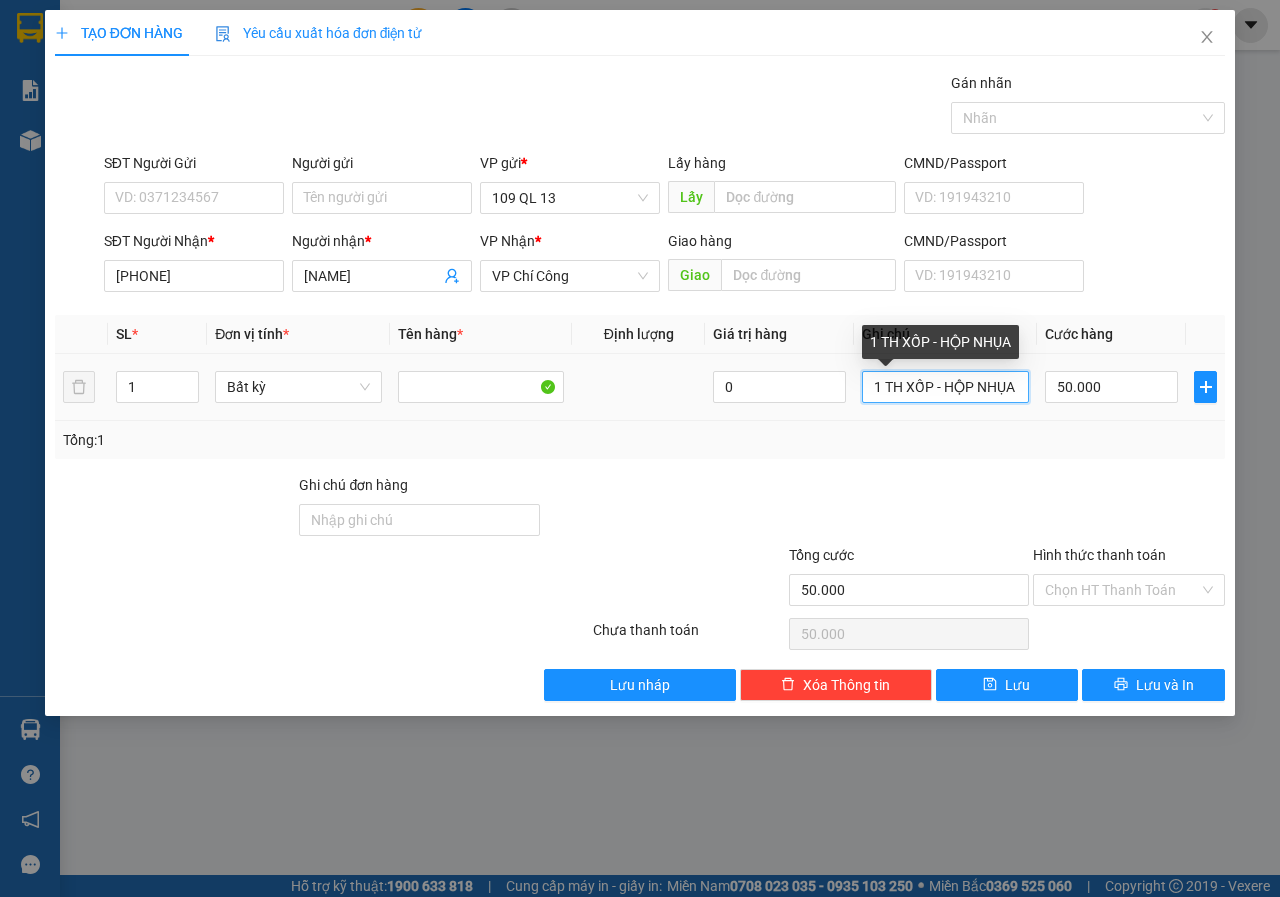 scroll, scrollTop: 0, scrollLeft: 1, axis: horizontal 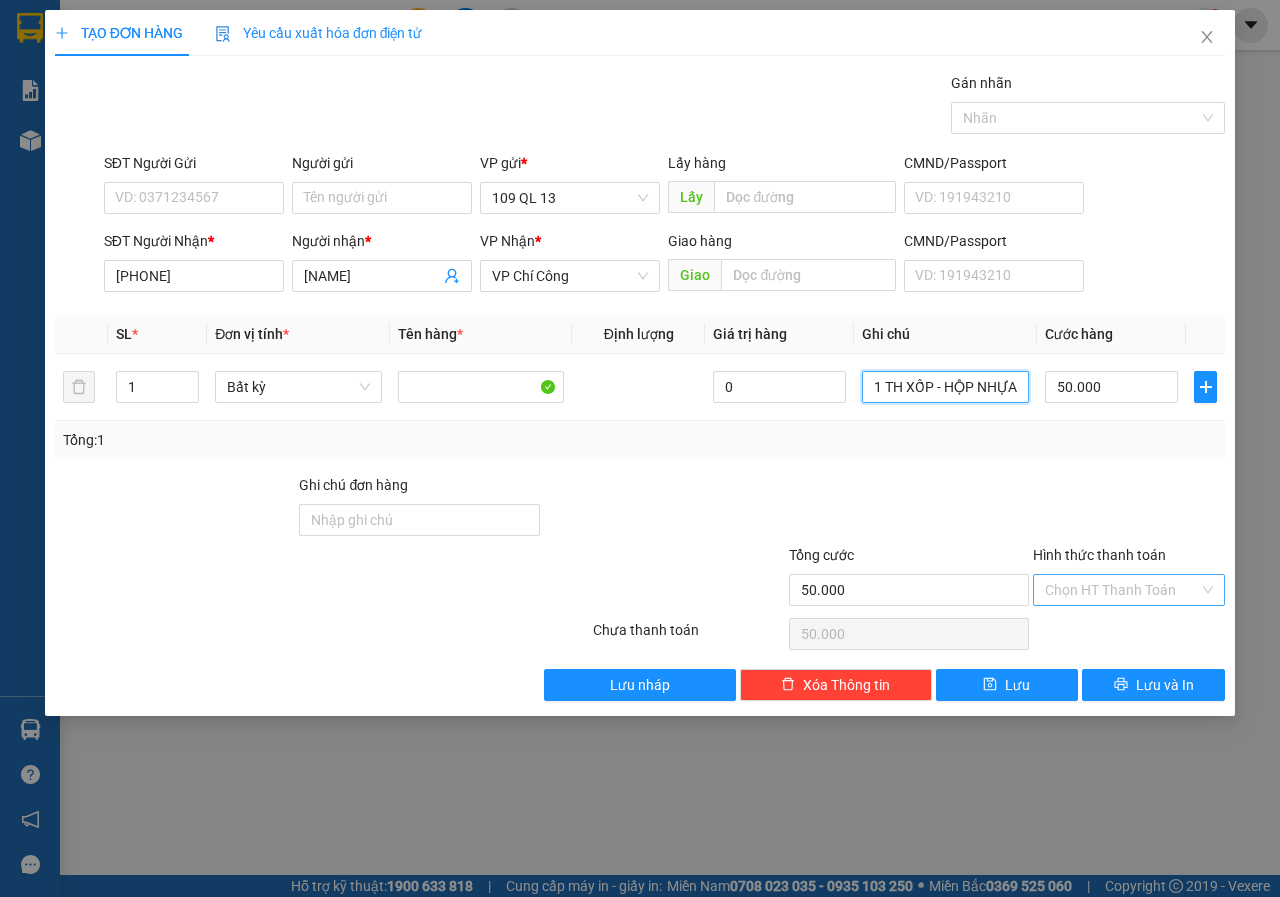 type on "1 TH XỐP - HỘP NHỰA" 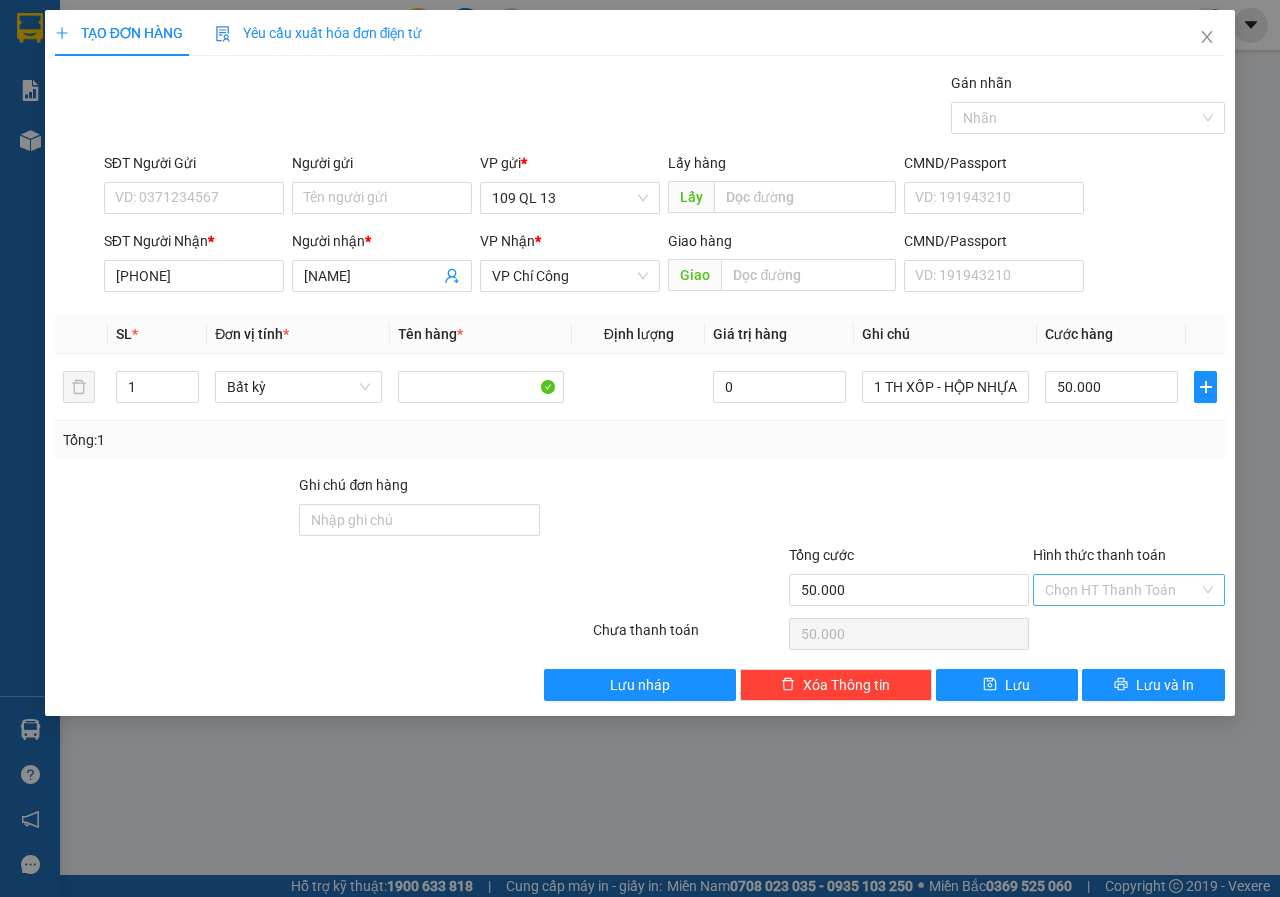click on "Hình thức thanh toán" at bounding box center (1122, 590) 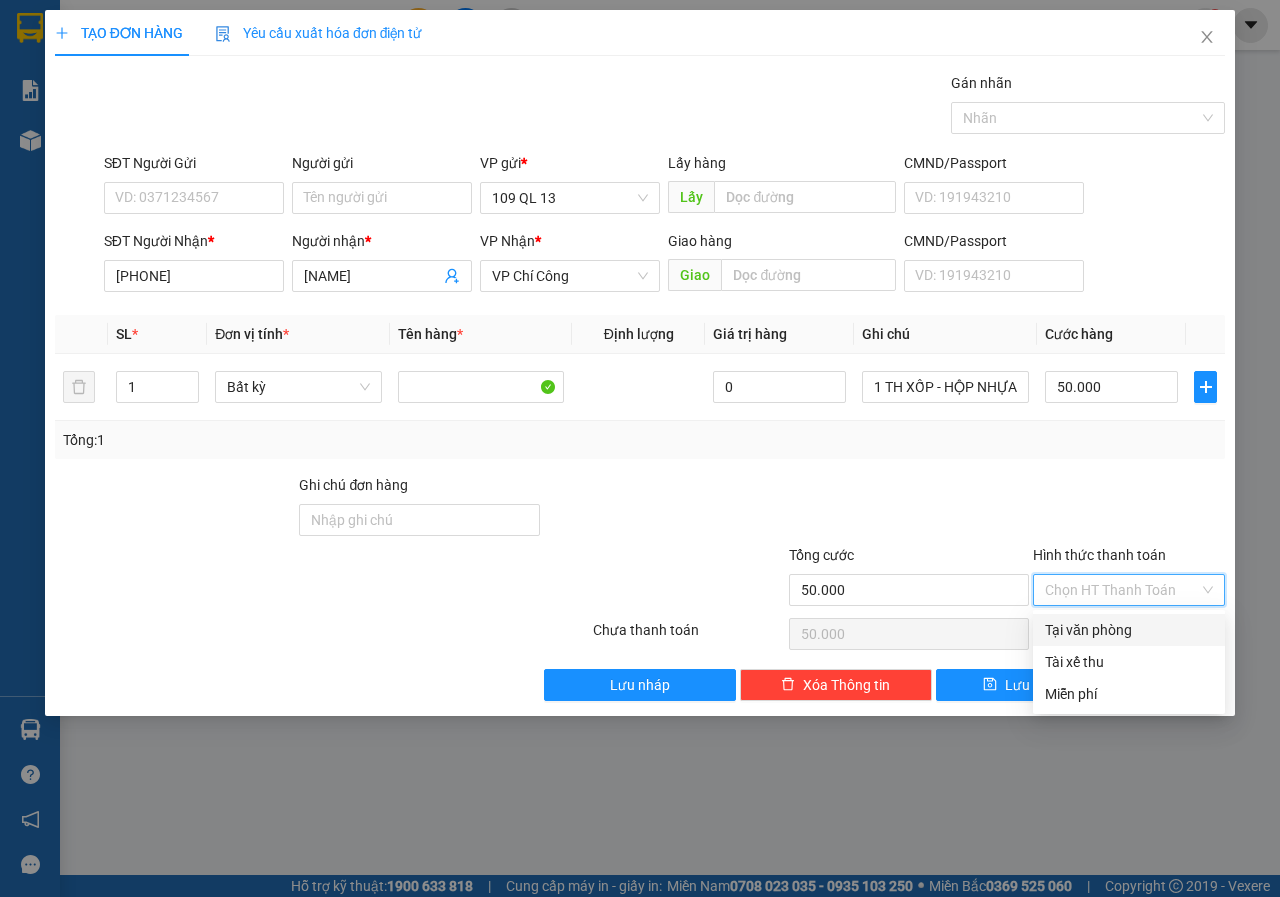 scroll, scrollTop: 0, scrollLeft: 0, axis: both 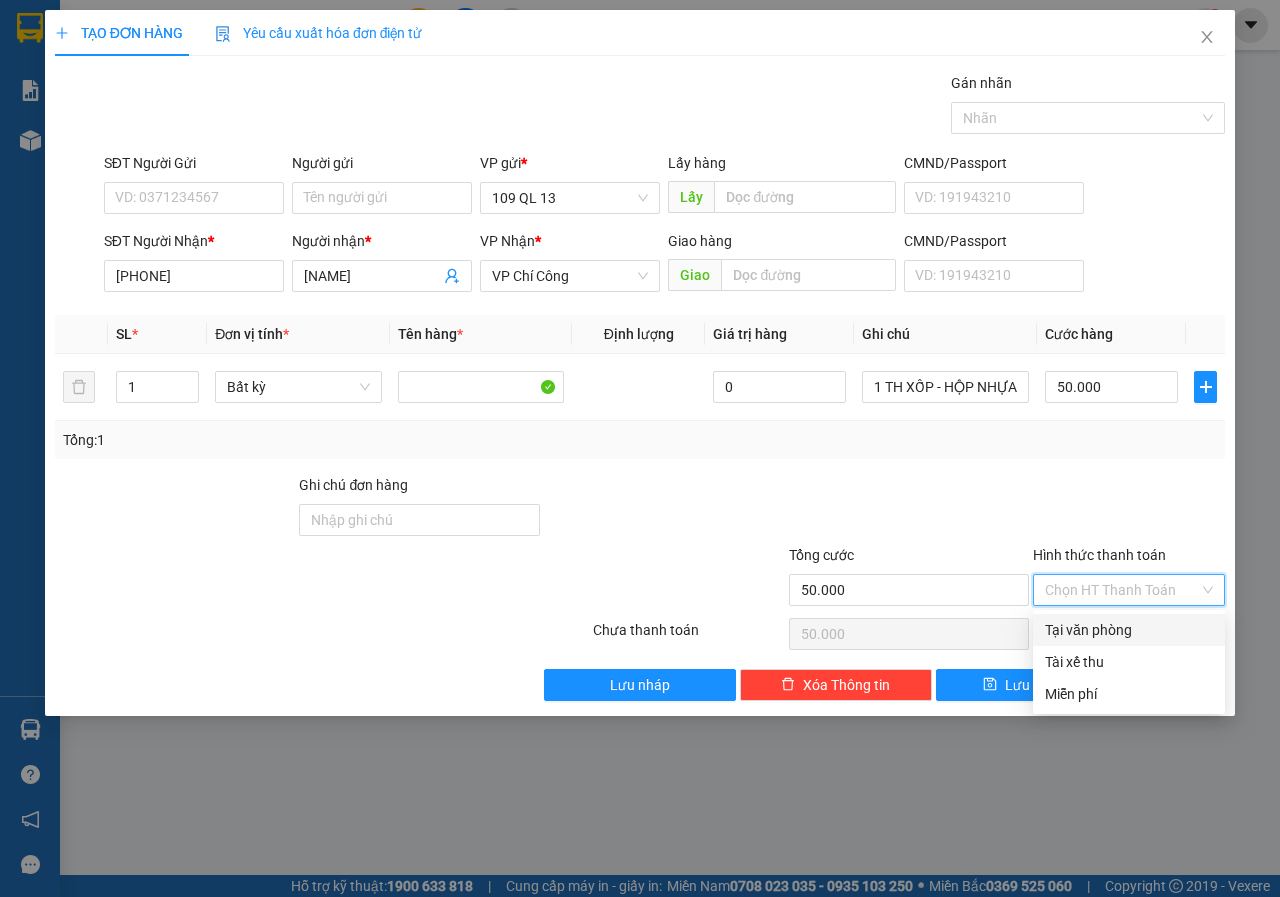 click on "Tại văn phòng" at bounding box center [1129, 630] 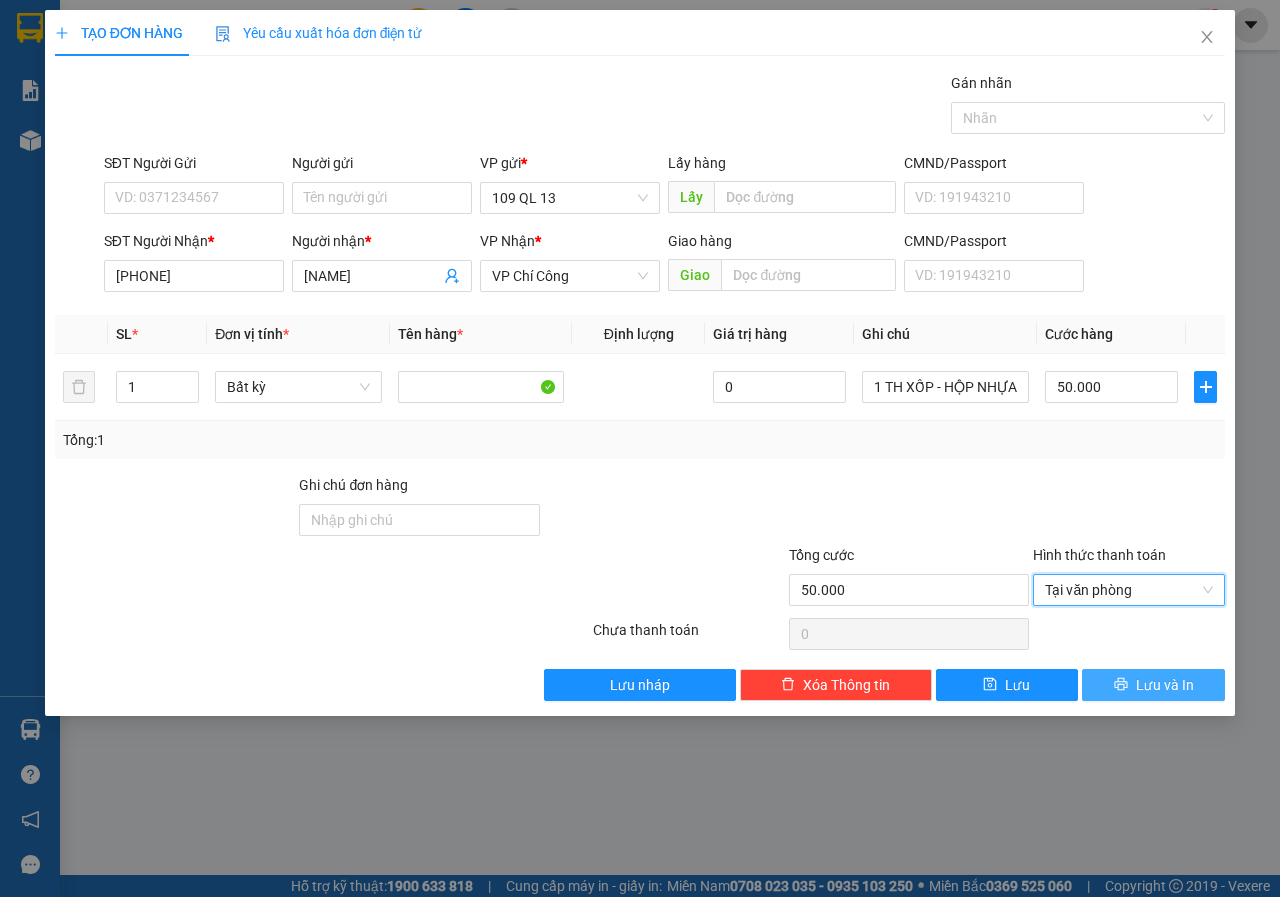 click 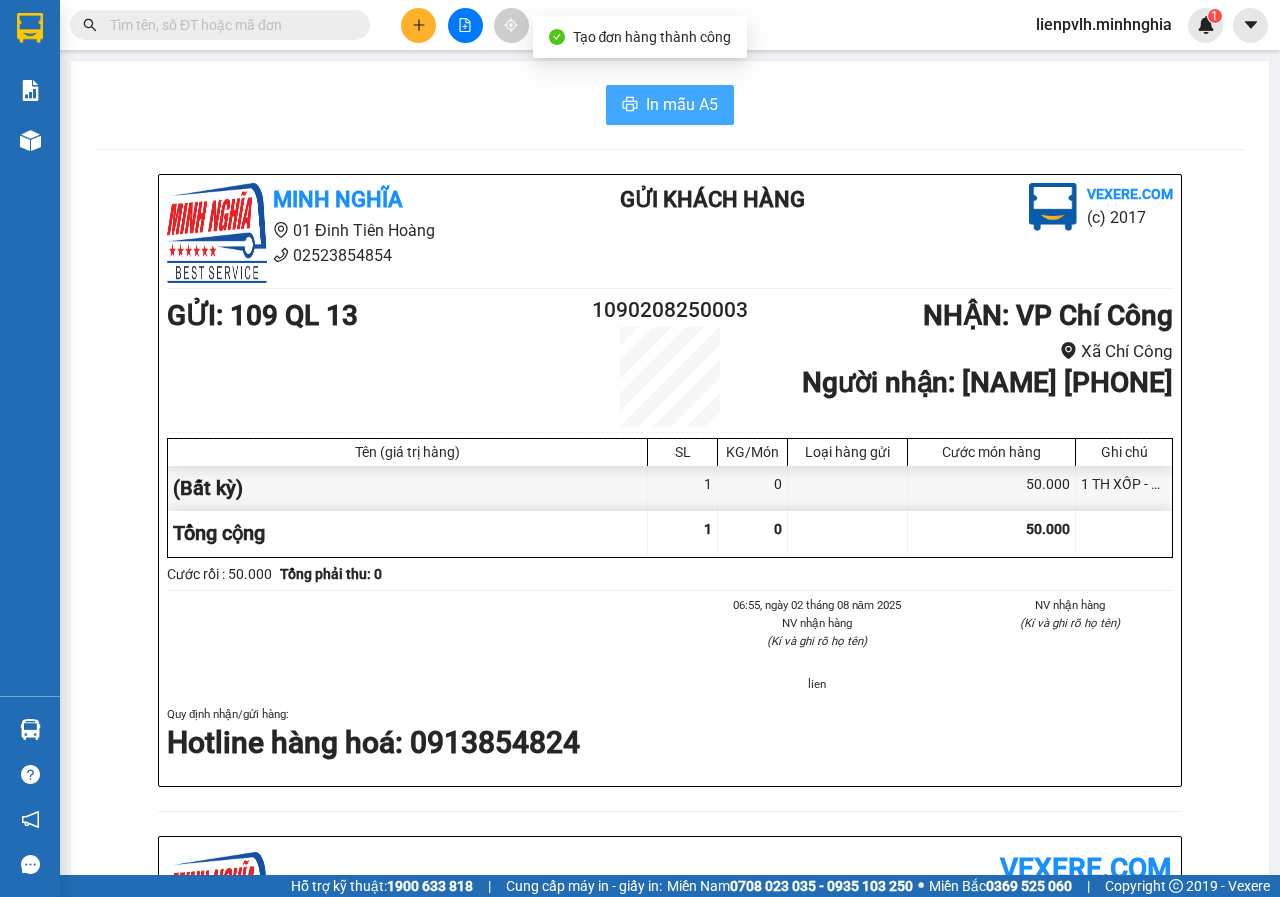 click on "In mẫu A5" at bounding box center (682, 104) 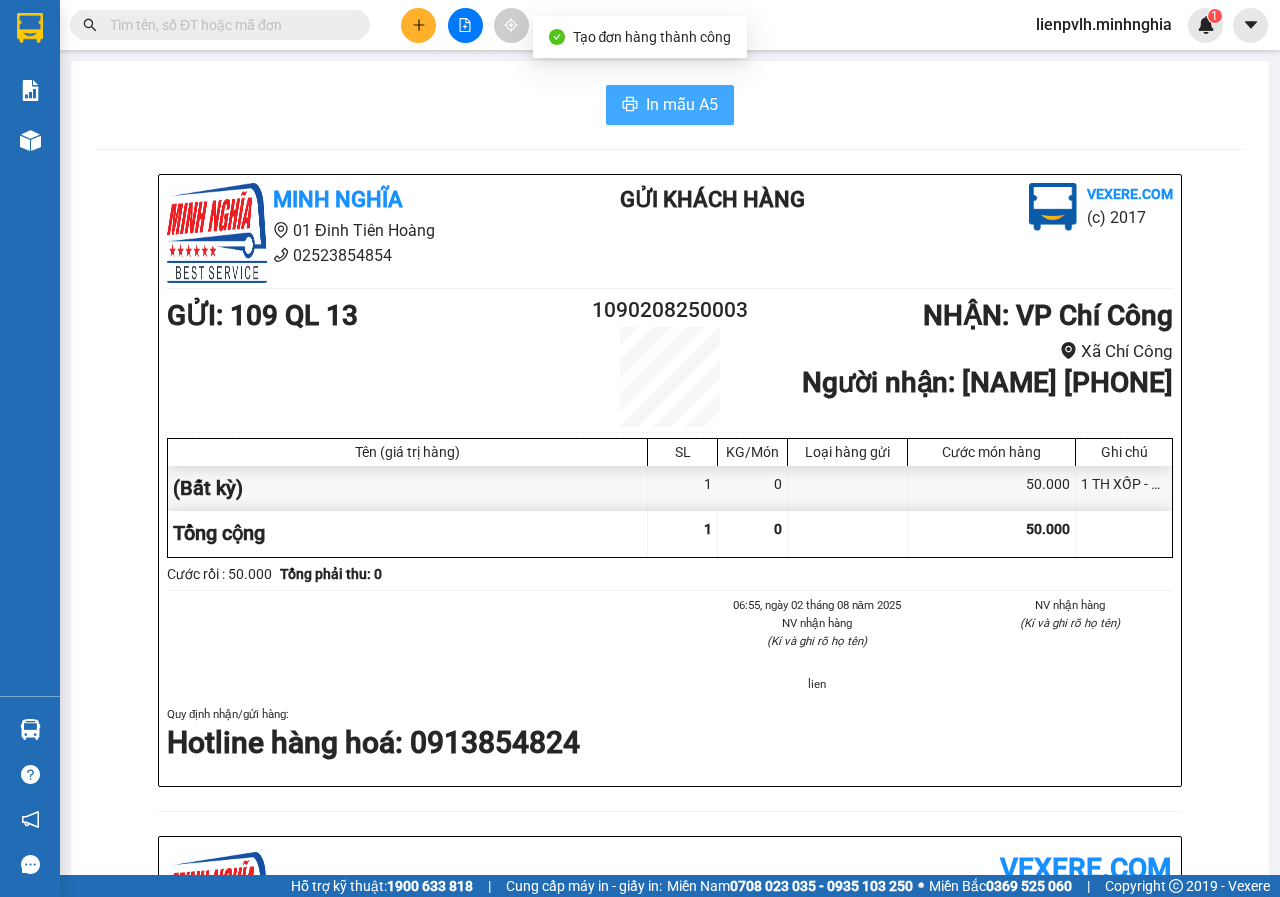 scroll, scrollTop: 0, scrollLeft: 0, axis: both 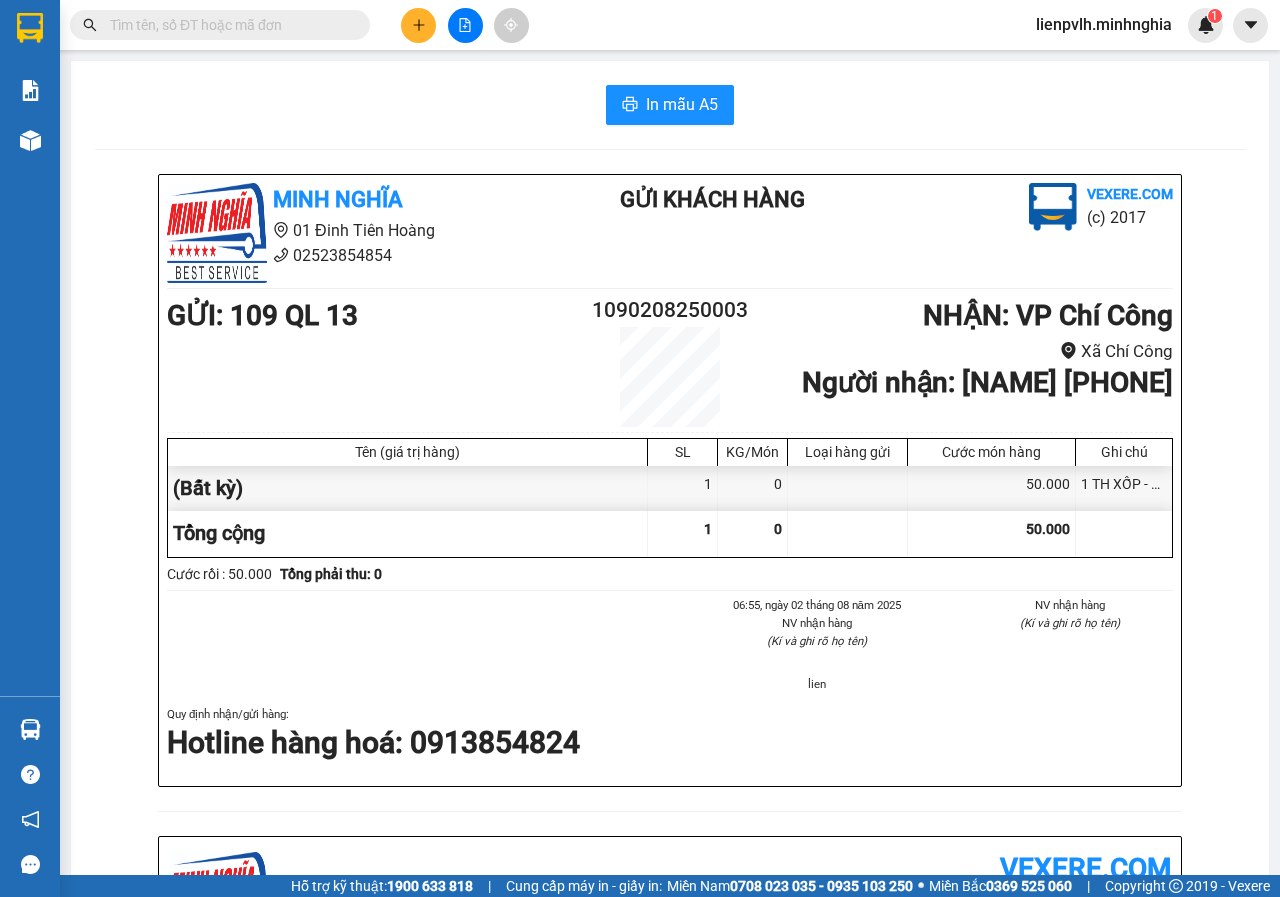 click on "In mẫu A5" at bounding box center (670, 105) 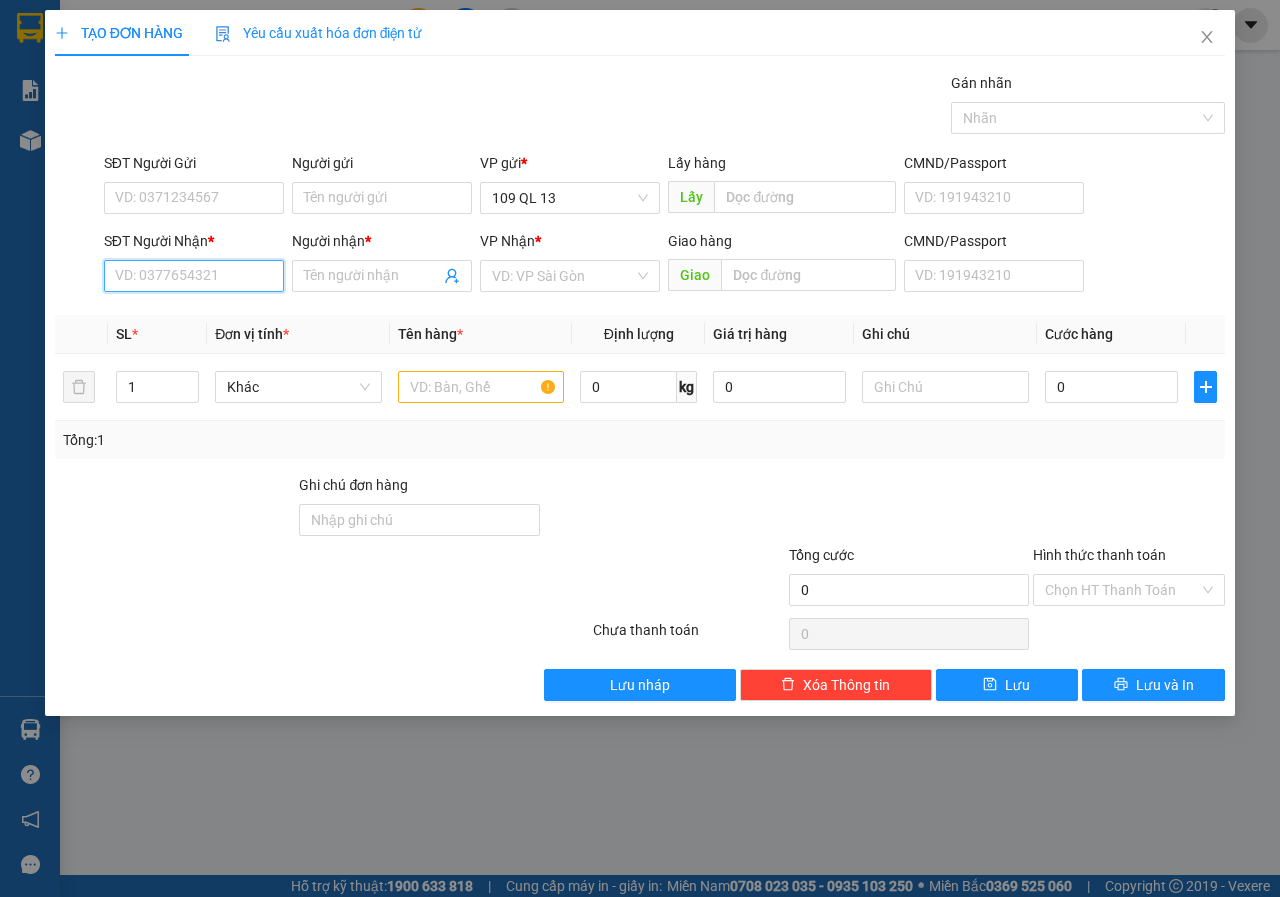 click on "SĐT Người Nhận  *" at bounding box center (194, 276) 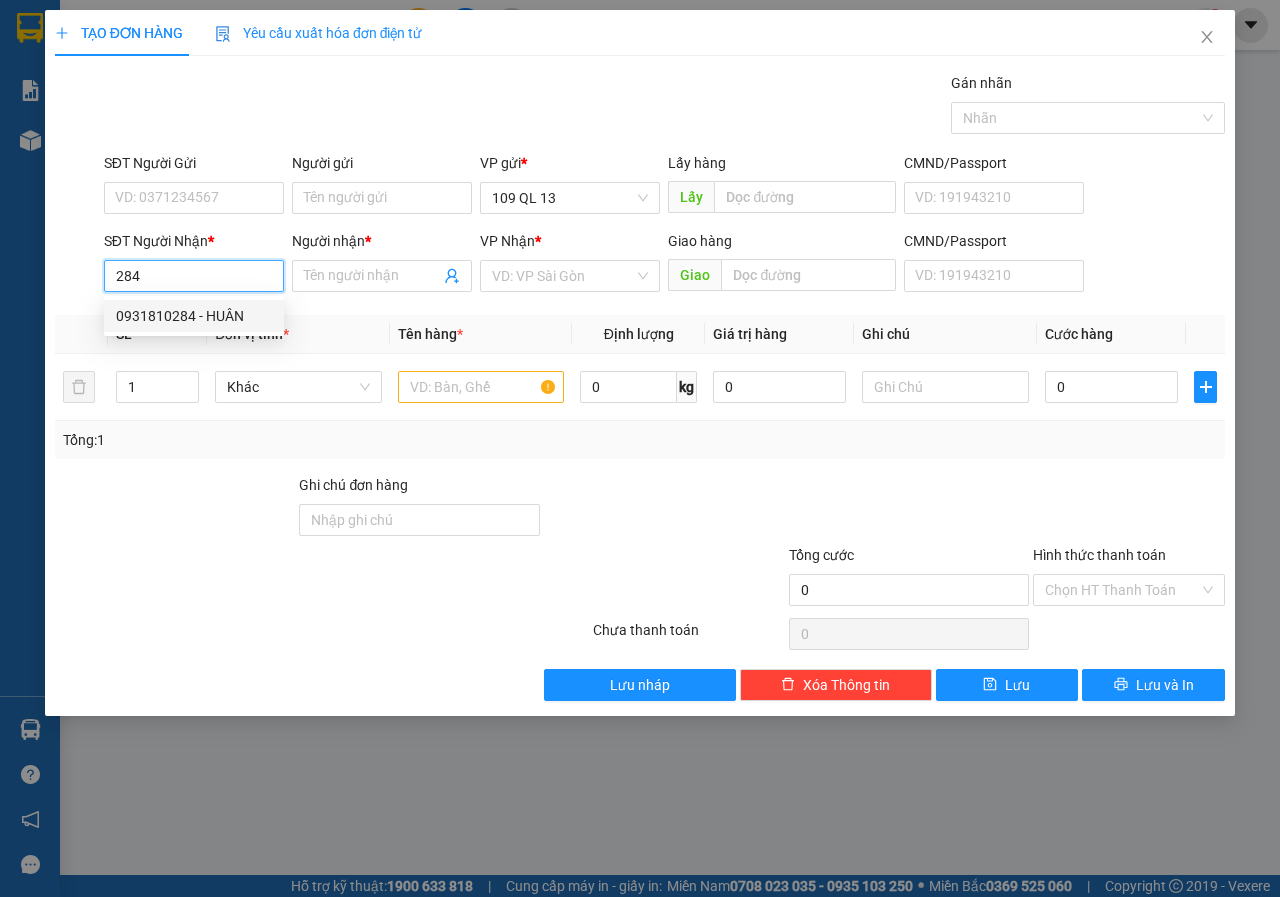 click on "0931810284 - HUÂN" at bounding box center [194, 316] 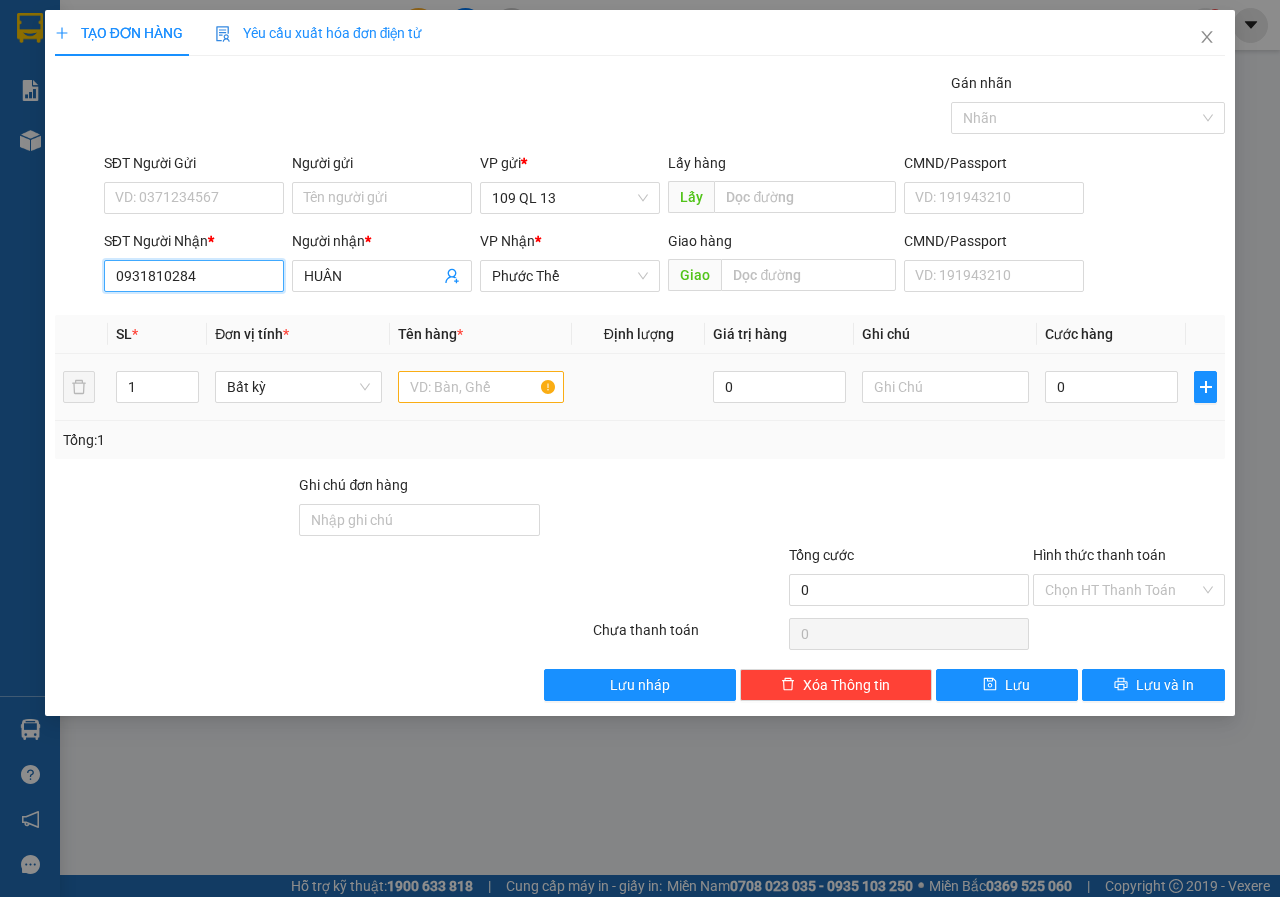 type on "0931810284" 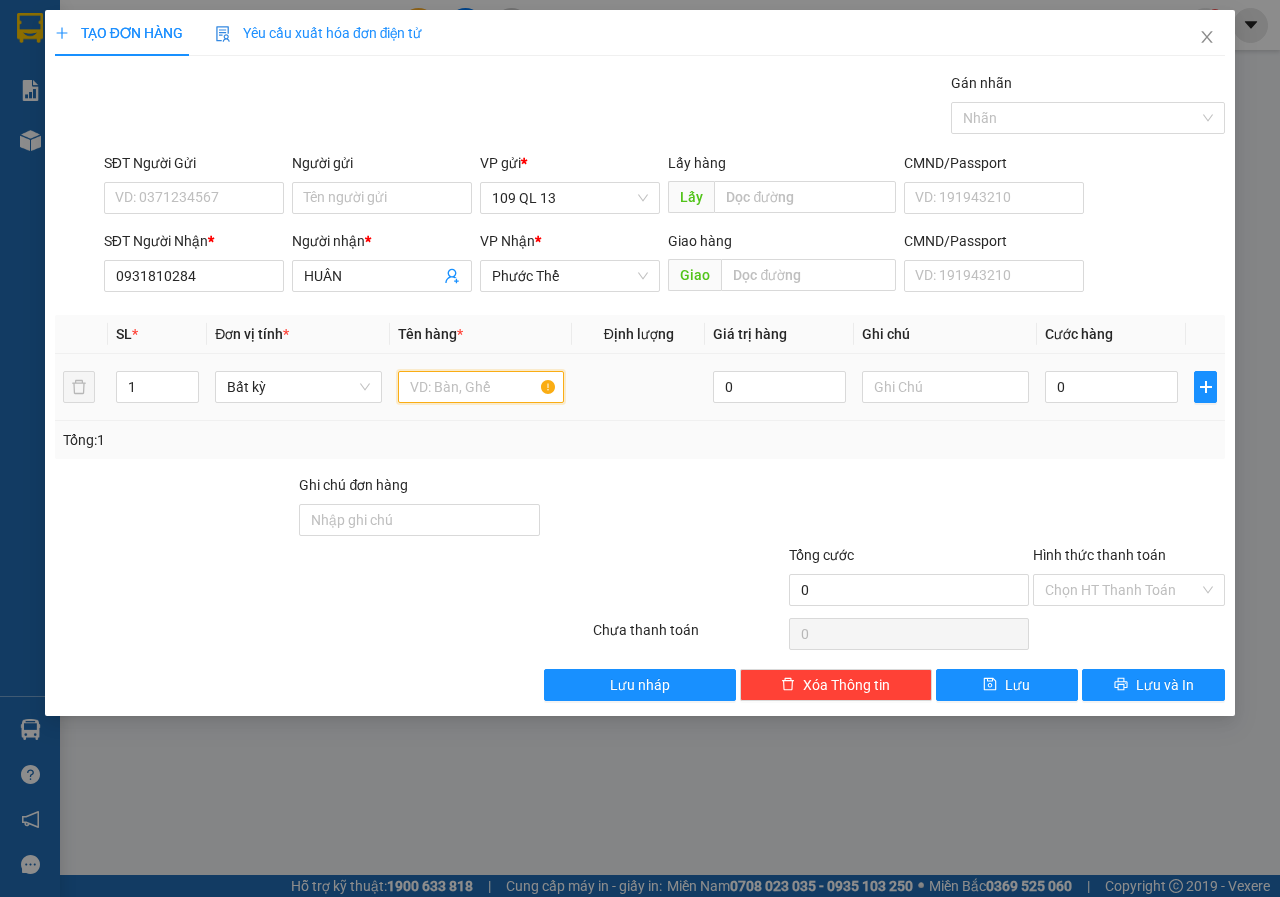 click at bounding box center (481, 387) 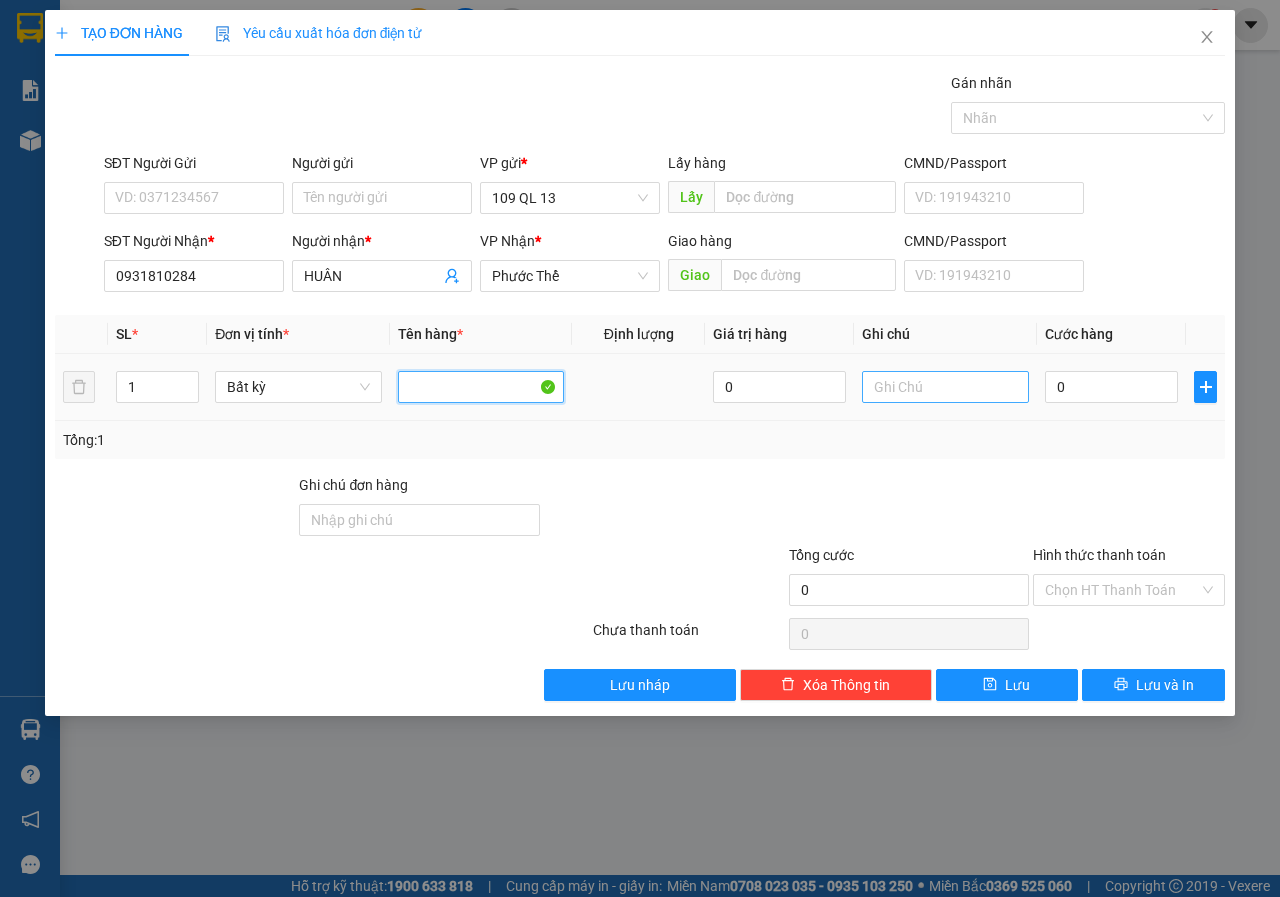 type 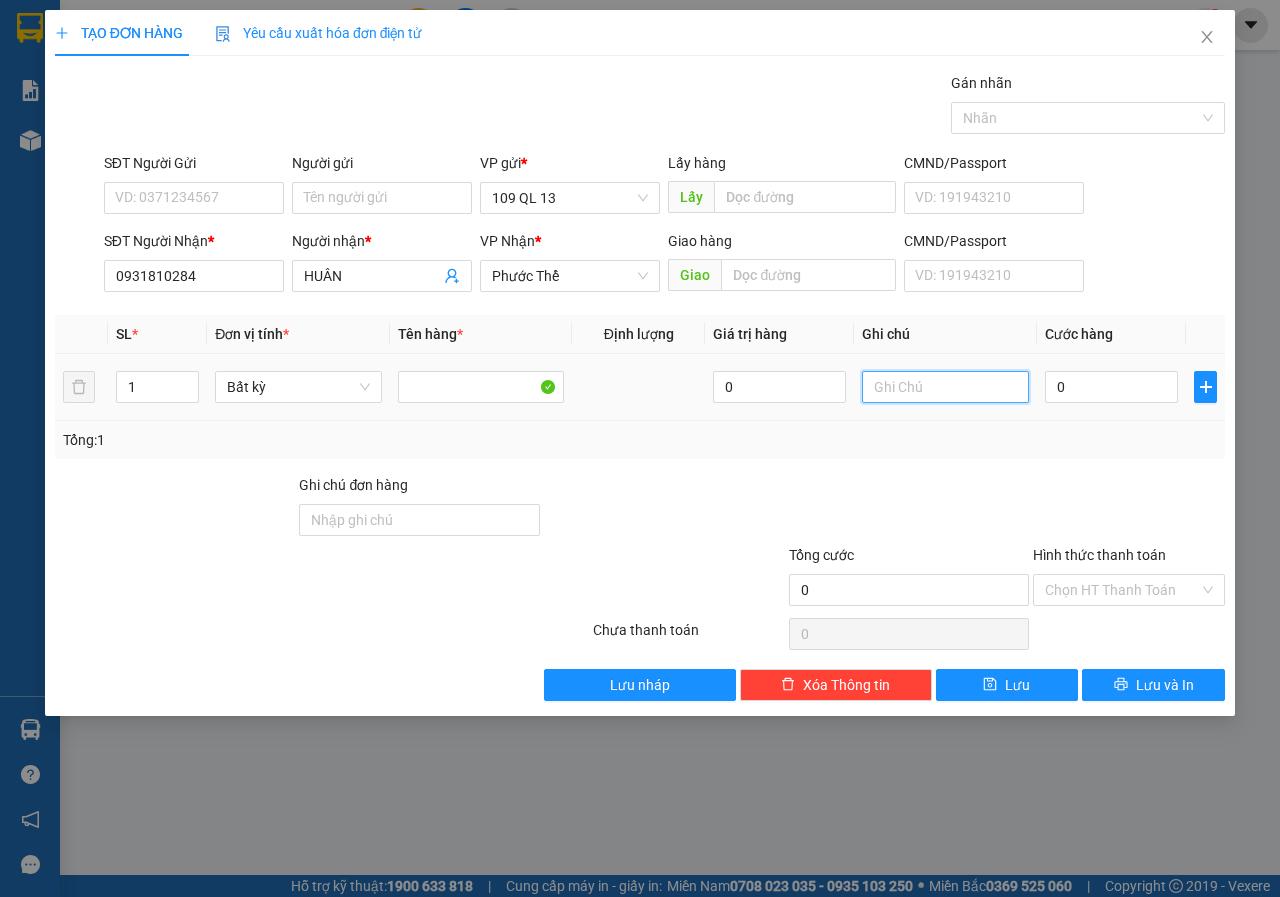 click at bounding box center [945, 387] 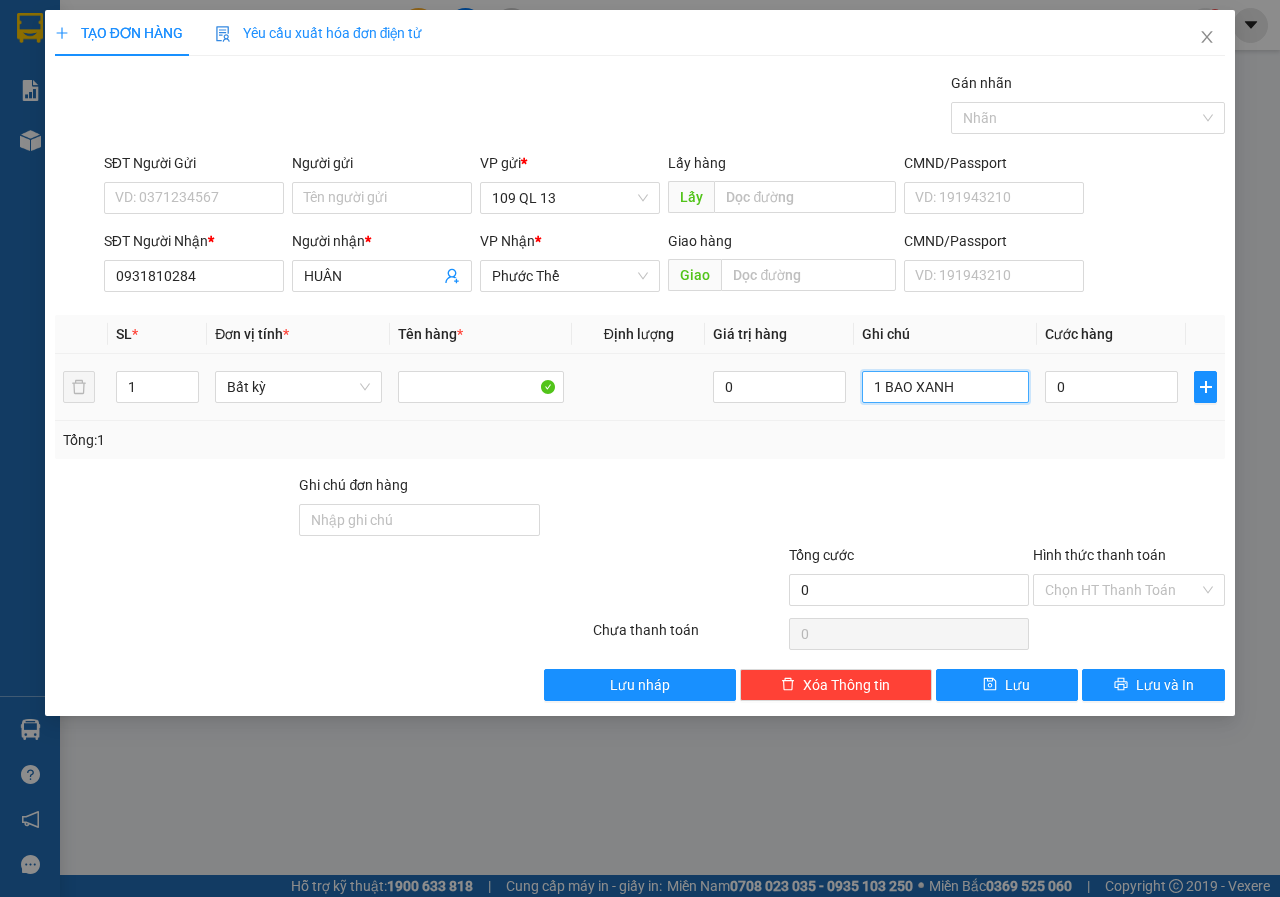 type on "1 BAO XANH" 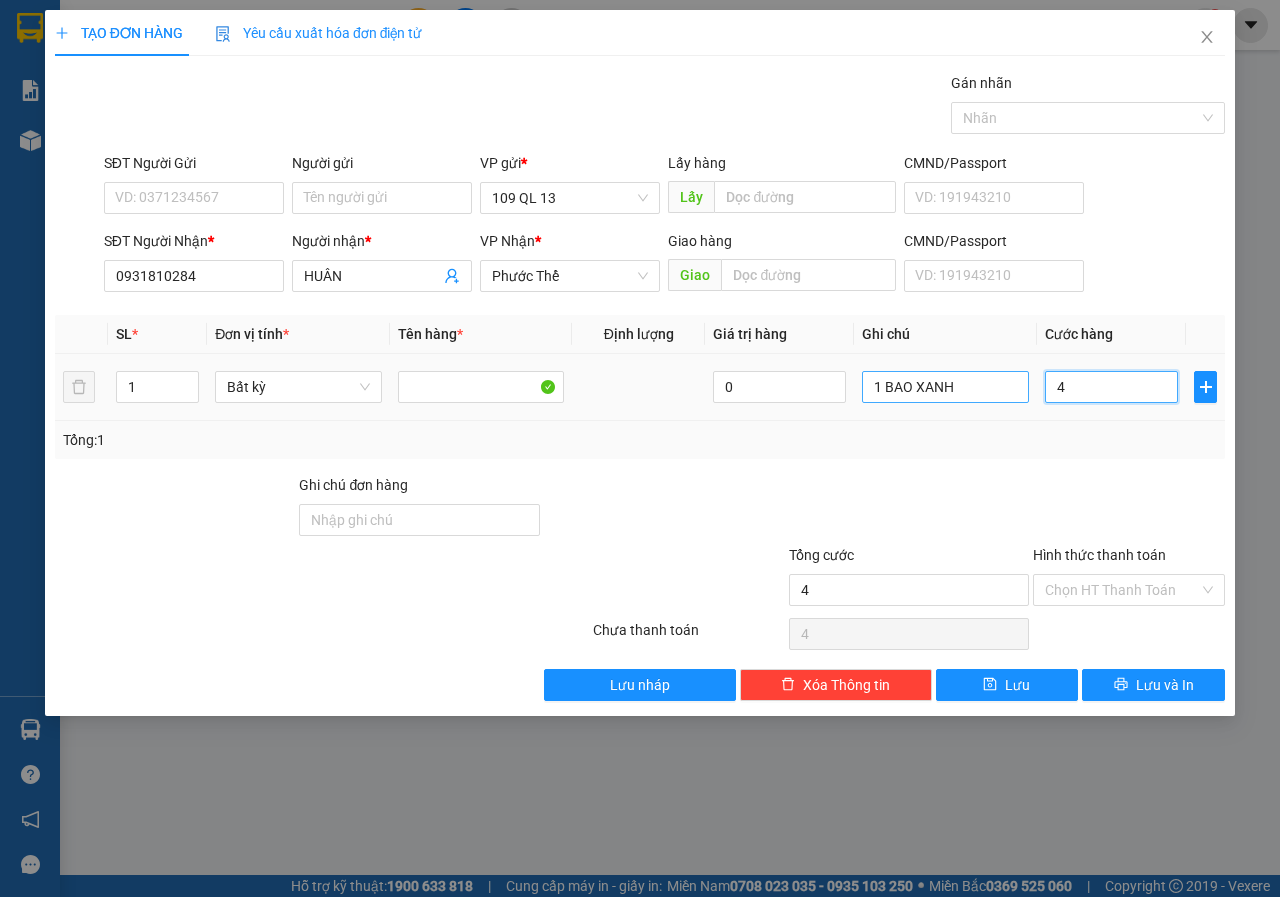 type on "4" 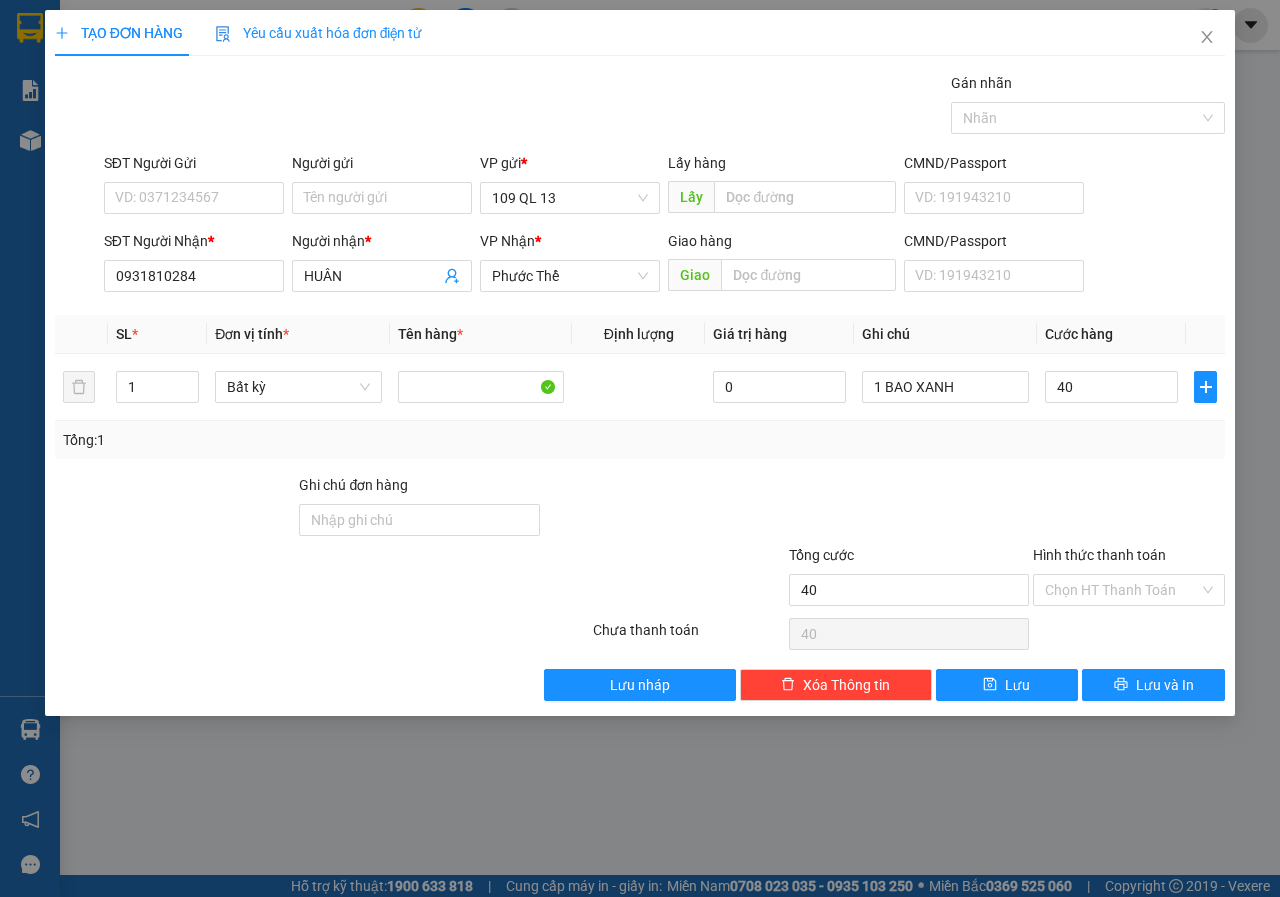 type on "40.000" 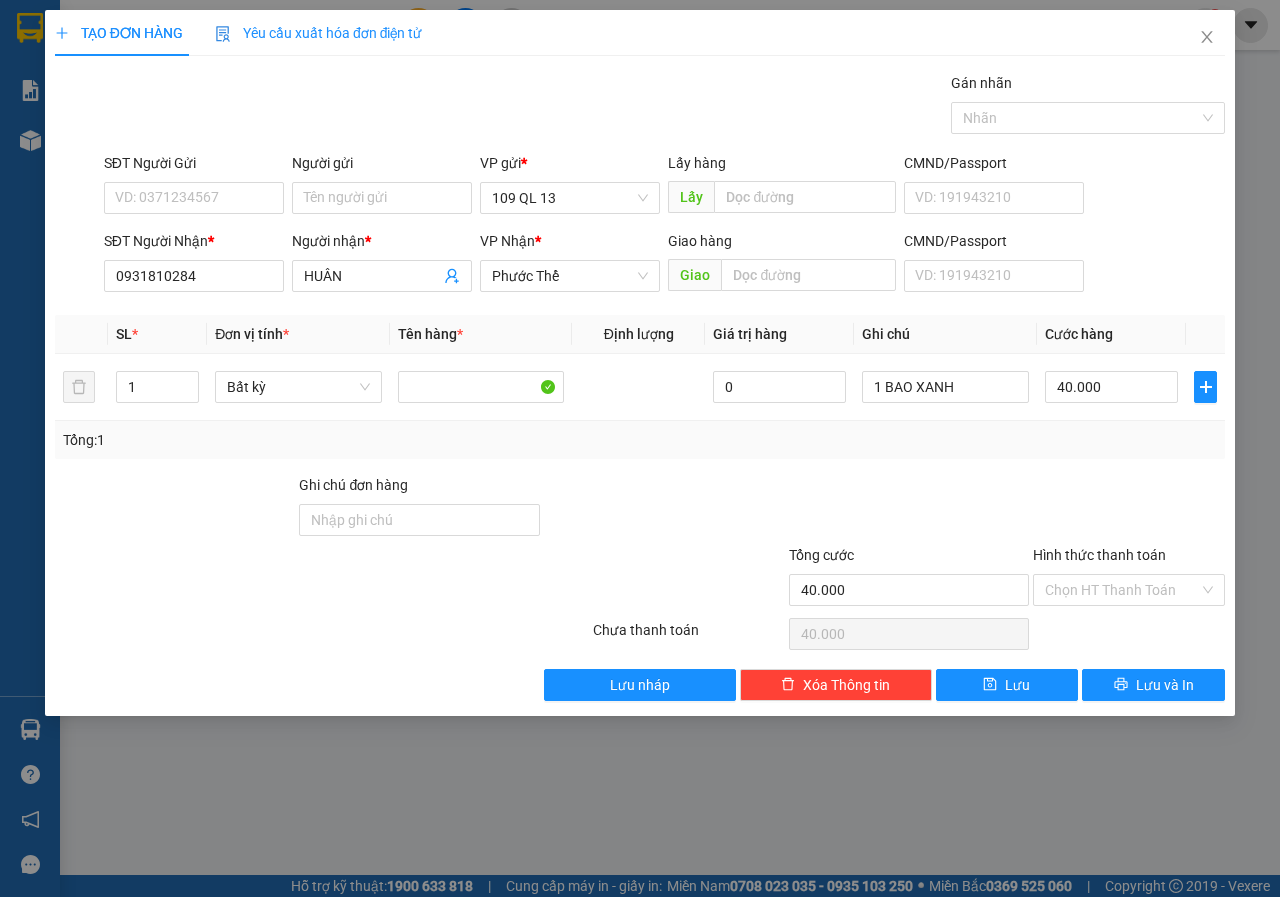 click on "Transit Pickup Surcharge Ids Transit Deliver Surcharge Ids Transit Deliver Surcharge Transit Deliver Surcharge Gói vận chuyển  * Tiêu chuẩn Gán nhãn   Nhãn SĐT Người Gửi VD: 0371234567 Người gửi Tên người gửi VP gửi  * 109 [STREET] Lấy hàng Lấy CMND/Passport VD: 191943210 SĐT Người Nhận  * 0931810284 Người nhận  * [FIRST] VP Nhận  * [FIRST] Giao hàng Giao CMND/Passport VD: 191943210 SL  * Đơn vị tính  * Tên hàng  * Định lượng Giá trị hàng Ghi chú Cước hàng                   1 Bất kỳ 0 1 BAO XANH 40.000 Tổng:  1 Ghi chú đơn hàng Tổng cước 40.000 Hình thức thanh toán Chọn HT Thanh Toán Số tiền thu trước 0 Chưa thanh toán 40.000 Chọn HT Thanh Toán Lưu nháp Xóa Thông tin Lưu Lưu và In" at bounding box center [640, 386] 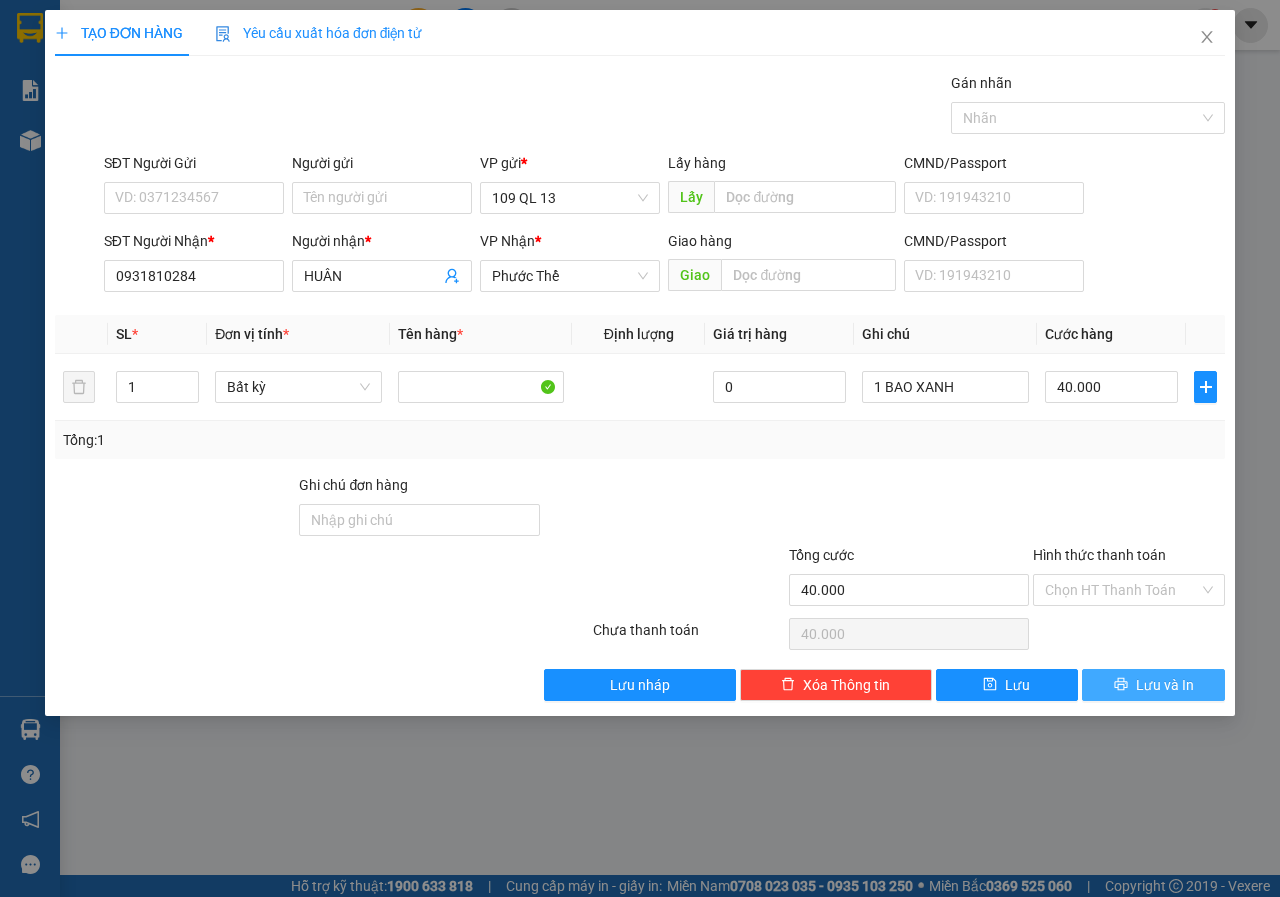 click on "Lưu và In" at bounding box center [1165, 685] 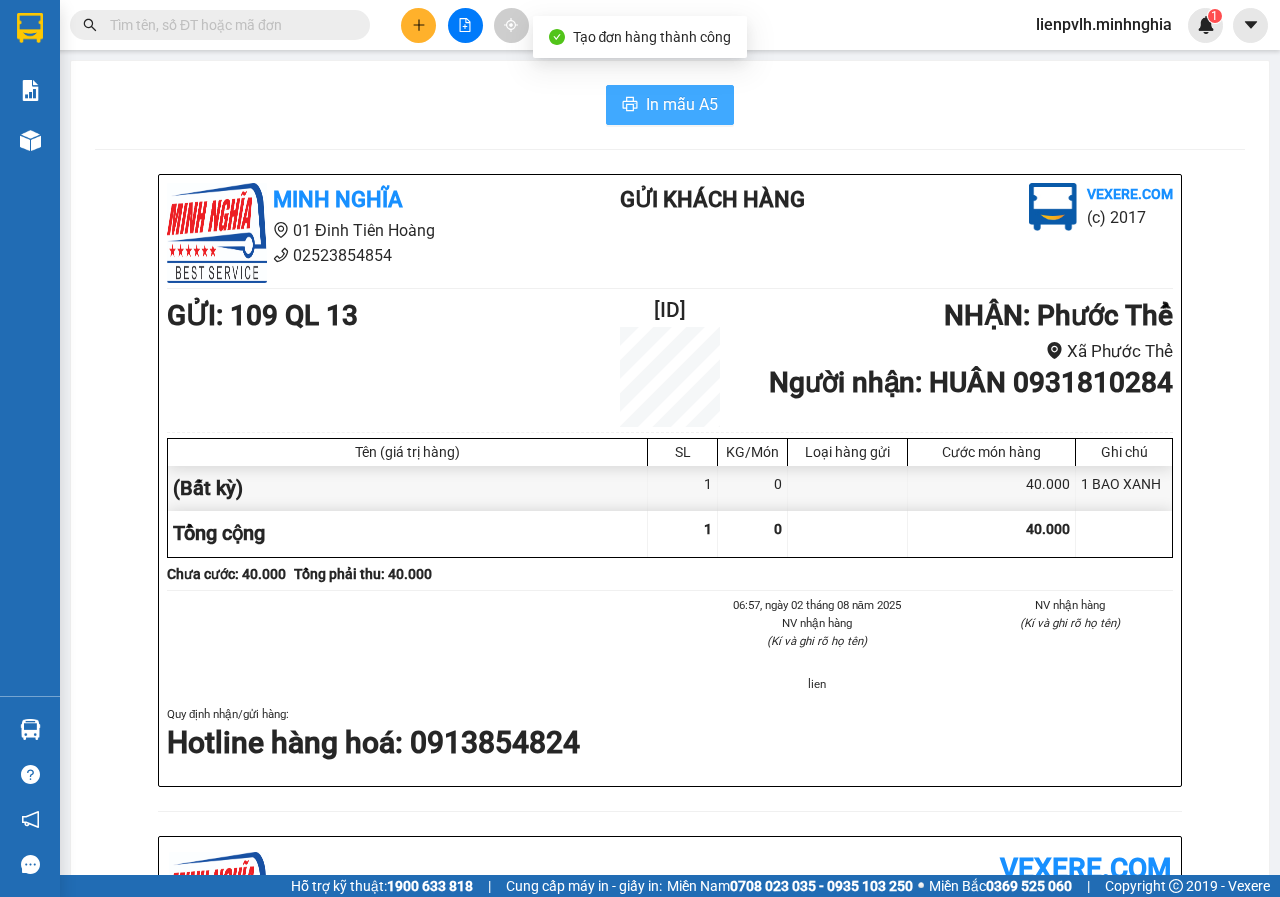 click on "In mẫu A5" at bounding box center (670, 105) 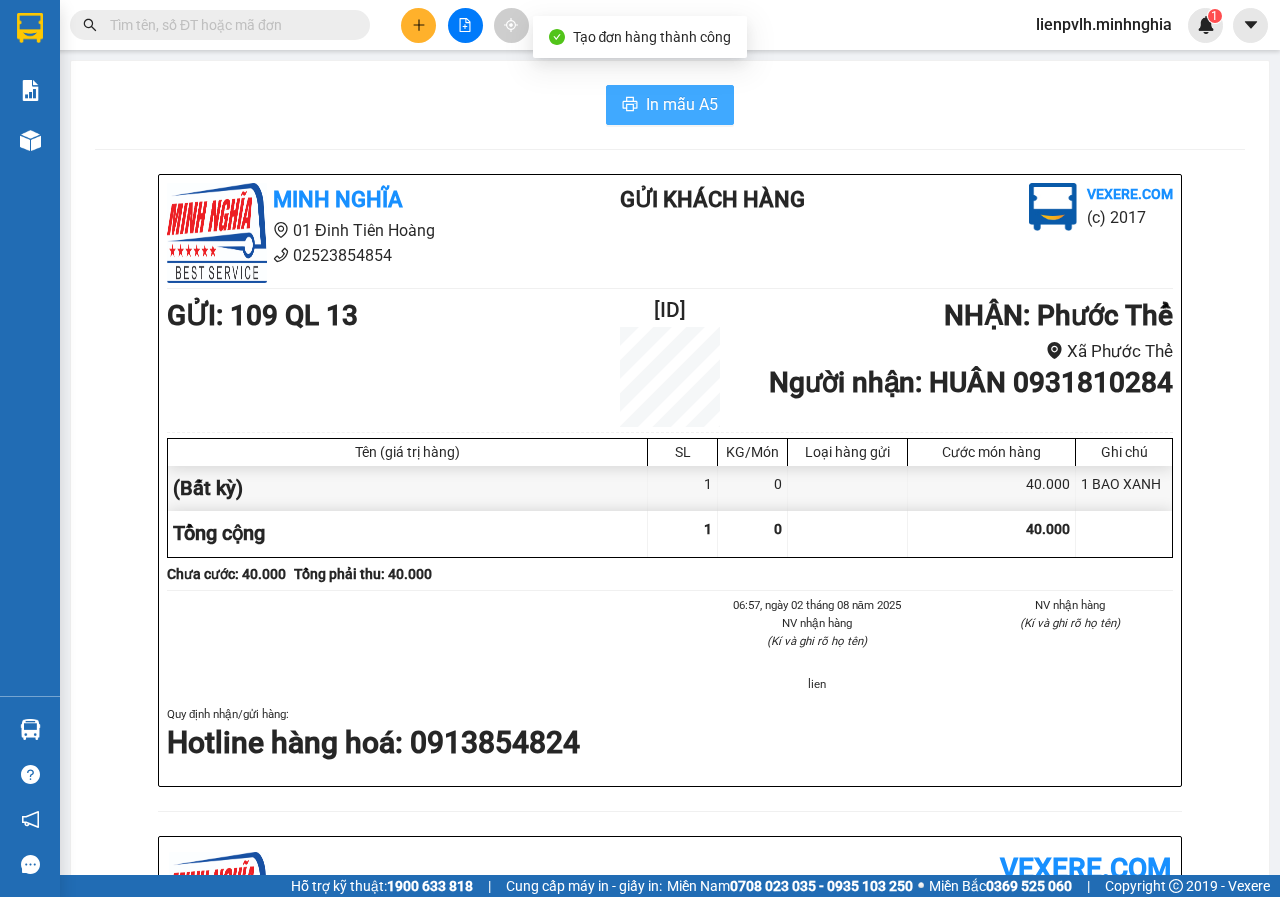 scroll, scrollTop: 0, scrollLeft: 0, axis: both 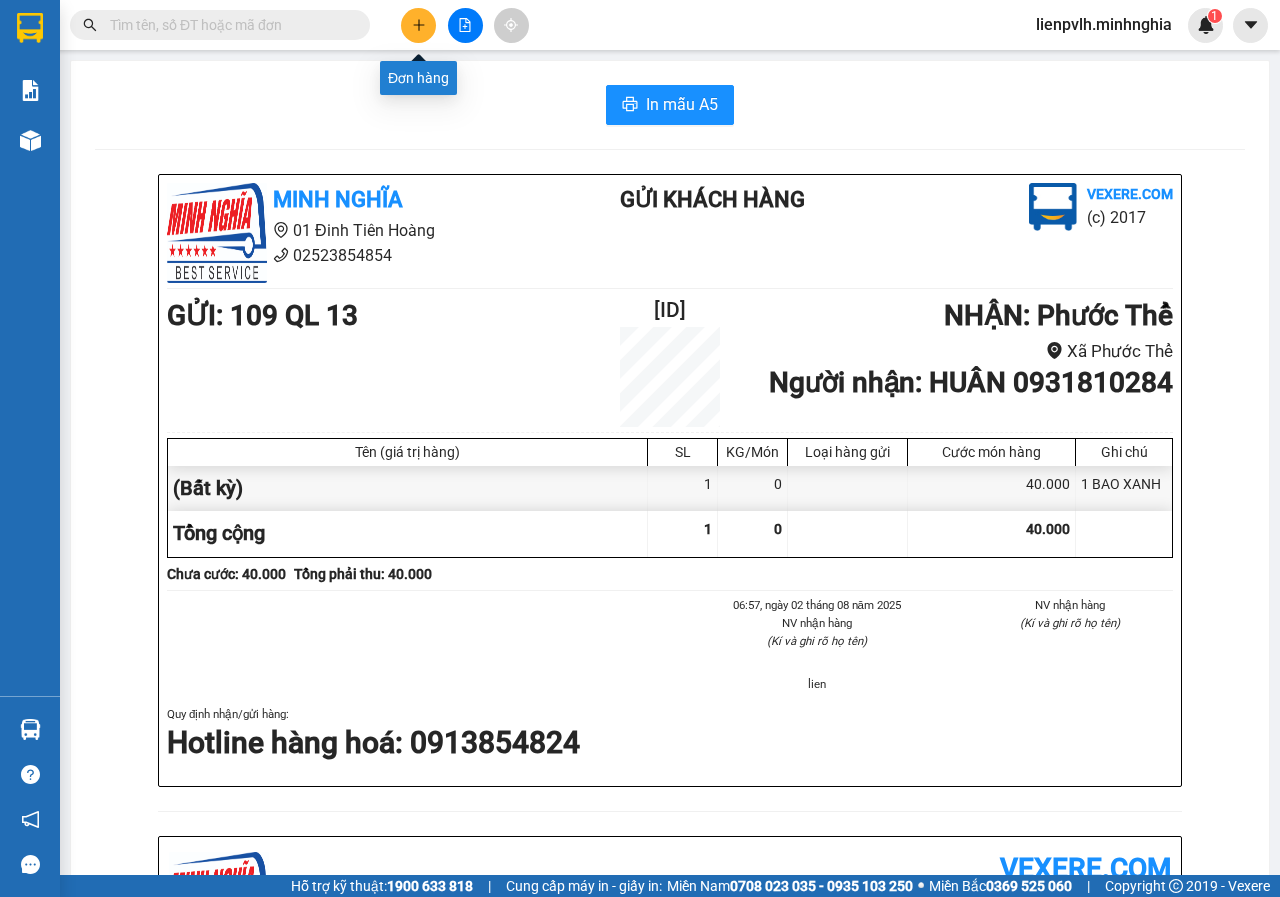 click at bounding box center [418, 25] 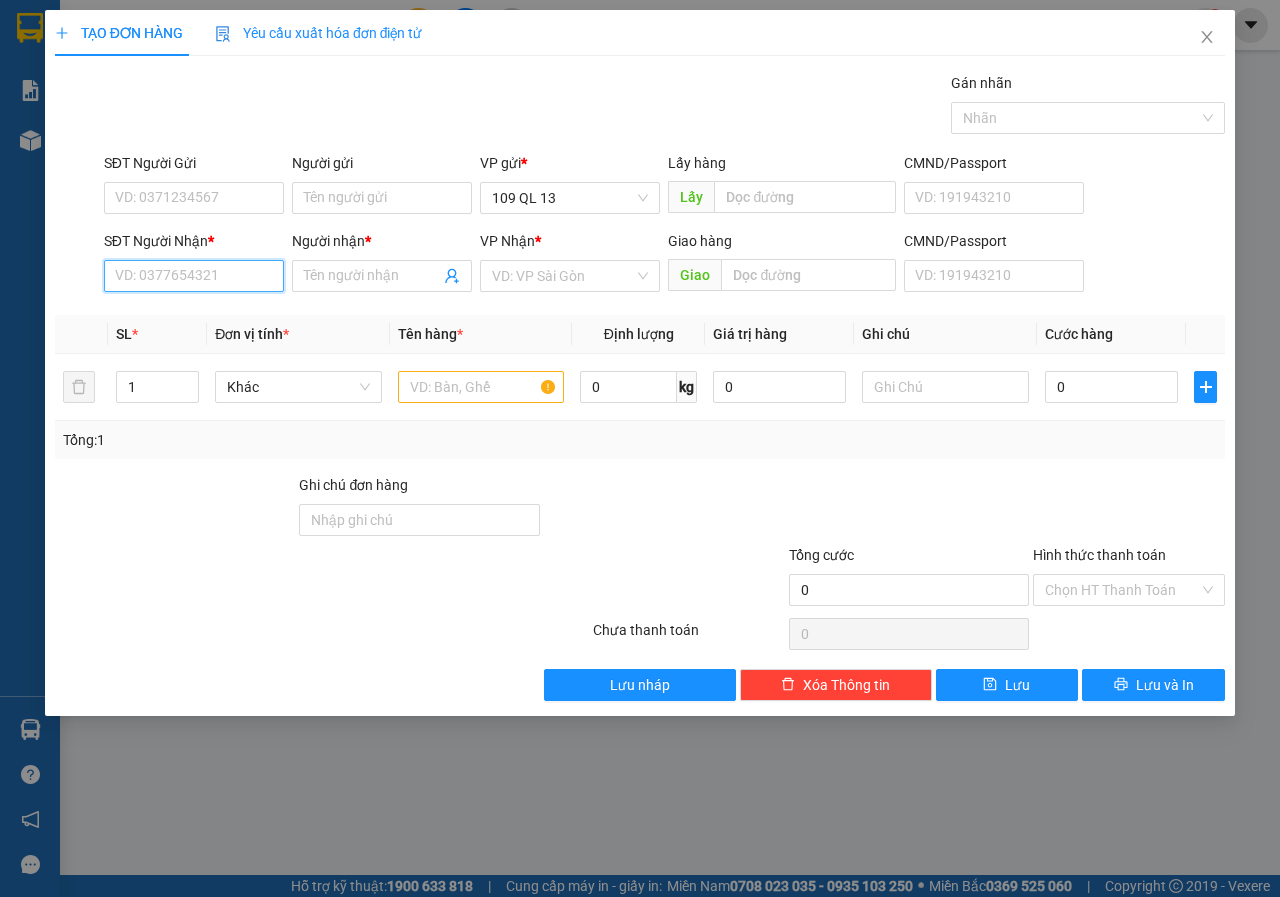 click on "SĐT Người Nhận  *" at bounding box center (194, 276) 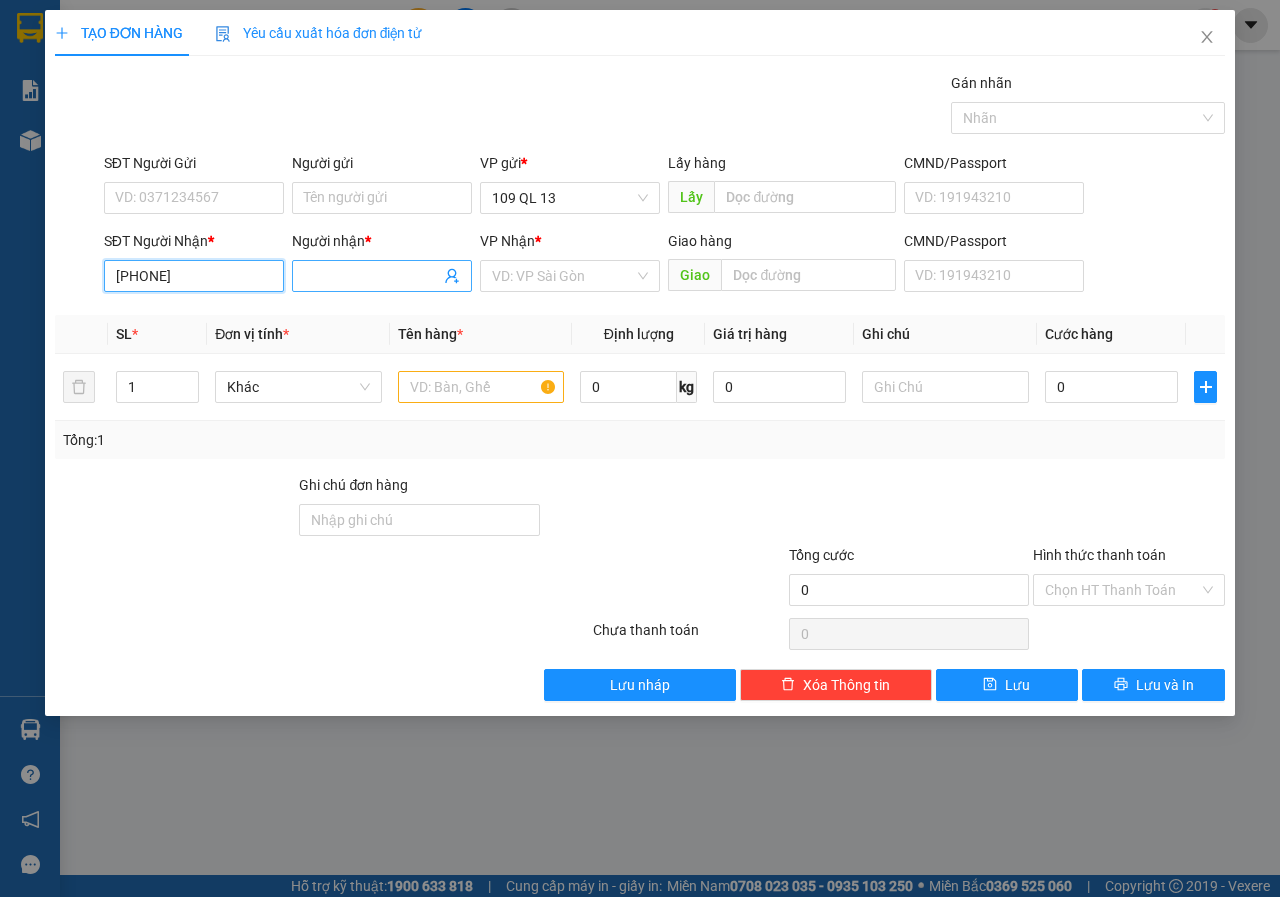 type on "[PHONE]" 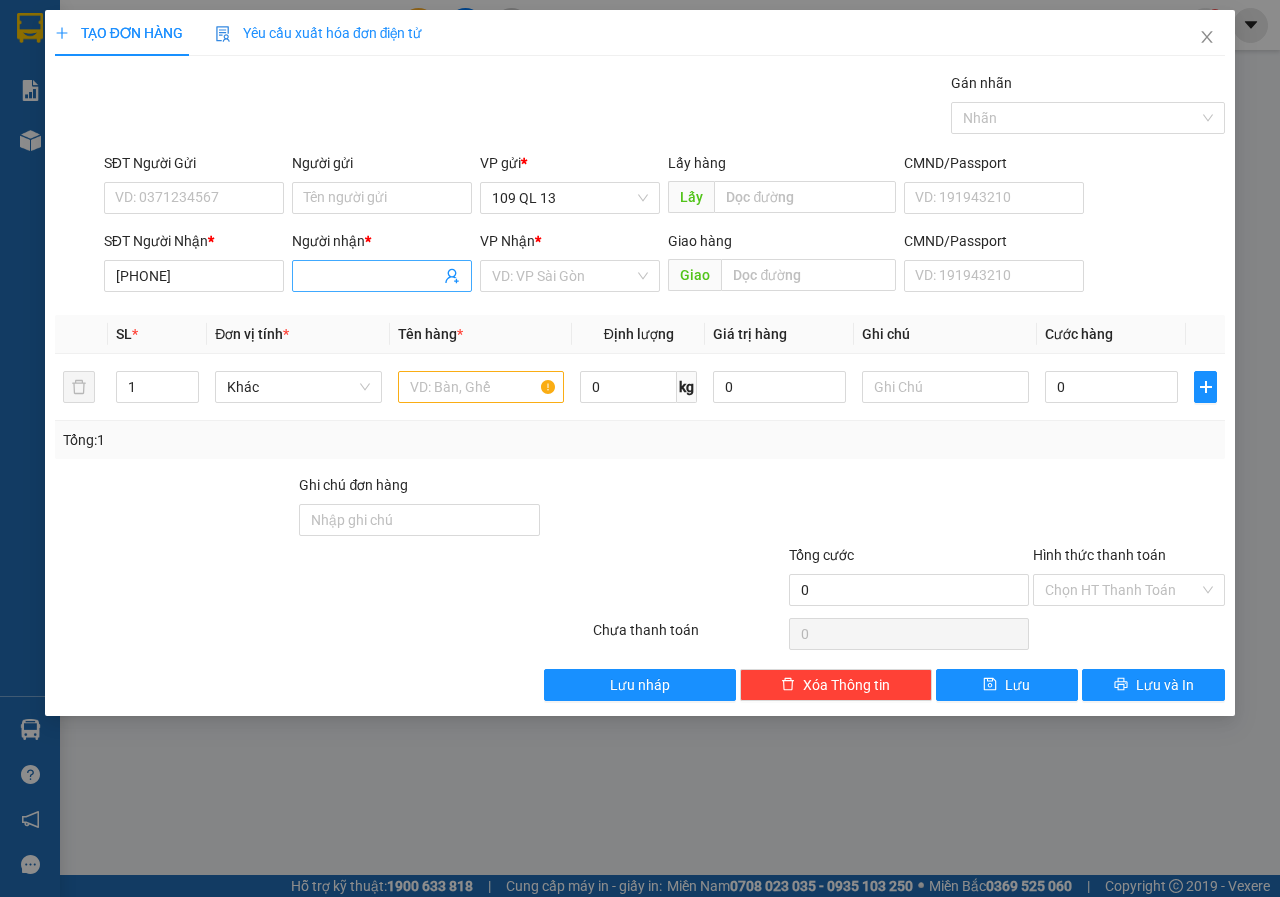 click on "Người nhận  *" at bounding box center (372, 276) 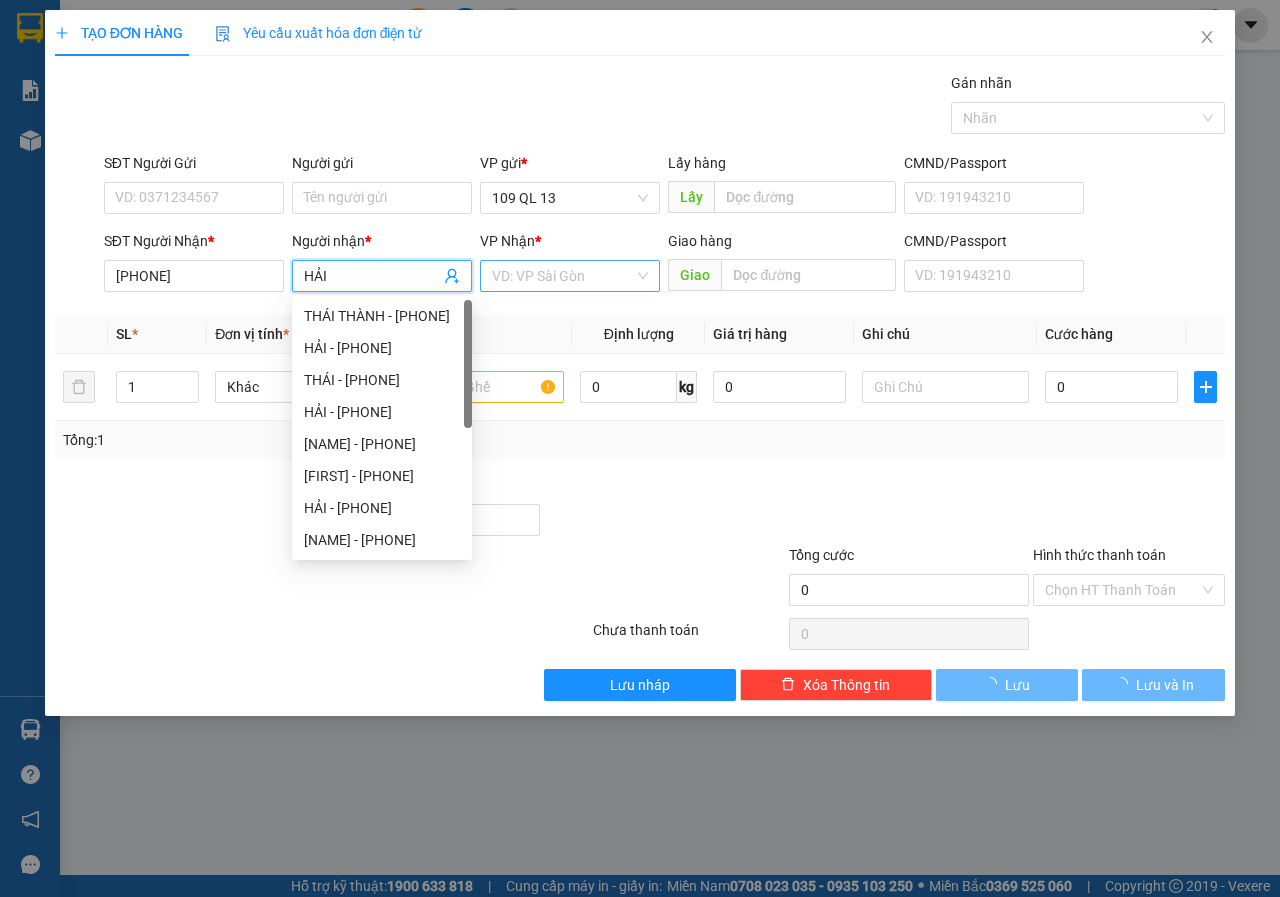 type on "HẢI" 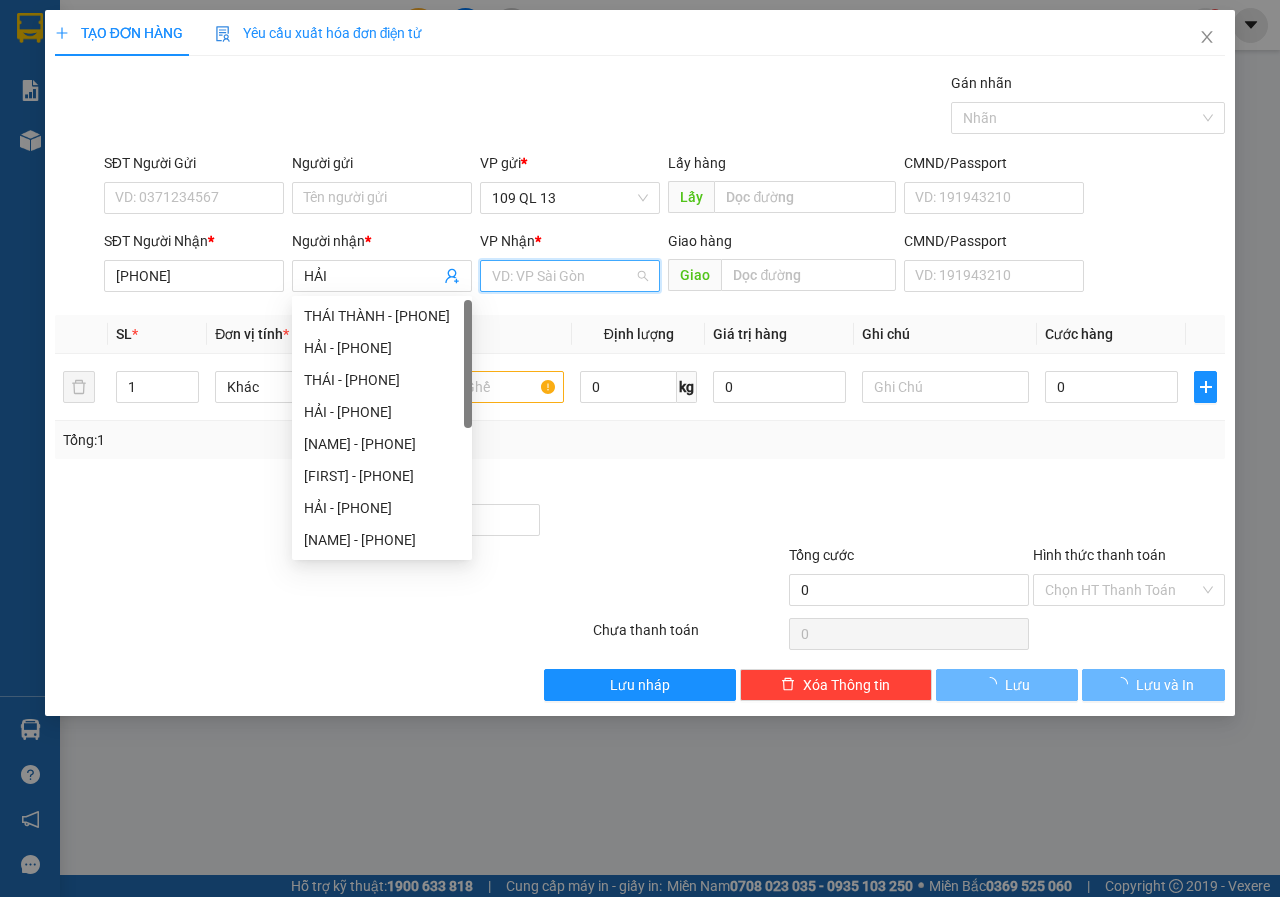 click at bounding box center (563, 276) 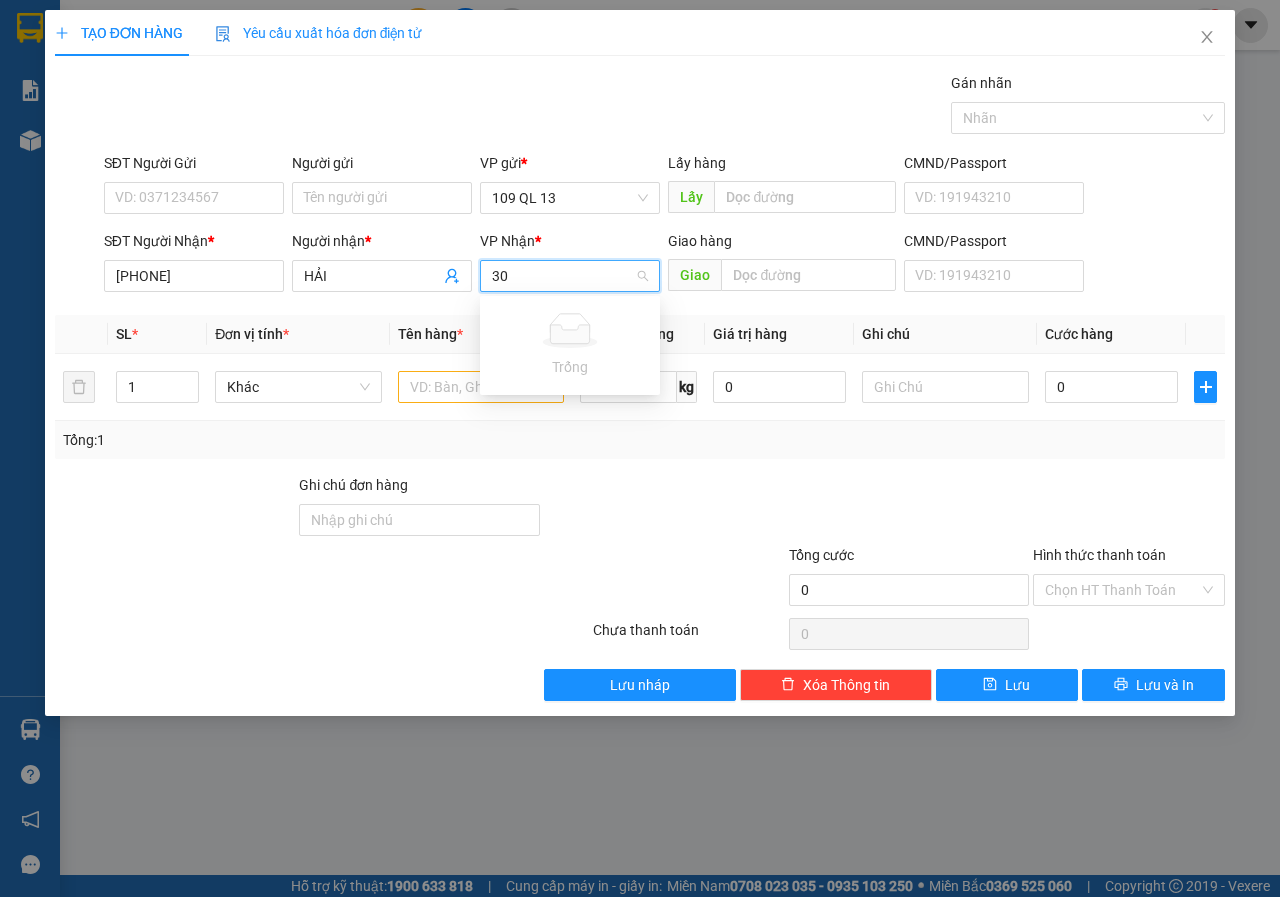 type on "3" 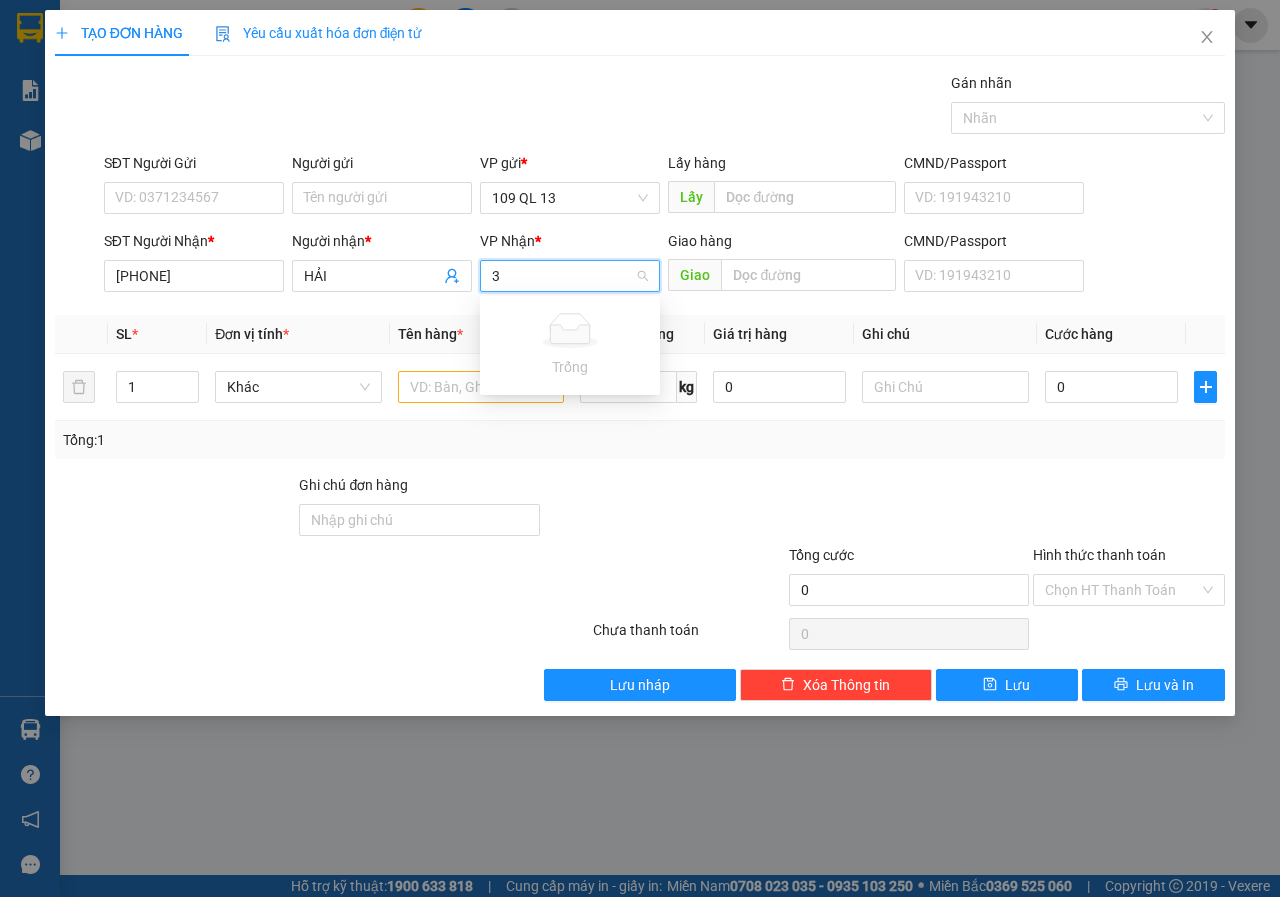 type 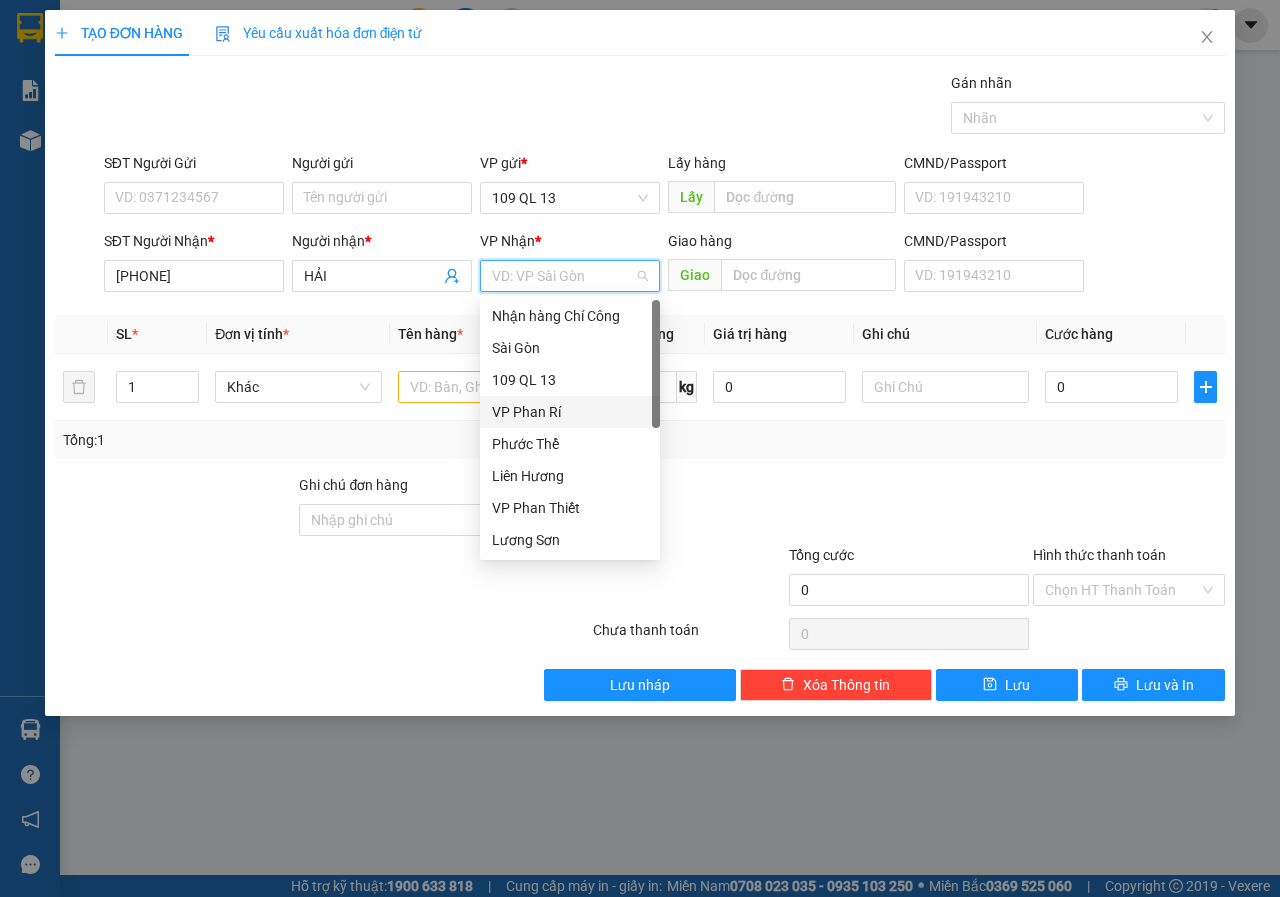 click on "VP Phan Rí" at bounding box center (570, 412) 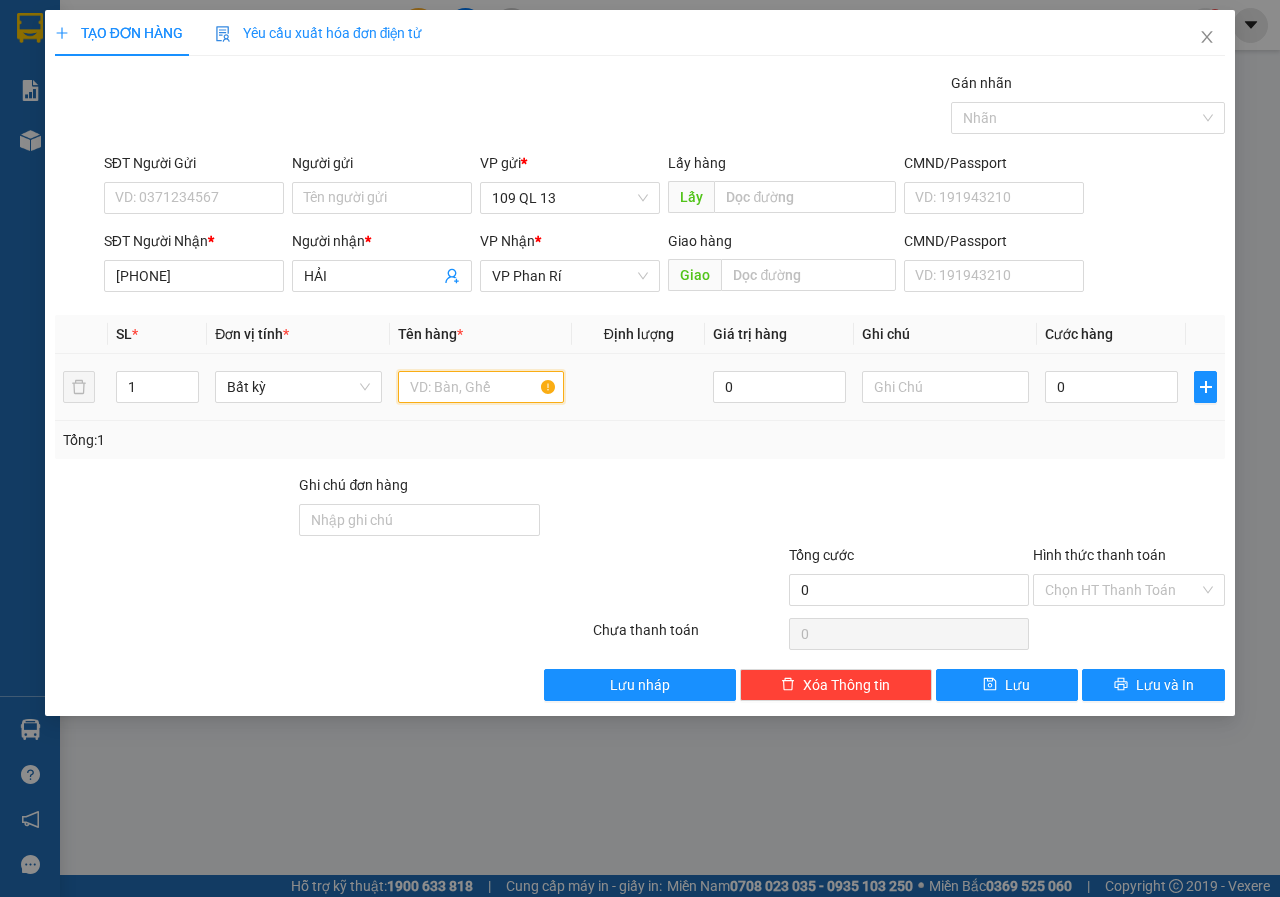 click at bounding box center [481, 387] 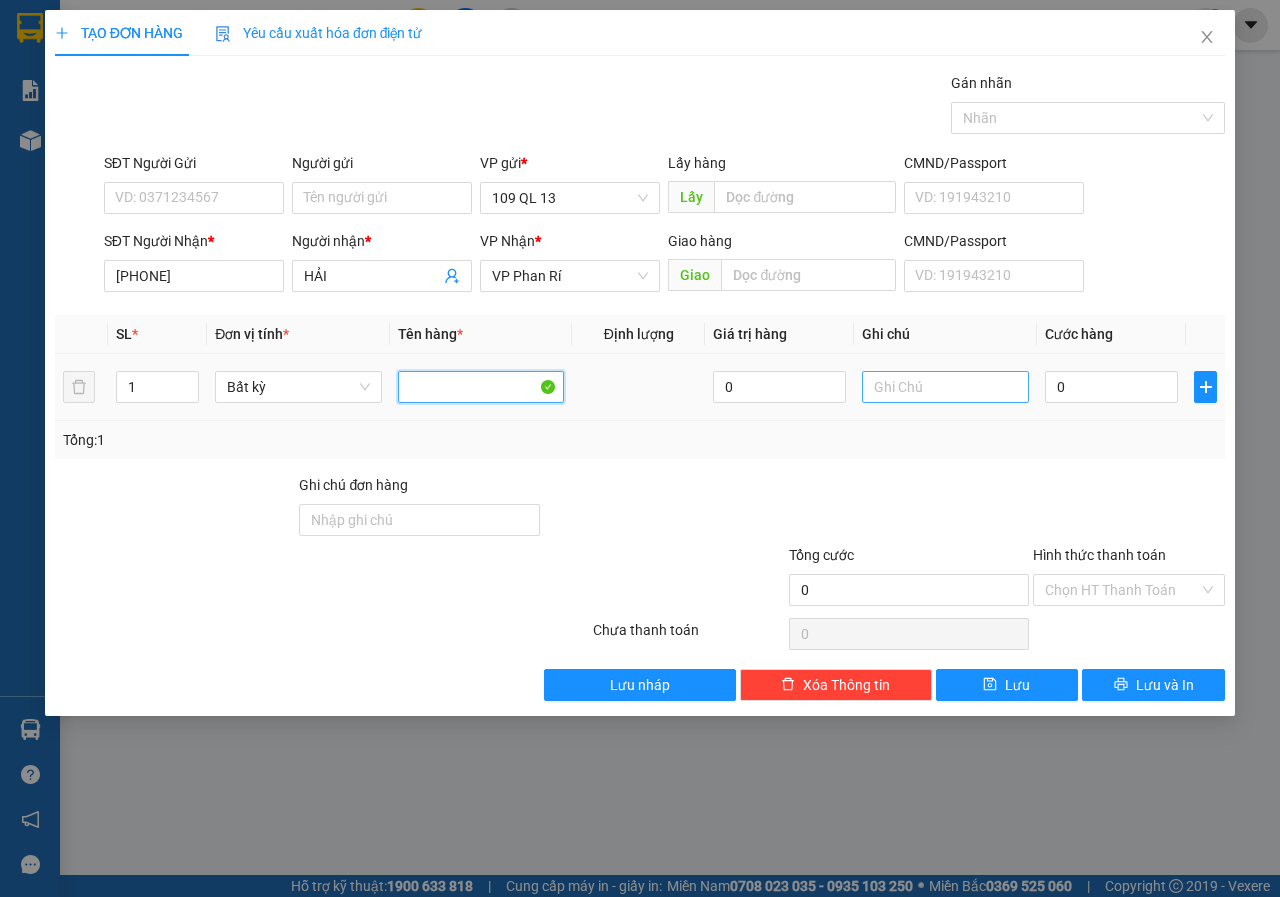type 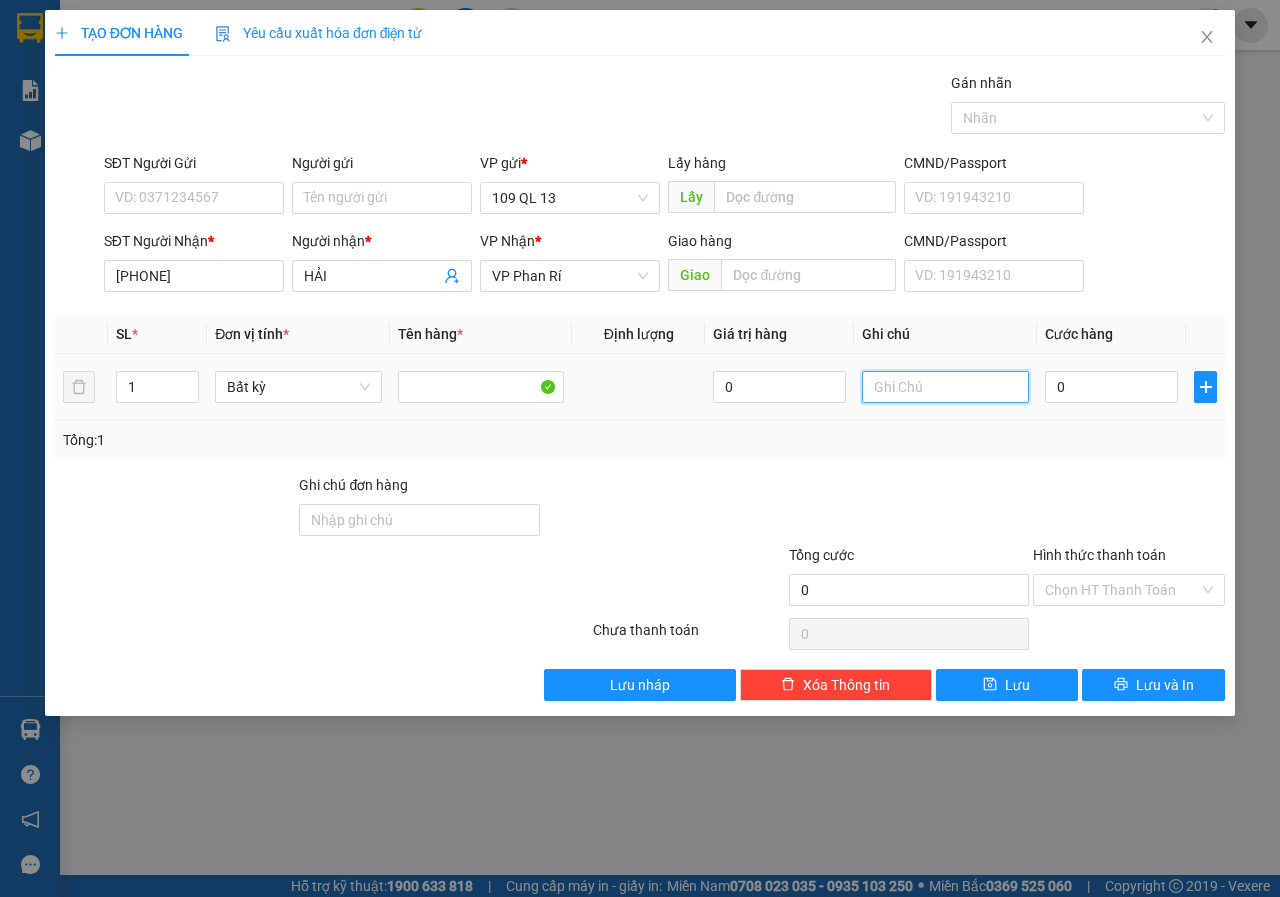 click at bounding box center [945, 387] 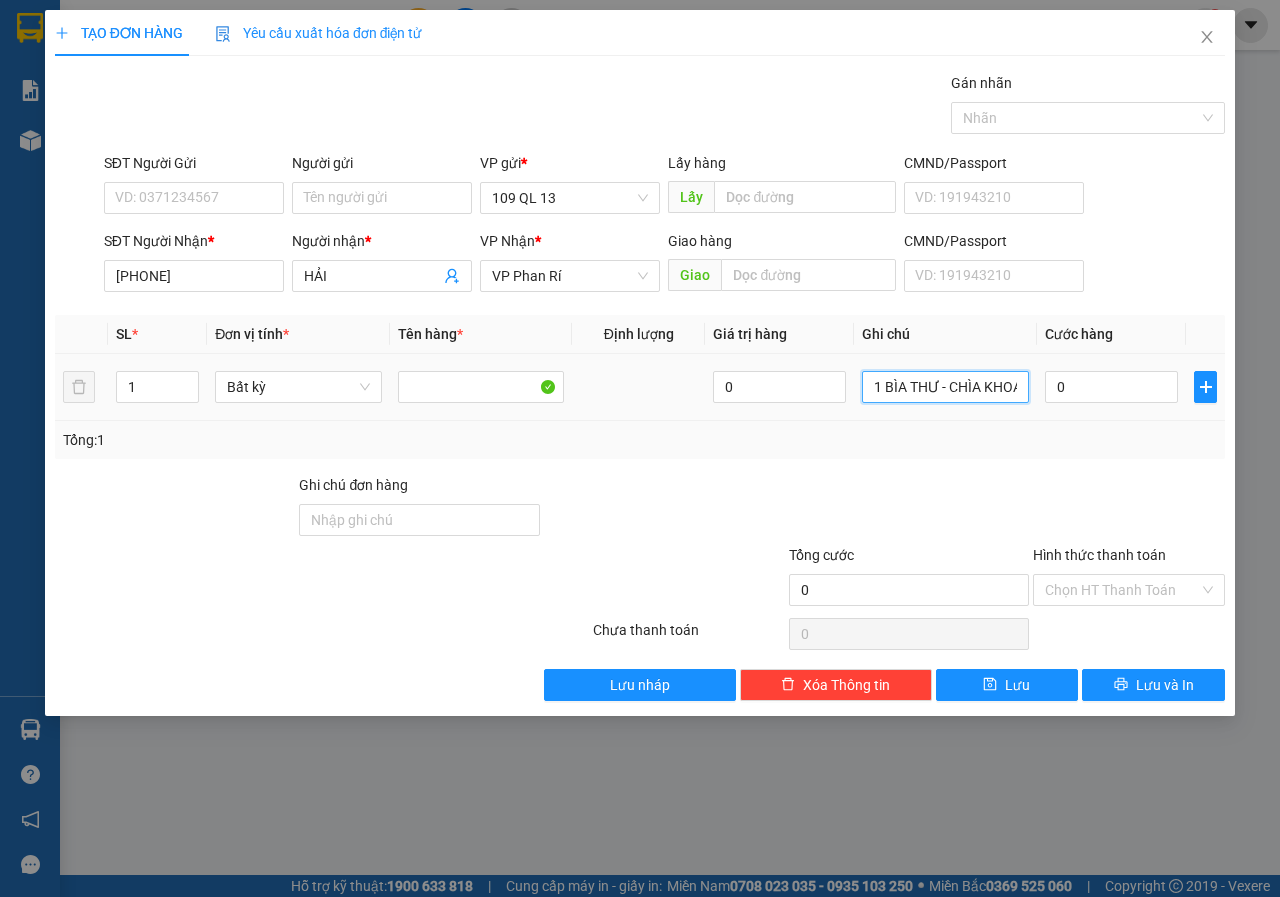 scroll, scrollTop: 0, scrollLeft: 6, axis: horizontal 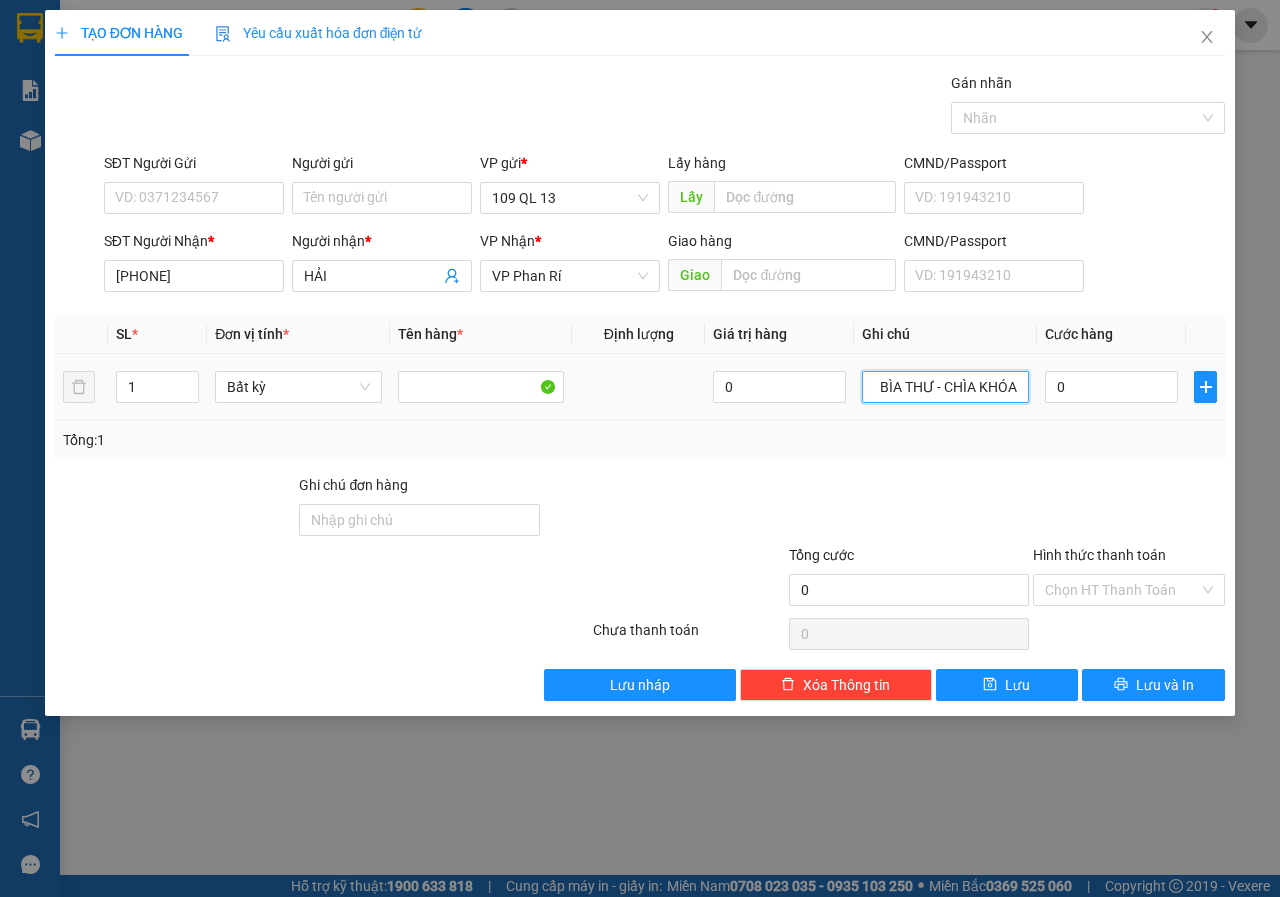 type on "1 BÌA THƯ - CHÌA KHÓA" 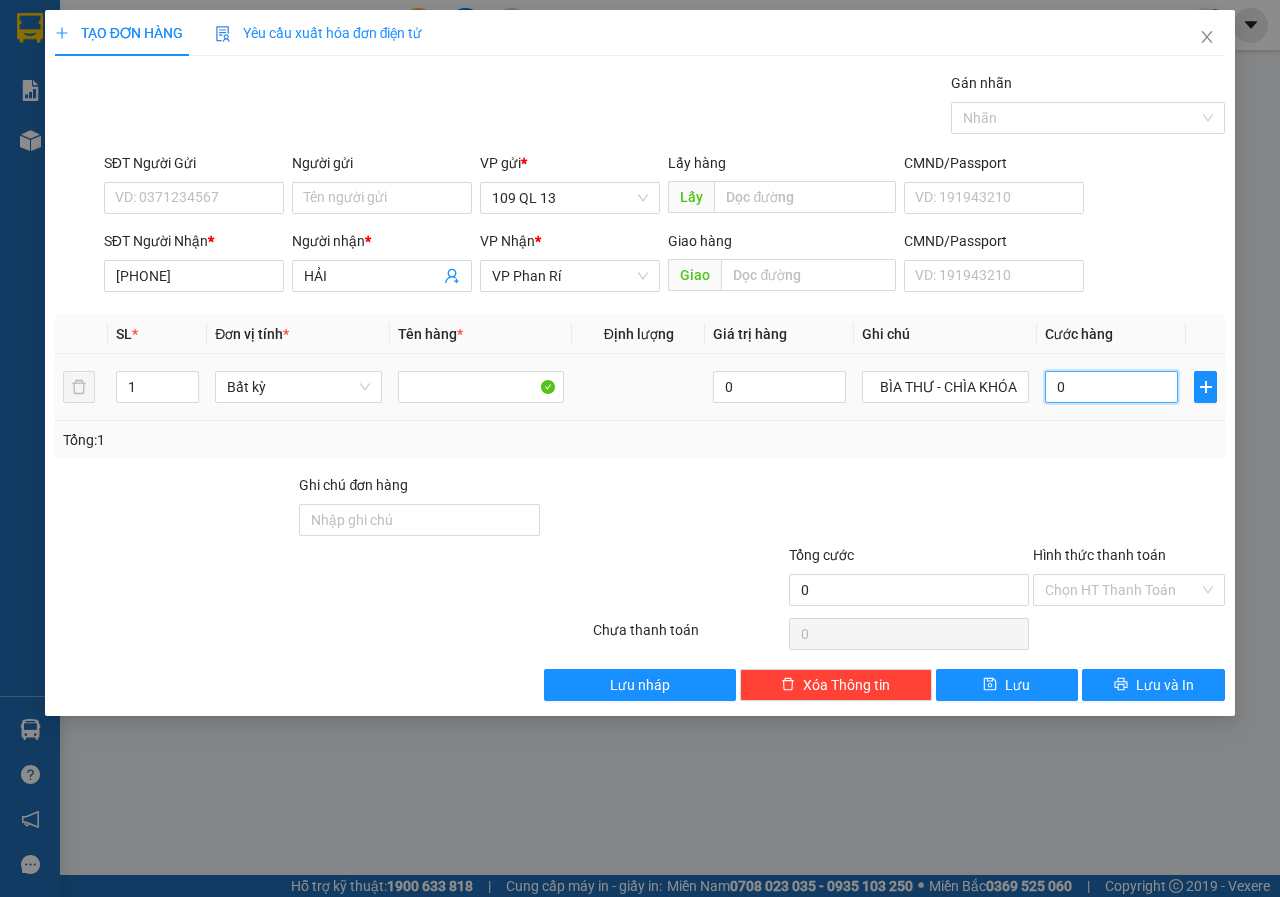 scroll, scrollTop: 0, scrollLeft: 0, axis: both 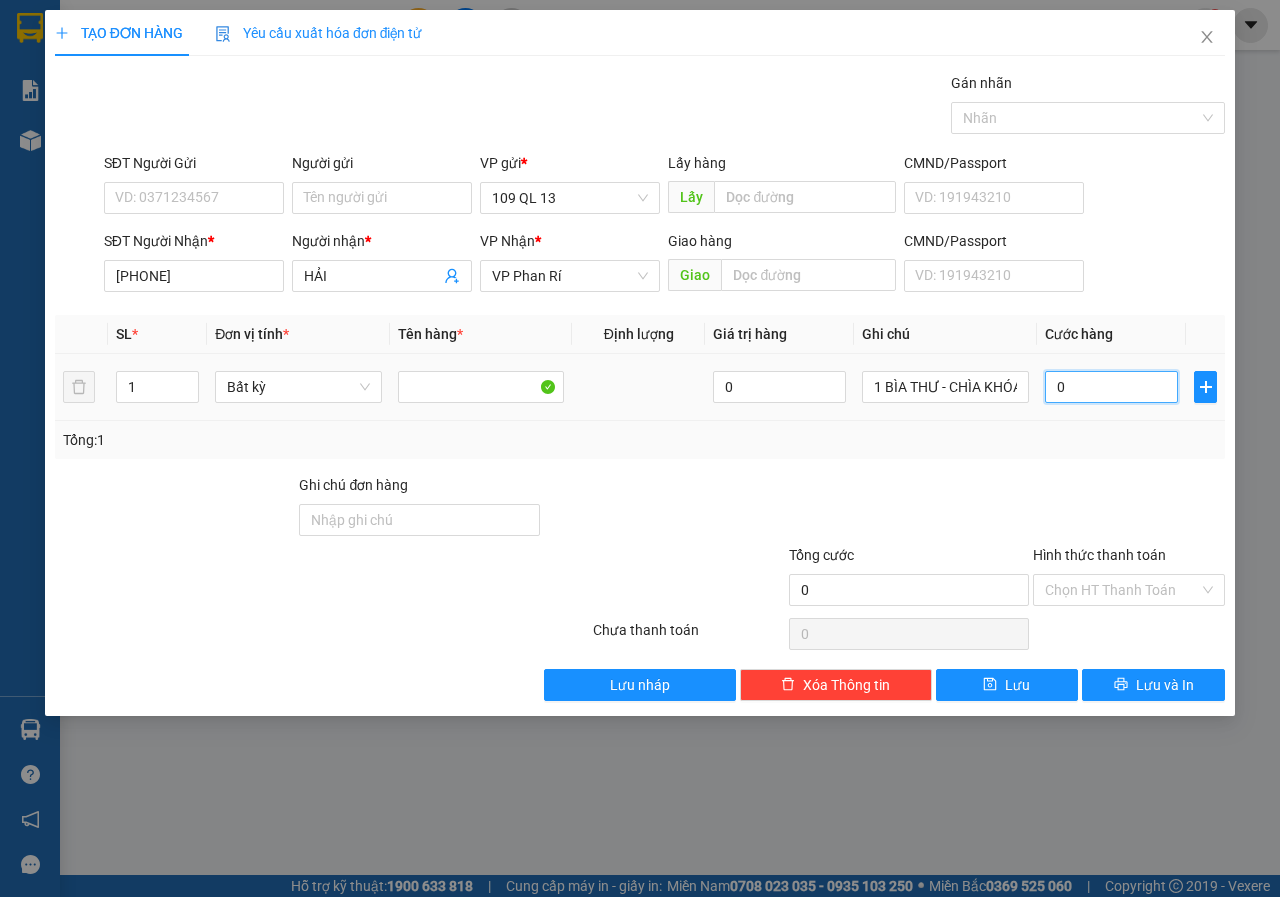 type on "3" 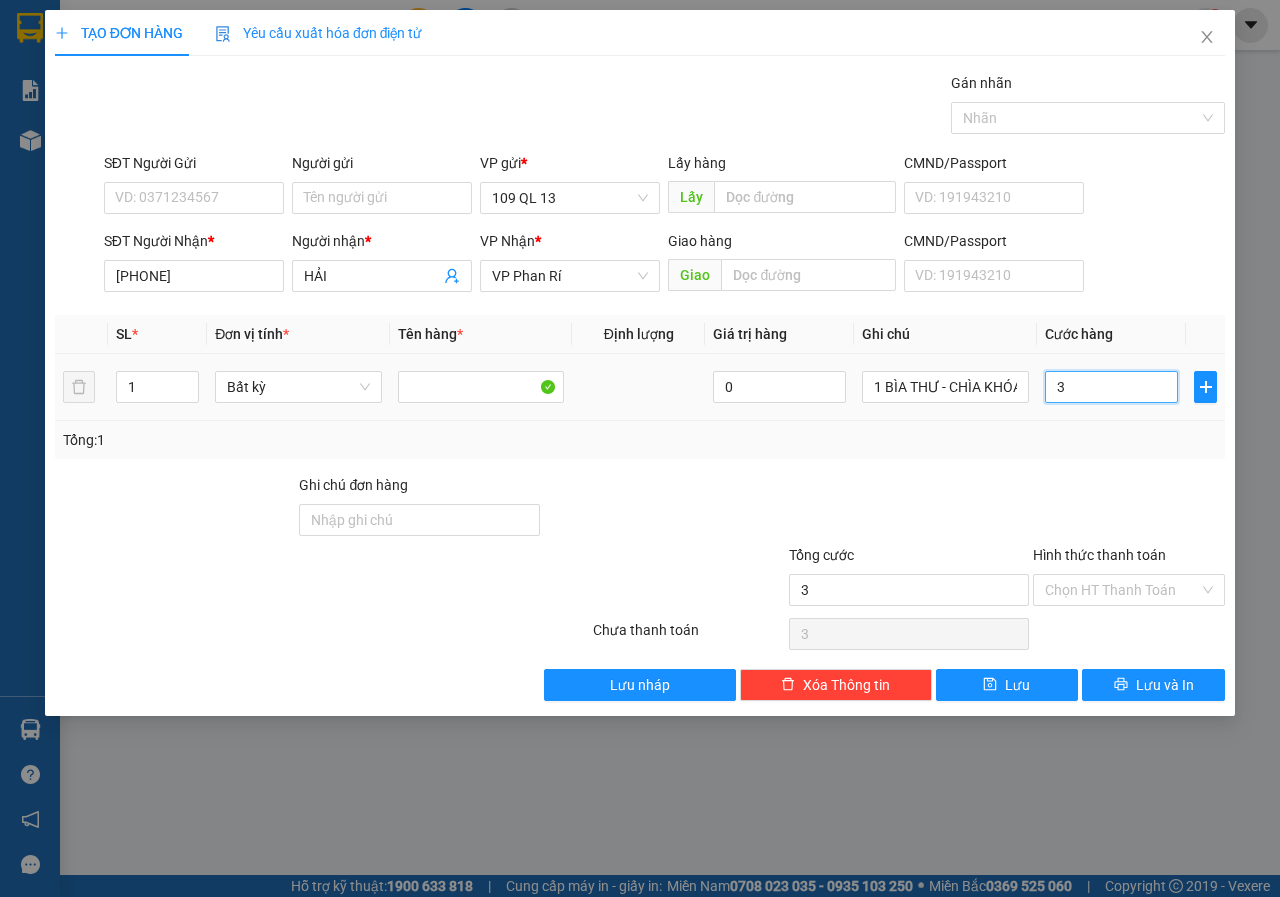 type on "30" 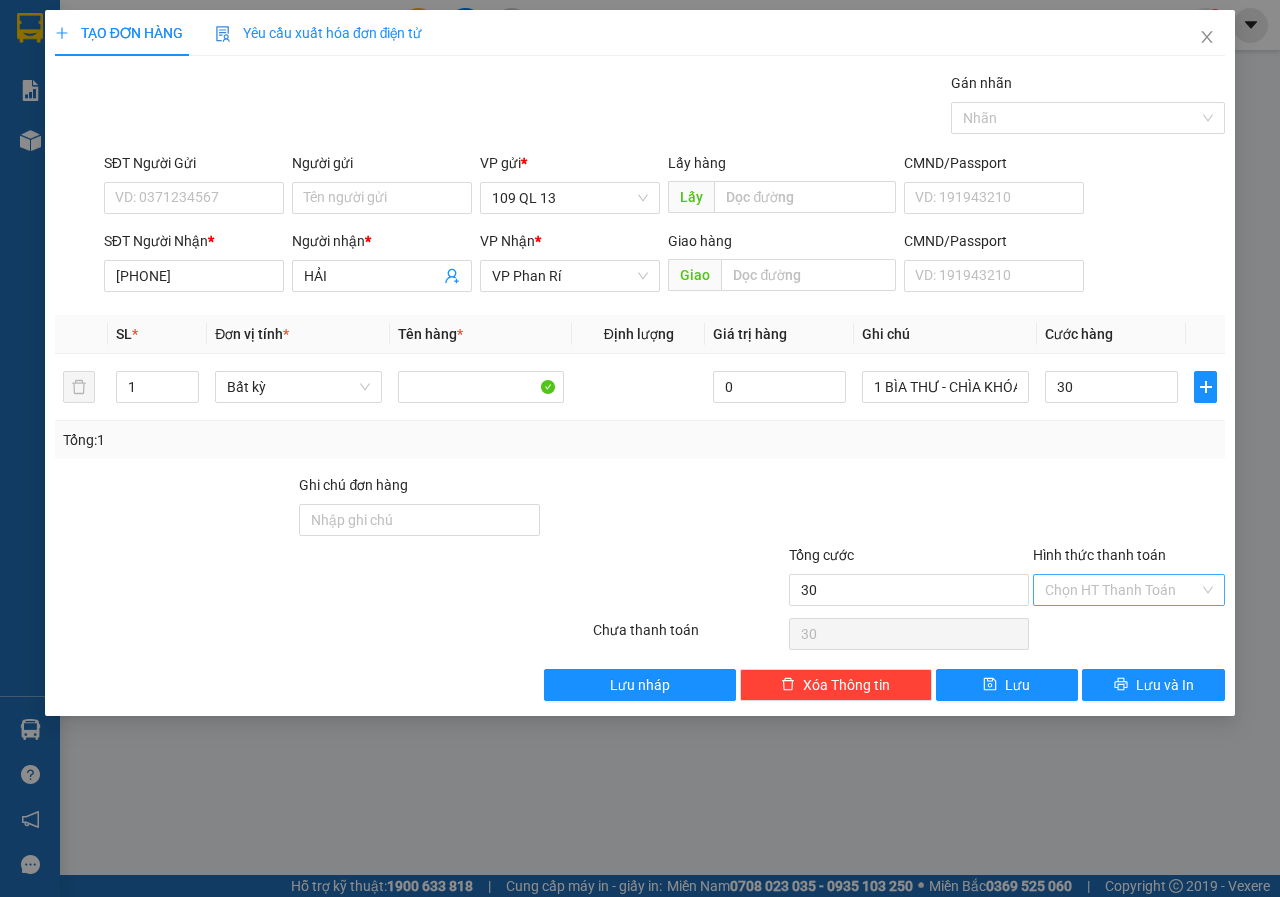 type on "30.000" 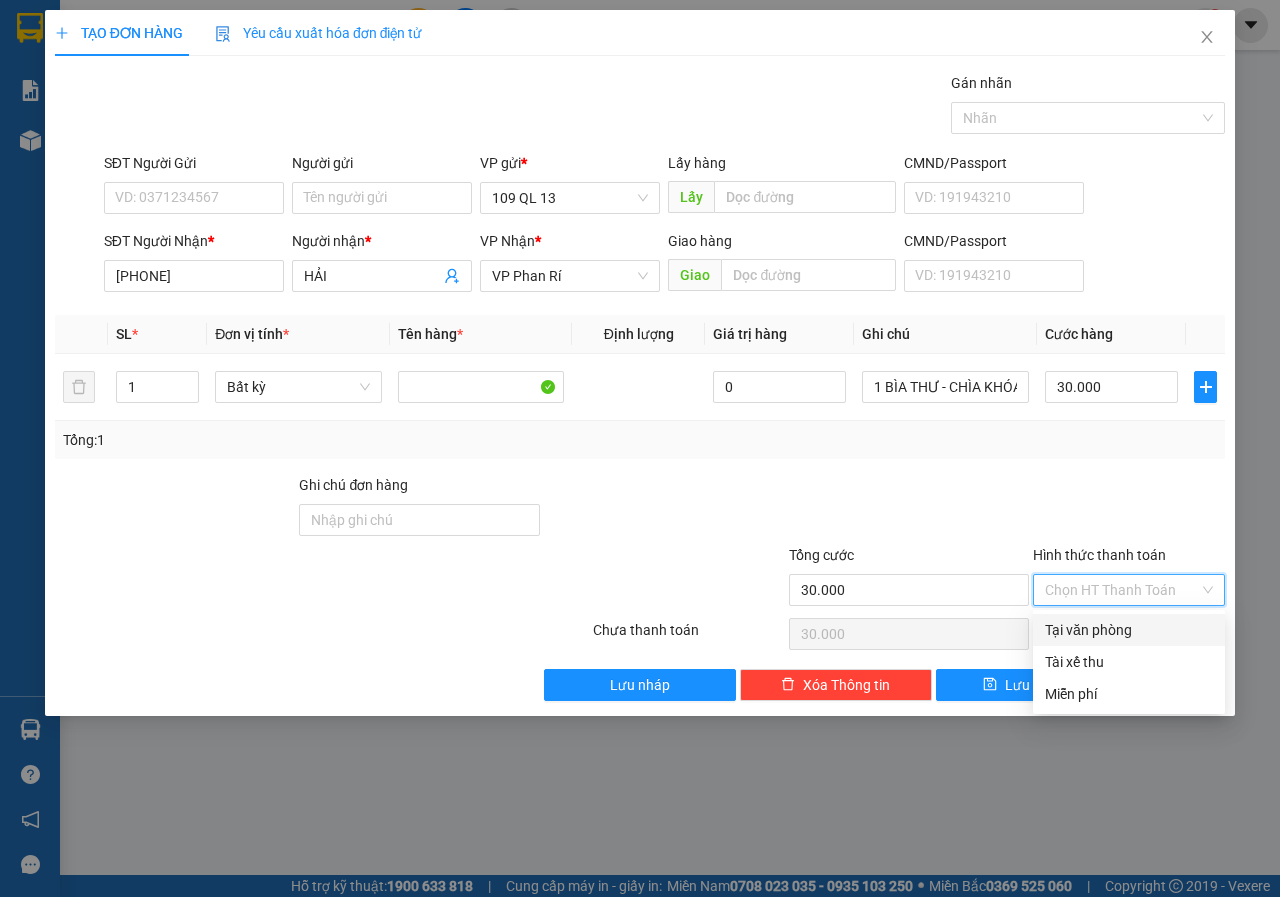 click on "Hình thức thanh toán" at bounding box center [1122, 590] 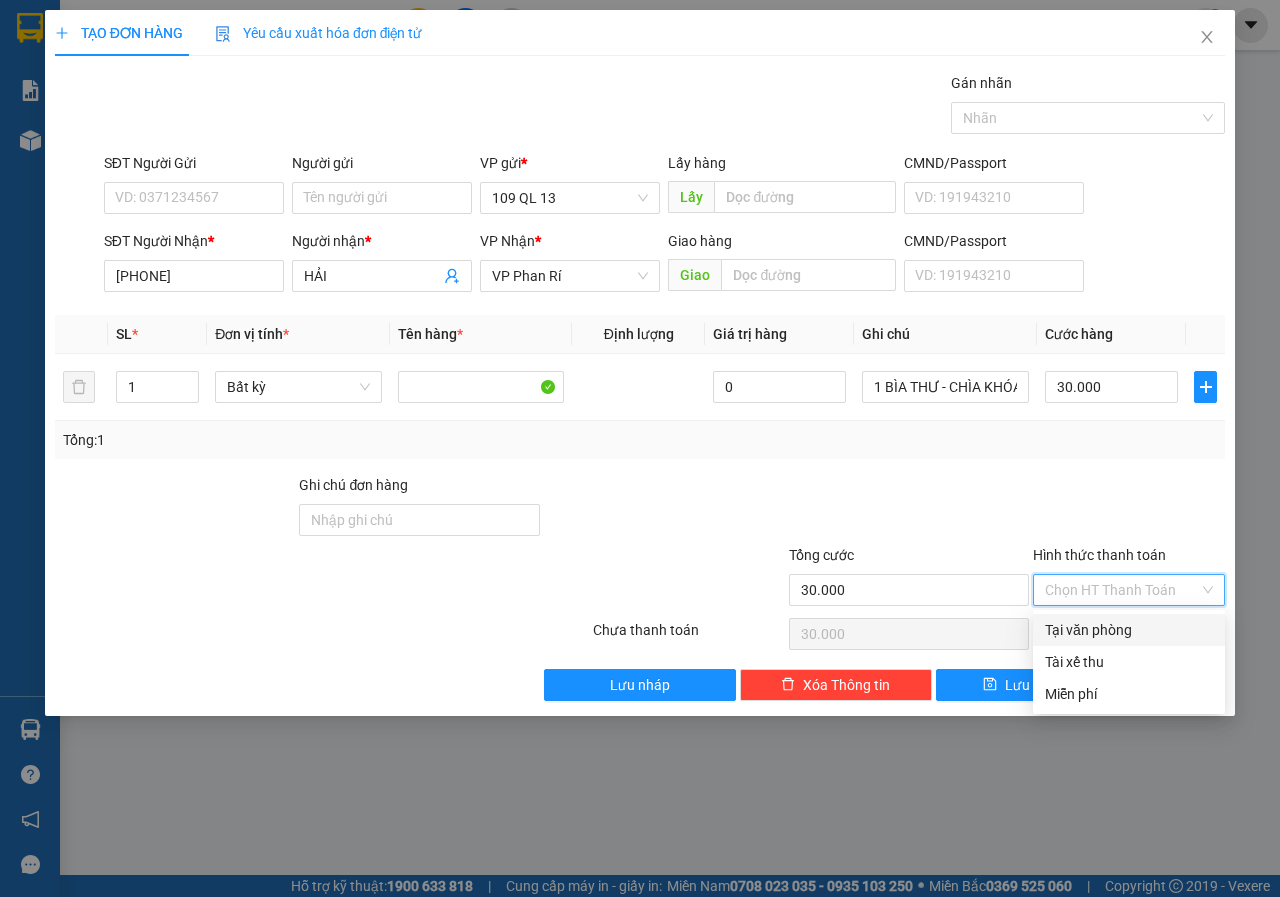 click on "Tại văn phòng" at bounding box center (1129, 630) 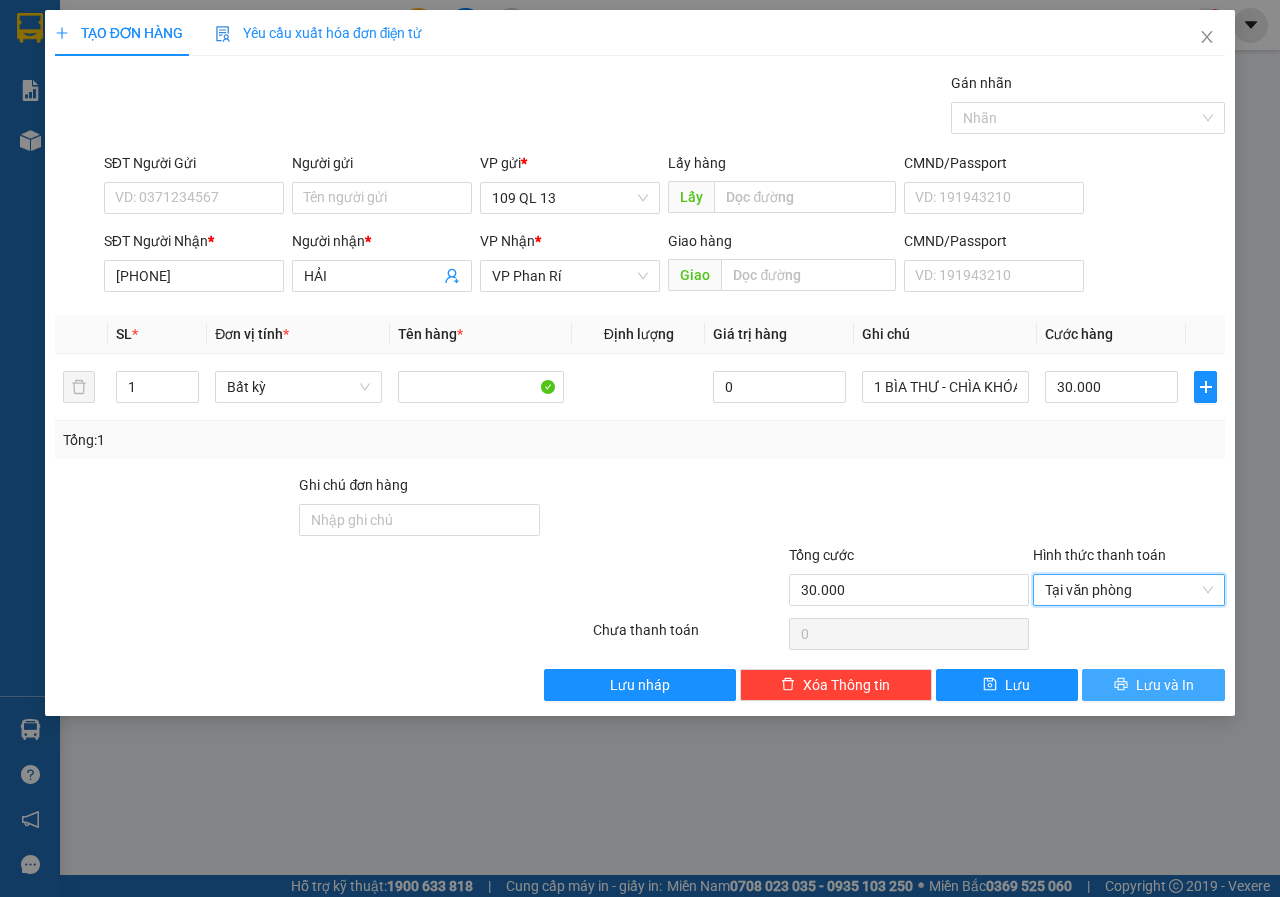 click 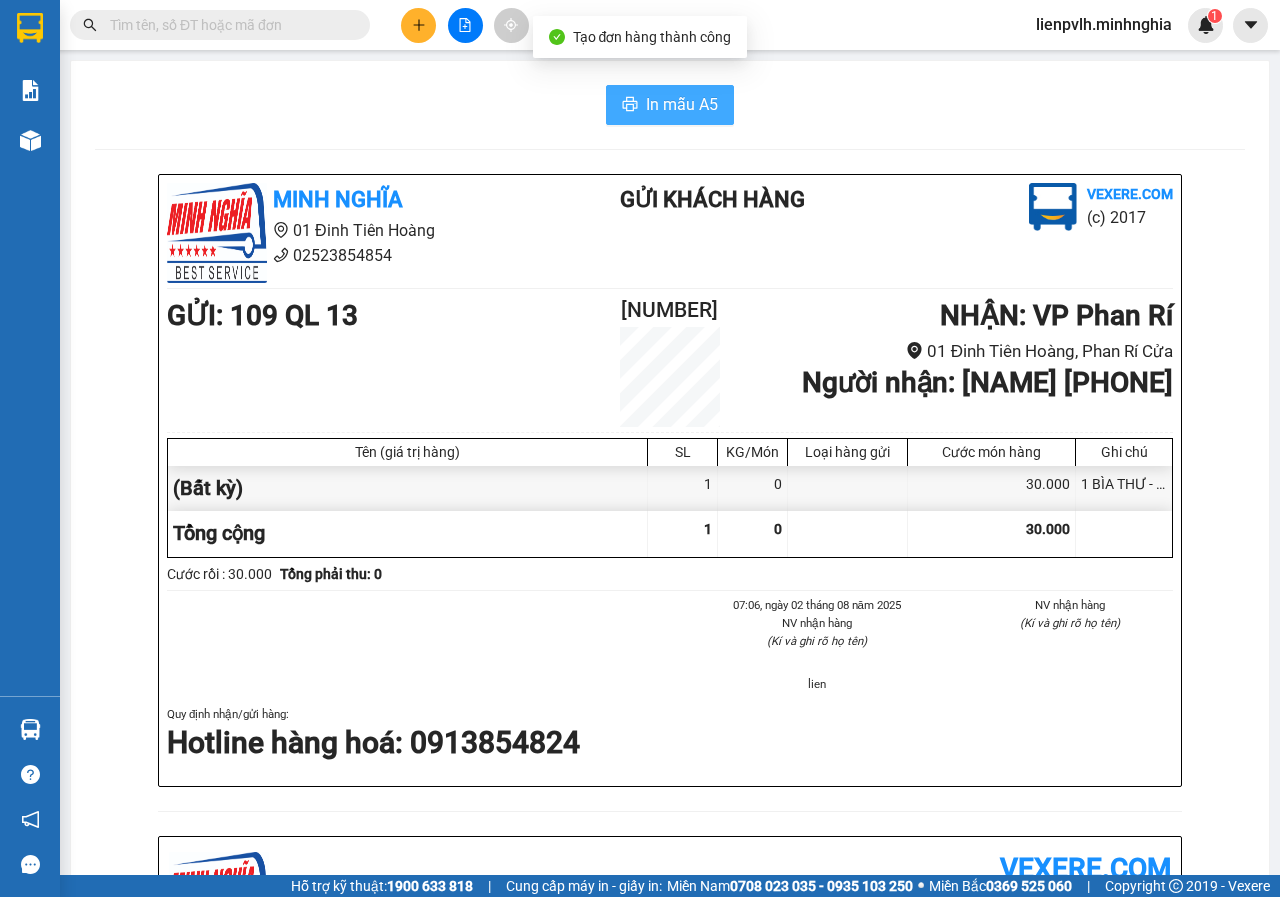 click on "In mẫu A5" at bounding box center (670, 105) 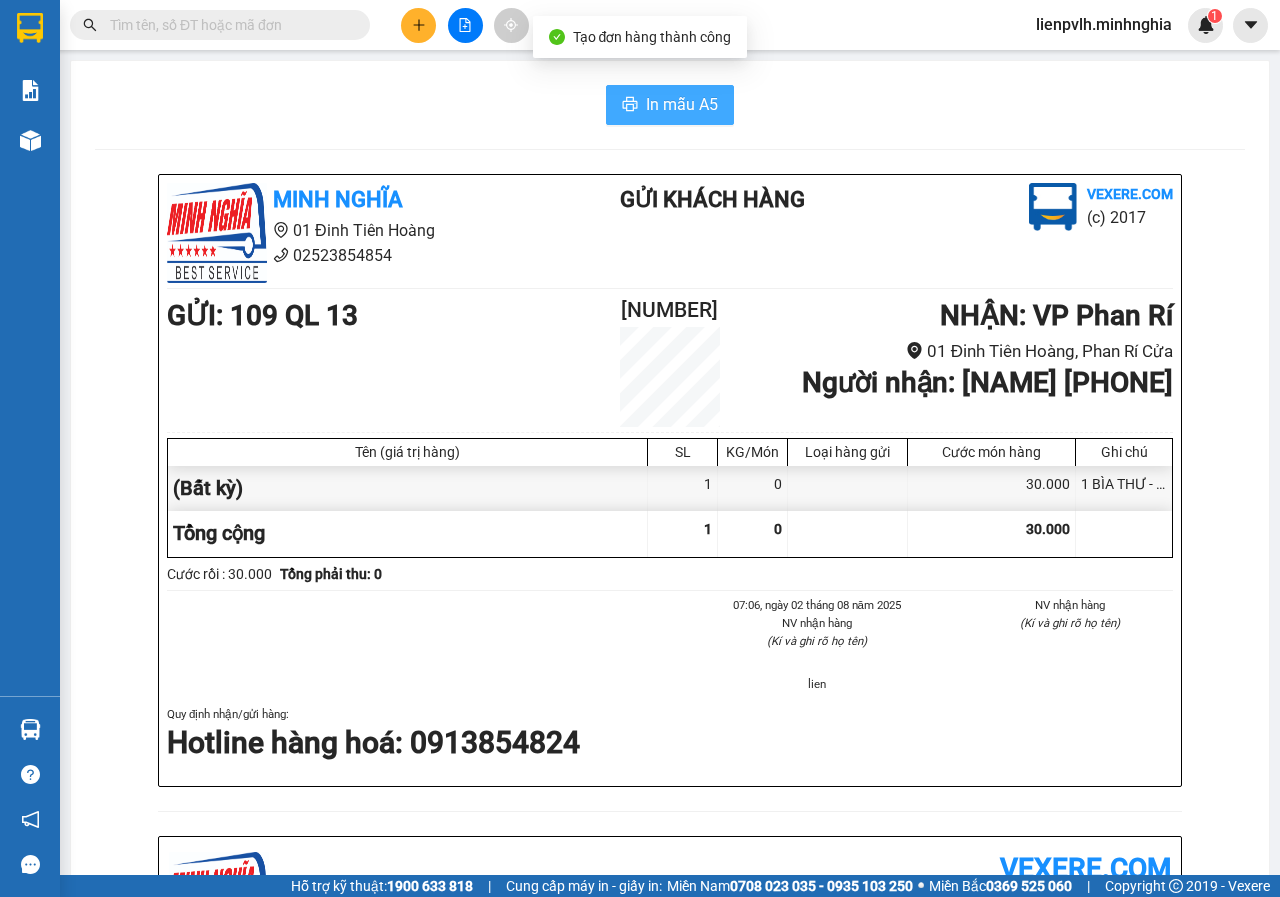 scroll, scrollTop: 0, scrollLeft: 0, axis: both 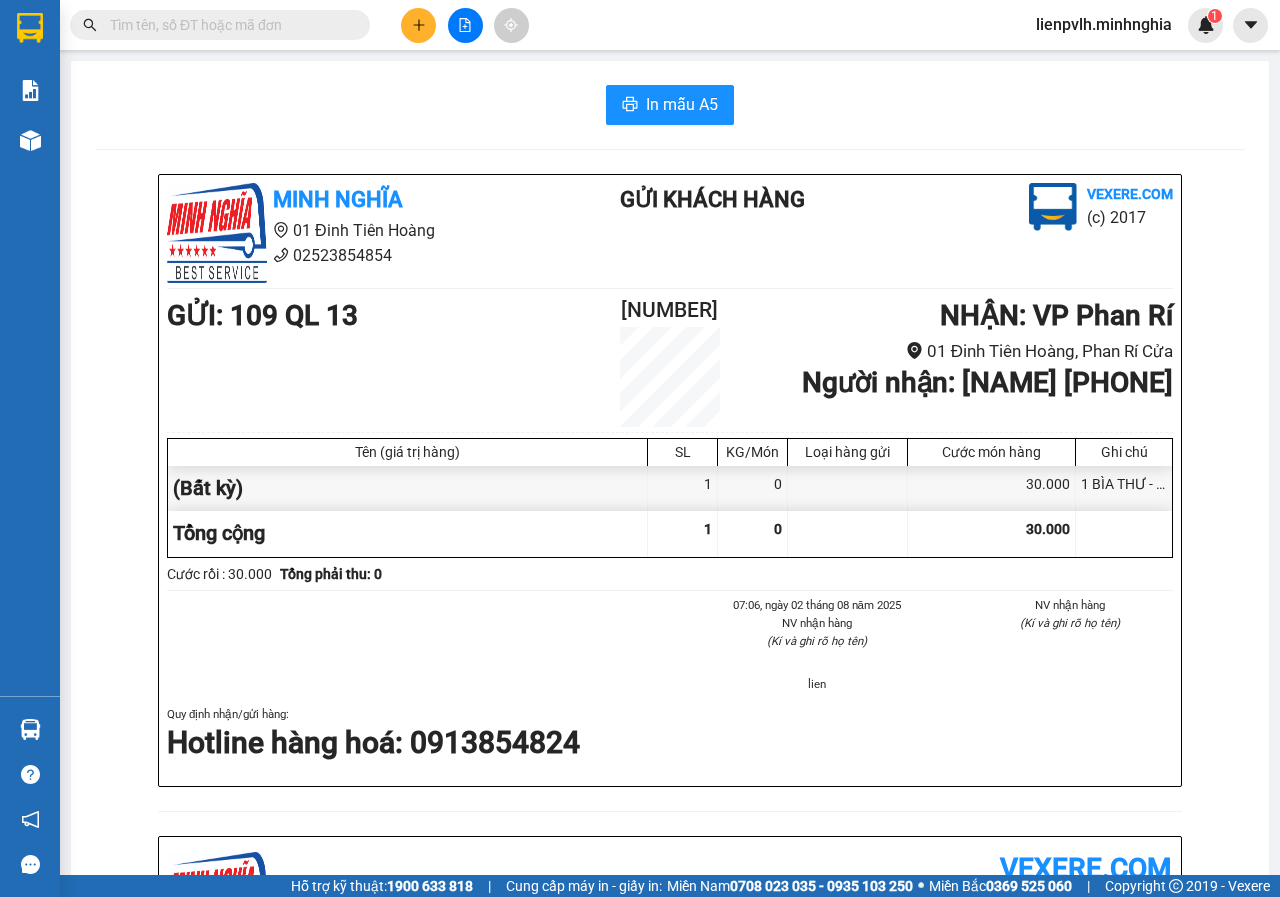 drag, startPoint x: 965, startPoint y: 586, endPoint x: 453, endPoint y: 134, distance: 682.97 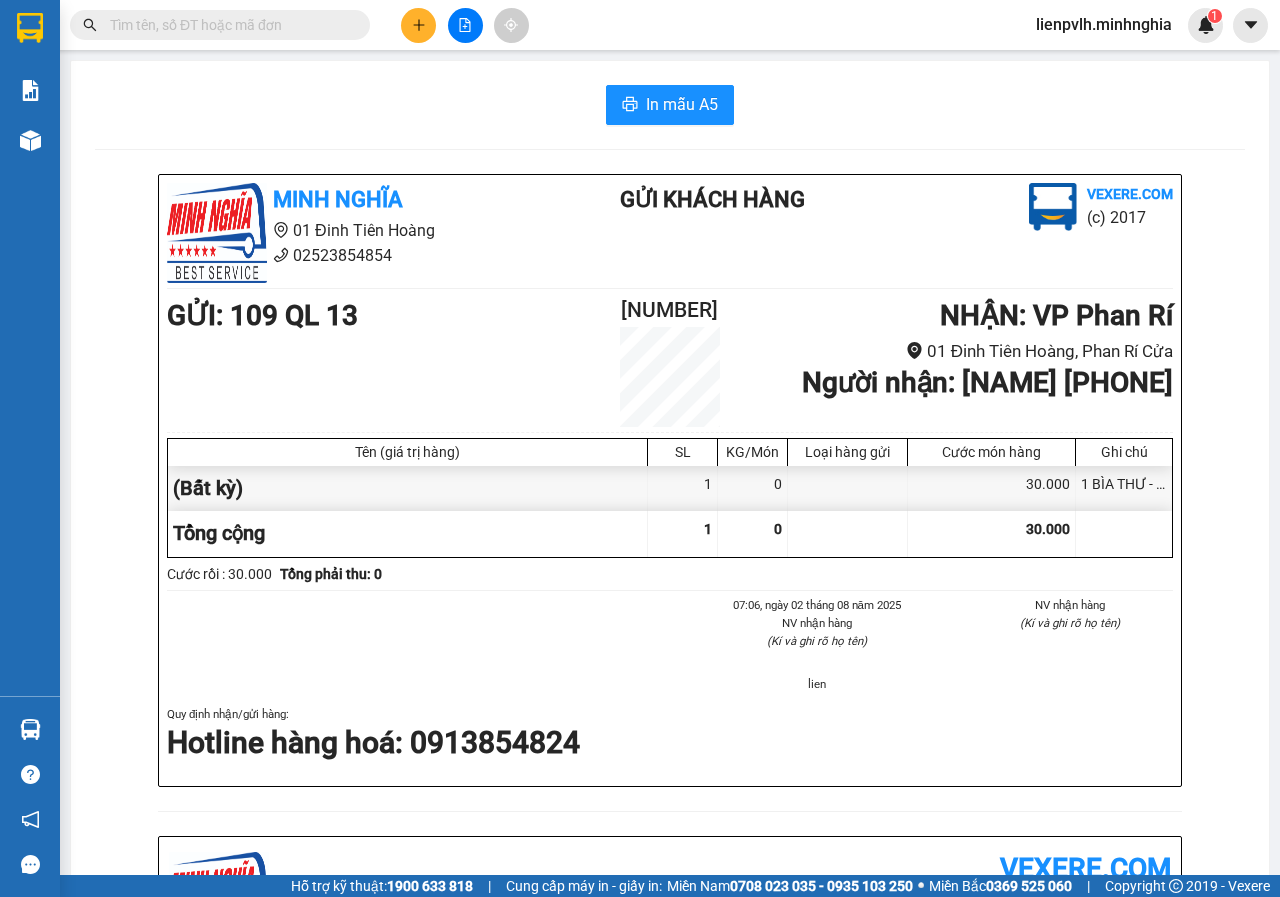 click 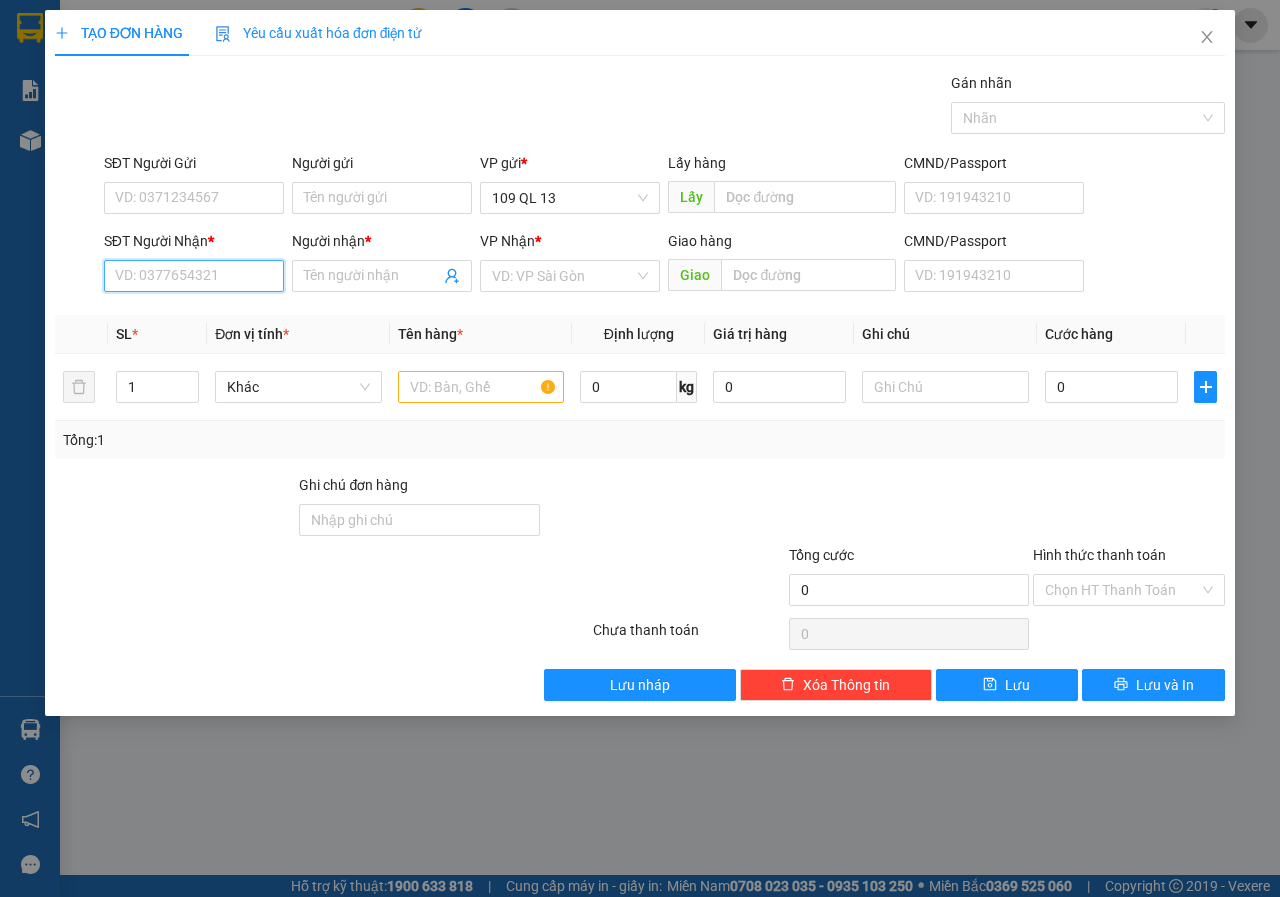 click on "SĐT Người Nhận  *" at bounding box center (194, 276) 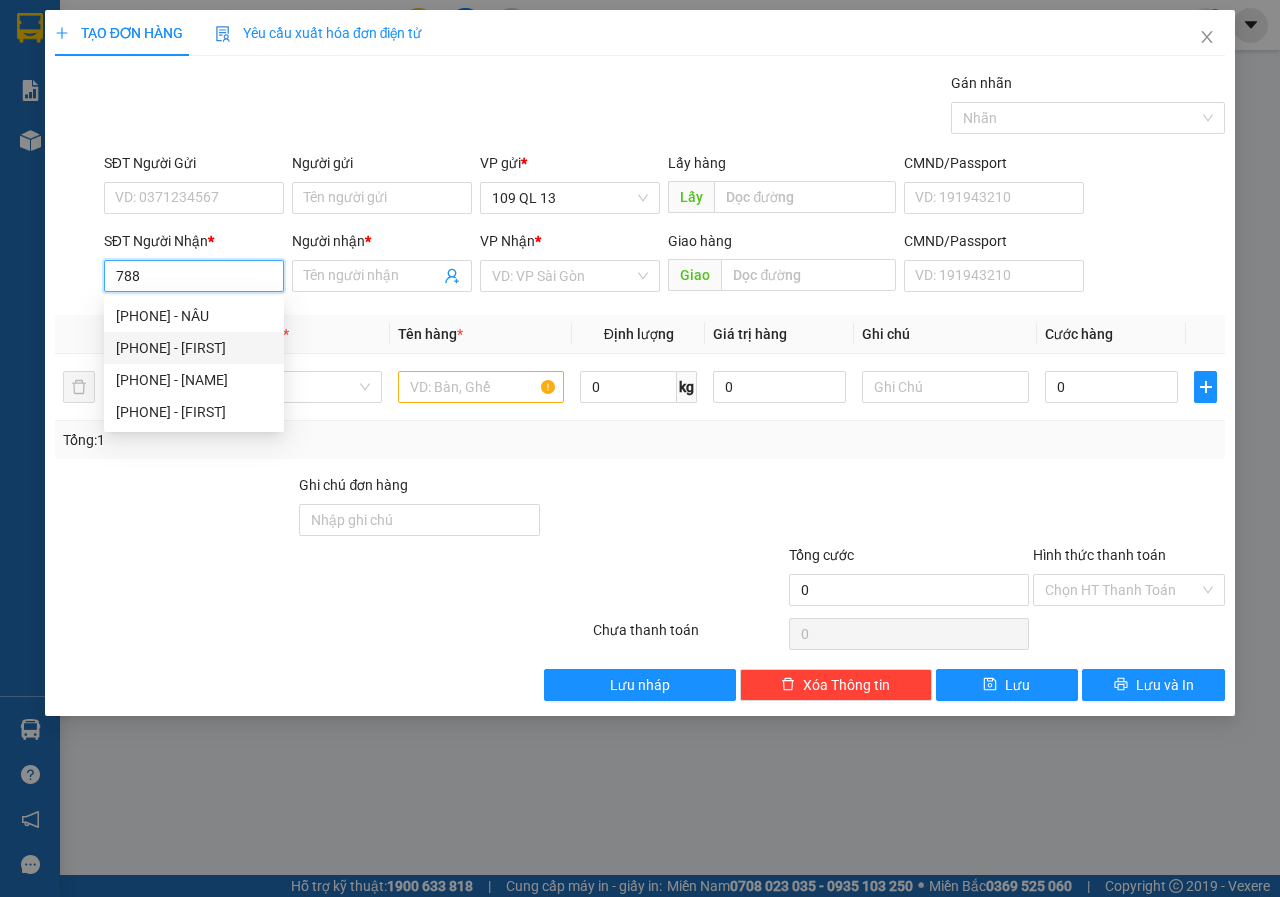 click on "[PHONE] - [FIRST]" at bounding box center [194, 348] 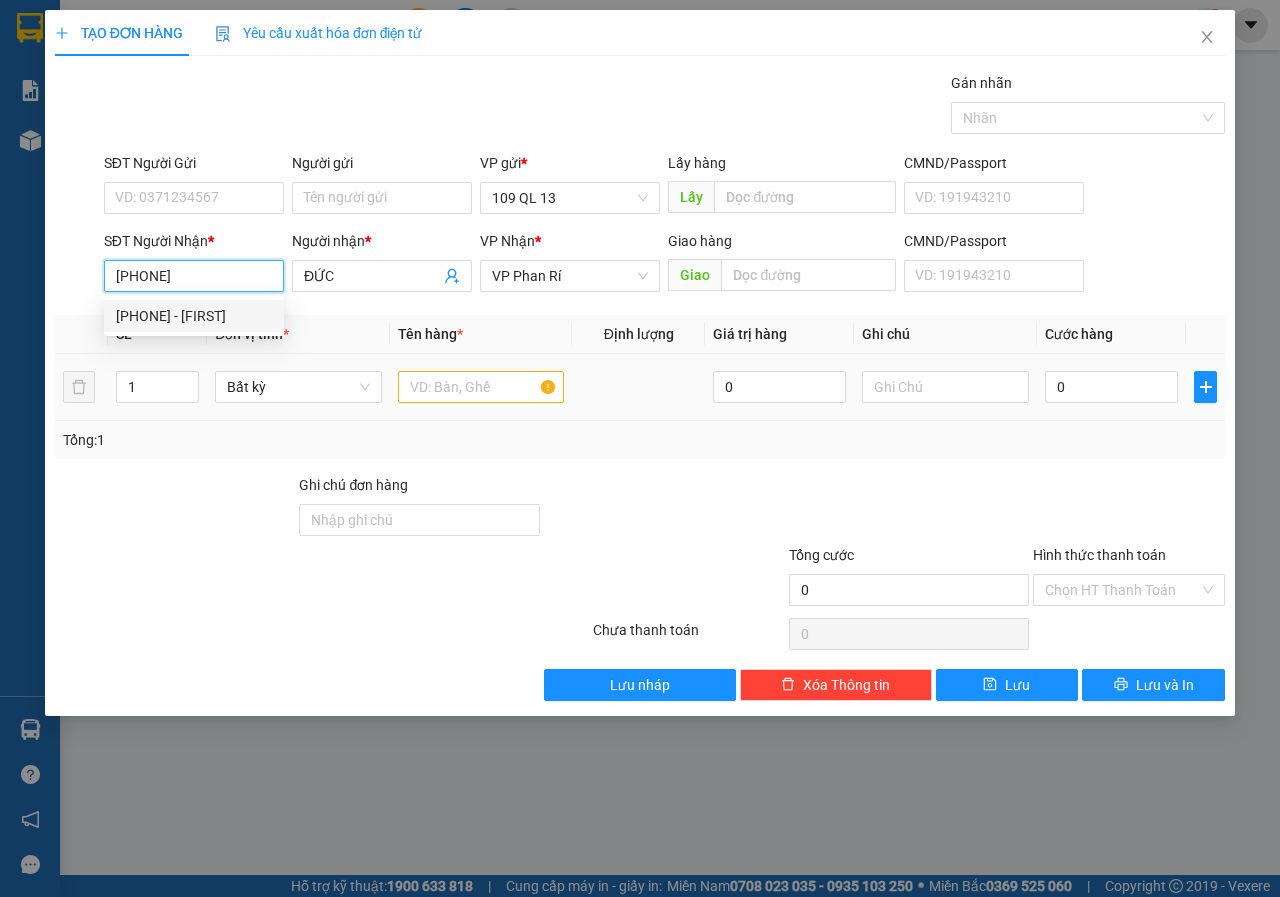 type on "[PHONE]" 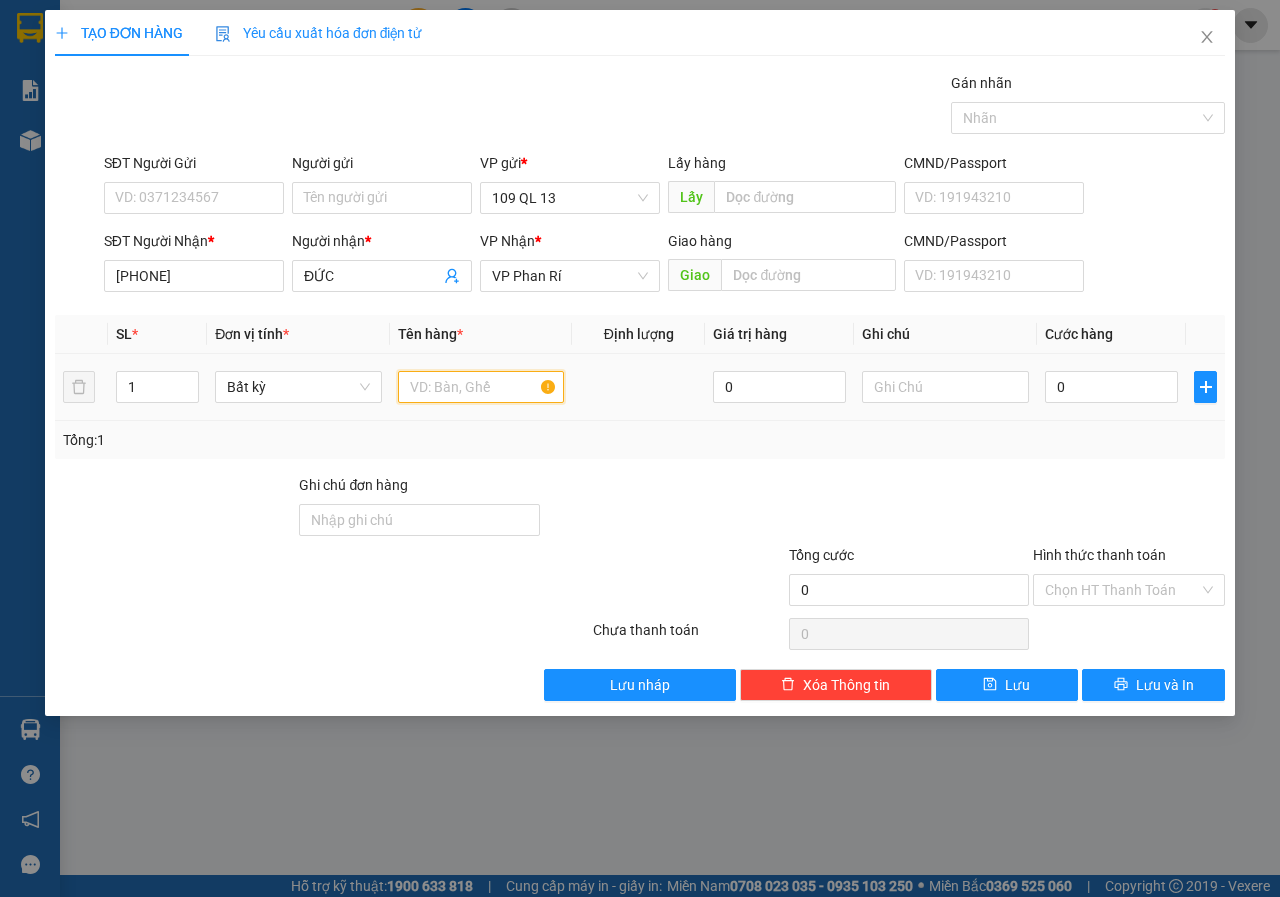 click at bounding box center (481, 387) 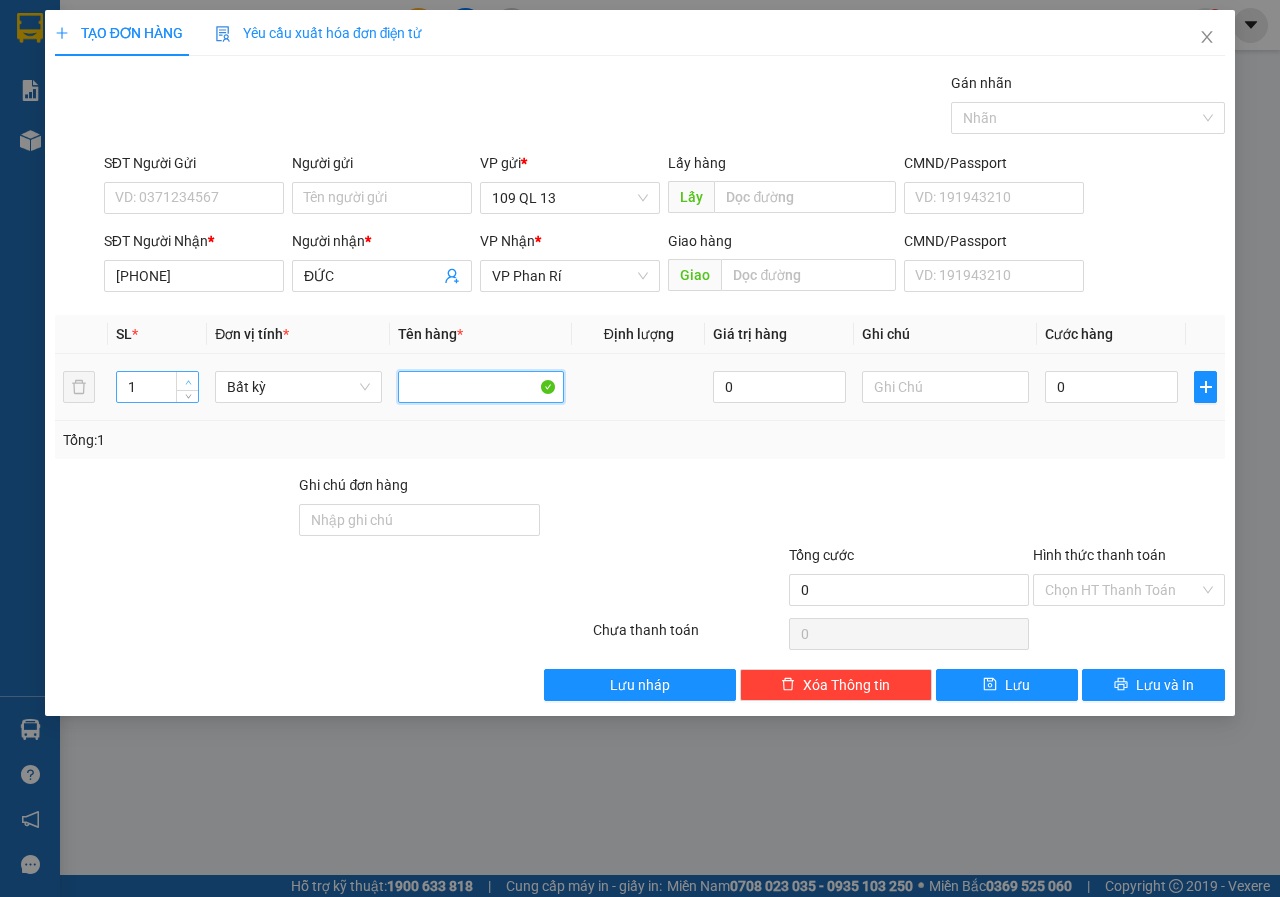 type 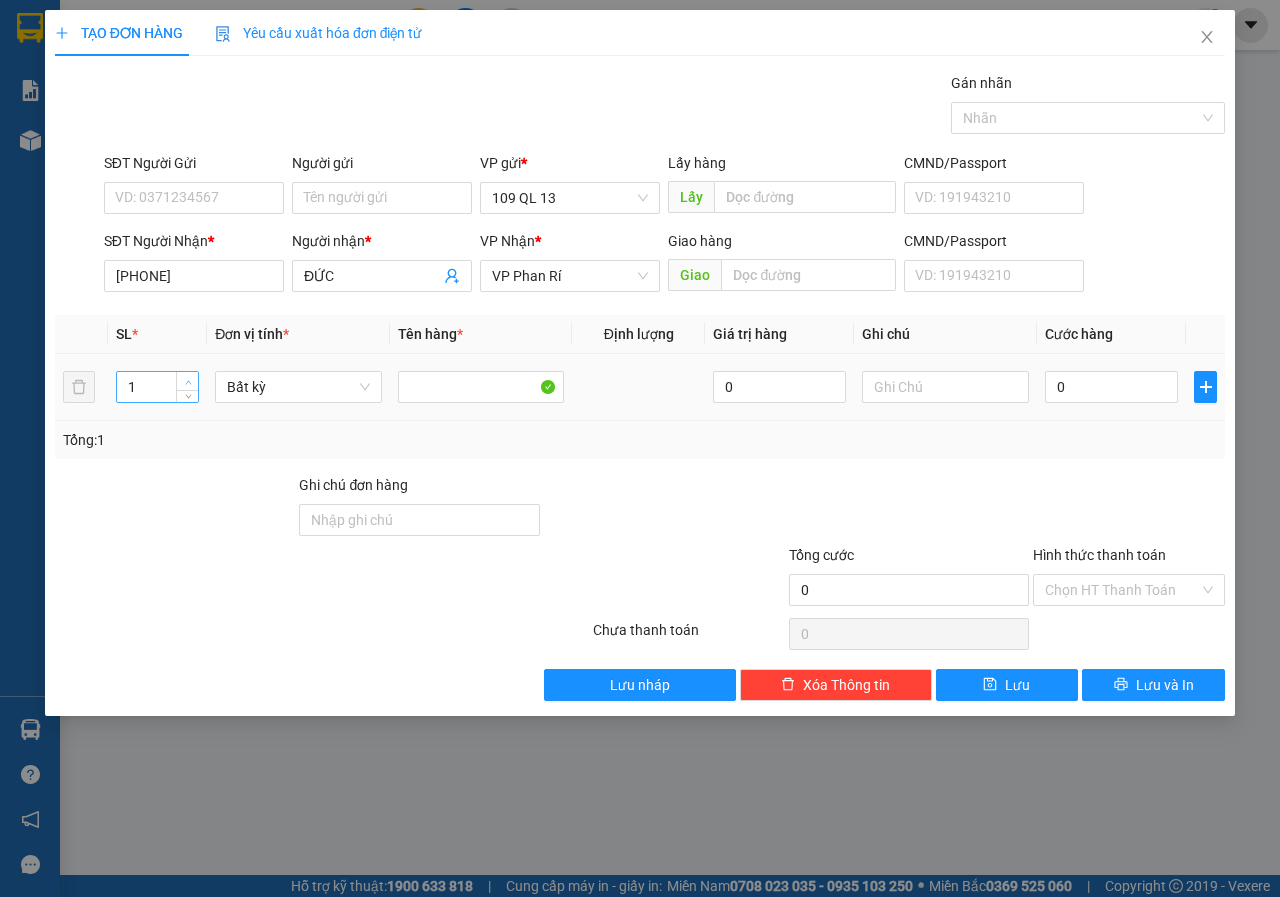 type on "2" 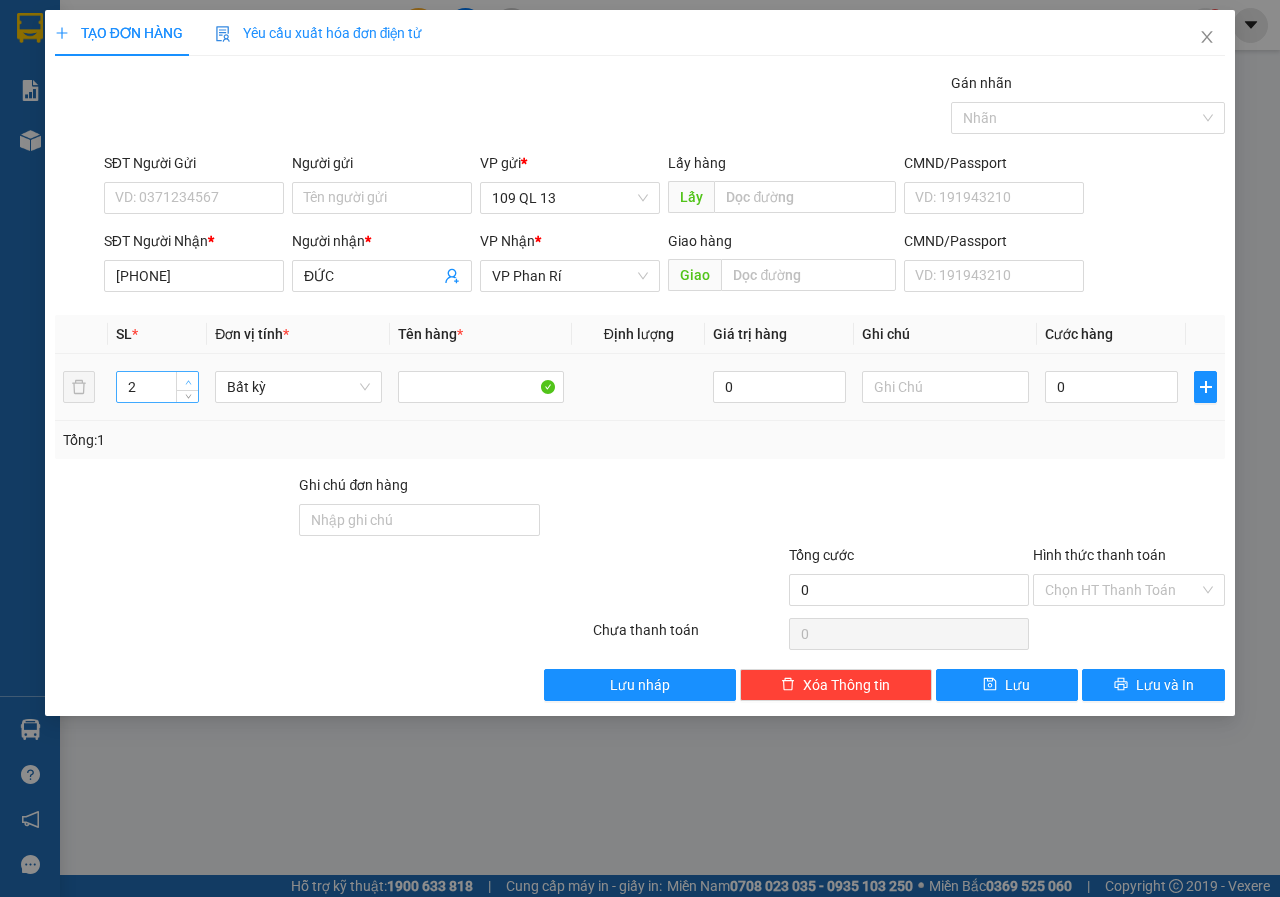 click at bounding box center [188, 382] 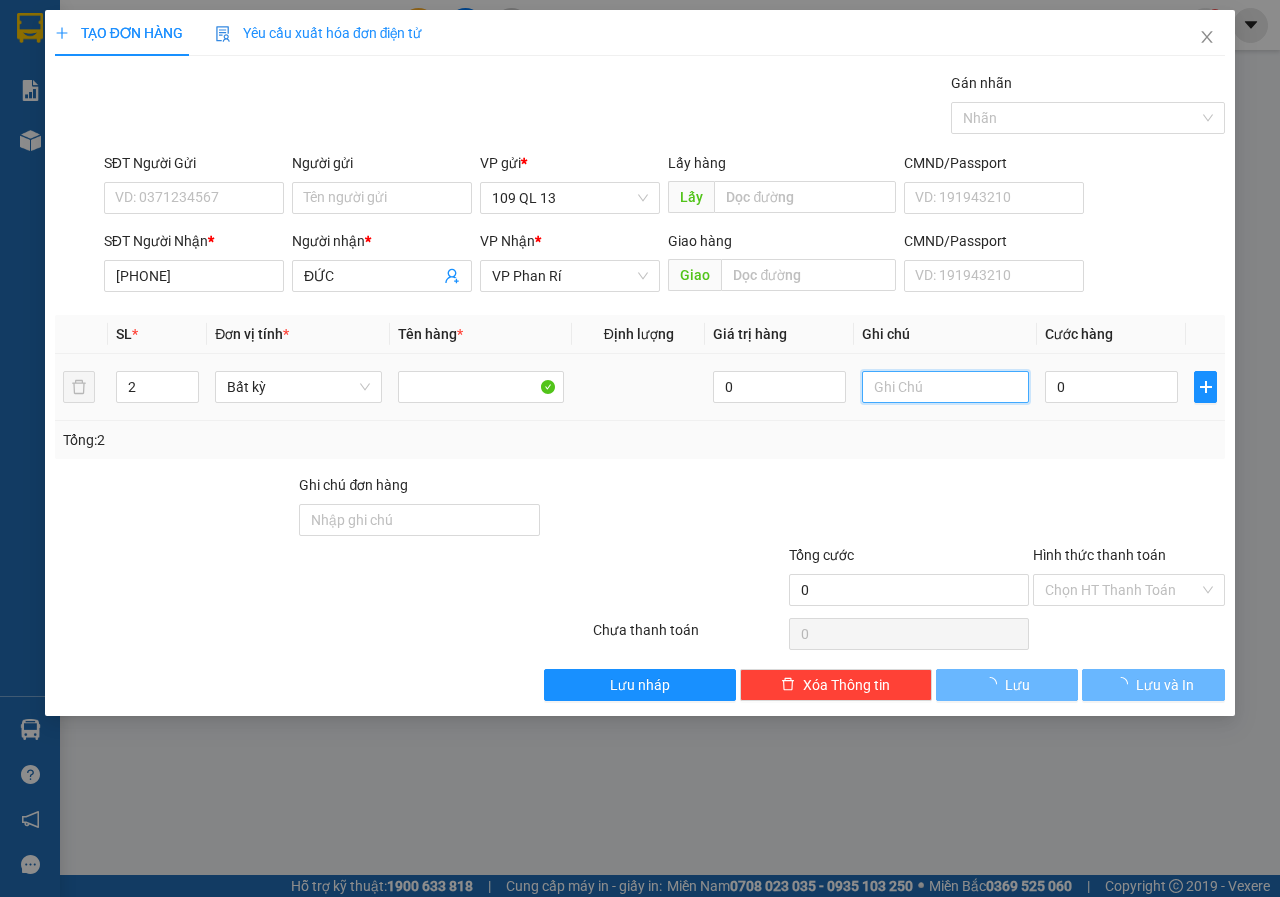 click at bounding box center (945, 387) 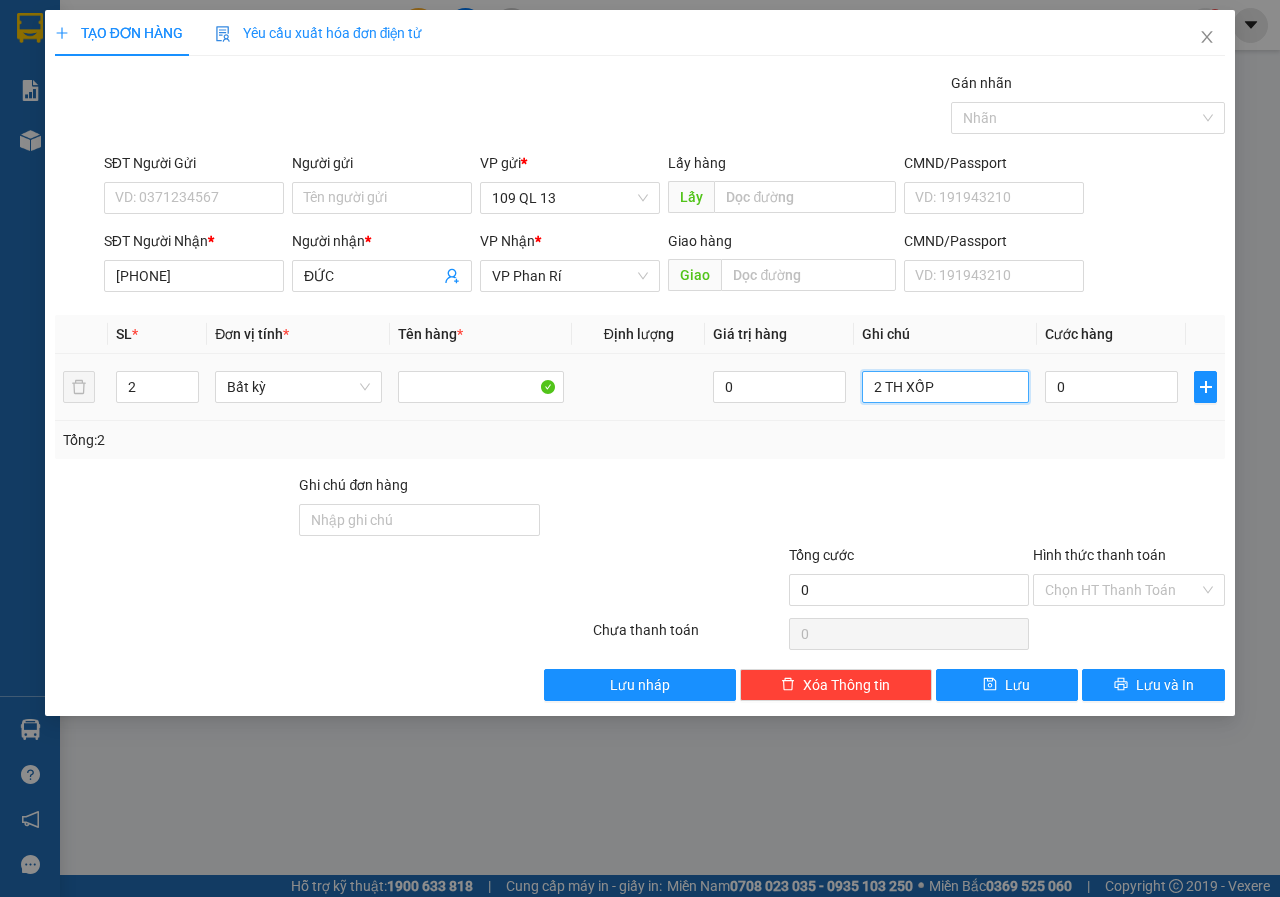 type on "2 TH XỐP" 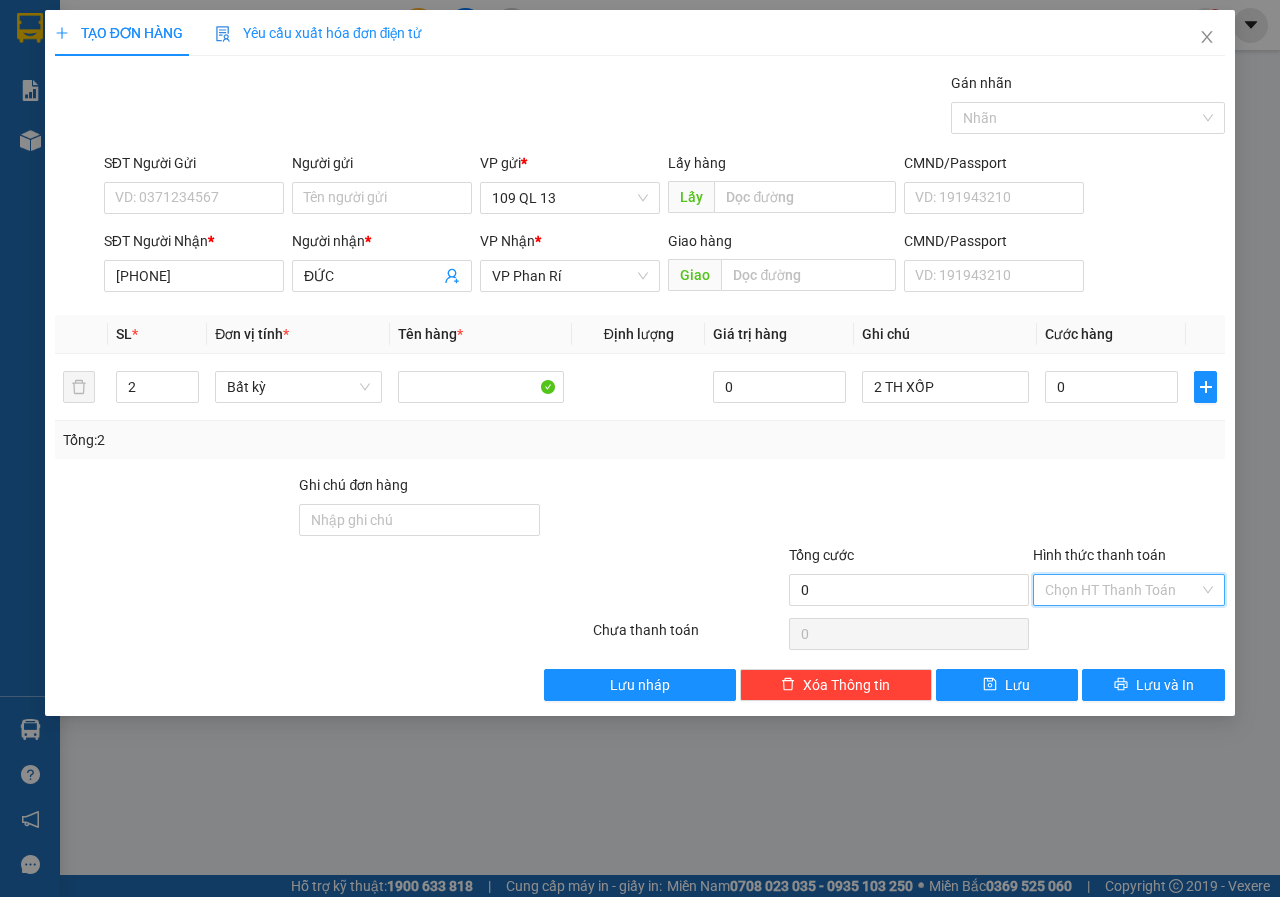 click on "Hình thức thanh toán" at bounding box center (1122, 590) 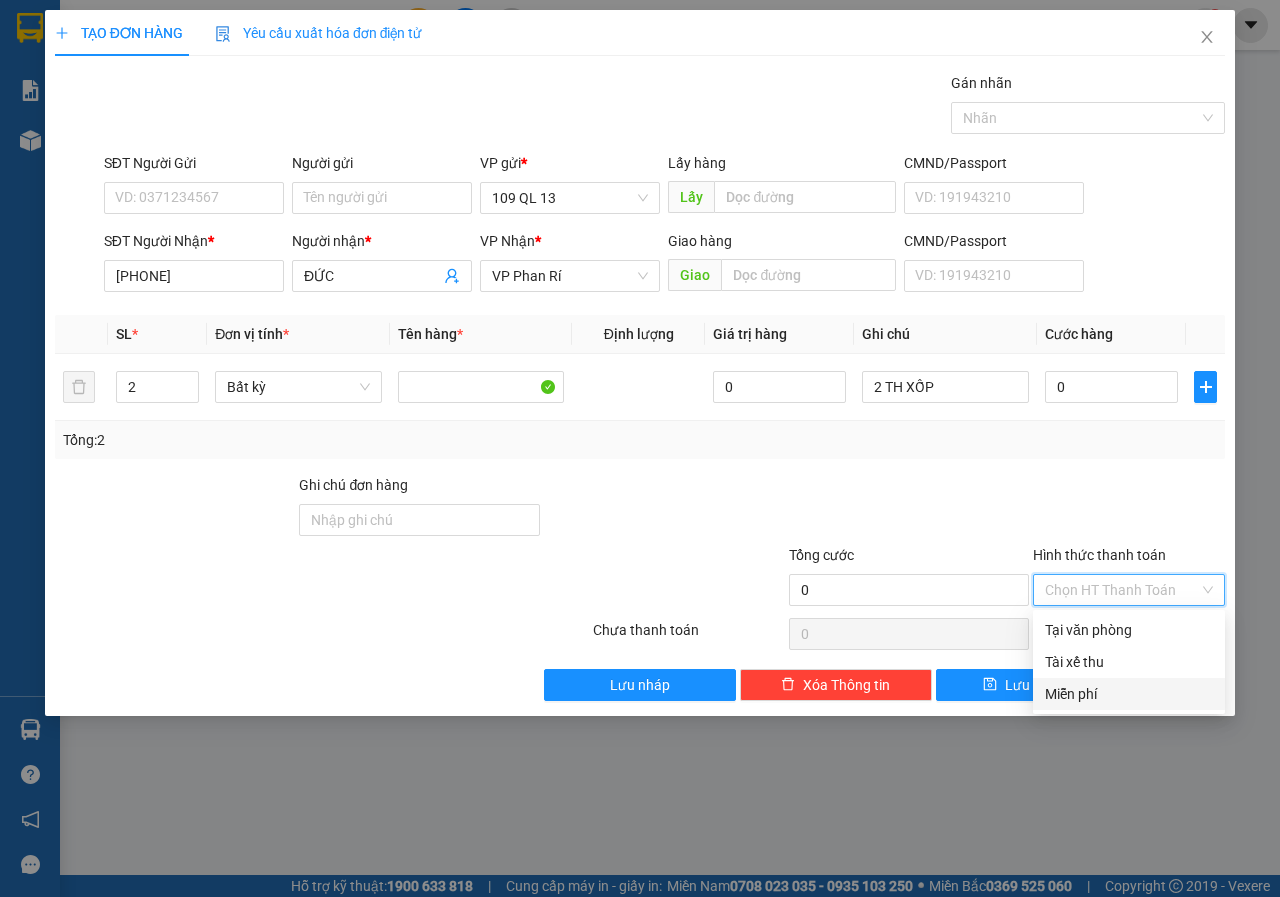 click on "Miễn phí" at bounding box center [1129, 694] 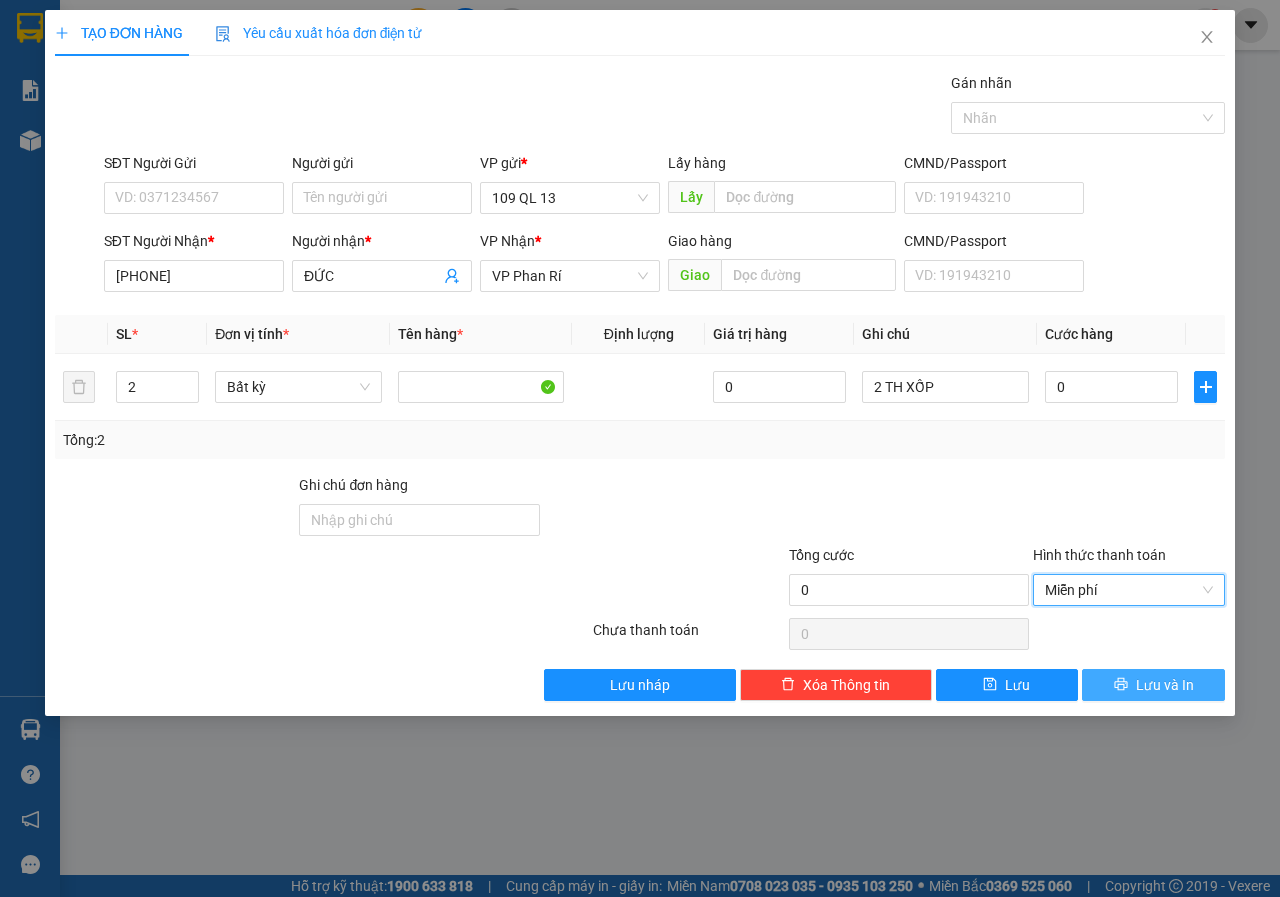 click 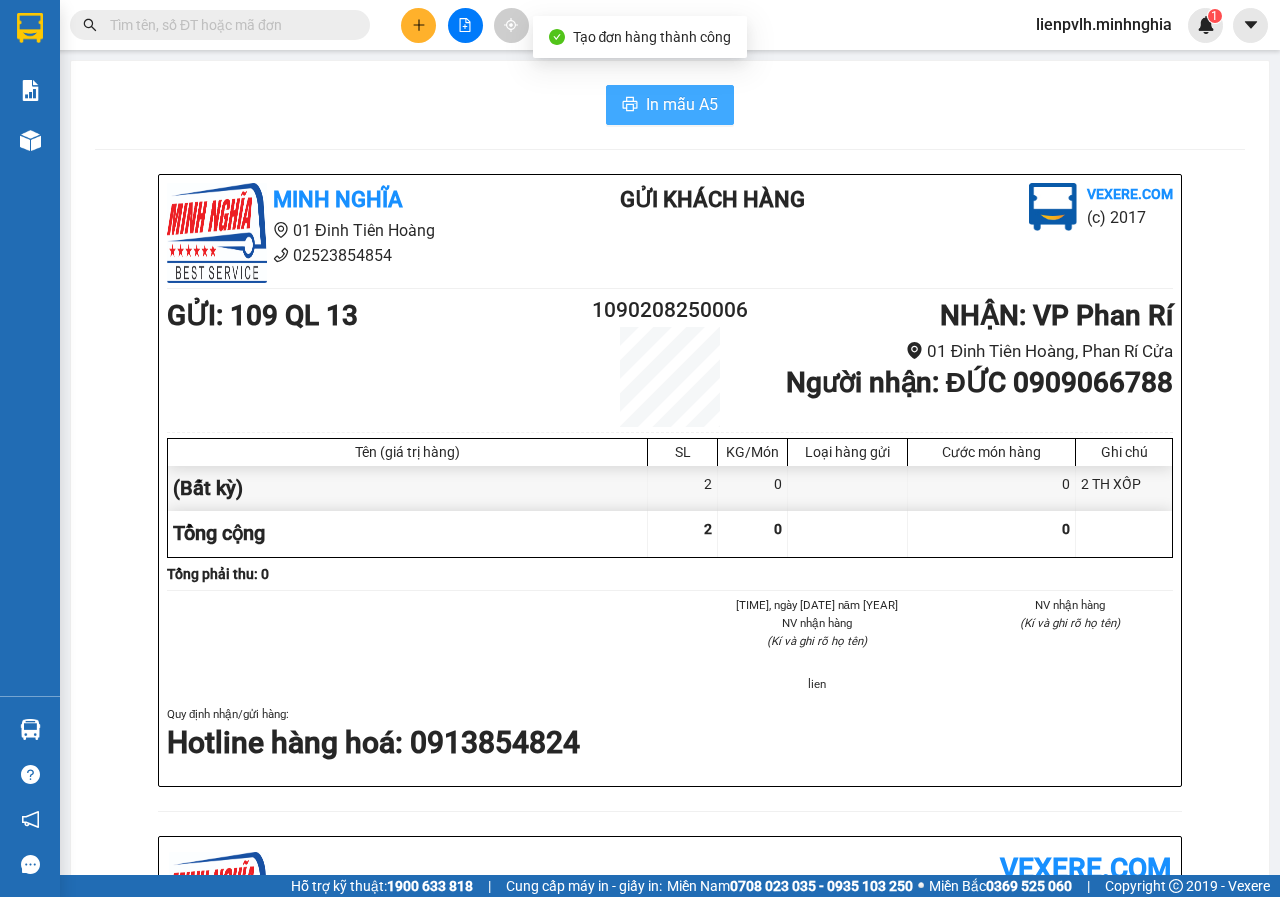 click 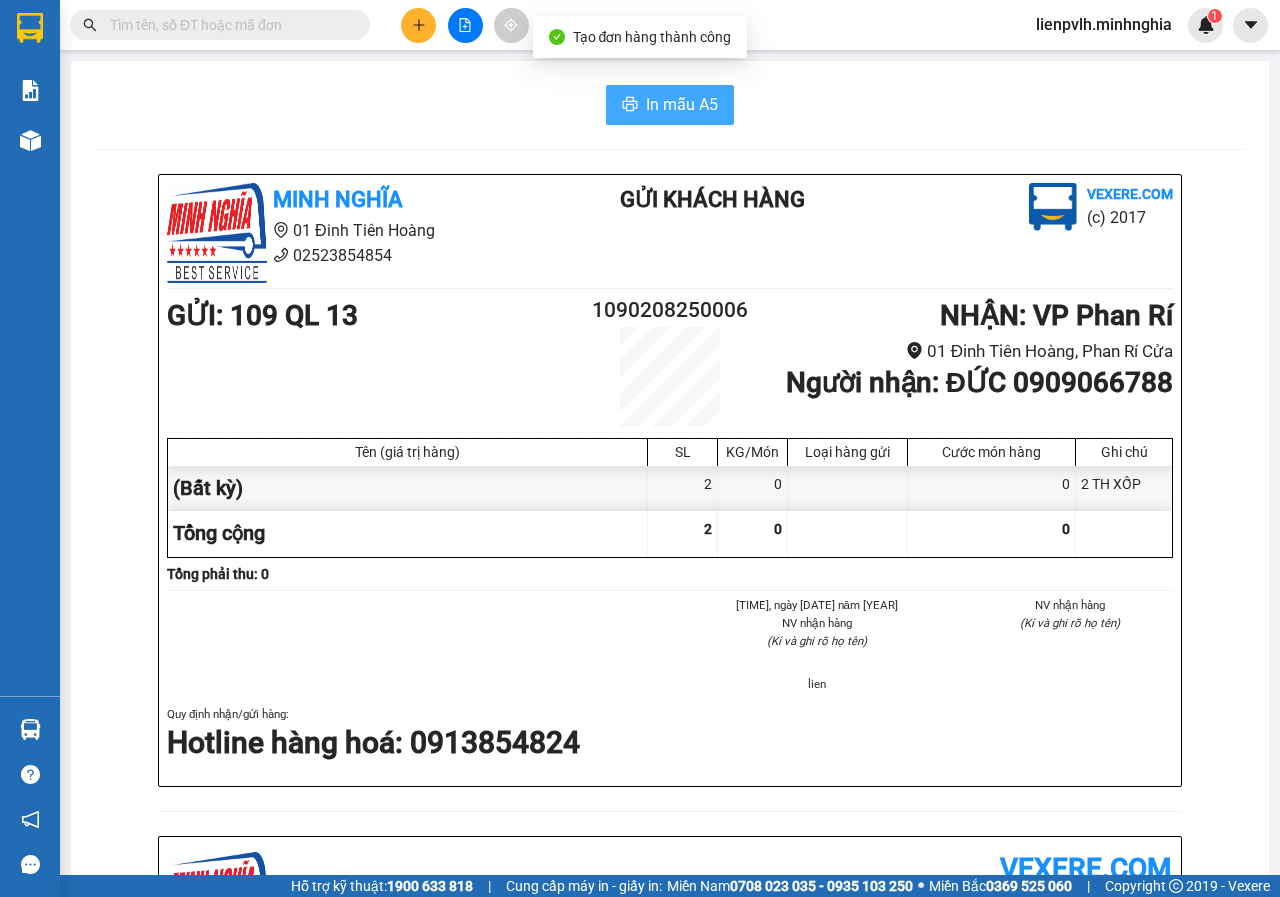 scroll, scrollTop: 0, scrollLeft: 0, axis: both 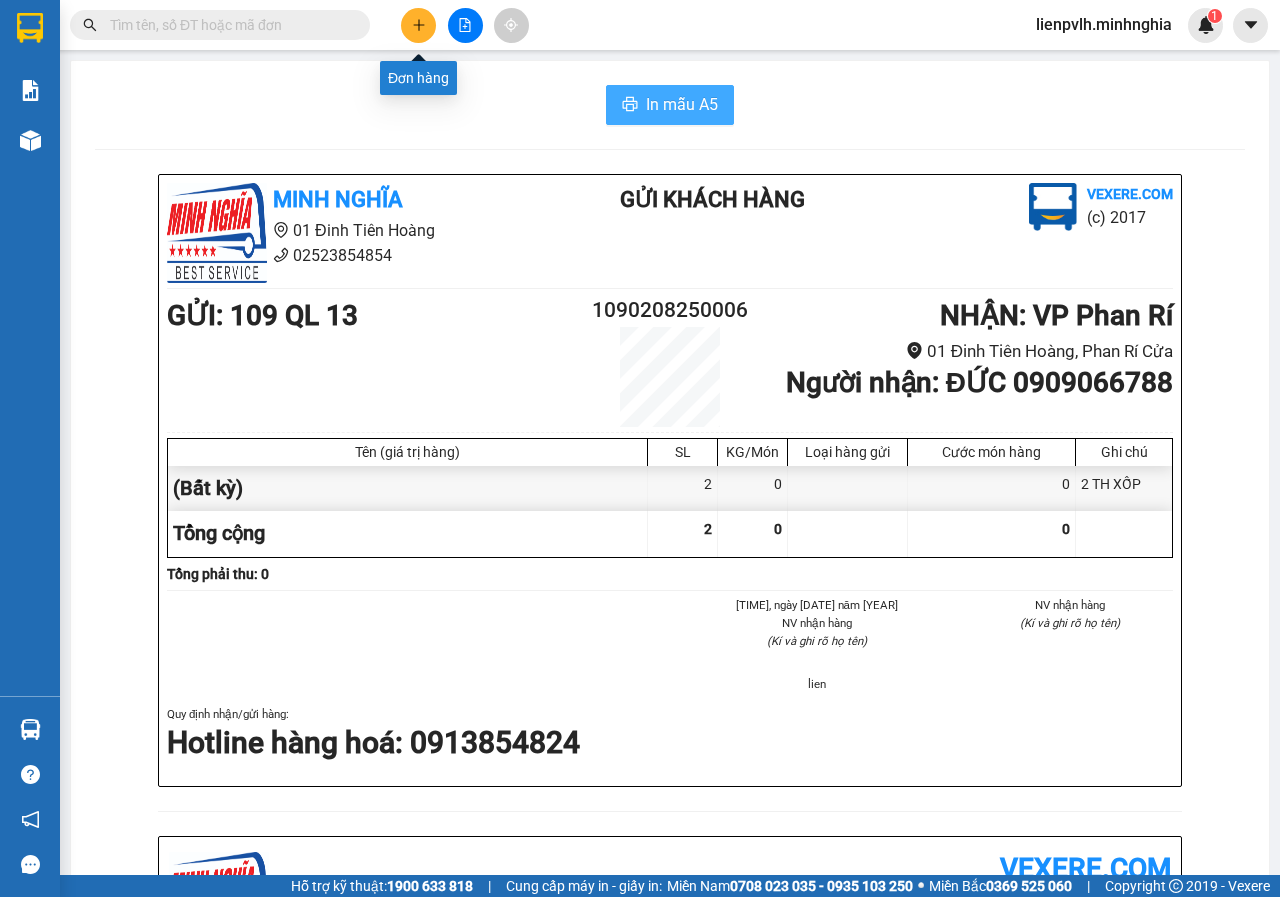 click at bounding box center [418, 25] 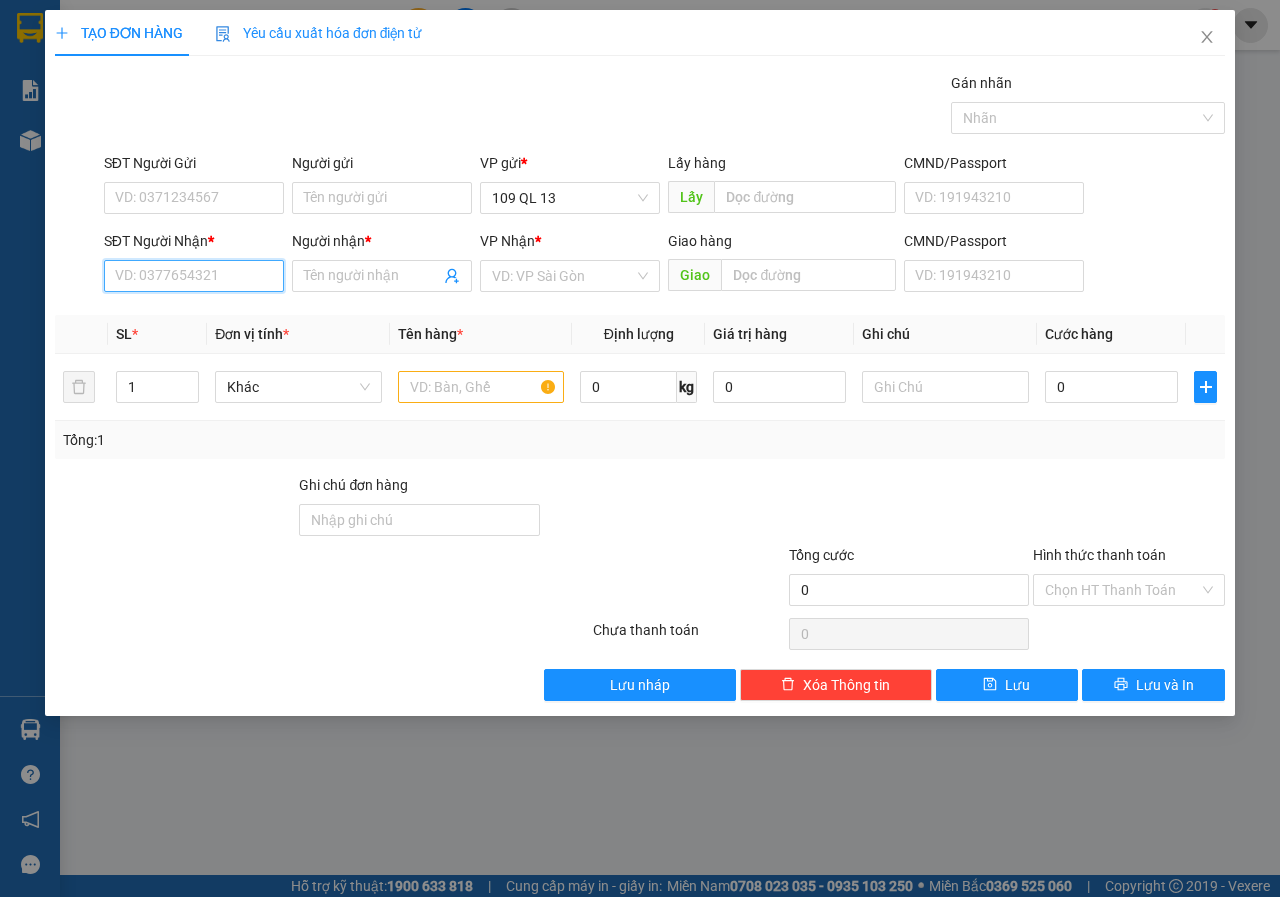 click on "SĐT Người Nhận  *" at bounding box center (194, 276) 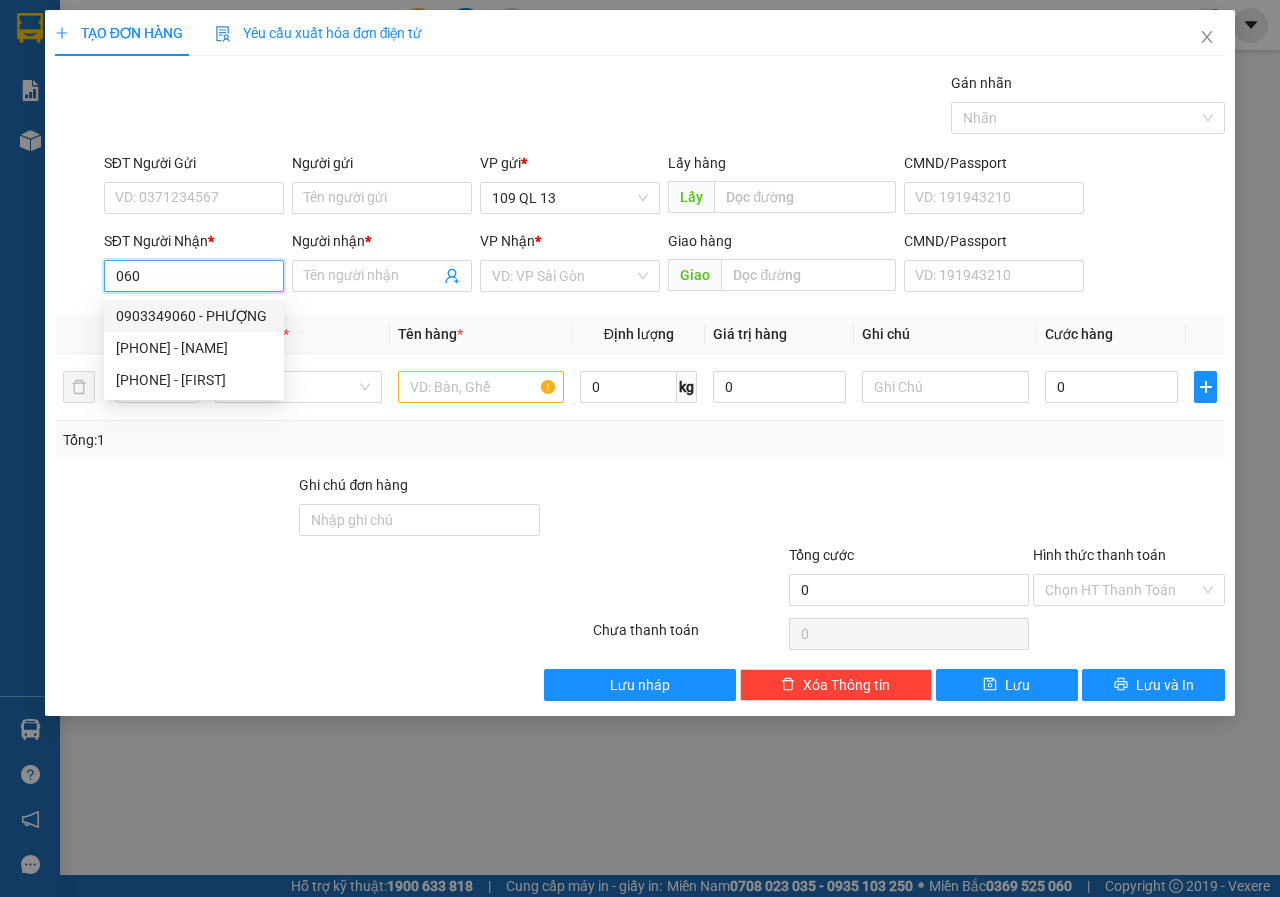 click on "0903349060 - PHƯỢNG" at bounding box center [194, 316] 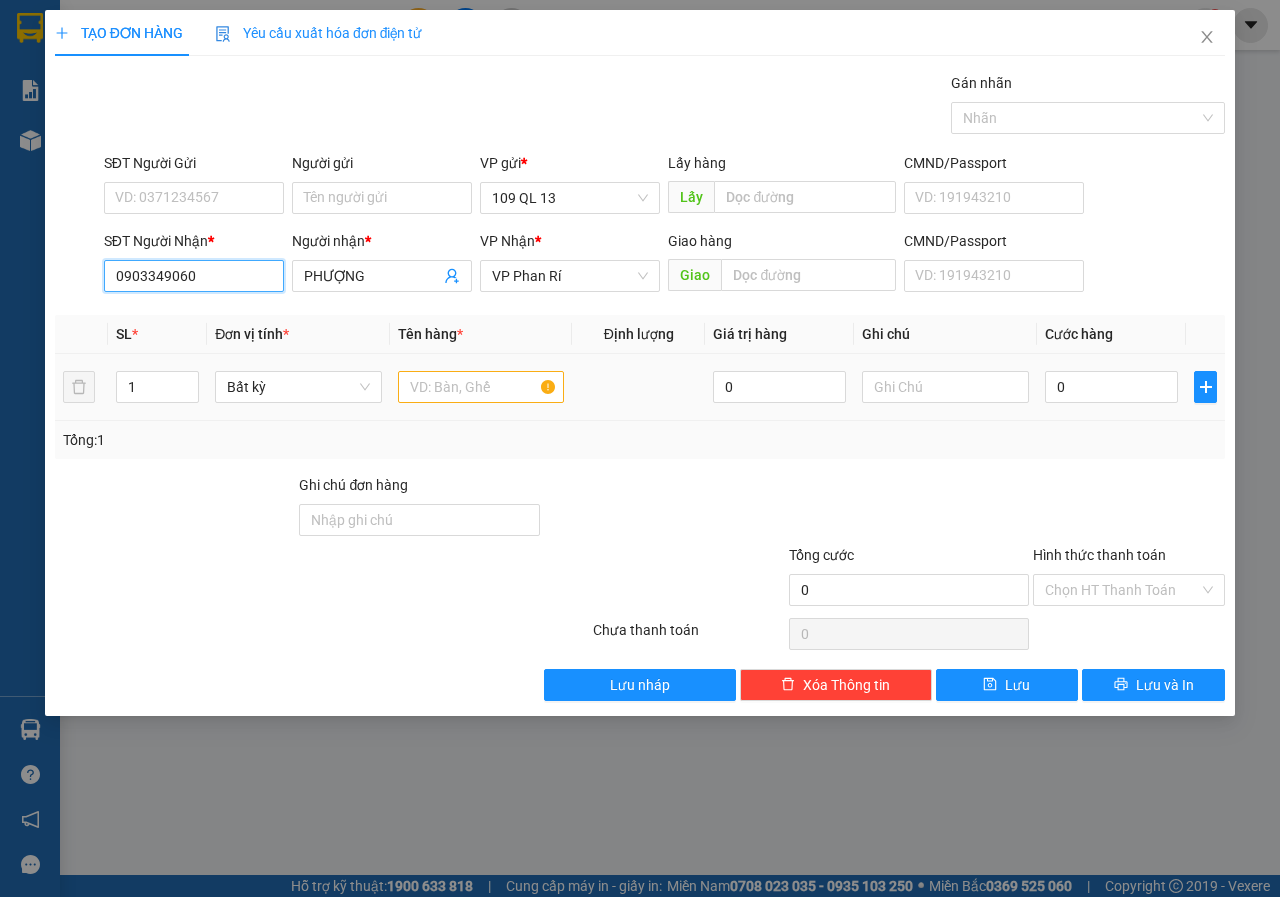 type on "0903349060" 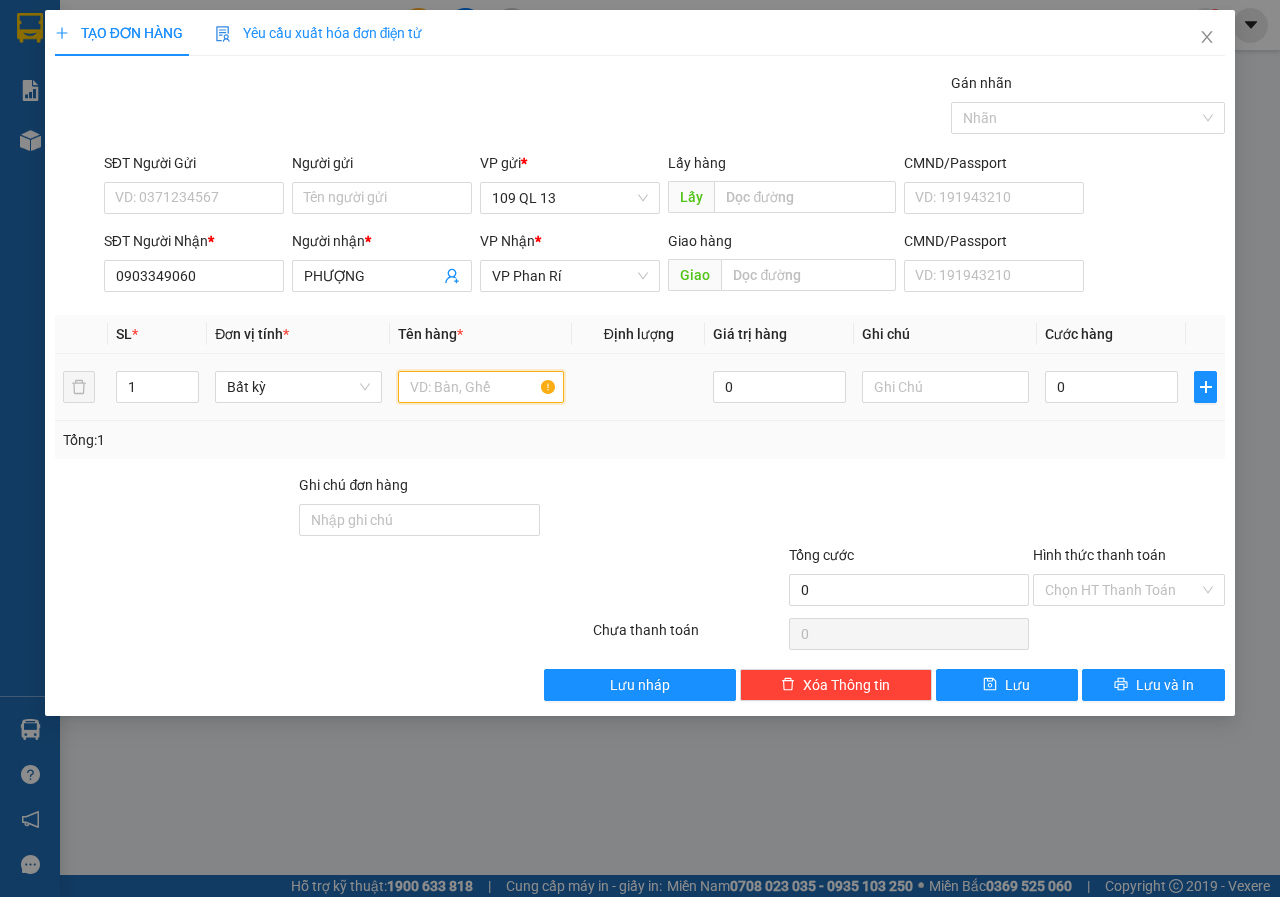 click at bounding box center [481, 387] 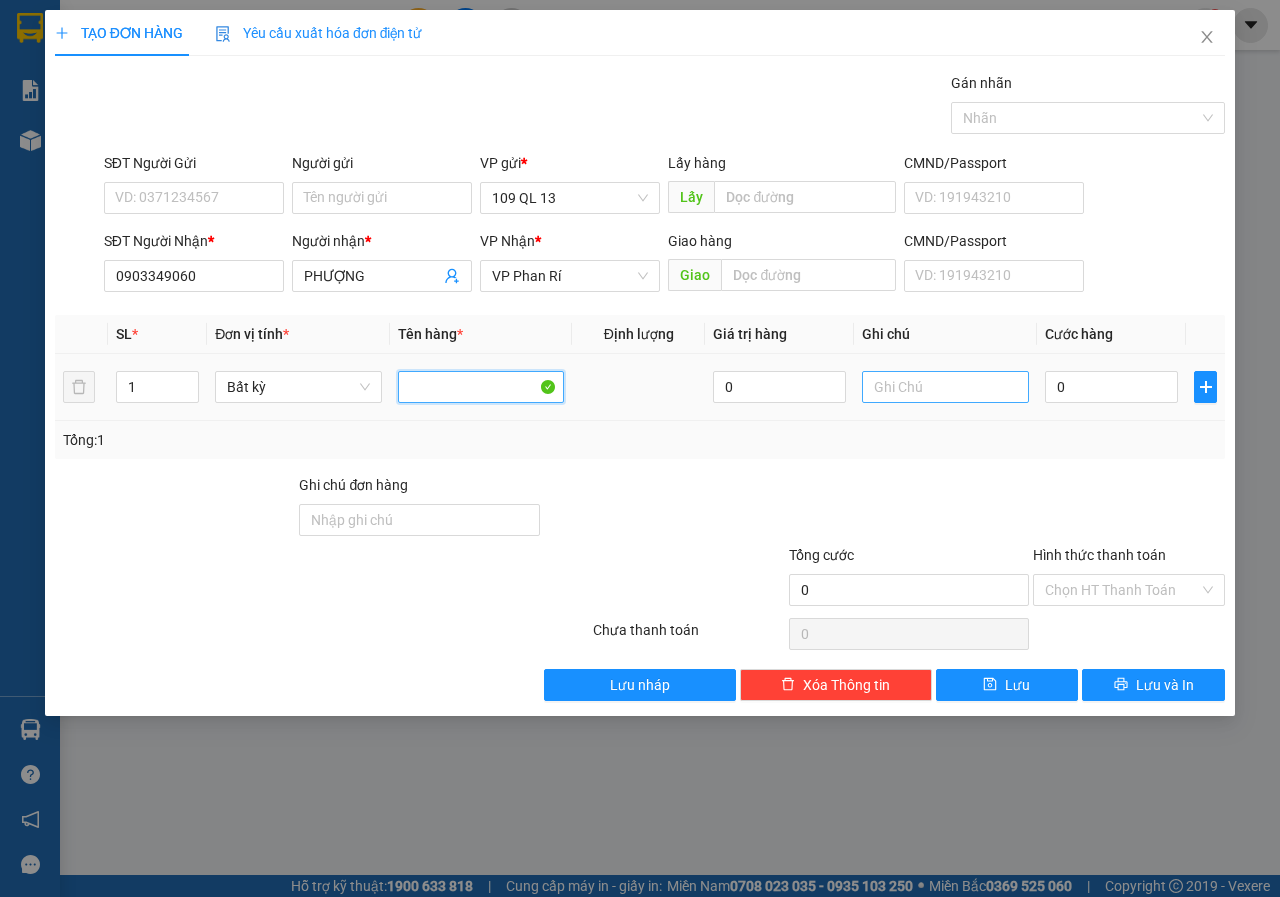 type 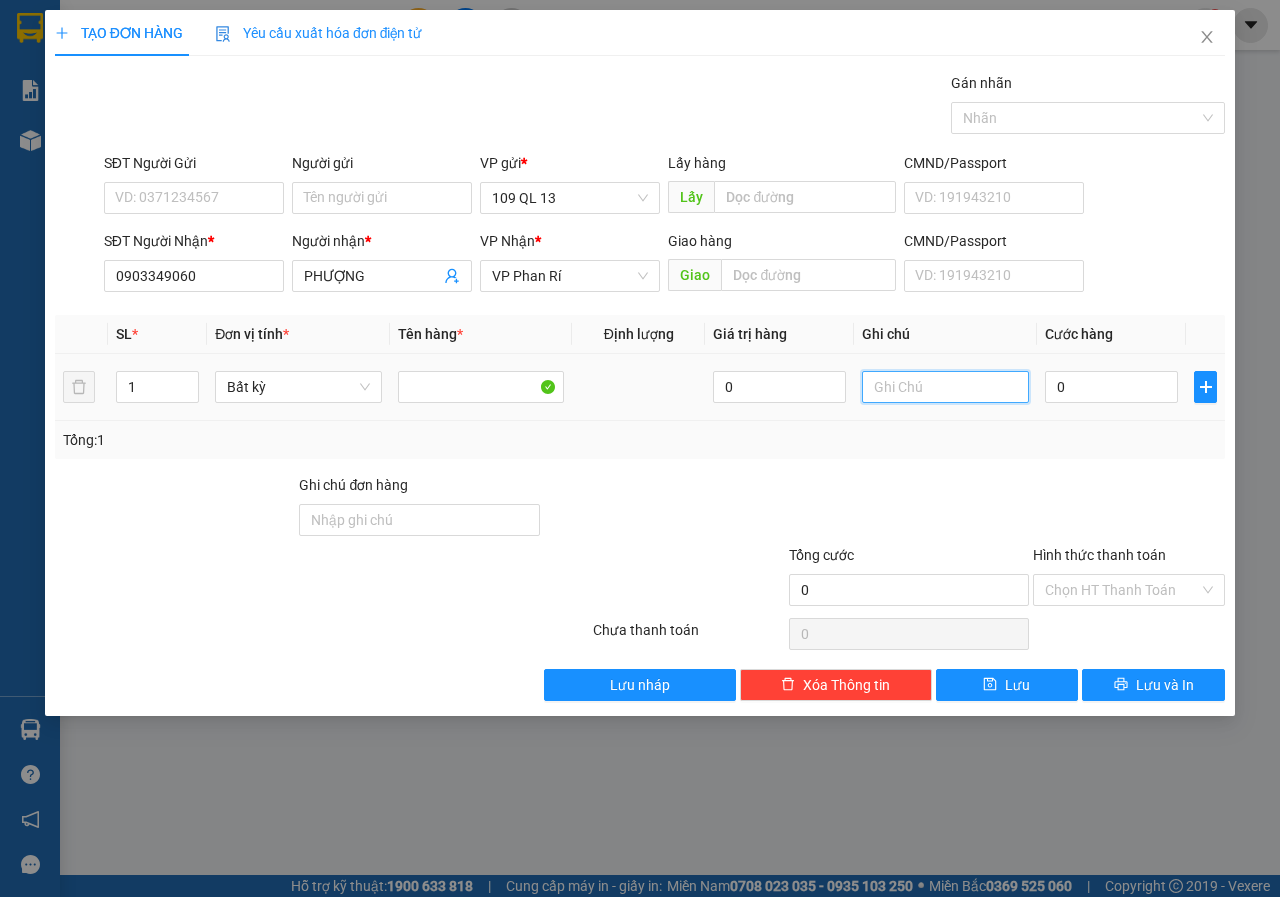 click at bounding box center [945, 387] 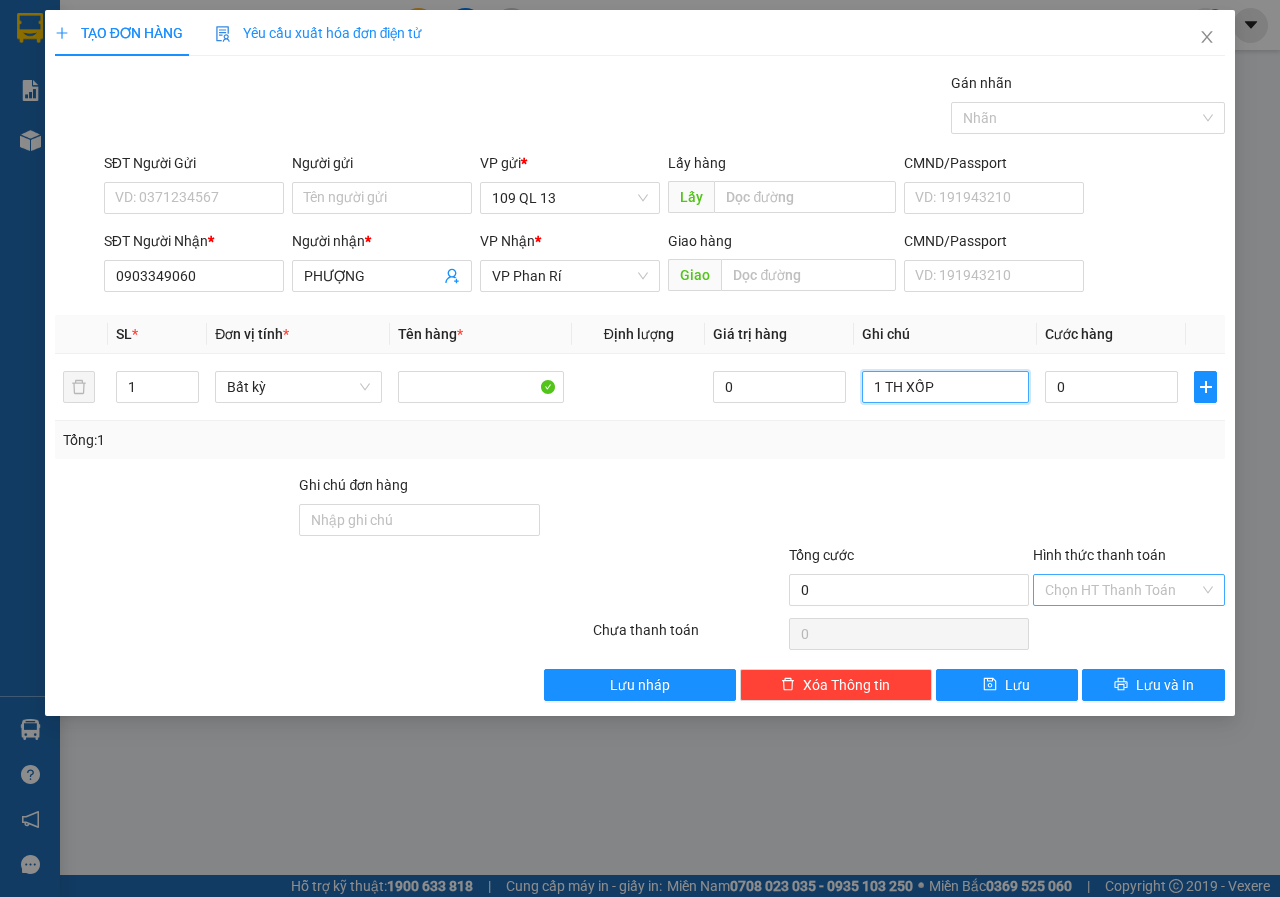 type on "1 TH XỐP" 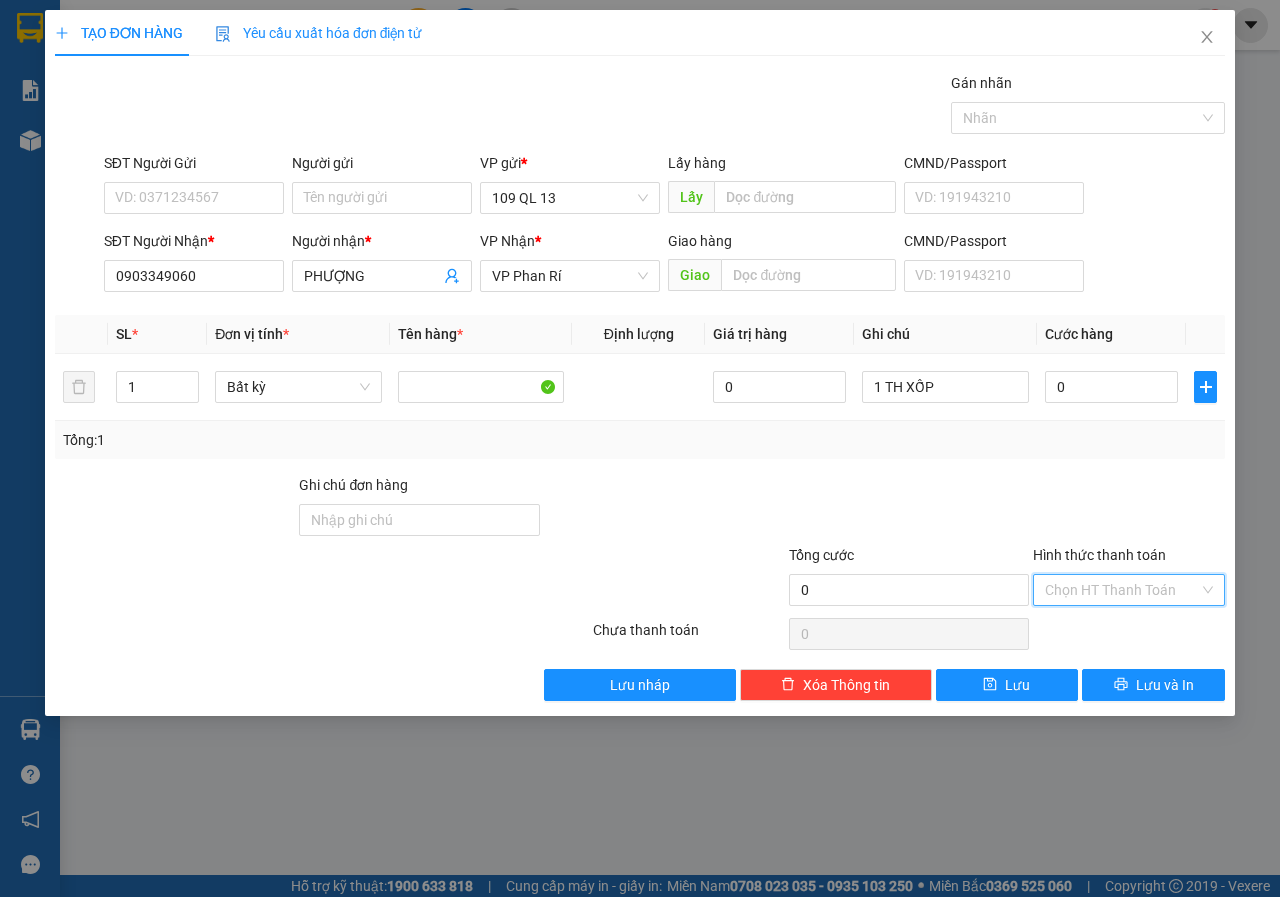 click on "Hình thức thanh toán" at bounding box center (1122, 590) 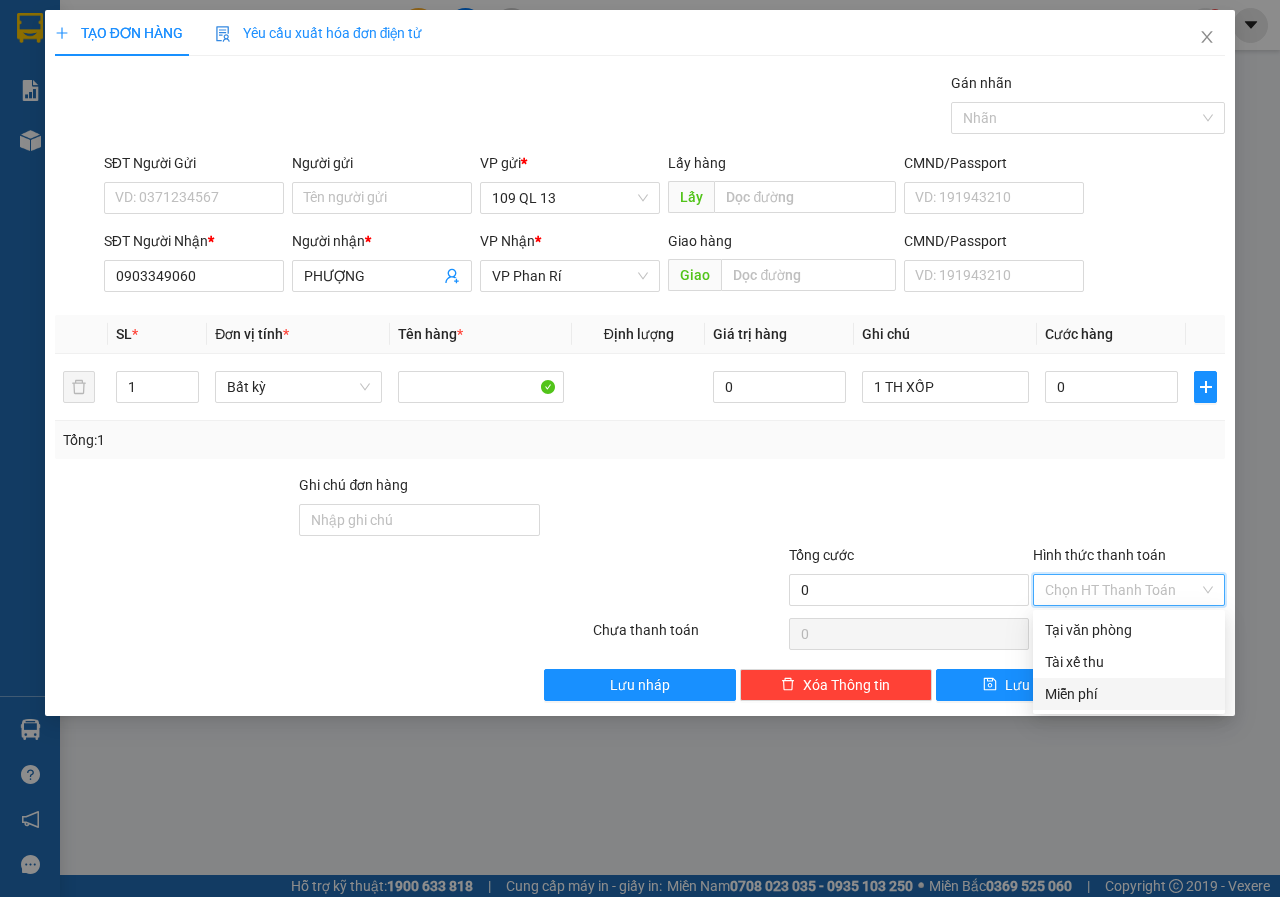 click on "Miễn phí" at bounding box center [1129, 694] 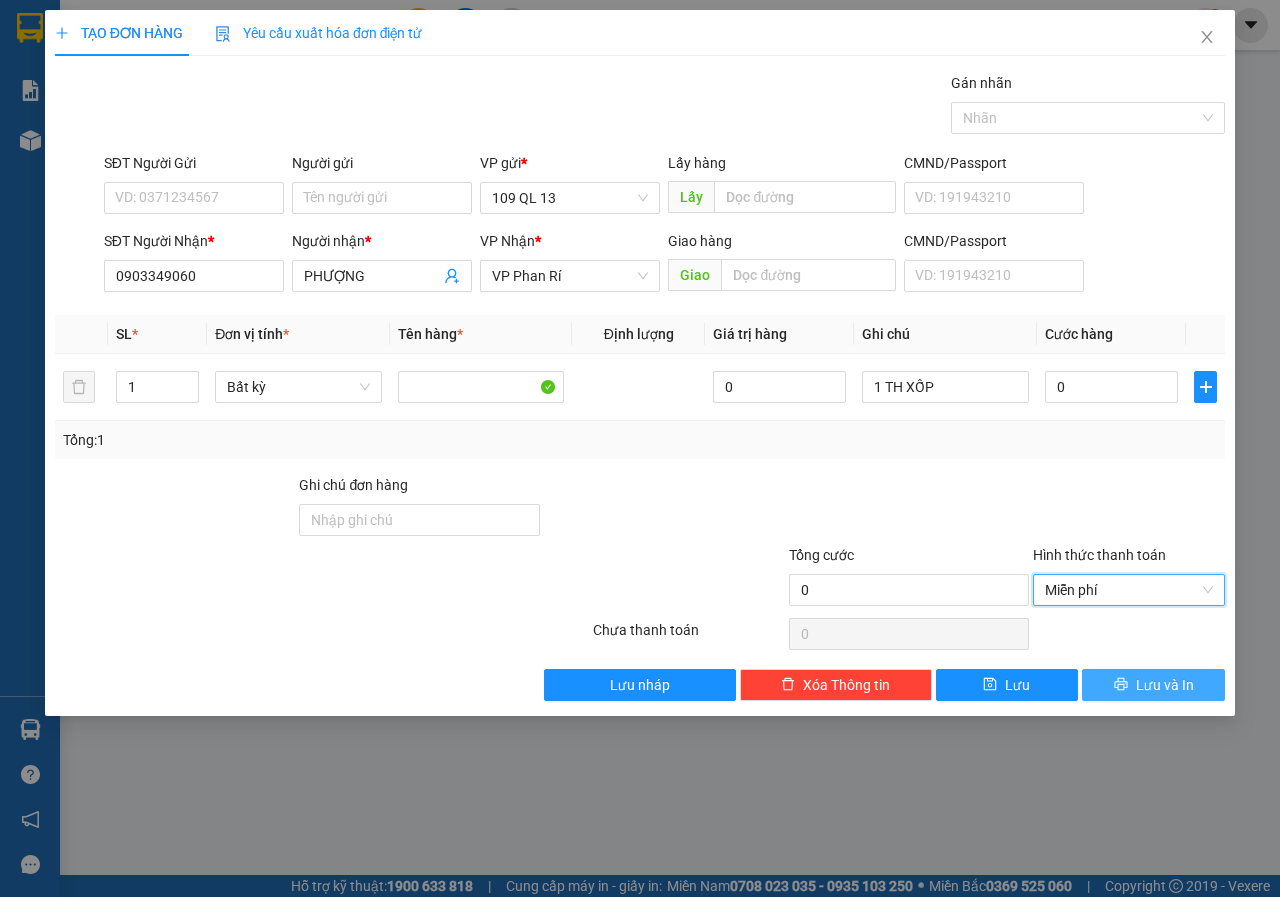 click on "Lưu và In" at bounding box center [1153, 685] 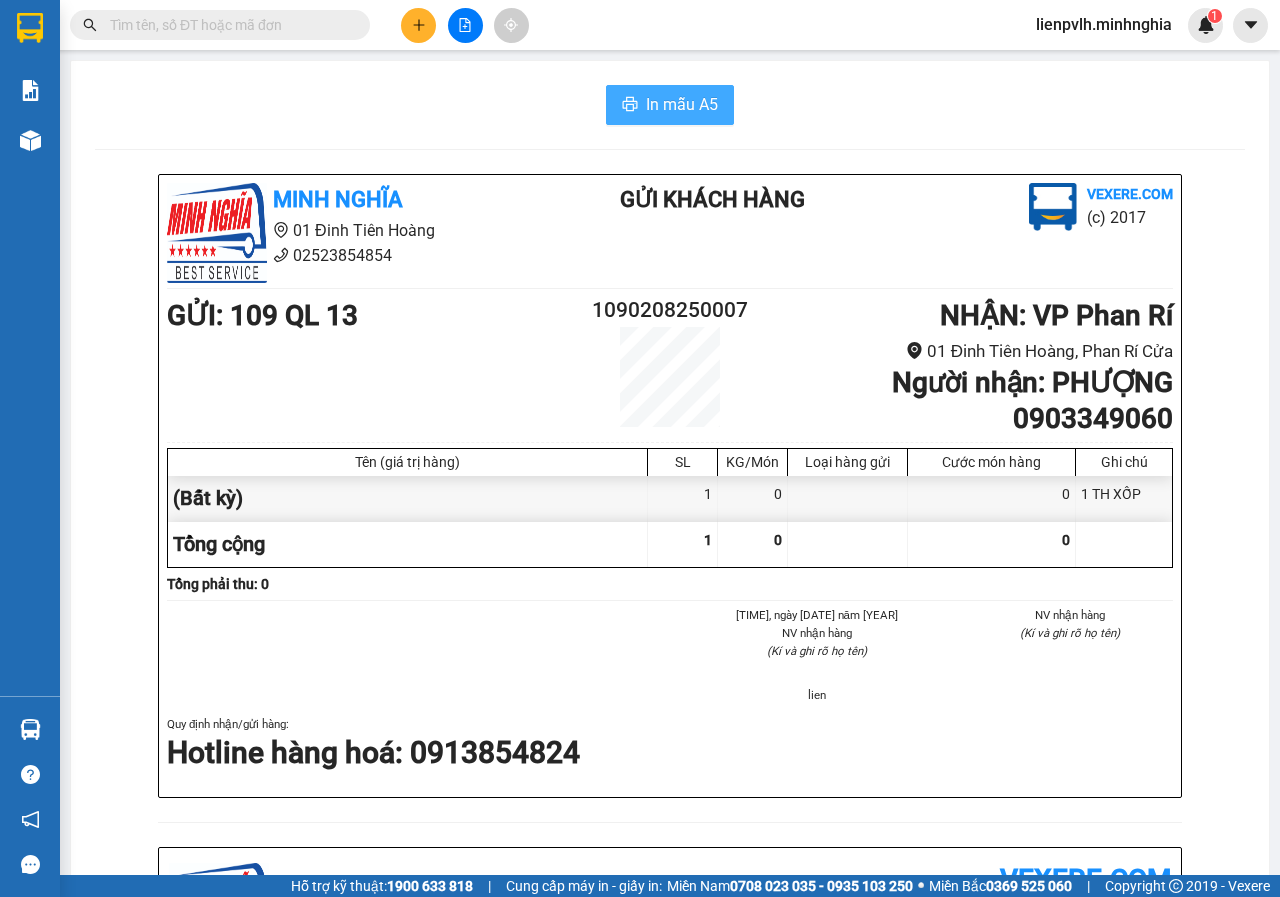 click on "In mẫu A5" at bounding box center [670, 105] 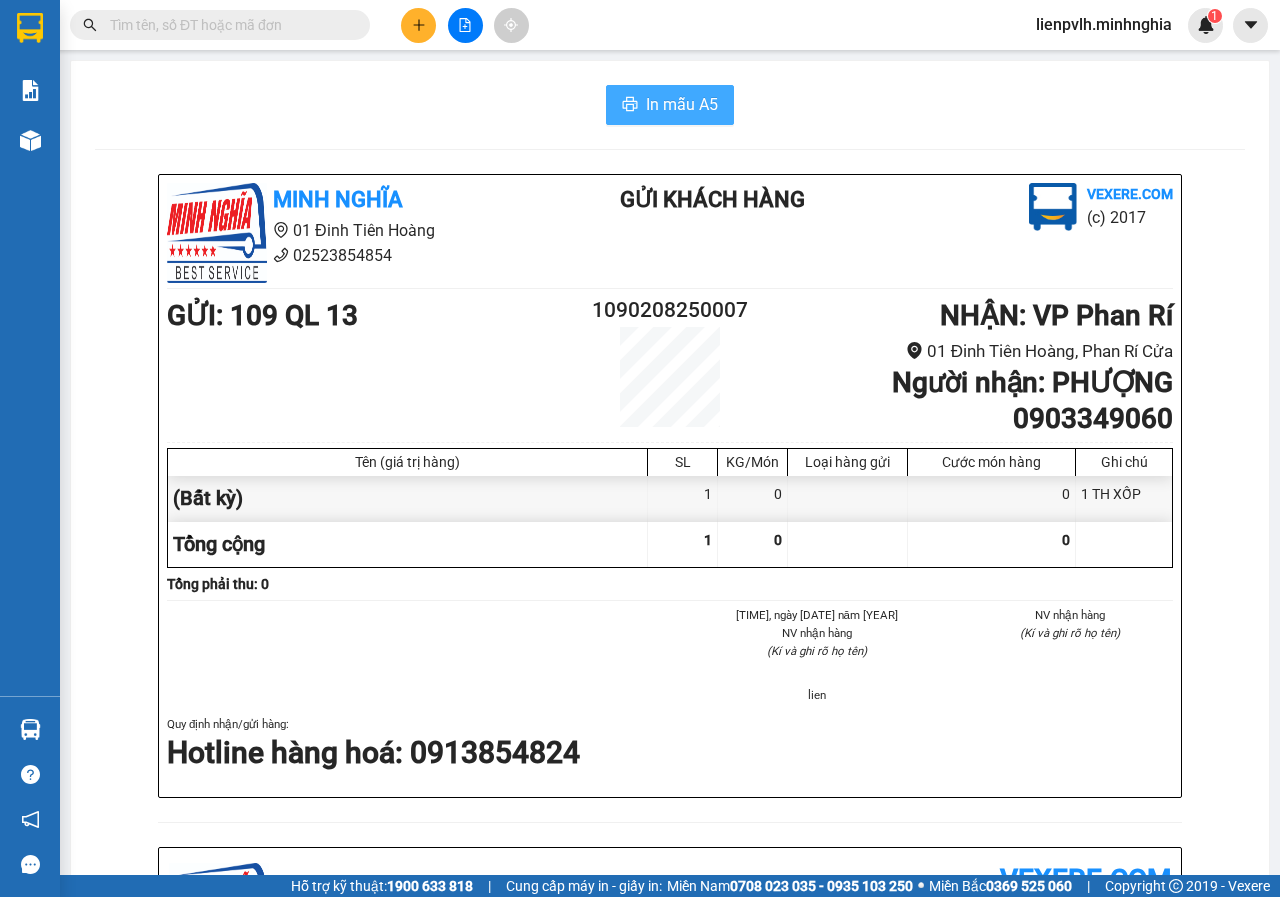 scroll, scrollTop: 0, scrollLeft: 0, axis: both 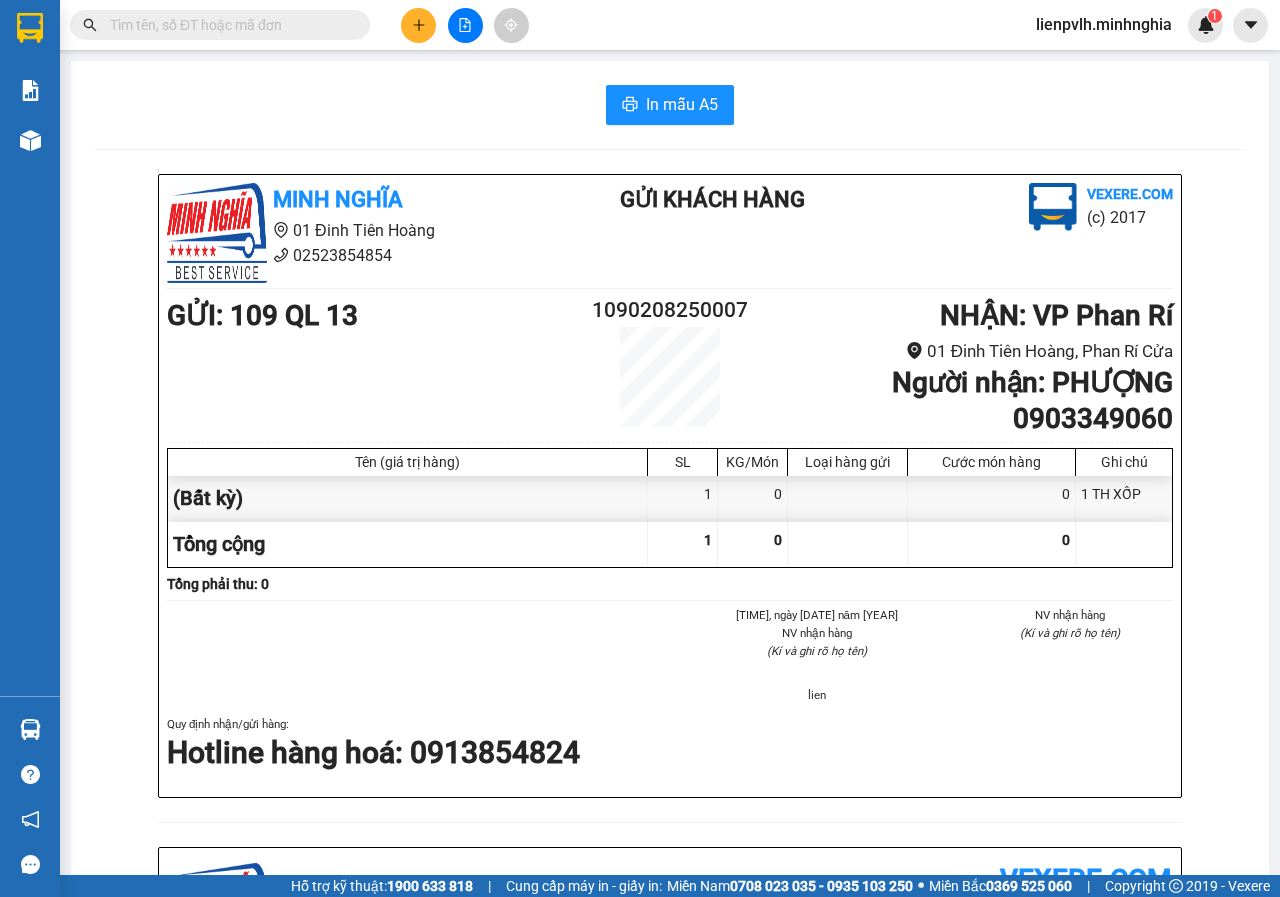 click at bounding box center (418, 25) 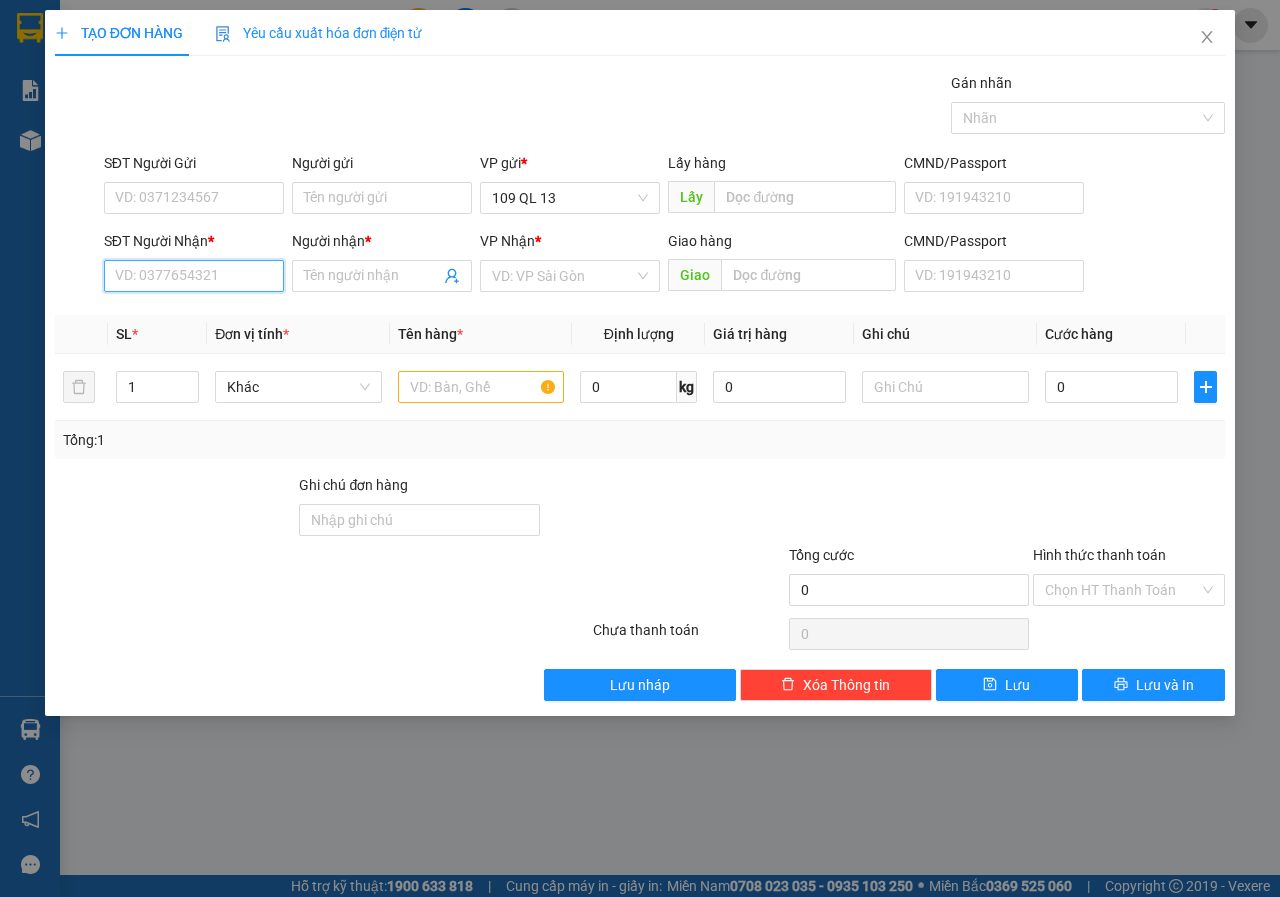 click on "SĐT Người Nhận  *" at bounding box center [194, 276] 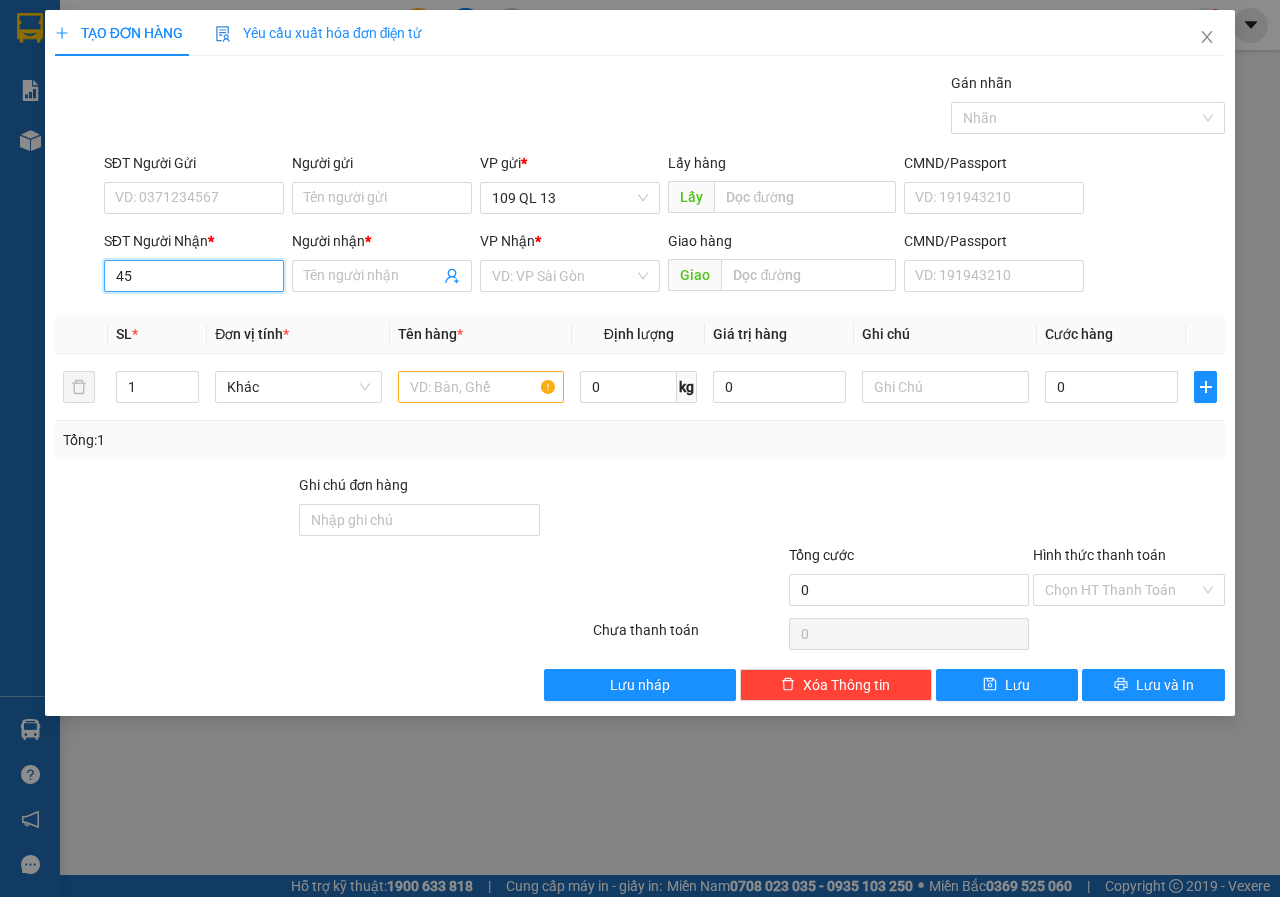 type on "4" 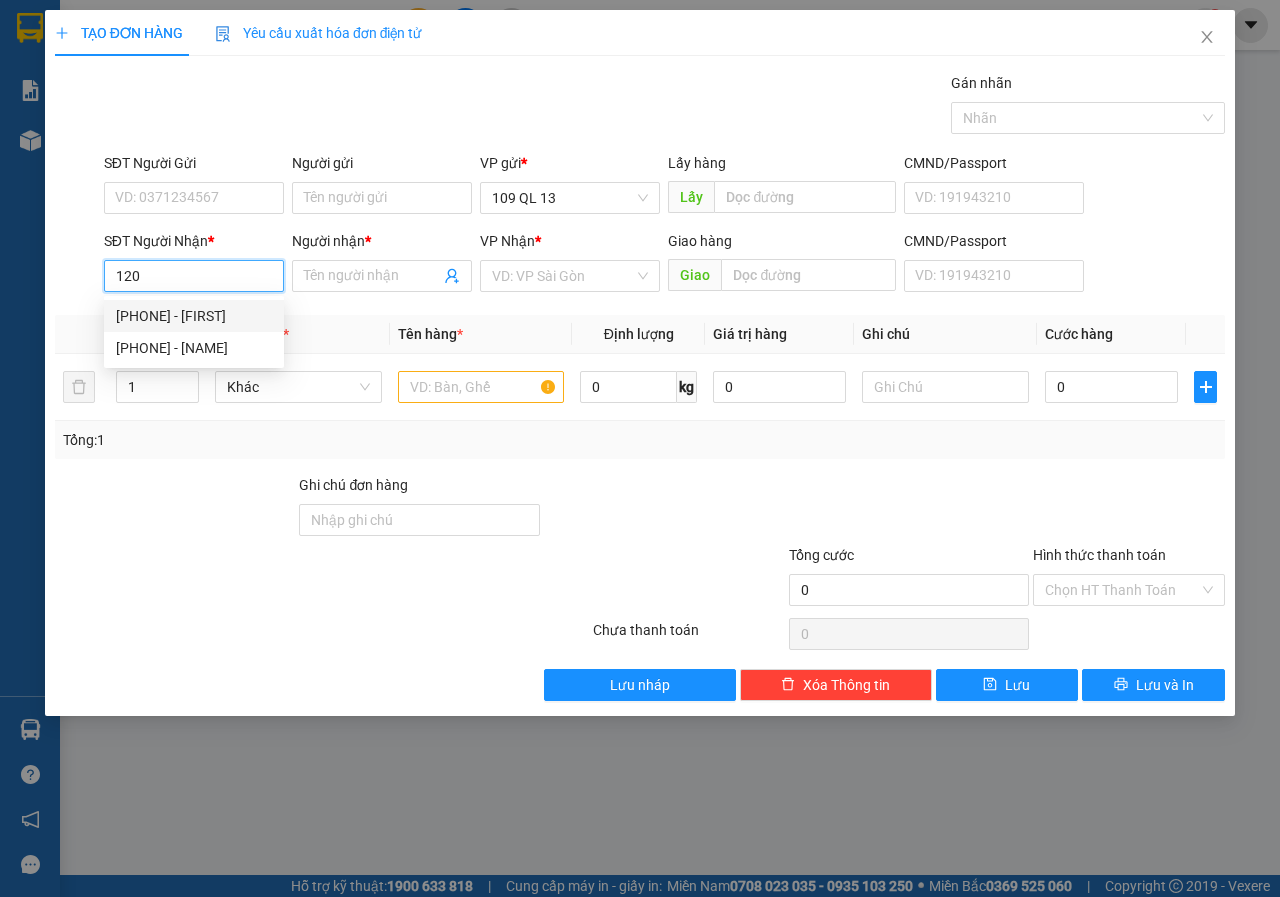 click on "[PHONE] - [FIRST]" at bounding box center (194, 316) 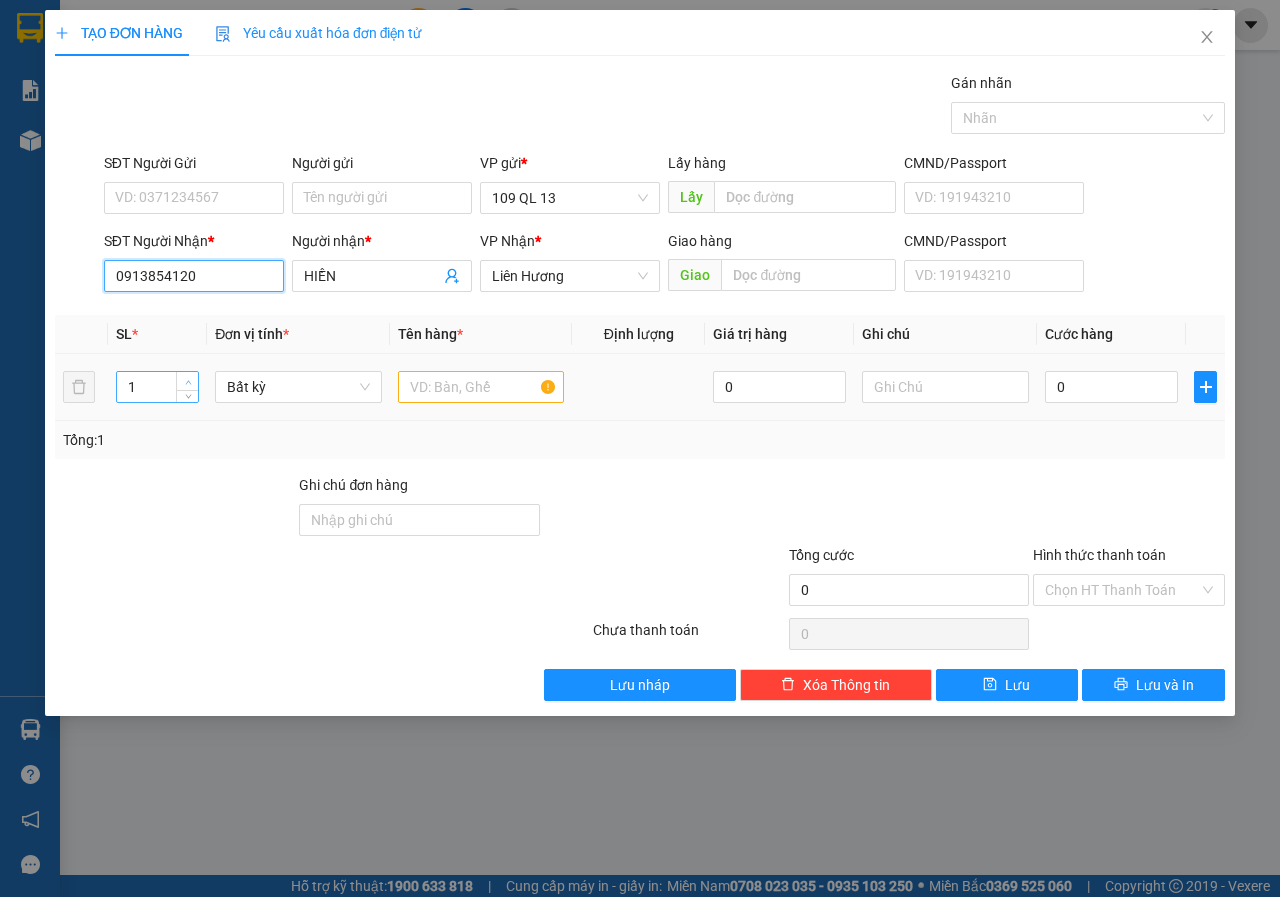 type on "0913854120" 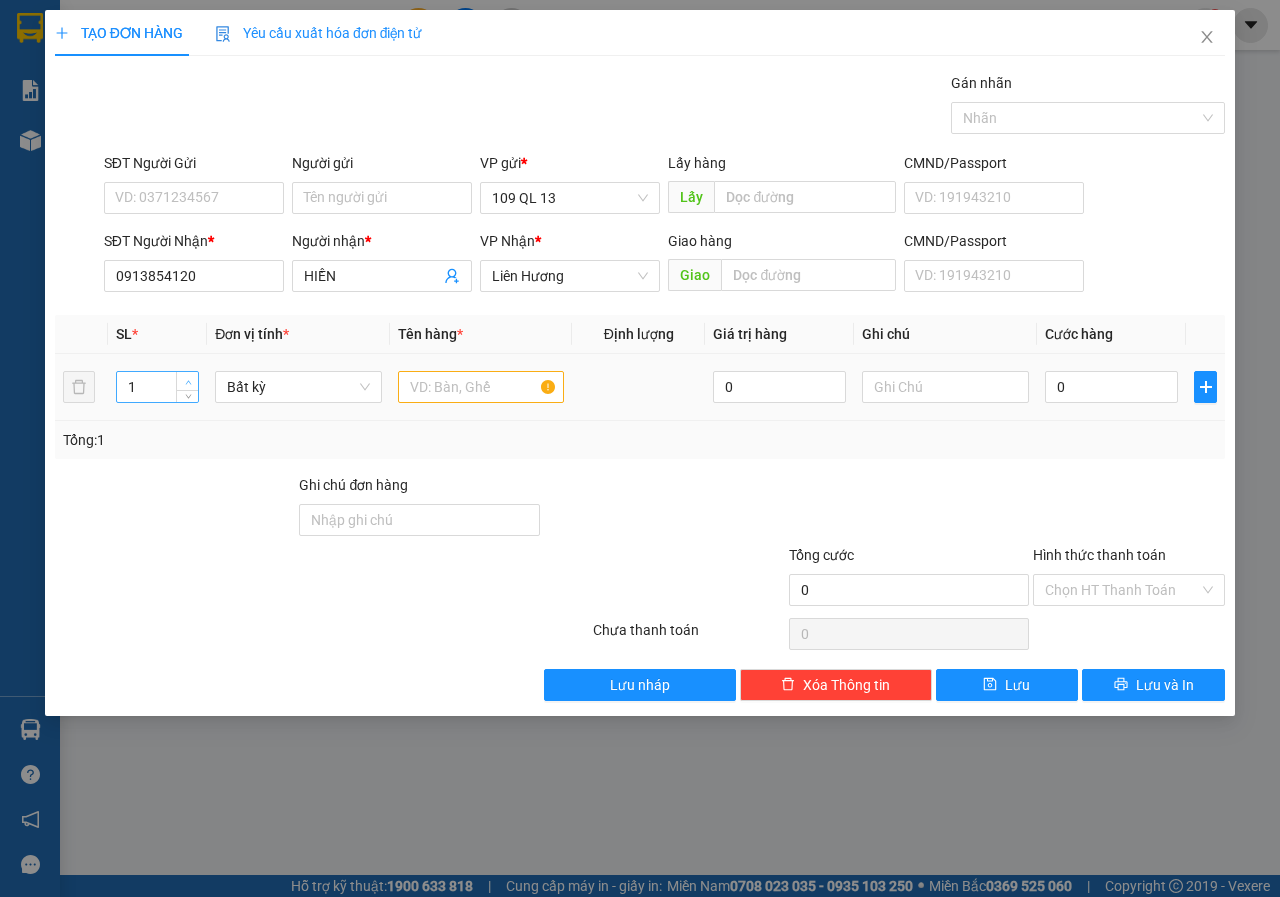 type on "2" 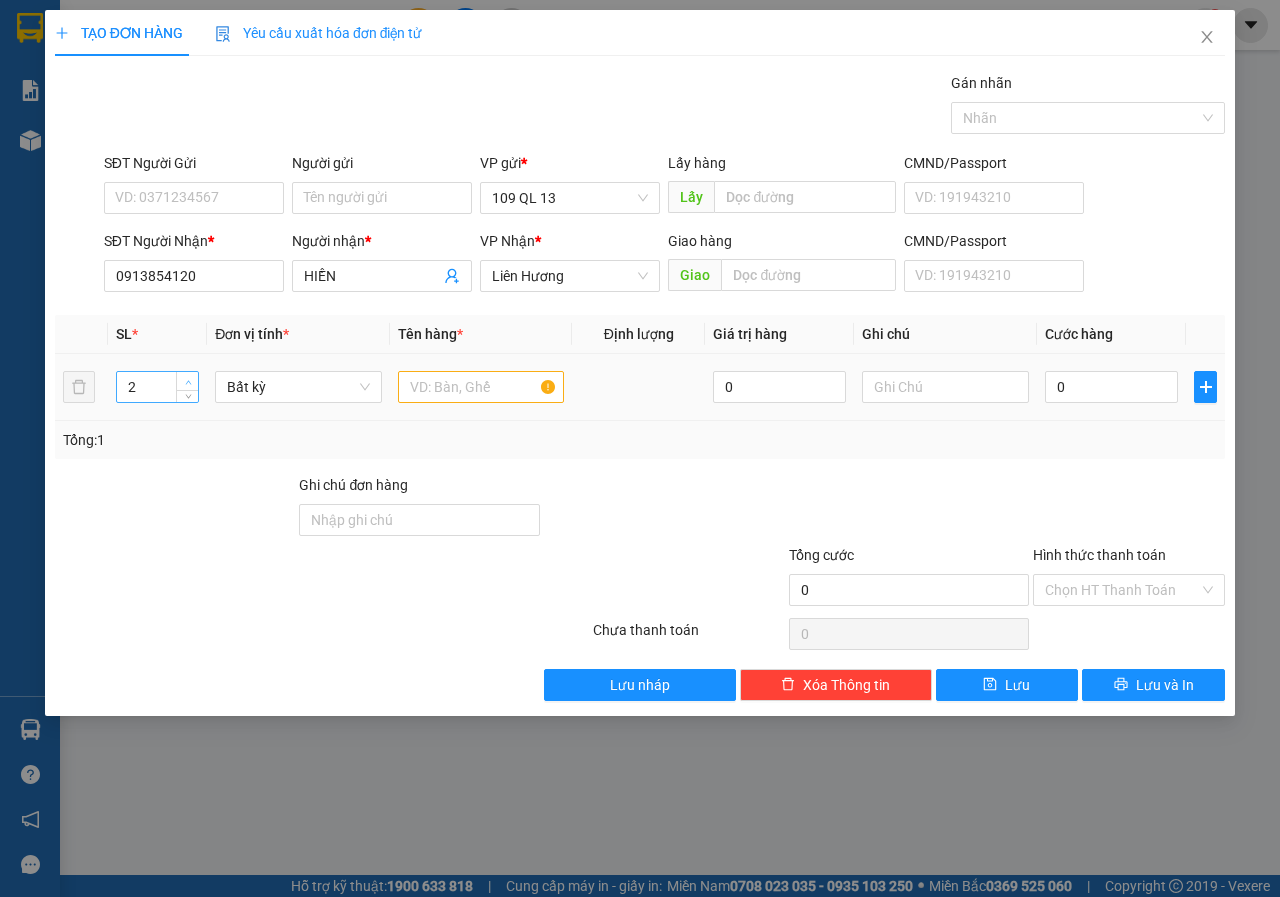 click at bounding box center (188, 382) 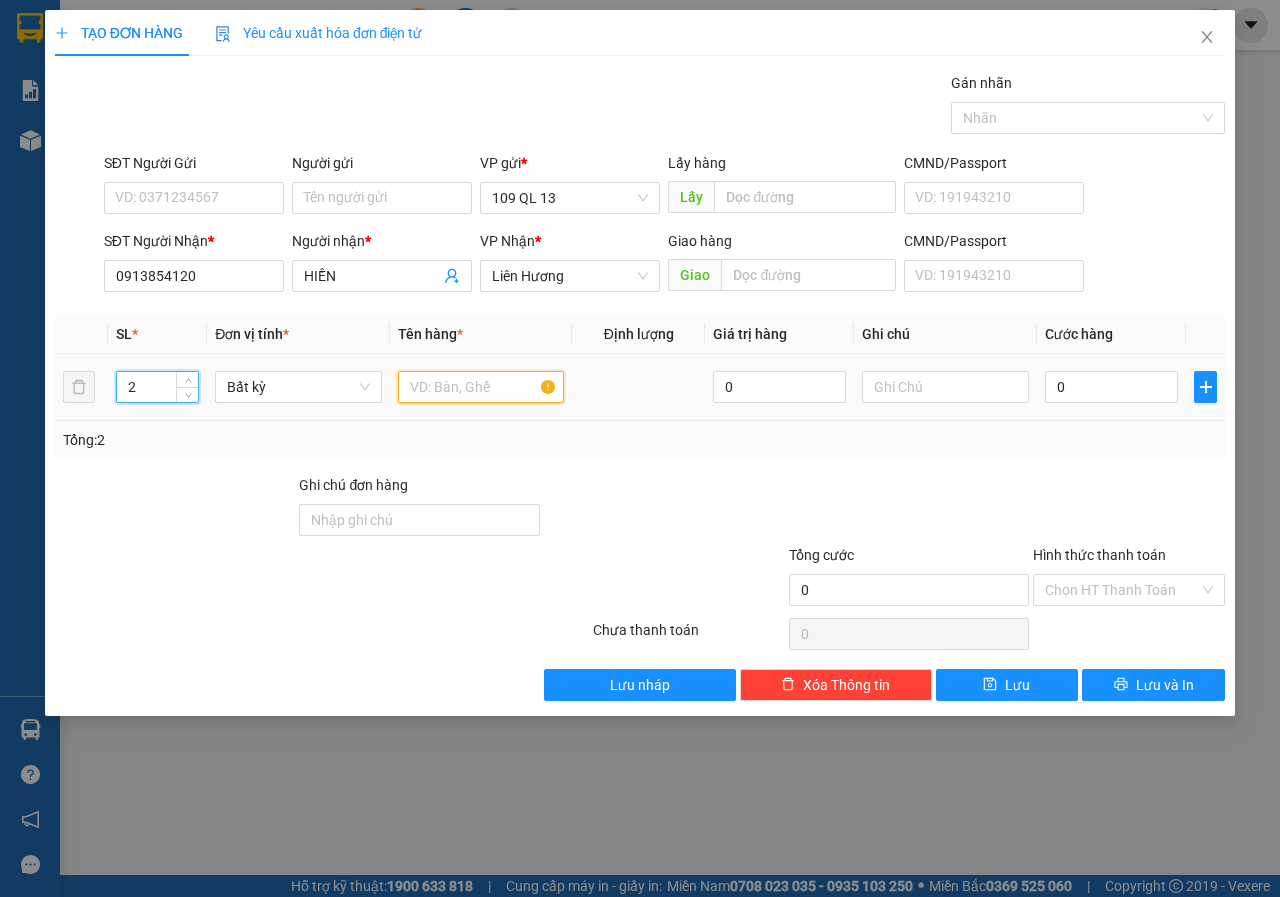 click at bounding box center [481, 387] 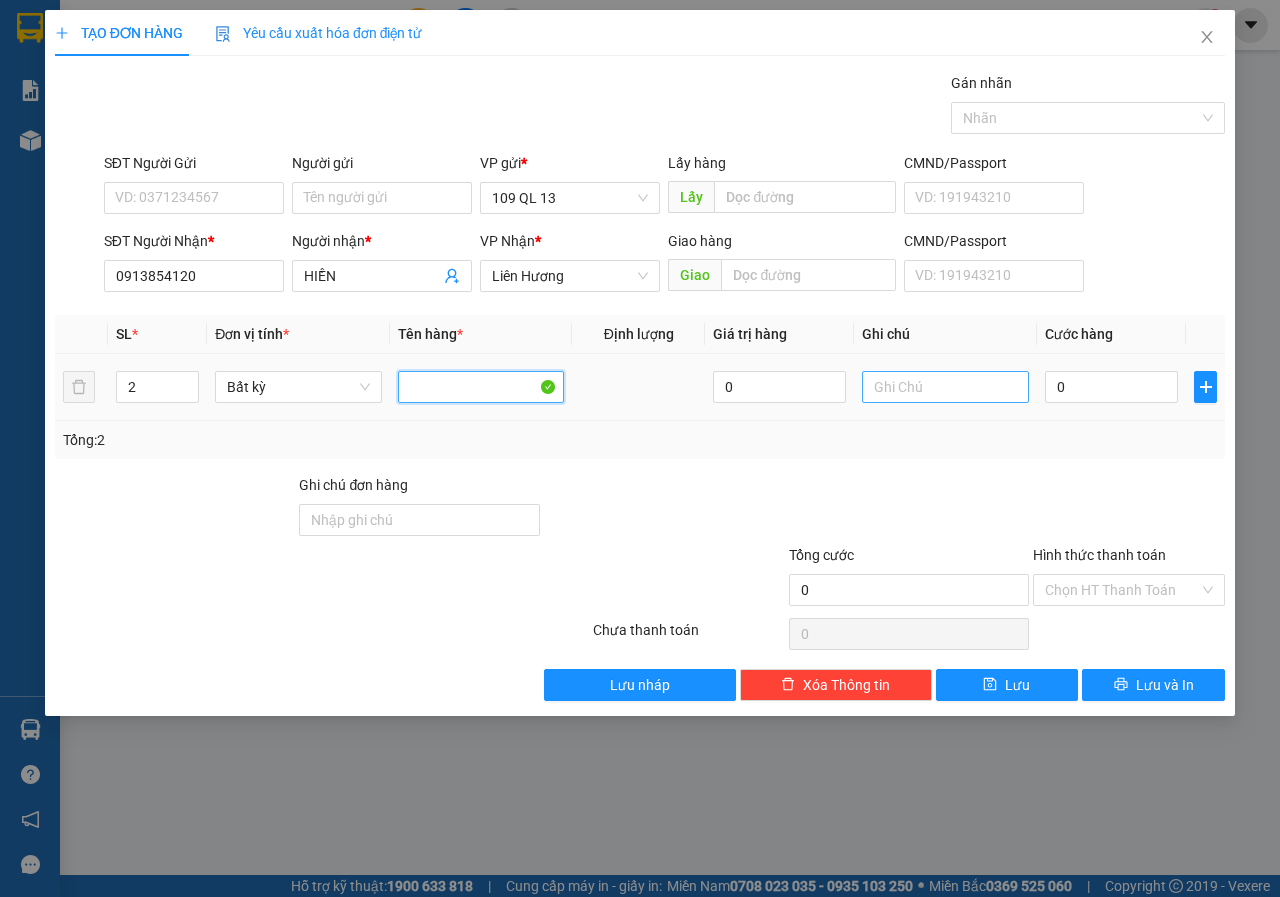 type 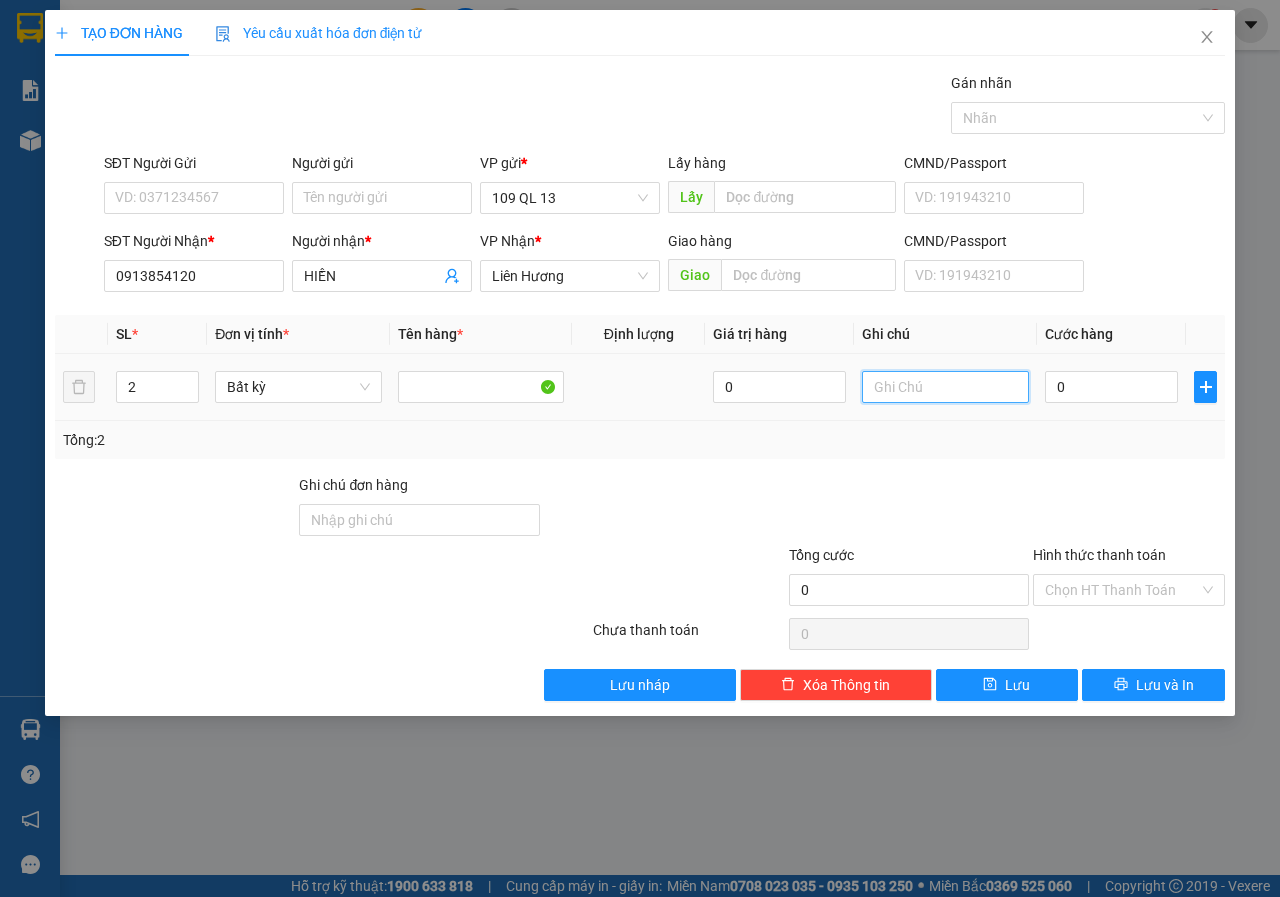 click at bounding box center (945, 387) 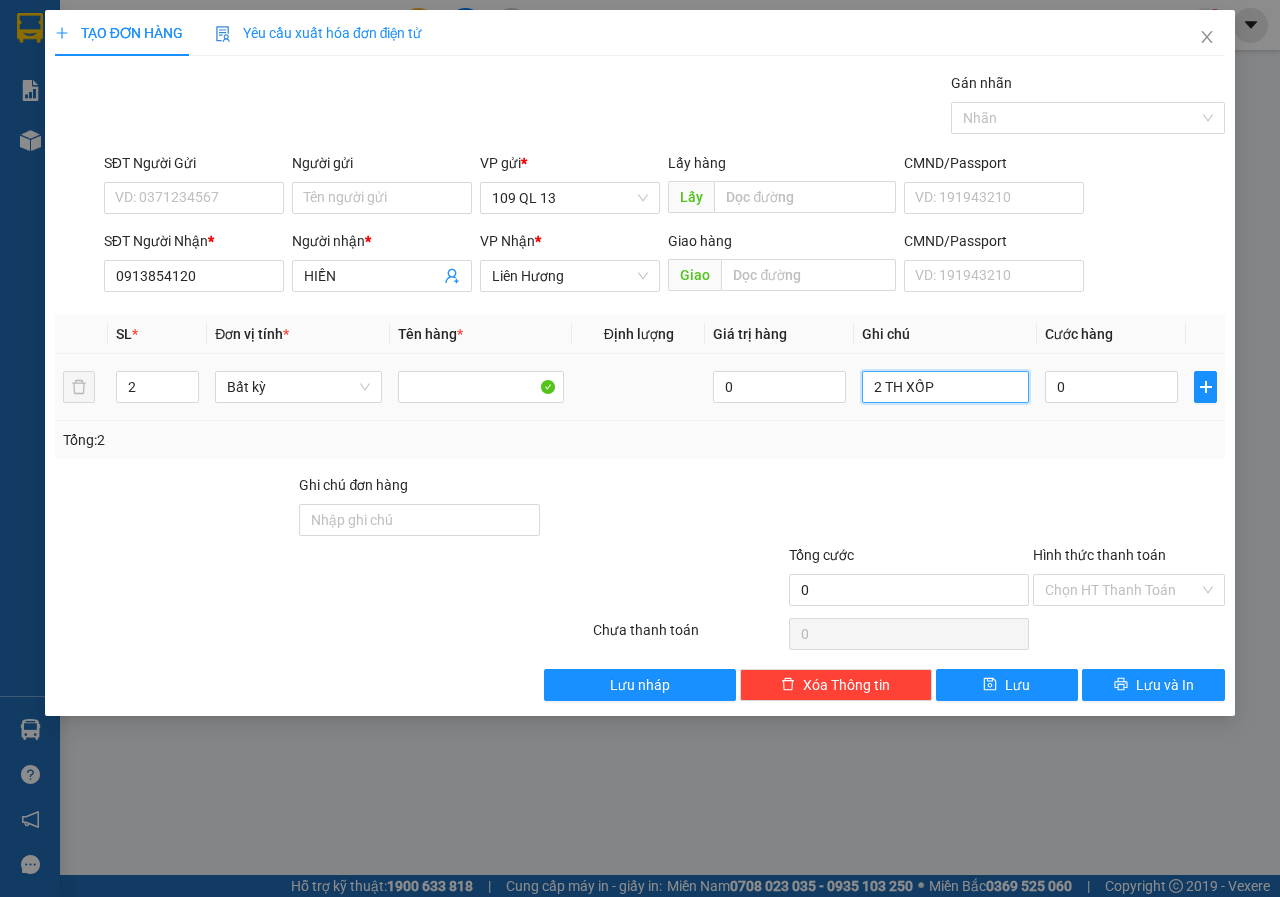 type on "2 TH XỐP" 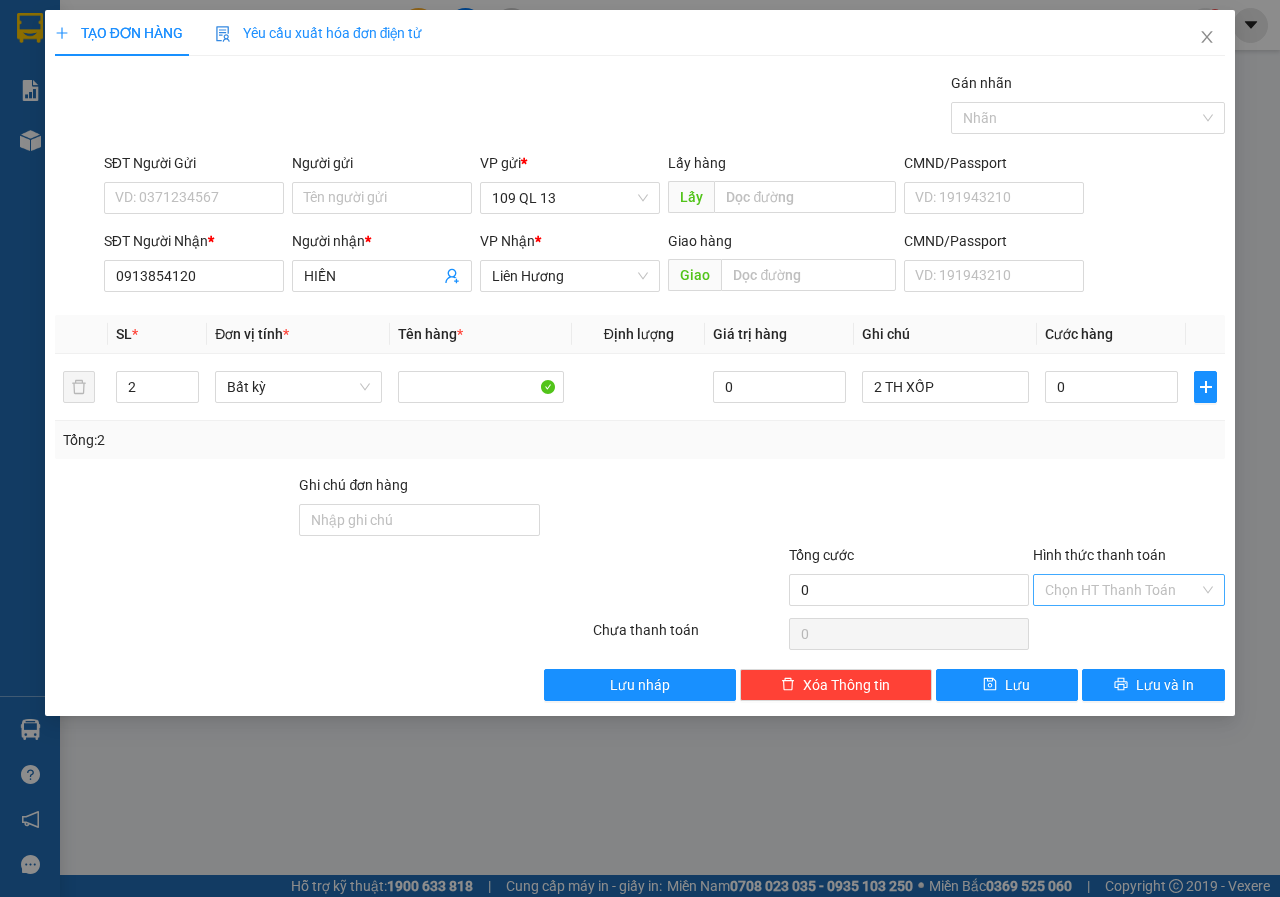 click on "Hình thức thanh toán" at bounding box center (1122, 590) 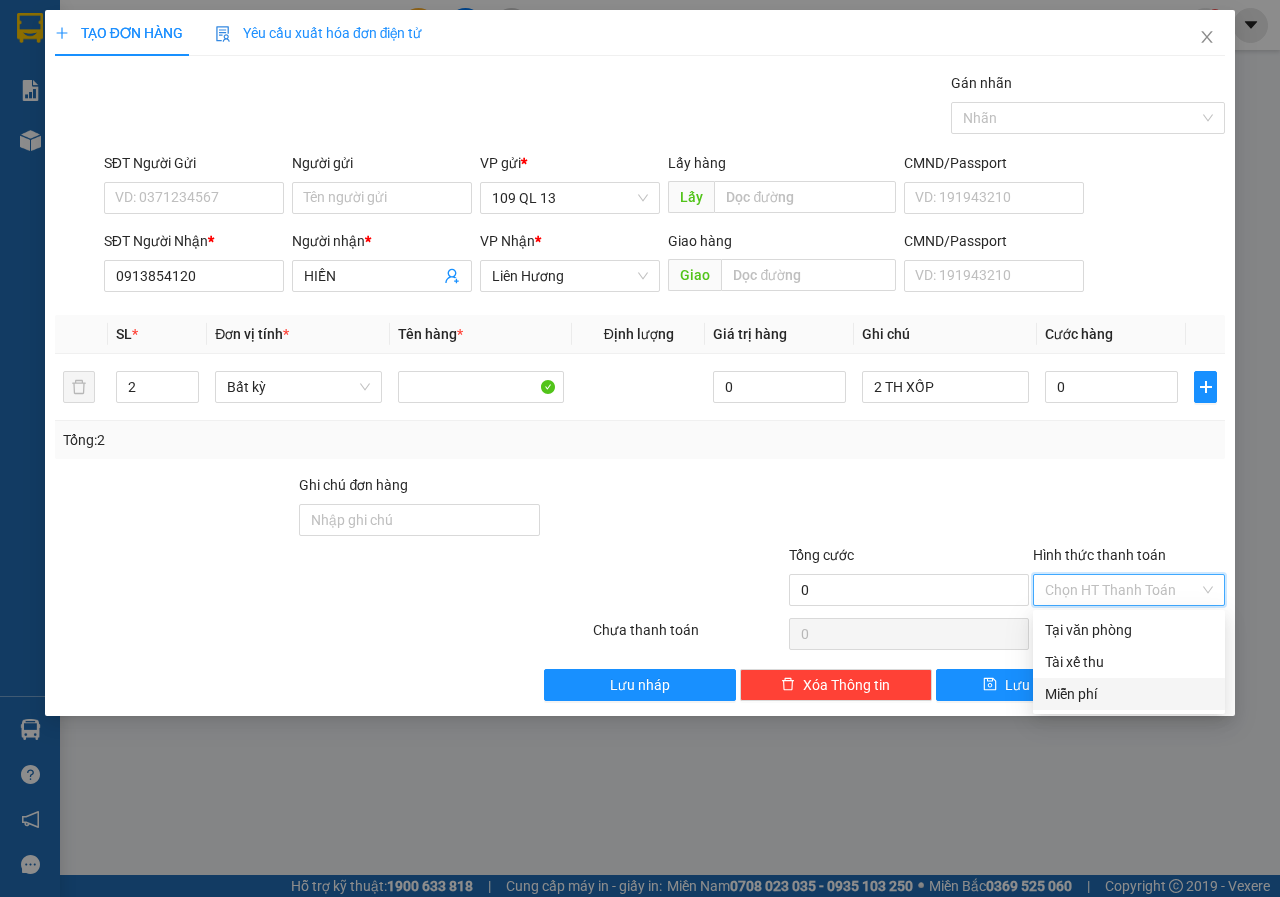 click on "Miễn phí" at bounding box center (1129, 694) 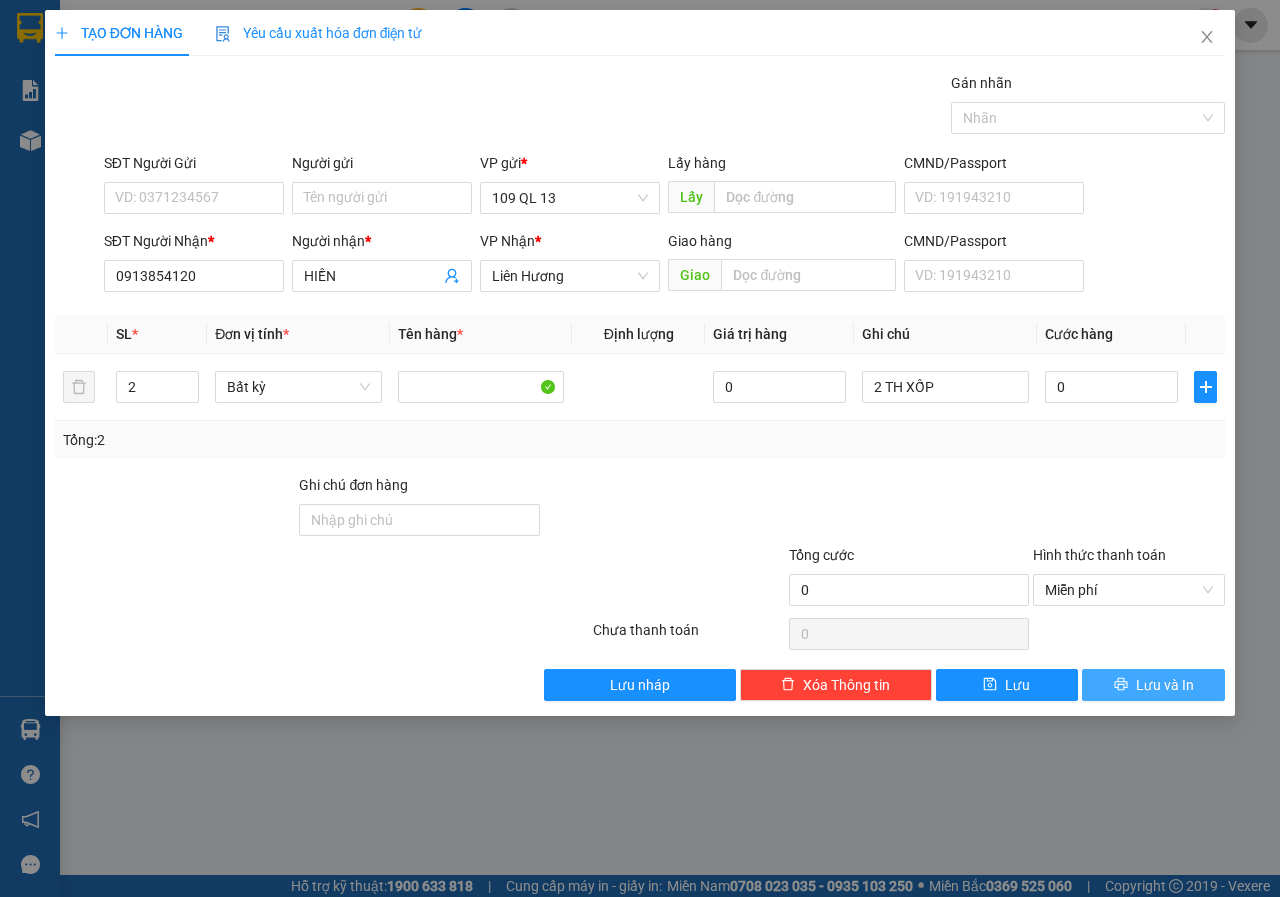 click on "Lưu và In" at bounding box center [1153, 685] 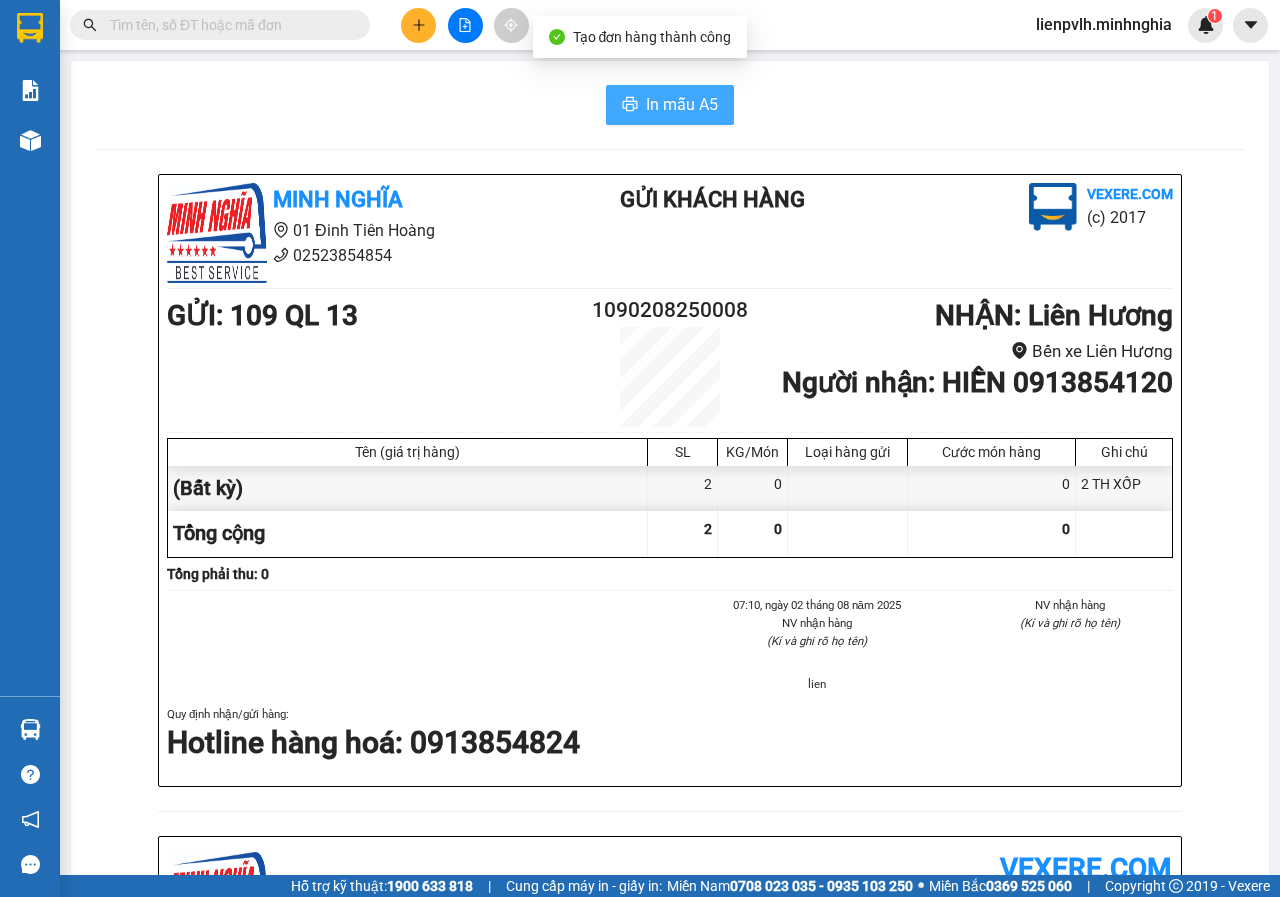 click on "In mẫu A5" at bounding box center (682, 104) 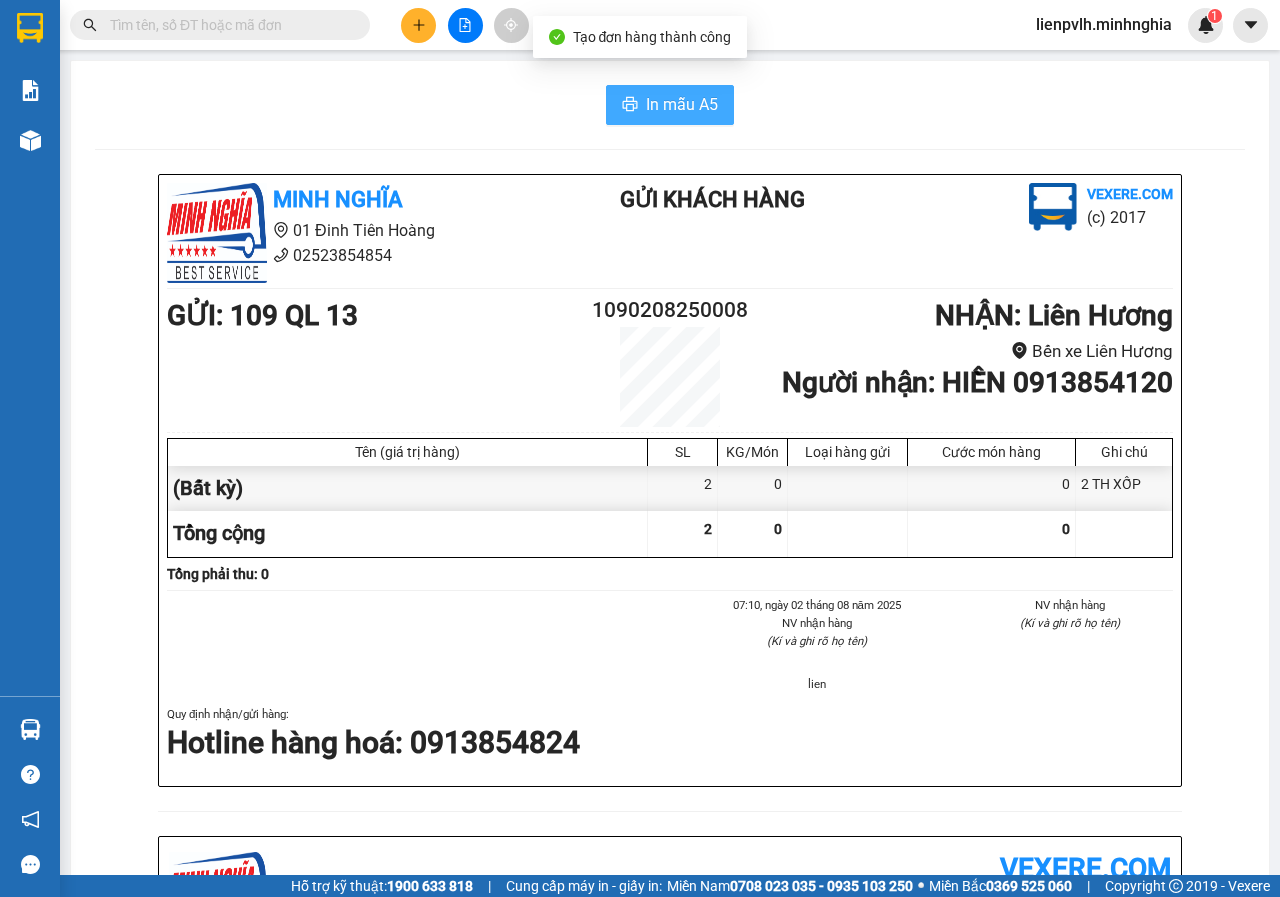 scroll, scrollTop: 0, scrollLeft: 0, axis: both 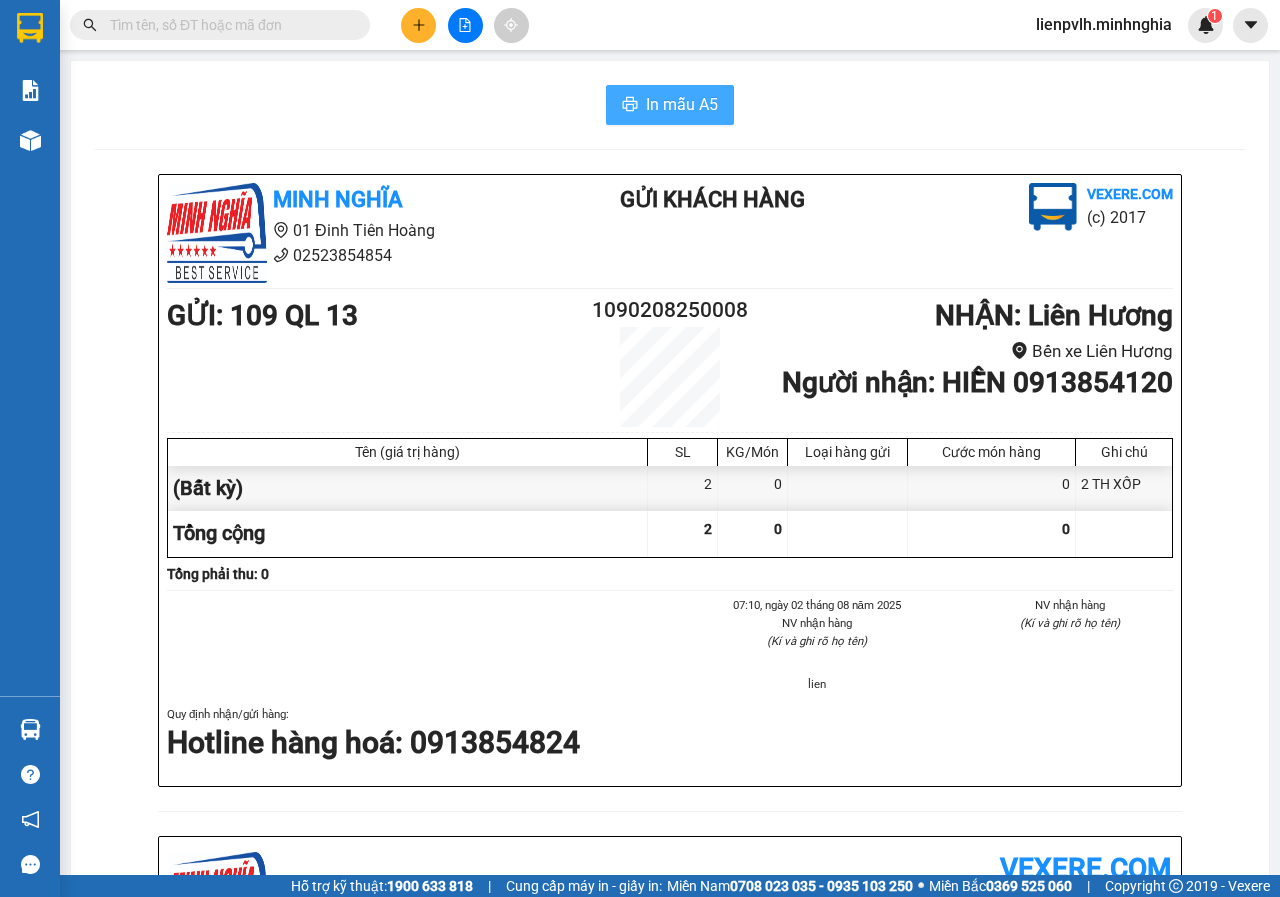 click at bounding box center (418, 25) 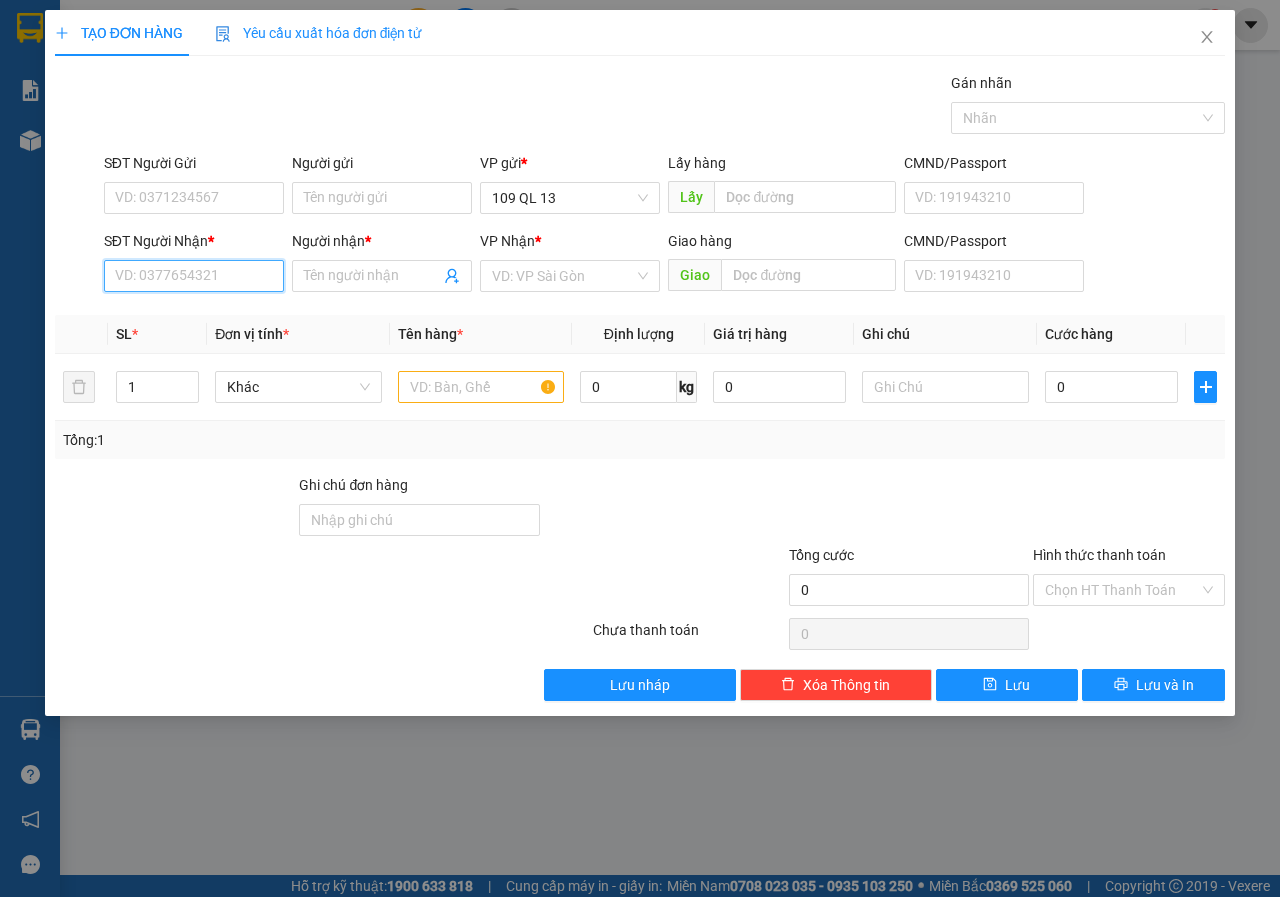click on "SĐT Người Nhận  *" at bounding box center [194, 276] 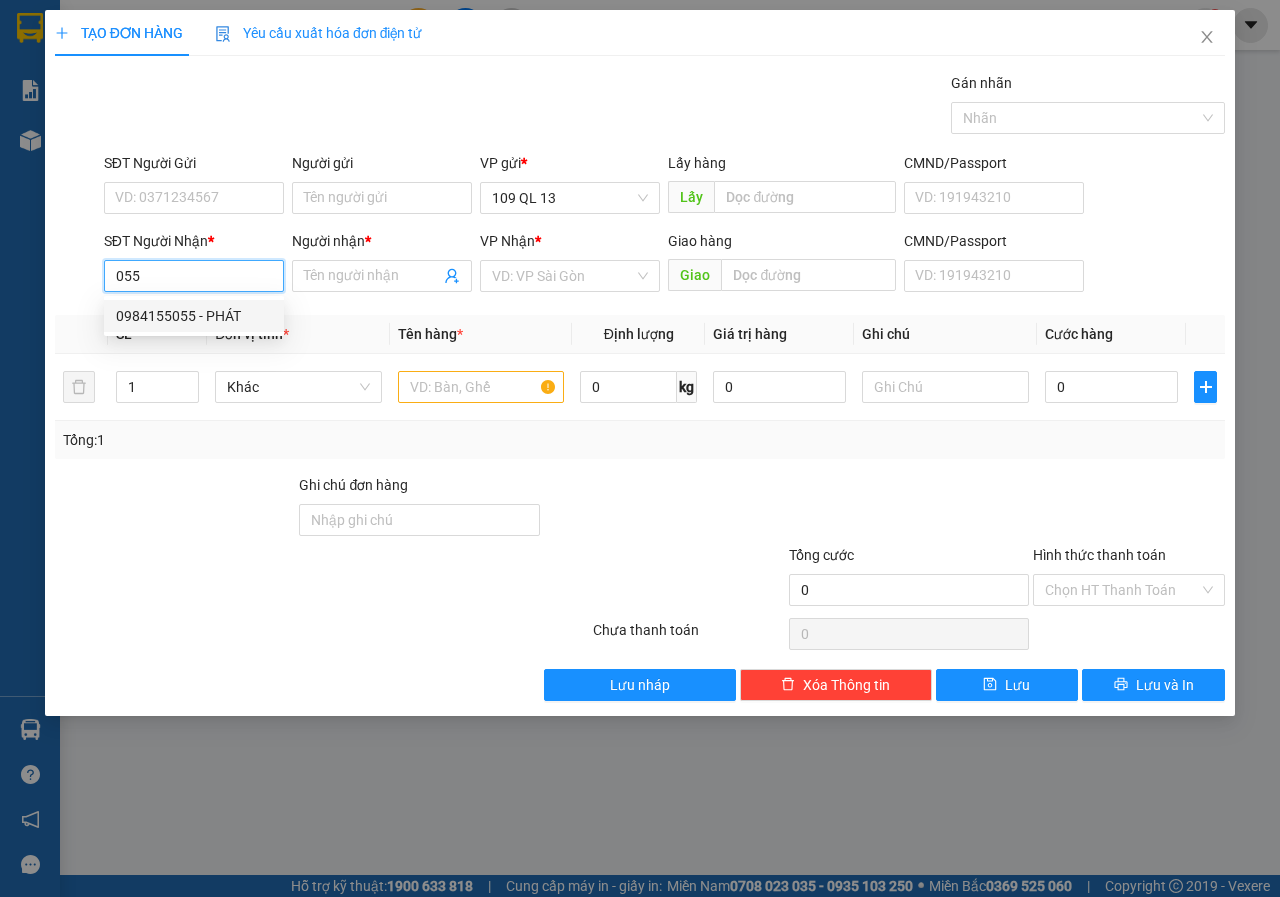 click on "0984155055 - PHÁT" at bounding box center [194, 316] 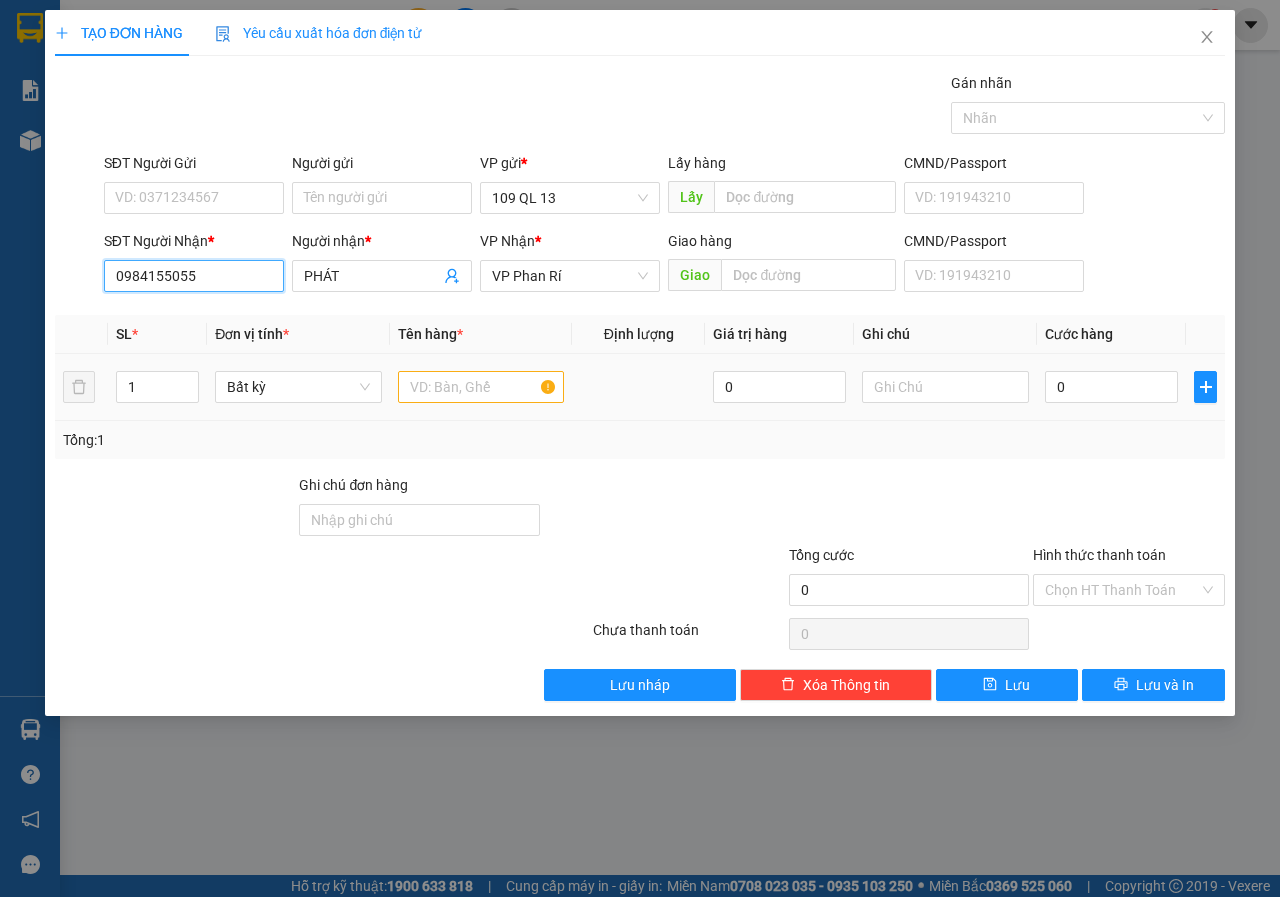type on "0984155055" 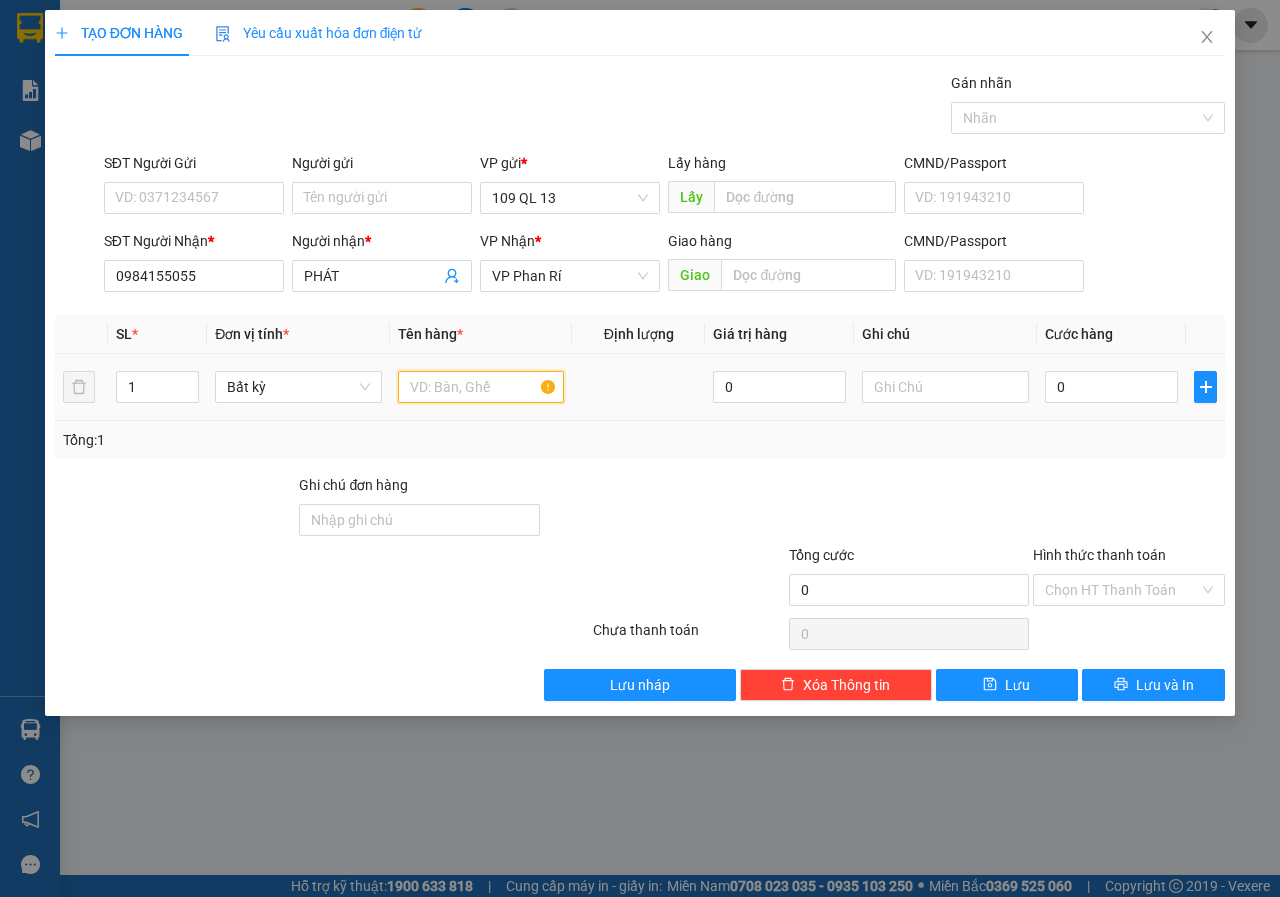 click at bounding box center [481, 387] 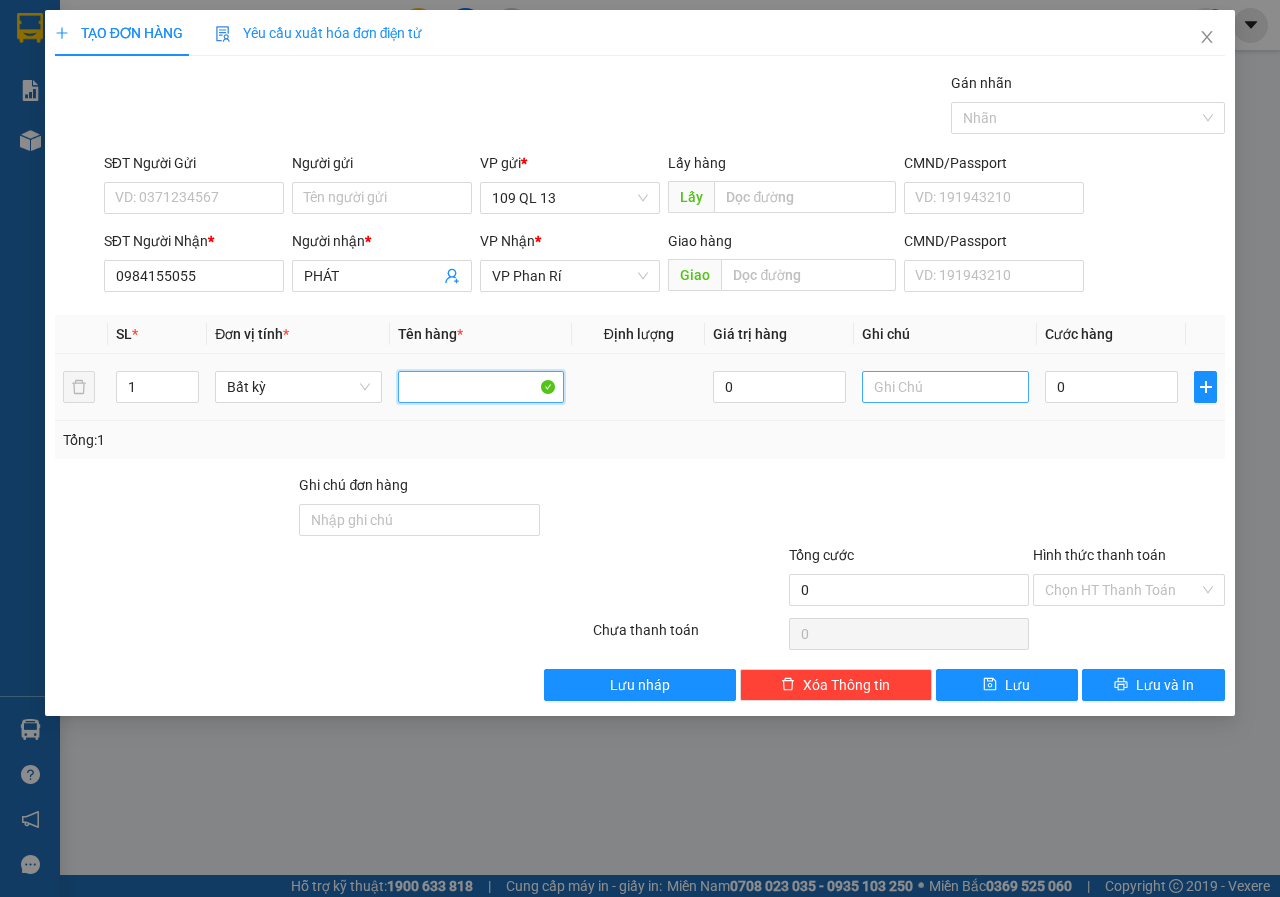 type 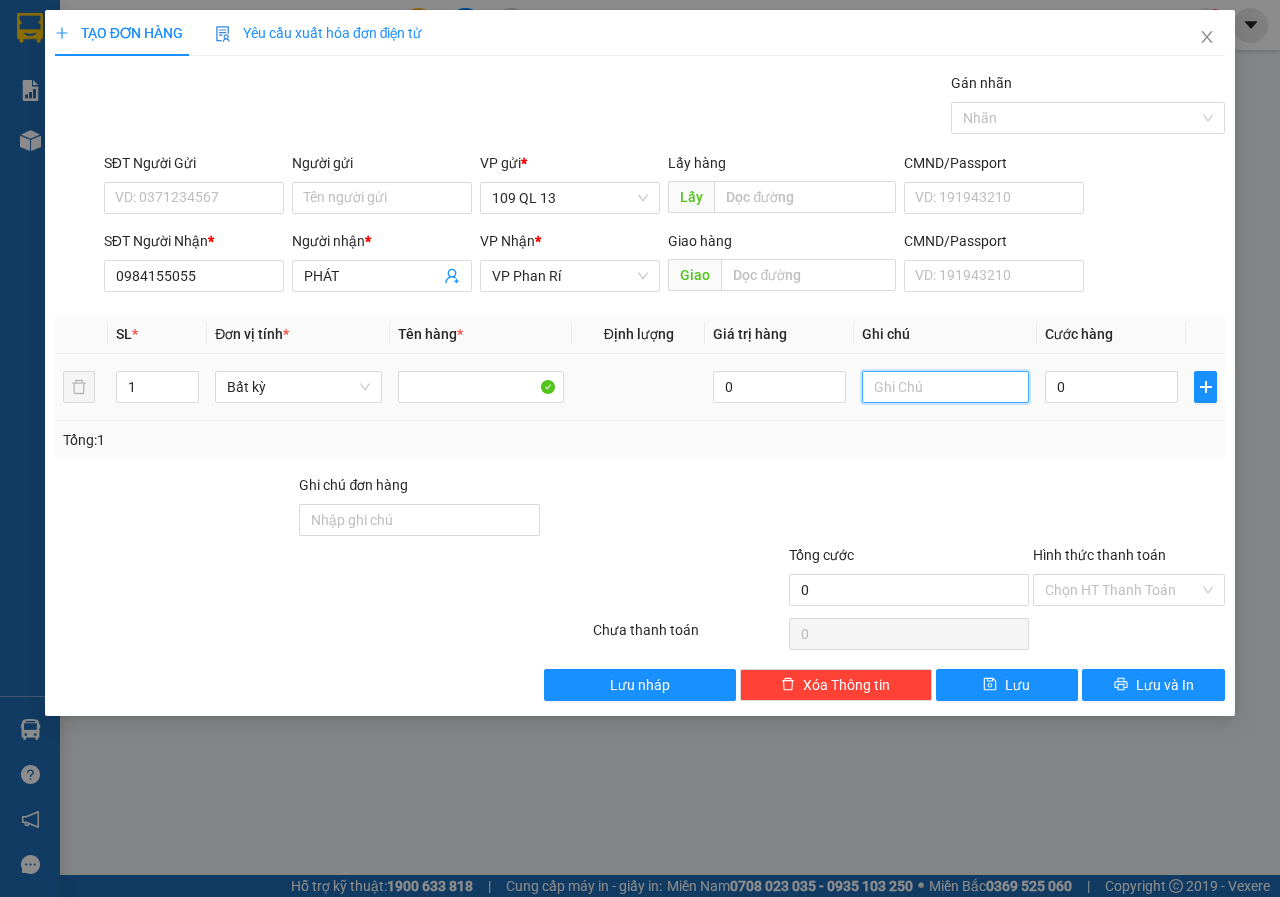 click at bounding box center (945, 387) 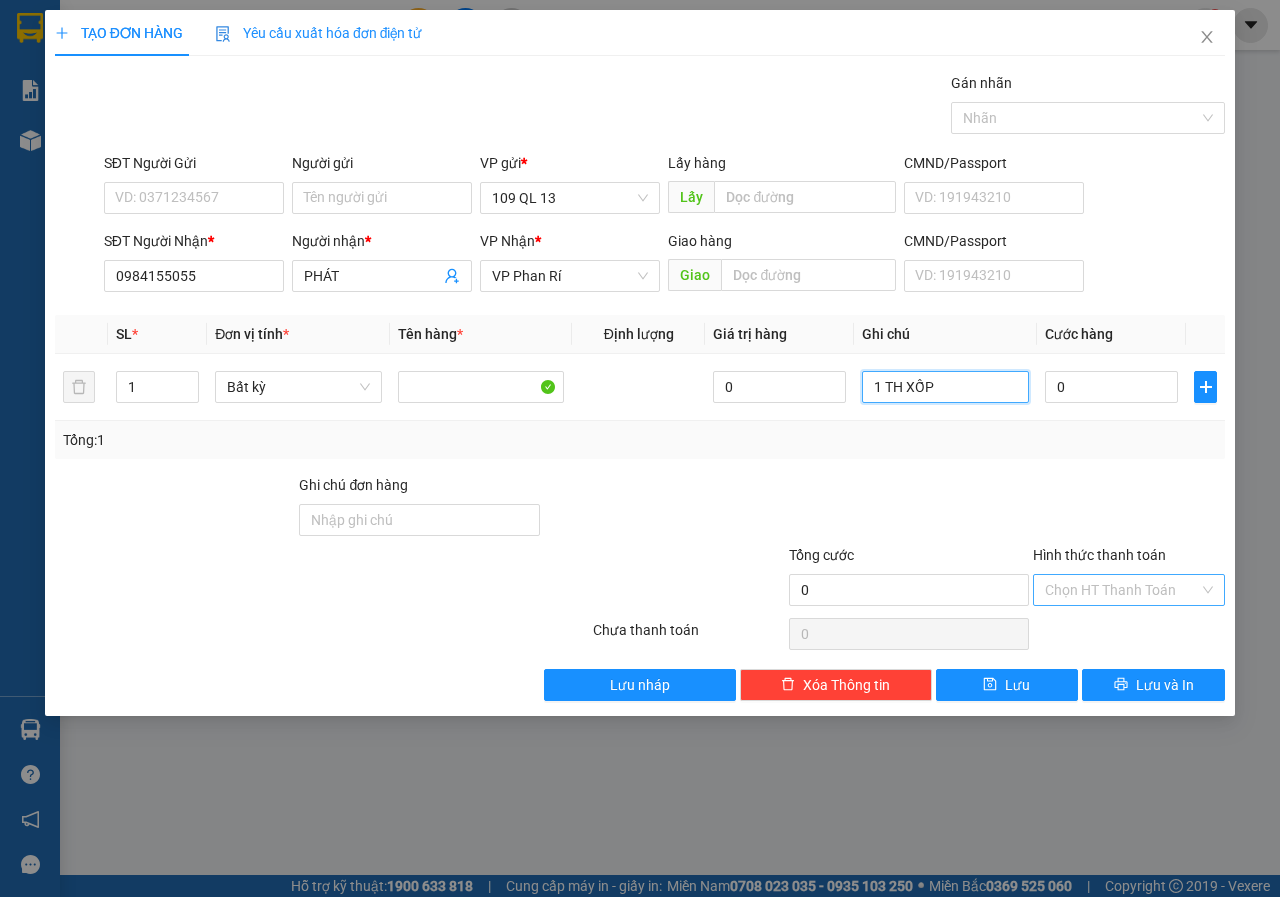 type on "1 TH XỐP" 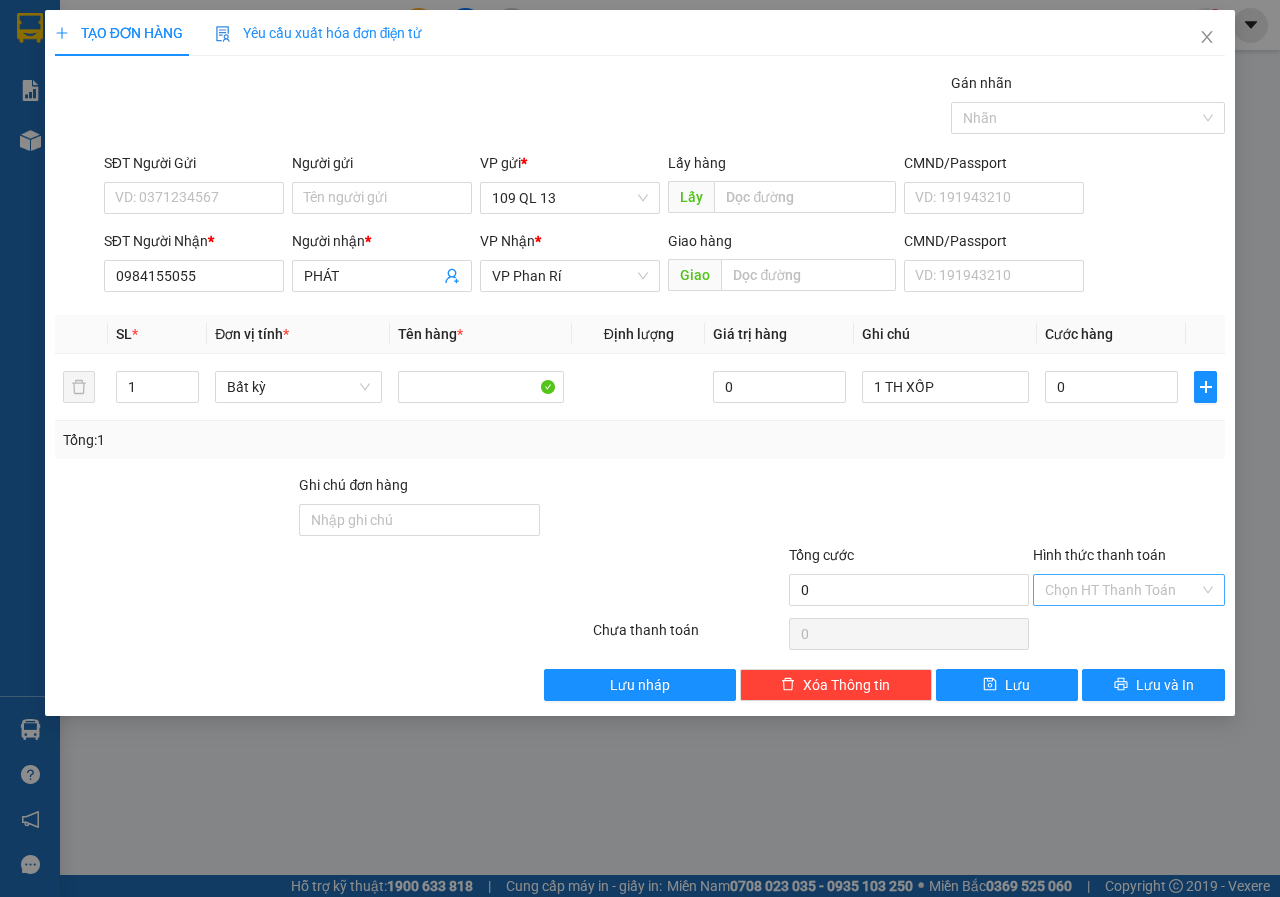 click on "Chọn HT Thanh Toán" at bounding box center [1129, 590] 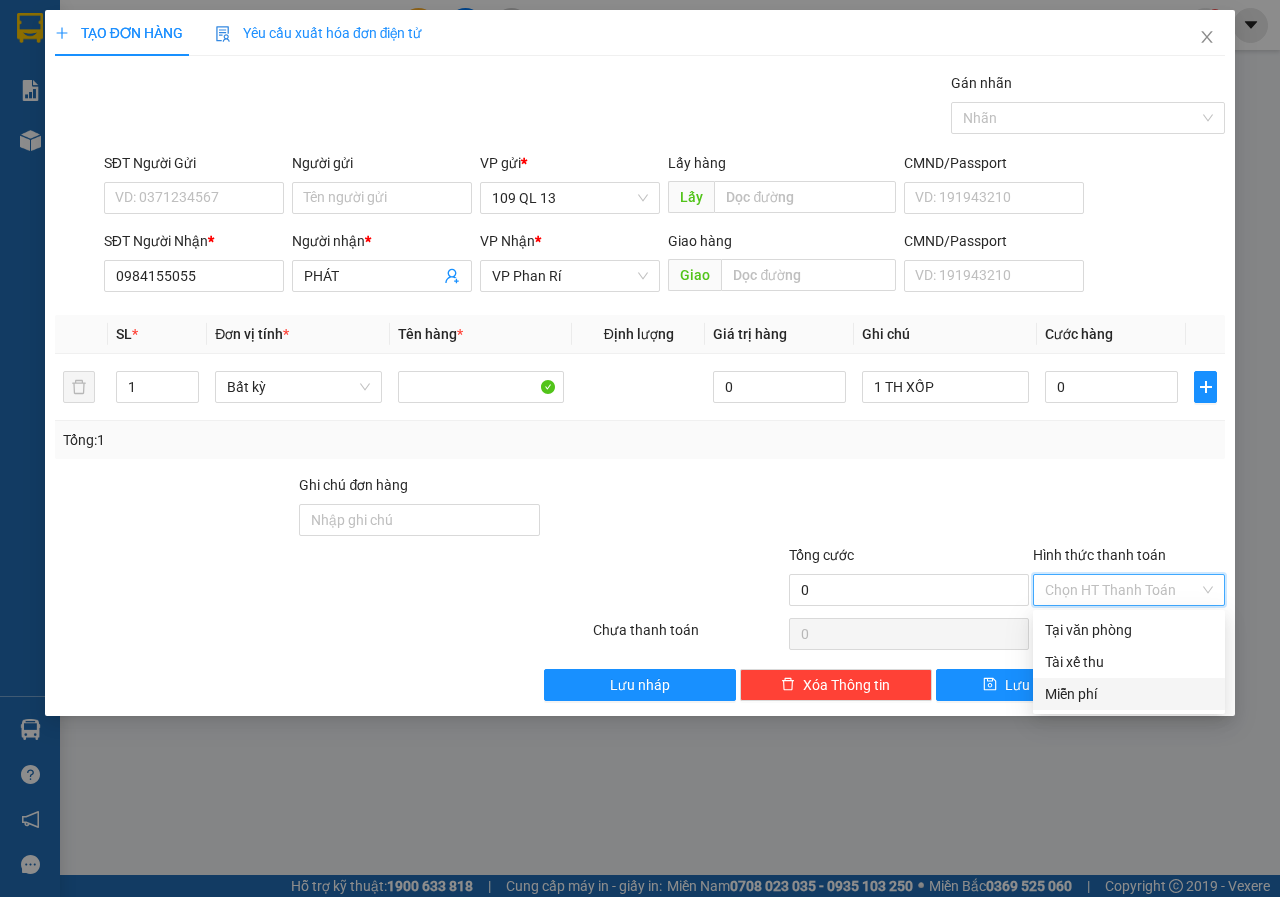 click on "Miễn phí" at bounding box center (1129, 694) 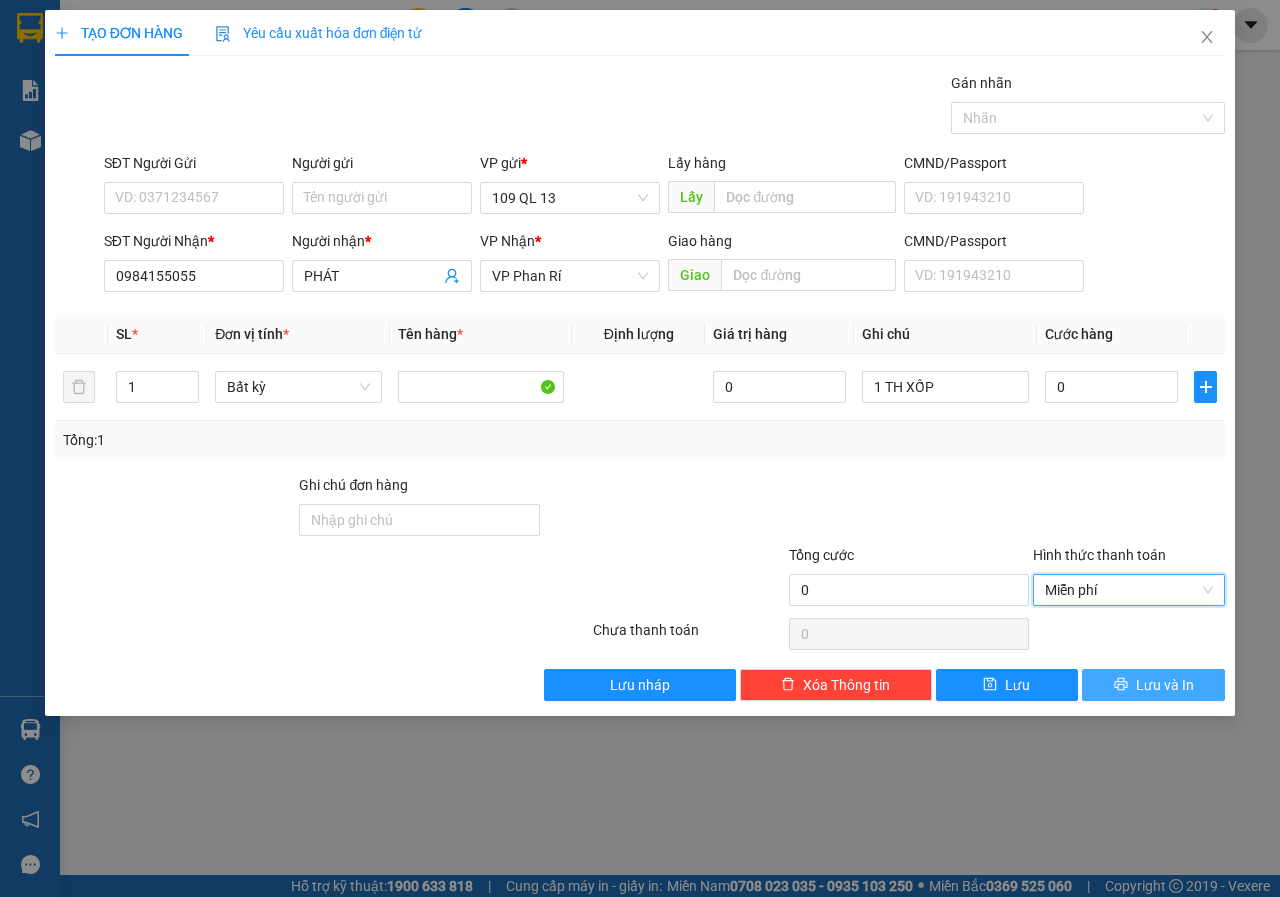 click on "Lưu và In" at bounding box center (1165, 685) 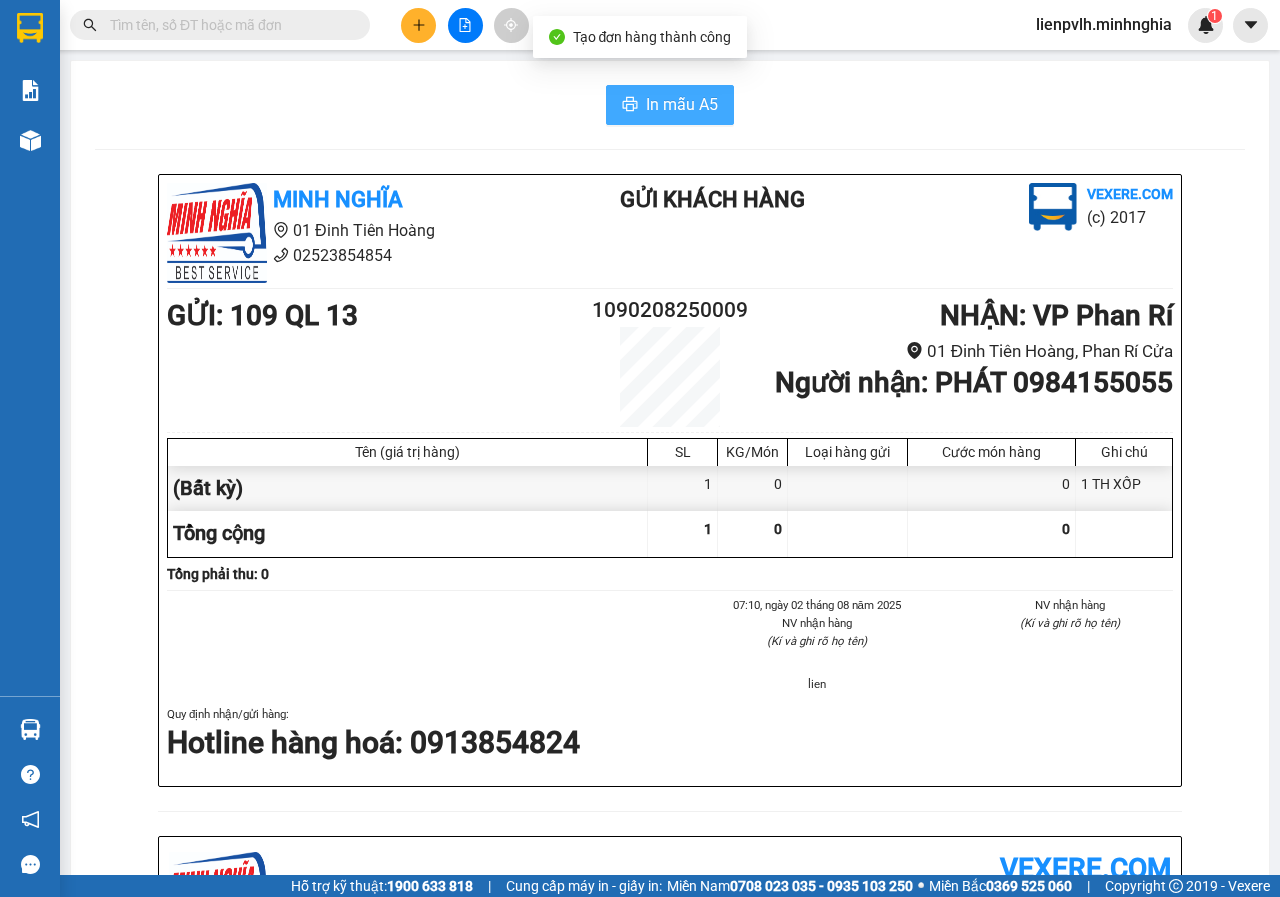 click on "In mẫu A5" at bounding box center [682, 104] 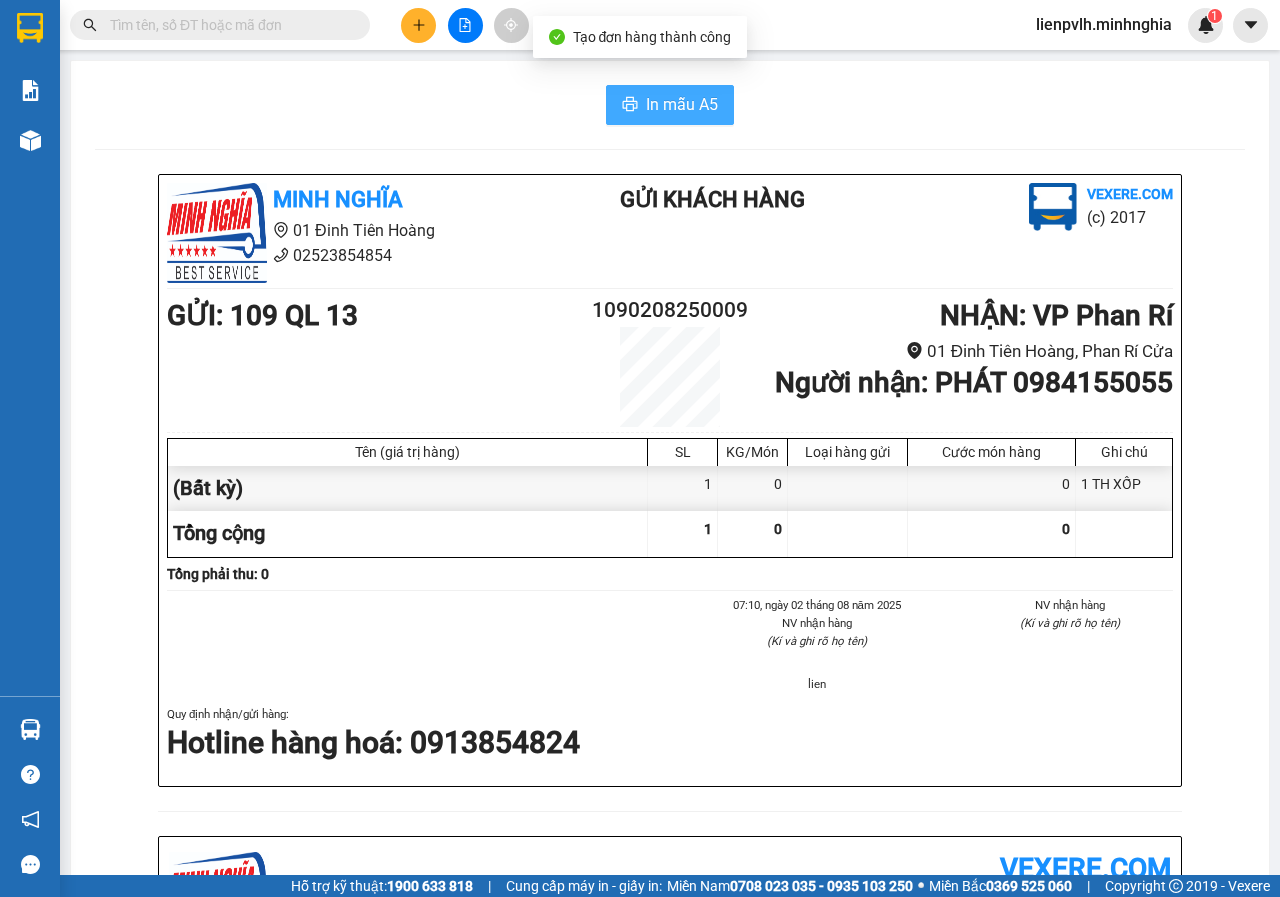 scroll, scrollTop: 0, scrollLeft: 0, axis: both 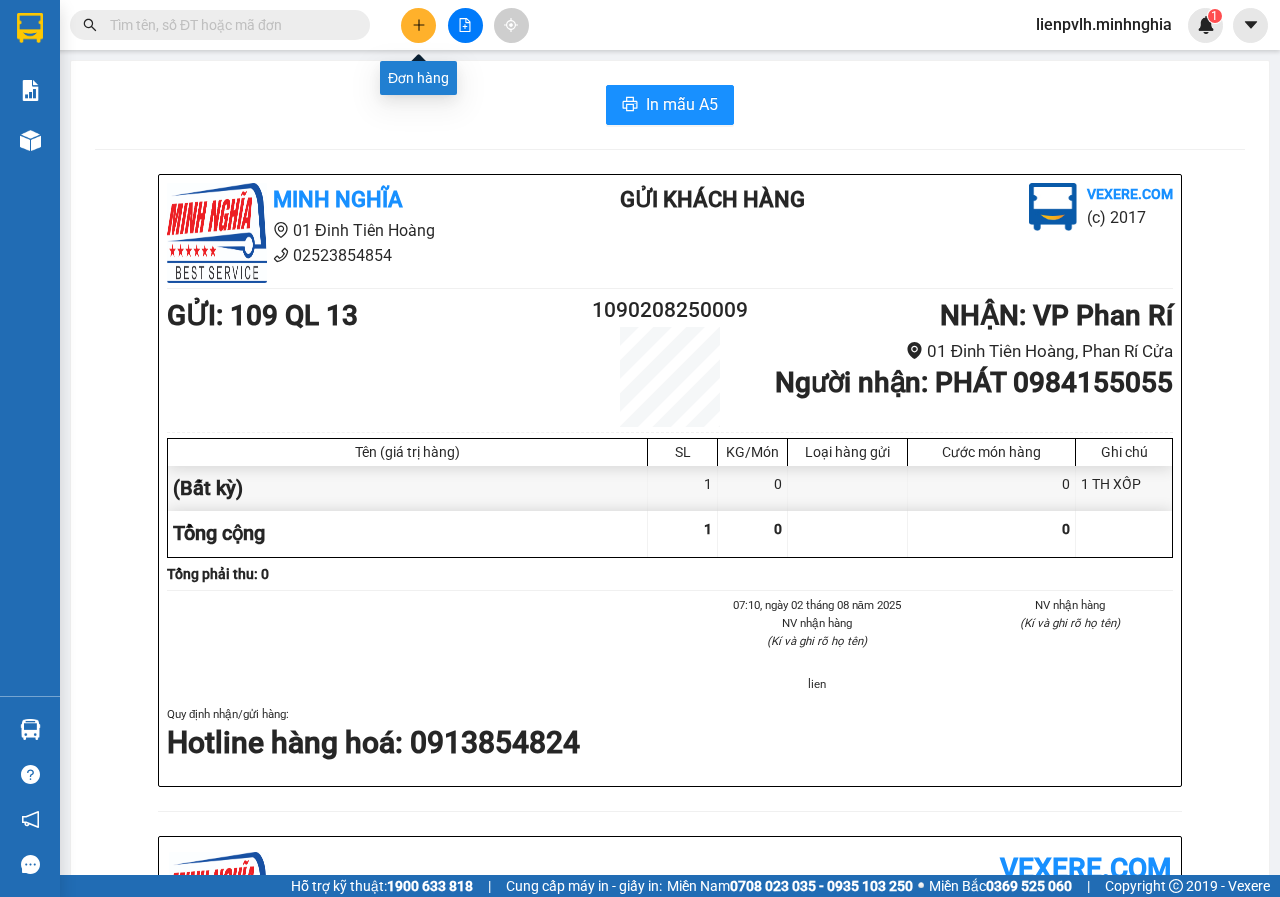 click 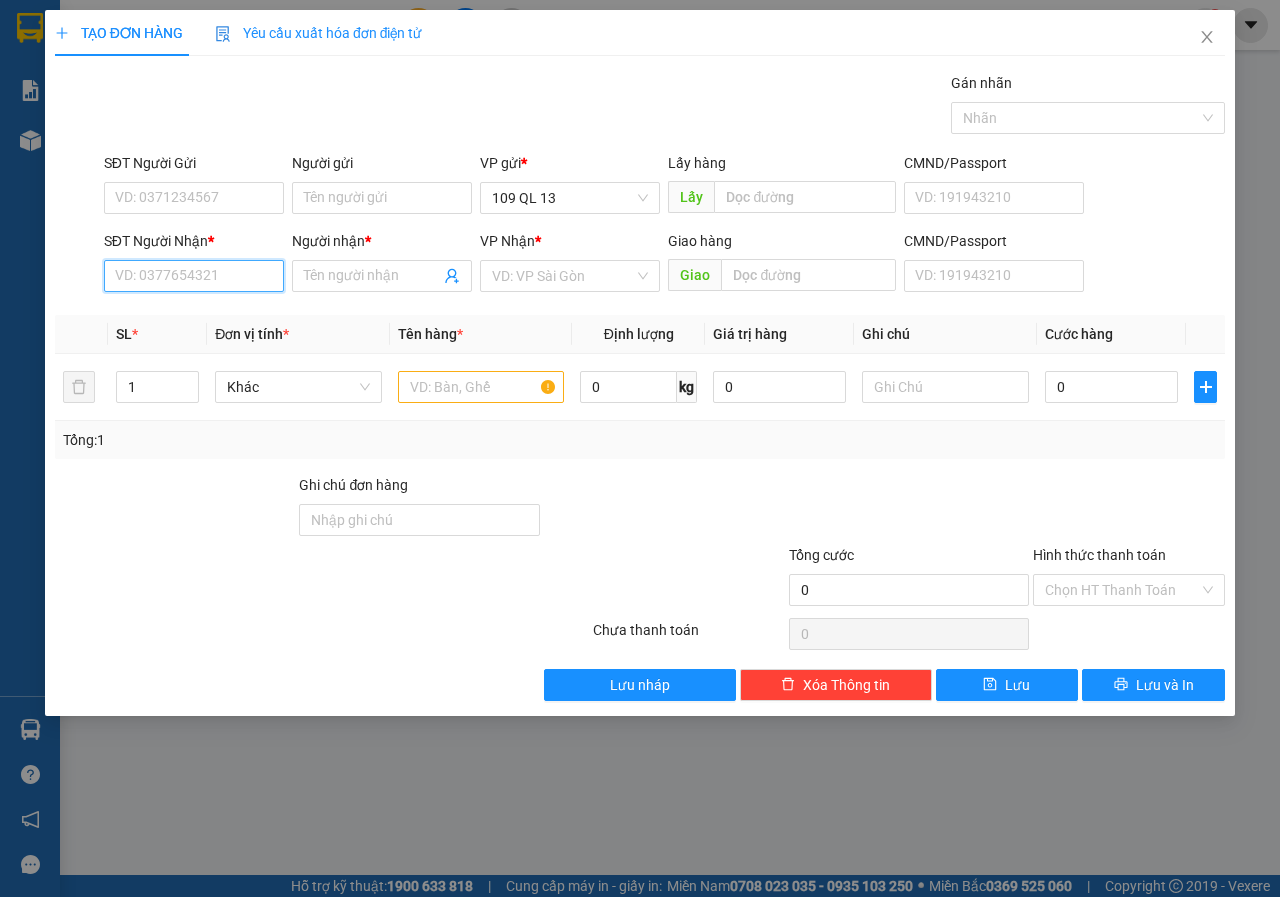 click on "SĐT Người Nhận  *" at bounding box center (194, 276) 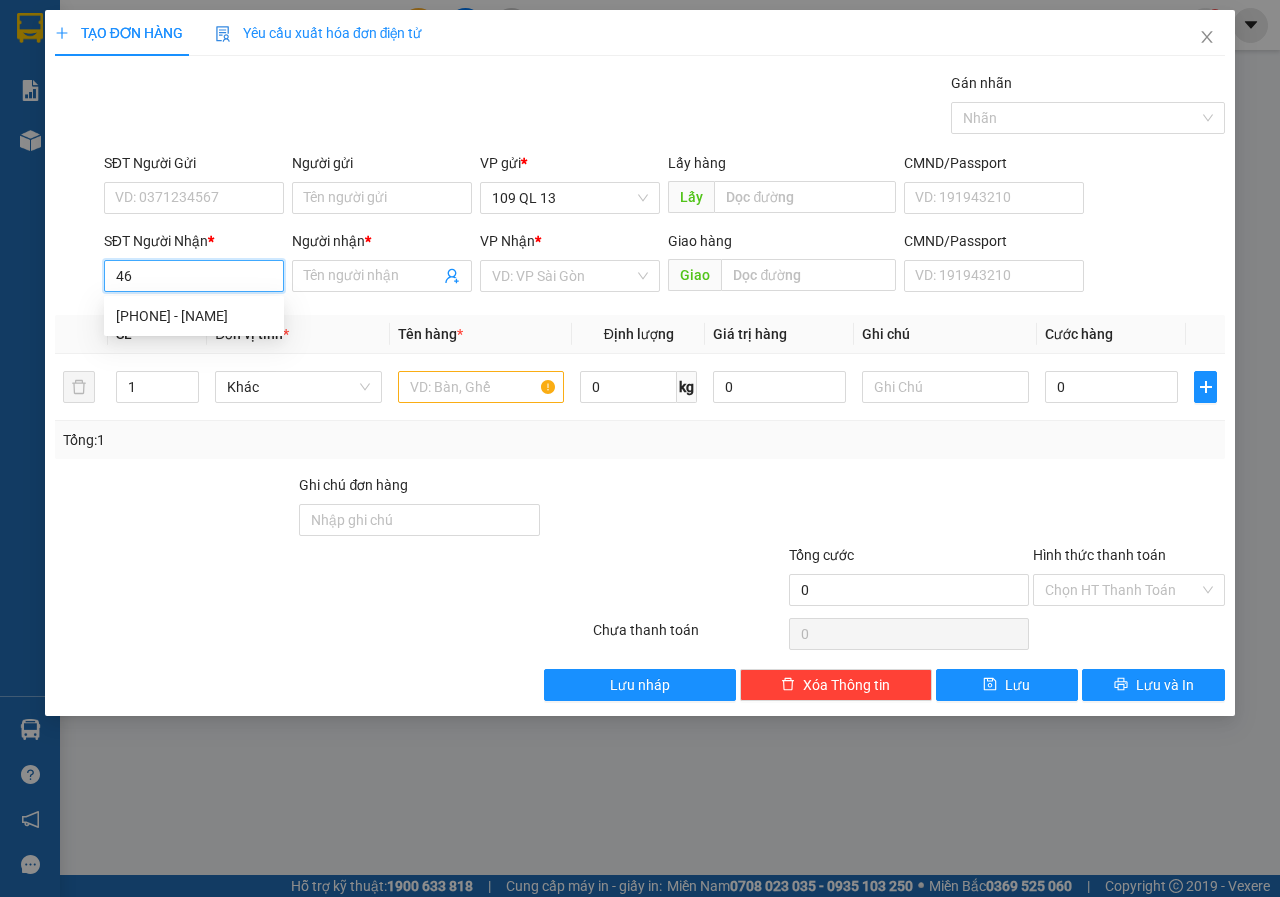 type on "4" 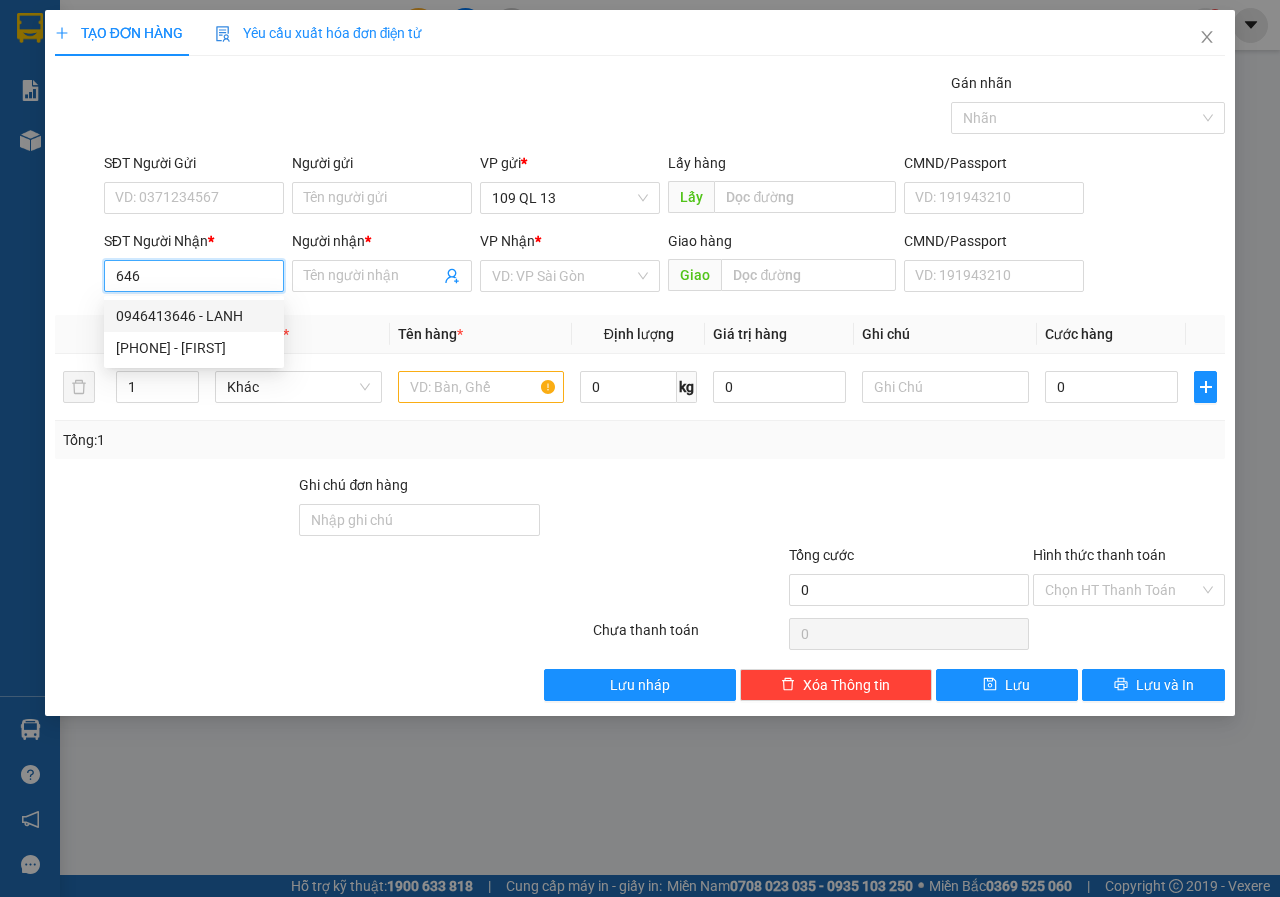 click on "0946413646 - LANH" at bounding box center (194, 316) 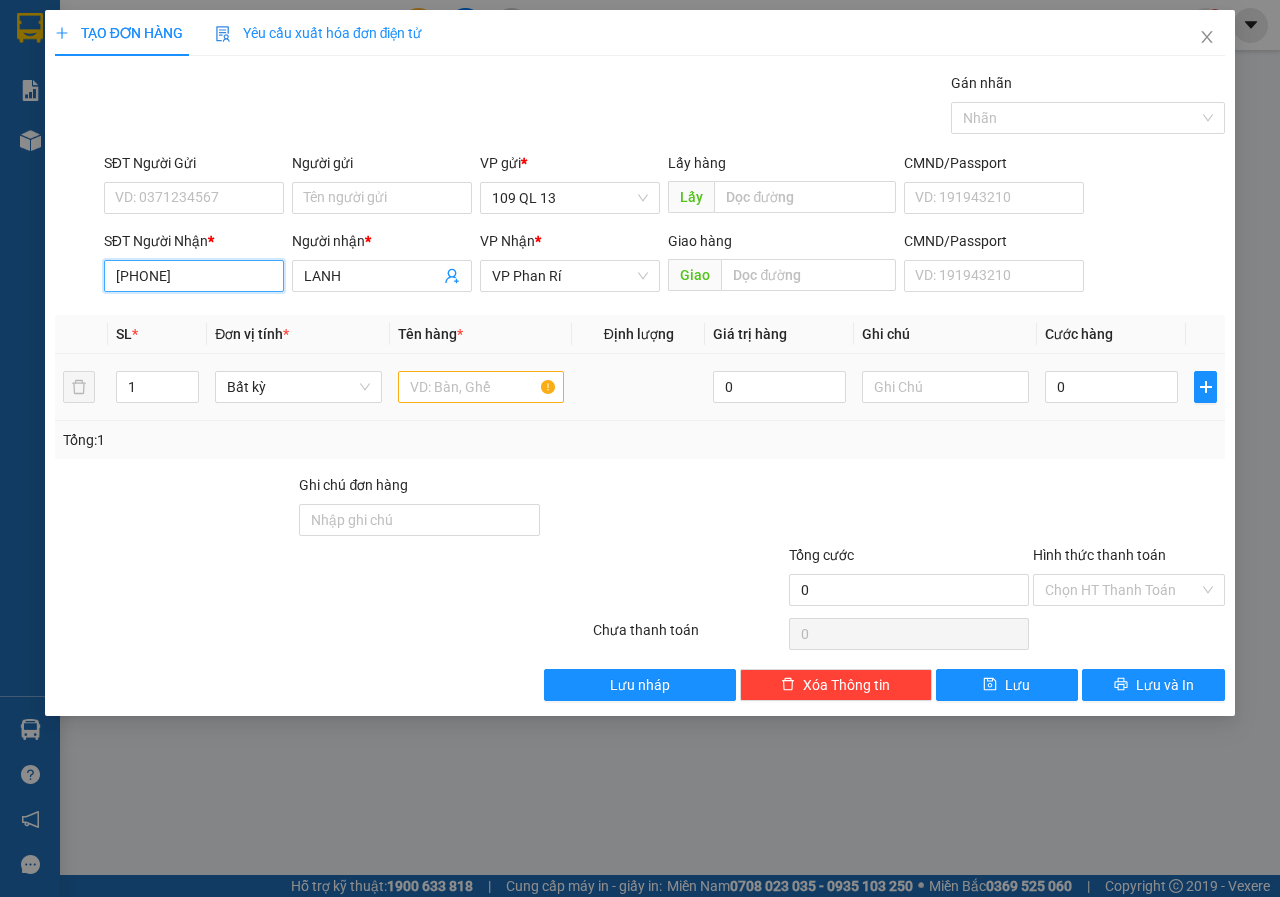 type on "[PHONE]" 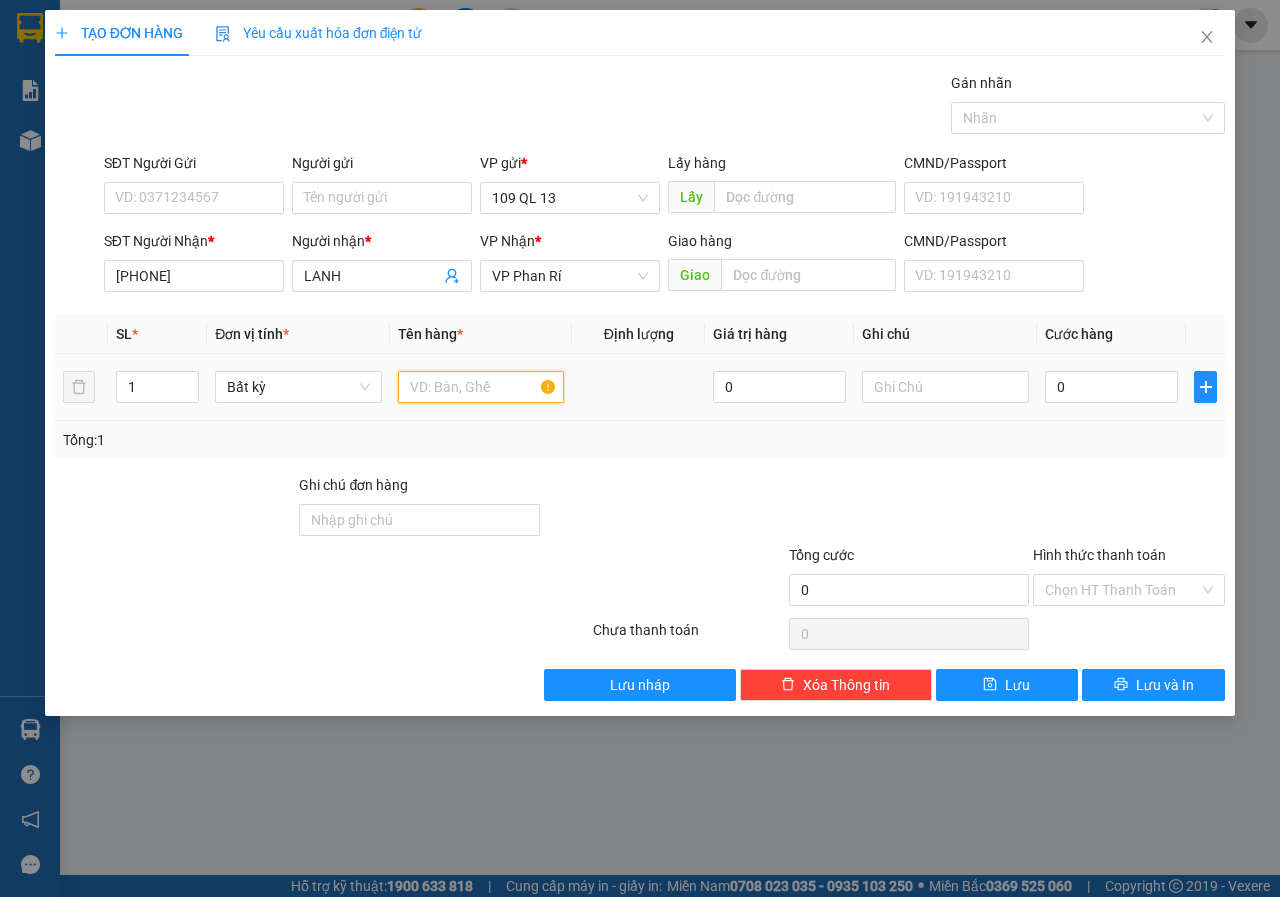 click at bounding box center [481, 387] 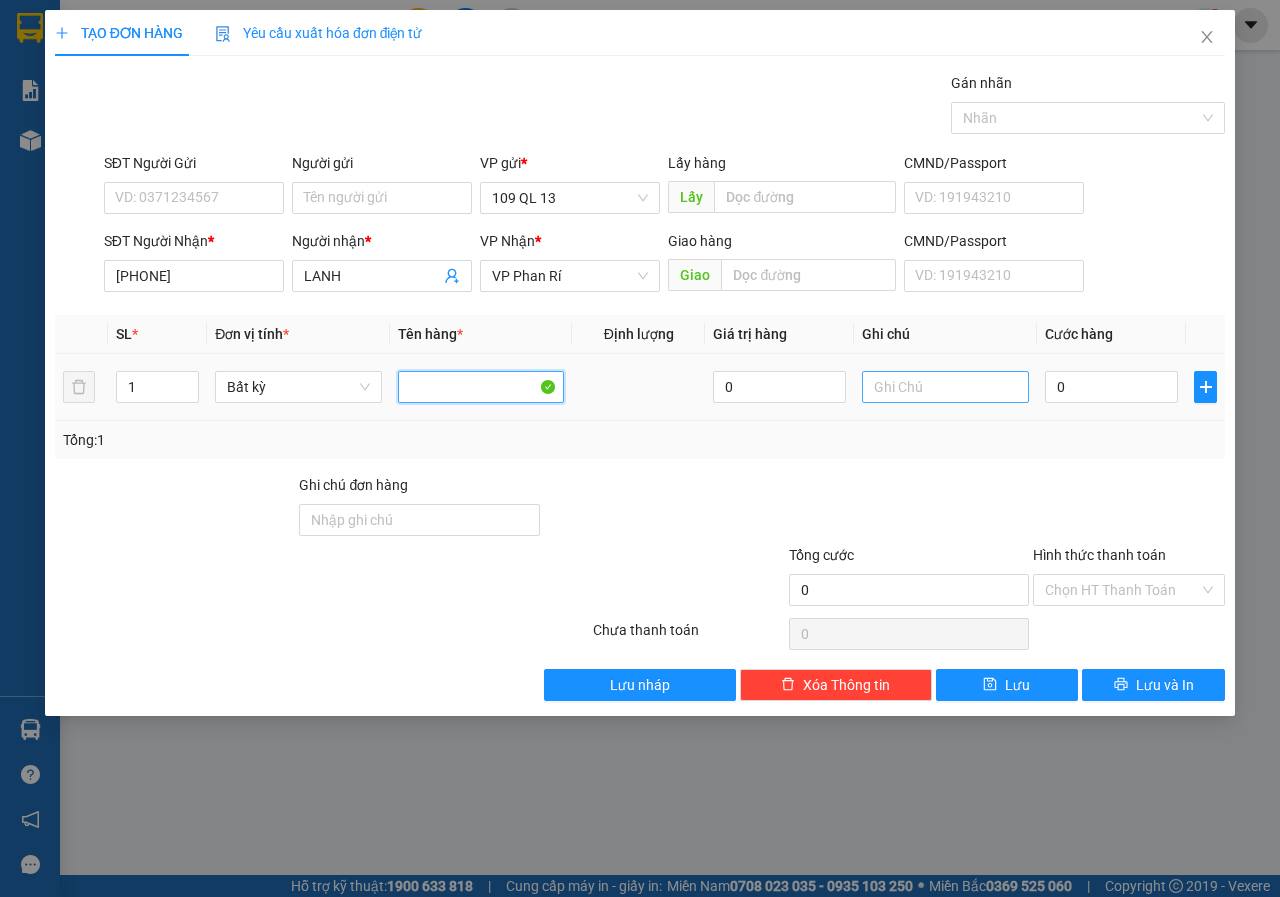 type 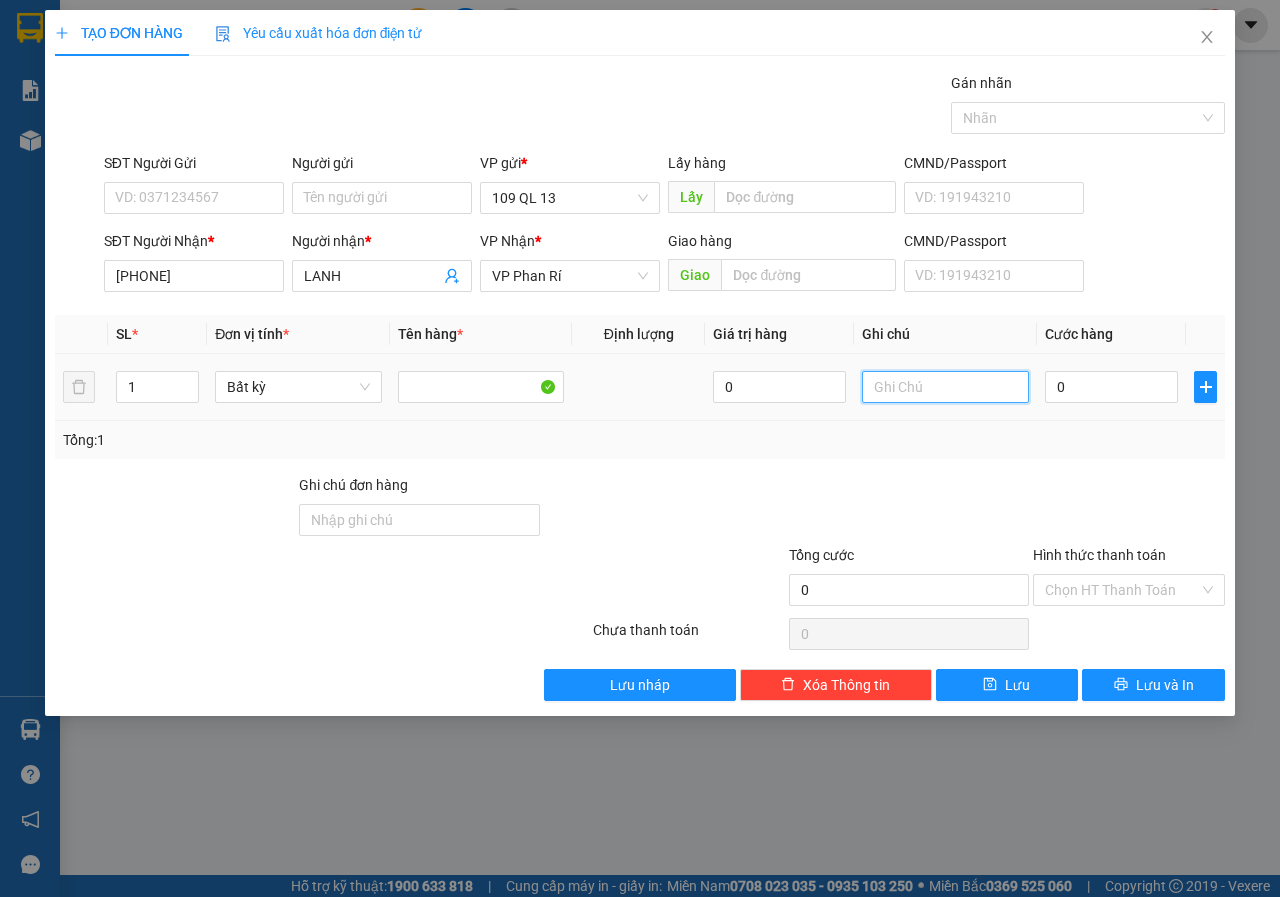 click at bounding box center [945, 387] 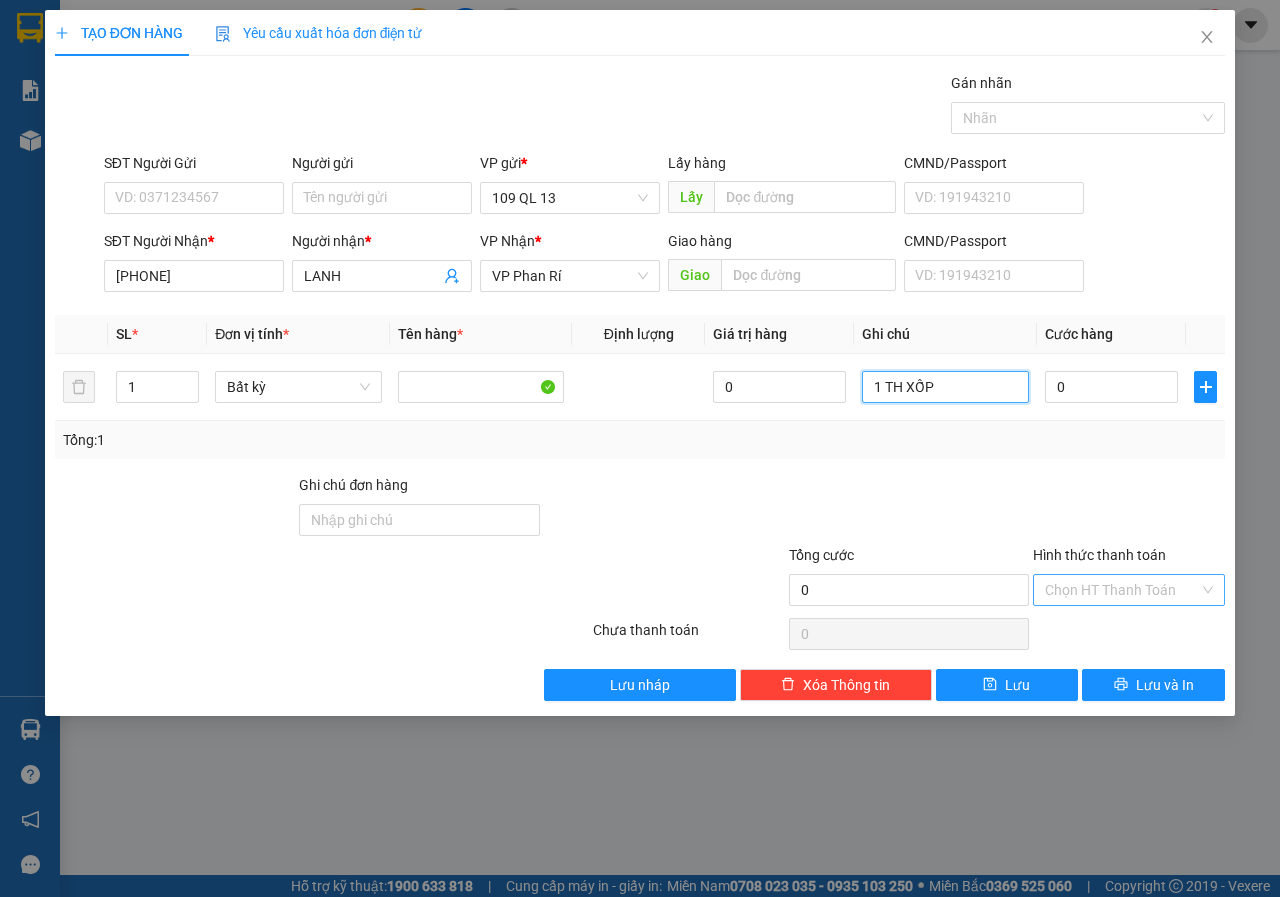 type on "1 TH XỐP" 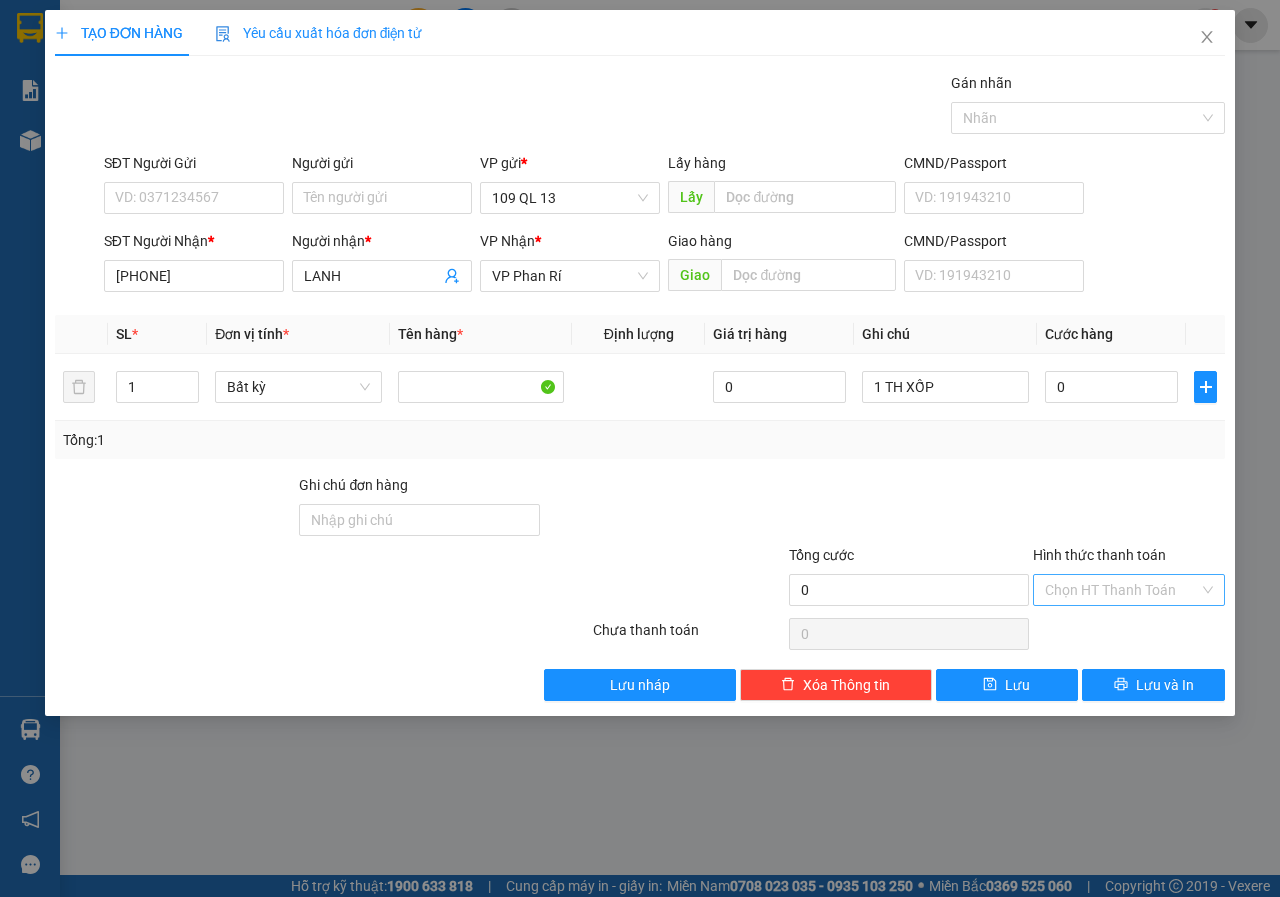 click on "Hình thức thanh toán" at bounding box center [1122, 590] 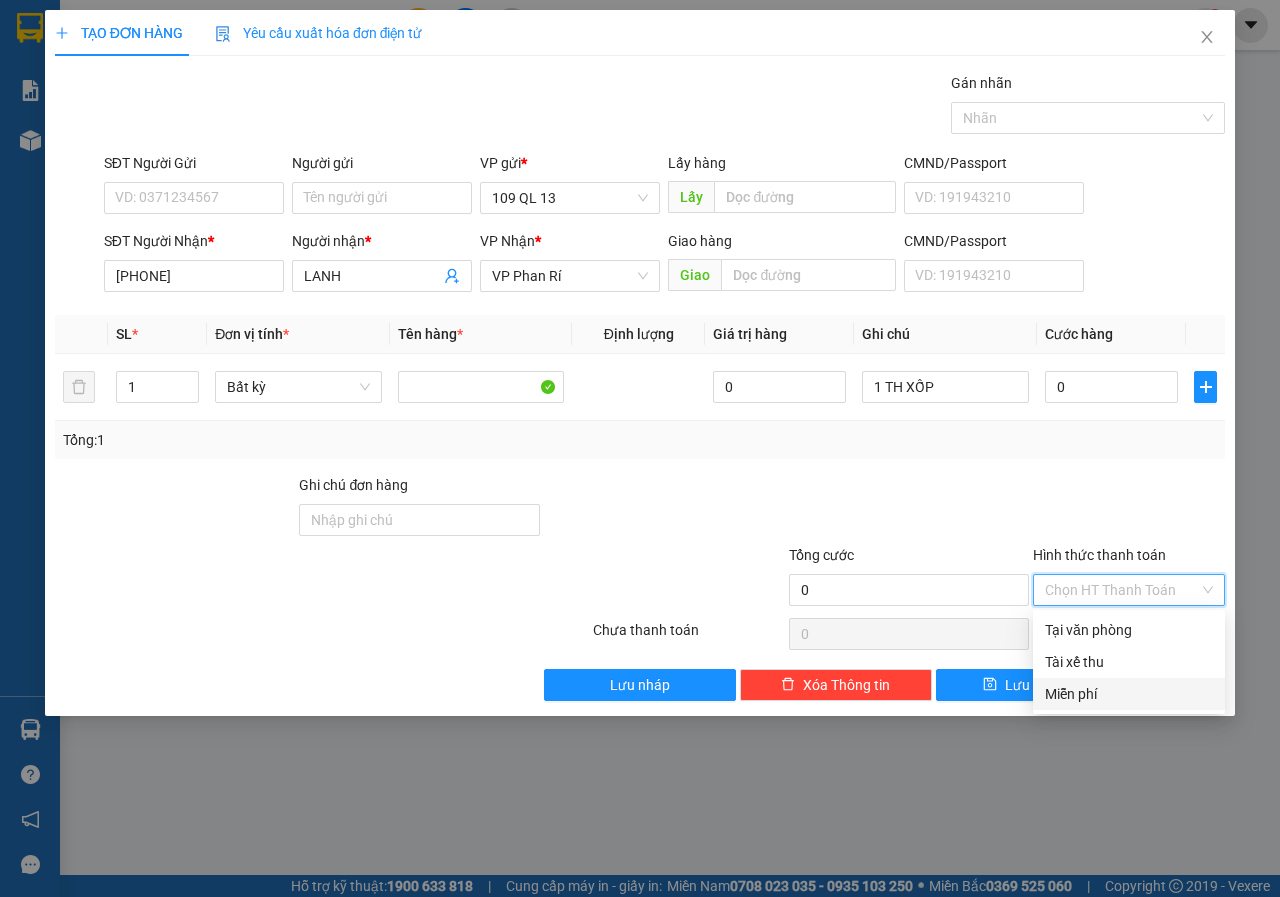 click on "Miễn phí" at bounding box center [1129, 694] 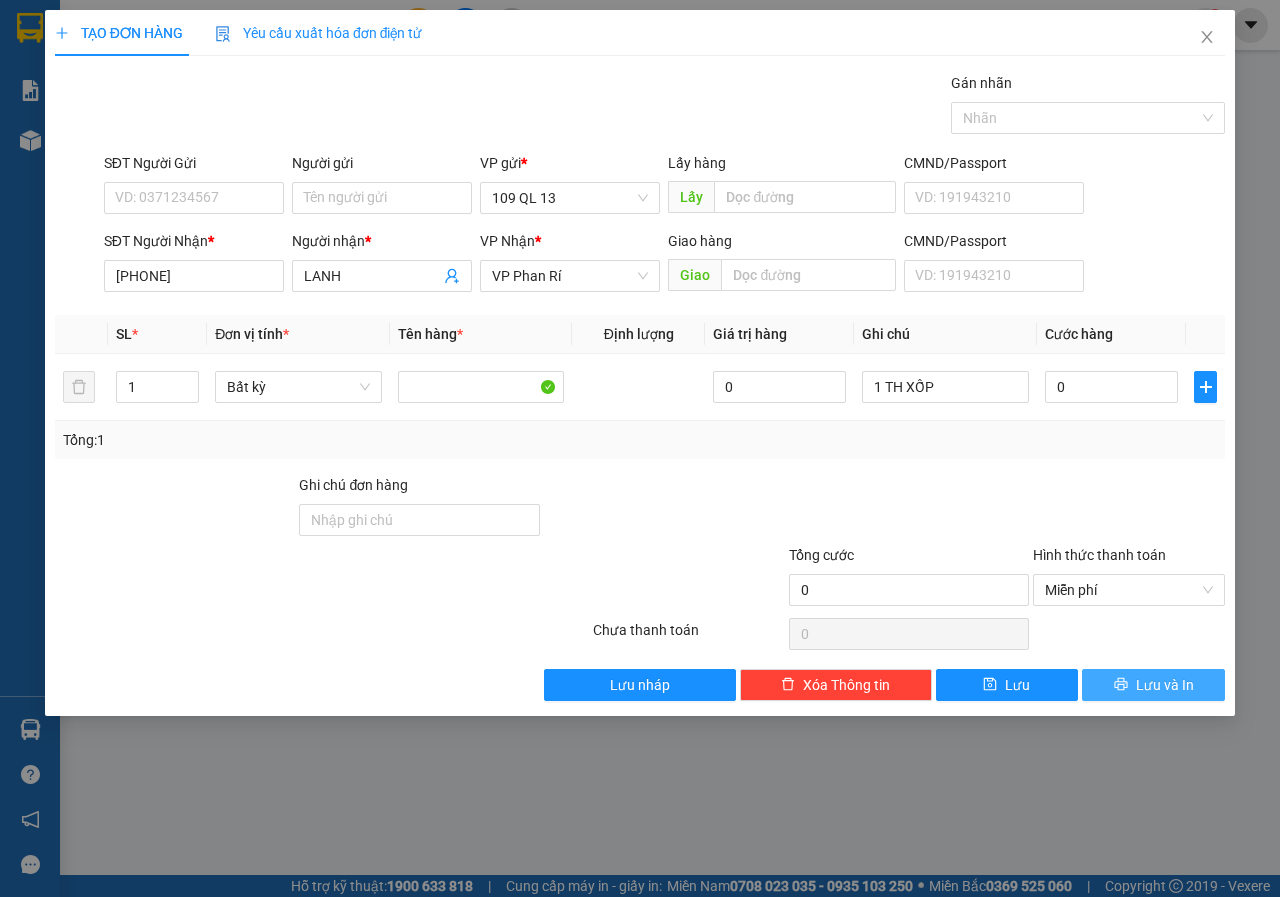 click on "Lưu và In" at bounding box center [1165, 685] 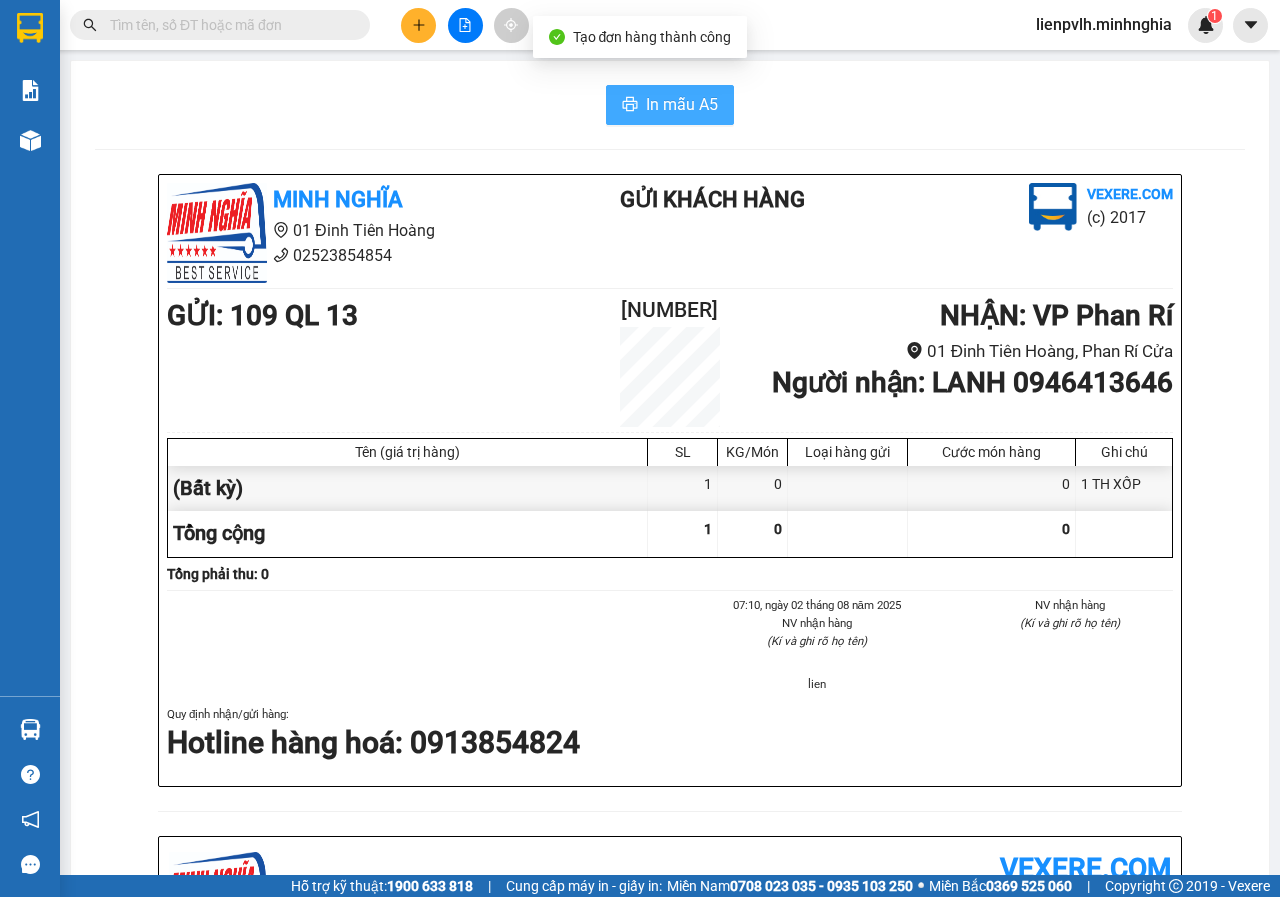 click on "In mẫu A5" at bounding box center (670, 105) 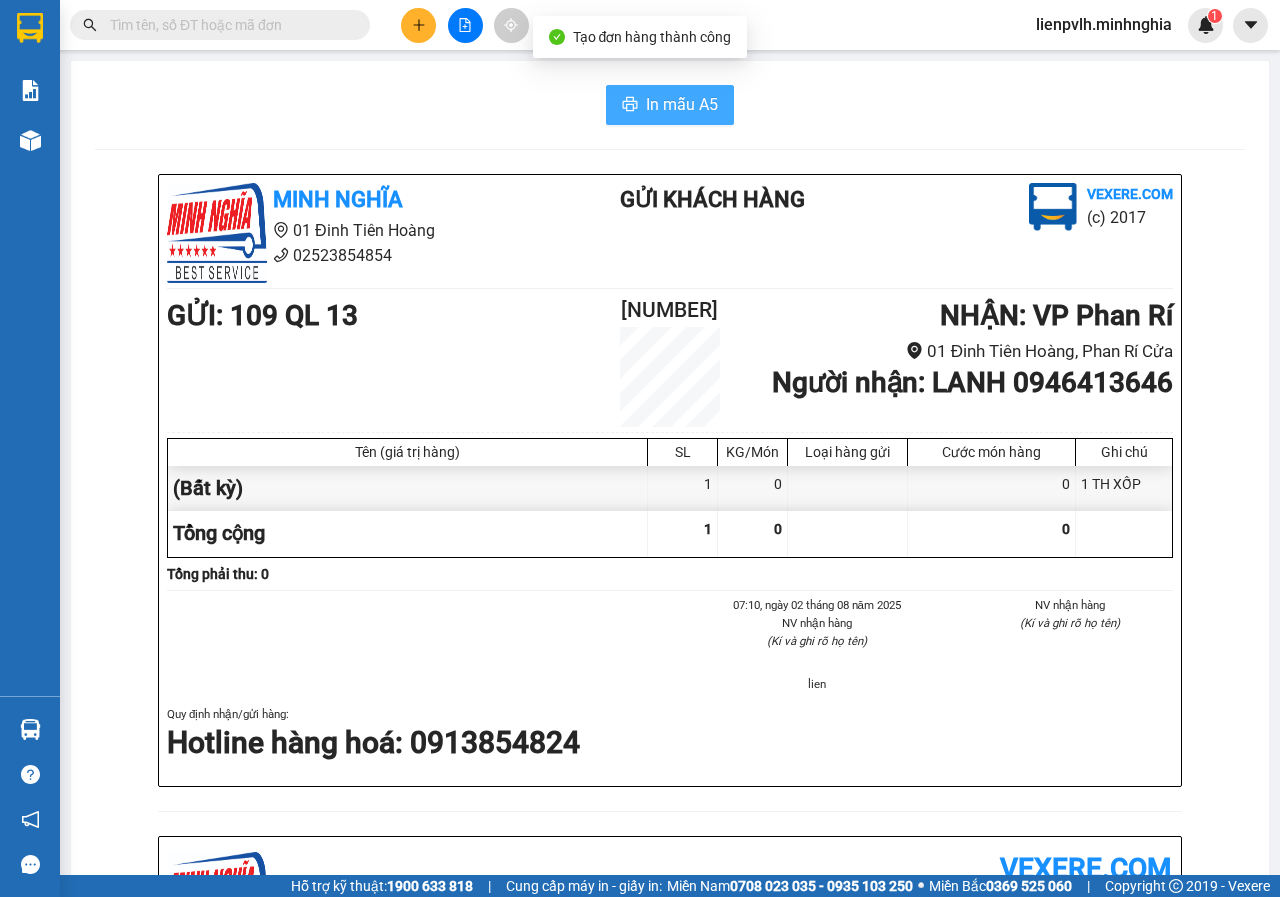 scroll, scrollTop: 0, scrollLeft: 0, axis: both 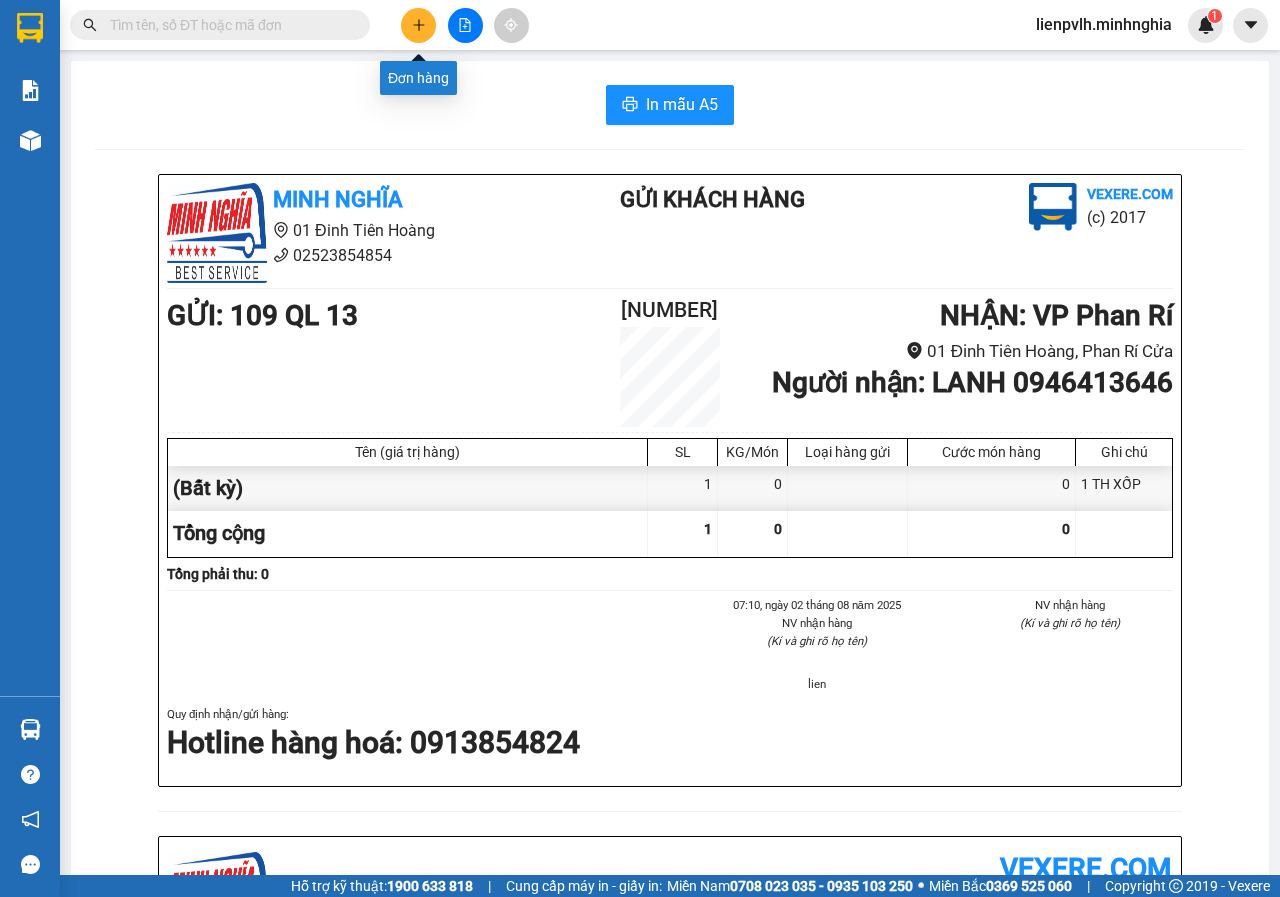 click 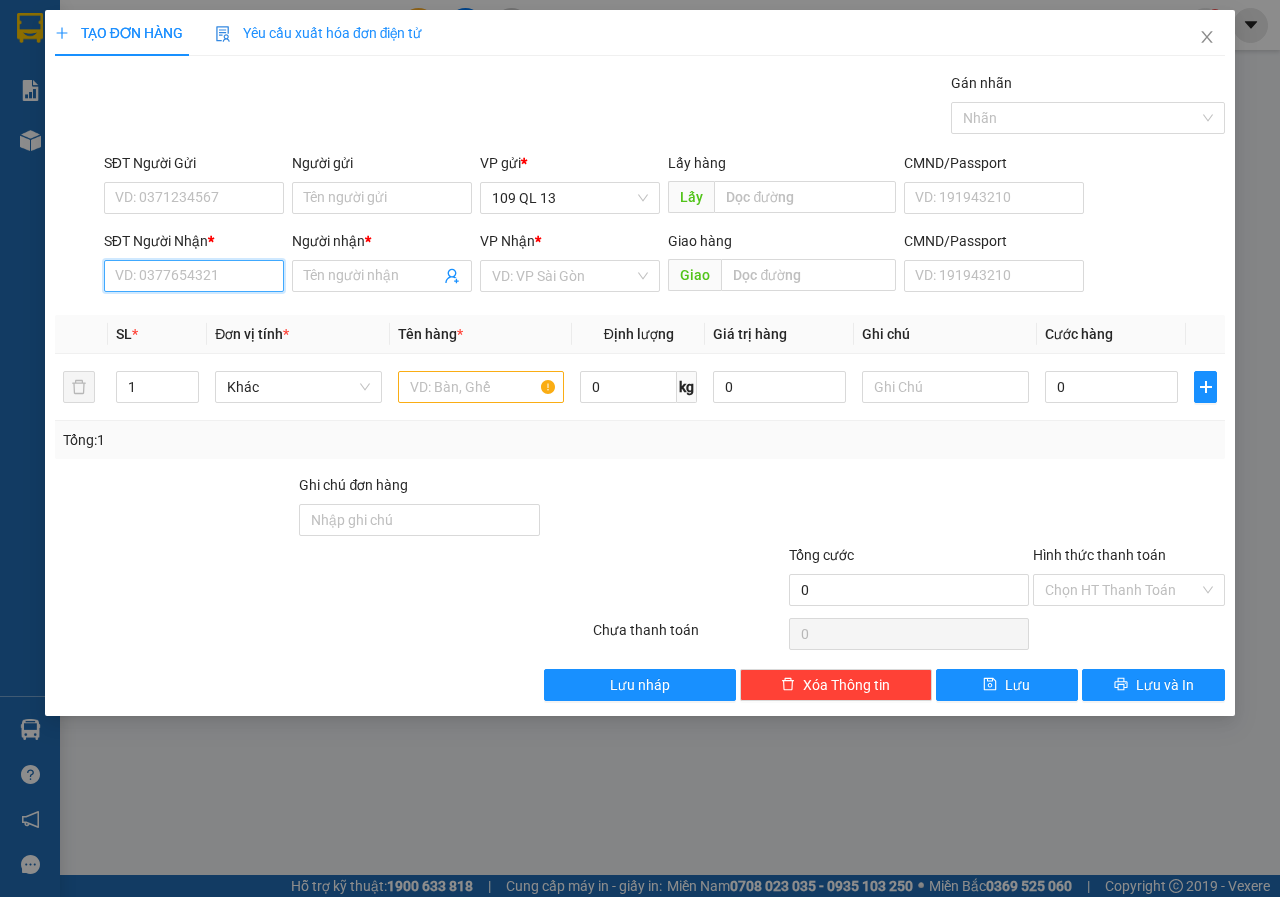 click on "SĐT Người Nhận  *" at bounding box center [194, 276] 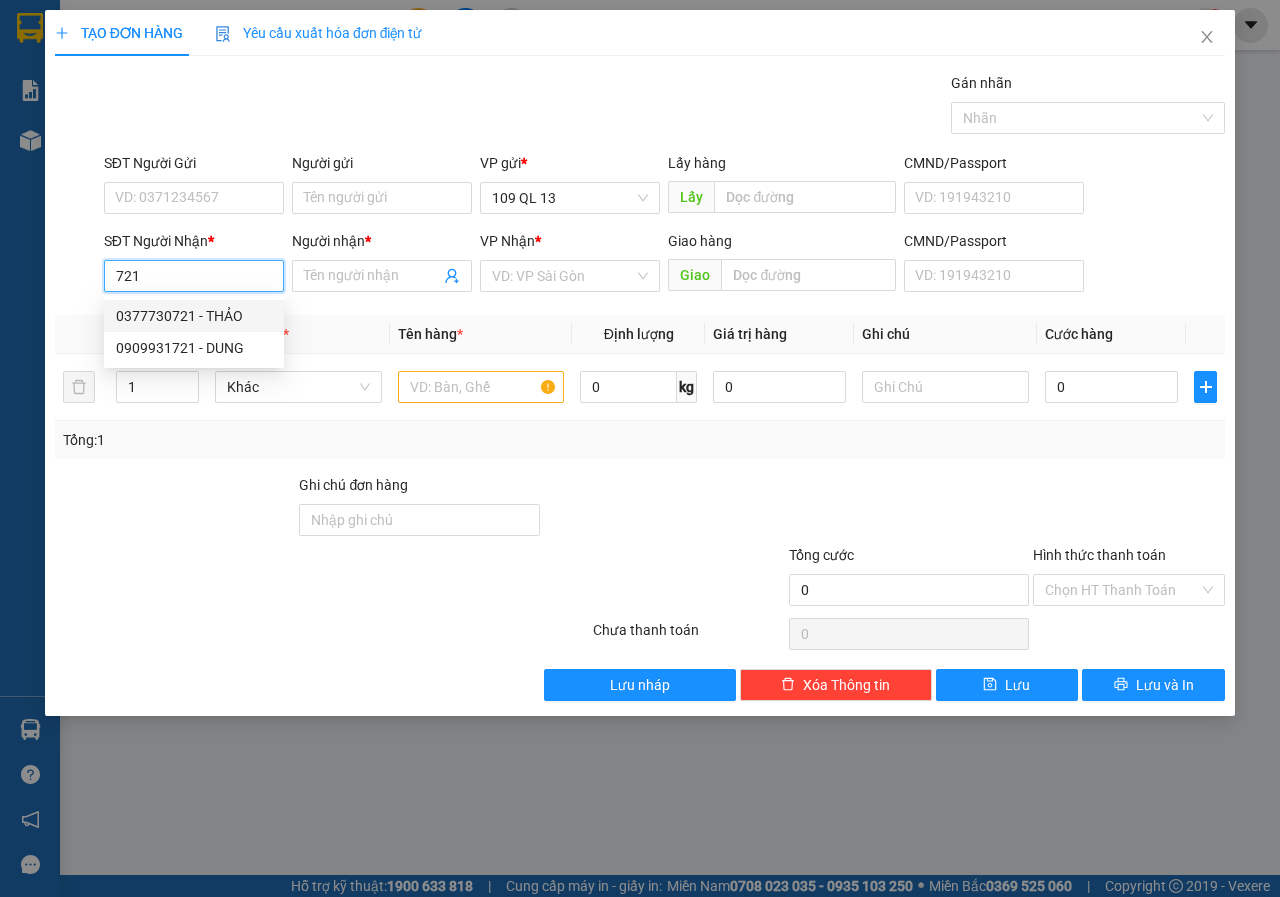 click on "0377730721 -  THẢO" at bounding box center [194, 316] 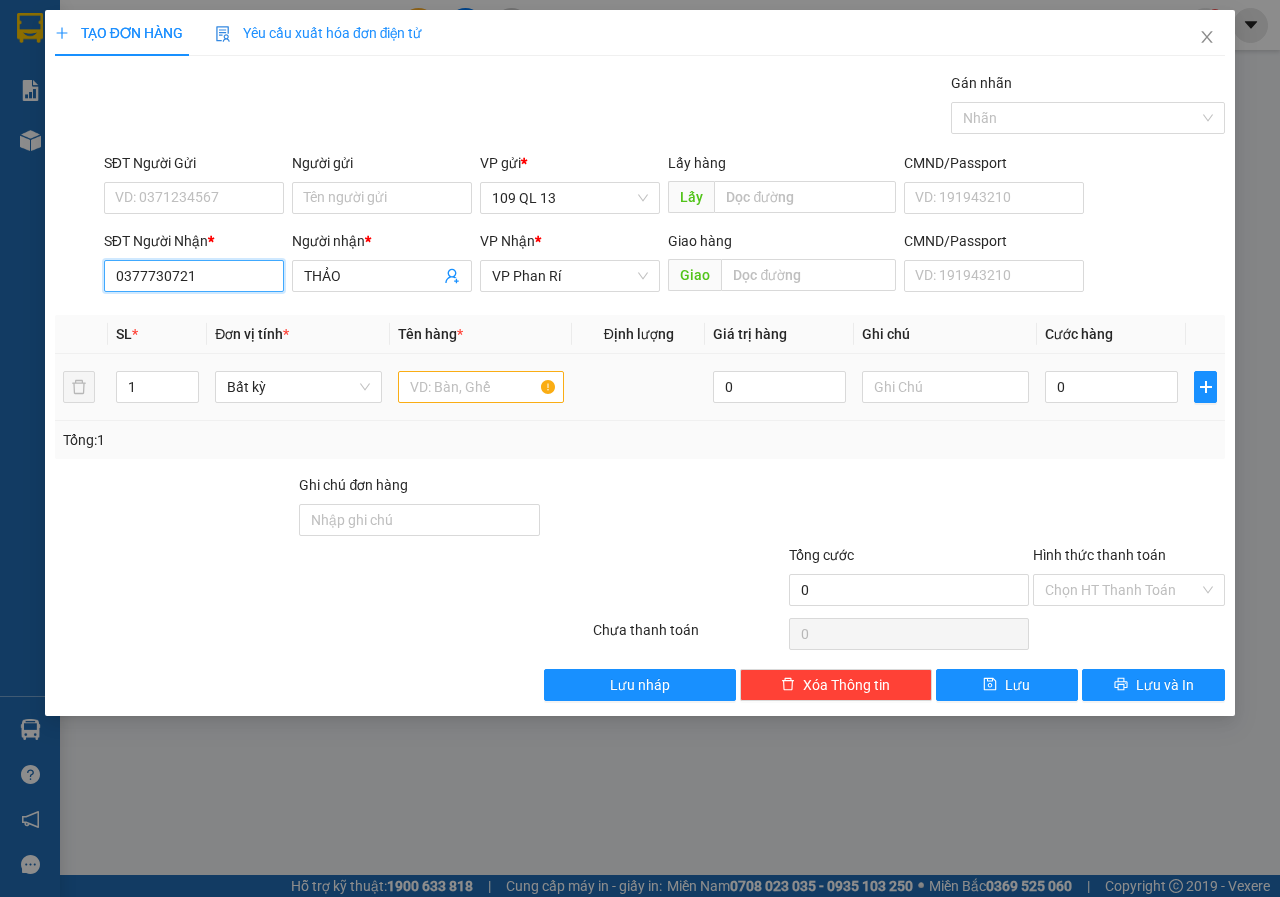 type on "0377730721" 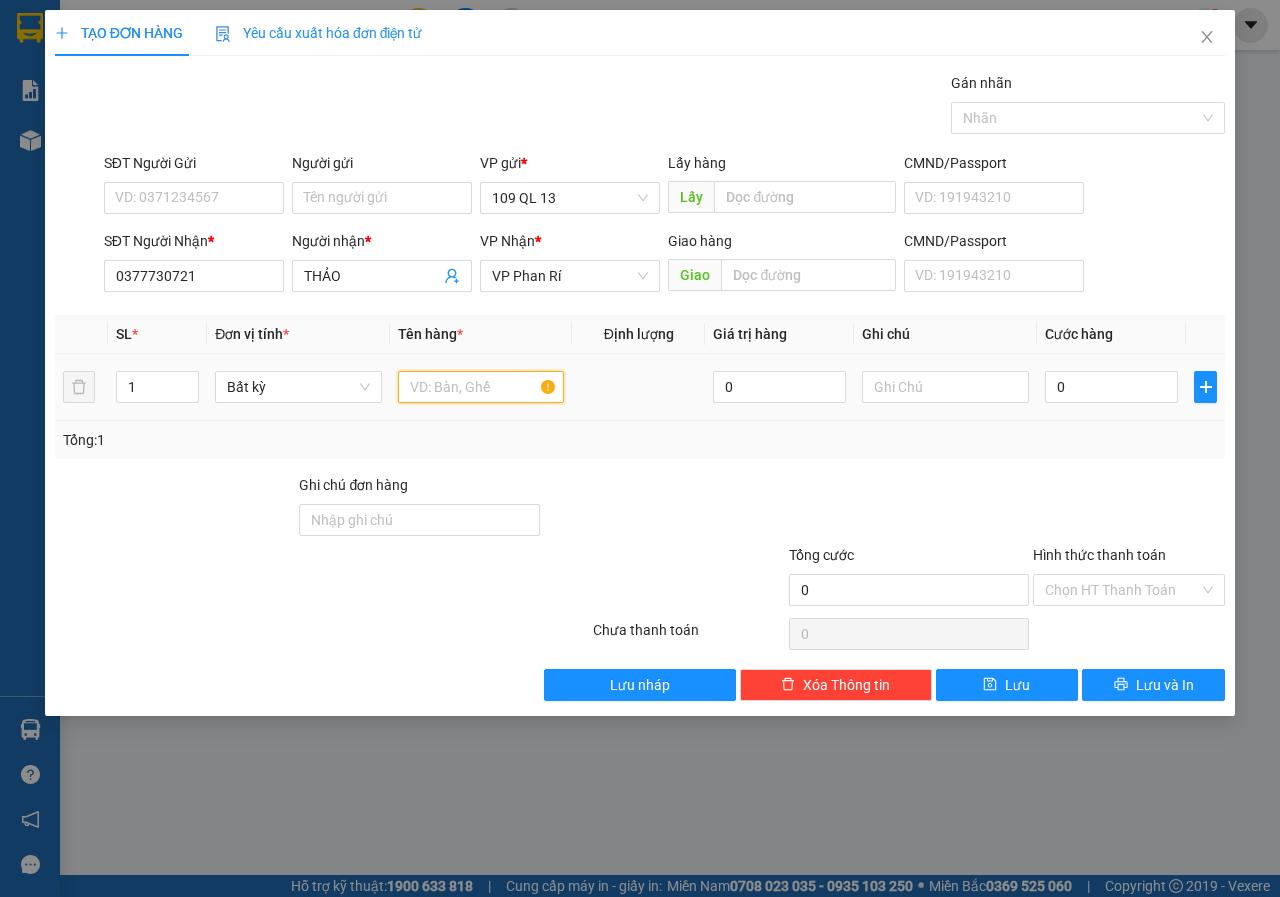 click at bounding box center (481, 387) 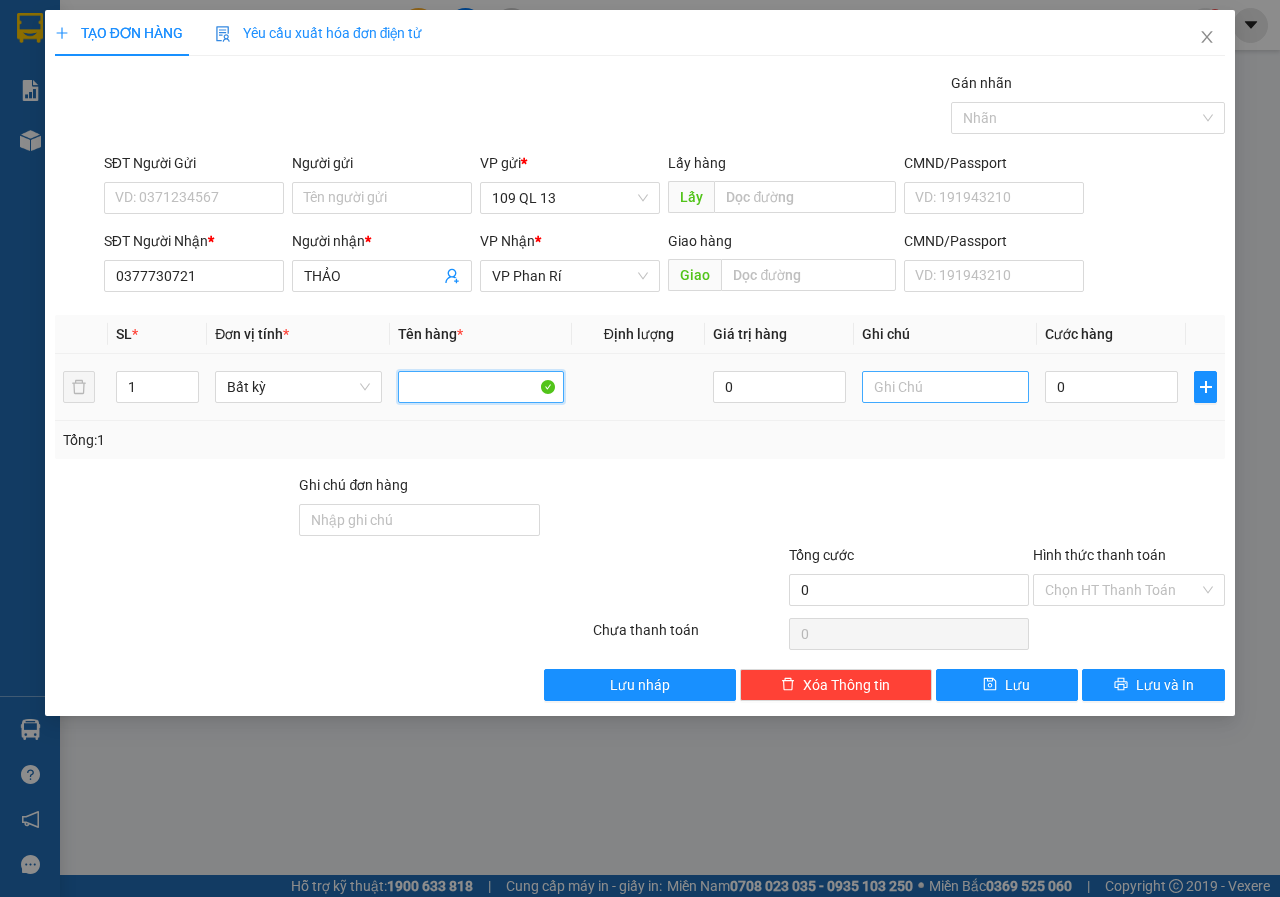 type 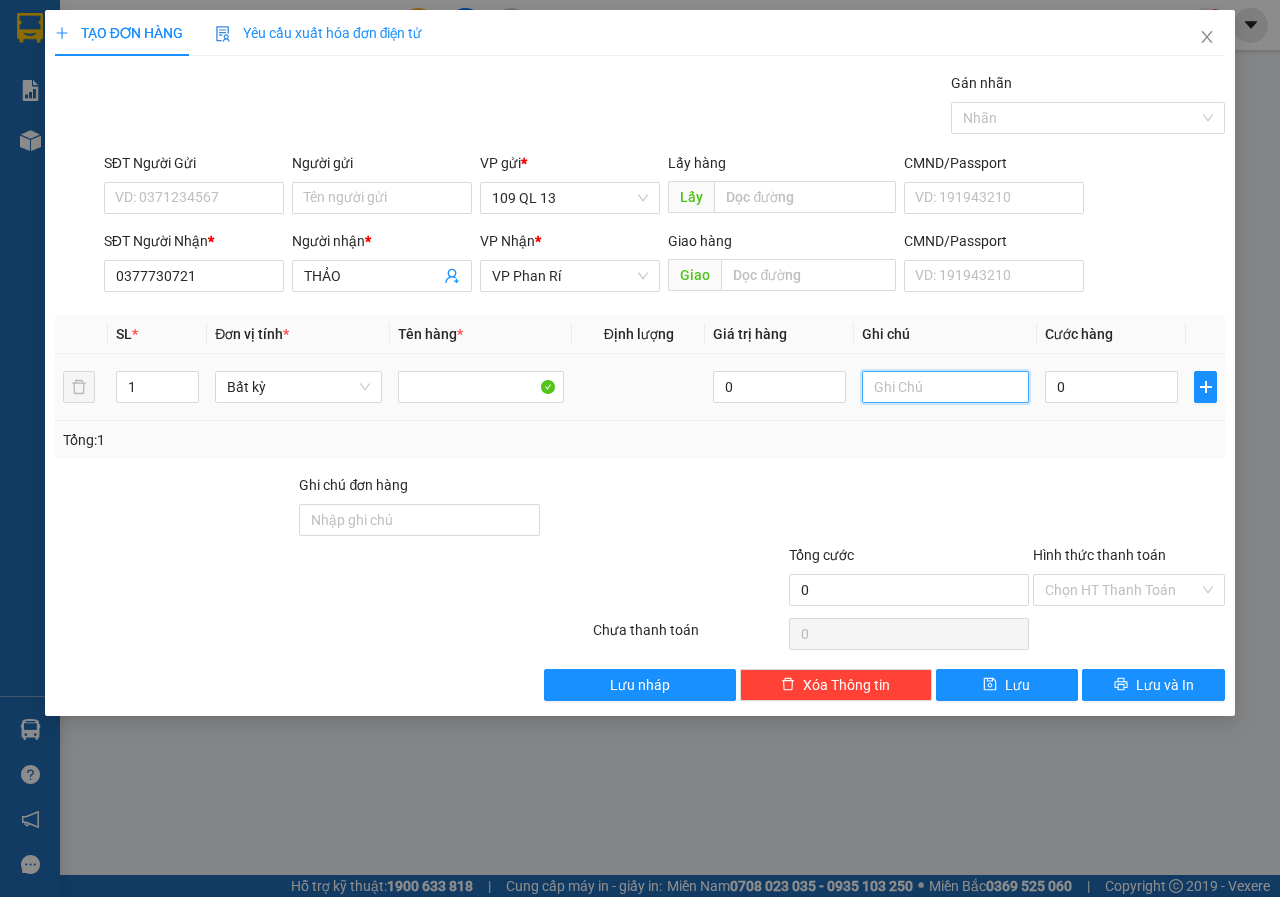 click at bounding box center [945, 387] 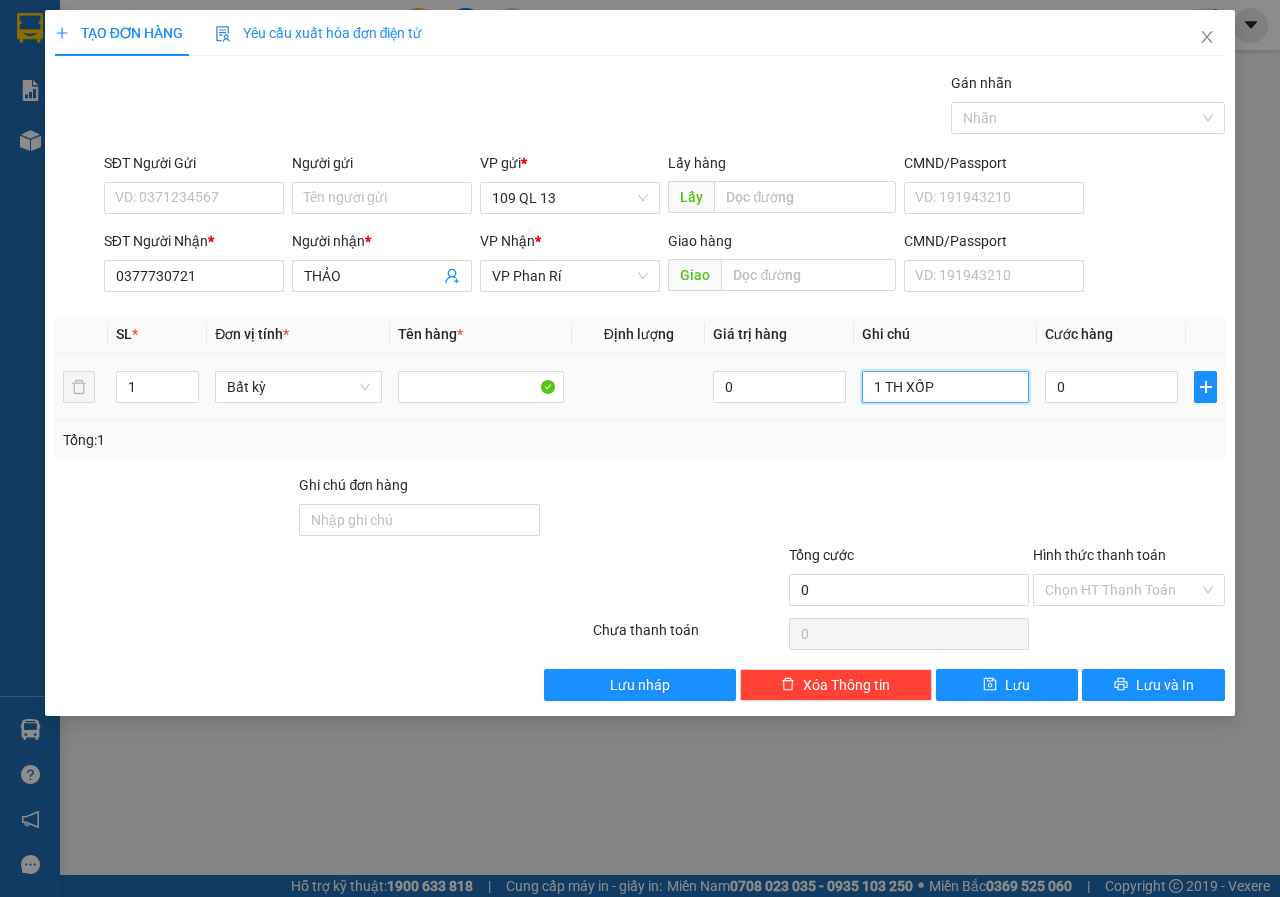 type on "1 TH XỐP" 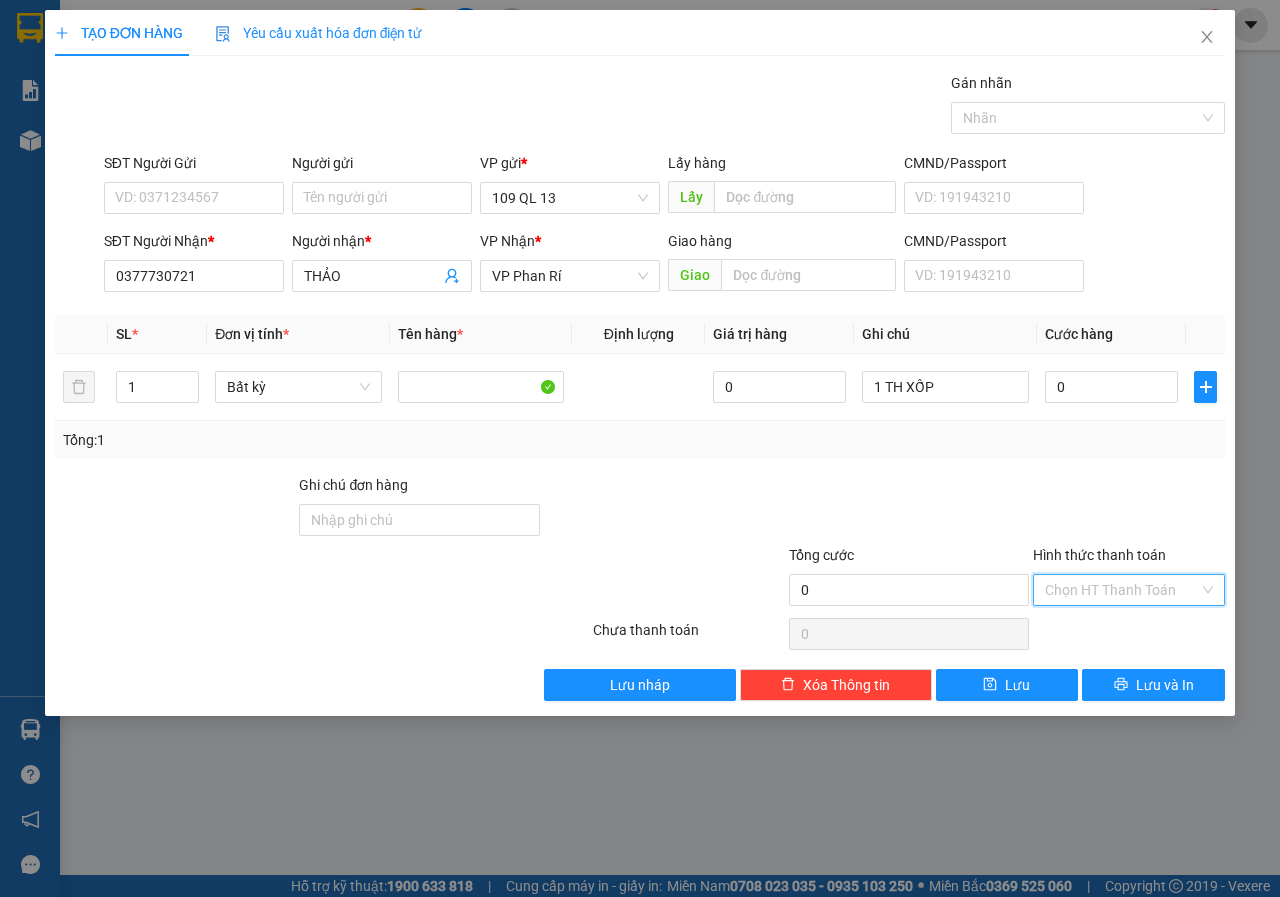 click on "Hình thức thanh toán" at bounding box center (1122, 590) 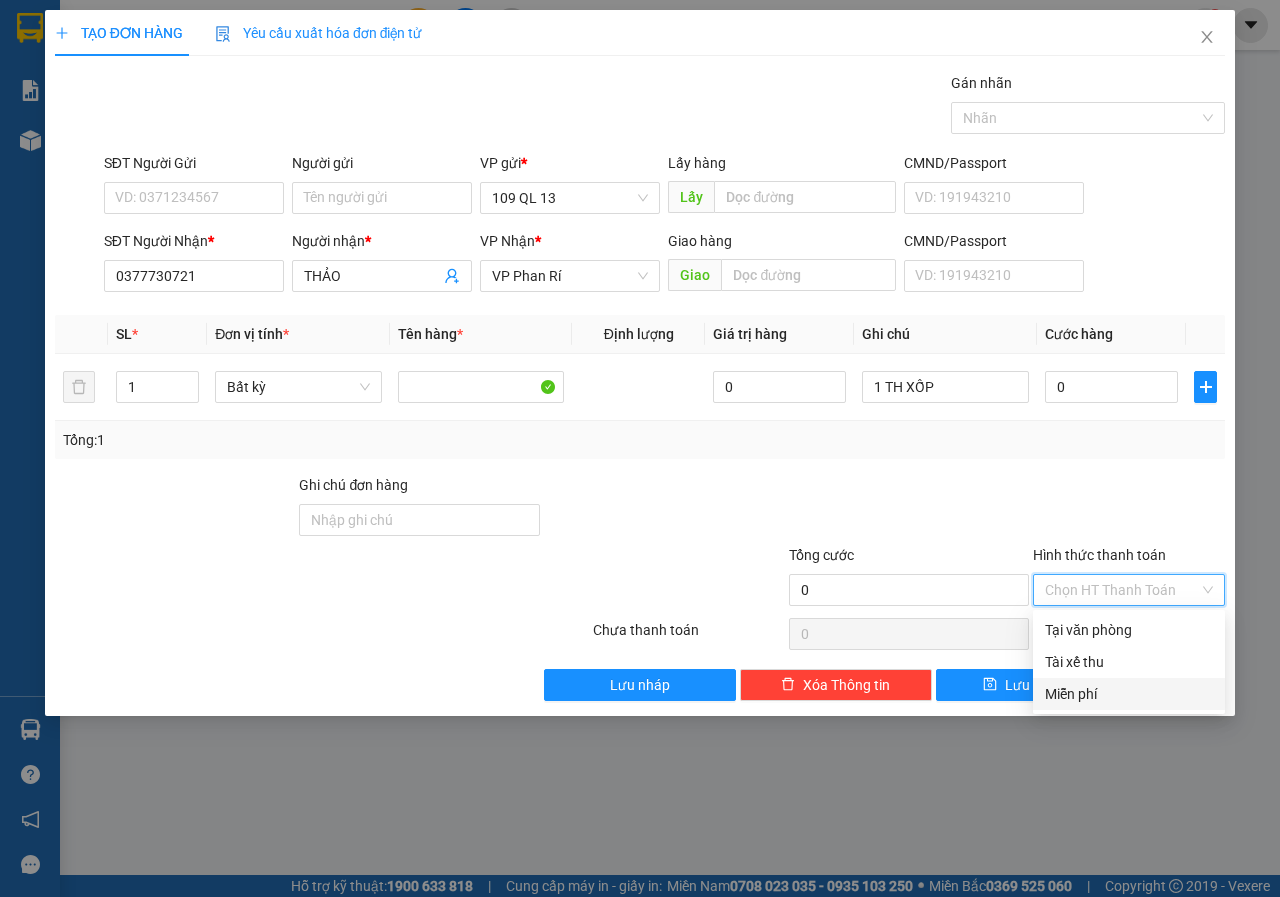 click on "Miễn phí" at bounding box center [1129, 694] 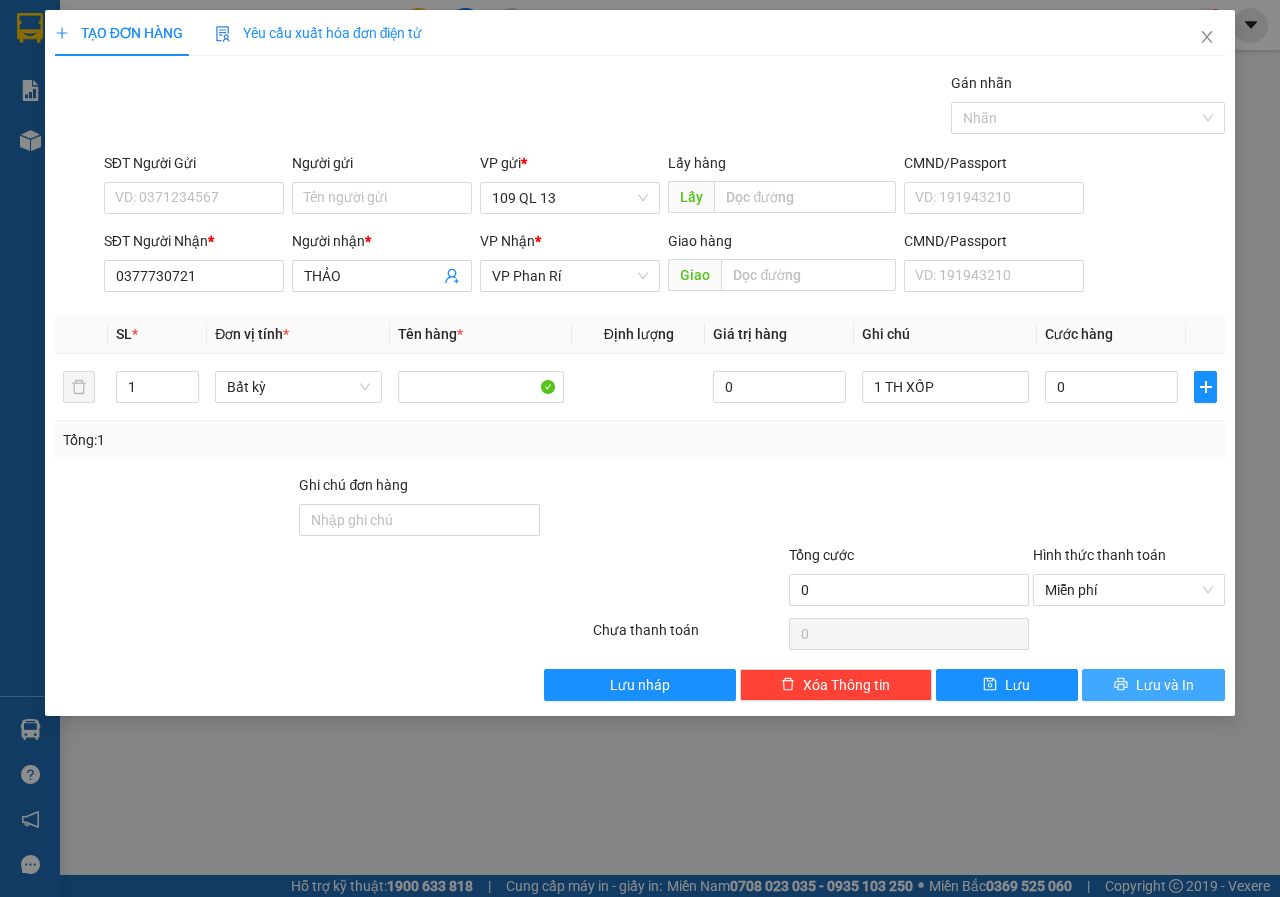 click on "Lưu và In" at bounding box center [1165, 685] 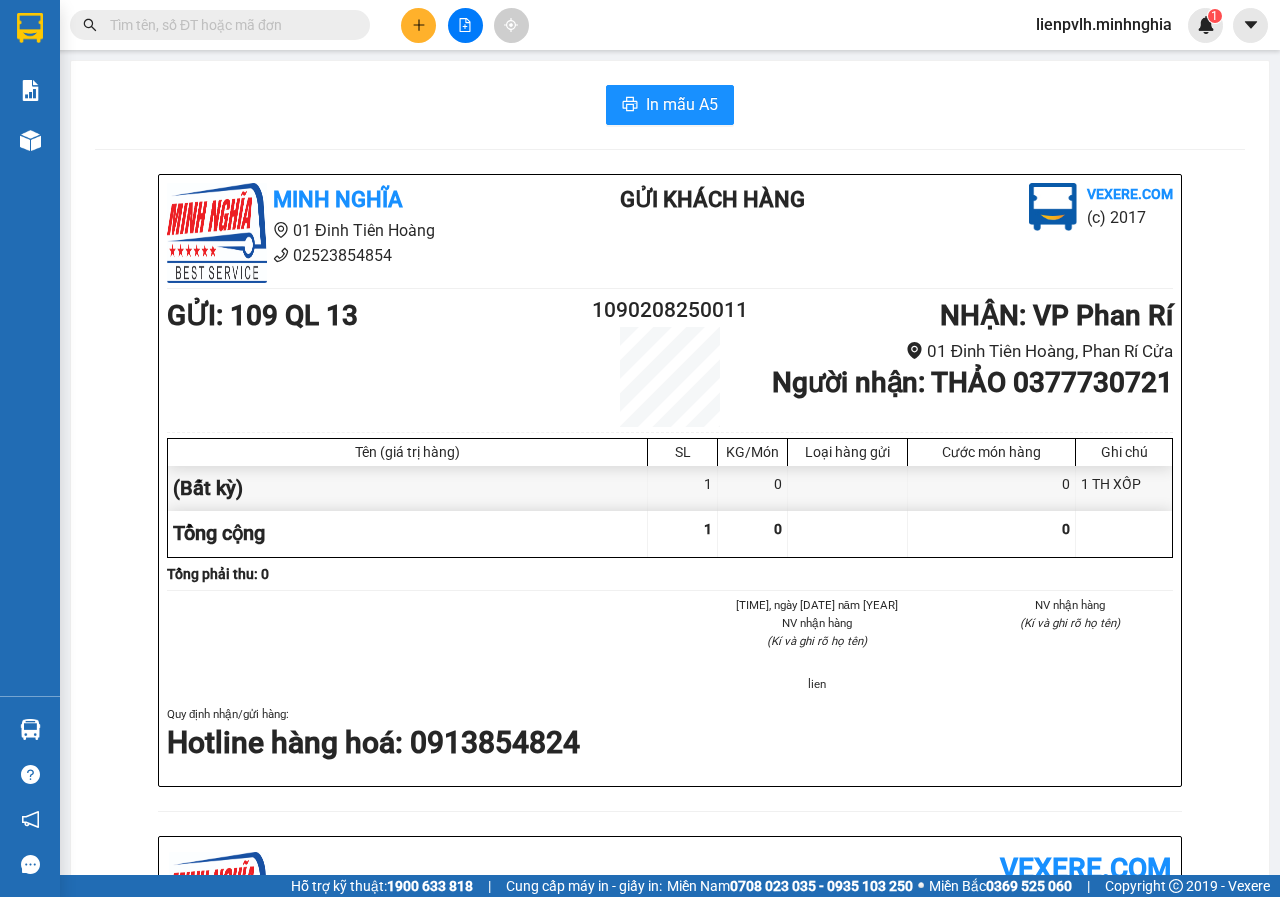 click on "In mẫu A5
Minh Nghĩa   01 Đinh Tiên Hoàng   02523854854 Gửi khách hàng Vexere.com (c) 2017 GỬI :   109 QL 13 1090208250011 NHẬN :   VP Phan Rí   01 Đinh Tiên Hoàng, Phan Rí Cửa Người nhận :    THẢO 0377730721 Tên (giá trị hàng) SL KG/Món Loại hàng gửi Cước món hàng Ghi chú   (Bất kỳ) 1 0 0 1 TH XỐP  Tổng cộng 1 0 0 Loading... Tổng phải thu: 0 07:11, ngày 02 tháng 08 năm 2025 NV nhận hàng (Kí và ghi rõ họ tên) lien NV nhận hàng (Kí và ghi rõ họ tên) Quy định nhận/gửi hàng : Hotline hàng hoá: 0913854824 Minh Nghĩa vexere.com 1090208250011 02/08 07:11 VP Nhận:   VP Phan Rí  THẢO 0377730721 SL:  1 1 TH XỐP  Tên Số lượng Khối lượng Cước món hàng Ghi chú   (Bất kỳ) 1 0 0 1 TH XỐP  Tổng cộng 1 0 0 Loading...         VP gửi :   109 QL 13" at bounding box center (670, 814) 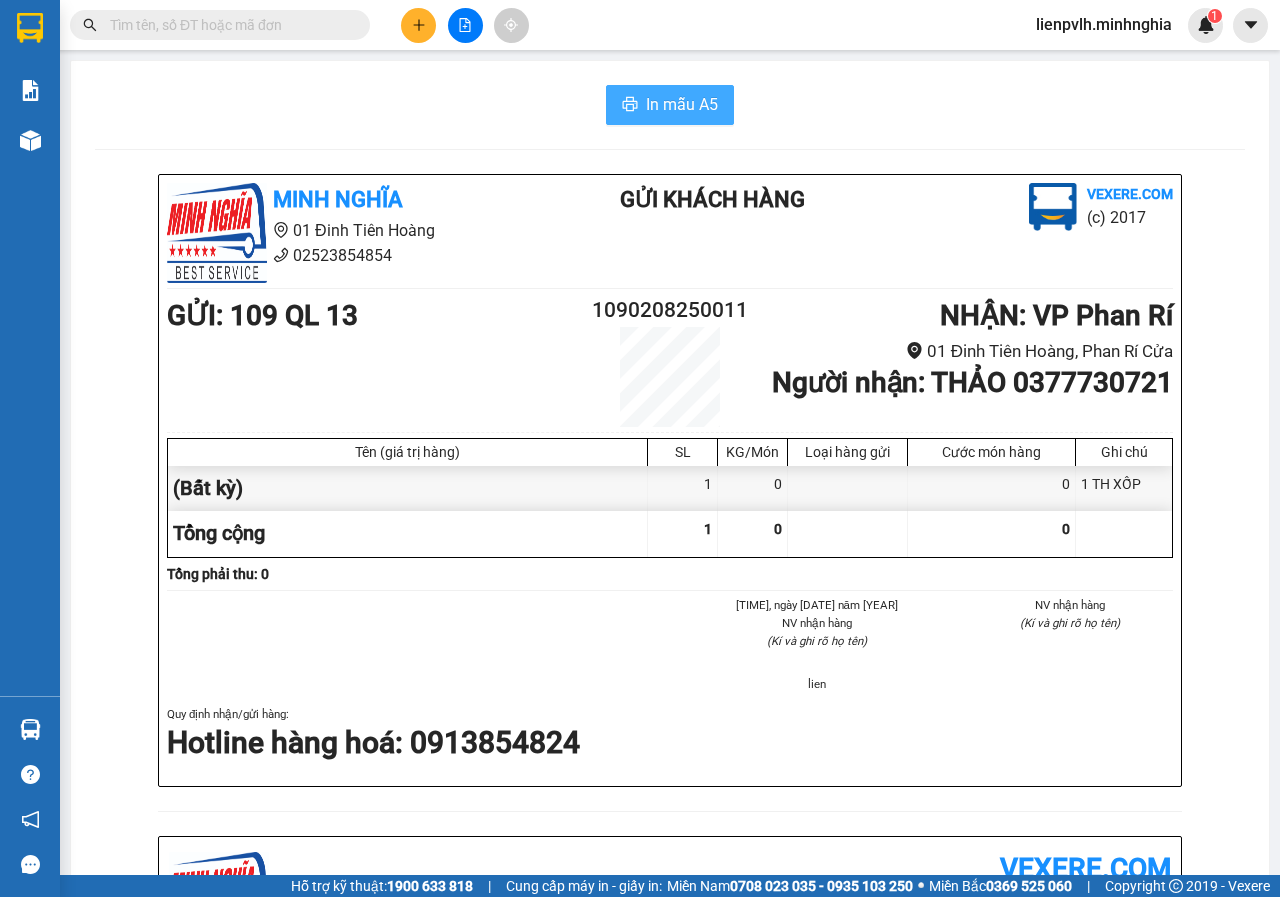 click on "In mẫu A5" at bounding box center (682, 104) 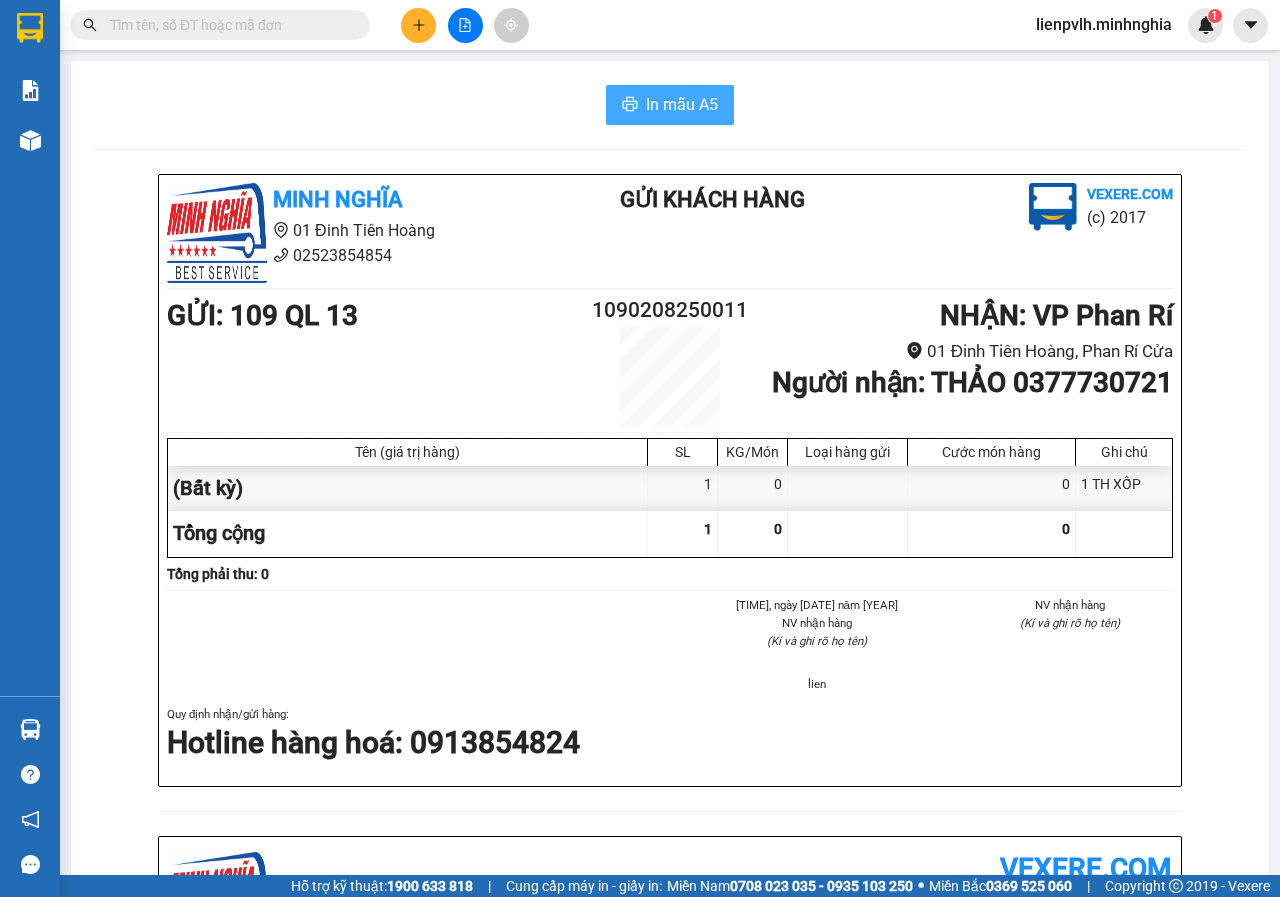 scroll, scrollTop: 0, scrollLeft: 0, axis: both 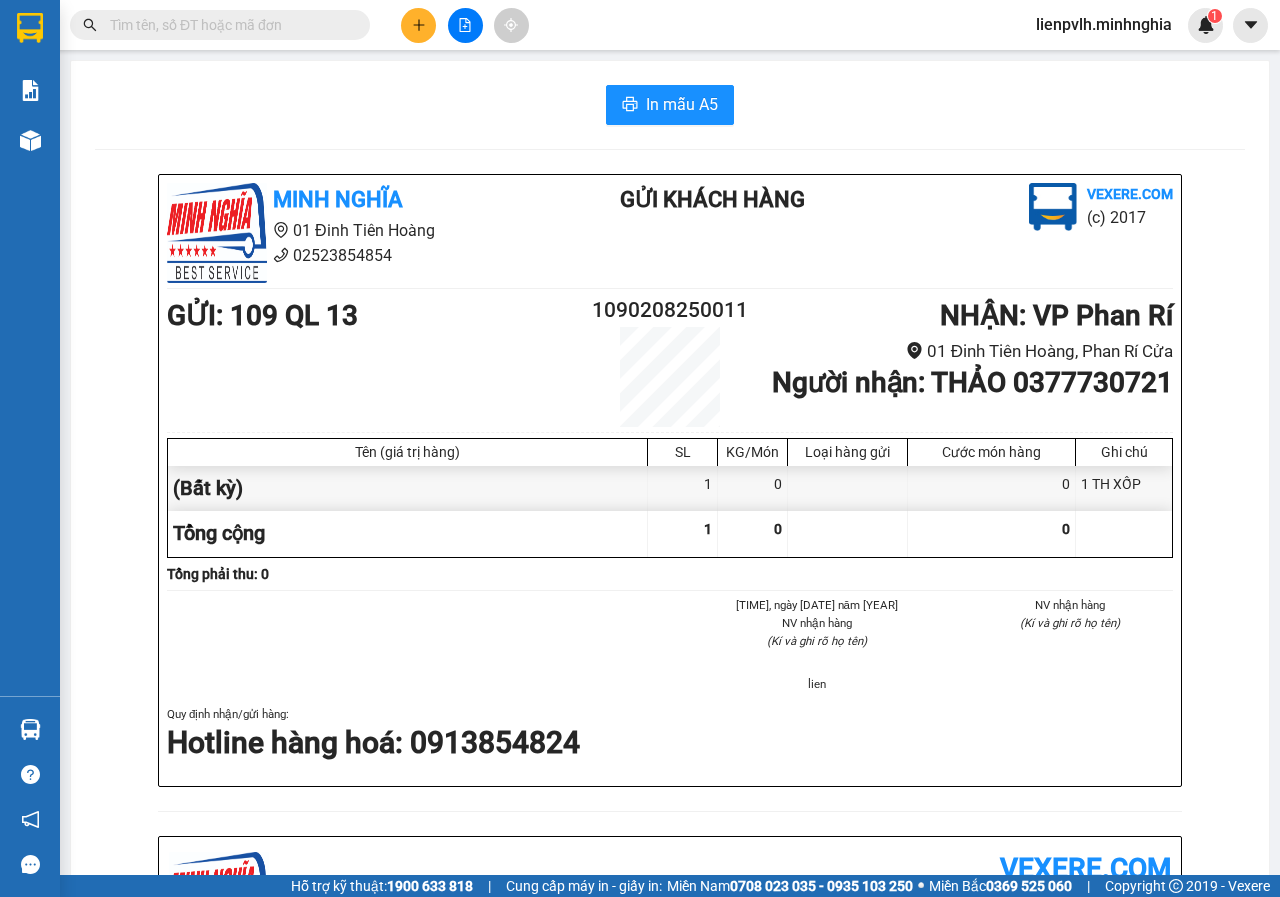 click at bounding box center (228, 25) 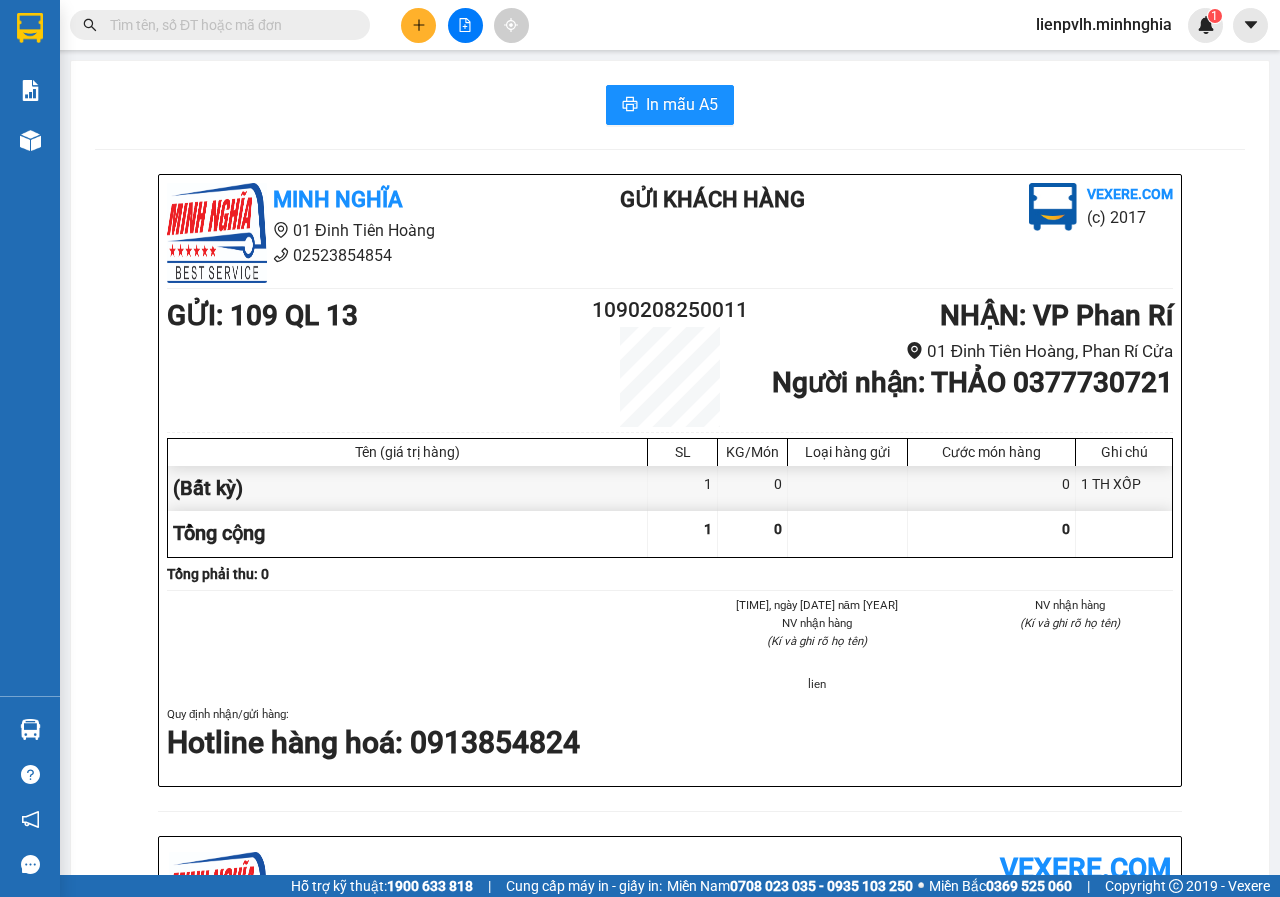 click at bounding box center [228, 25] 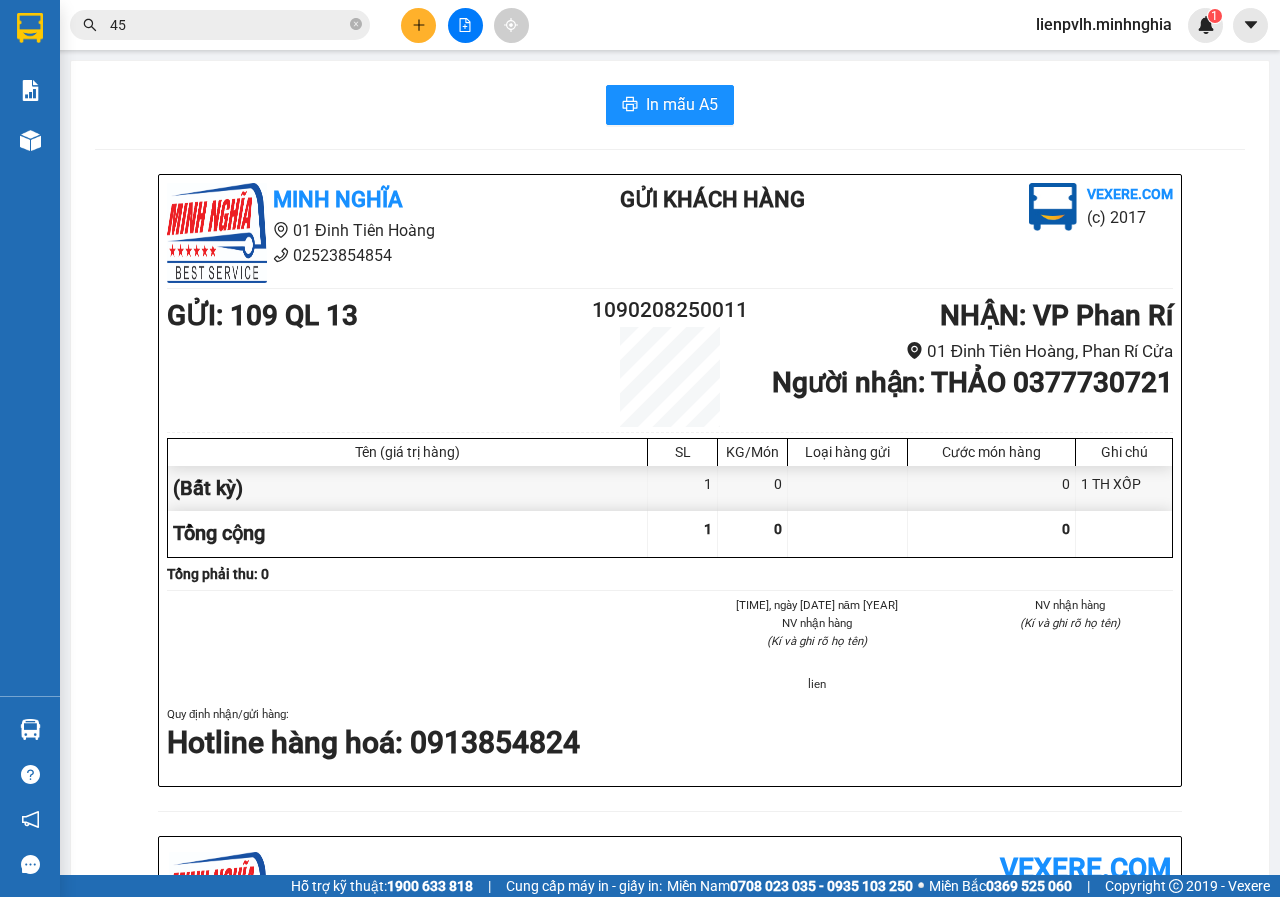 type on "459" 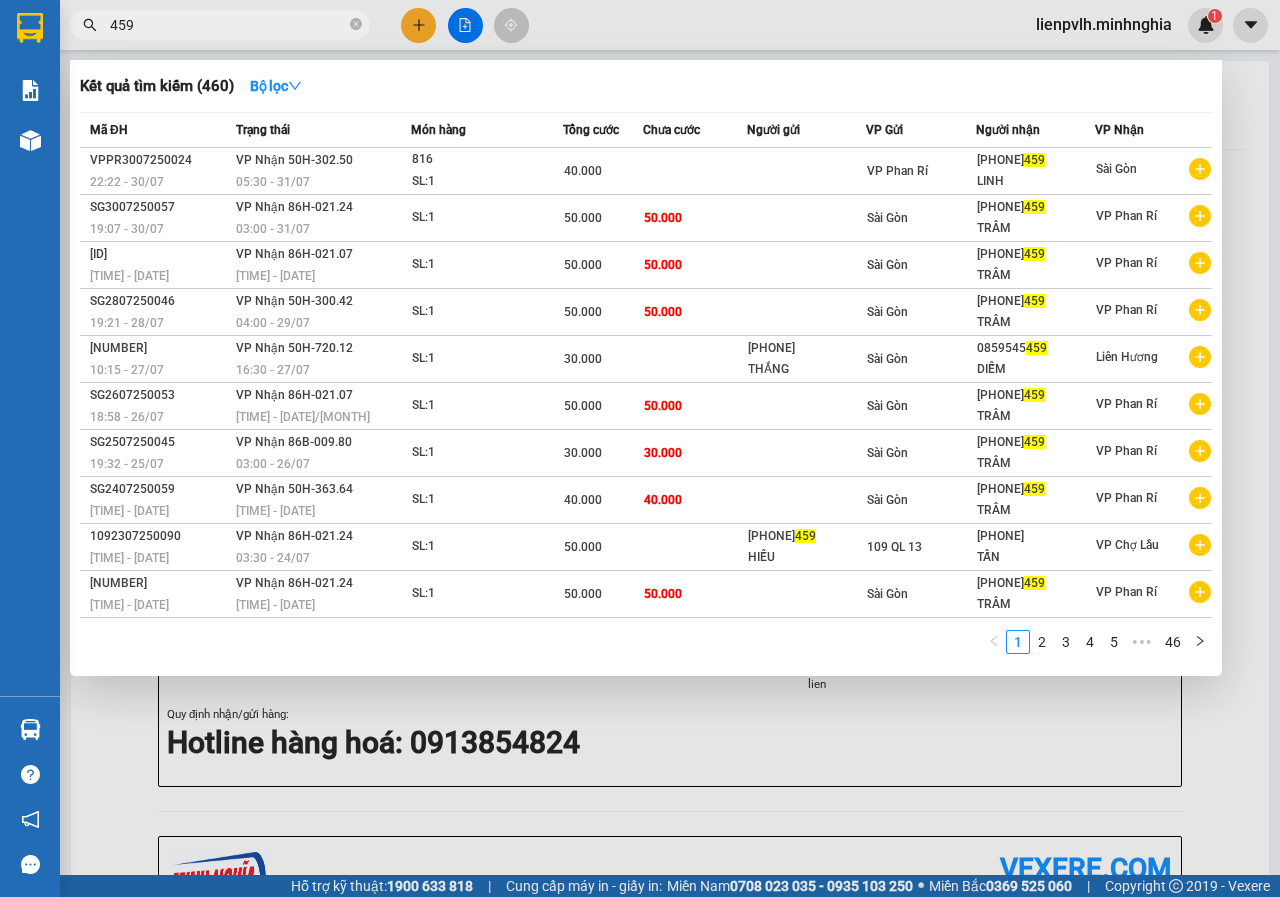 click 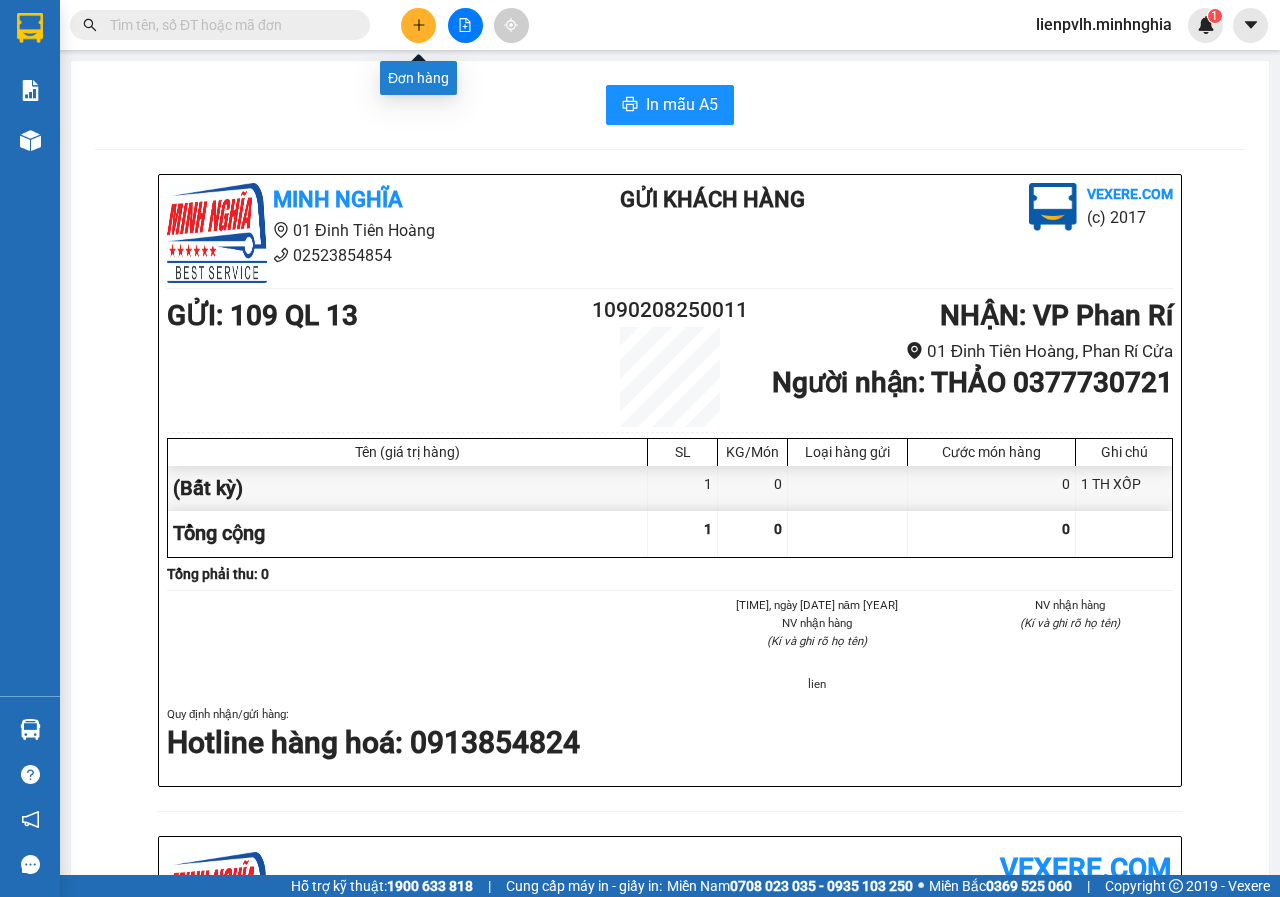 click at bounding box center (465, 25) 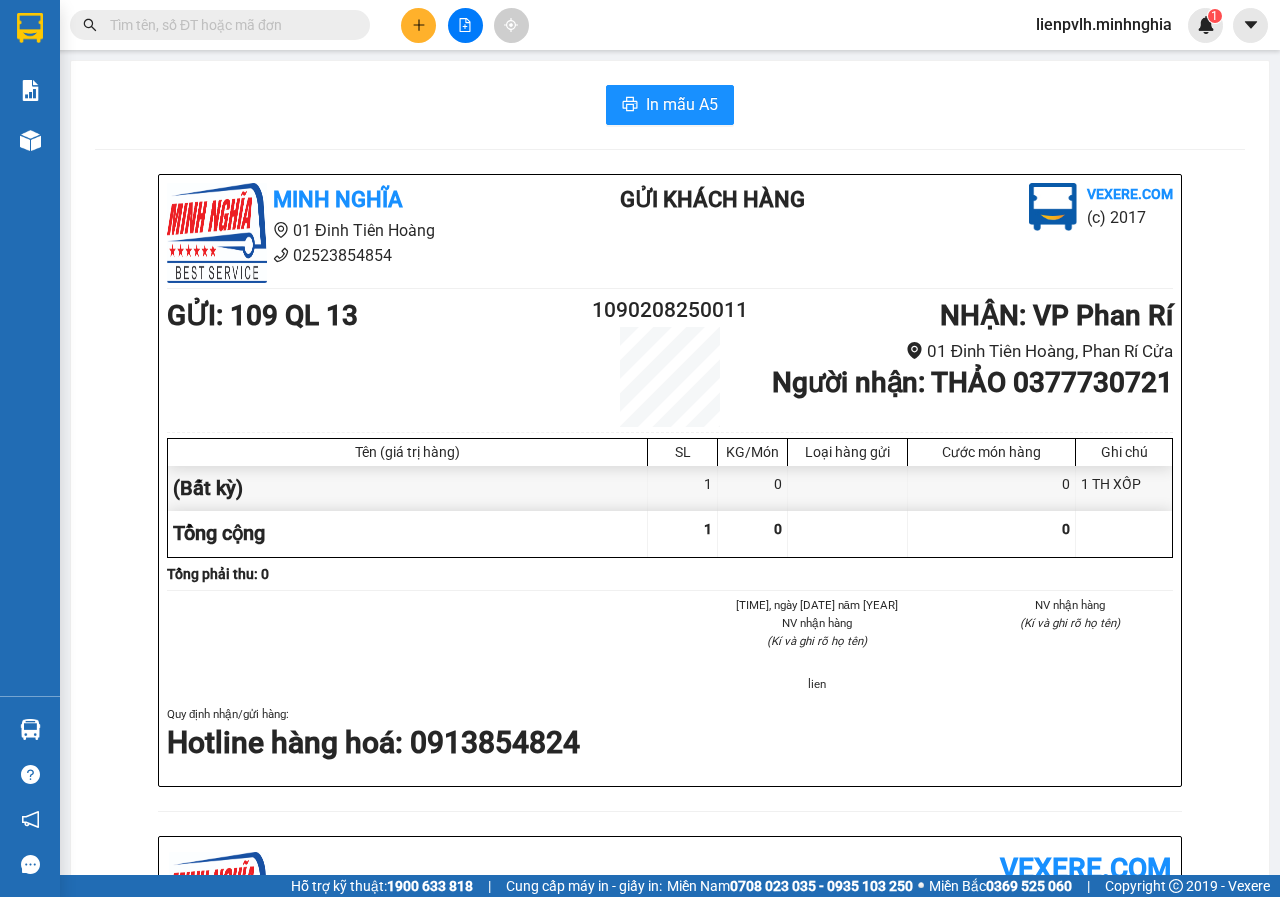 click at bounding box center (465, 25) 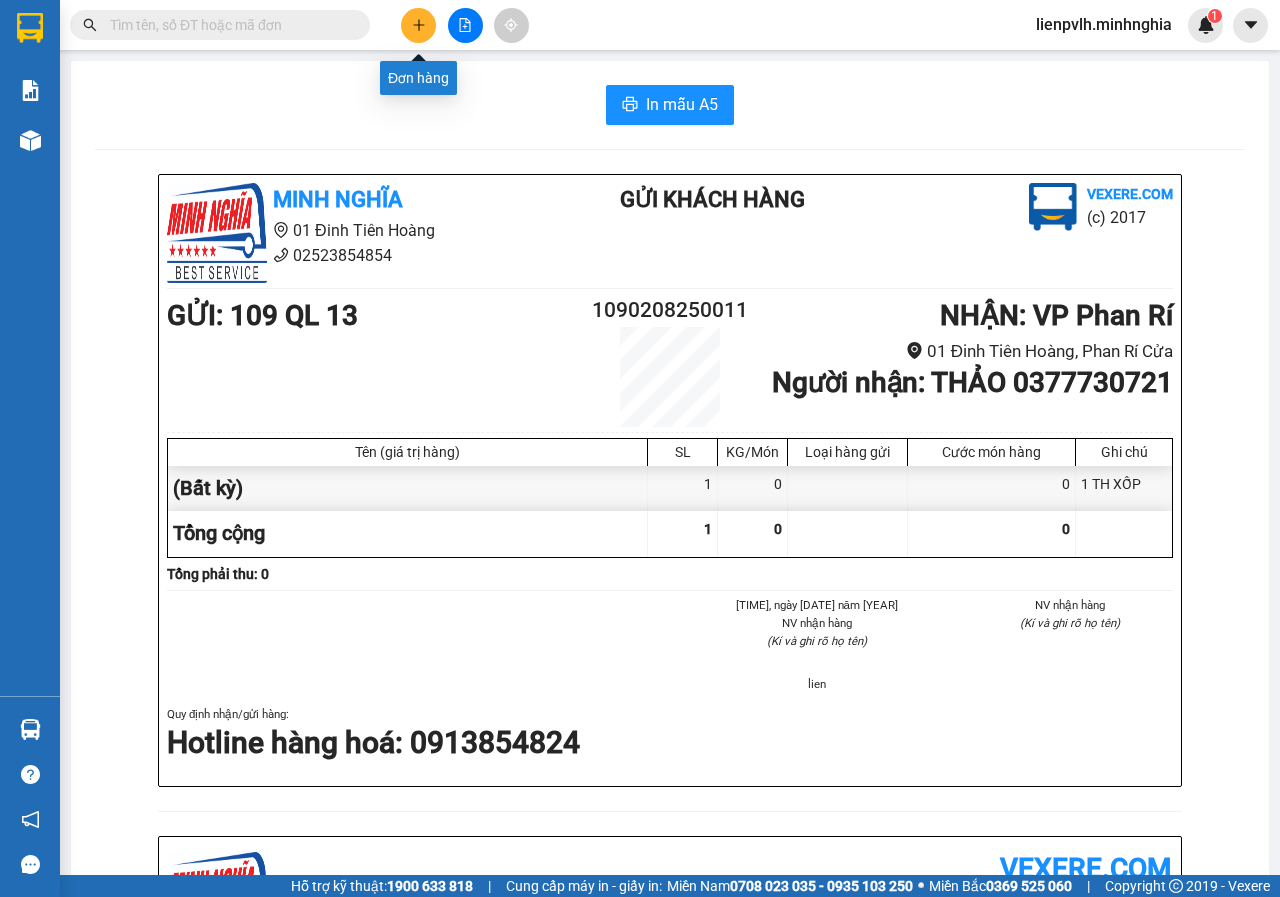 click at bounding box center (418, 25) 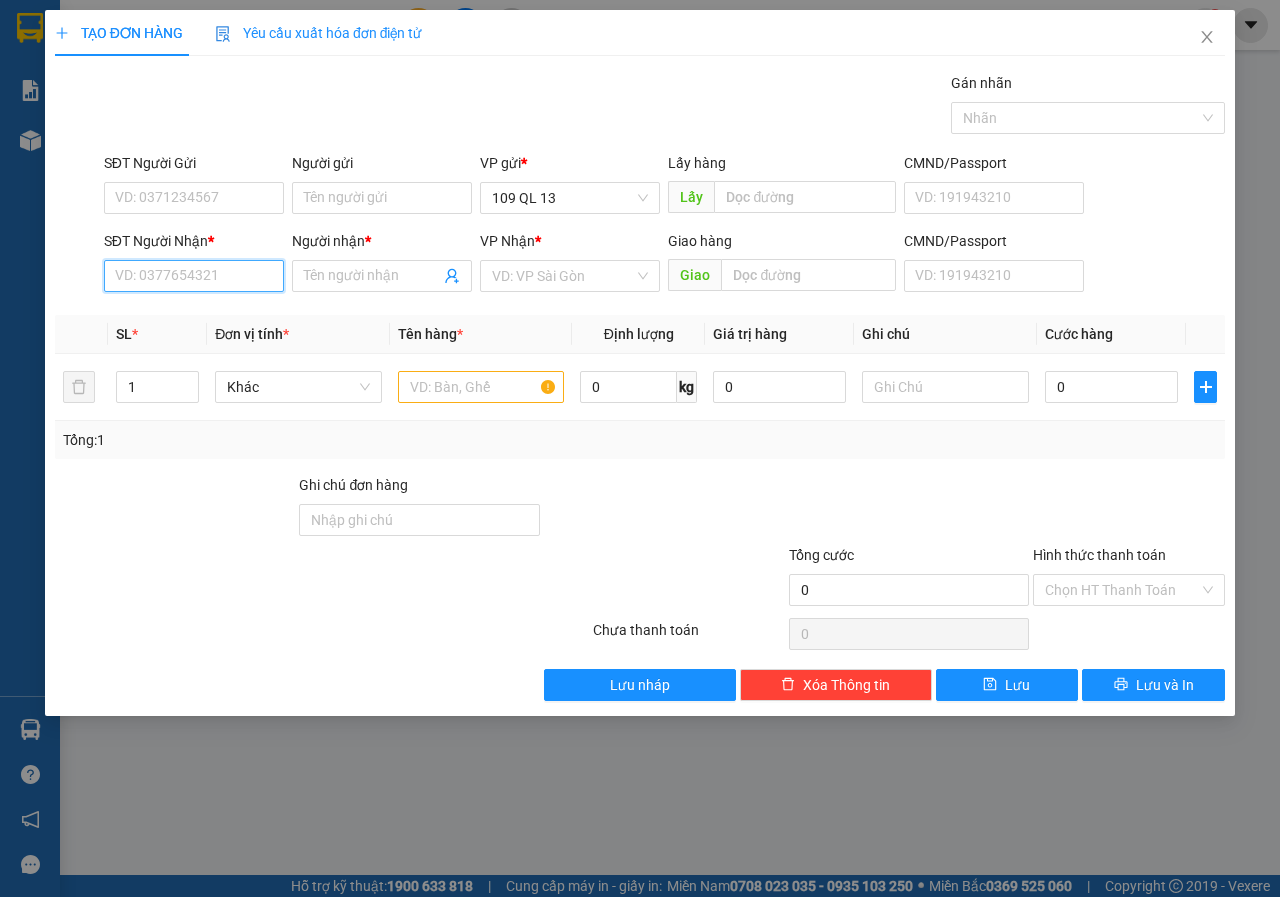 click on "SĐT Người Nhận  *" at bounding box center (194, 276) 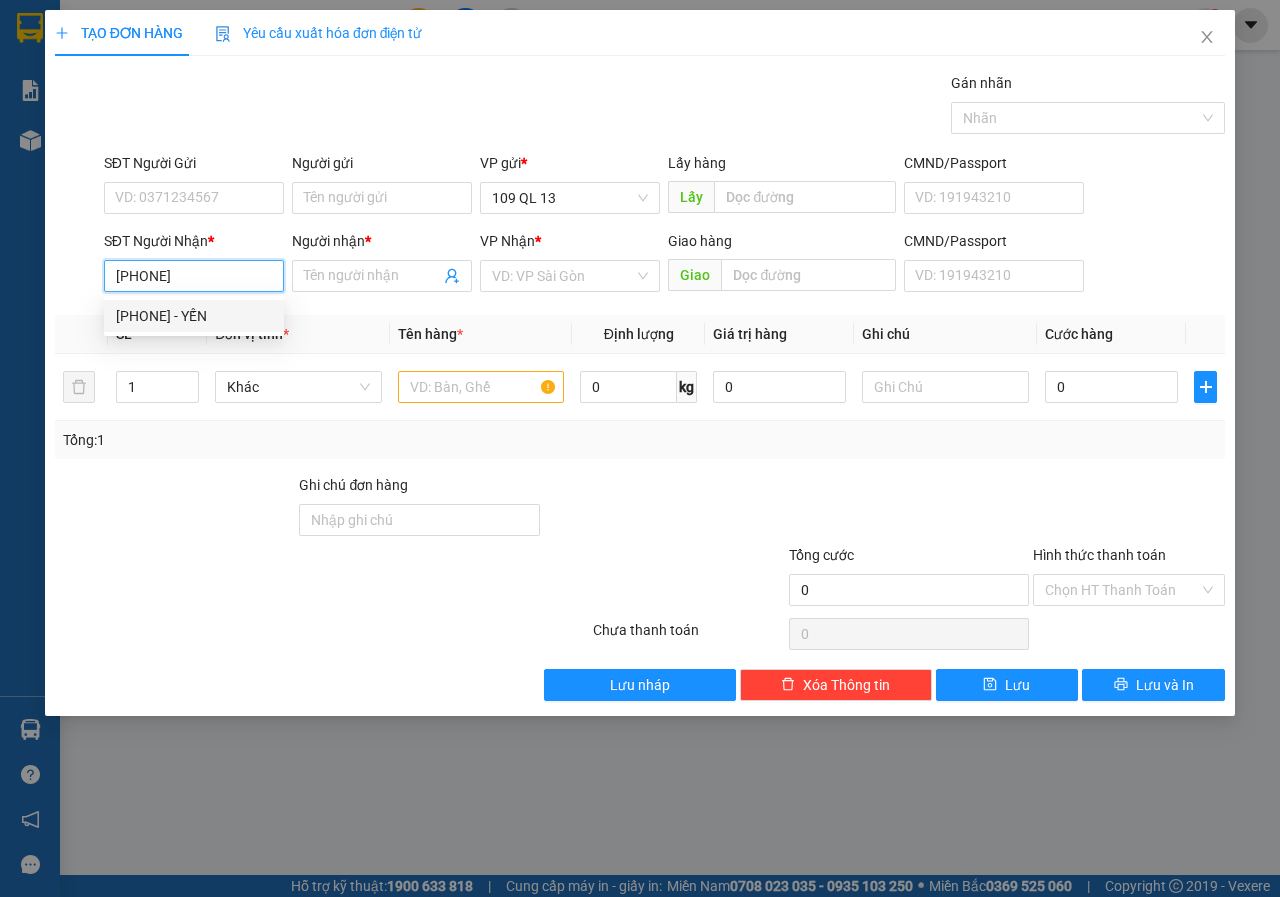 click on "[PHONE] - YẾN" at bounding box center [194, 316] 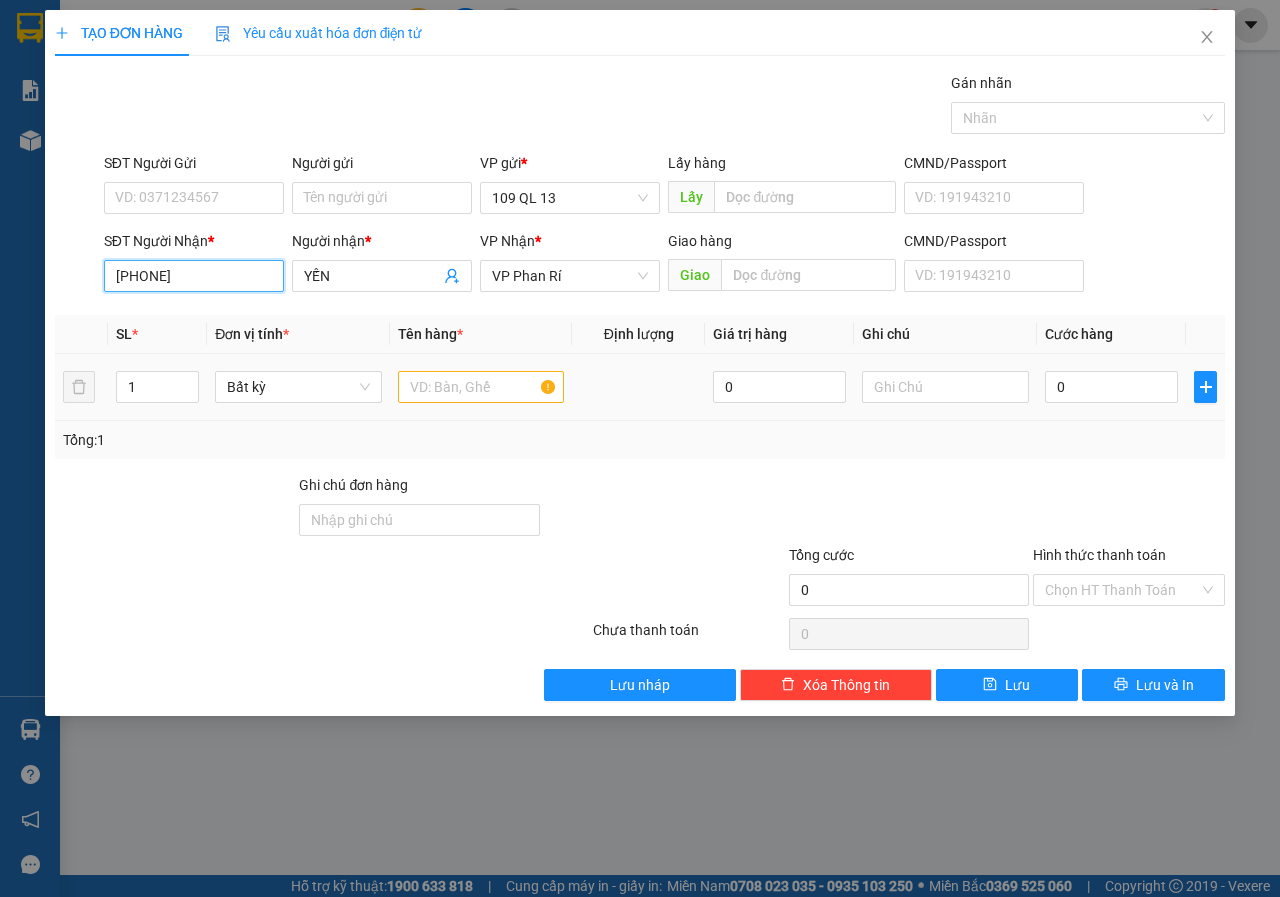 type on "[PHONE]" 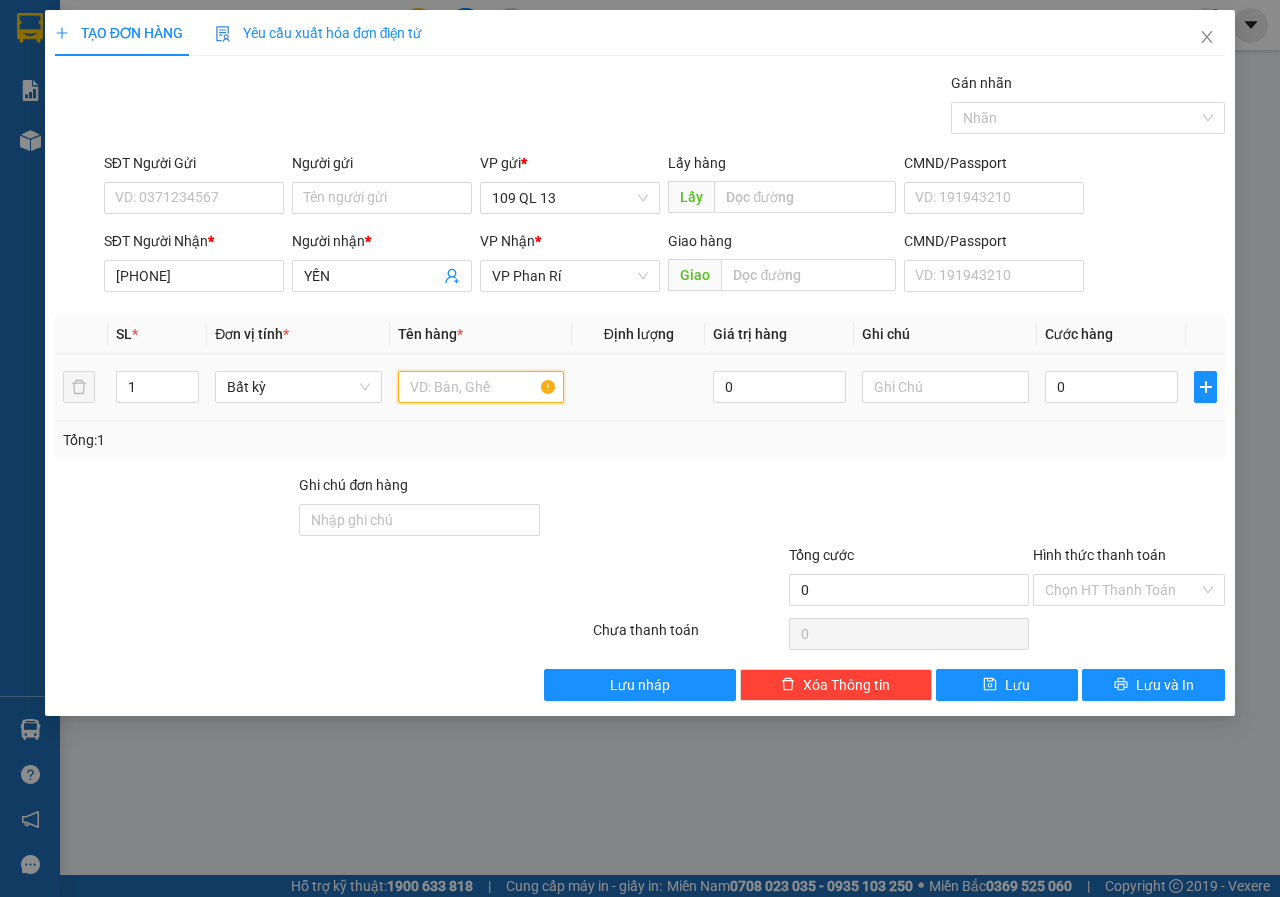 click at bounding box center [481, 387] 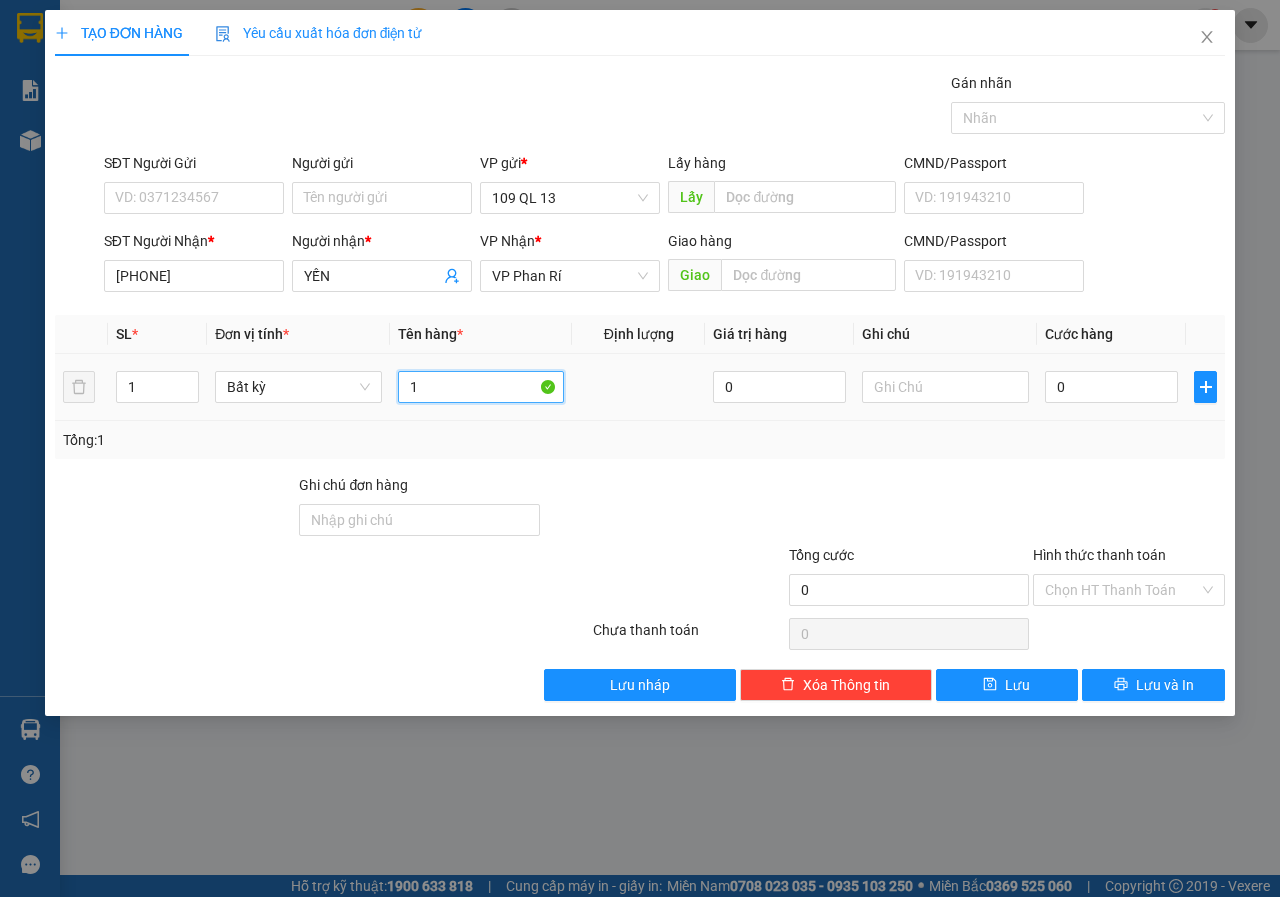 type on "1" 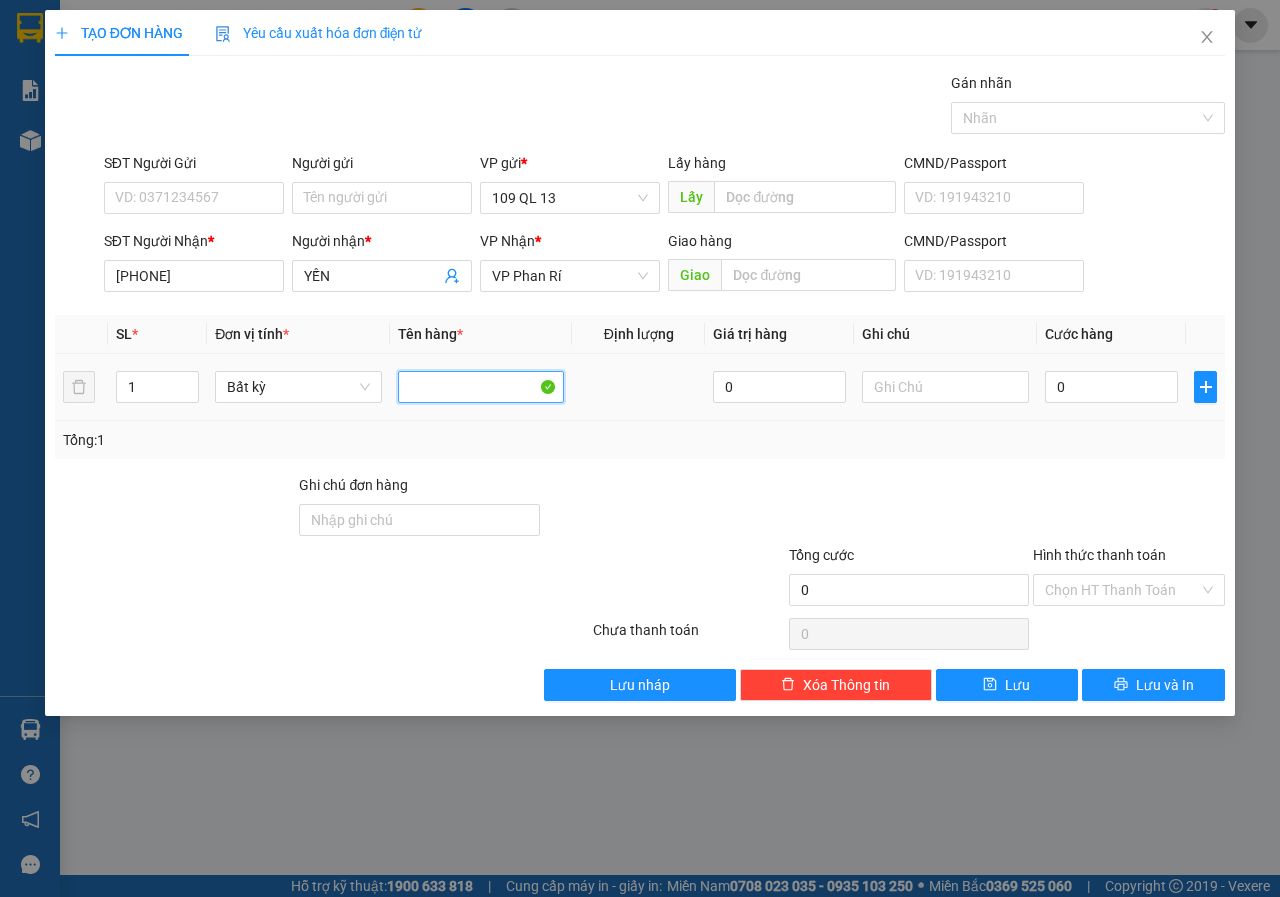 type 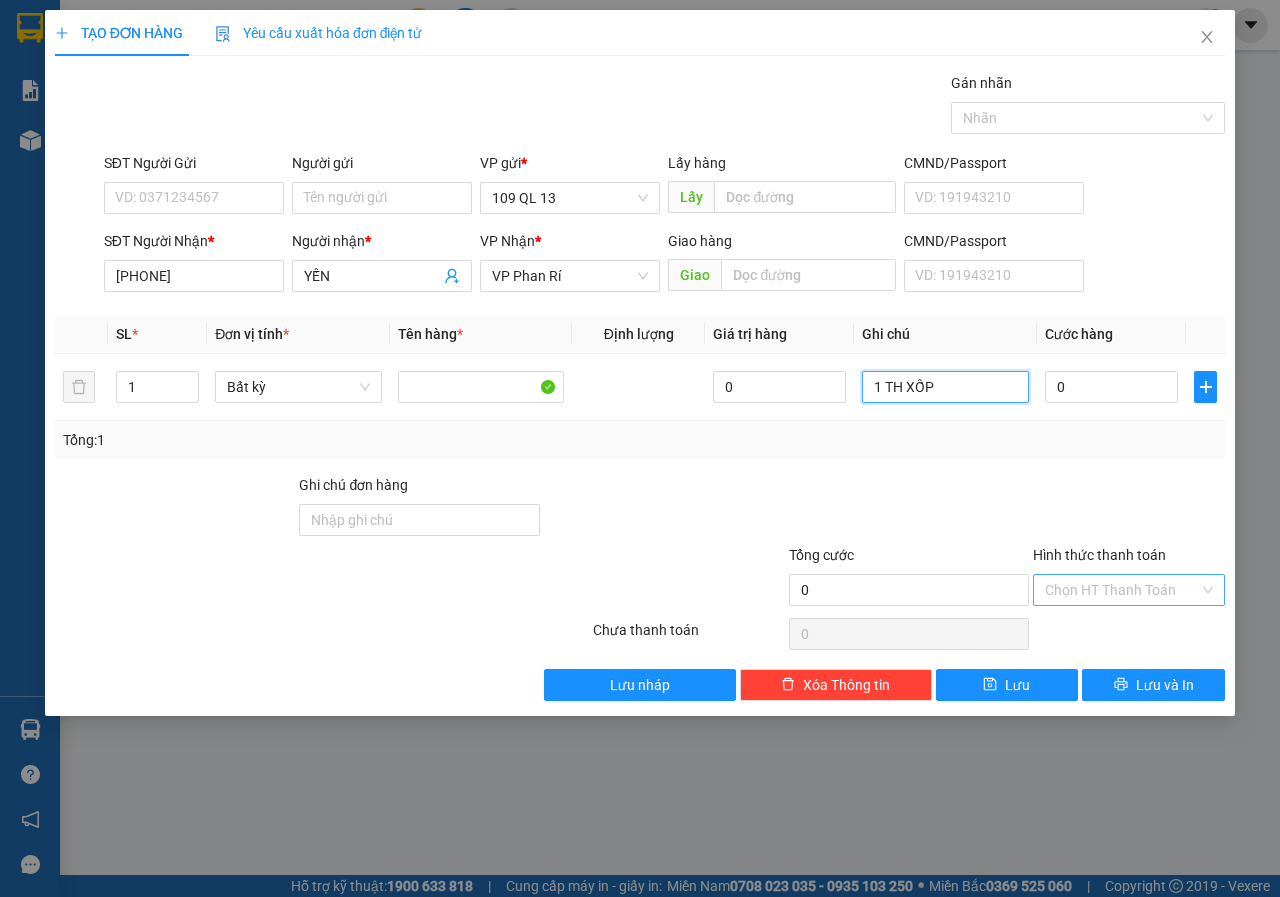 type on "1 TH XỐP" 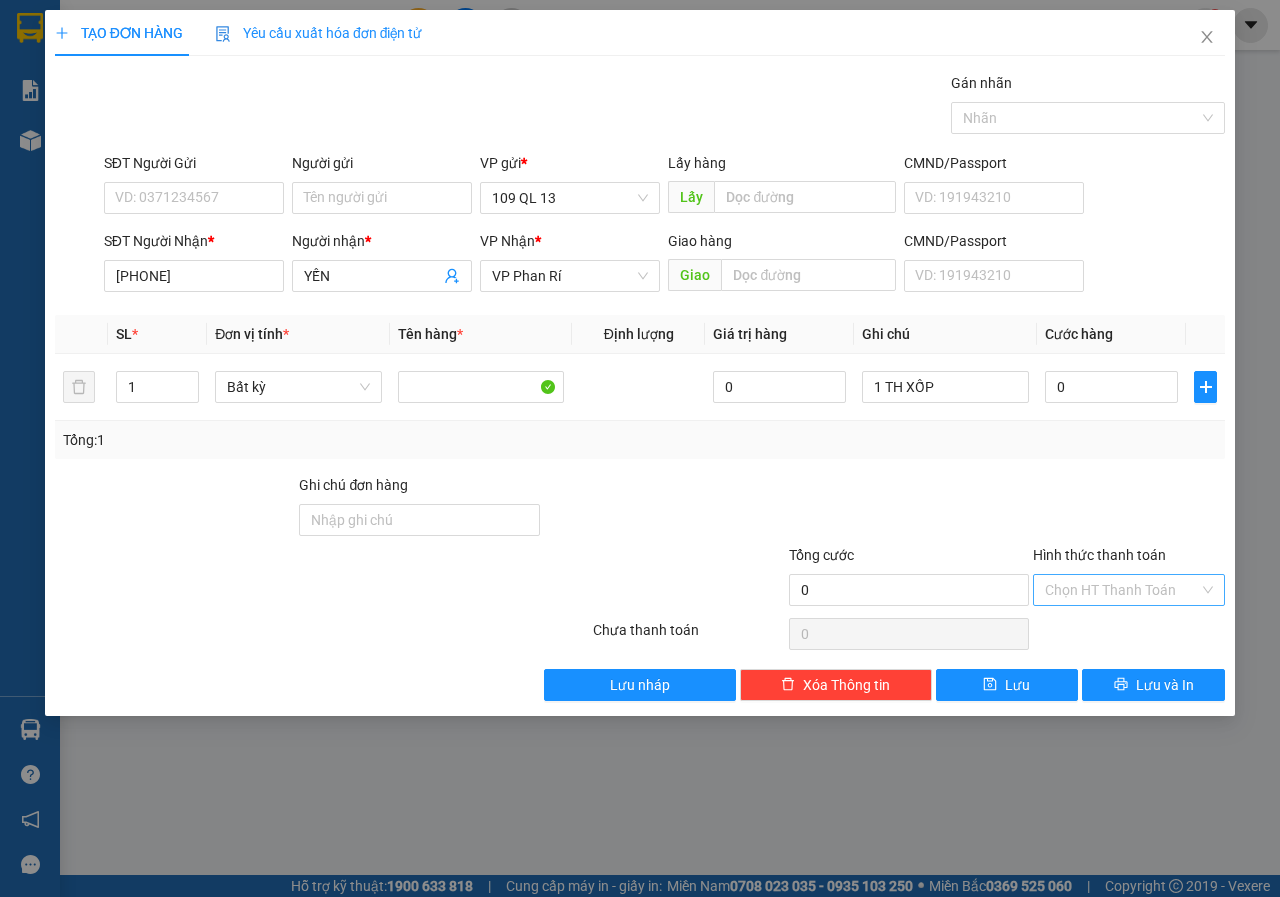 click on "Hình thức thanh toán" at bounding box center (1122, 590) 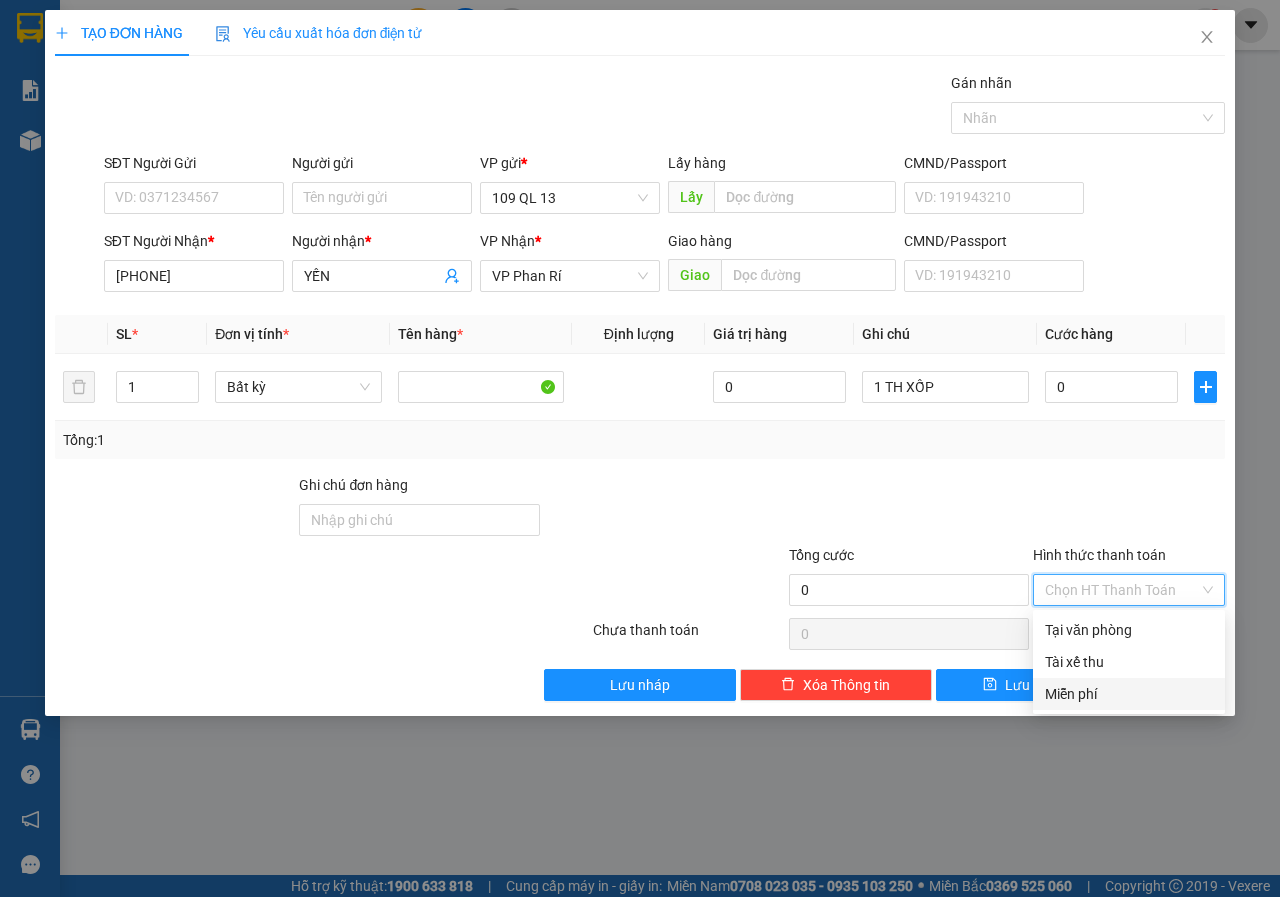 click on "Miễn phí" at bounding box center (1129, 694) 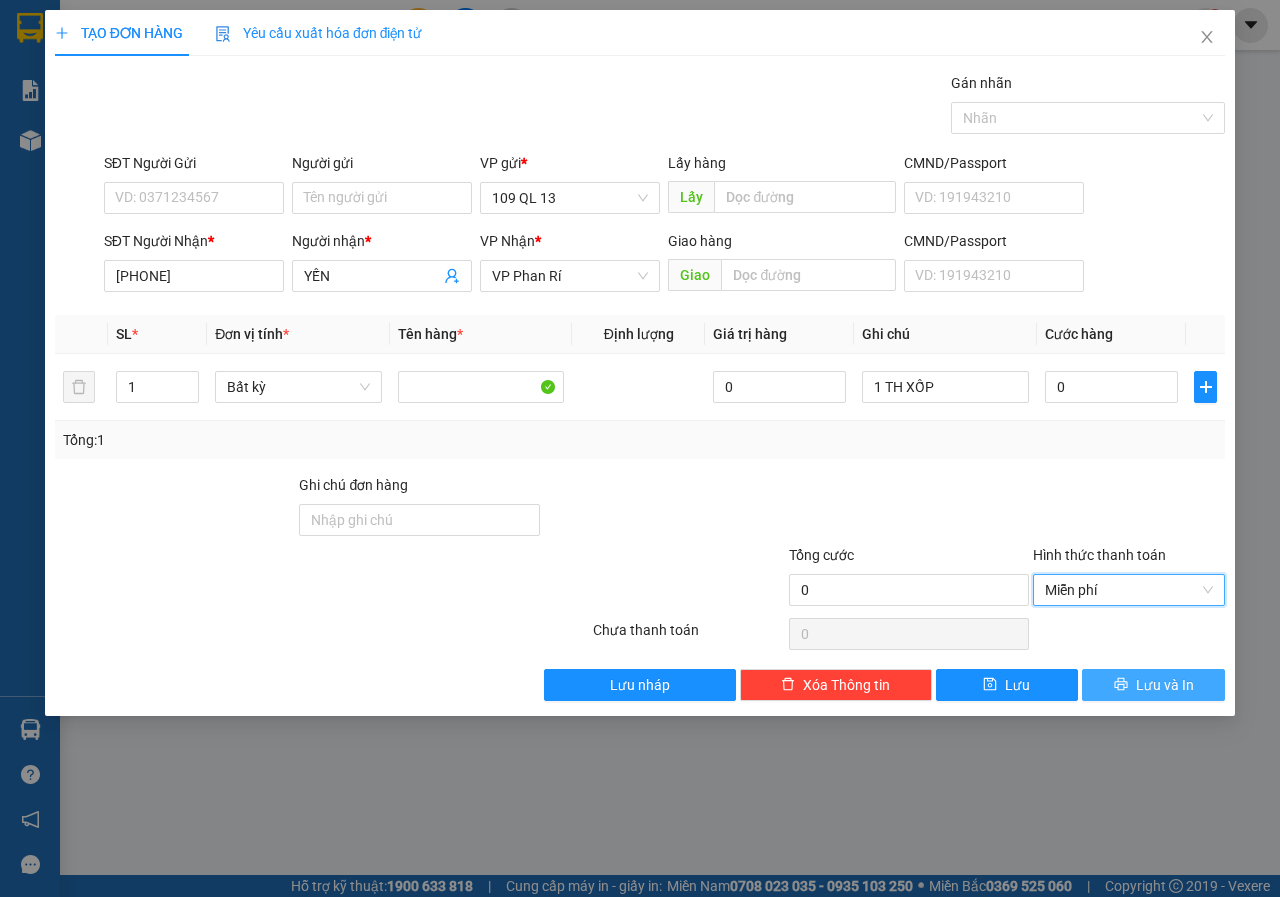 click on "Lưu và In" at bounding box center [1165, 685] 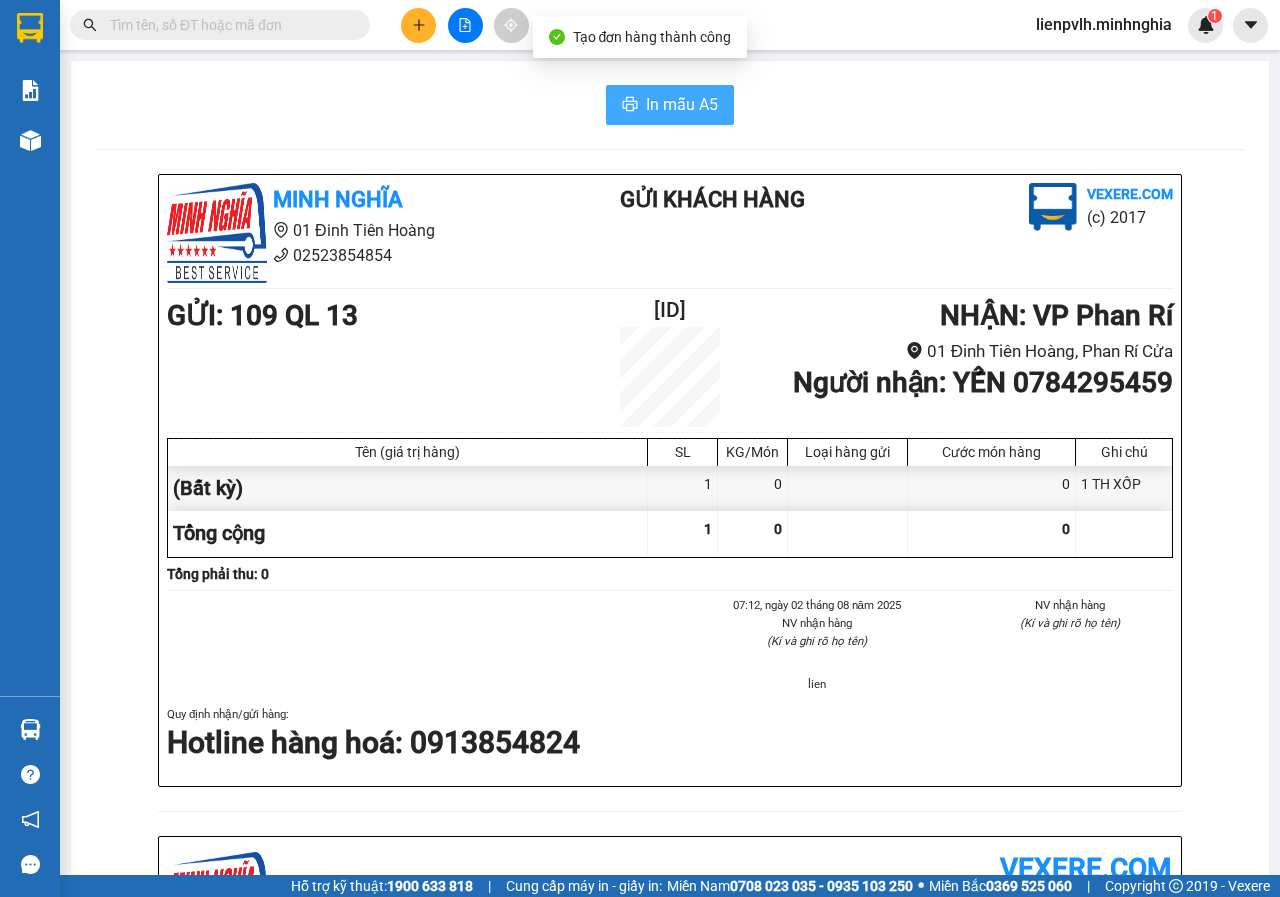 click on "In mẫu A5" at bounding box center [682, 104] 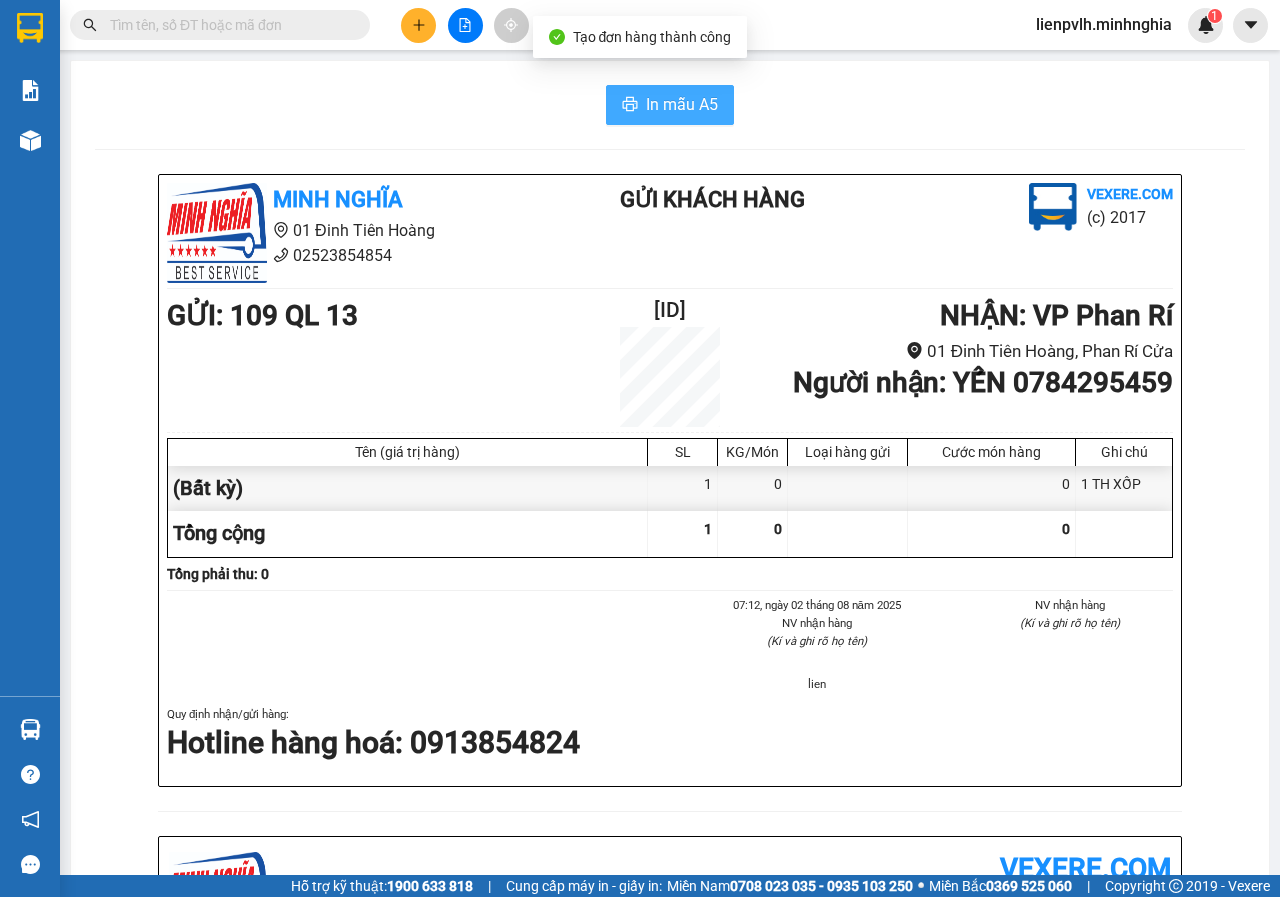 scroll, scrollTop: 0, scrollLeft: 0, axis: both 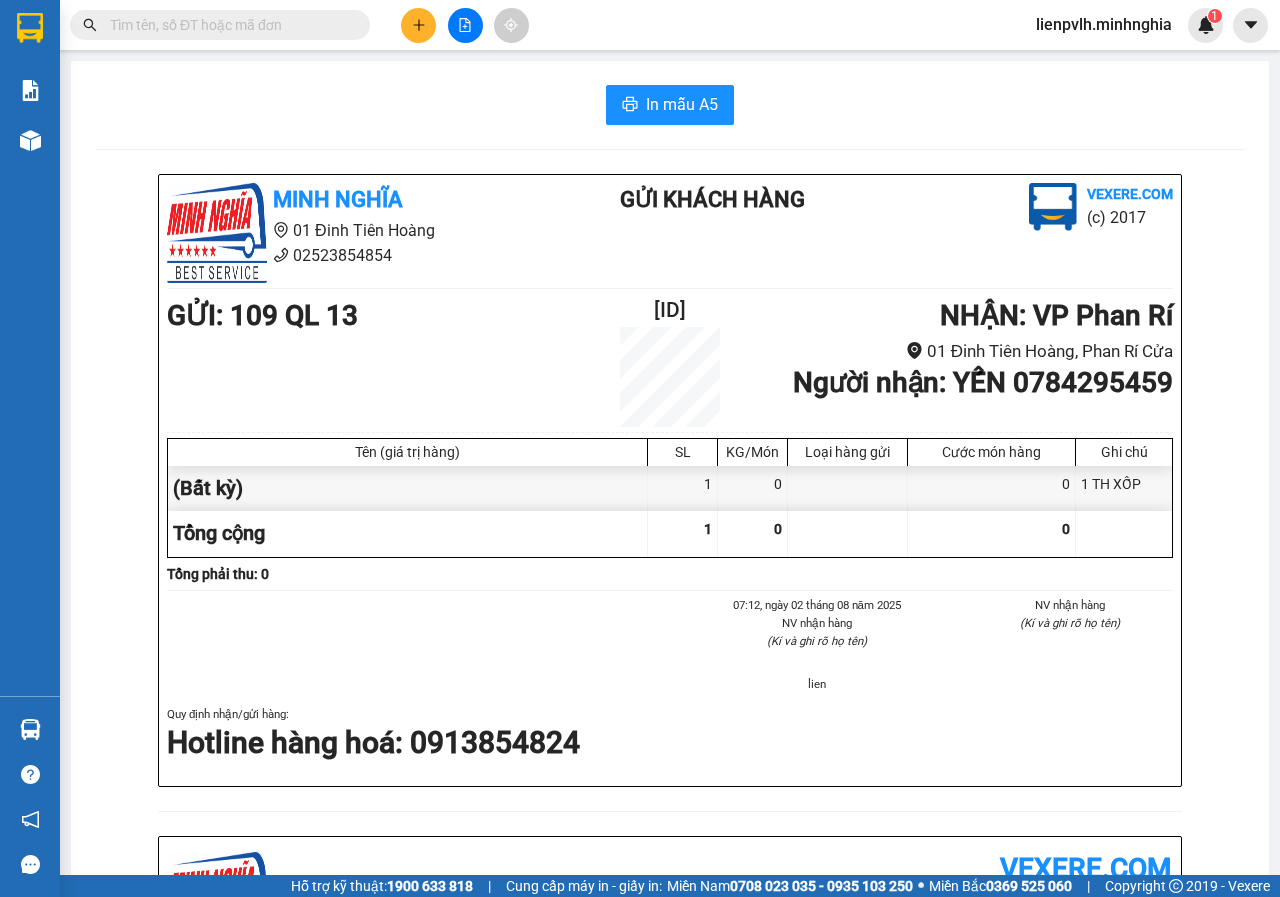 click on "In mẫu A5
[FIRST]   01 [STREET] [NUMBER] Gửi khách hàng Vexere.com (c) 2017 GỬI :   109 [STREET] 1090208250012 NHẬN :   VP Phan Rí   01 [STREET], Phan Rí Cửa Người nhận :   [FIRST] [PHONE] Tên (giá trị hàng) SL KG/Món Loại hàng gửi Cước món hàng Ghi chú   (Bất kỳ) 1 0 0 1 TH XỐP  Tổng cộng 1 0 0 Loading... Tổng phải thu: 0 07:12, ngày 02 tháng 08 năm 2025 NV nhận hàng (Kí và ghi rõ họ tên) lien NV nhận hàng (Kí và ghi rõ họ tên) Quy định nhận/gửi hàng : Hotline hàng hoá: 0913854824 [FIRST] vexere.com 1090208250012 02/08 07:13 VP Nhận:   VP Phan Rí   [FIRST] [PHONE] SL:  1 1 TH XỐP  Tên Số lượng Khối lượng Cước món hàng Ghi chú   (Bất kỳ) 1 0 0 1 TH XỐP  Tổng cộng 1 0 0 Loading...         VP gửi :   109 [STREET]" at bounding box center [670, 814] 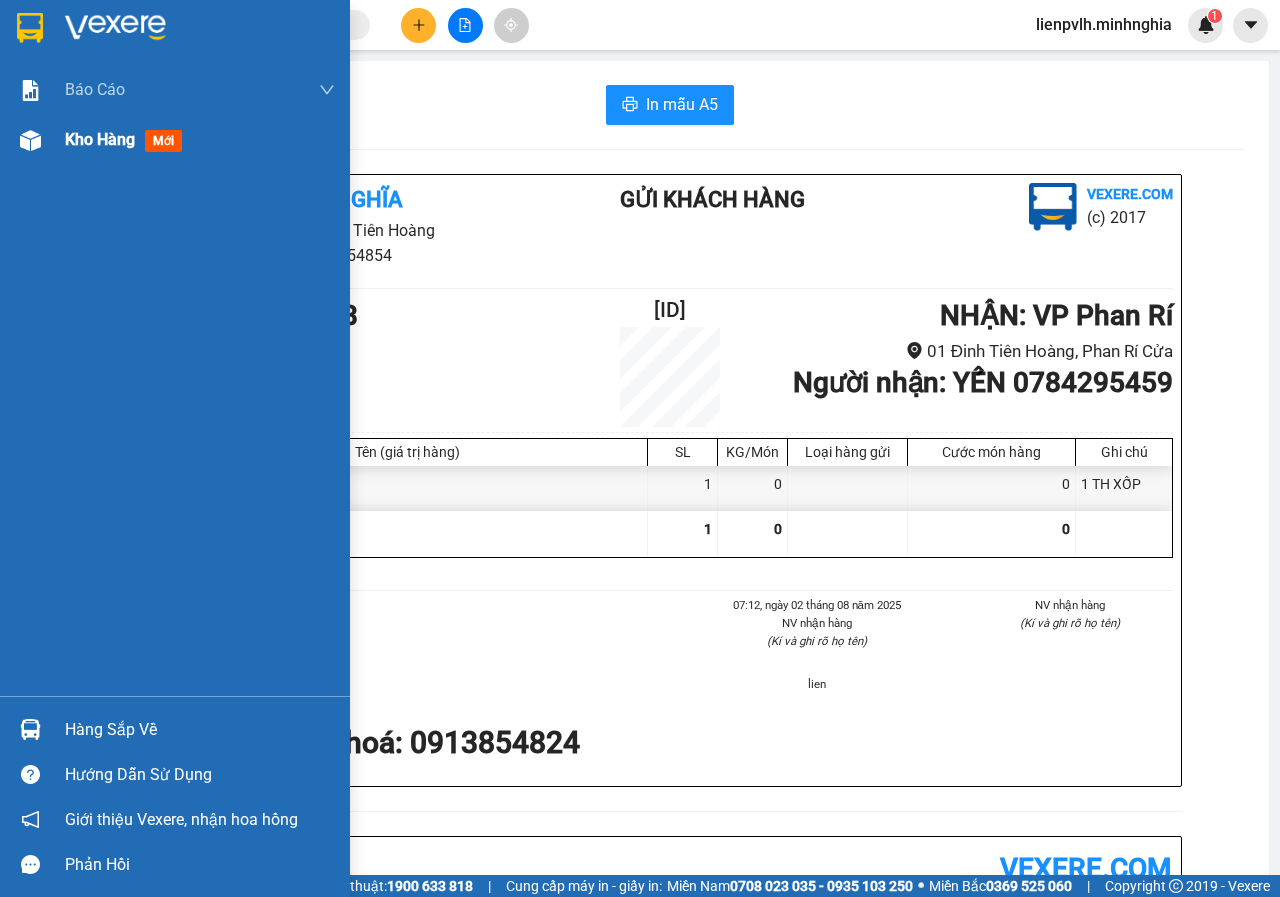 click on "Kho hàng" at bounding box center [100, 139] 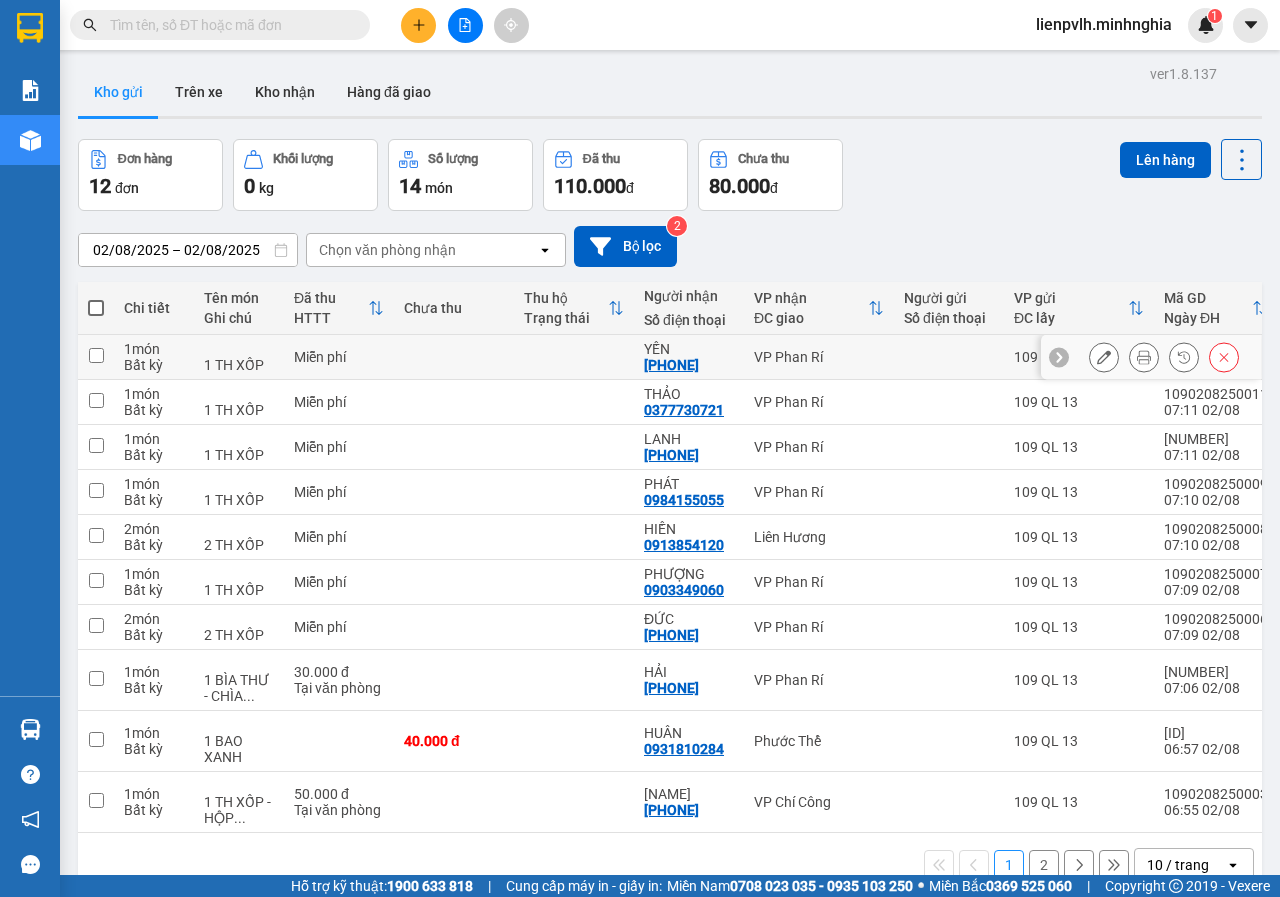 click on "Miễn phí" at bounding box center (339, 357) 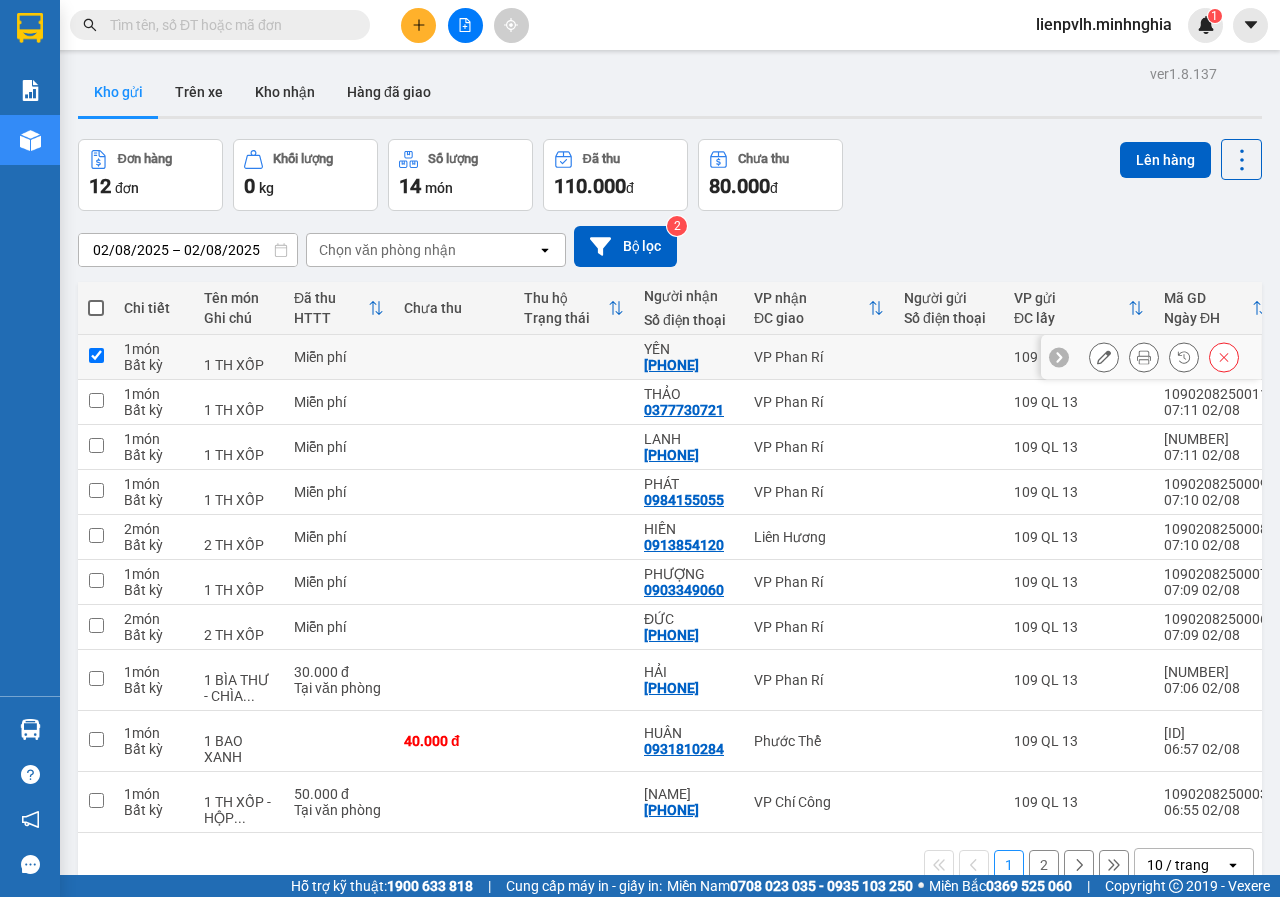 checkbox on "true" 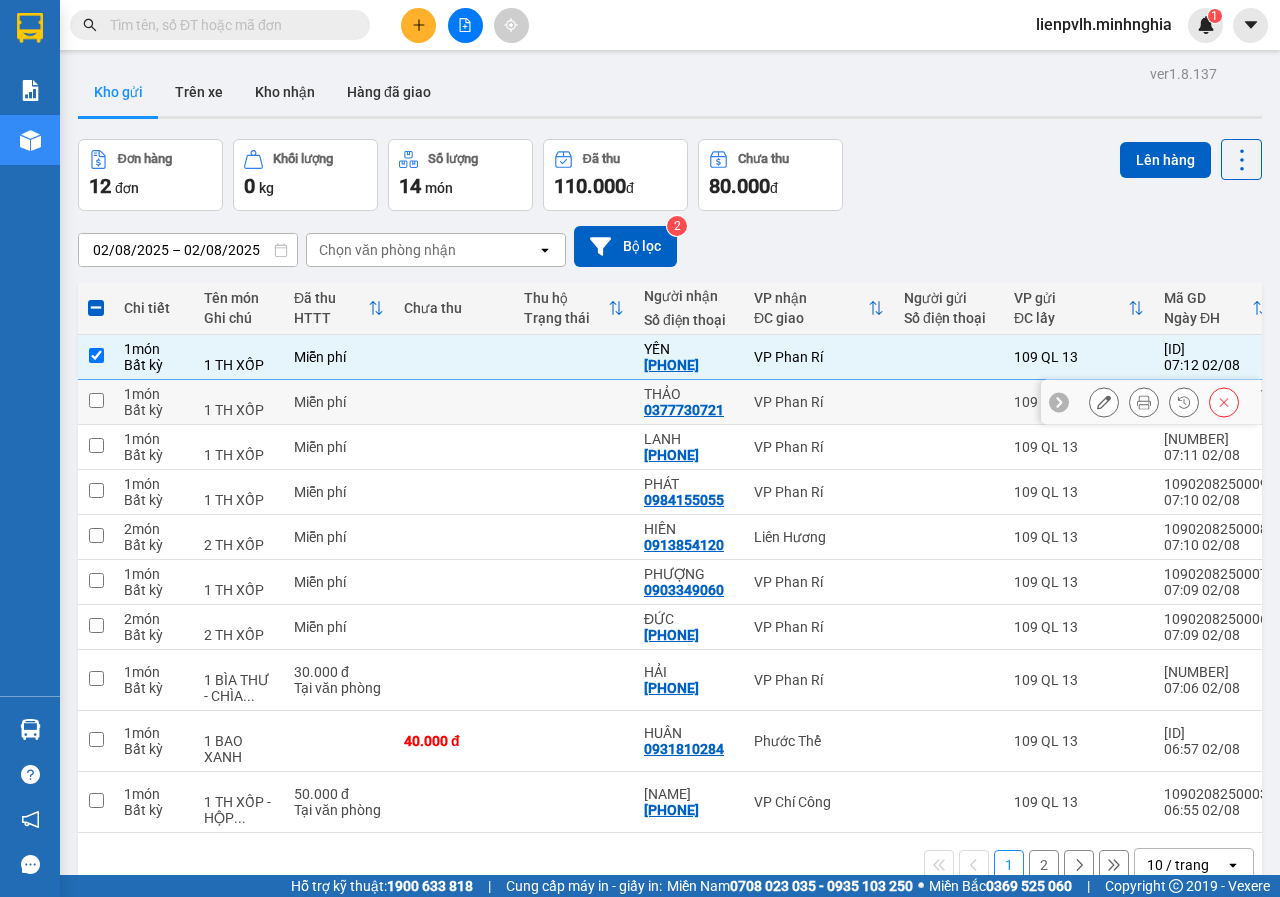 click on "Miễn phí" at bounding box center [339, 402] 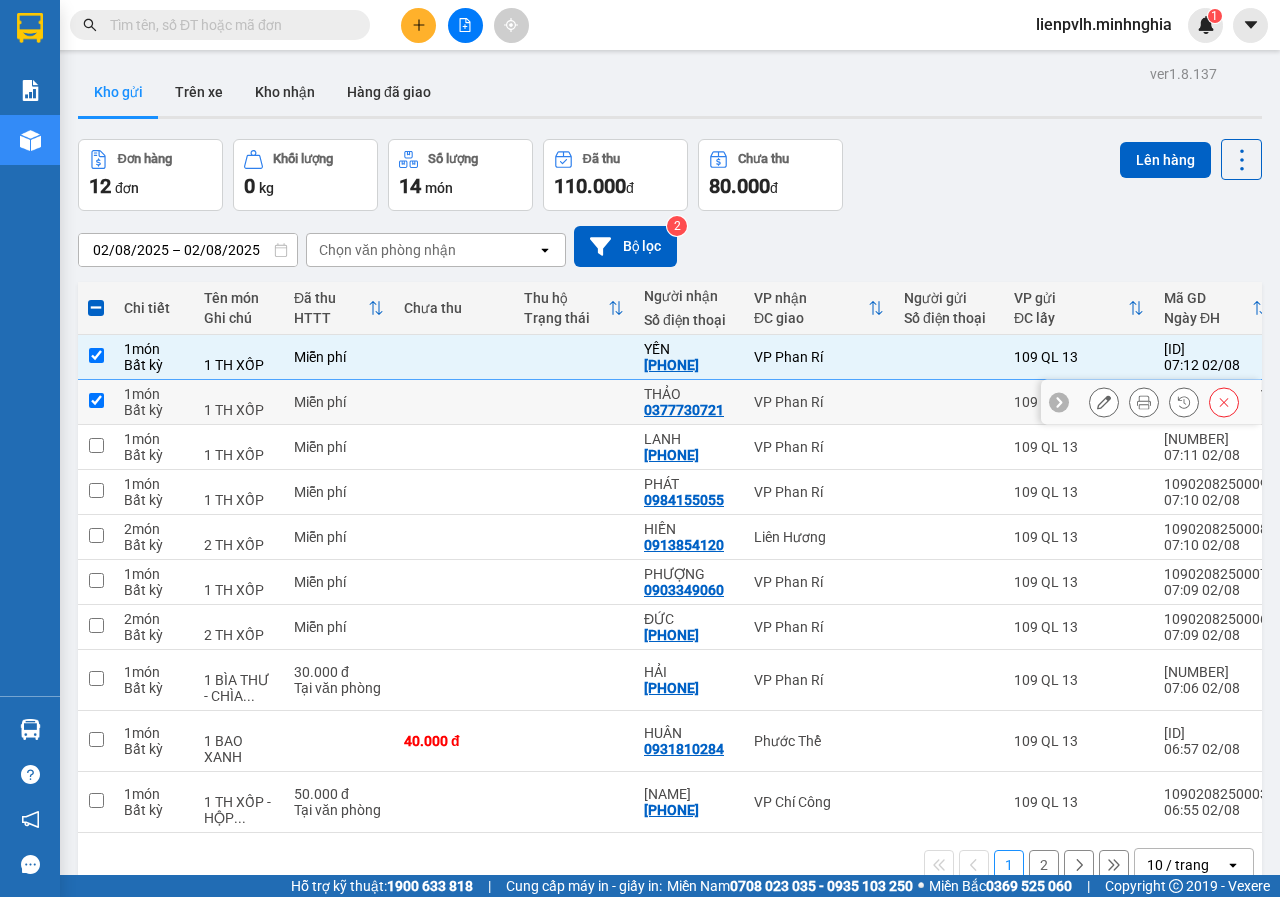 checkbox on "true" 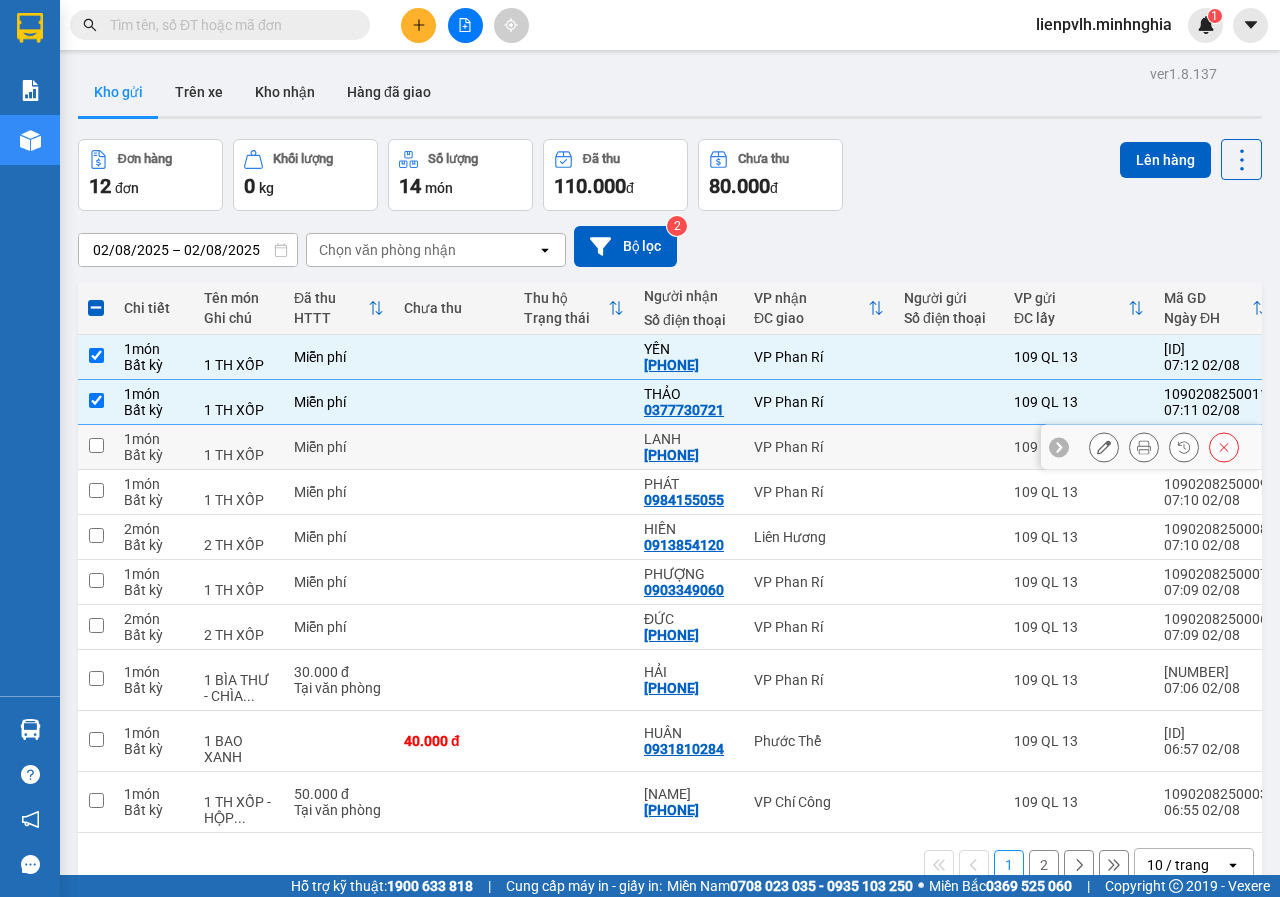 click on "Miễn phí" at bounding box center (339, 447) 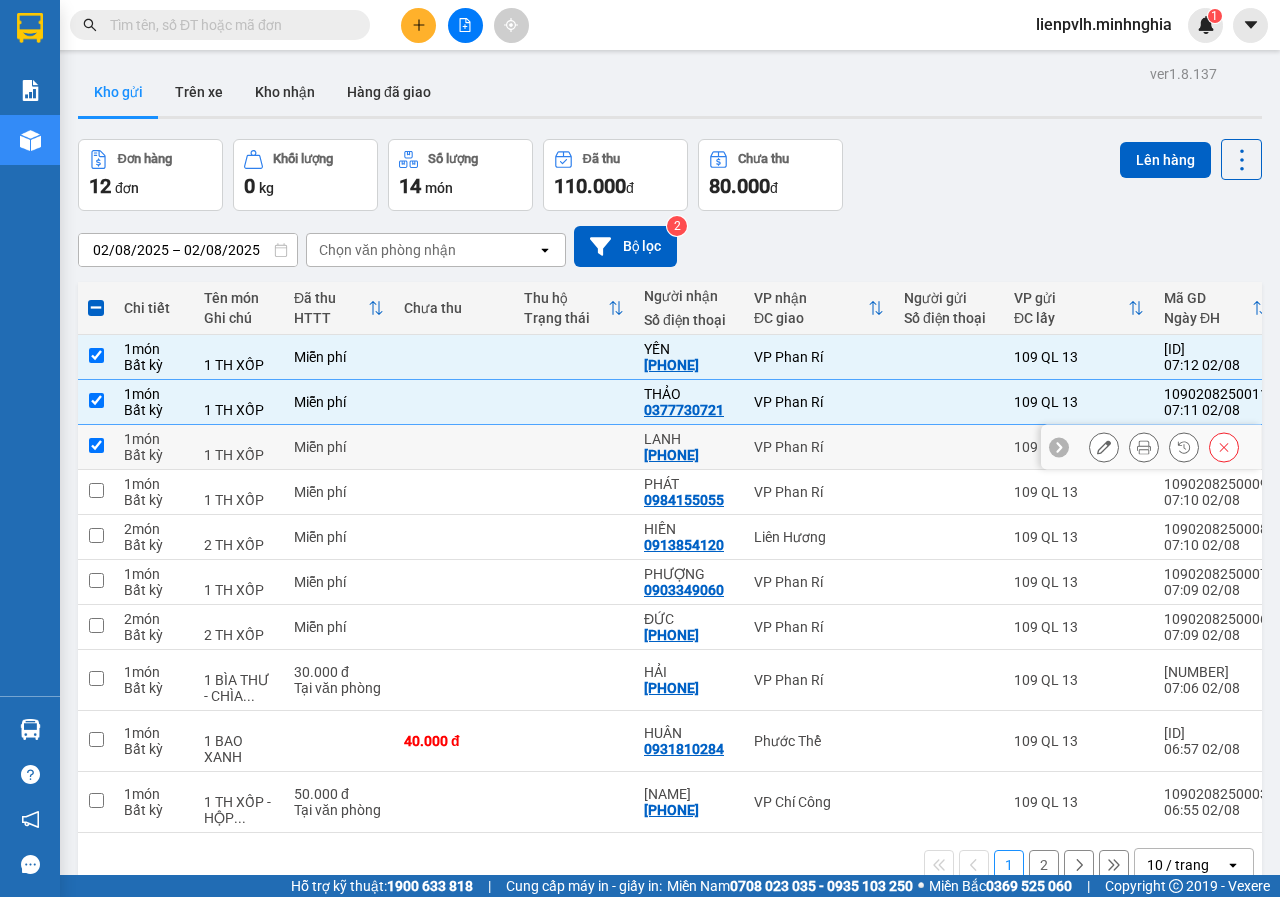 checkbox on "true" 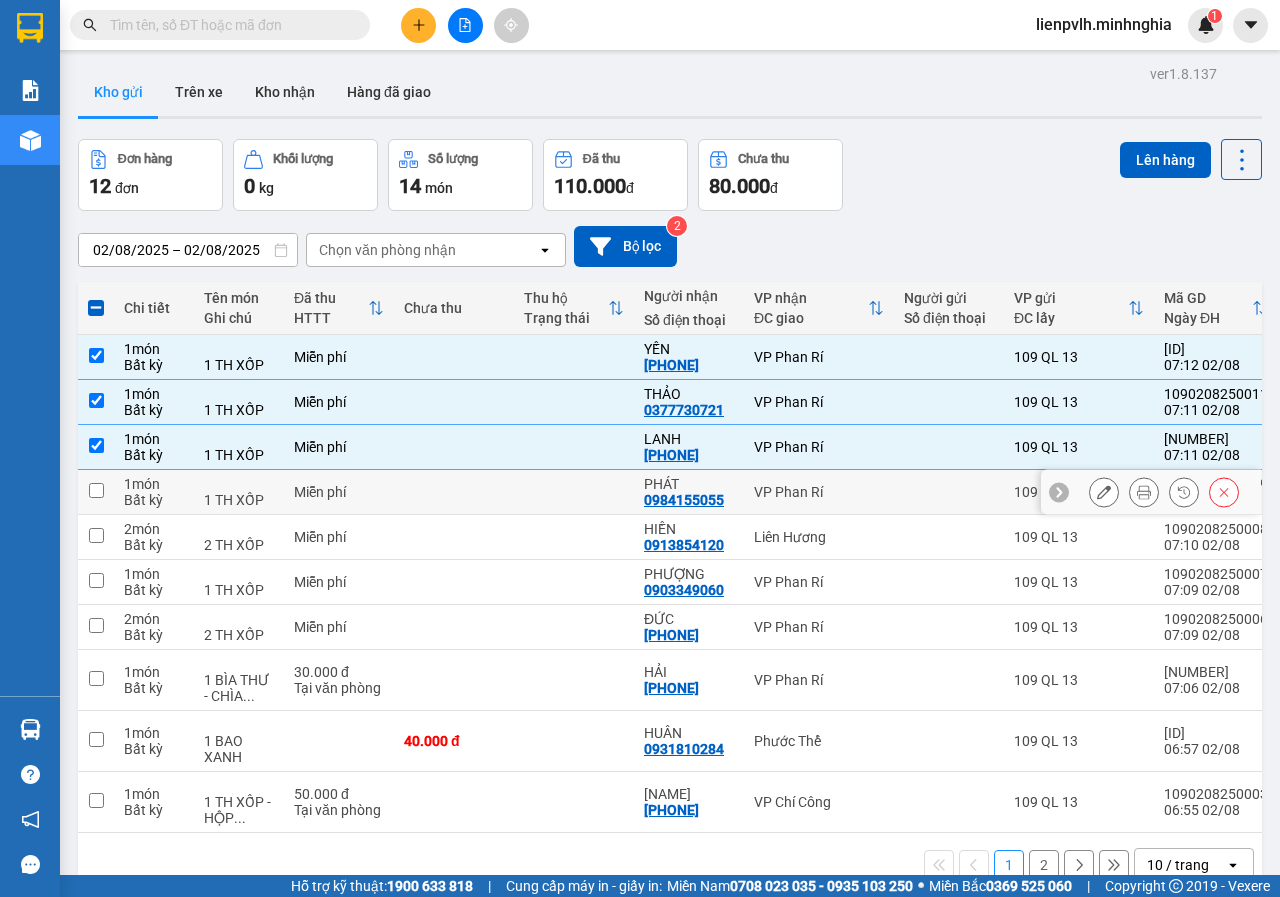 click on "Miễn phí" at bounding box center (339, 492) 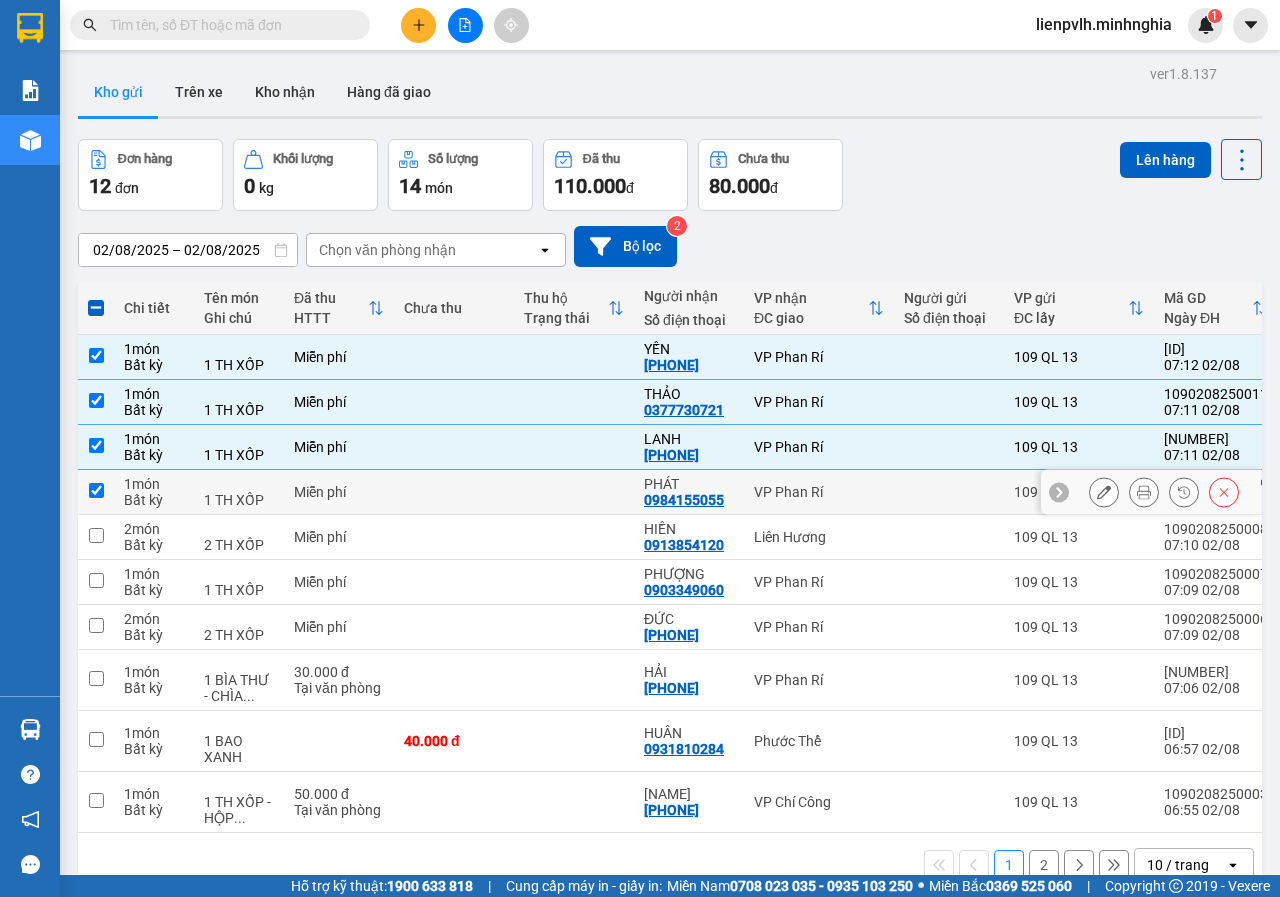 checkbox on "true" 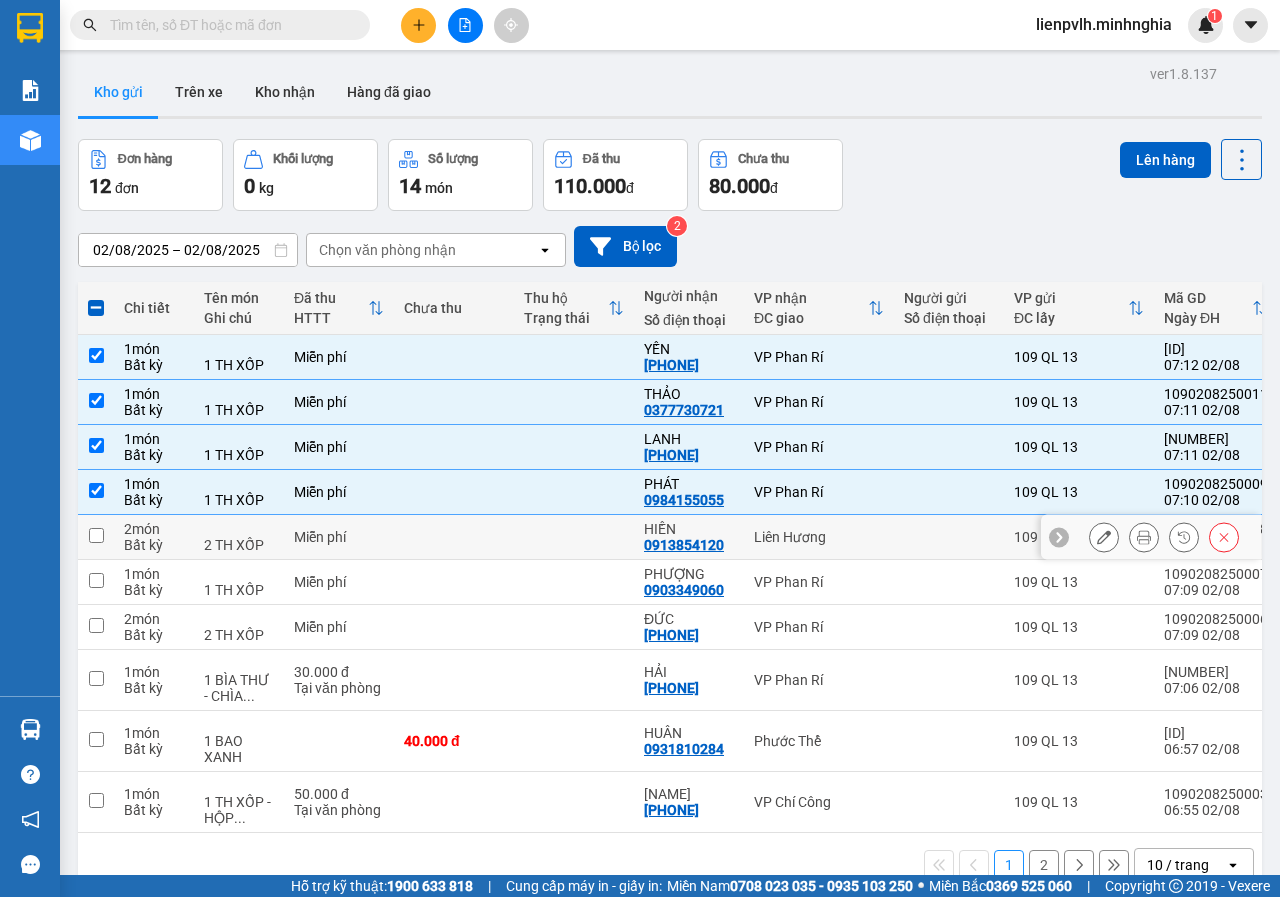 click on "Miễn phí" at bounding box center (339, 537) 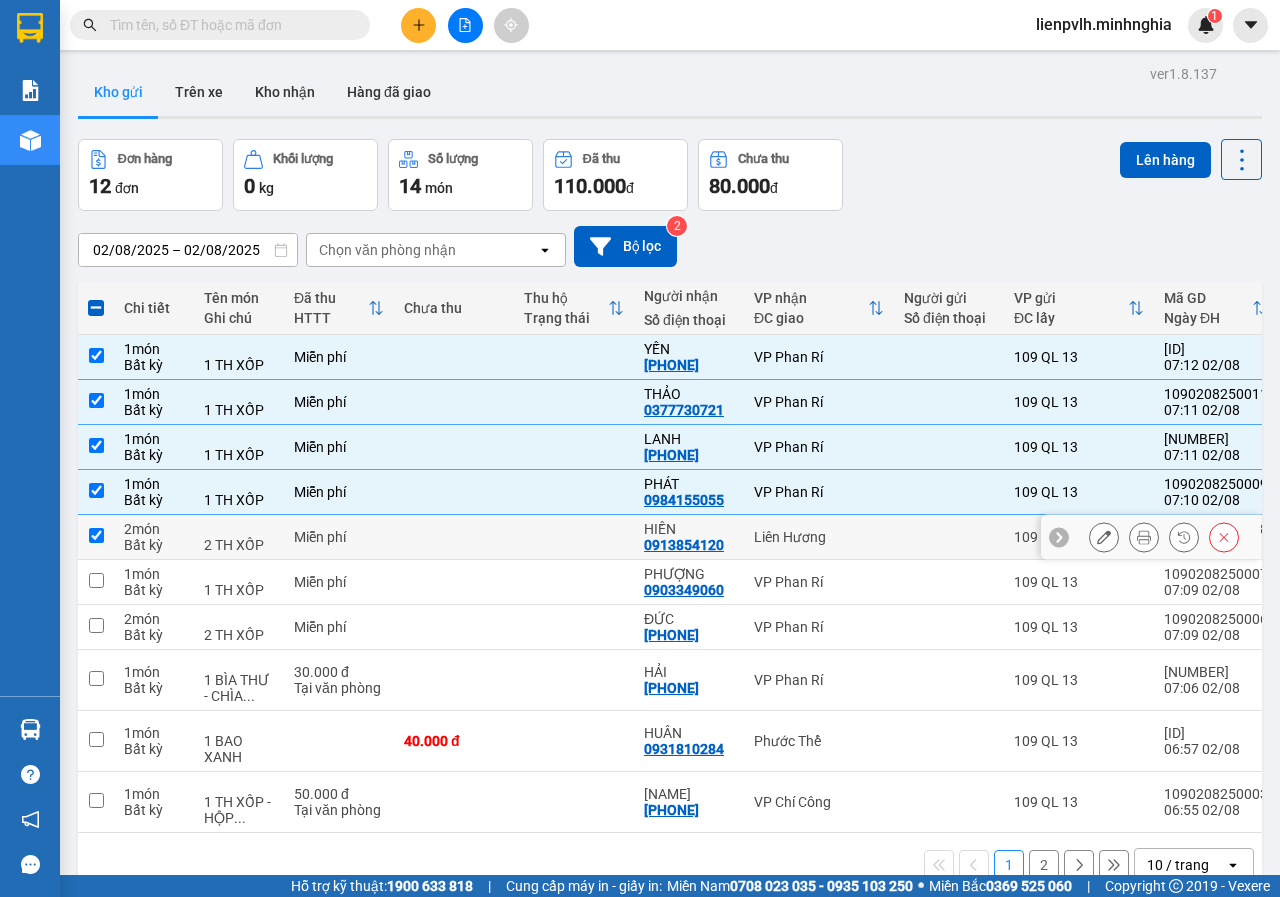 checkbox on "true" 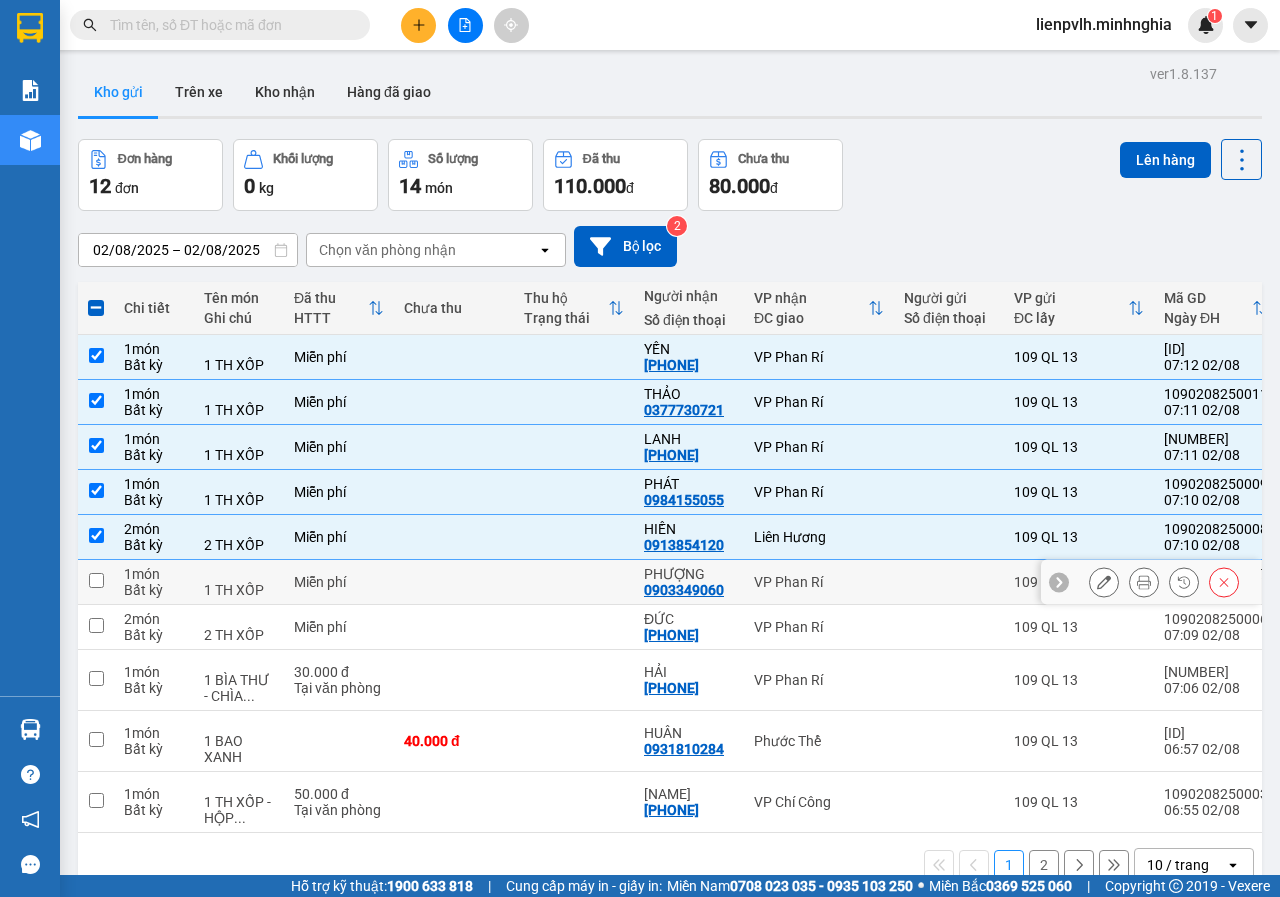 click on "Miễn phí" at bounding box center [339, 582] 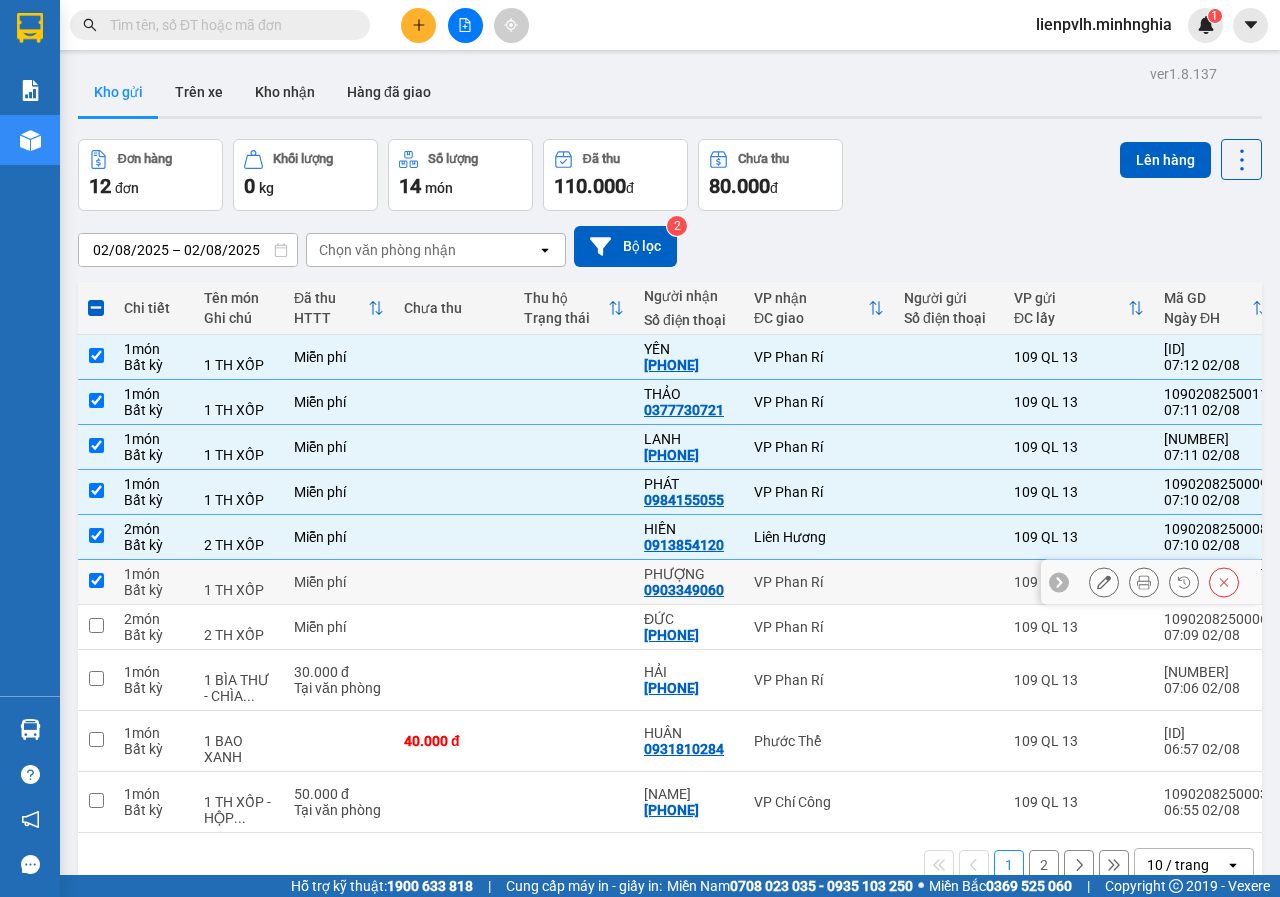 checkbox on "true" 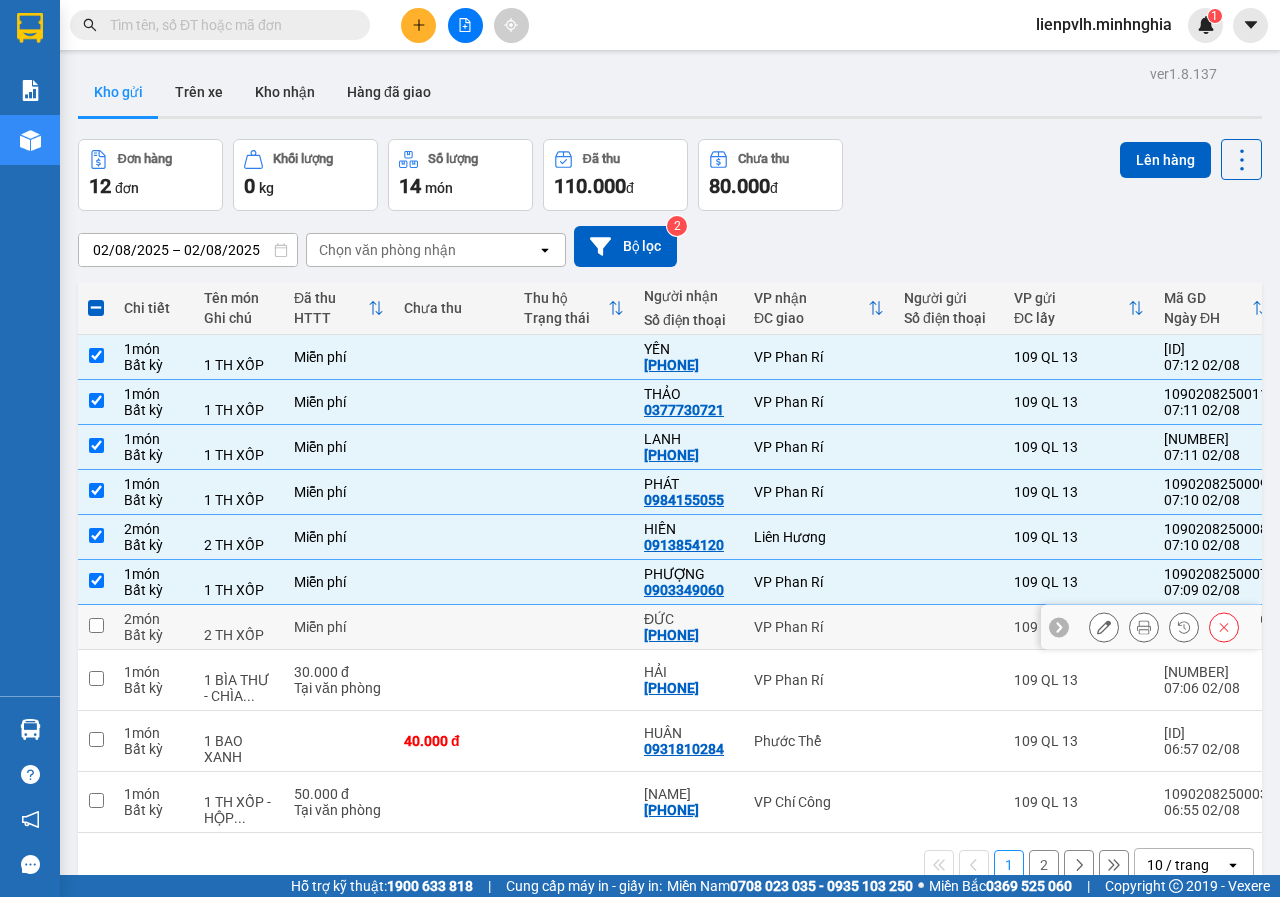 click on "Miễn phí" at bounding box center [339, 627] 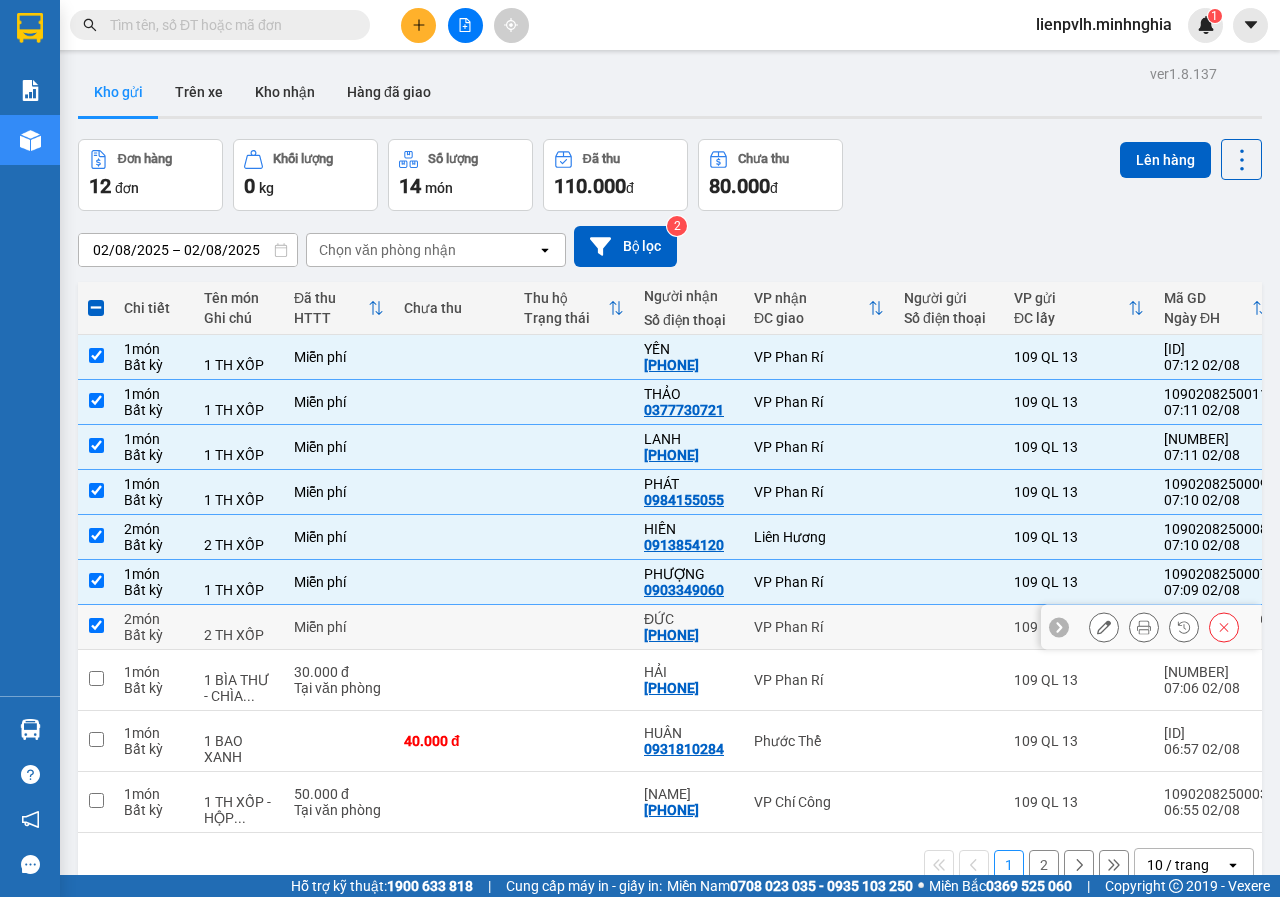 checkbox on "true" 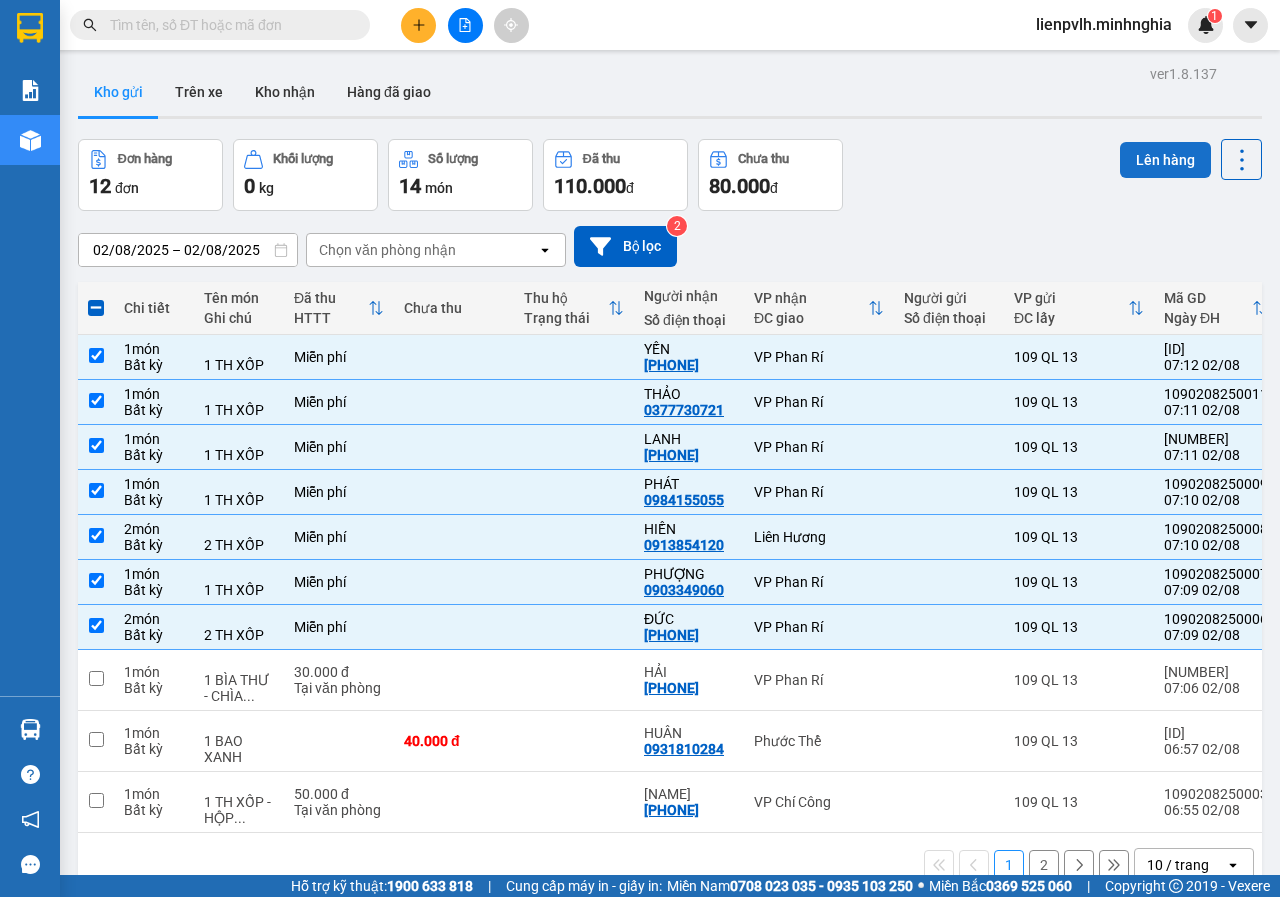click on "Lên hàng" at bounding box center (1165, 160) 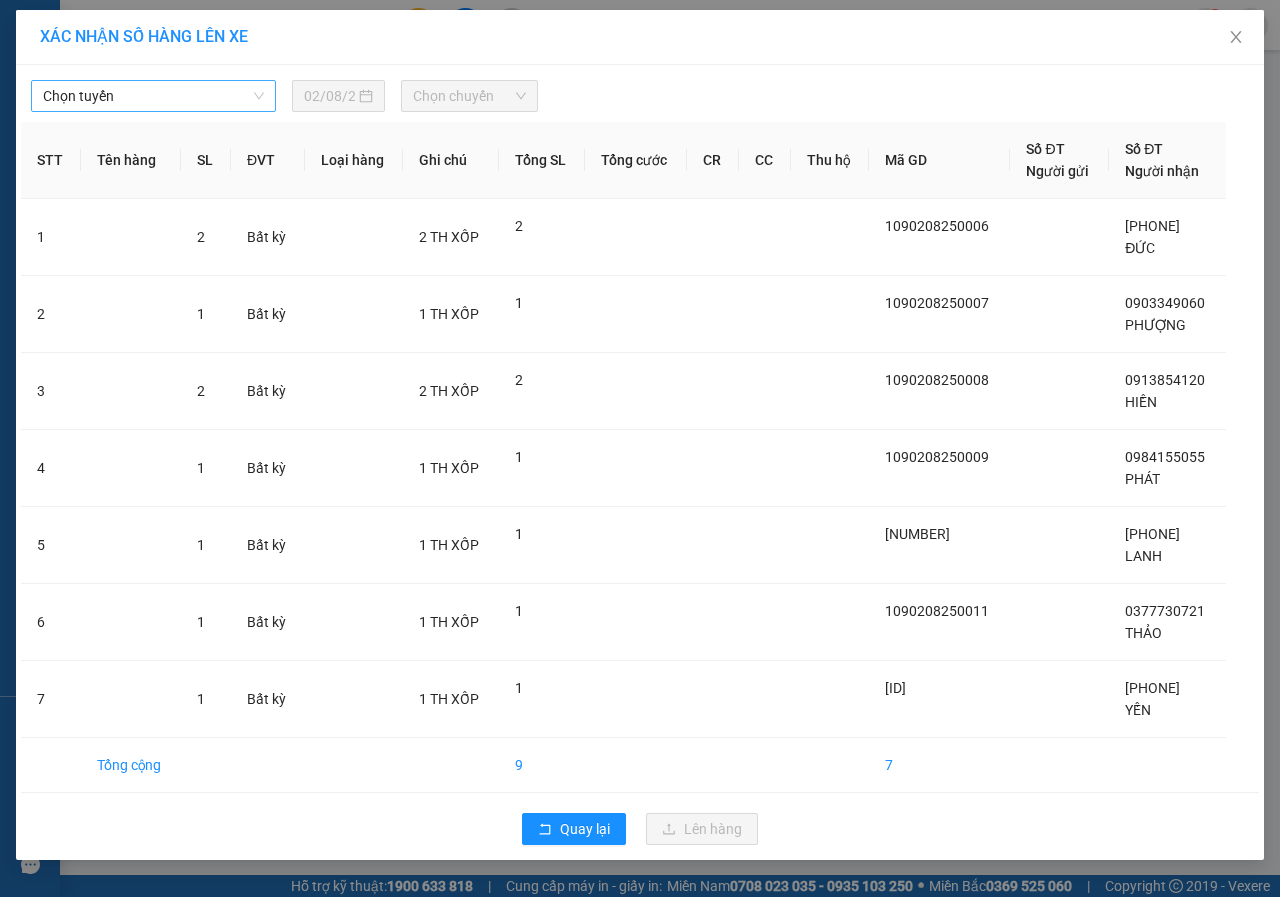 click on "Chọn tuyến" at bounding box center (153, 96) 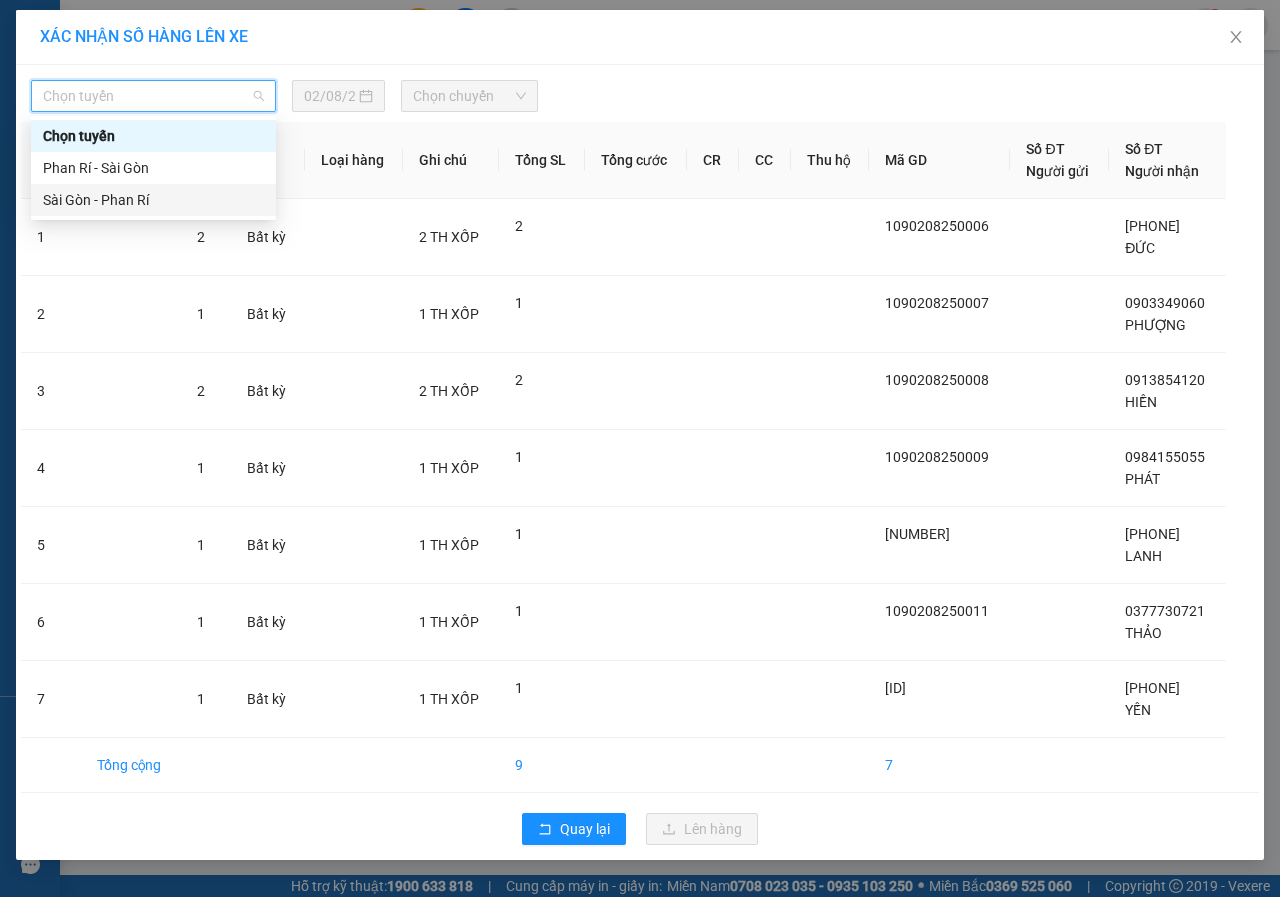 click on "Sài Gòn - Phan Rí" at bounding box center [153, 200] 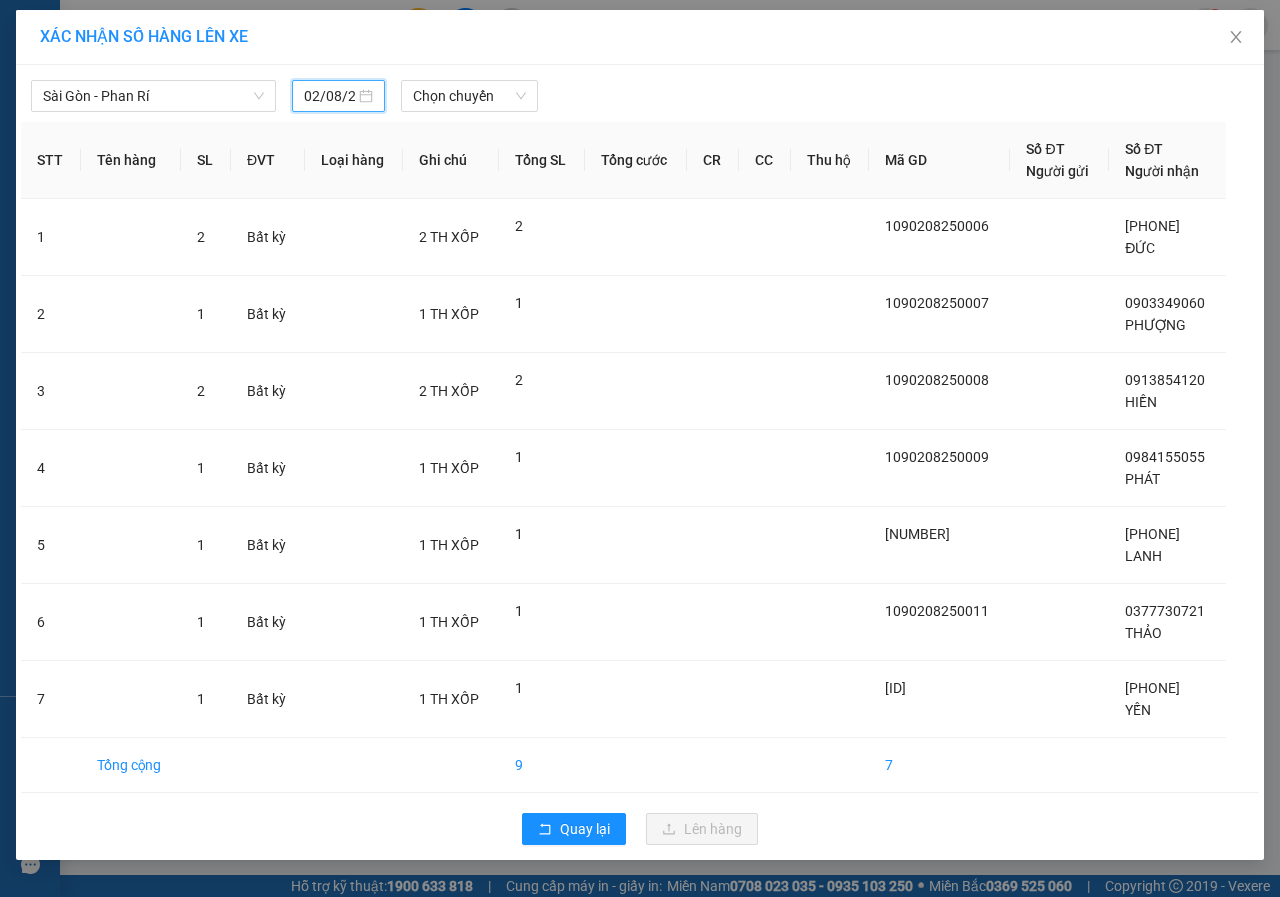 click on "02/08/2025" at bounding box center (329, 96) 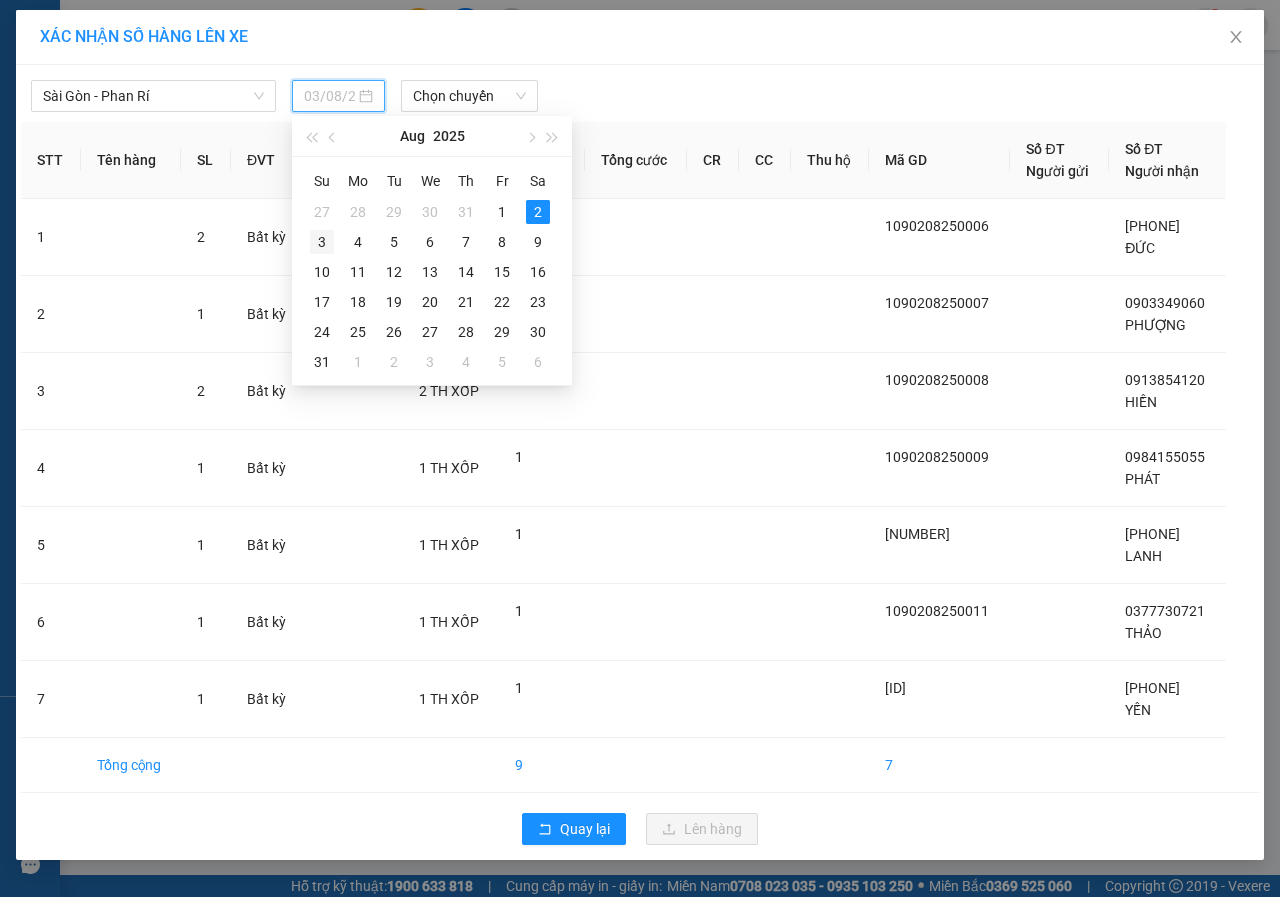 click on "3" at bounding box center [322, 242] 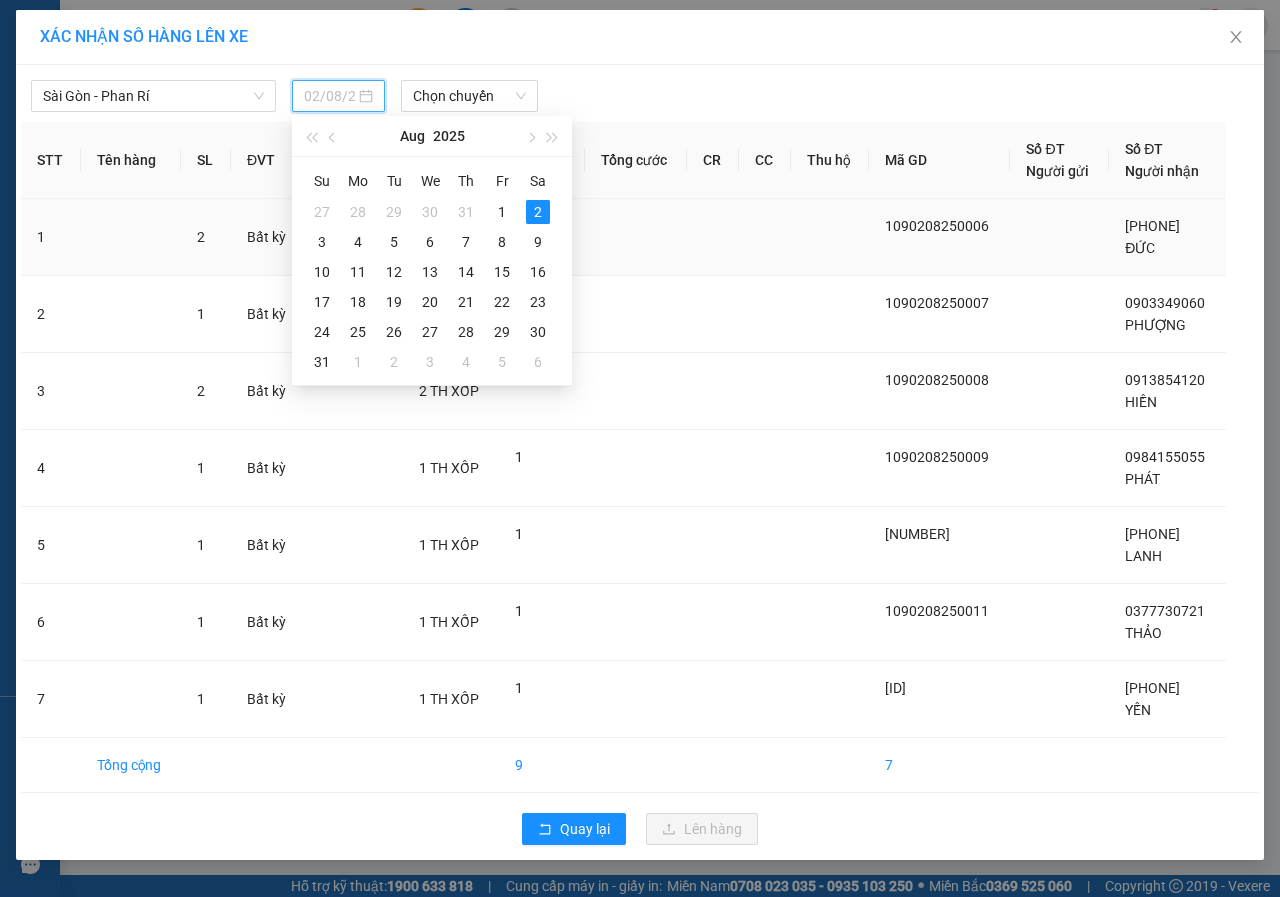 type on "03/08/2025" 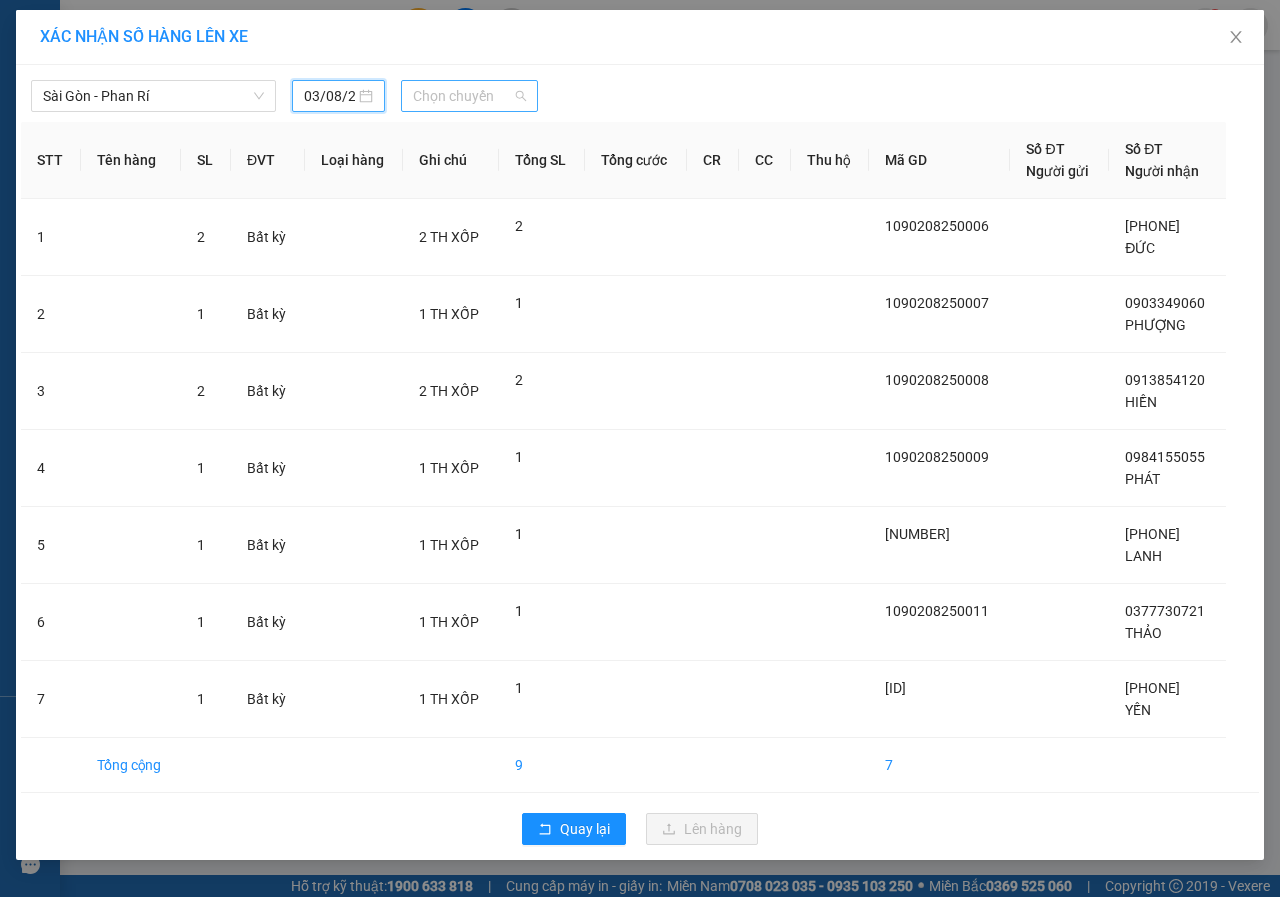 click on "Chọn chuyến" at bounding box center [469, 96] 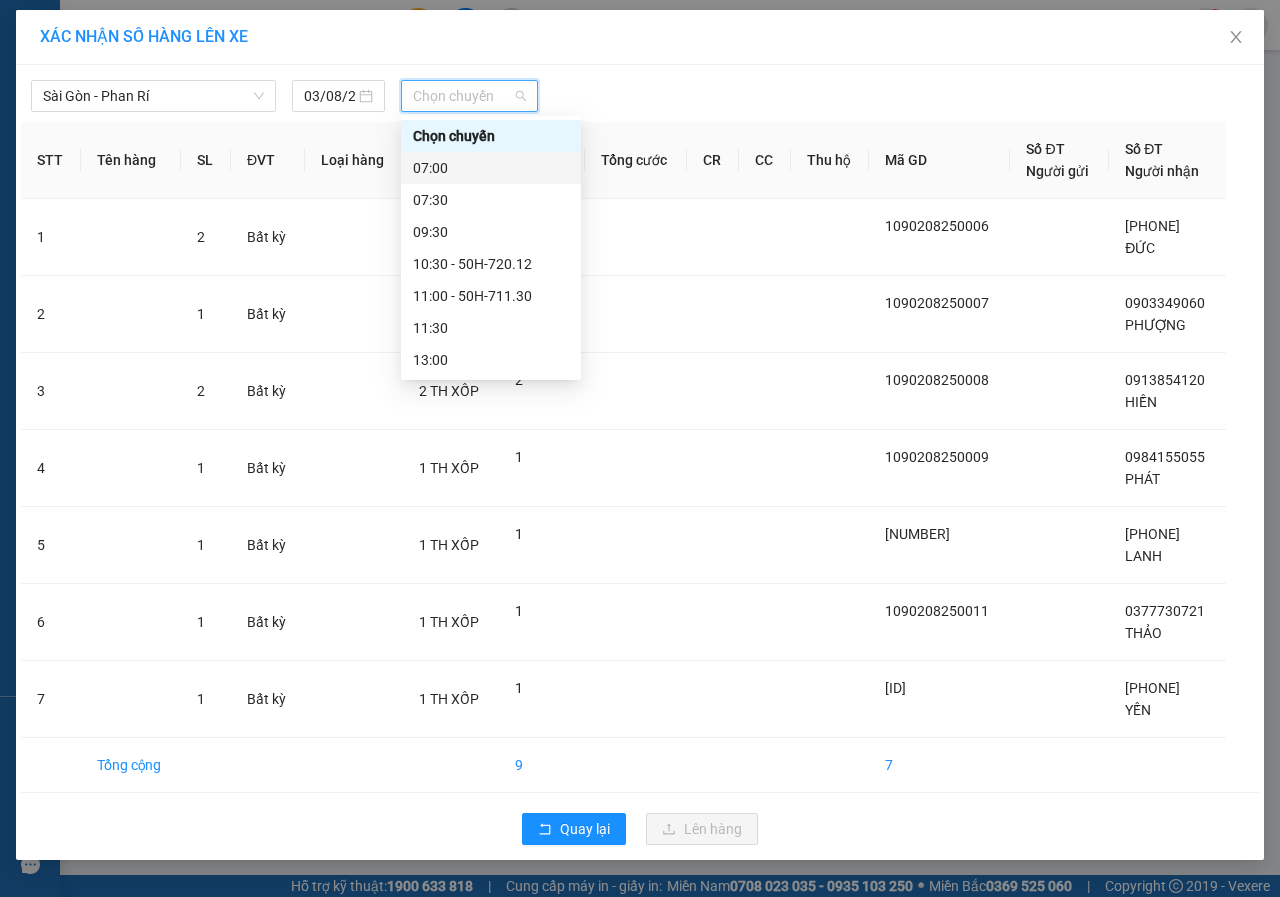 click on "07:00" at bounding box center (491, 168) 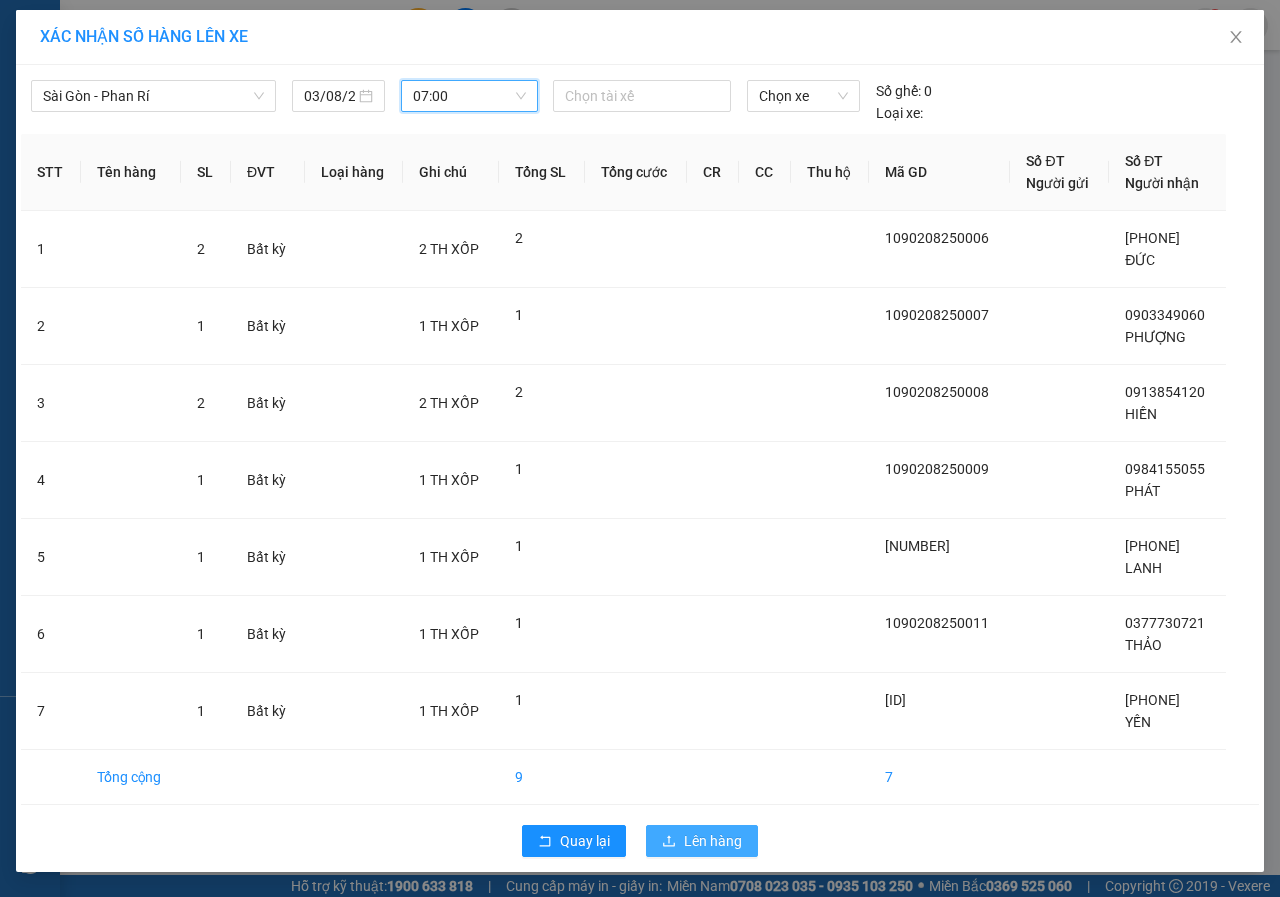 click on "Lên hàng" at bounding box center [713, 841] 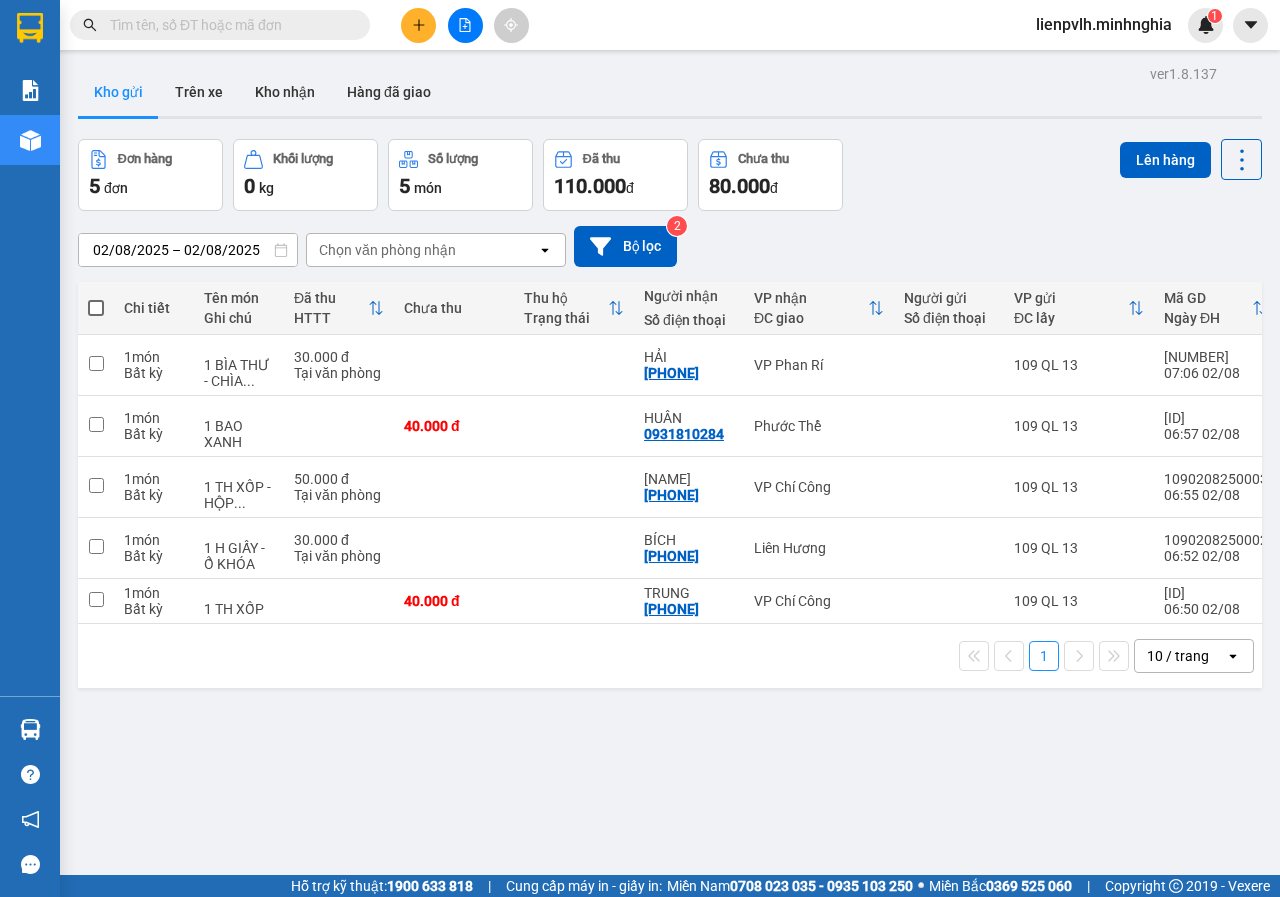 click 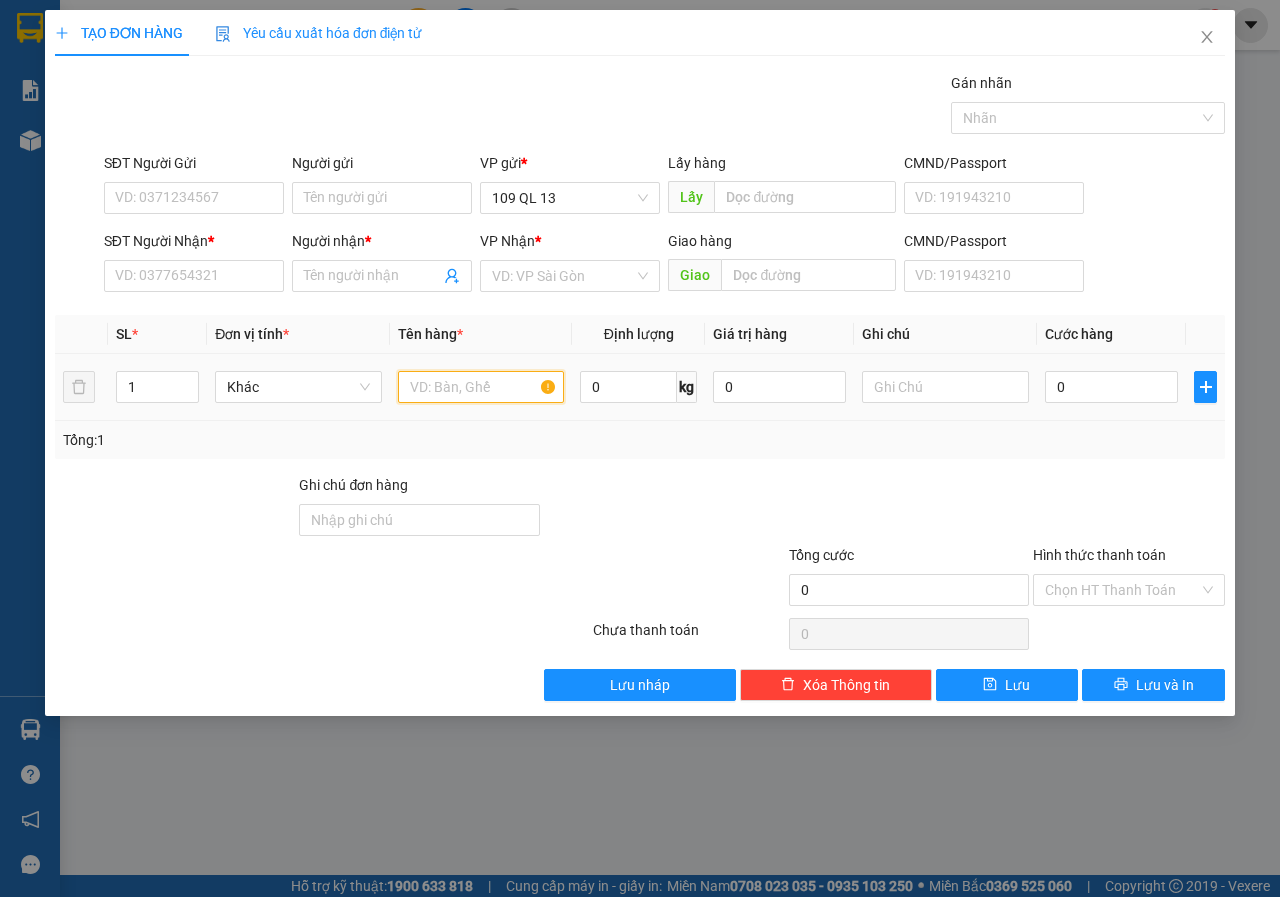 click at bounding box center [481, 387] 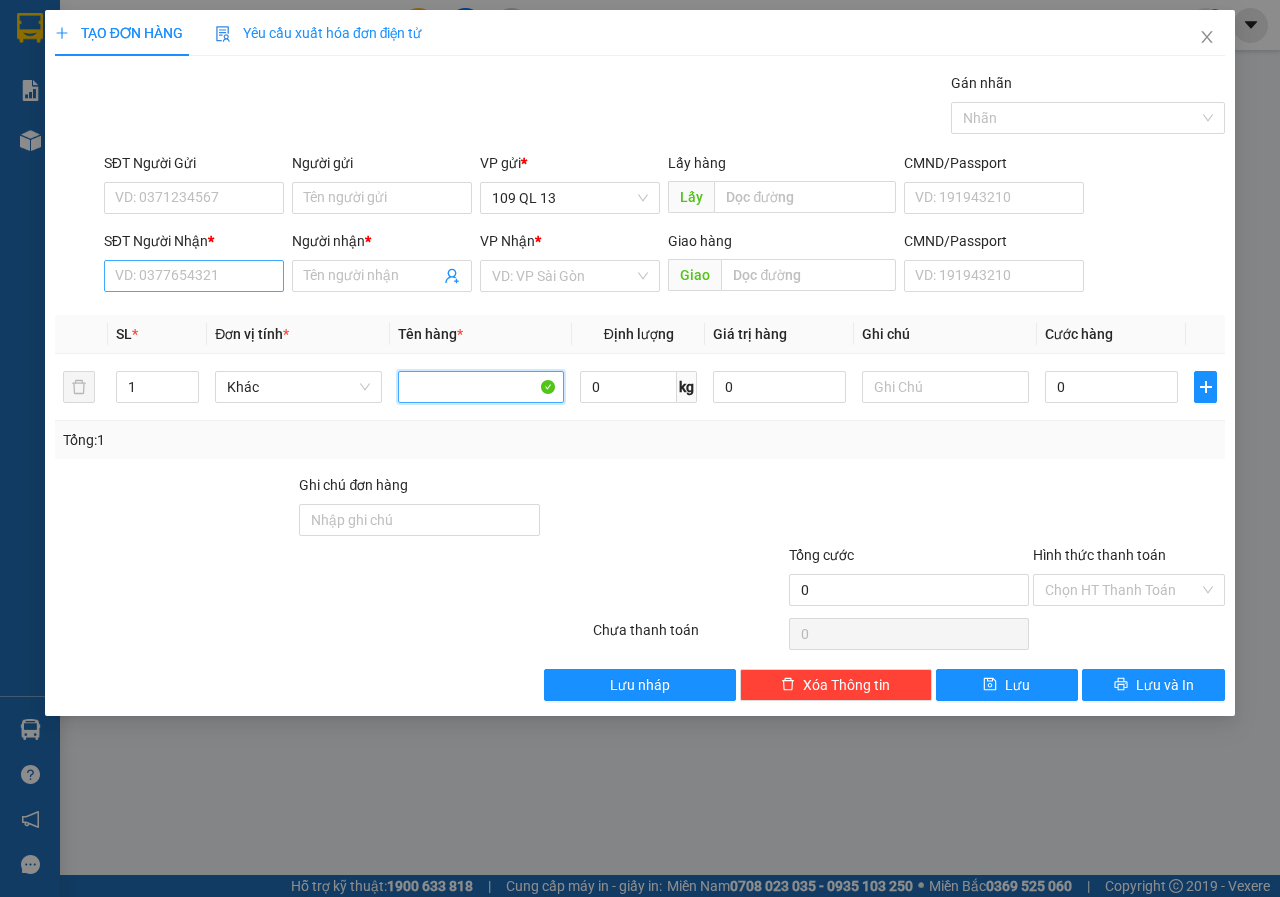type 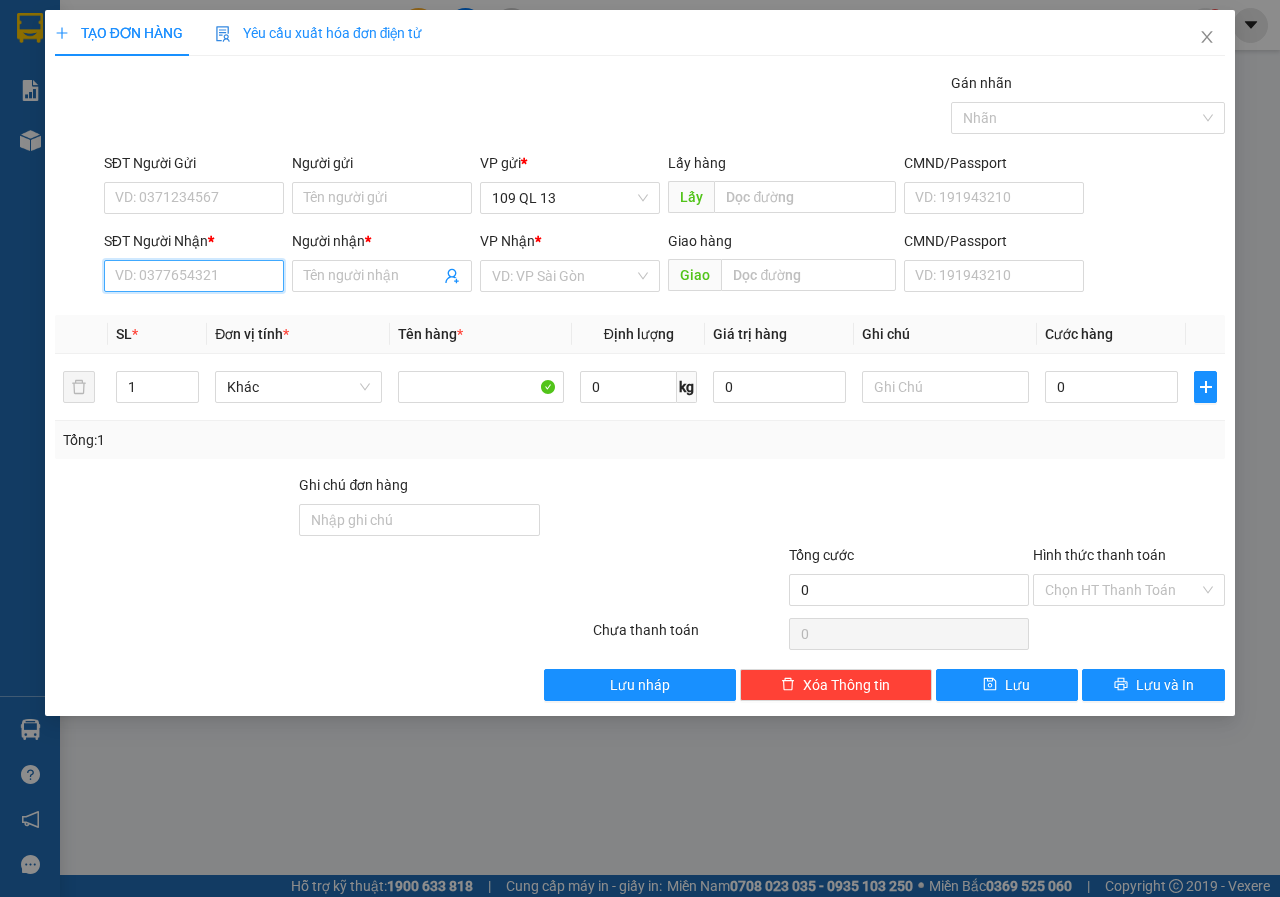 click on "SĐT Người Nhận  *" at bounding box center [194, 276] 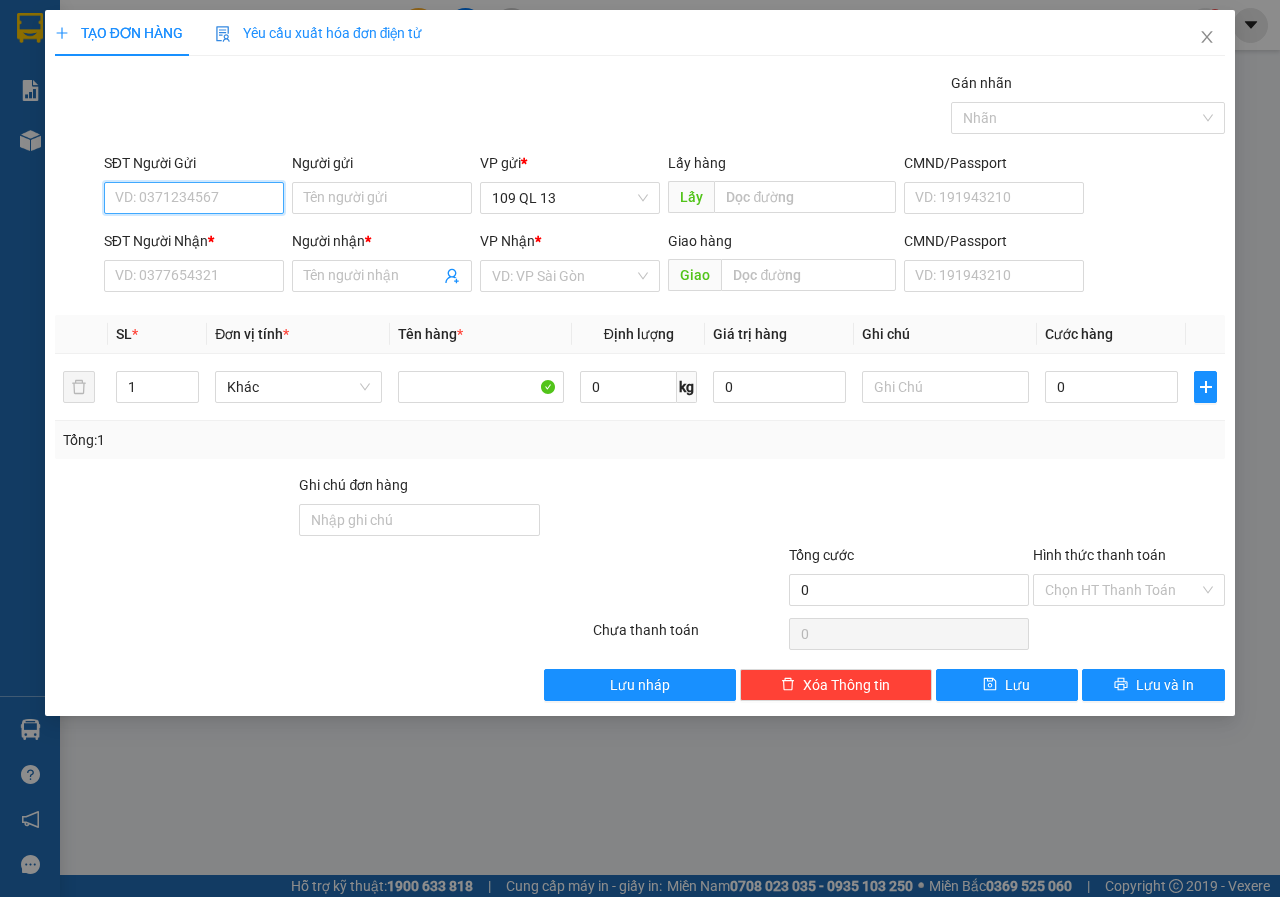 click on "SĐT Người Gửi" at bounding box center [194, 198] 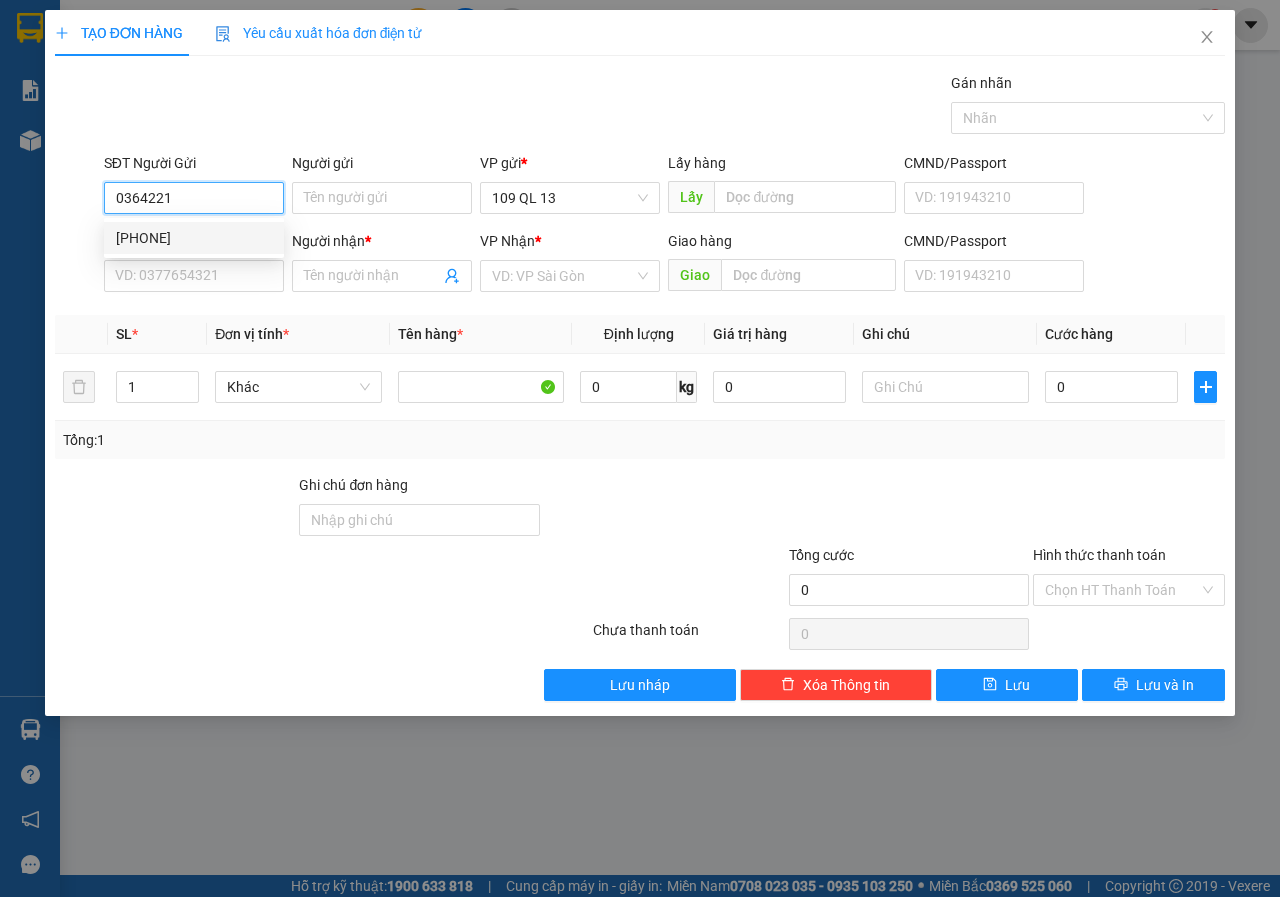 click on "[PHONE]" at bounding box center [194, 238] 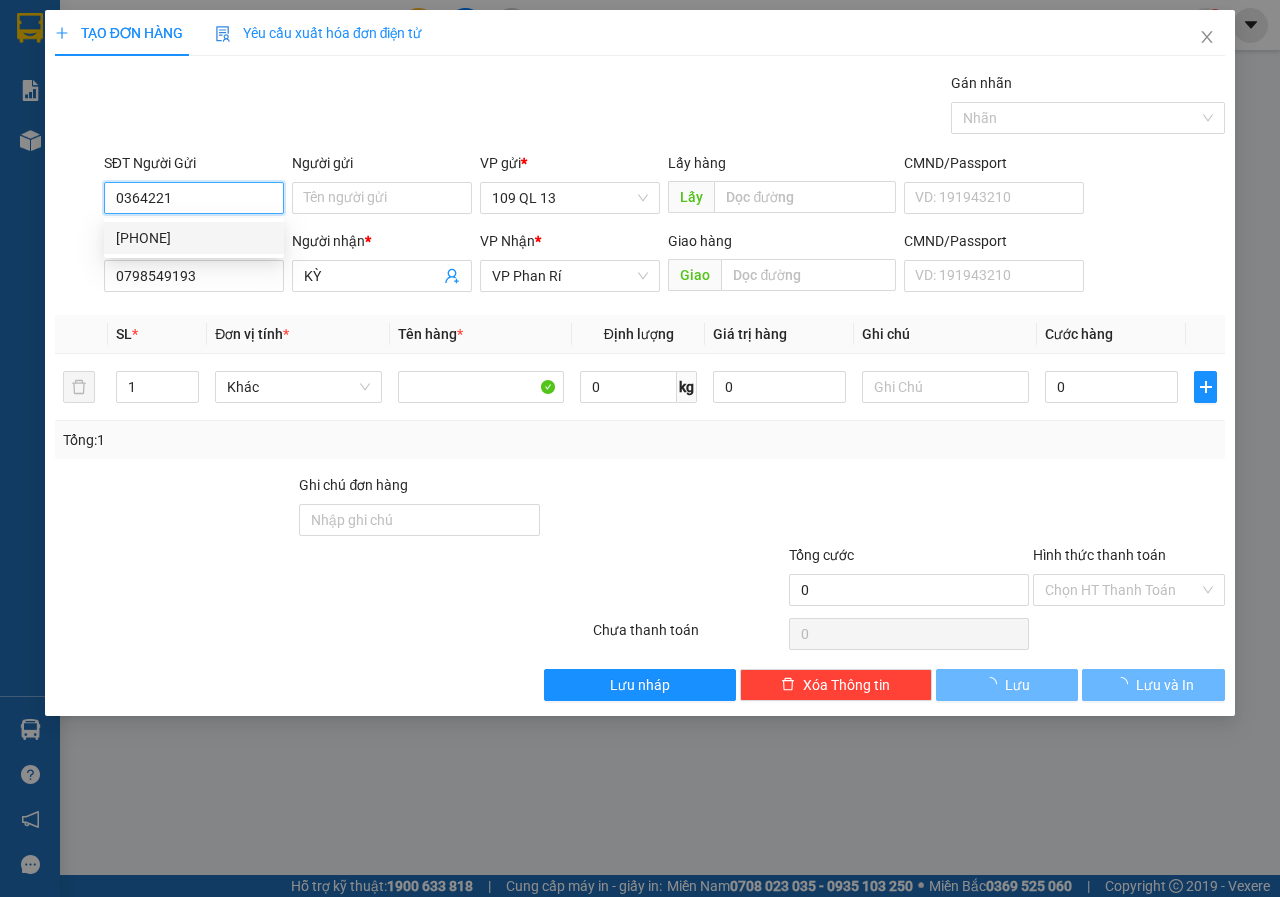 type on "[PHONE]" 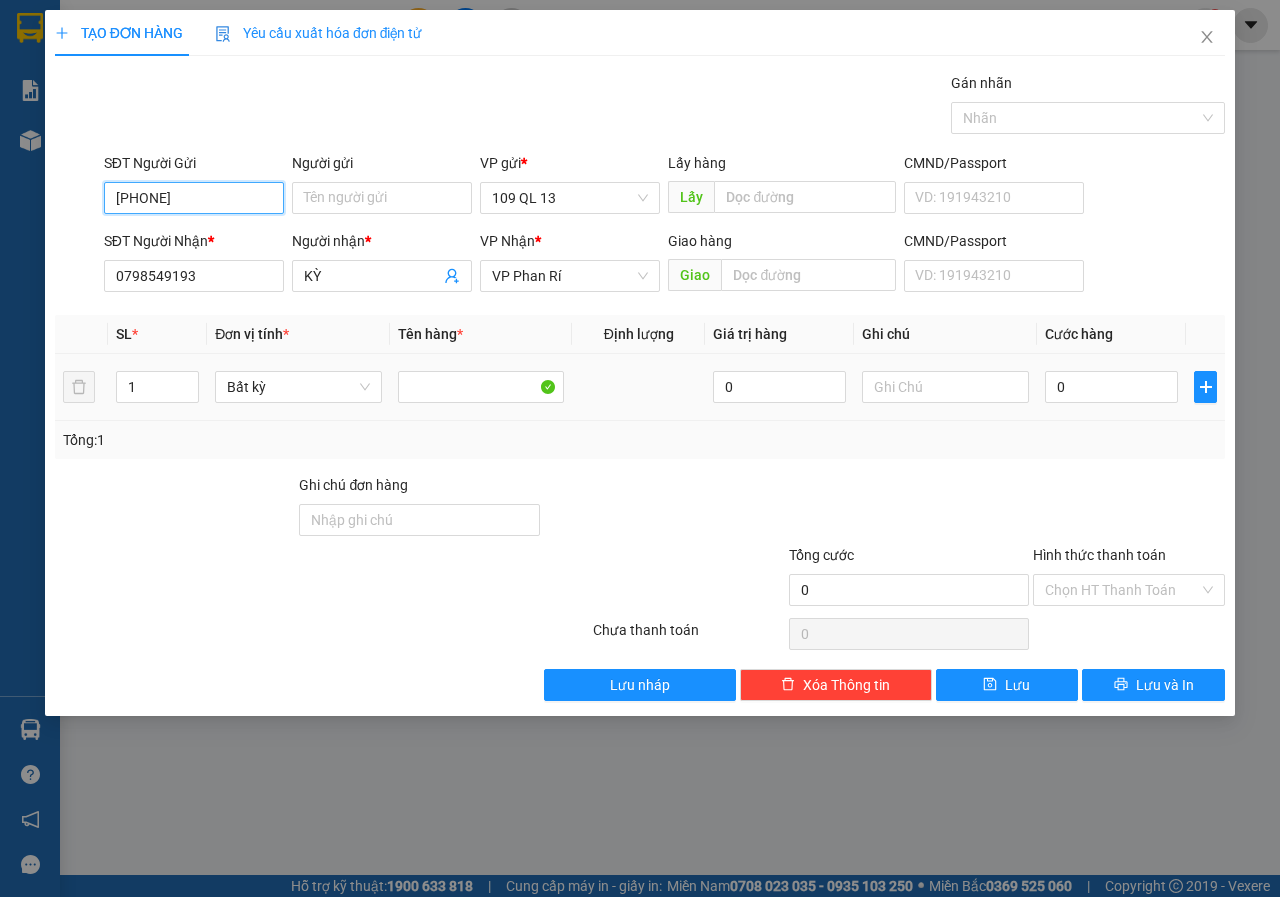 type on "[PHONE]" 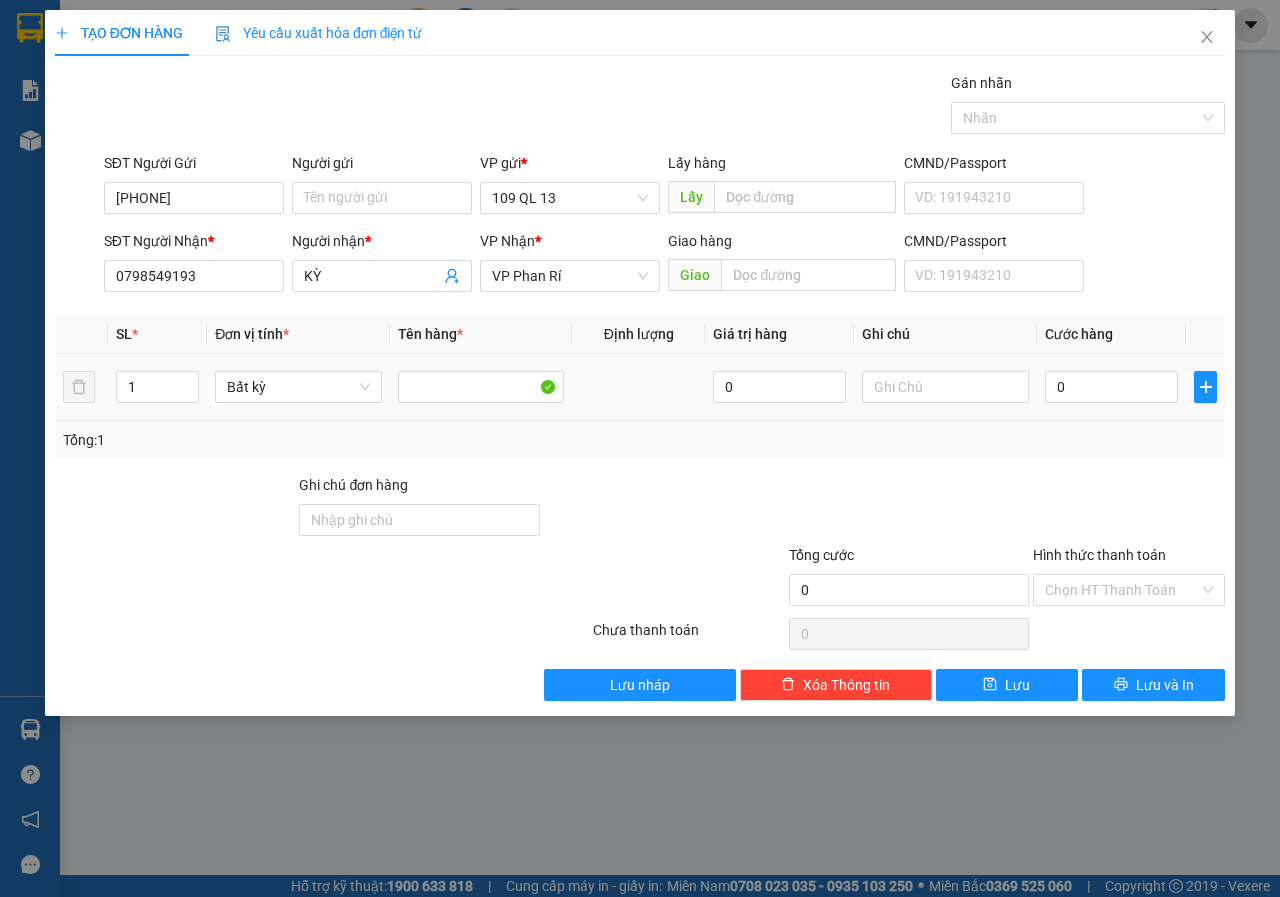 click at bounding box center [945, 387] 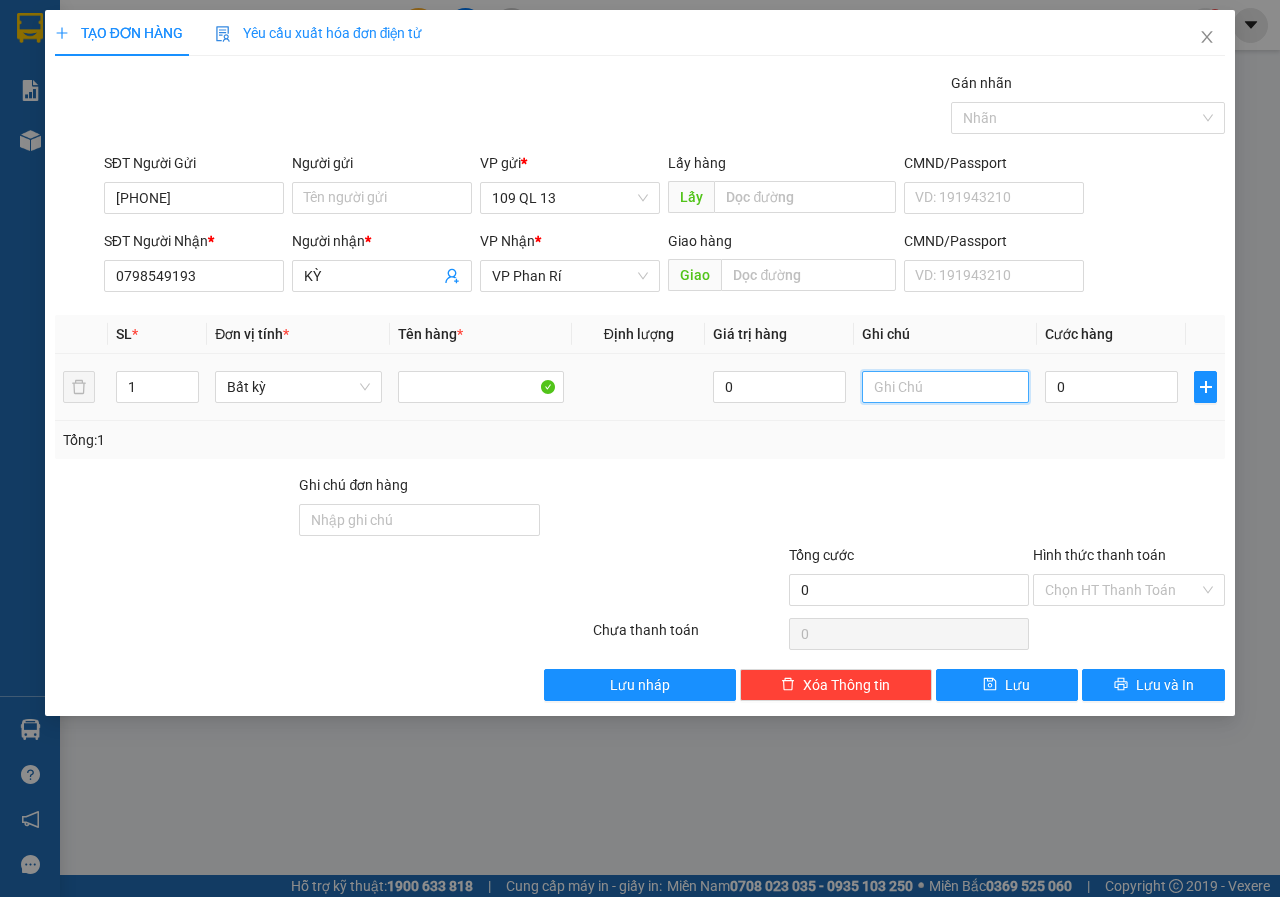 click at bounding box center (945, 387) 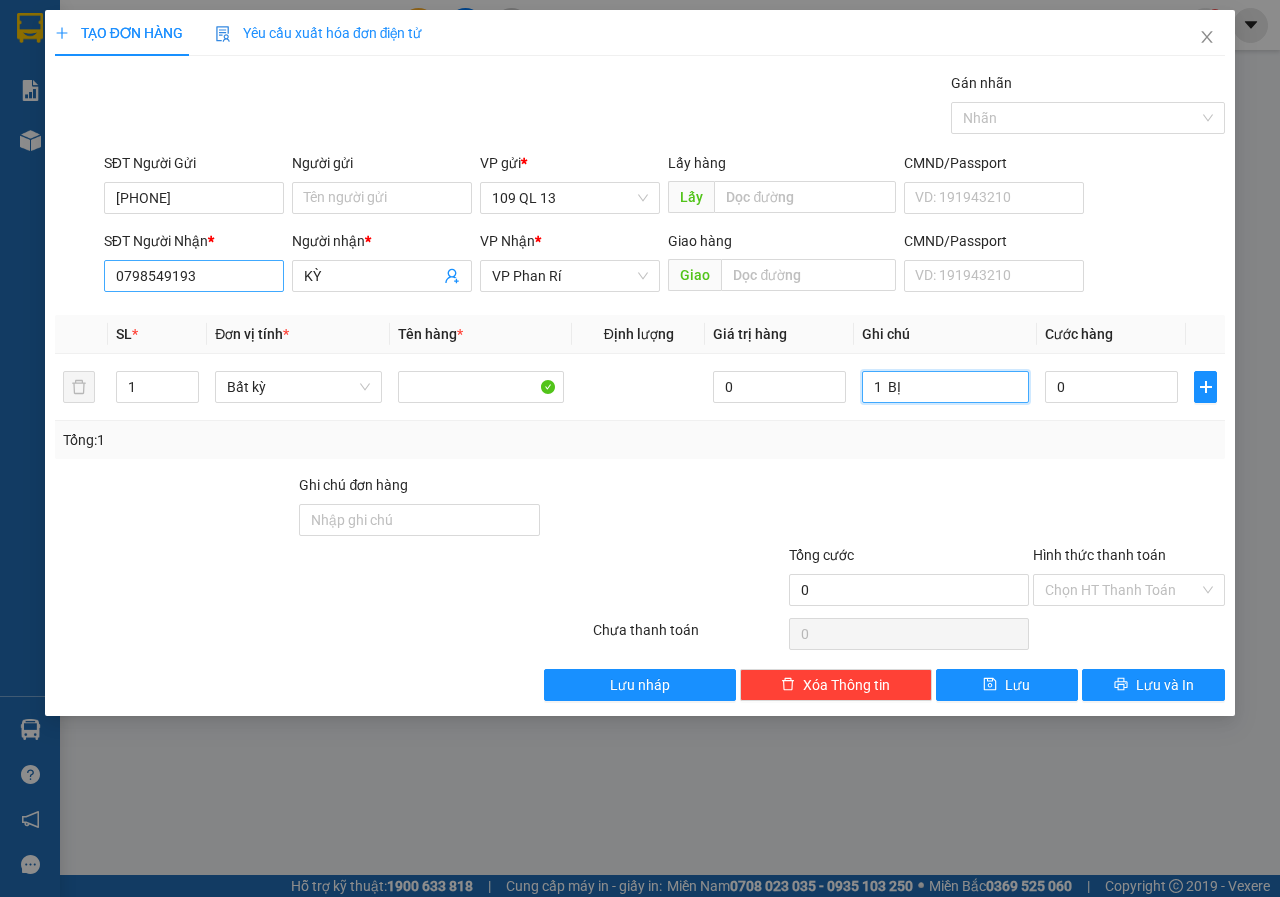 type on "1  BỊ" 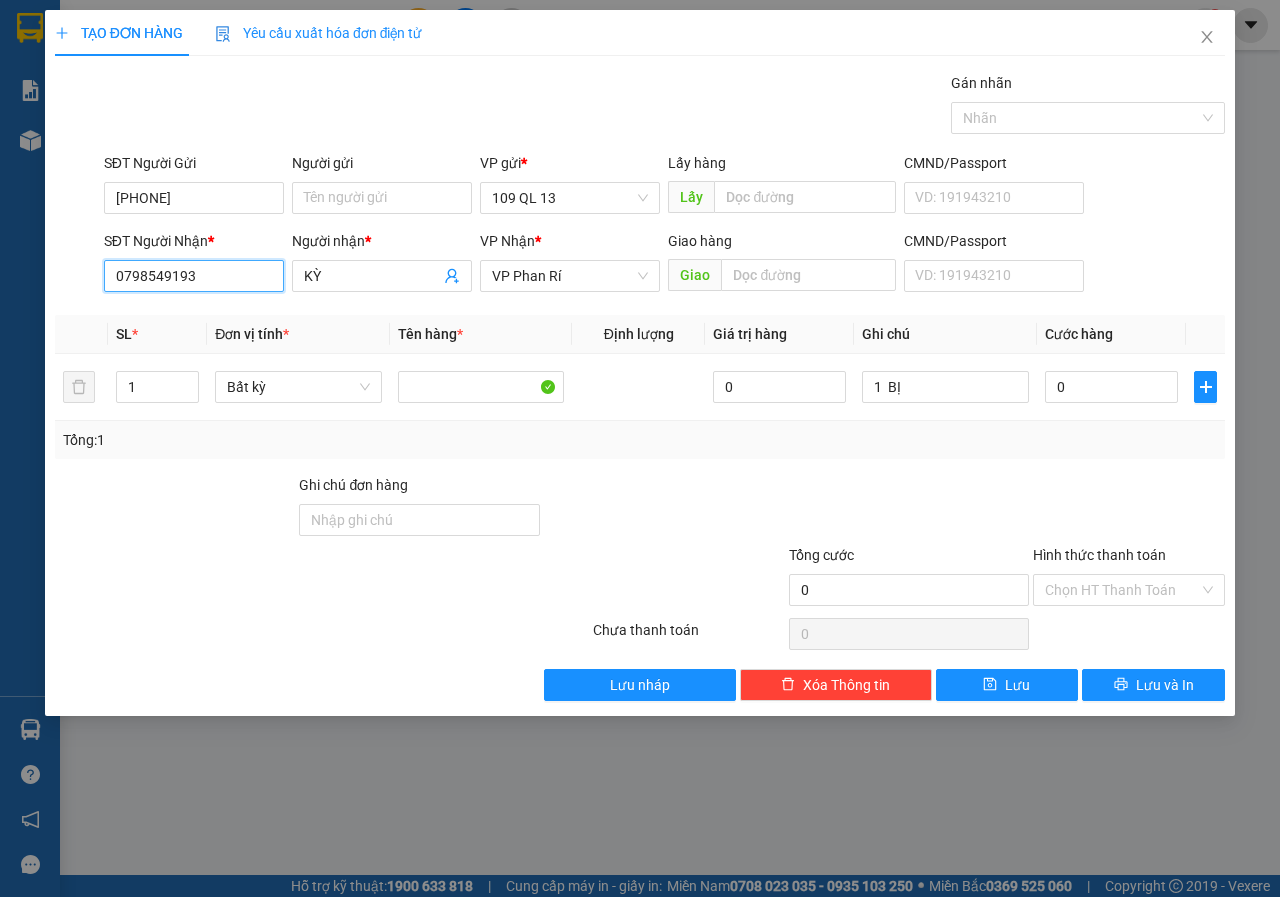 drag, startPoint x: 227, startPoint y: 279, endPoint x: 0, endPoint y: 279, distance: 227 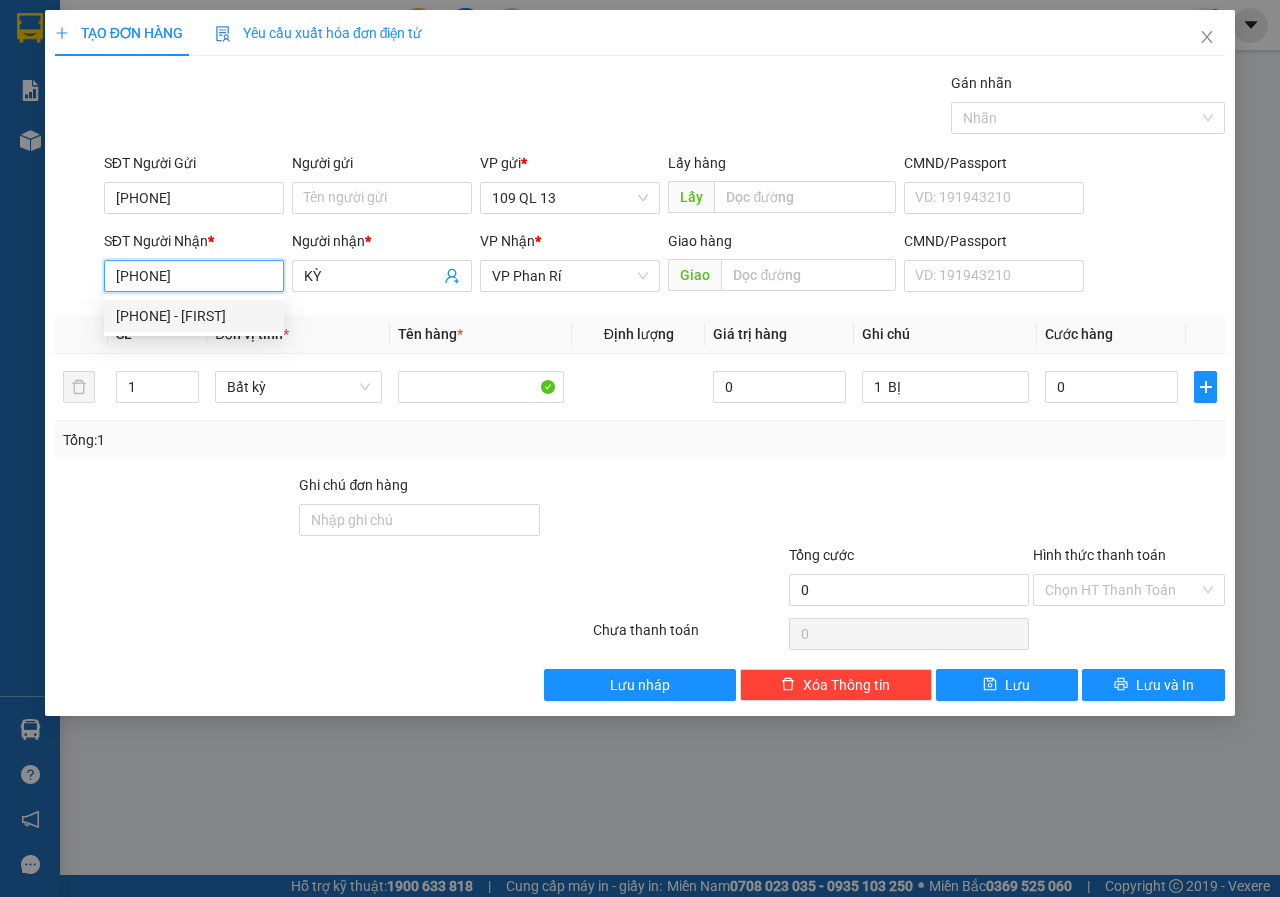 click on "[PHONE] - [FIRST]" at bounding box center (194, 316) 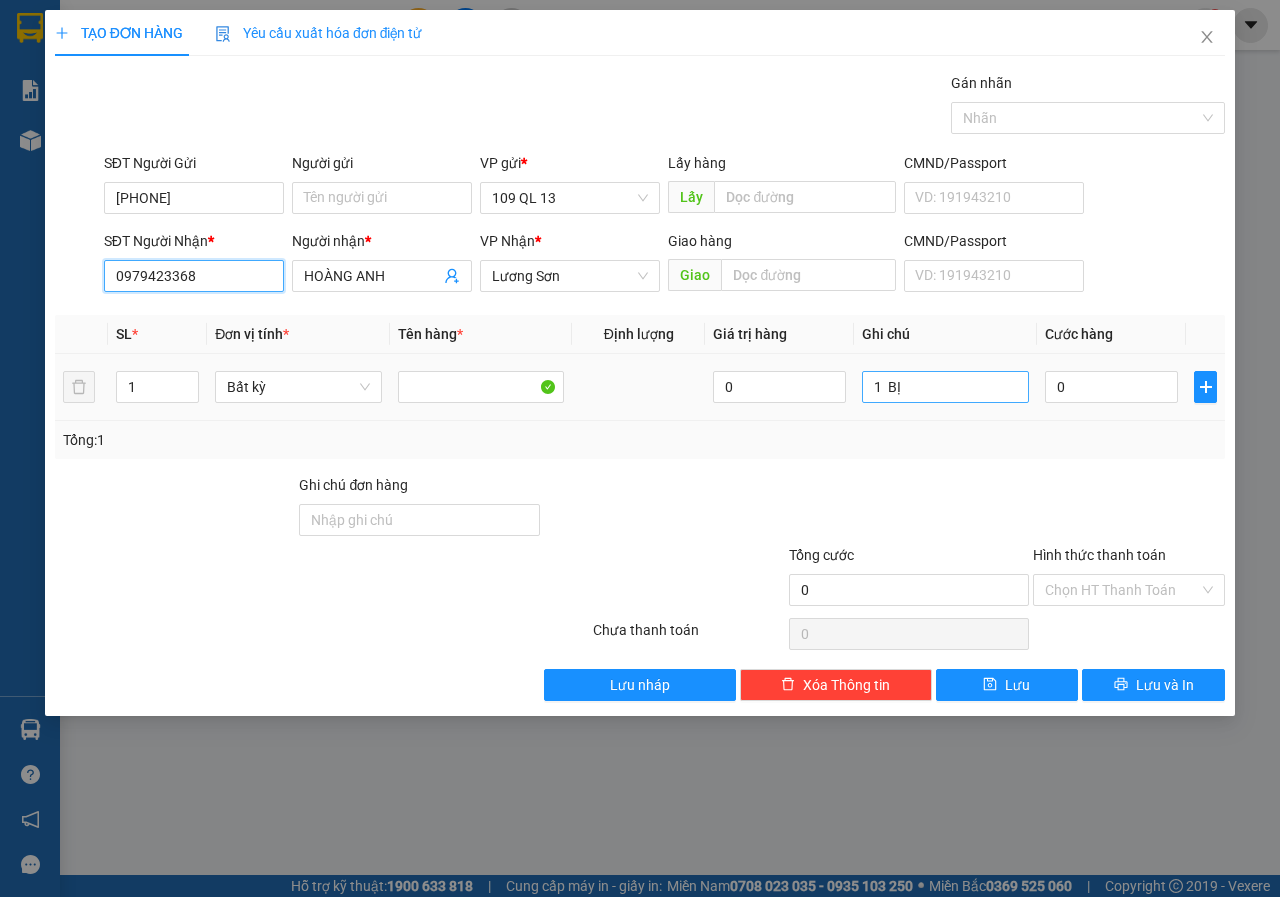 type on "0979423368" 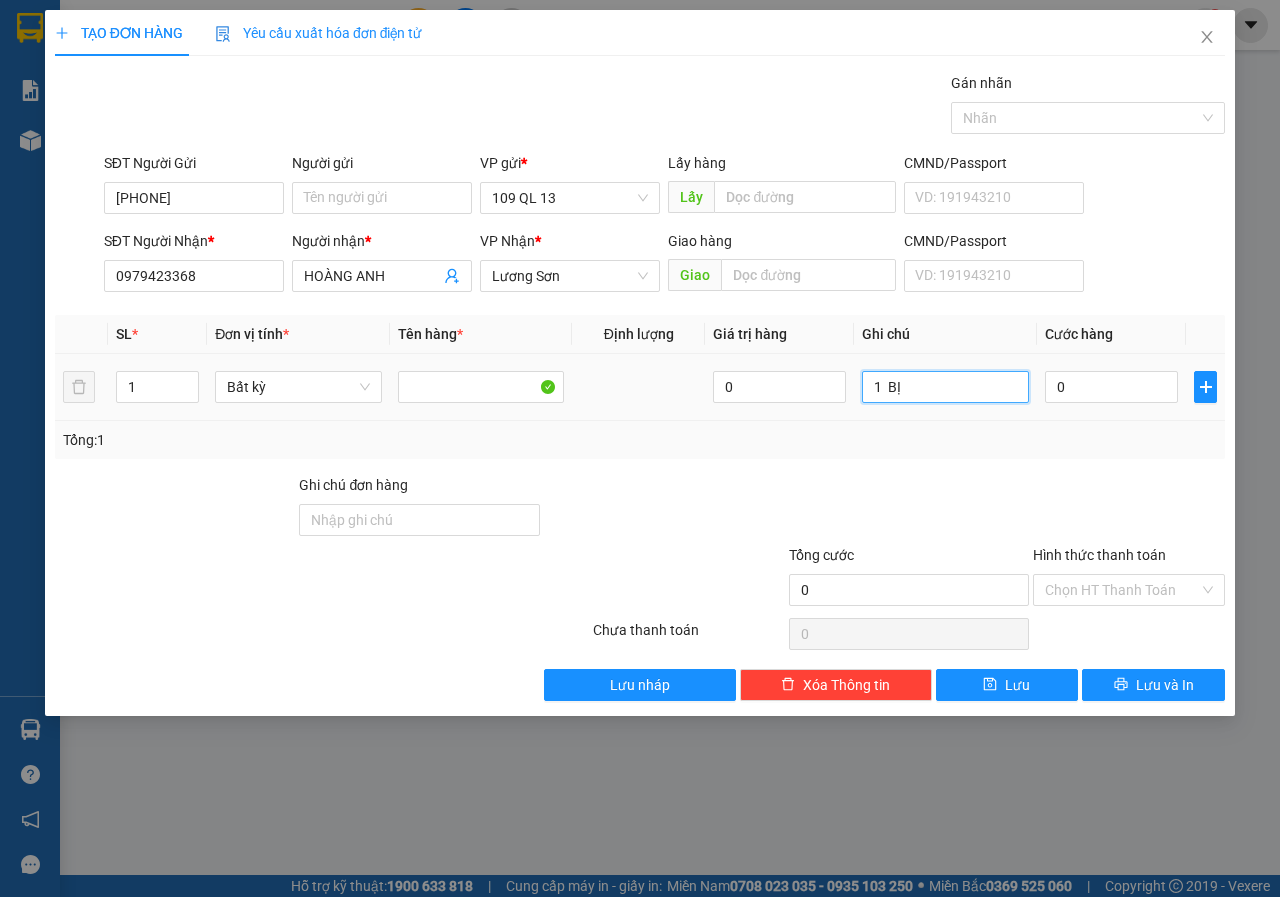 click on "1  BỊ" at bounding box center (945, 387) 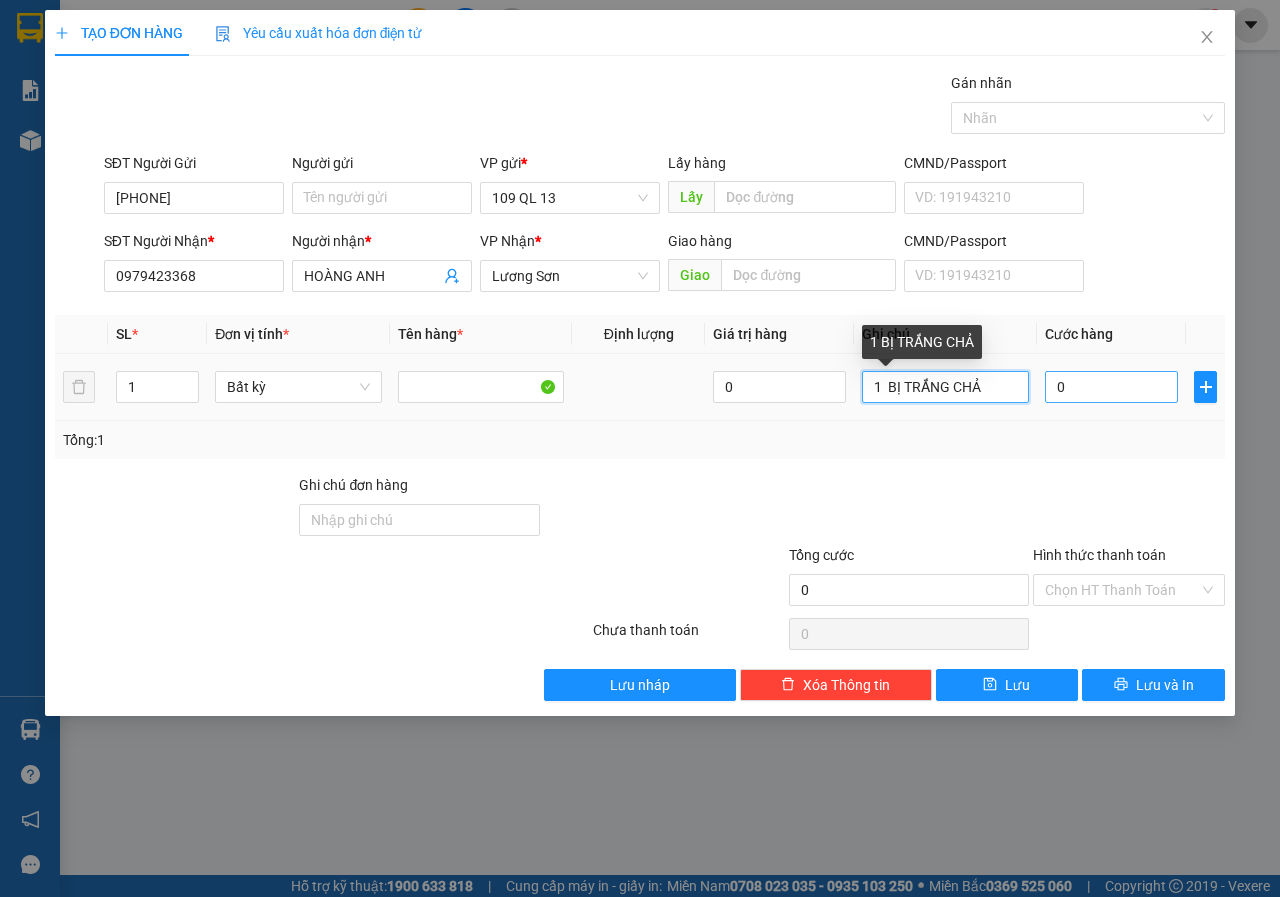 type on "1  BỊ TRẮNG CHẢ" 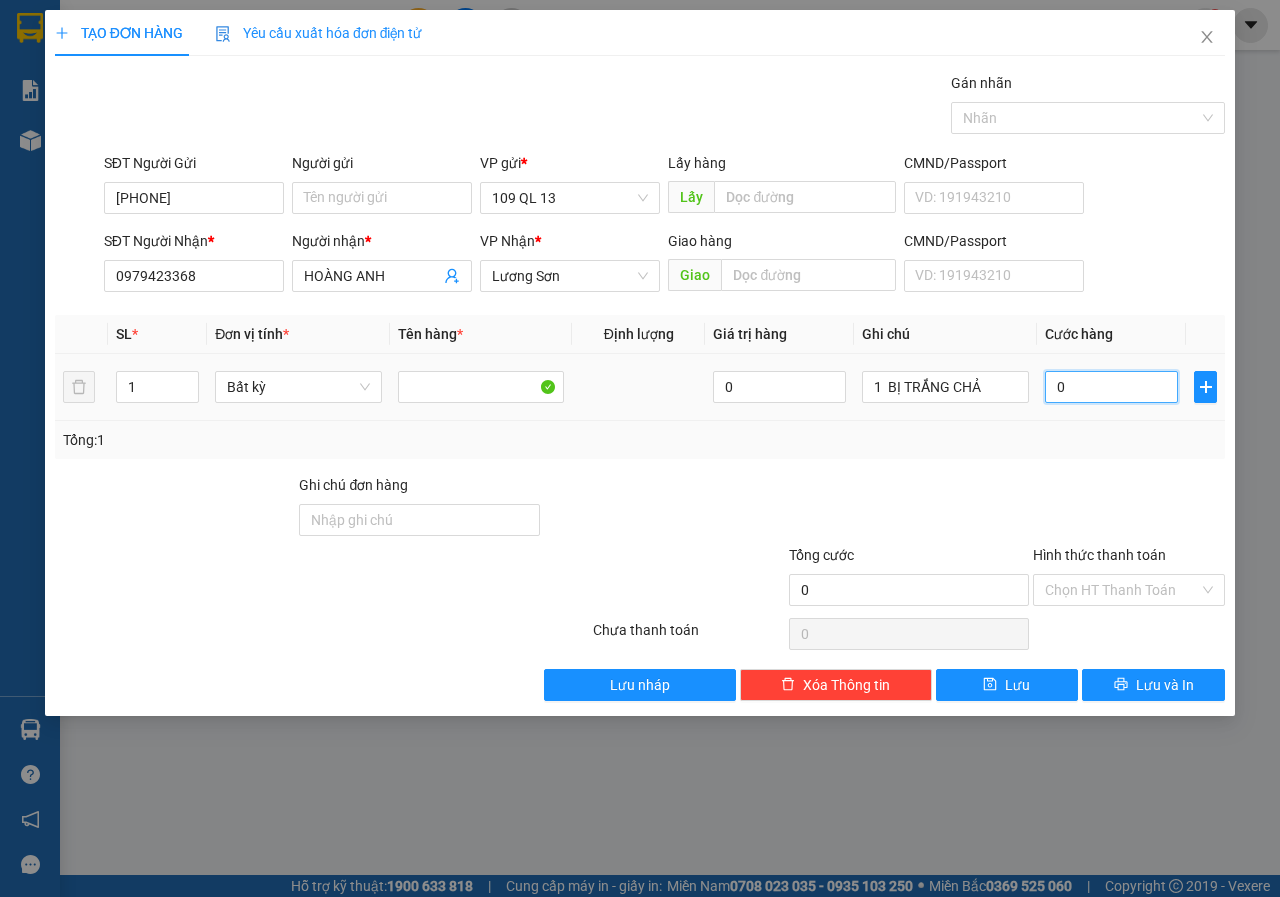 click on "0" at bounding box center [1111, 387] 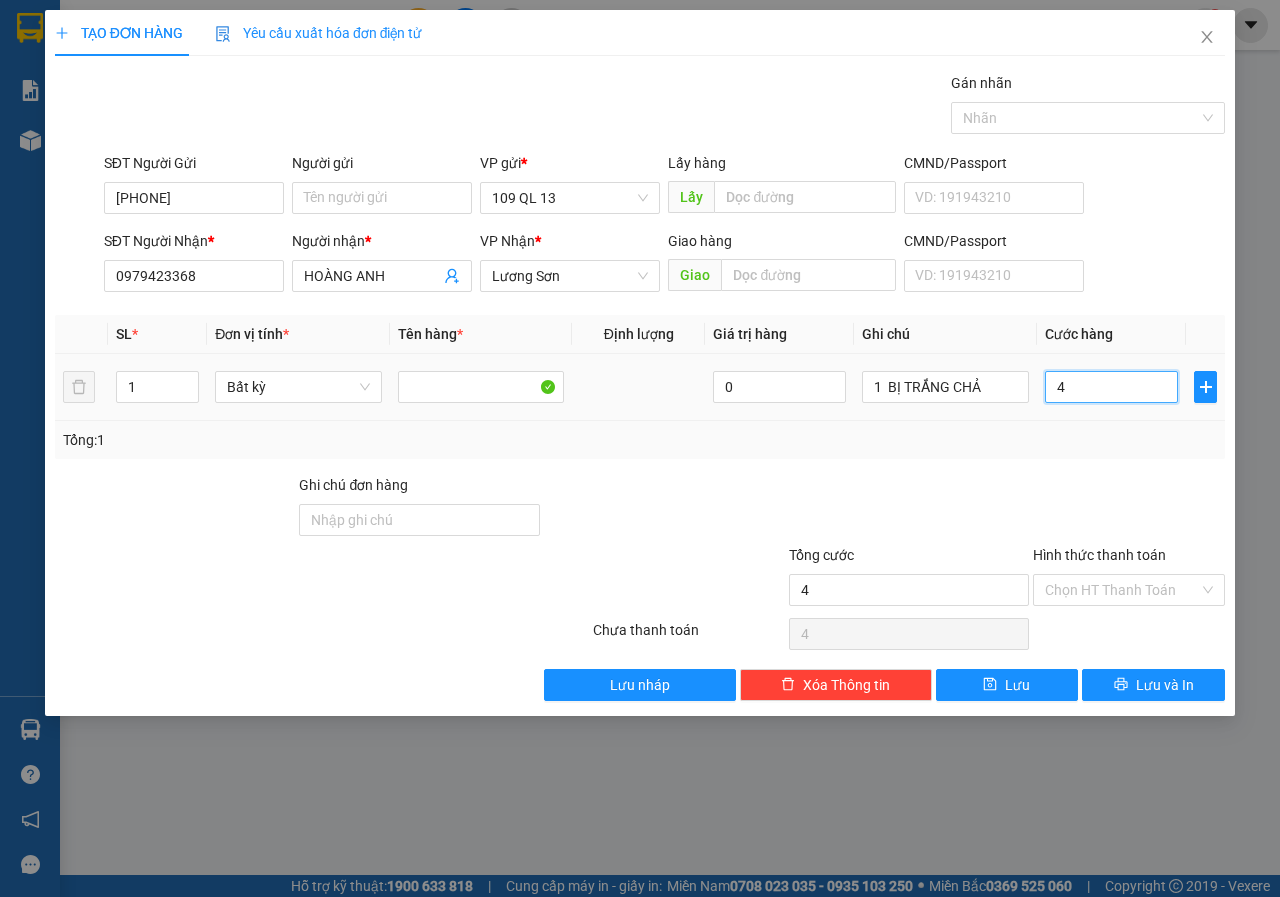 type on "40" 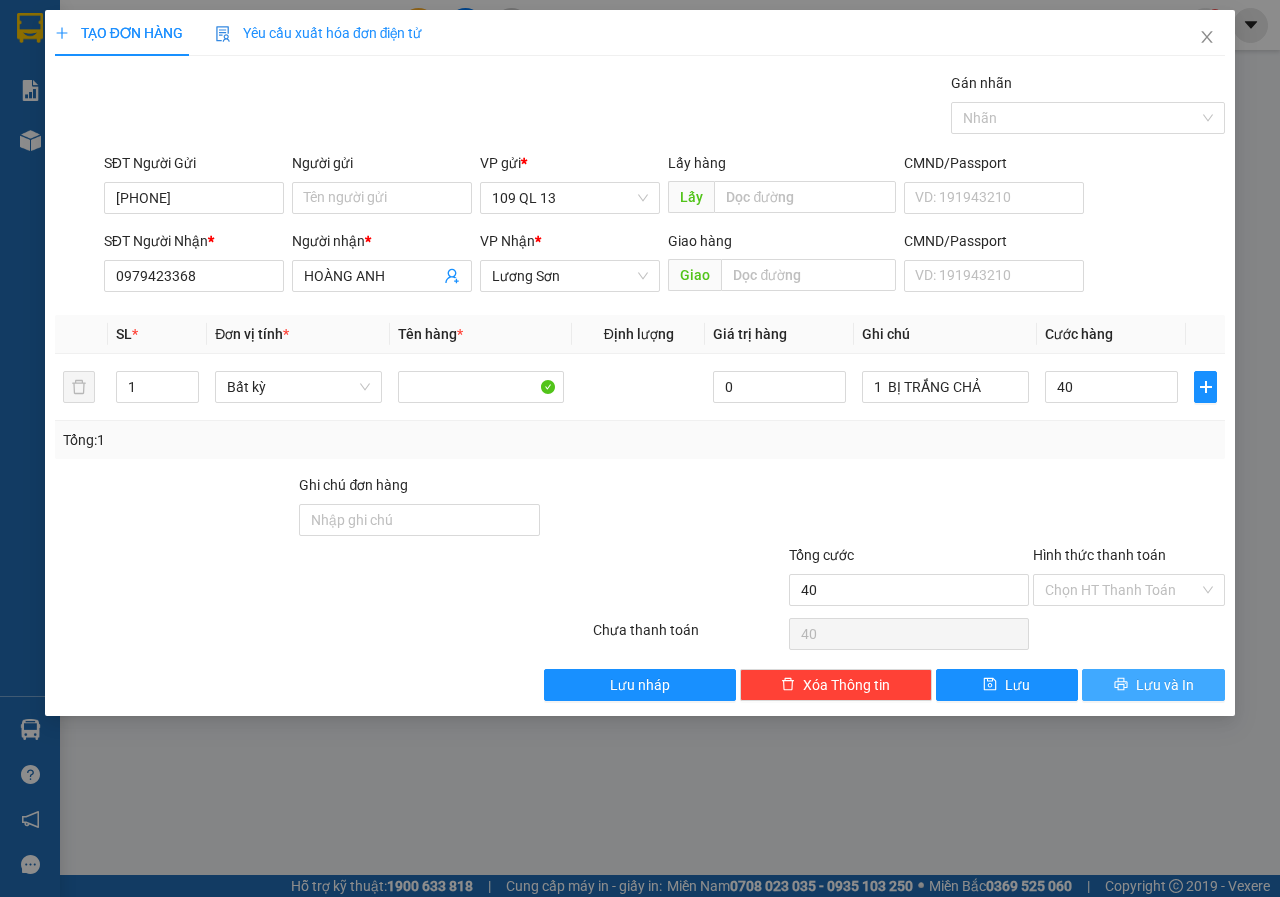 type on "40.000" 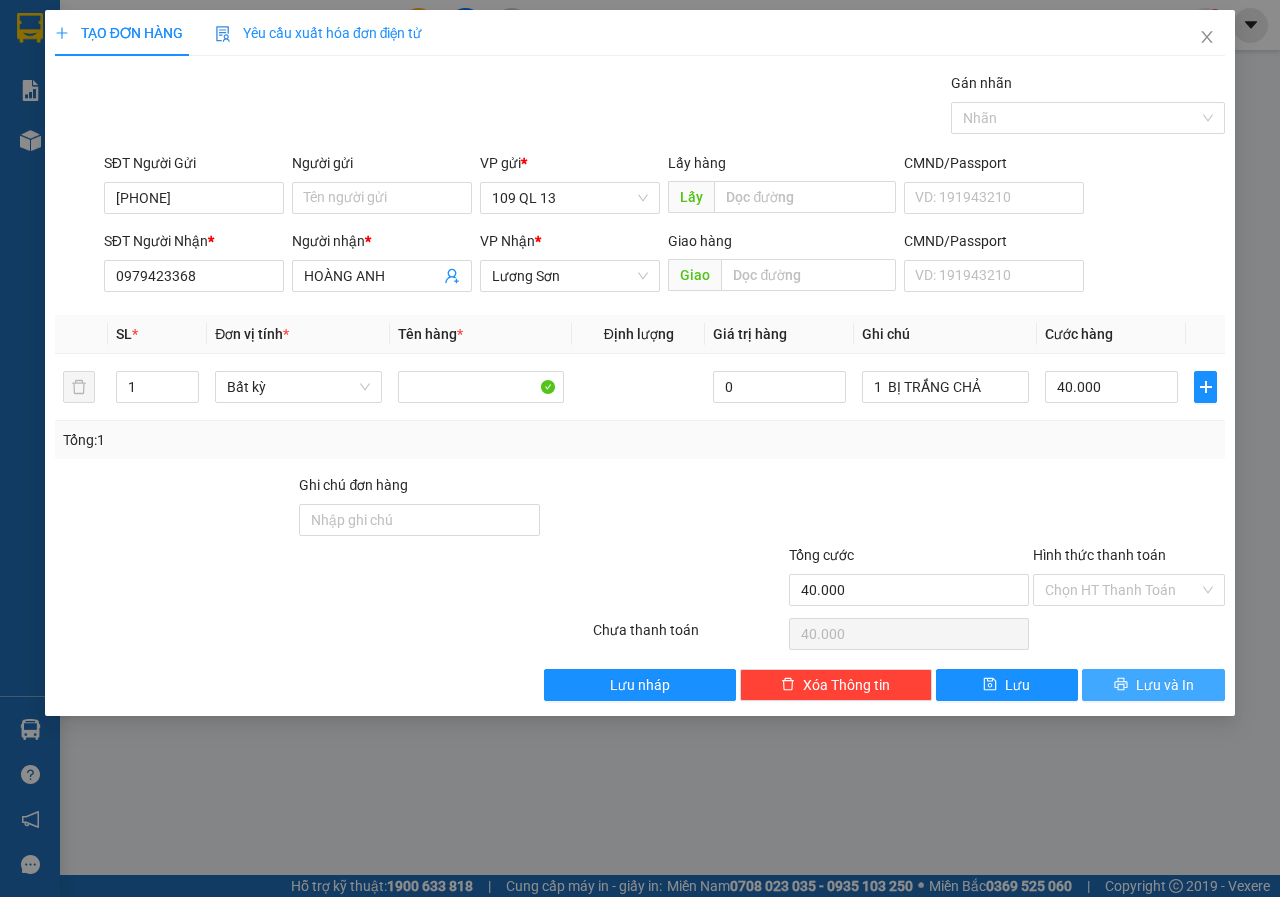 click on "Lưu và In" at bounding box center [1165, 685] 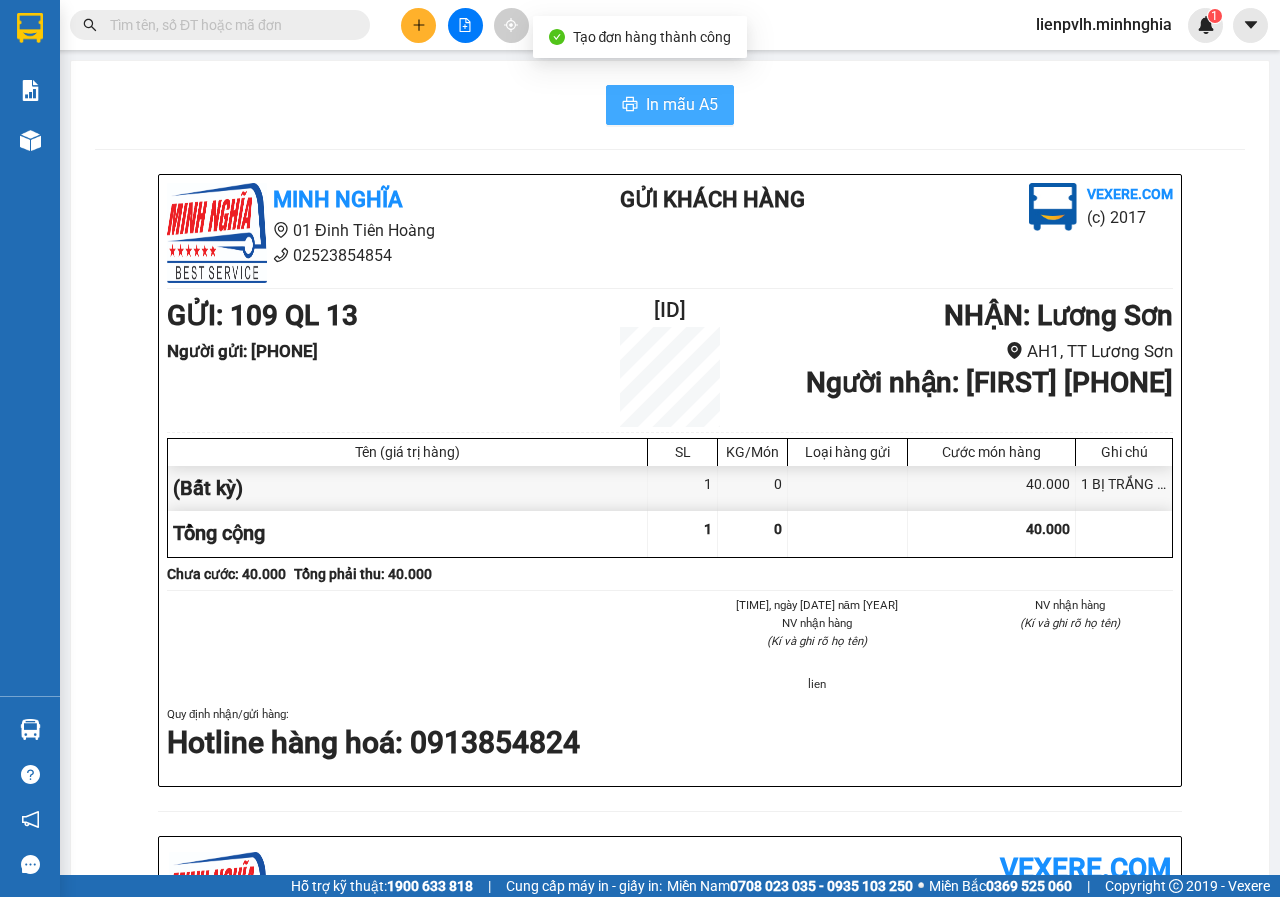 click on "In mẫu A5" at bounding box center [670, 105] 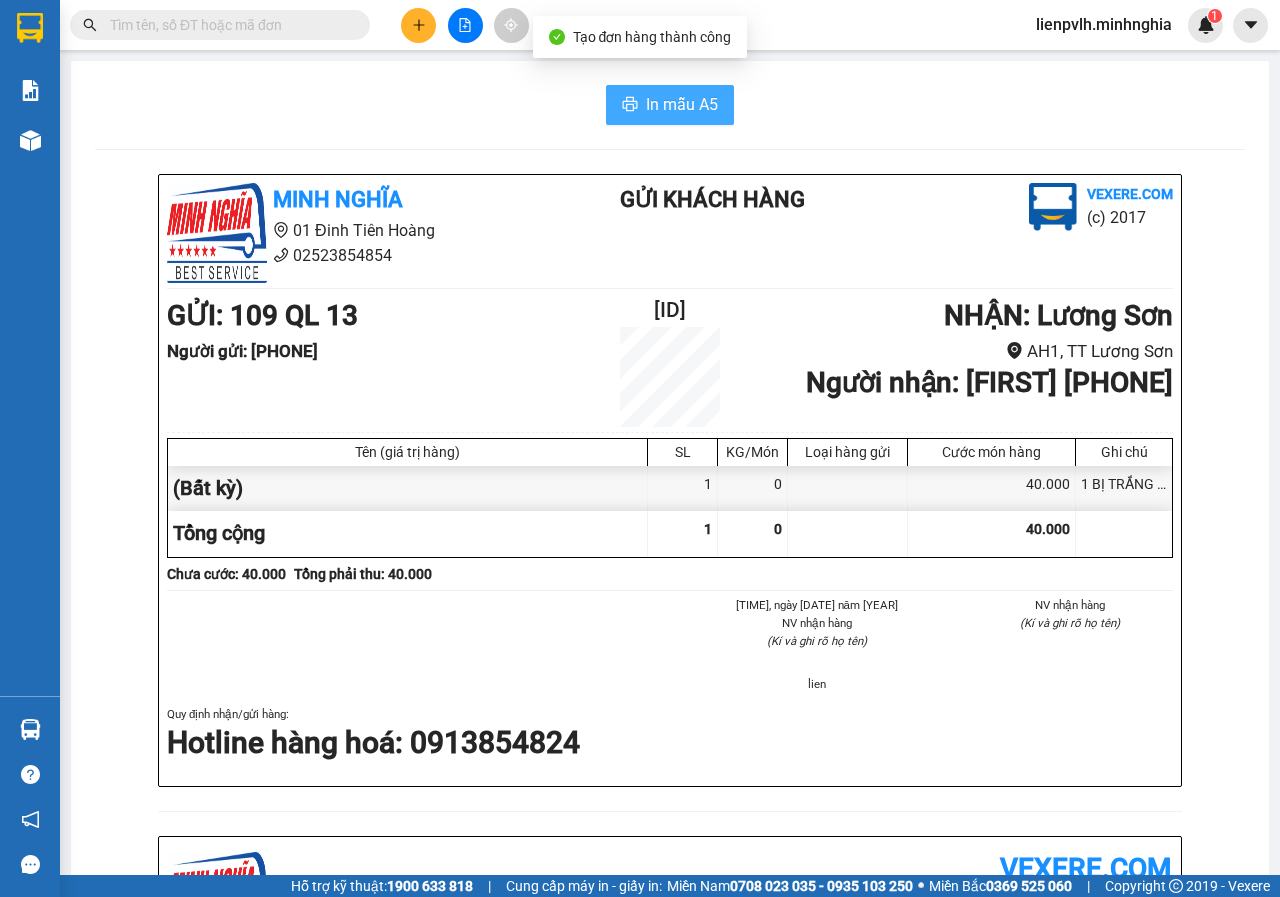 scroll, scrollTop: 0, scrollLeft: 0, axis: both 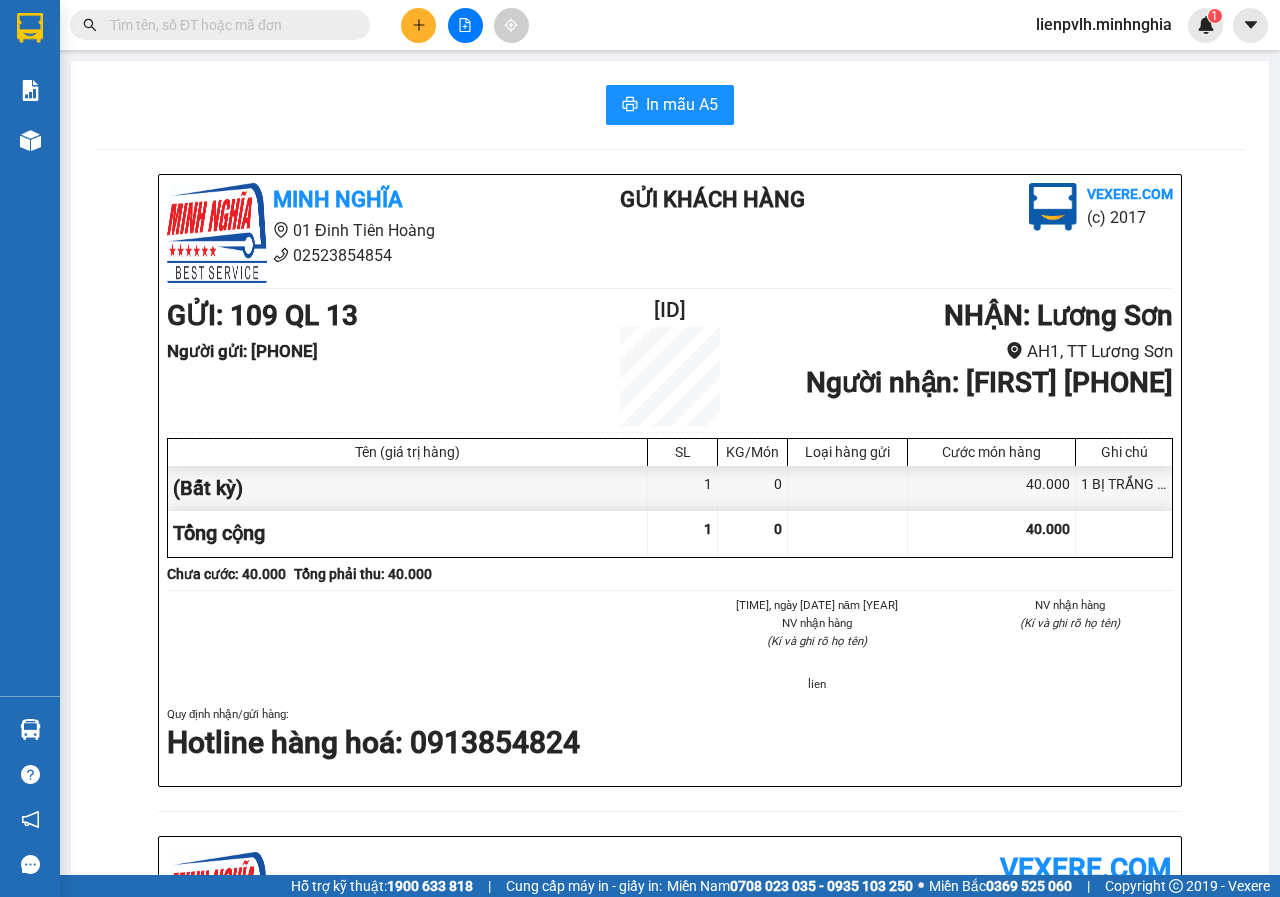 drag, startPoint x: 533, startPoint y: 79, endPoint x: 504, endPoint y: 85, distance: 29.614185 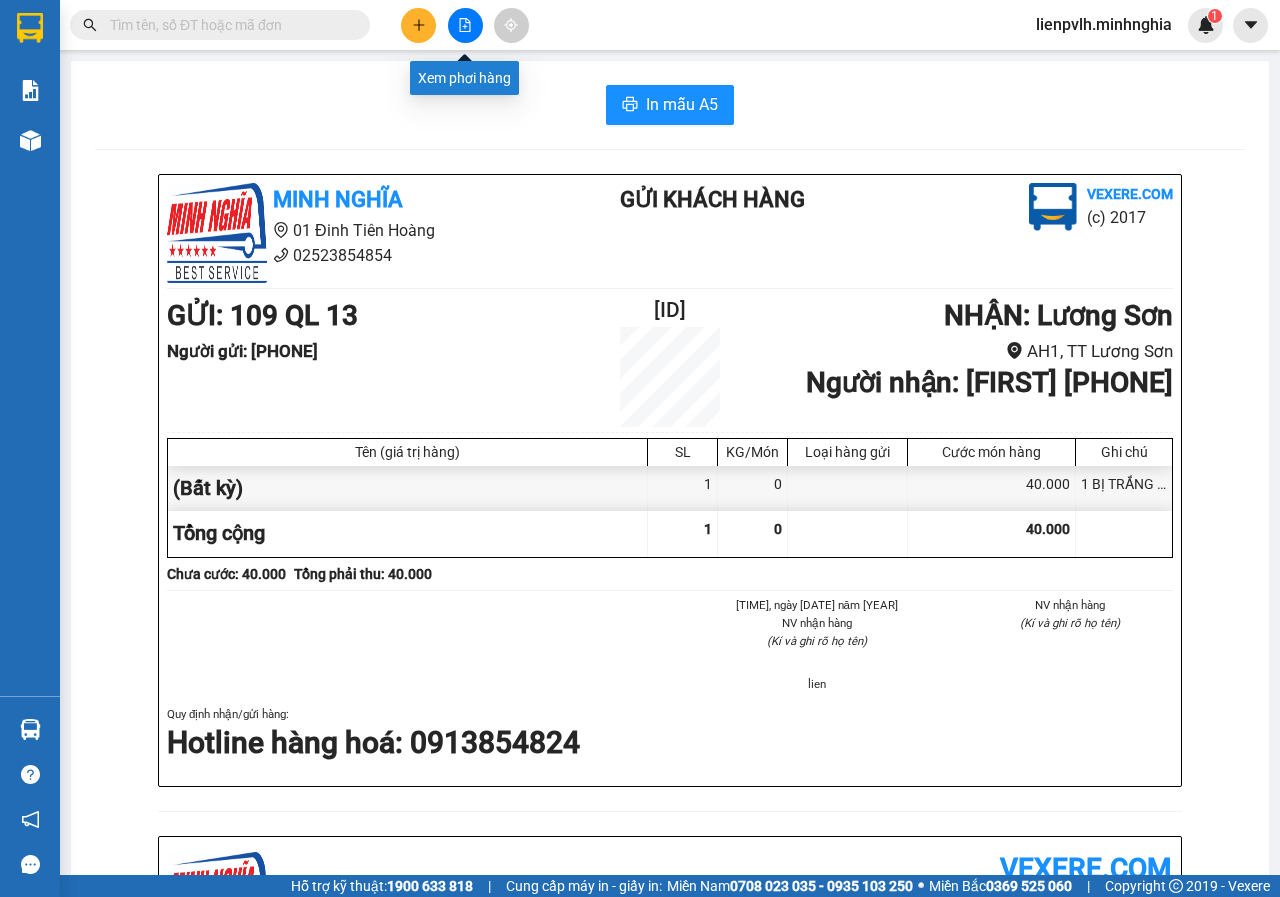 click 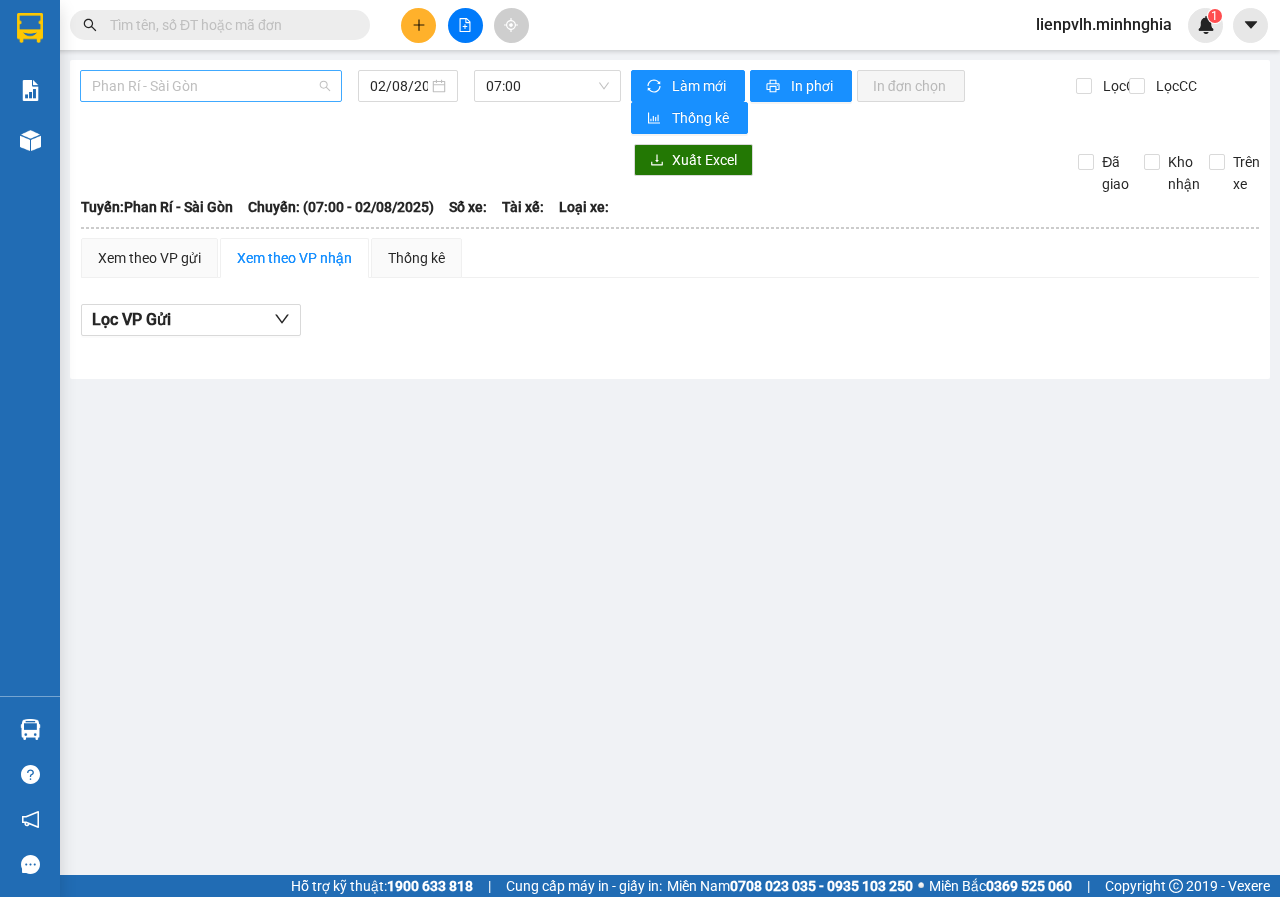 click on "Phan Rí - Sài Gòn" at bounding box center (211, 86) 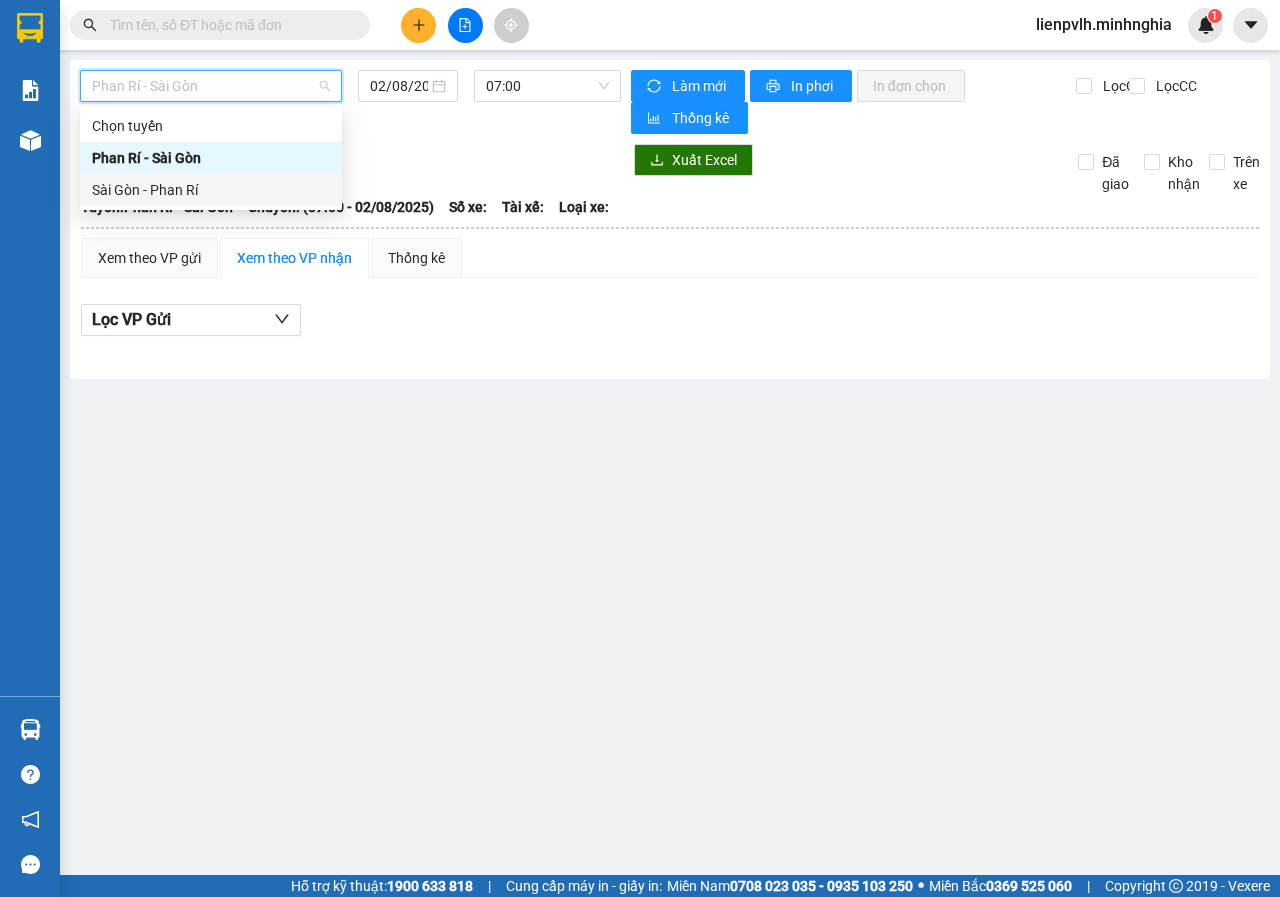 click on "Sài Gòn - Phan Rí" at bounding box center [211, 190] 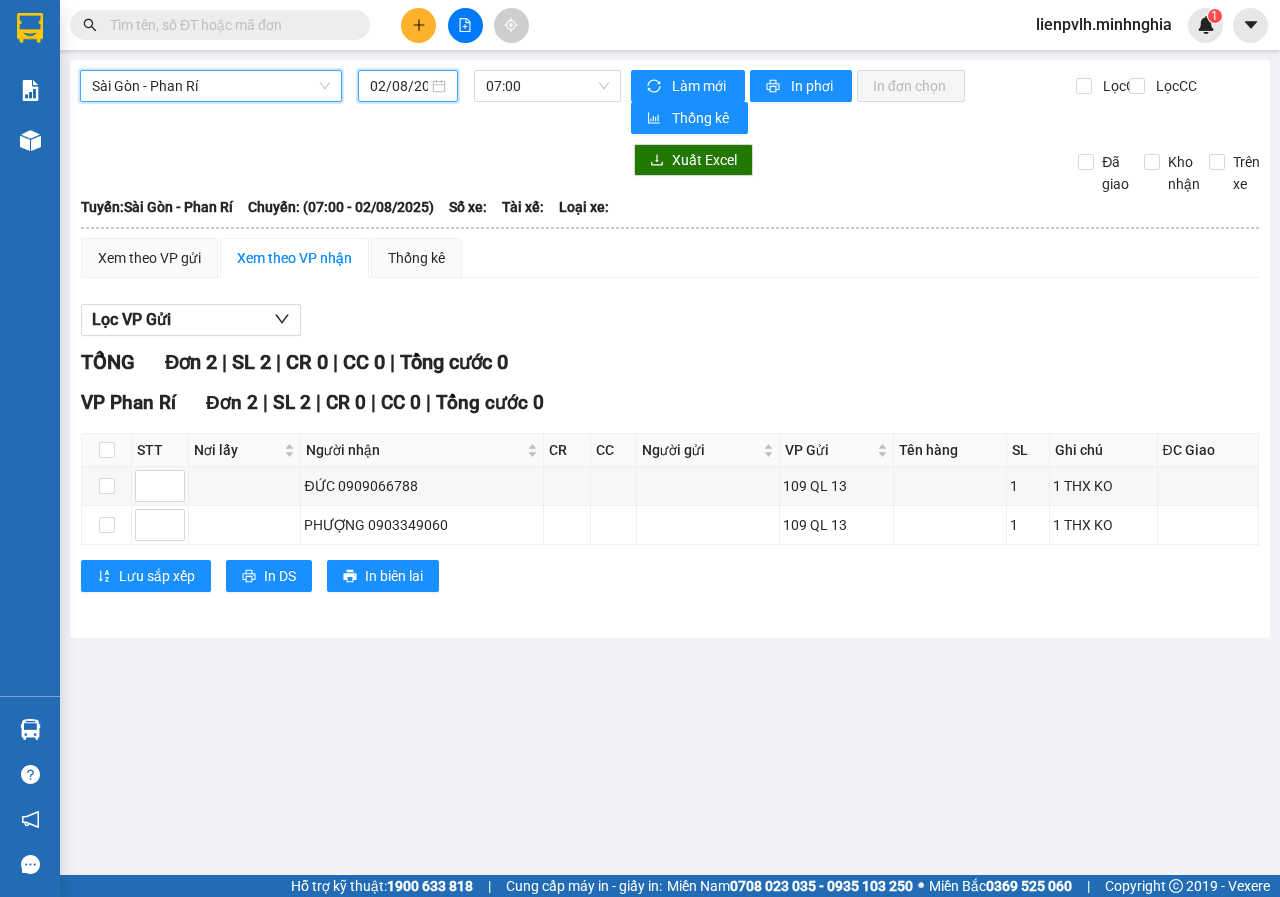 click on "02/08/2025" at bounding box center [399, 86] 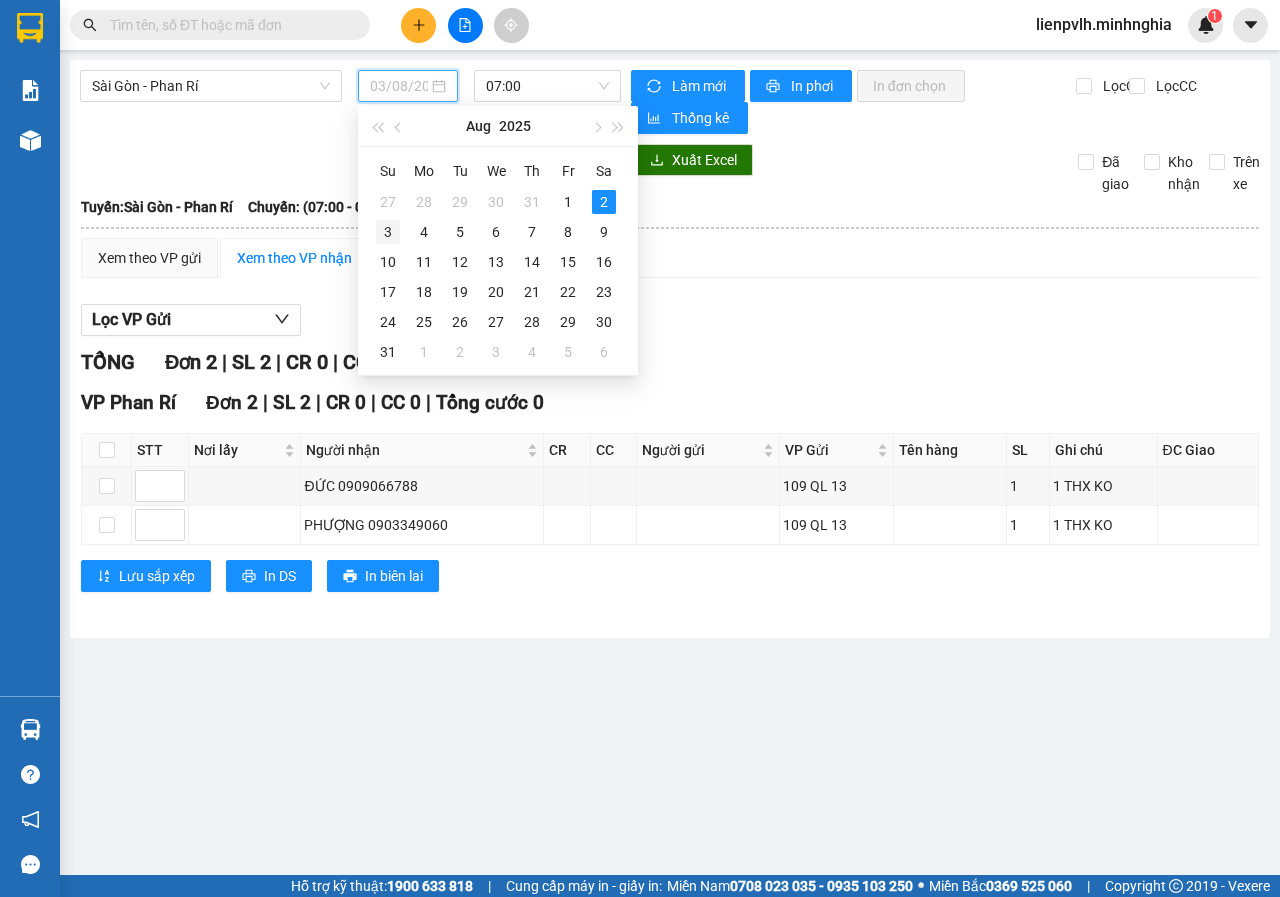 click on "3" at bounding box center (388, 232) 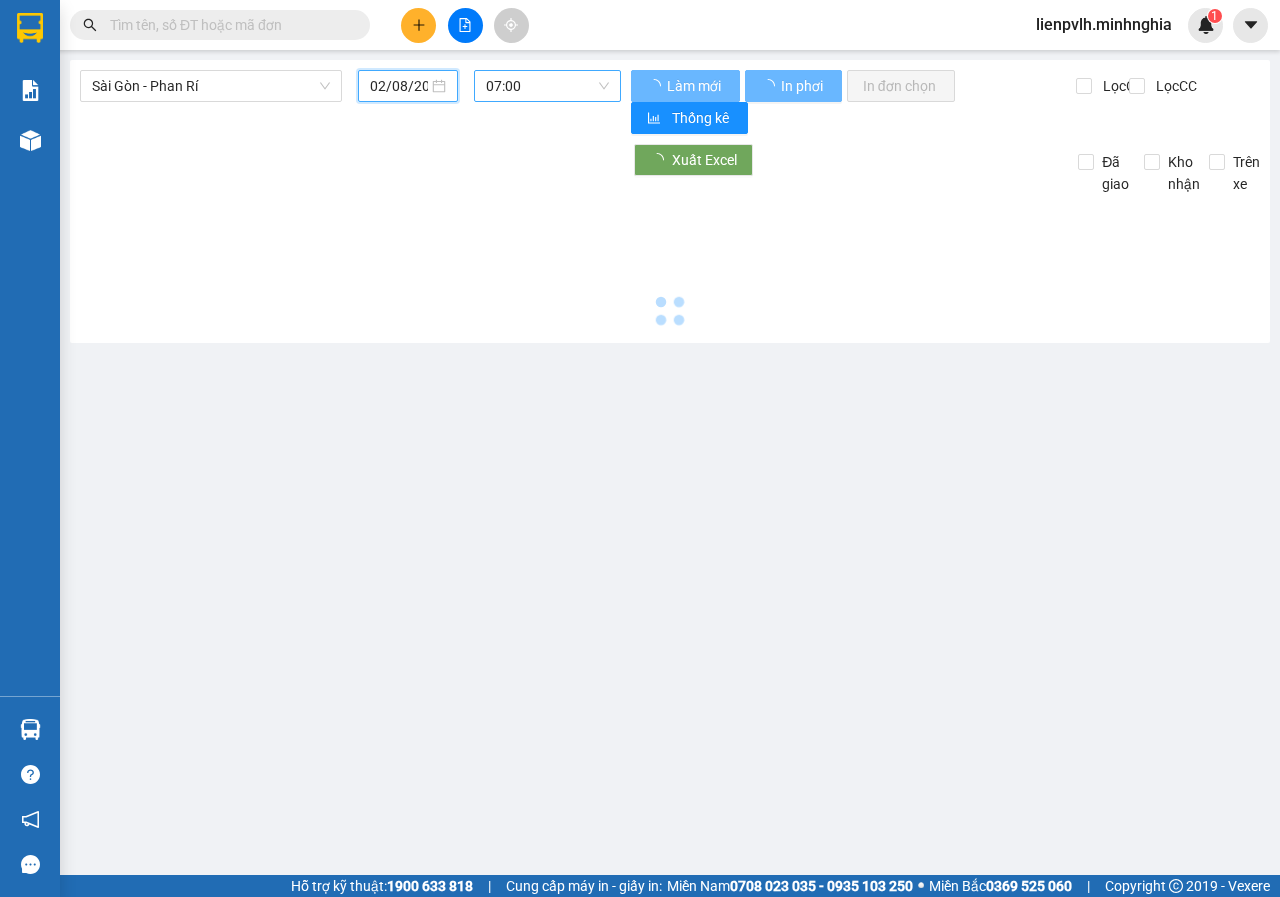 type on "03/08/2025" 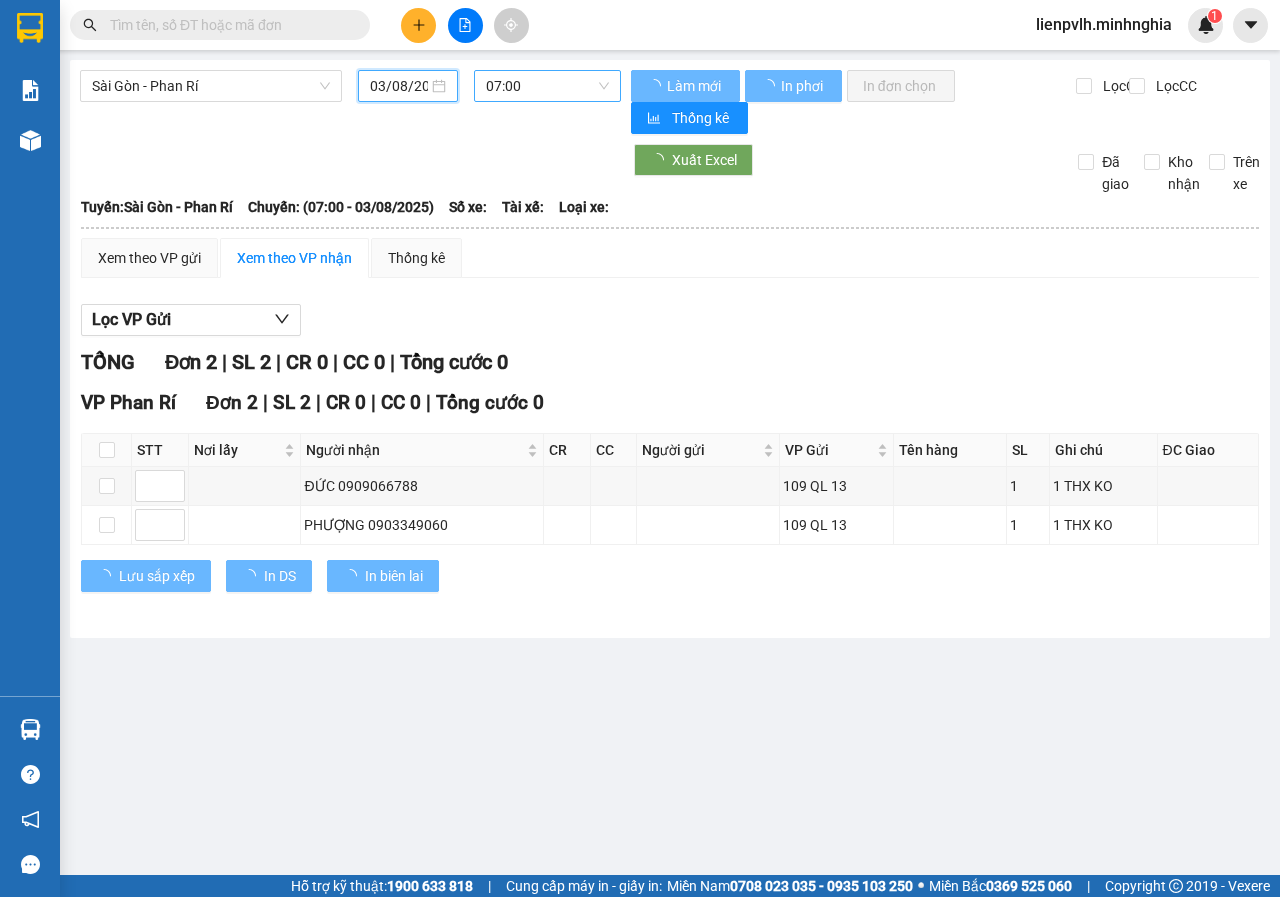 click on "07:00" at bounding box center (547, 86) 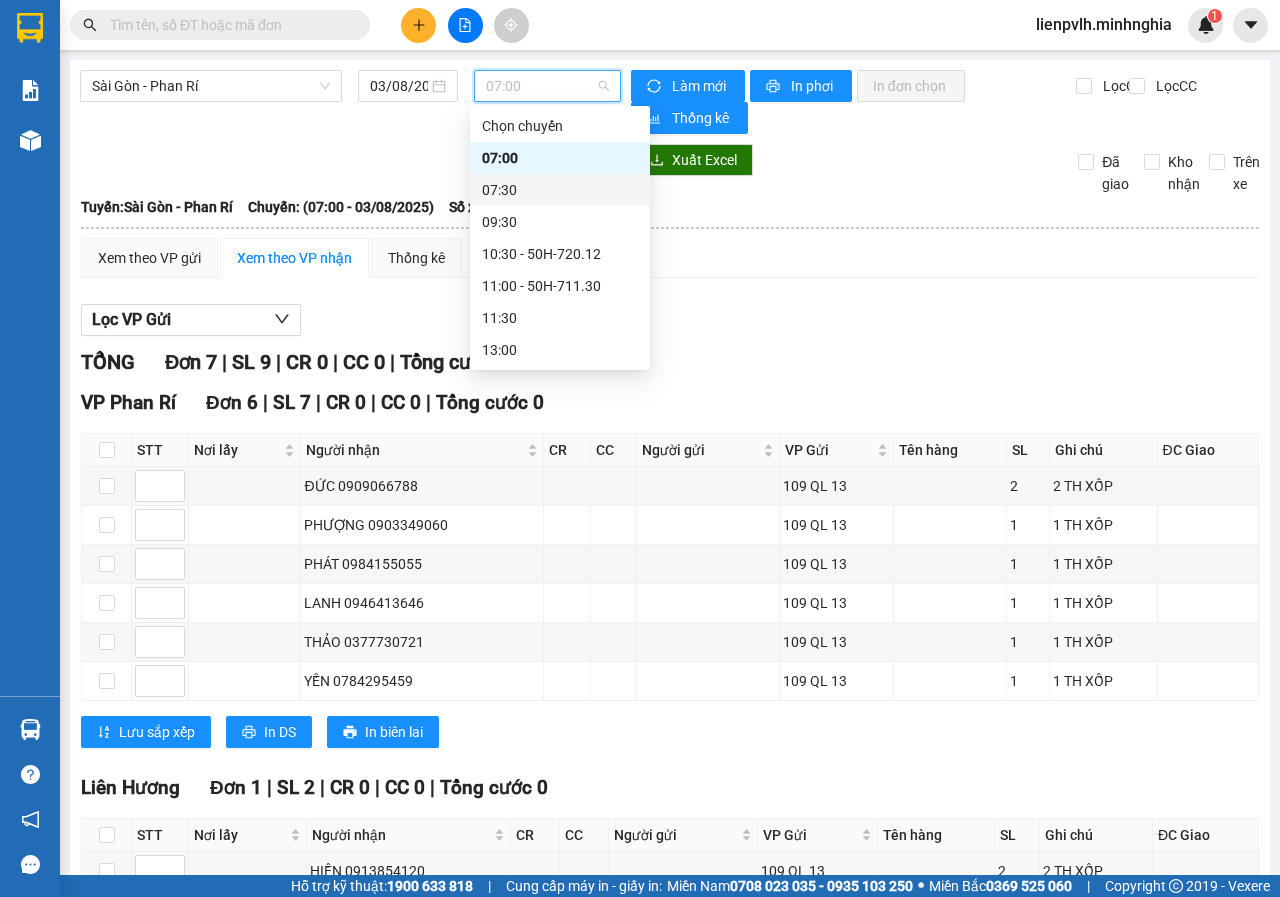 click on "07:30" at bounding box center [560, 190] 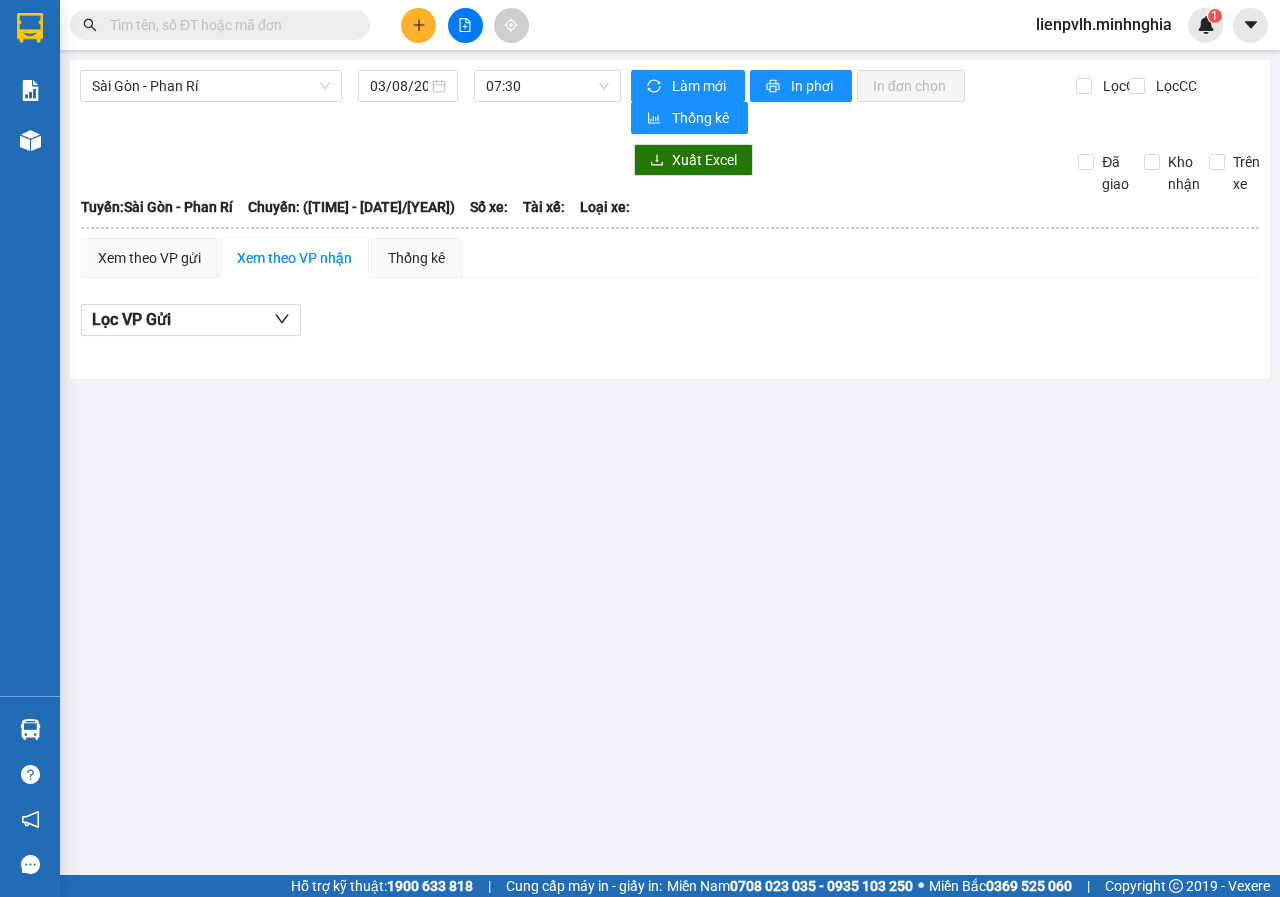 click on "Sài Gòn - Phan Rí 03/08/2025 07:30" at bounding box center (350, 102) 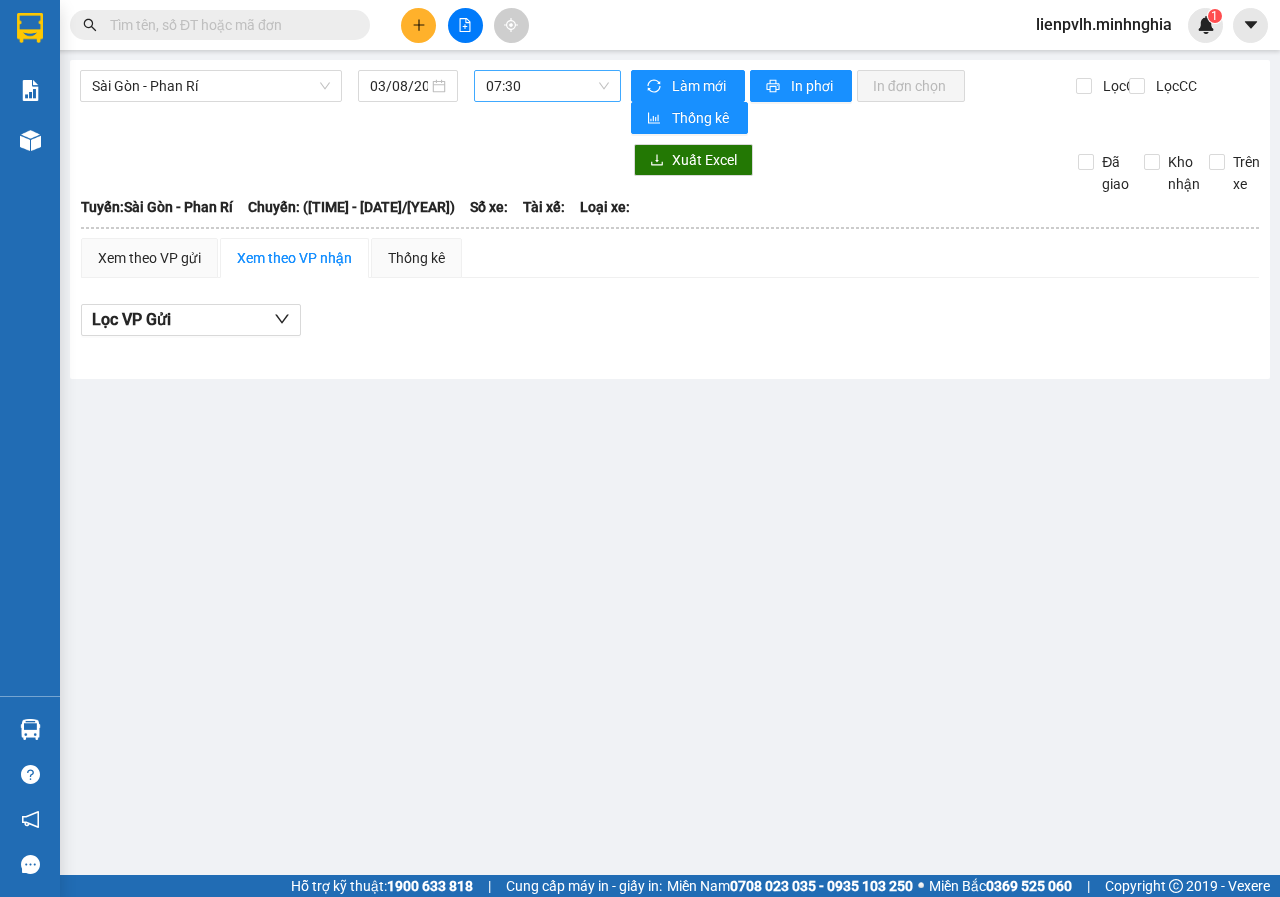 click on "07:30" at bounding box center [547, 86] 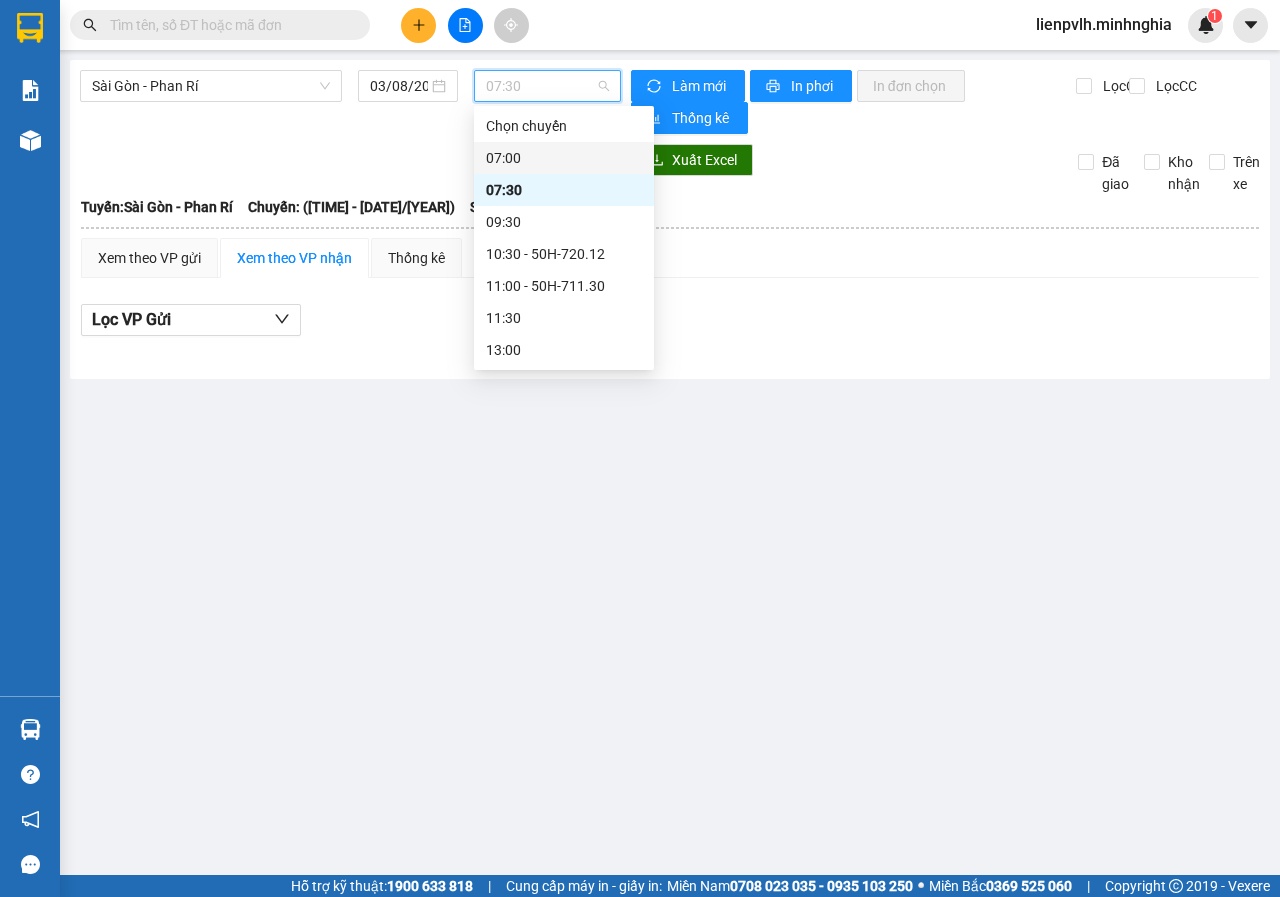 click on "07:00" at bounding box center (564, 158) 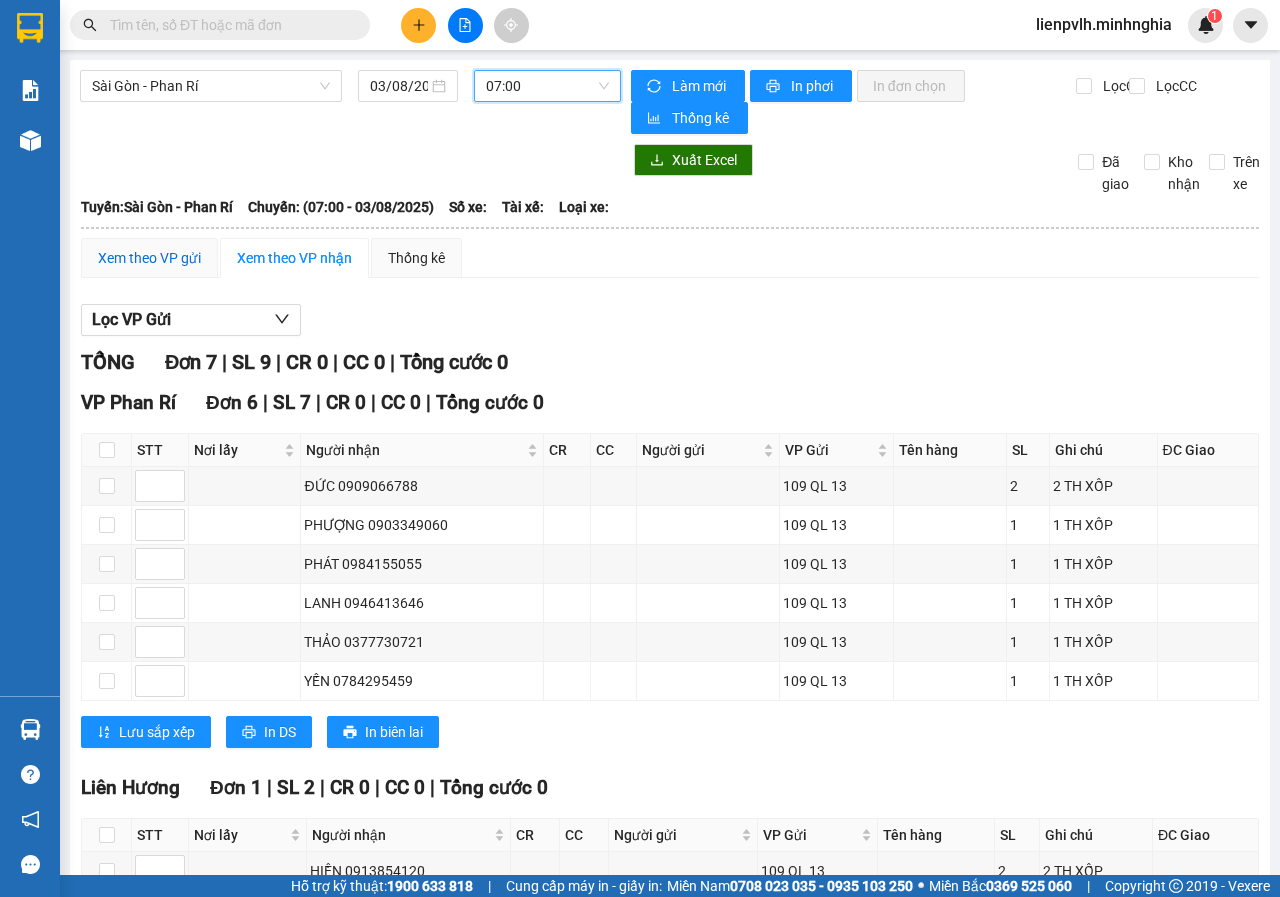 click on "Xem theo VP gửi" at bounding box center (149, 258) 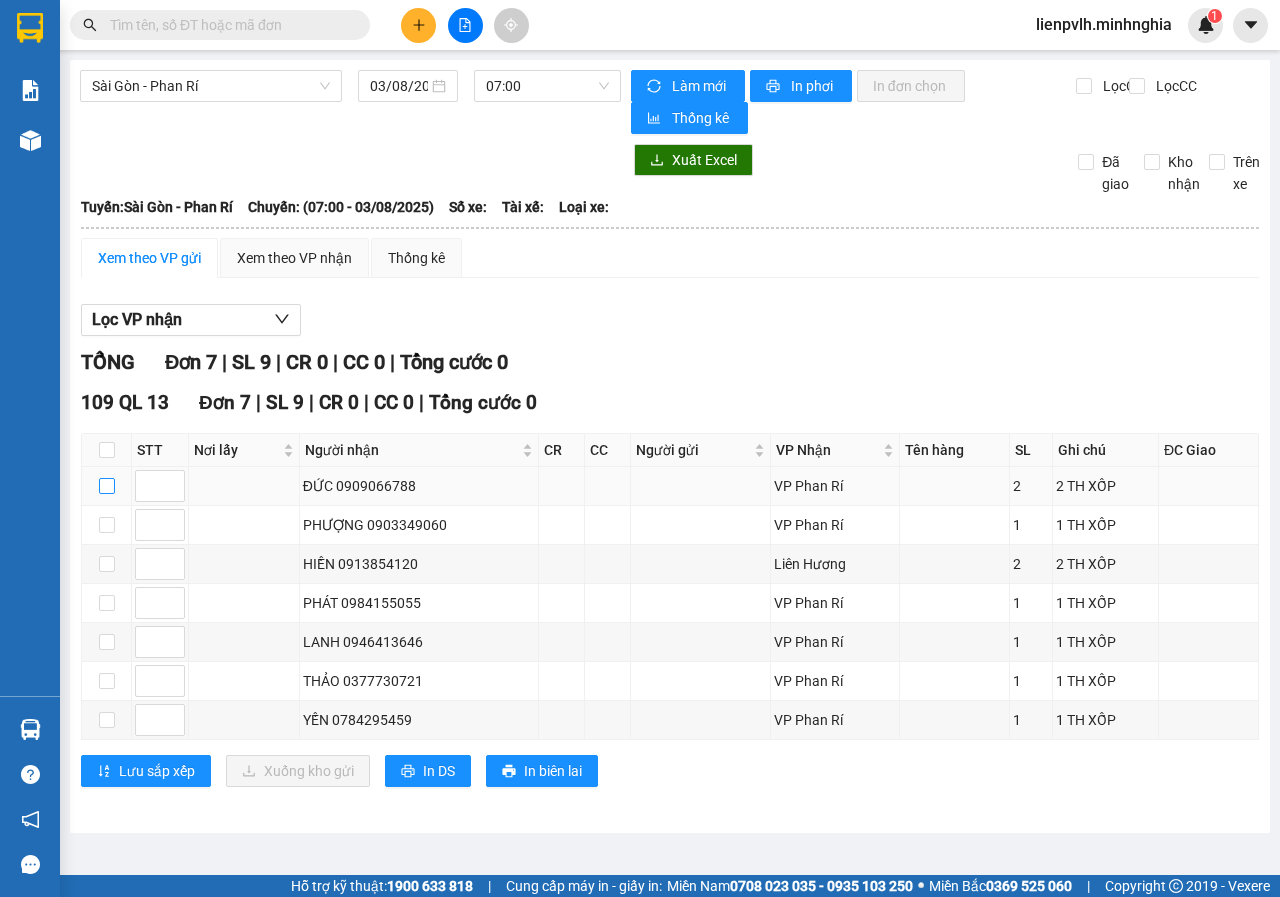 click at bounding box center (107, 486) 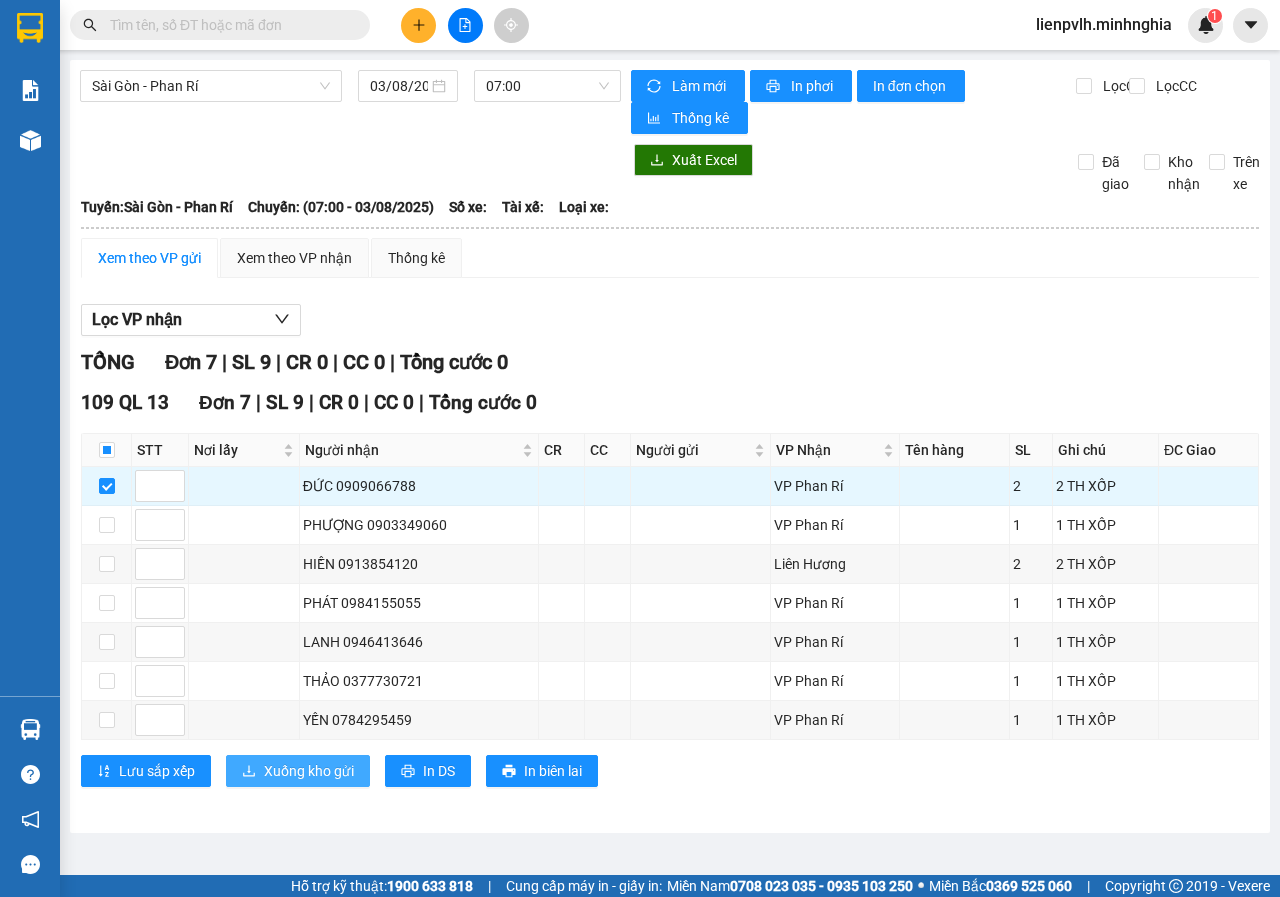 click on "Xuống kho gửi" at bounding box center (309, 771) 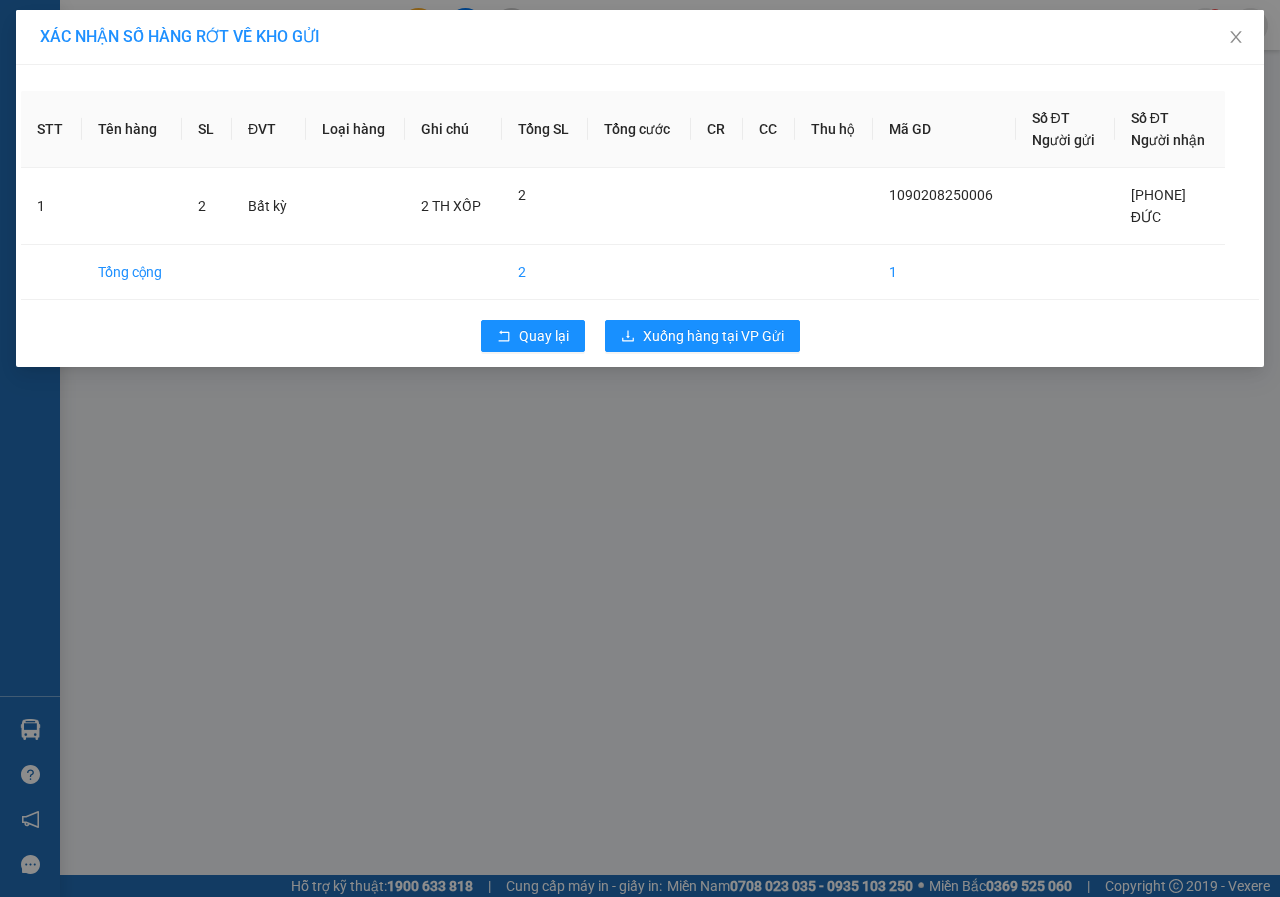click at bounding box center [717, 272] 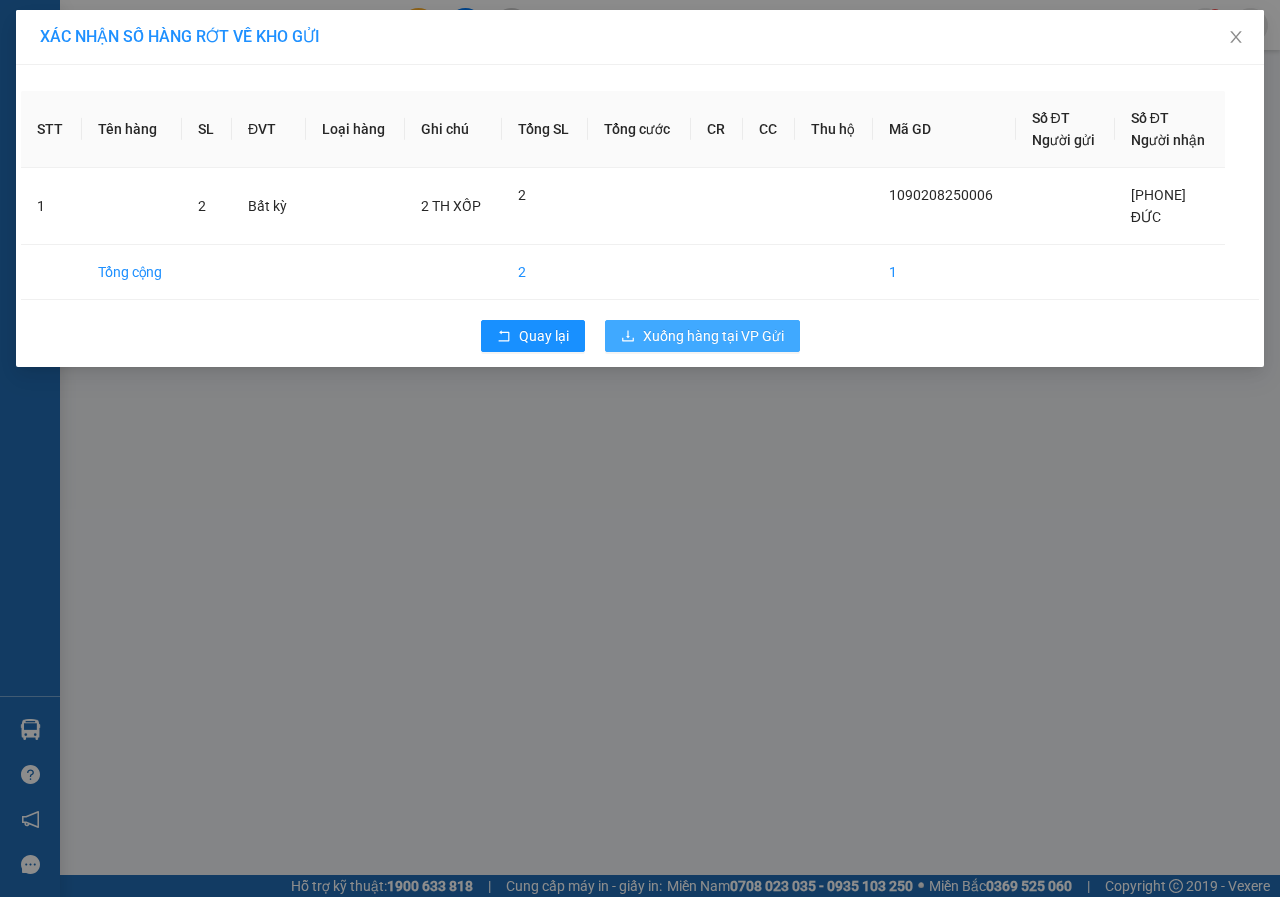 click on "Xuống hàng tại VP Gửi" at bounding box center (713, 336) 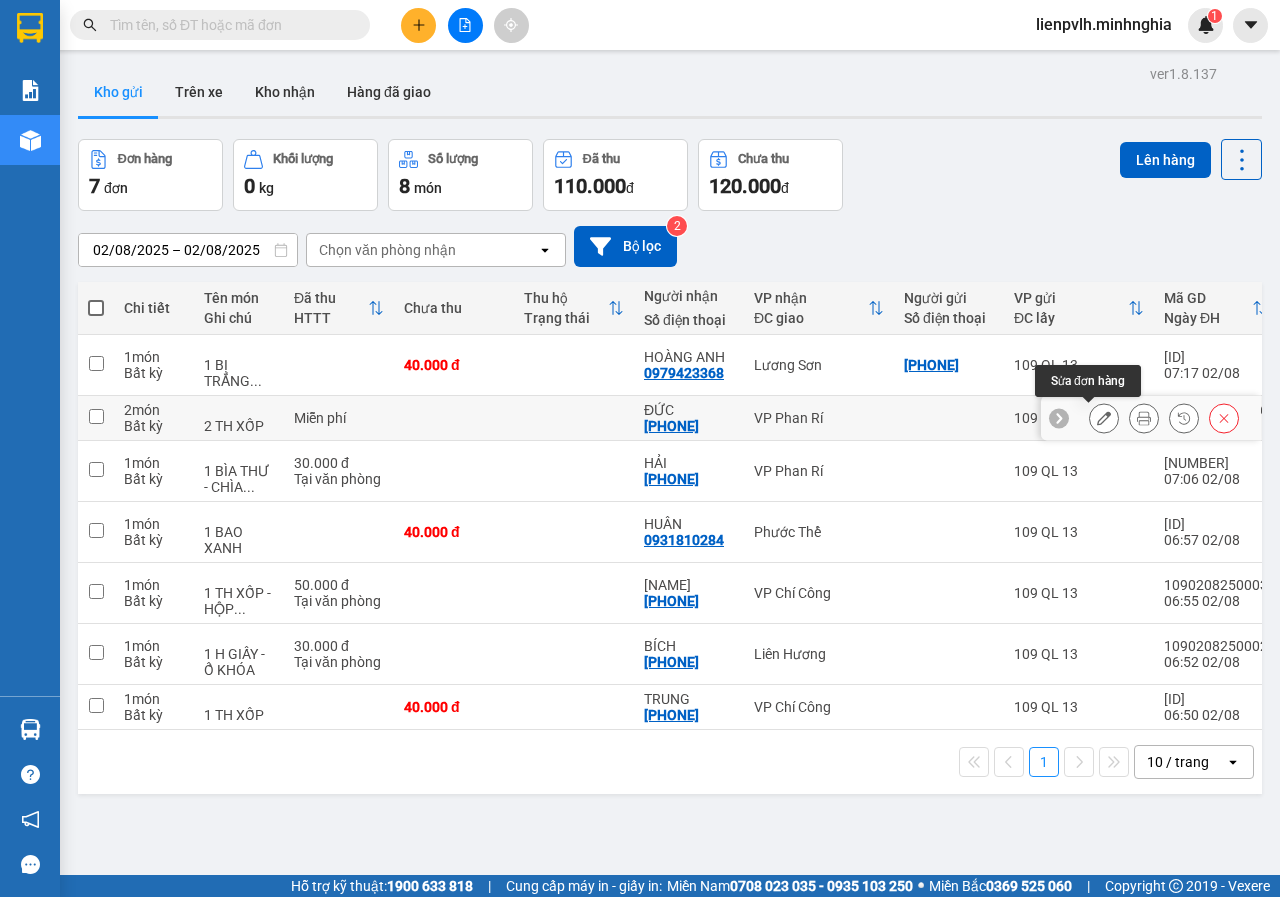 click 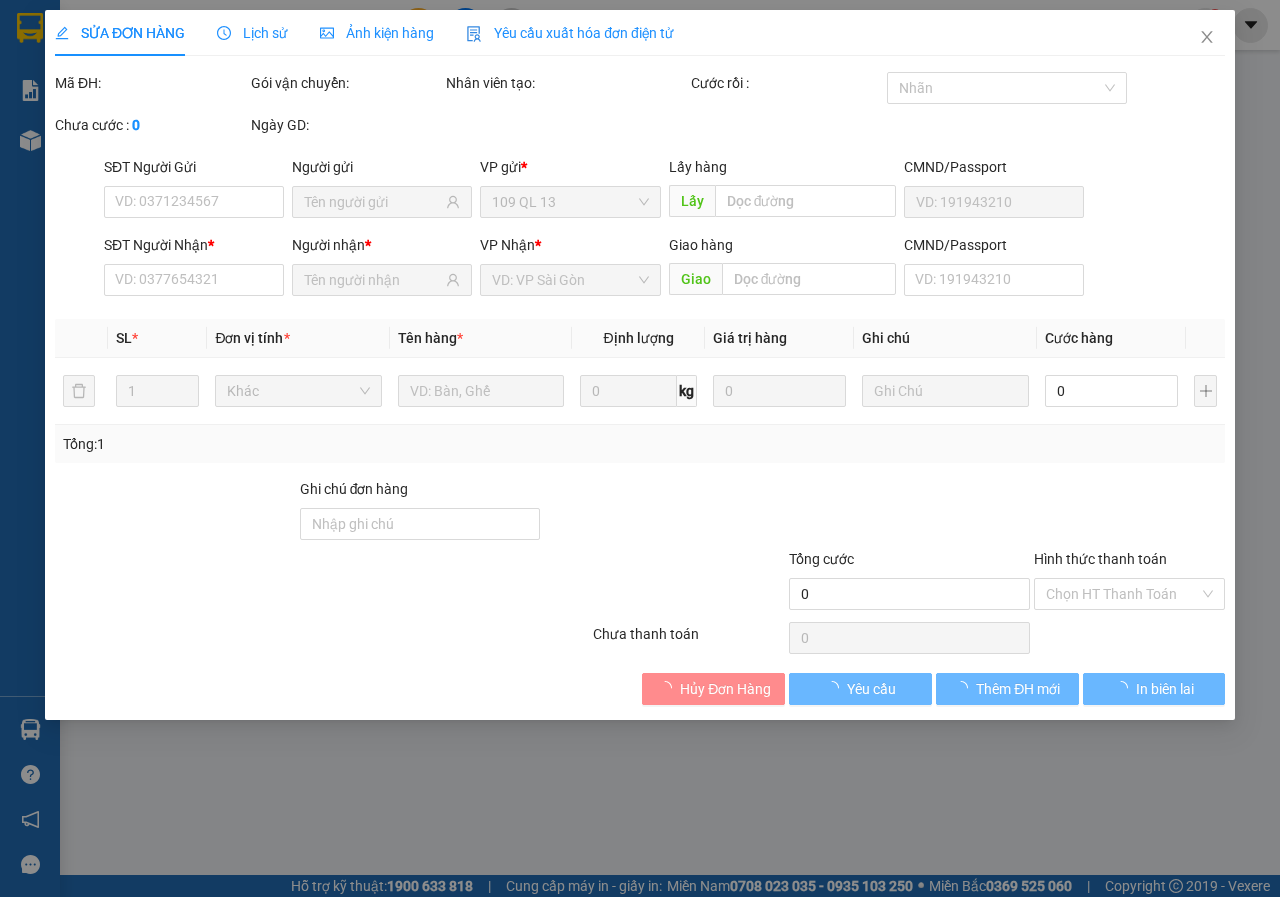 type on "[PHONE]" 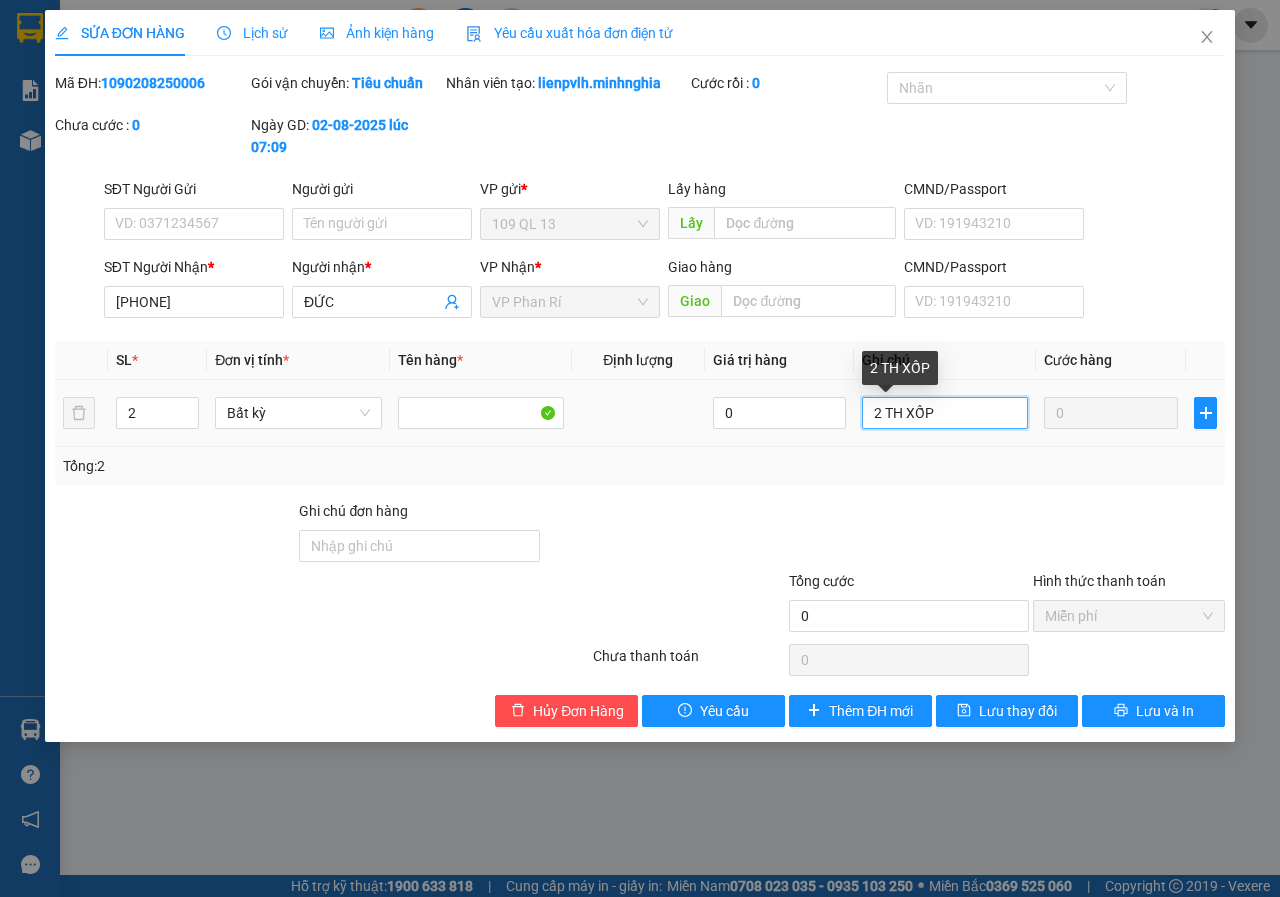 click on "2 TH XỐP" at bounding box center [945, 413] 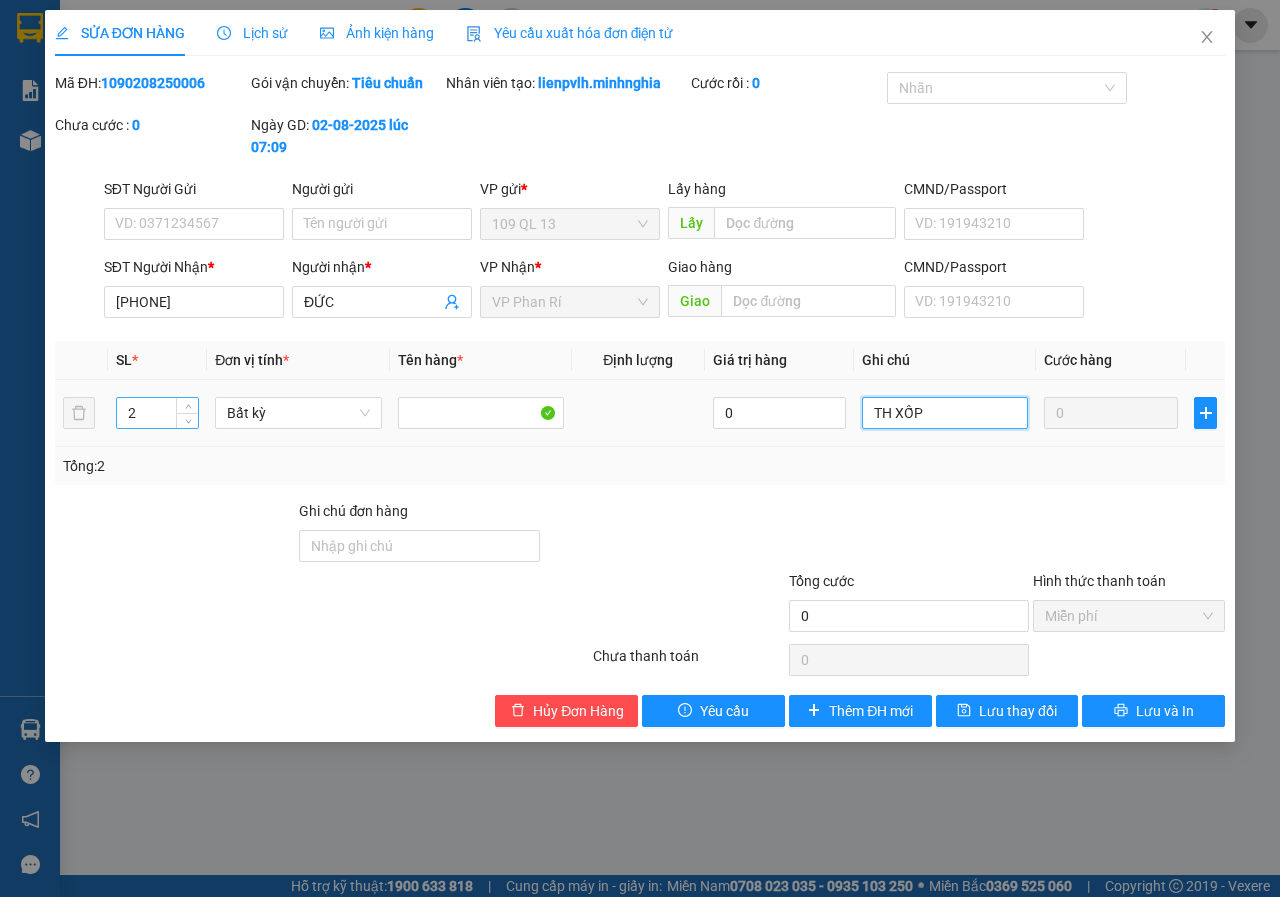 type on "TH XỐP" 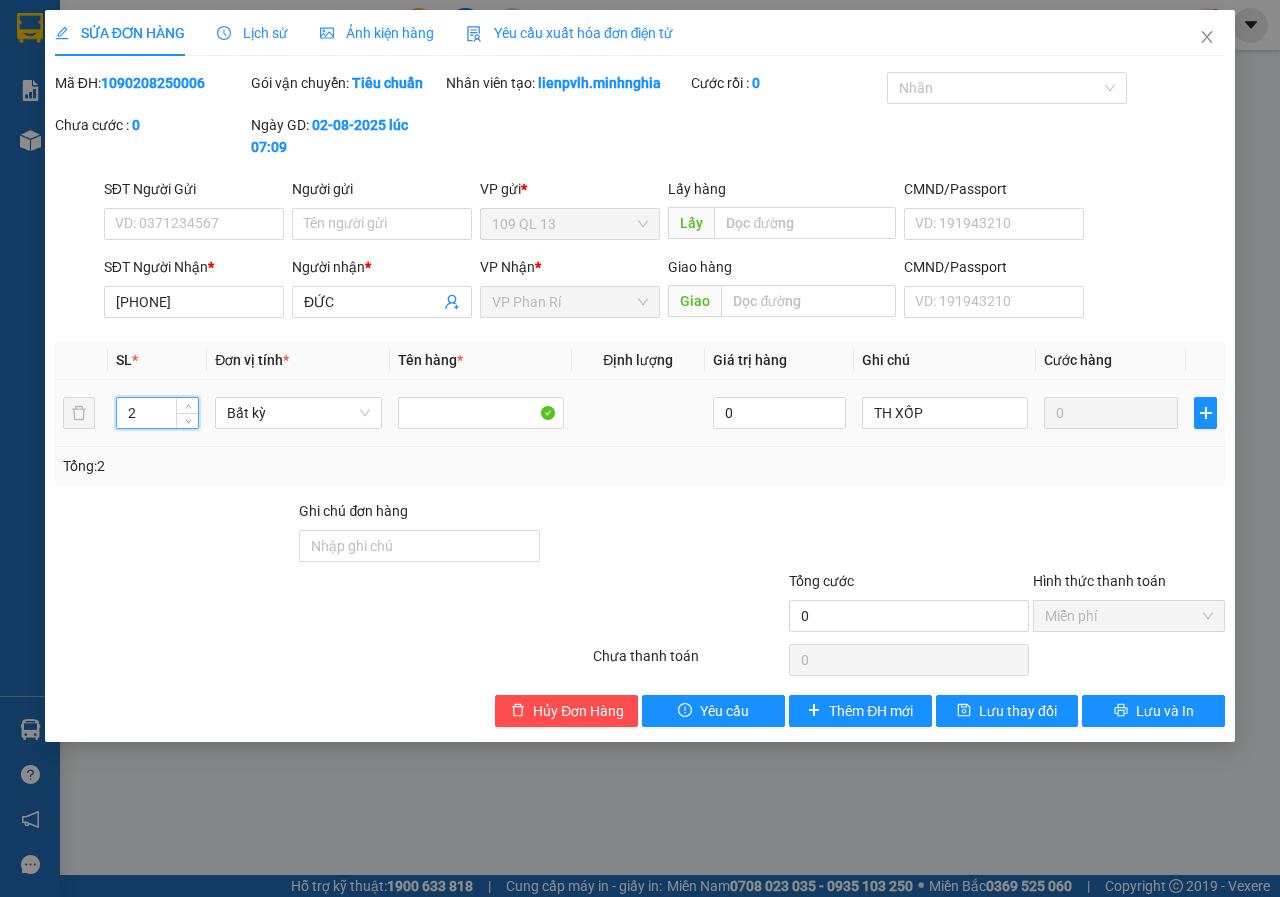 drag, startPoint x: 162, startPoint y: 412, endPoint x: 157, endPoint y: 396, distance: 16.763054 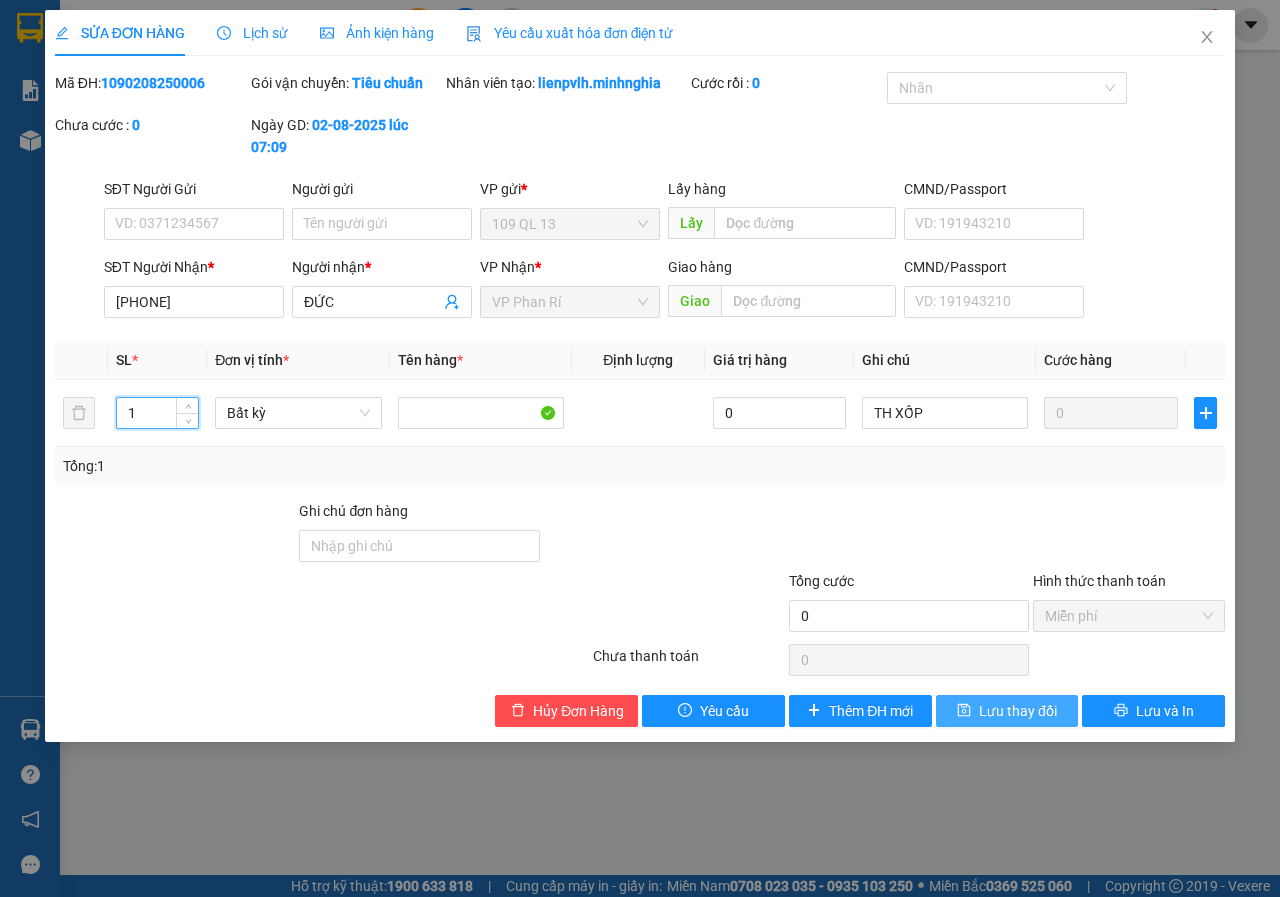 type on "1" 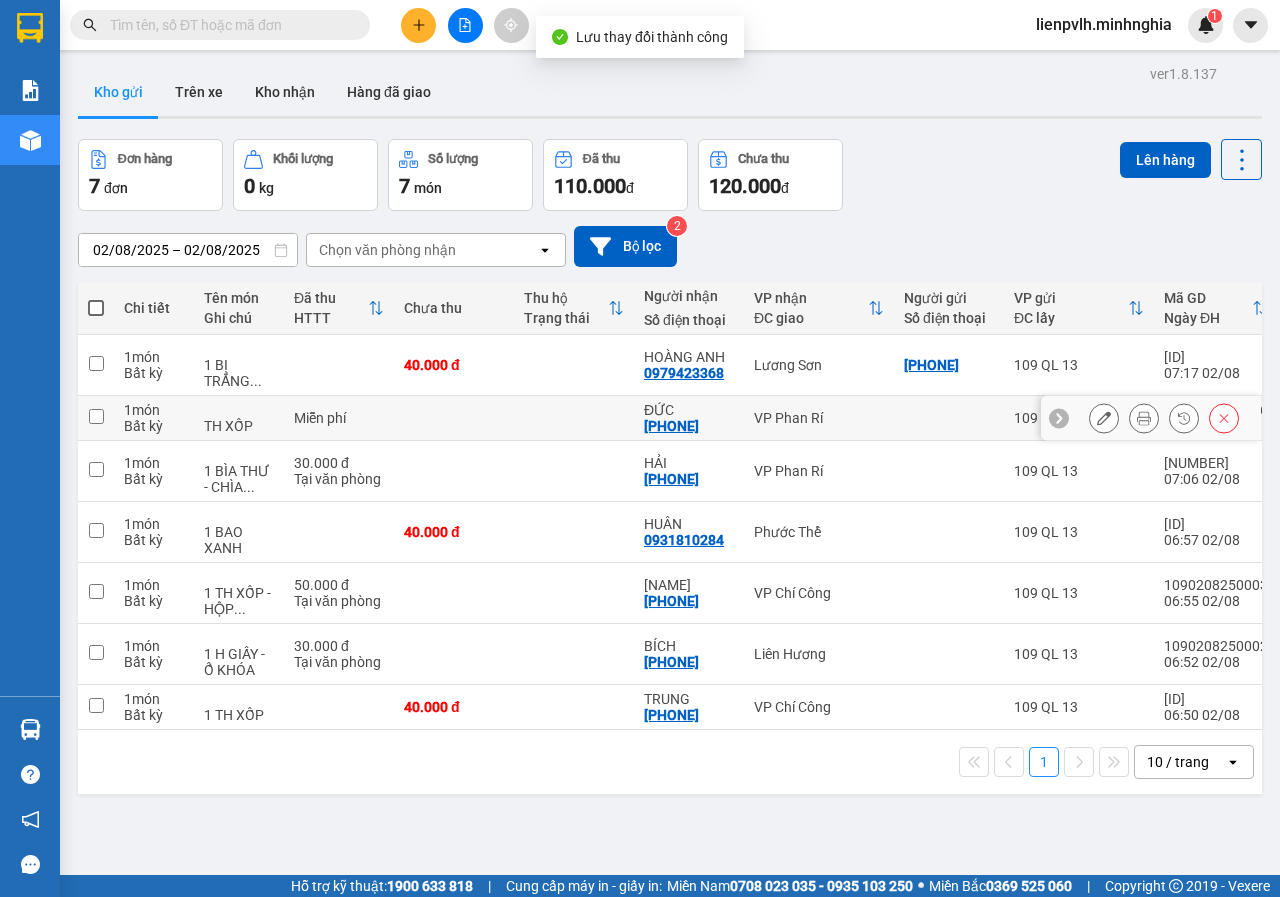 click 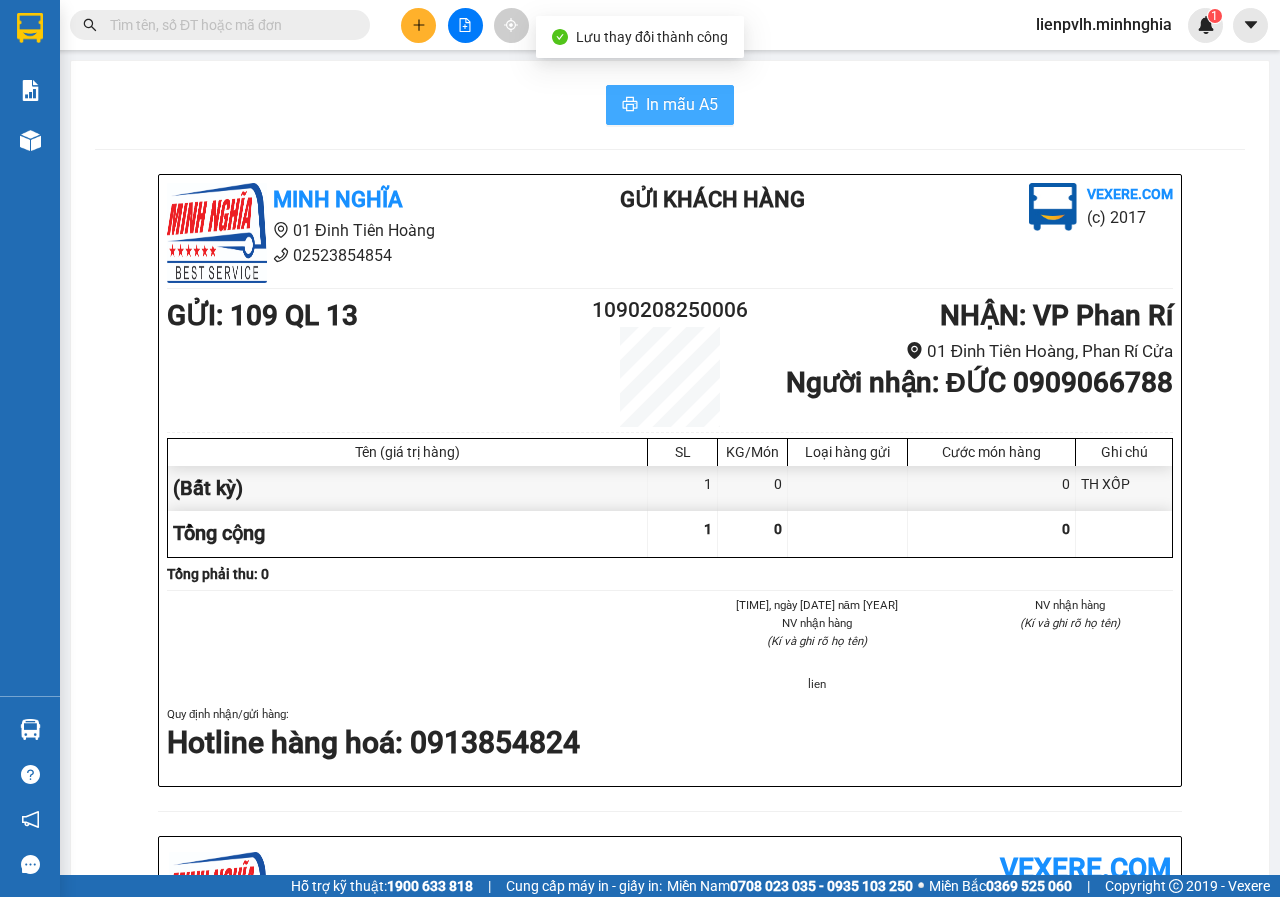 click on "In mẫu A5" at bounding box center [682, 104] 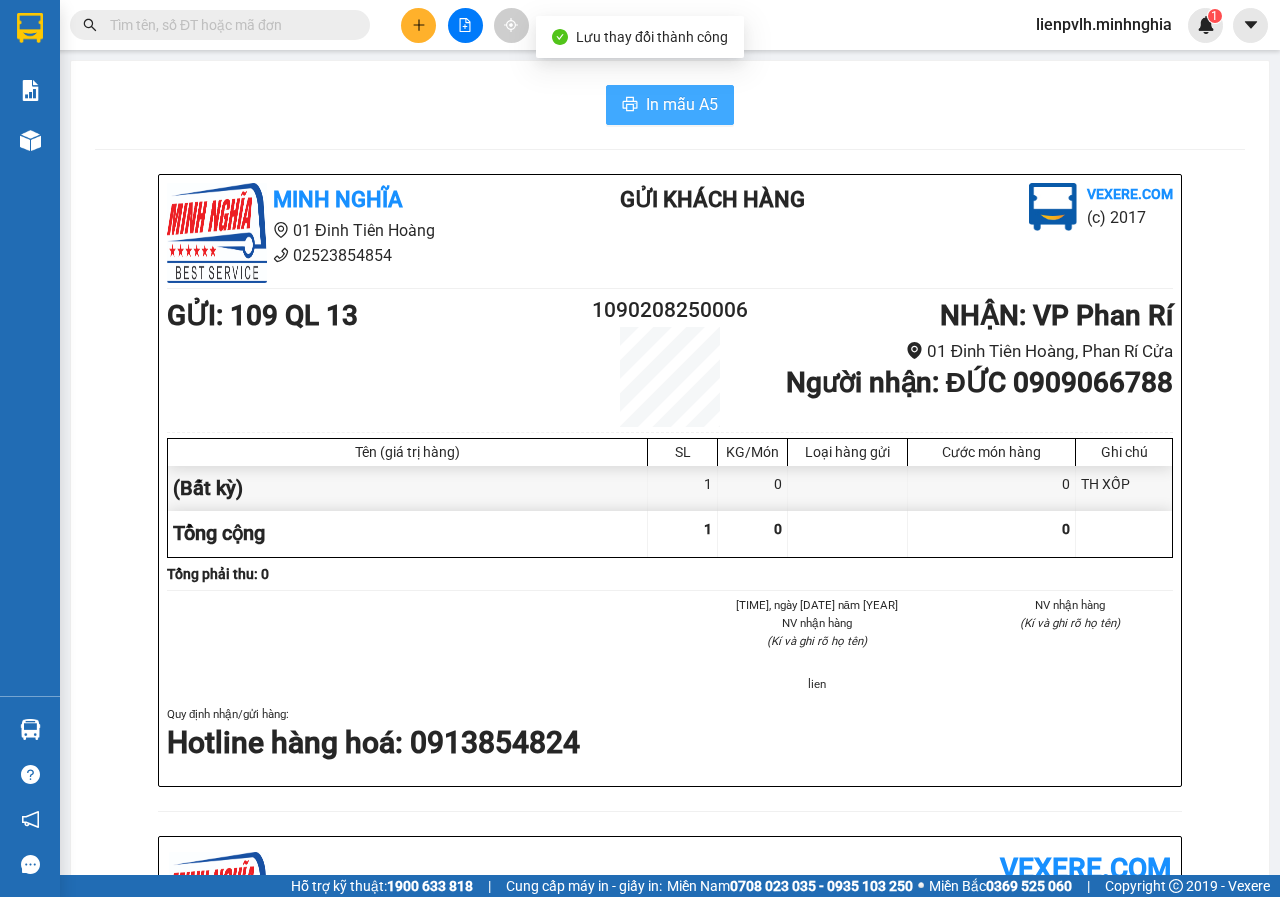 scroll, scrollTop: 0, scrollLeft: 0, axis: both 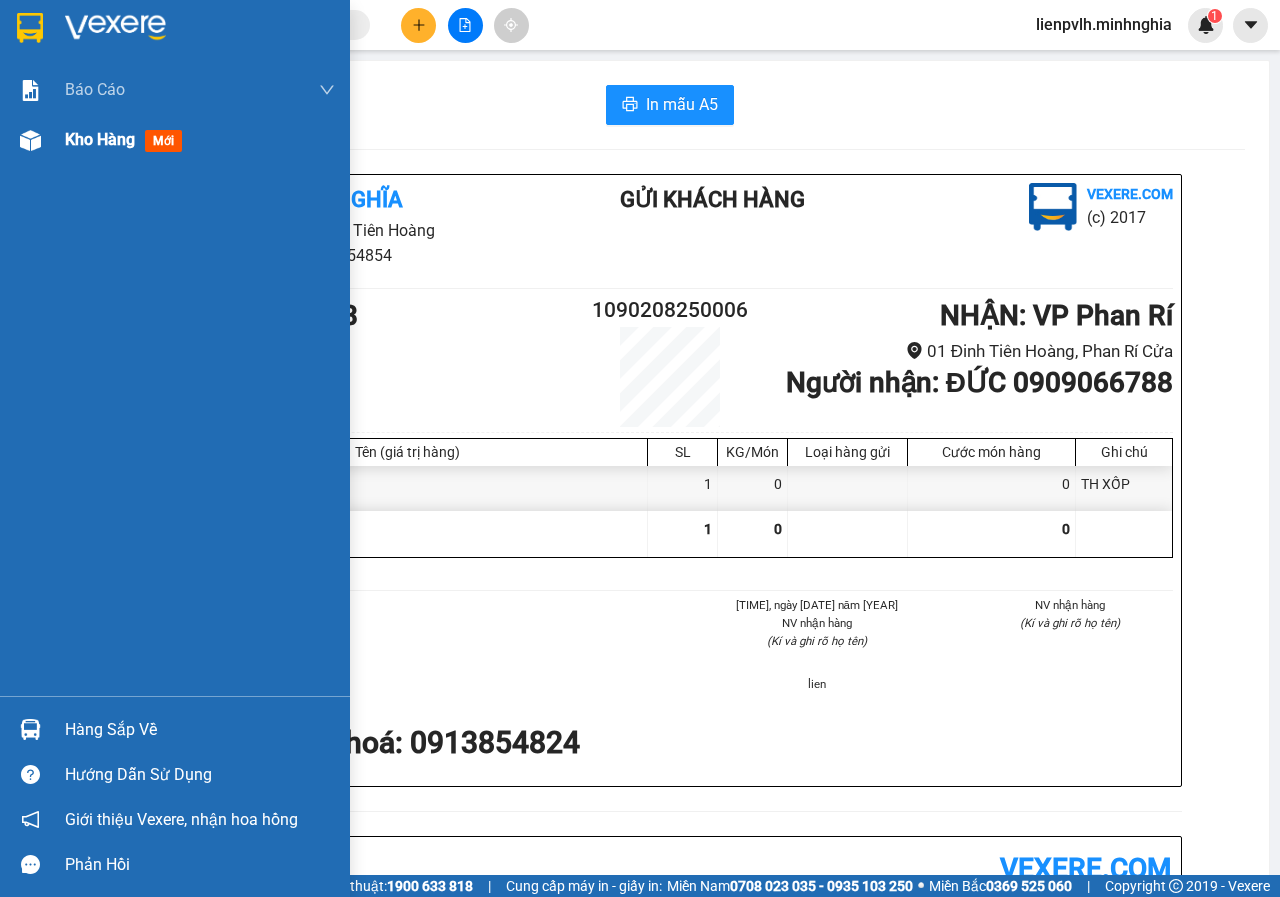 click on "Kho hàng" at bounding box center [100, 139] 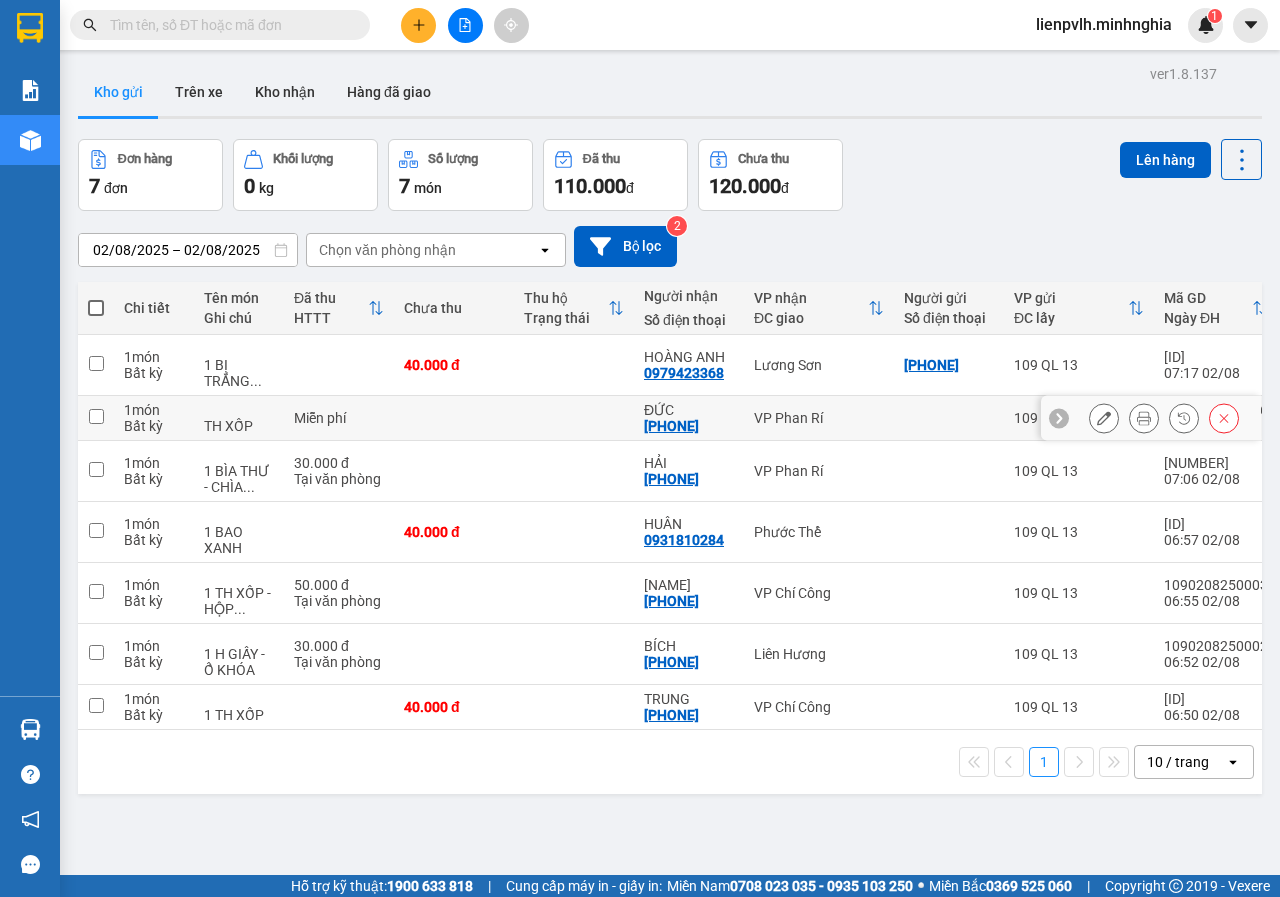 click on "ĐỨC" at bounding box center [689, 410] 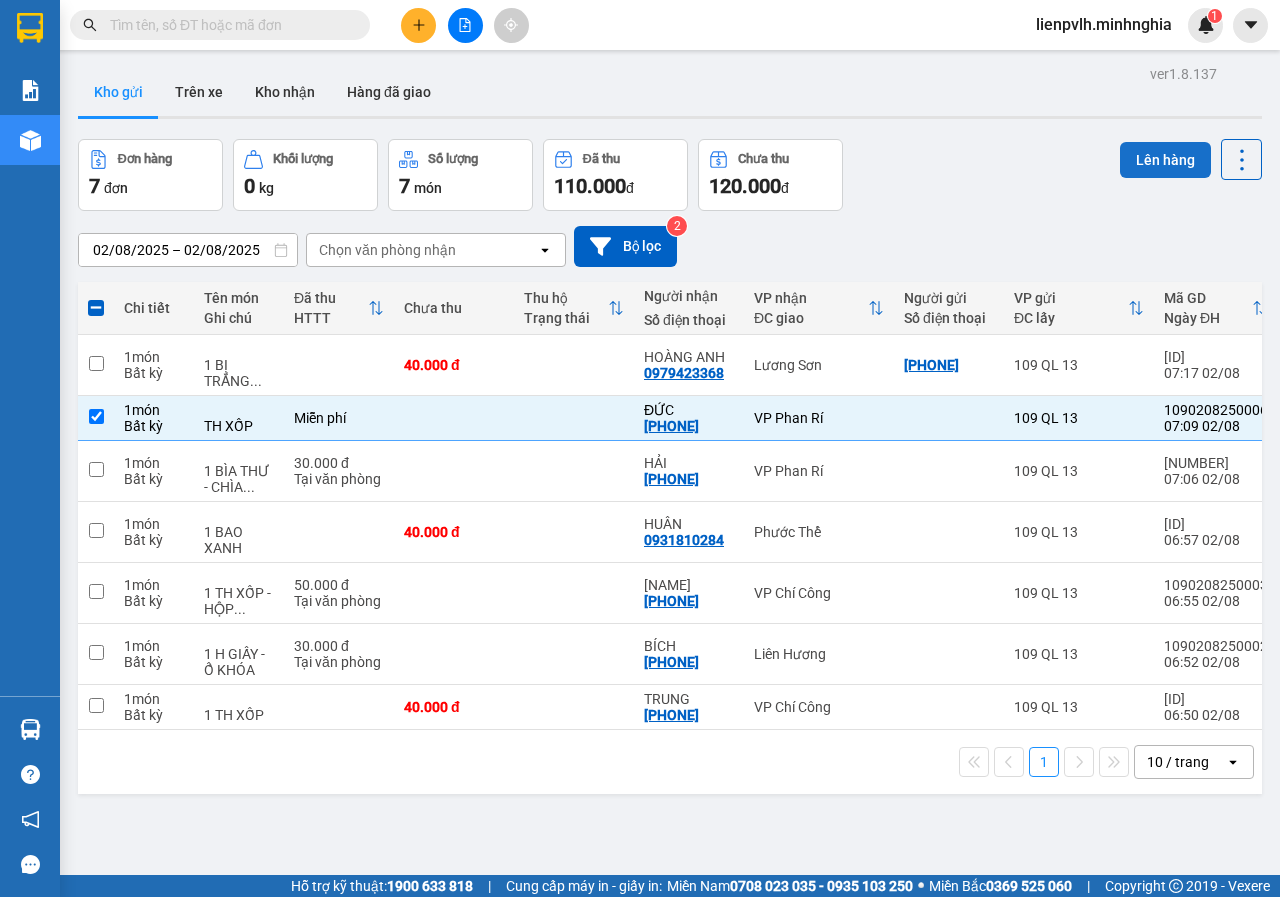 click on "Lên hàng" at bounding box center [1165, 160] 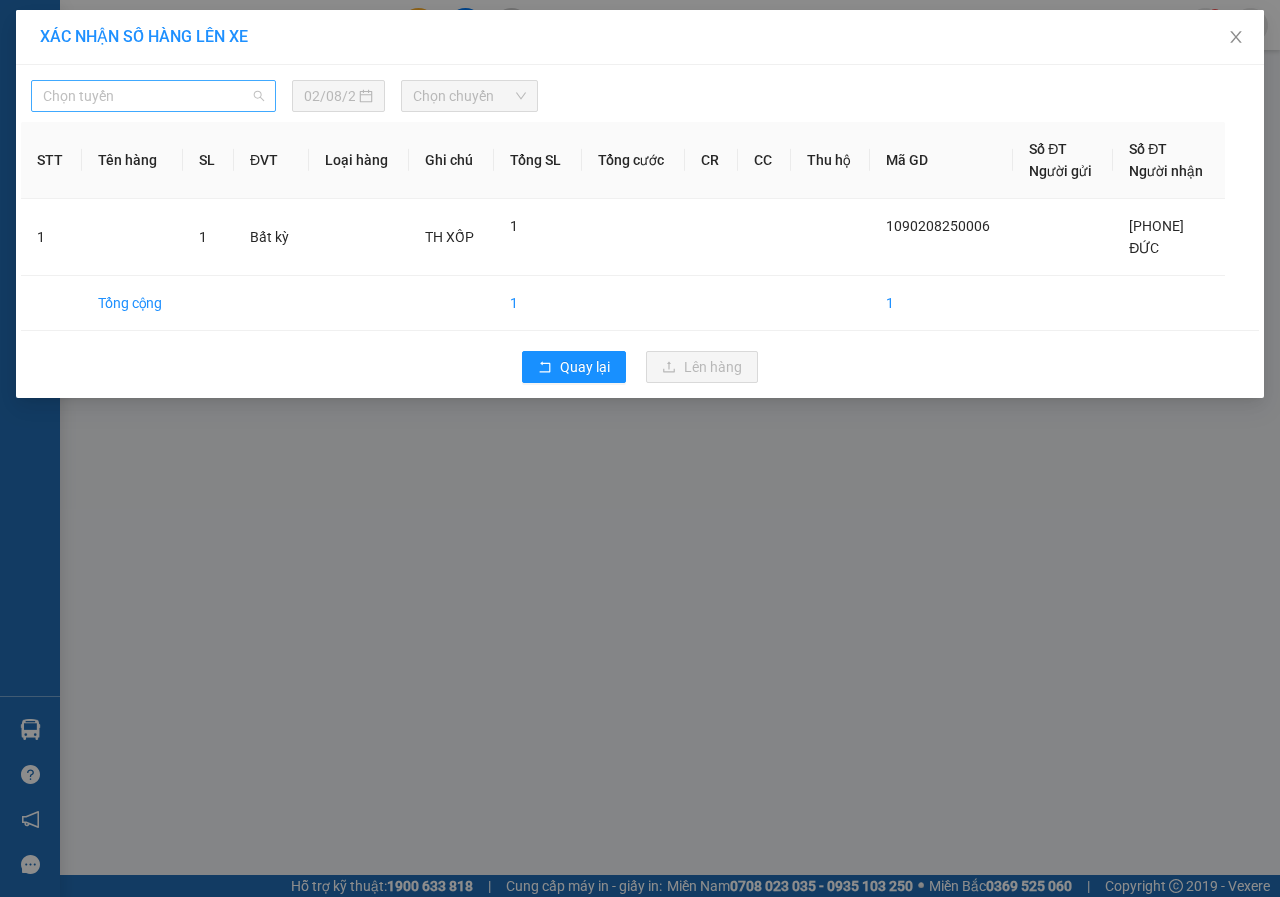 click on "Chọn tuyến" at bounding box center (153, 96) 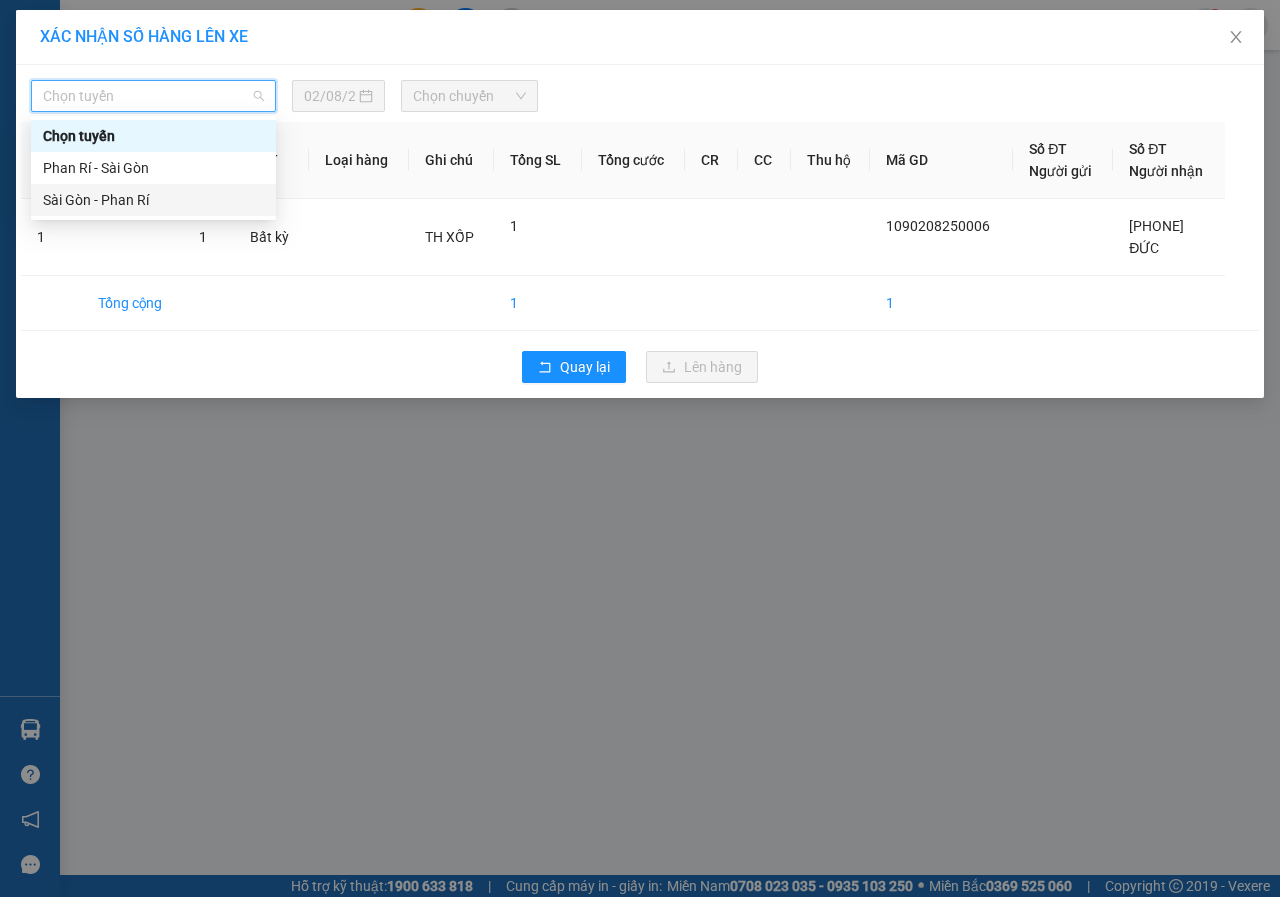 click on "Sài Gòn - Phan Rí" at bounding box center [153, 200] 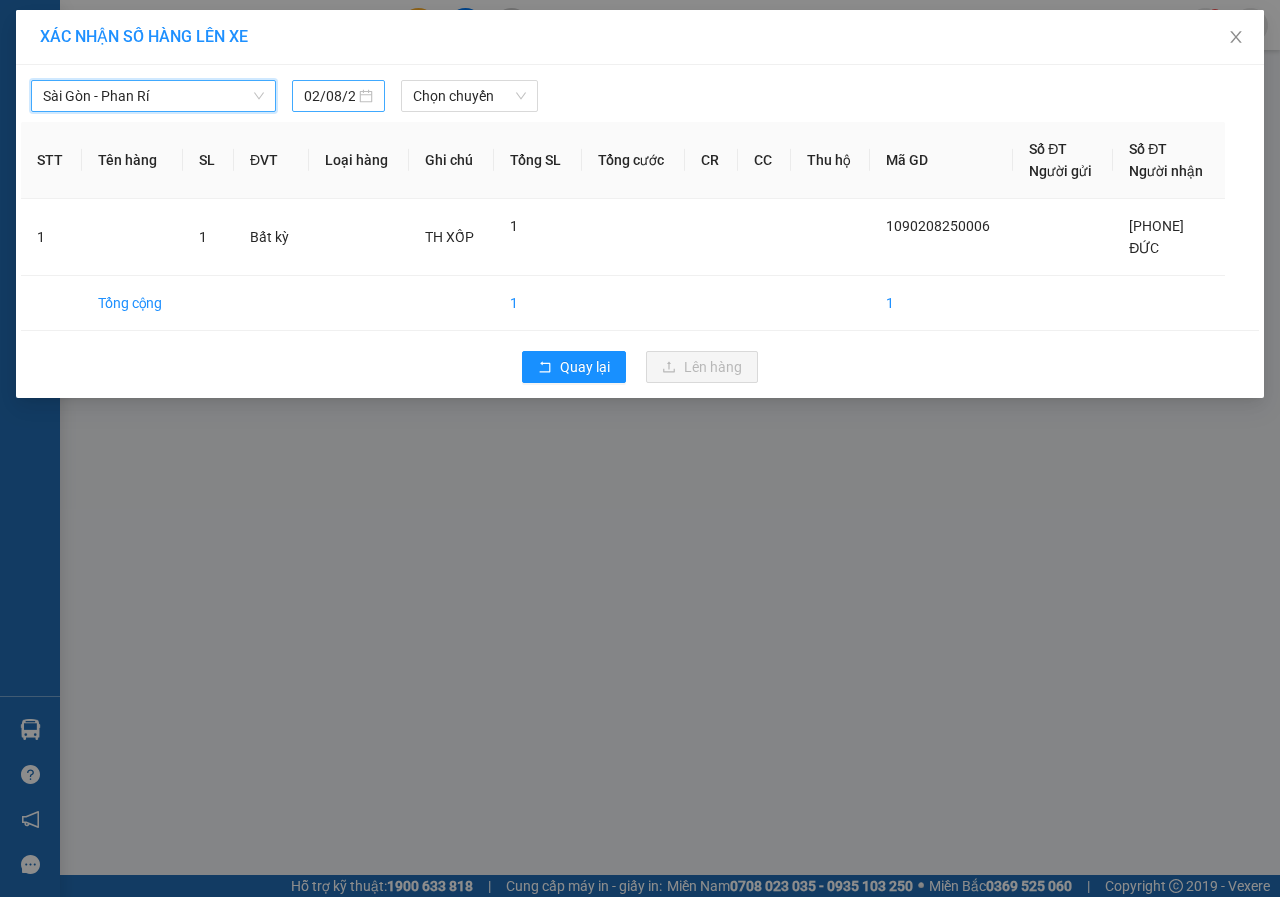click on "02/08/2025" at bounding box center (329, 96) 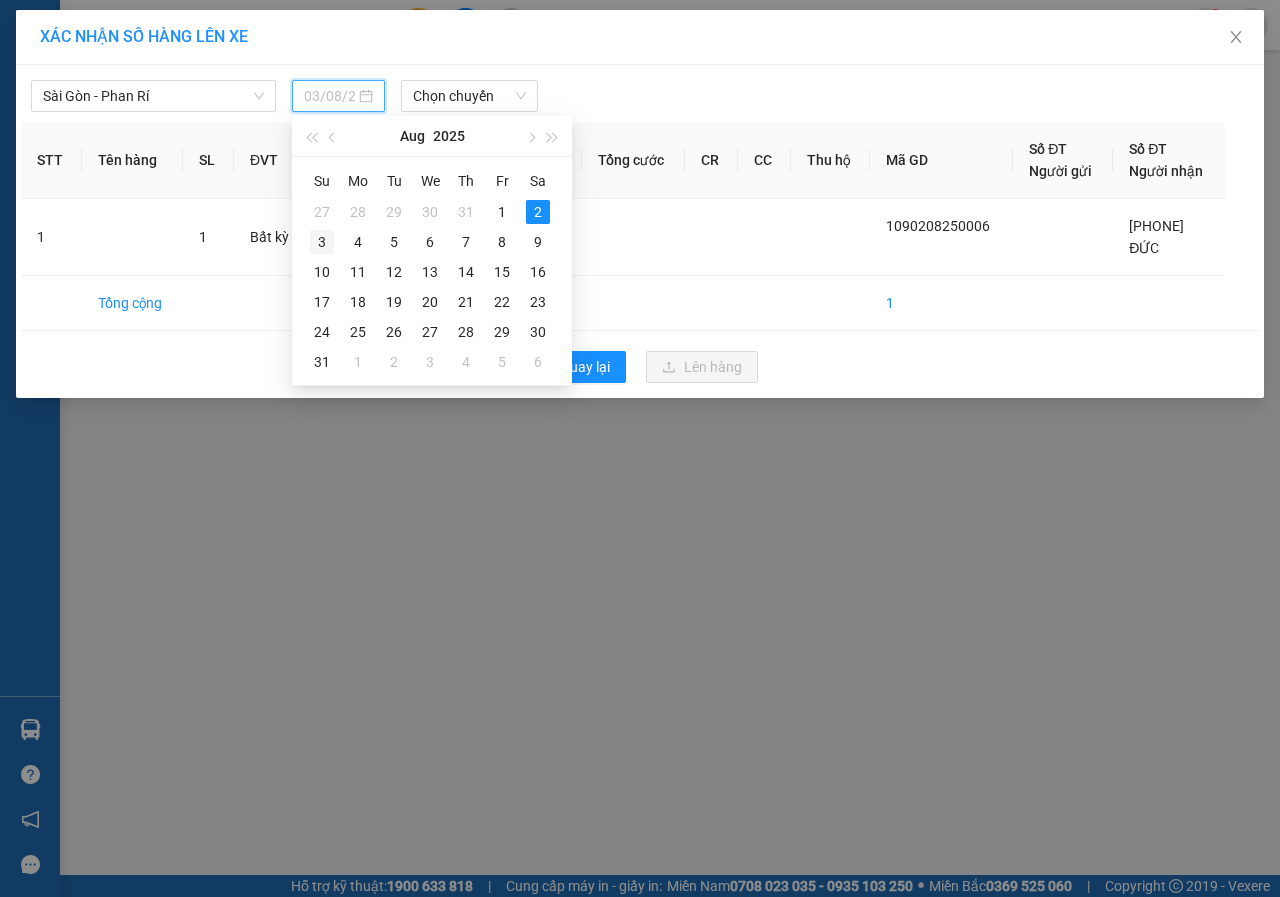click on "3" at bounding box center [322, 242] 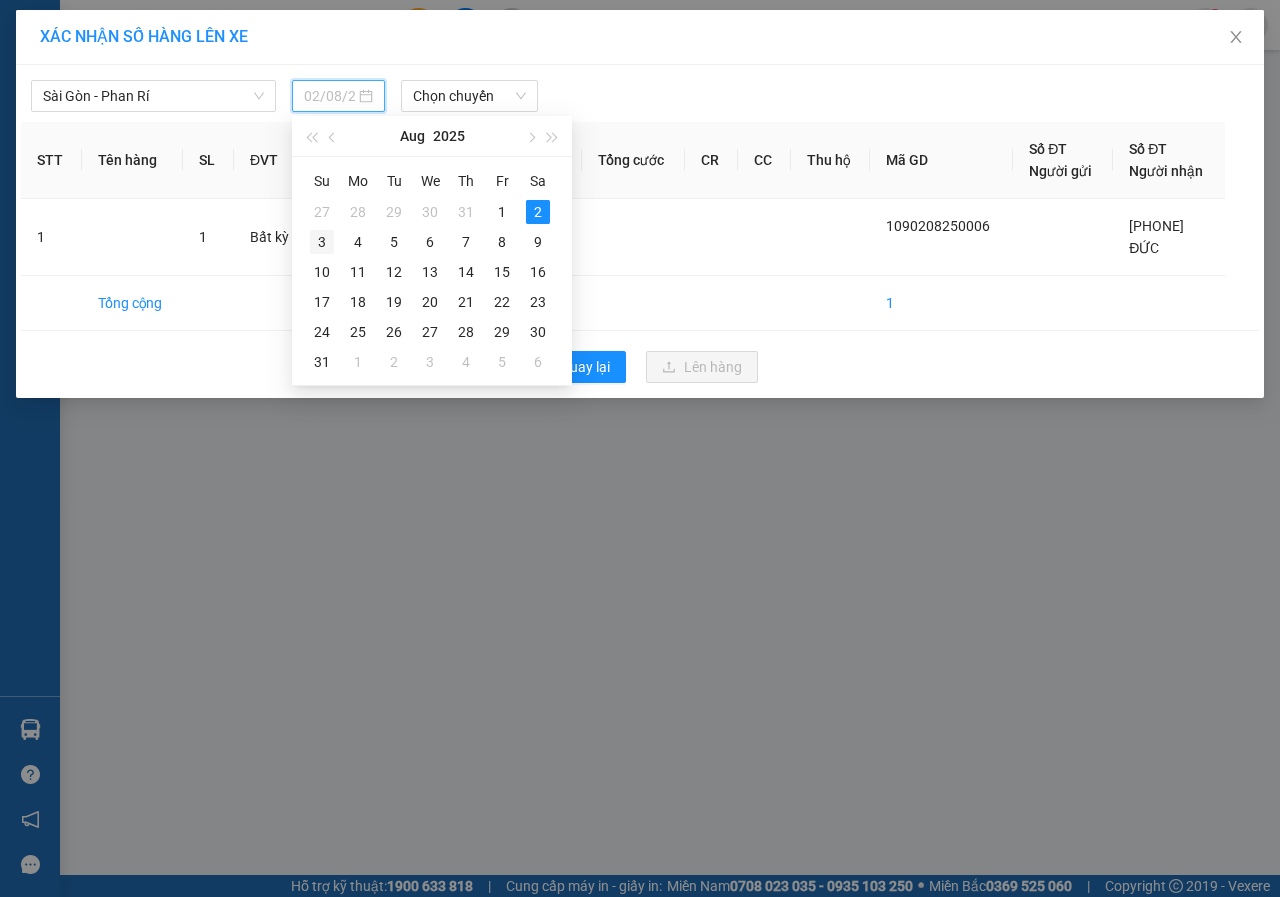 type on "03/08/2025" 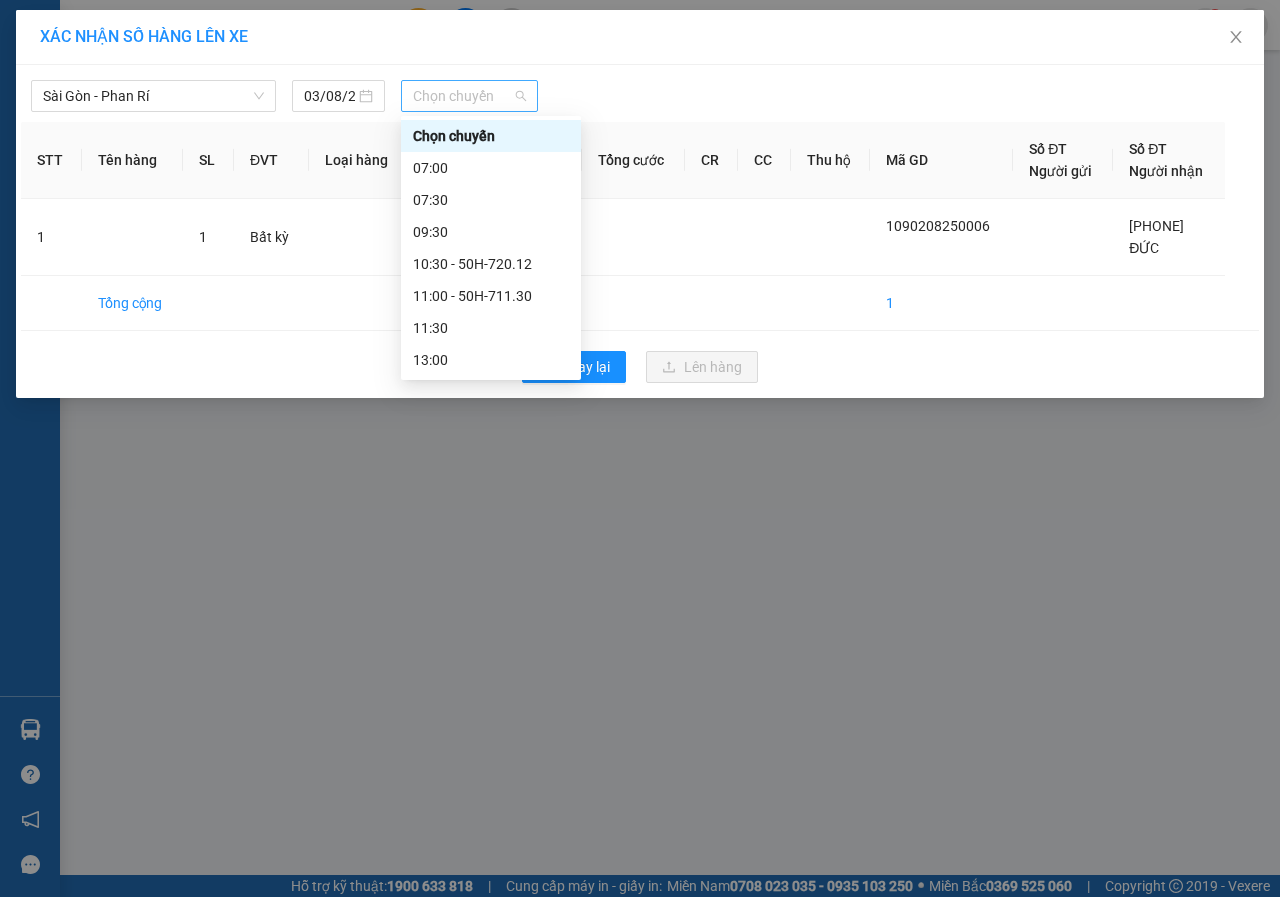 drag, startPoint x: 456, startPoint y: 383, endPoint x: 435, endPoint y: 98, distance: 285.77264 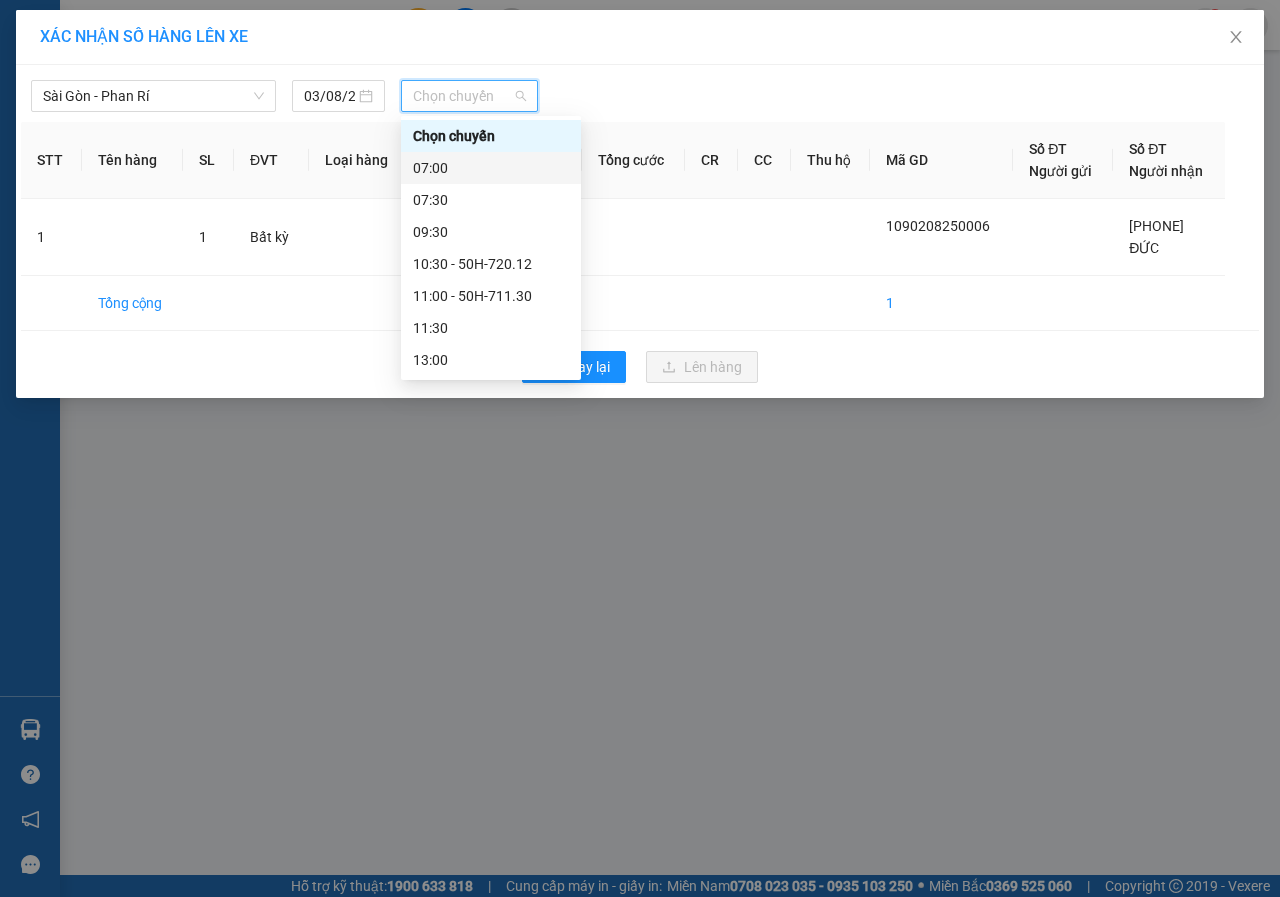 click on "07:00" at bounding box center (491, 168) 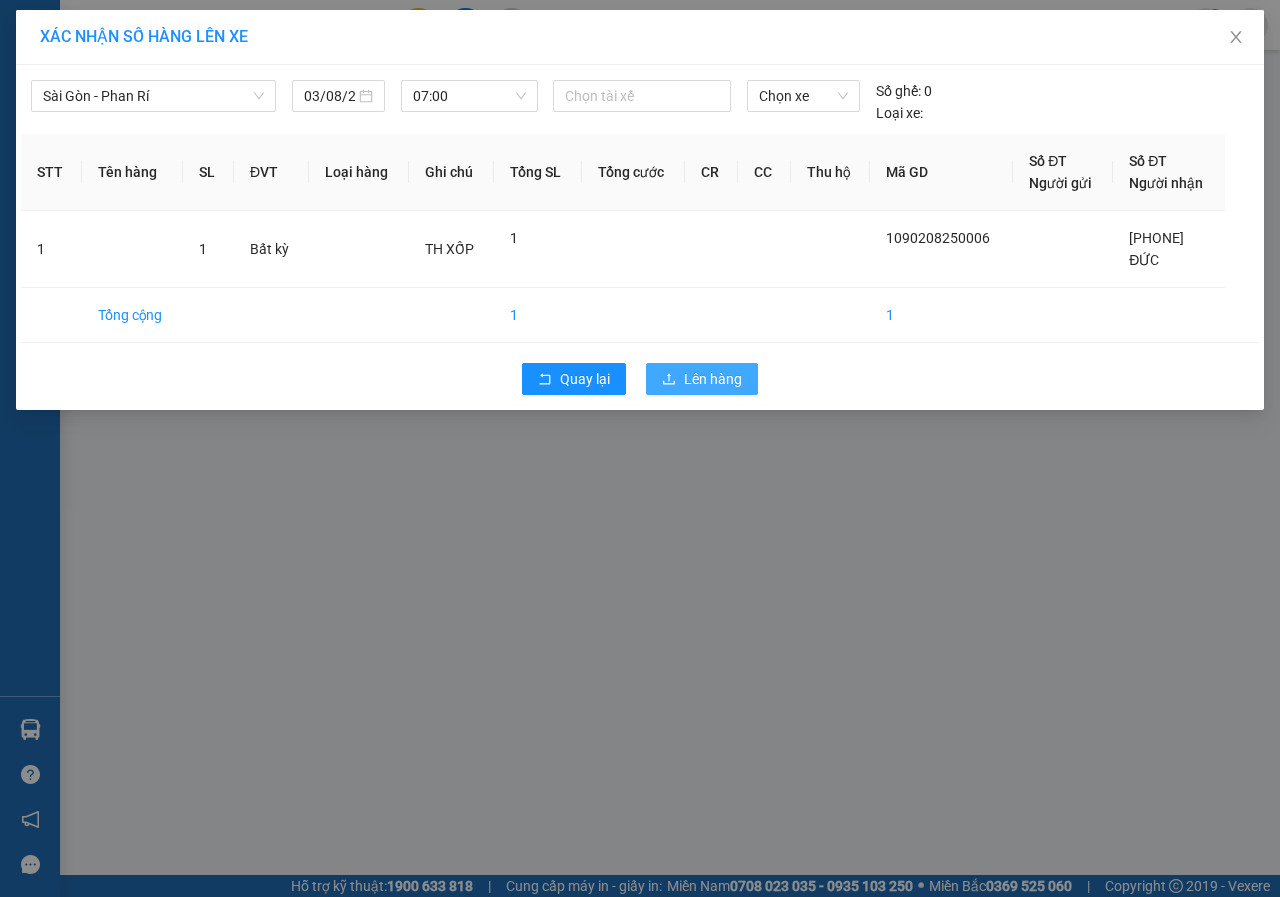 click on "Lên hàng" at bounding box center [702, 379] 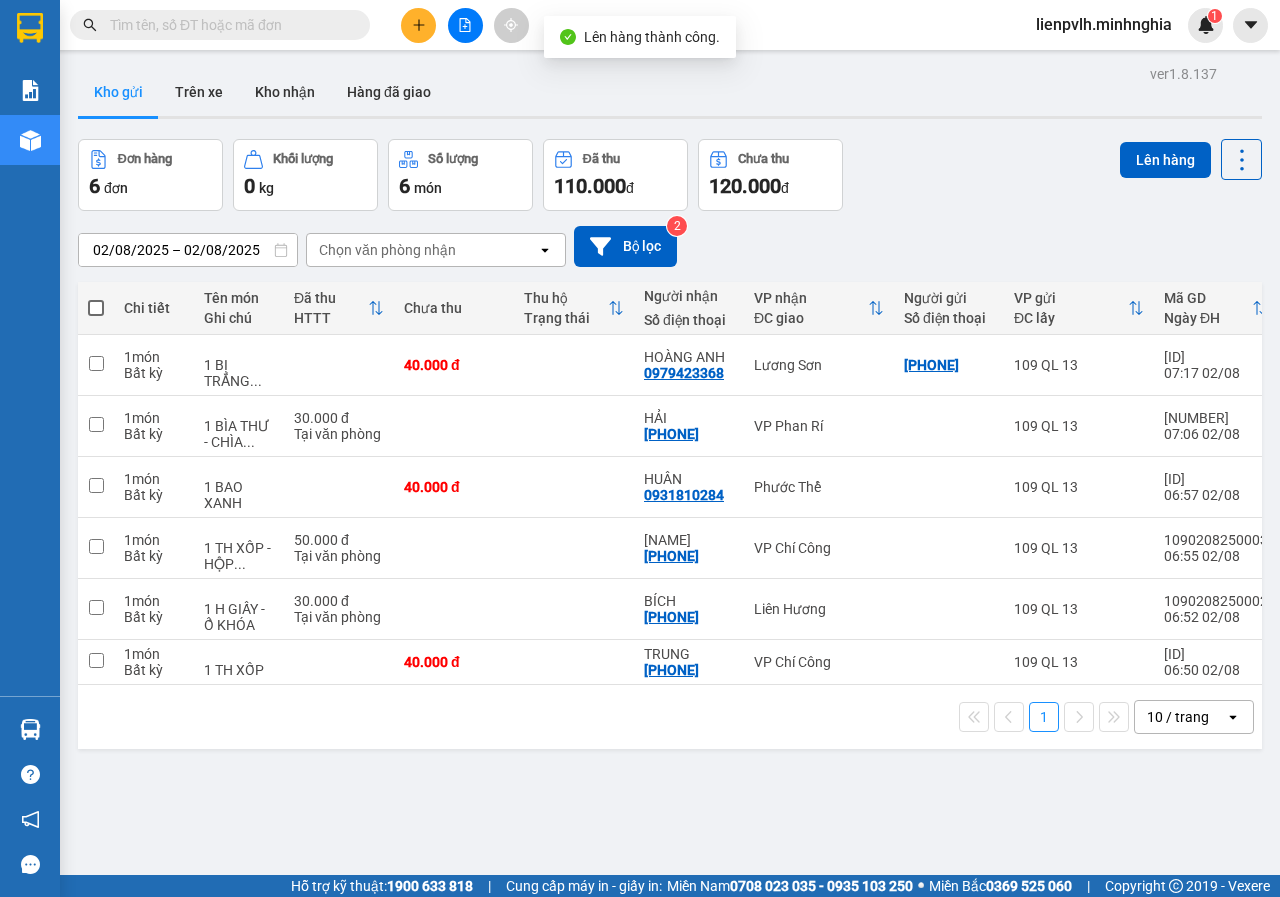 click on "02/08/2025 – 02/08/2025 Press the down arrow key to interact with the calendar and select a date. Press the escape button to close the calendar. Selected date range is from 02/08/2025 to 02/08/2025. Chọn văn phòng nhận open Bộ lọc 2" at bounding box center (670, 246) 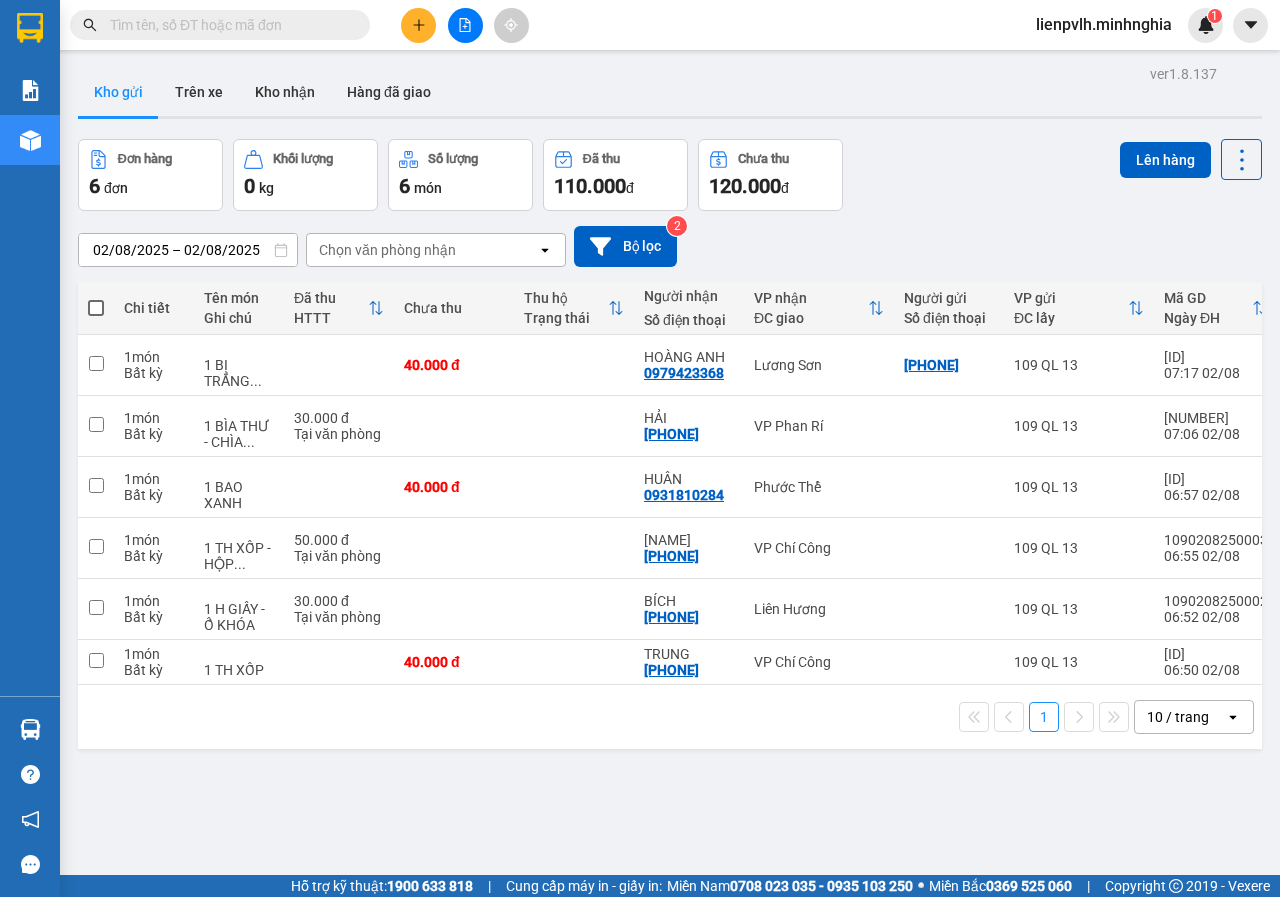 drag, startPoint x: 920, startPoint y: 227, endPoint x: 436, endPoint y: 22, distance: 525.6244 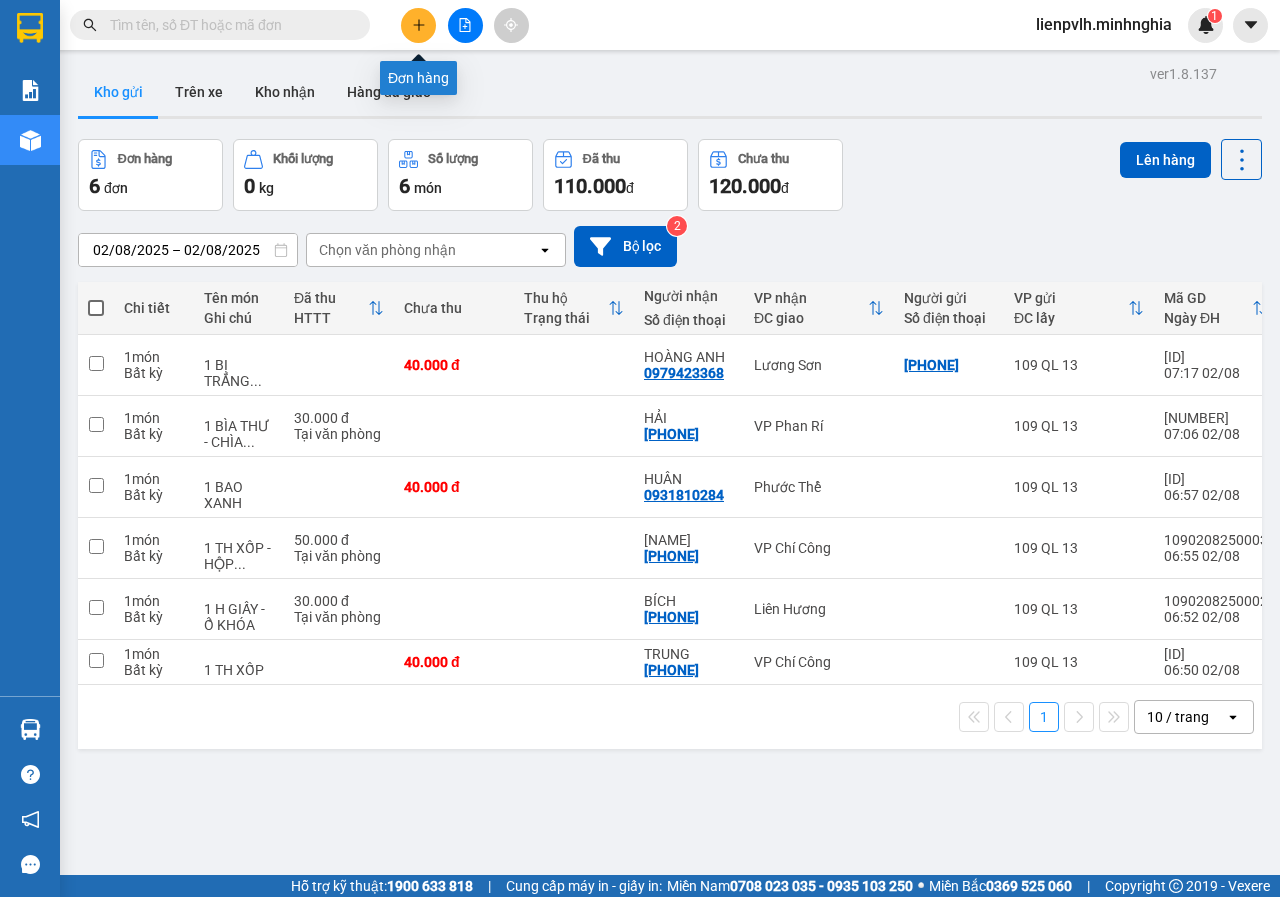 click at bounding box center (418, 25) 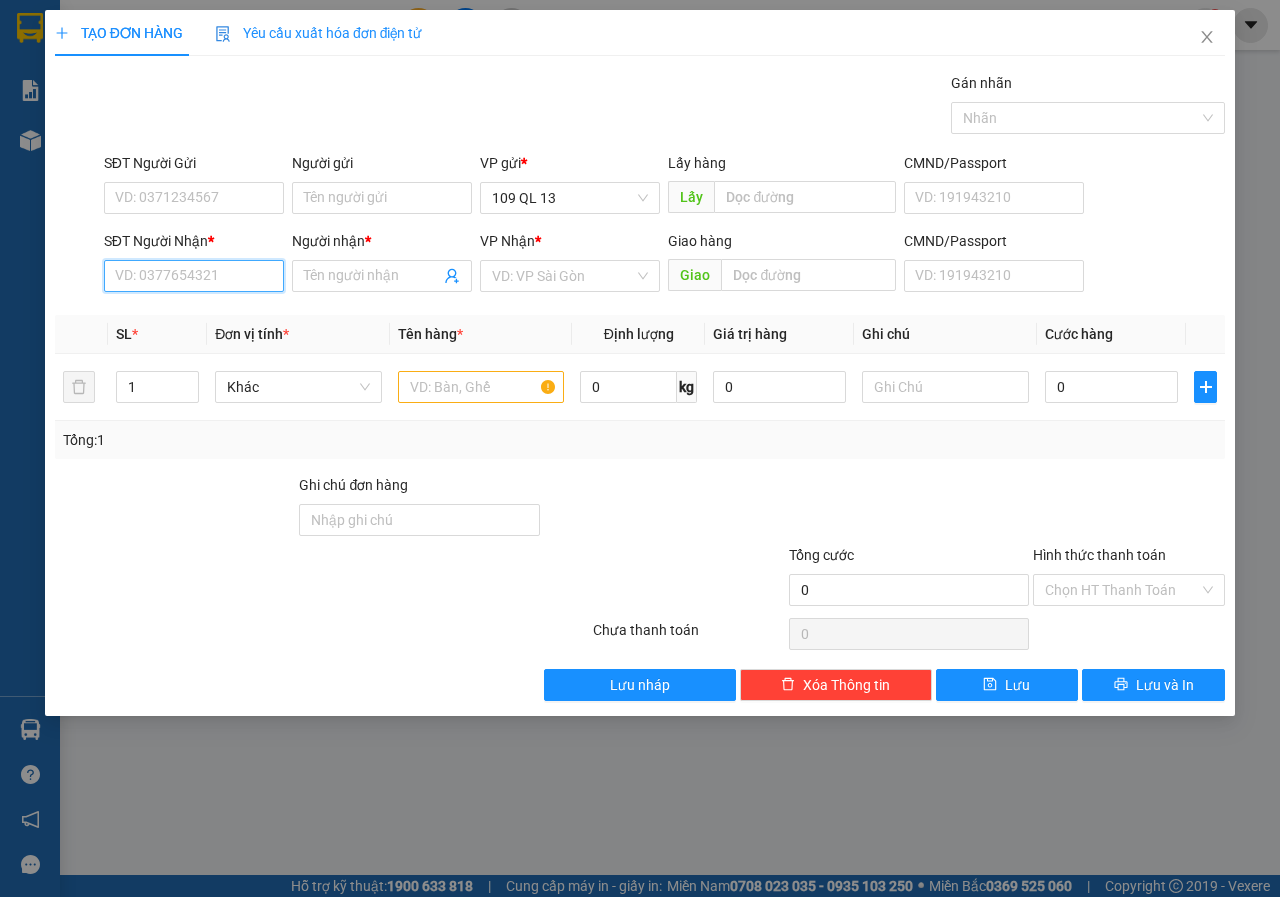 click on "SĐT Người Nhận  *" at bounding box center [194, 276] 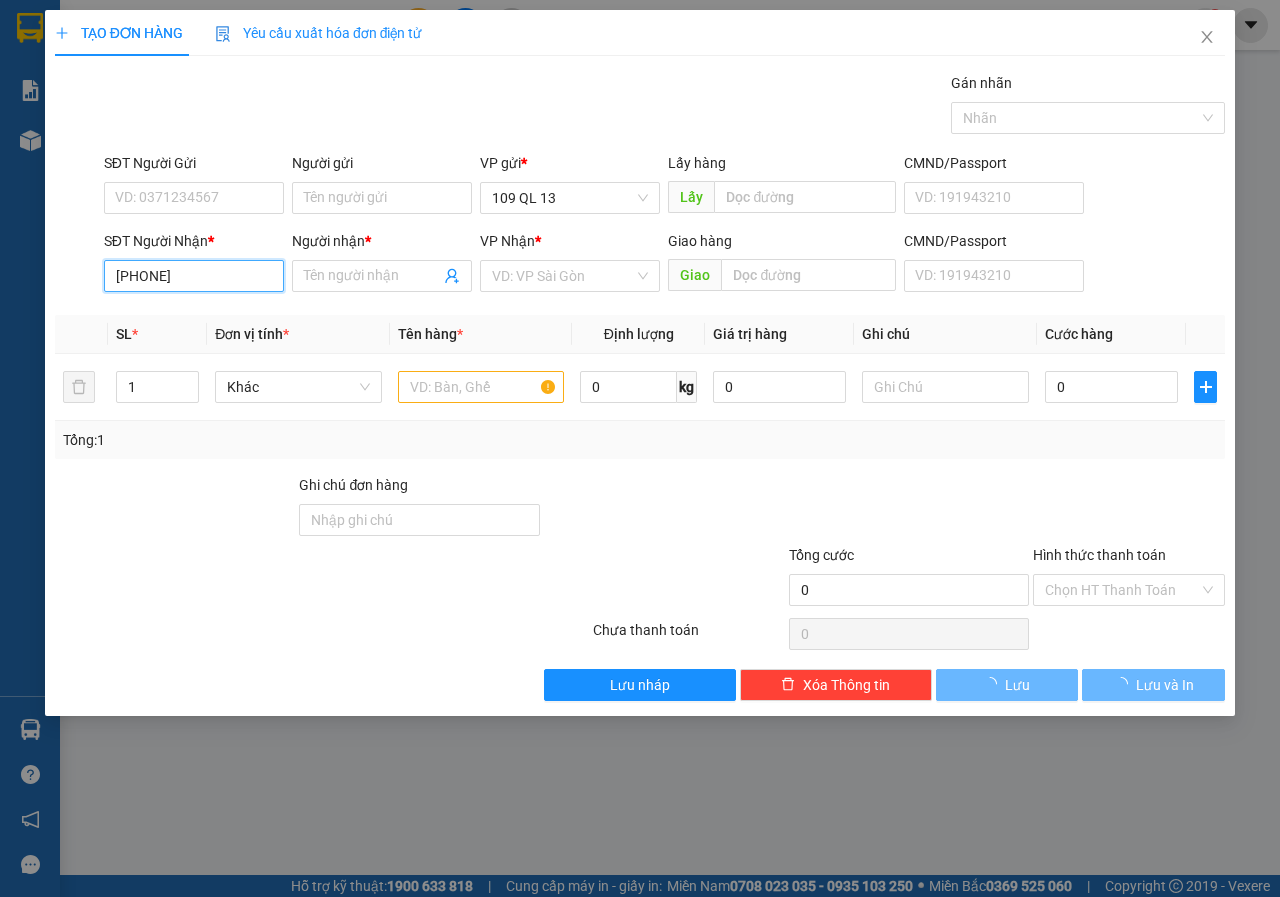 type on "[PHONE]" 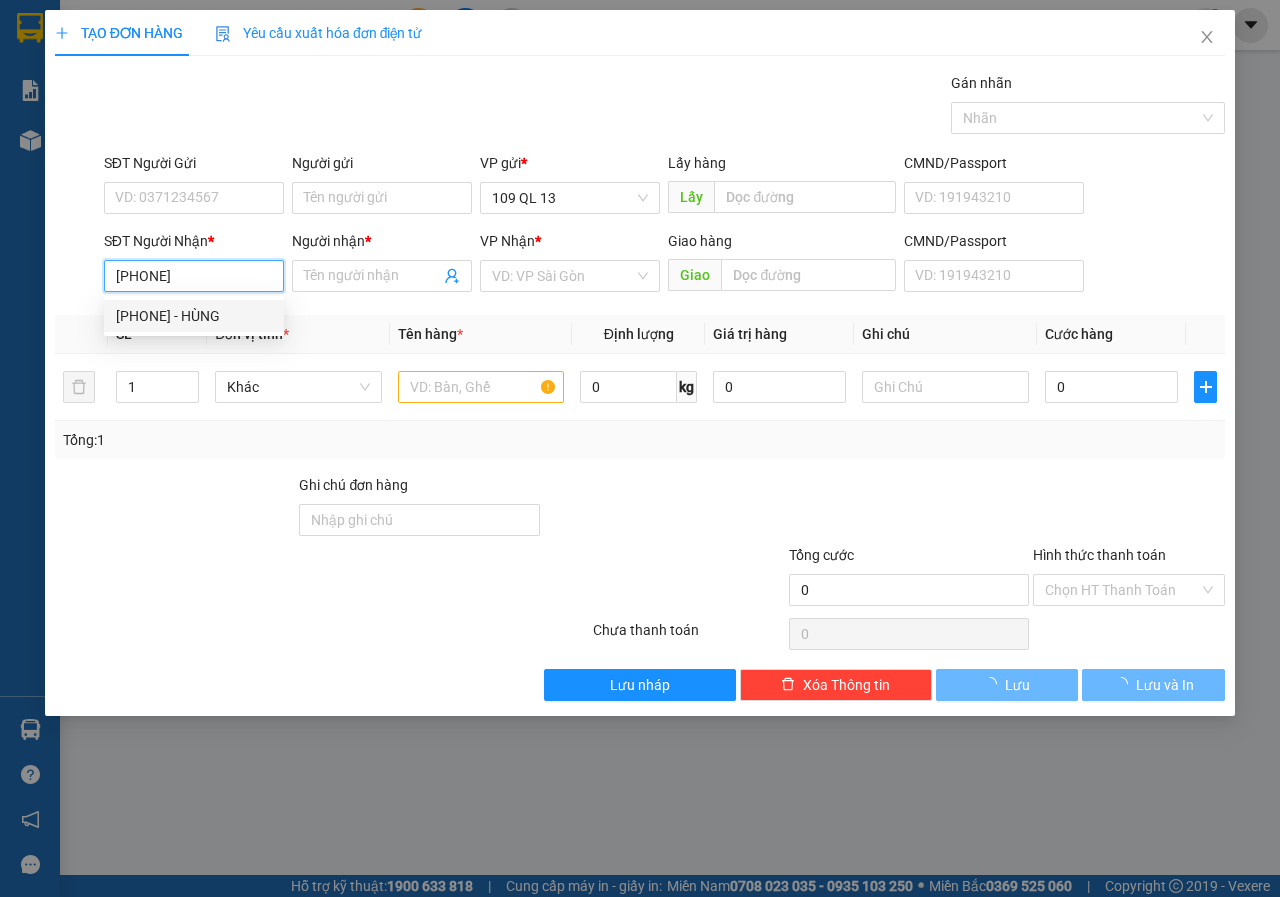 click on "[PHONE] - HÙNG" at bounding box center (194, 316) 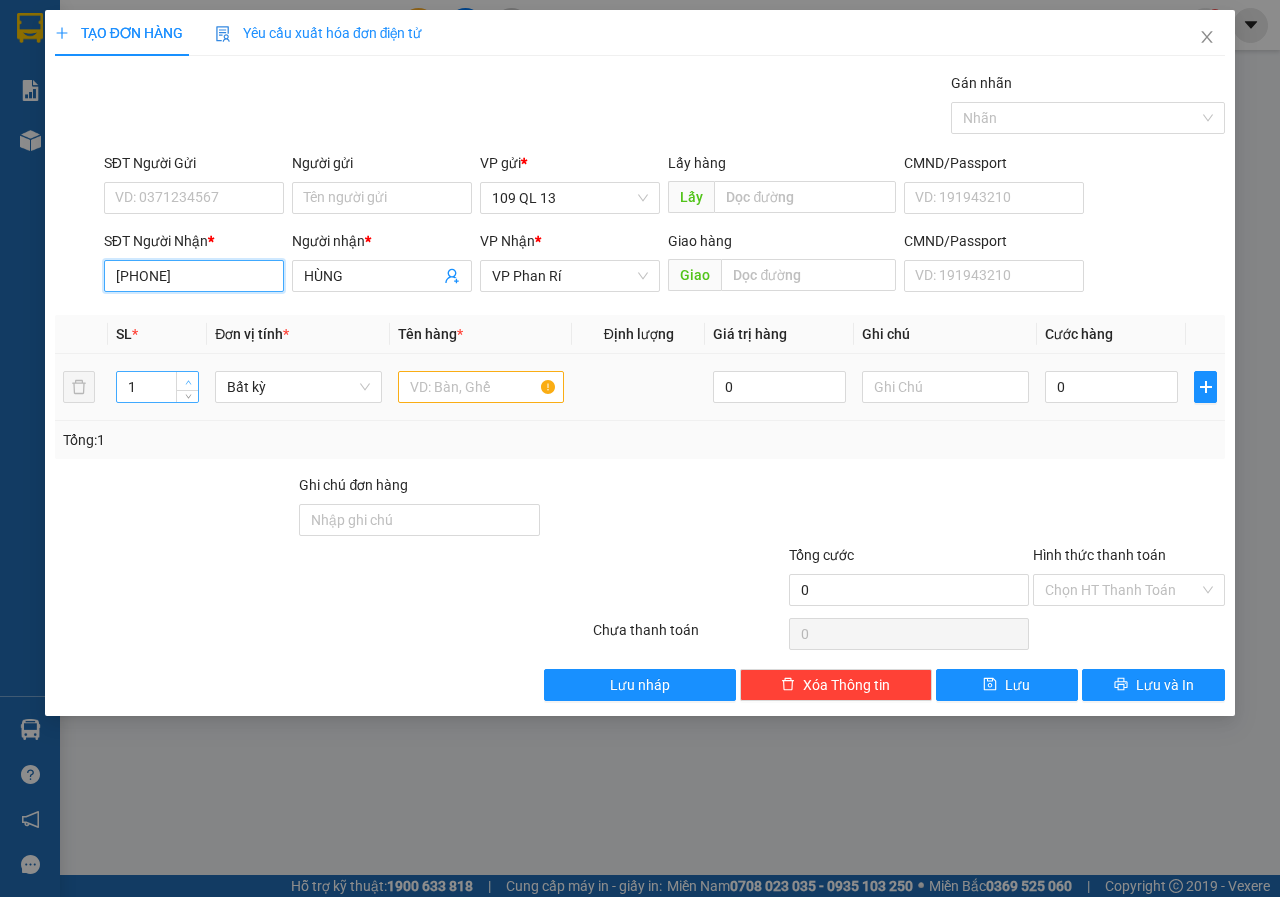 type on "[PHONE]" 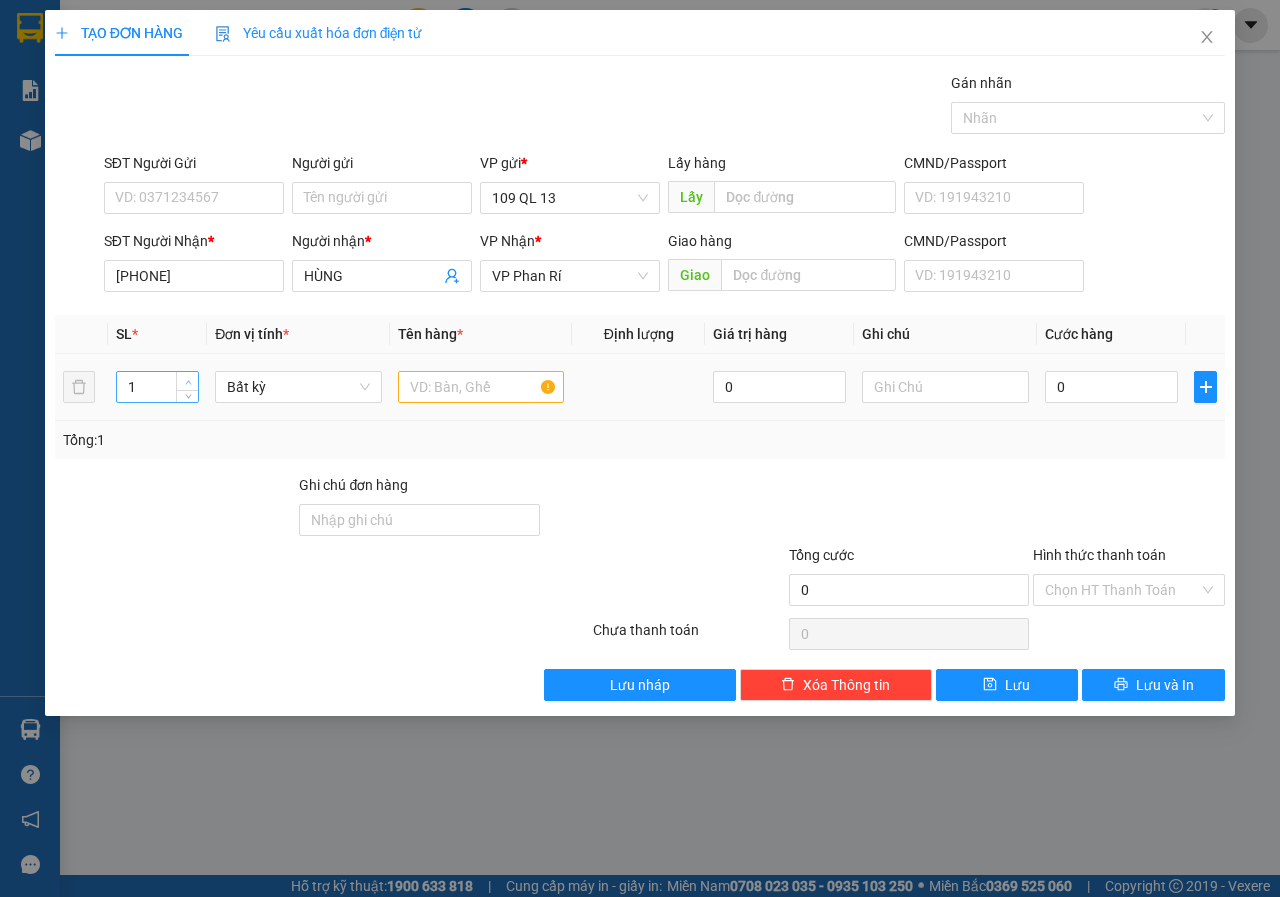 type on "2" 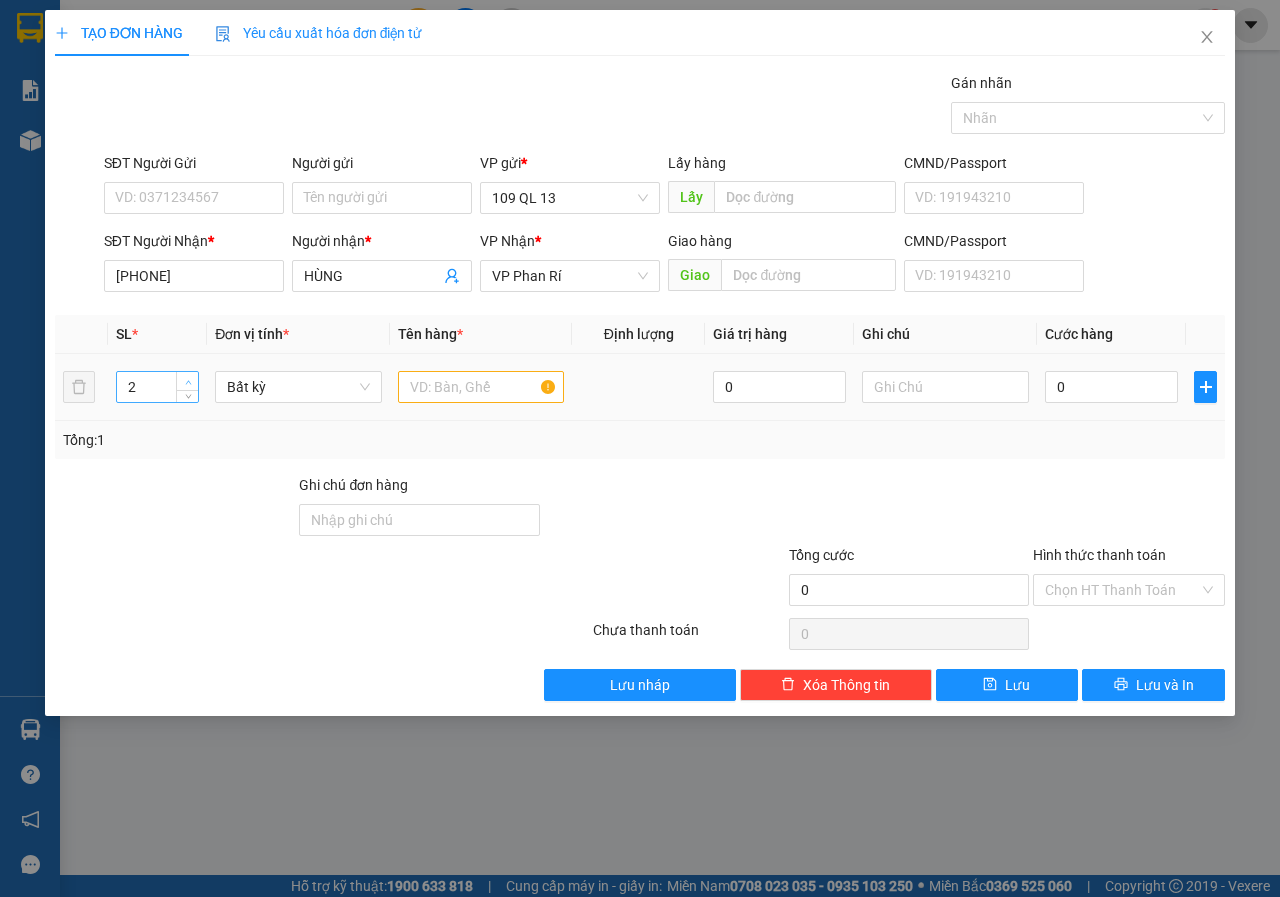 click 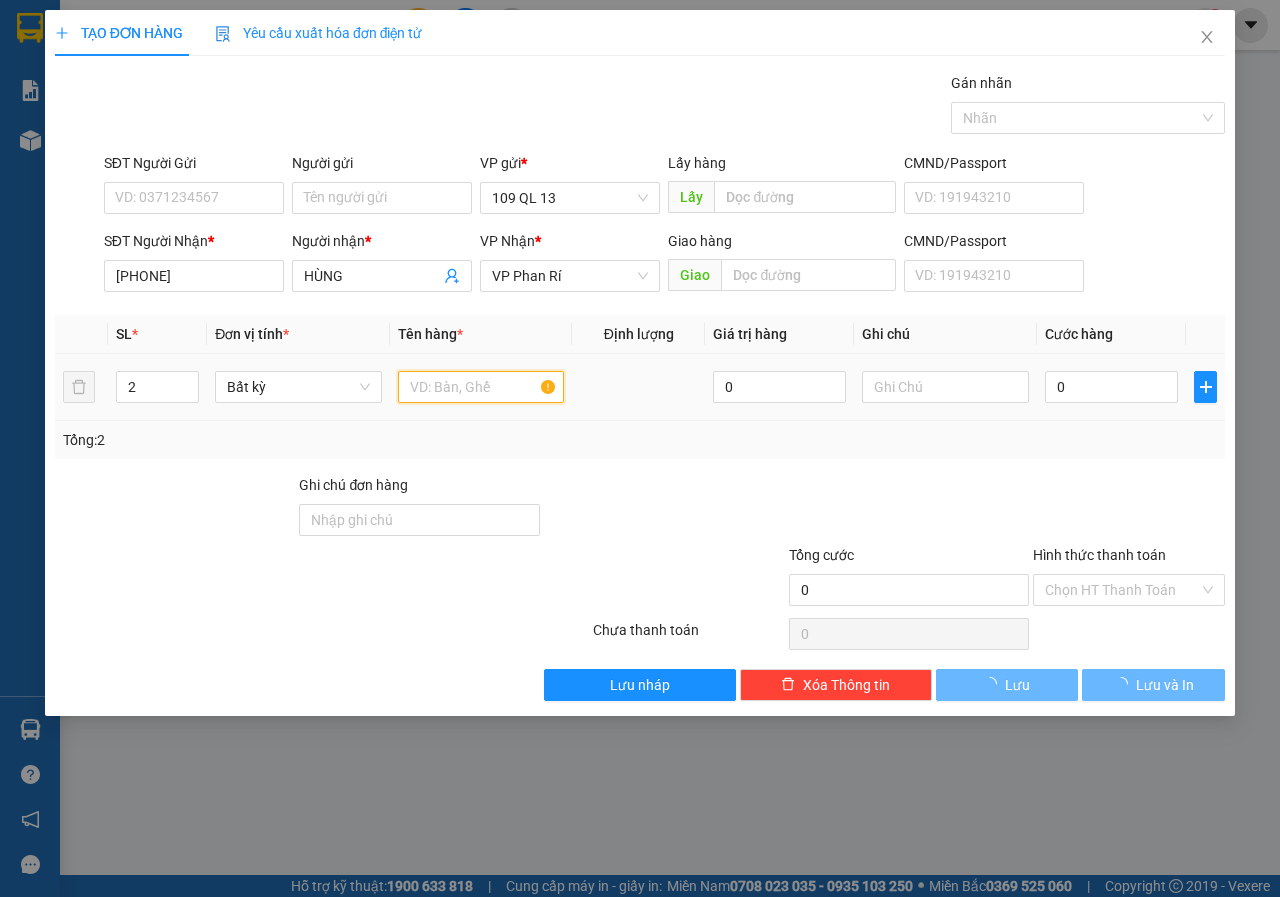 click at bounding box center (481, 387) 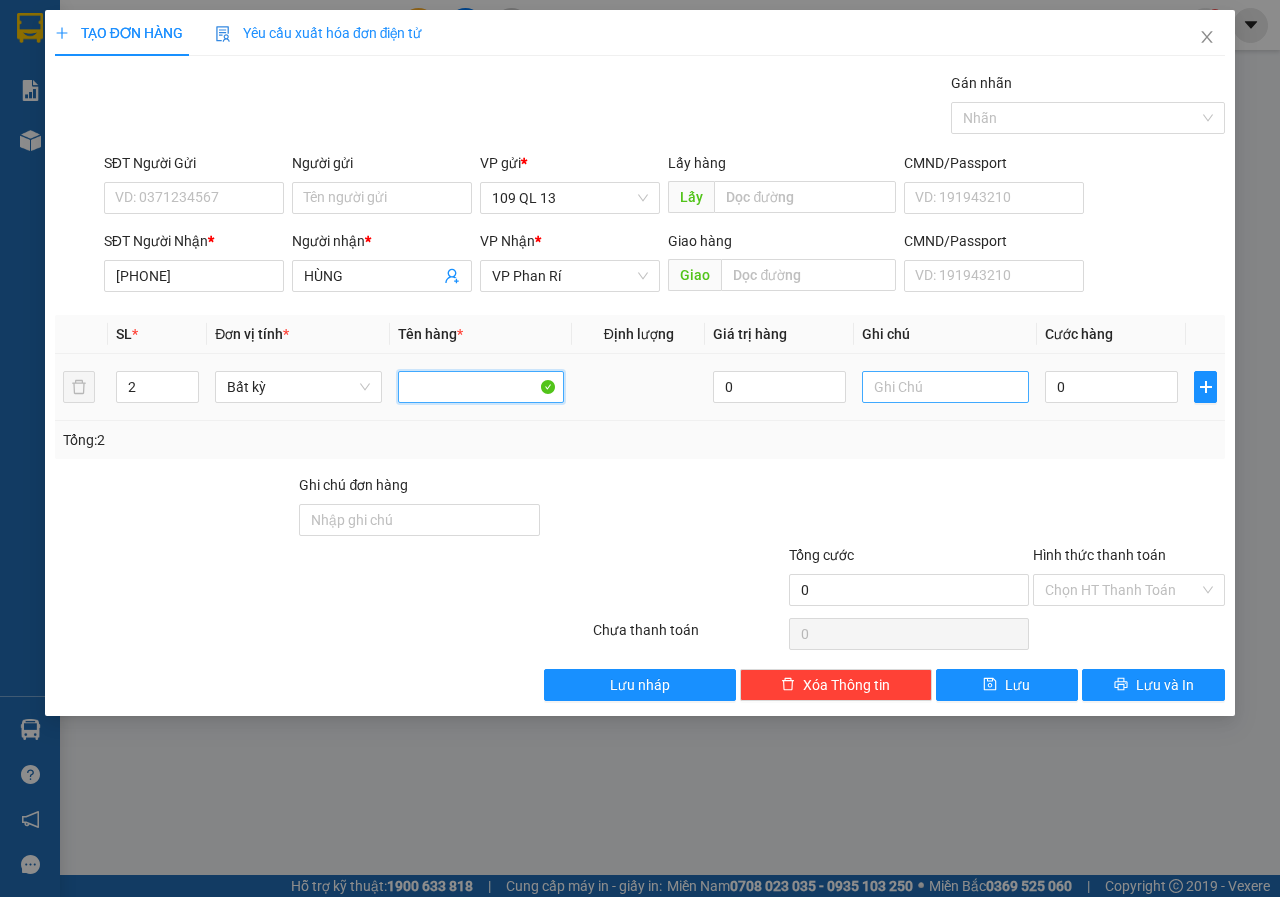 type 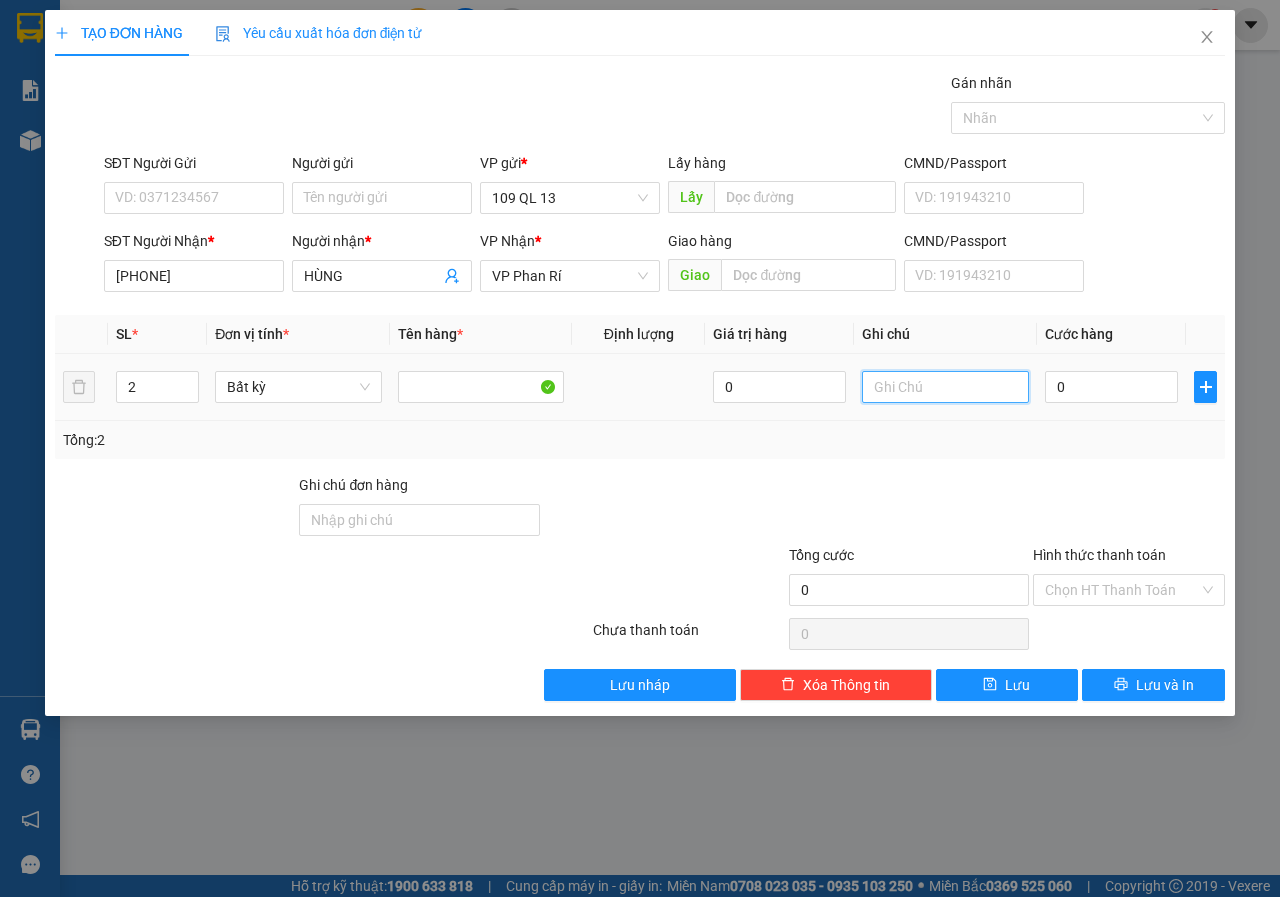 click at bounding box center [945, 387] 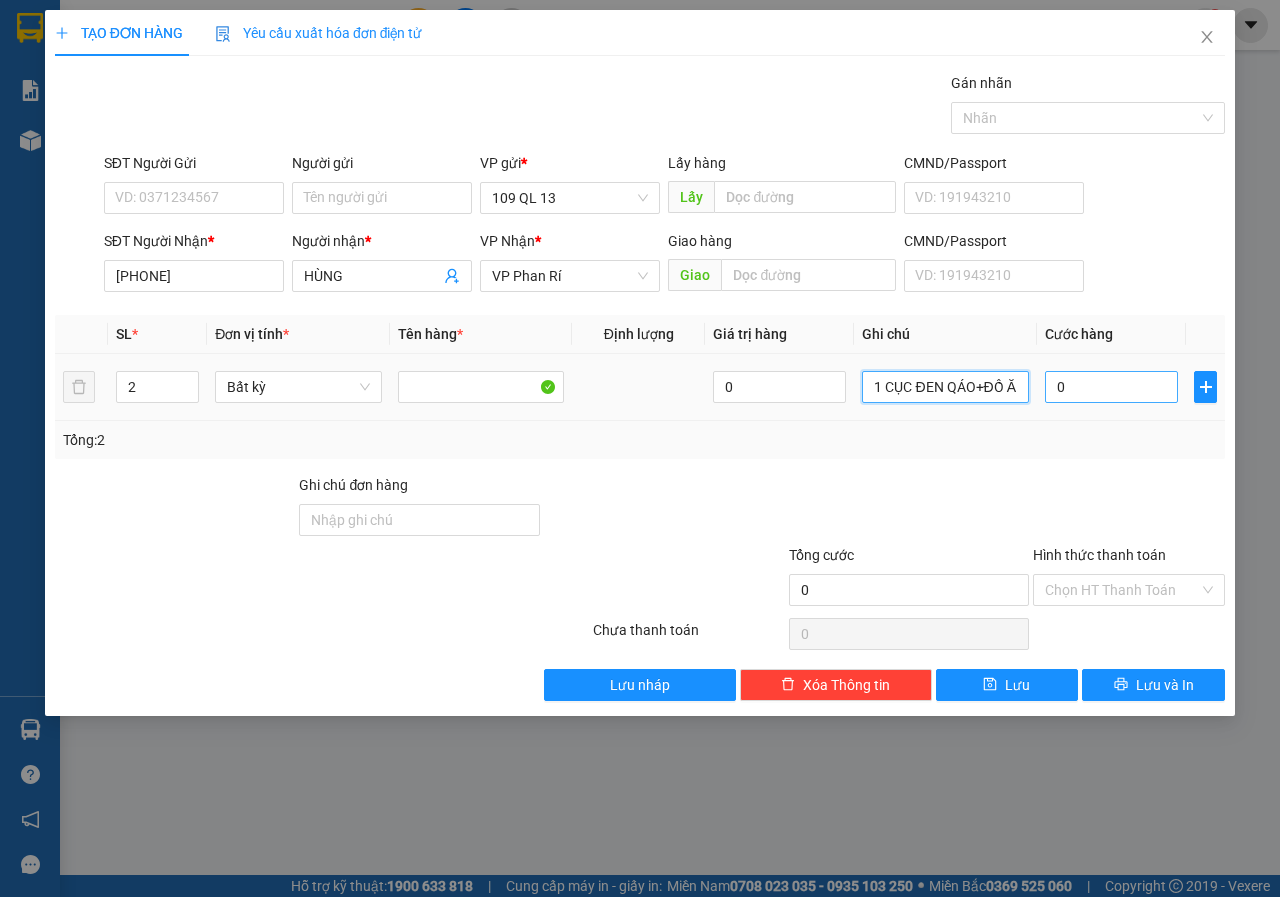 type on "1 CỤC ĐEN QÁO+ĐỒ ĂN" 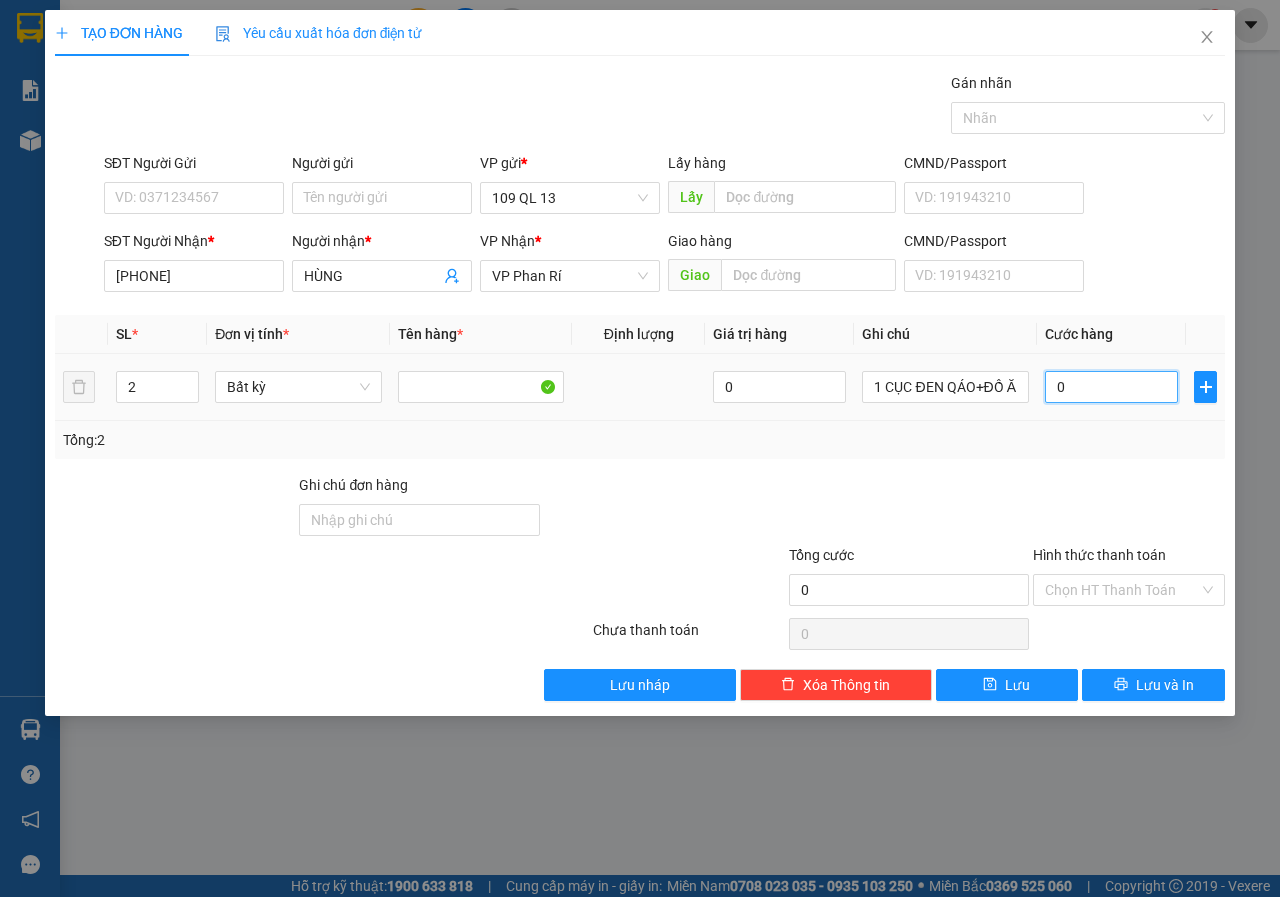 click on "0" at bounding box center [1111, 387] 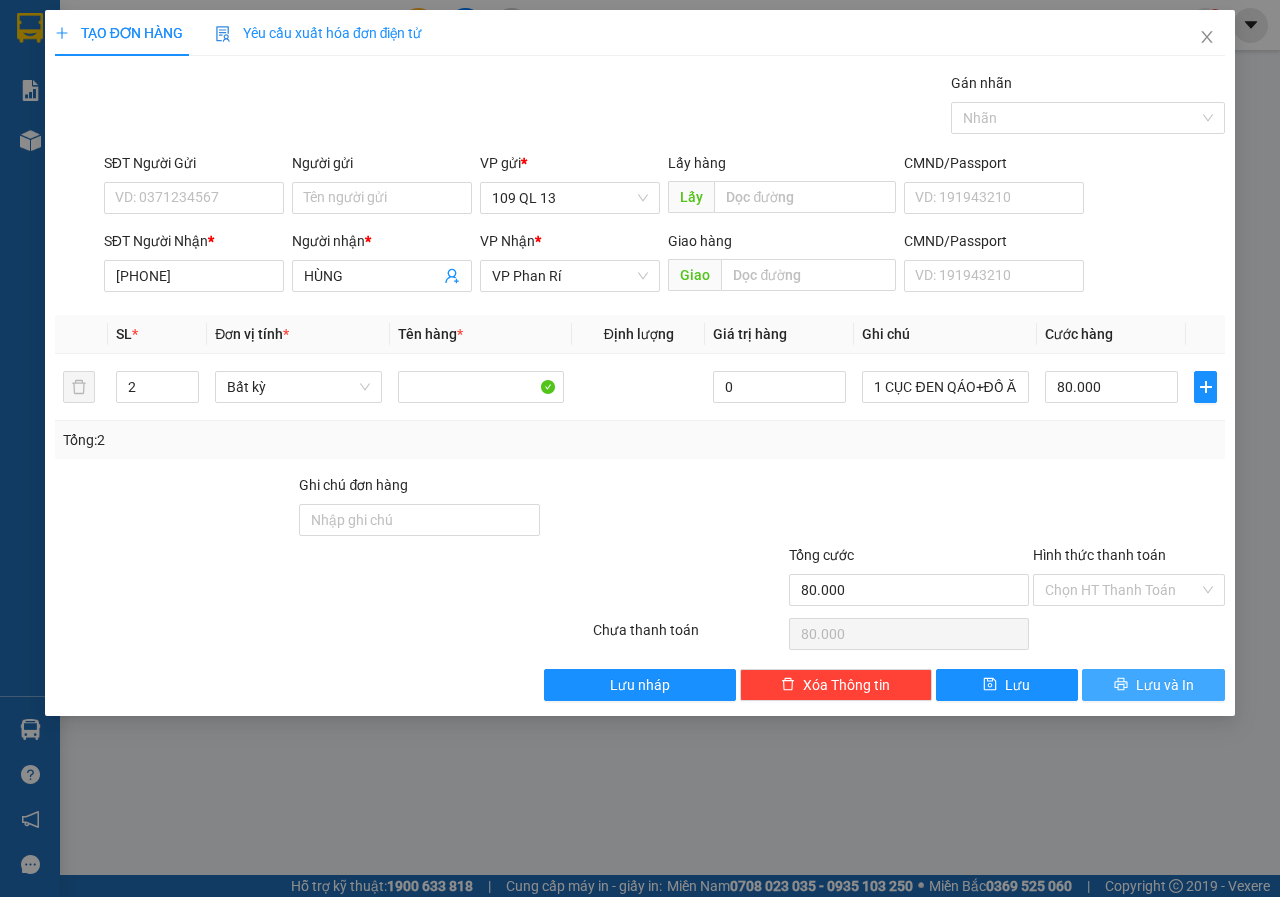 click on "TẠO ĐƠN HÀNG Yêu cầu xuất hóa đơn điện tử Transit Pickup Surcharge Ids Transit Deliver Surcharge Ids Transit Deliver Surcharge Transit Deliver Surcharge Gói vận chuyển  * Tiêu chuẩn Gán nhãn   Nhãn SĐT Người Gửi VD: [PHONE] Người gửi Tên người gửi VP gửi  * 109 QL 13 Lấy hàng Lấy CMND/Passport VD: [NUMBER] SĐT Người Nhận  * [PHONE] Người nhận  * [NAME] VP Nhận  * VP Phan Rí Giao hàng Giao CMND/Passport VD: [NUMBER] SL  * Đơn vị tính  * Tên hàng  * Định lượng Giá trị hàng Ghi chú Cước hàng                   2 Bất kỳ 0 1 CỤC ĐEN QÁO+ĐỒ ĂN 80.000 Tổng:  2 Ghi chú đơn hàng Tổng cước 80.000 Hình thức thanh toán Chọn HT Thanh Toán Số tiền thu trước 0 Chưa thanh toán 80.000 Chọn HT Thanh Toán Lưu nháp Xóa Thông tin Lưu Lưu và In" at bounding box center [640, 363] 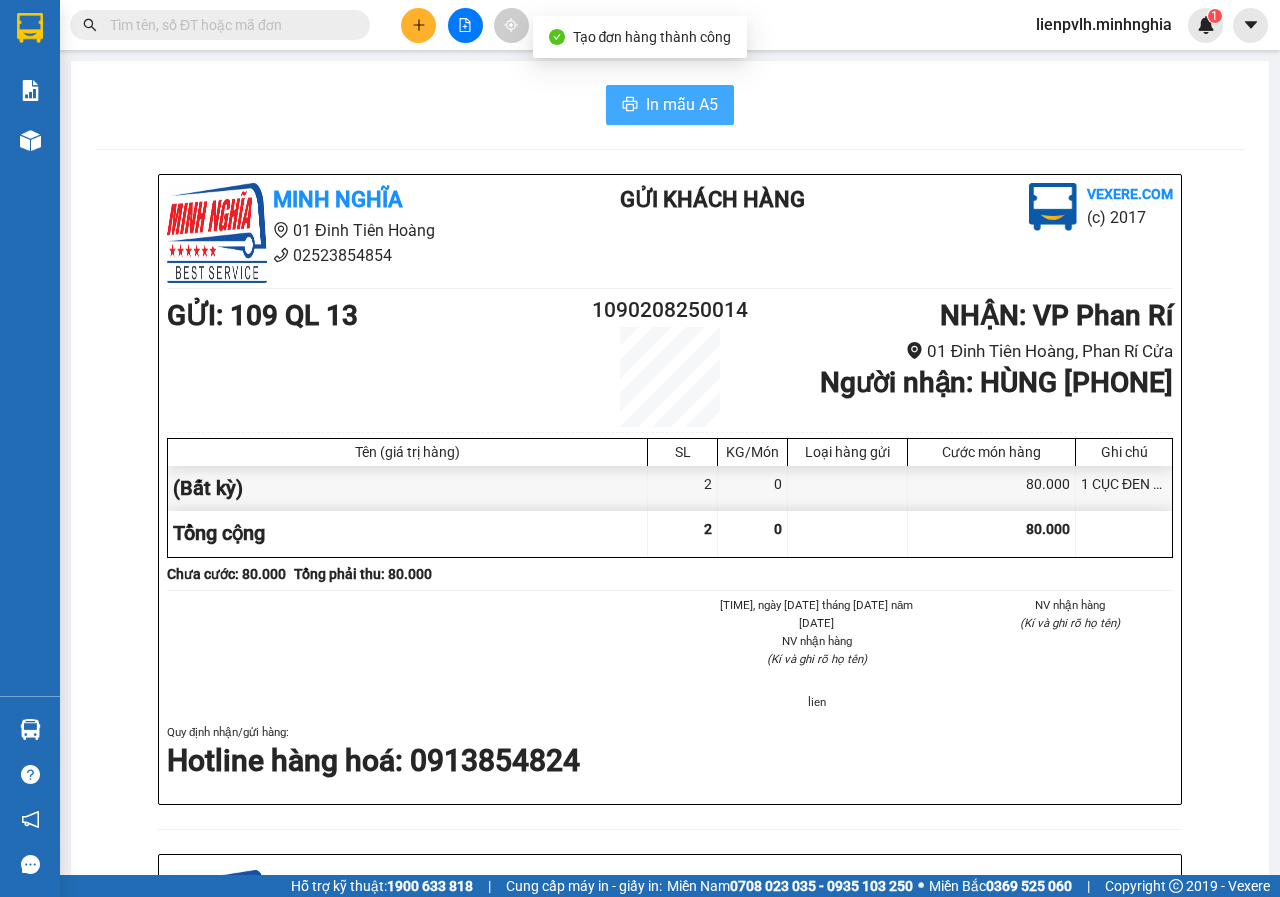 click on "In mẫu A5" at bounding box center (682, 104) 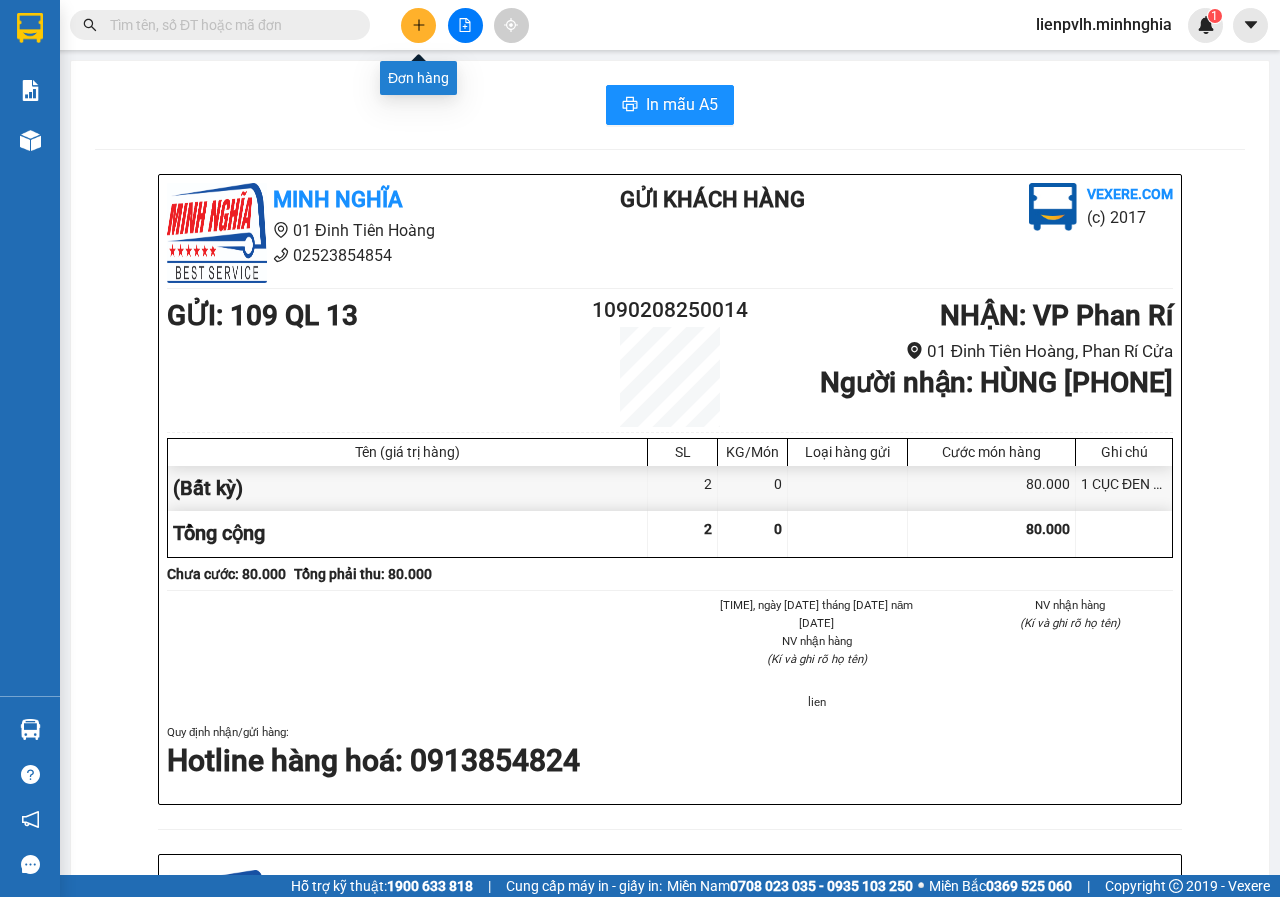 click 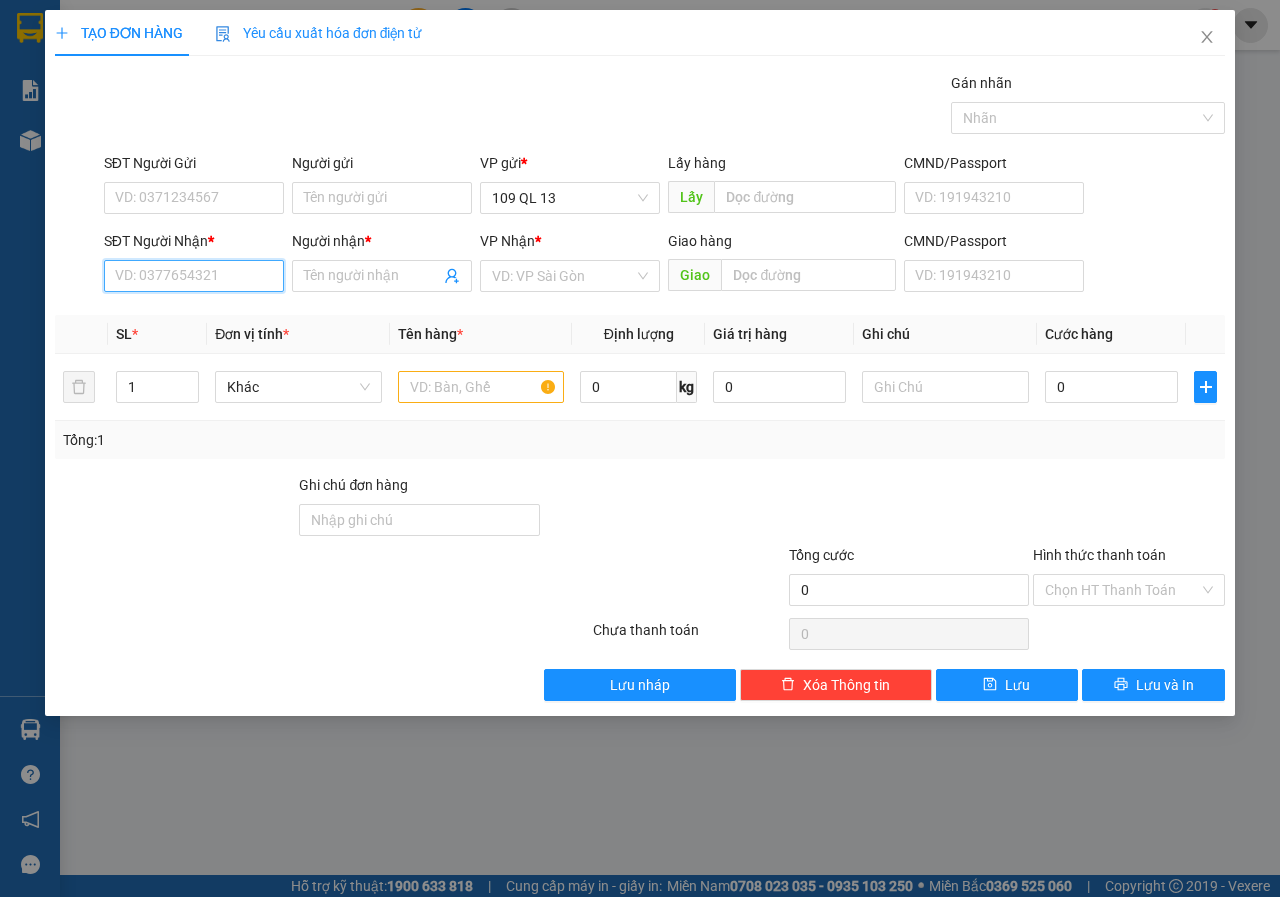 click on "SĐT Người Nhận  *" at bounding box center [194, 276] 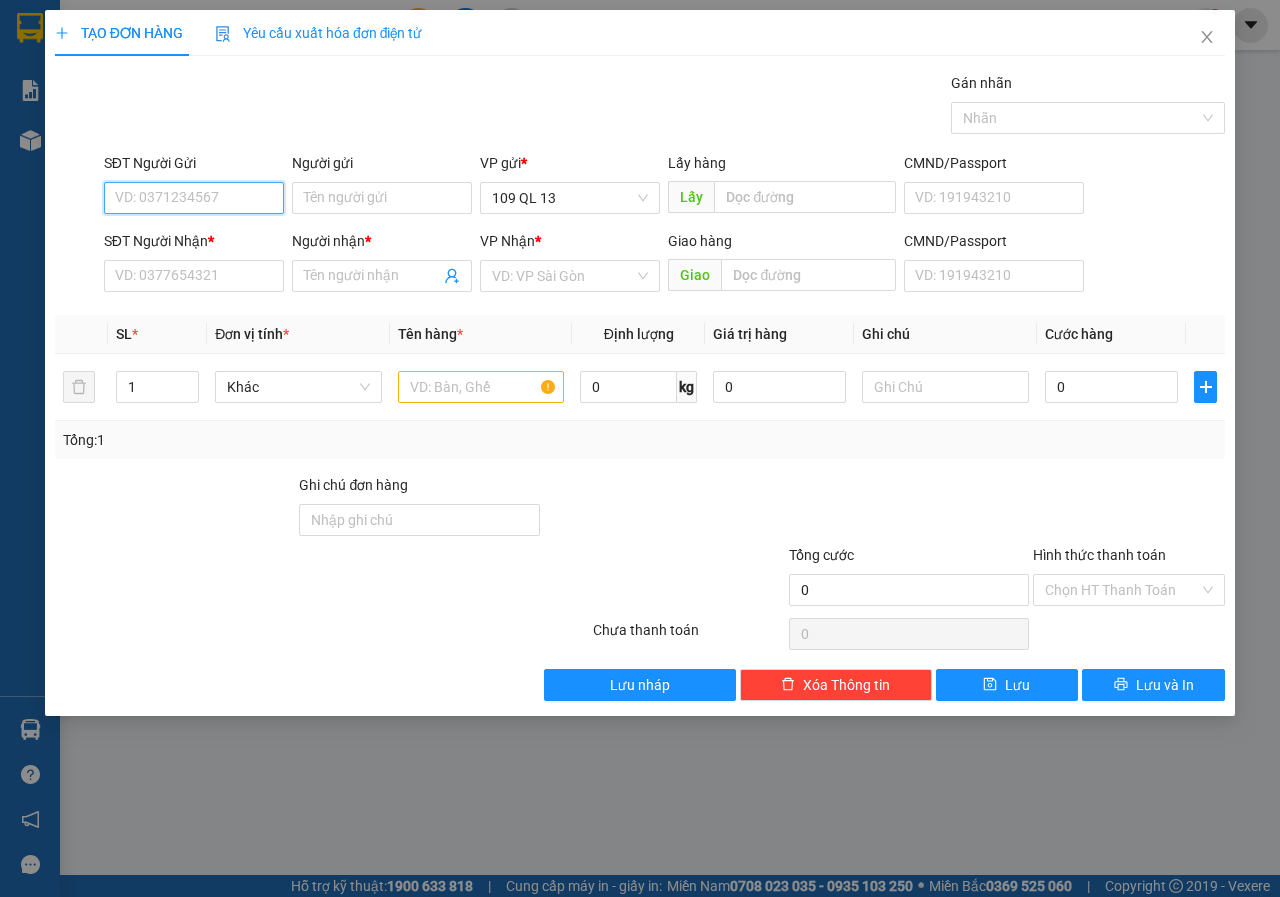click on "SĐT Người Gửi" at bounding box center (194, 198) 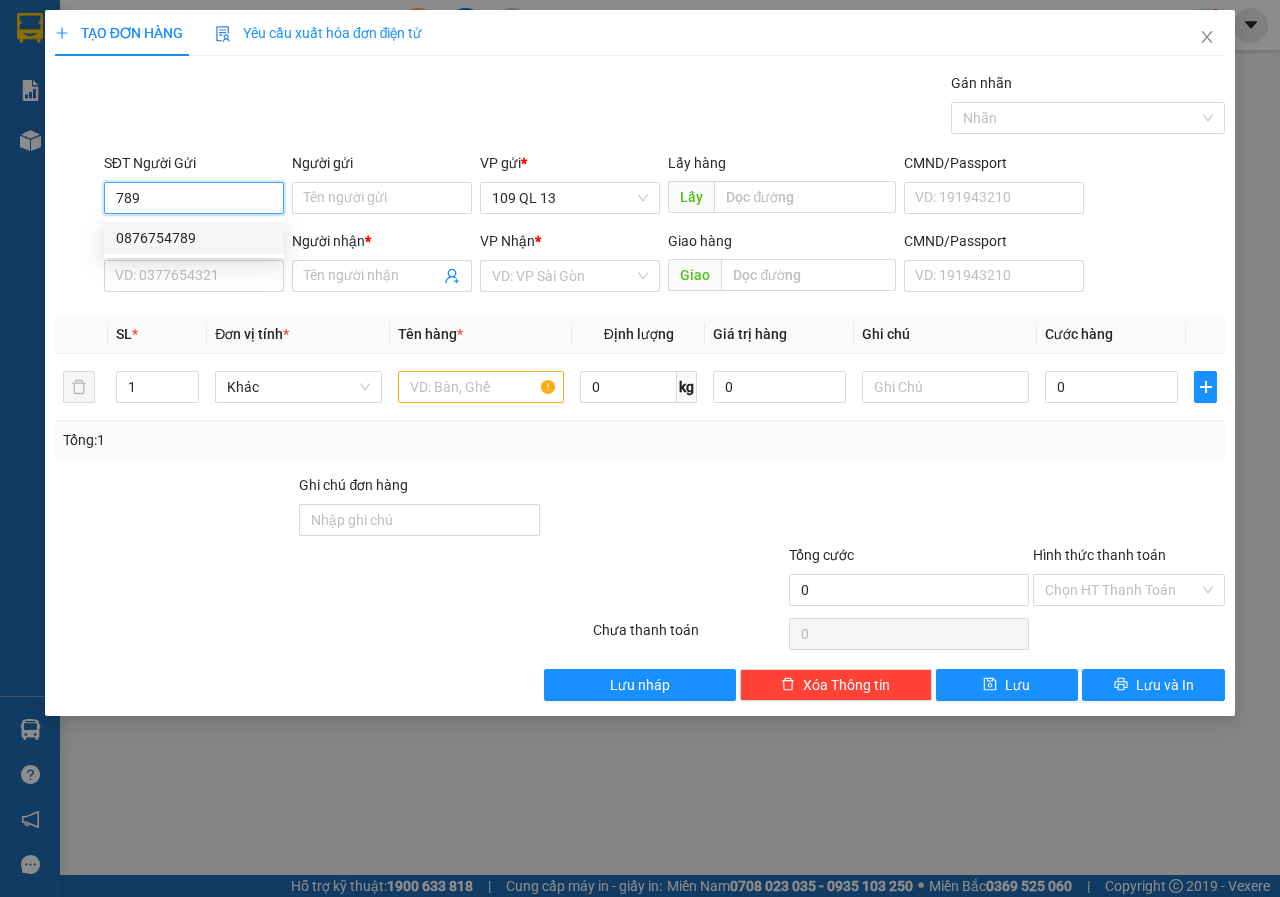 click on "0876754789" at bounding box center (194, 238) 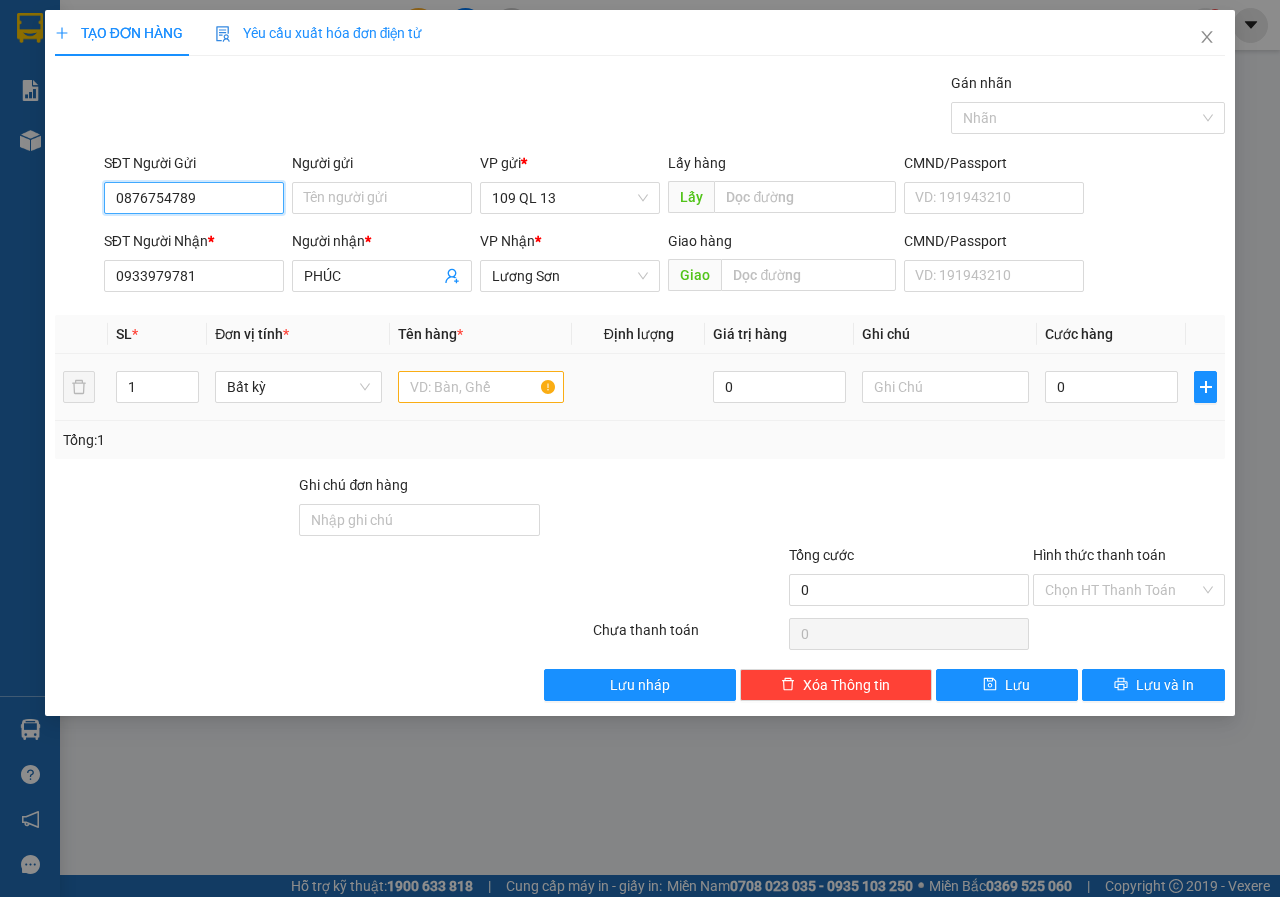 type on "0876754789" 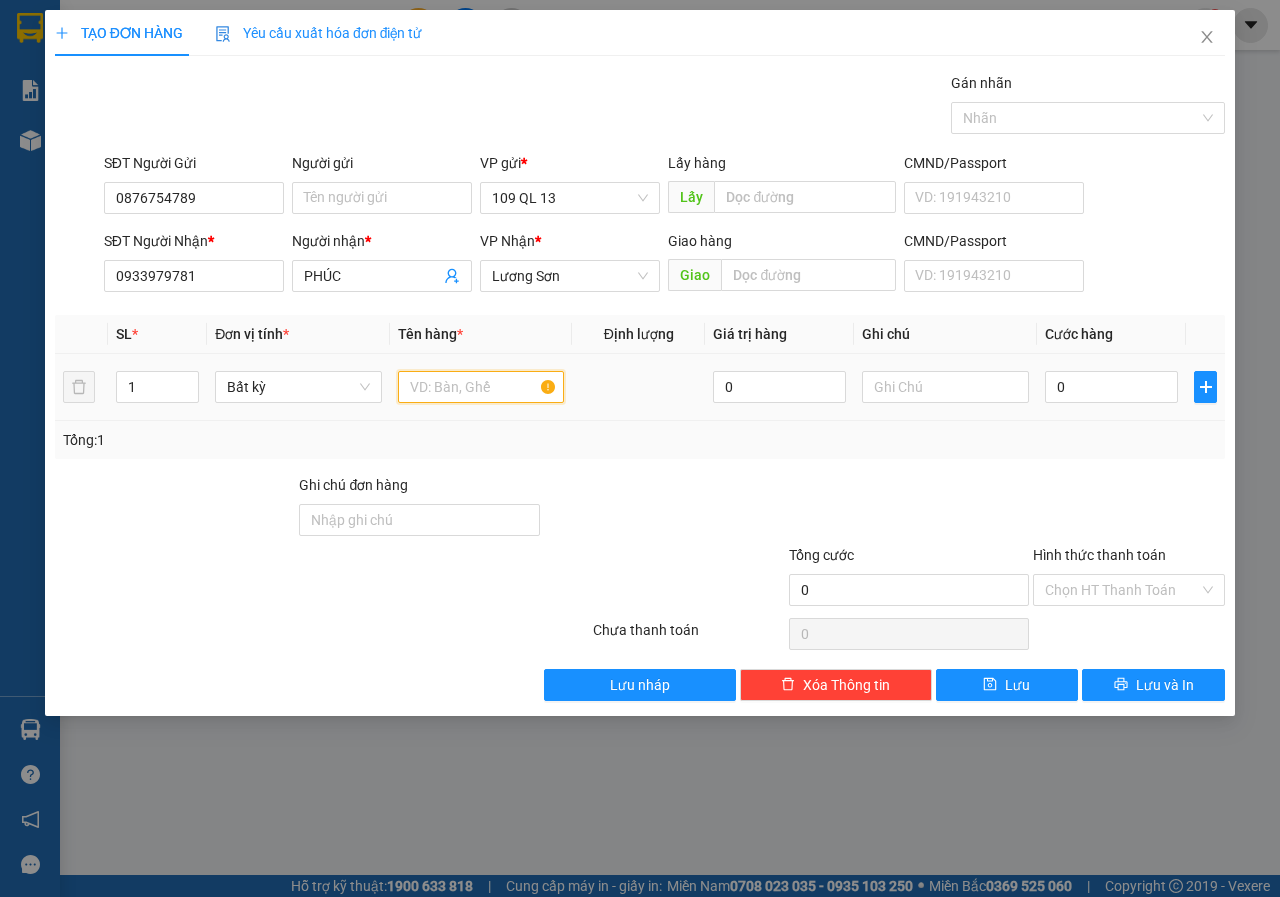 click at bounding box center (481, 387) 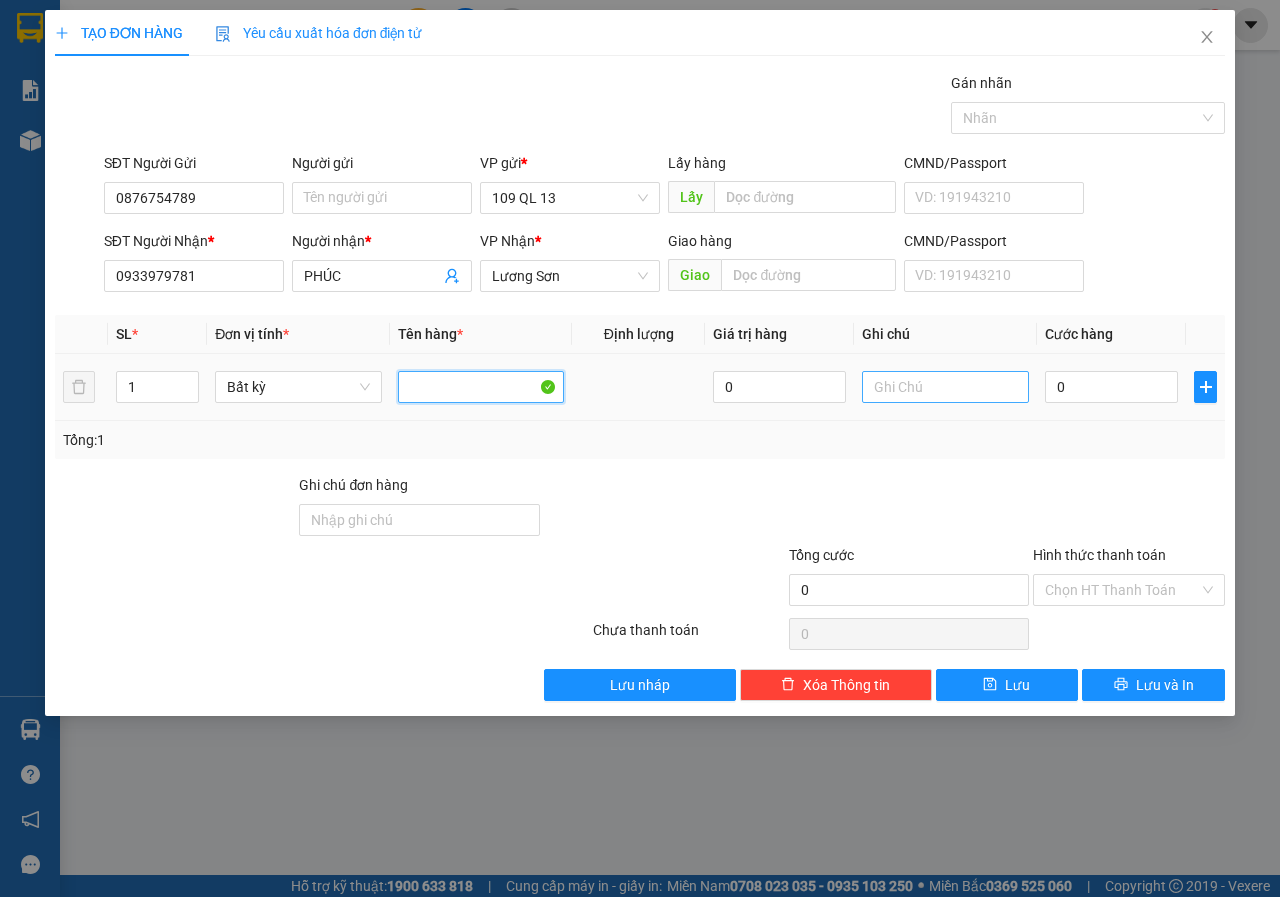 type 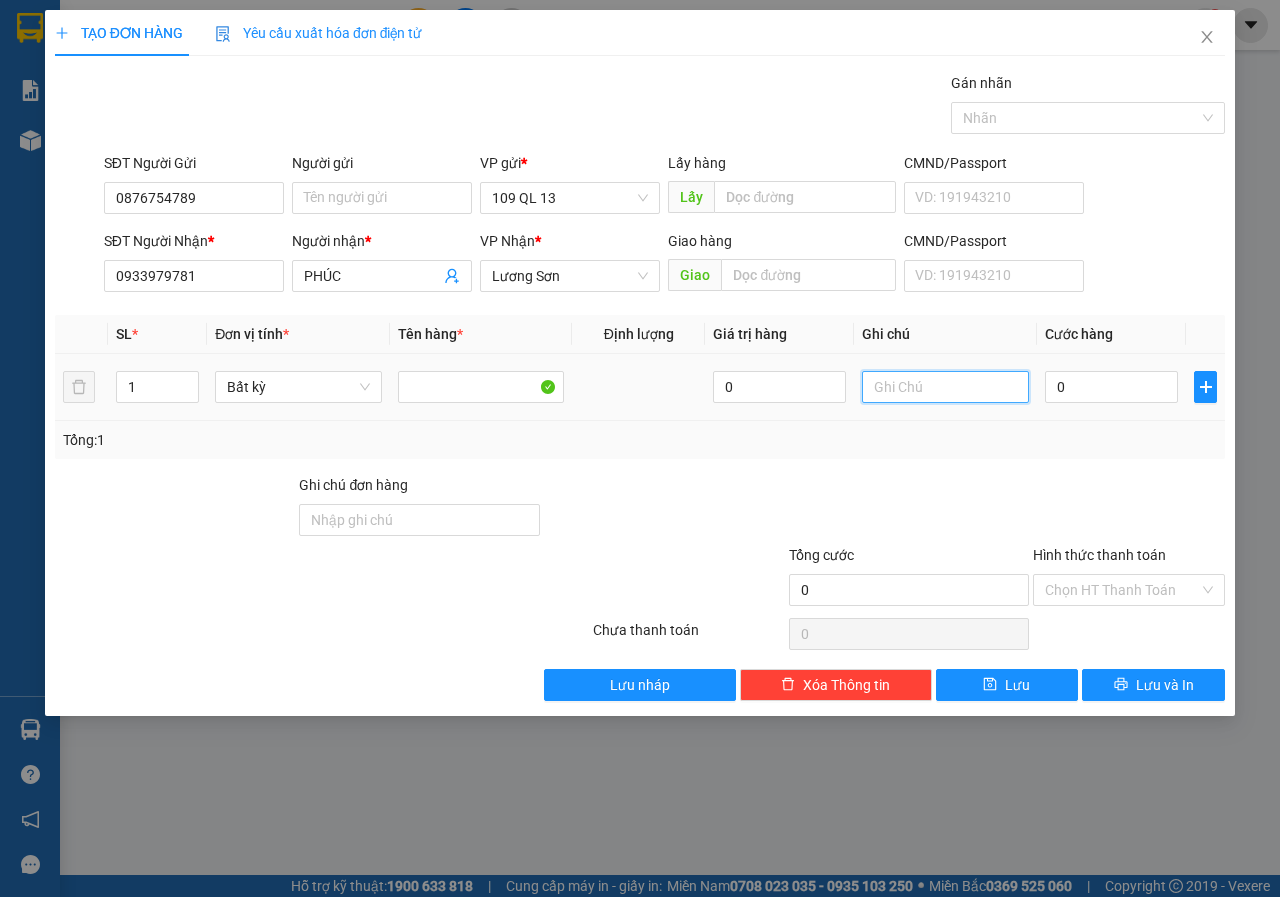 click at bounding box center [945, 387] 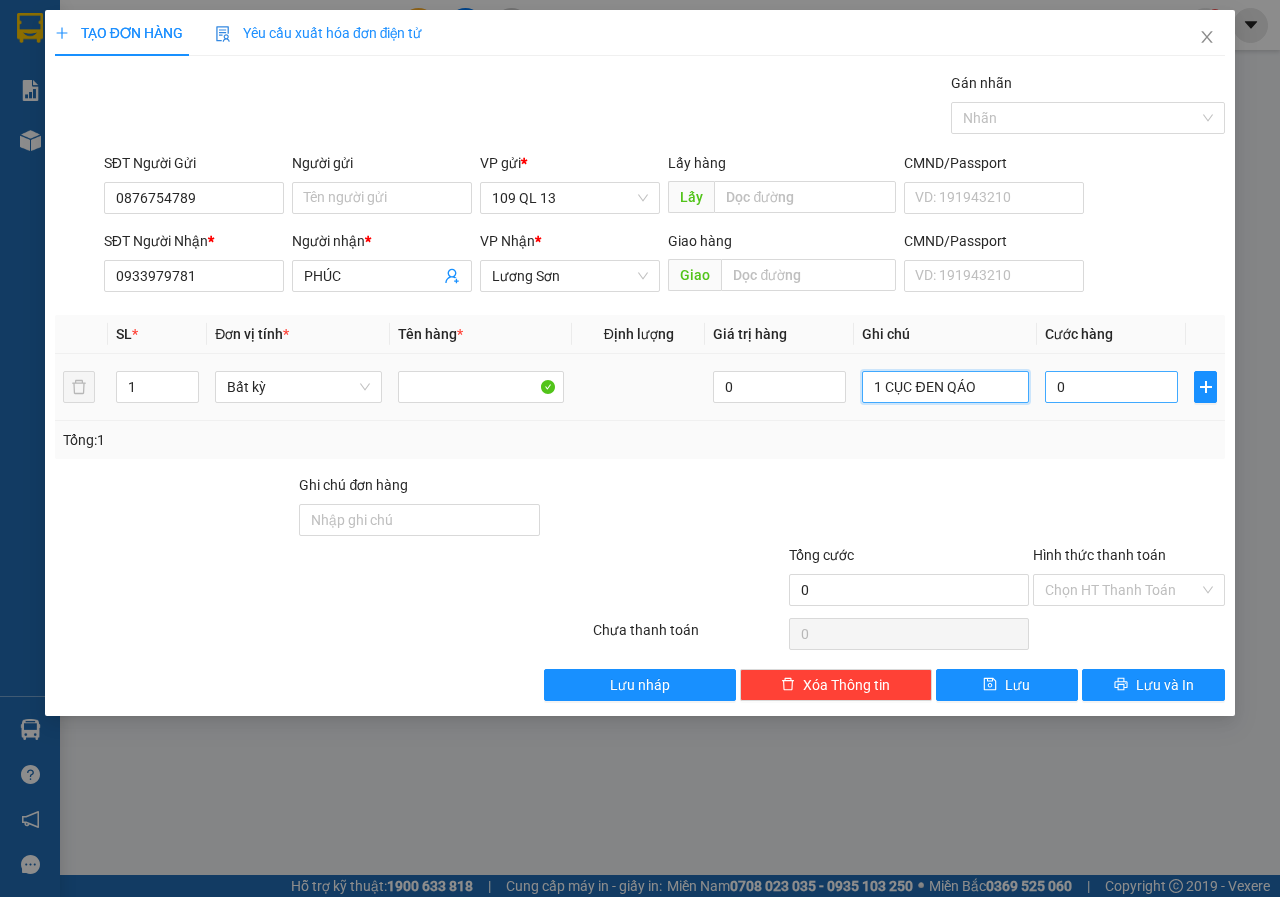 type on "1 CỤC ĐEN QÁO" 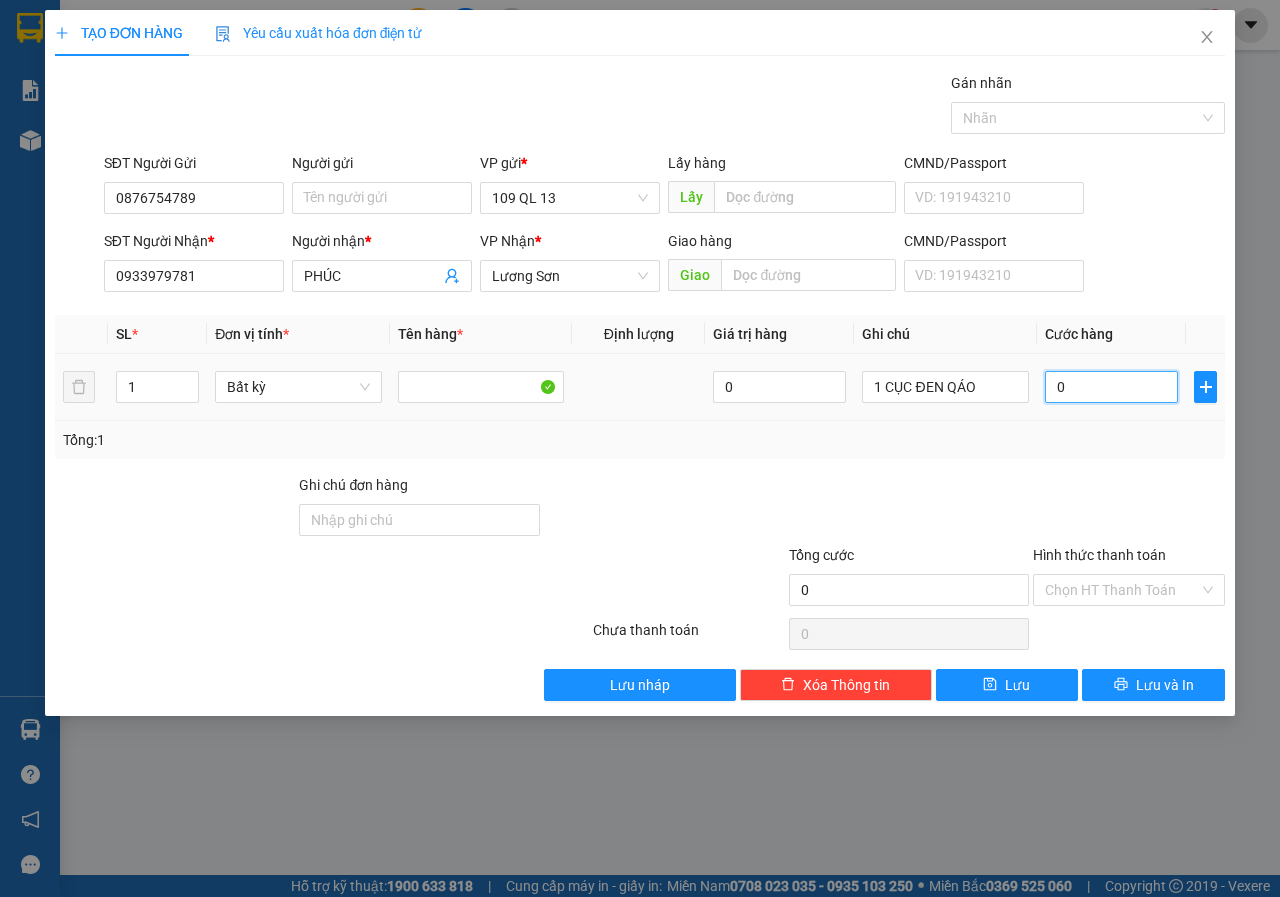 click on "0" at bounding box center [1111, 387] 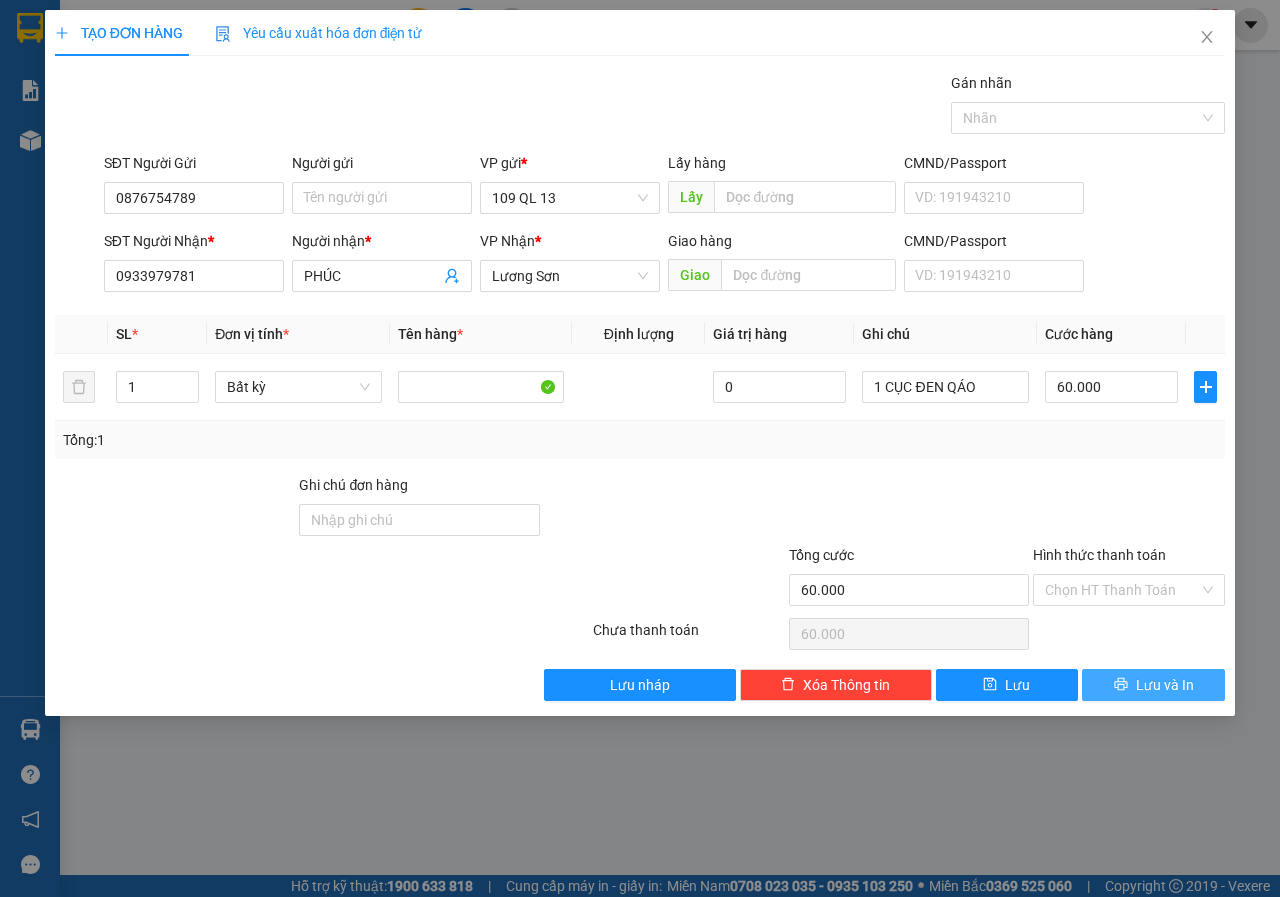 click 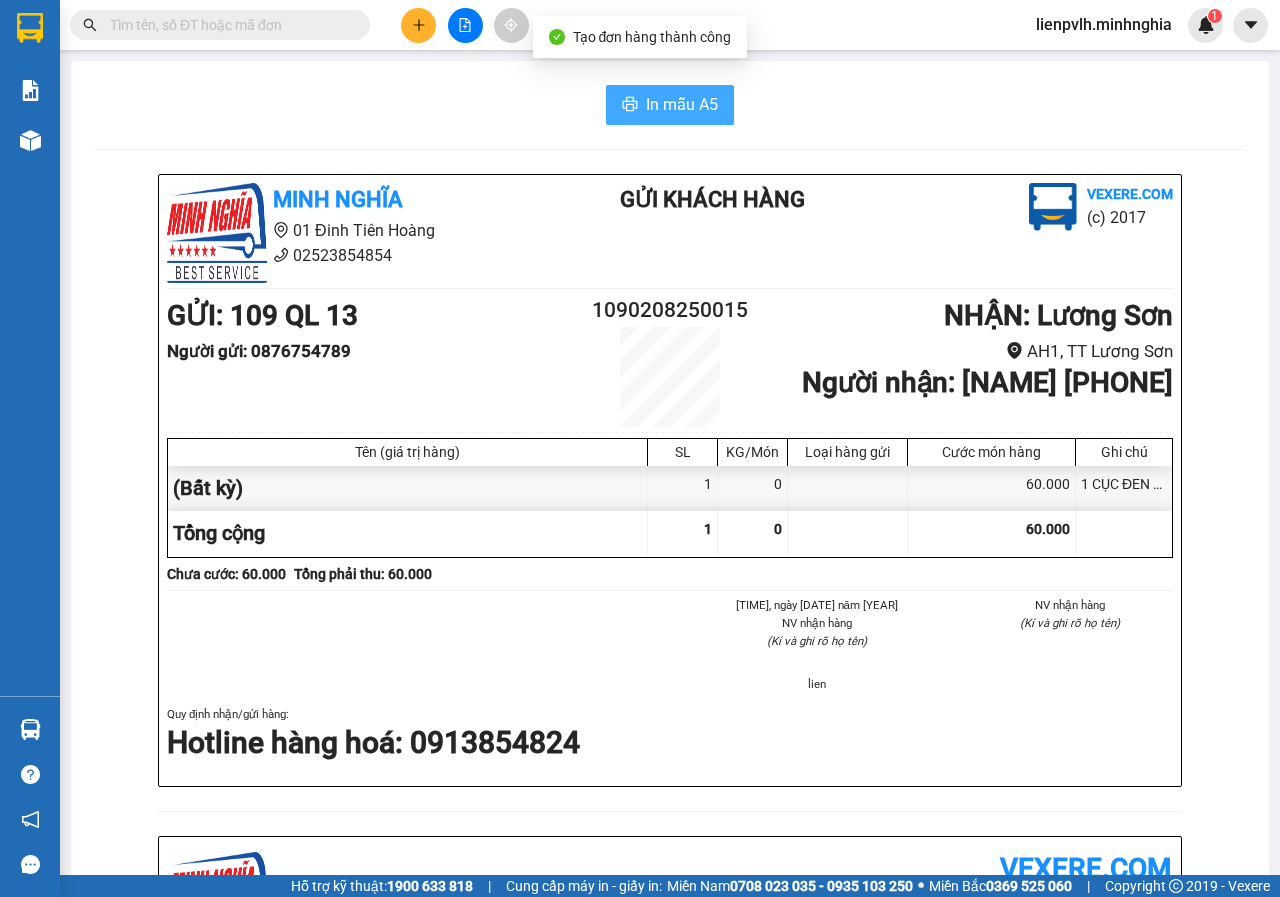 click on "In mẫu A5" at bounding box center [682, 104] 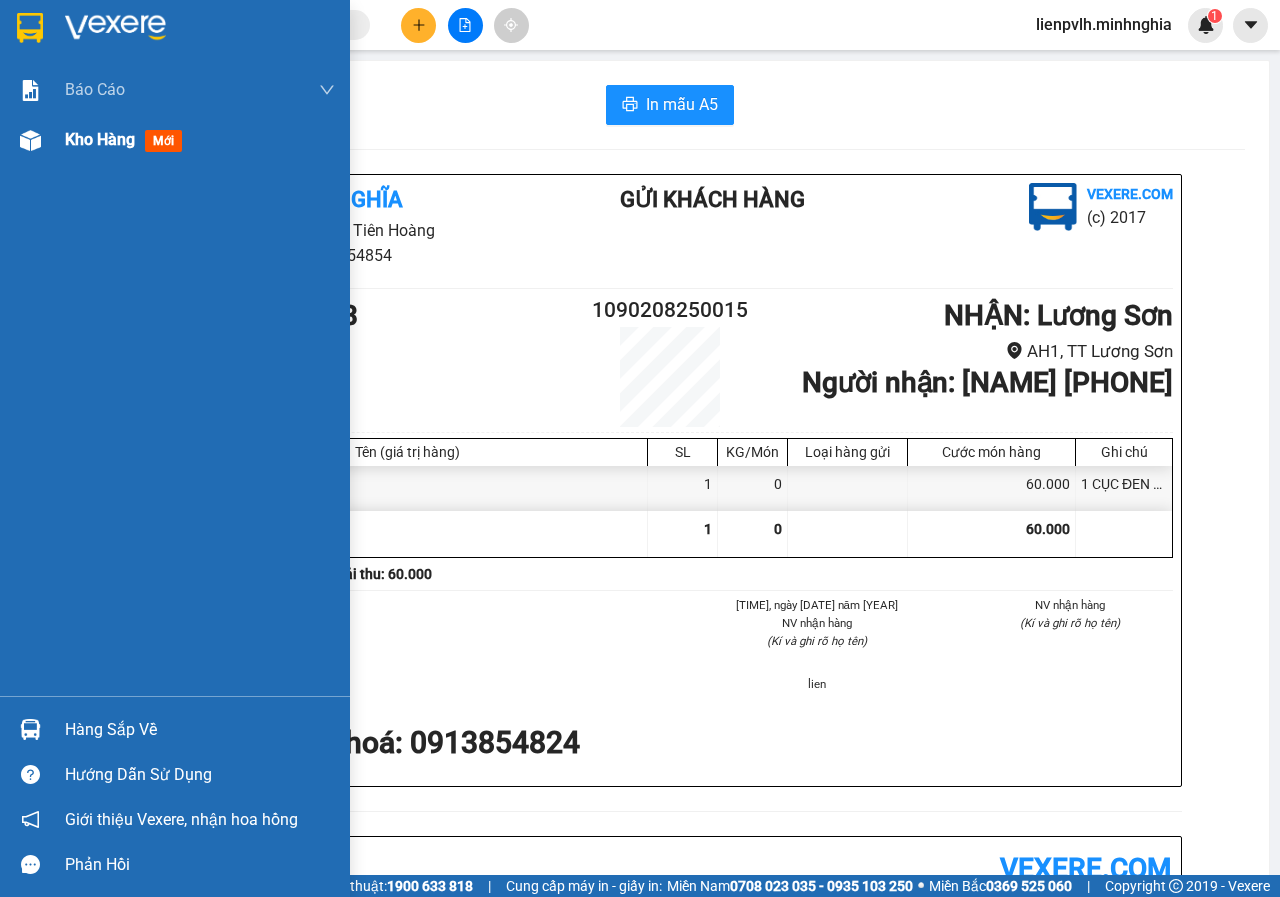 click on "Kho hàng" at bounding box center (100, 139) 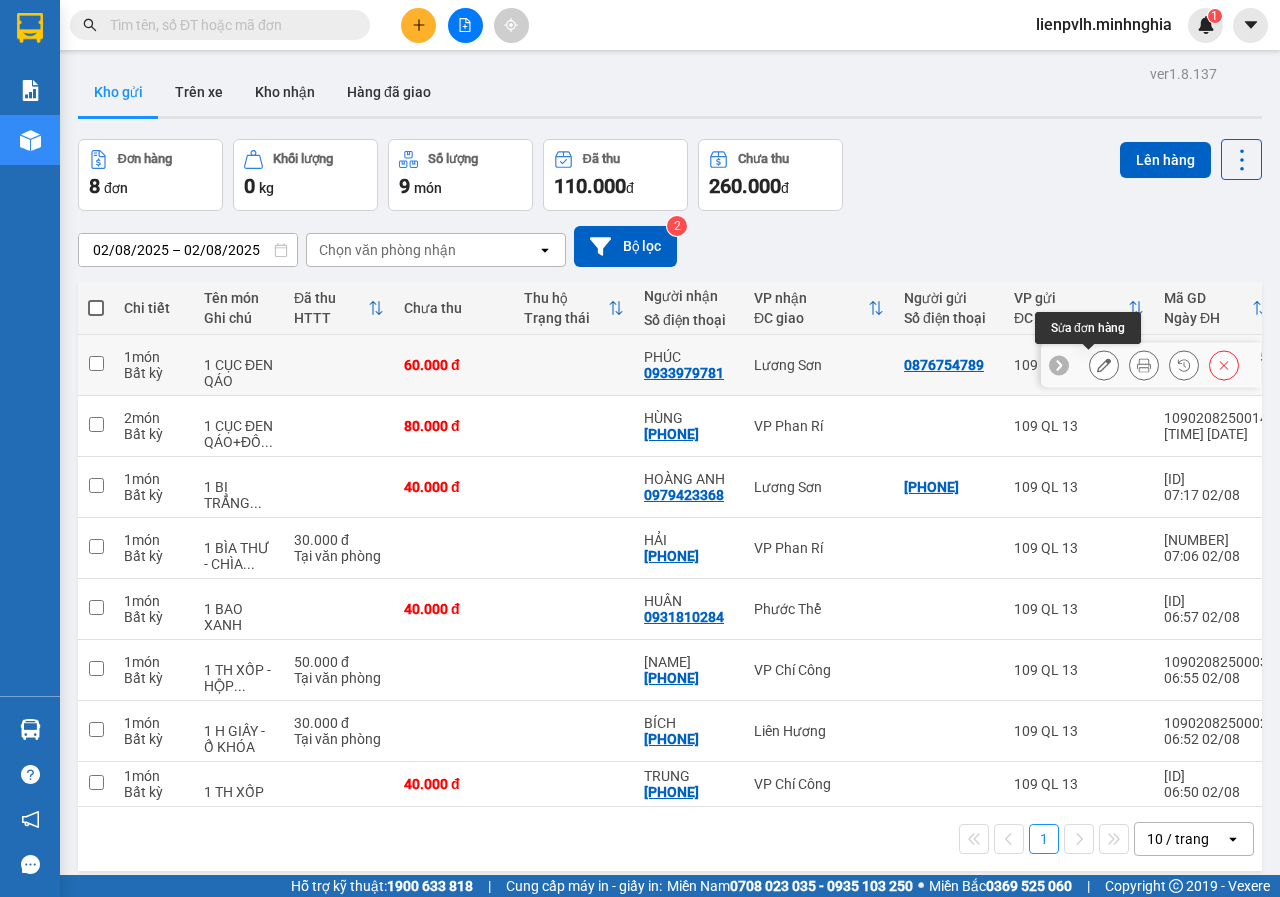 click at bounding box center [1104, 365] 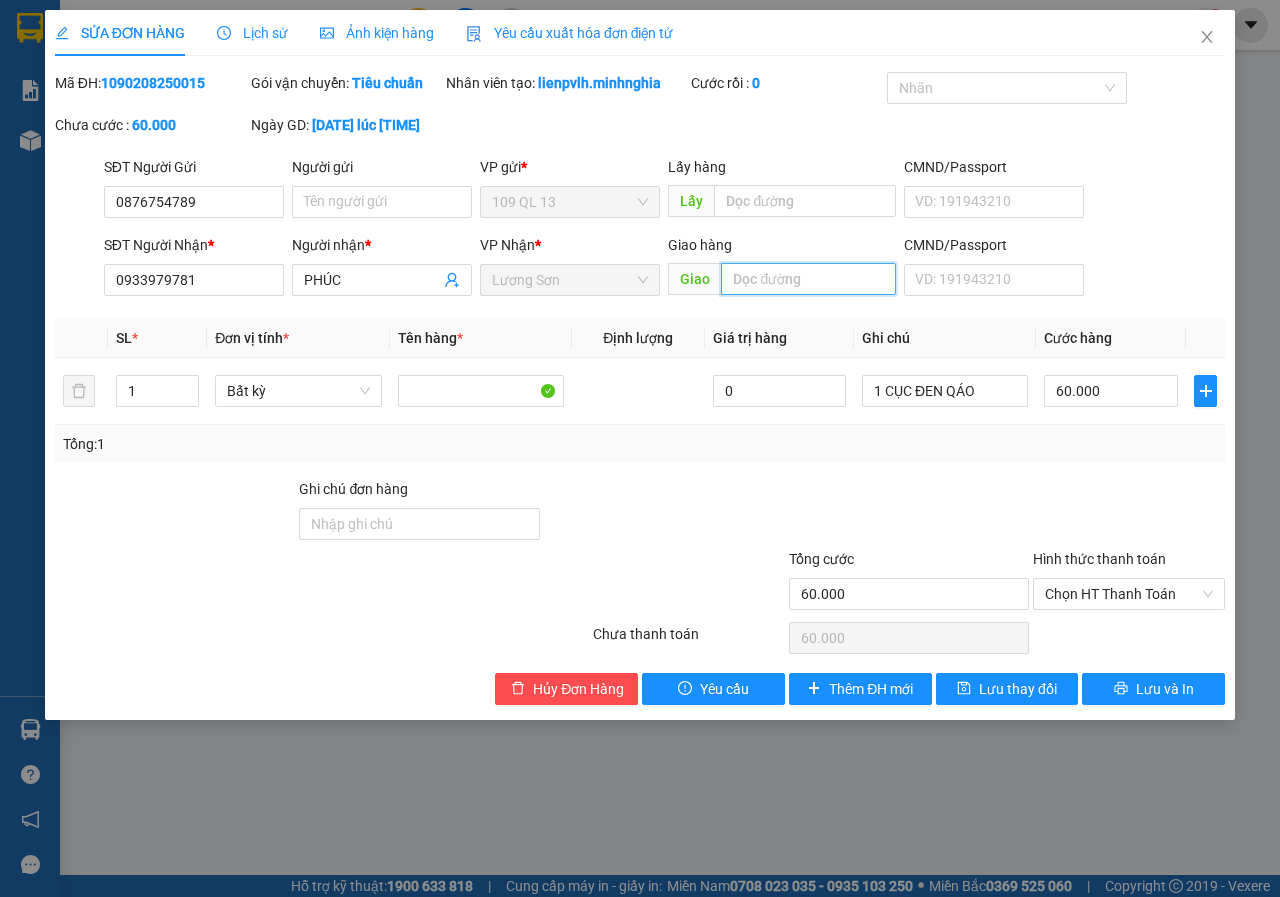 click at bounding box center [808, 279] 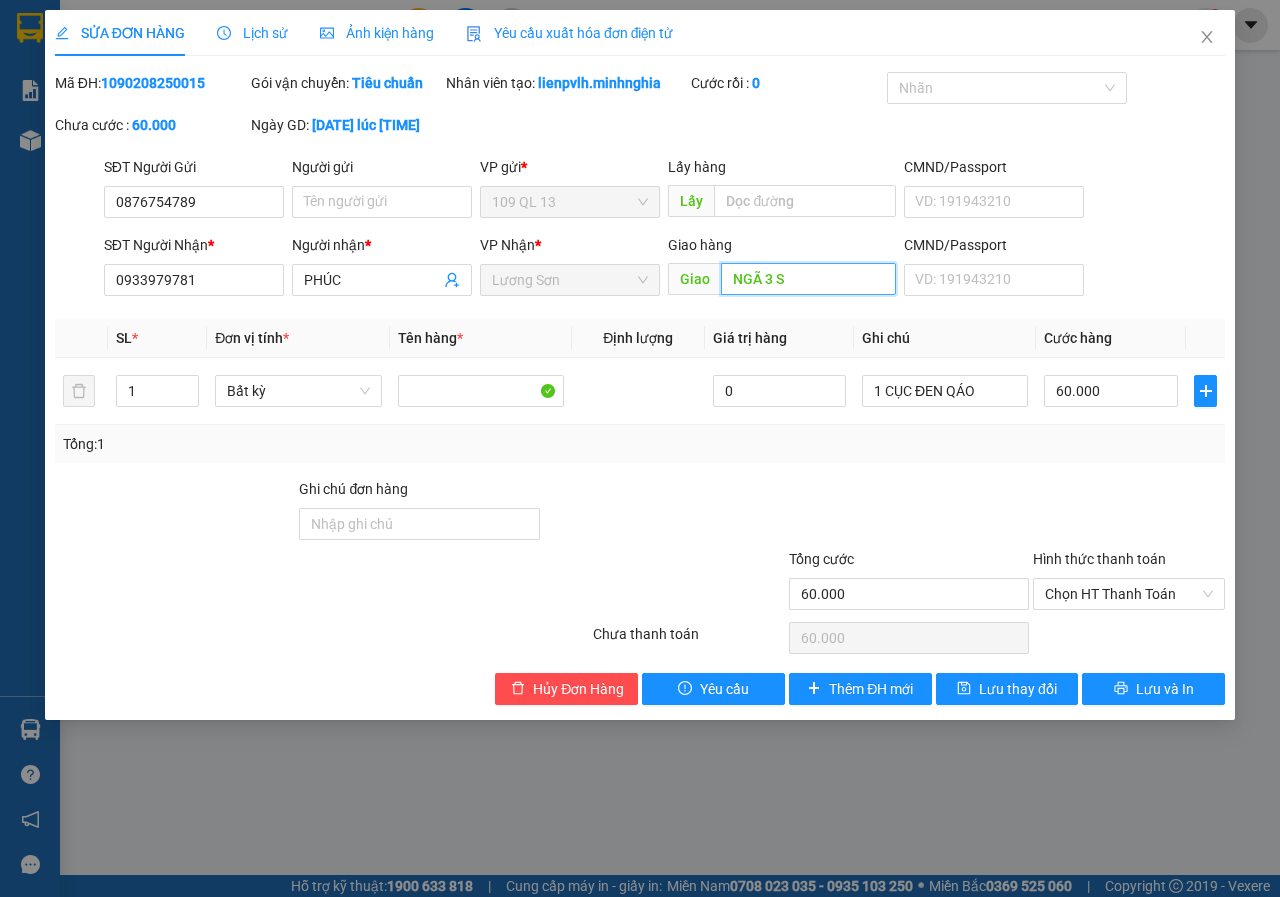 type on "NGÃ 3 SÔ" 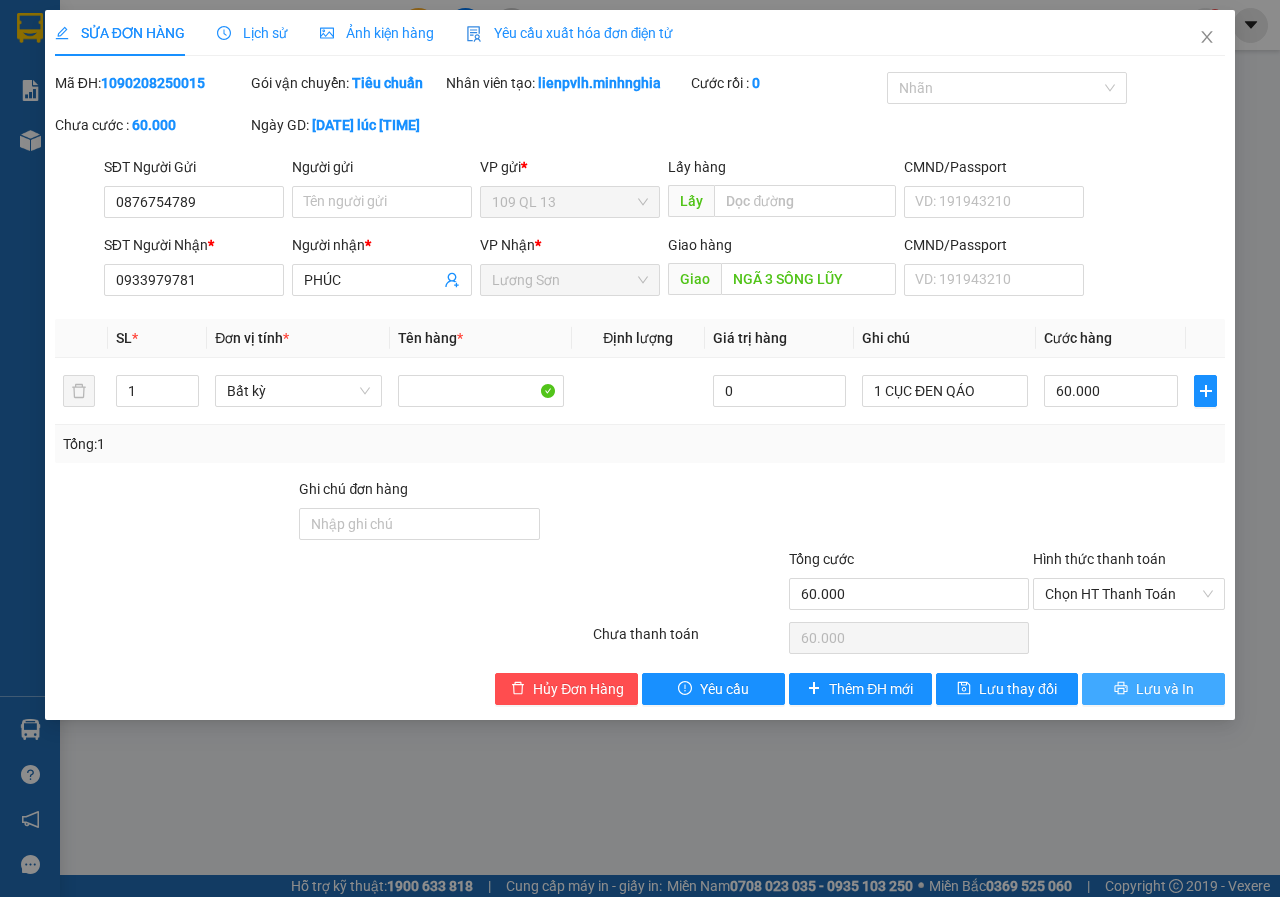click on "Lưu và In" at bounding box center (1153, 689) 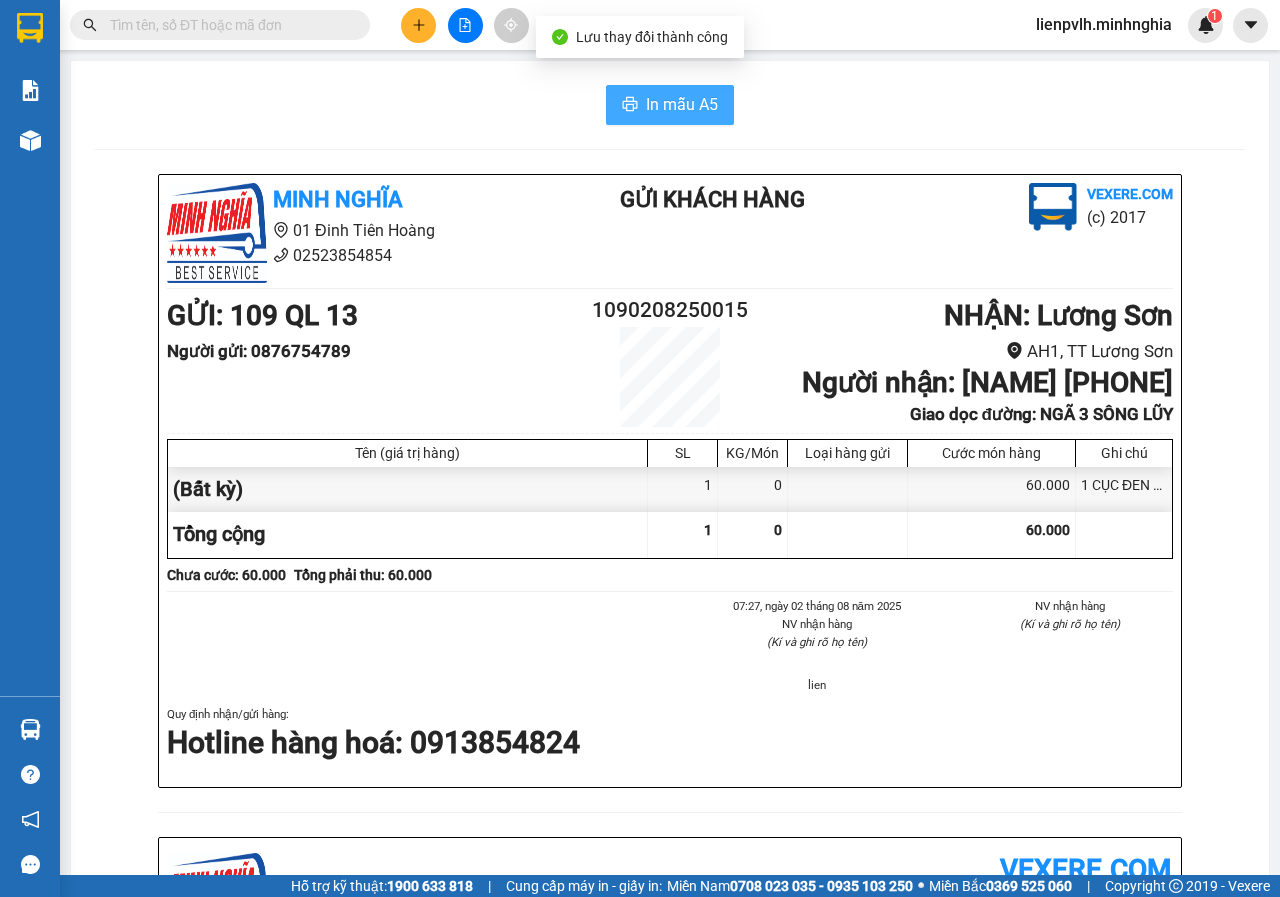 click on "In mẫu A5" at bounding box center [670, 105] 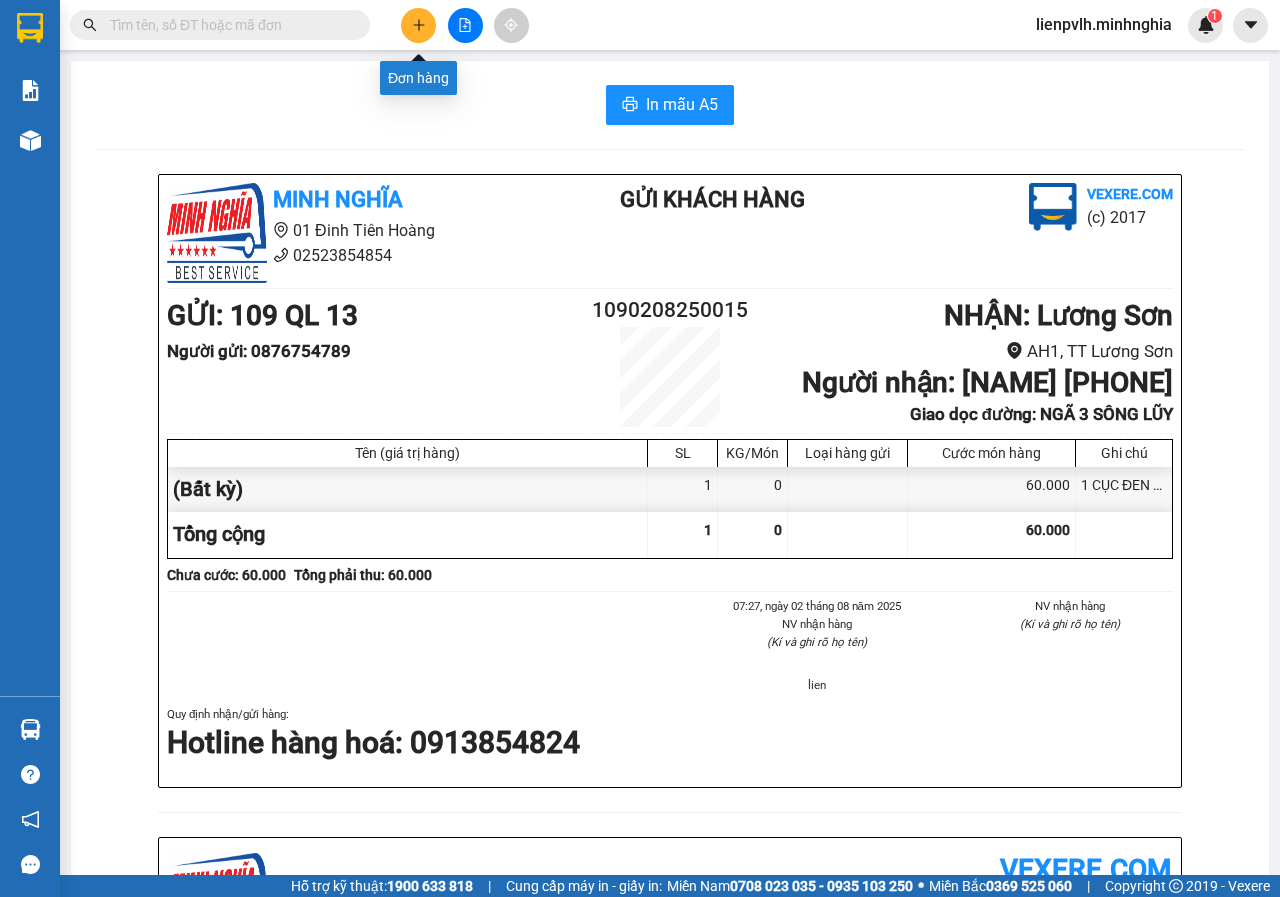 click 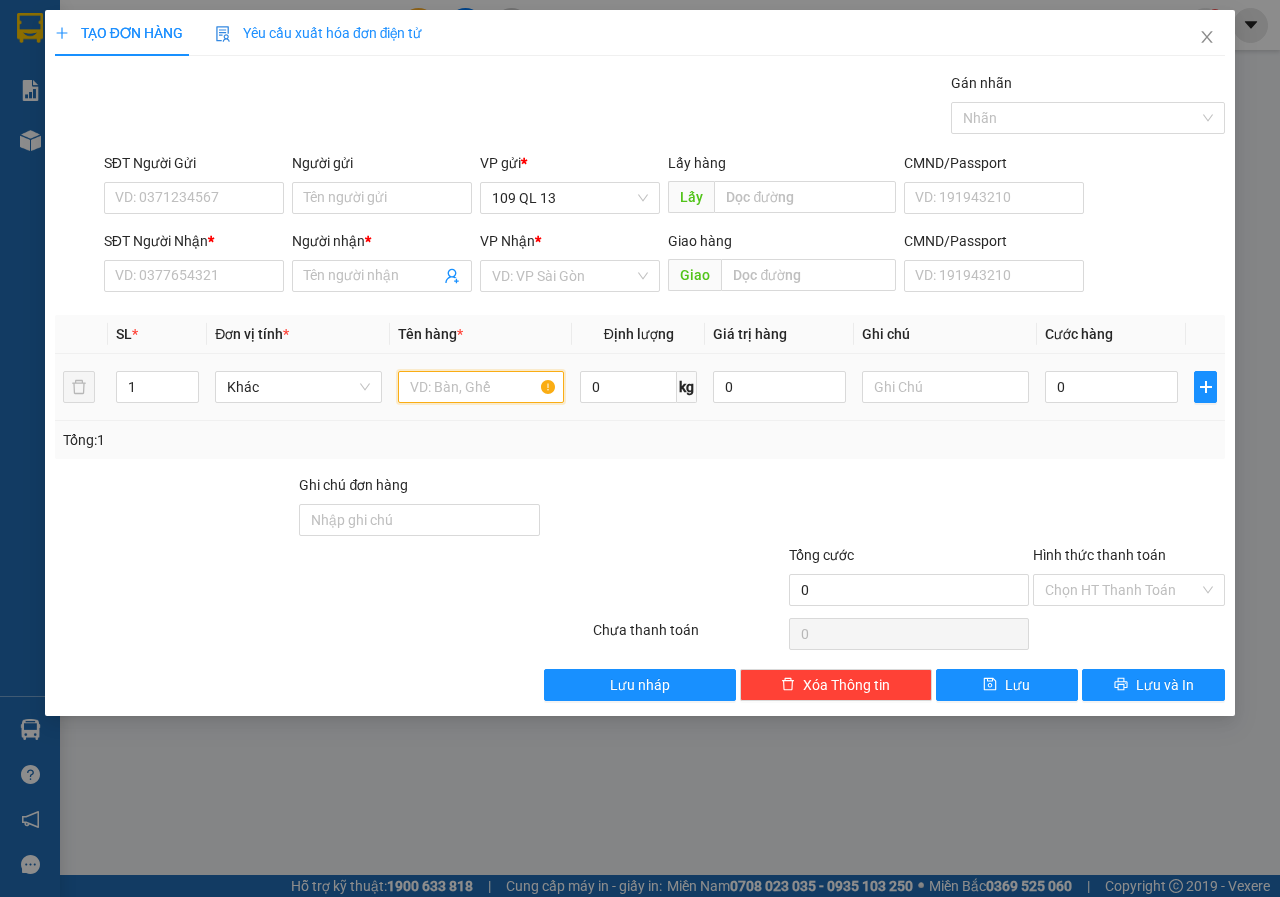 click at bounding box center [481, 387] 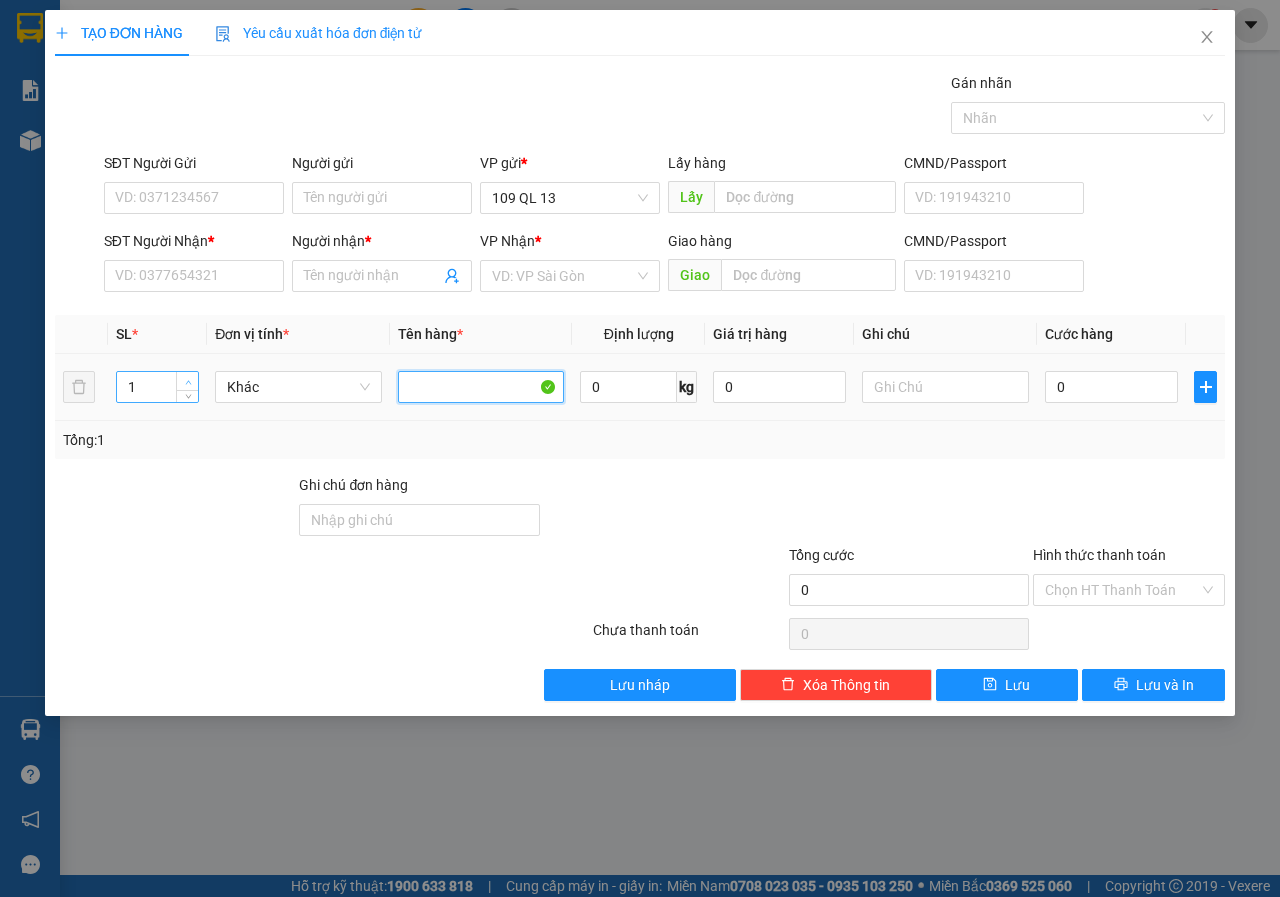 type 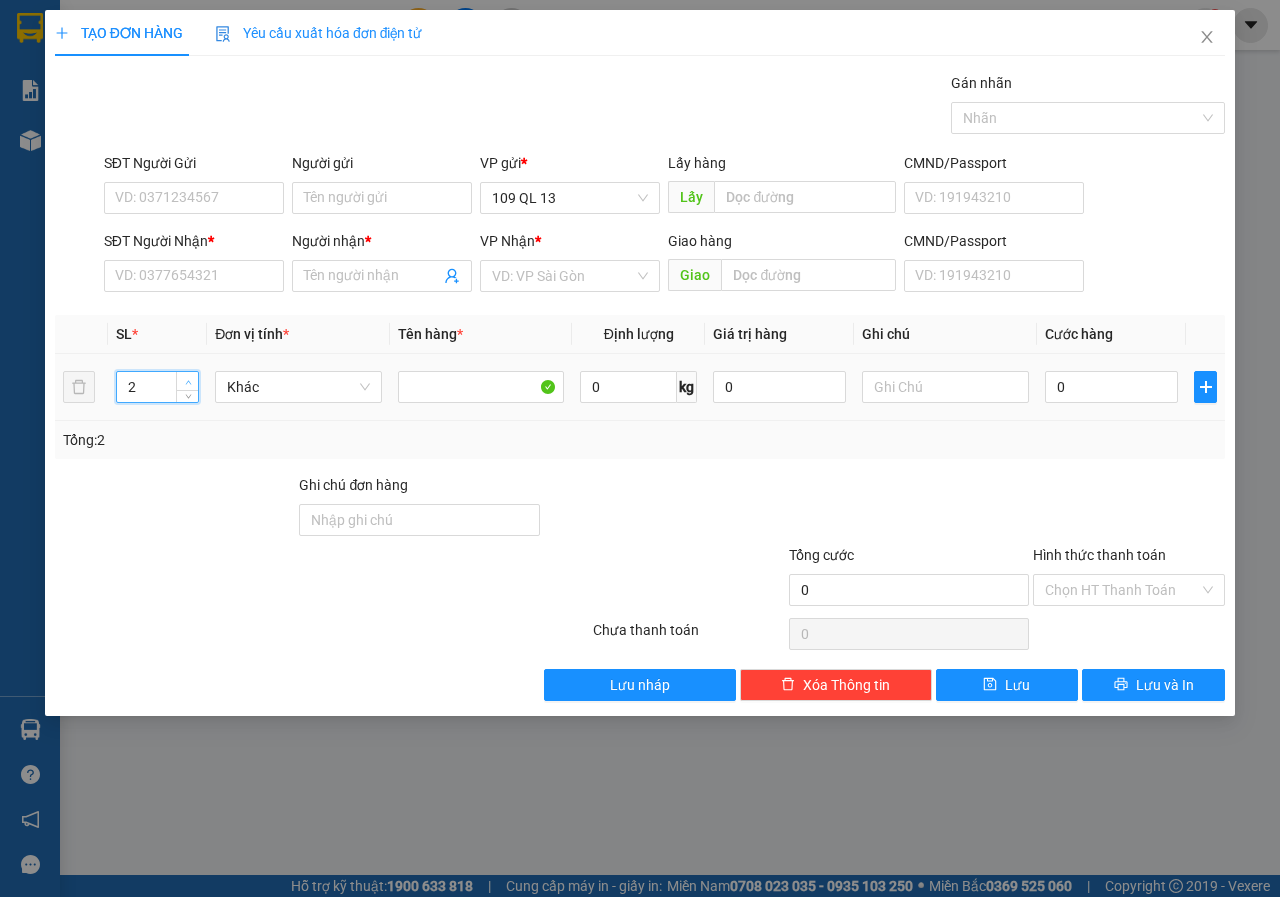 click at bounding box center [187, 381] 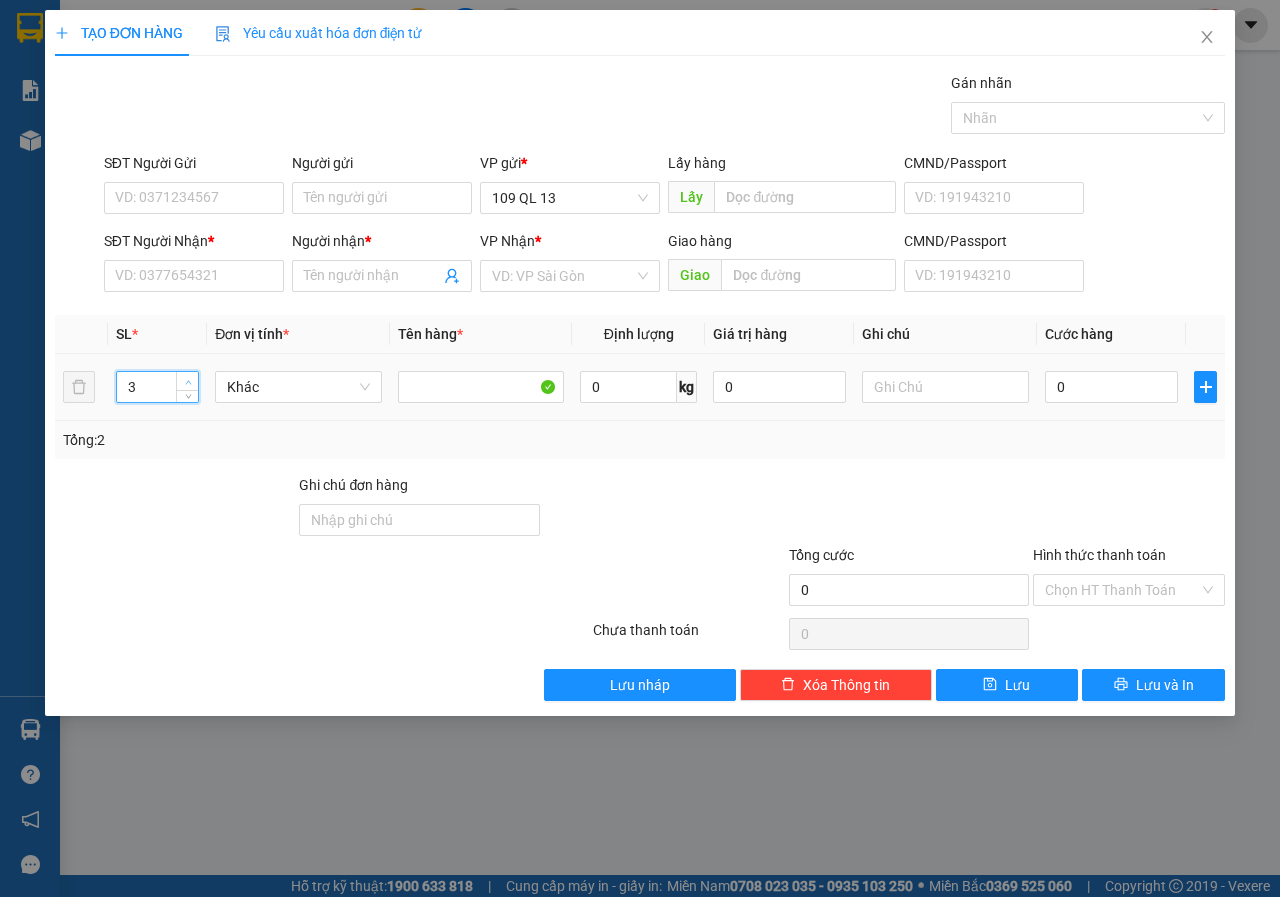 click at bounding box center (187, 381) 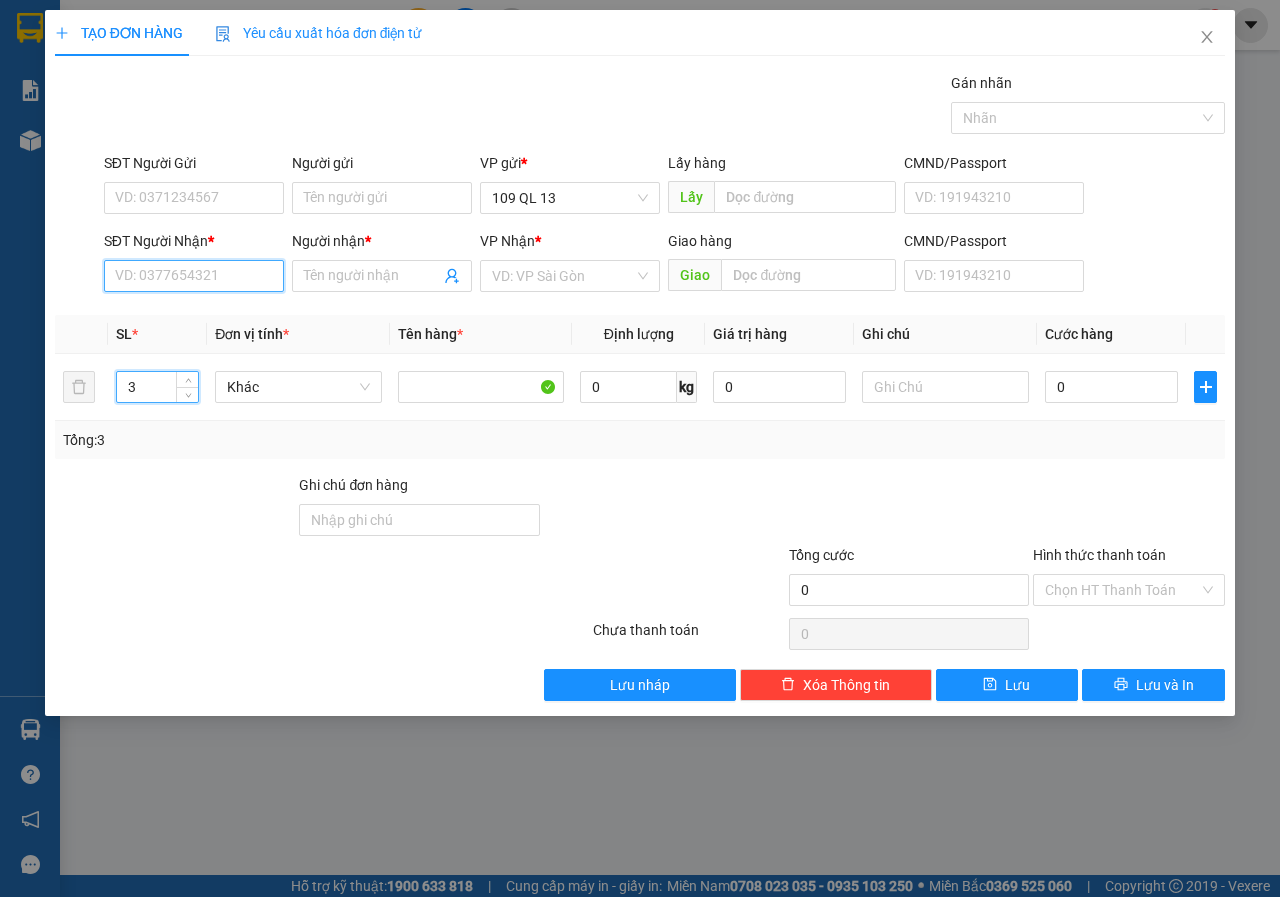 click on "SĐT Người Nhận  *" at bounding box center (194, 276) 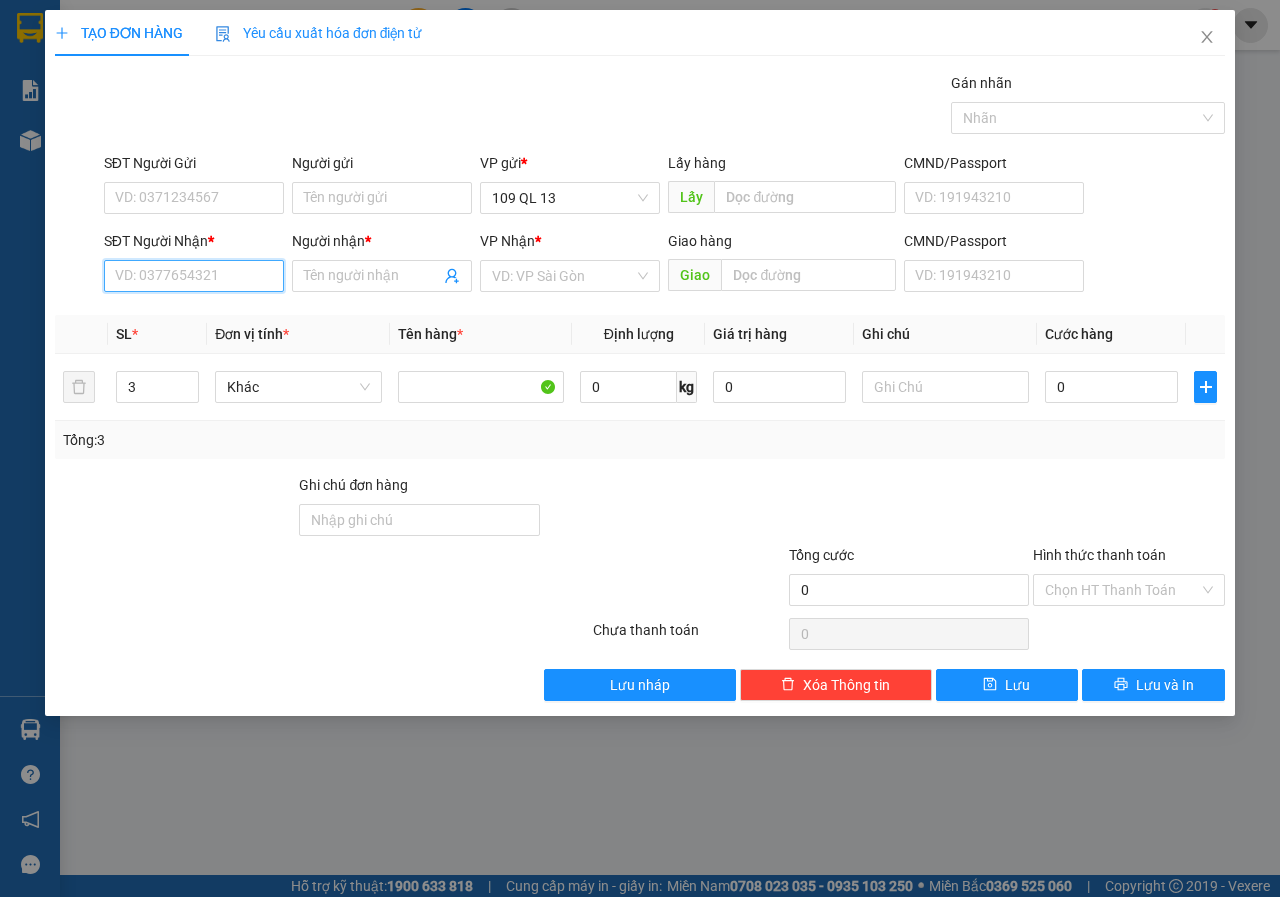 click on "SĐT Người Nhận  *" at bounding box center (194, 276) 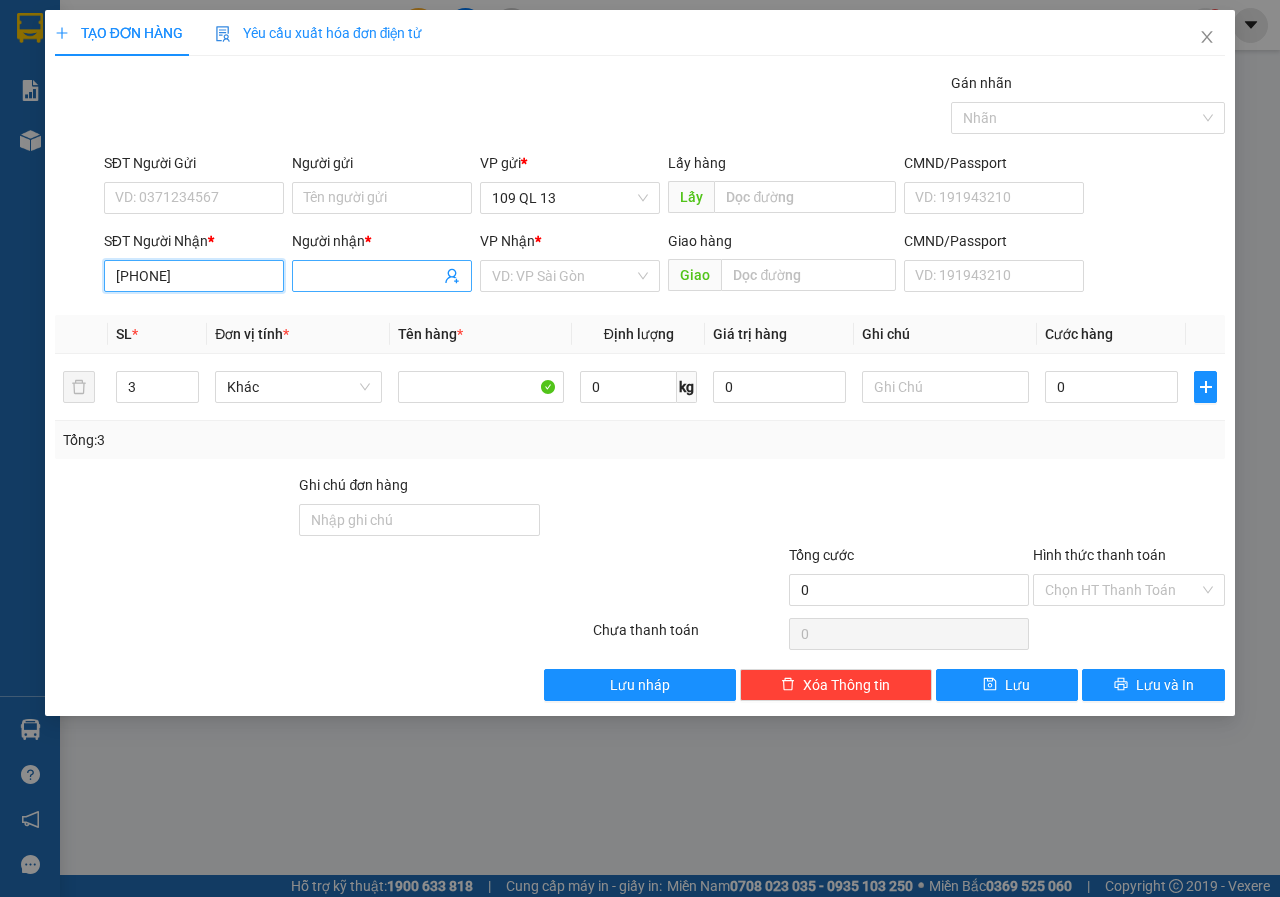 type on "[PHONE]" 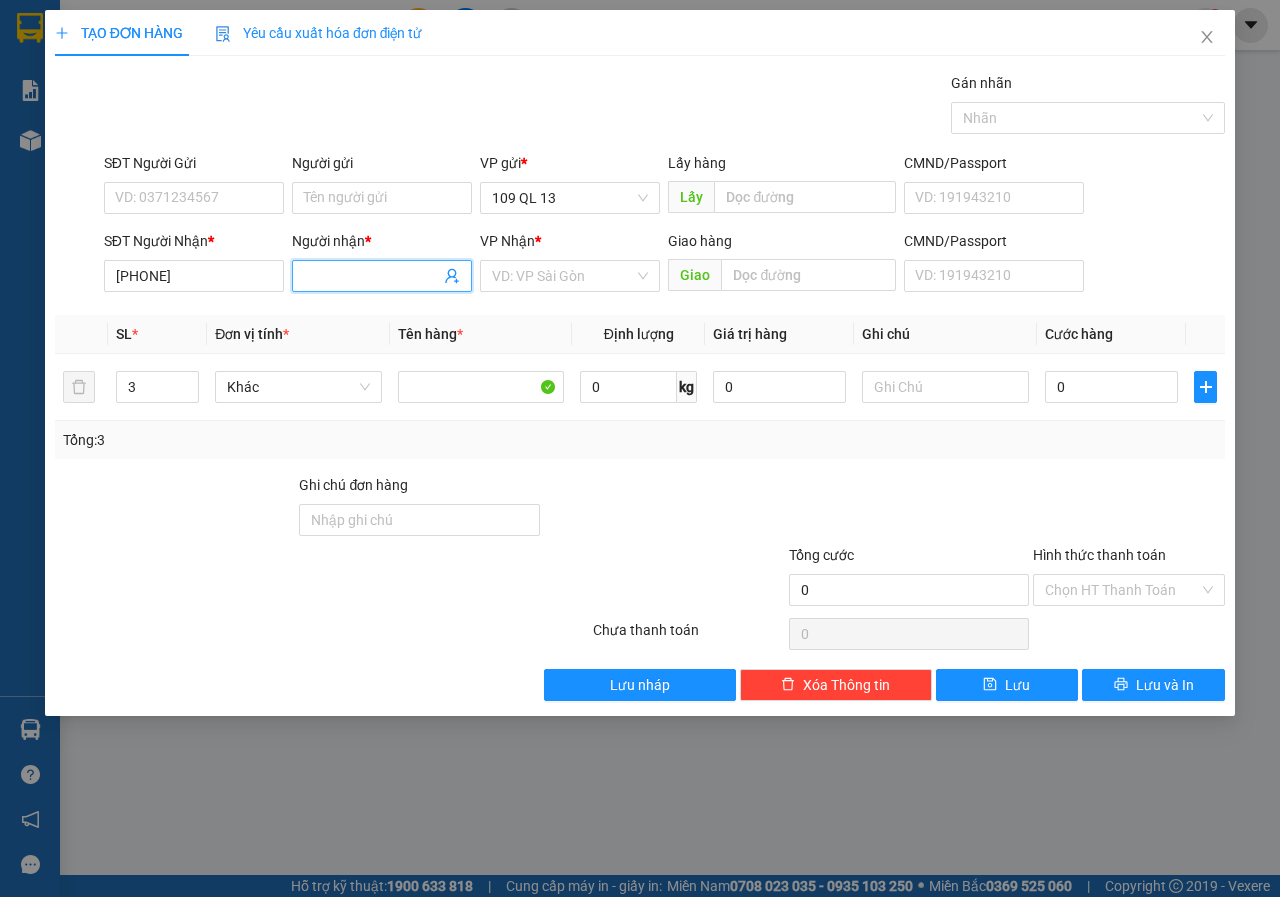 click on "Người nhận  *" at bounding box center (372, 276) 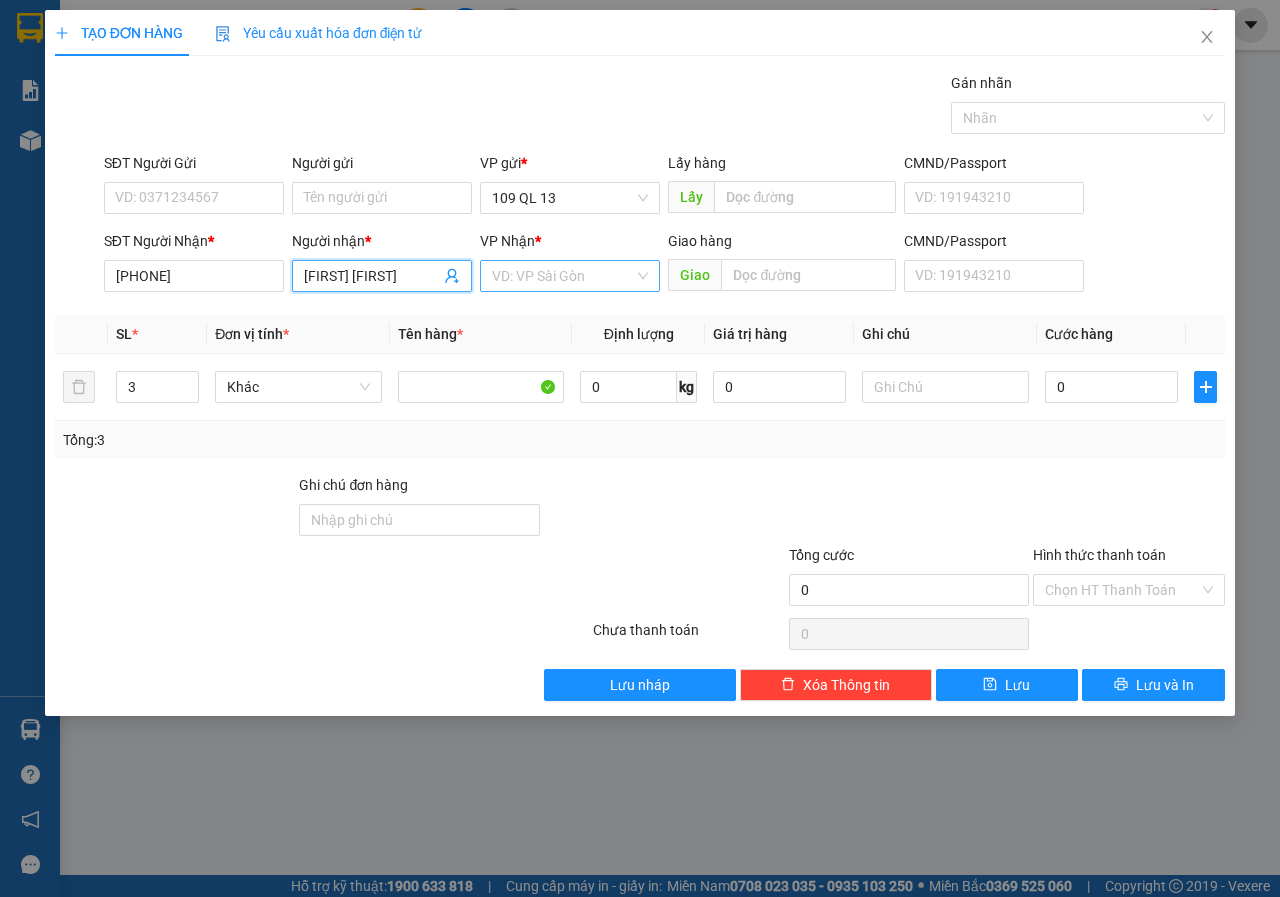 type on "[FIRST] [FIRST]" 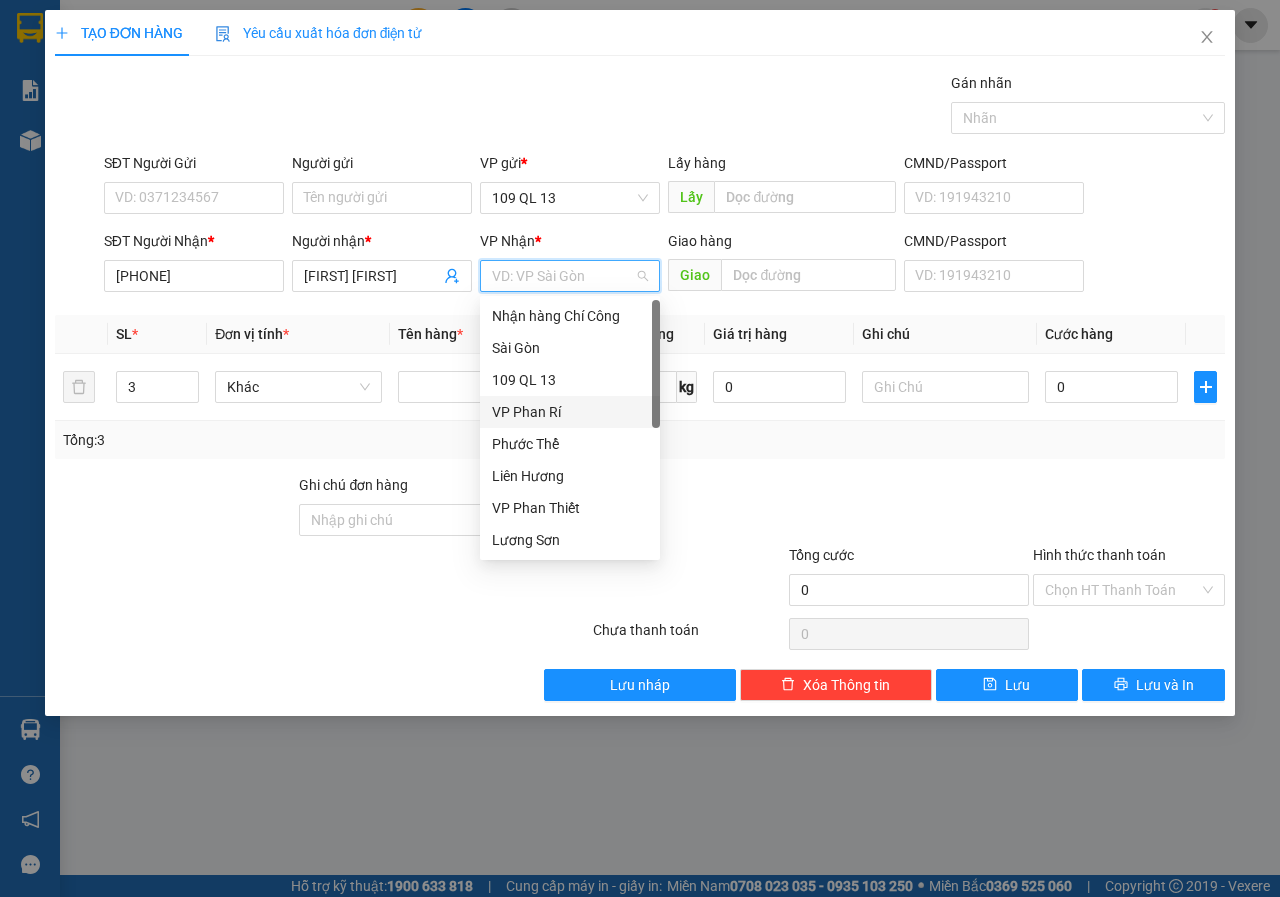click on "VP Phan Rí" at bounding box center (570, 412) 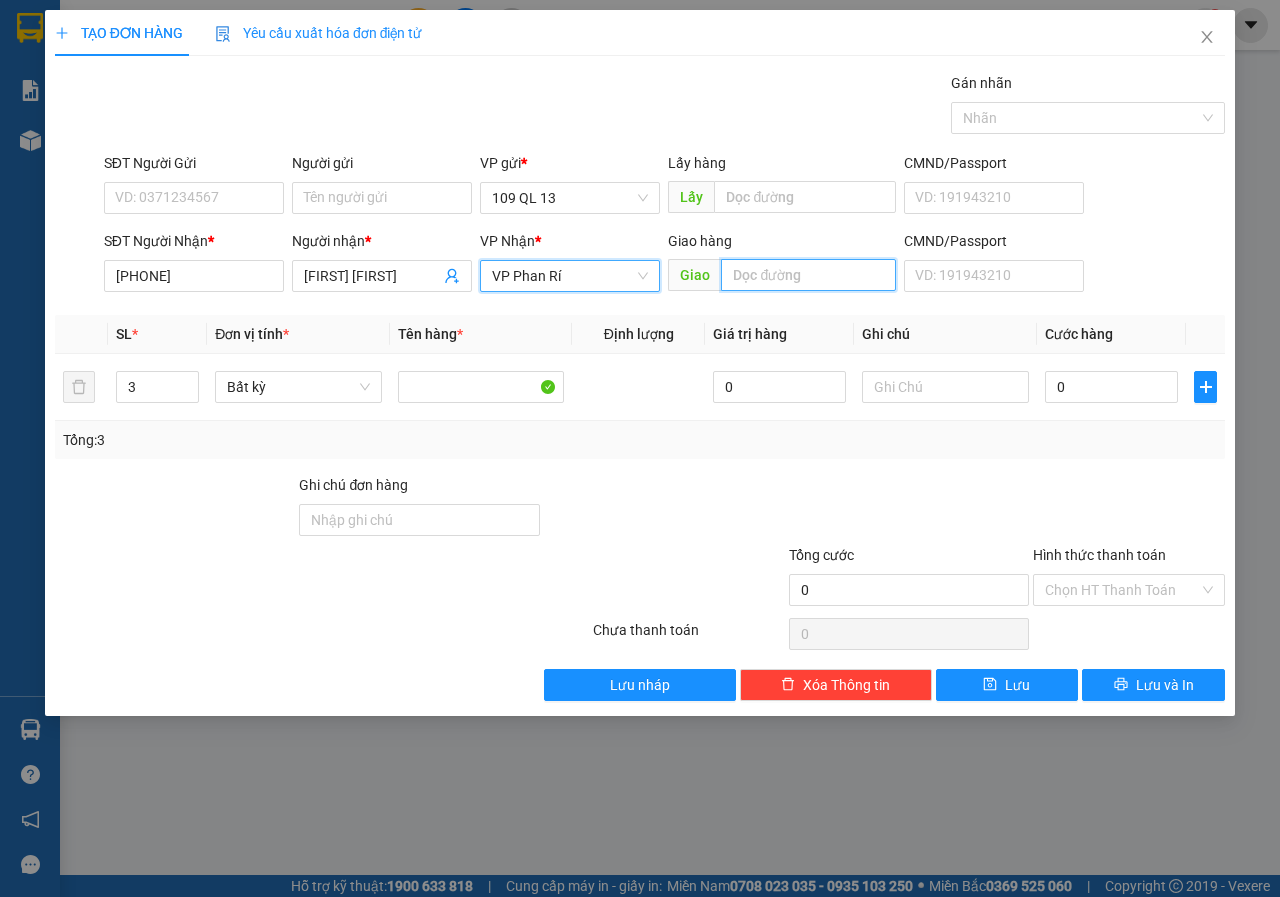 click at bounding box center [808, 275] 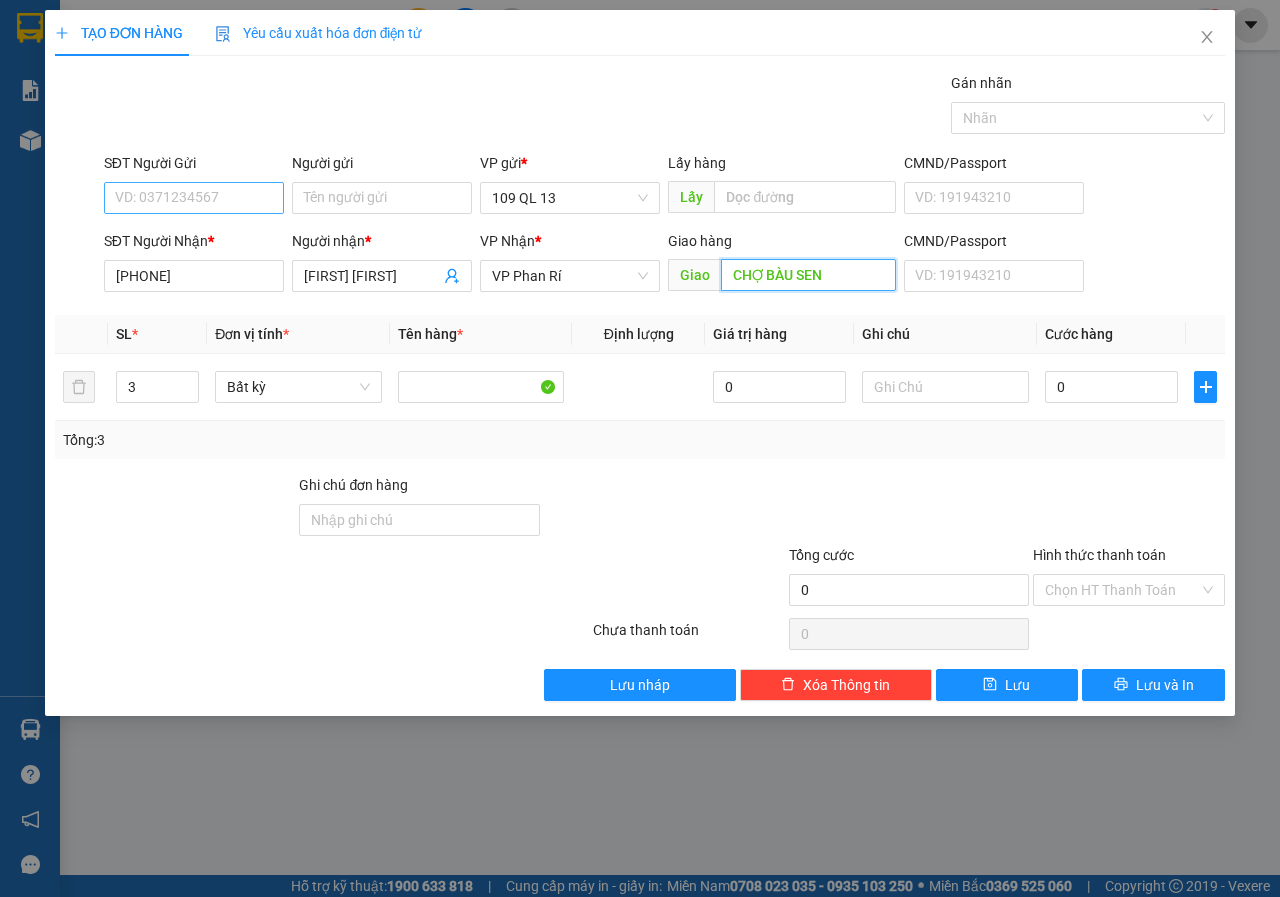 type on "CHỢ BÀU SEN" 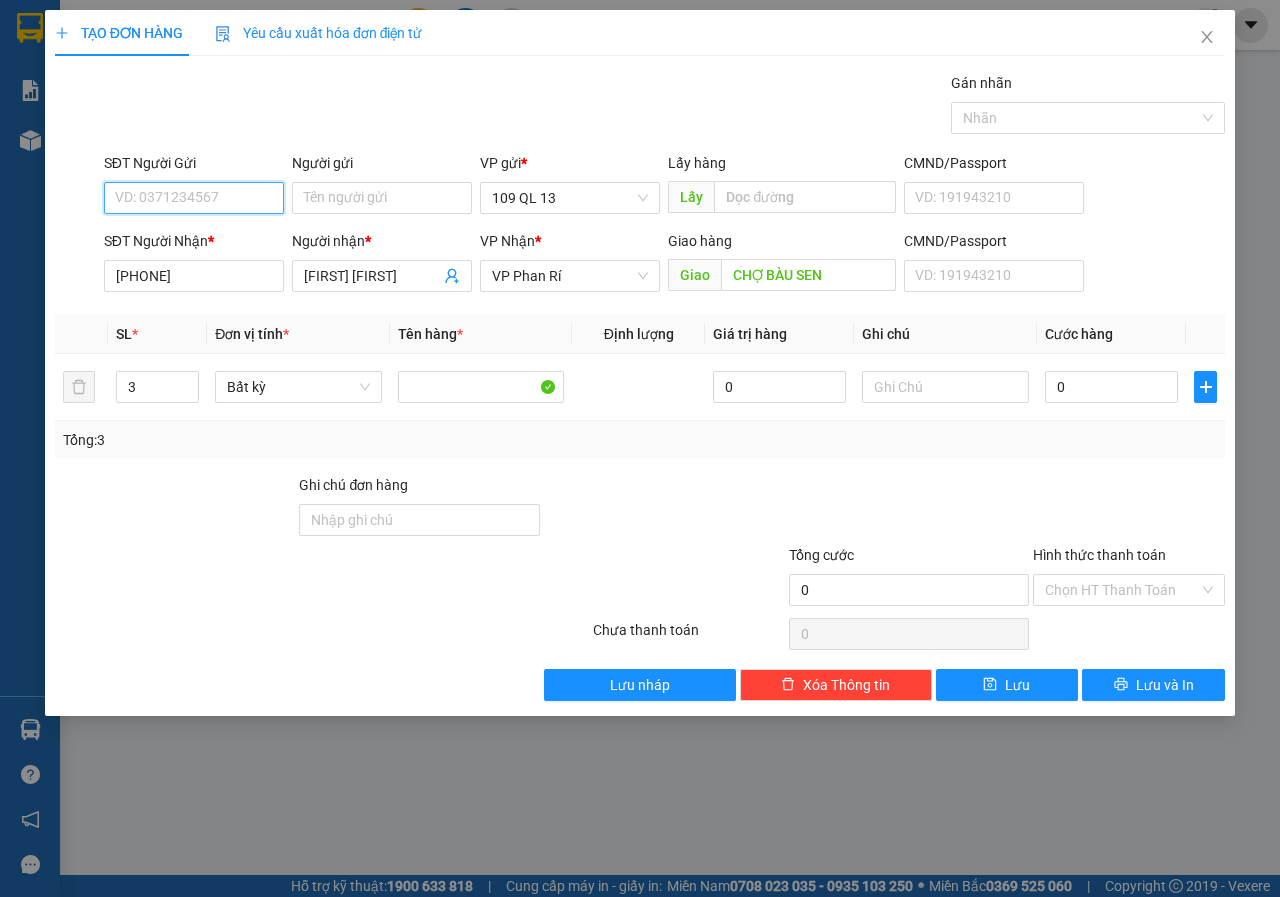 click on "SĐT Người Gửi" at bounding box center (194, 198) 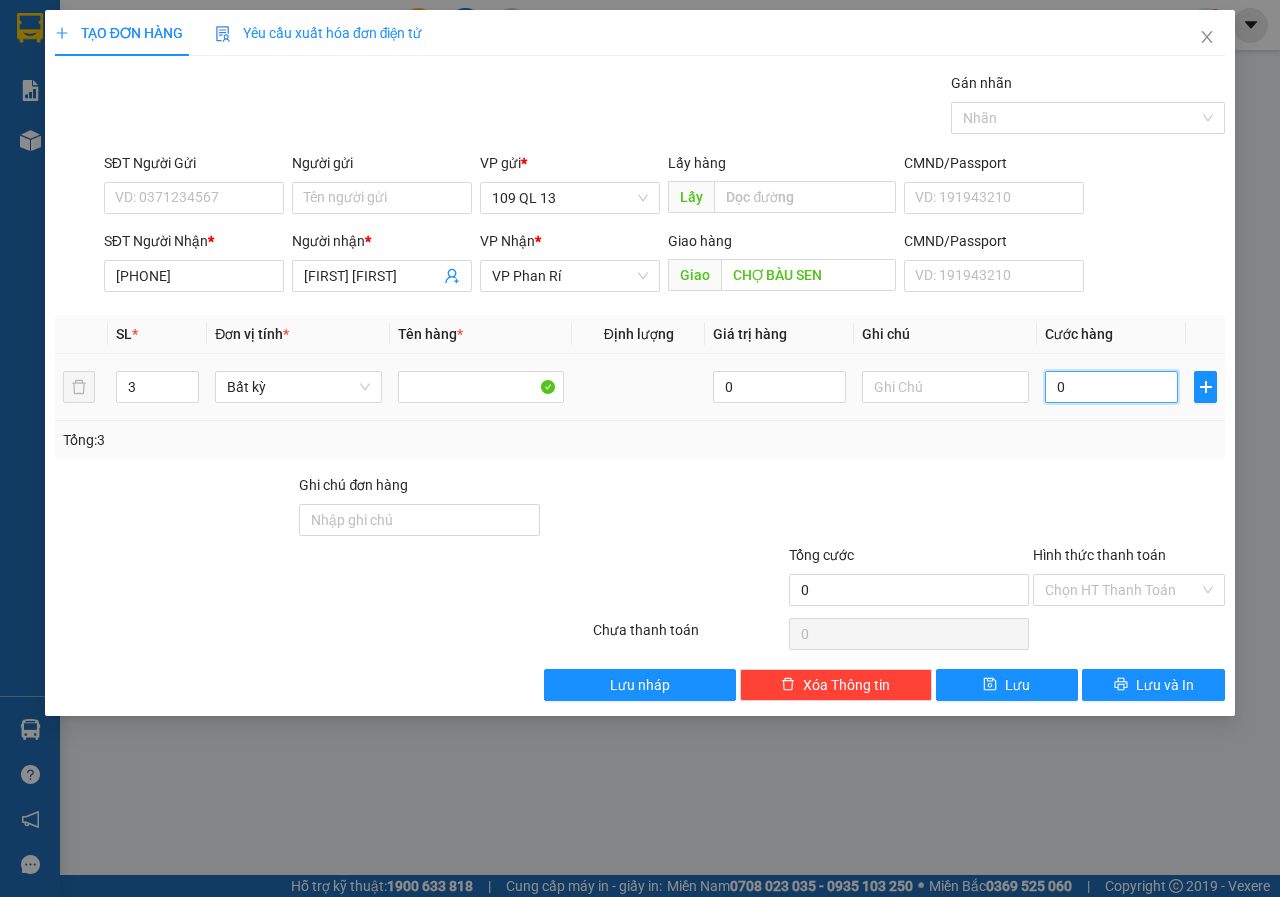 click on "0" at bounding box center (1111, 387) 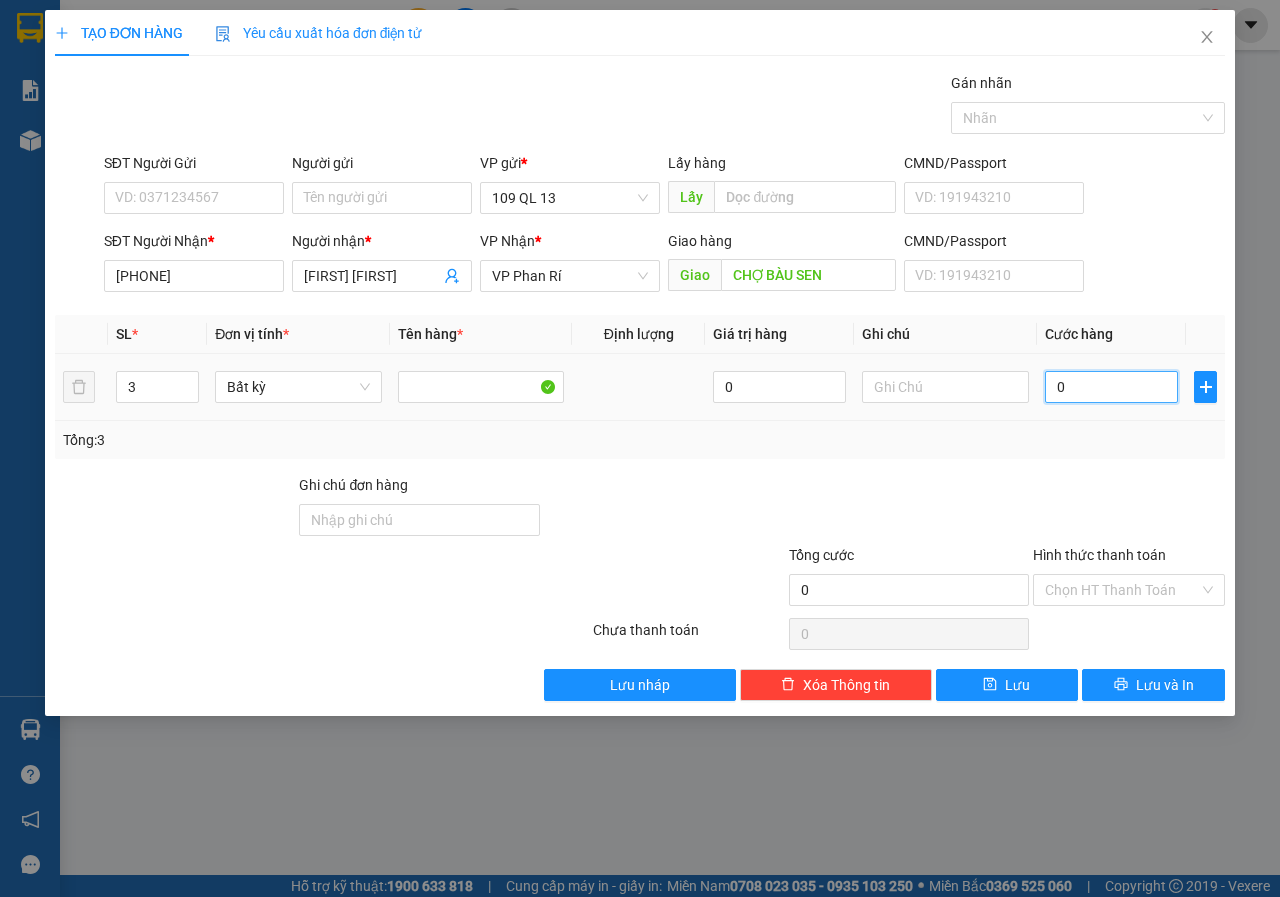 type on "1" 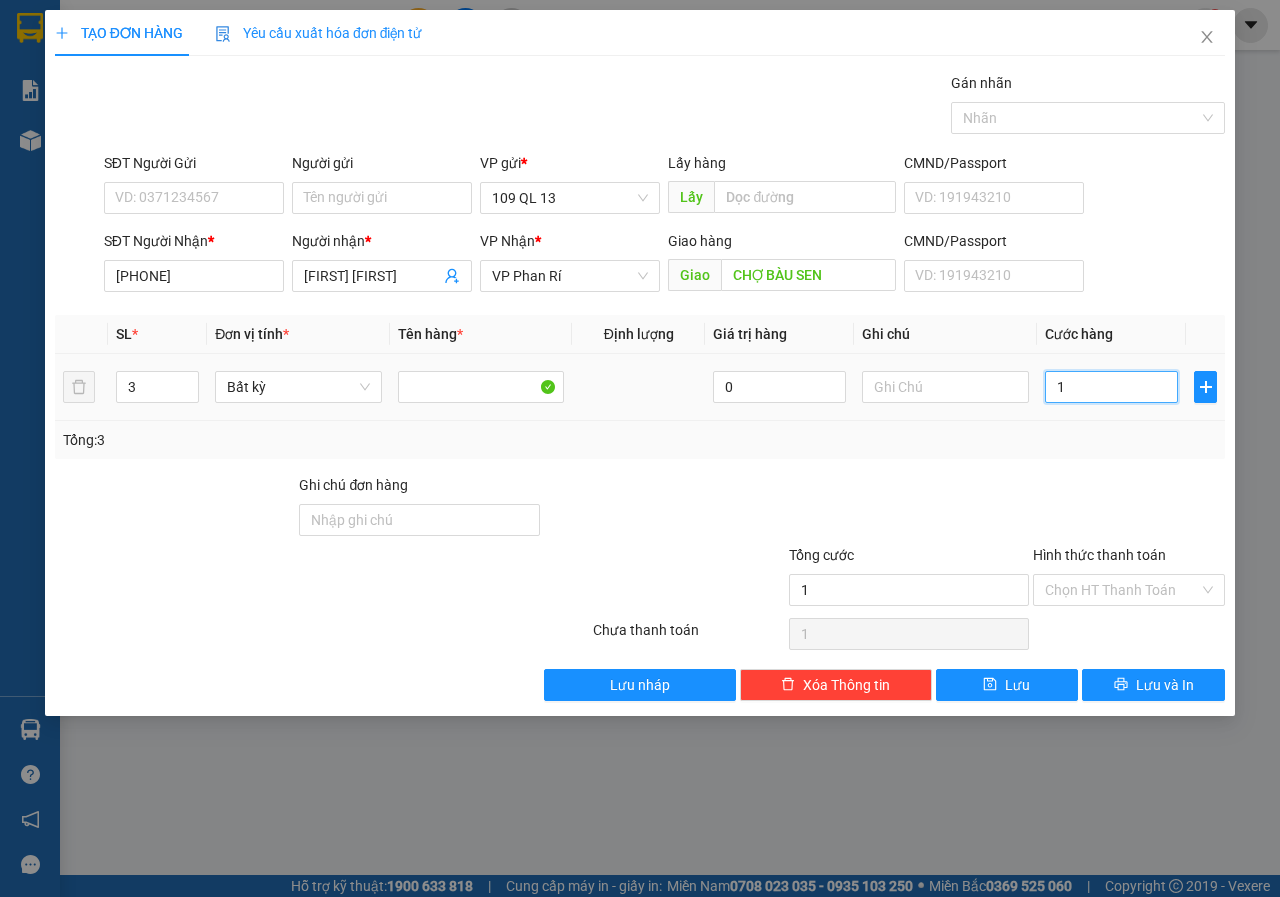 type on "16" 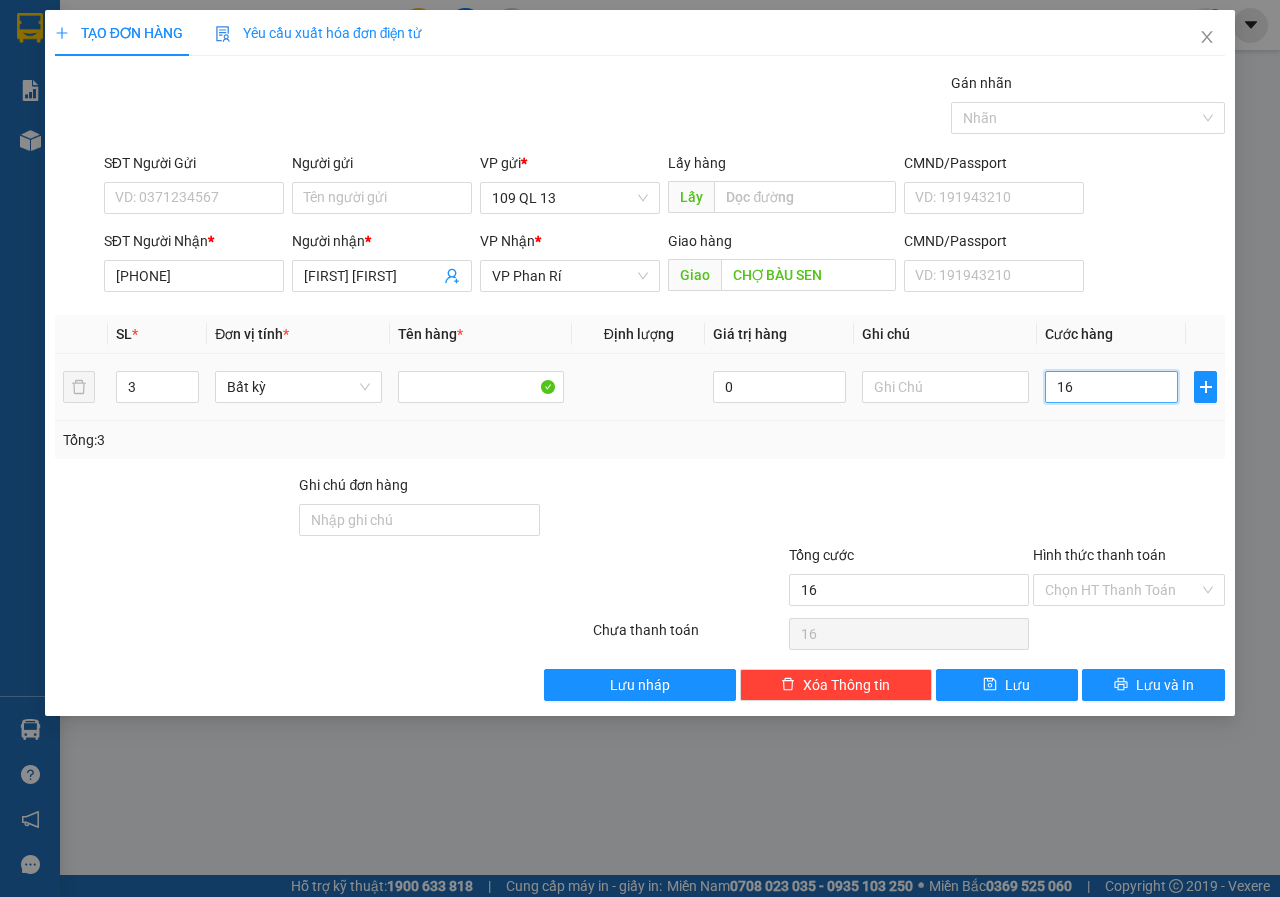 type on "160" 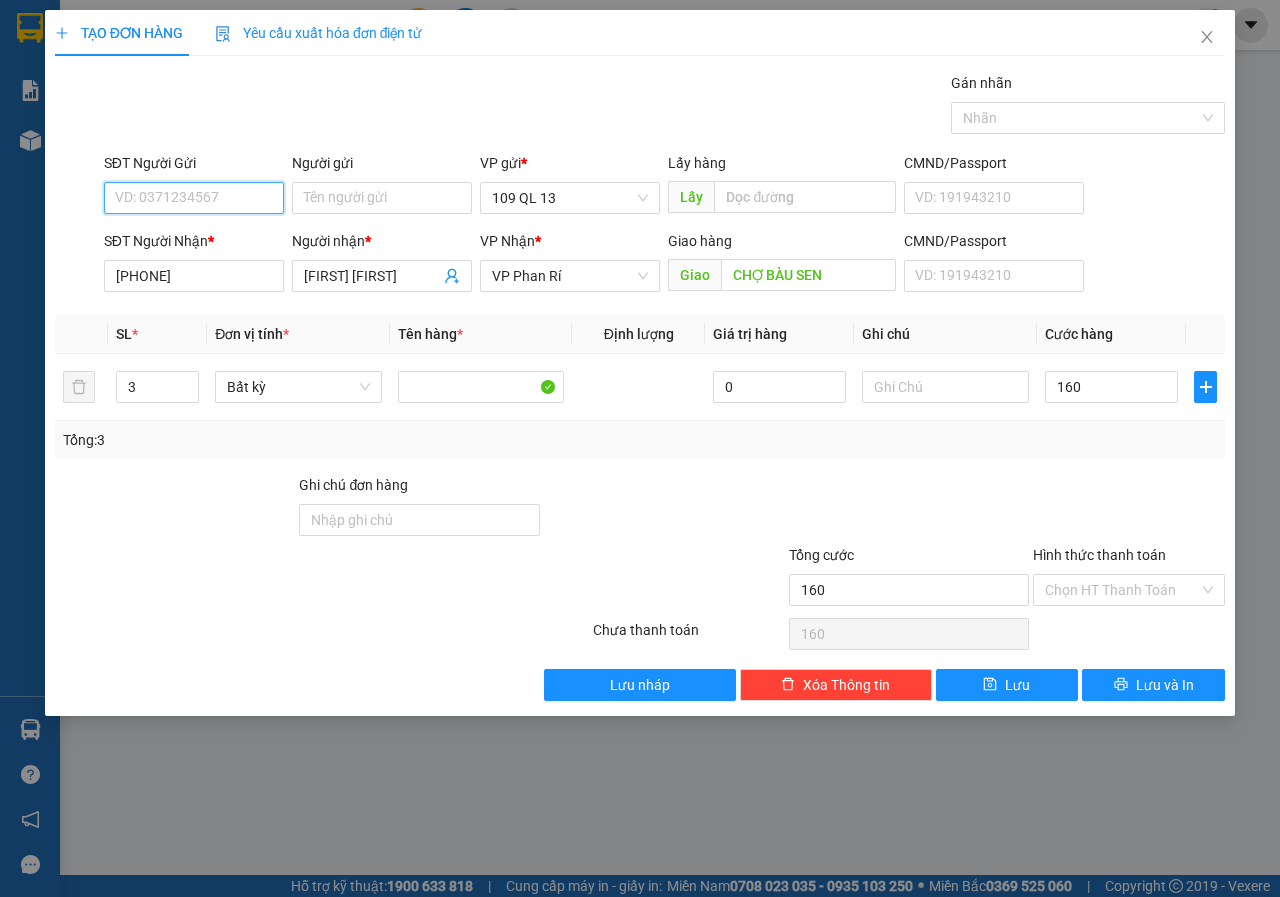 type on "160.000" 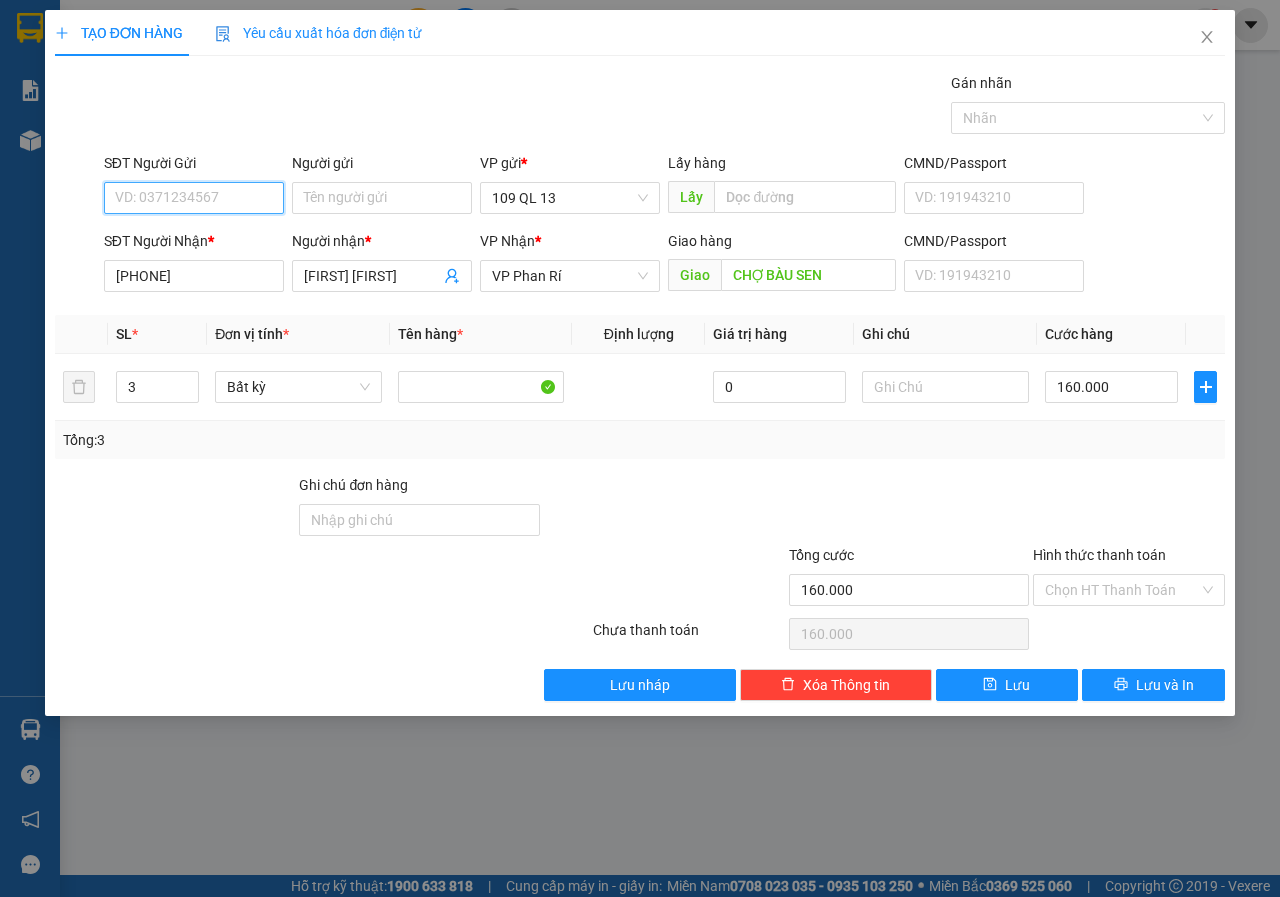 click on "SĐT Người Gửi" at bounding box center (194, 198) 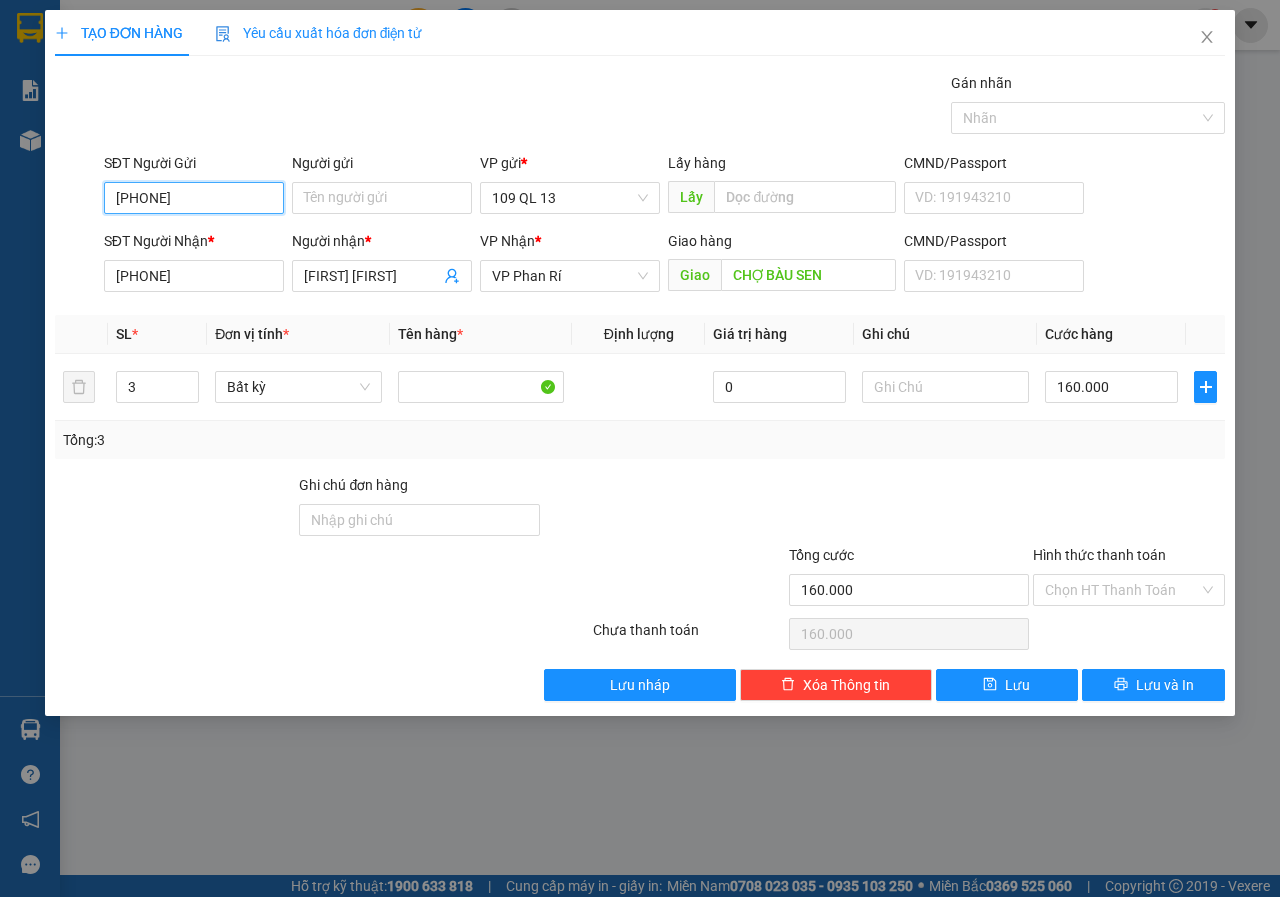 type on "[PHONE]" 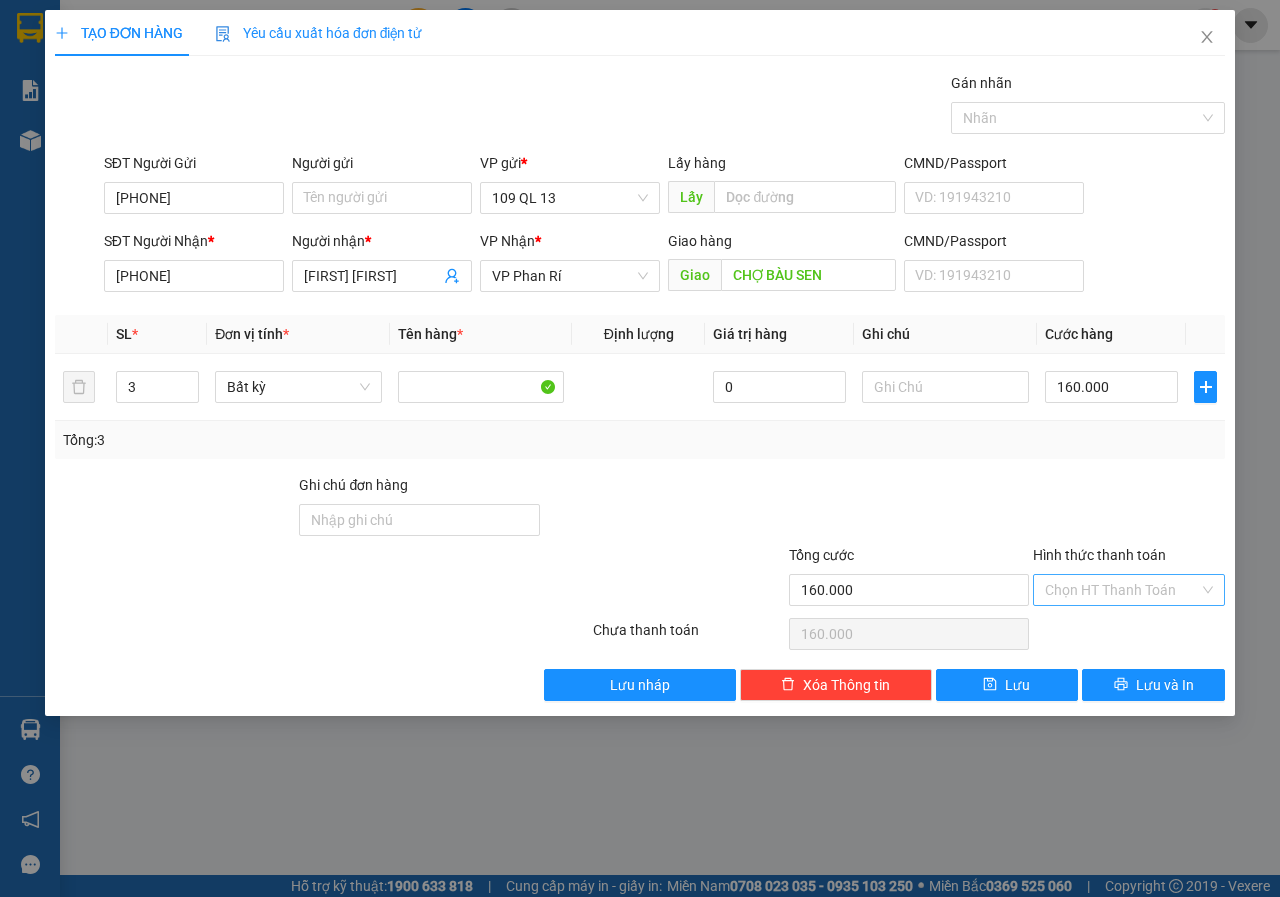 drag, startPoint x: 1158, startPoint y: 571, endPoint x: 1155, endPoint y: 585, distance: 14.3178215 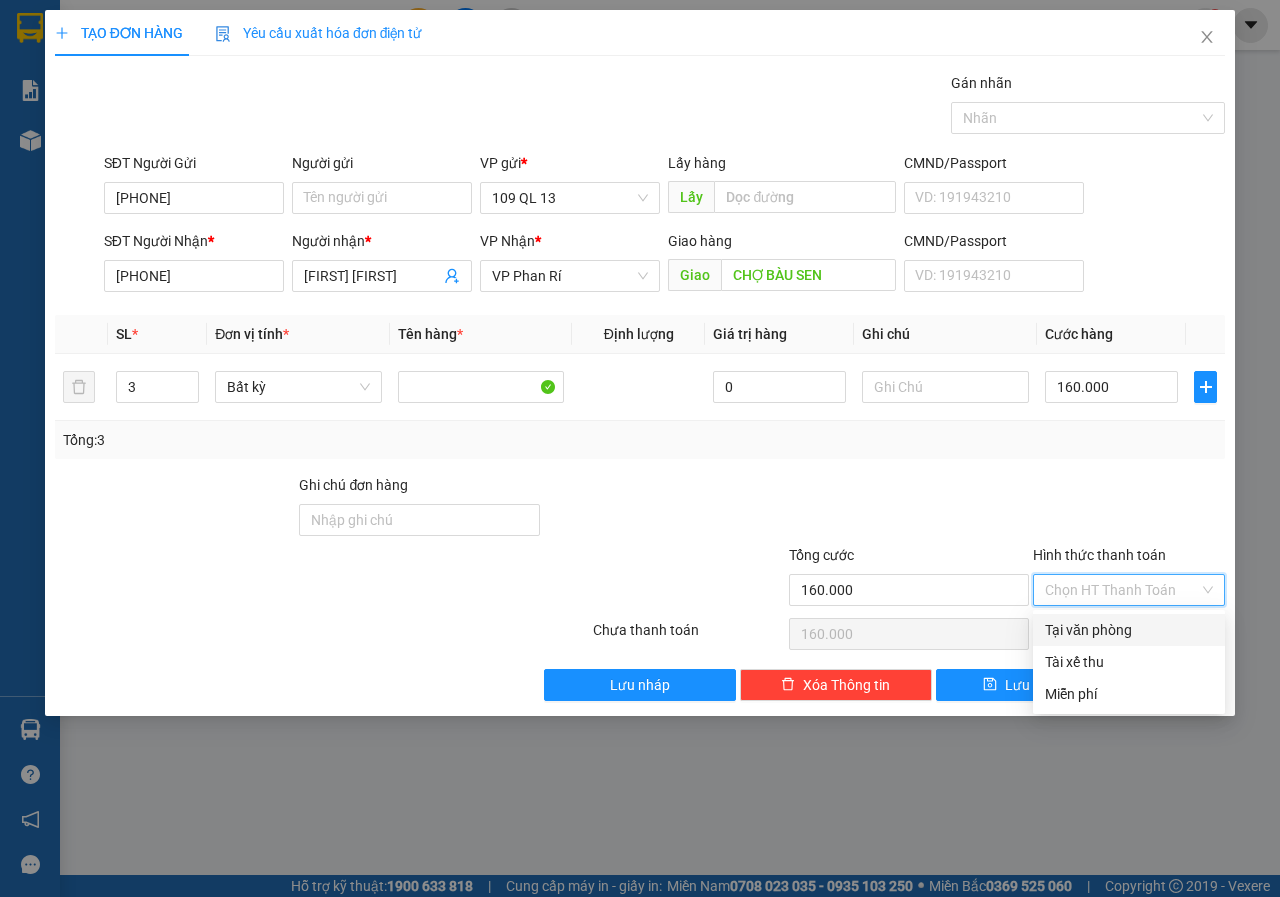 click on "Tại văn phòng" at bounding box center (1129, 630) 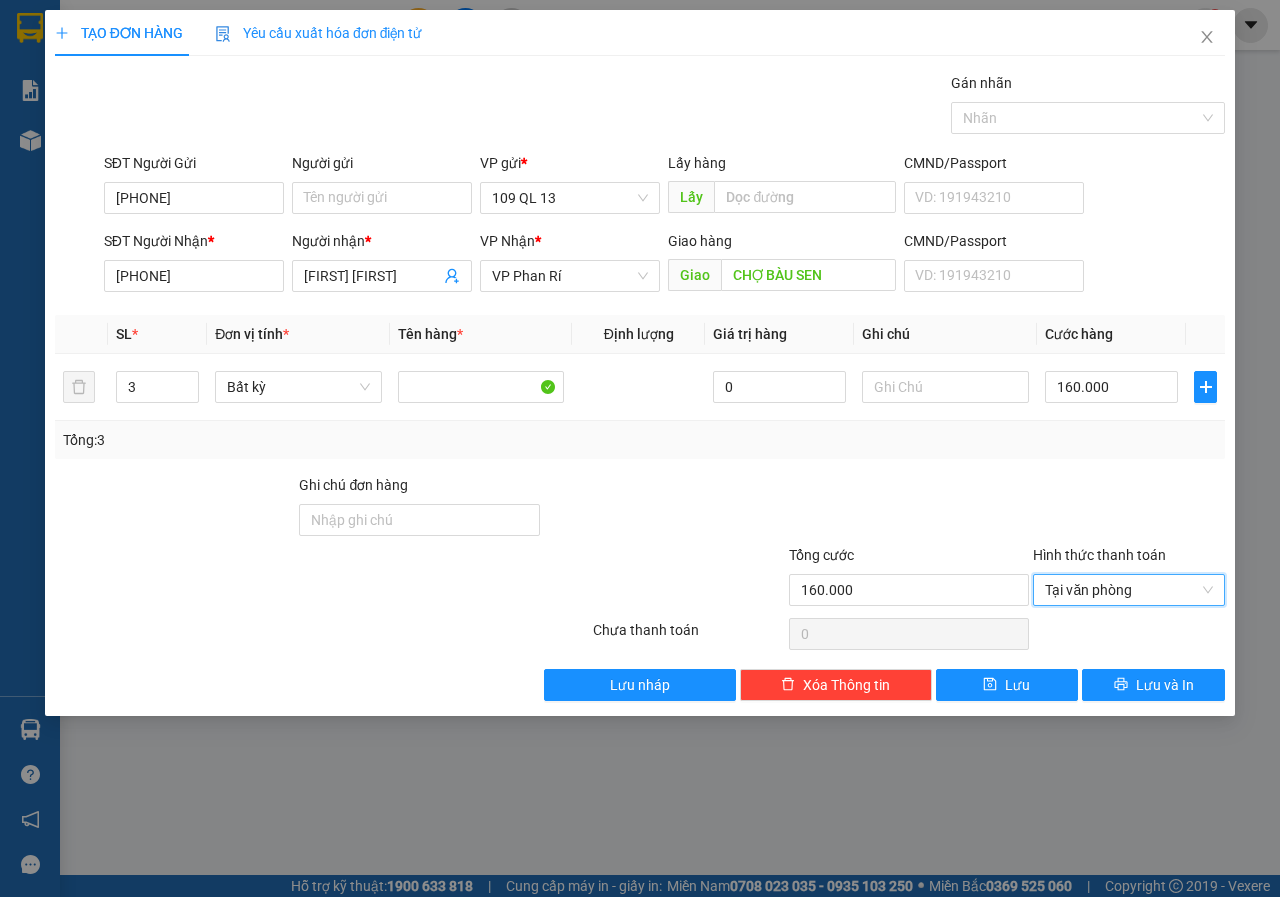 click on "TẠO ĐƠN HÀNG Yêu cầu xuất hóa đơn điện tử Transit Pickup Surcharge Ids Transit Deliver Surcharge Ids Transit Deliver Surcharge Transit Deliver Surcharge Gói vận chuyển  * Tiêu chuẩn Gán nhãn   Nhãn SĐT Người Gửi 0937488684 Người gửi Tên người gửi VP gửi  * 109 [STREET] Lấy hàng Lấy CMND/Passport VD: 191943210 SĐT Người Nhận  * 0915134823 Người nhận  * [FIRST] VP Nhận  * VP Phan Rí Giao hàng Giao CHỢ BÀU SEN CMND/Passport VD: 191943210 SL  * Đơn vị tính  * Tên hàng  * Định lượng Giá trị hàng Ghi chú Cước hàng                   3 Bất kỳ 0 160.000 Tổng:  3 Ghi chú đơn hàng Tổng cước 160.000 Hình thức thanh toán Tại văn phòng Tại văn phòng Số tiền thu trước 0 Tại văn phòng Chưa thanh toán 0 Lưu nháp Xóa Thông tin Lưu Lưu và In   Tại văn phòng Tài xế thu Tại văn phòng Tài xế thu Miễn phí" at bounding box center (640, 363) 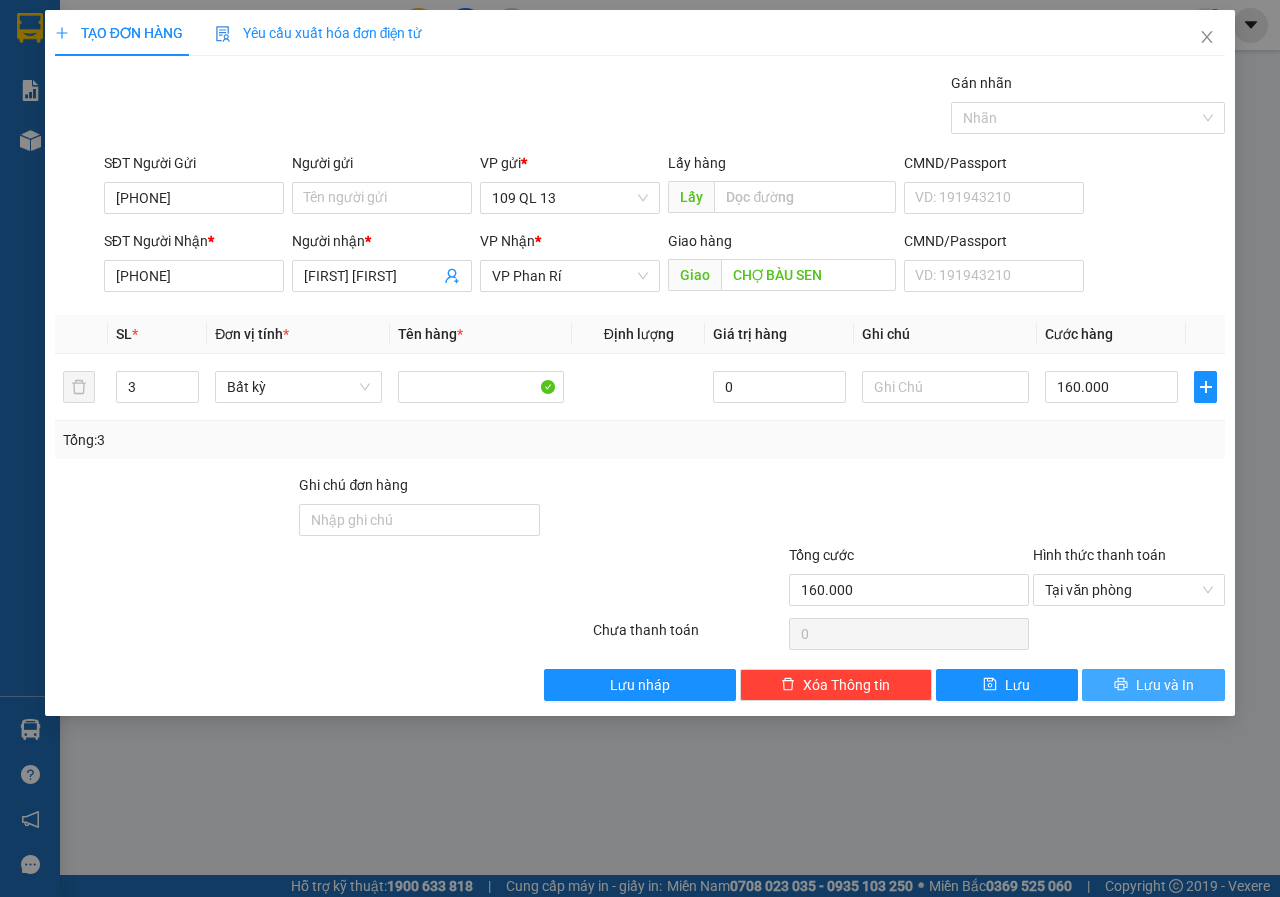 click on "Lưu và In" at bounding box center [1153, 685] 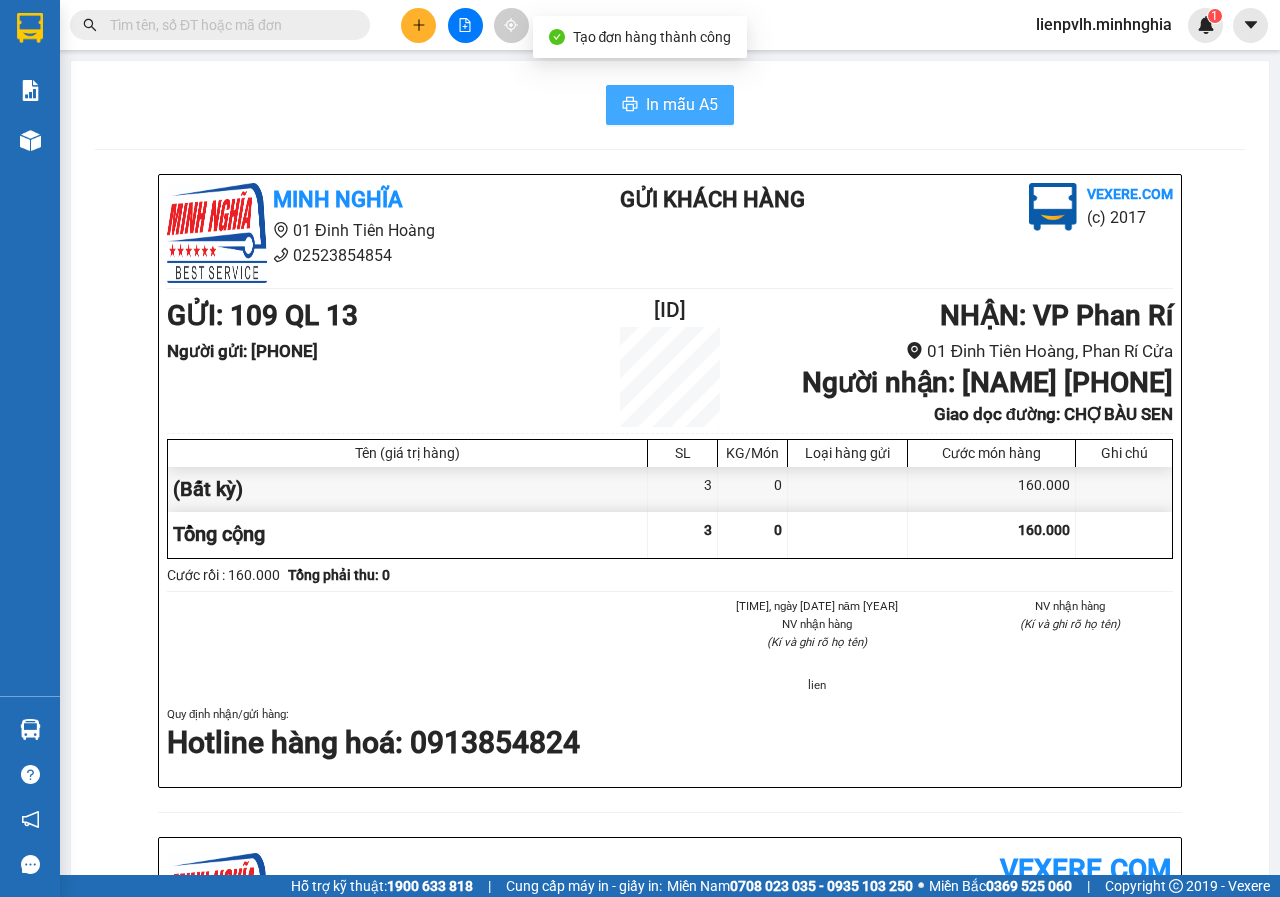 click on "In mẫu A5" at bounding box center [682, 104] 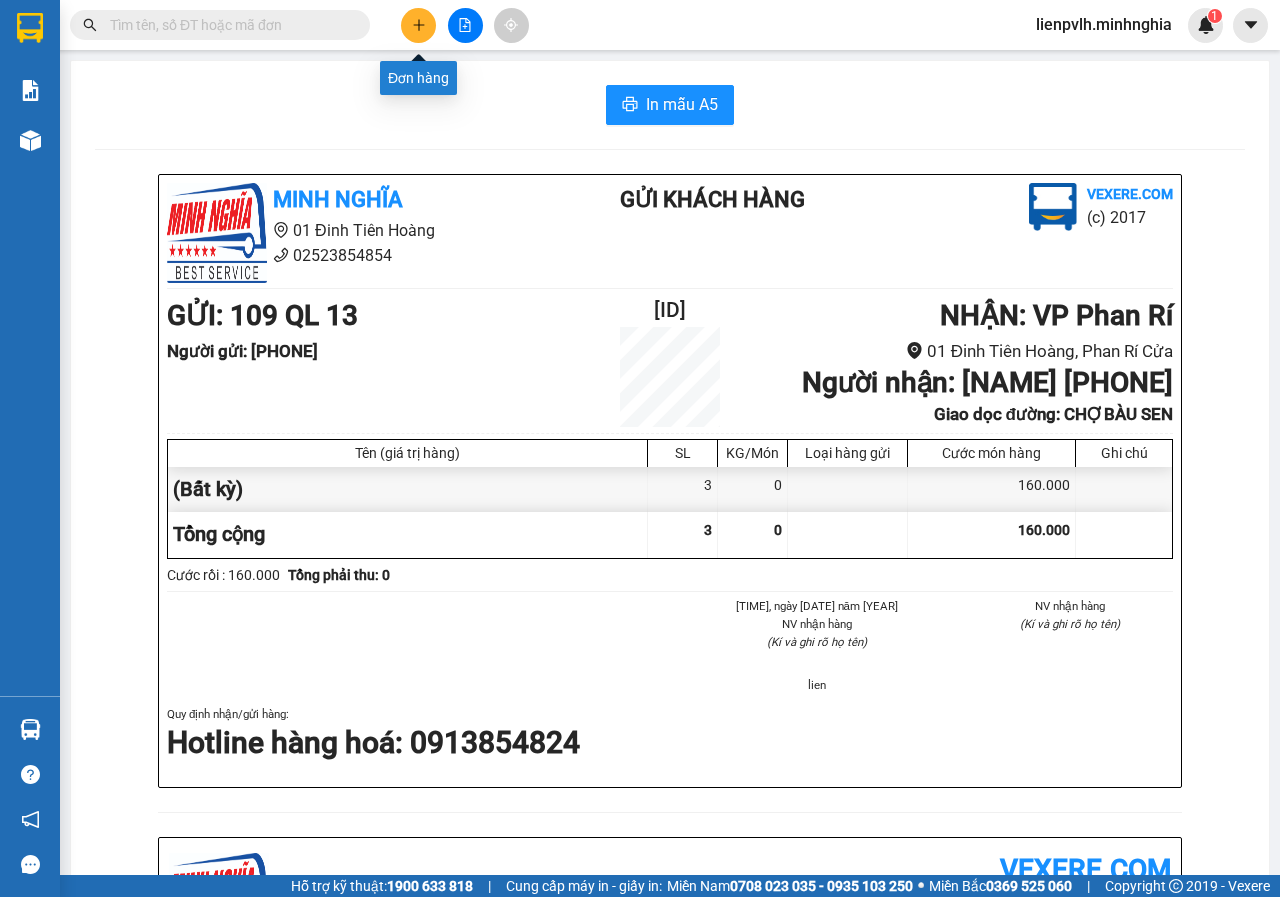 click at bounding box center (418, 25) 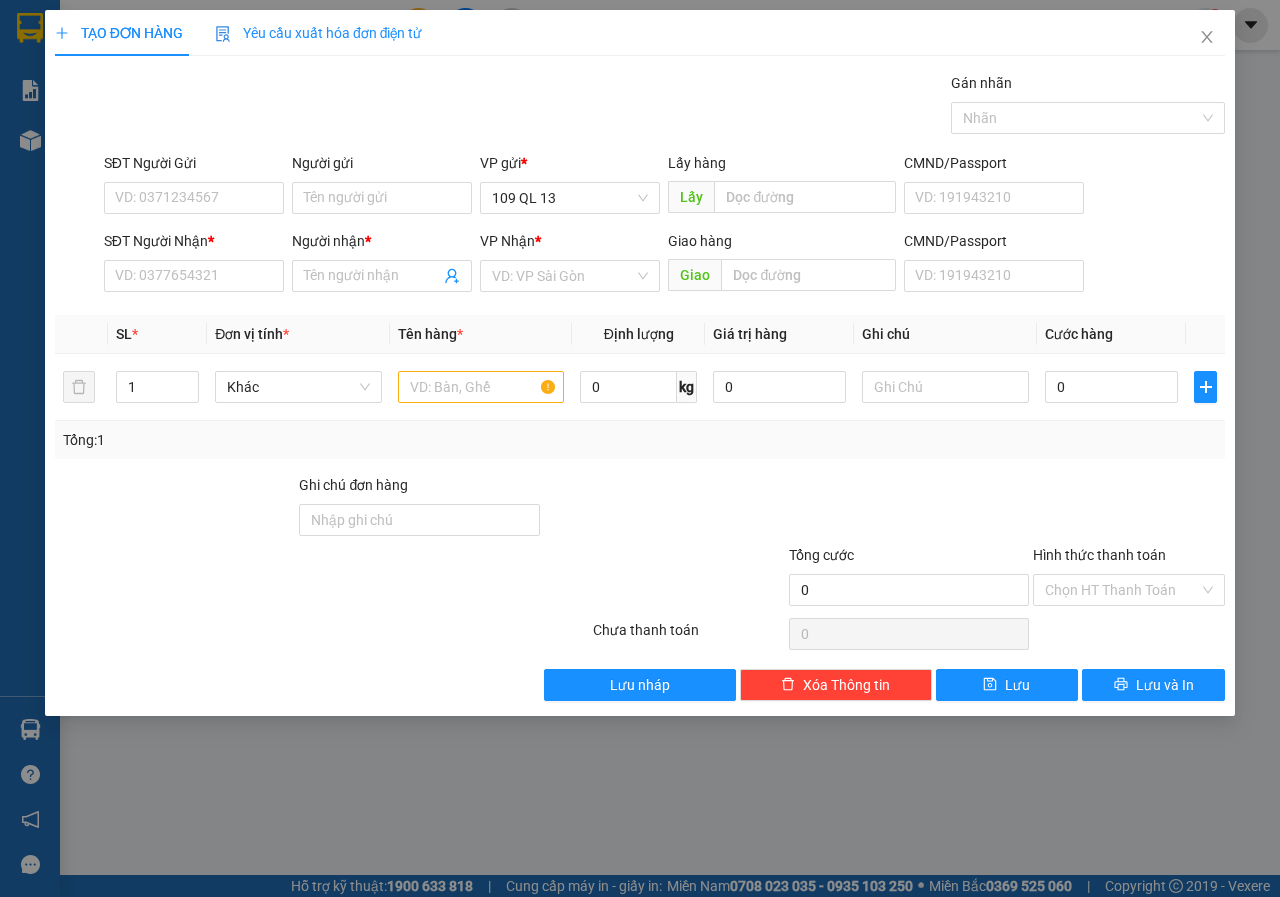 click on "Transit Pickup Surcharge Ids Transit Deliver Surcharge Ids Transit Deliver Surcharge Transit Deliver Surcharge Gói vận chuyển  * Tiêu chuẩn Gán nhãn   Nhãn SĐT Người Gửi VD: [PHONE] Người gửi Tên người gửi VP gửi  * 109 QL 13 Lấy hàng Lấy CMND/Passport VD: [ID] SĐT Người Nhận  * VD: [PHONE] Người nhận  * Tên người nhận VP Nhận  * VD: VP Sài Gòn Giao hàng Giao CMND/Passport VD: [ID] SL  * Đơn vị tính  * Tên hàng  * Định lượng Giá trị hàng Ghi chú Cước hàng                   1 Khác 0 kg 0 0 Tổng:  1 Ghi chú đơn hàng Tổng cước 0 Hình thức thanh toán Chọn HT Thanh Toán Số tiền thu trước Chưa thanh toán 0 Chọn HT Thanh Toán Lưu nháp Xóa Thông tin Lưu Lưu và In" at bounding box center (640, 386) 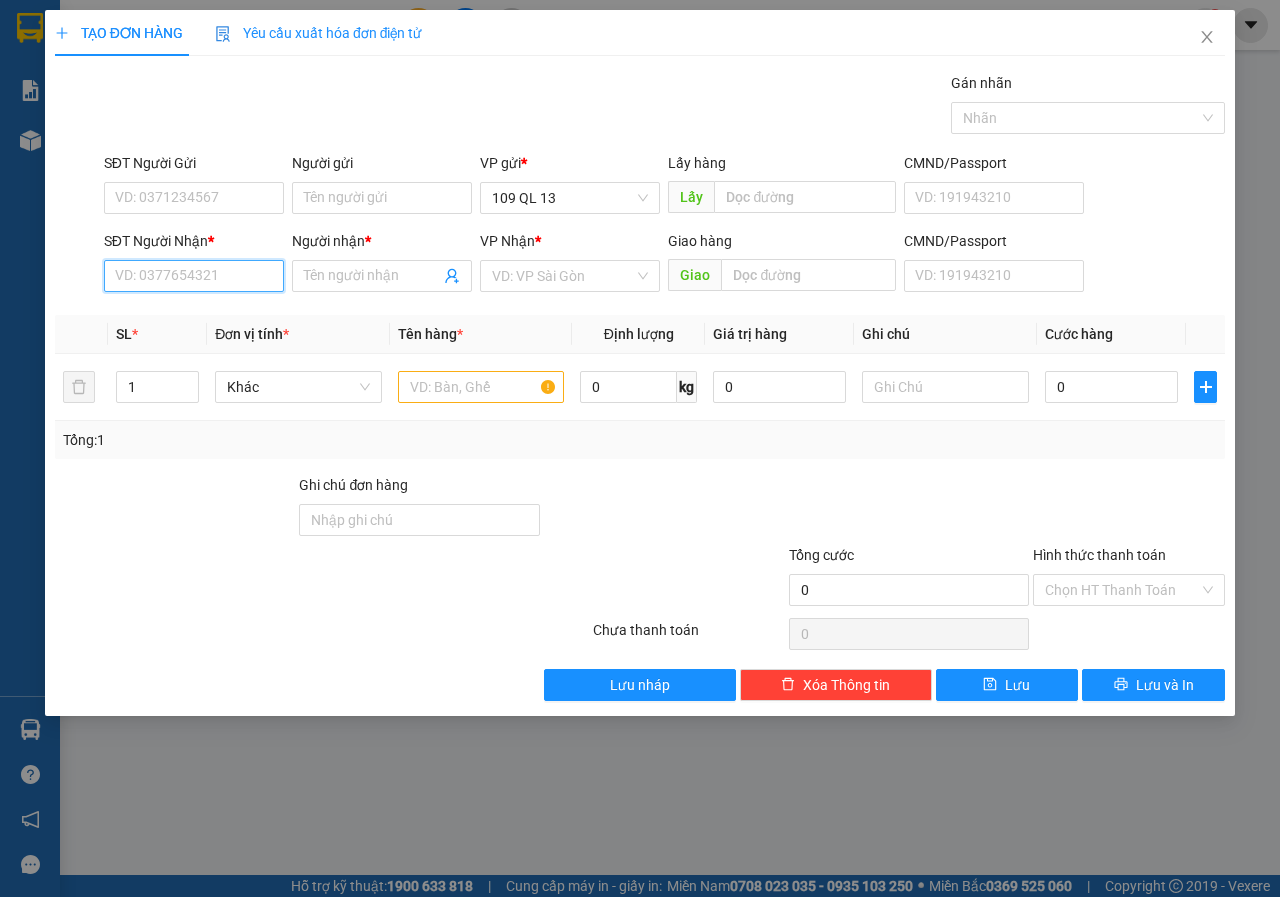 click on "SĐT Người Nhận  *" at bounding box center [194, 276] 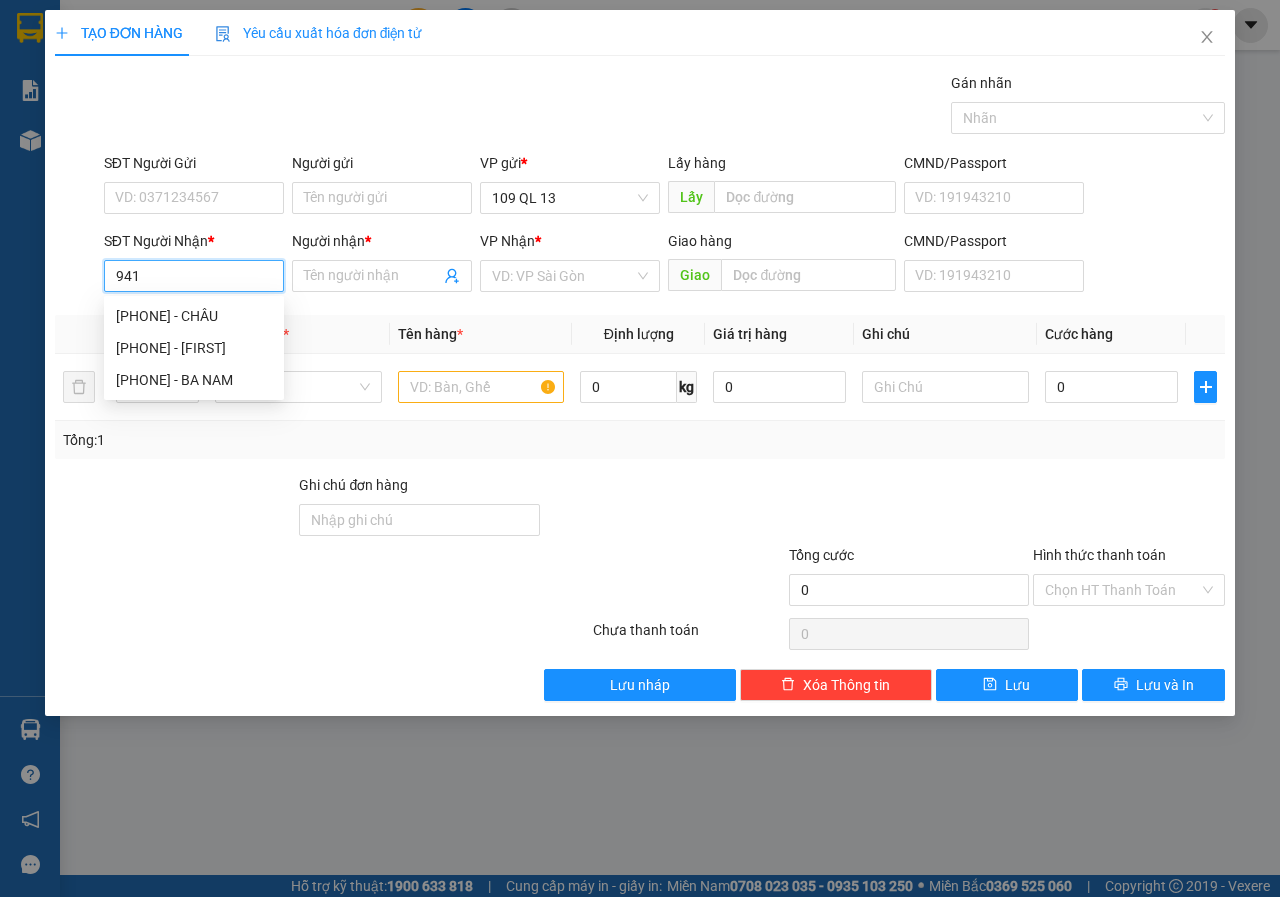 drag, startPoint x: 114, startPoint y: 282, endPoint x: 5, endPoint y: 296, distance: 109.89541 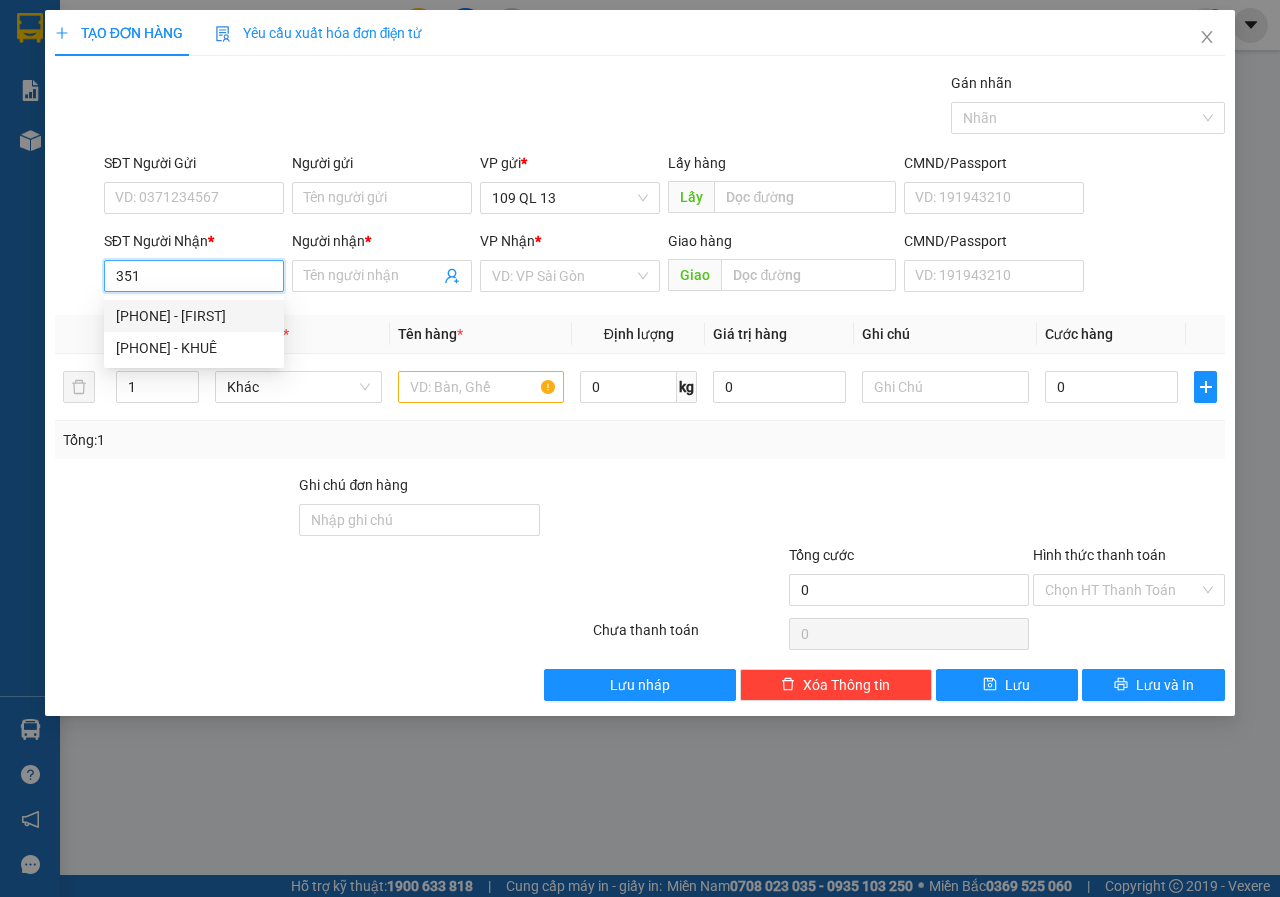 drag, startPoint x: 157, startPoint y: 279, endPoint x: 38, endPoint y: 285, distance: 119.15116 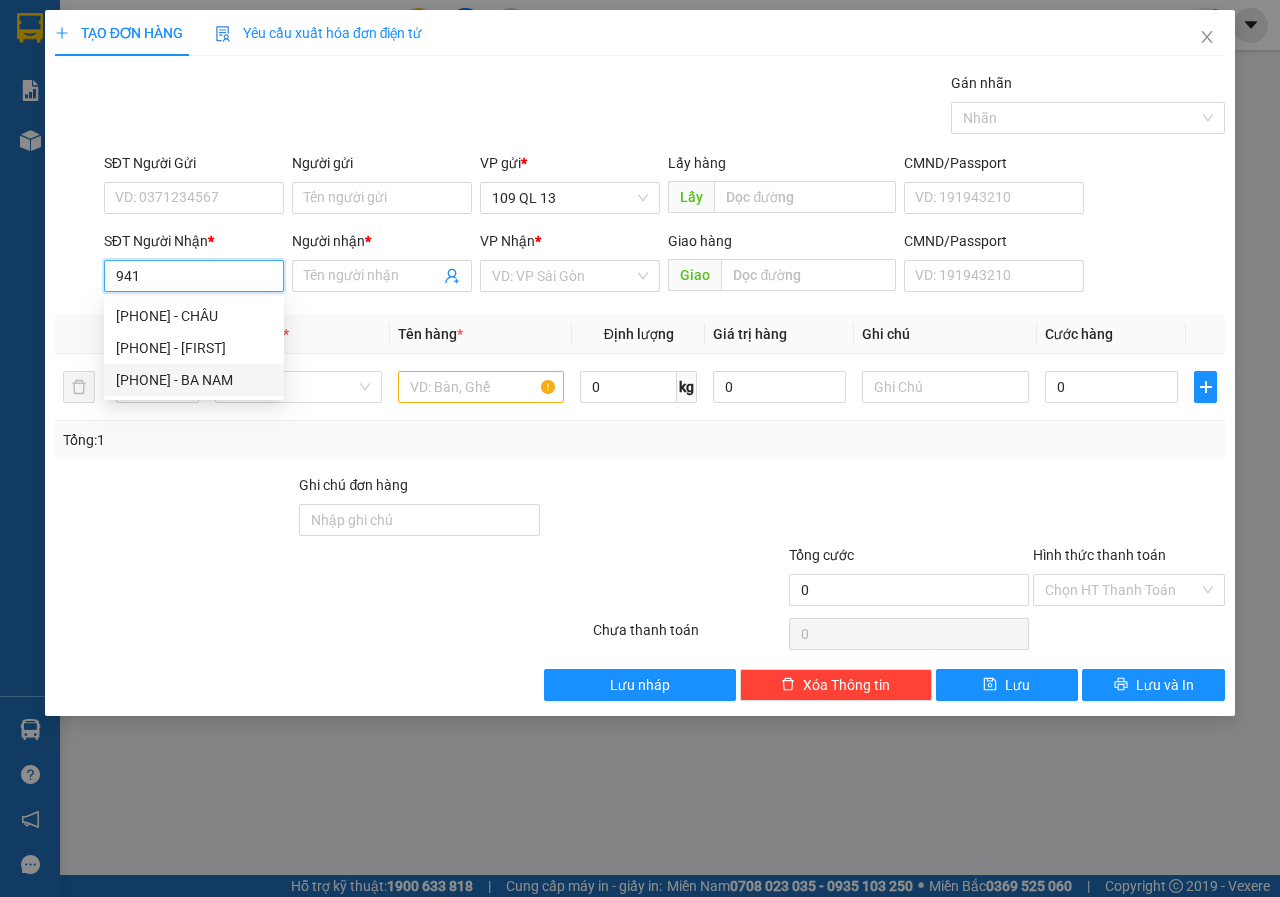 click on "[PHONE] - BA NAM" at bounding box center (194, 380) 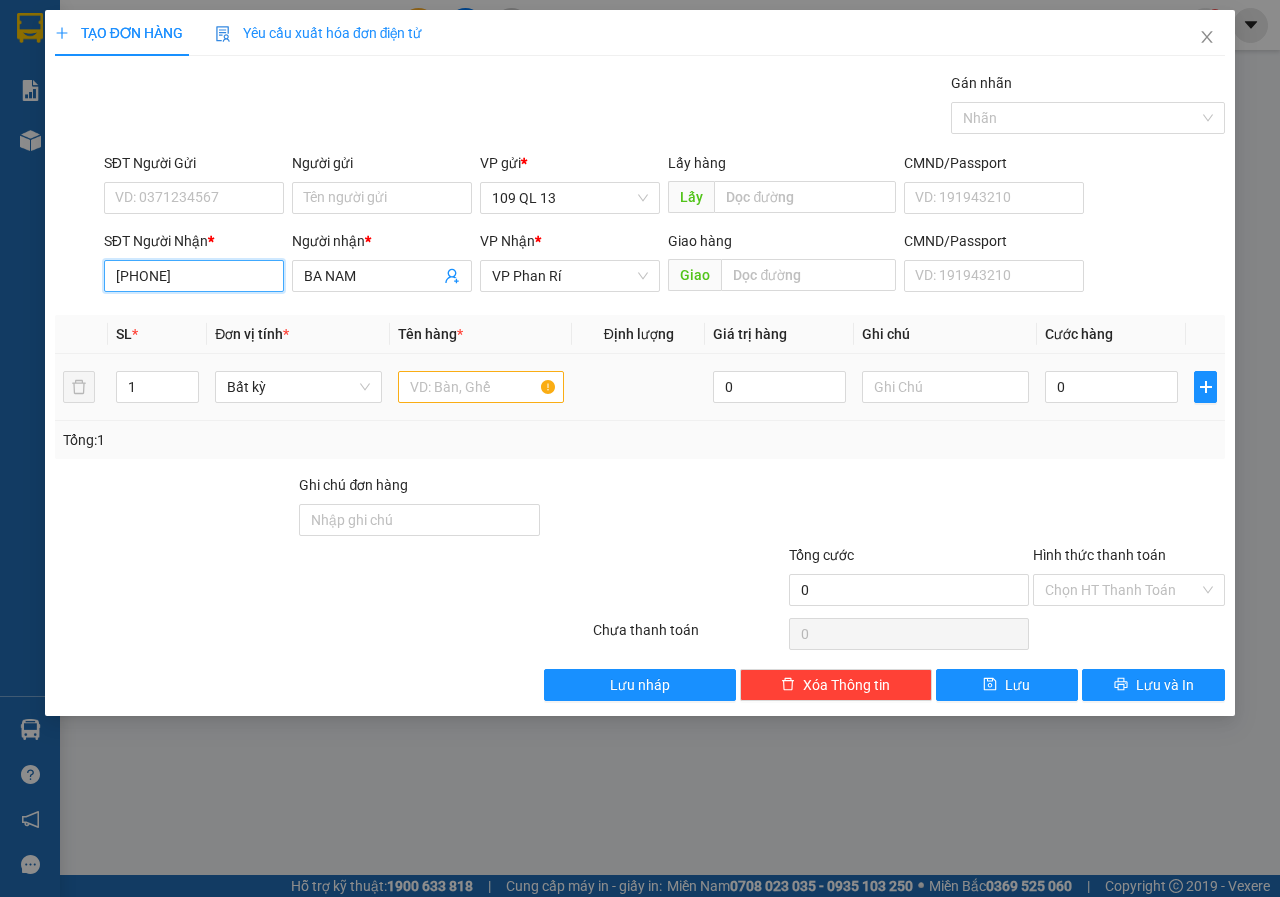 type on "[PHONE]" 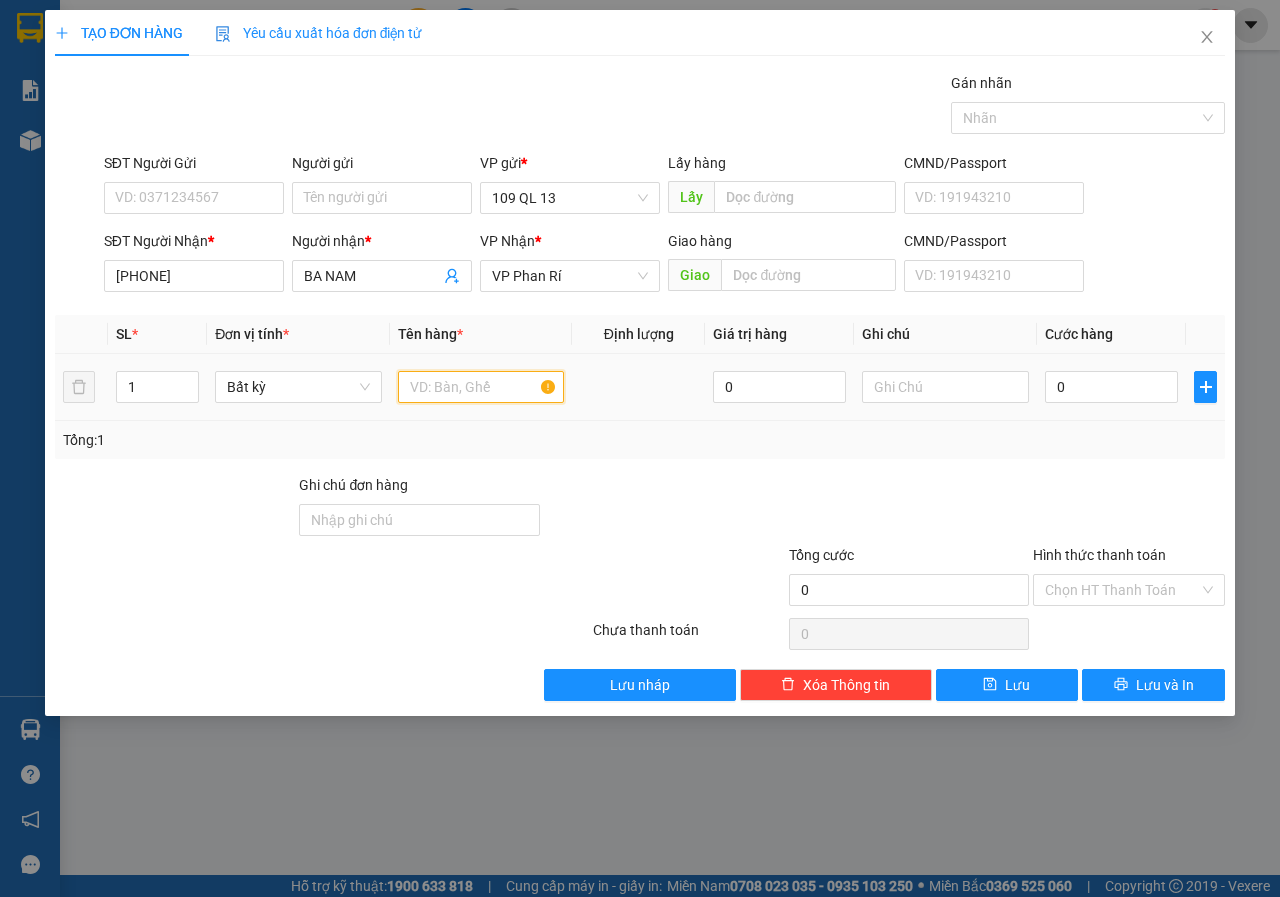 click at bounding box center [481, 387] 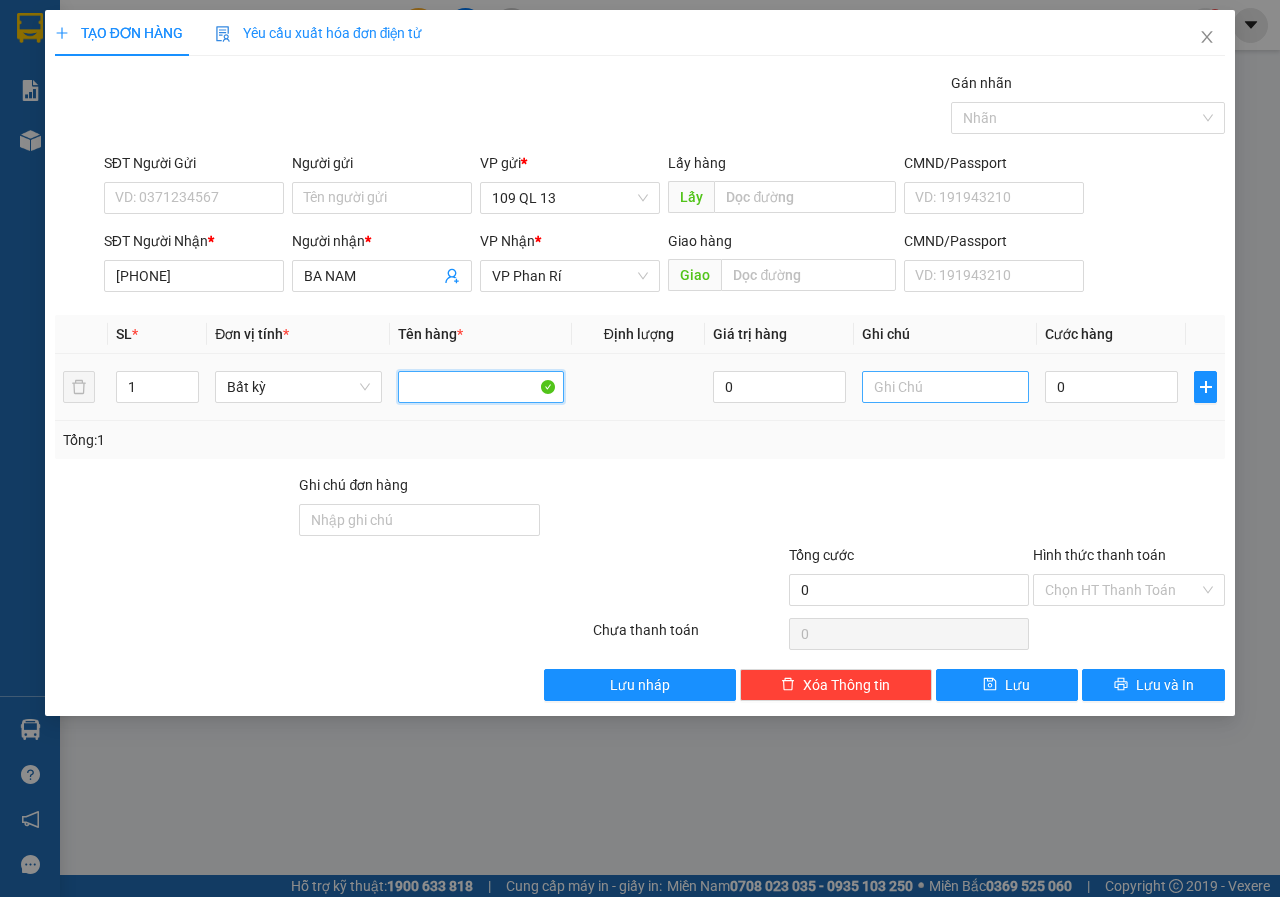 type 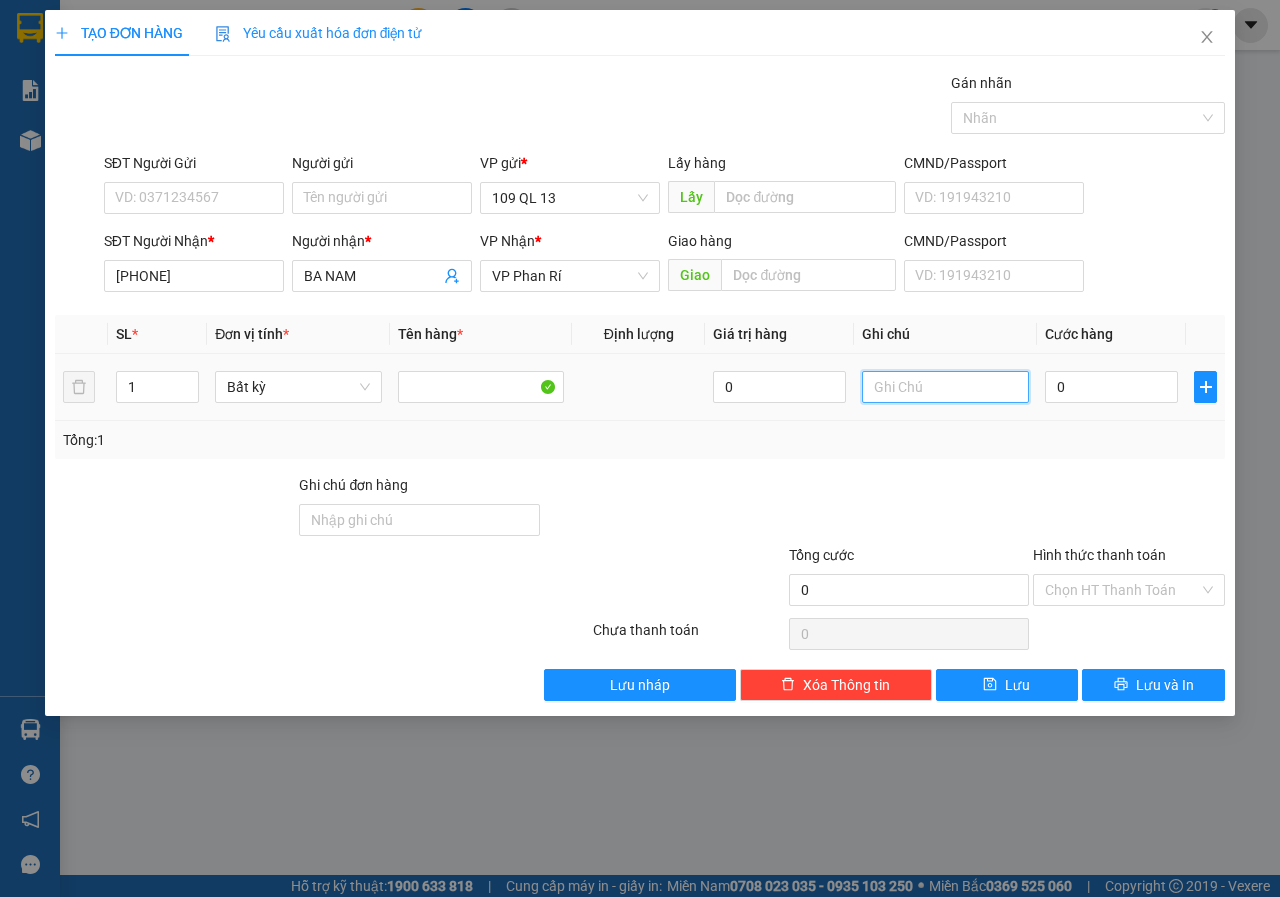 click at bounding box center [945, 387] 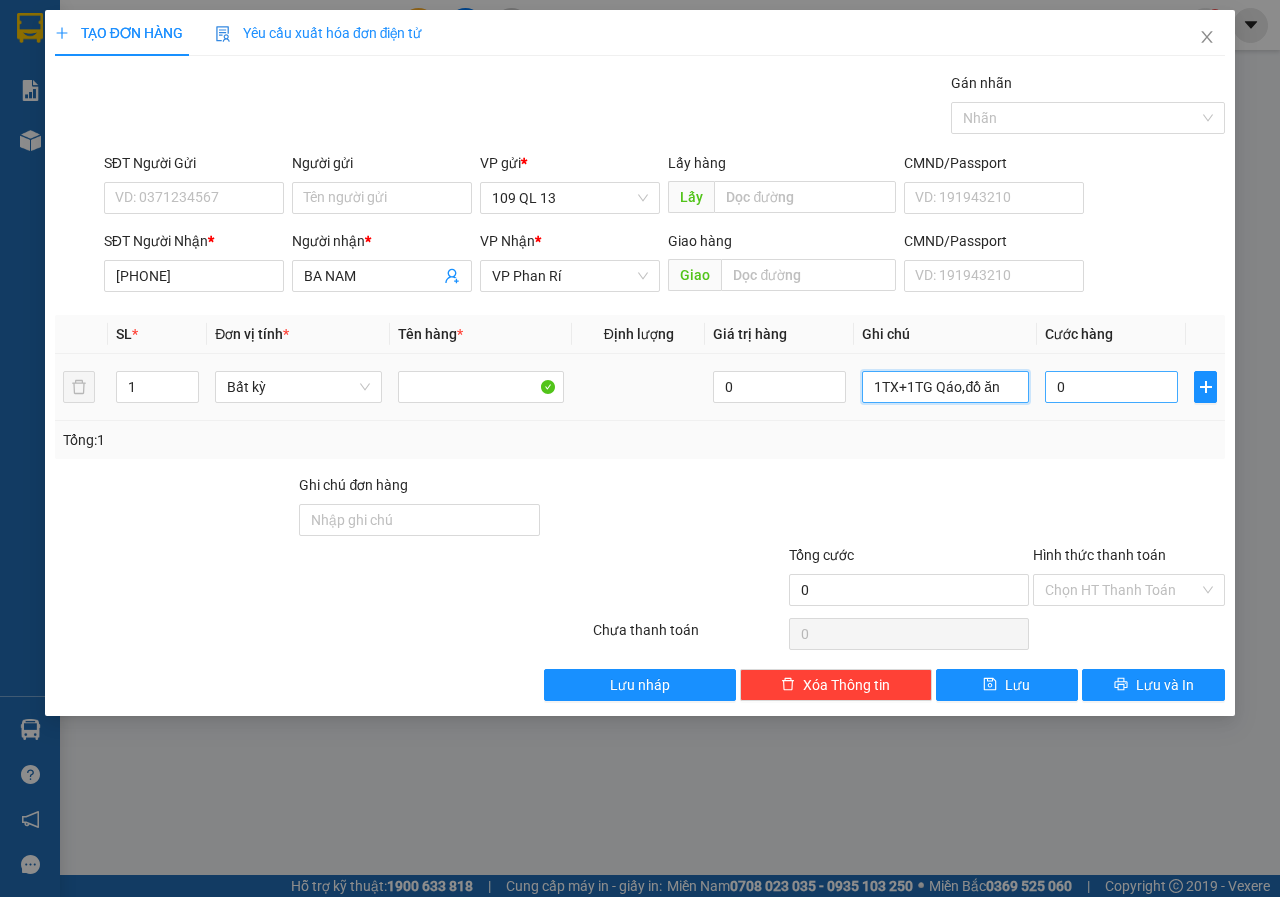 type on "1TX+1TG Qáo,đồ ăn" 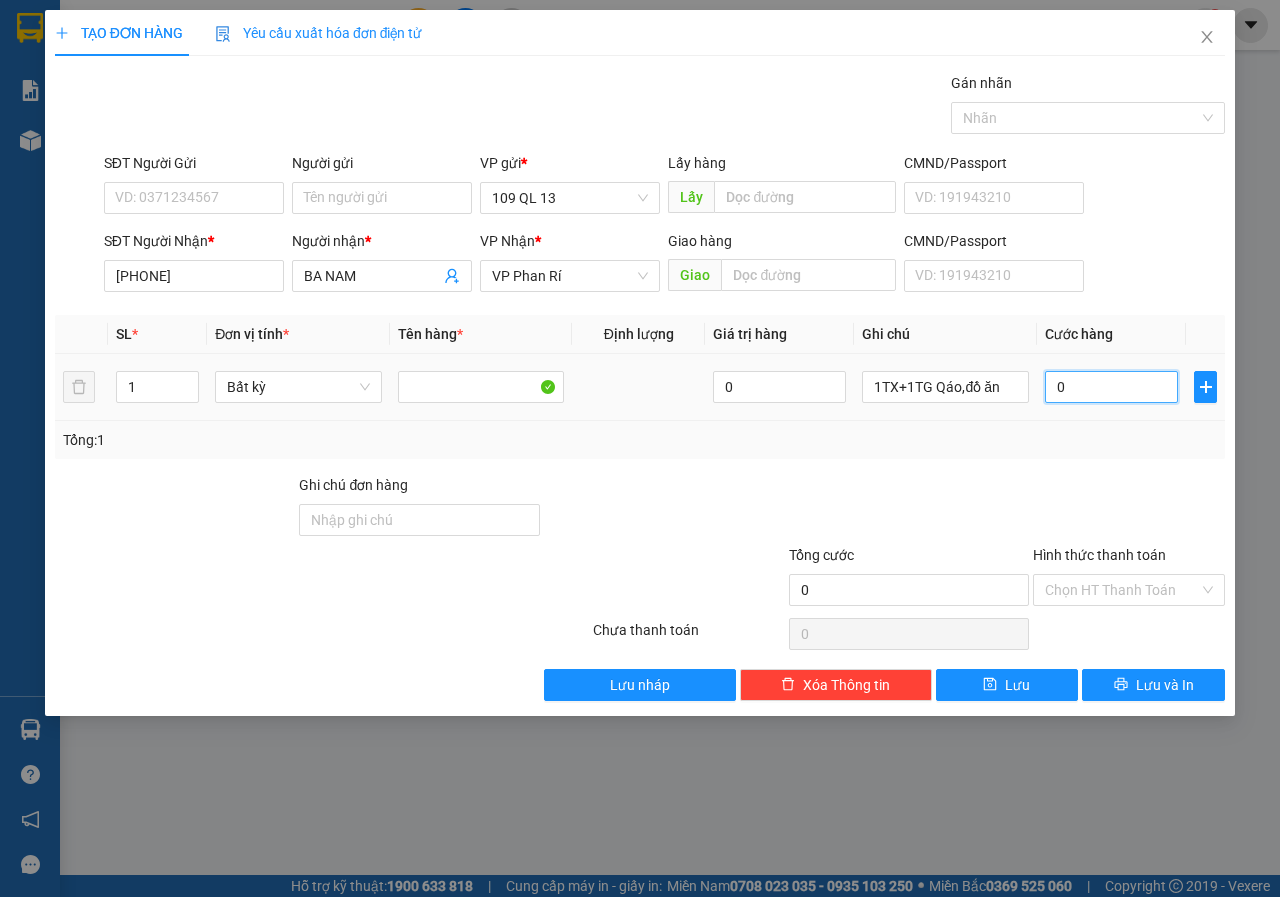 click on "0" at bounding box center (1111, 387) 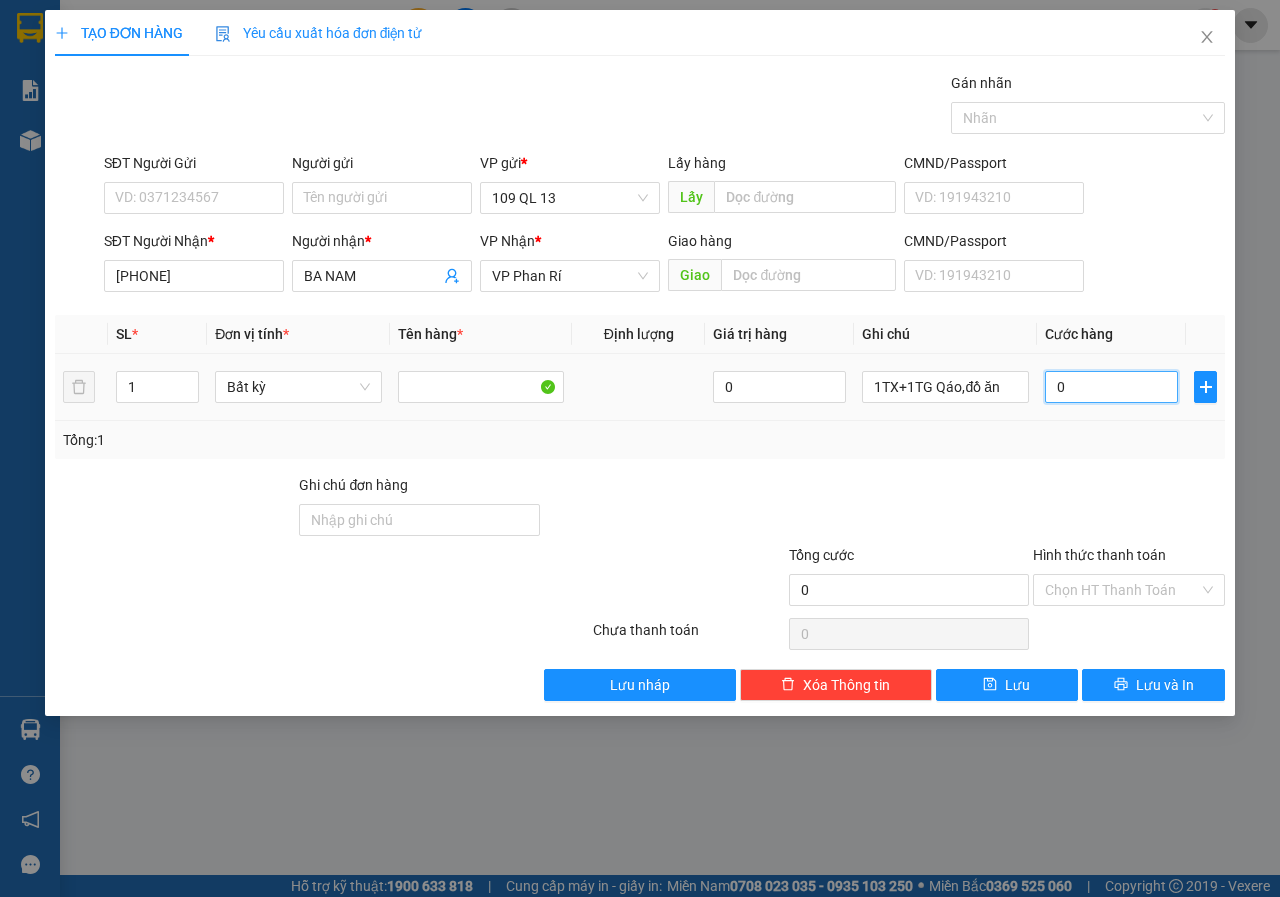 type on "8" 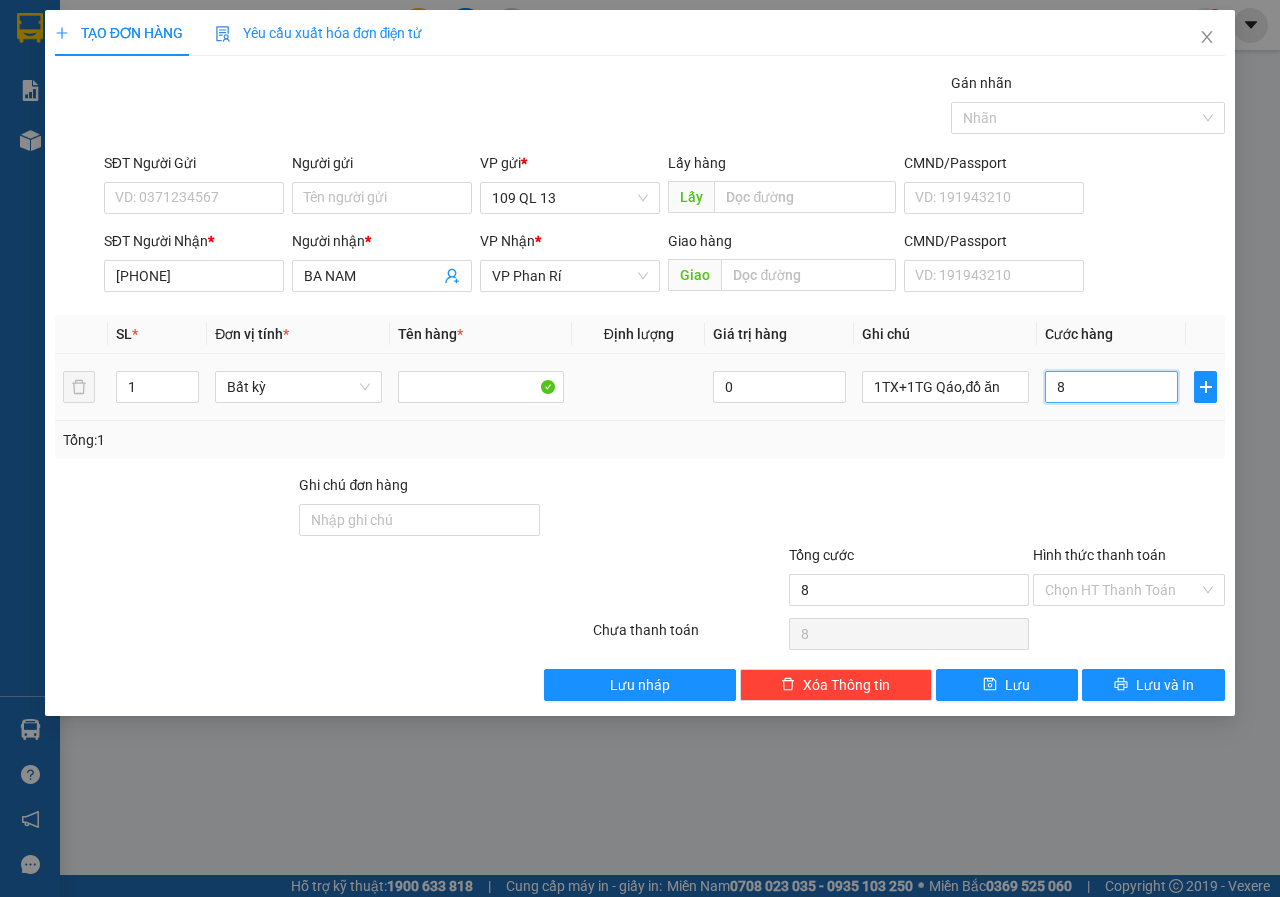 type on "80" 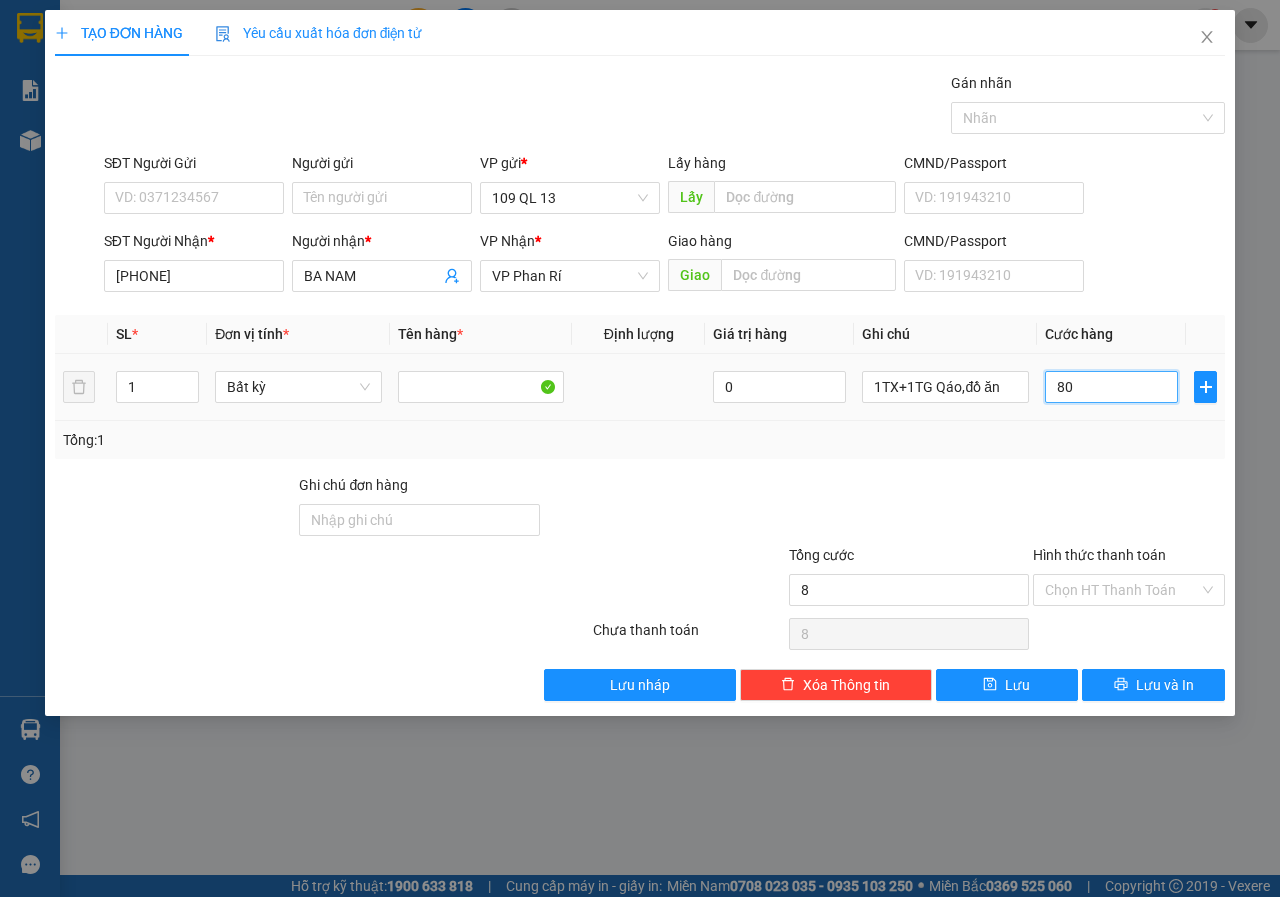 type on "80" 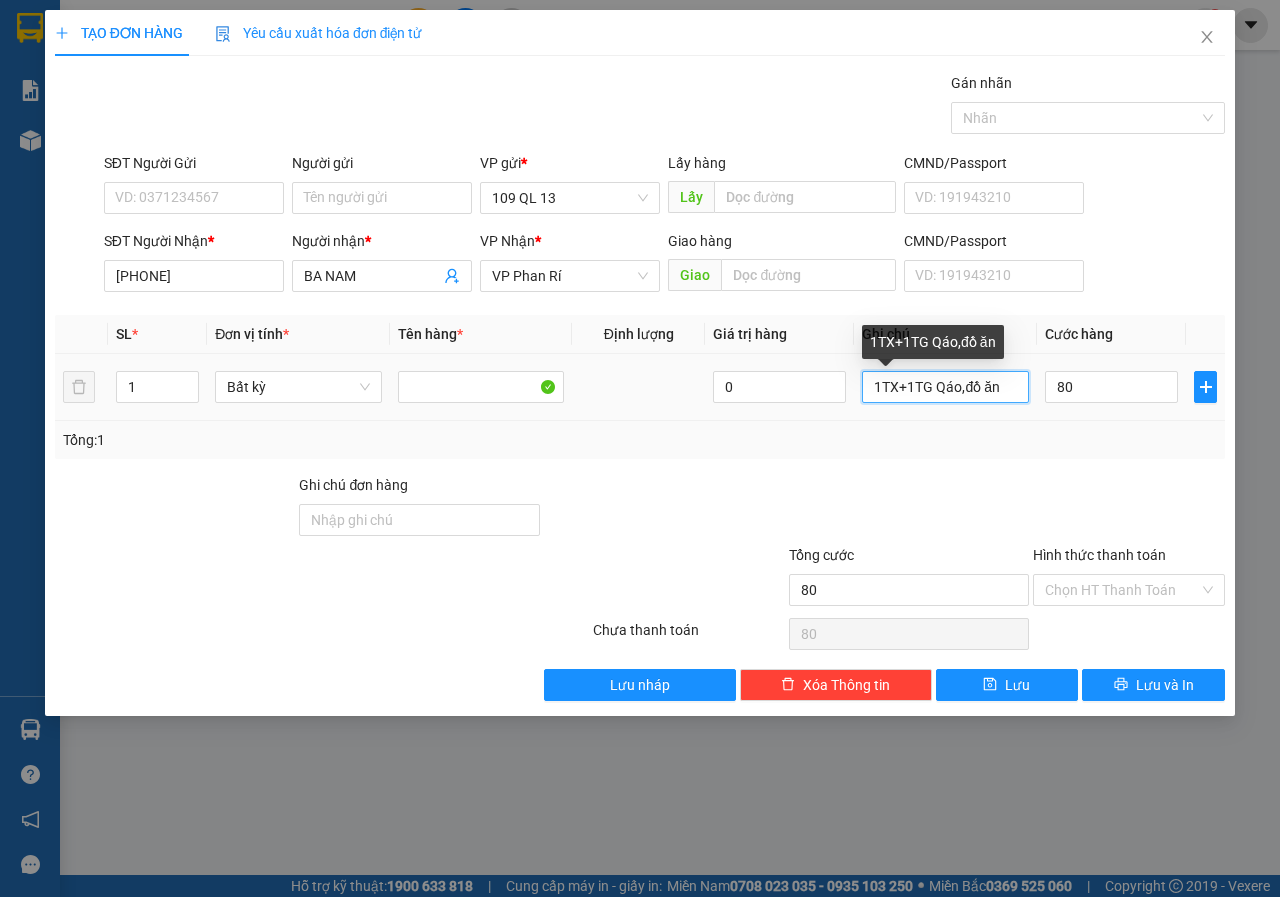 type on "80.000" 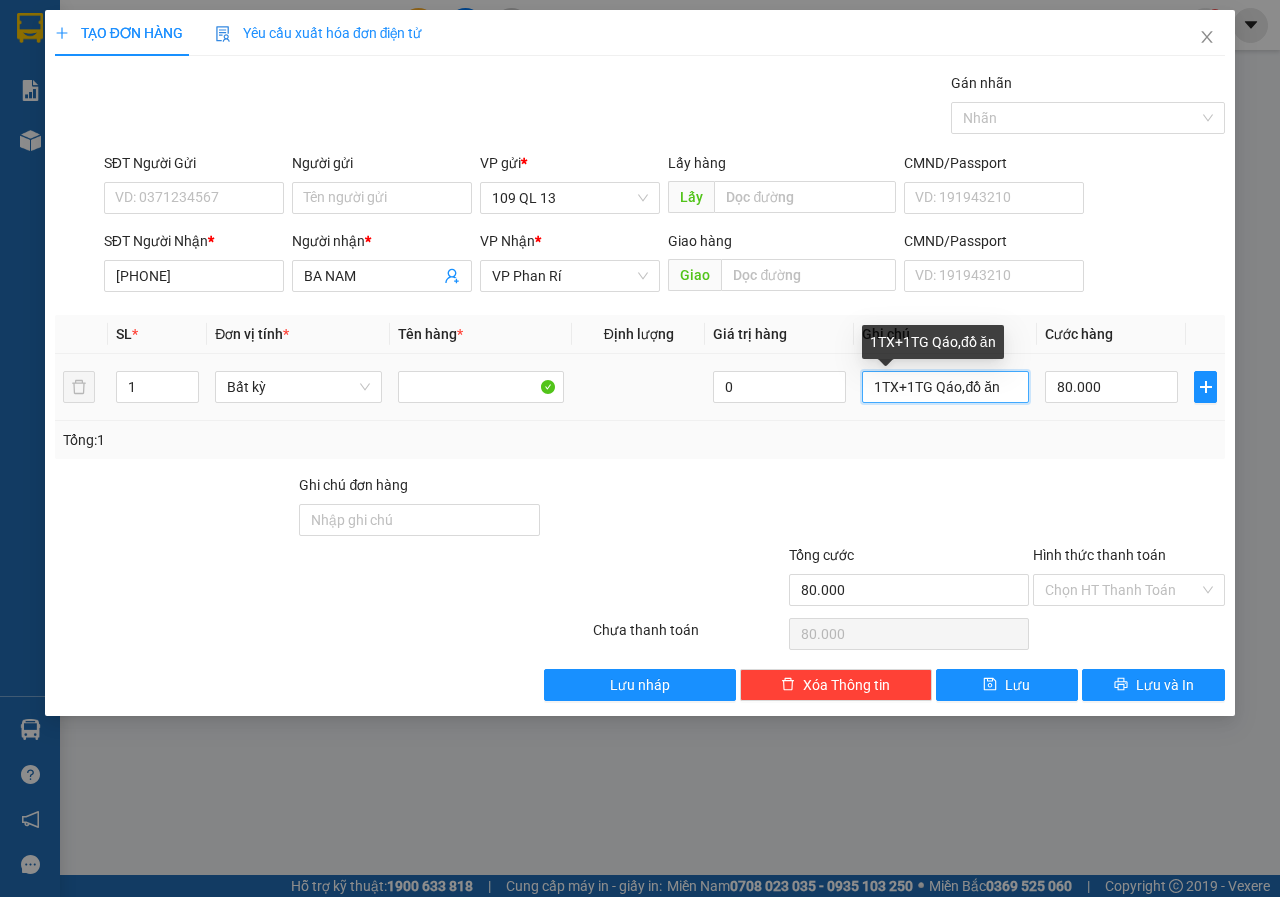 click on "1TX+1TG Qáo,đồ ăn" at bounding box center [945, 387] 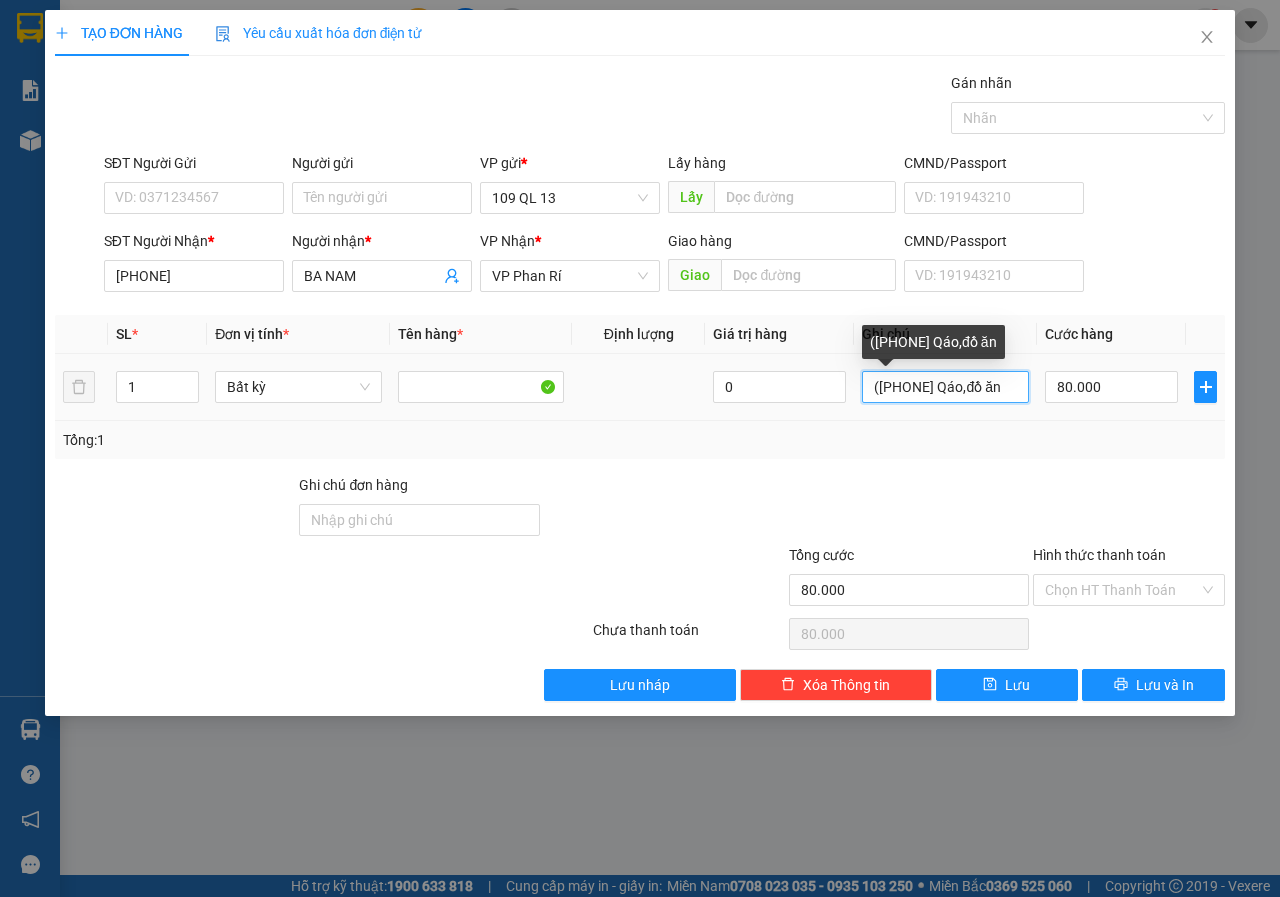 click on "([PHONE] Qáo,đồ ăn" at bounding box center (945, 387) 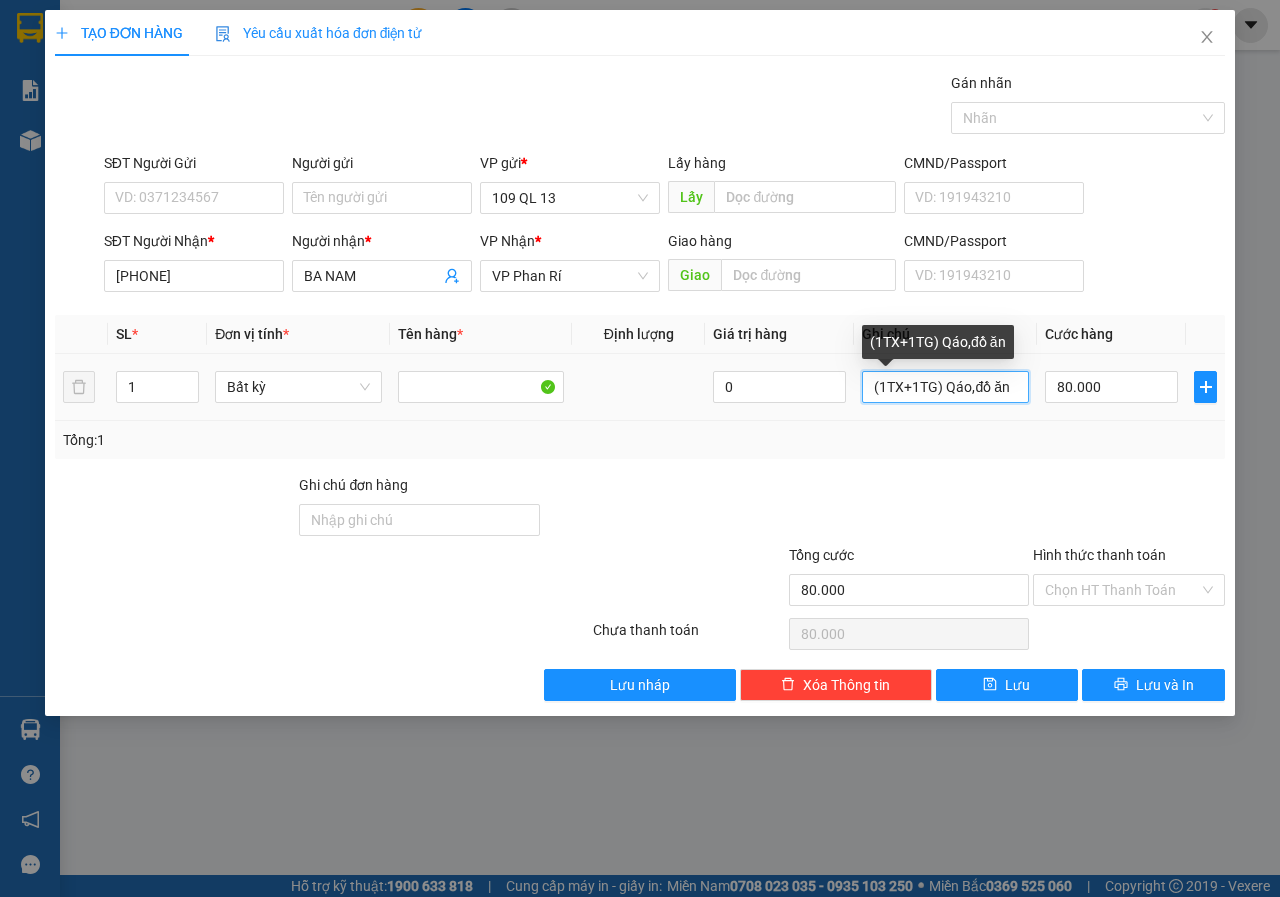 click on "(1TX+1TG) Qáo,đồ ăn" at bounding box center (945, 387) 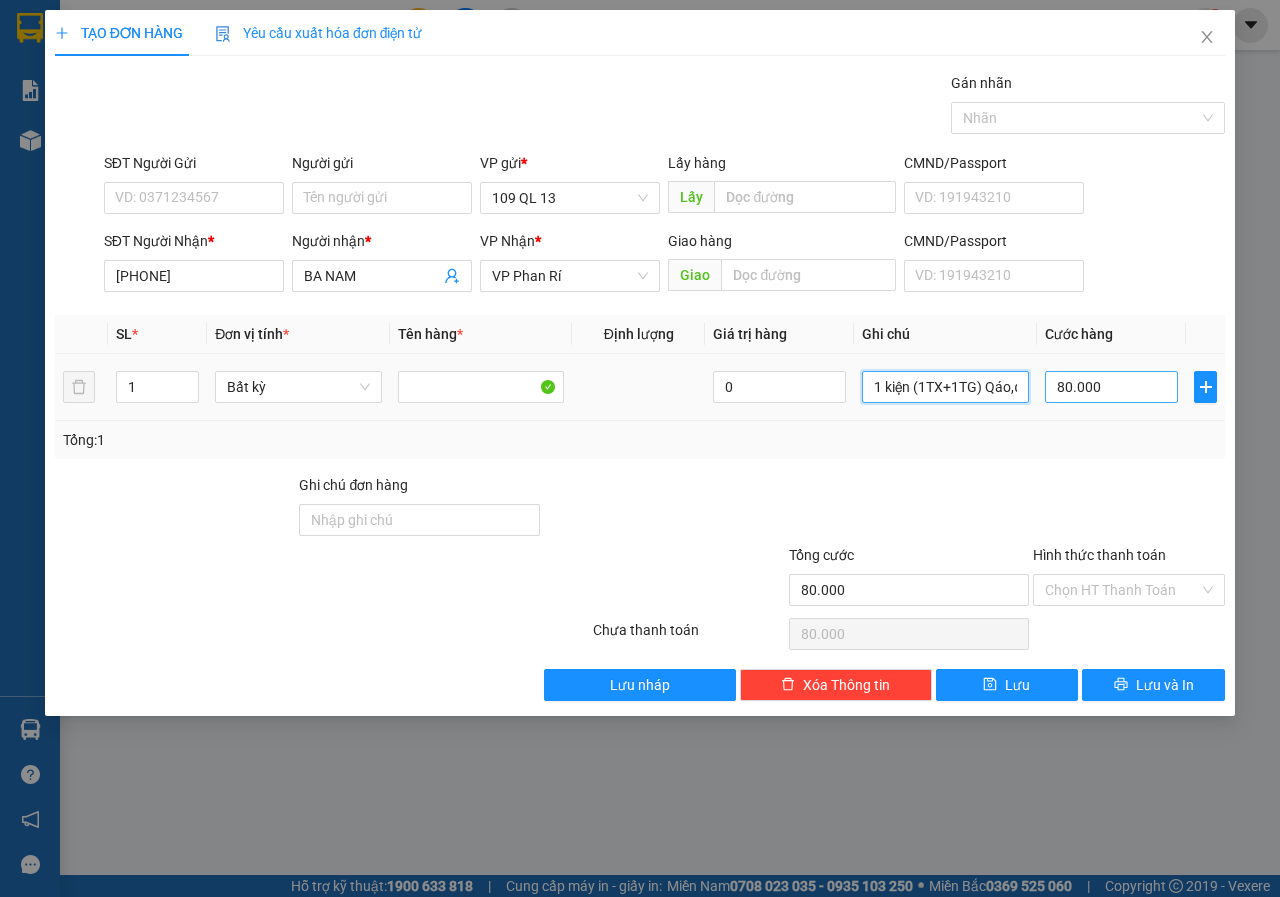 type on "1 kiện (1TX+1TG) Qáo,đồ ăn" 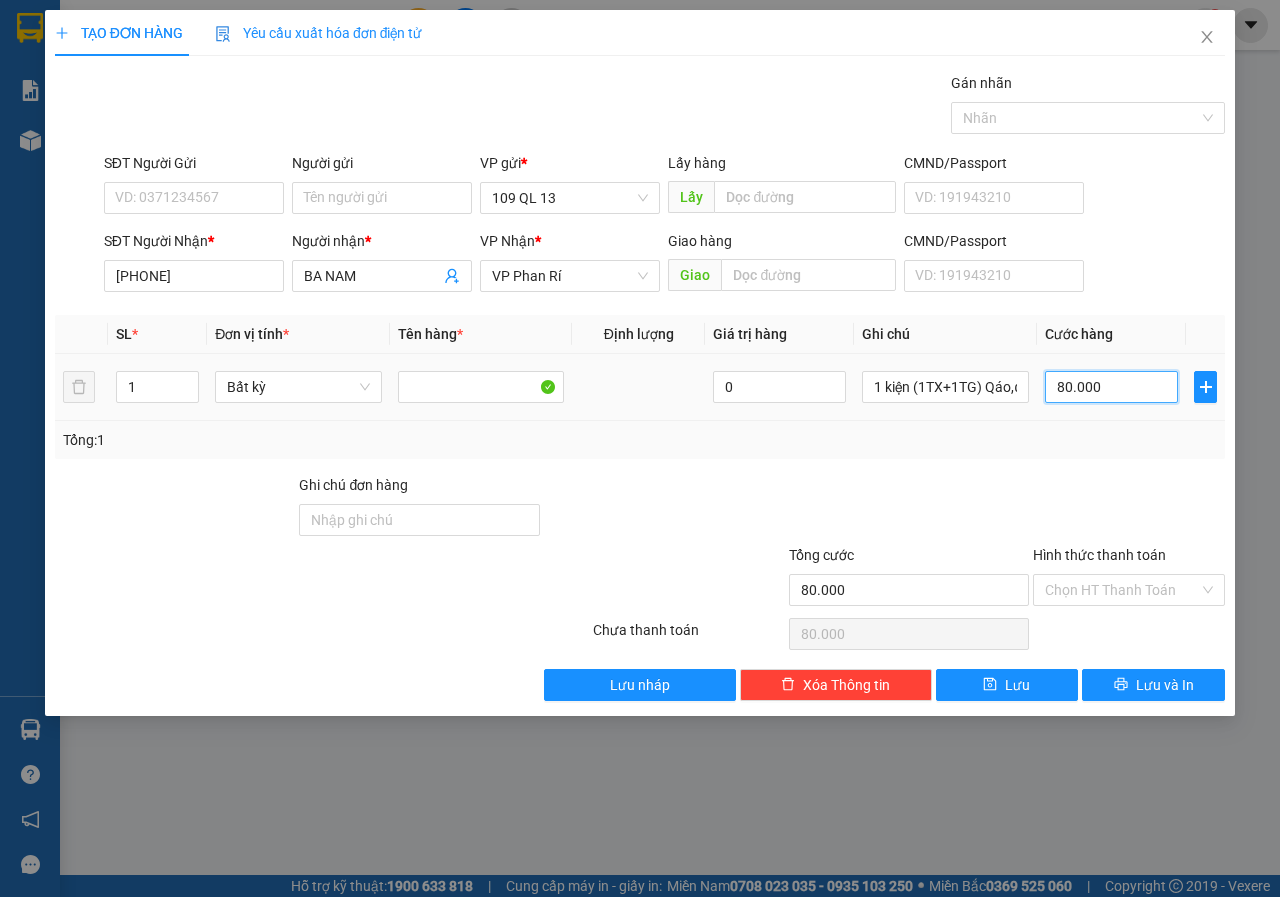 click on "80.000" at bounding box center (1111, 387) 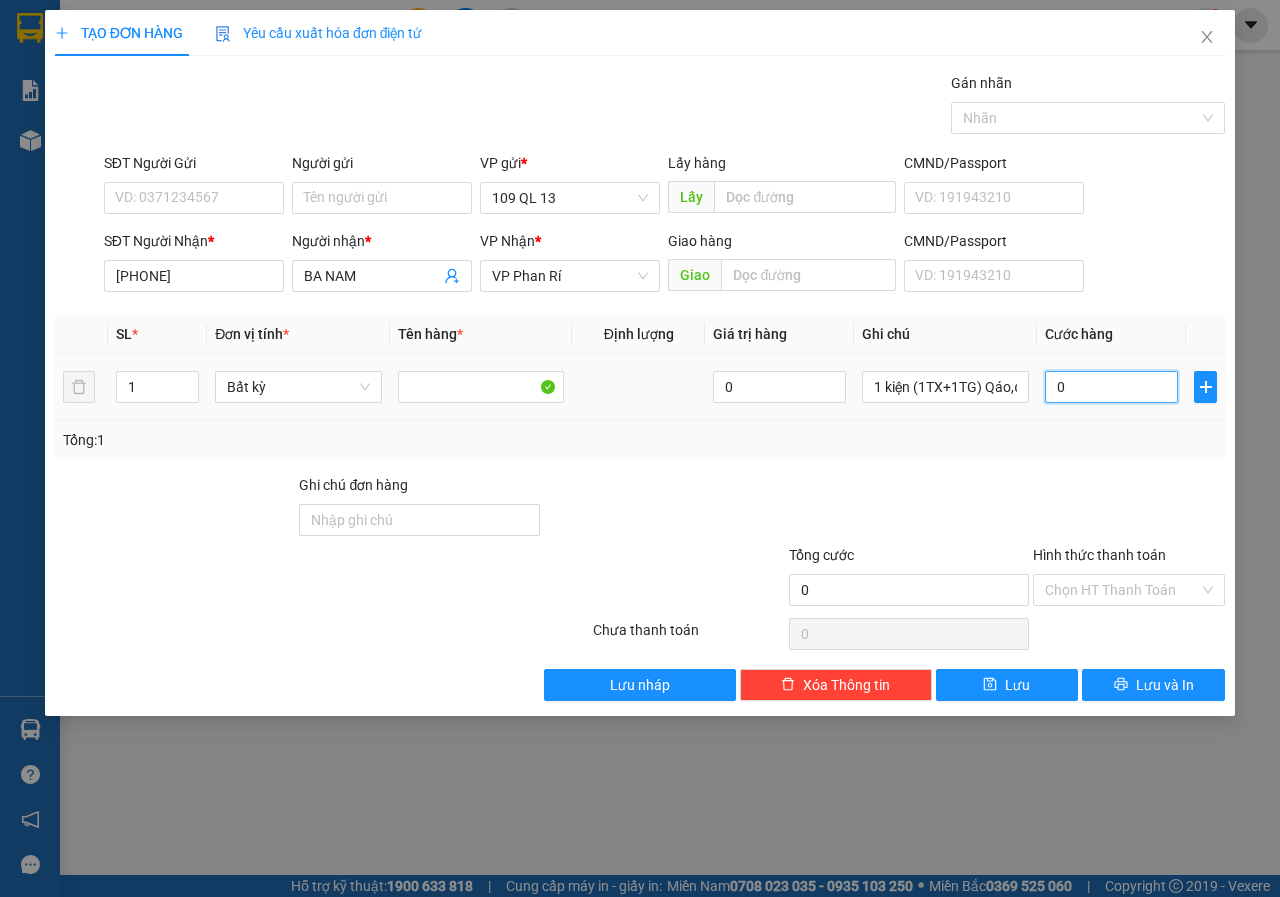 type on "06" 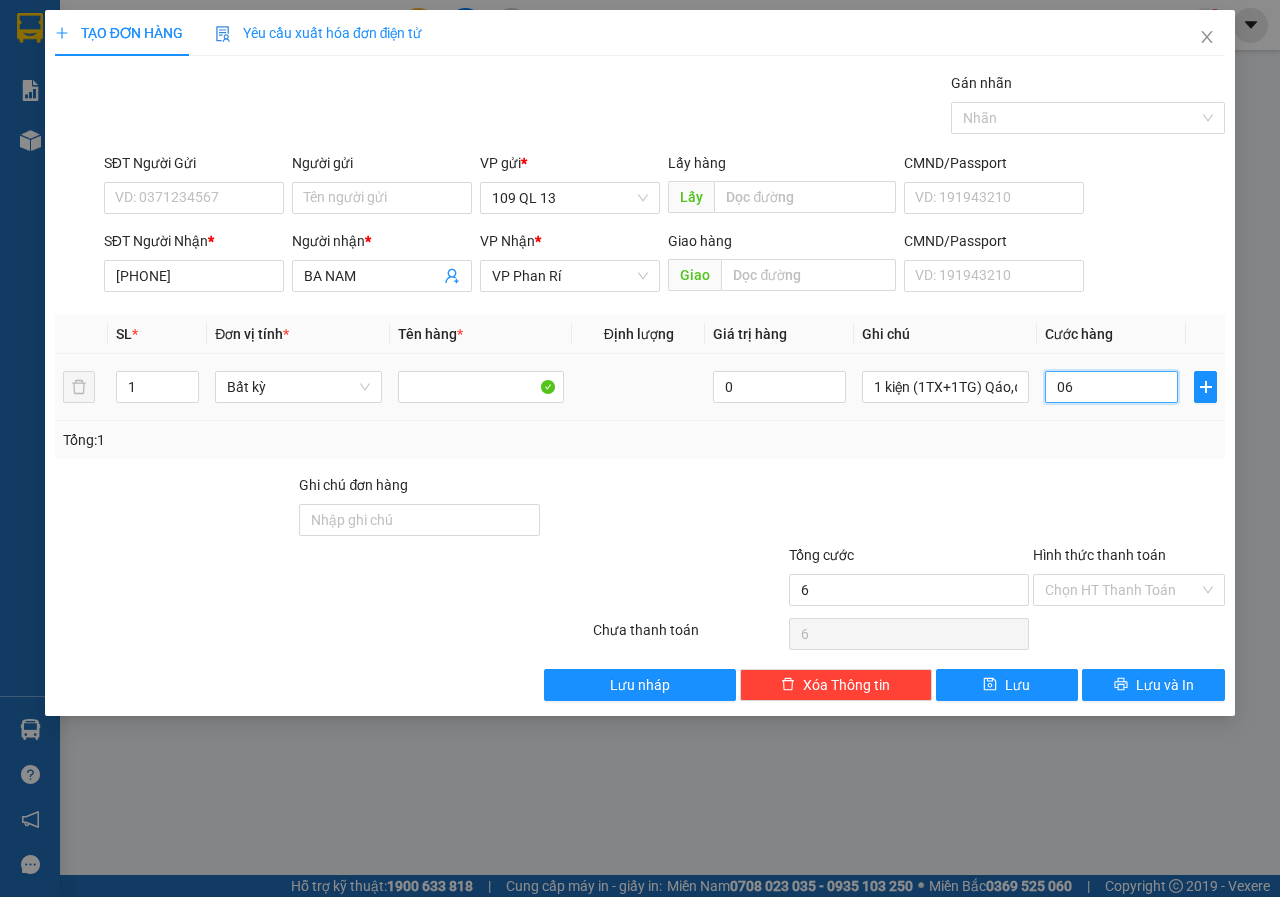 type on "060" 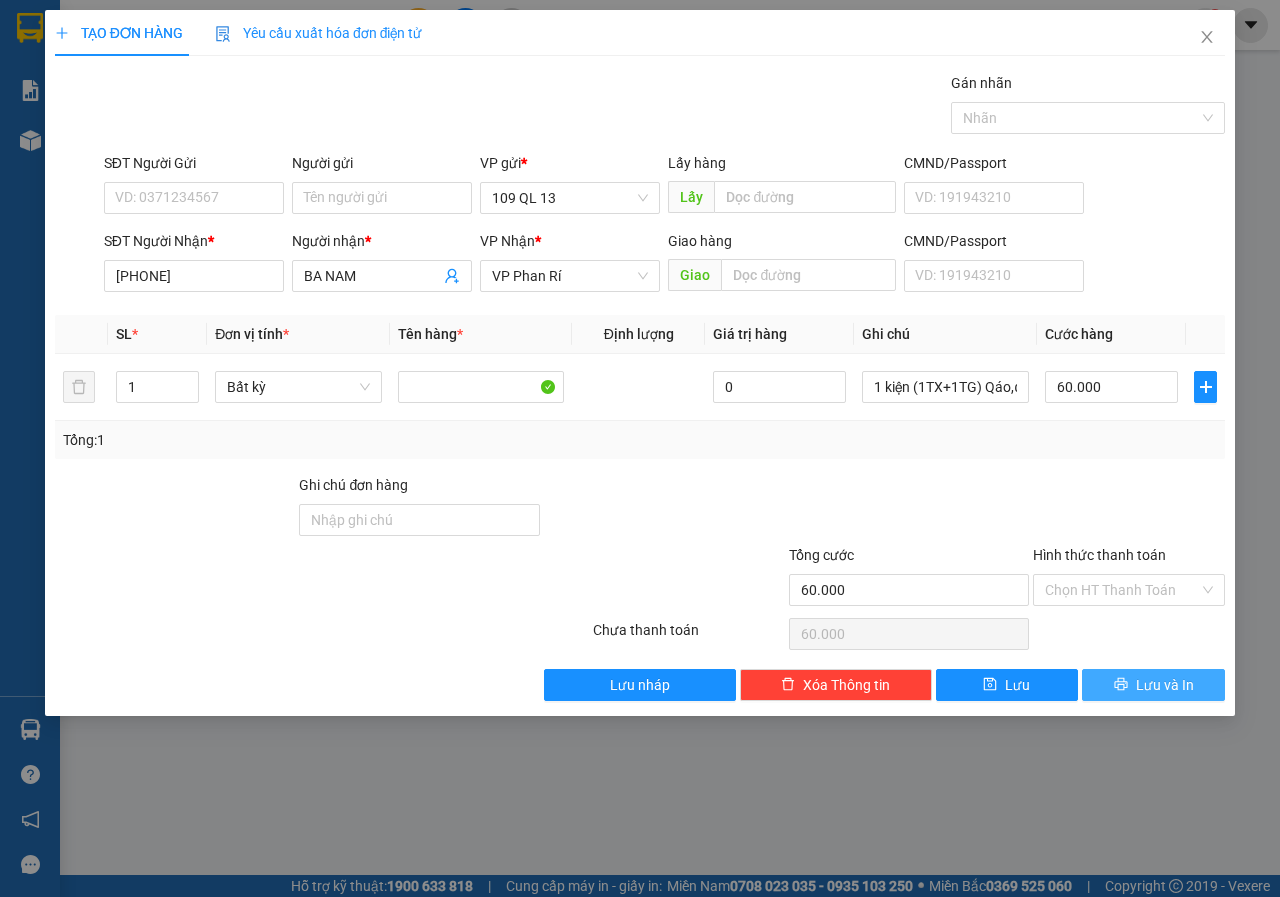 click on "Lưu và In" at bounding box center [1153, 685] 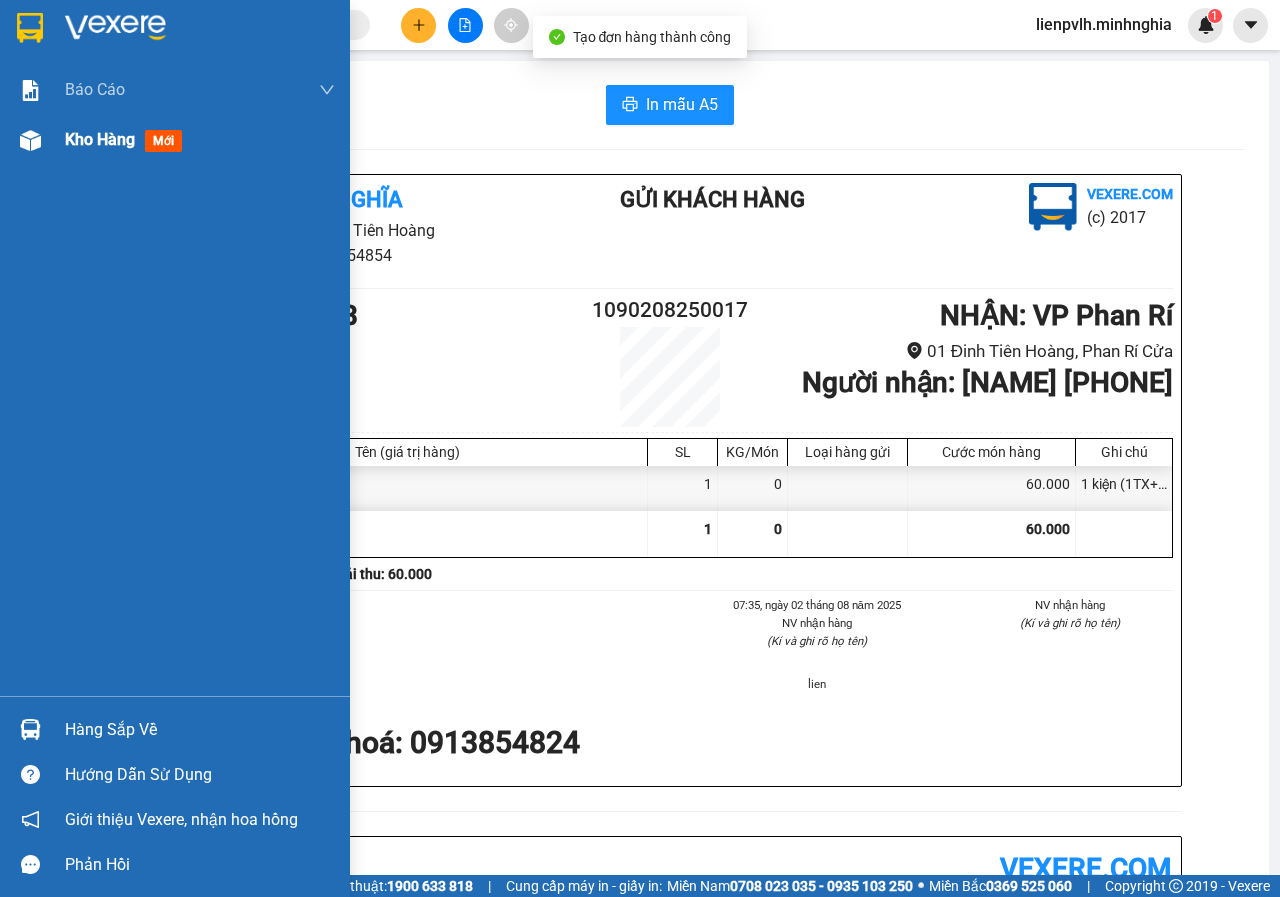 click on "Kho hàng mới" at bounding box center [127, 139] 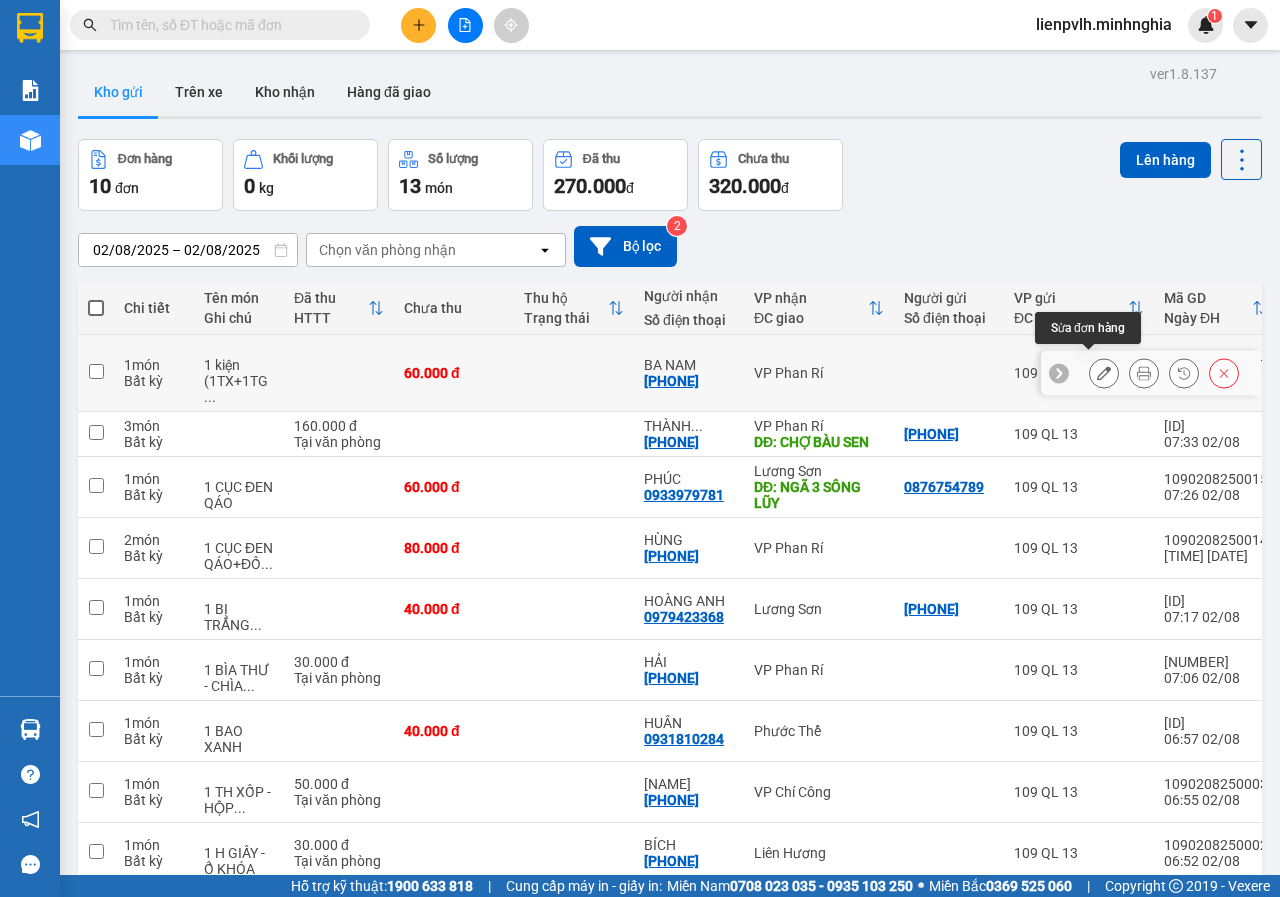 click at bounding box center [1104, 373] 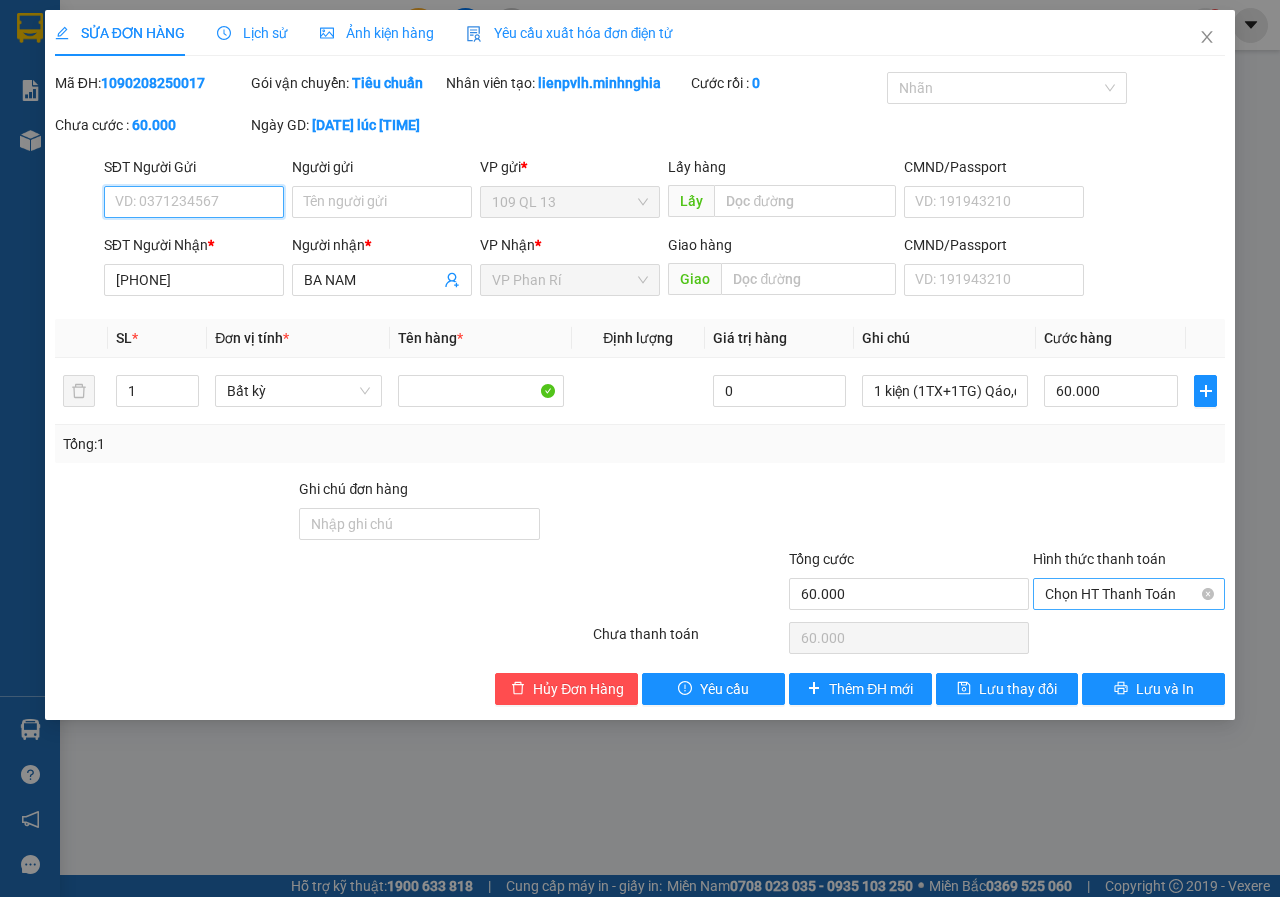 click on "Chọn HT Thanh Toán" at bounding box center [1129, 594] 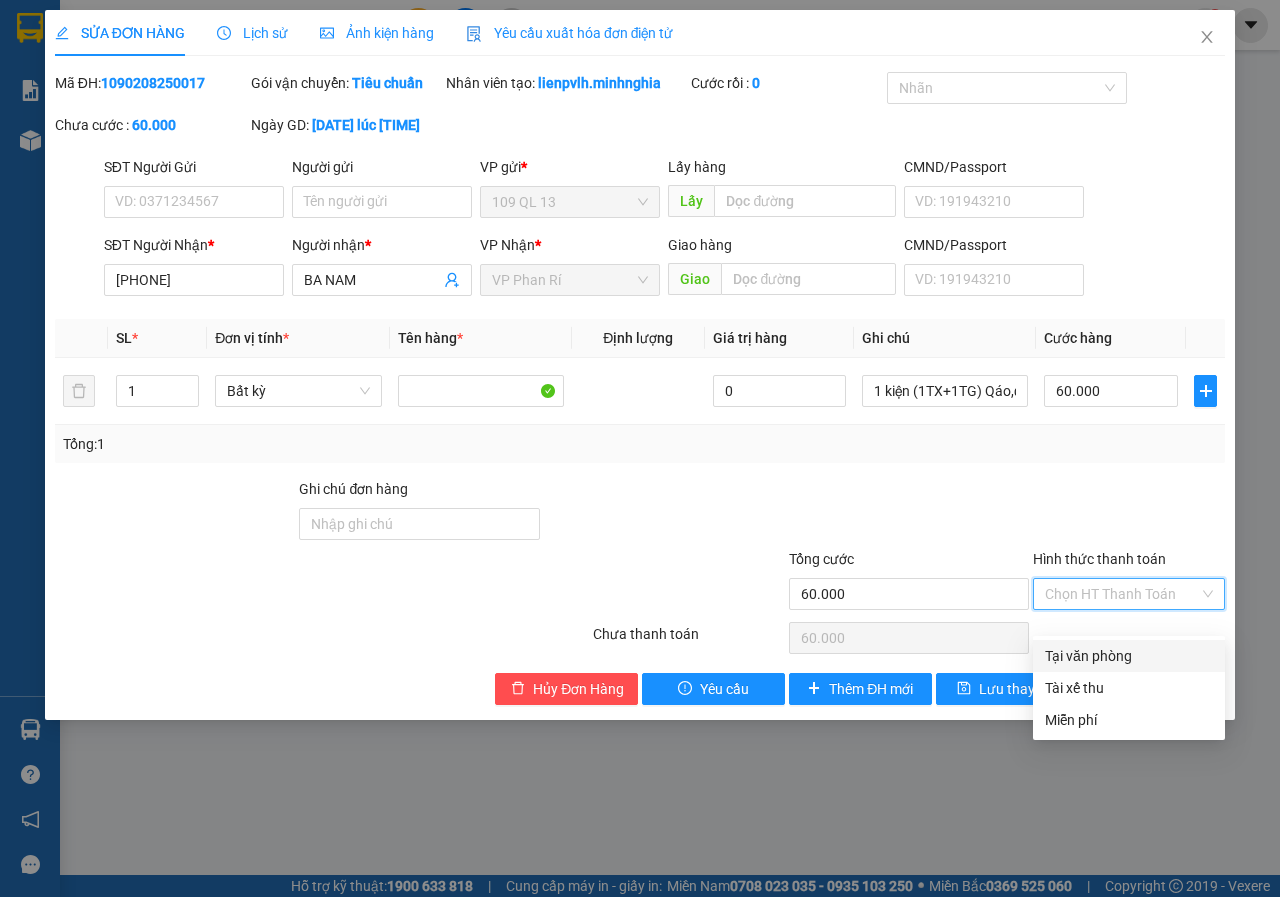 click on "Tại văn phòng" at bounding box center [1129, 656] 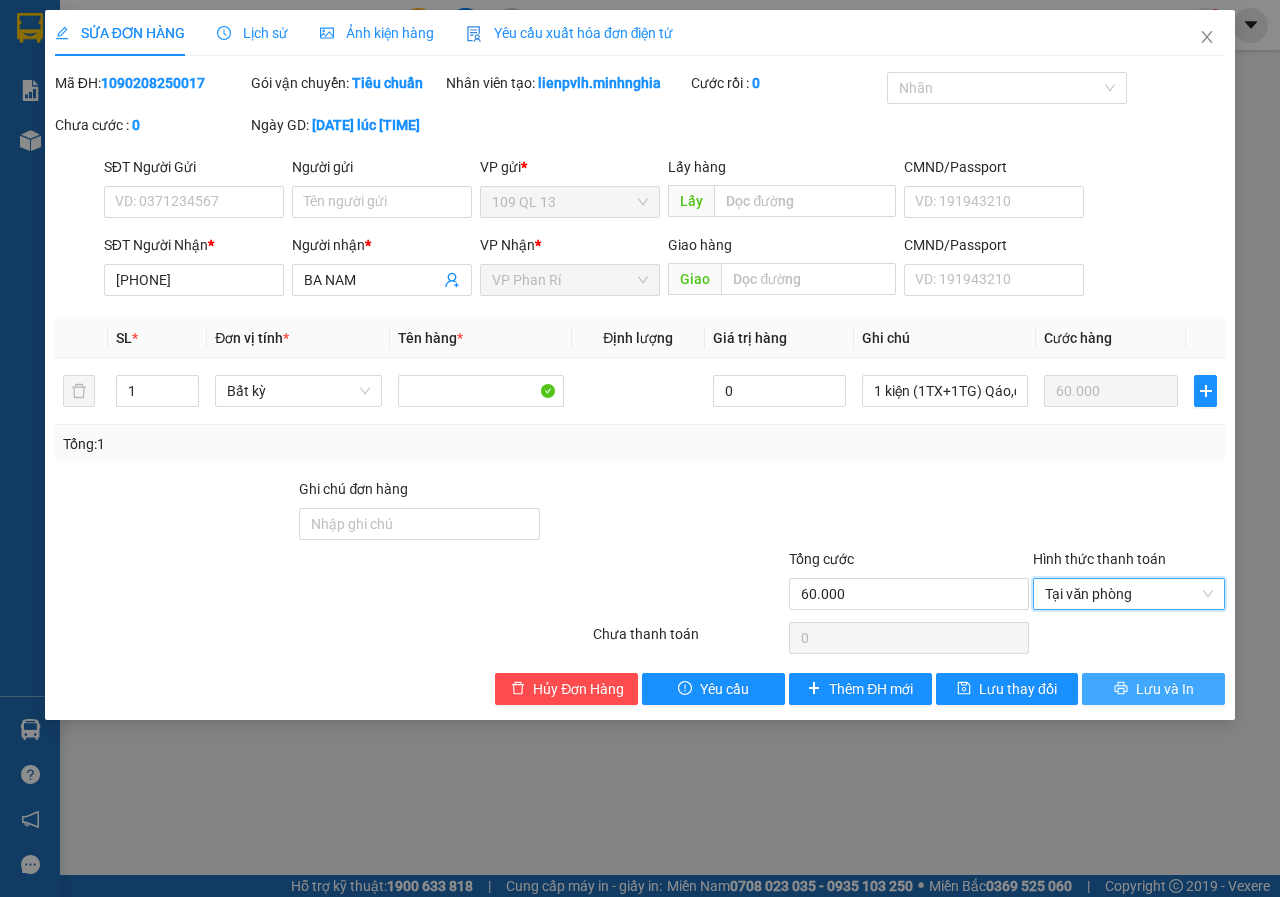 click on "Lưu và In" at bounding box center (1165, 689) 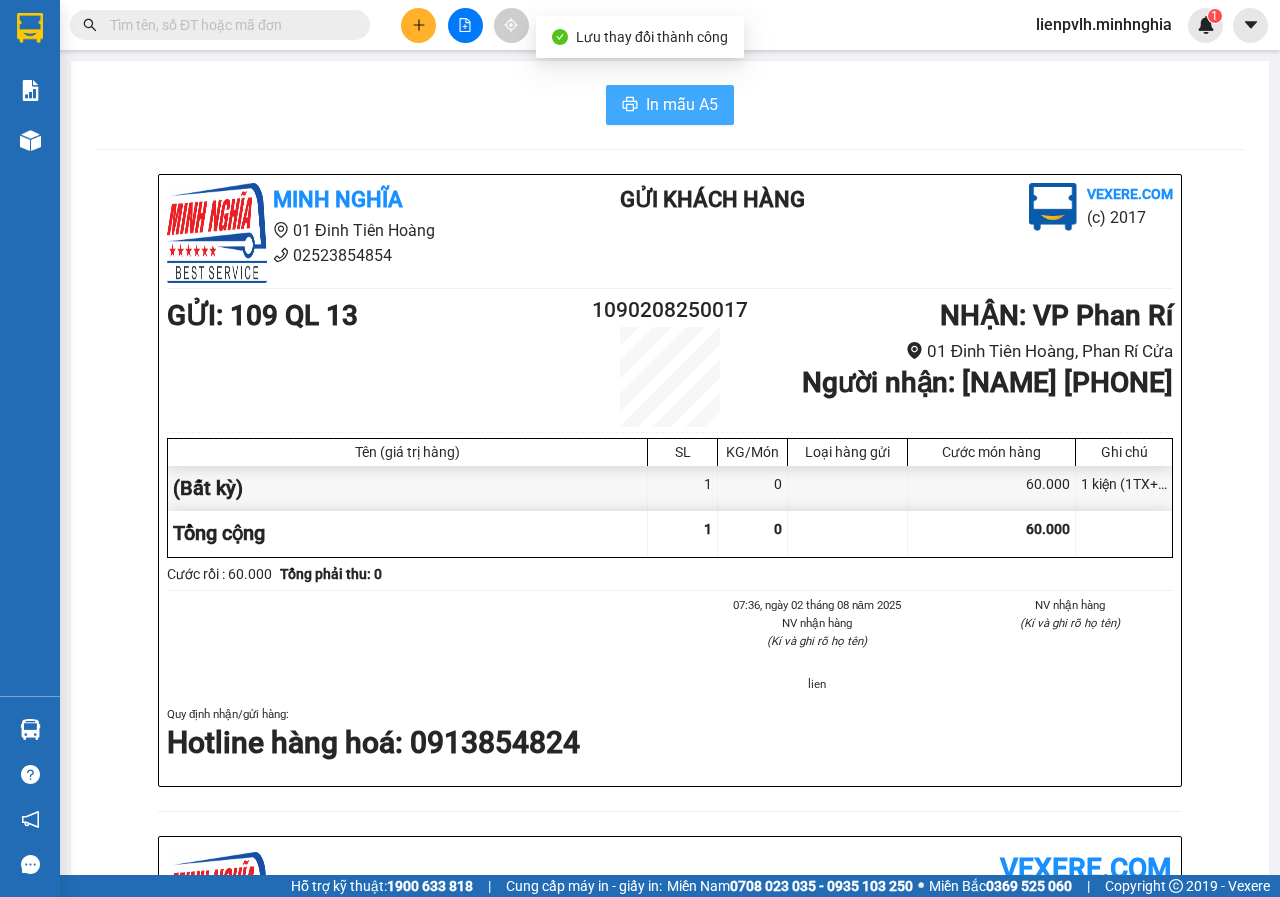 click on "In mẫu A5" at bounding box center (682, 104) 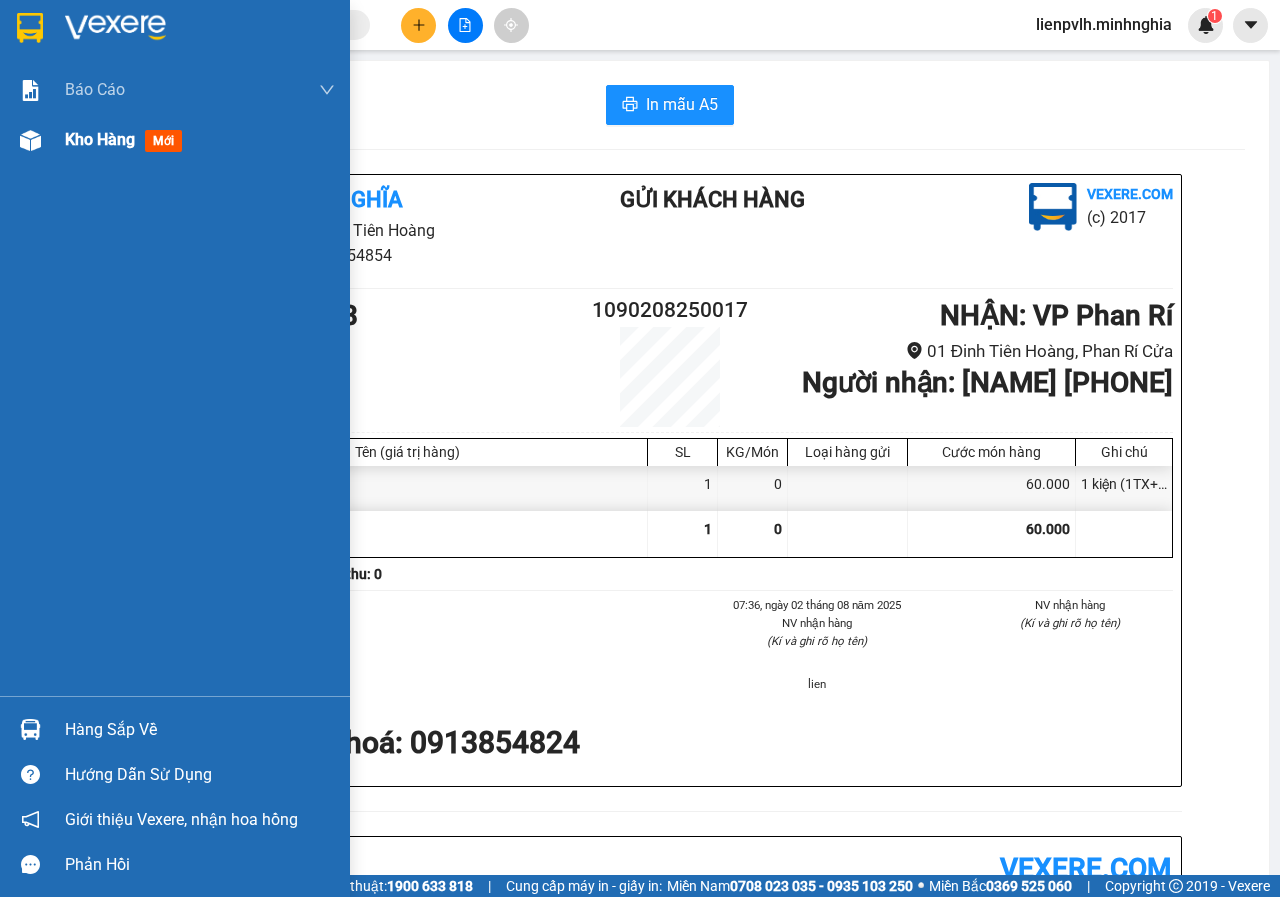 click on "Kho hàng mới" at bounding box center (200, 140) 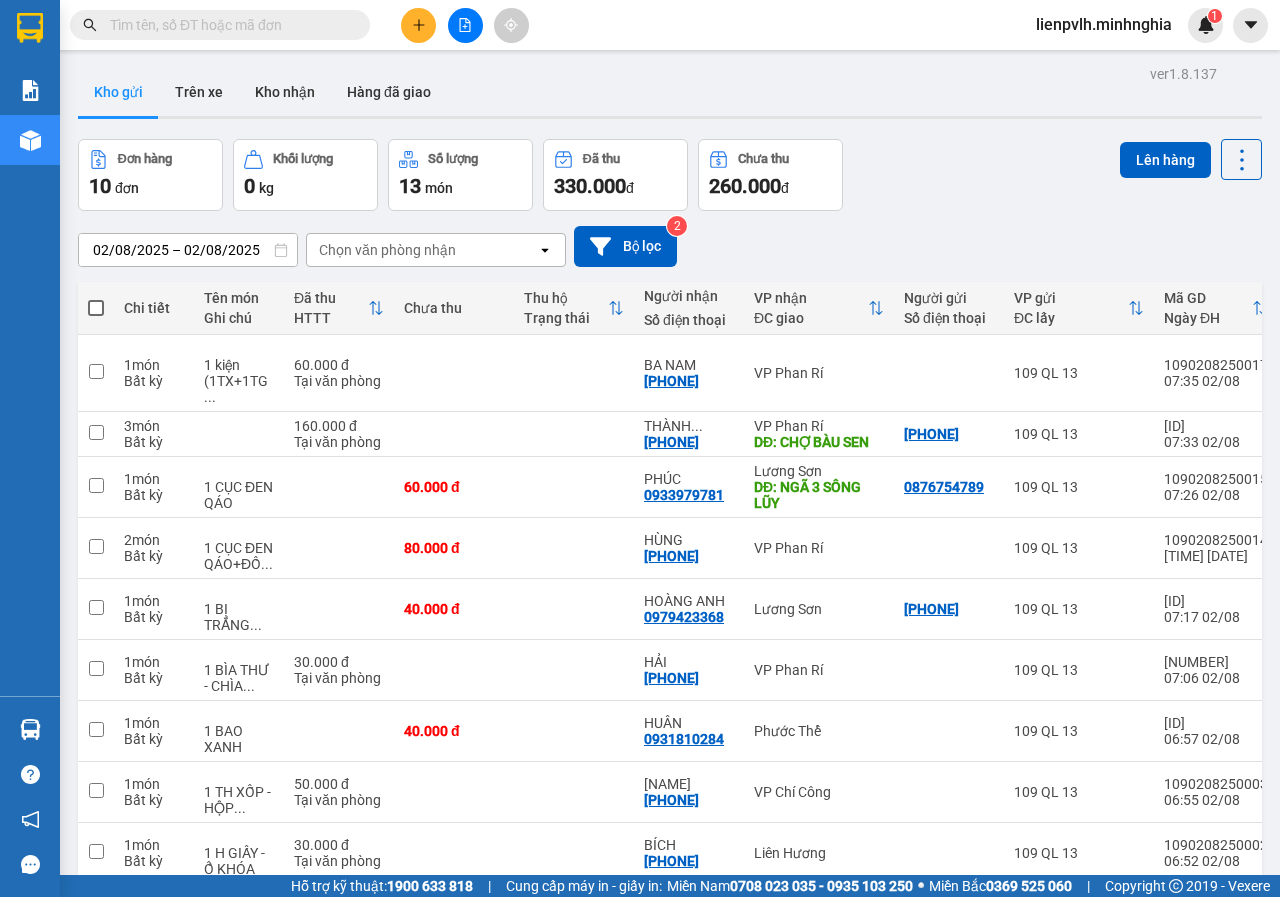click at bounding box center [96, 308] 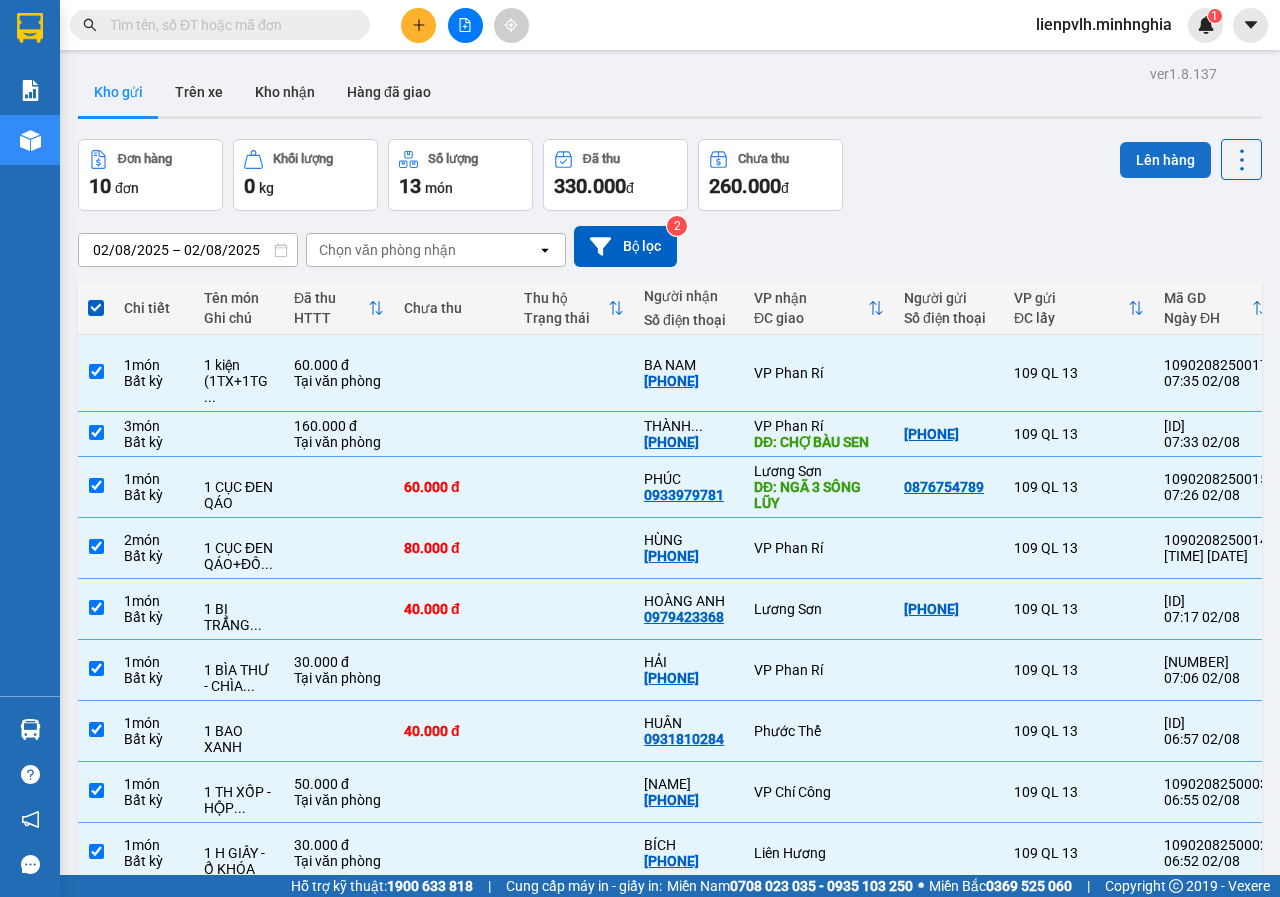 click on "Lên hàng" at bounding box center (1165, 160) 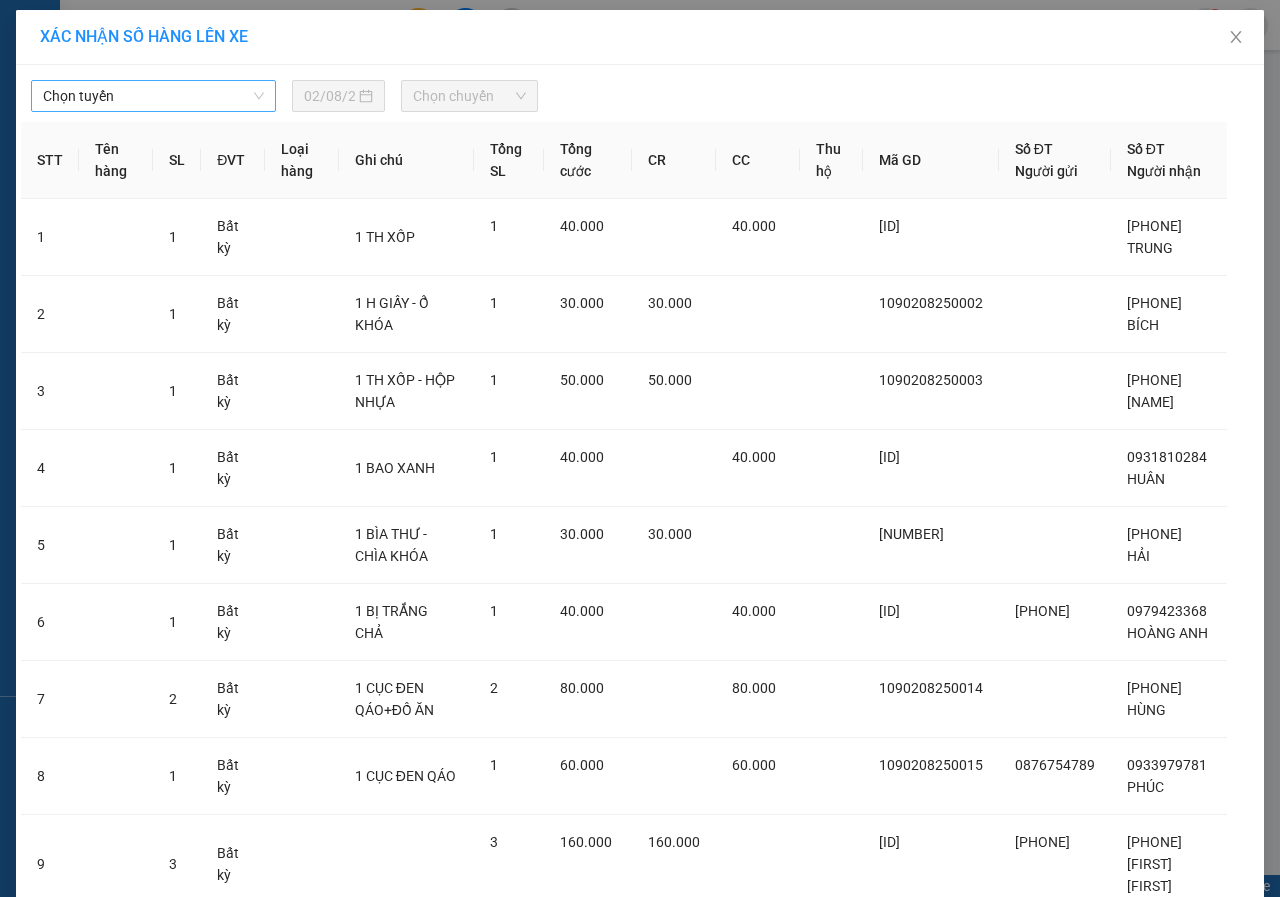 drag, startPoint x: 139, startPoint y: 91, endPoint x: 130, endPoint y: 111, distance: 21.931713 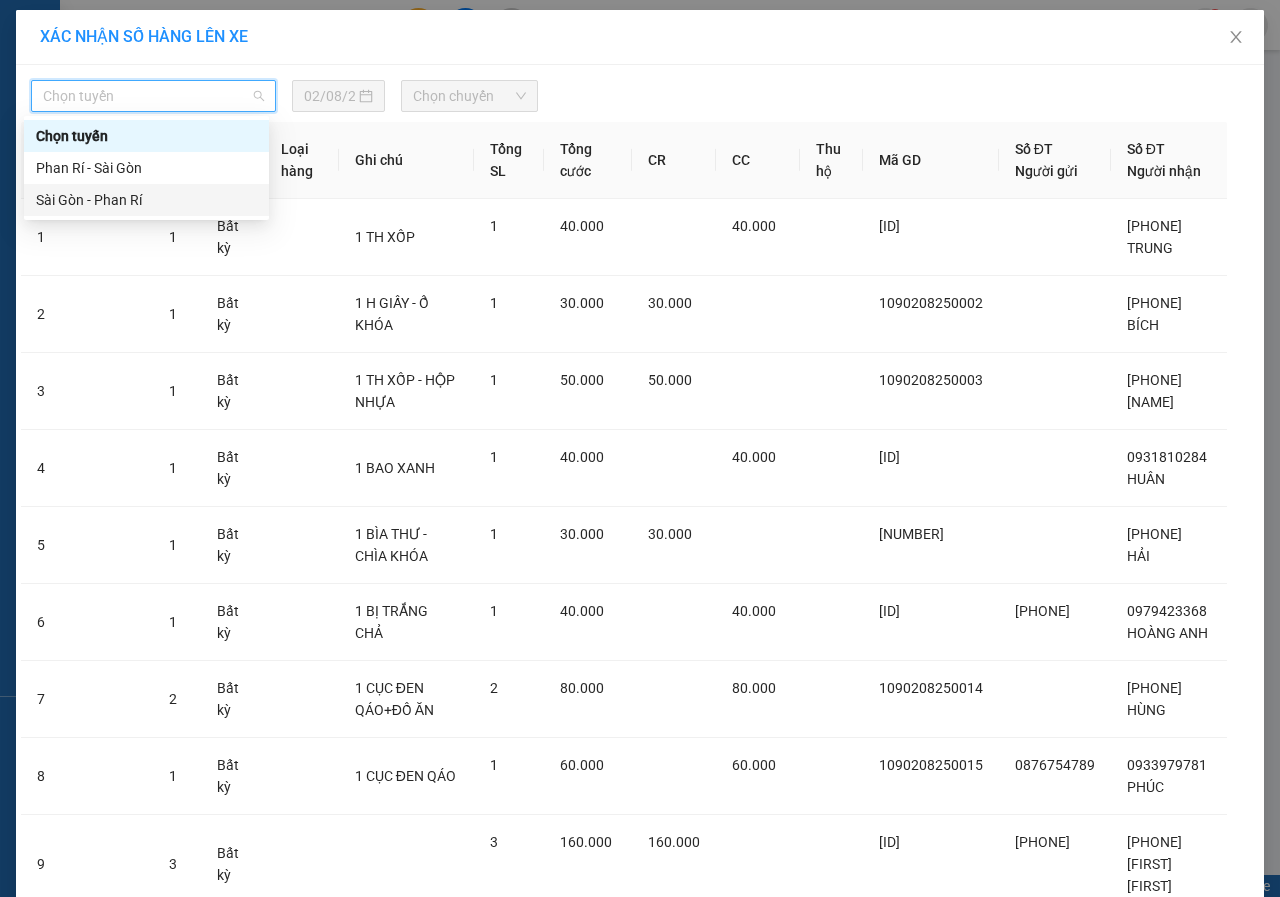 drag, startPoint x: 82, startPoint y: 196, endPoint x: 97, endPoint y: 193, distance: 15.297058 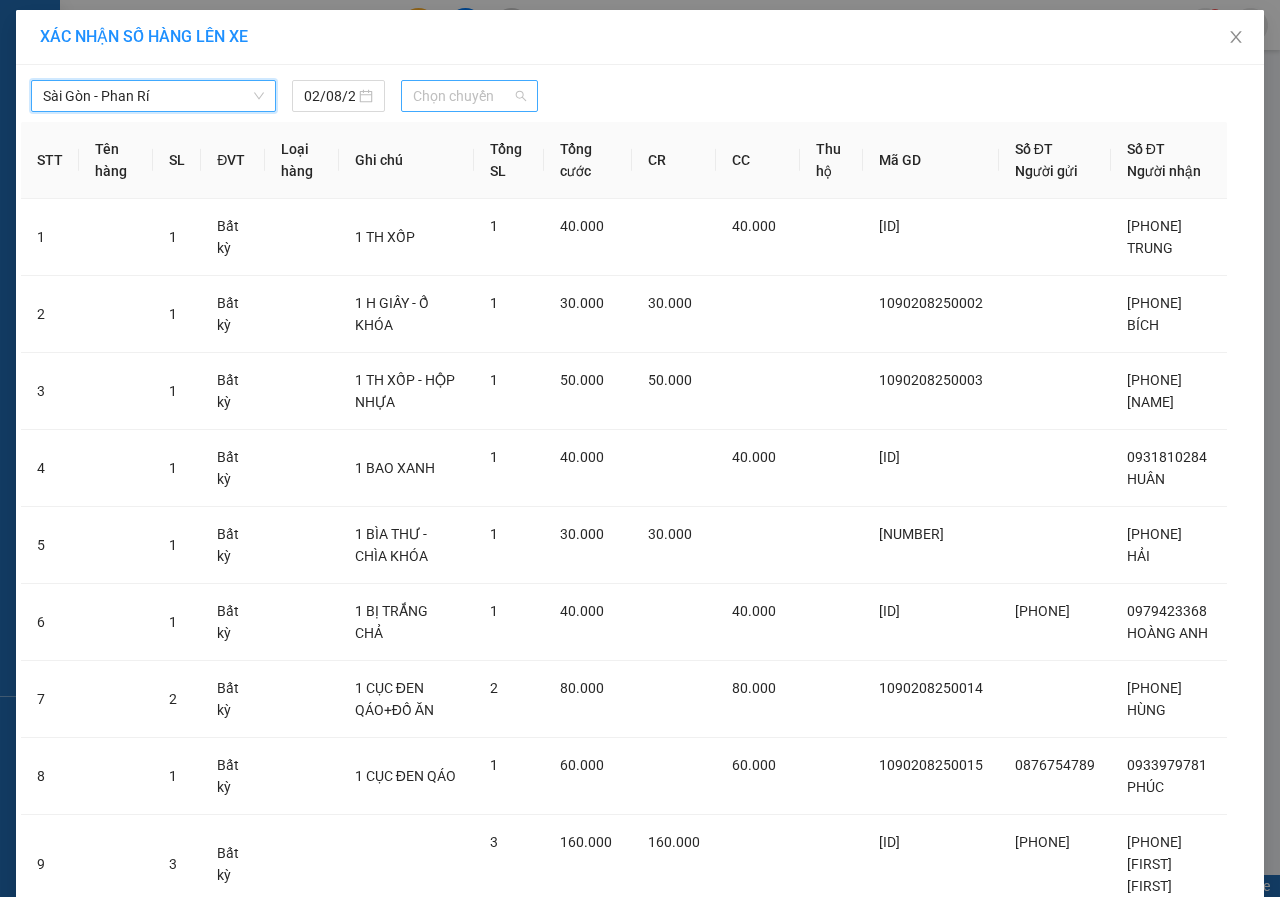 click on "Chọn chuyến" at bounding box center (469, 96) 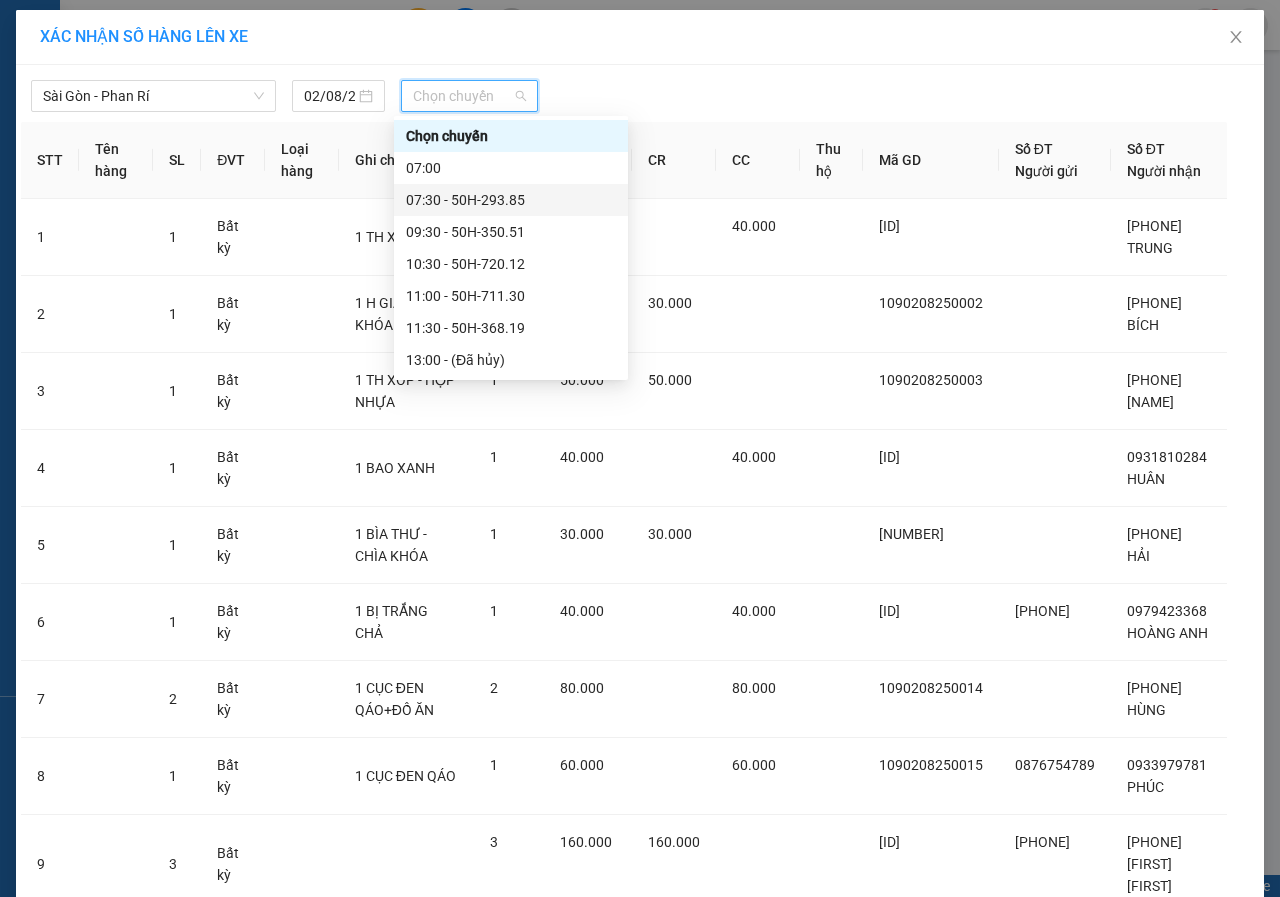 click on "[TIME]     - [PRICE]" at bounding box center (511, 200) 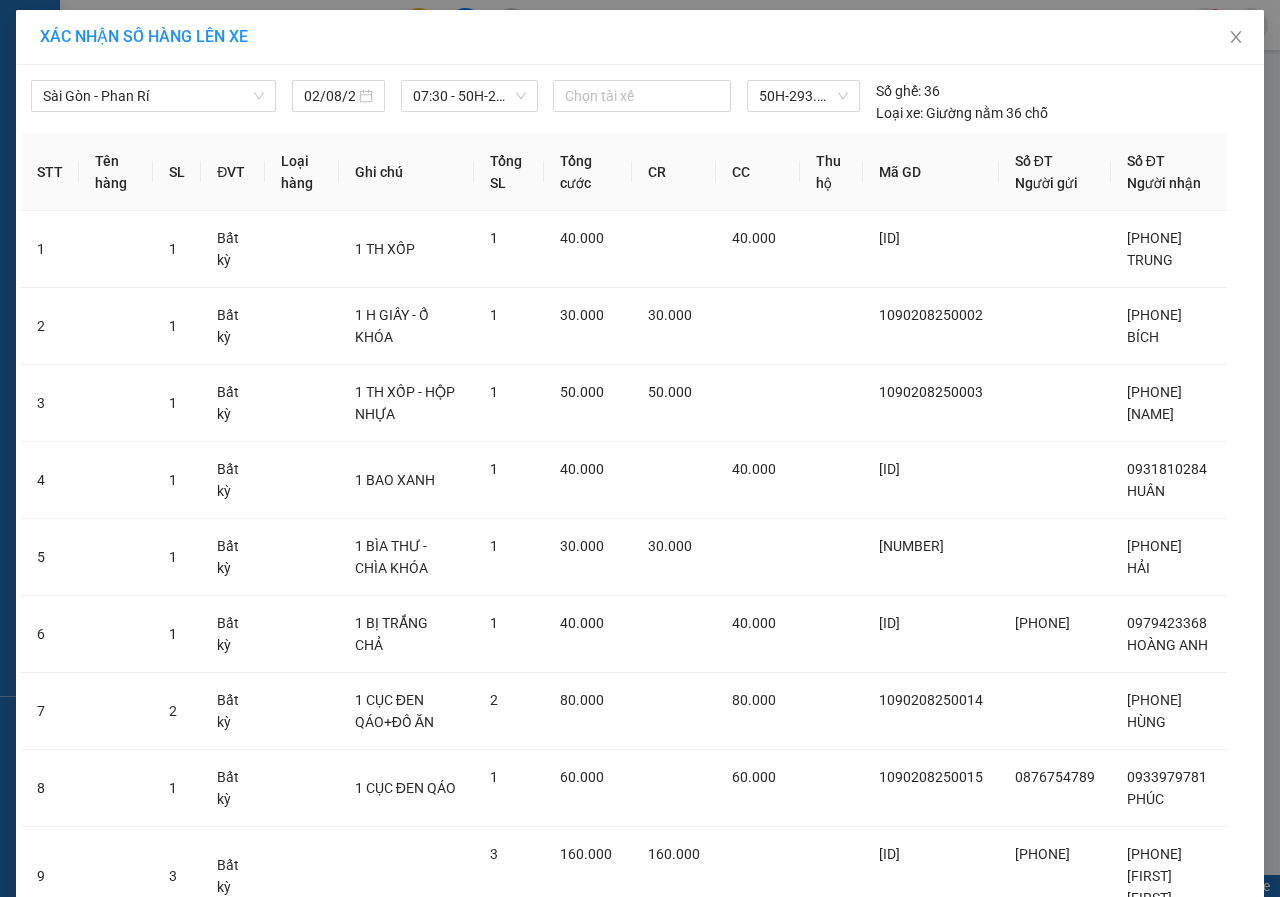 click on "Lên hàng" at bounding box center (702, 1138) 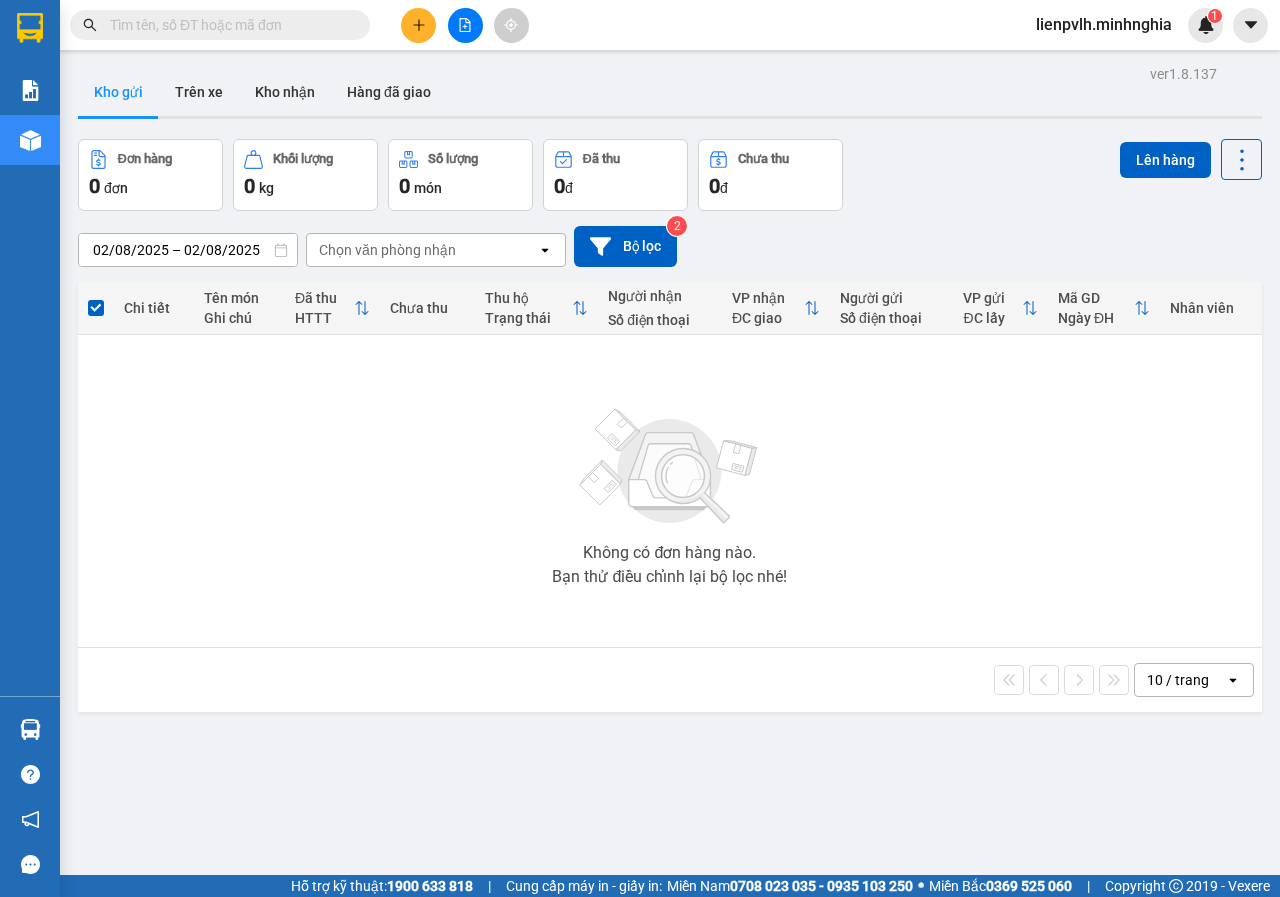 click at bounding box center [465, 25] 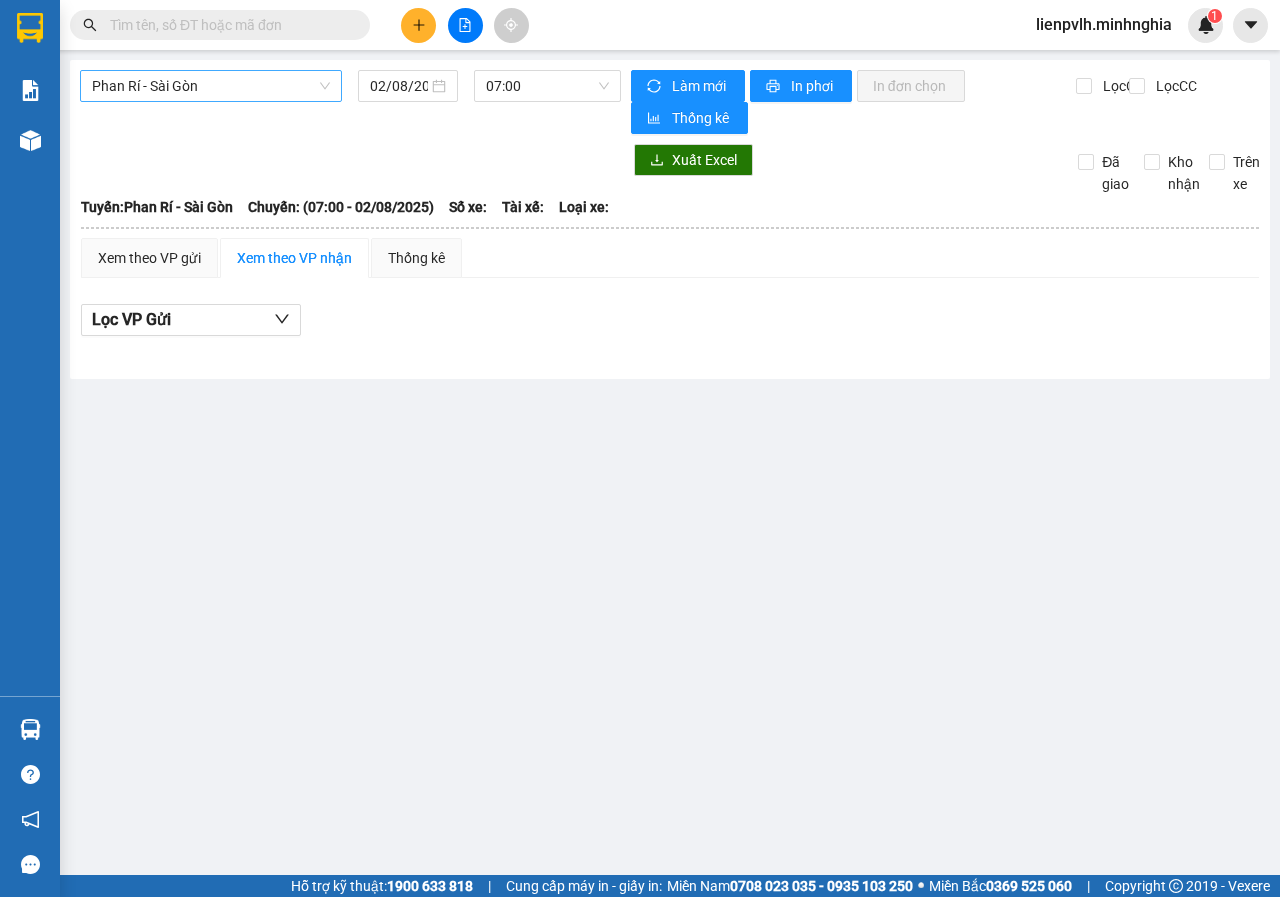 drag, startPoint x: 233, startPoint y: 85, endPoint x: 227, endPoint y: 96, distance: 12.529964 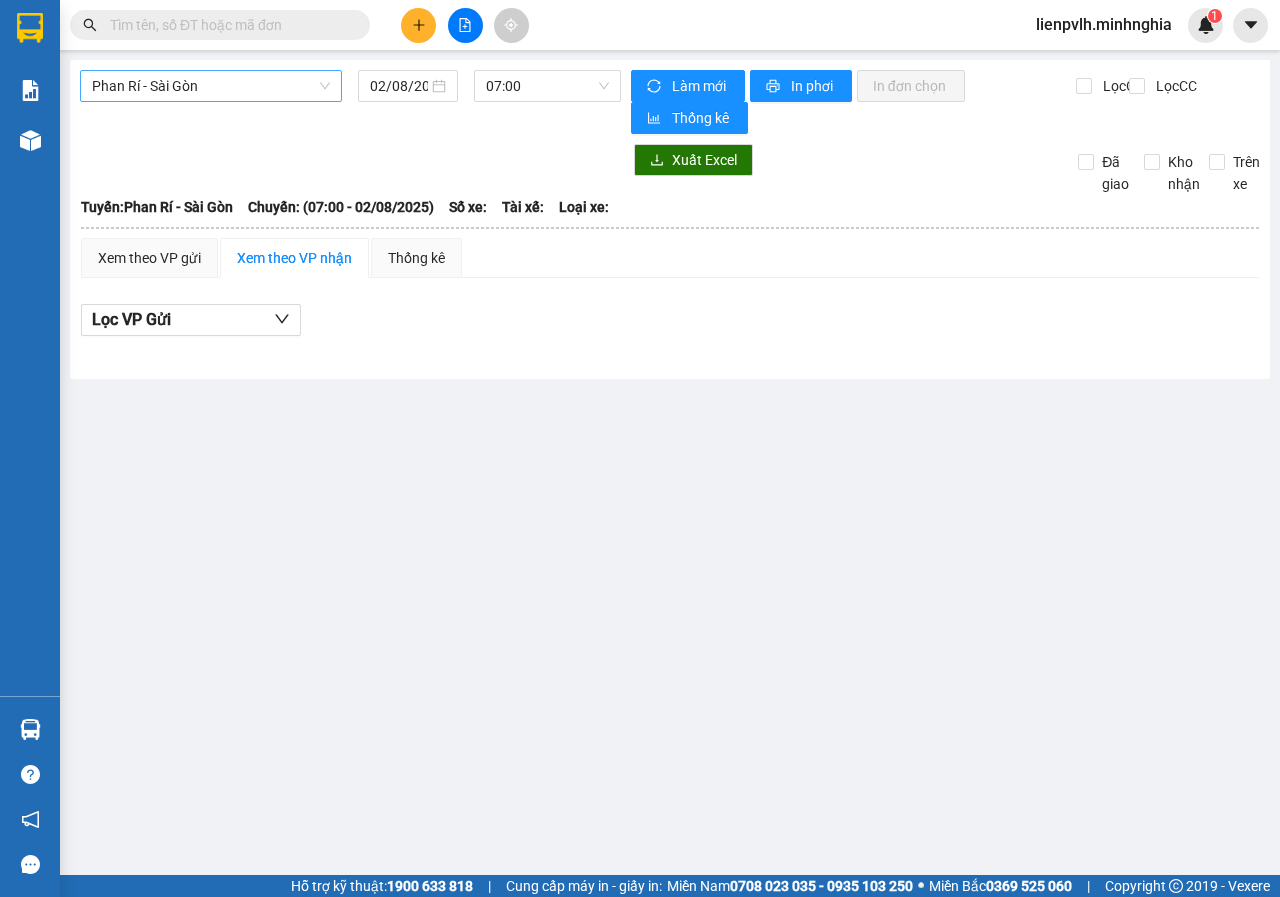 click on "Phan Rí - Sài Gòn" at bounding box center [211, 86] 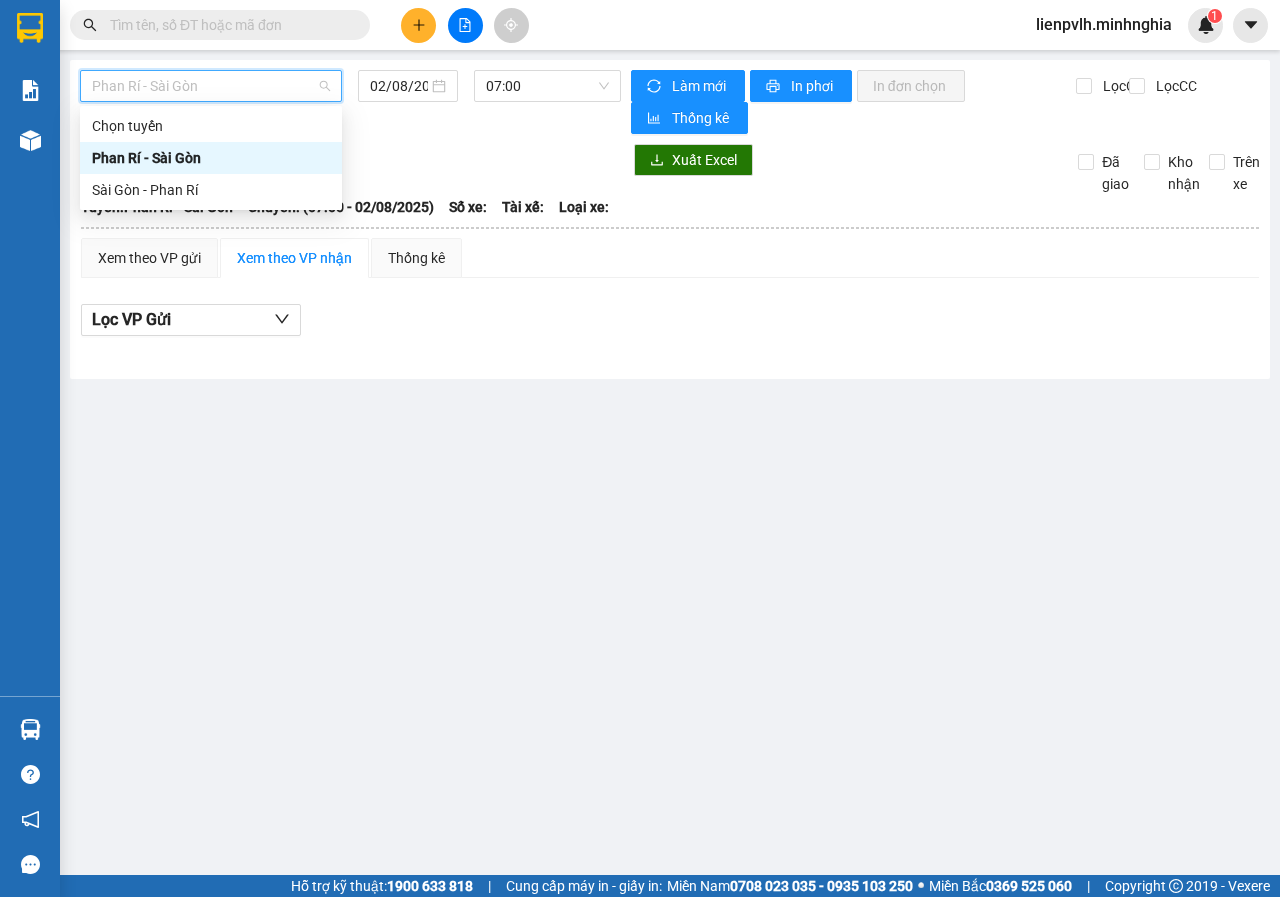 click on "Sài Gòn - Phan Rí" at bounding box center (211, 190) 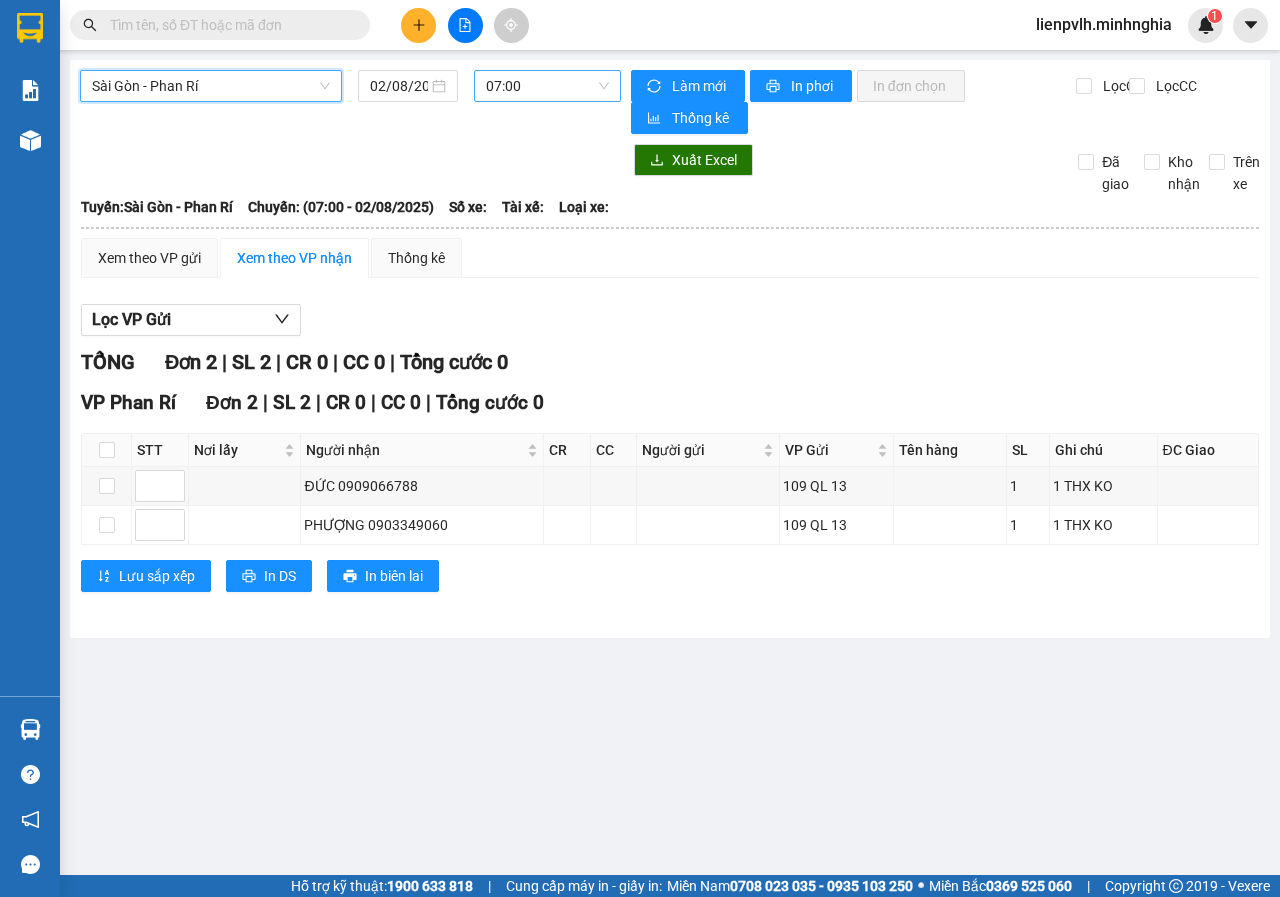 click on "07:00" at bounding box center [547, 86] 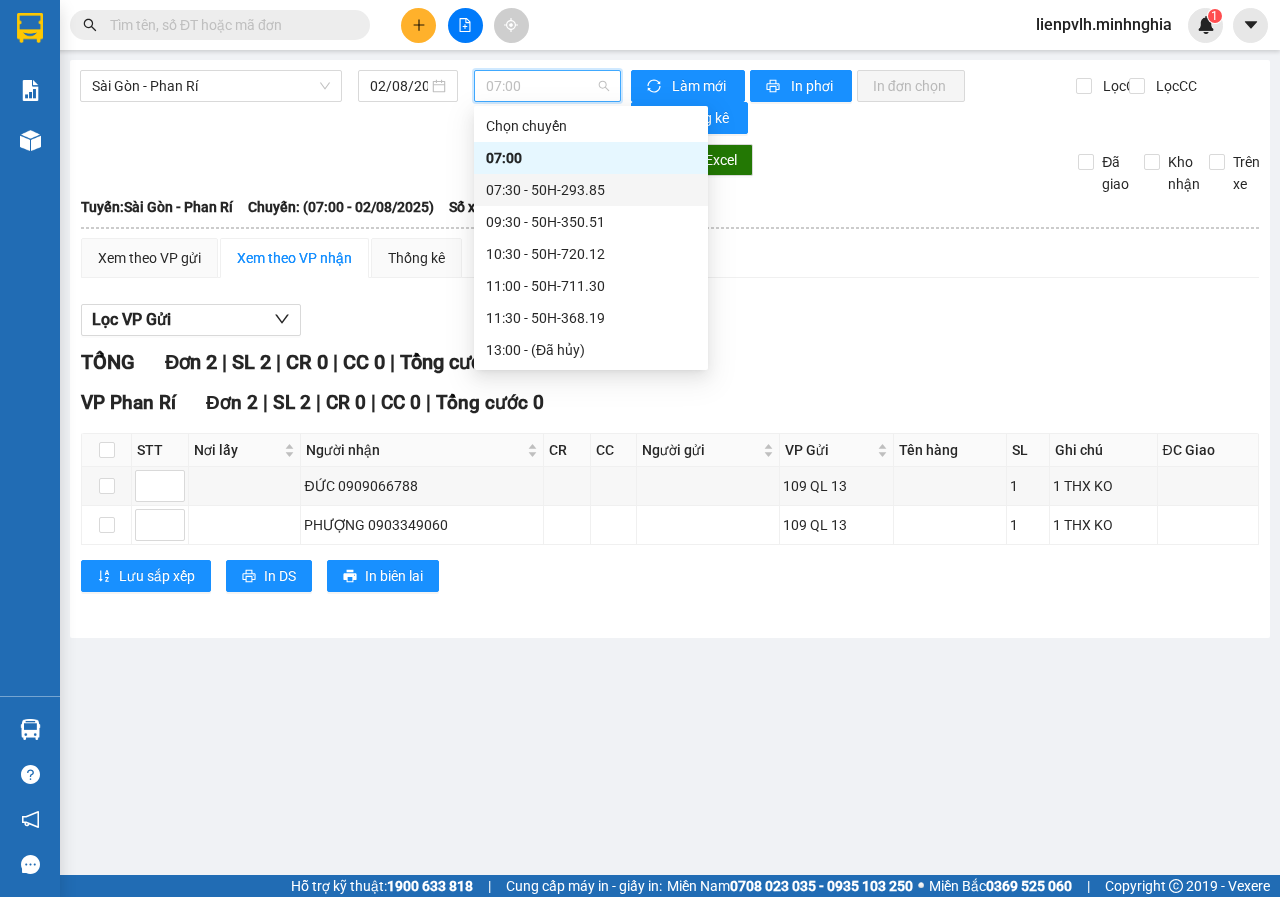click on "[TIME]     - [PRICE]" at bounding box center [591, 190] 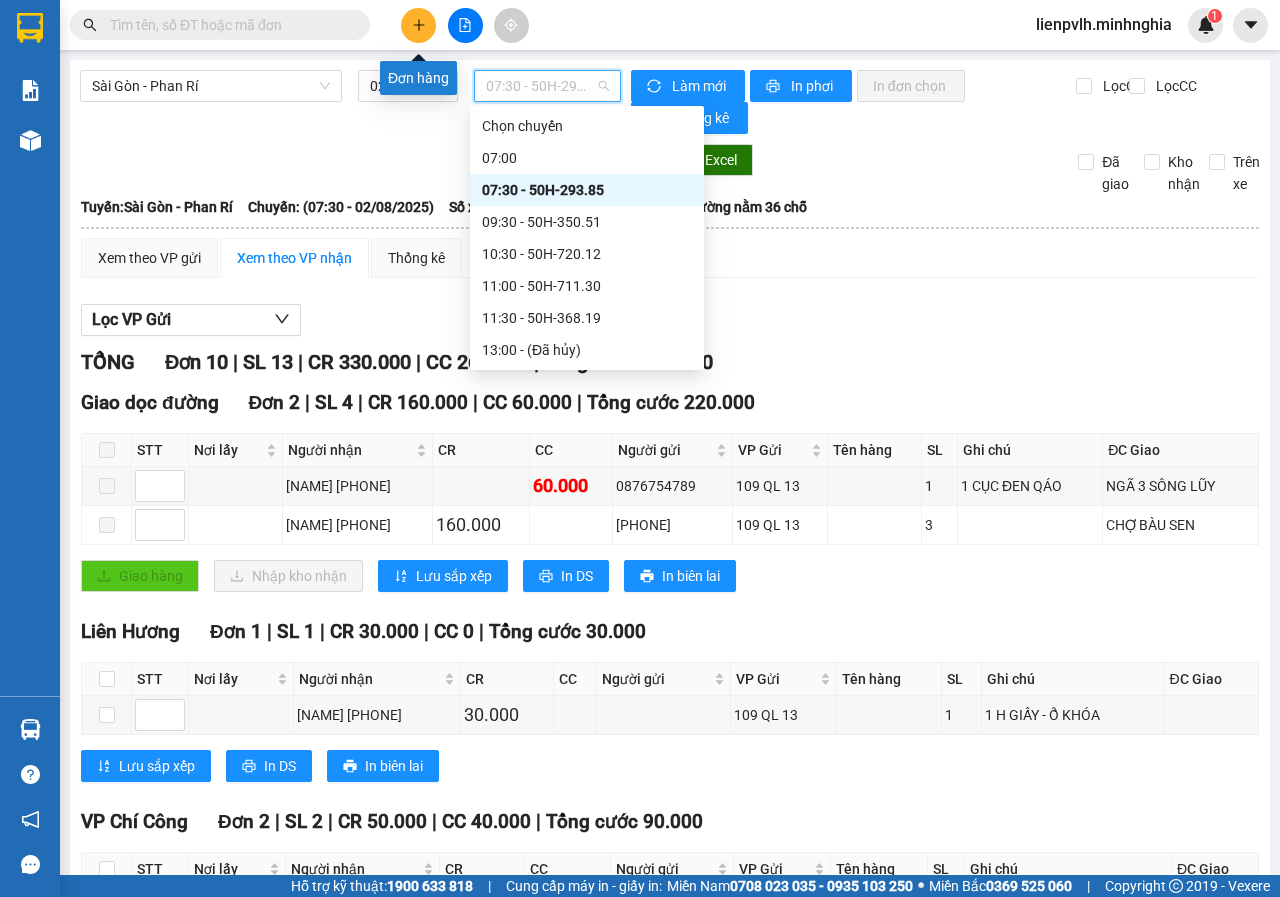 click 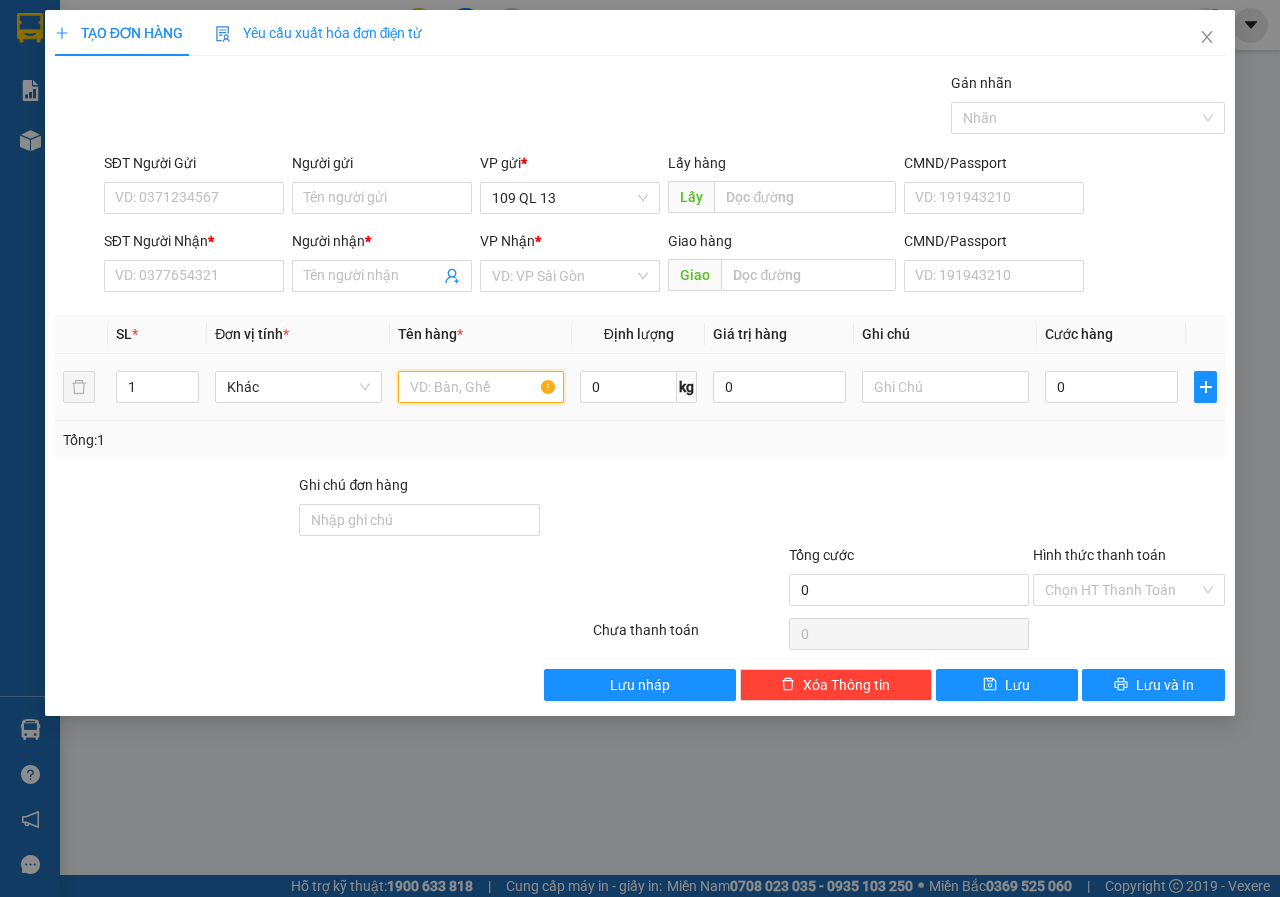click at bounding box center (481, 387) 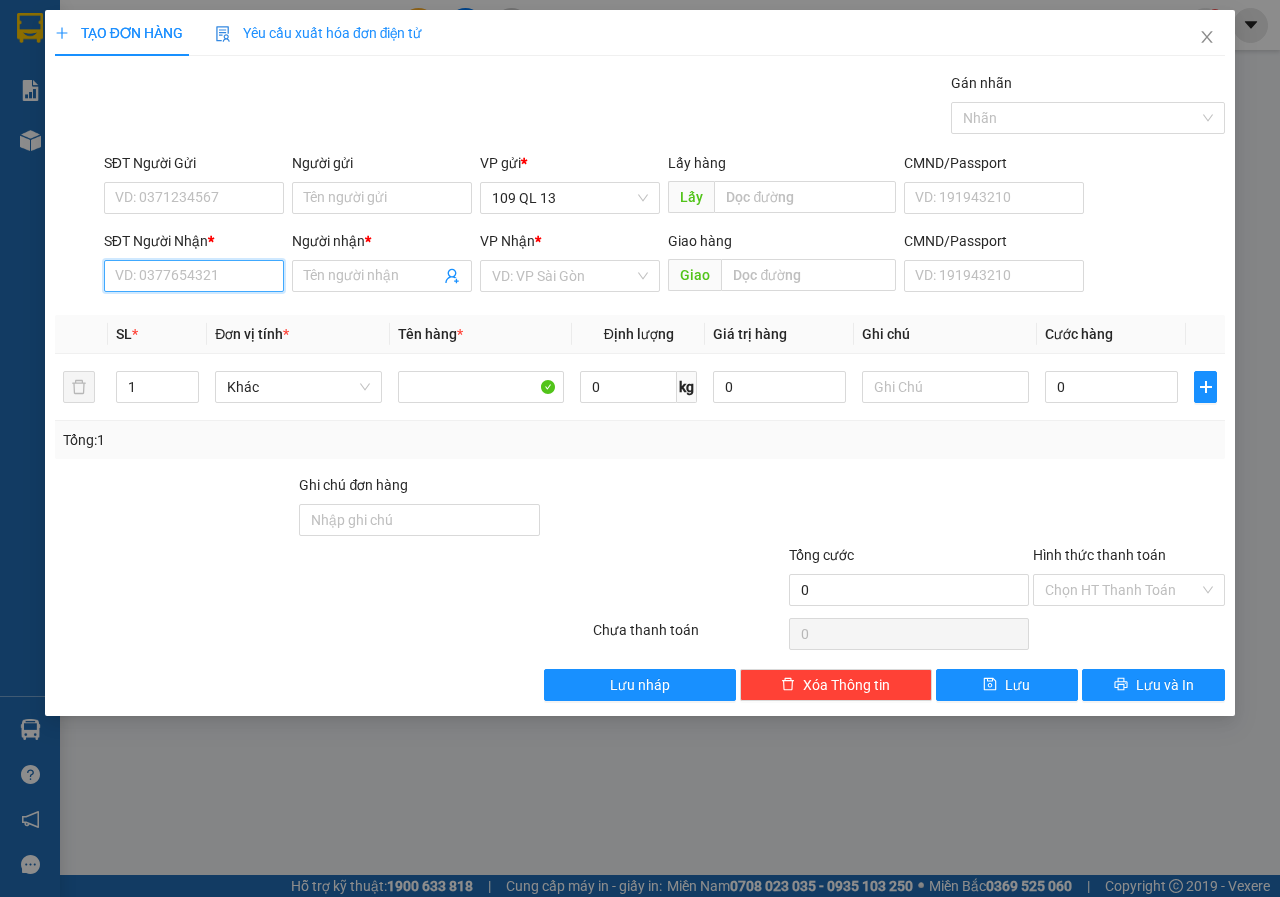 click on "SĐT Người Nhận  *" at bounding box center [194, 276] 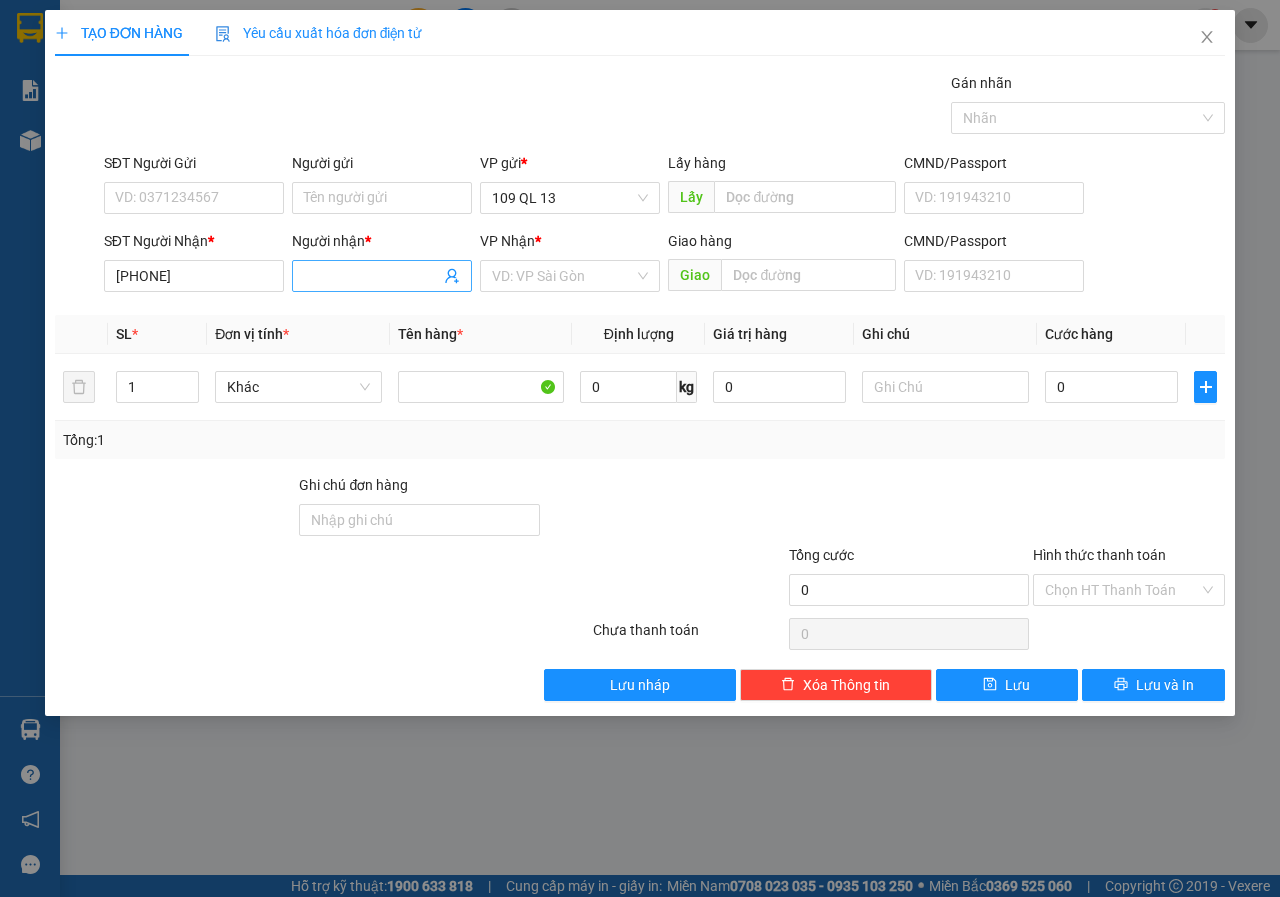 click on "Người nhận  *" at bounding box center (372, 276) 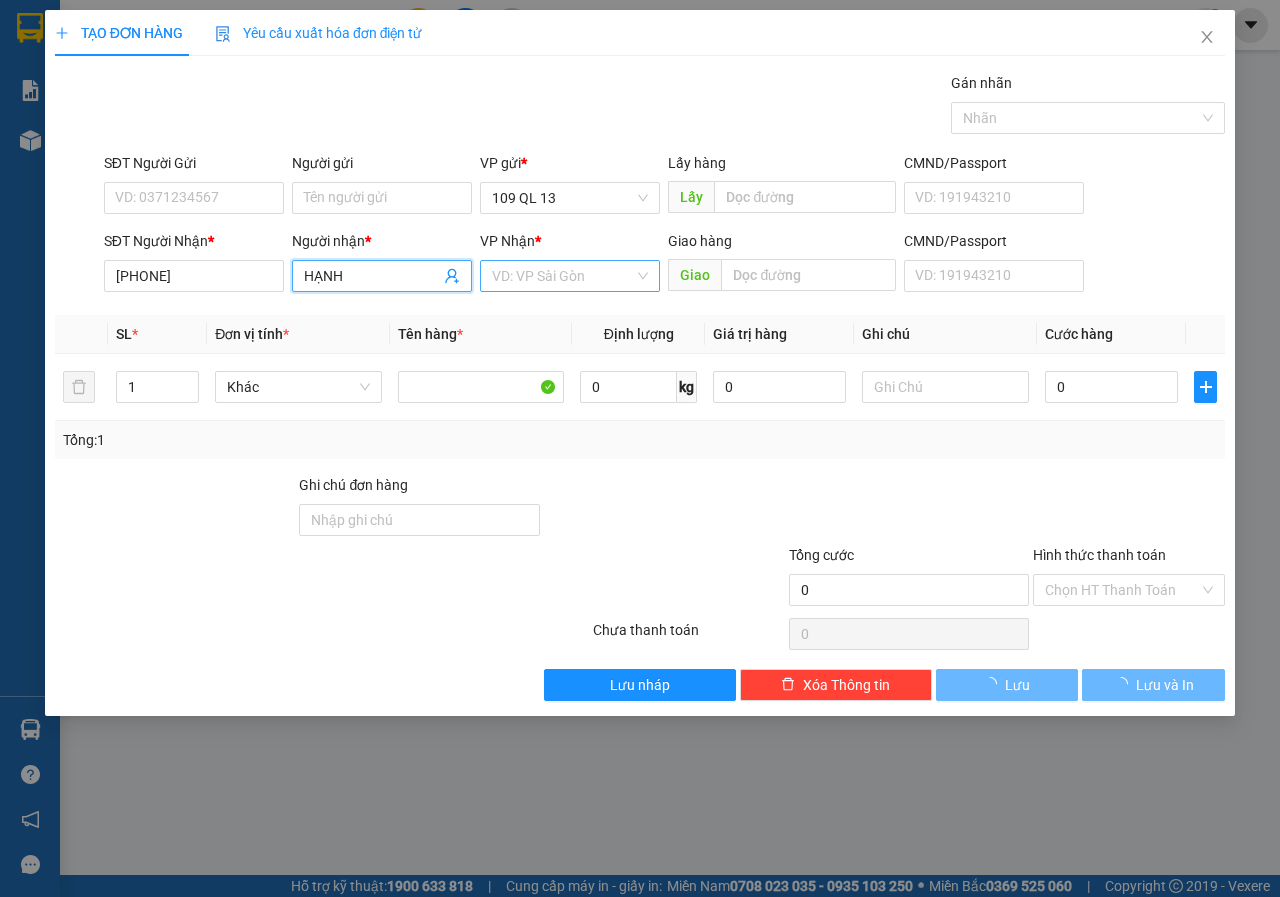click at bounding box center (563, 276) 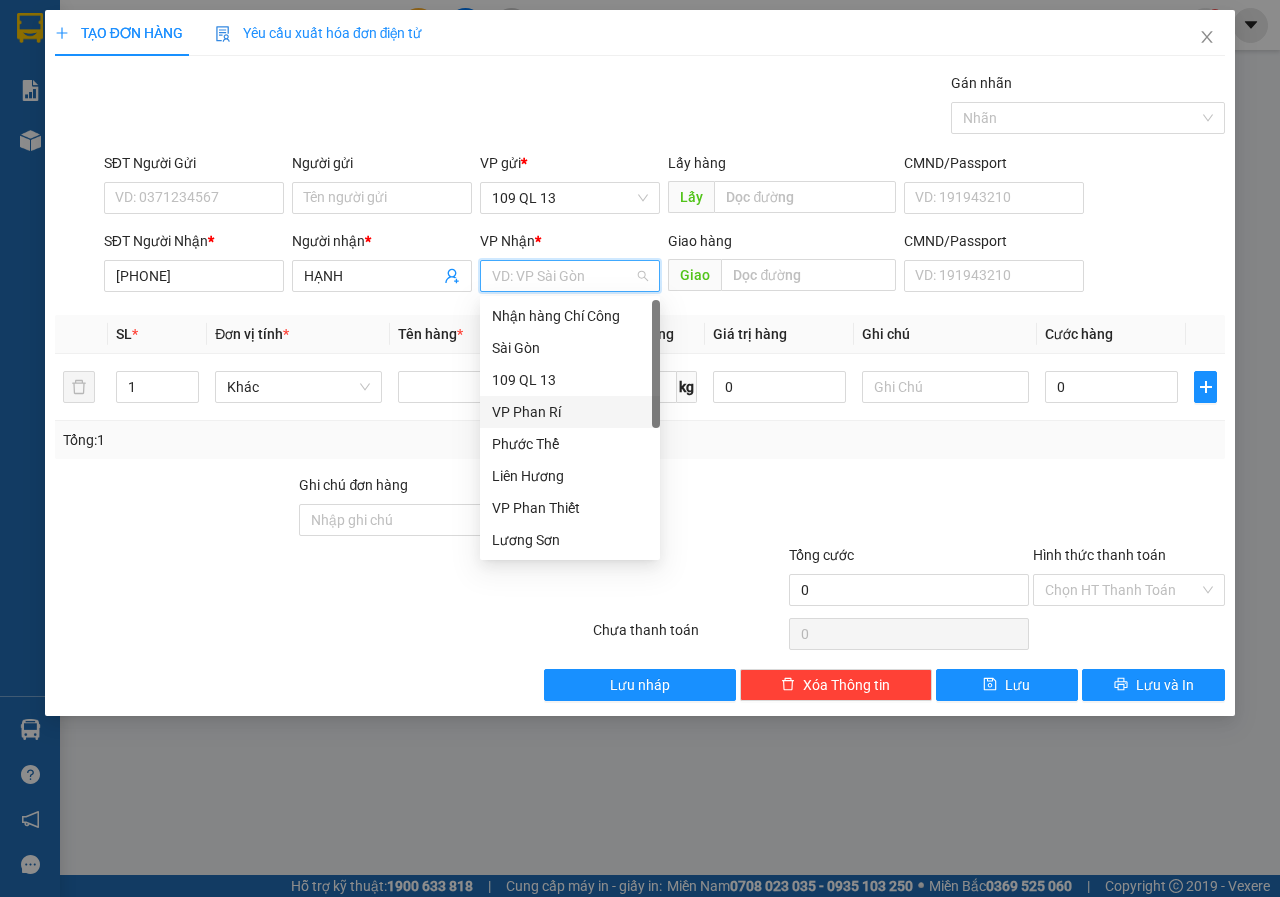 click on "VP Phan Rí" at bounding box center (570, 412) 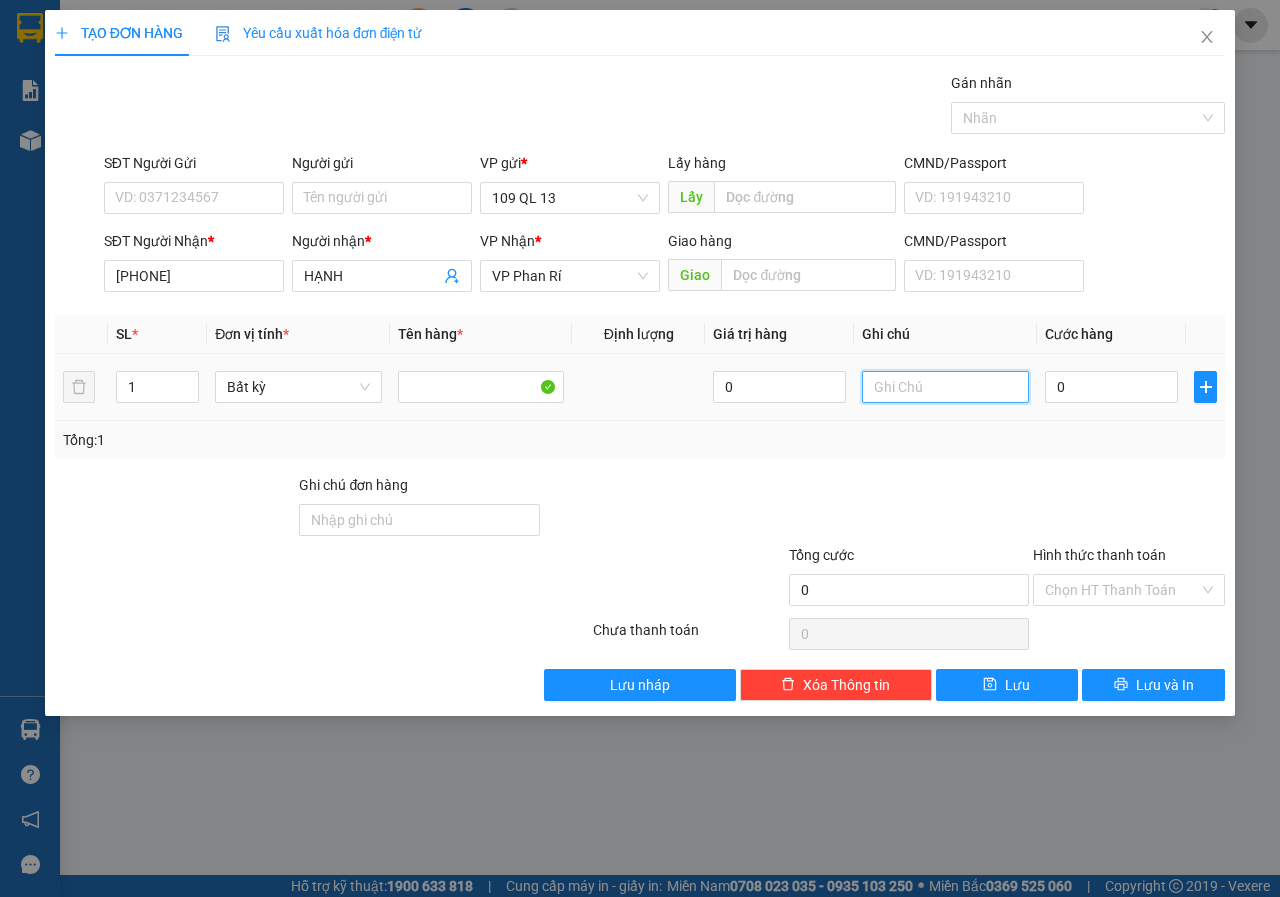 click at bounding box center (945, 387) 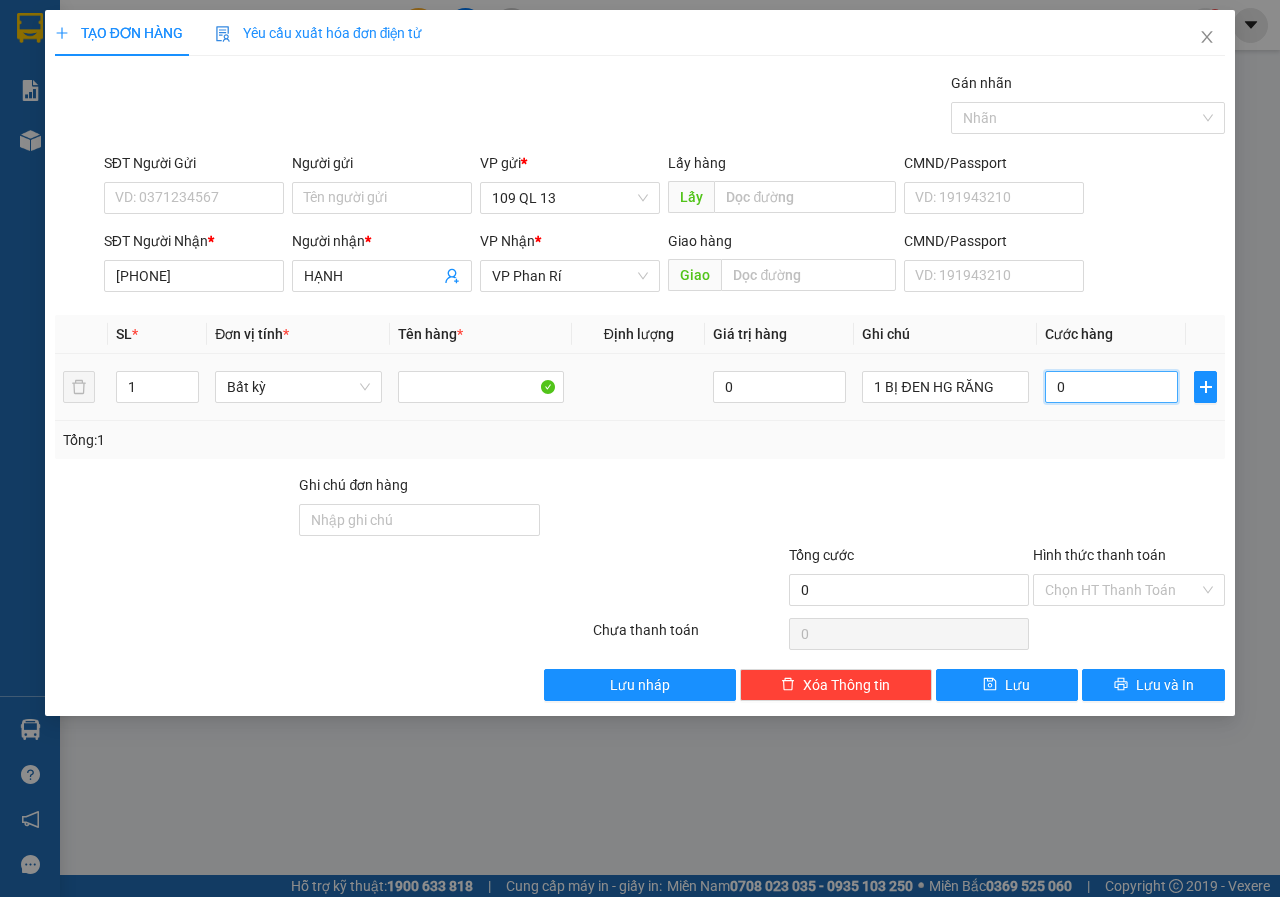 click on "0" at bounding box center (1111, 387) 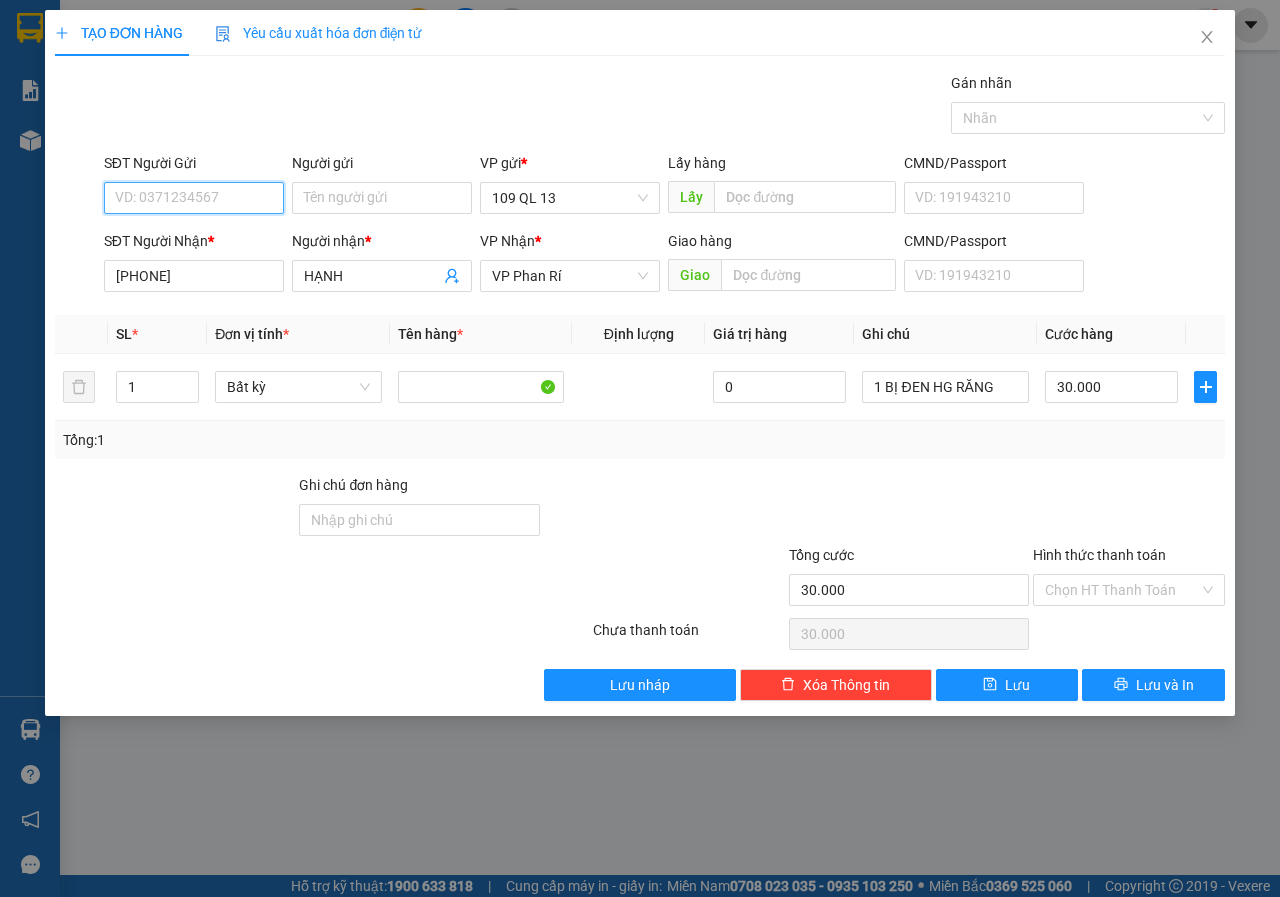 click on "SĐT Người Gửi" at bounding box center (194, 198) 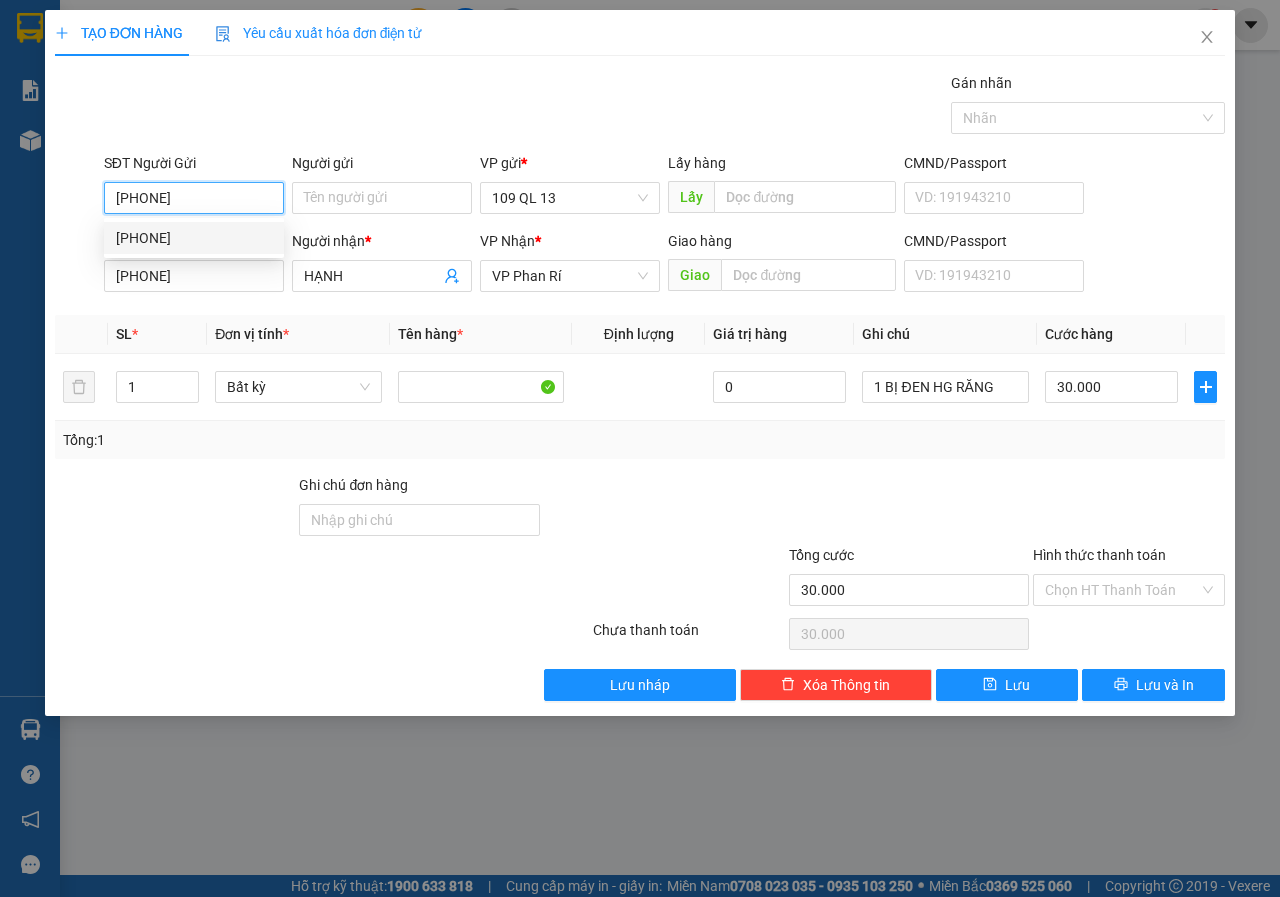 click on "[PHONE]" at bounding box center (194, 238) 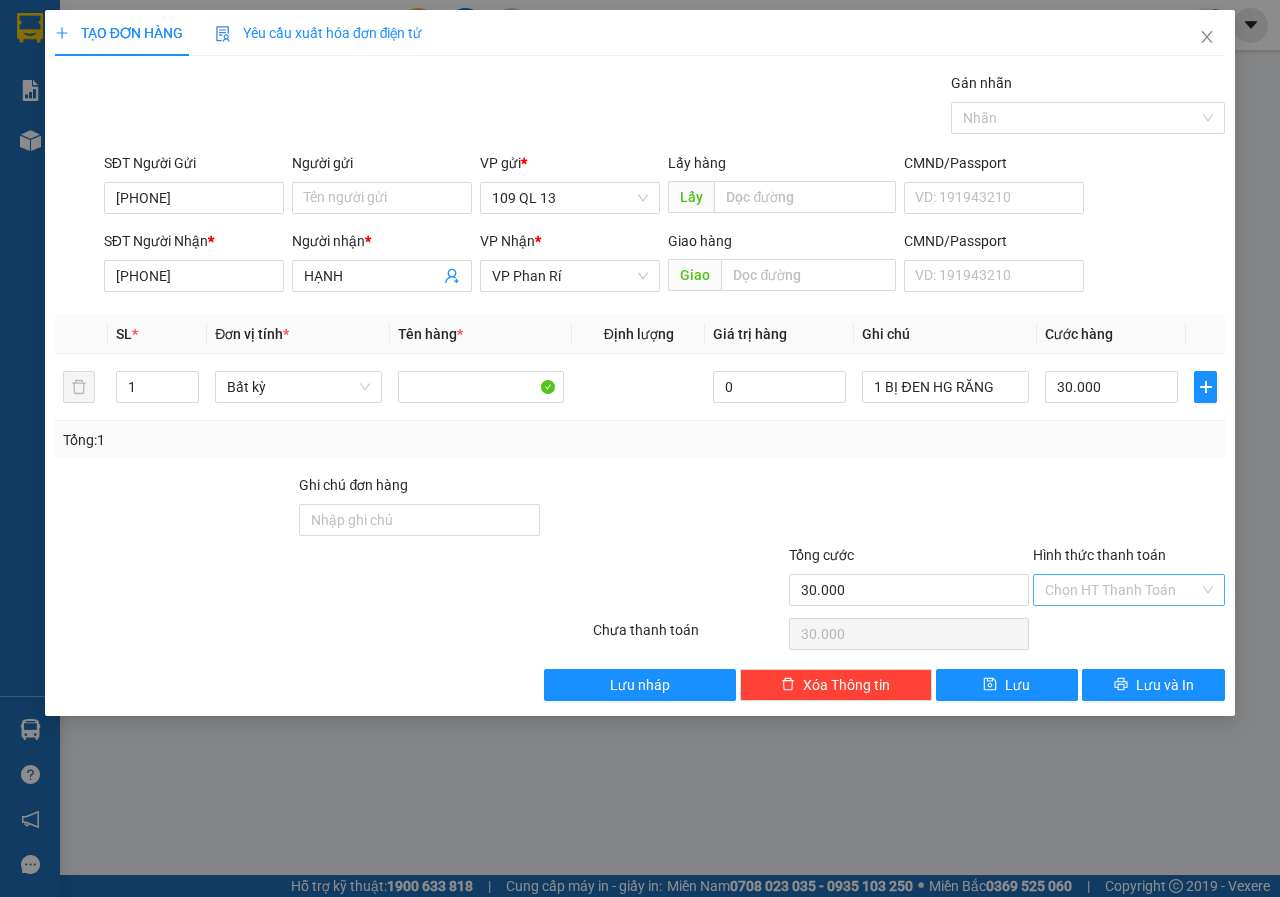click on "Hình thức thanh toán" at bounding box center [1122, 590] 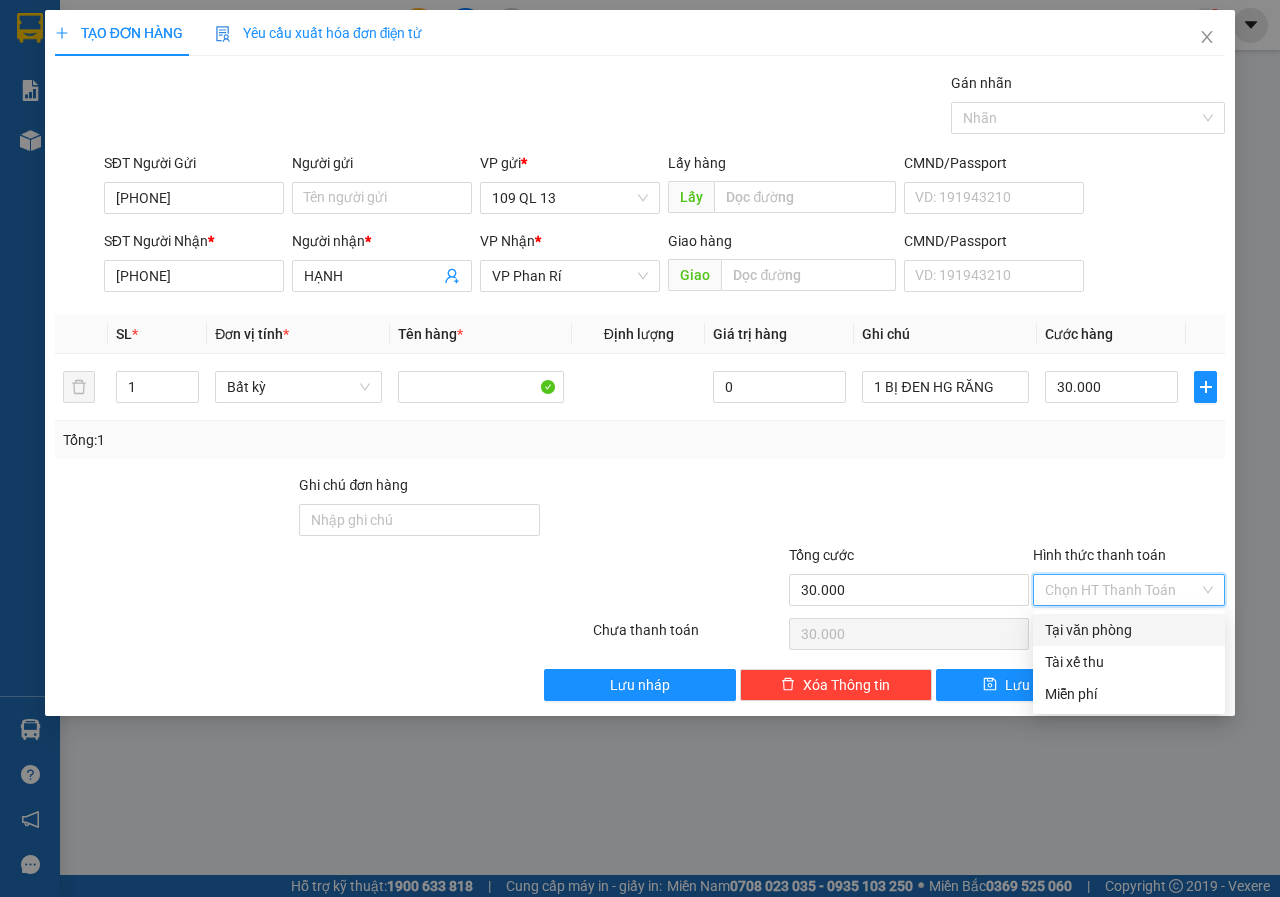 click on "Tại văn phòng" at bounding box center [1129, 630] 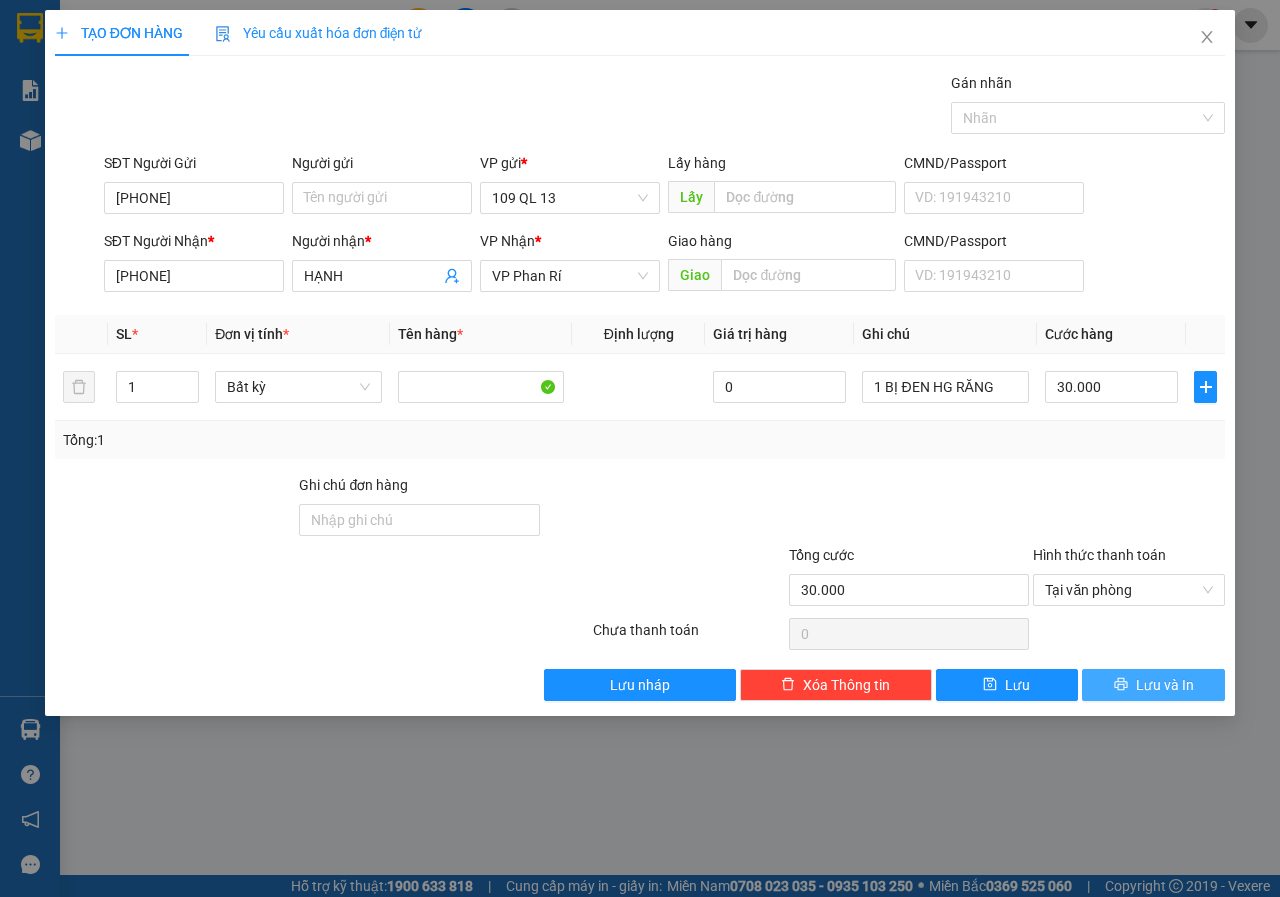 click on "Lưu và In" at bounding box center [1165, 685] 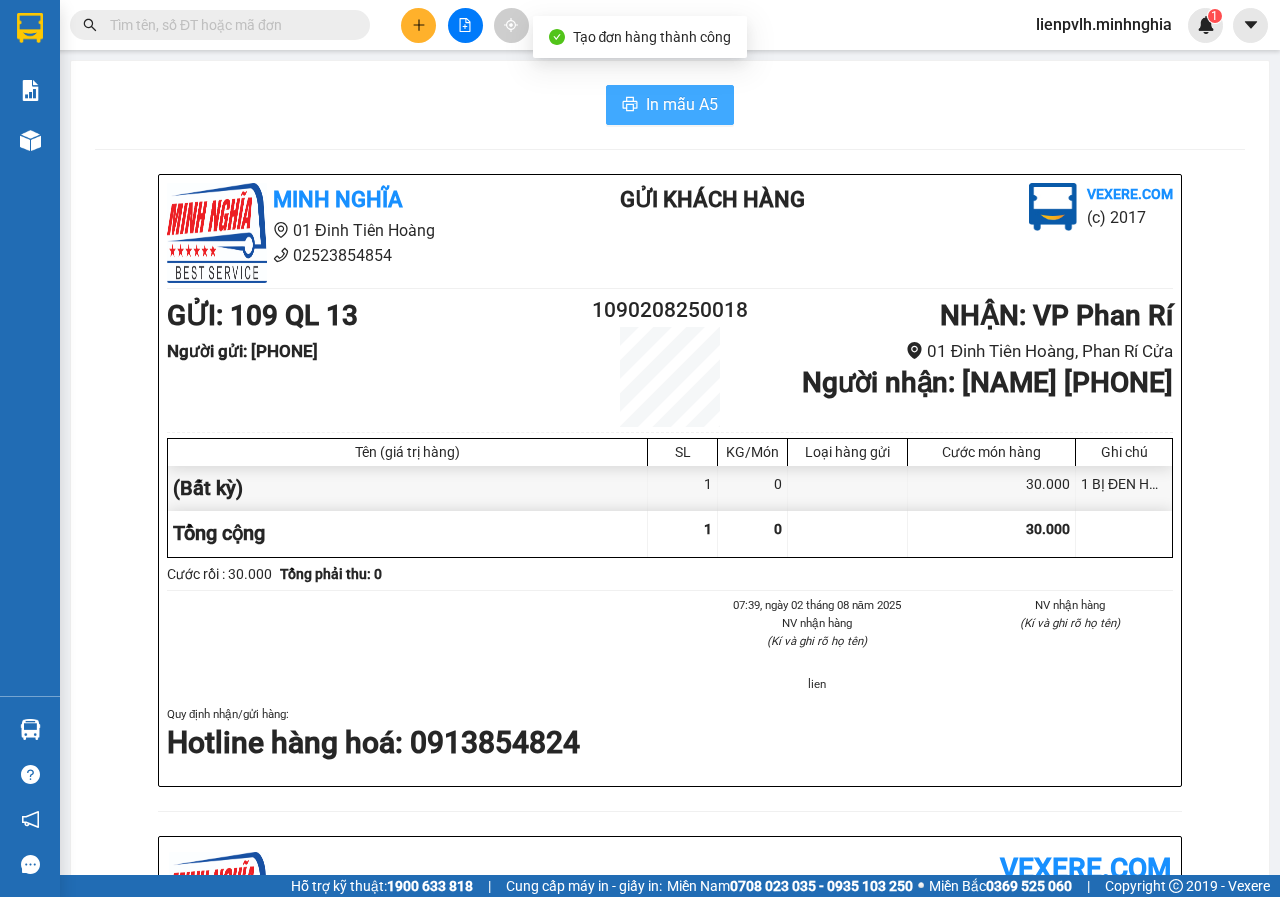 click on "In mẫu A5" at bounding box center [682, 104] 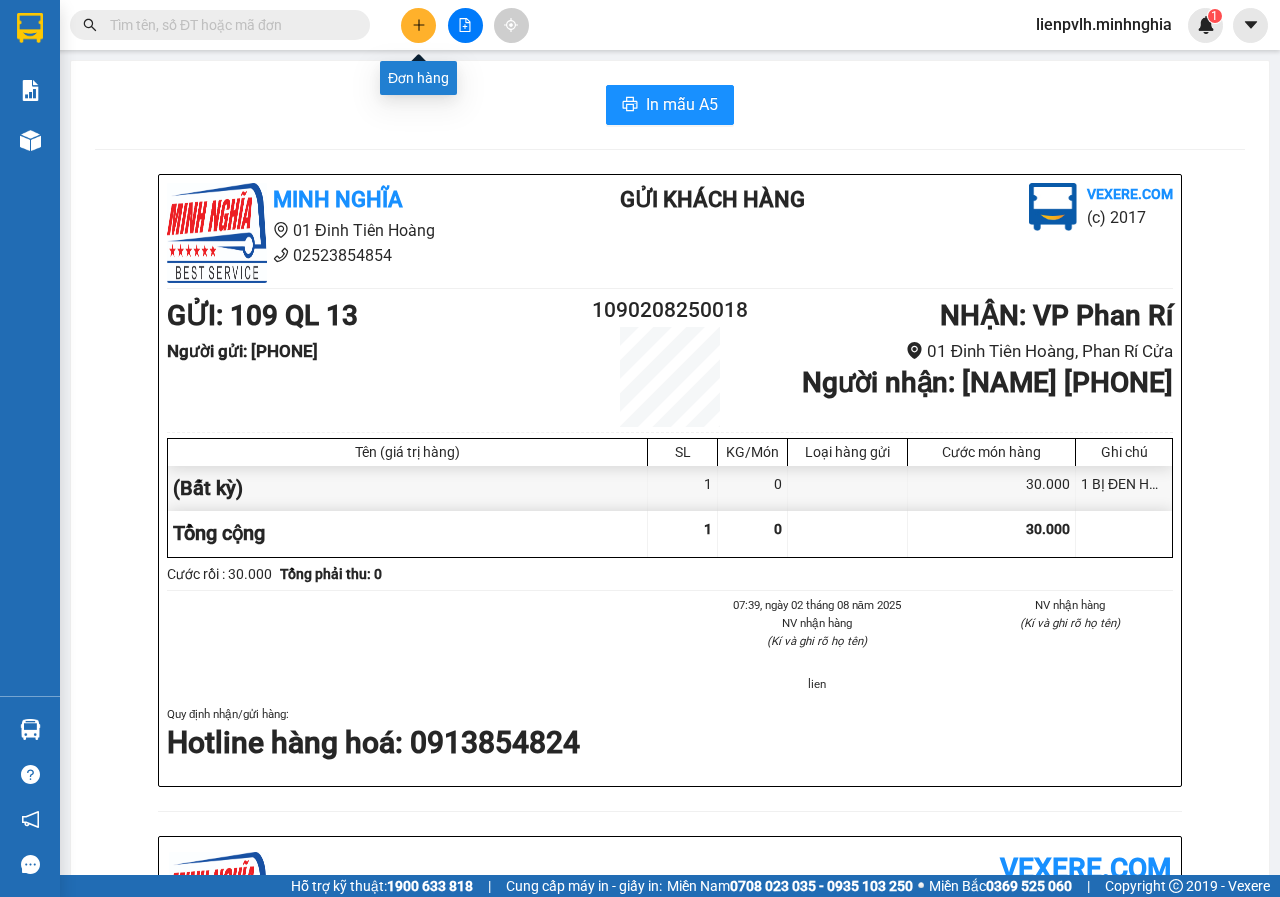 click 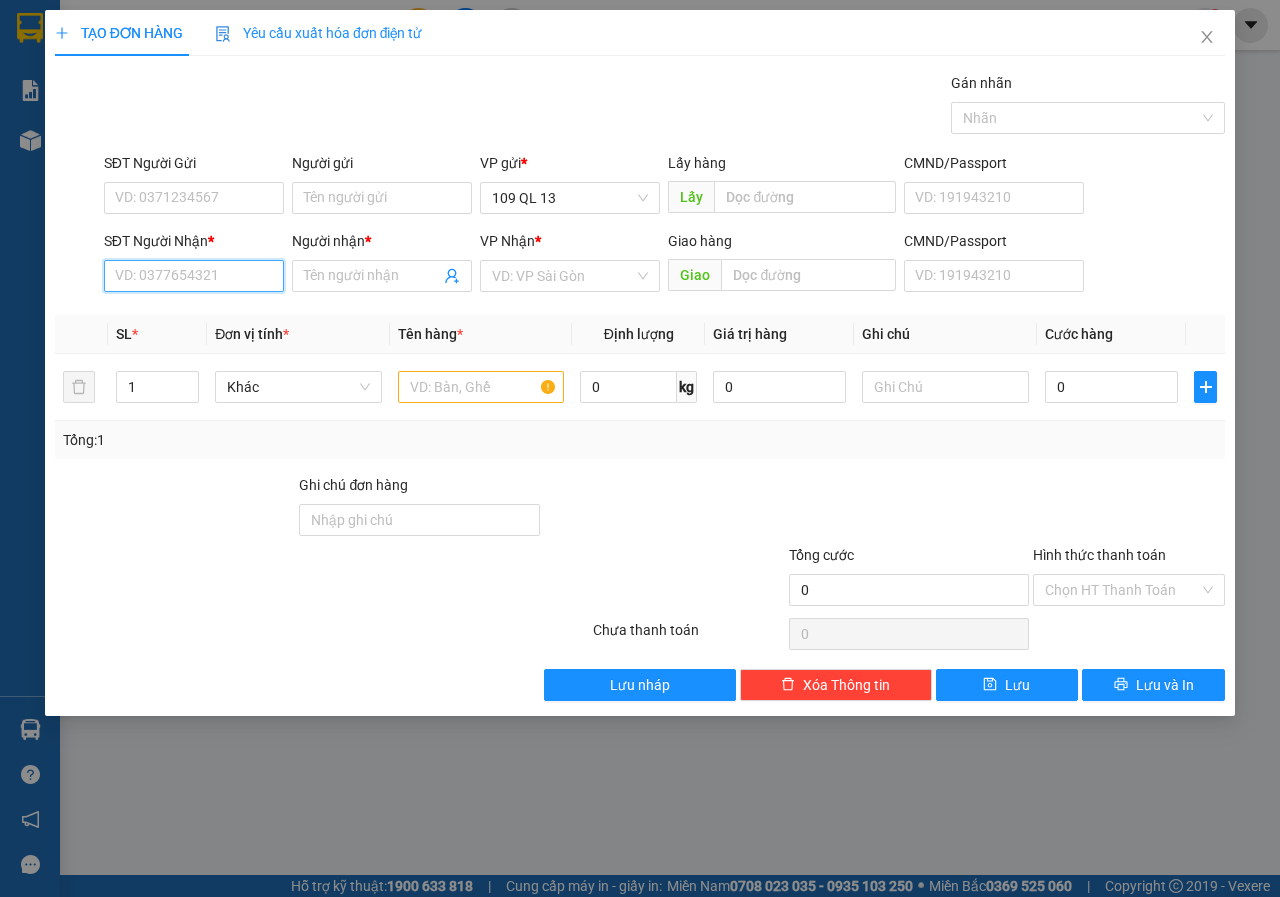 click on "SĐT Người Nhận  *" at bounding box center (194, 276) 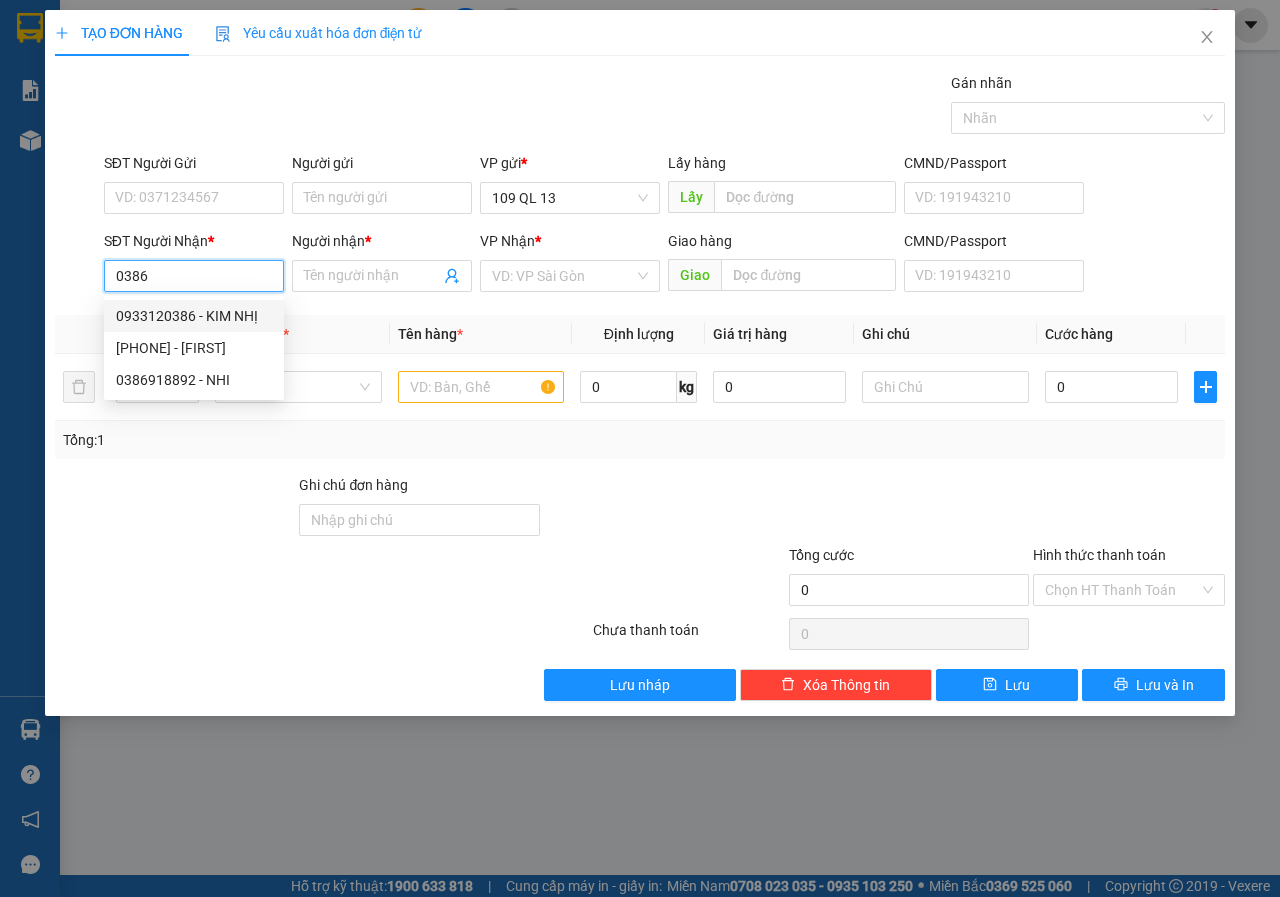 click on "0933120386 - KIM NHỊ" at bounding box center (194, 316) 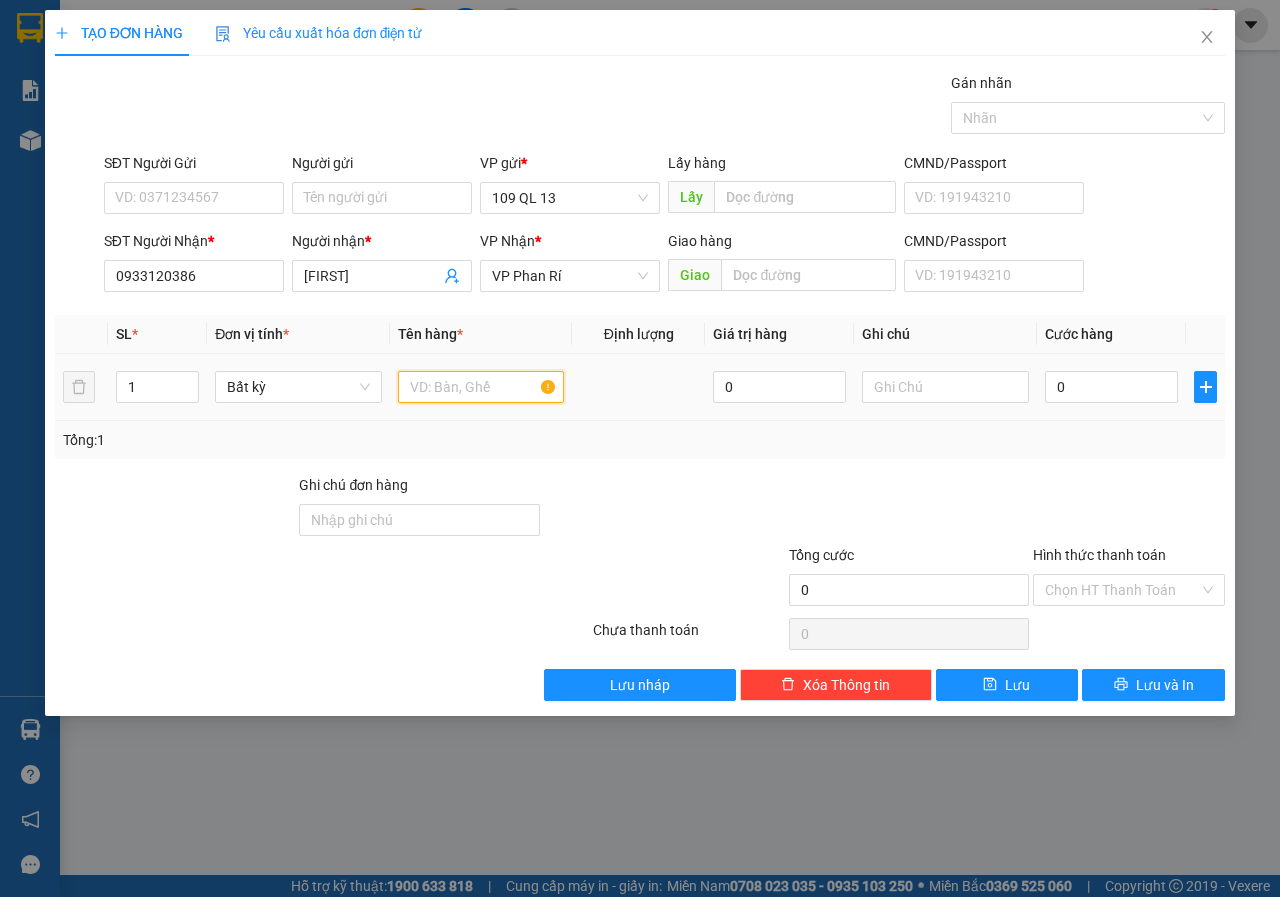 click at bounding box center [481, 387] 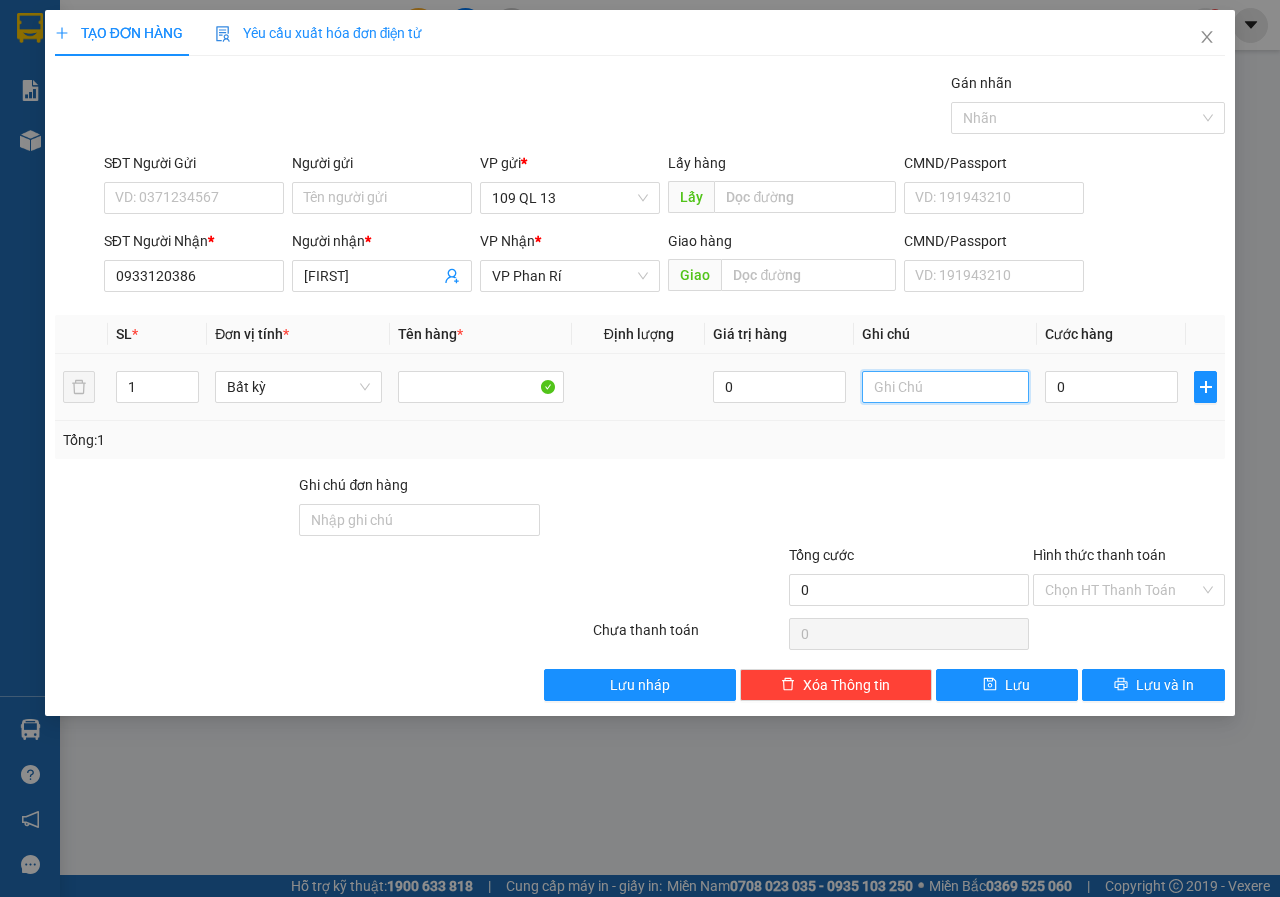 click at bounding box center (945, 387) 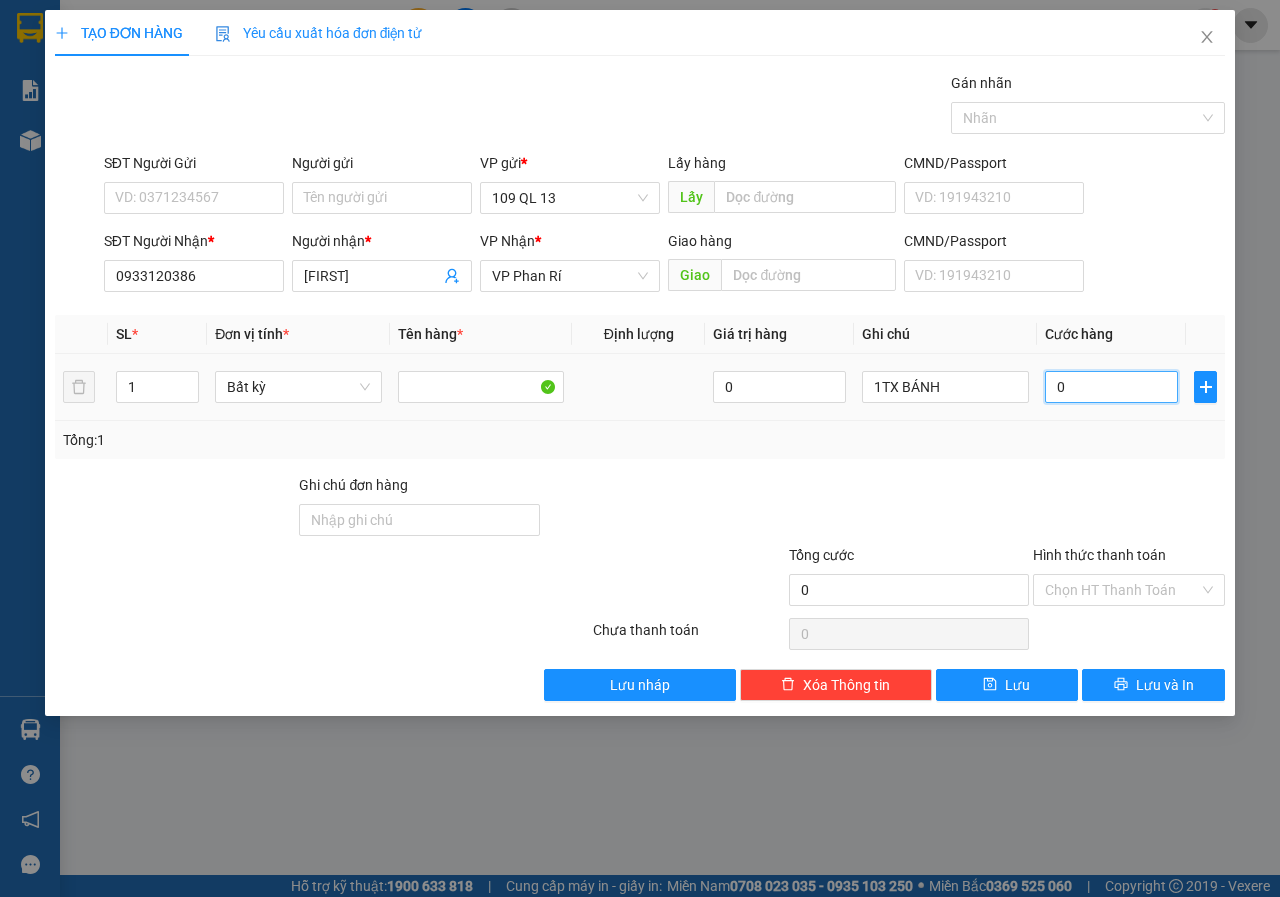 click on "0" at bounding box center (1111, 387) 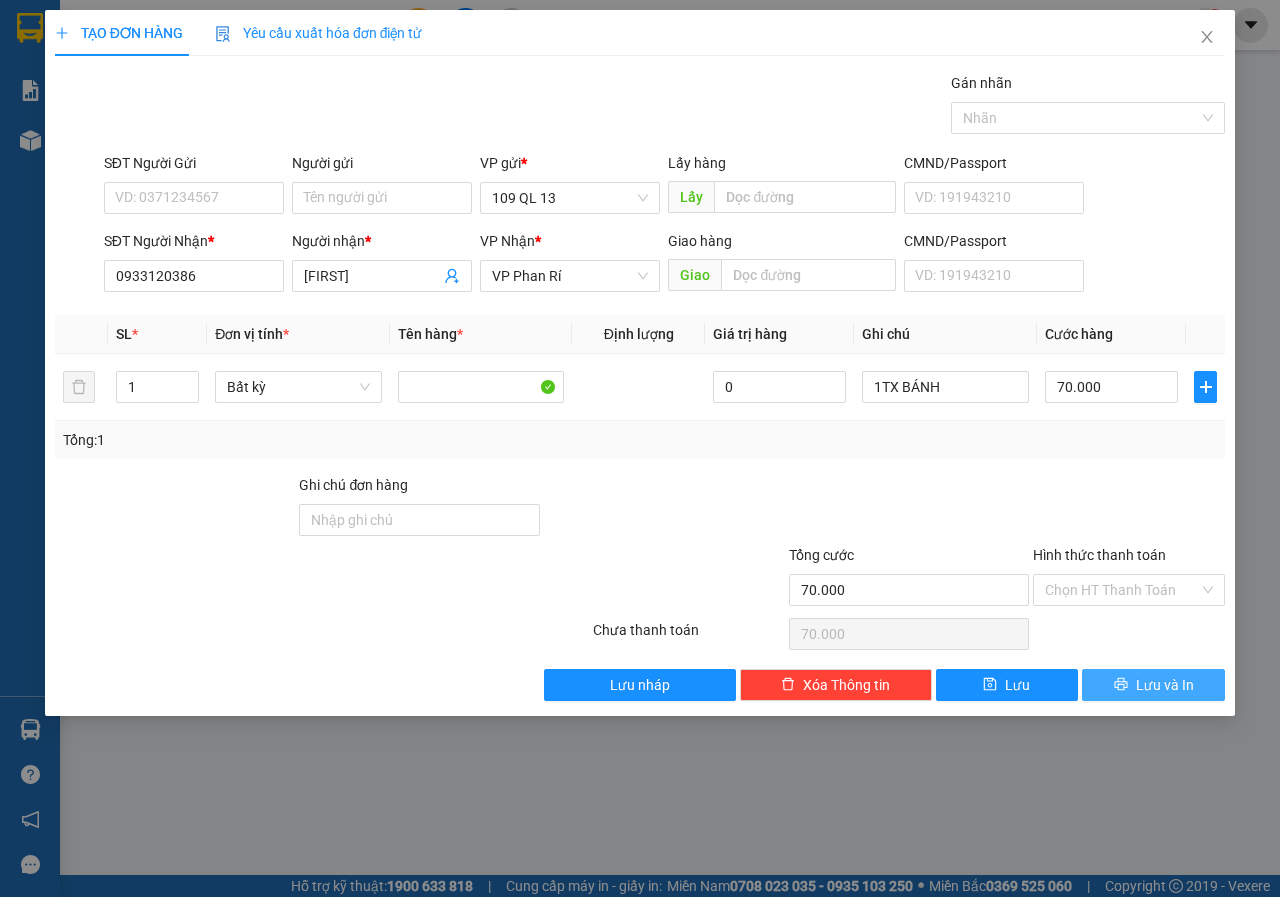 click 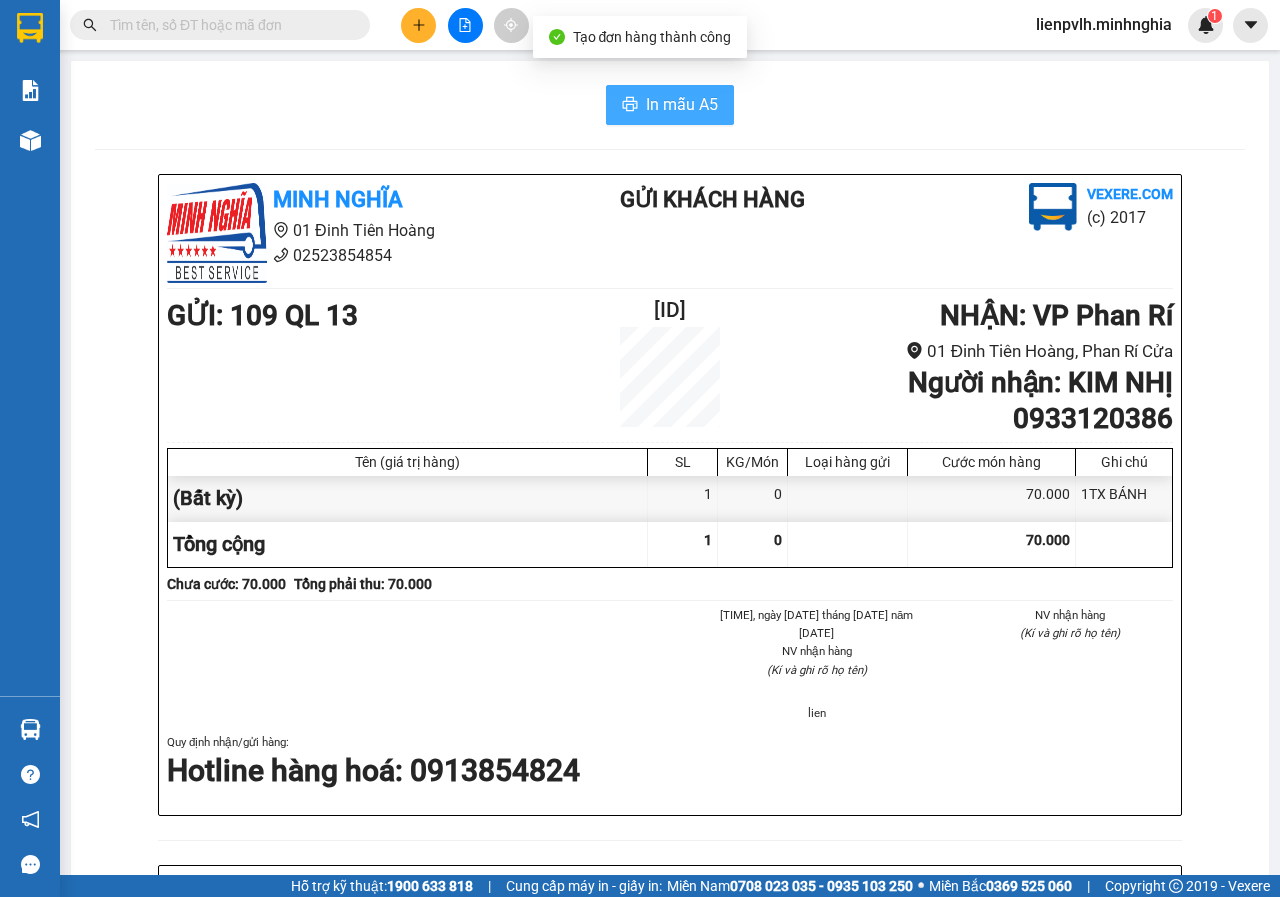 click on "In mẫu A5" at bounding box center [670, 105] 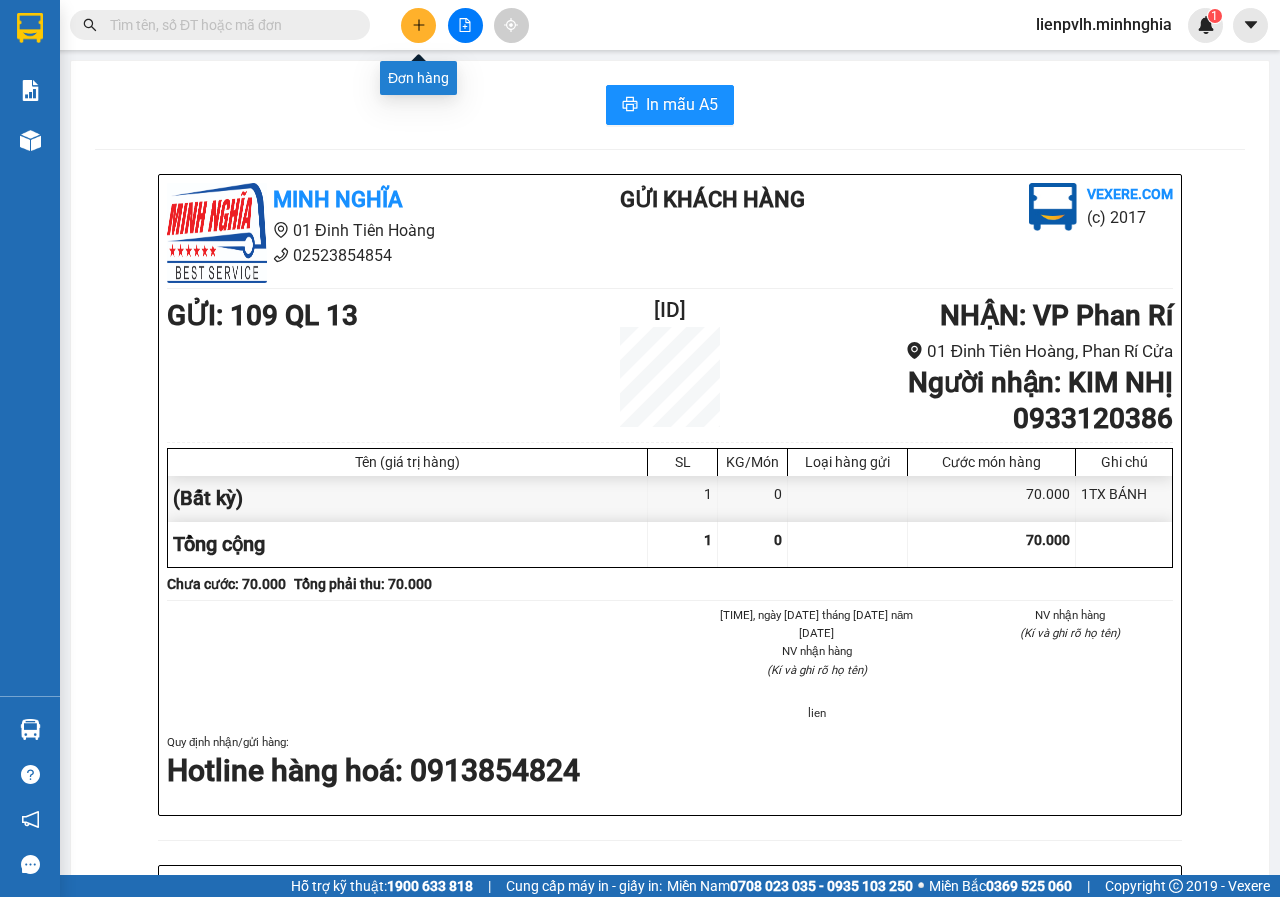 click 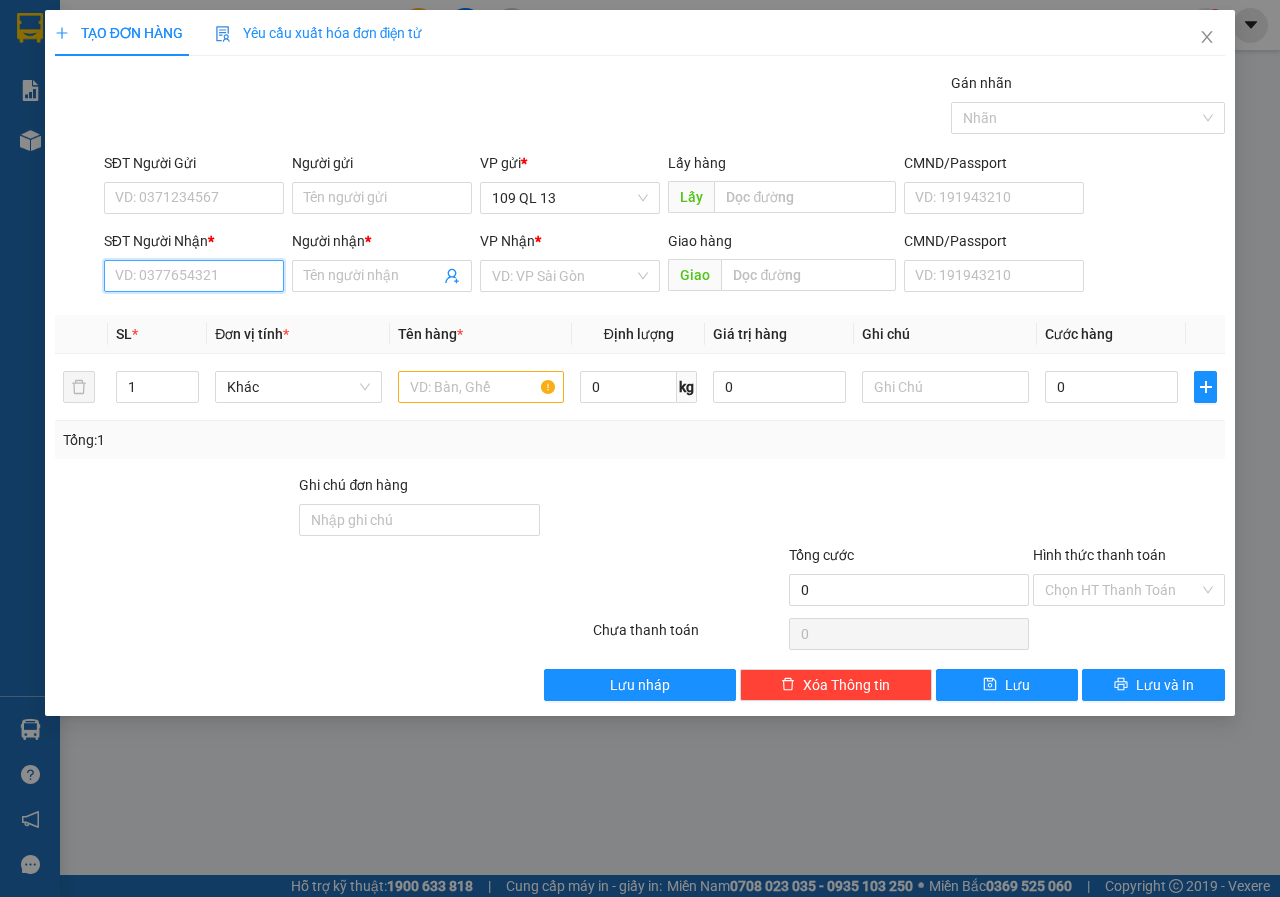click on "SĐT Người Nhận  *" at bounding box center (194, 276) 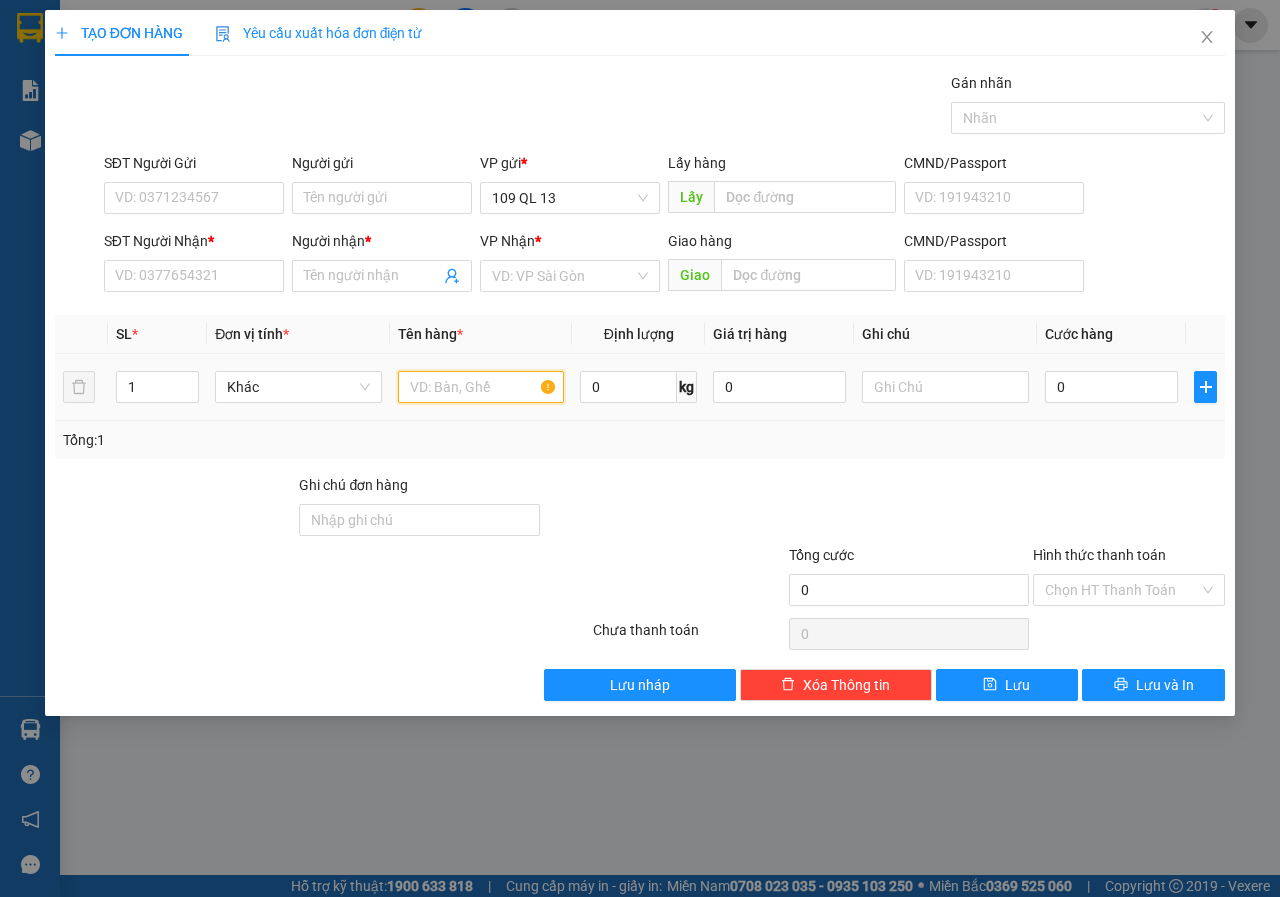 click at bounding box center [481, 387] 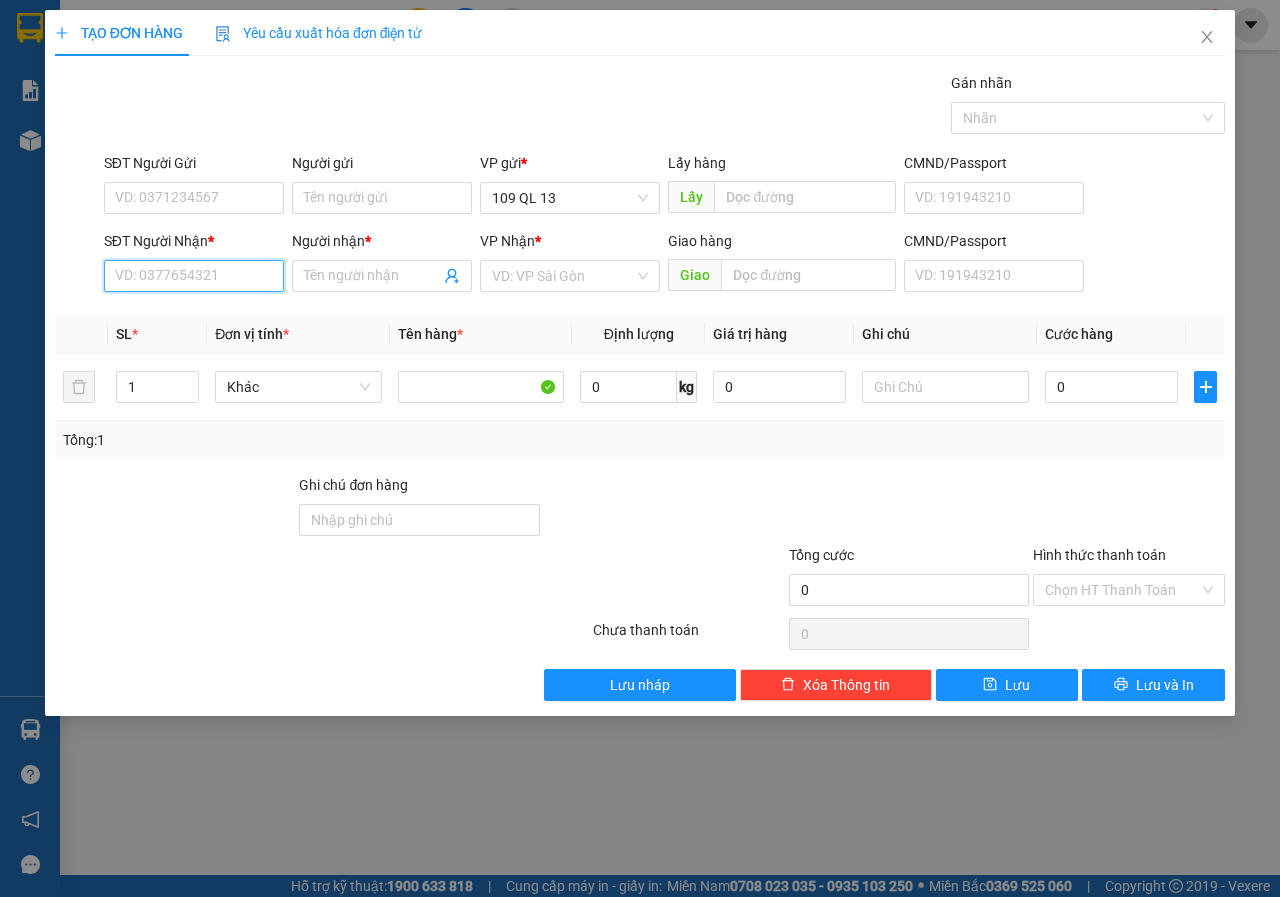 click on "SĐT Người Nhận  *" at bounding box center (194, 276) 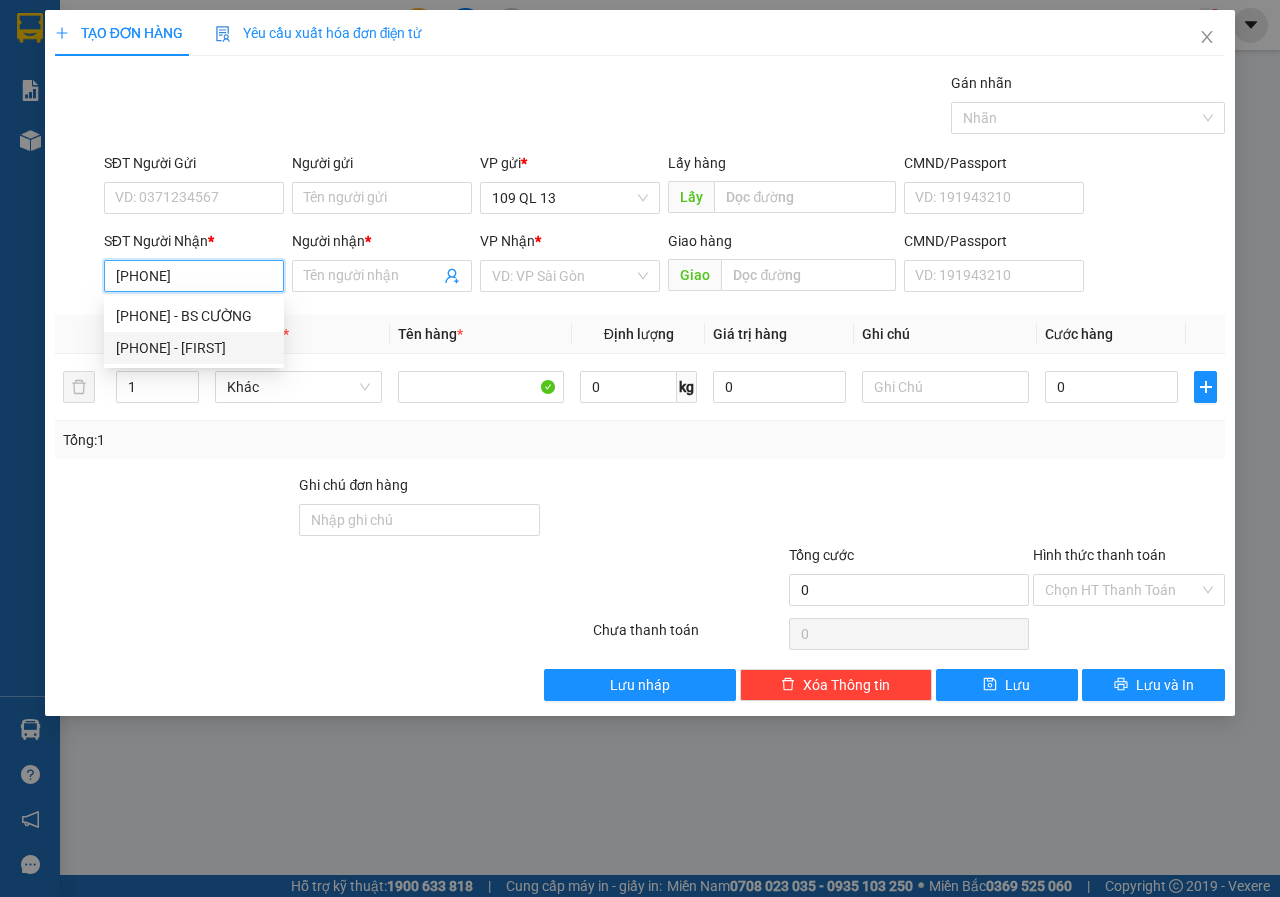 click on "[PHONE] - [FIRST]" at bounding box center [194, 348] 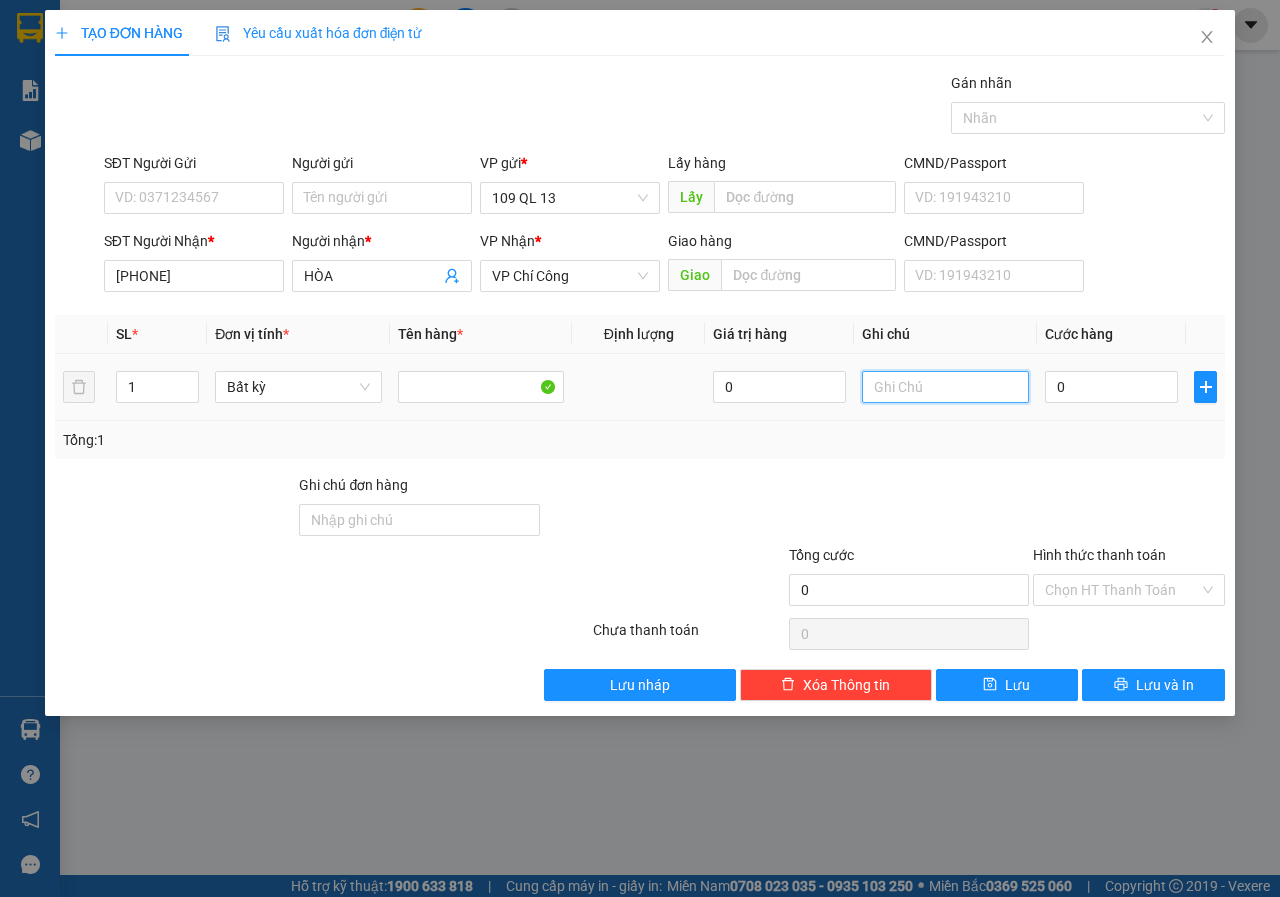 click at bounding box center [945, 387] 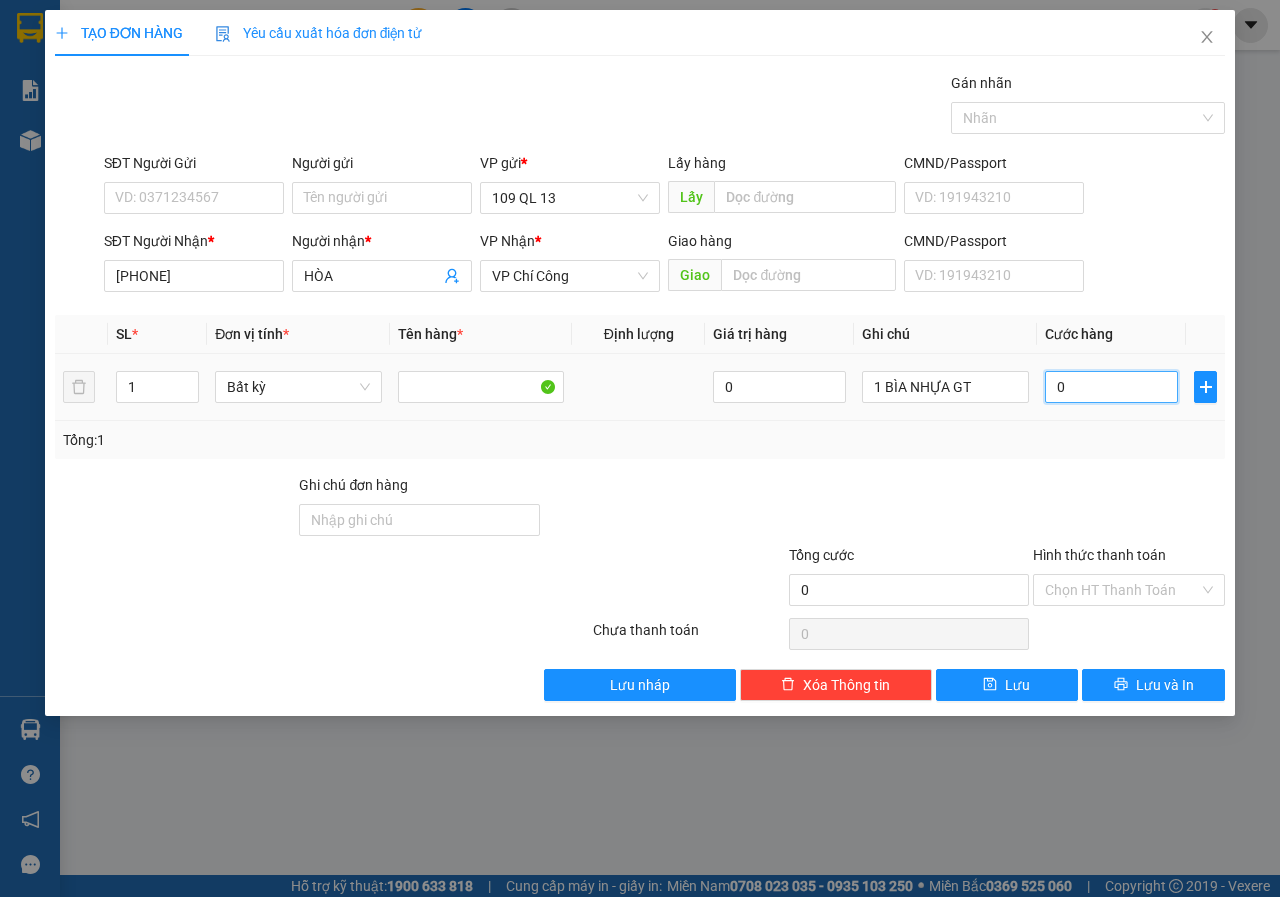 click on "0" at bounding box center (1111, 387) 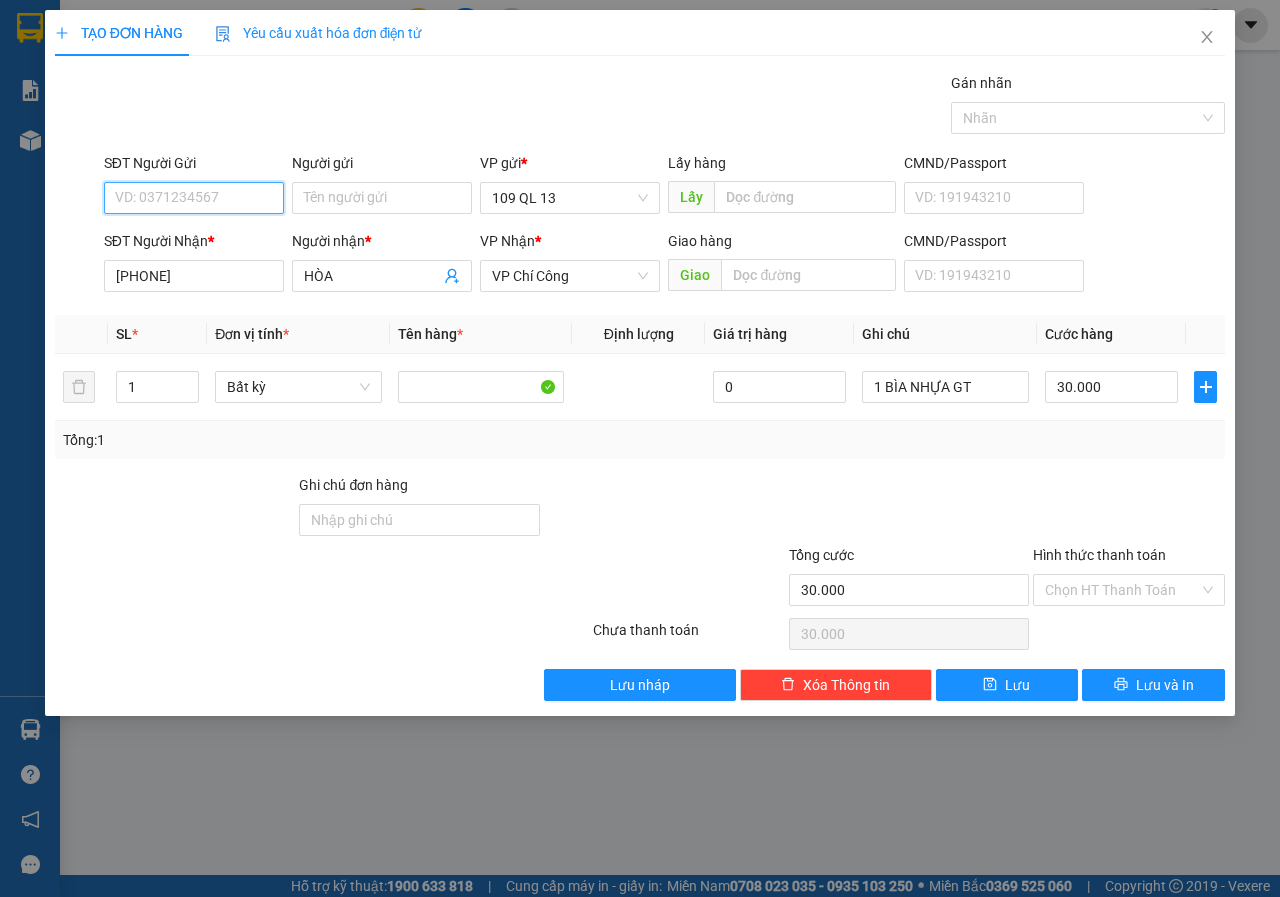 click on "SĐT Người Gửi" at bounding box center (194, 198) 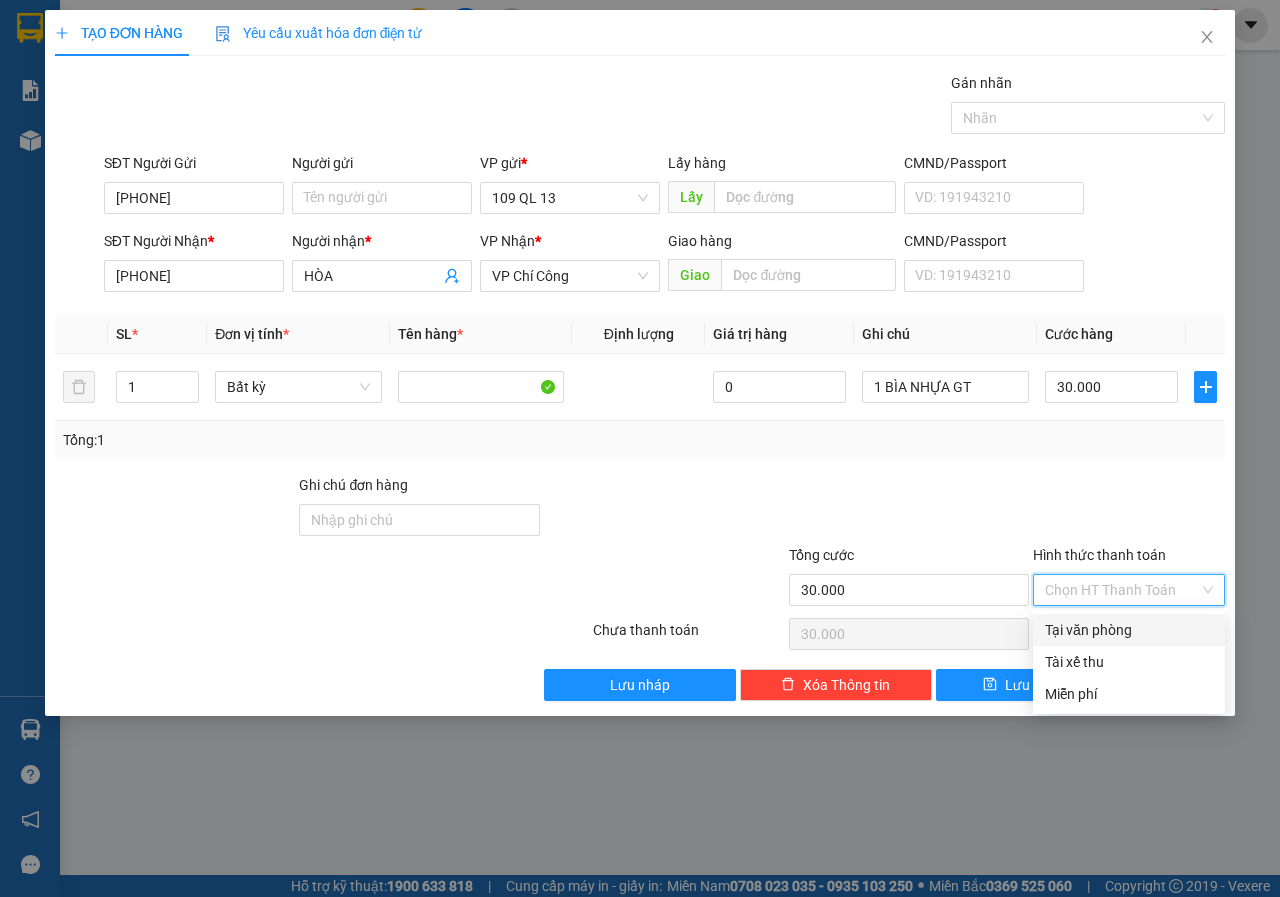 click on "Hình thức thanh toán" at bounding box center [1122, 590] 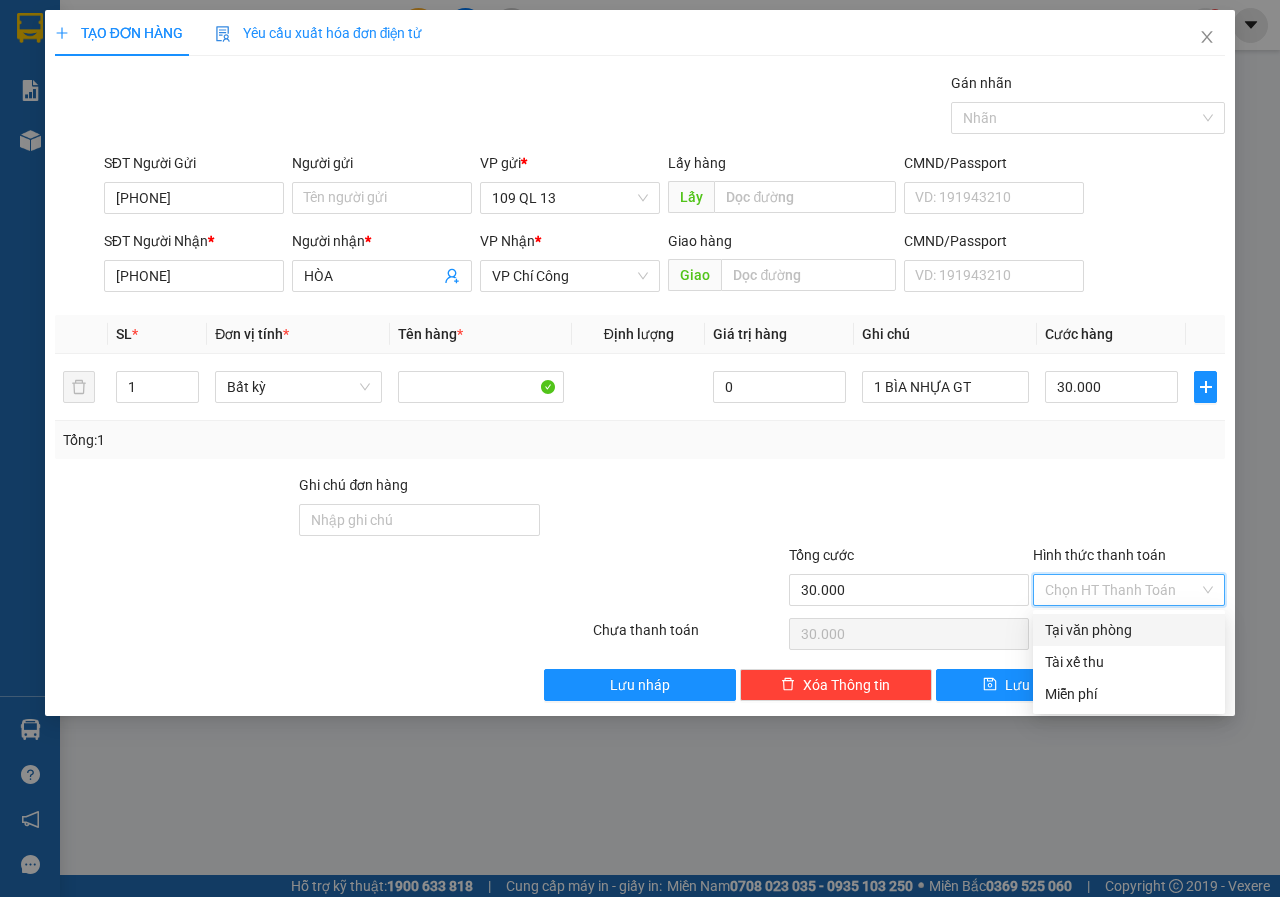 click on "Tại văn phòng" at bounding box center (1129, 630) 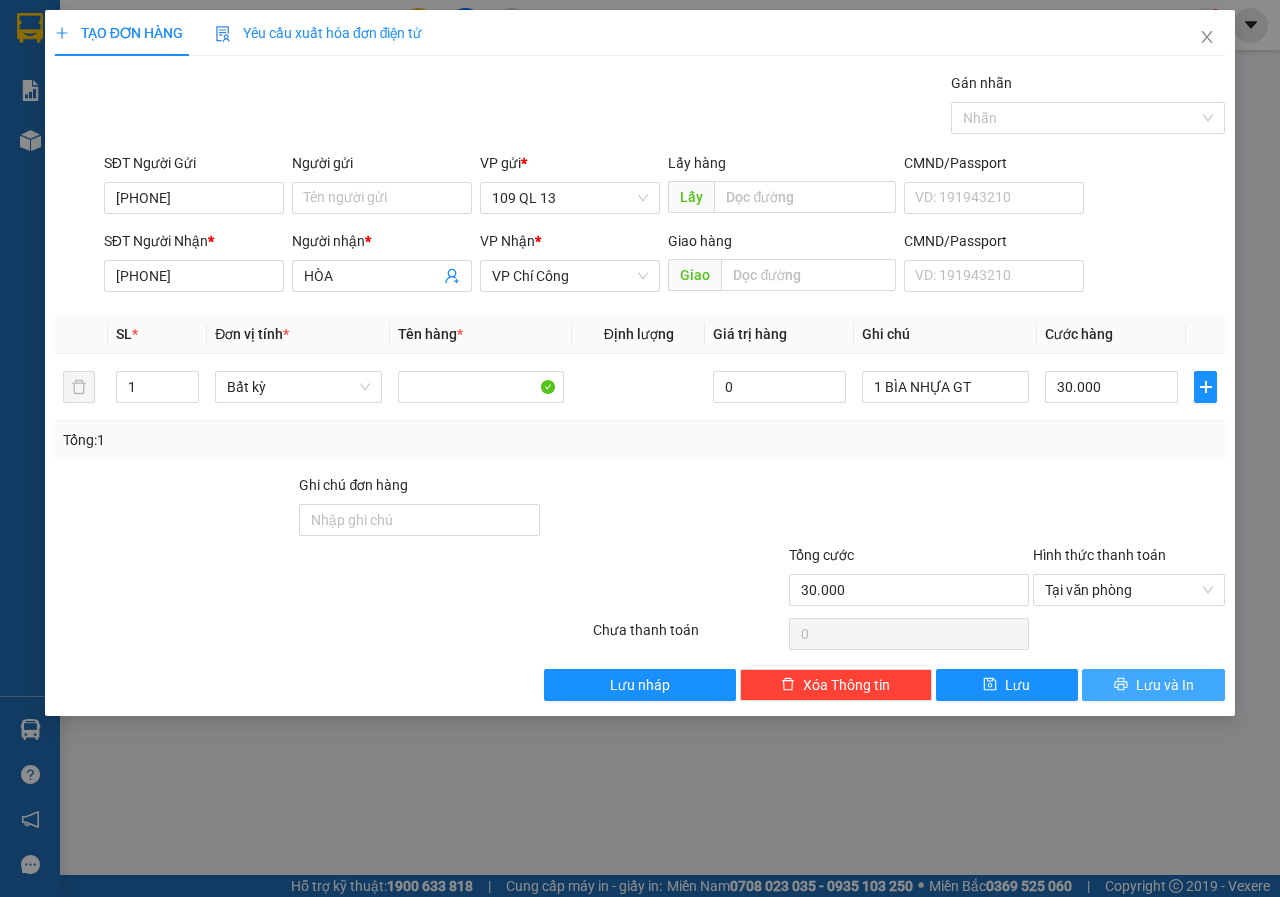 click on "Lưu và In" at bounding box center (1165, 685) 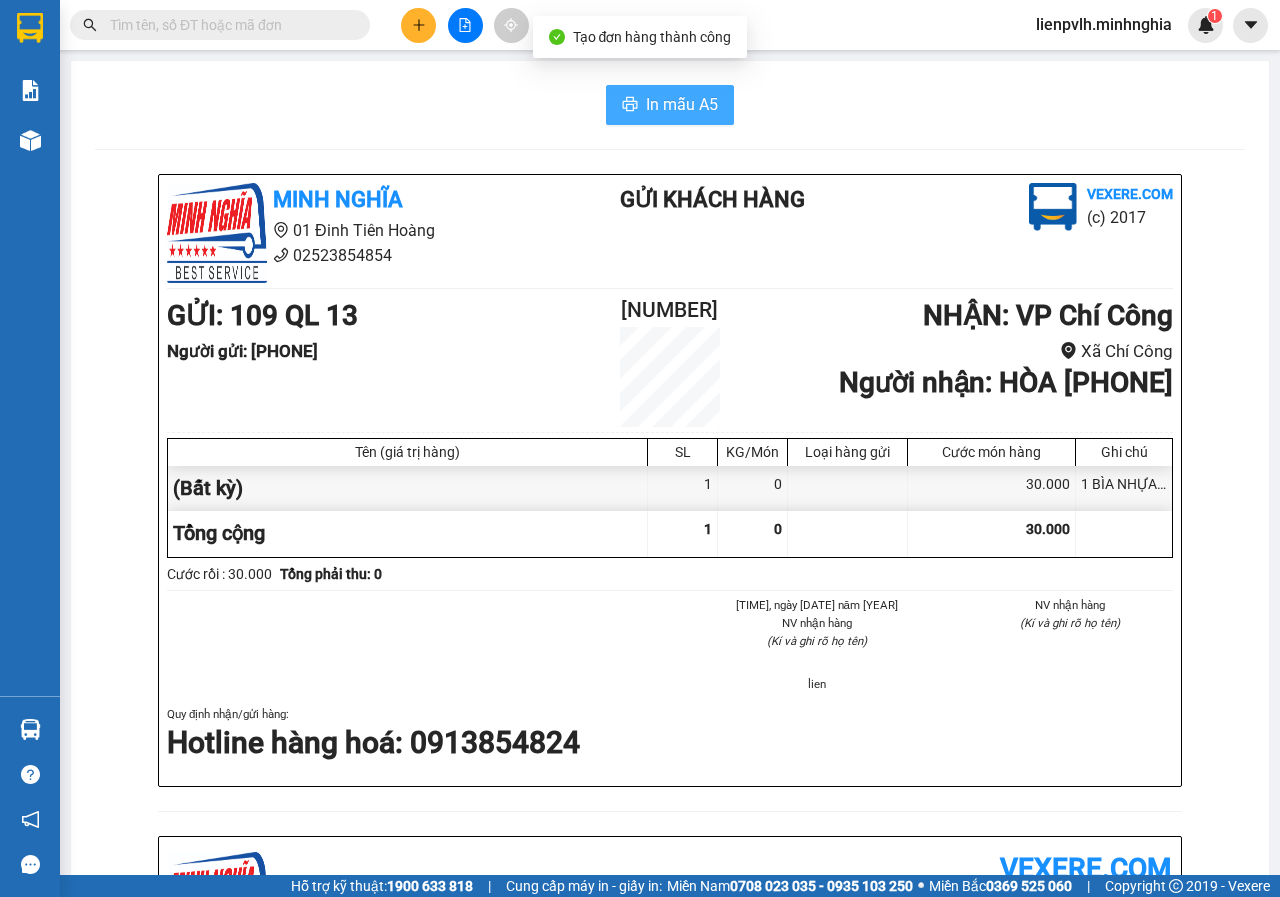 click on "In mẫu A5" at bounding box center [670, 105] 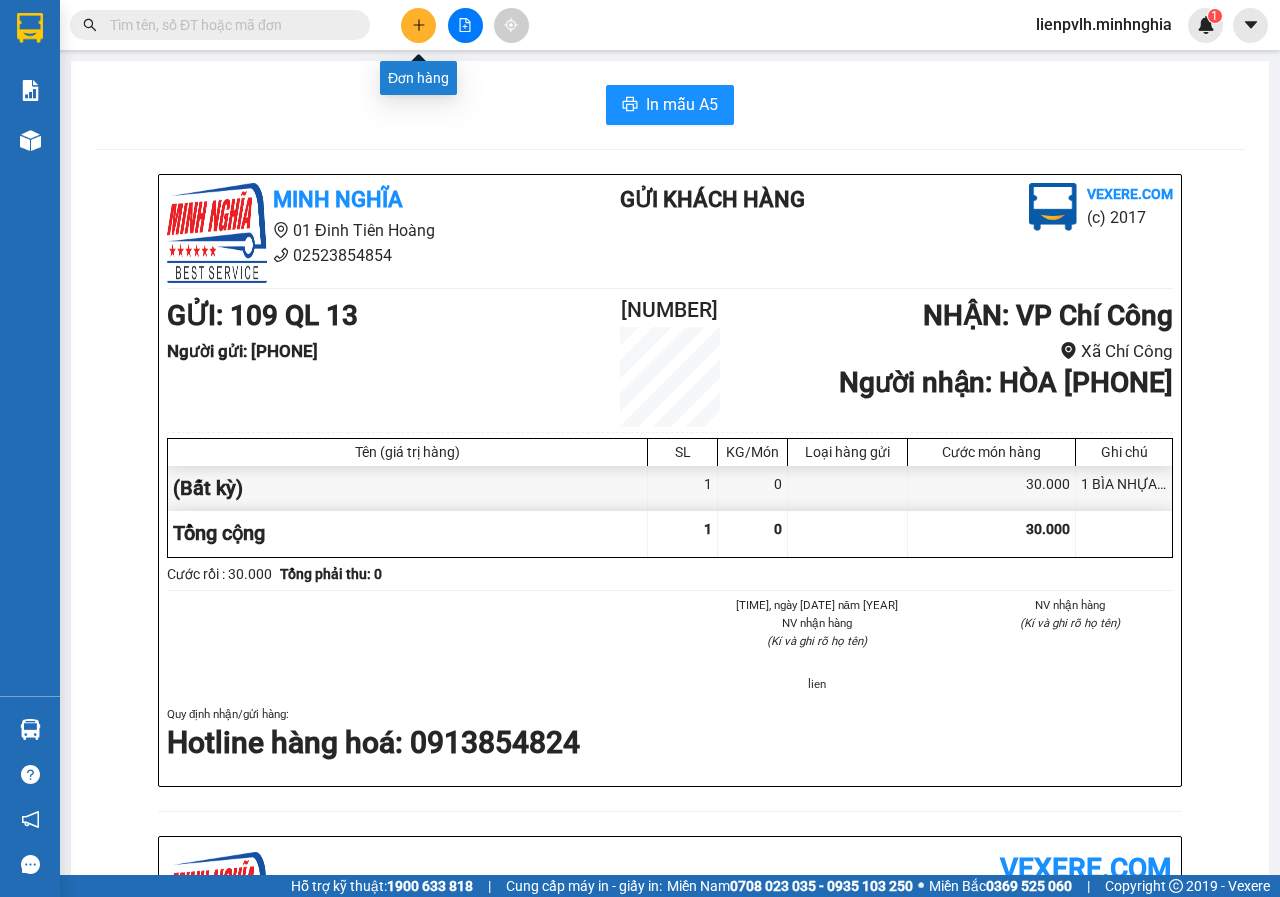click at bounding box center [418, 25] 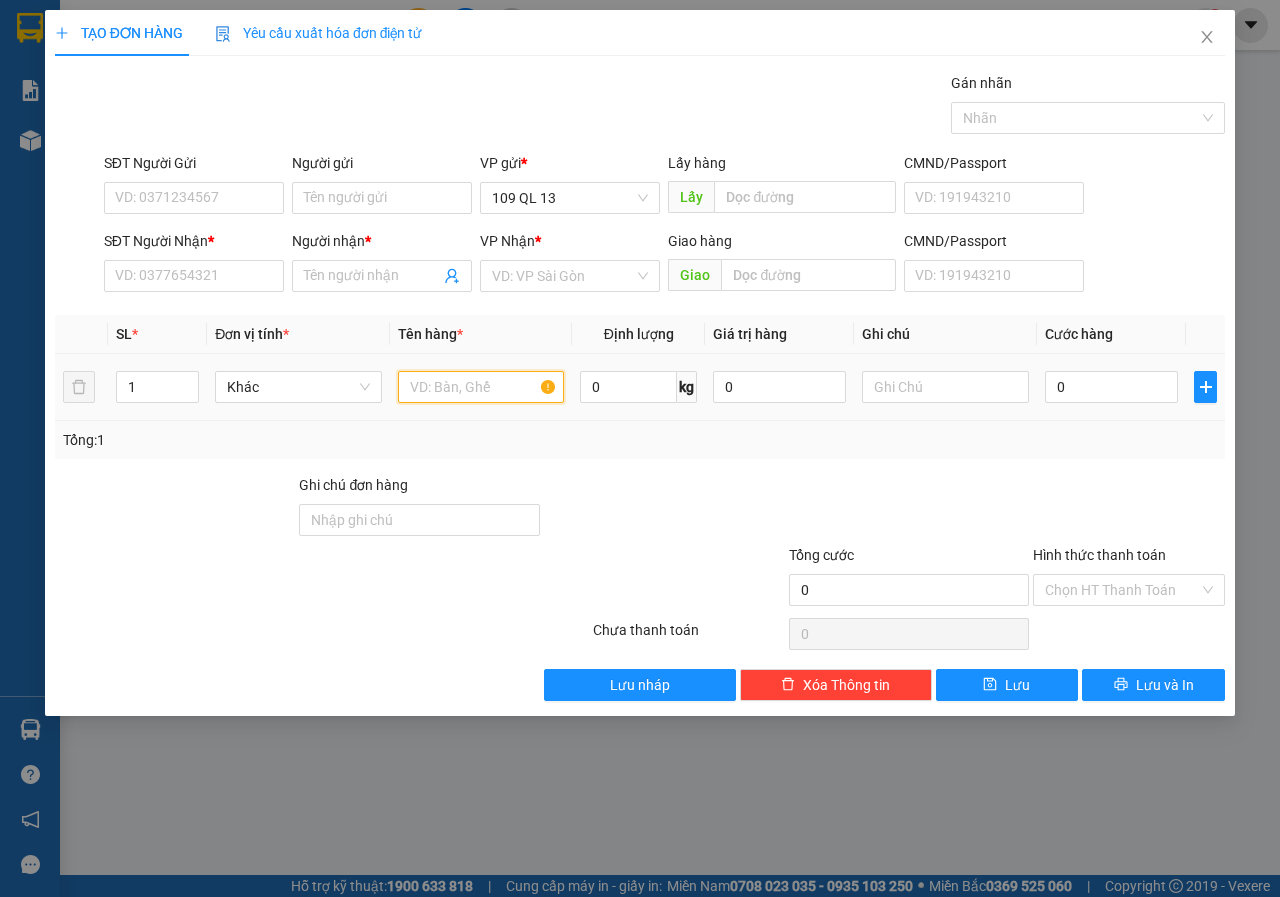 click at bounding box center [481, 387] 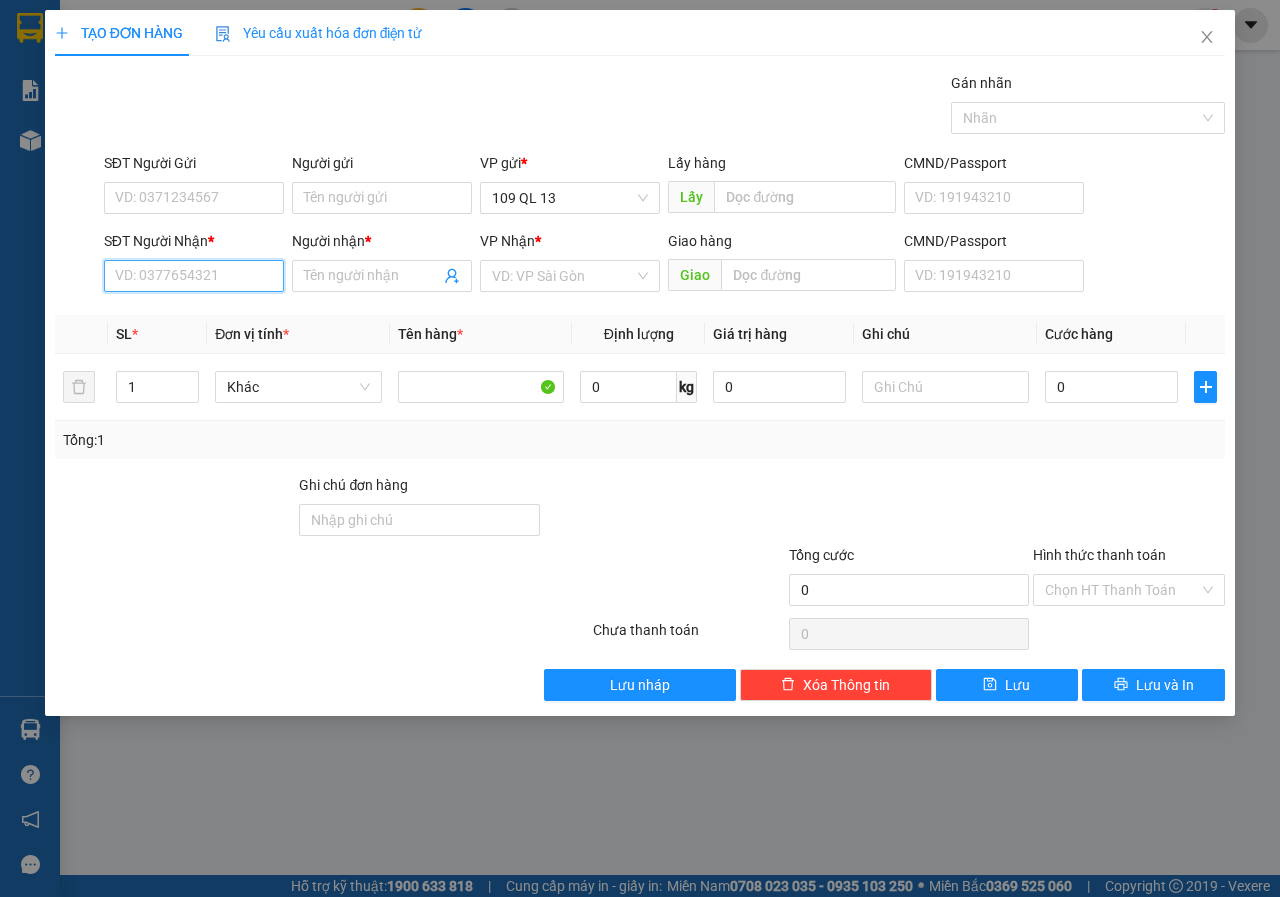 click on "SĐT Người Nhận  *" at bounding box center (194, 276) 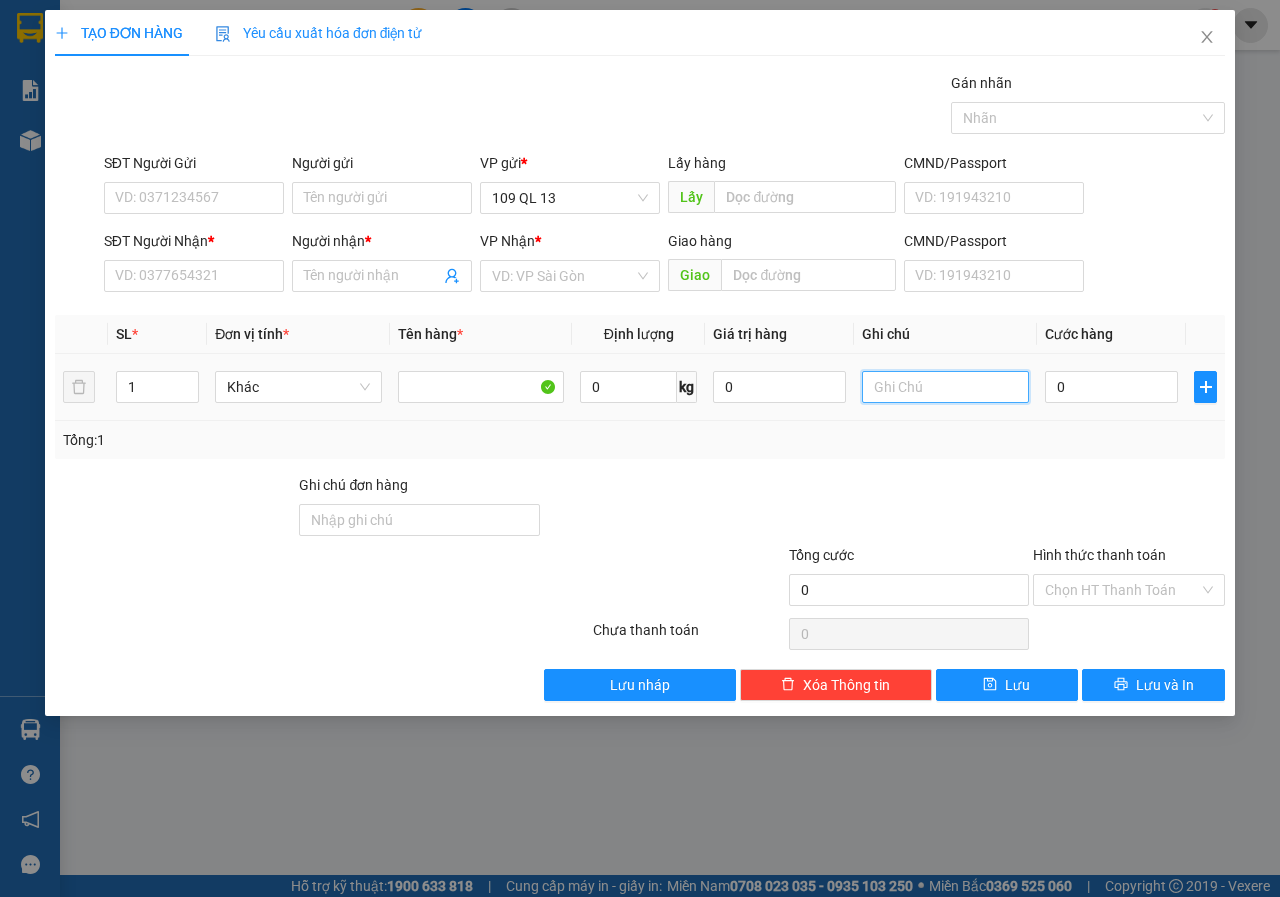 click at bounding box center (945, 387) 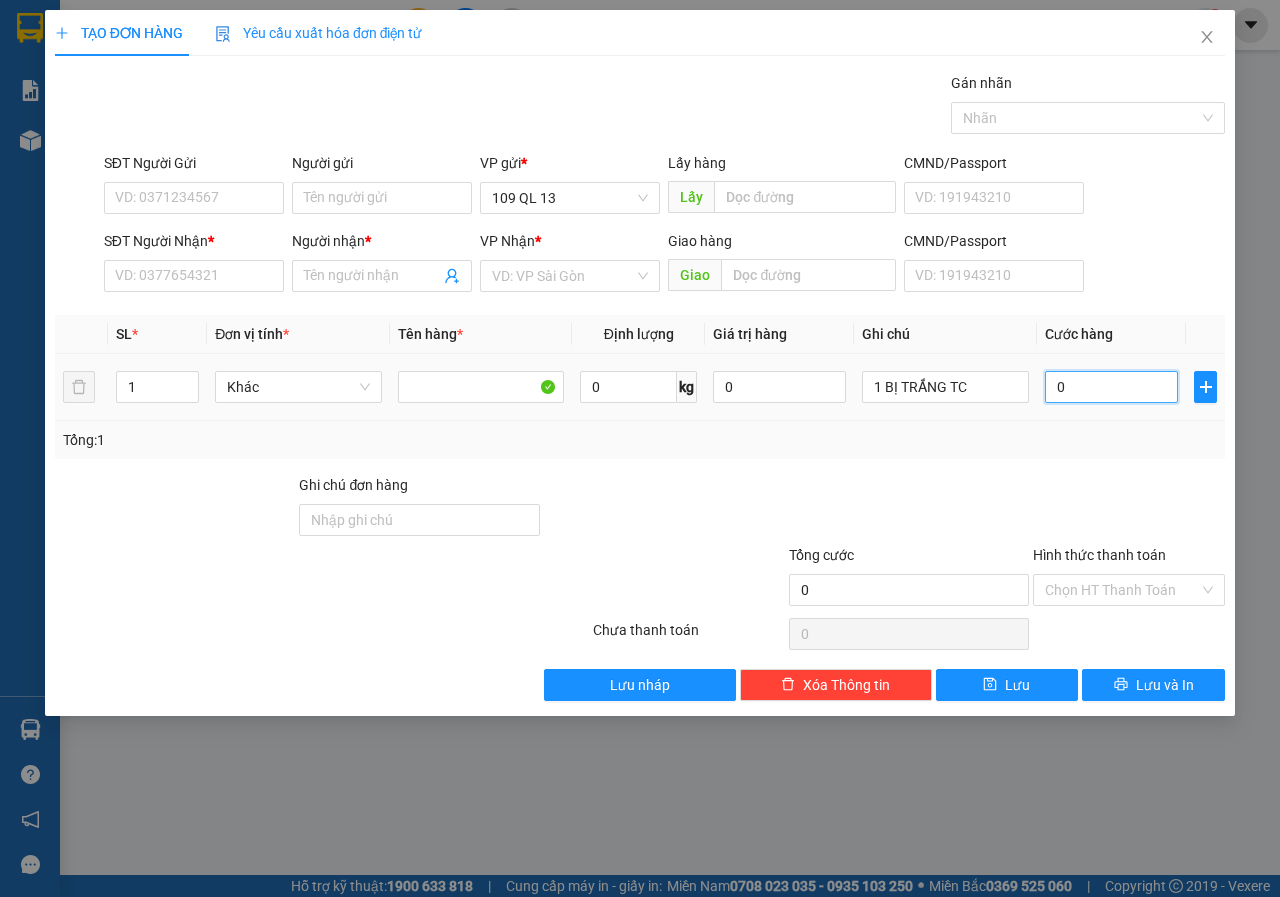 click on "0" at bounding box center [1111, 387] 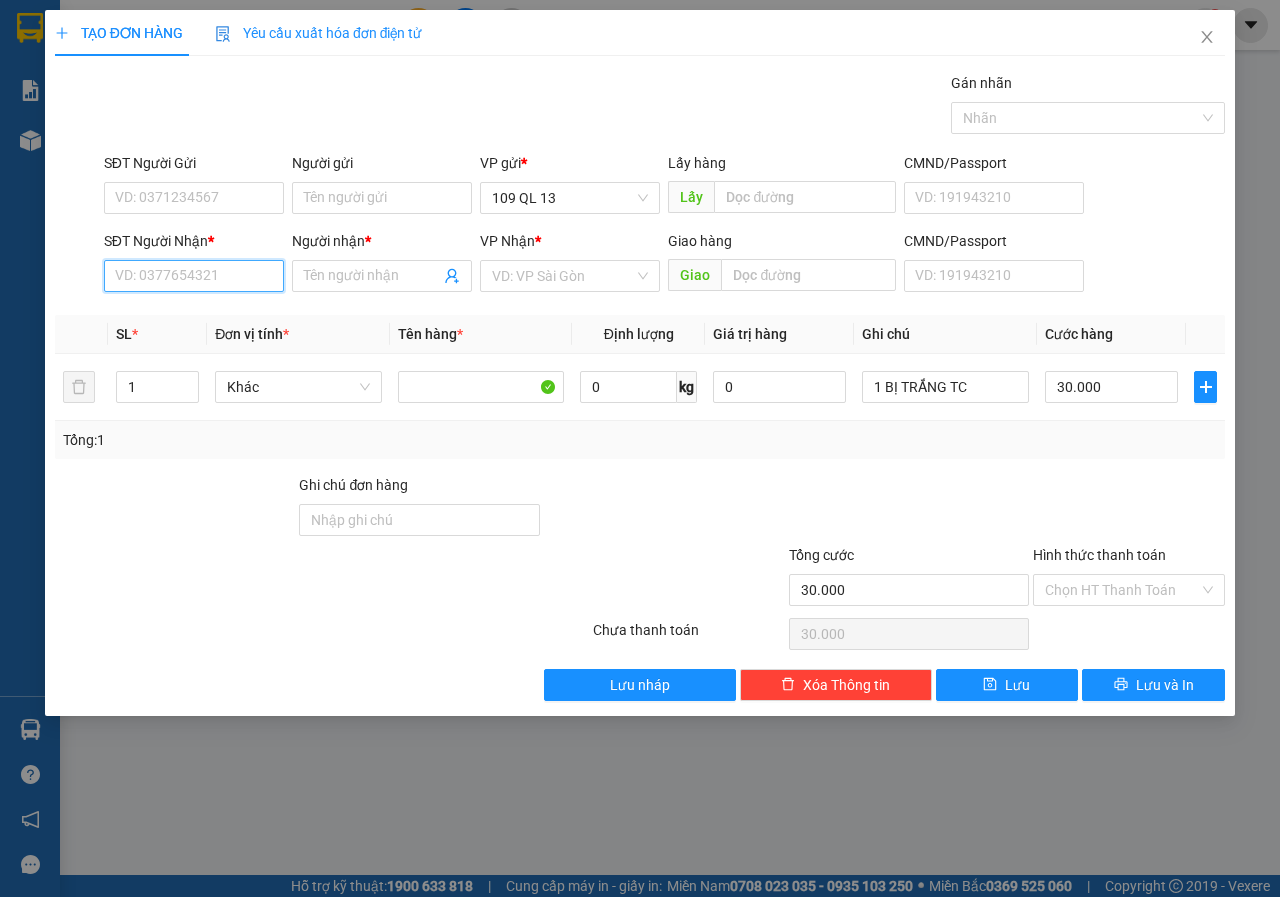 click on "SĐT Người Nhận  *" at bounding box center [194, 276] 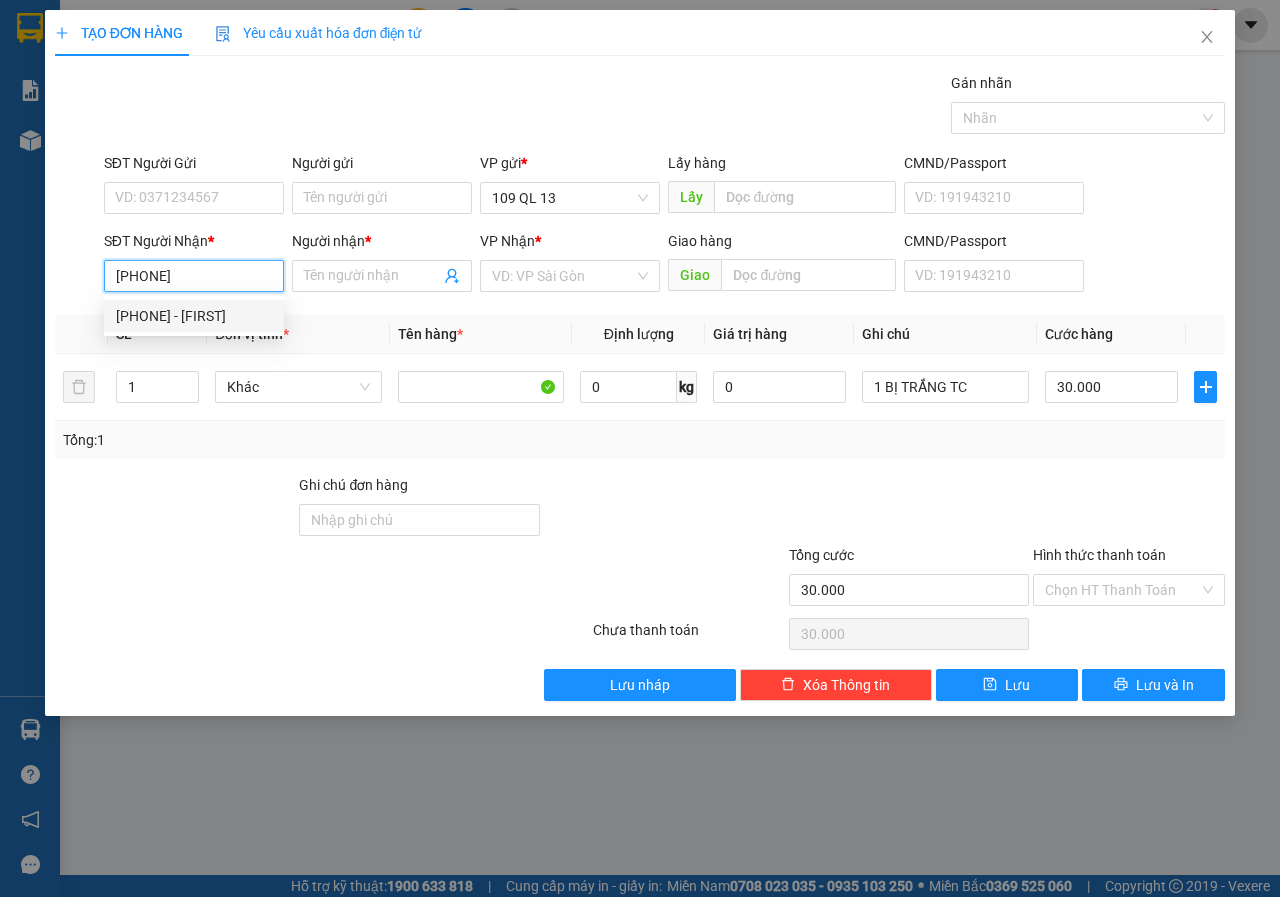 click on "[PHONE] - [FIRST]" at bounding box center (194, 316) 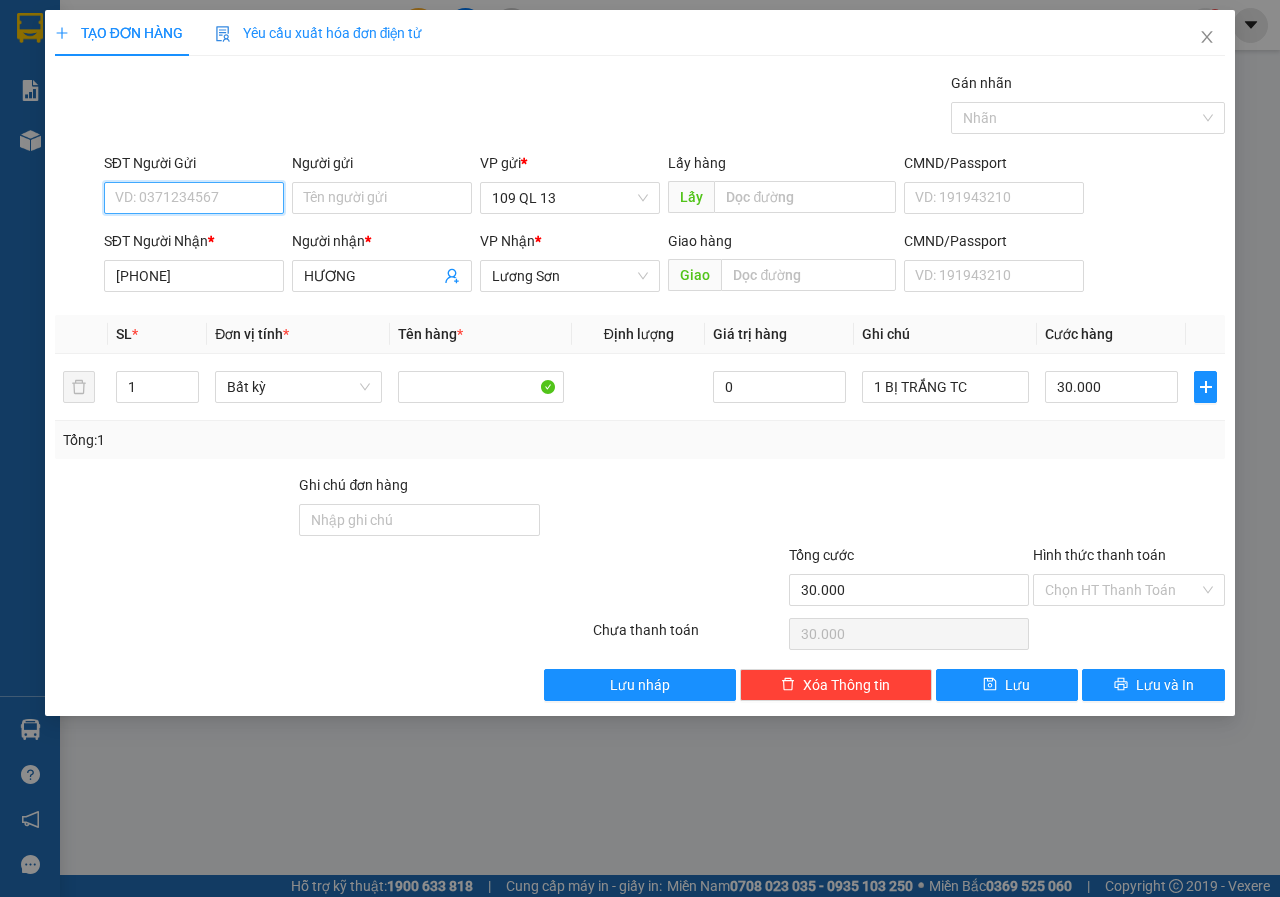 click on "SĐT Người Gửi" at bounding box center [194, 198] 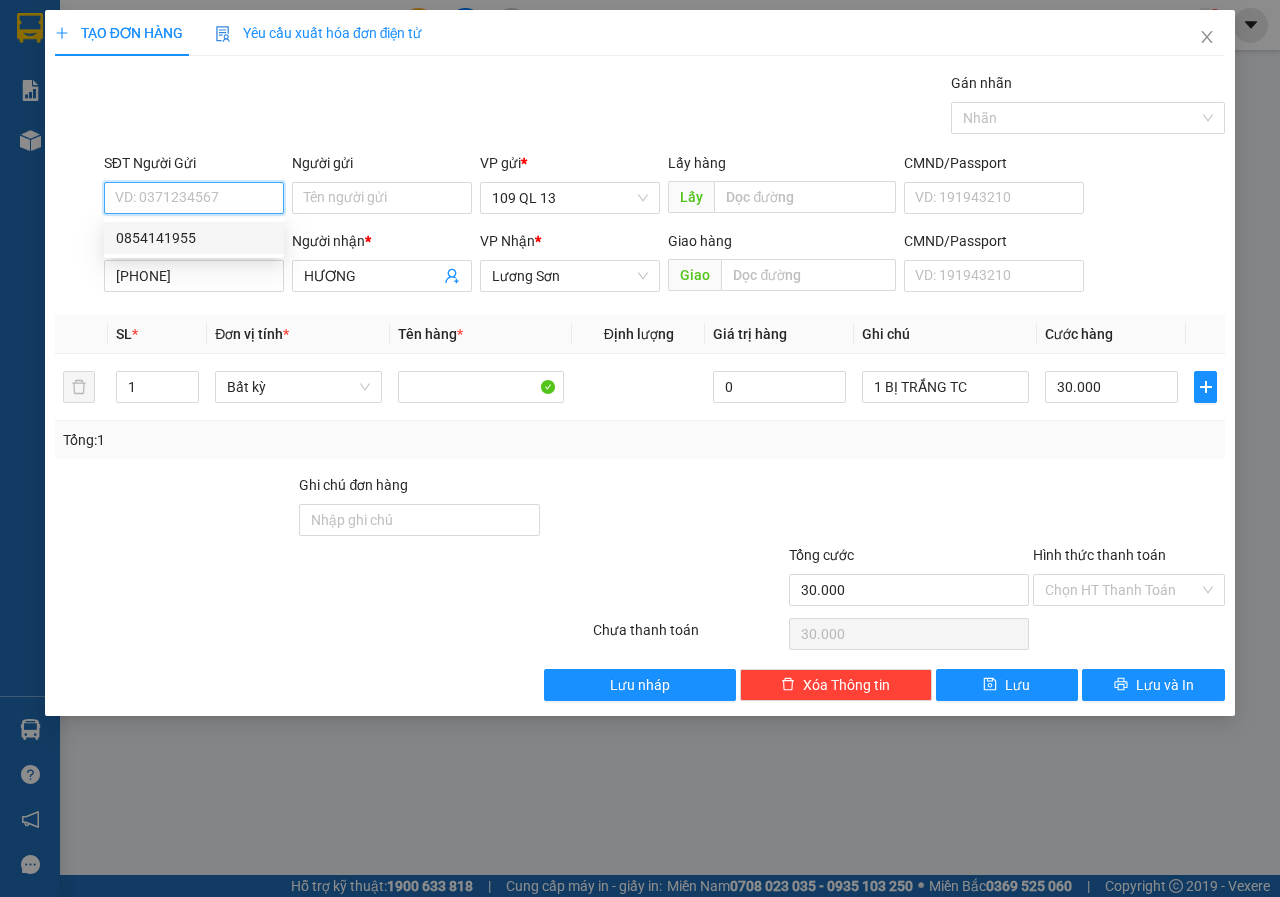 click on "0854141955" at bounding box center [194, 238] 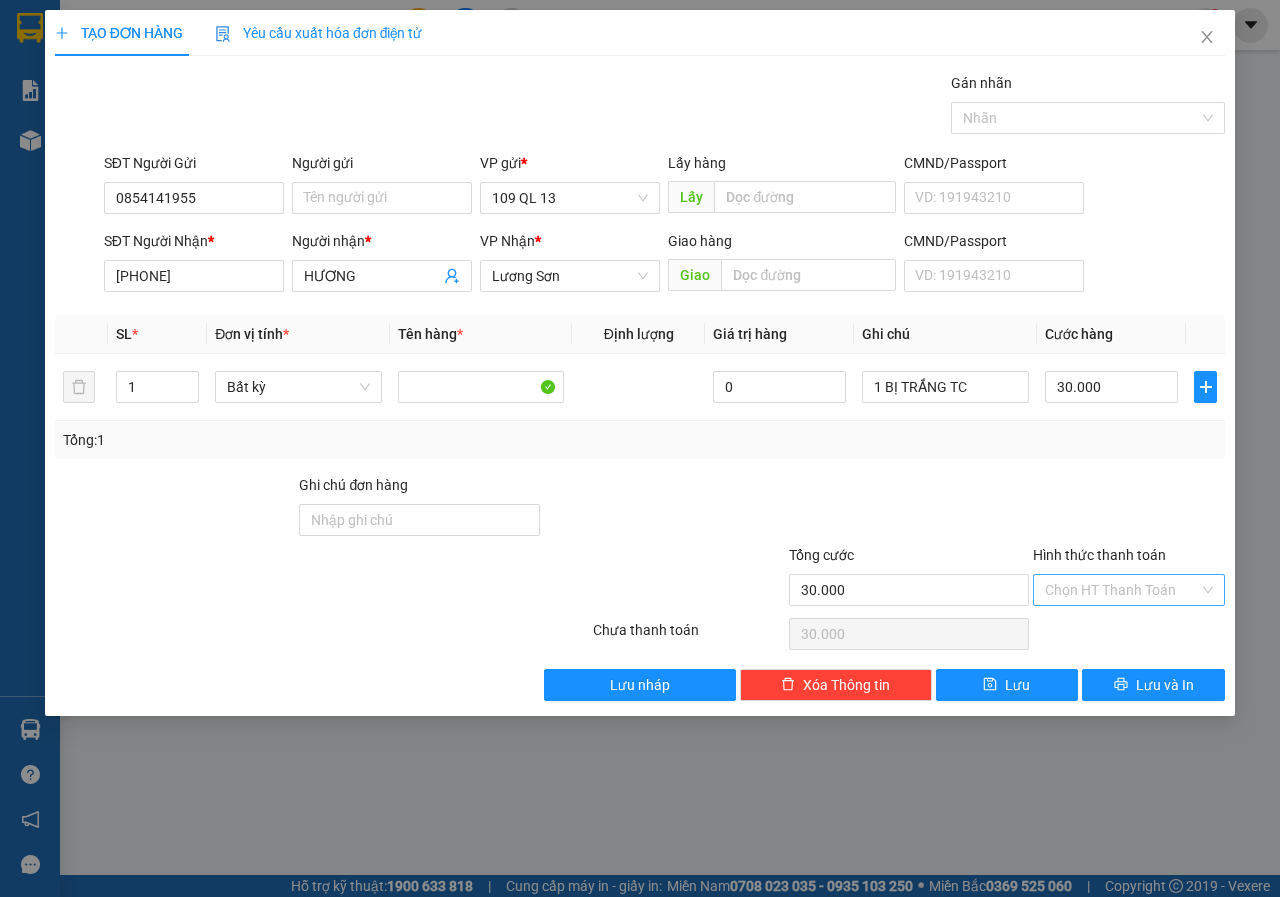 click on "Hình thức thanh toán" at bounding box center (1122, 590) 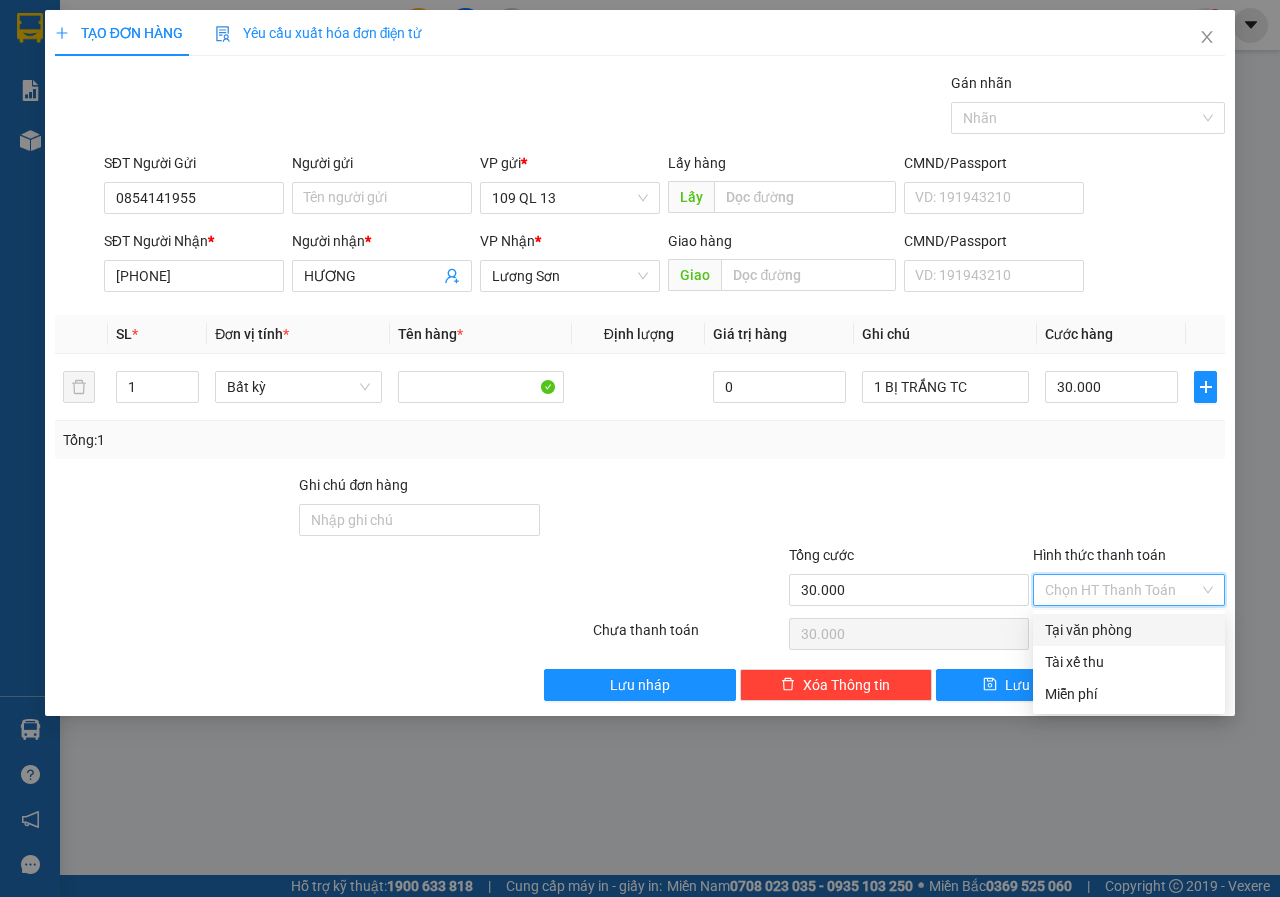 click on "Tại văn phòng" at bounding box center (1129, 630) 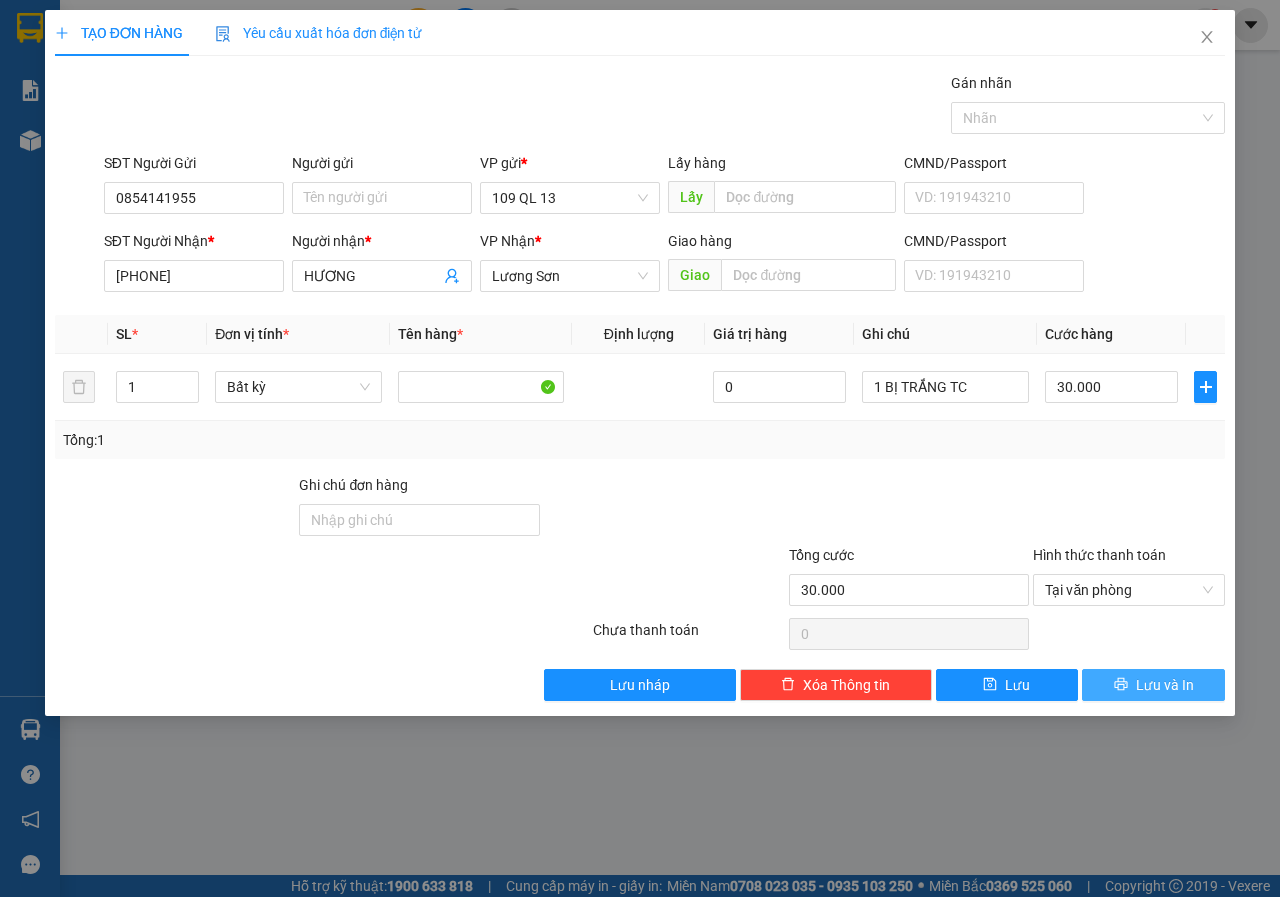 click on "Lưu và In" at bounding box center (1165, 685) 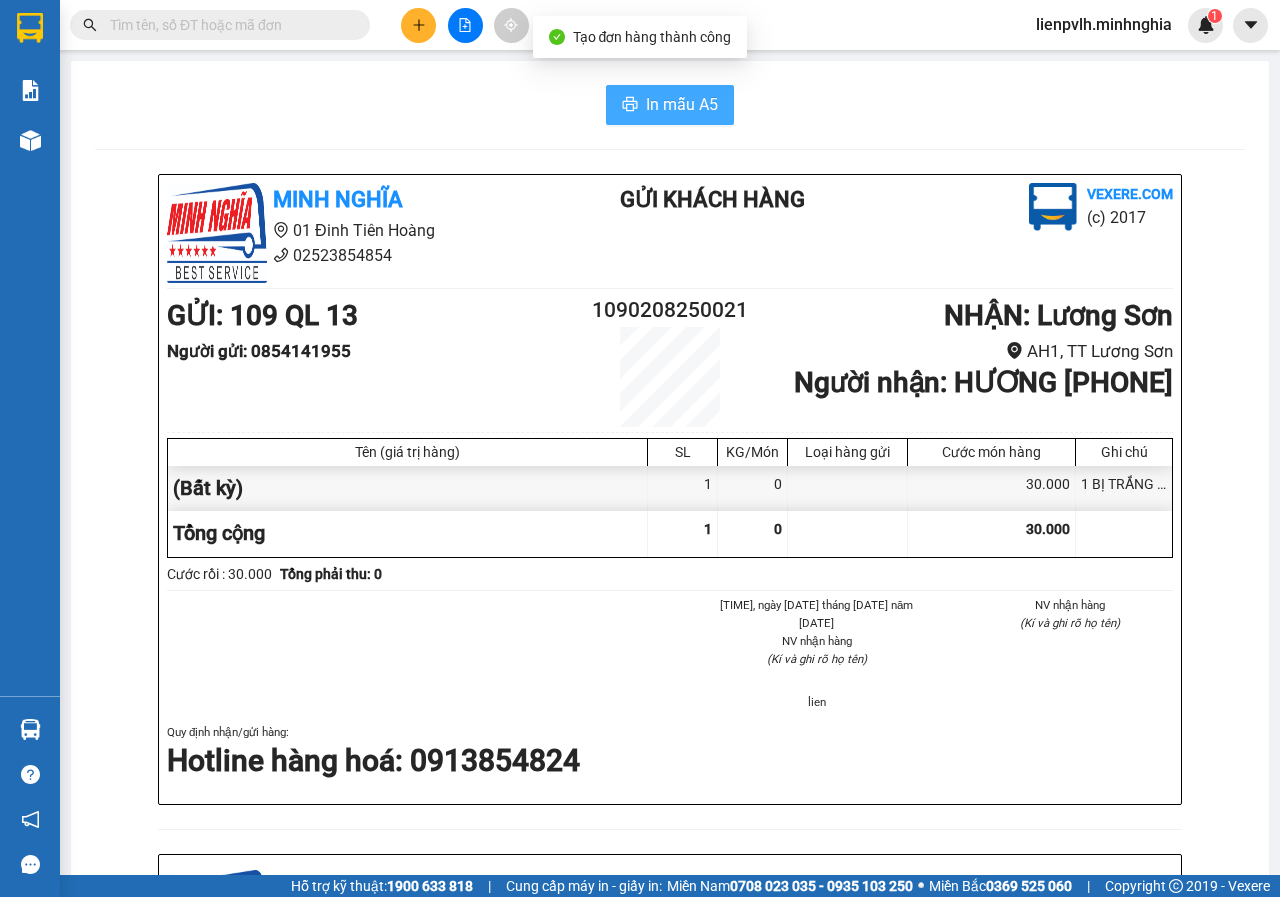 click on "In mẫu A5" at bounding box center (670, 105) 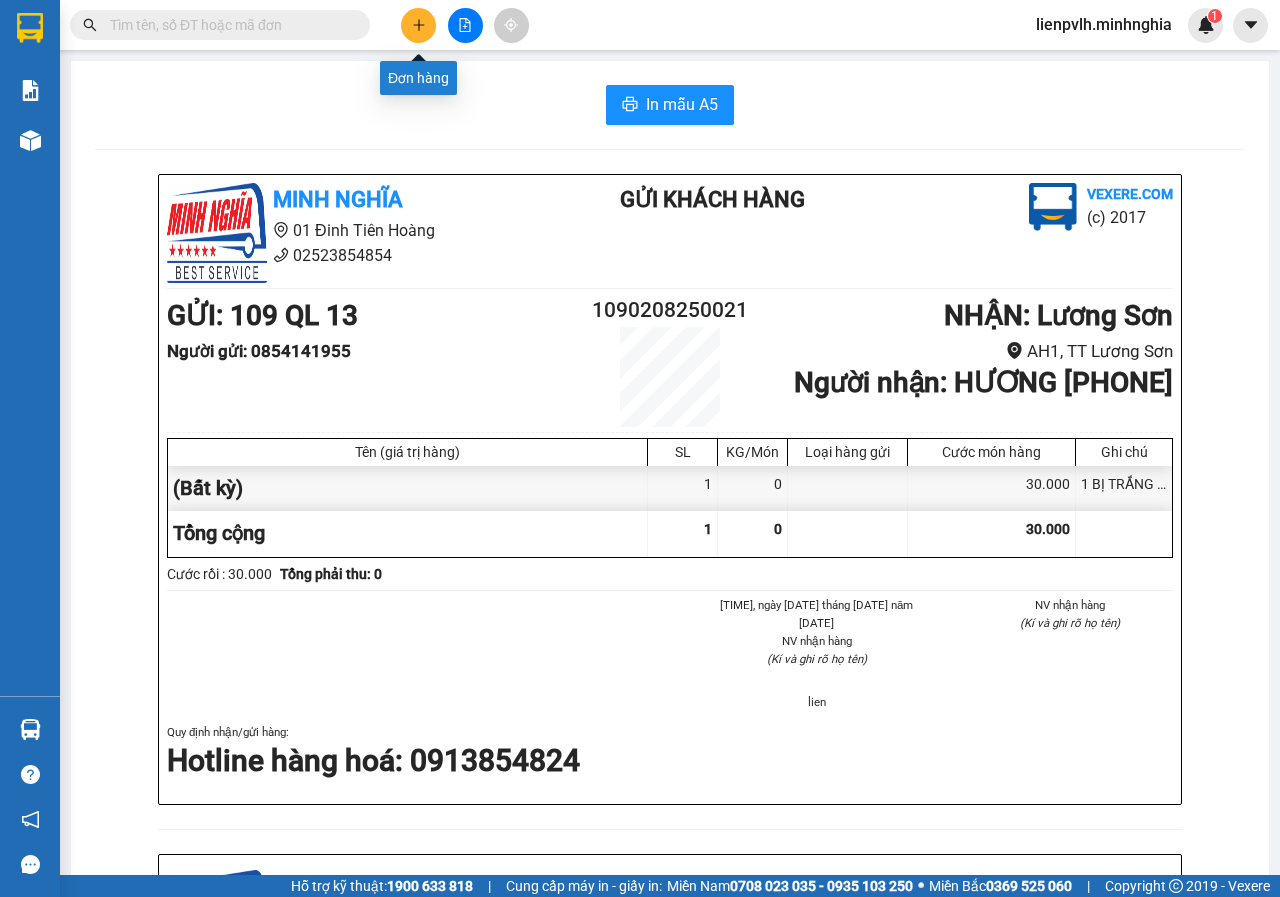 click at bounding box center [418, 25] 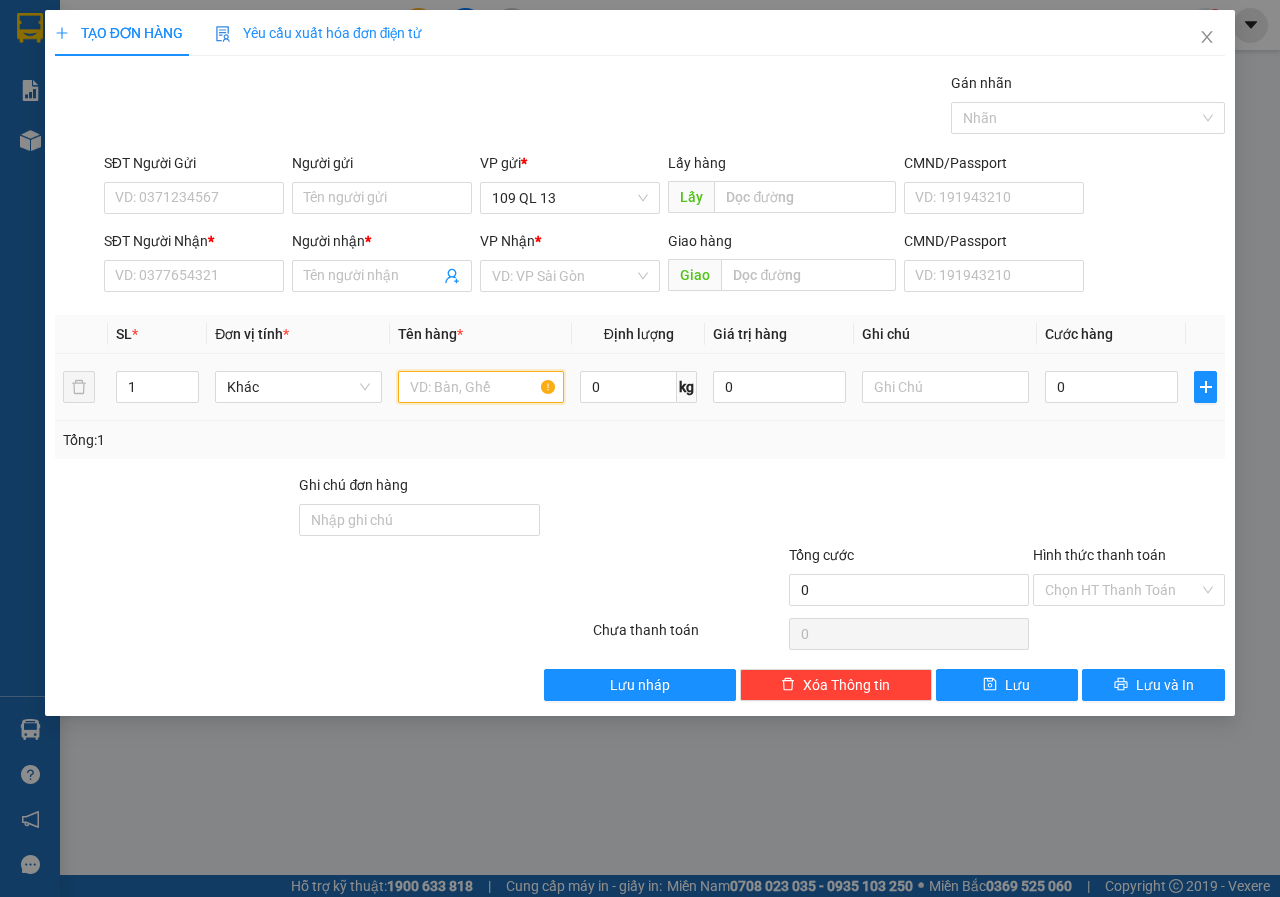 click at bounding box center [481, 387] 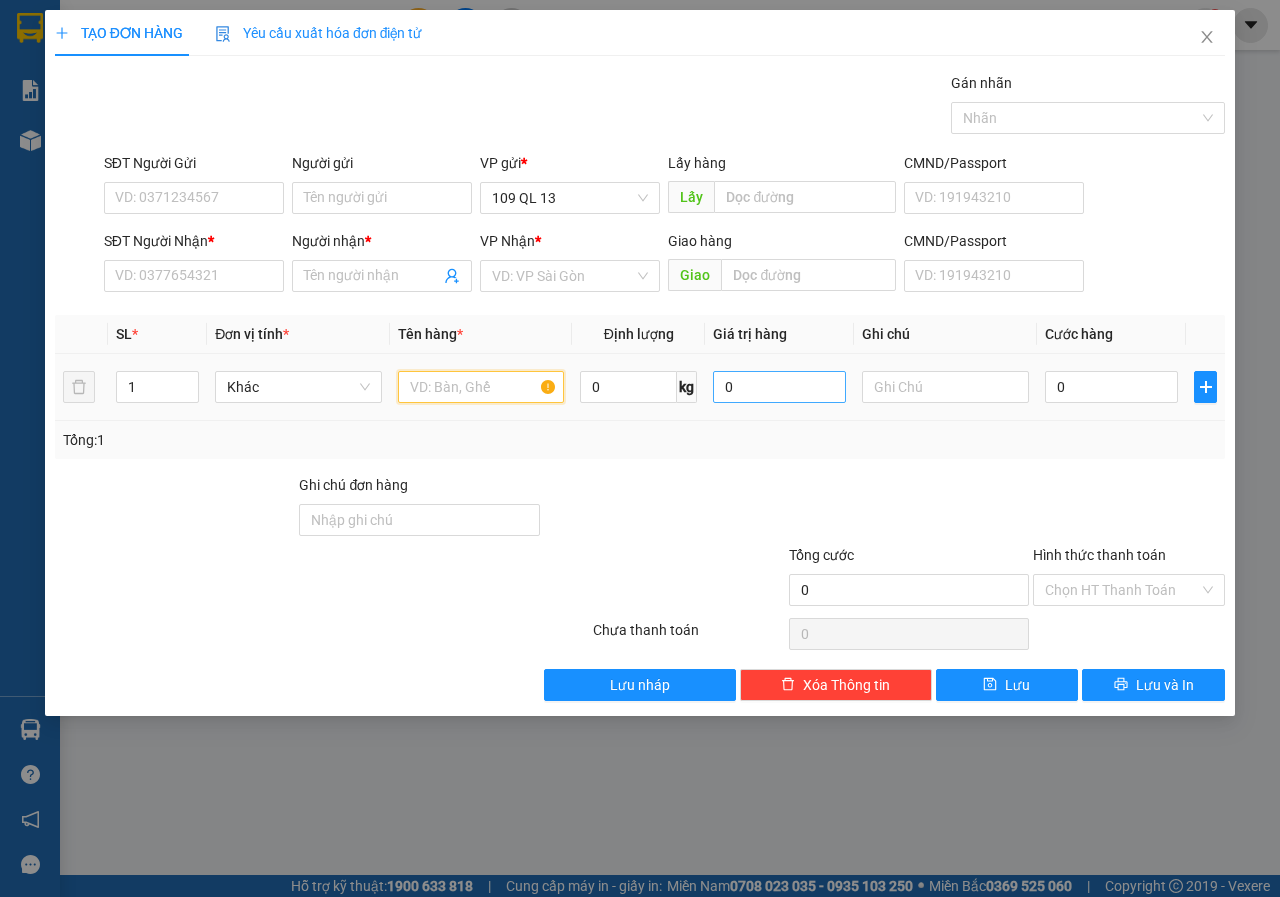 drag, startPoint x: 502, startPoint y: 396, endPoint x: 790, endPoint y: 395, distance: 288.00174 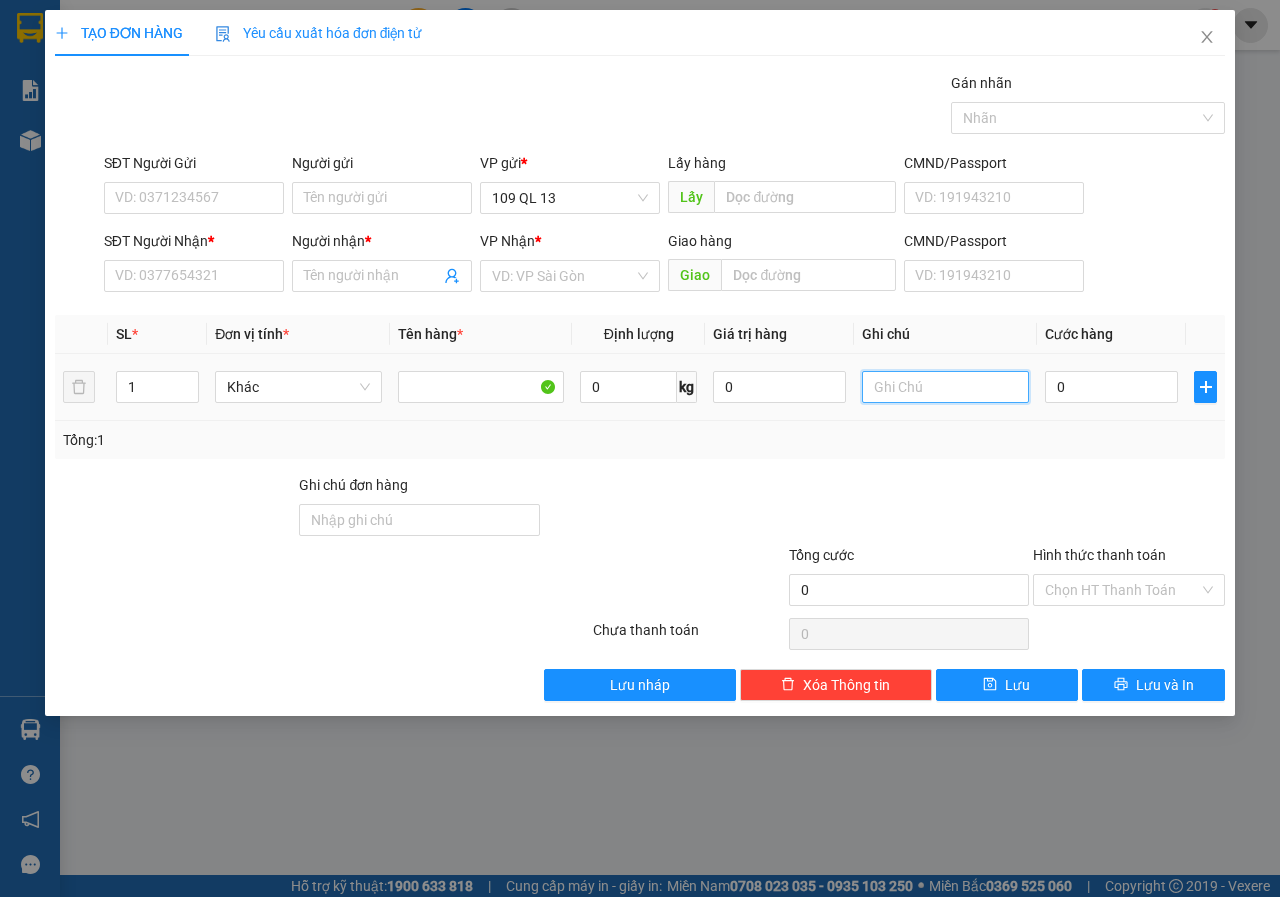 click at bounding box center (945, 387) 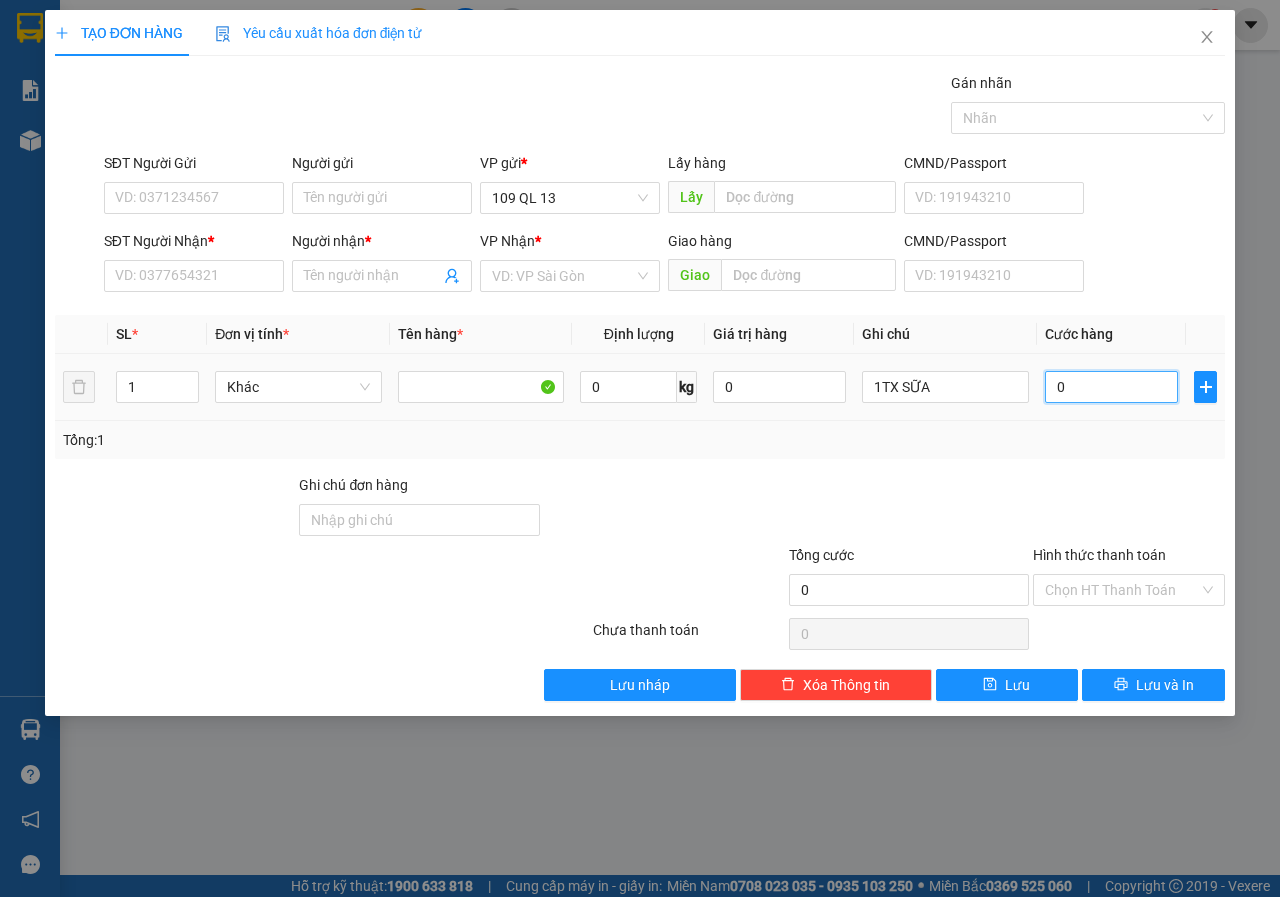 click on "0" at bounding box center (1111, 387) 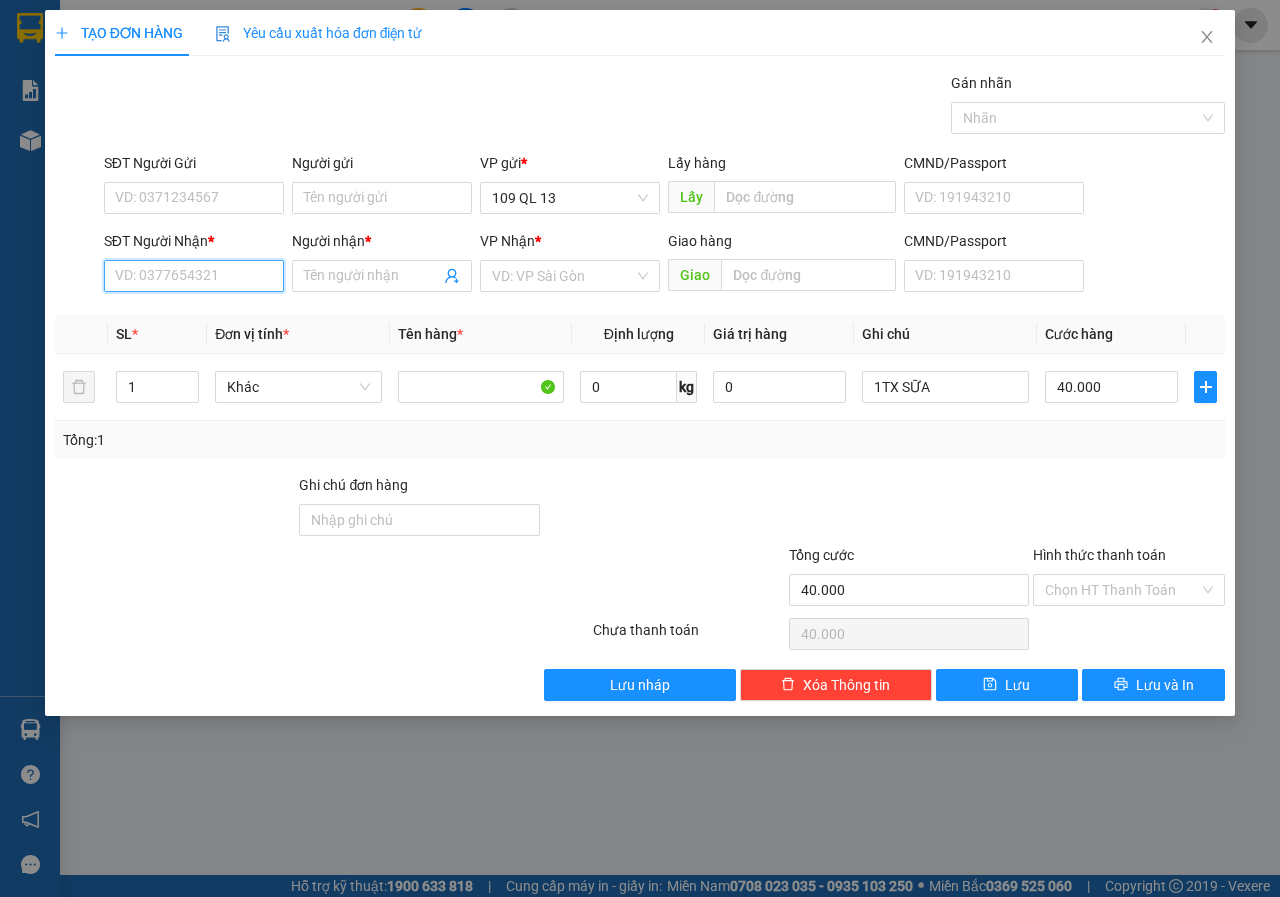 click on "SĐT Người Nhận  *" at bounding box center [194, 276] 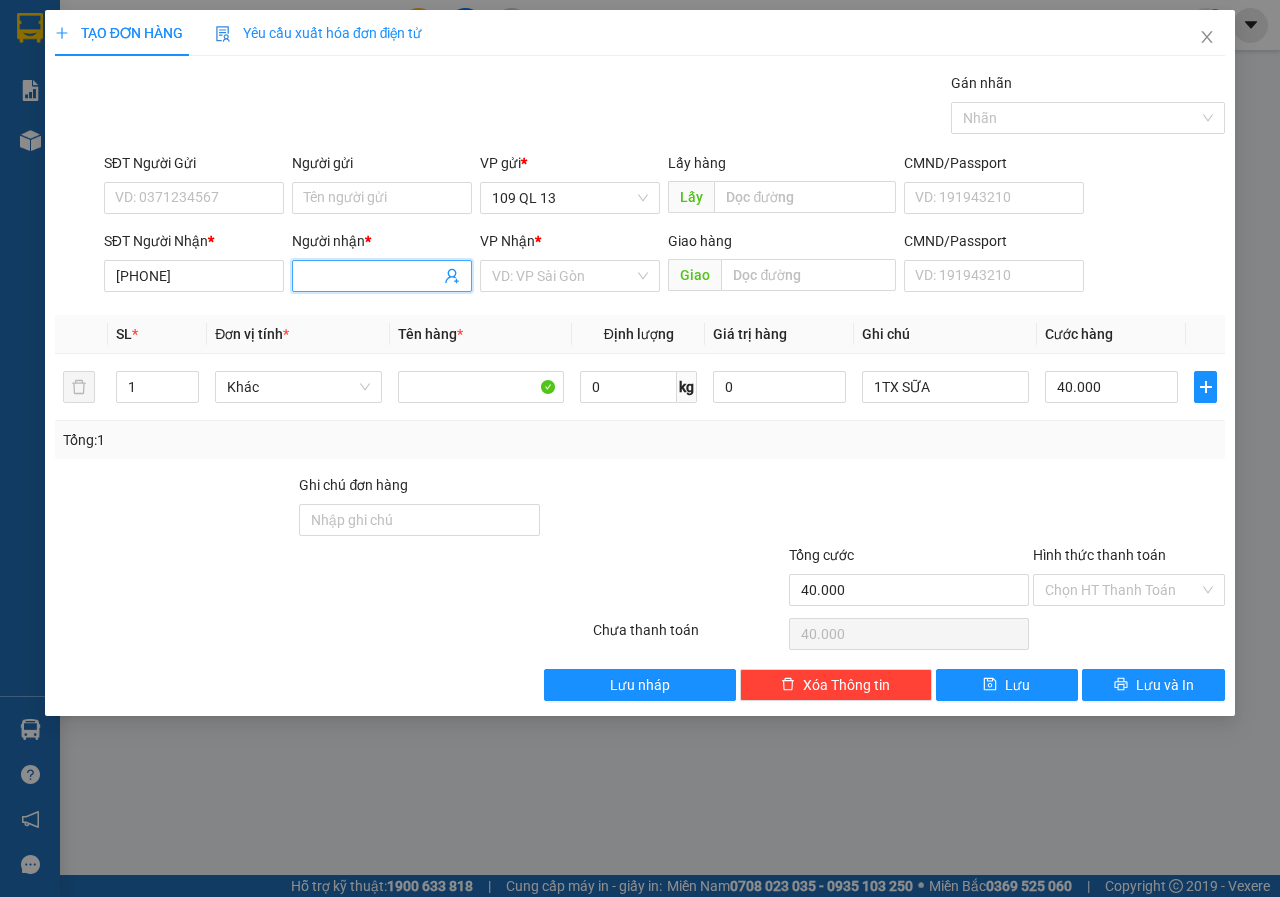 click on "Người nhận  *" at bounding box center [372, 276] 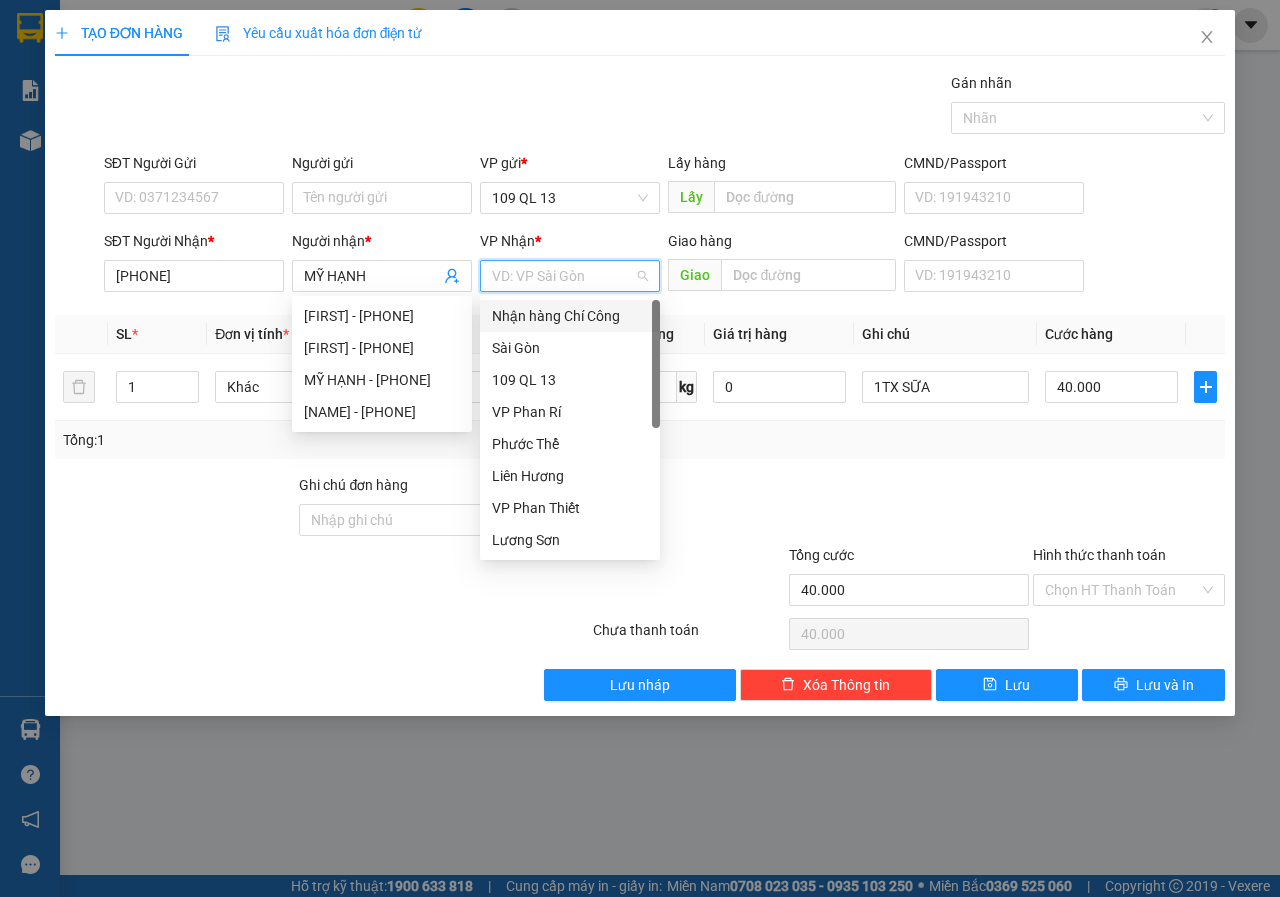 click at bounding box center [563, 276] 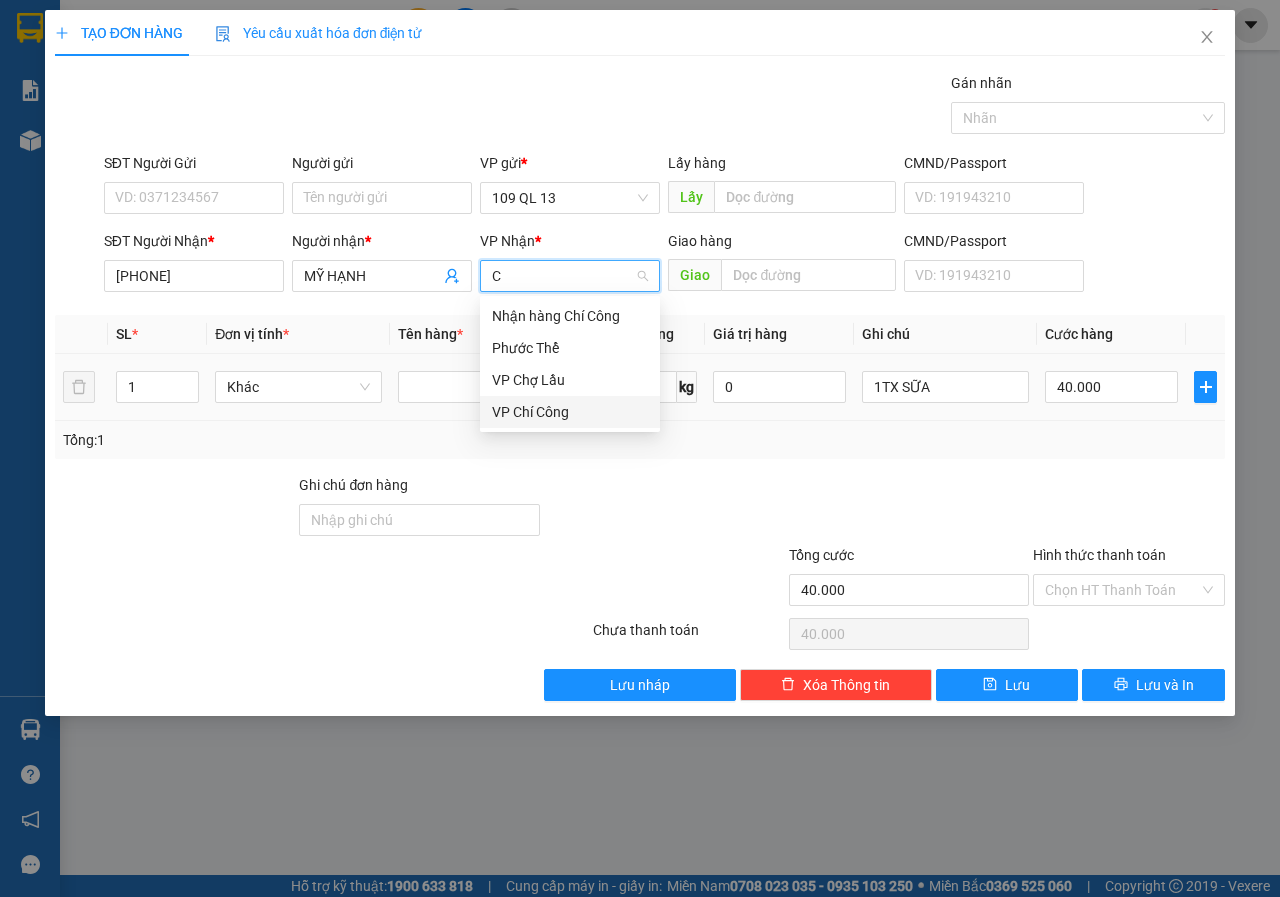 click on "VP Chí Công" at bounding box center [570, 412] 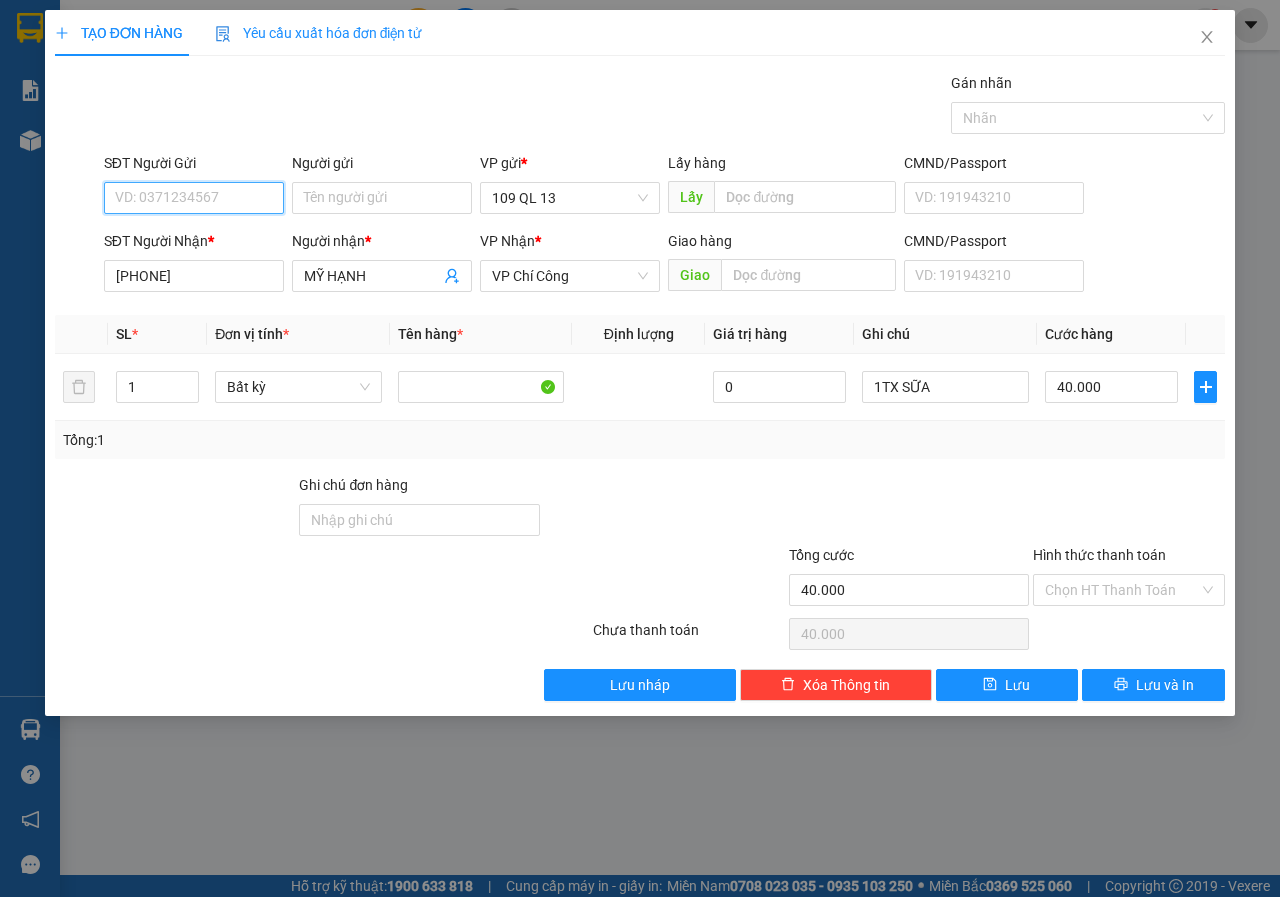 click on "SĐT Người Gửi" at bounding box center (194, 198) 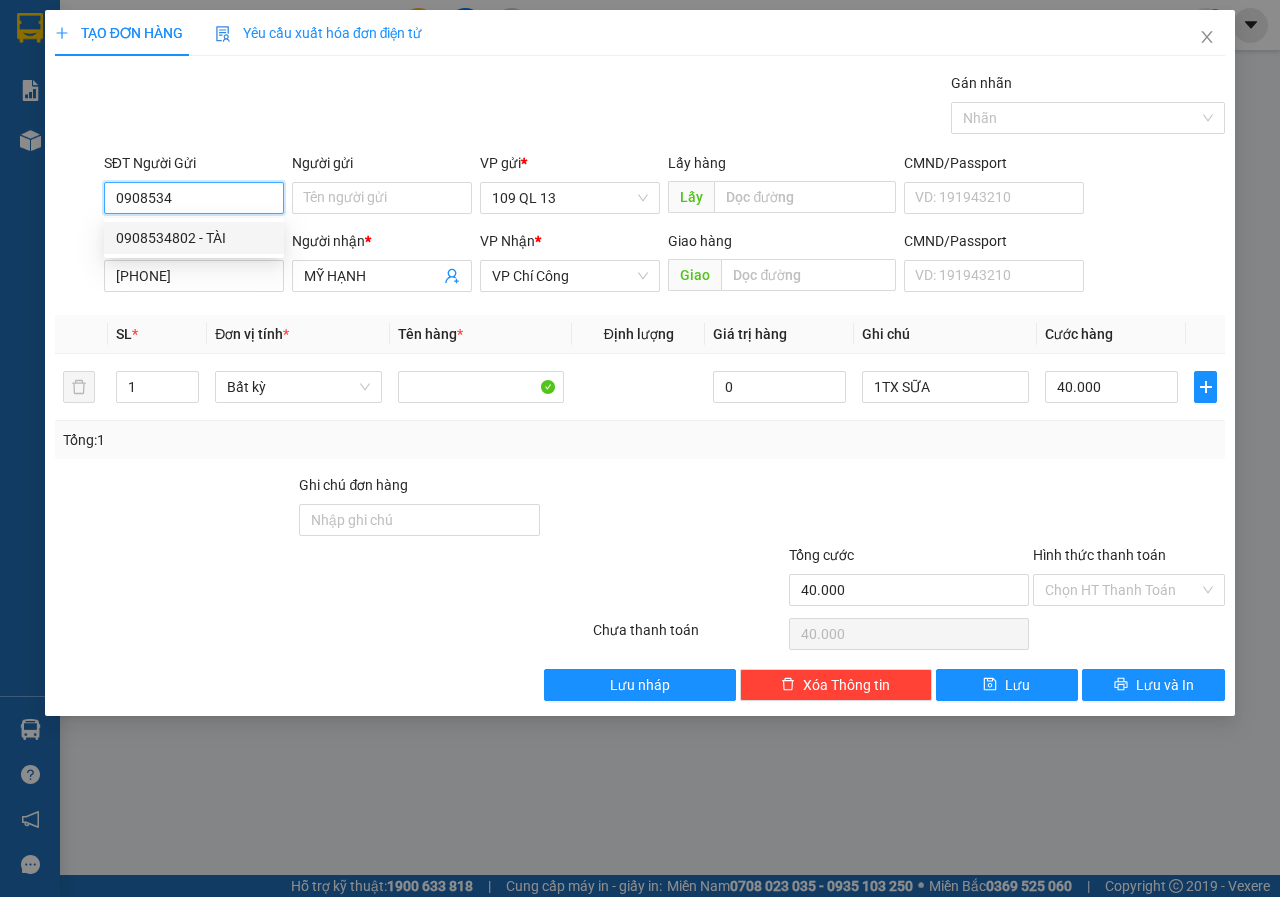 click on "0908534802 - TÀI" at bounding box center [194, 238] 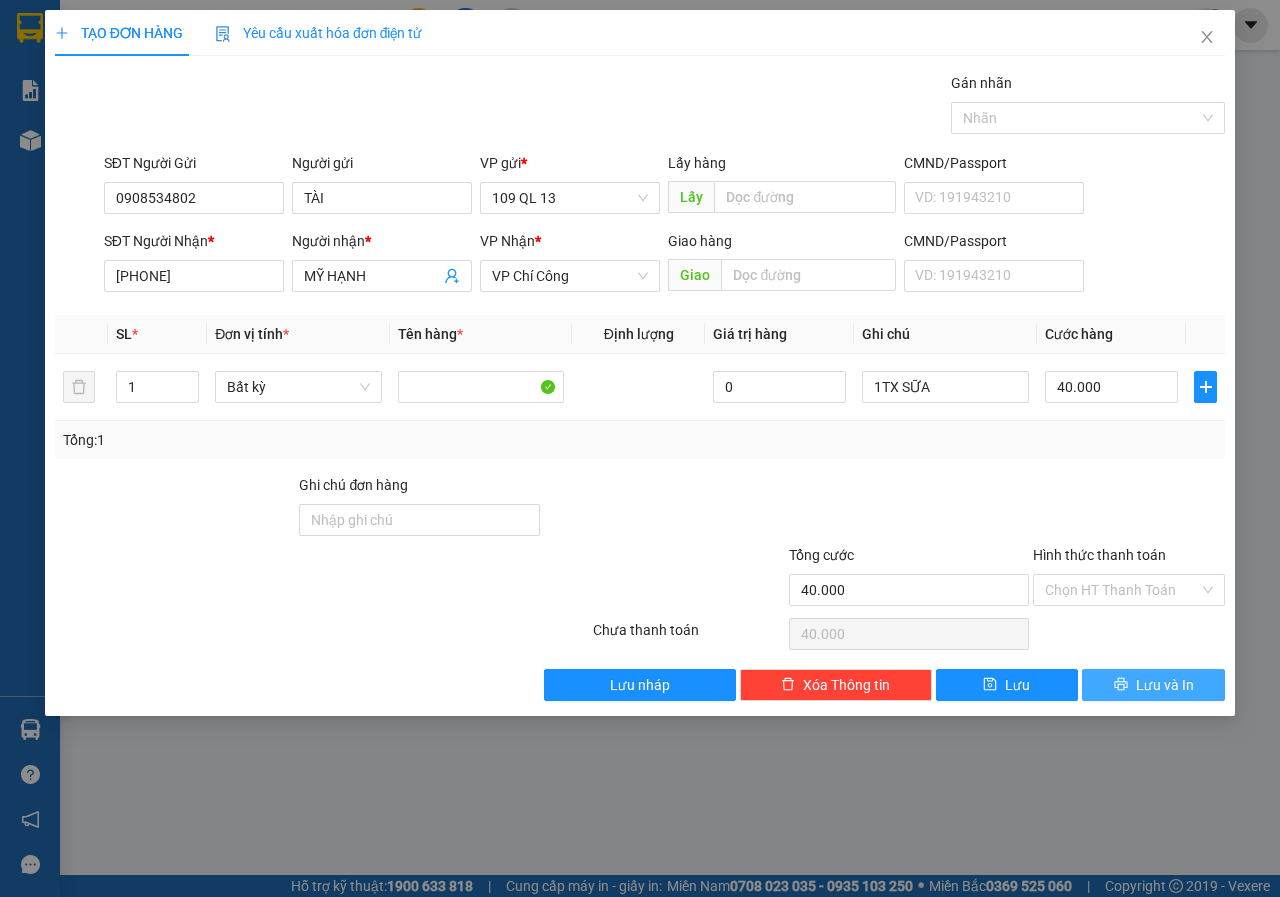 click on "Lưu và In" at bounding box center (1165, 685) 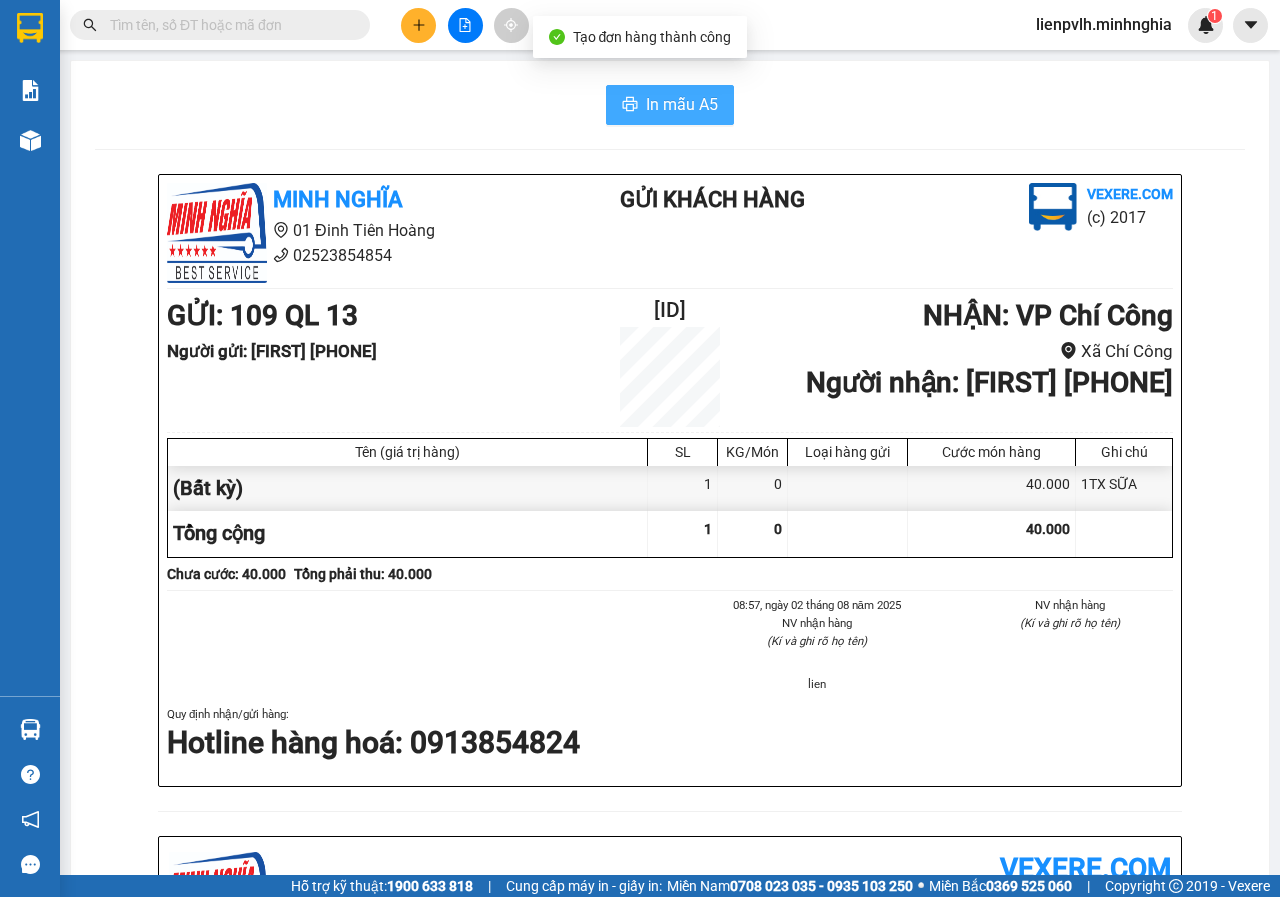 click on "In mẫu A5" at bounding box center (682, 104) 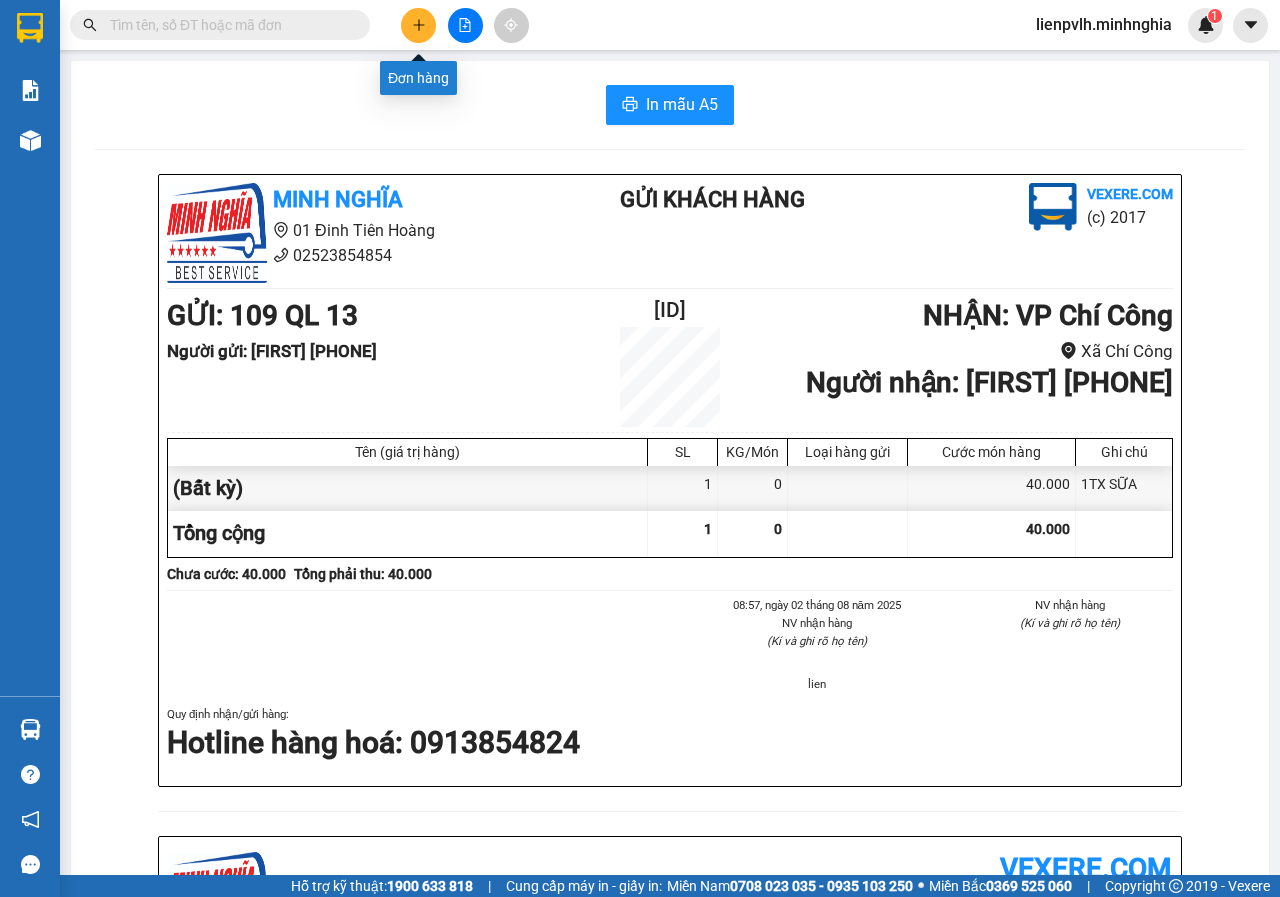 click 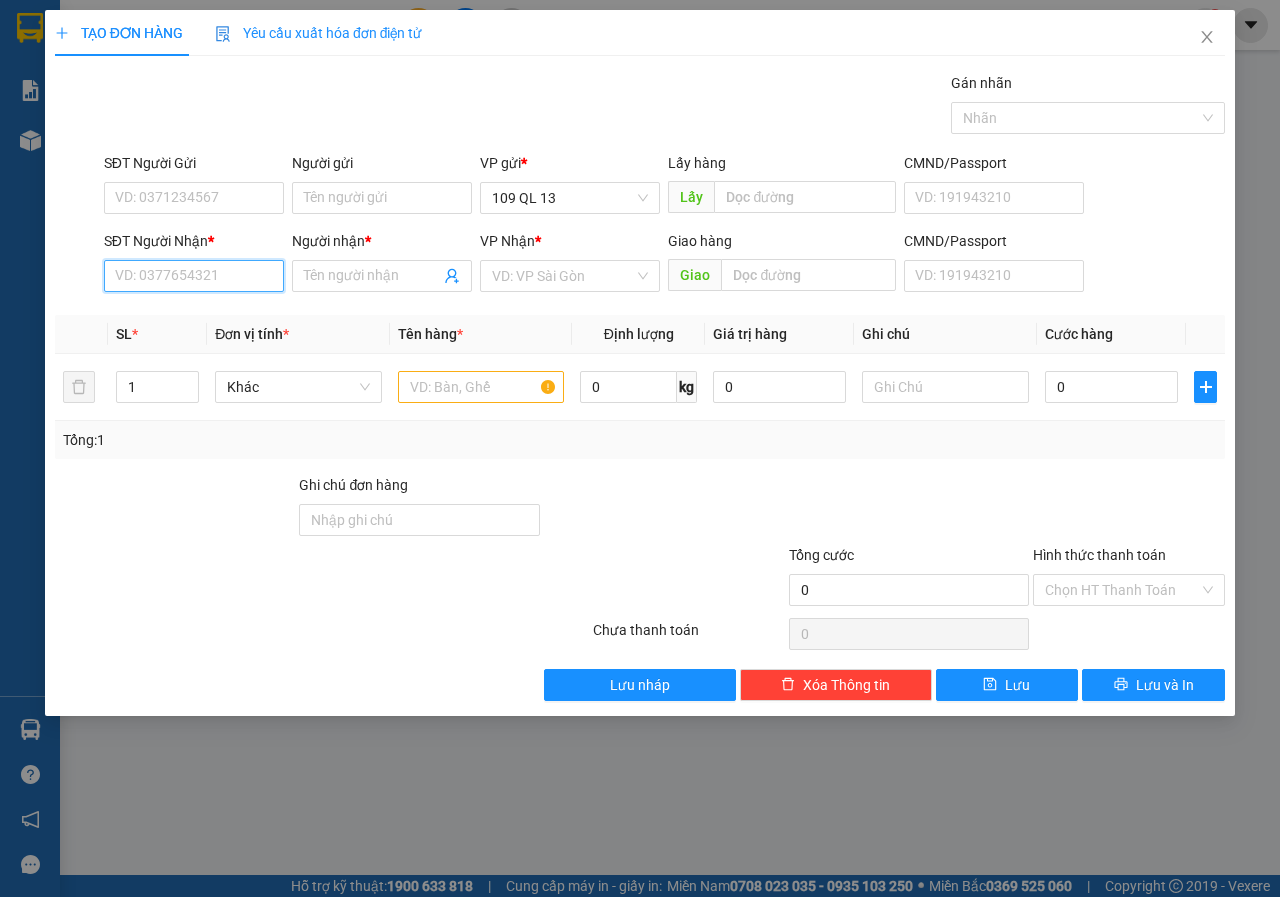 click on "SĐT Người Nhận  *" at bounding box center [194, 276] 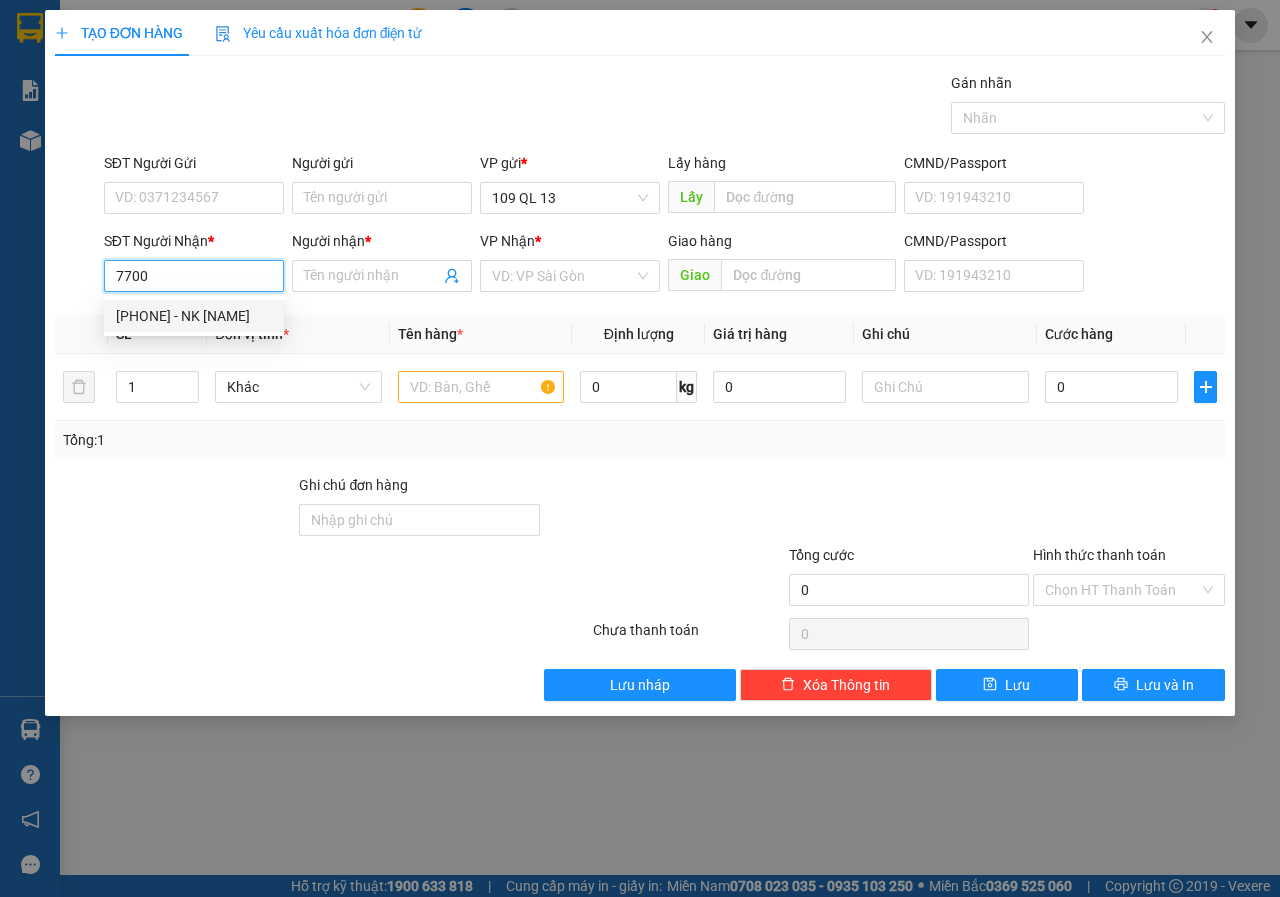 click on "[PHONE] - NK [NAME]" at bounding box center (194, 316) 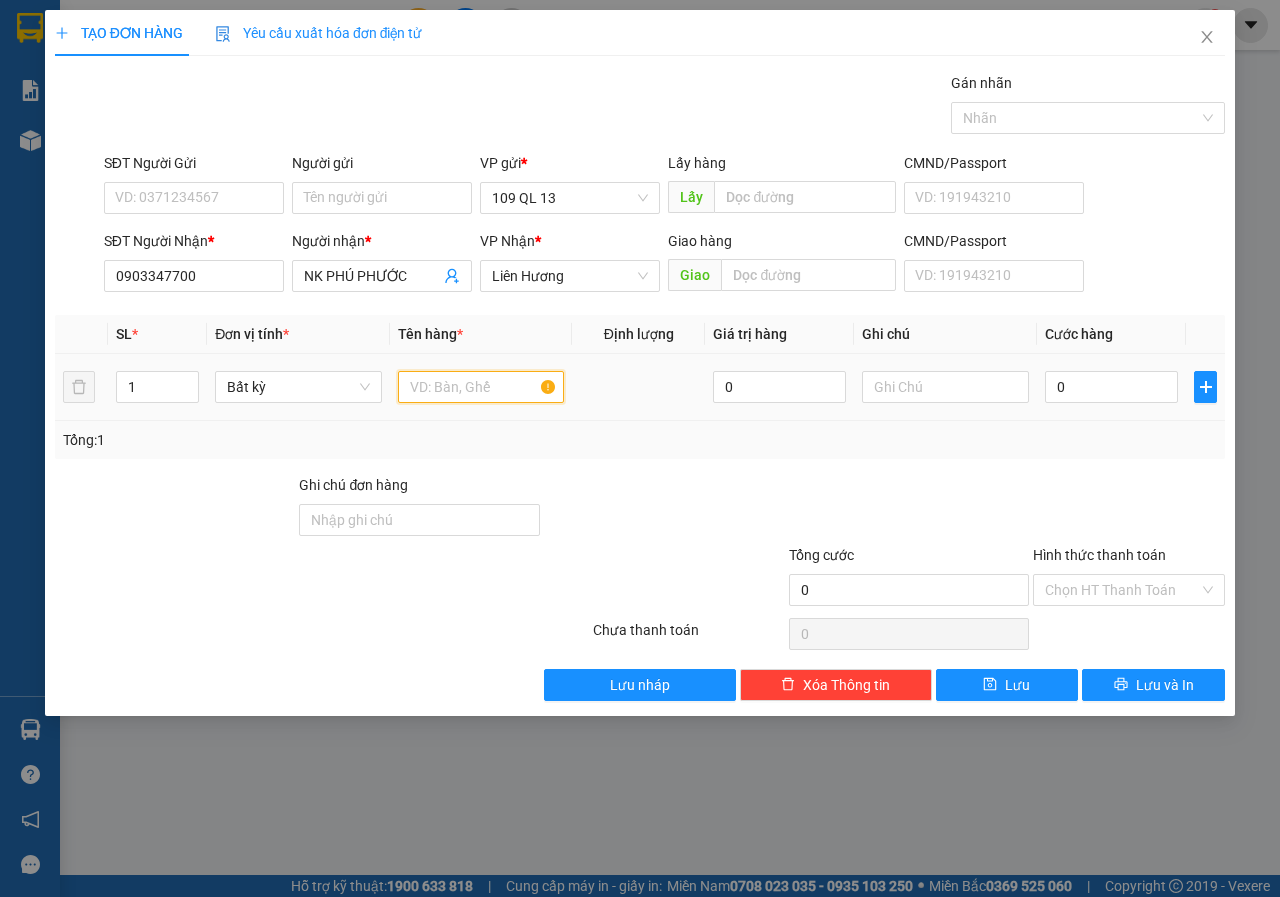 click at bounding box center [481, 387] 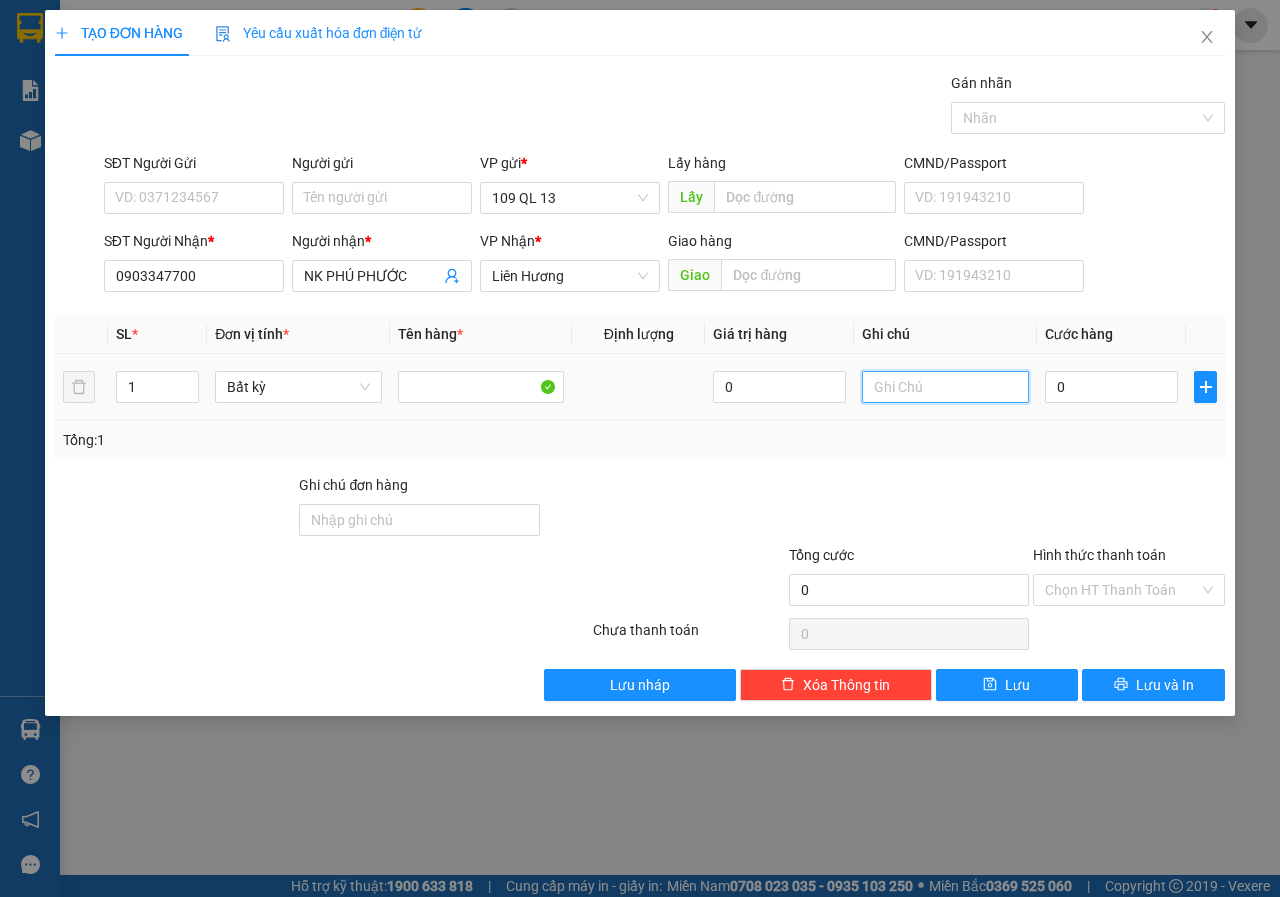 click at bounding box center (945, 387) 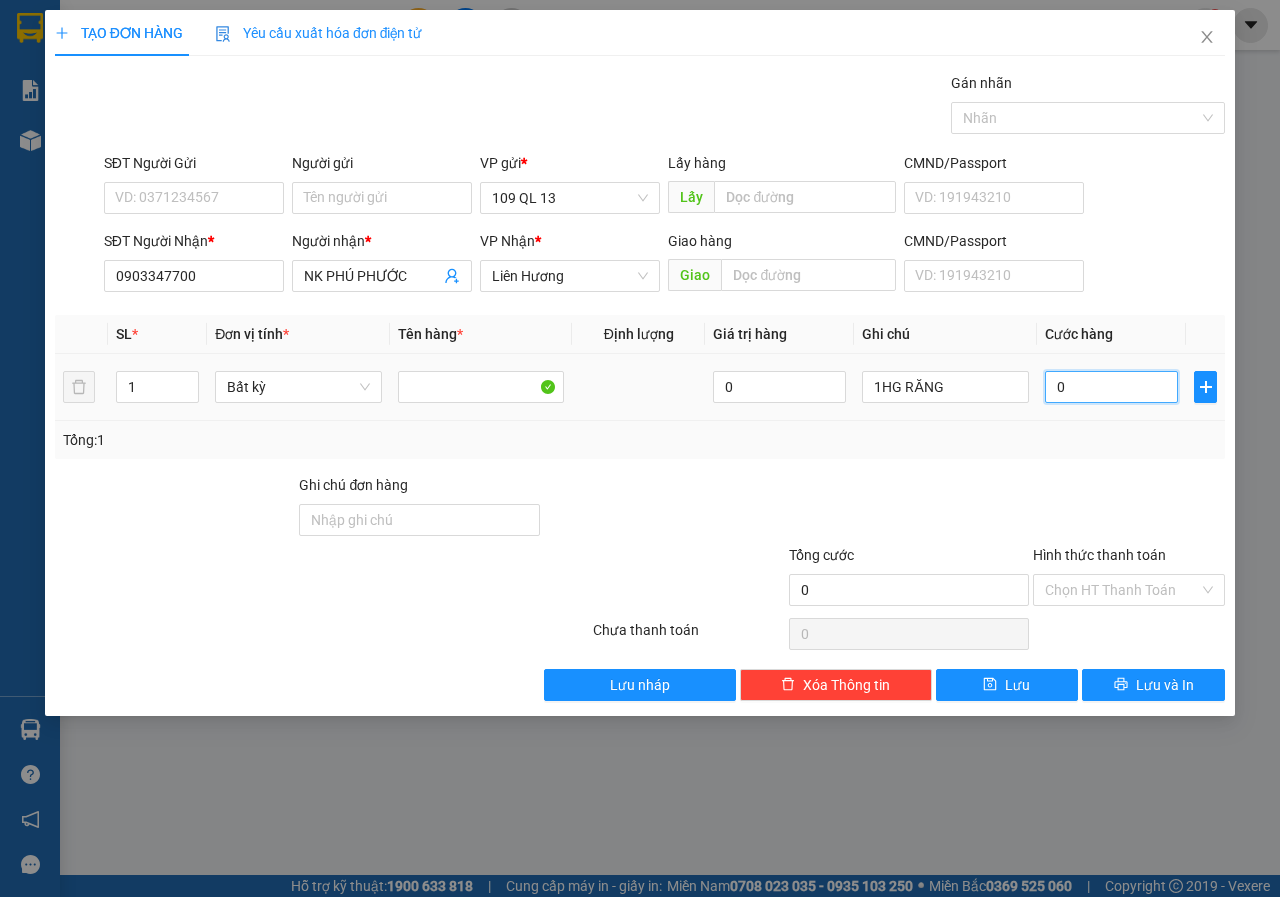 click on "0" at bounding box center (1111, 387) 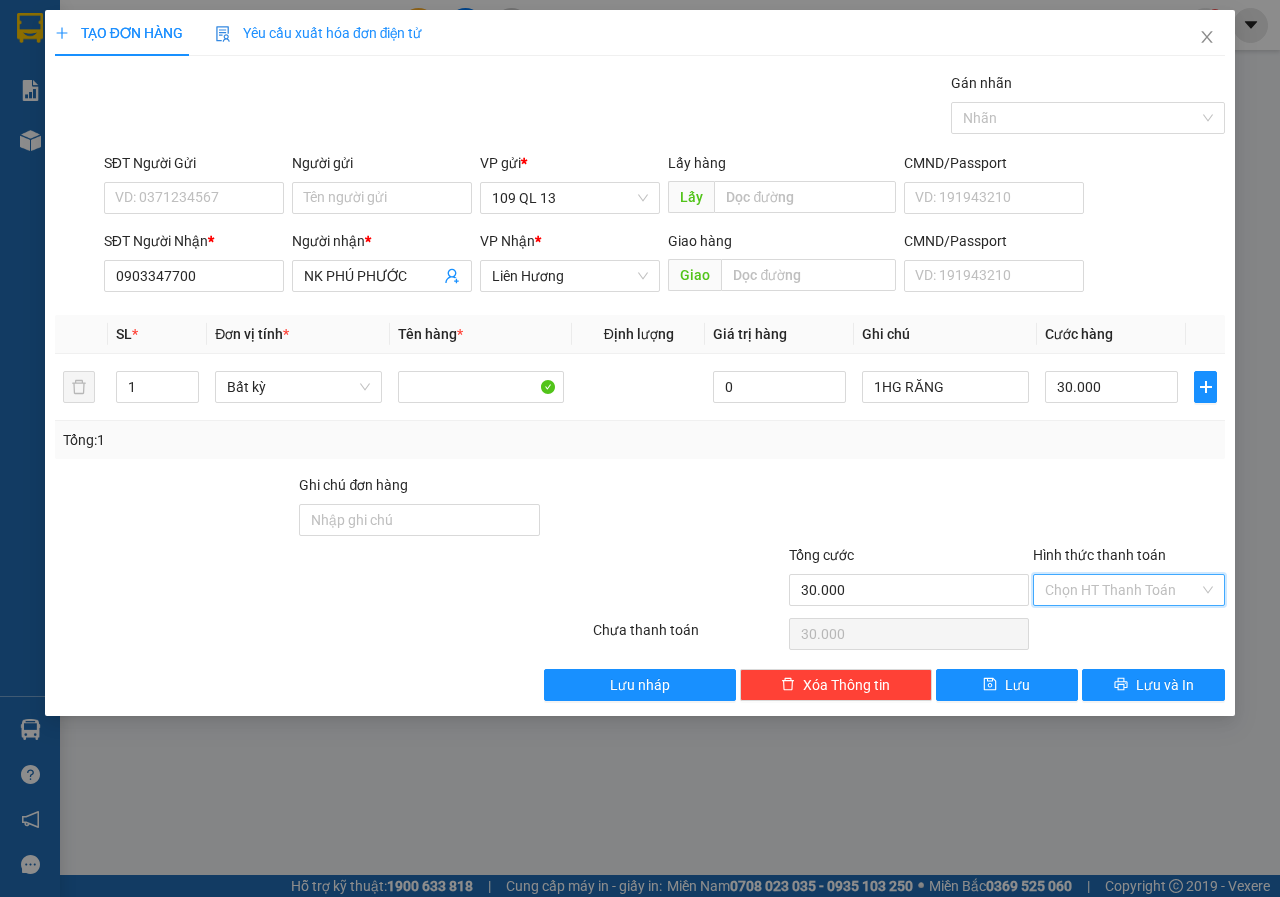 drag, startPoint x: 1132, startPoint y: 582, endPoint x: 1132, endPoint y: 617, distance: 35 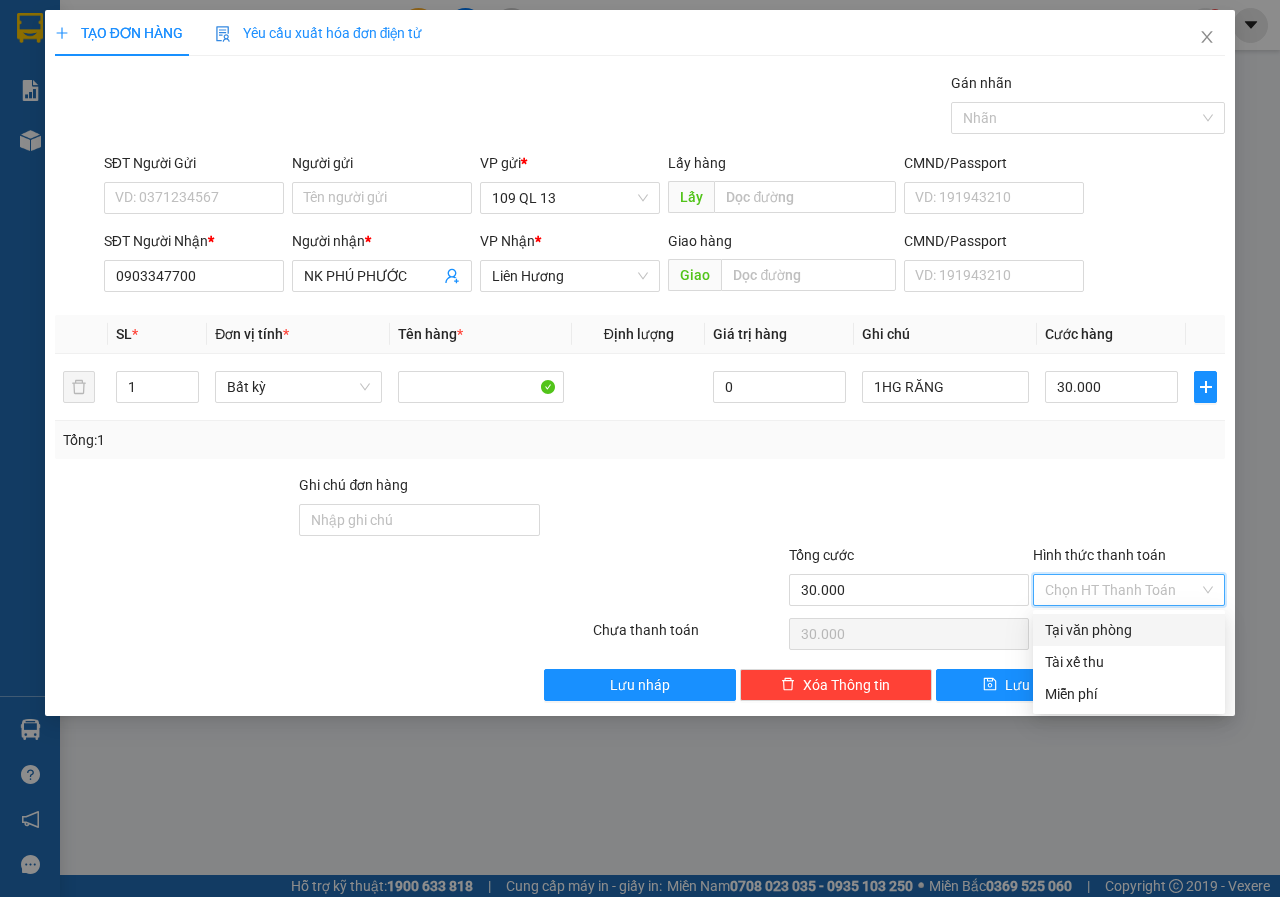 click on "Tại văn phòng" at bounding box center (1129, 630) 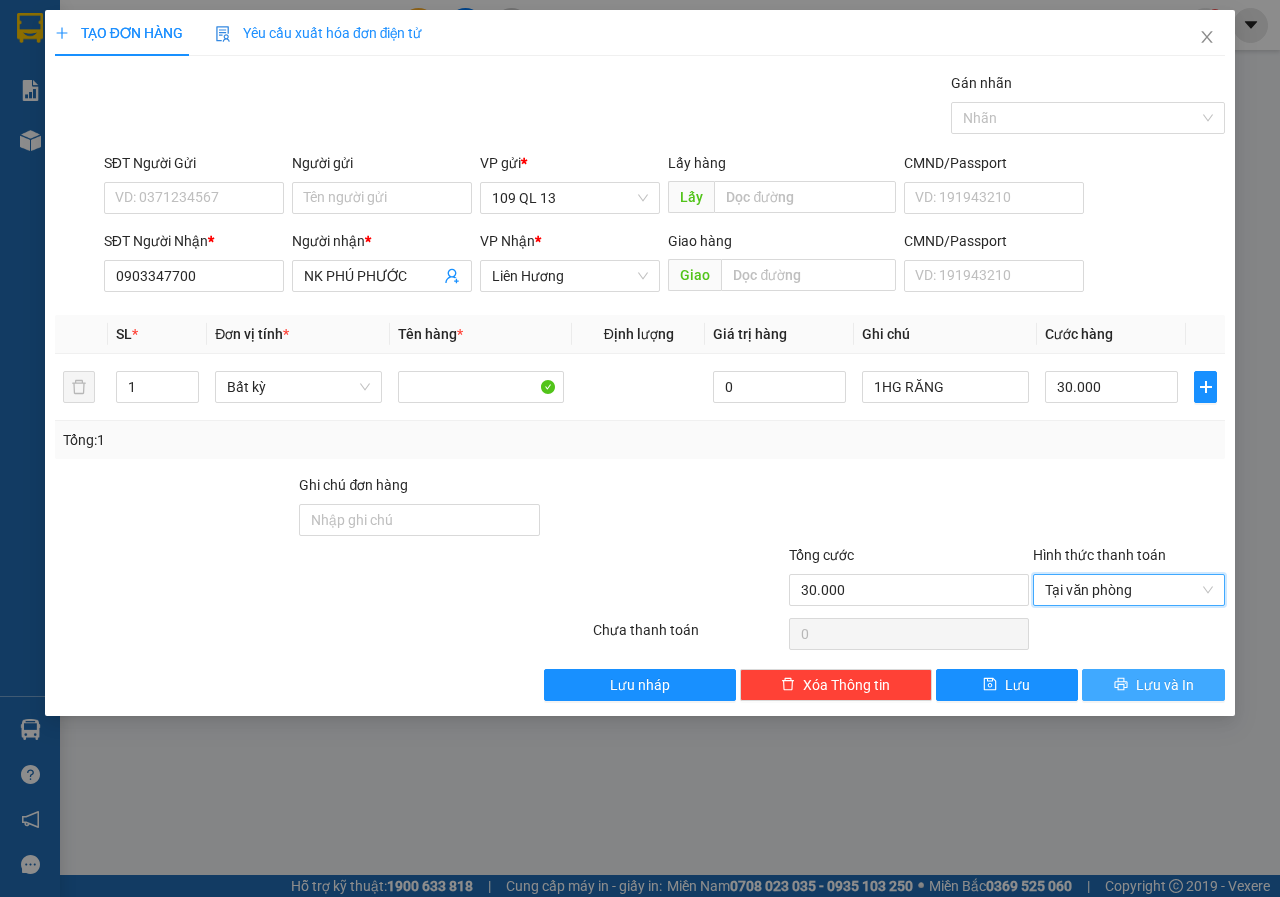 click on "Lưu và In" at bounding box center [1165, 685] 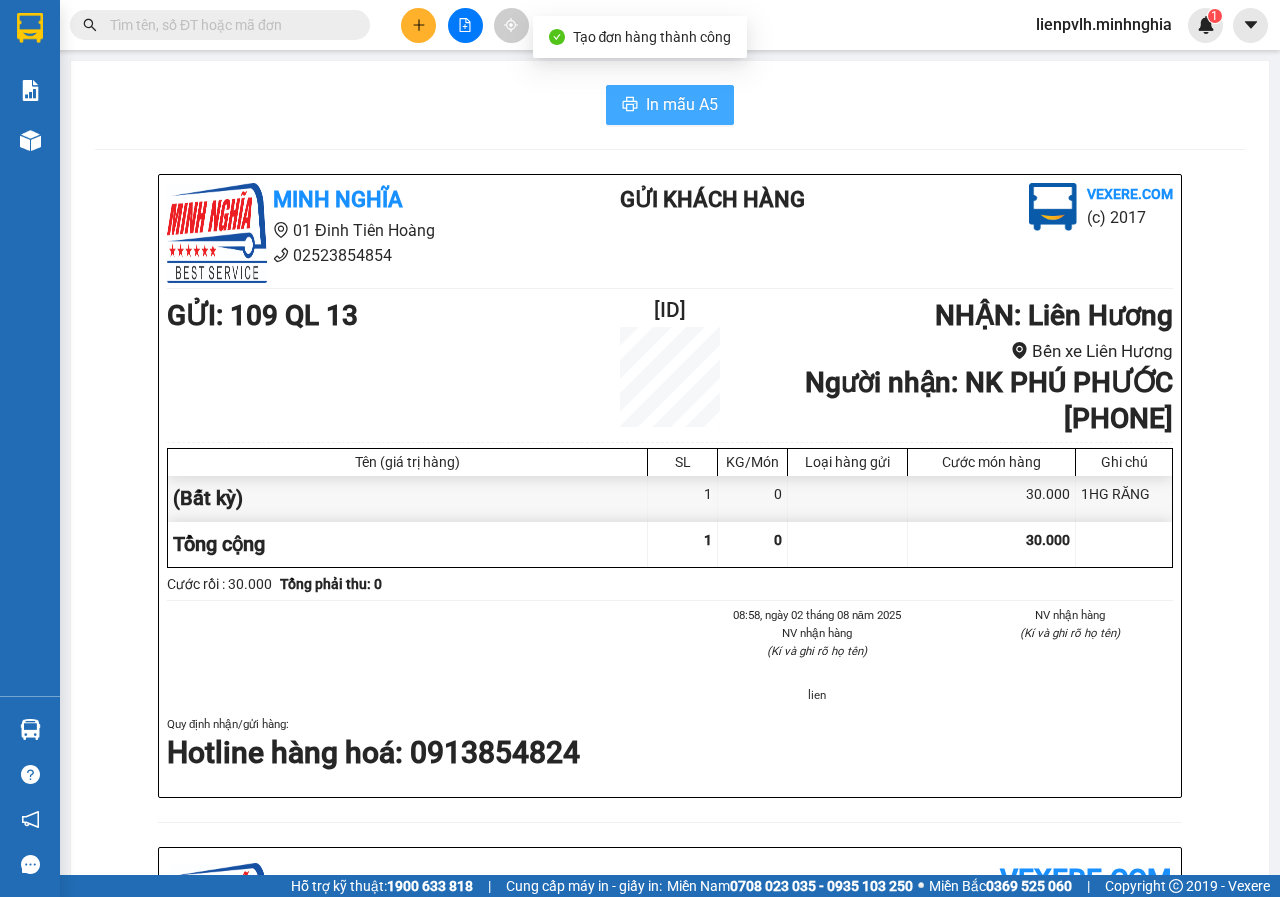 click on "In mẫu A5" at bounding box center (682, 104) 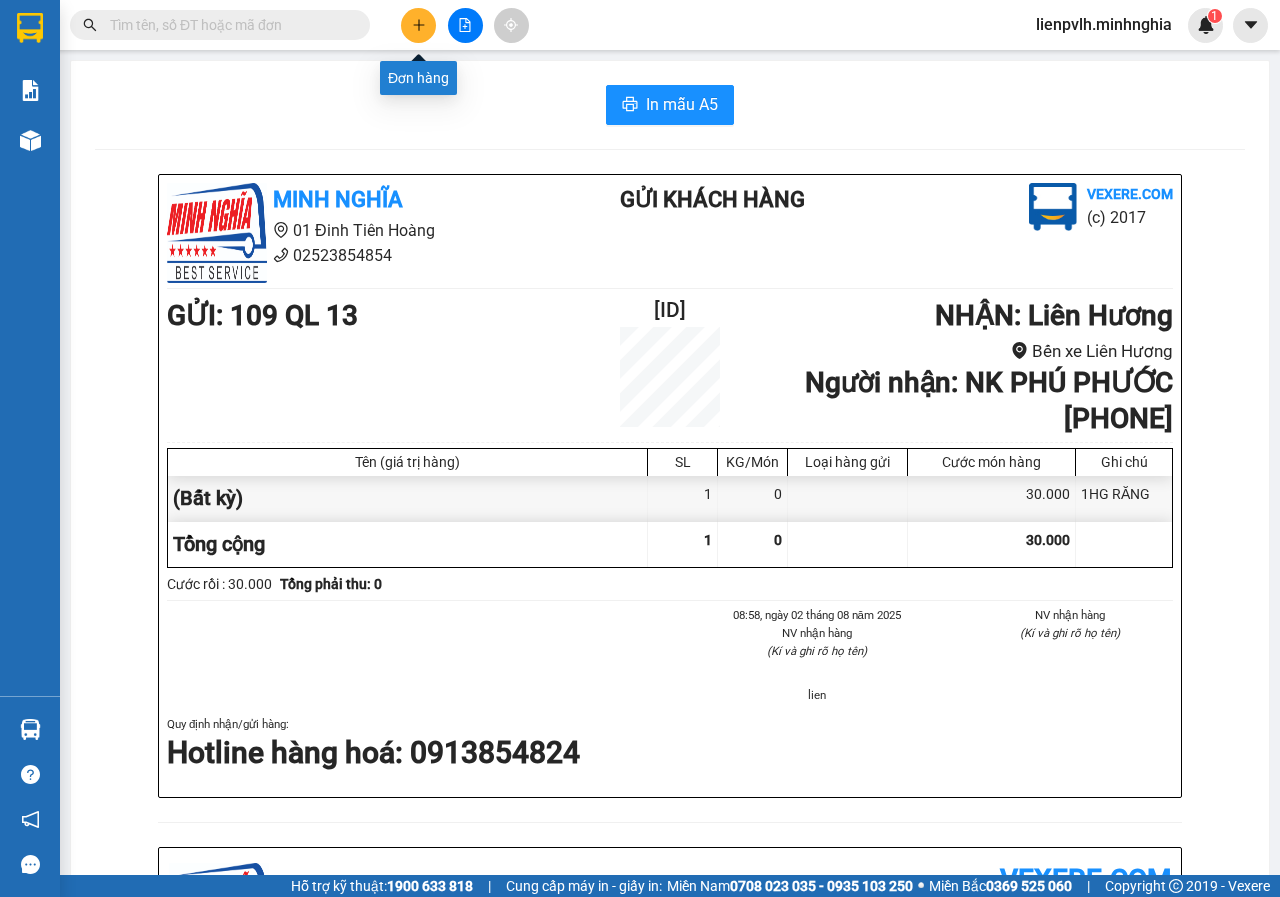 click 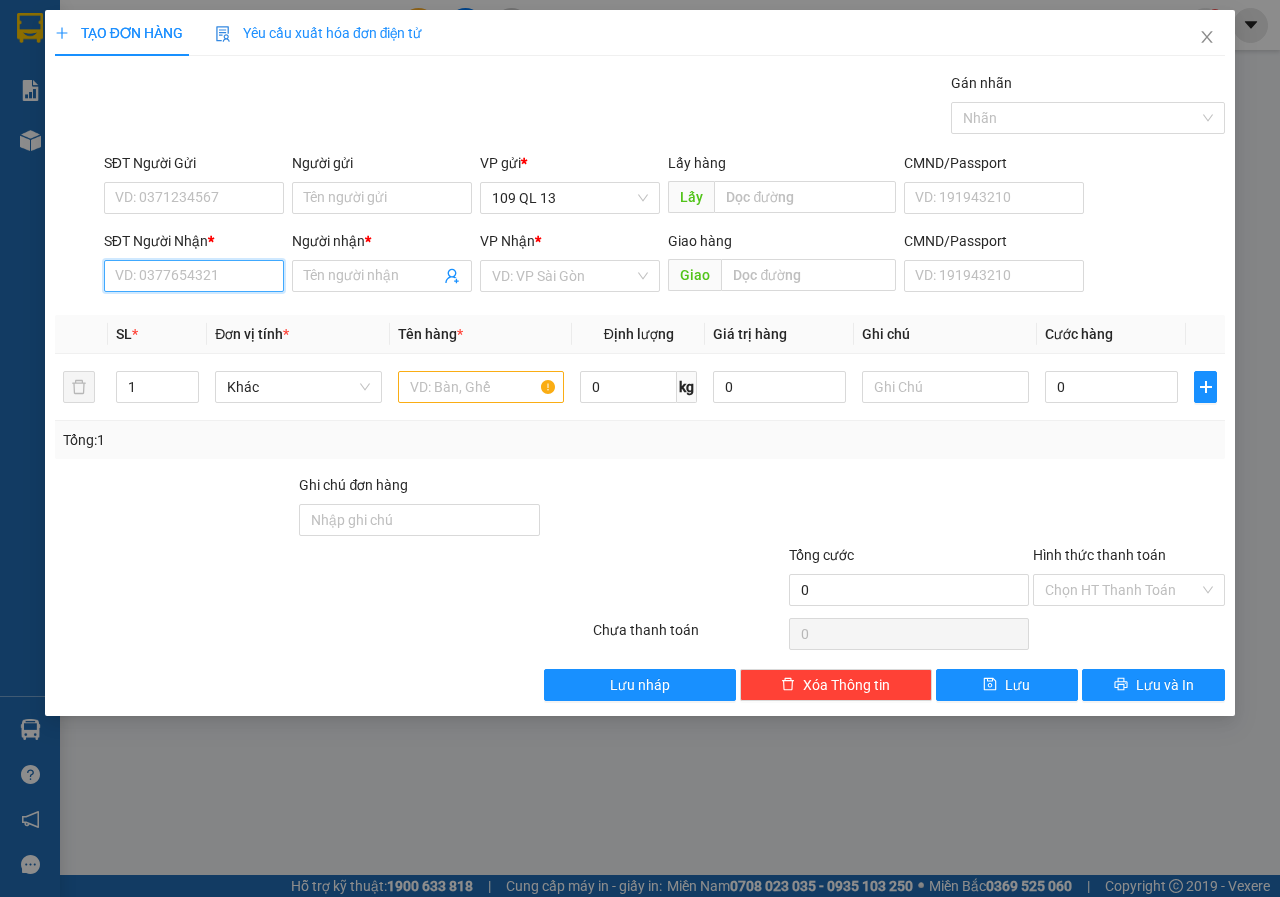 click on "SĐT Người Nhận  *" at bounding box center [194, 276] 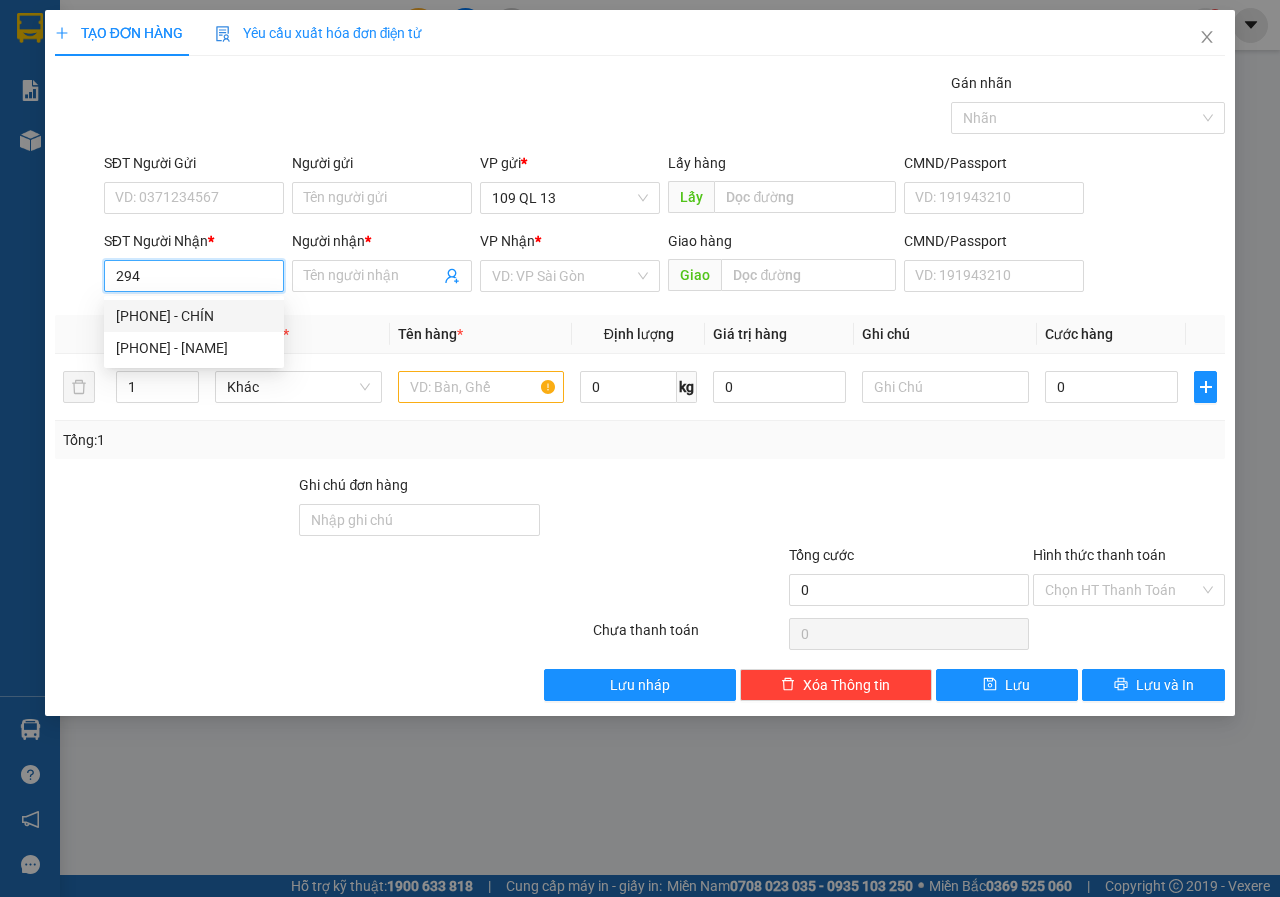 click on "[PHONE] -  CHÍN" at bounding box center [194, 316] 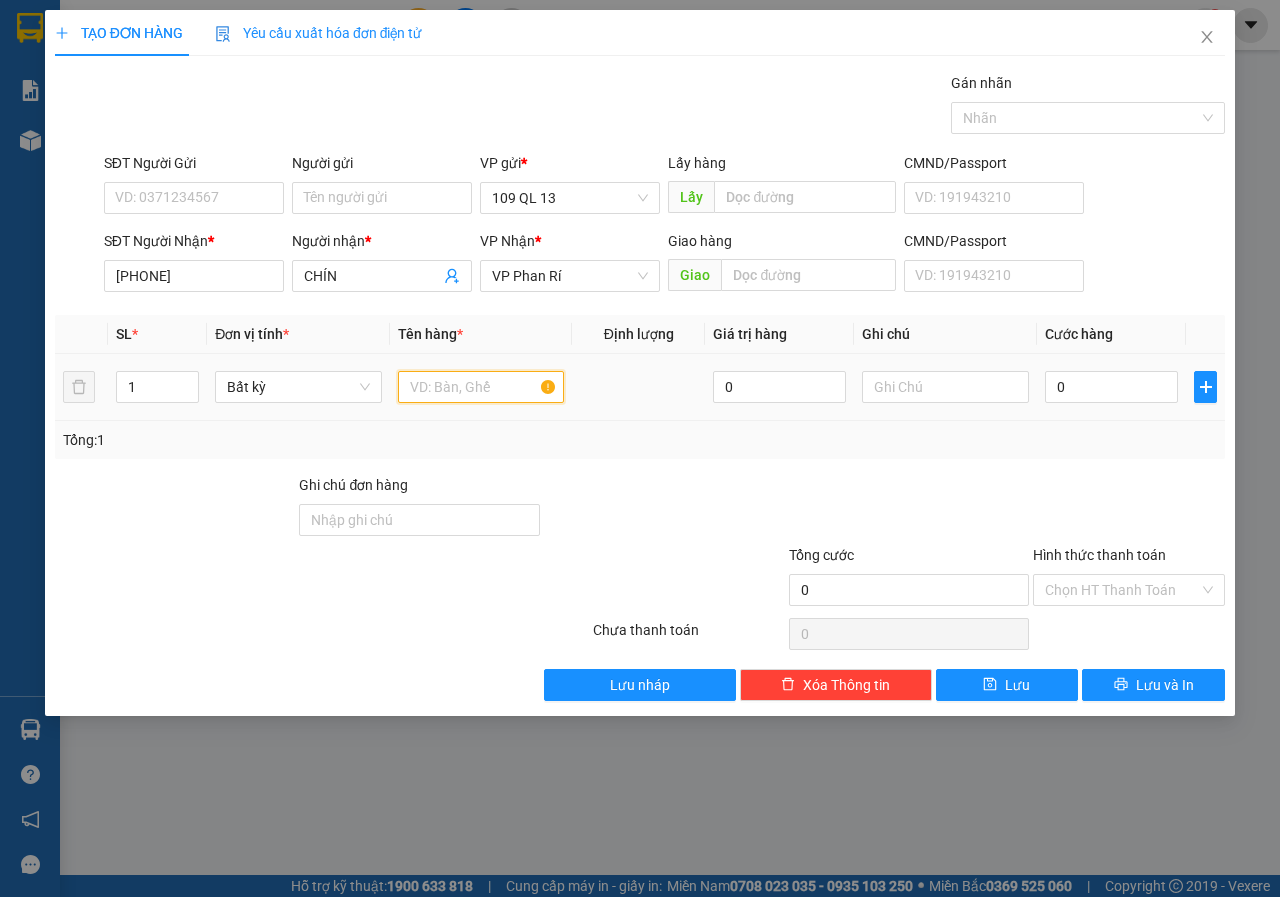 click at bounding box center [481, 387] 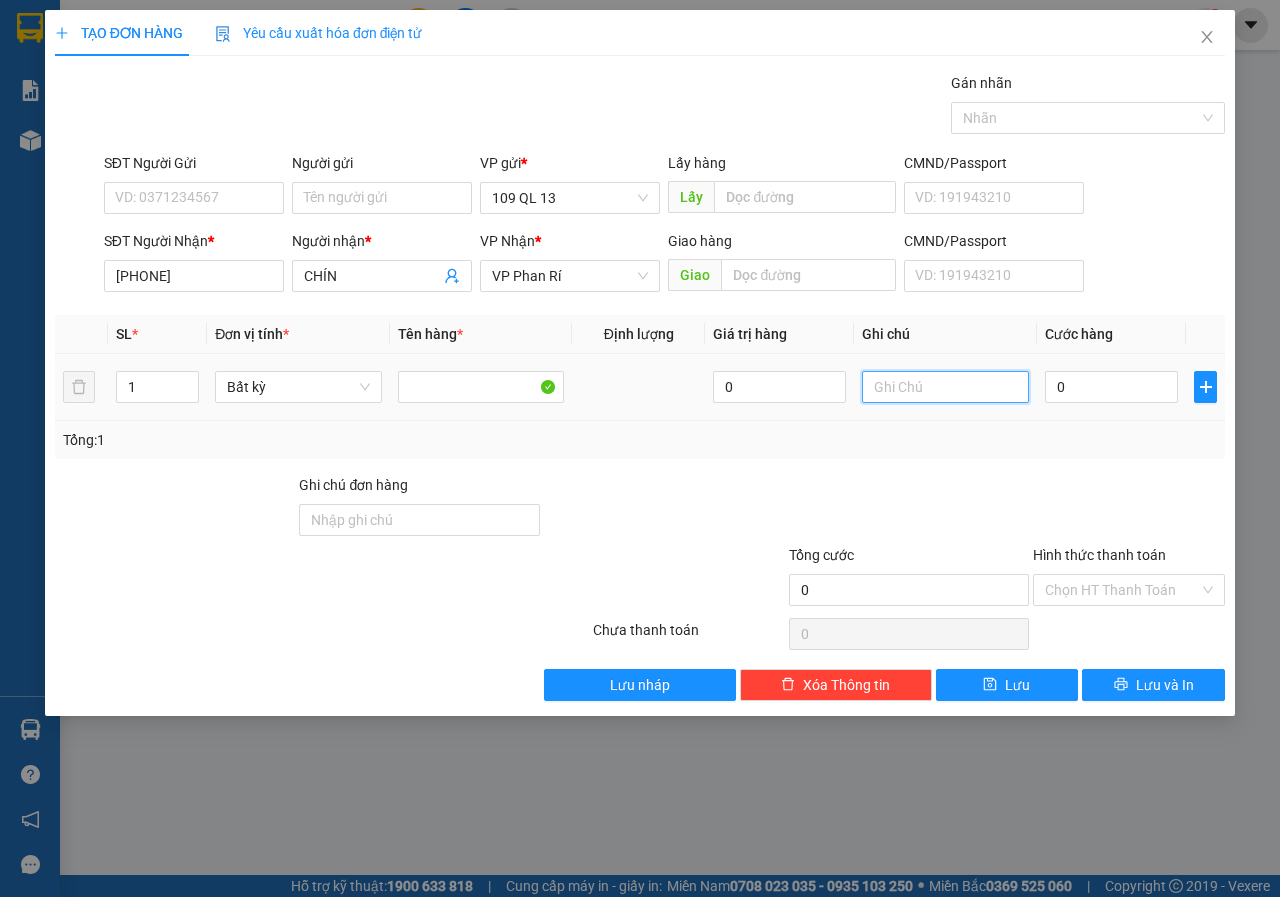 click at bounding box center (945, 387) 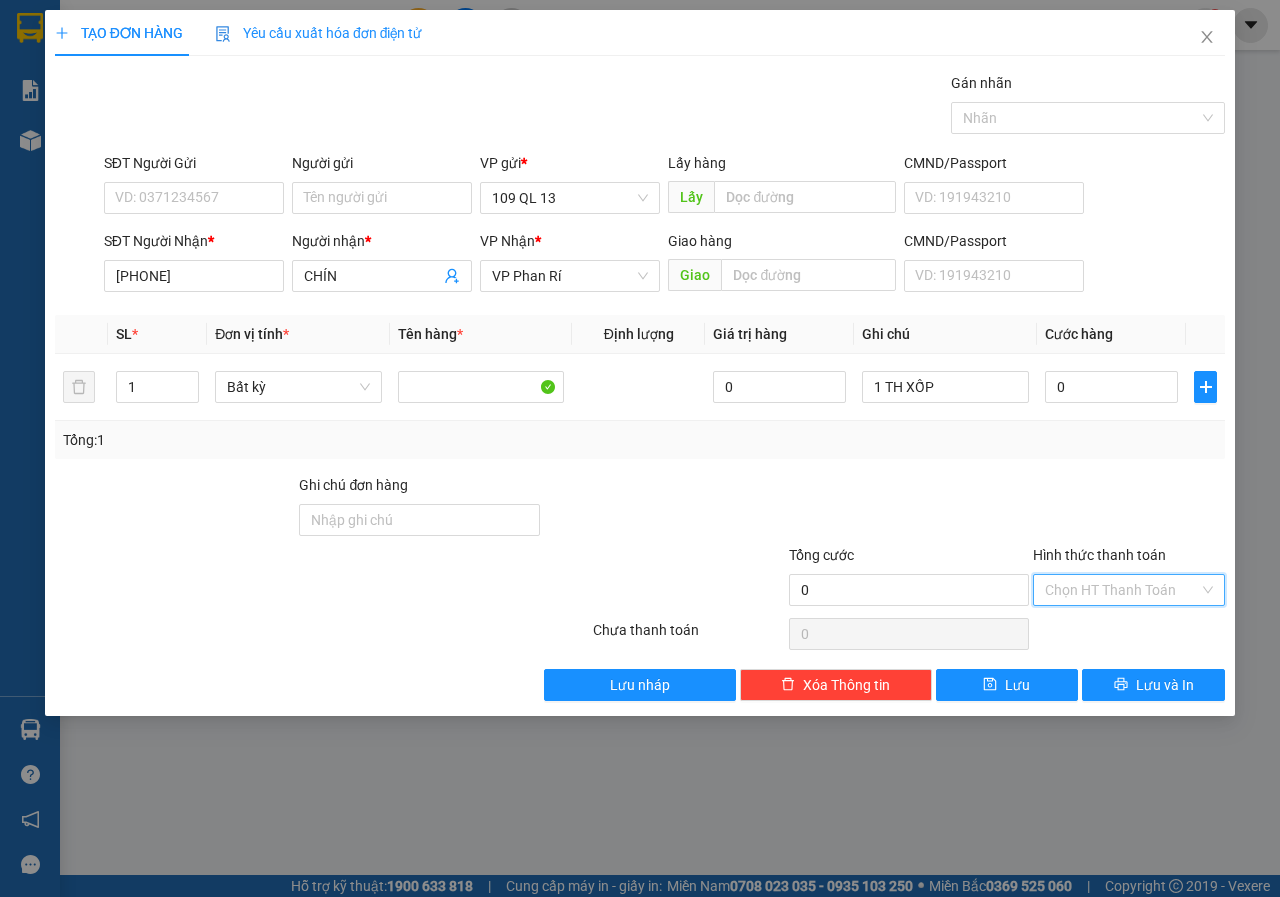 click on "Hình thức thanh toán" at bounding box center (1122, 590) 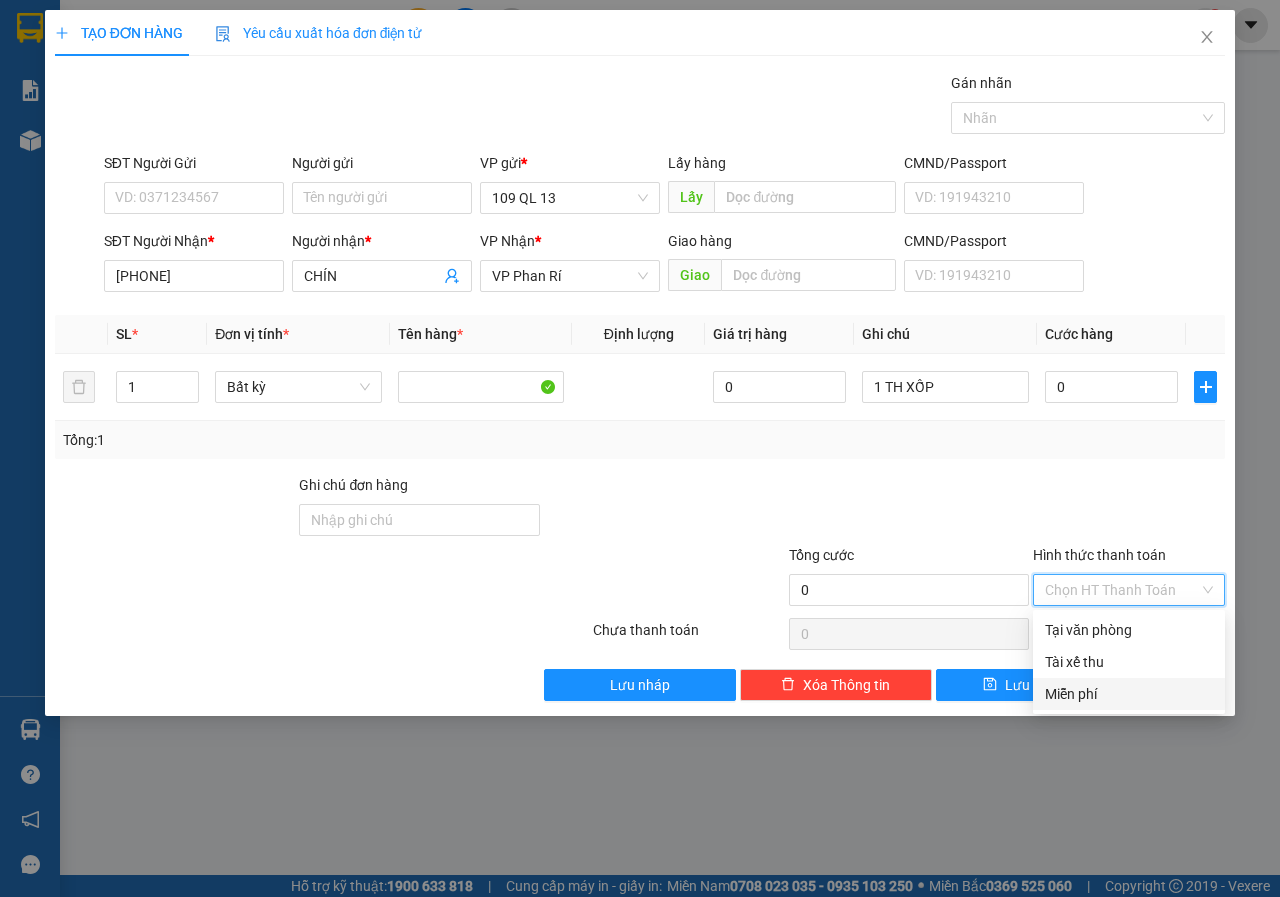 click on "Miễn phí" at bounding box center (1129, 694) 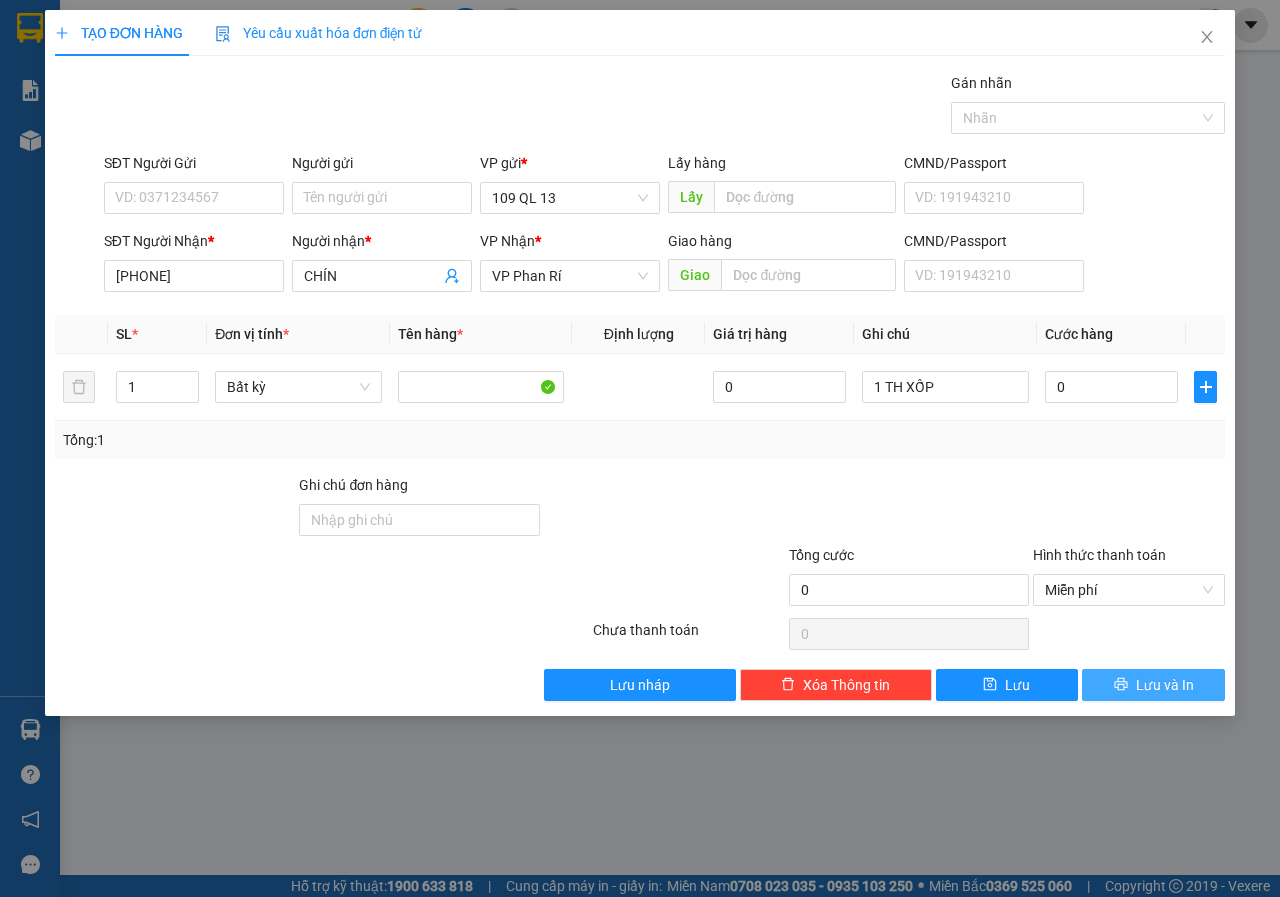 click 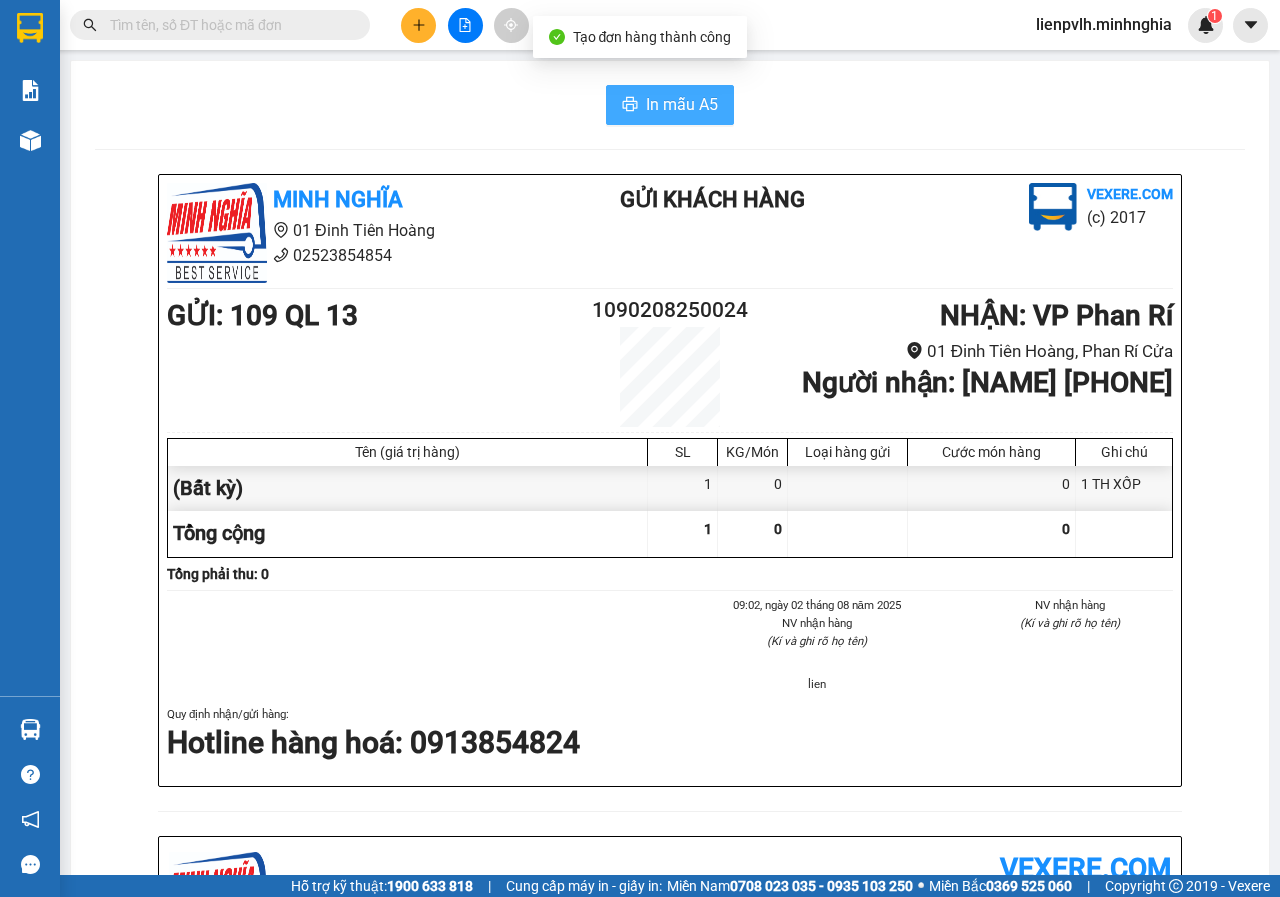 click on "In mẫu A5" at bounding box center [682, 104] 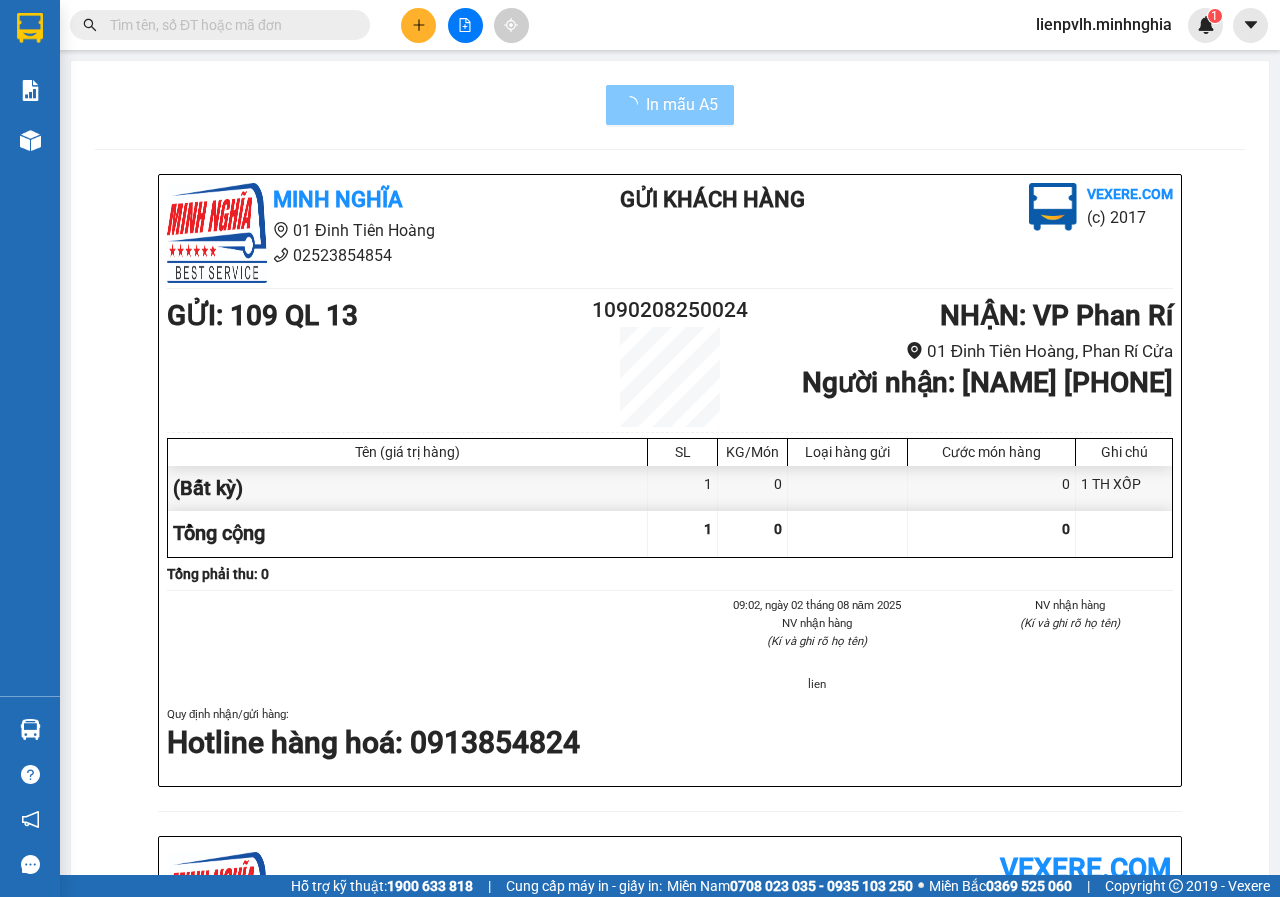 click on "In mẫu A5
[FIRST]   01 [STREET] [NUMBER] Gửi khách hàng Vexere.com (c) 2017 GỬI :   109 [STREET] 1090208250024 NHẬN :   VP Phan Rí   01 [STREET], Phan Rí Cửa Người nhận :    [FIRST] [PHONE] Tên (giá trị hàng) SL KG/Món Loại hàng gửi Cước món hàng Ghi chú   (Bất kỳ) 1 0 0 1 TH XỐP  Tổng cộng 1 0 0 Loading... Tổng phải thu: 0 09:02, ngày 02 tháng 08 năm 2025 NV nhận hàng (Kí và ghi rõ họ tên) lien NV nhận hàng (Kí và ghi rõ họ tên) Quy định nhận/gửi hàng : Hotline hàng hoá: 0913854824 [FIRST] vexere.com 1090208250024 02/08 09:02 VP Nhận:   VP Phan Rí   [FIRST] [PHONE] SL:  1 1 TH XỐP  Tên Số lượng Khối lượng Cước món hàng Ghi chú   (Bất kỳ) 1 0 0 1 TH XỐP  Tổng cộng 1 0 0 Loading...         VP gửi :   109 [STREET]" at bounding box center [670, 814] 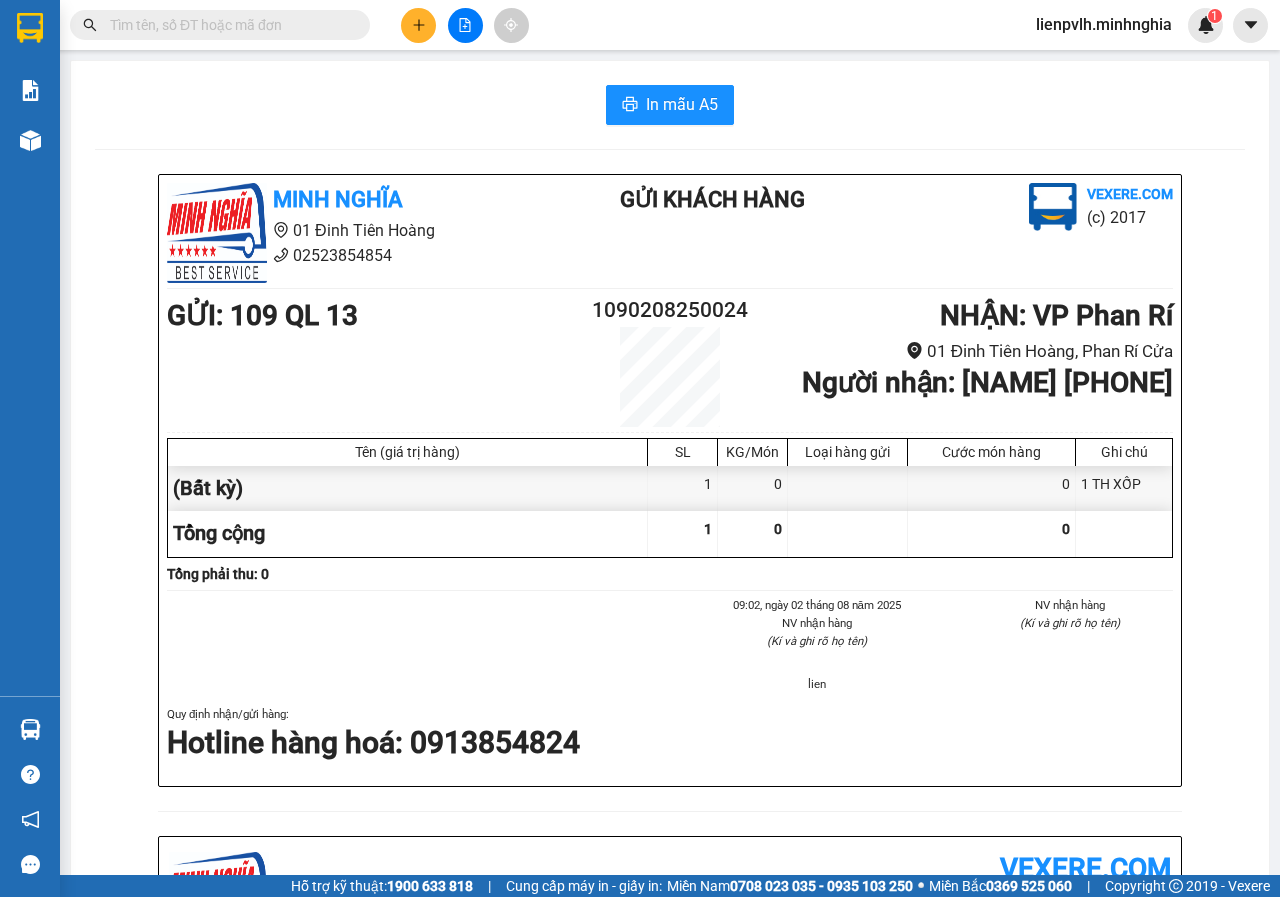 click on "In mẫu A5" at bounding box center (670, 105) 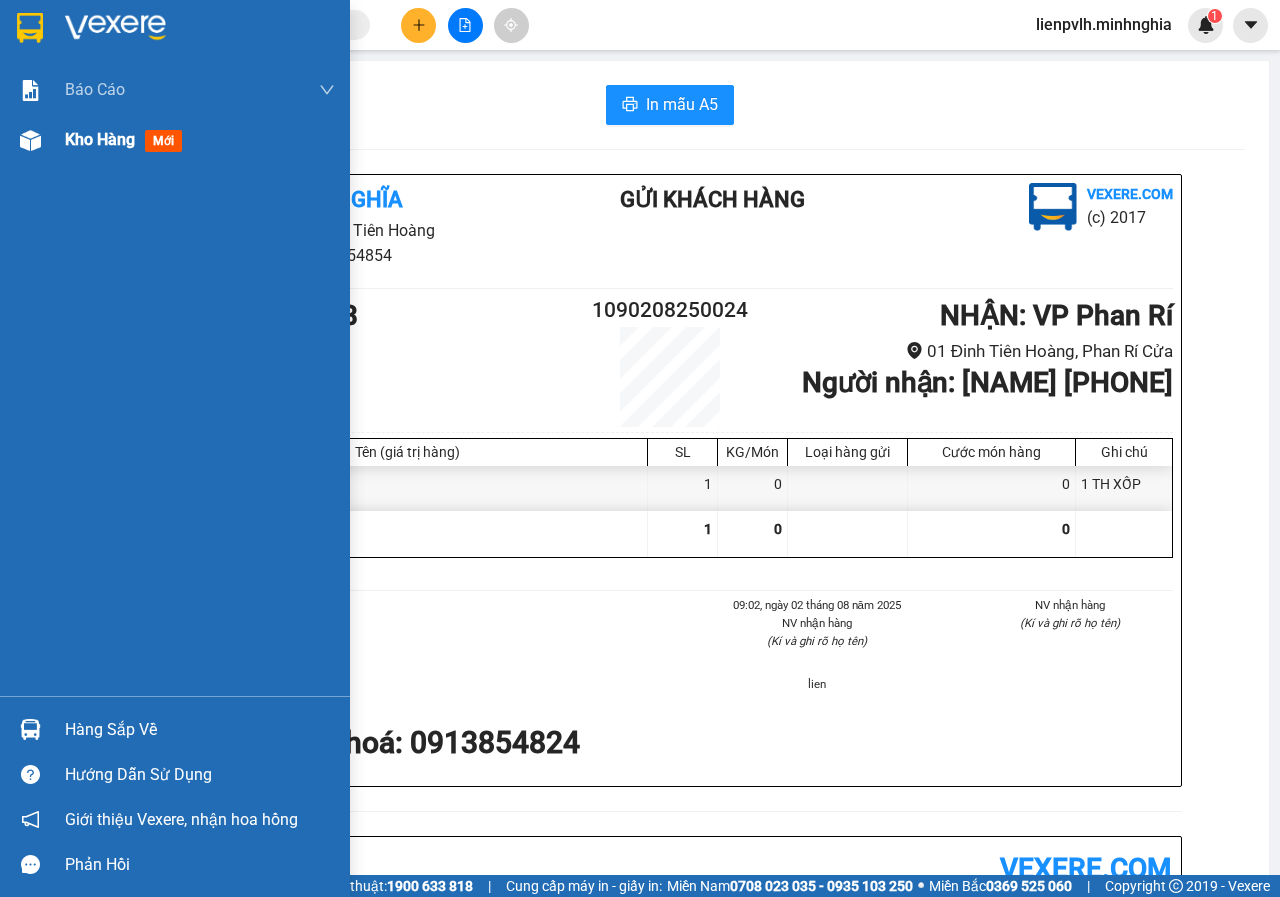 drag, startPoint x: 98, startPoint y: 132, endPoint x: 143, endPoint y: 140, distance: 45.705578 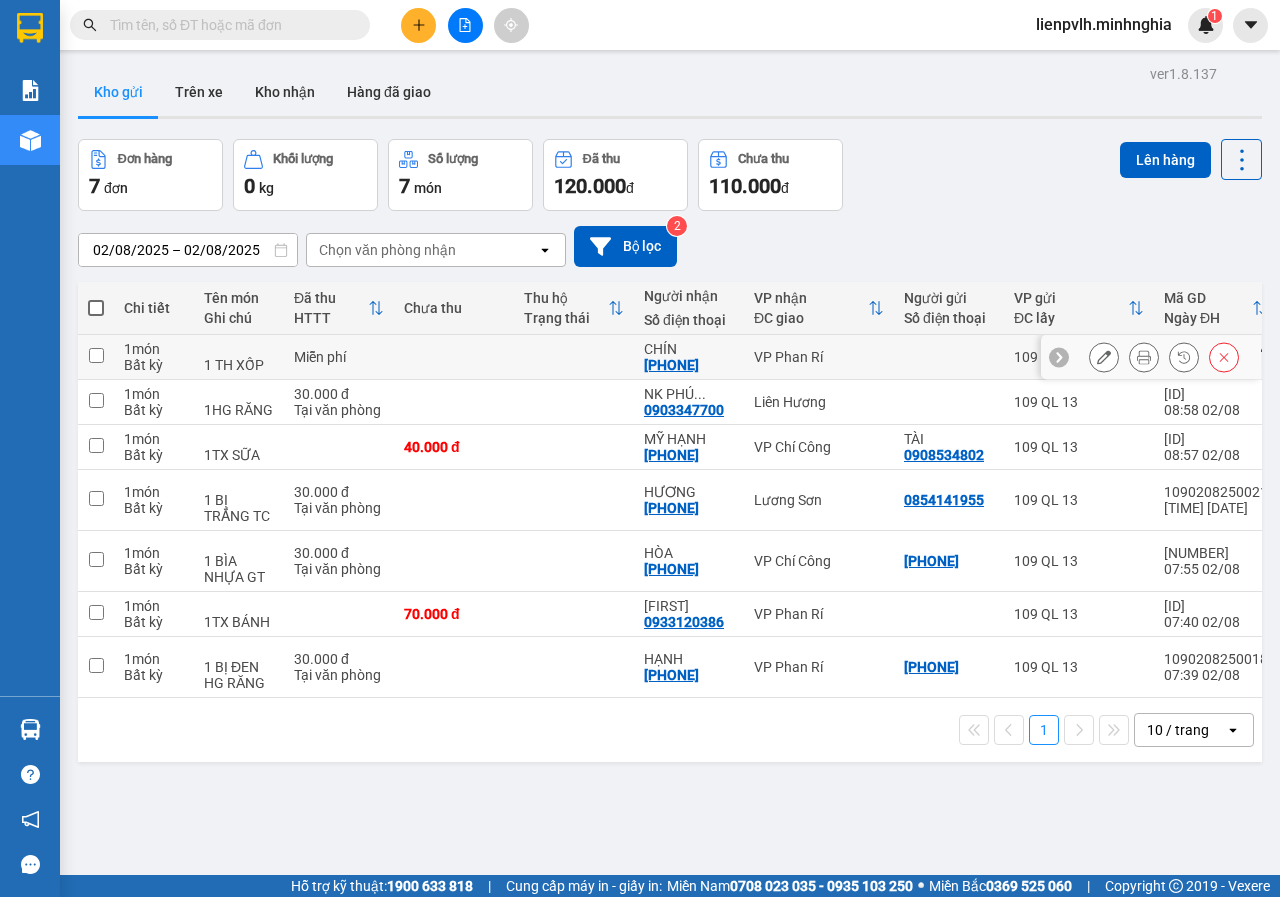 click at bounding box center (574, 357) 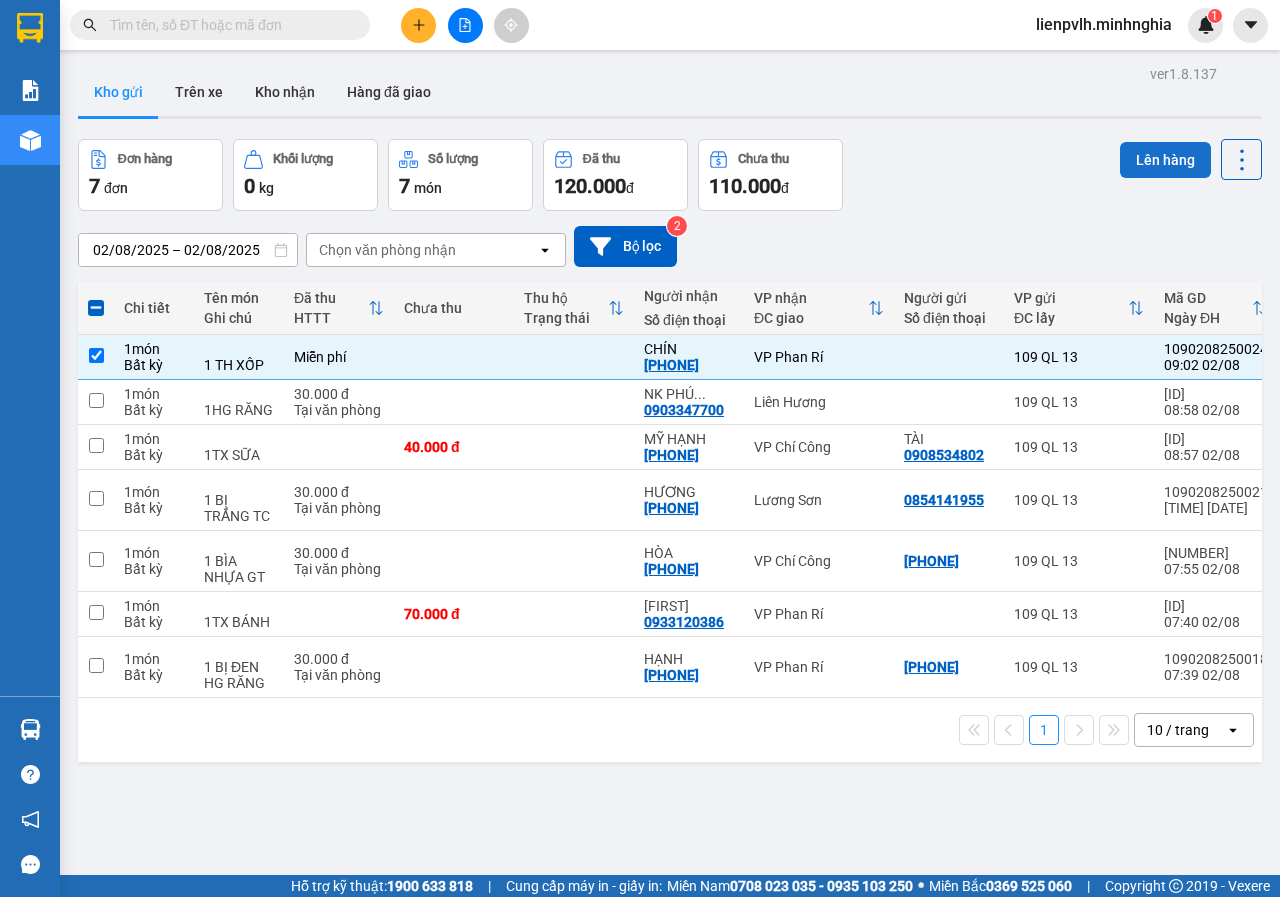 click on "Lên hàng" at bounding box center (1165, 160) 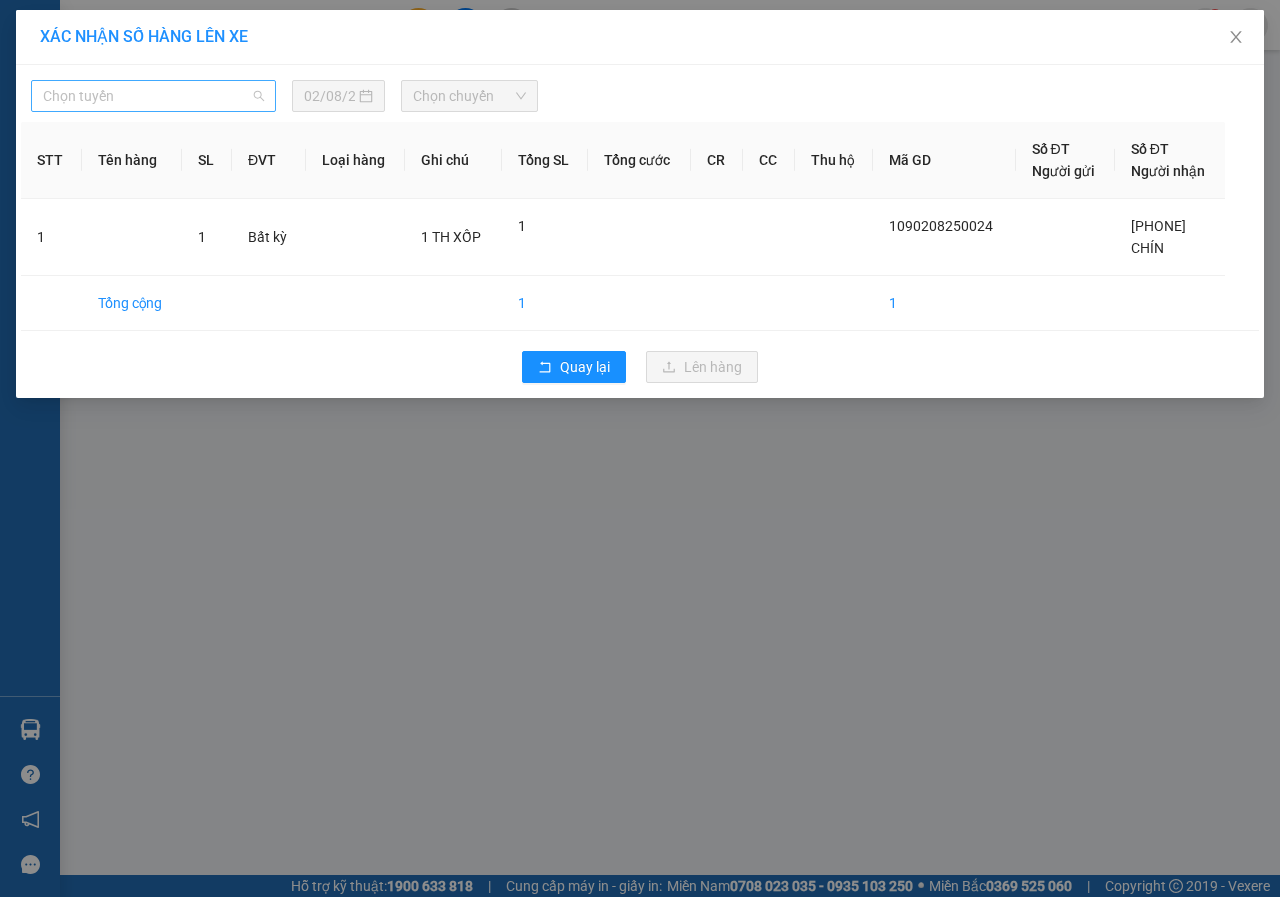 click on "Chọn tuyến" at bounding box center (153, 96) 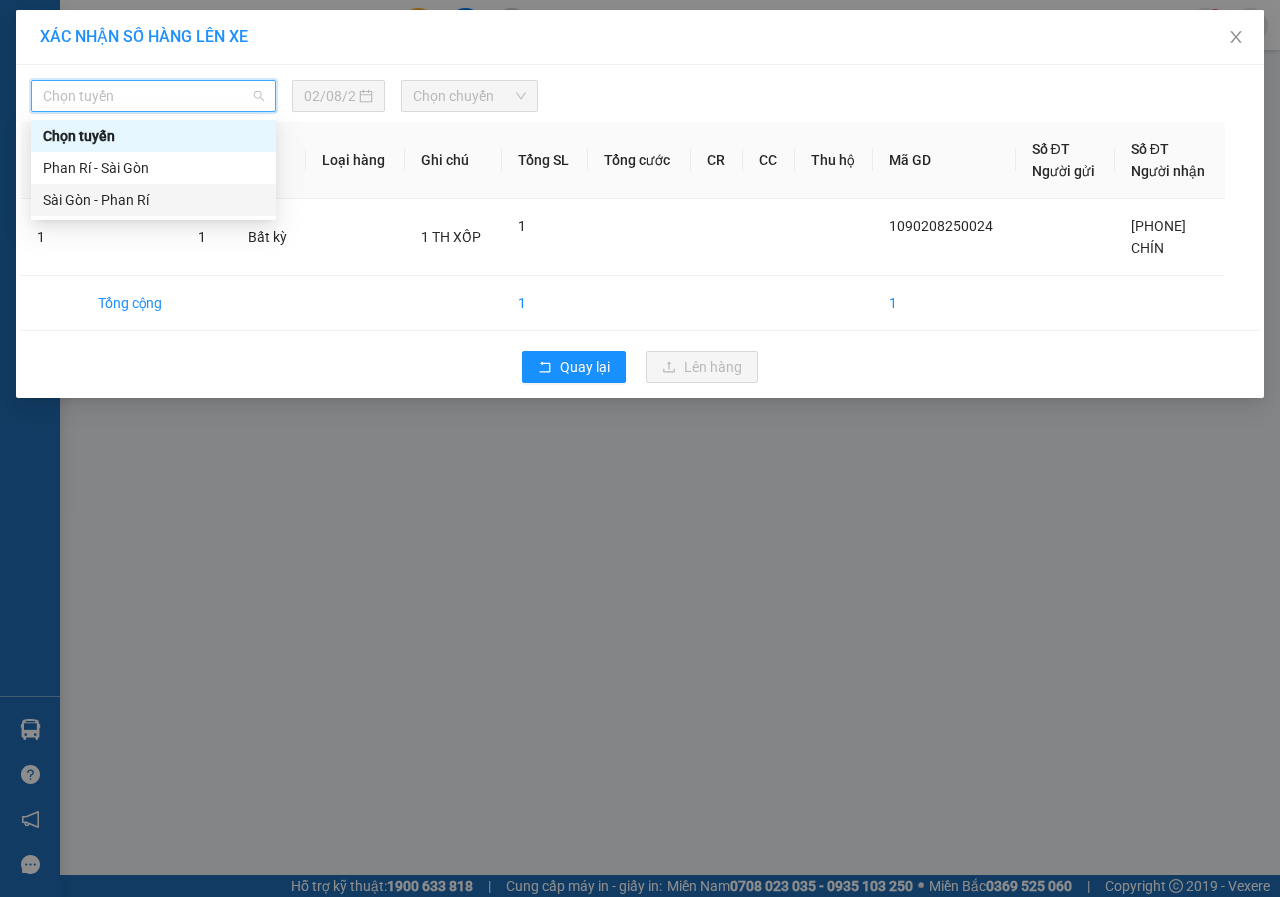 click on "Sài Gòn - Phan Rí" at bounding box center [153, 200] 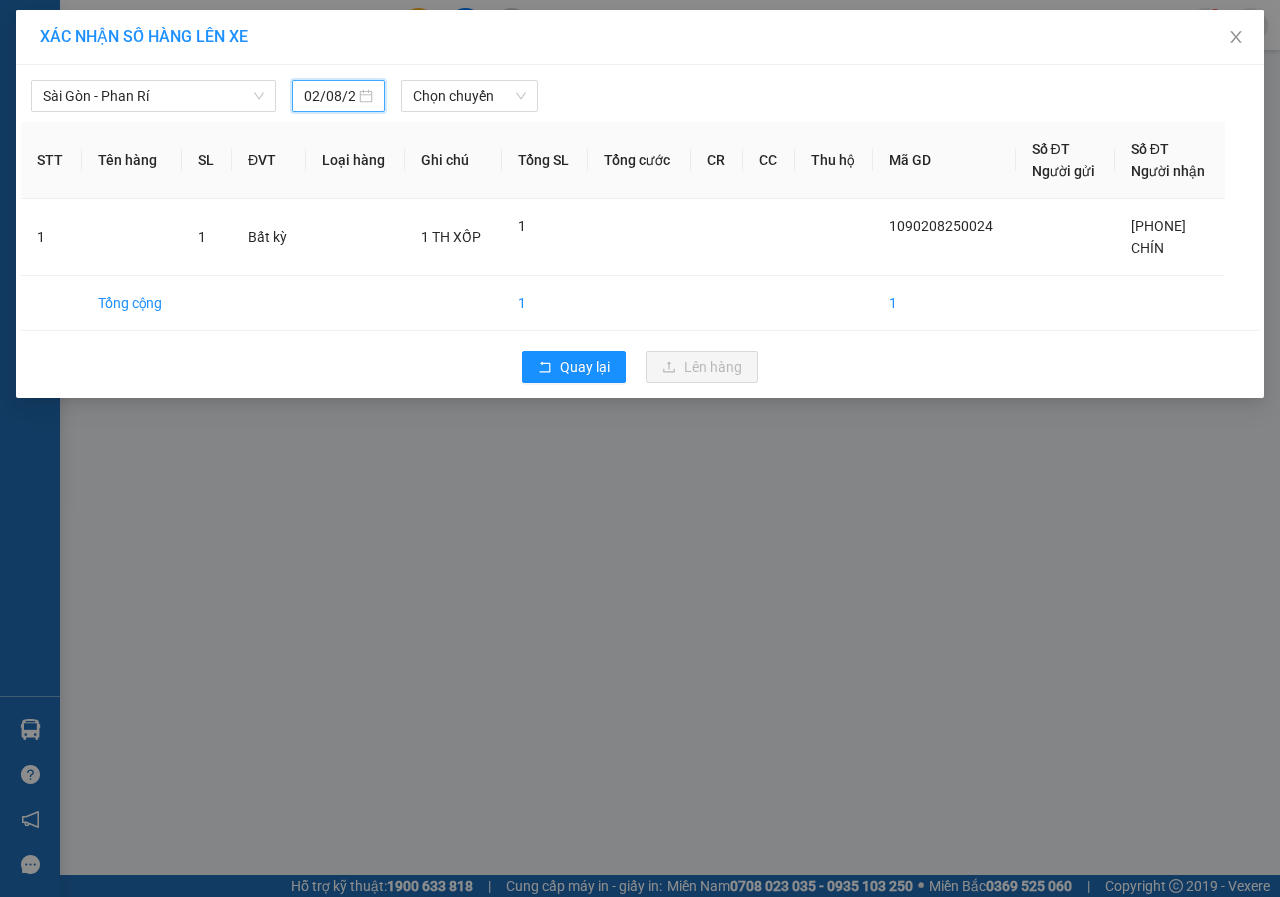 click on "02/08/2025" at bounding box center (329, 96) 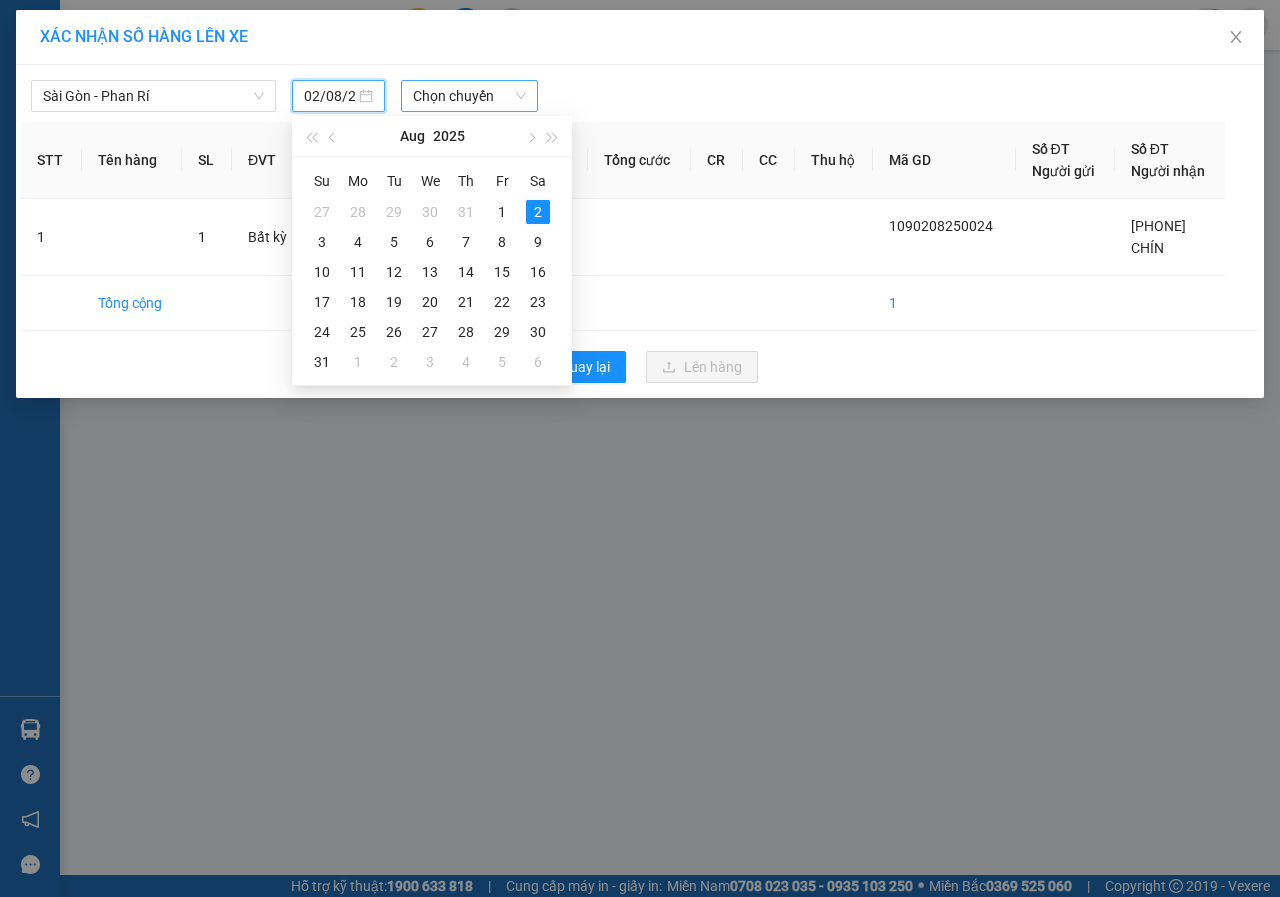 click on "Chọn chuyến" at bounding box center [469, 96] 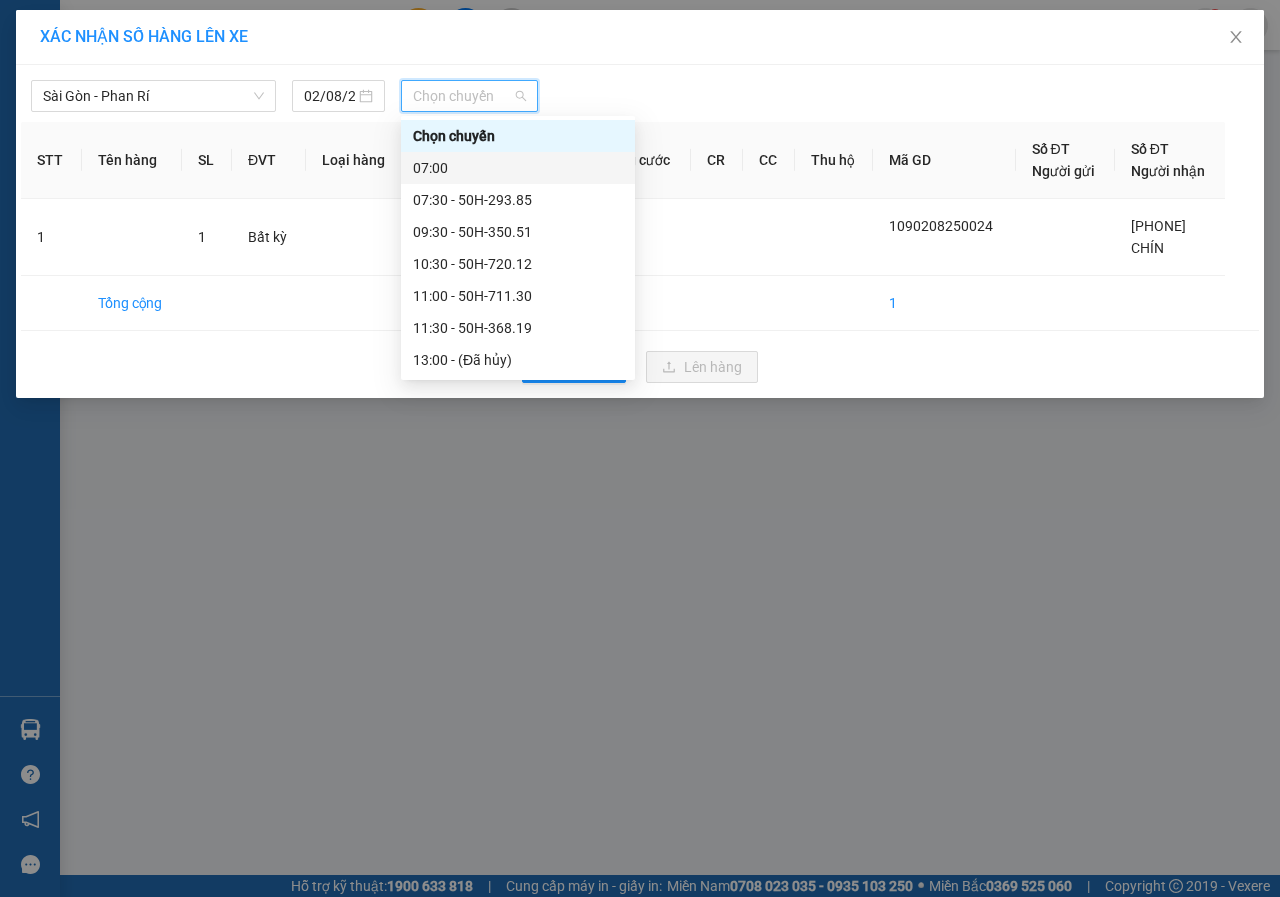 click on "07:00" at bounding box center (518, 168) 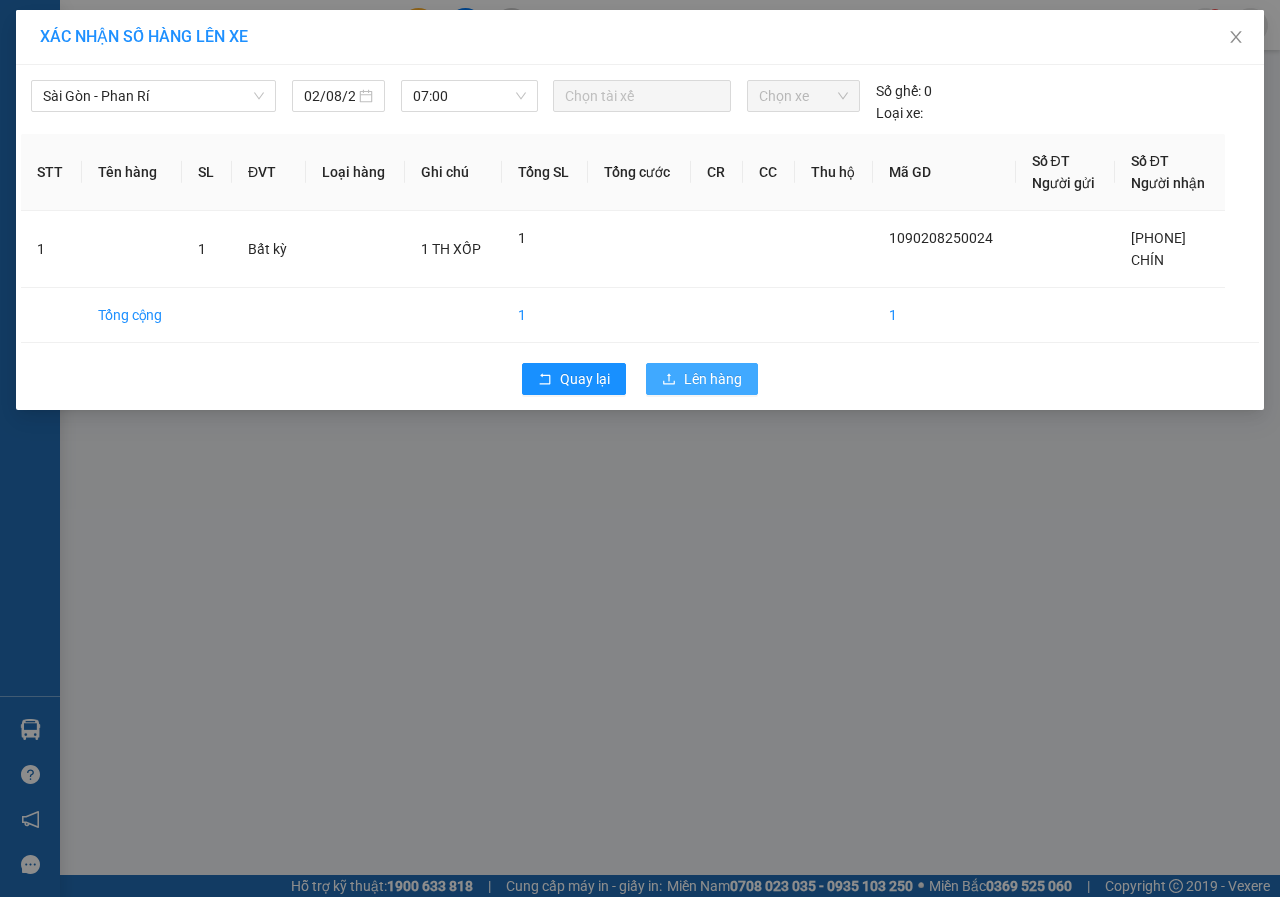 click on "Lên hàng" at bounding box center [713, 379] 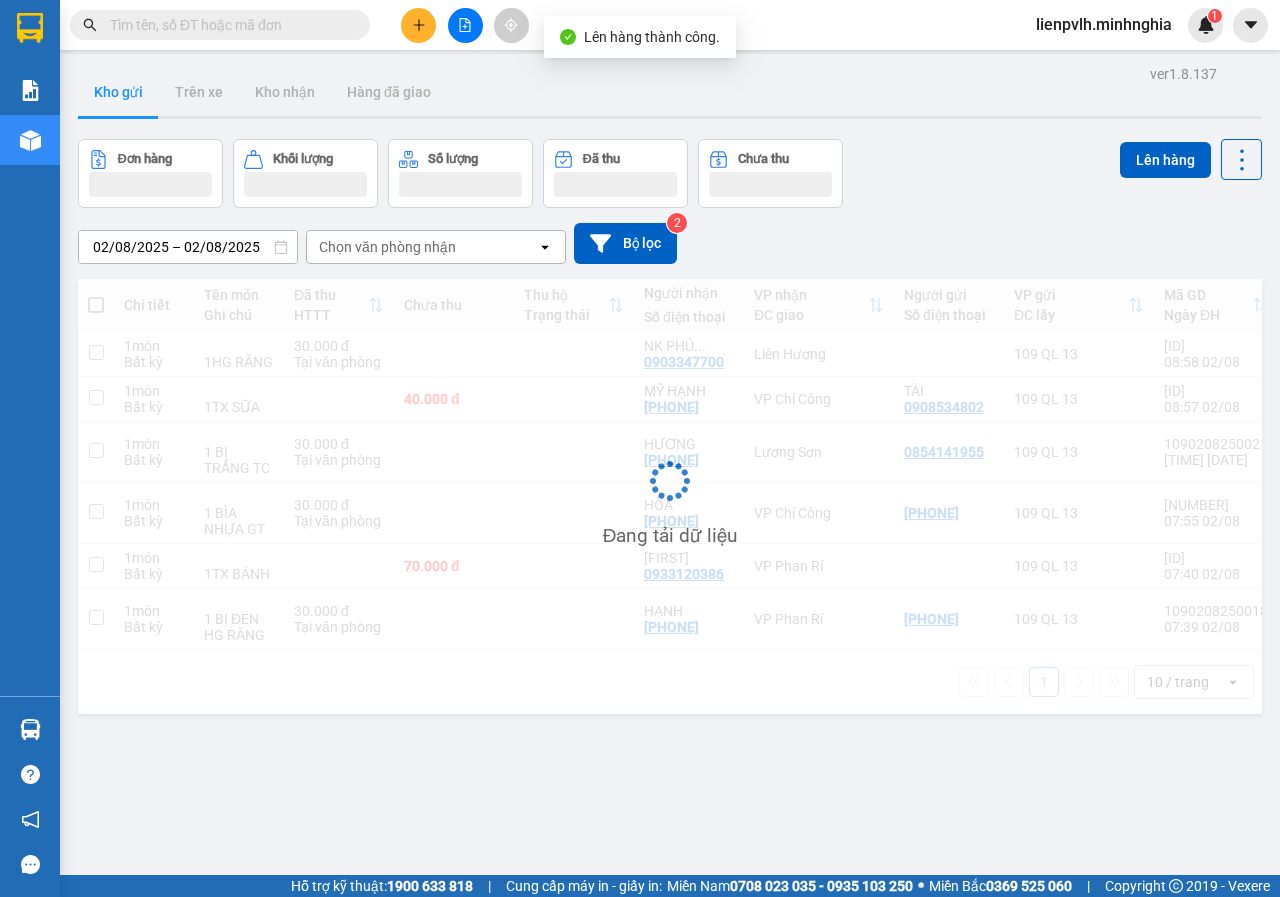 click on "1  món Bất kỳ   1HG RĂNG 30.000 đ Tại văn phòng NK PHÚ ... [PHONE] Liên Hương 109 [STREET] 1090208250023 08:58 02/08 lienpvlh.minhnghia 1  món Bất kỳ   1TX SỮA 40.000 đ MỸ HẠNH [PHONE] VP Chí Công  TÀI [PHONE] 109 [STREET] 1090208250022 08:57 02/08 lienpvlh.minhnghia 1  món Bất kỳ   1 BỊ TRẮNG TC 30.000 đ Tại văn phòng HƯƠNG  [PHONE] Lương Sơn [PHONE] 109 [STREET] 1  món" at bounding box center [670, 508] 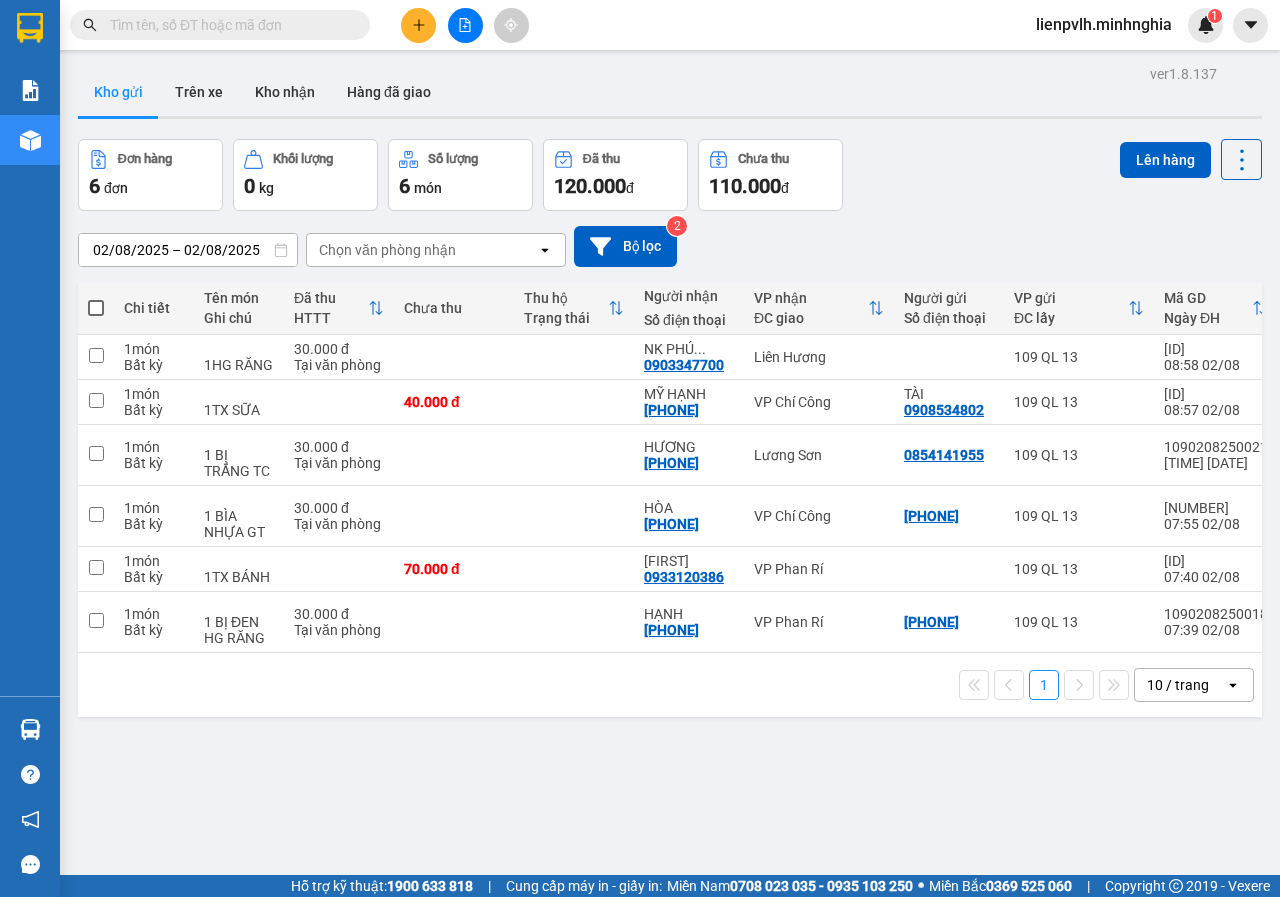 click at bounding box center [418, 25] 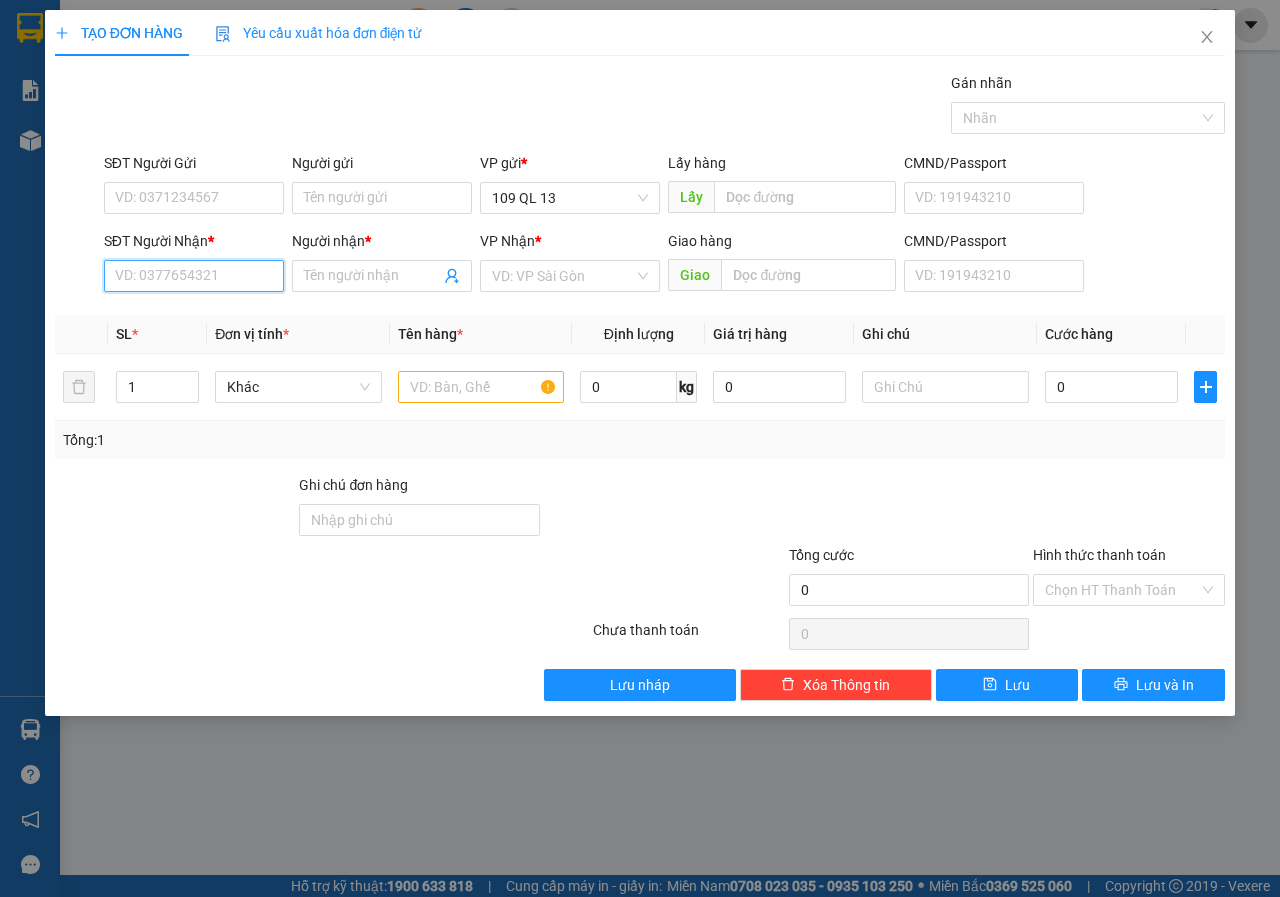 click on "SĐT Người Nhận  *" at bounding box center (194, 276) 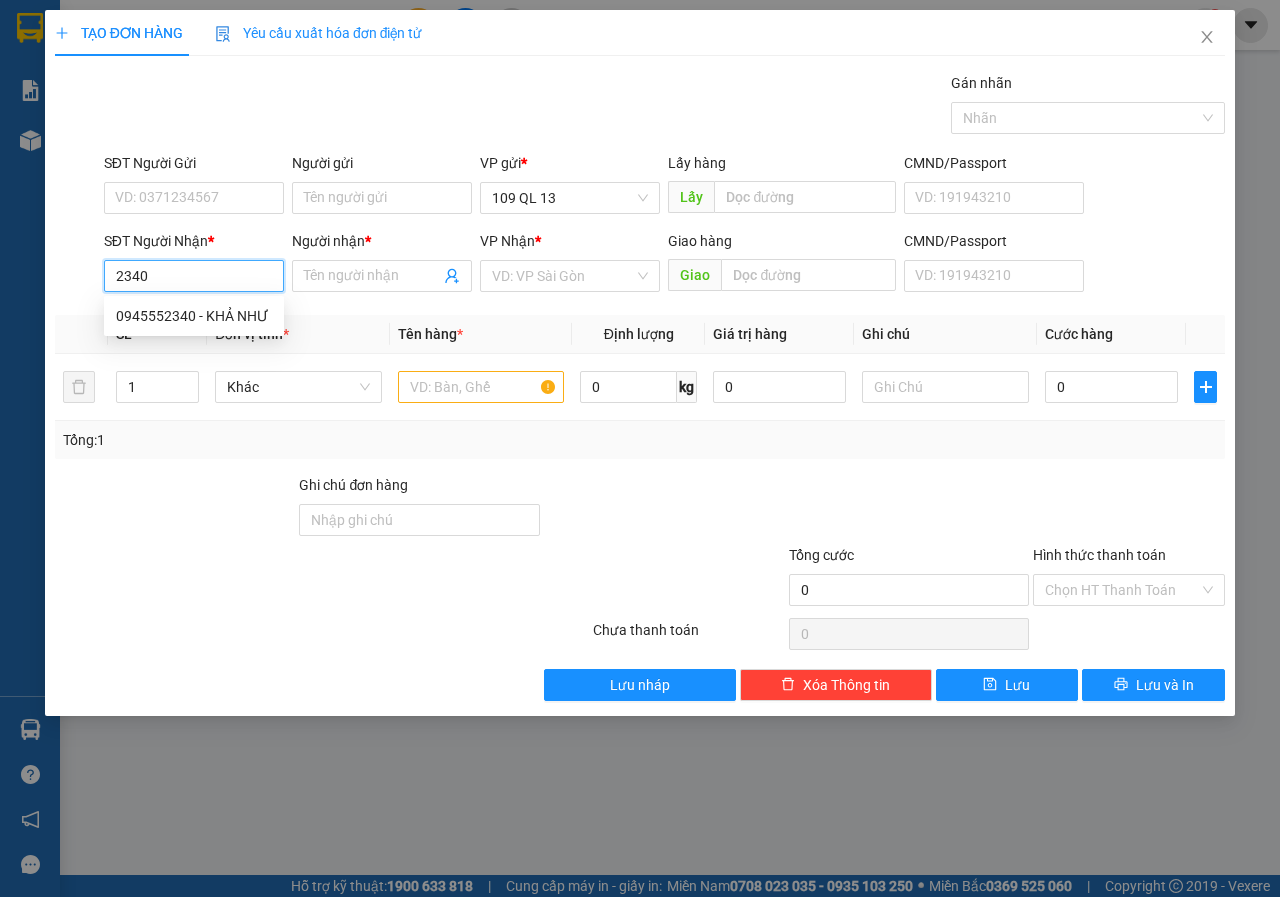 click on "0945552340 - KHẢ NHƯ" at bounding box center [194, 316] 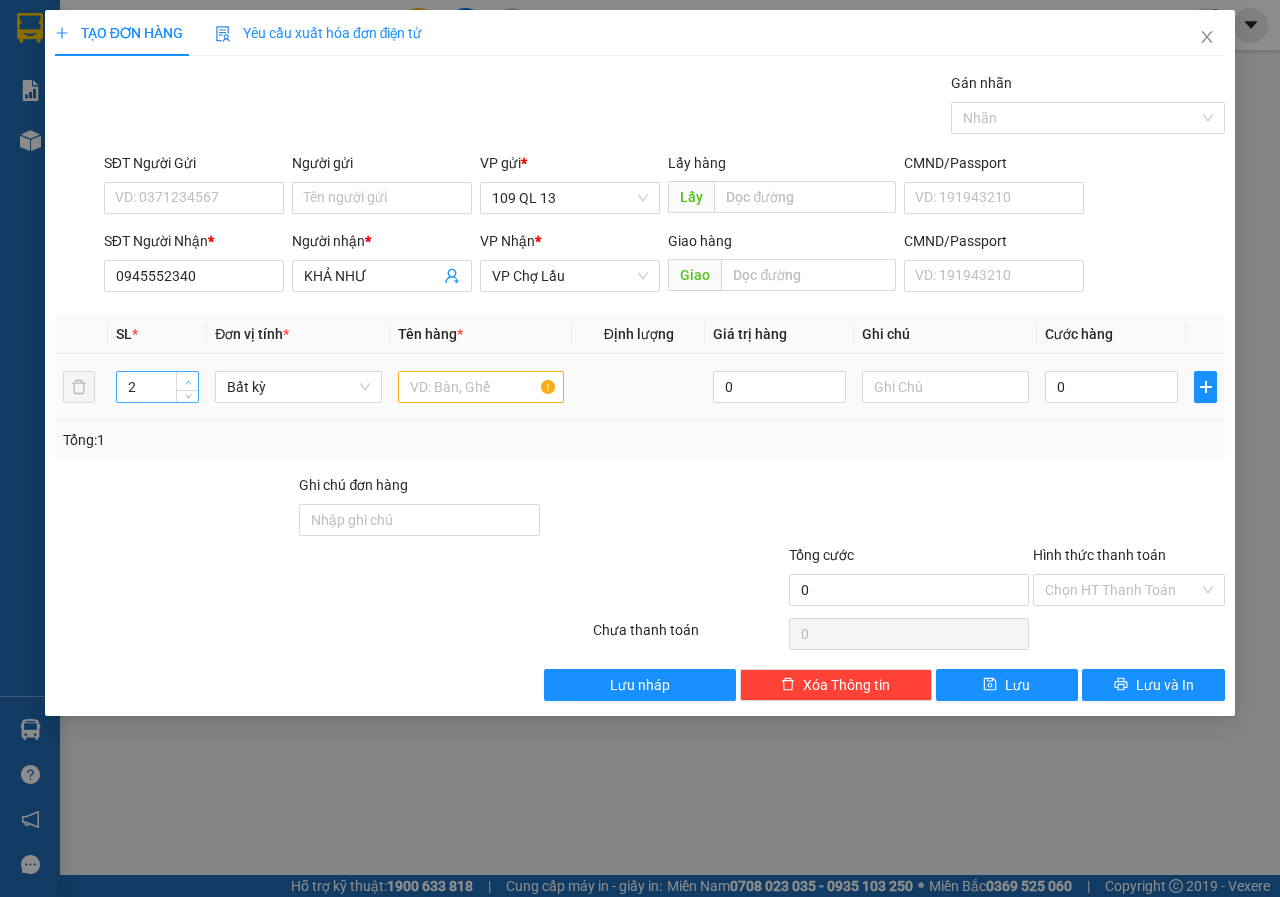 click 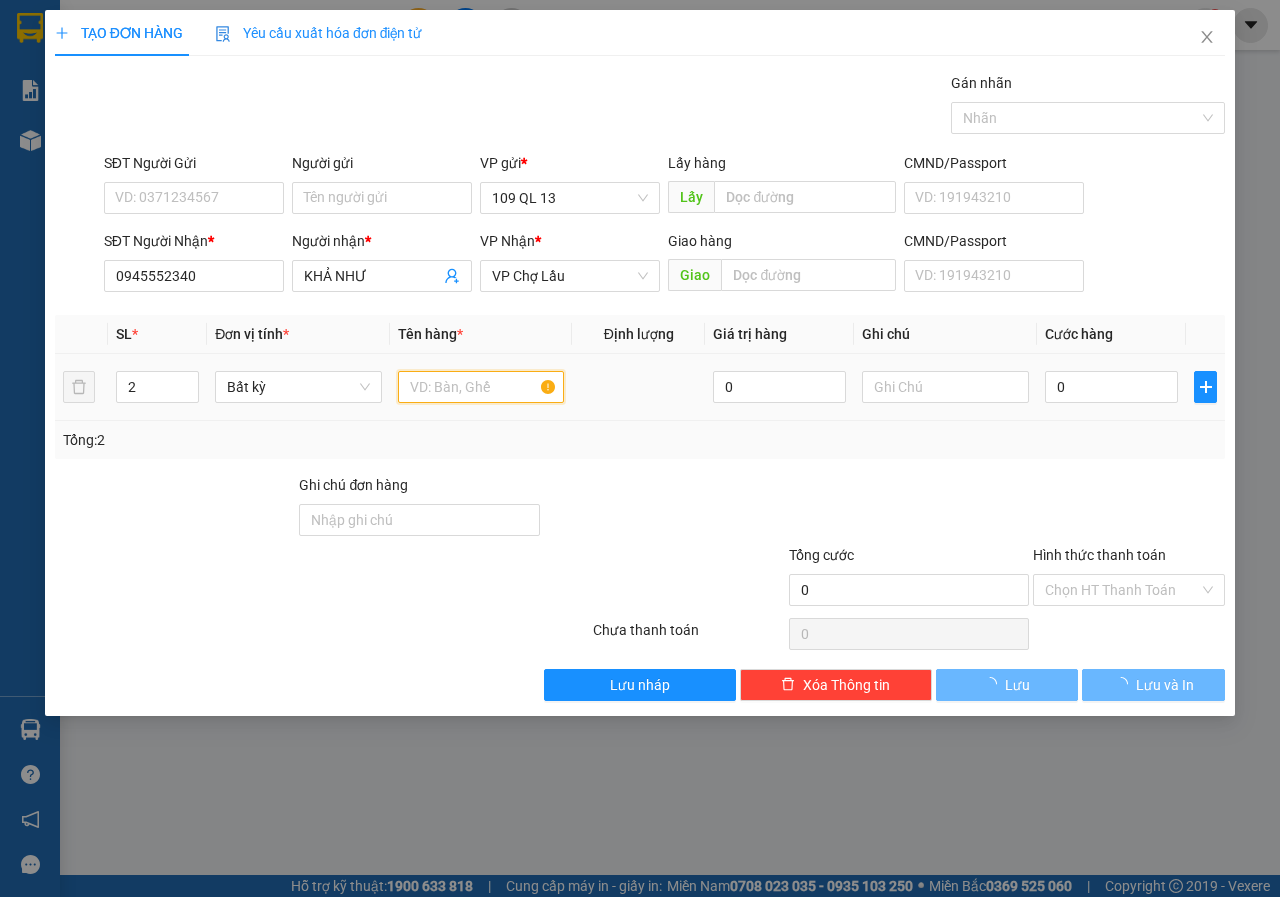 click at bounding box center [481, 387] 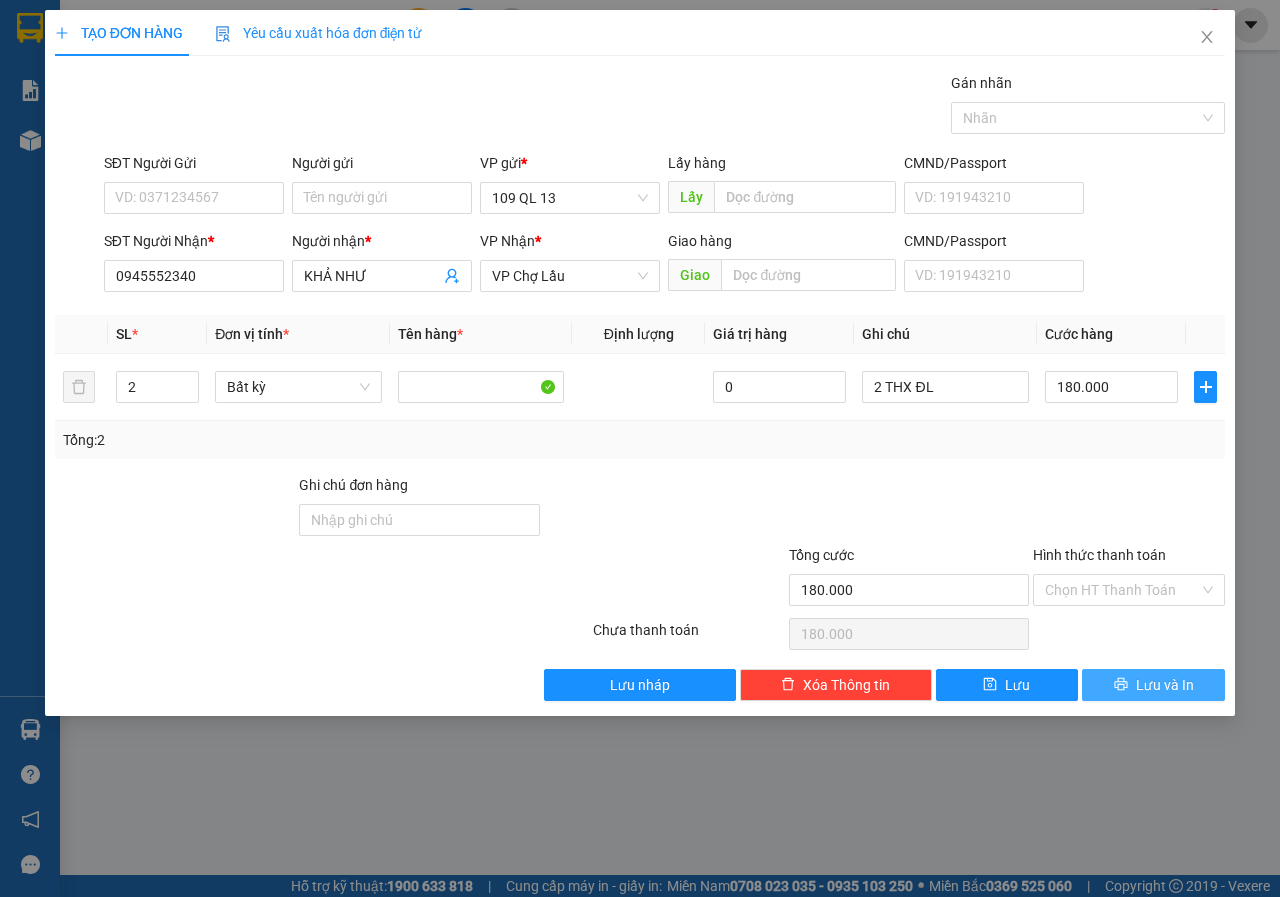 click on "Lưu và In" at bounding box center [1153, 685] 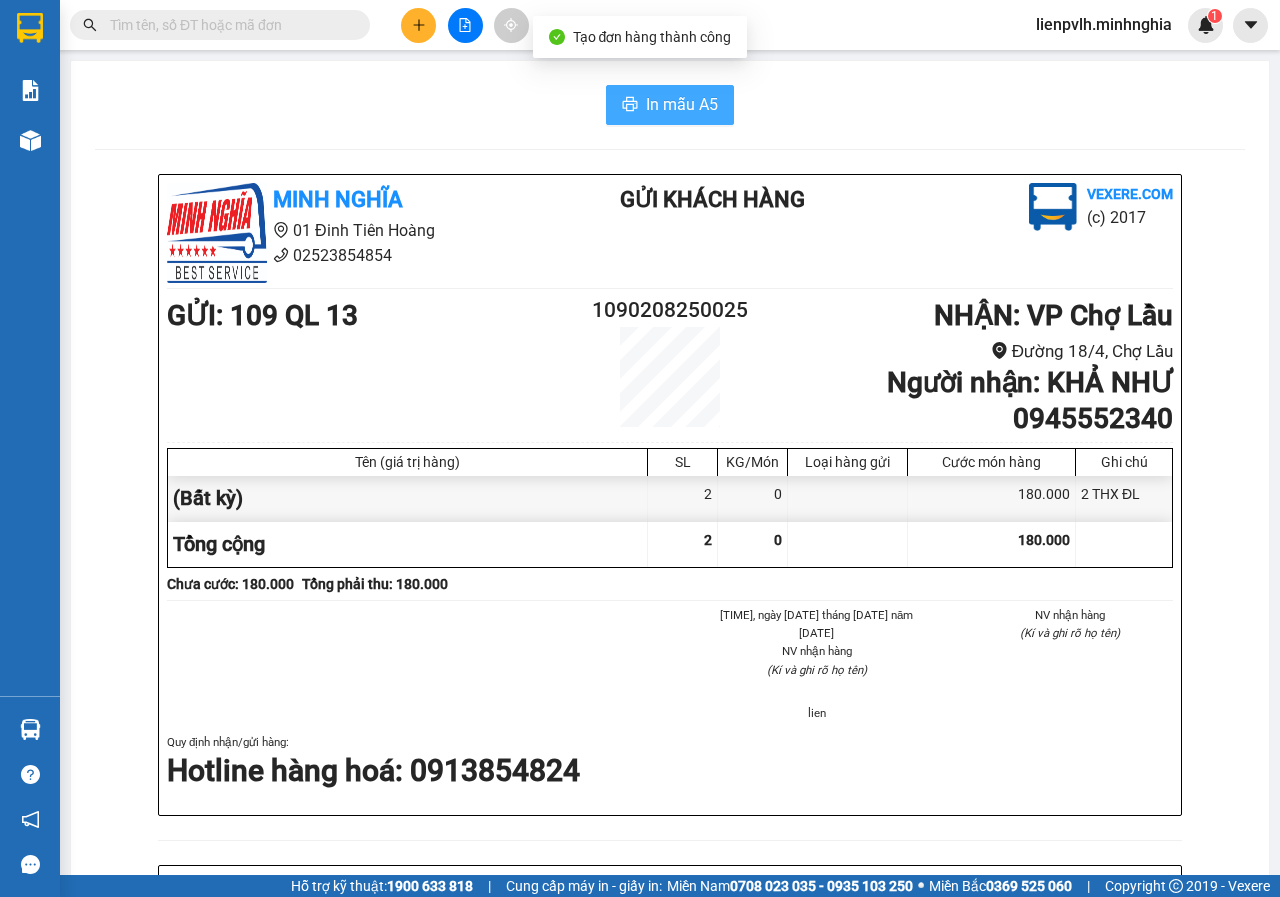click on "In mẫu A5" at bounding box center [682, 104] 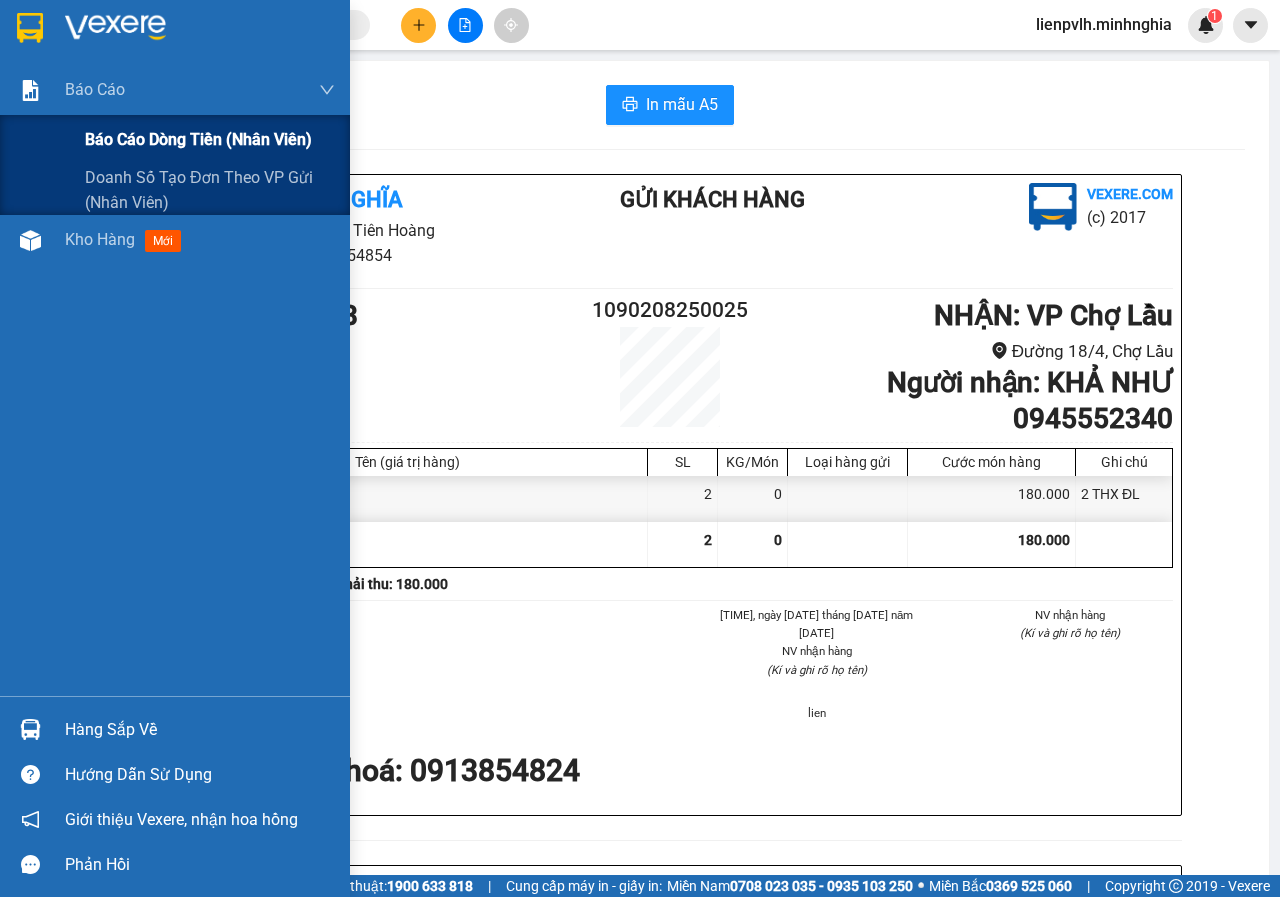 click on "Báo cáo dòng tiền (nhân viên)" at bounding box center (198, 139) 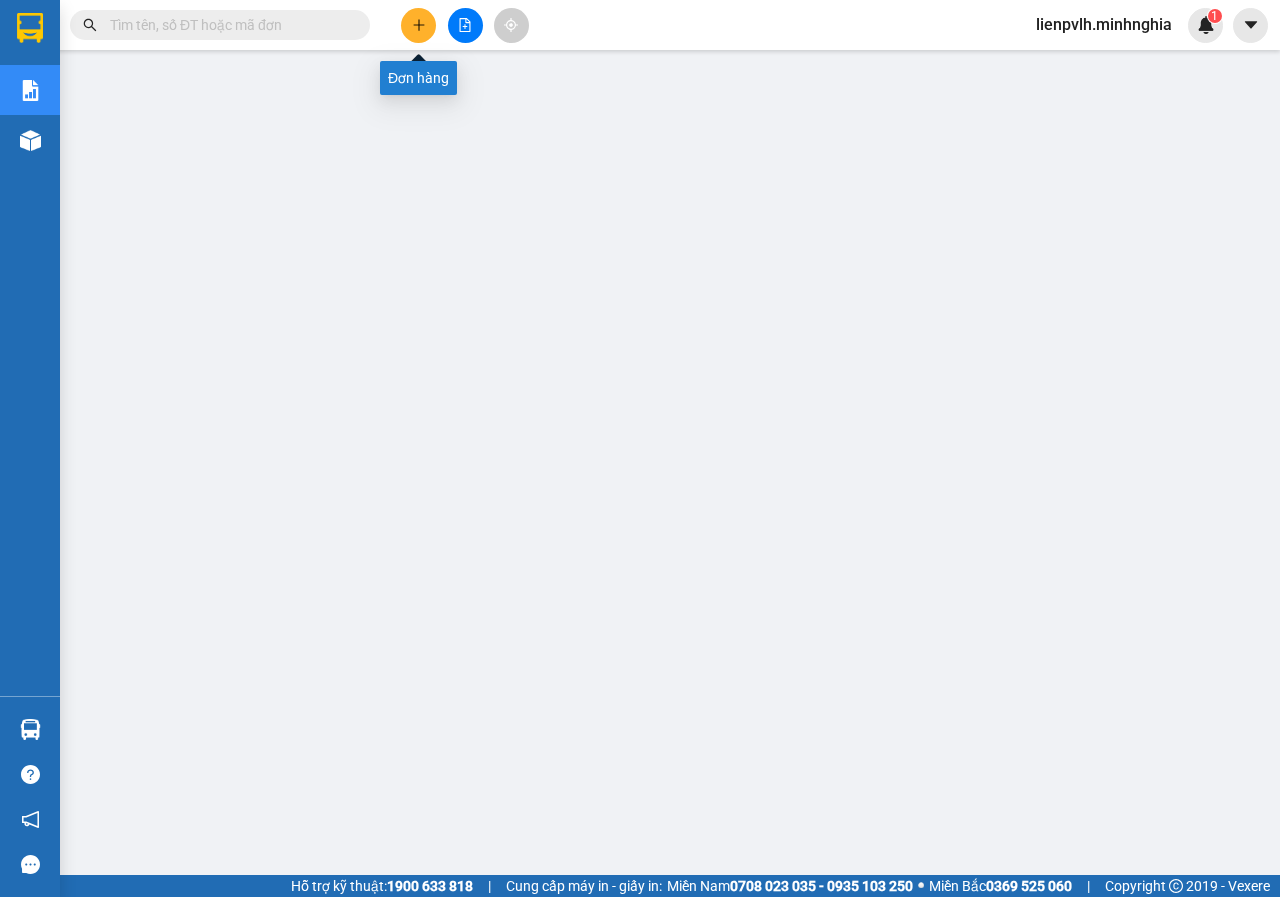 click at bounding box center [418, 25] 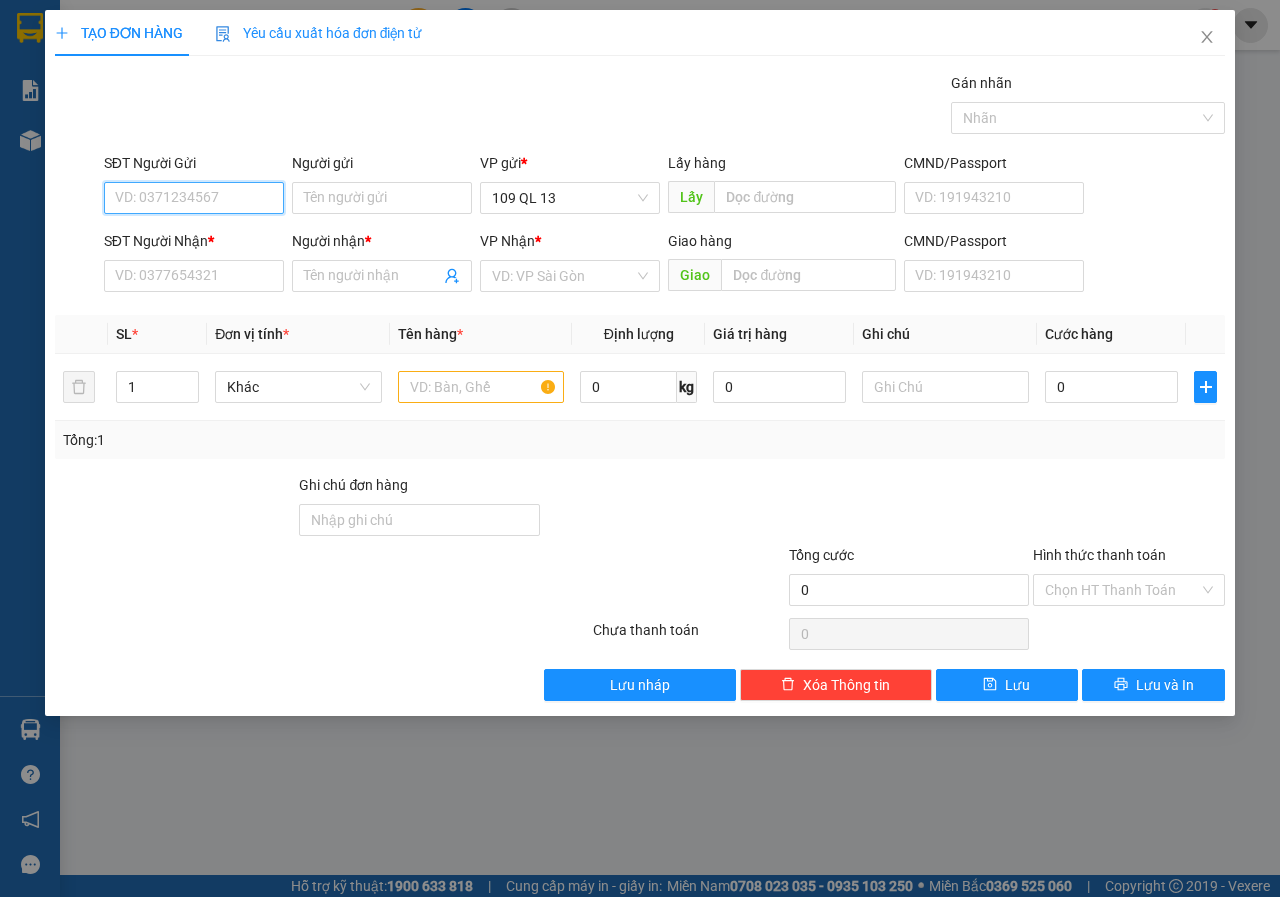 click on "SĐT Người Gửi" at bounding box center [194, 198] 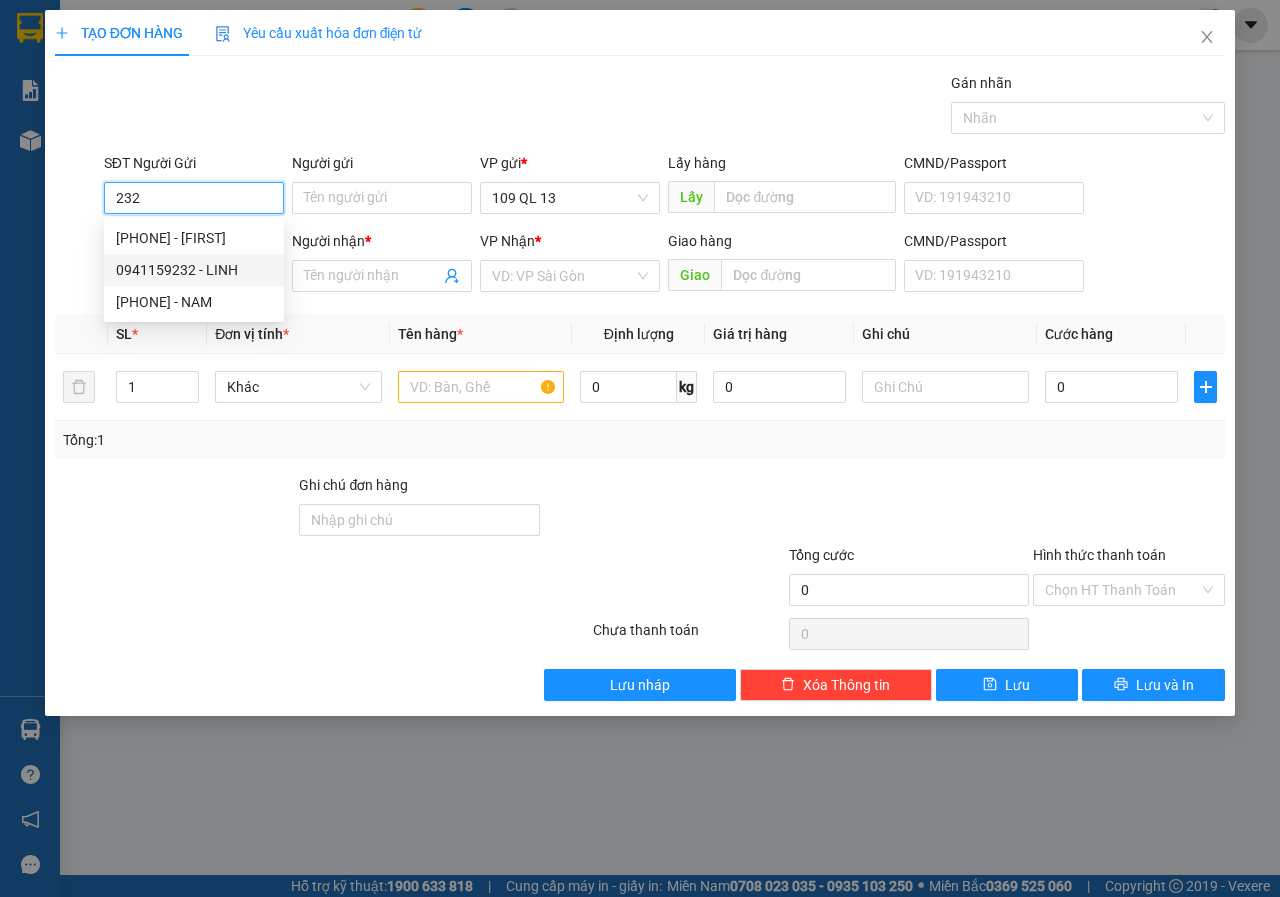 click on "0941159232 - LINH" at bounding box center (194, 270) 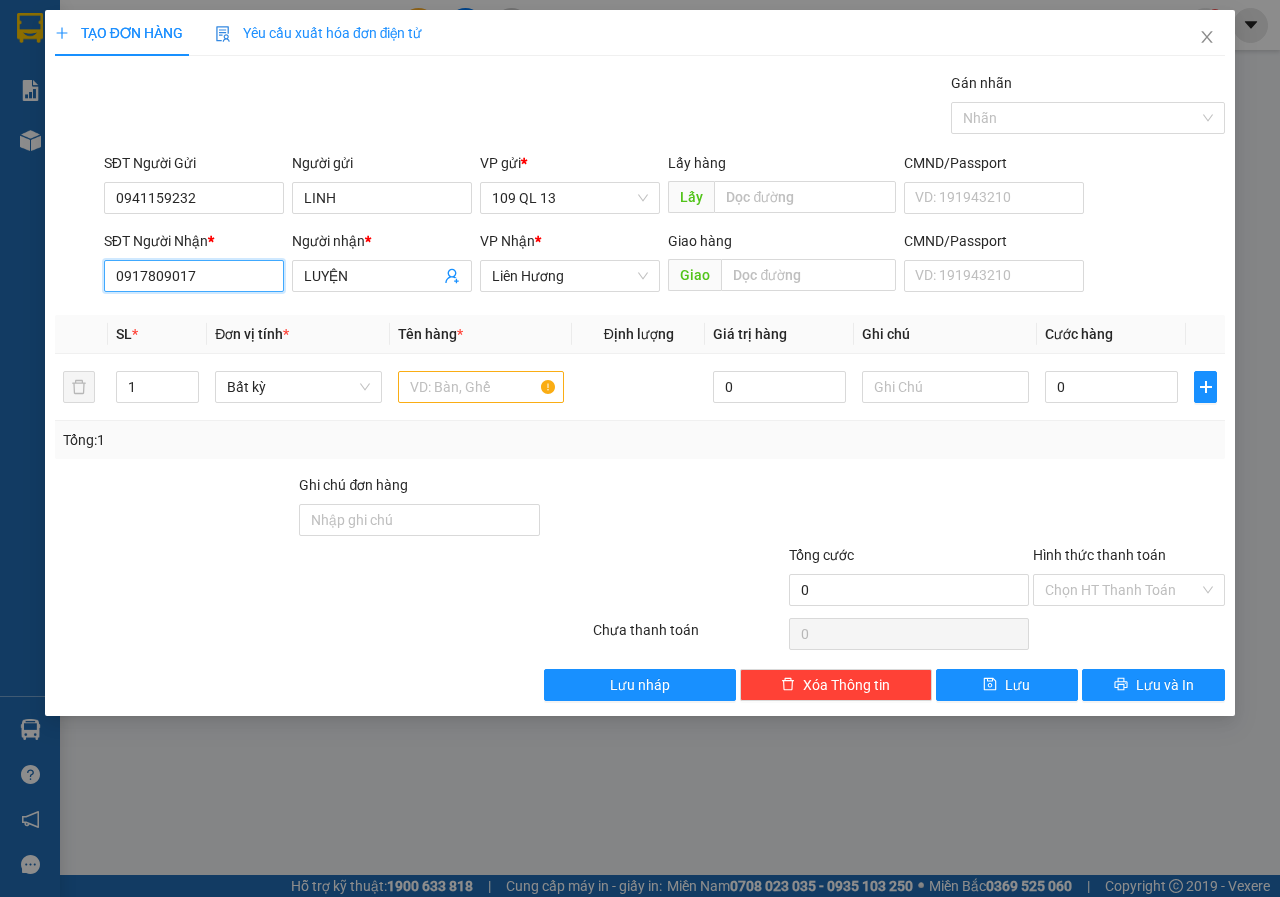 click on "0917809017" at bounding box center [194, 276] 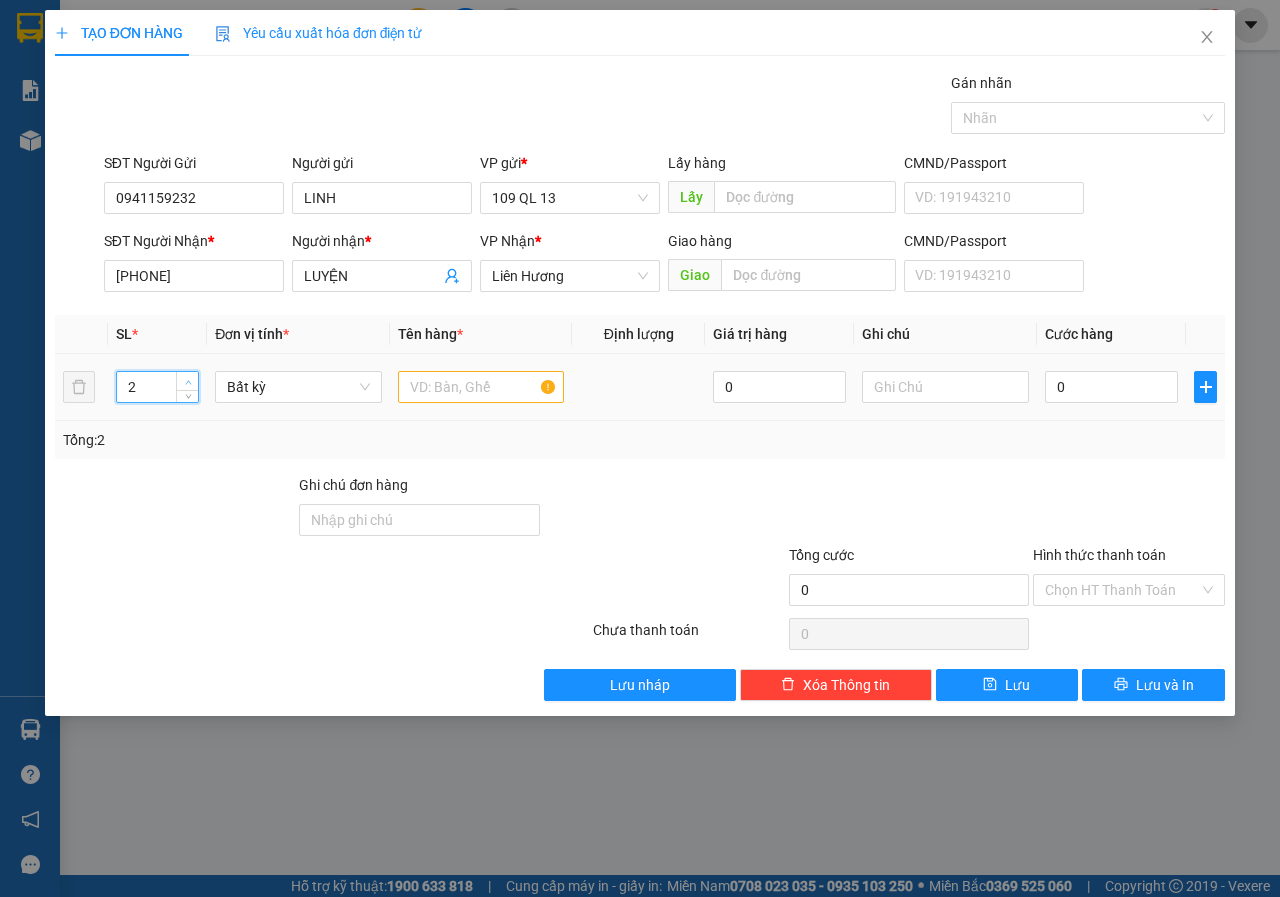 click at bounding box center [188, 382] 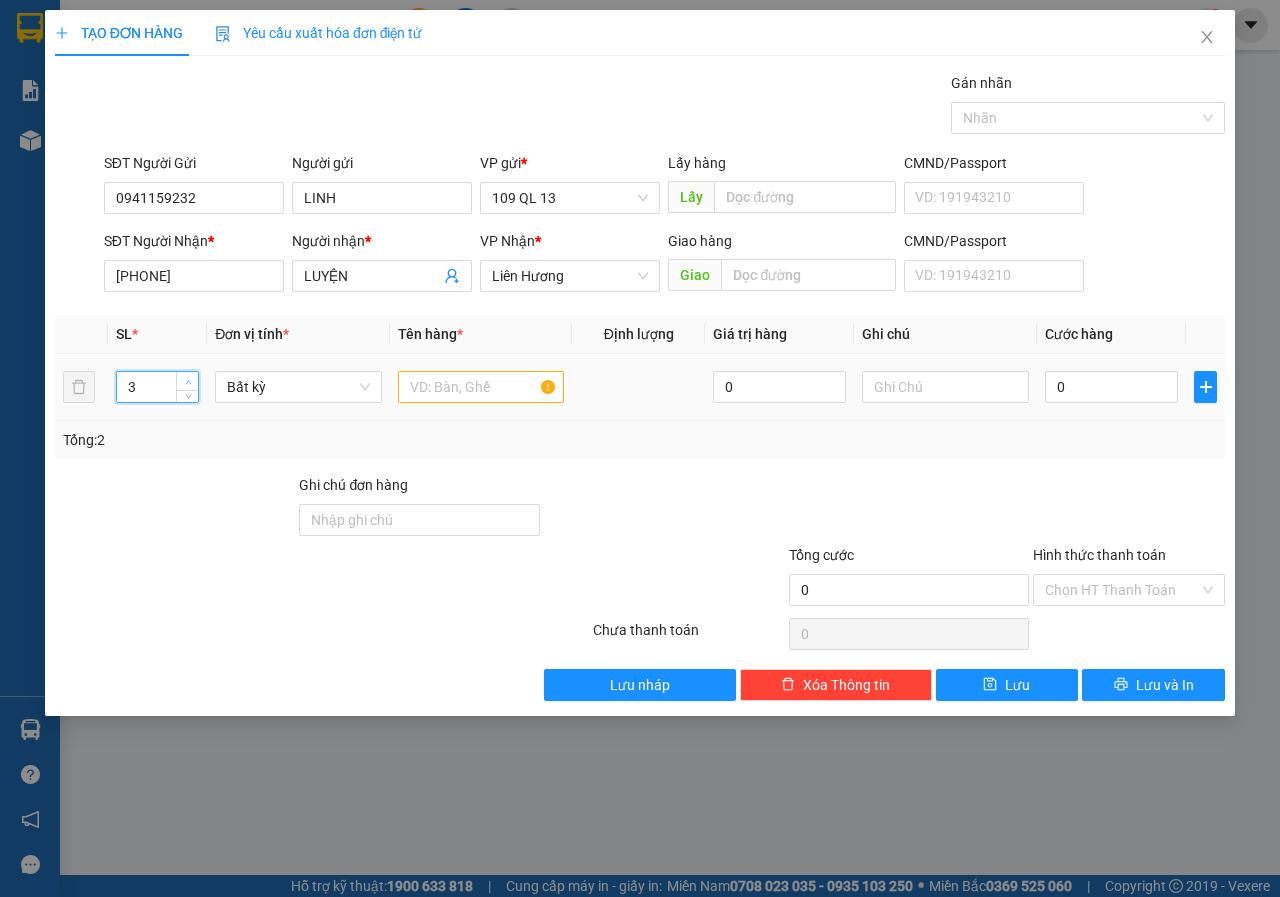 click at bounding box center [188, 382] 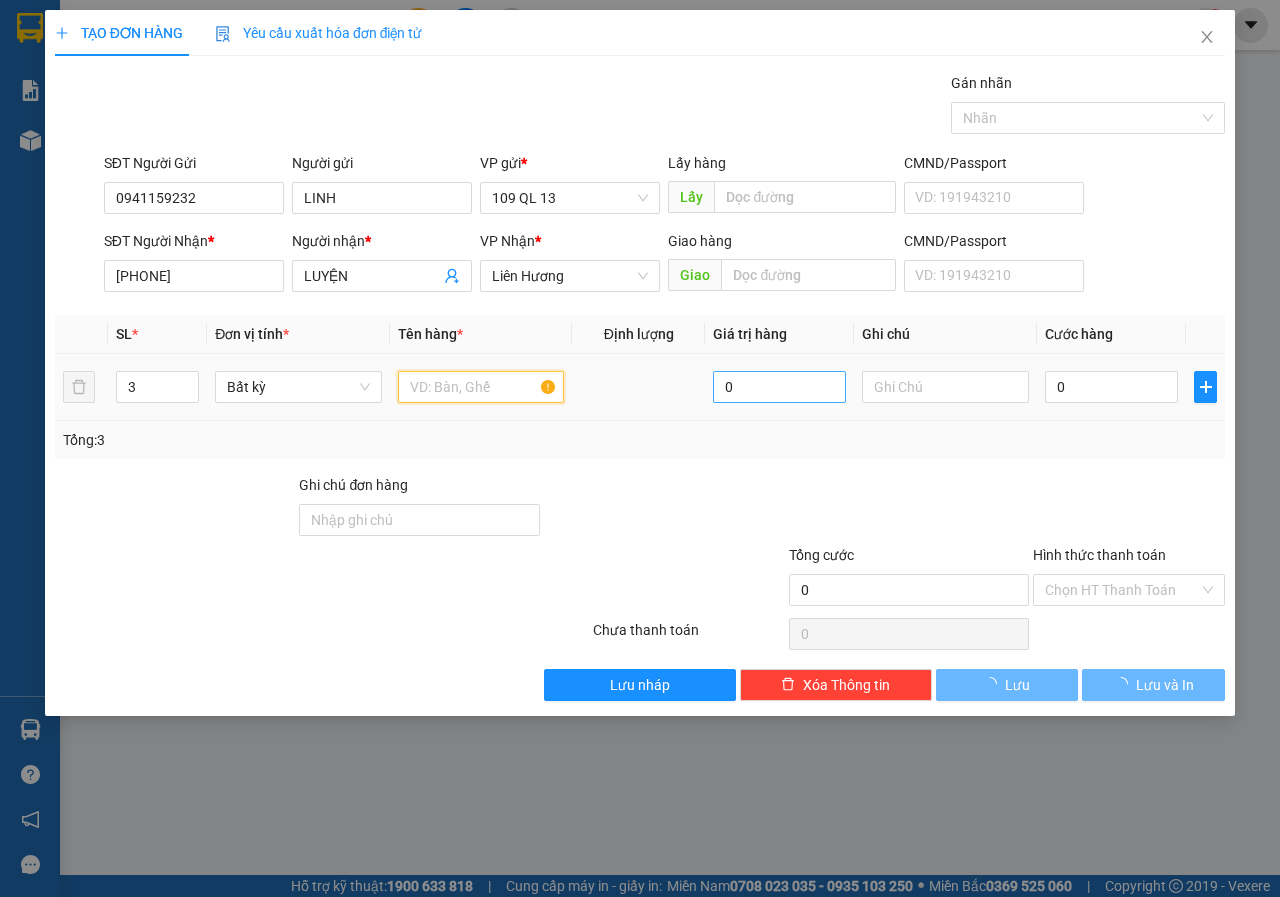 drag, startPoint x: 497, startPoint y: 376, endPoint x: 827, endPoint y: 380, distance: 330.02423 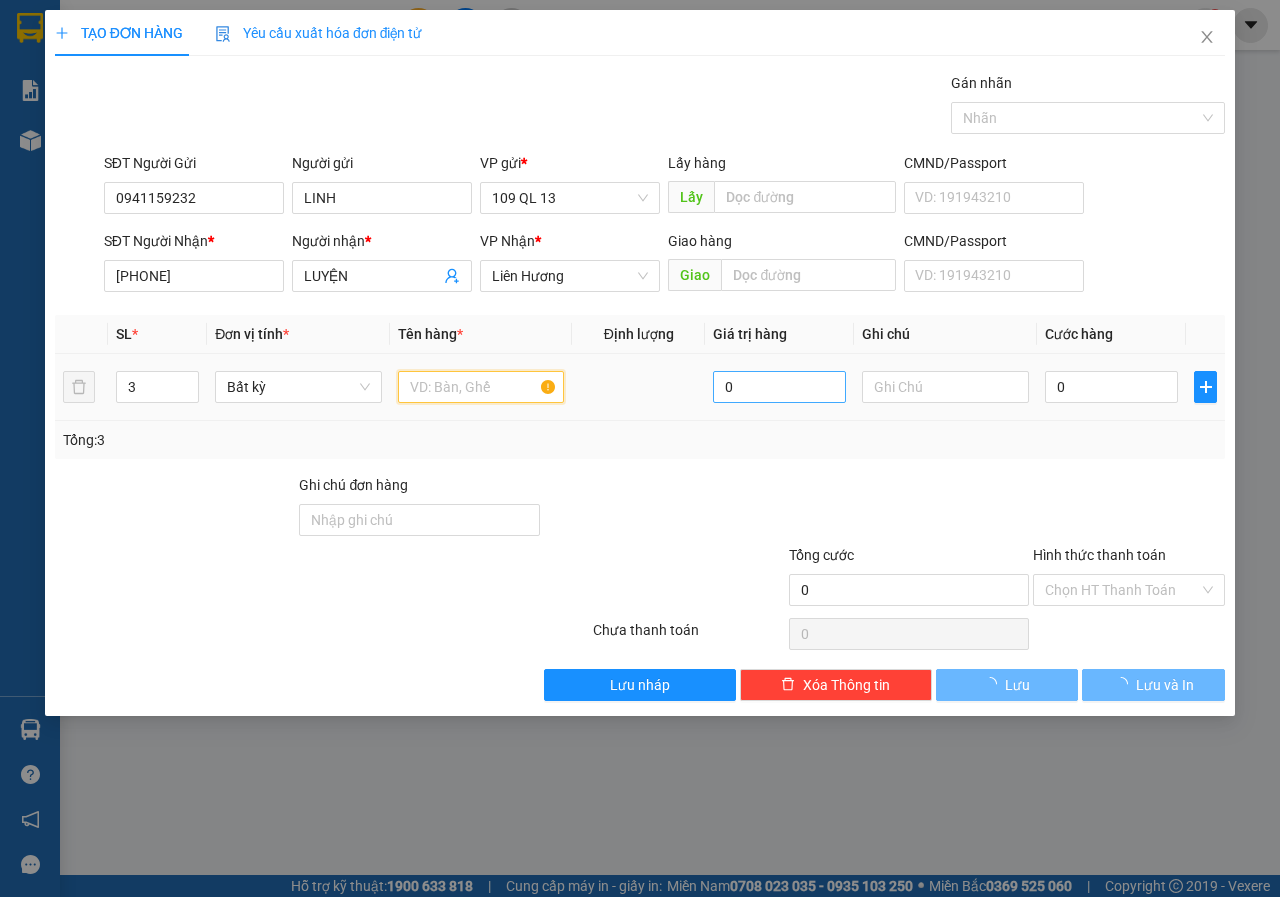 click at bounding box center (481, 387) 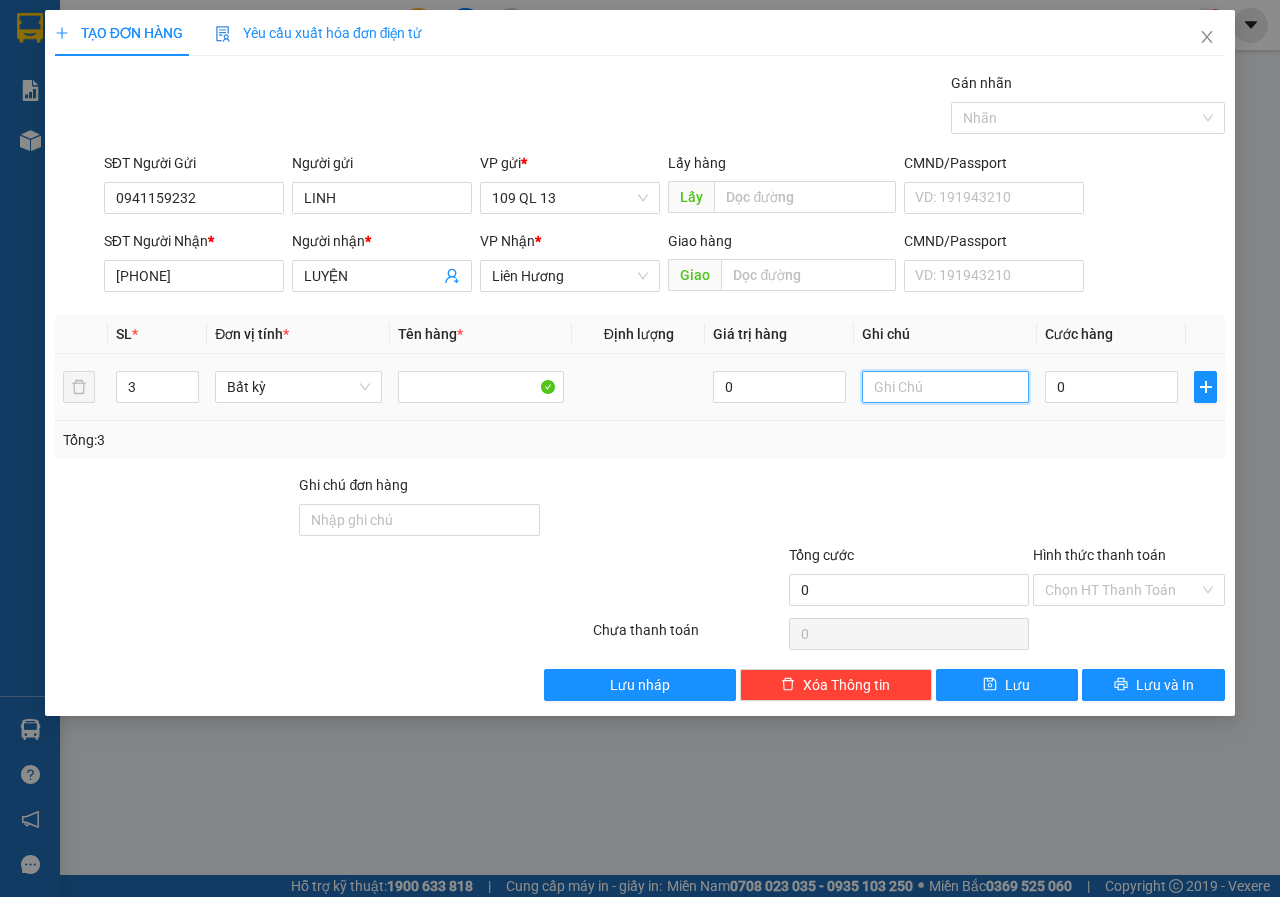 click at bounding box center [945, 387] 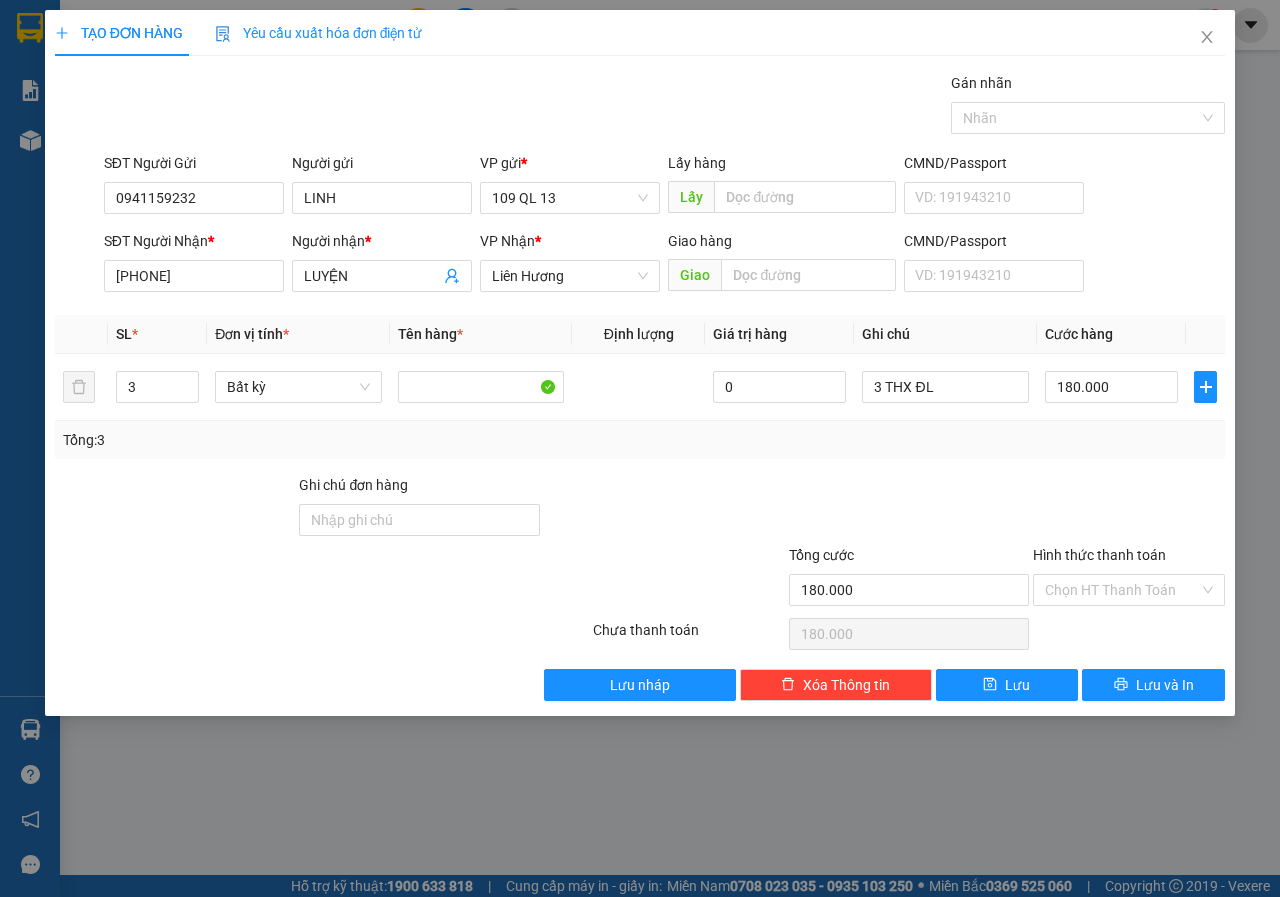 click on "Hình thức thanh toán" at bounding box center [1129, 559] 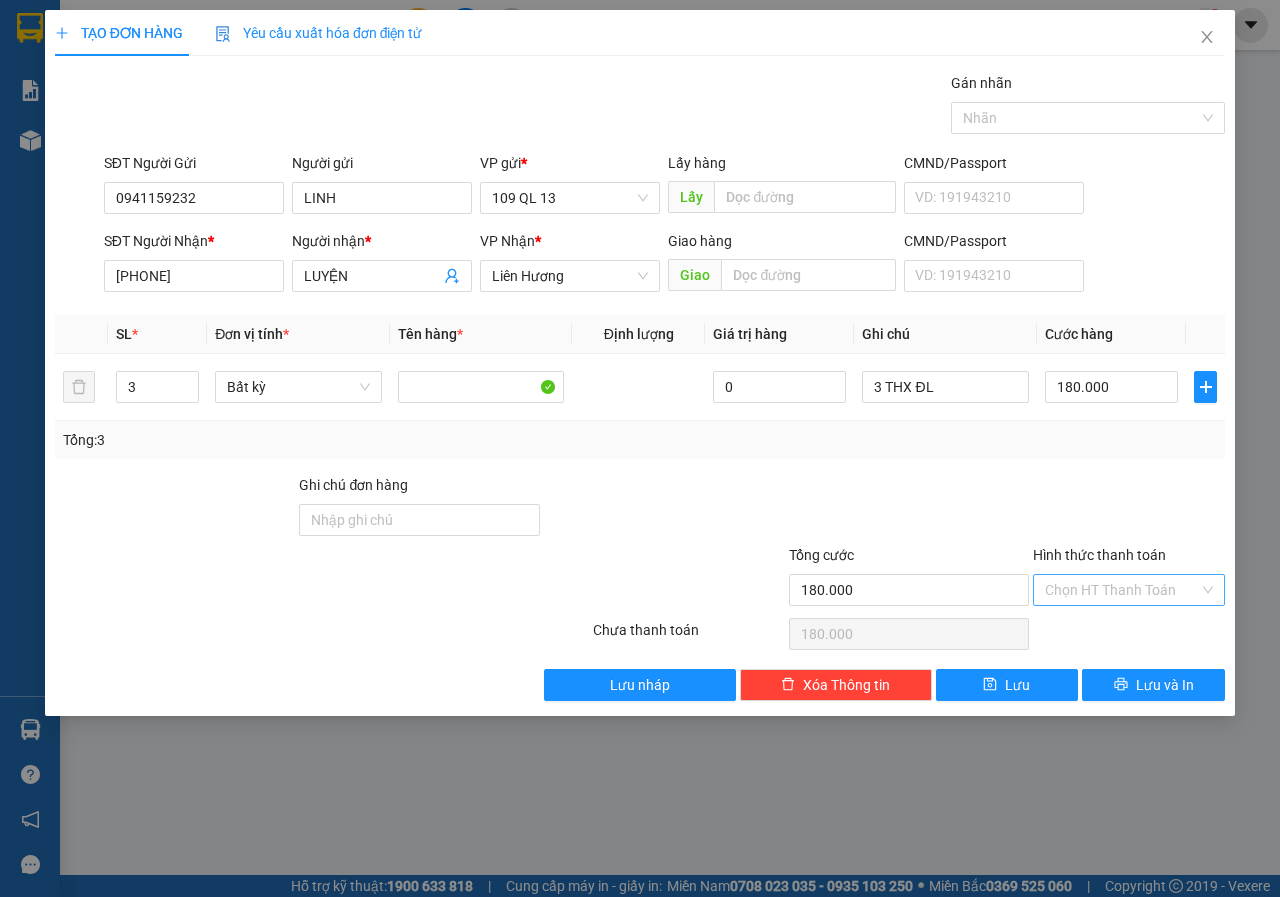 click on "Hình thức thanh toán" at bounding box center (1122, 590) 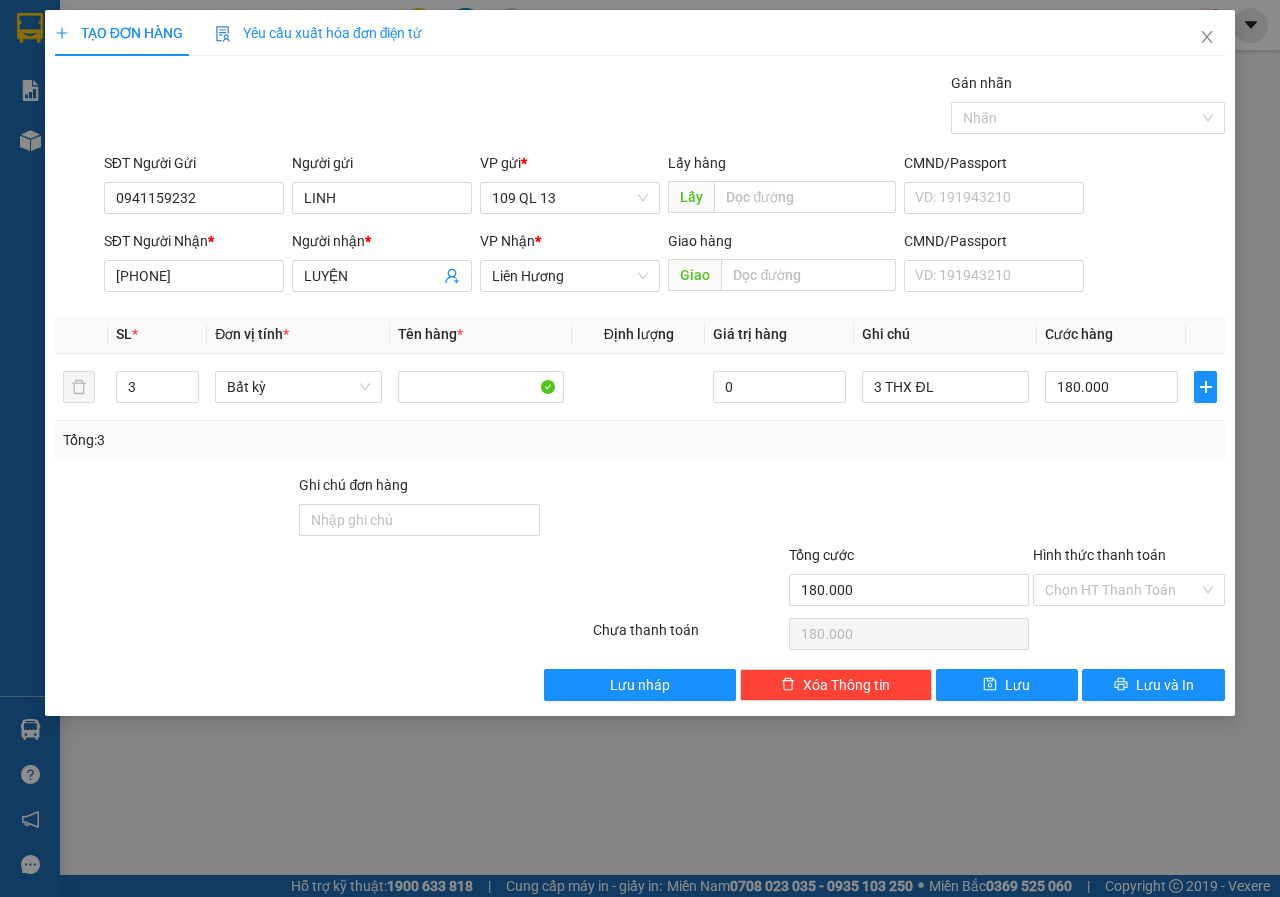 click on "Transit Pickup Surcharge Ids Transit Deliver Surcharge Ids Transit Deliver Surcharge Transit Deliver Surcharge Gói vận chuyển  * Tiêu chuẩn Gán nhãn   Nhãn SĐT Người Gửi [PHONE] Người gửi LINH VP gửi  * 109 QL 13 Lấy hàng Lấy CMND/Passport VD: [ID] SĐT Người Nhận  * [PHONE] Người nhận  * LUYỆN VP Nhận  * Liên Hương Giao hàng Giao CMND/Passport VD: [ID] SL  * Đơn vị tính  * Tên hàng  * Định lượng Giá trị hàng Ghi chú Cước hàng                   3 Bất kỳ 0 3 THX ĐL 180.000 Tổng:  3 Ghi chú đơn hàng Tổng cước 180.000 Hình thức thanh toán Chọn HT Thanh Toán Số tiền thu trước 0 Chưa thanh toán 180.000 Chọn HT Thanh Toán Lưu nháp Xóa Thông tin Lưu Lưu và In Tại văn phòng Tài xế thu Tại văn phòng Tài xế thu Miễn phí" at bounding box center (640, 386) 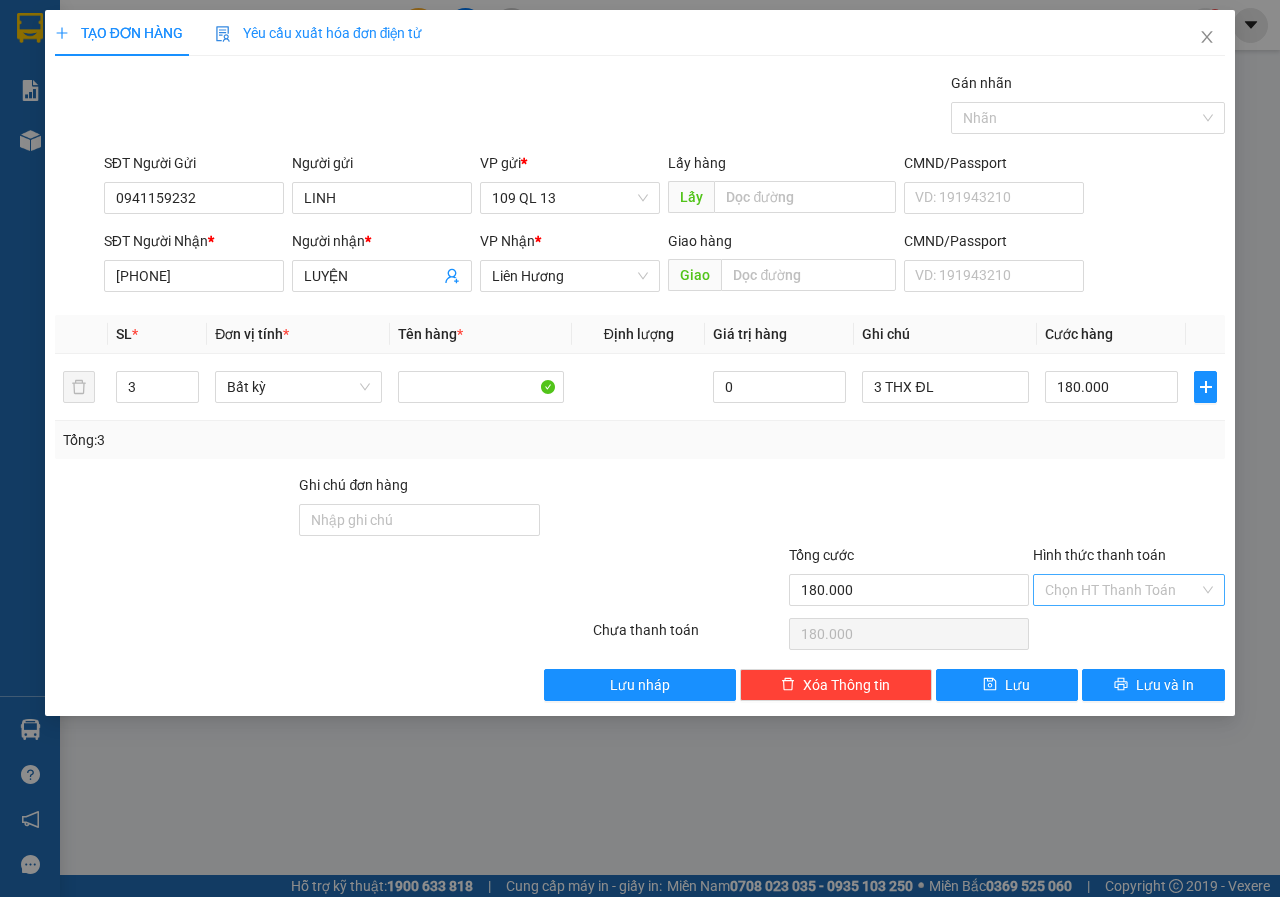 click on "Hình thức thanh toán" at bounding box center (1122, 590) 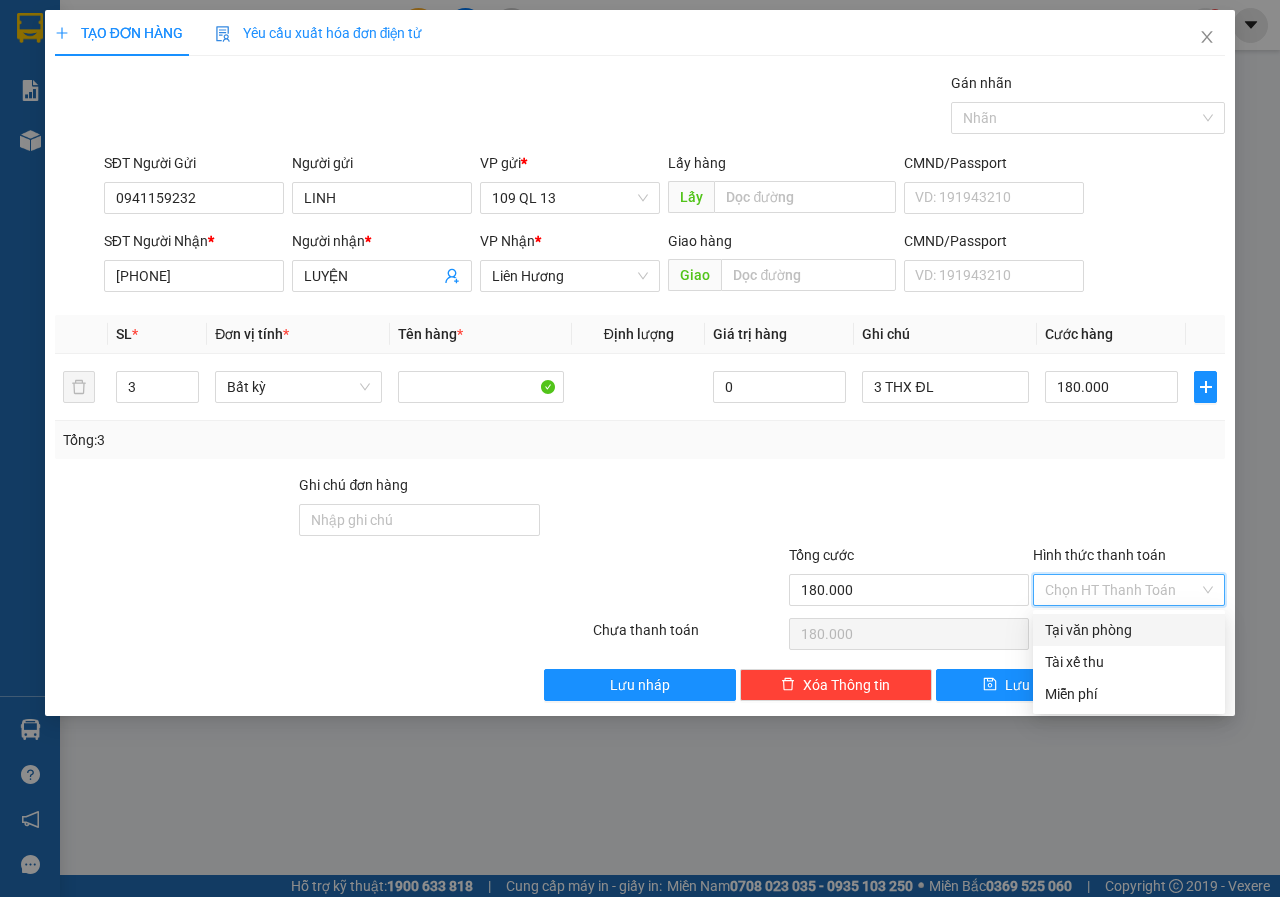 click on "Tại văn phòng" at bounding box center (1129, 630) 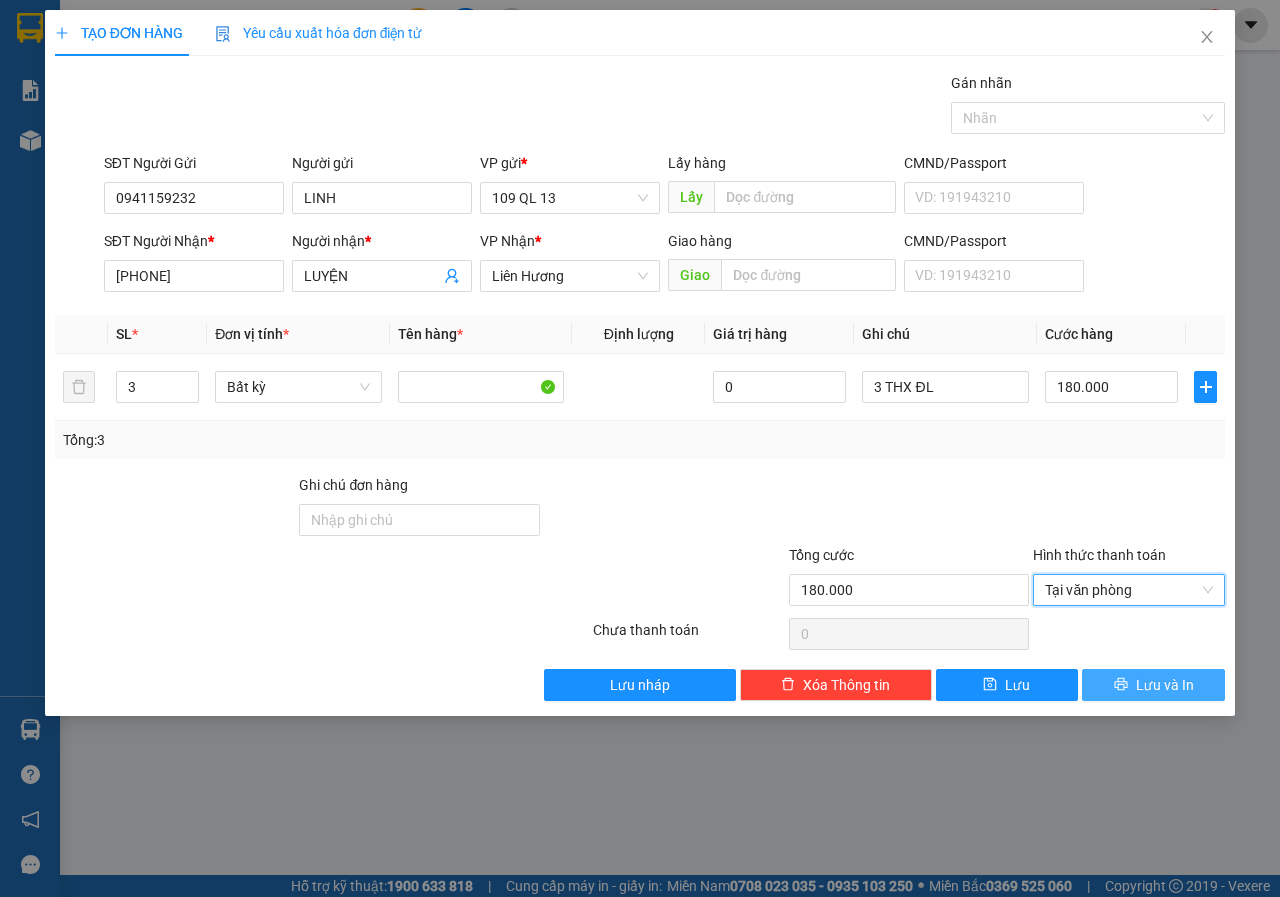 click on "Lưu và In" at bounding box center [1165, 685] 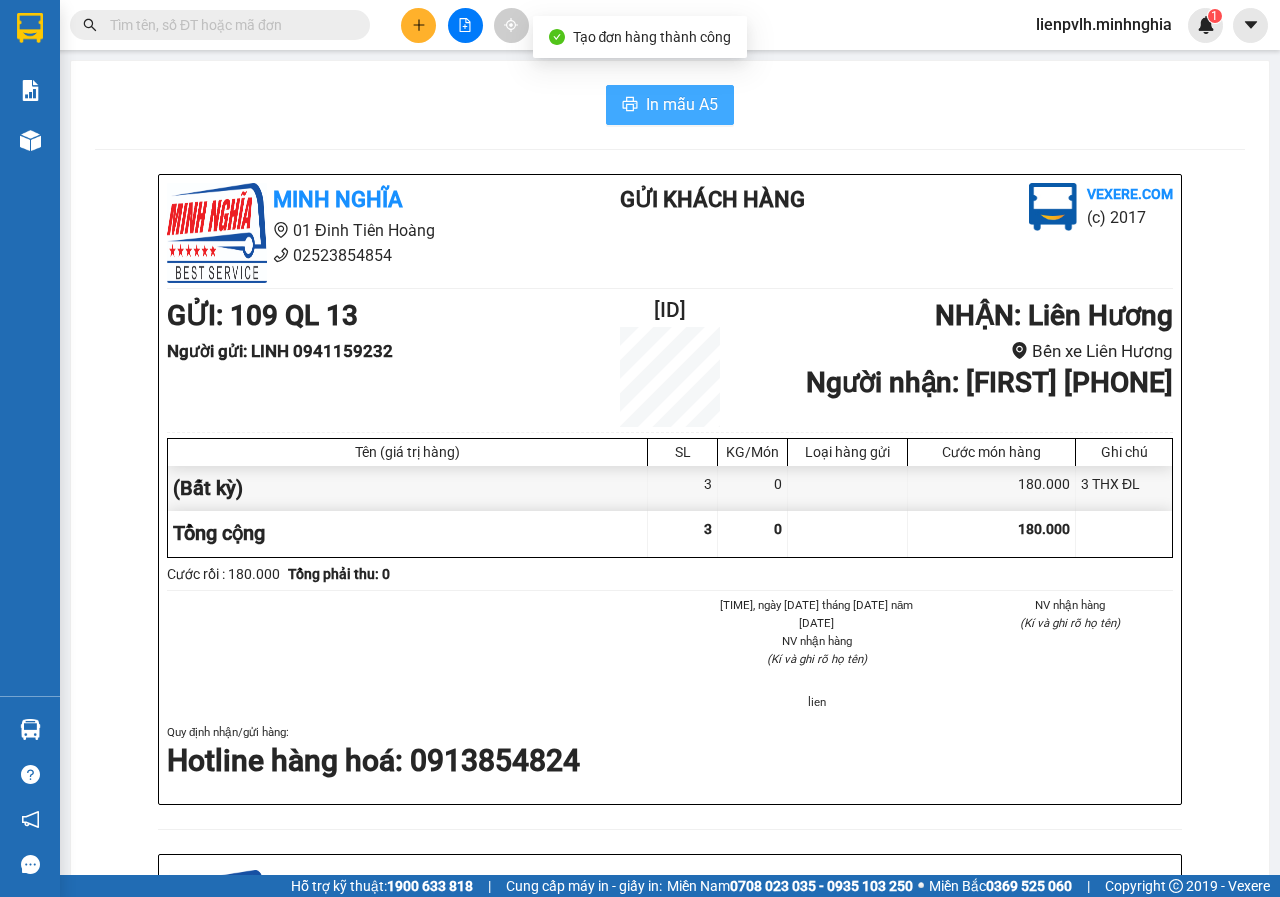 click on "In mẫu A5" at bounding box center (682, 104) 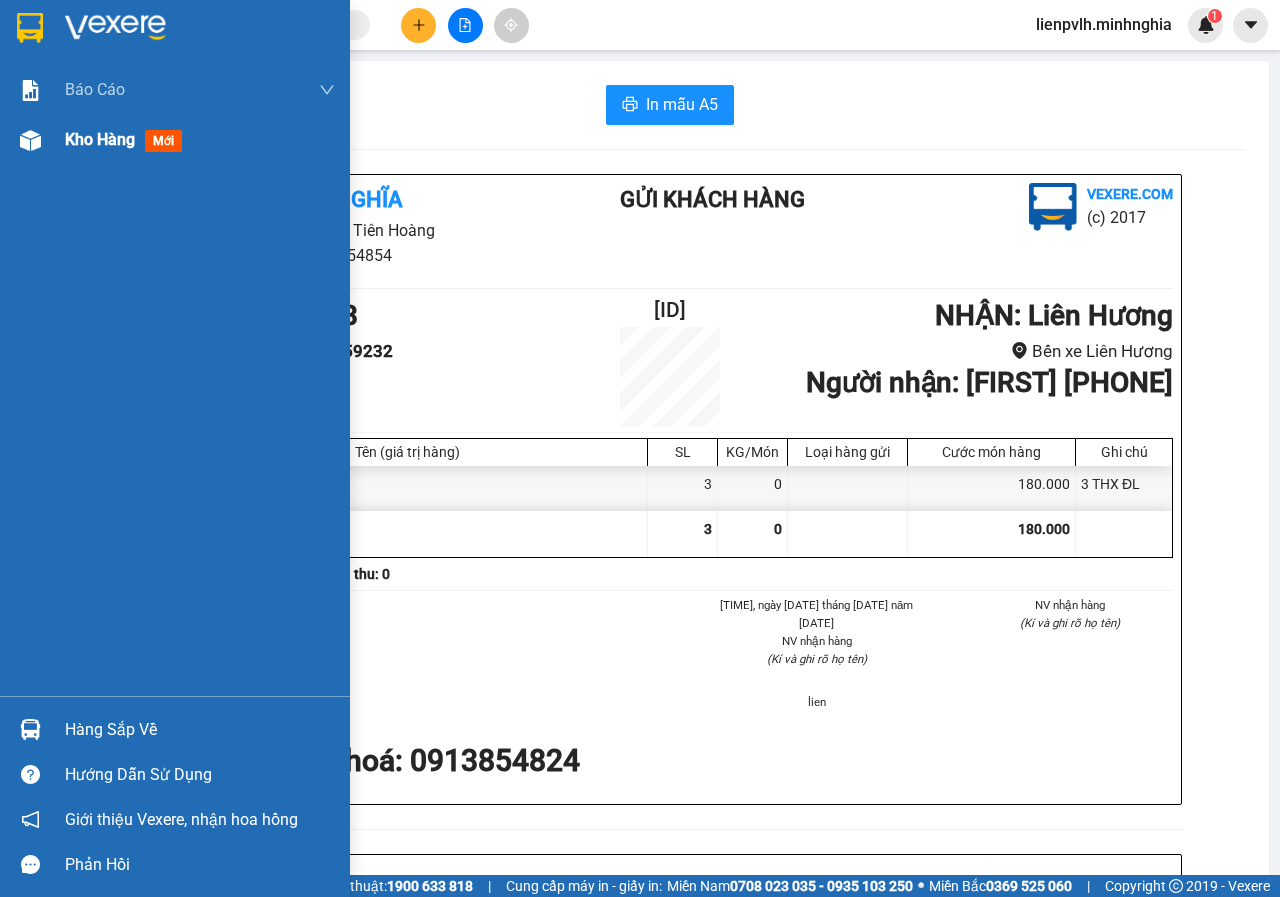 drag, startPoint x: 25, startPoint y: 126, endPoint x: 40, endPoint y: 124, distance: 15.132746 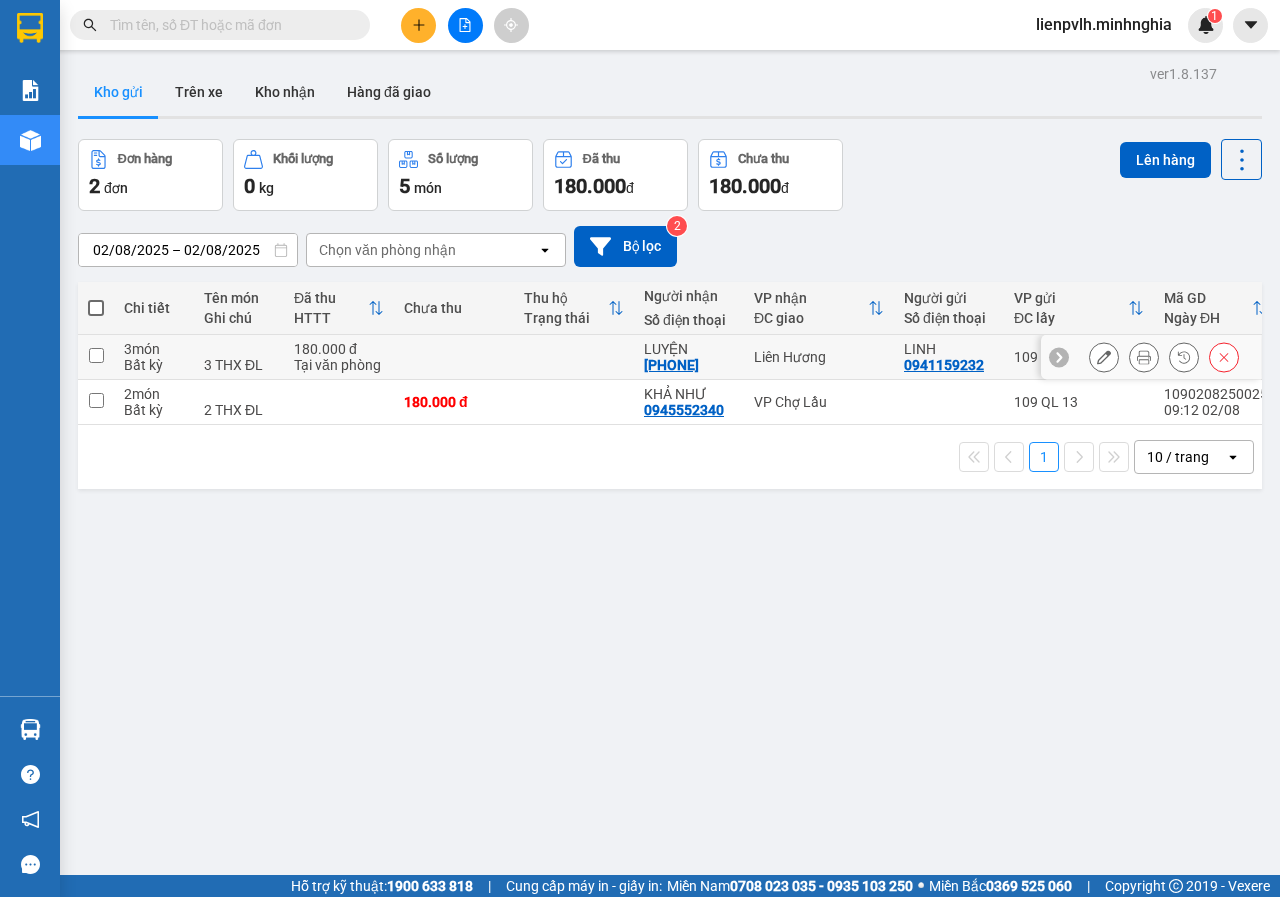 click 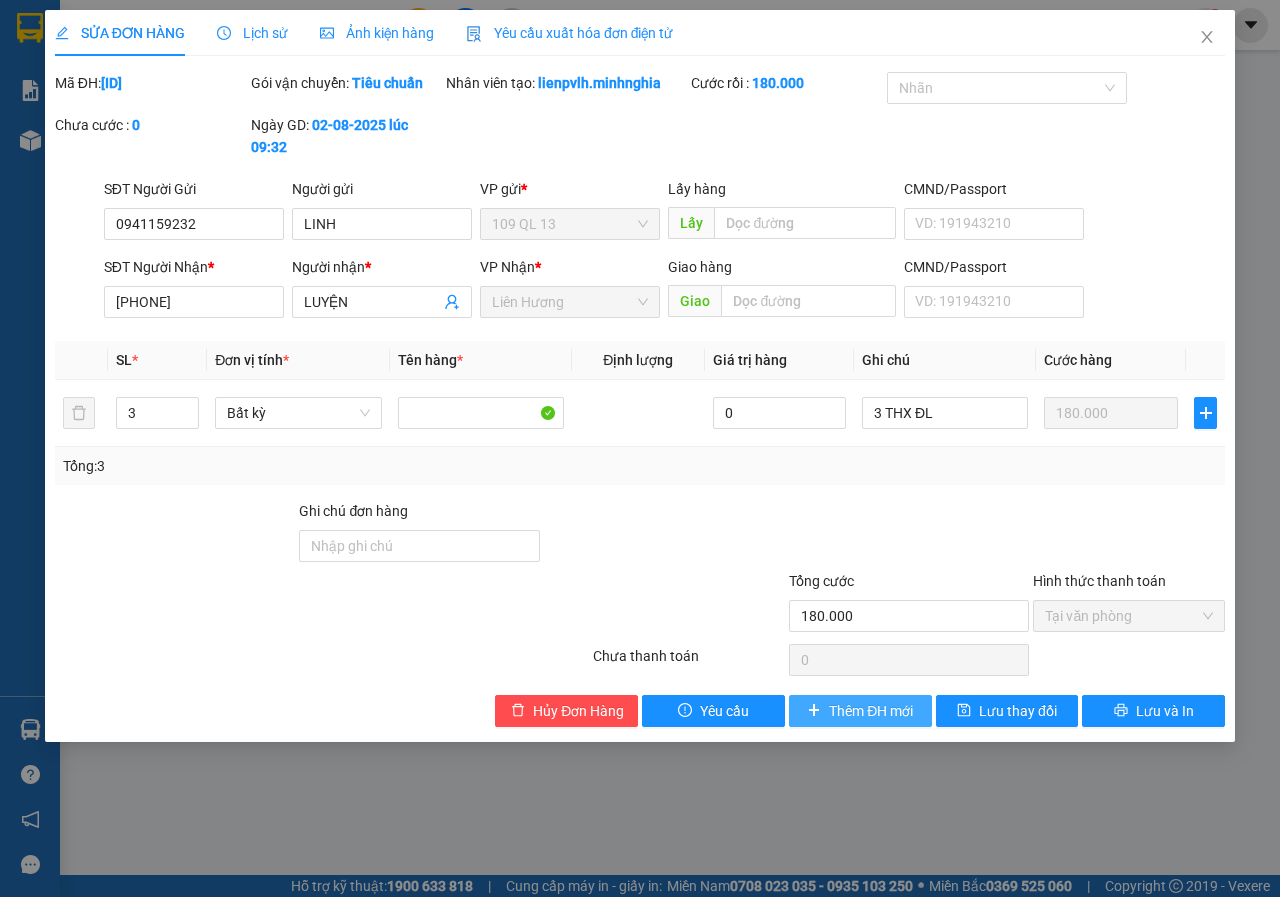 click on "Thêm ĐH mới" at bounding box center (871, 711) 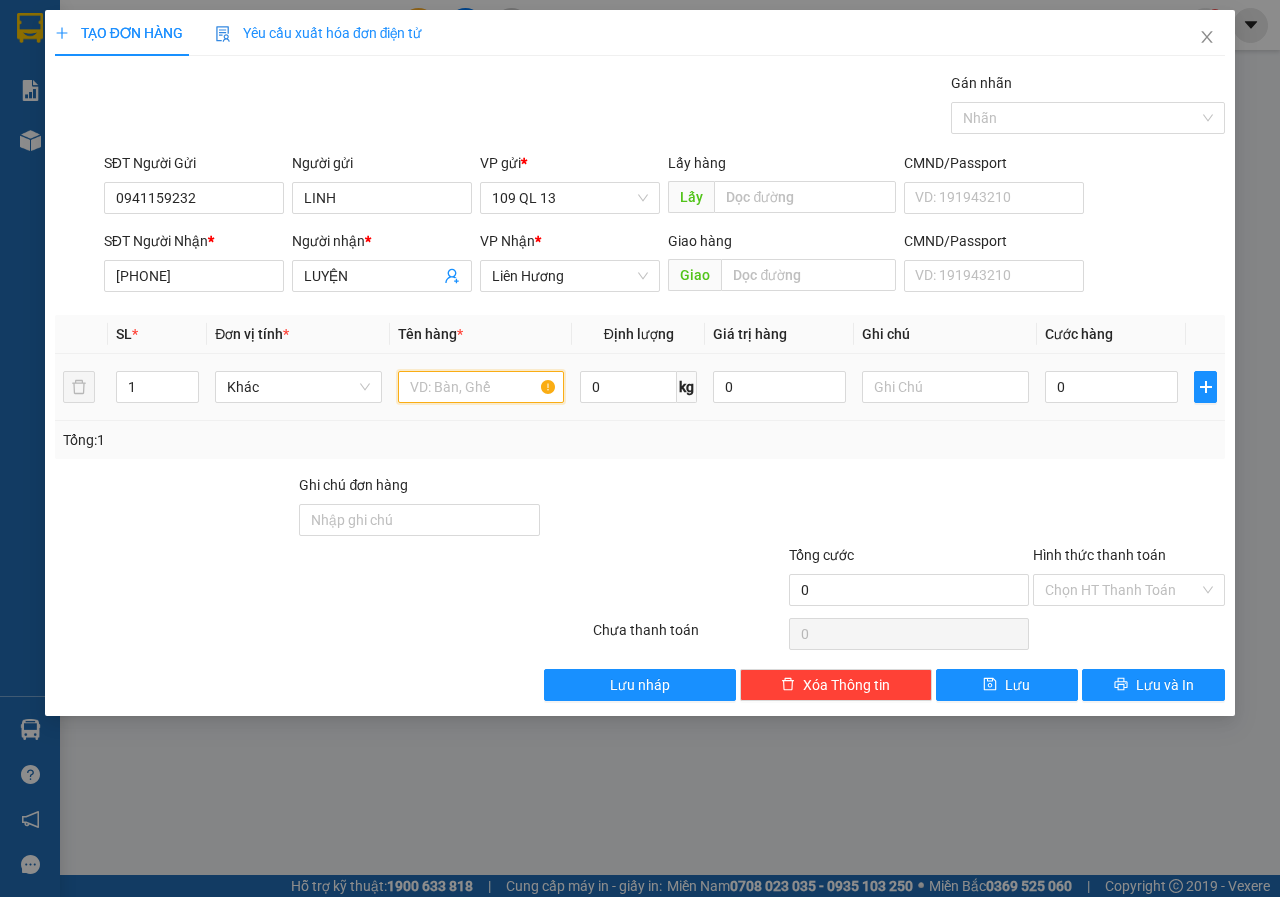click at bounding box center (481, 387) 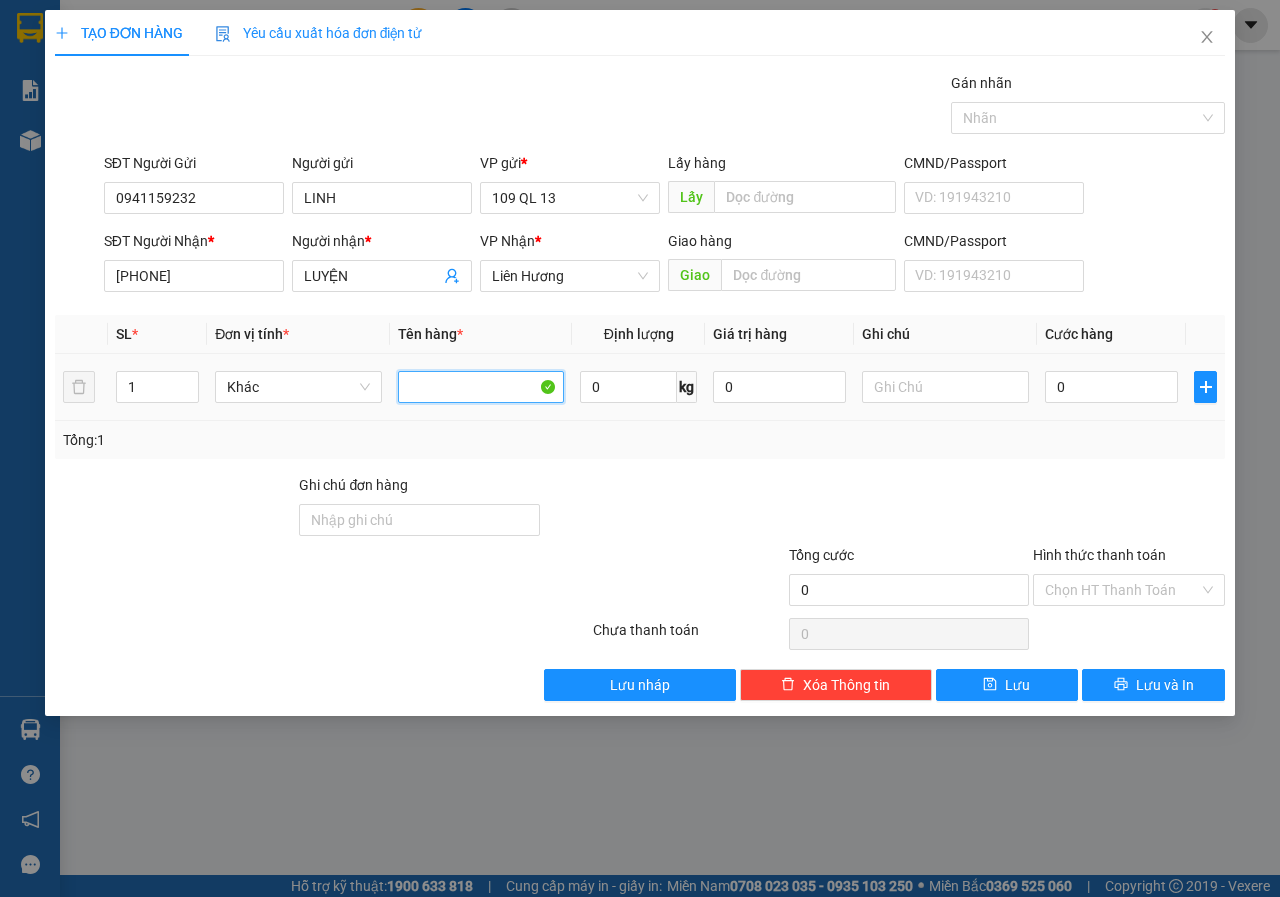 click on "1 Khác 0 kg 0 0" at bounding box center (640, 387) 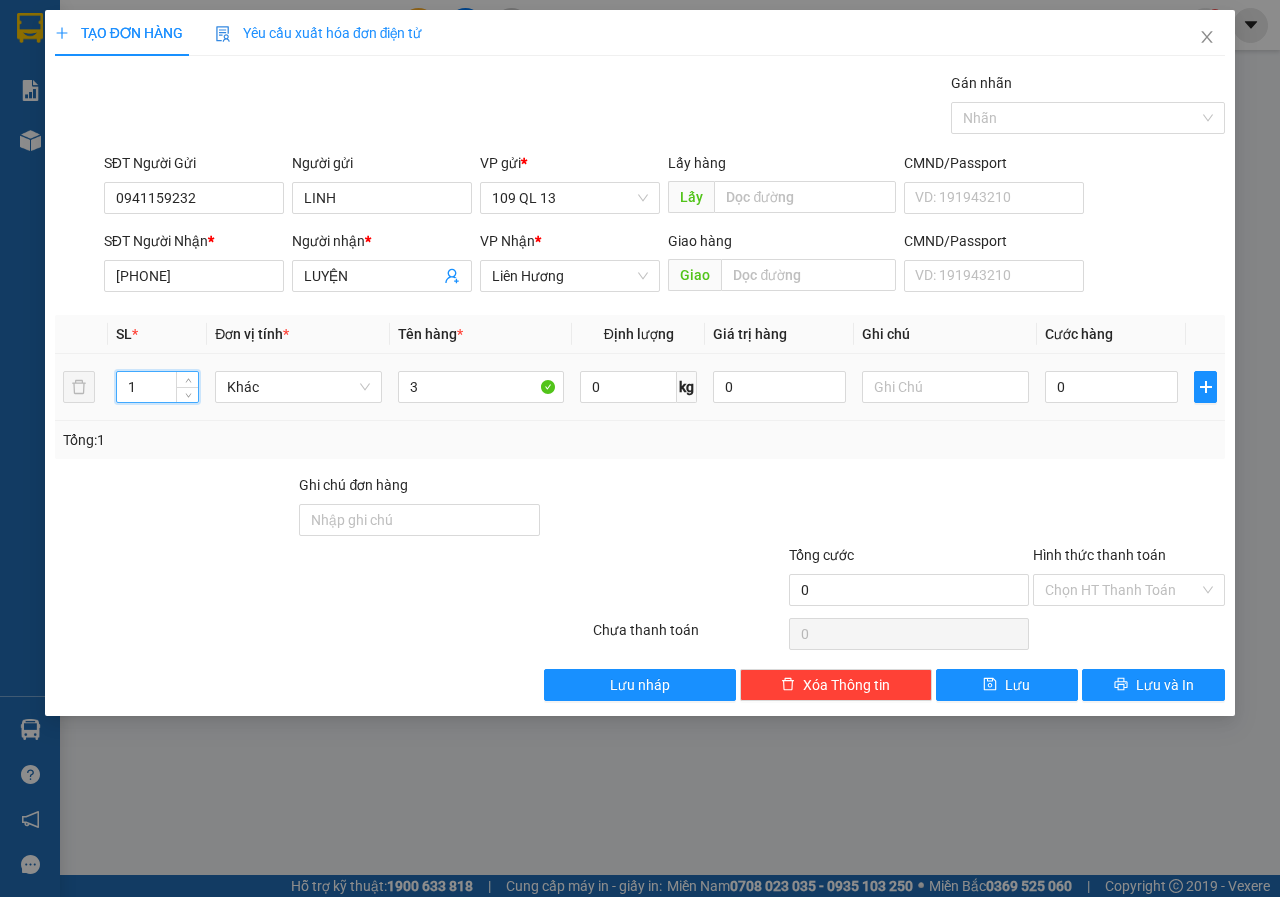 drag, startPoint x: 161, startPoint y: 385, endPoint x: 32, endPoint y: 380, distance: 129.09686 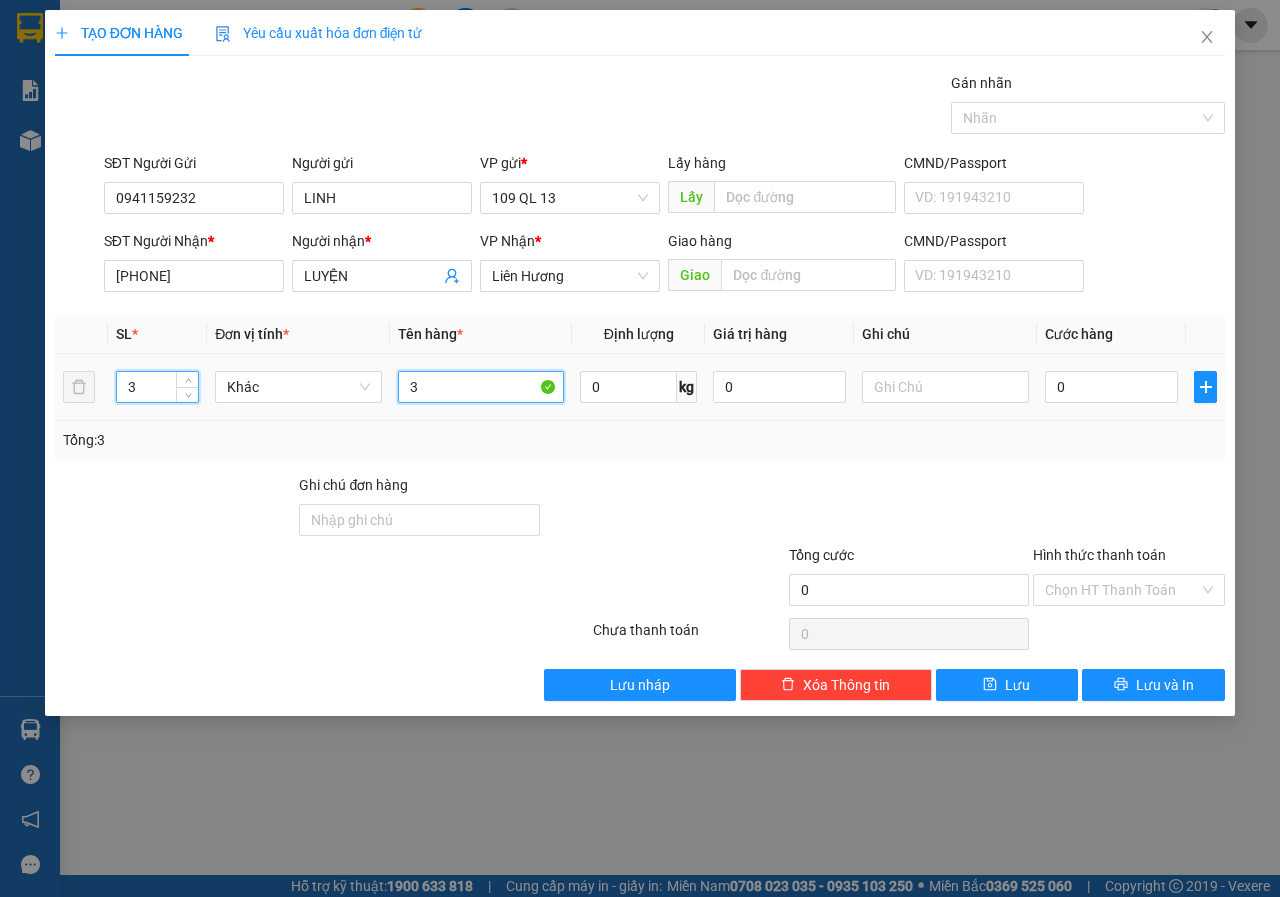drag, startPoint x: 419, startPoint y: 387, endPoint x: 527, endPoint y: 390, distance: 108.04166 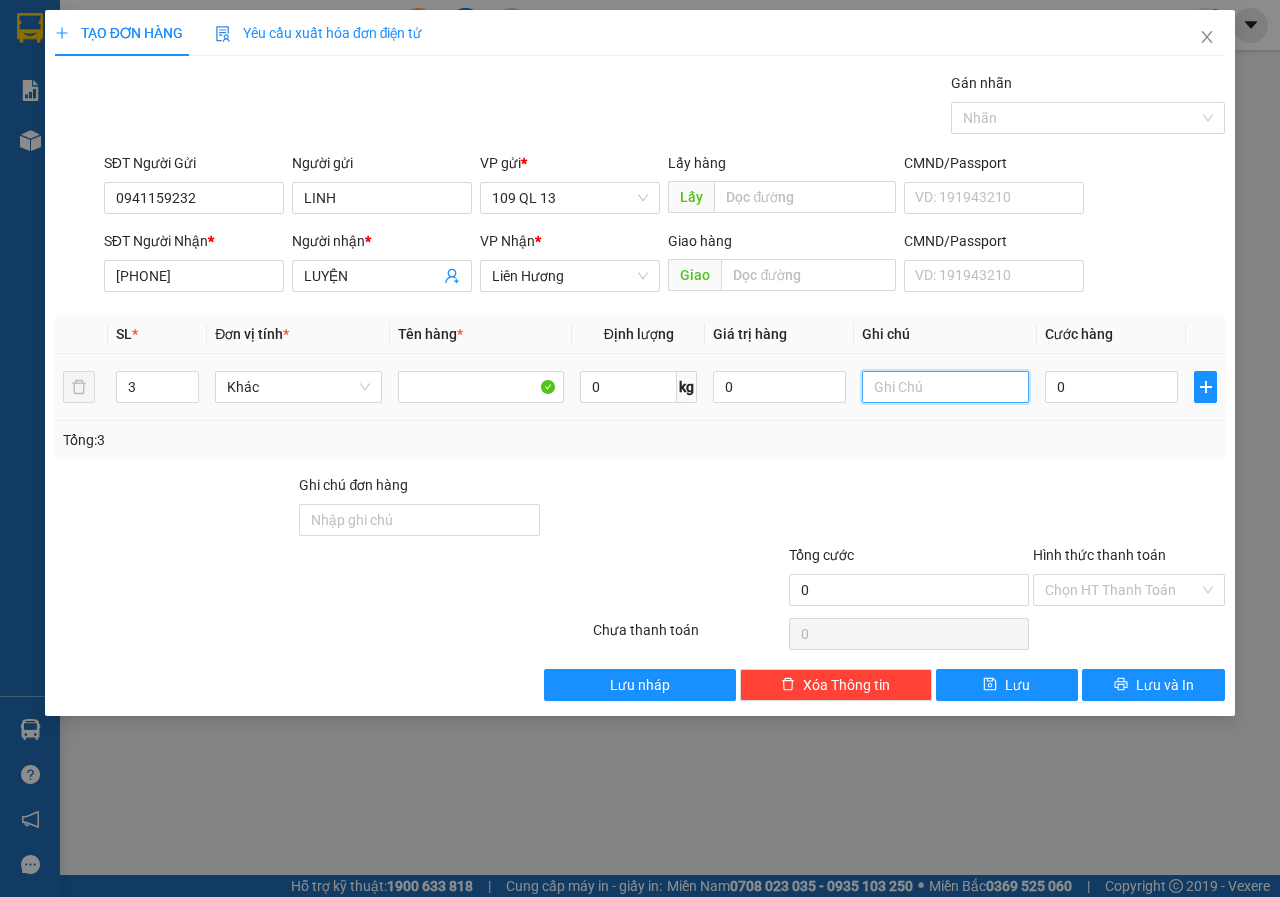 click at bounding box center (945, 387) 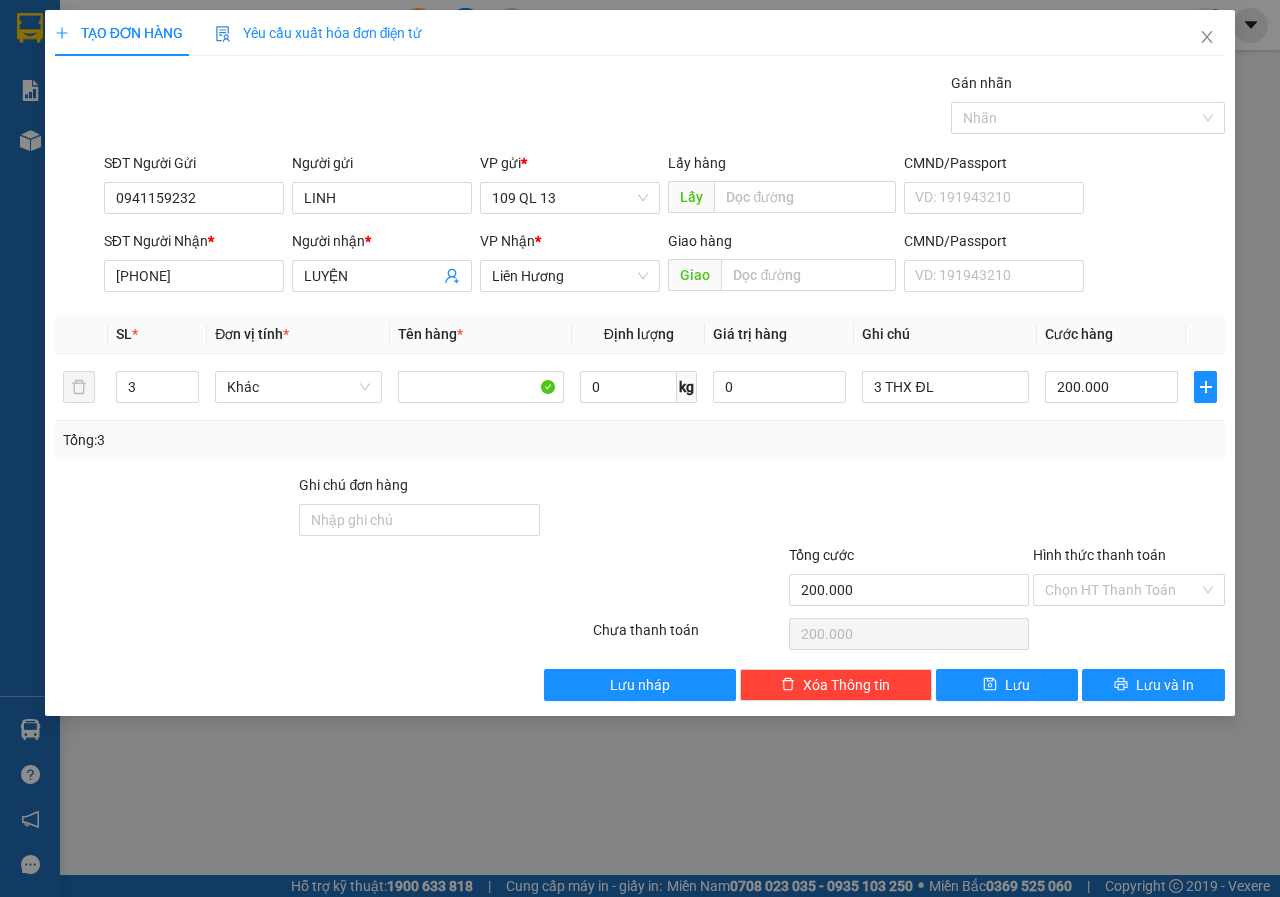 click on "Hình thức thanh toán" at bounding box center (1129, 559) 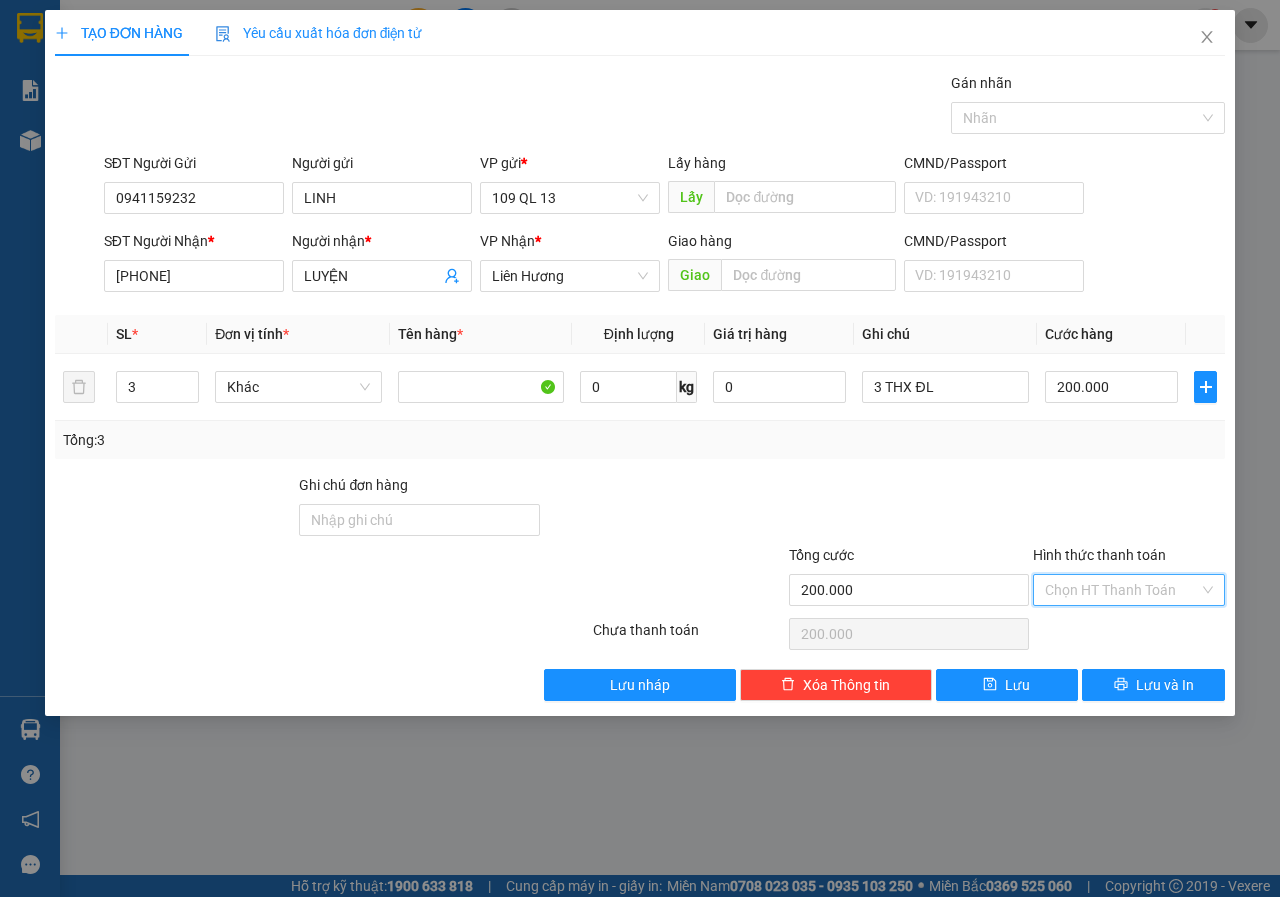 click on "Hình thức thanh toán" at bounding box center [1122, 590] 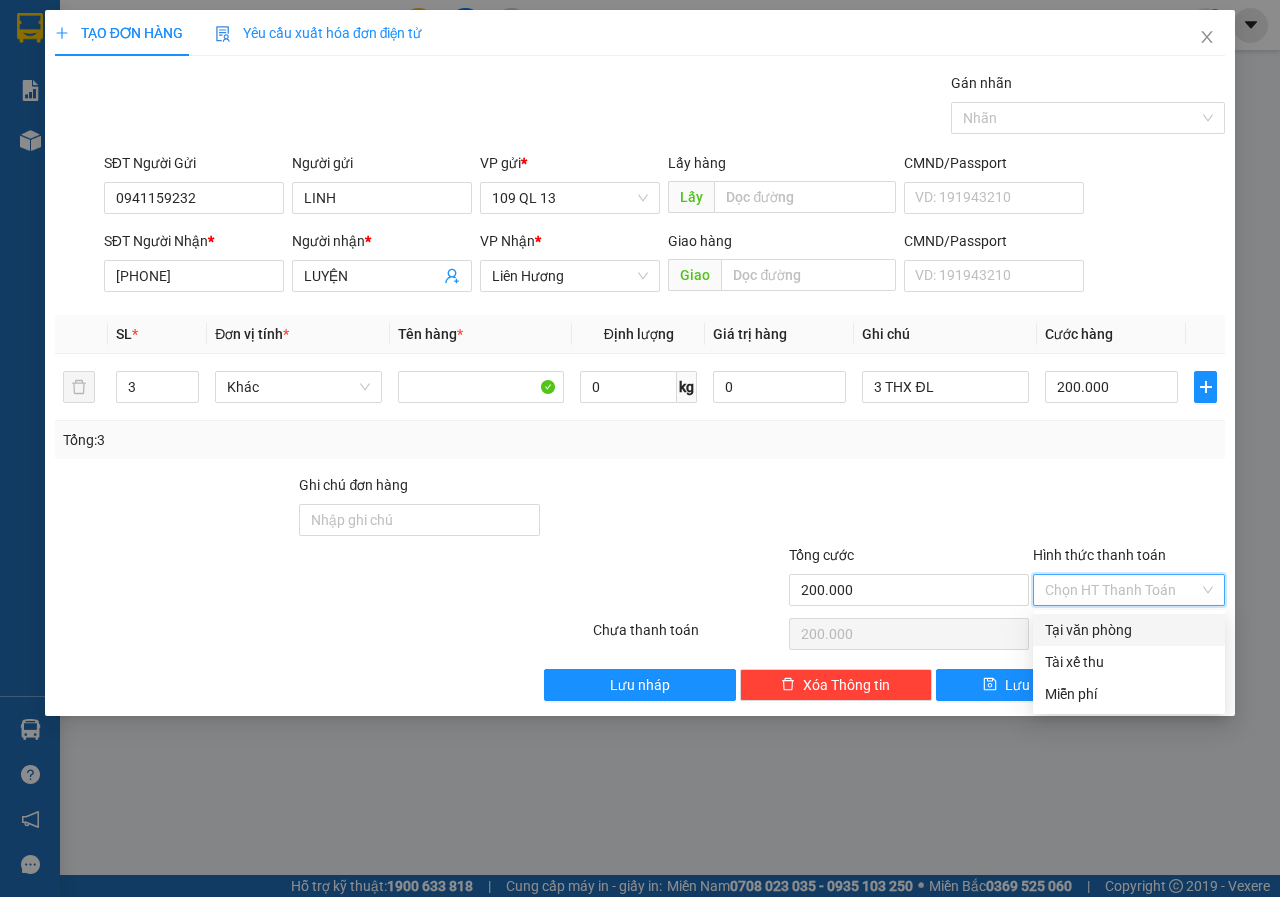 click on "Tại văn phòng" at bounding box center [1129, 630] 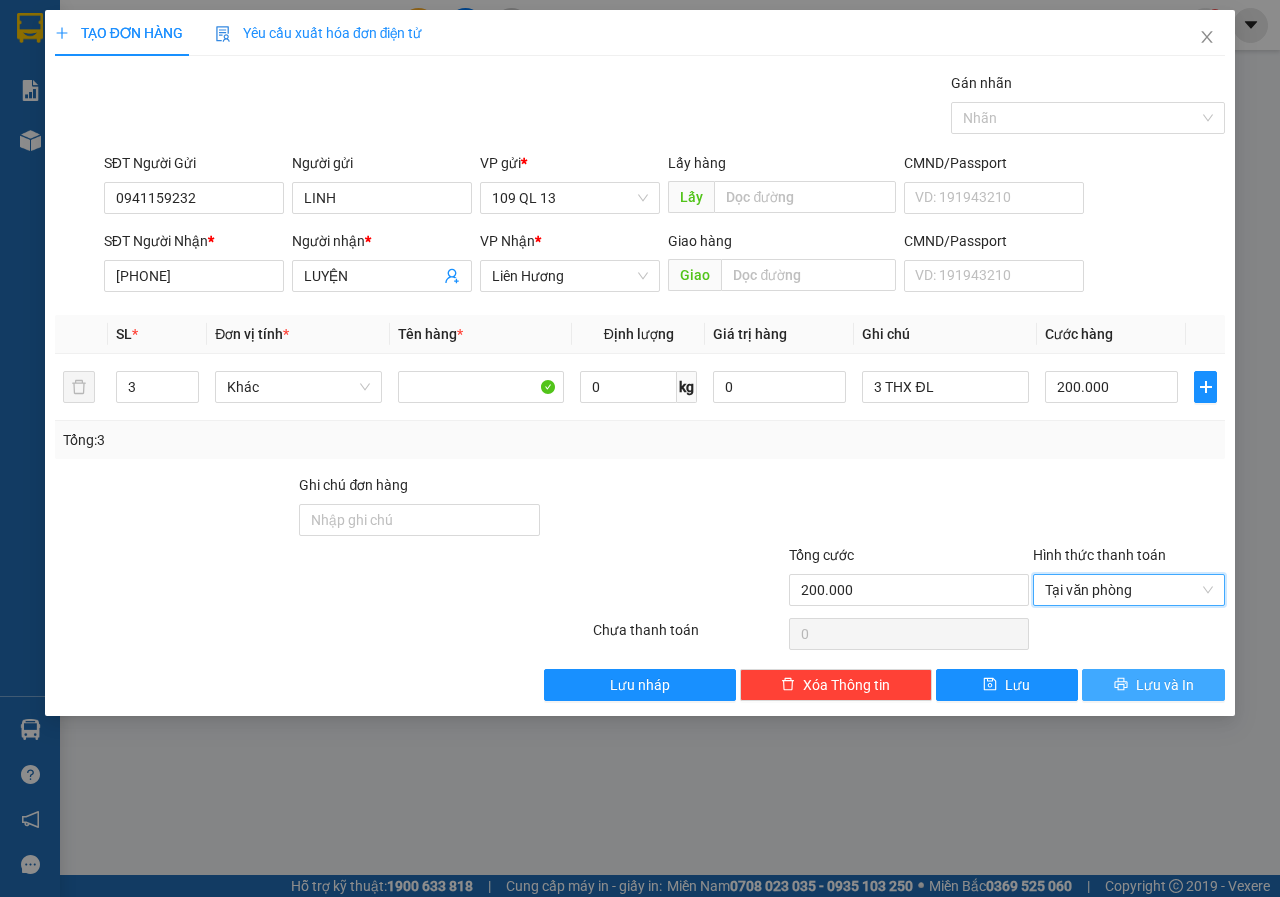 click on "Lưu và In" at bounding box center (1165, 685) 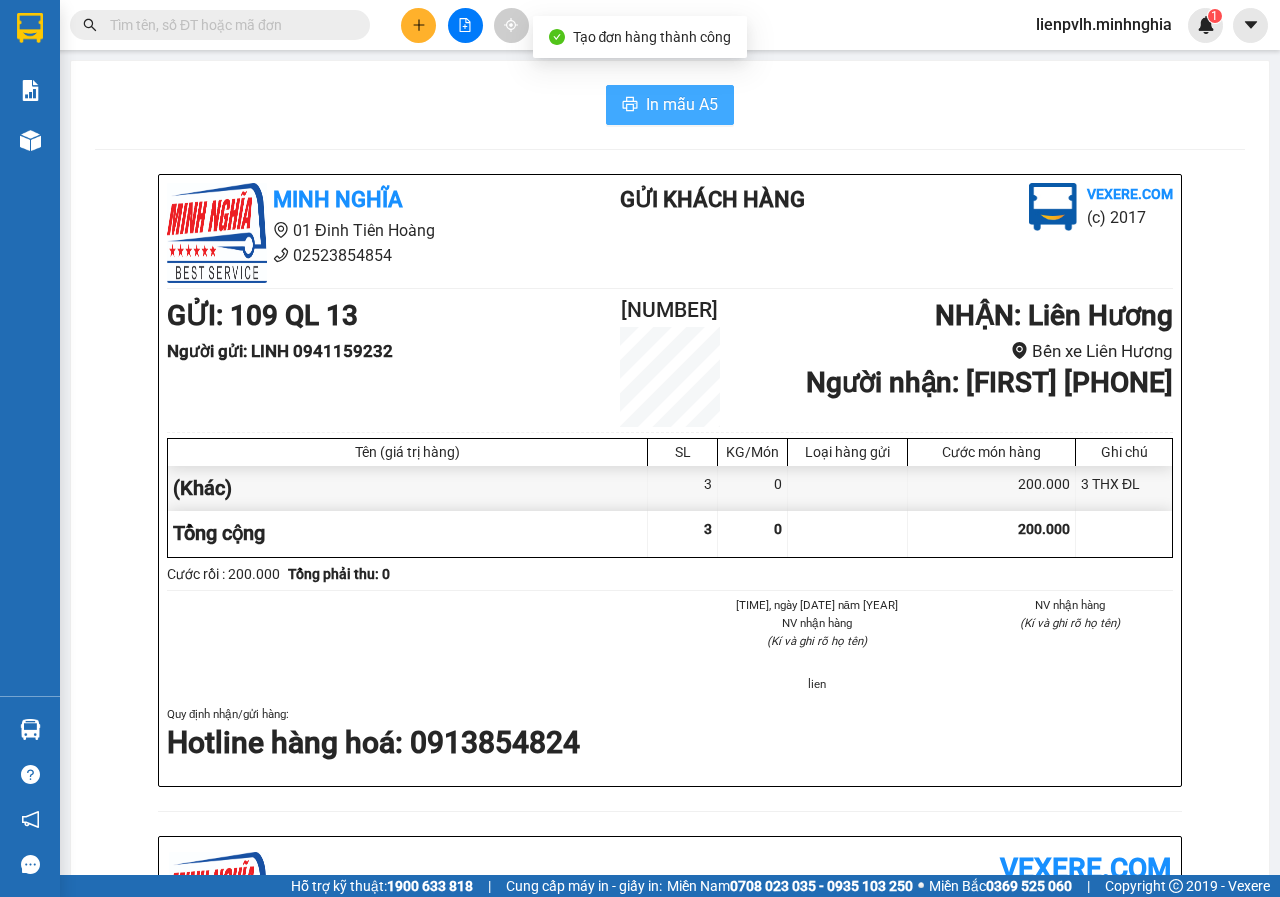 click on "In mẫu A5" at bounding box center (670, 105) 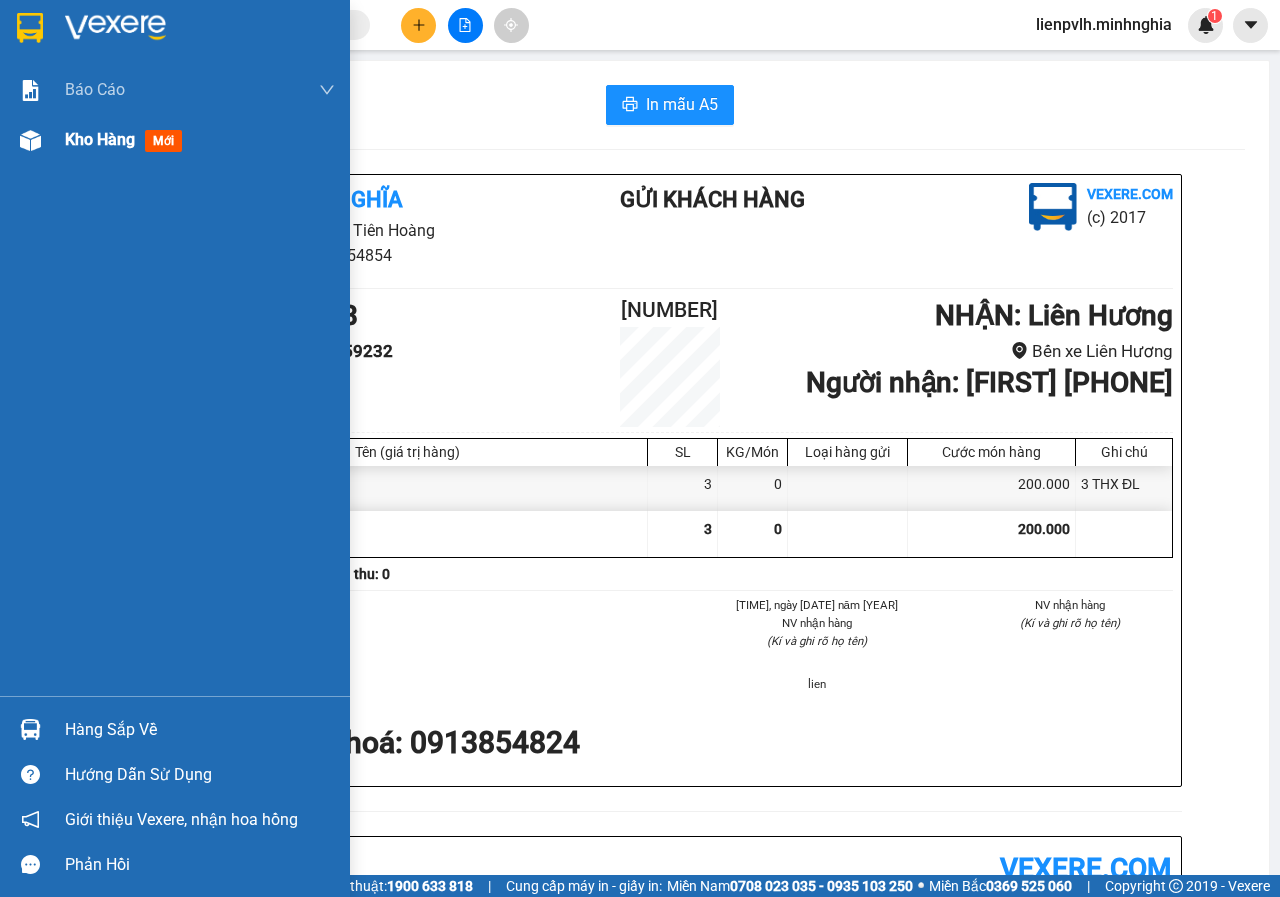 click at bounding box center (30, 140) 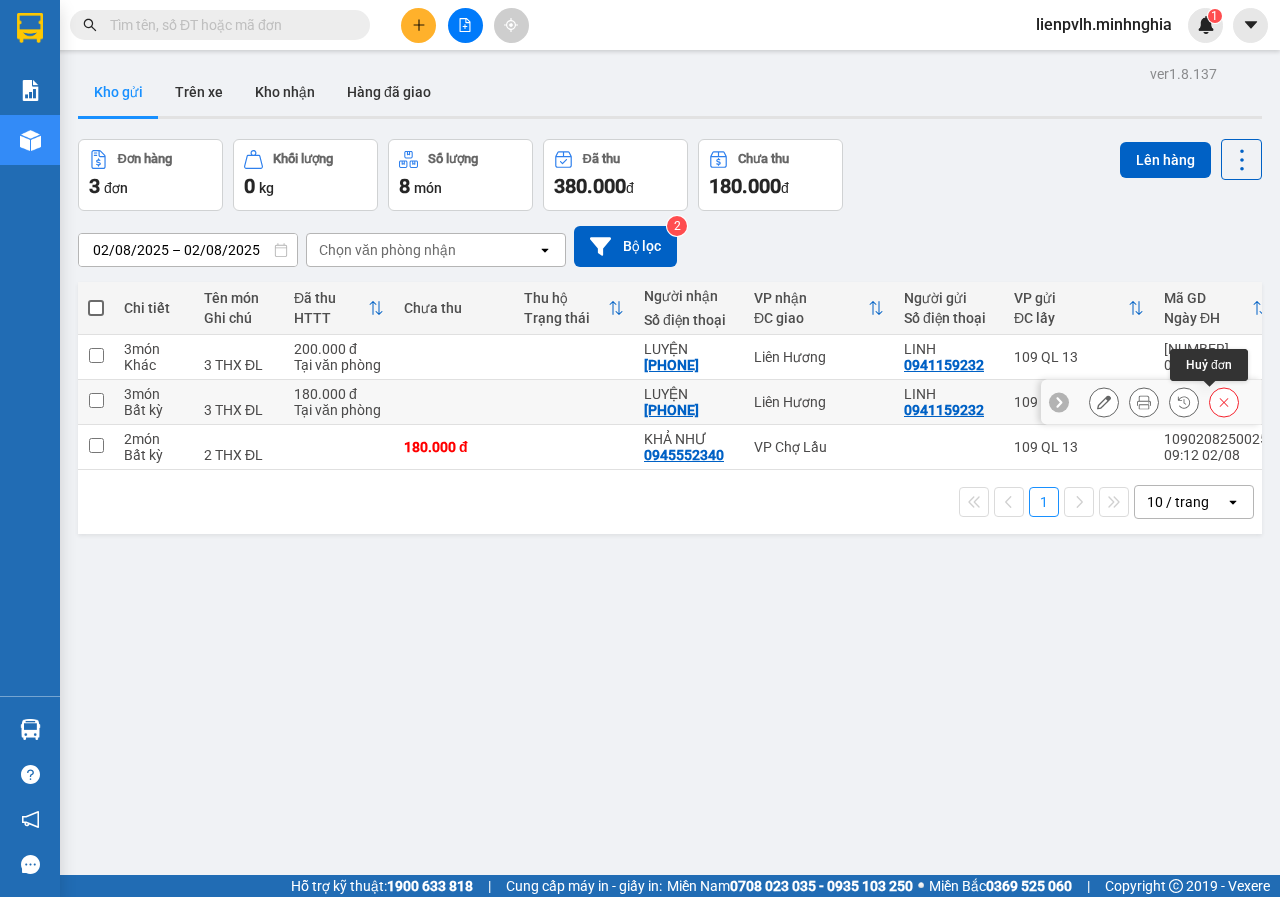 click 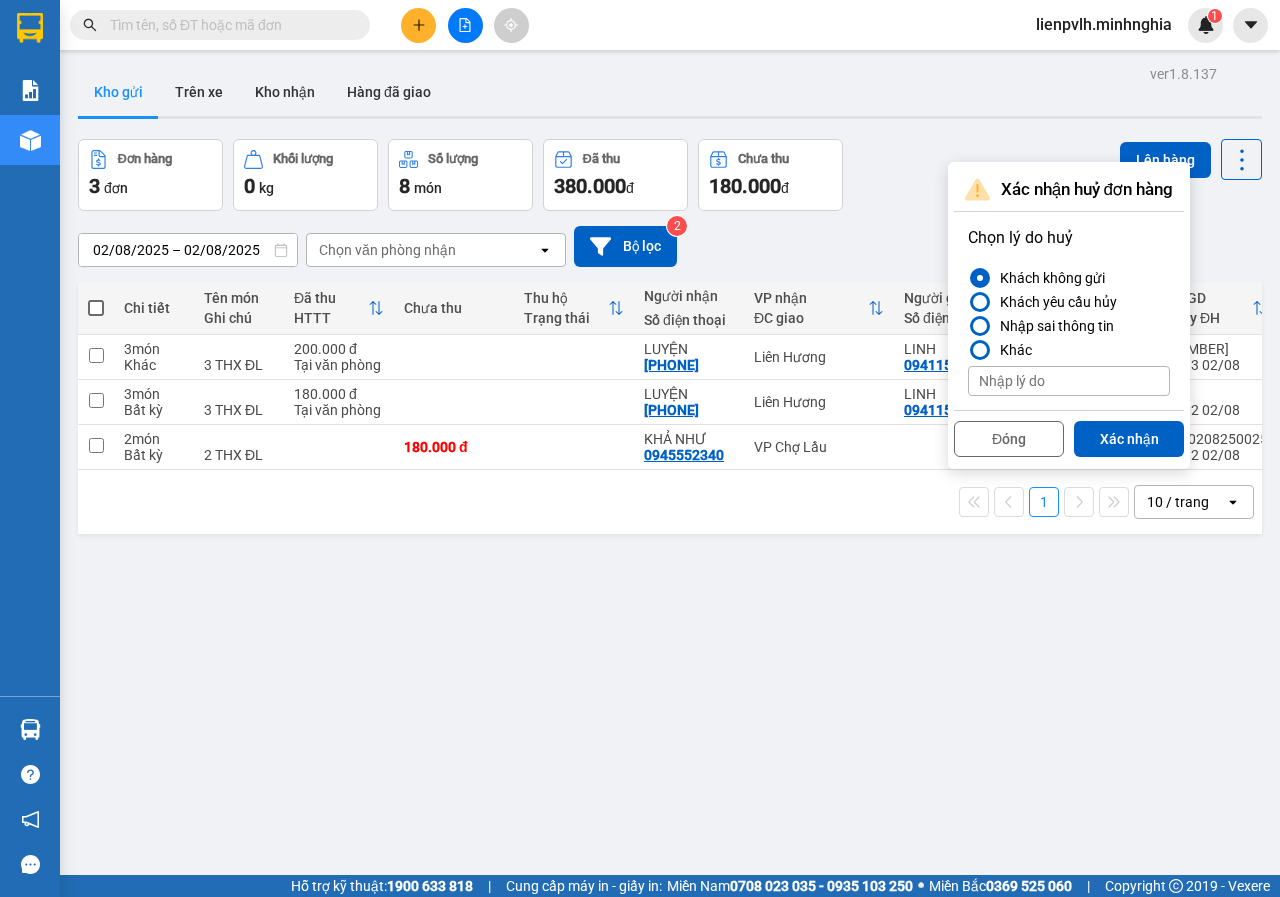 click at bounding box center (980, 302) 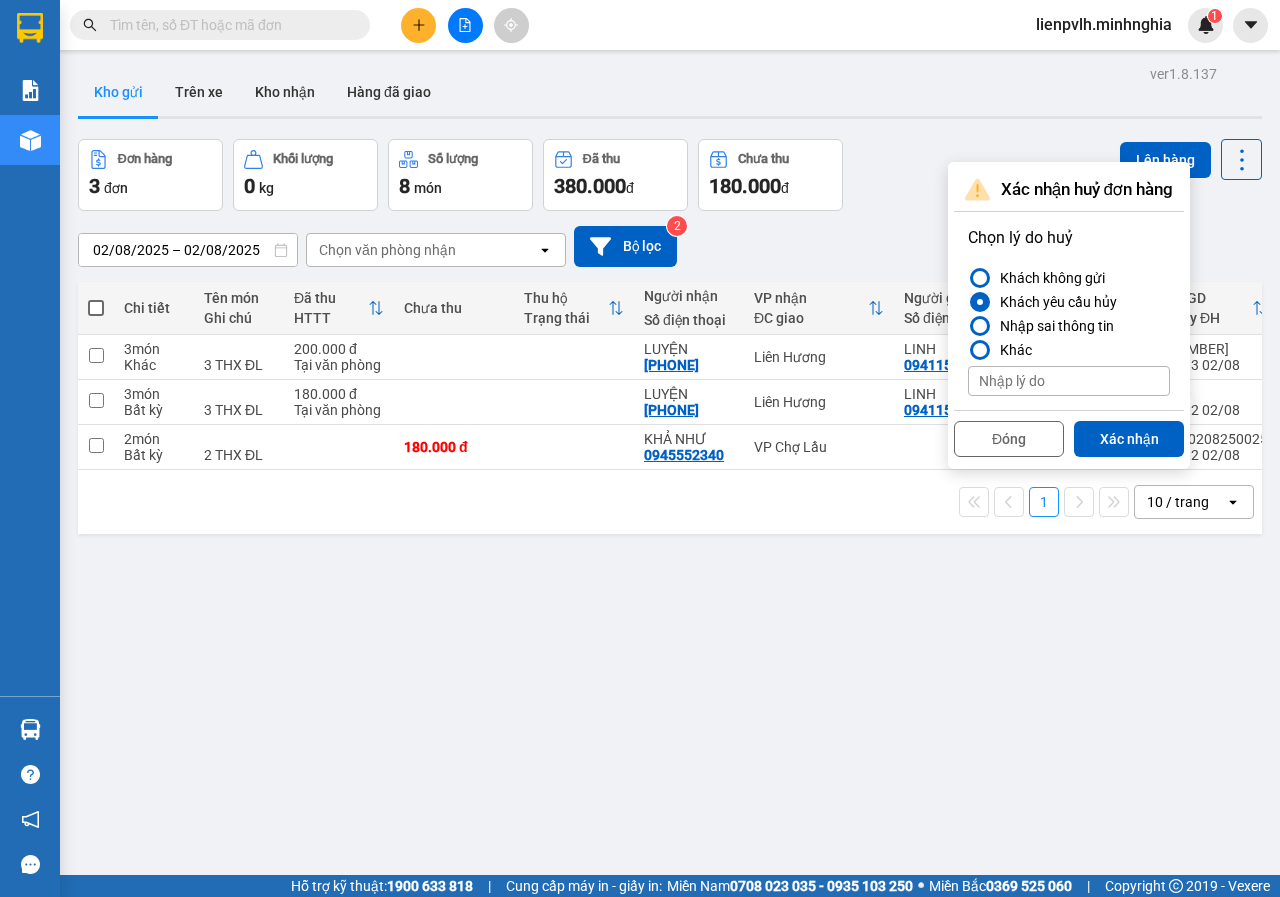click at bounding box center (980, 326) 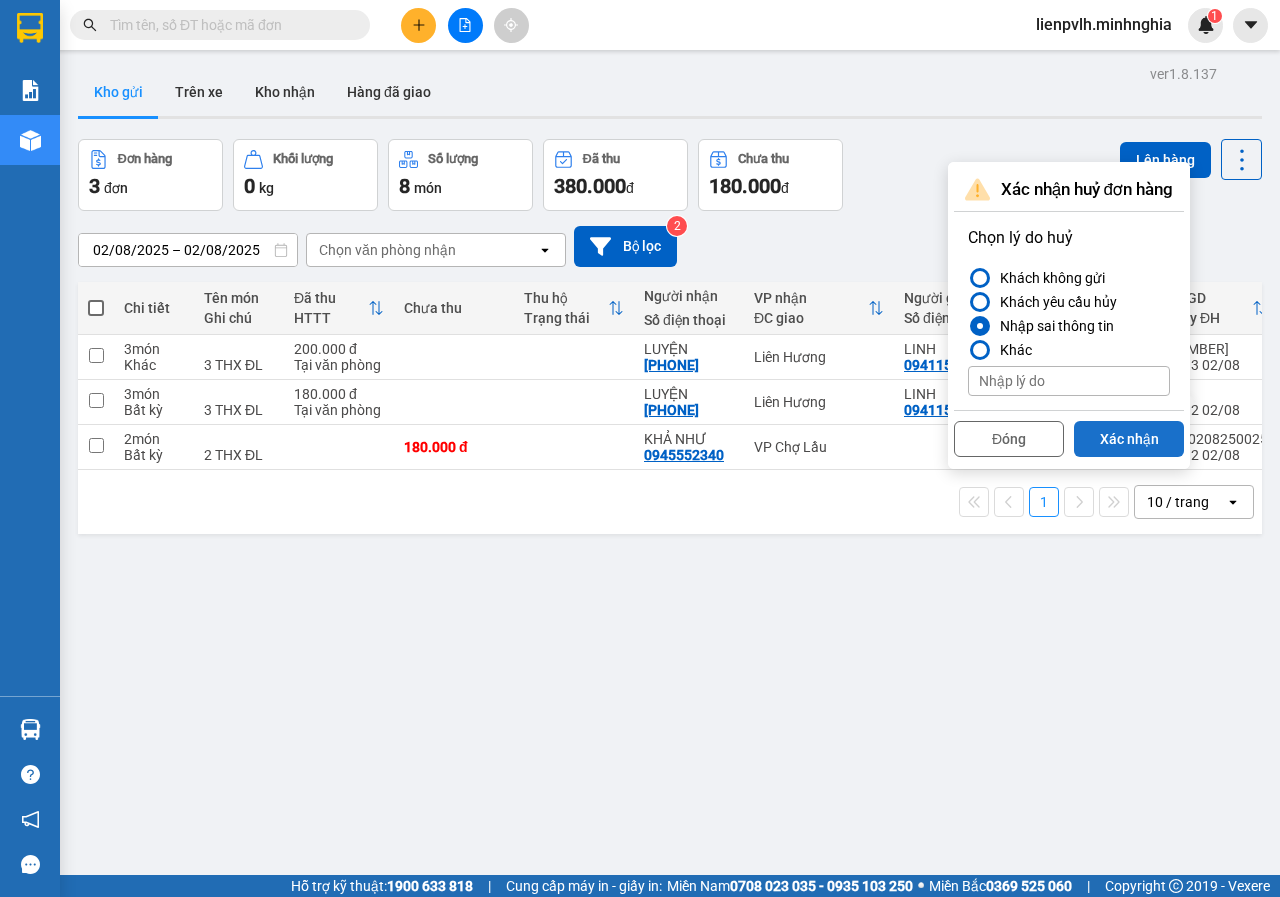 click on "Xác nhận" at bounding box center (1129, 439) 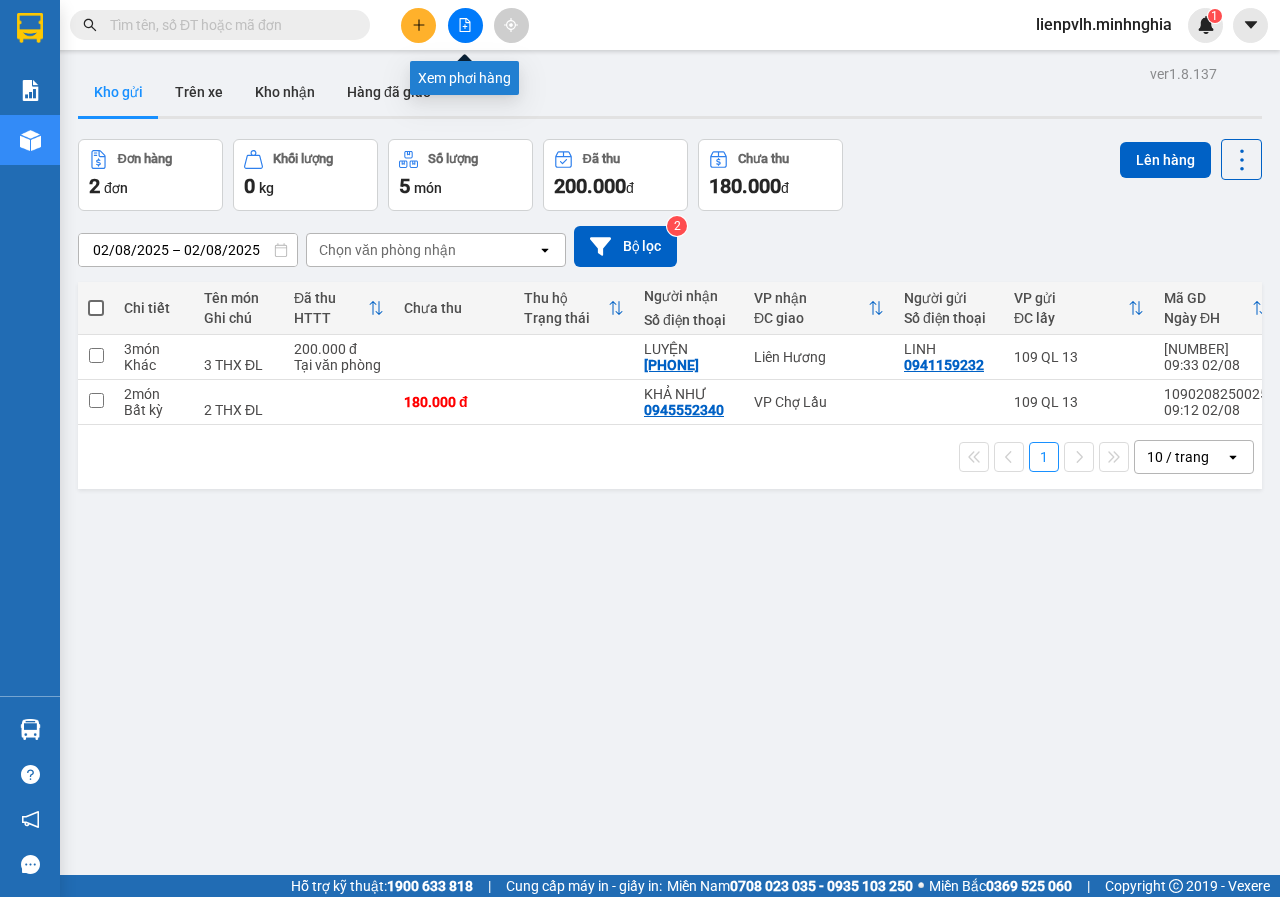 click 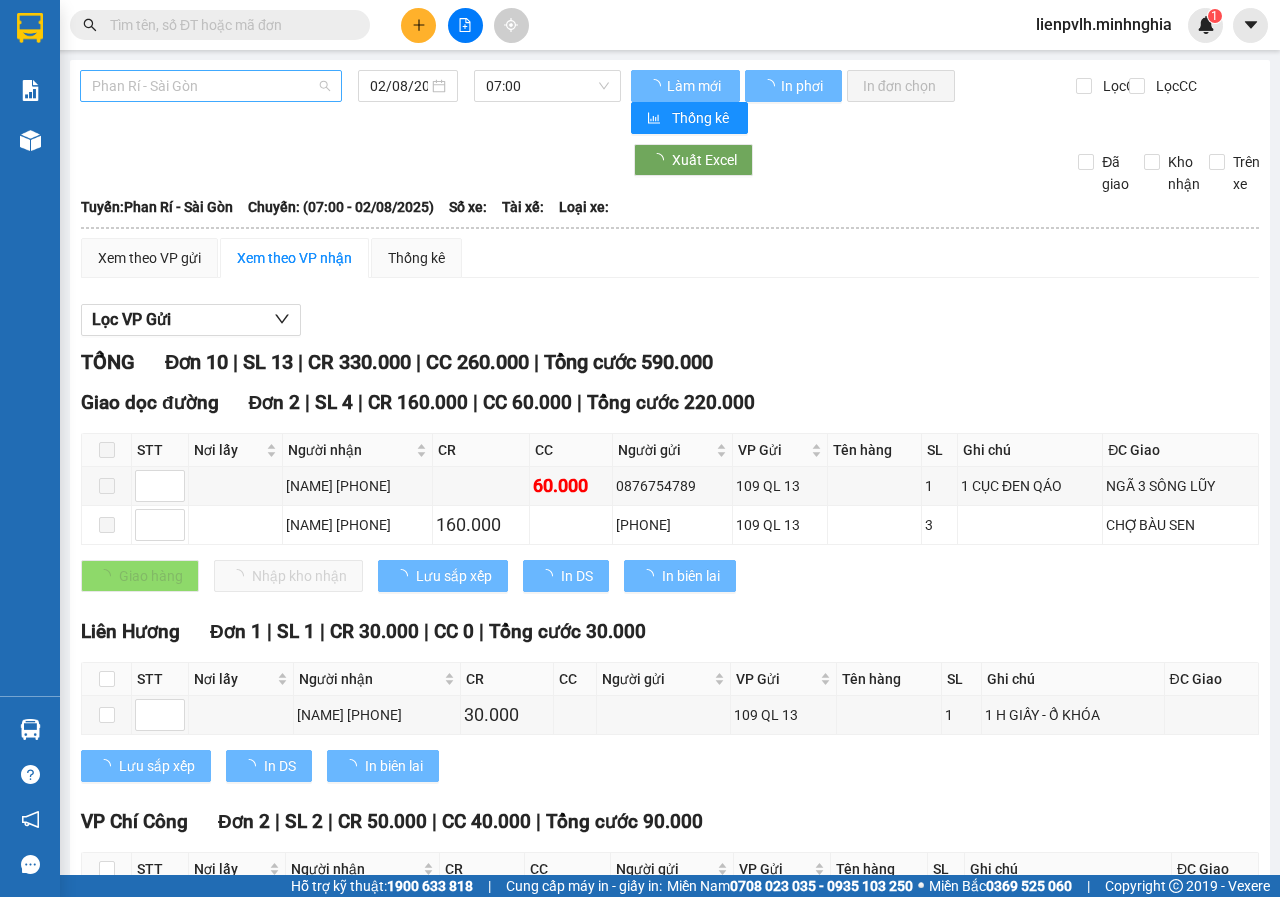 click on "Phan Rí - Sài Gòn" at bounding box center (211, 86) 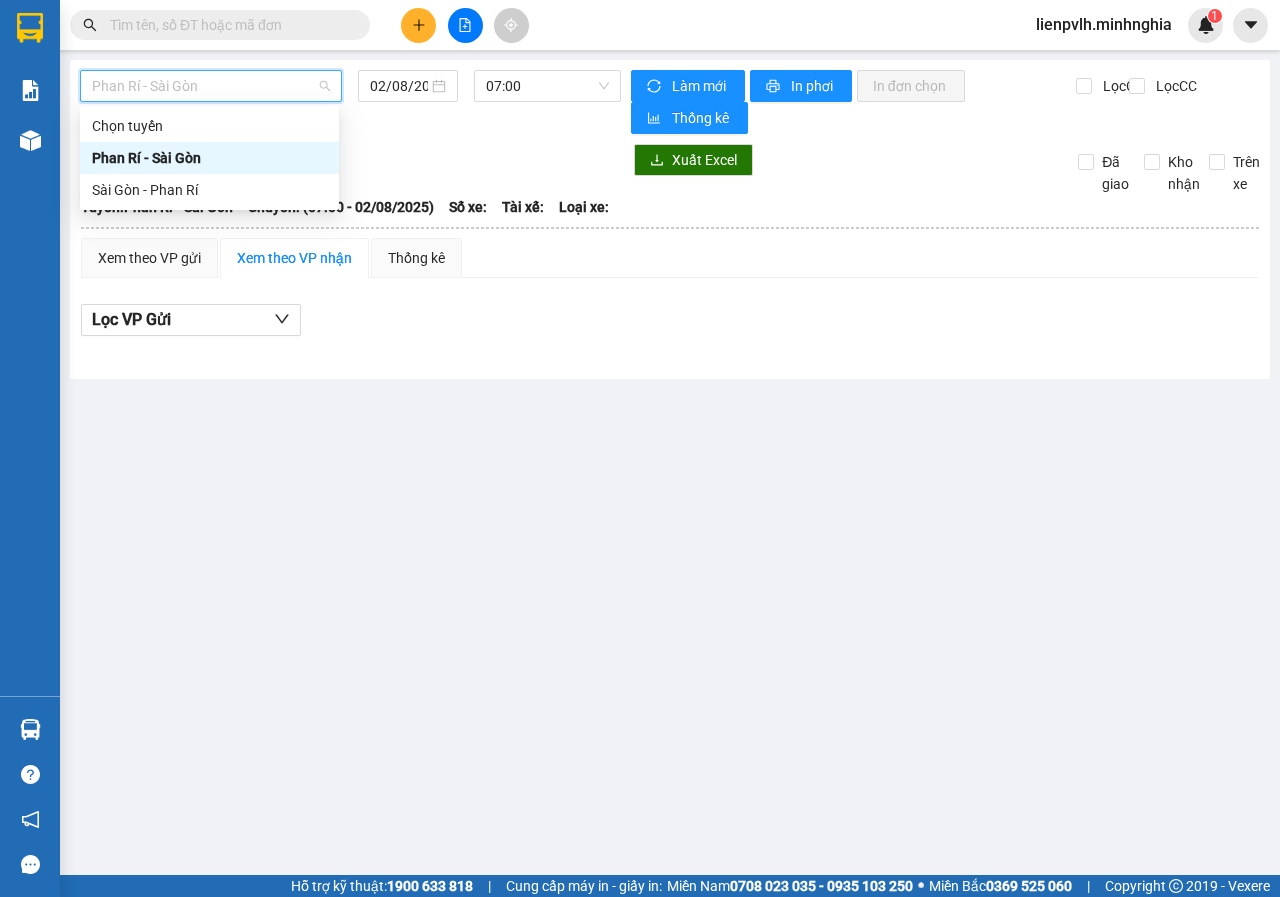 click on "Sài Gòn - Phan Rí" at bounding box center [209, 190] 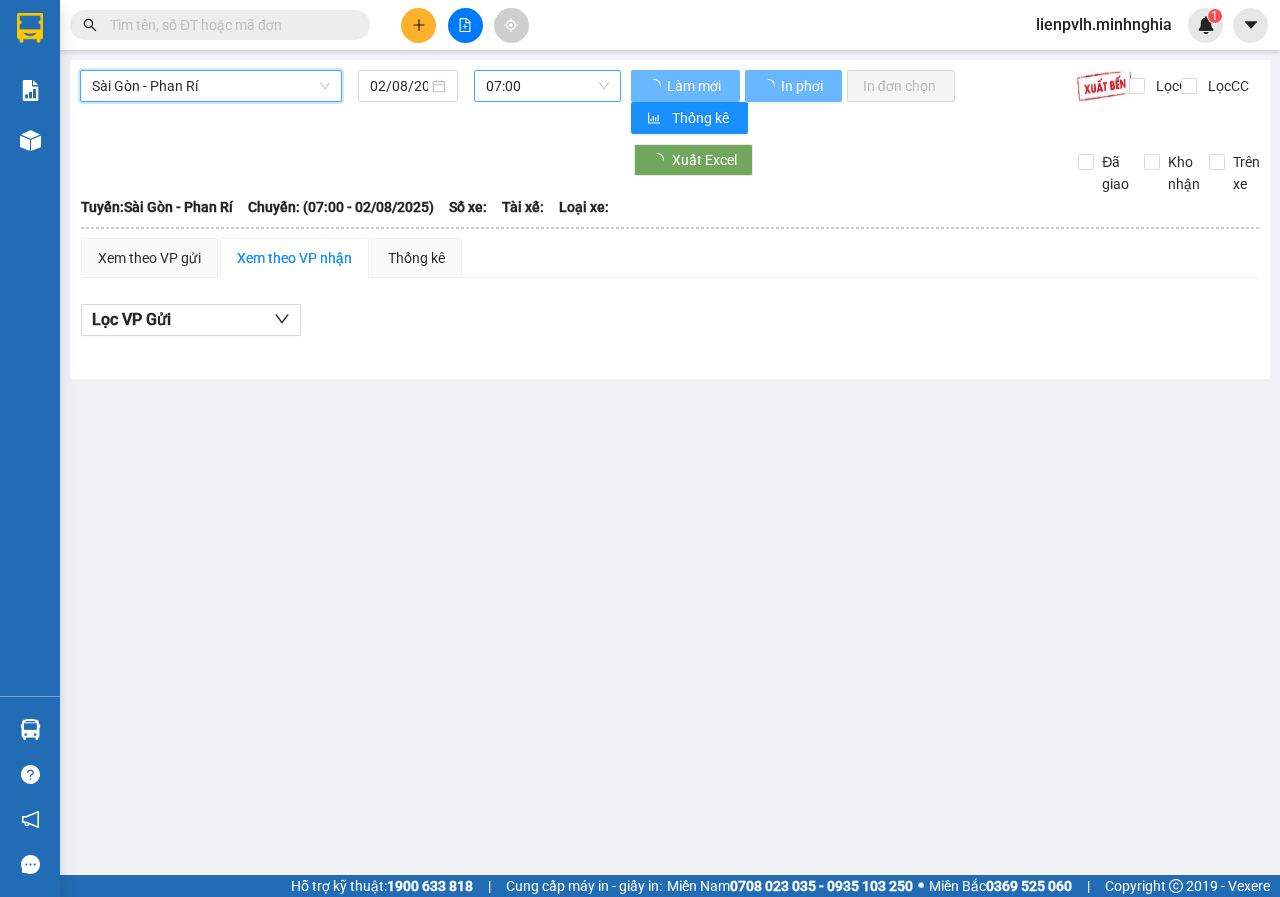 click on "07:00" at bounding box center [547, 86] 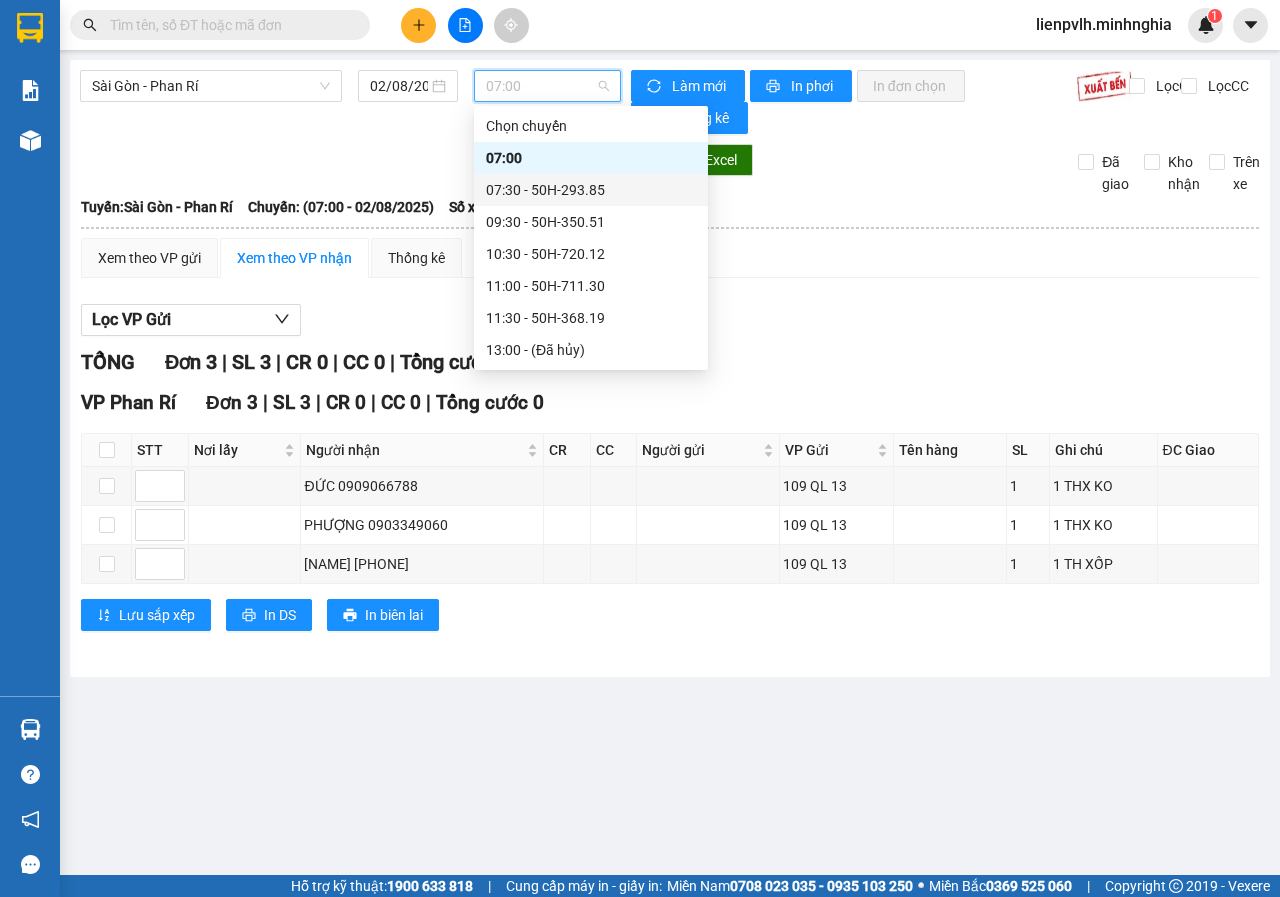 click on "[TIME]     - [PRICE]" at bounding box center [591, 190] 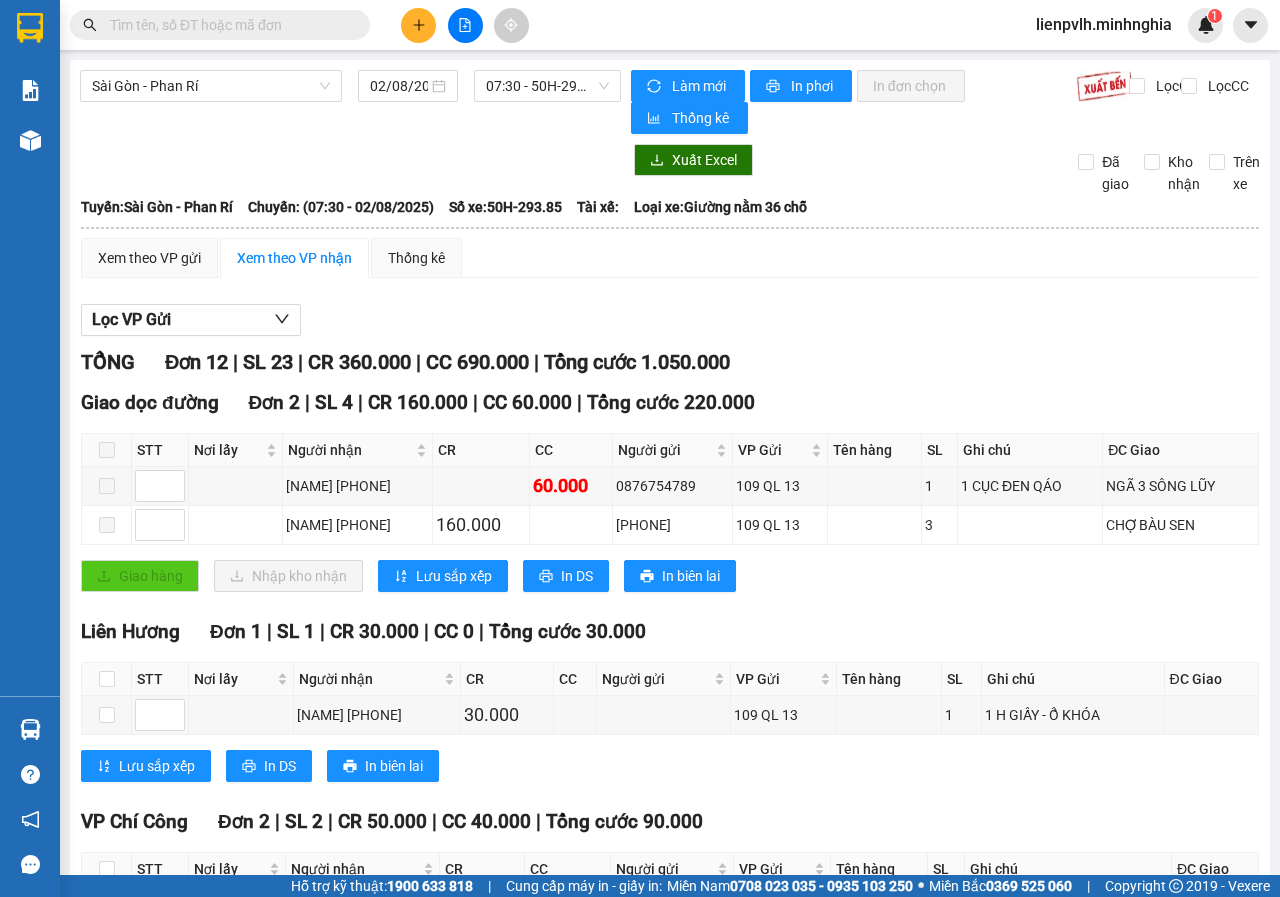 click on "TỔNG Đơn   12 | SL   23 | CR   360.000 | CC   690.000 | Tổng cước   1.050.000 Giao dọc đường Đơn   2 | SL   4 | CR   160.000 | CC   60.000 | Tổng cước   220.000 STT Nơi lấy Người nhận CR CC Người gửi VP Gửi Tên hàng SL Ghi chú ĐC Giao Ký nhận                           [NAME] [PHONE] 60.000  [PHONE] 109 QL 13   1 1 CỤC ĐEN QÁO NGÃ 3 SÔNG LŨY THÀNH TUYÊN [PHONE] 160.000  [PHONE] 109 QL 13   3 CHỢ BÀU SEN Giao hàng Nhập kho nhận Lưu sắp xếp In DS In biên lai [NAME]   [PHONE]   01 Đinh Tiên Hoàng PHƠI HÀNG 109 QL 13  -  [TIME] - [DATE] Tuyến:  Sài Gòn - Phan Rí Chuyến:   ( [TIME] - [DATE] ) Số xe:  50H-293.85 Tài xế:  Loại xe:  Giường nằm 36 chỗ STT Nơi lấy Người nhận CR CC Người gửi VP Gửi Tên hàng SL Ghi chú ĐC Giao Ký nhận Giao dọc đường Đơn   2 | SL   4 | CR   160.000 | CC   60.000 | Tổng cước   220.000 1 [NAME] [PHONE] 60.000  [PHONE]   1 2" at bounding box center [670, 1054] 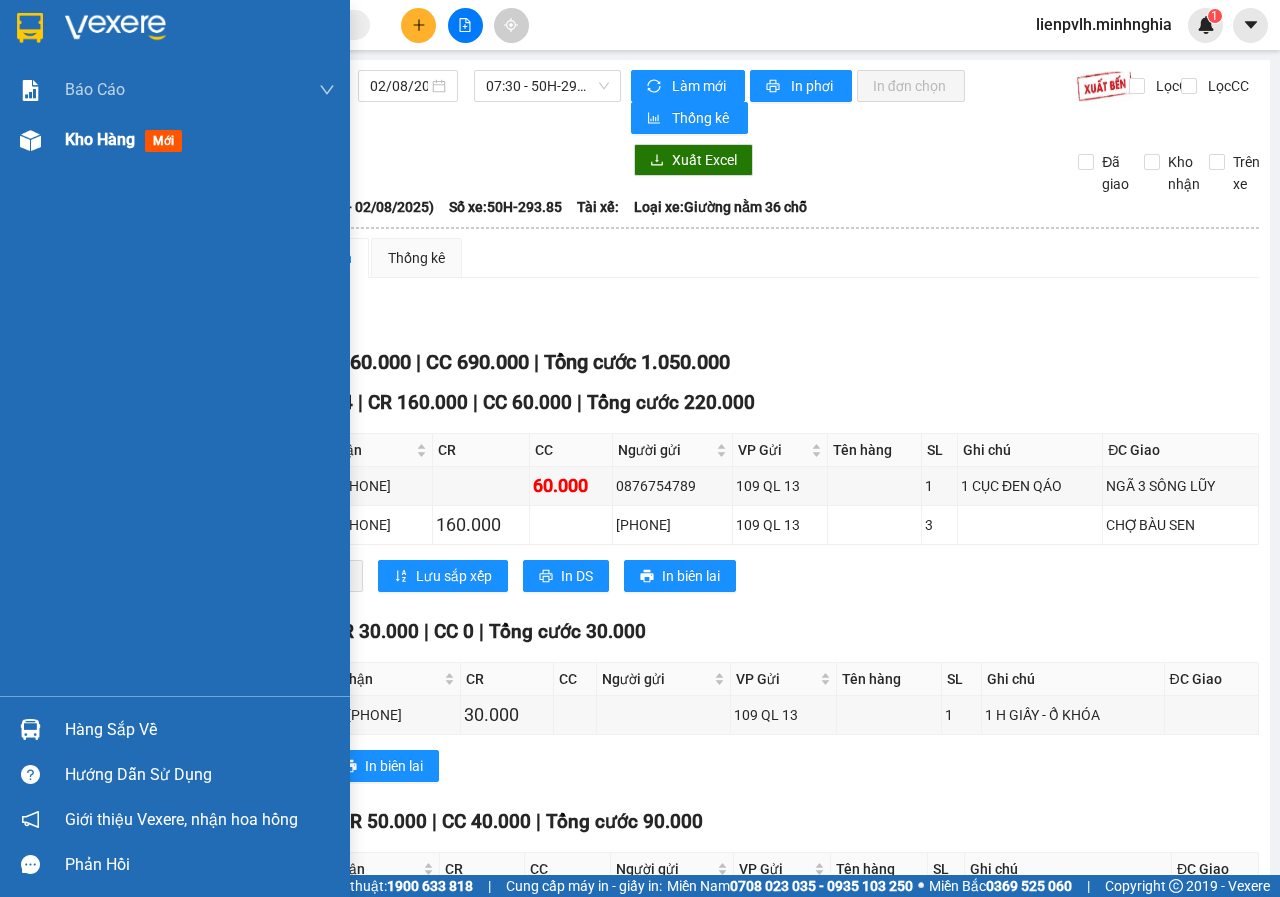 click at bounding box center [30, 140] 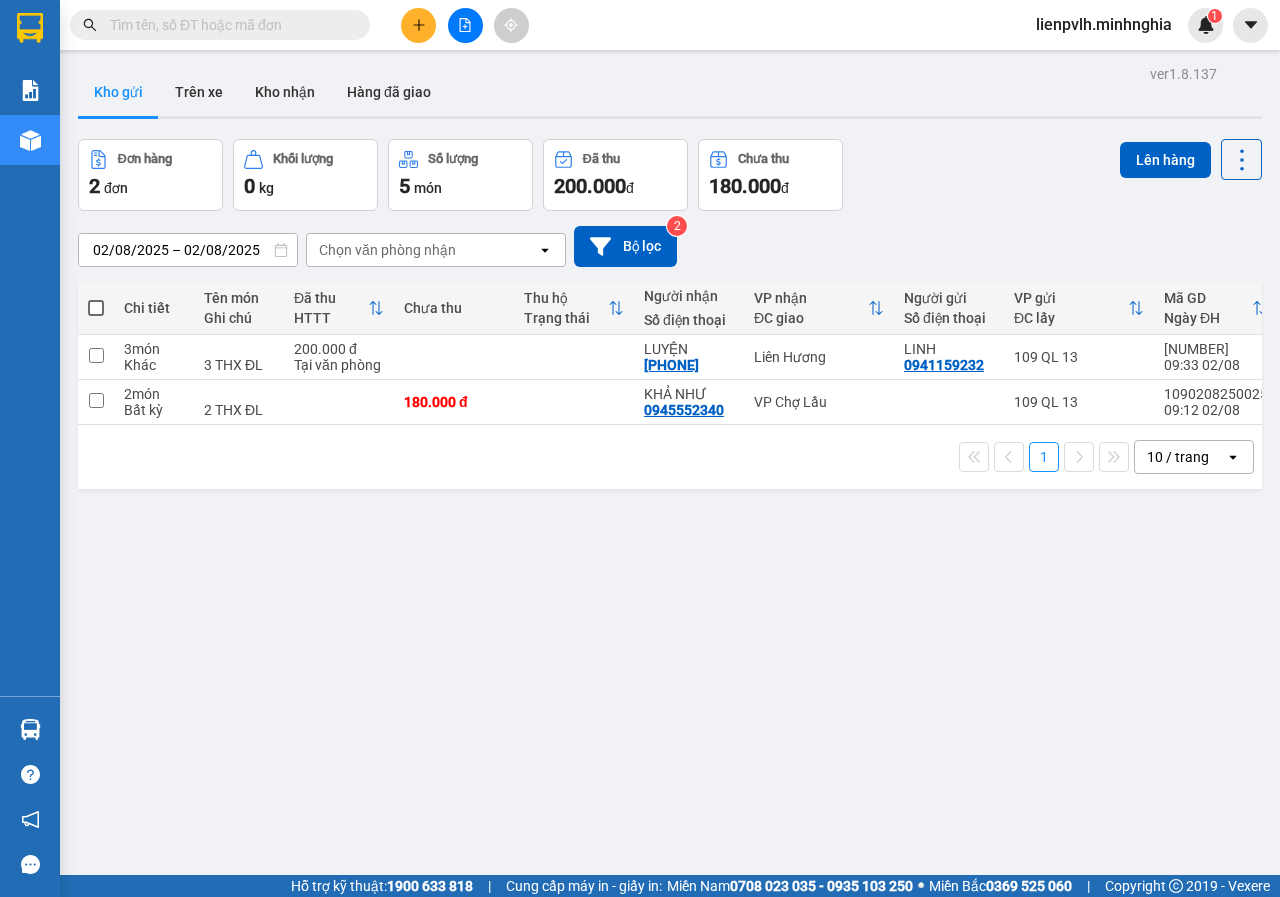 click 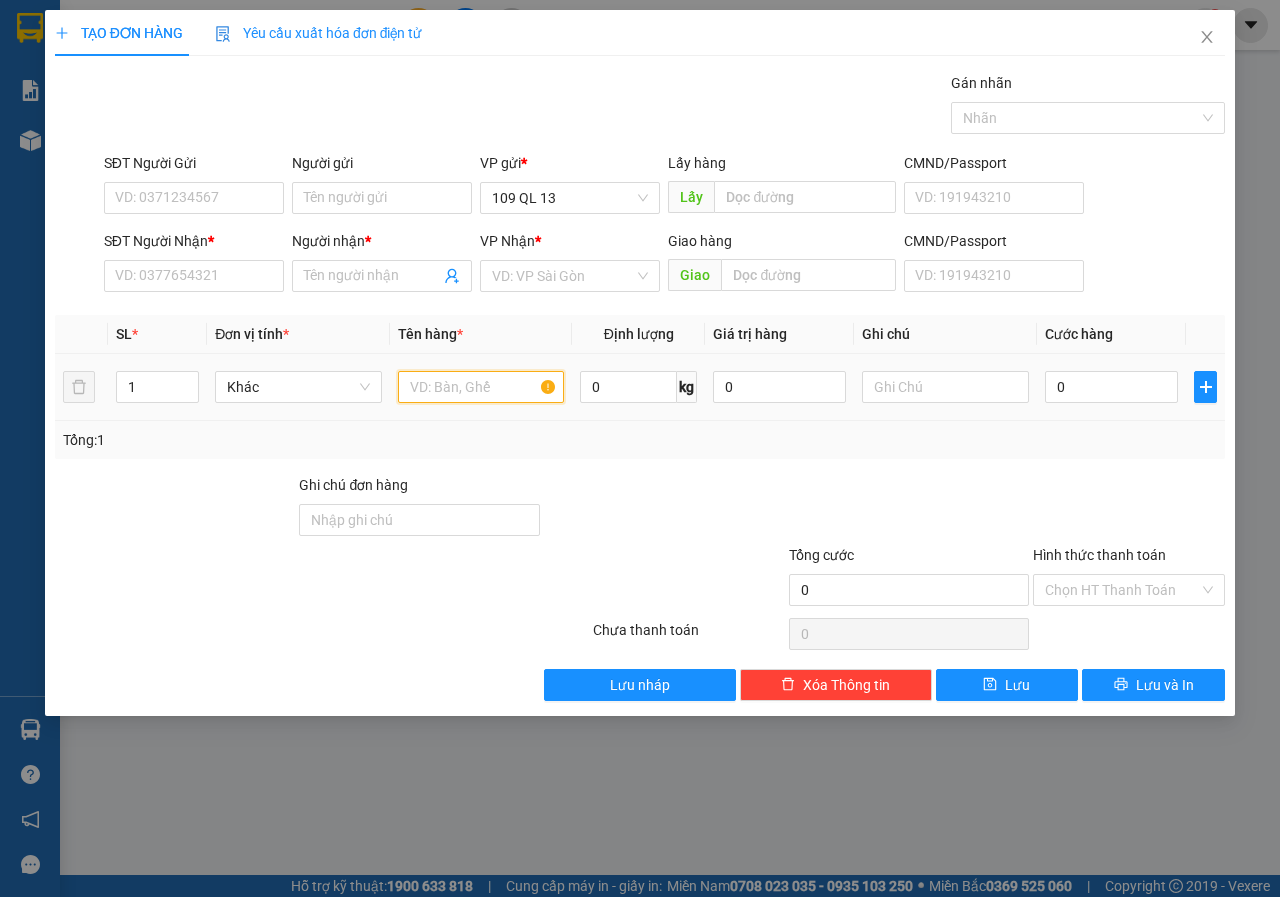 click at bounding box center (481, 387) 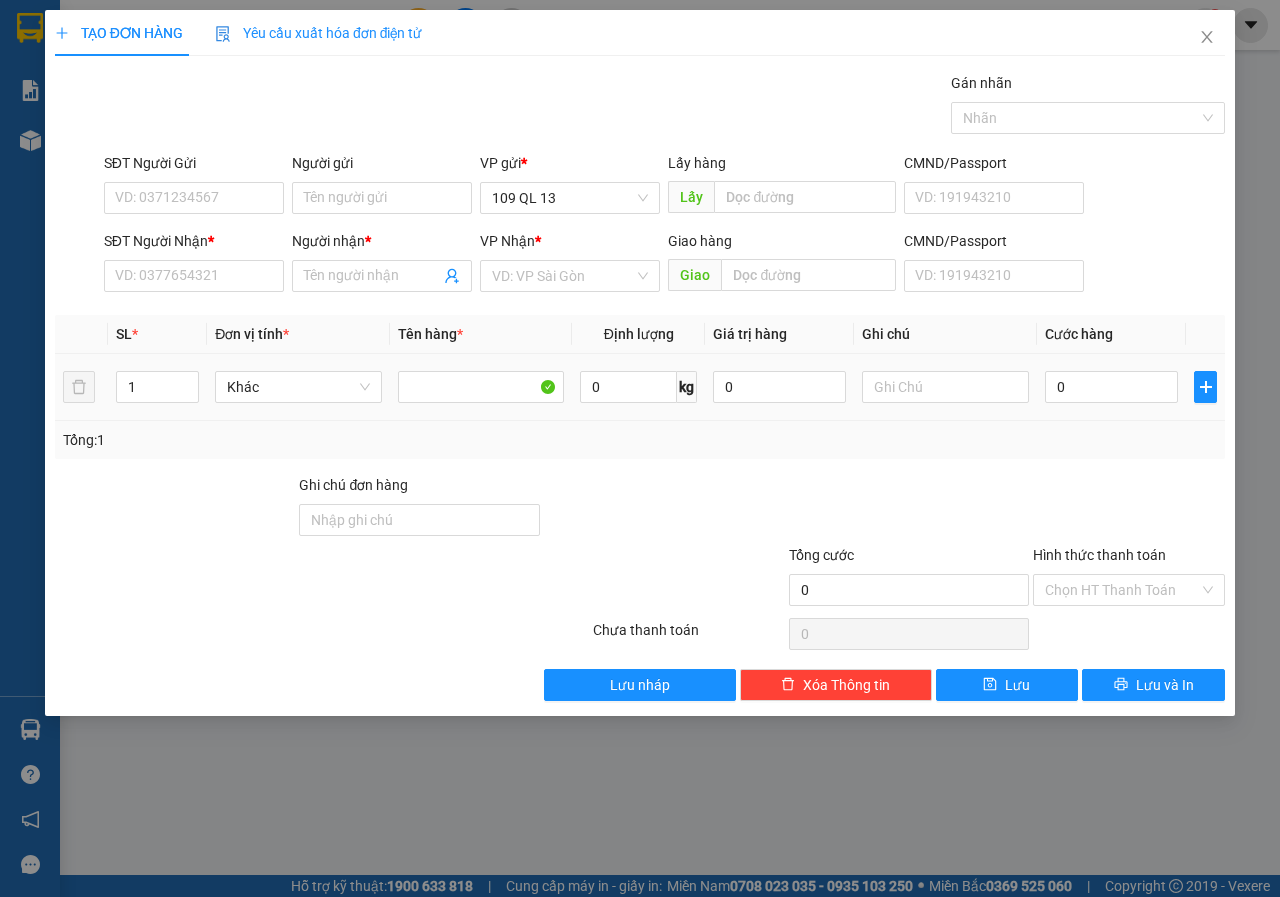 click at bounding box center (945, 387) 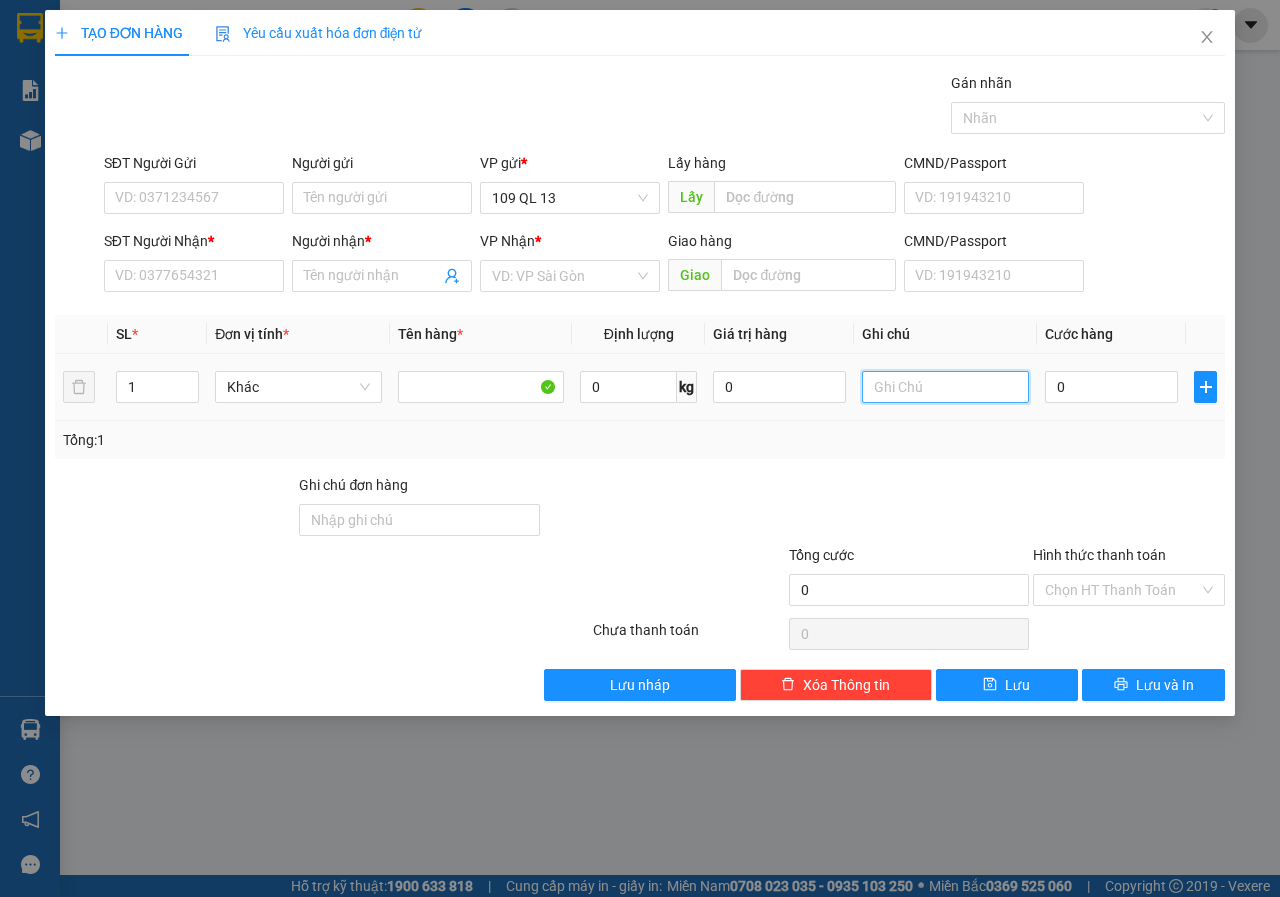 click at bounding box center [945, 387] 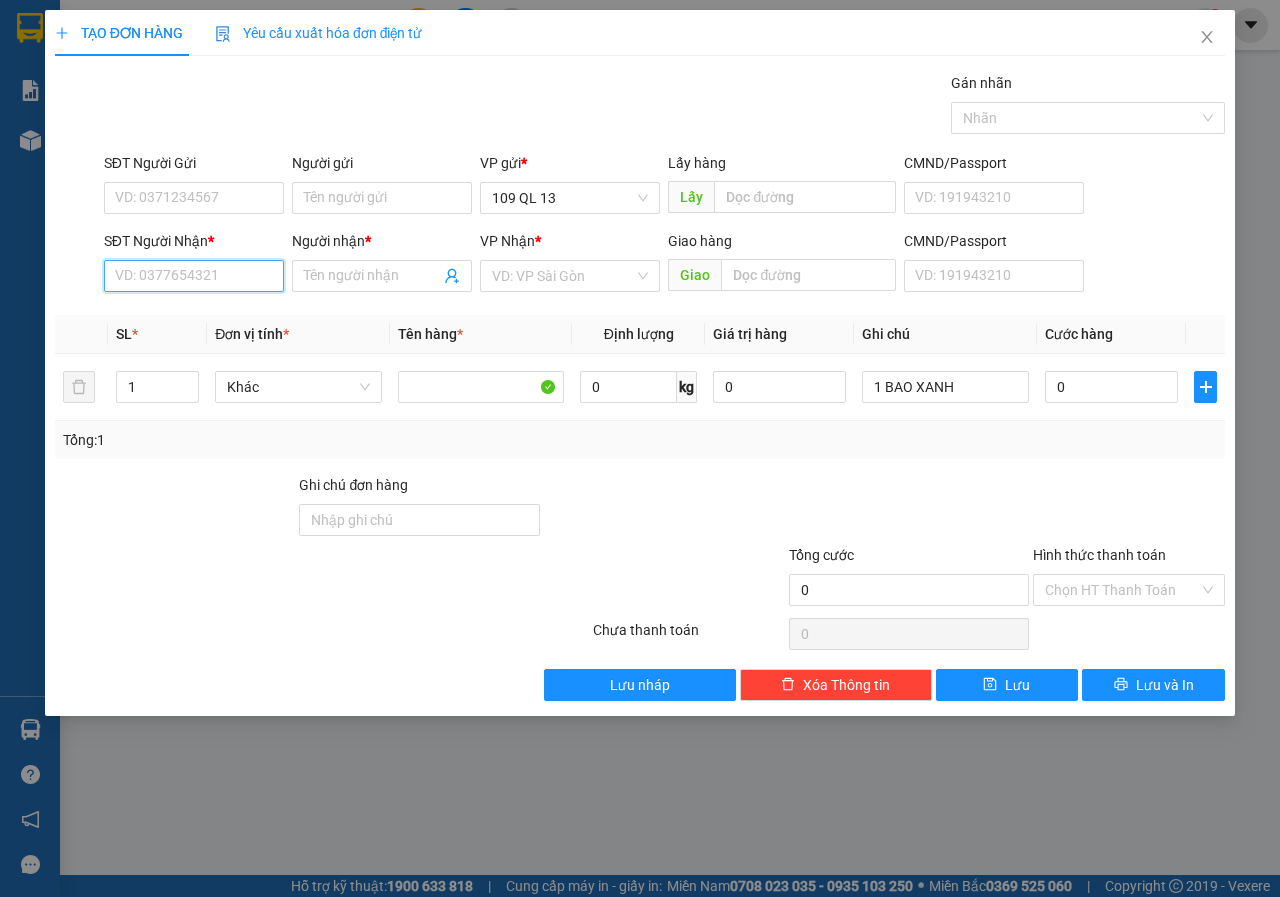 click on "SĐT Người Nhận  *" at bounding box center [194, 276] 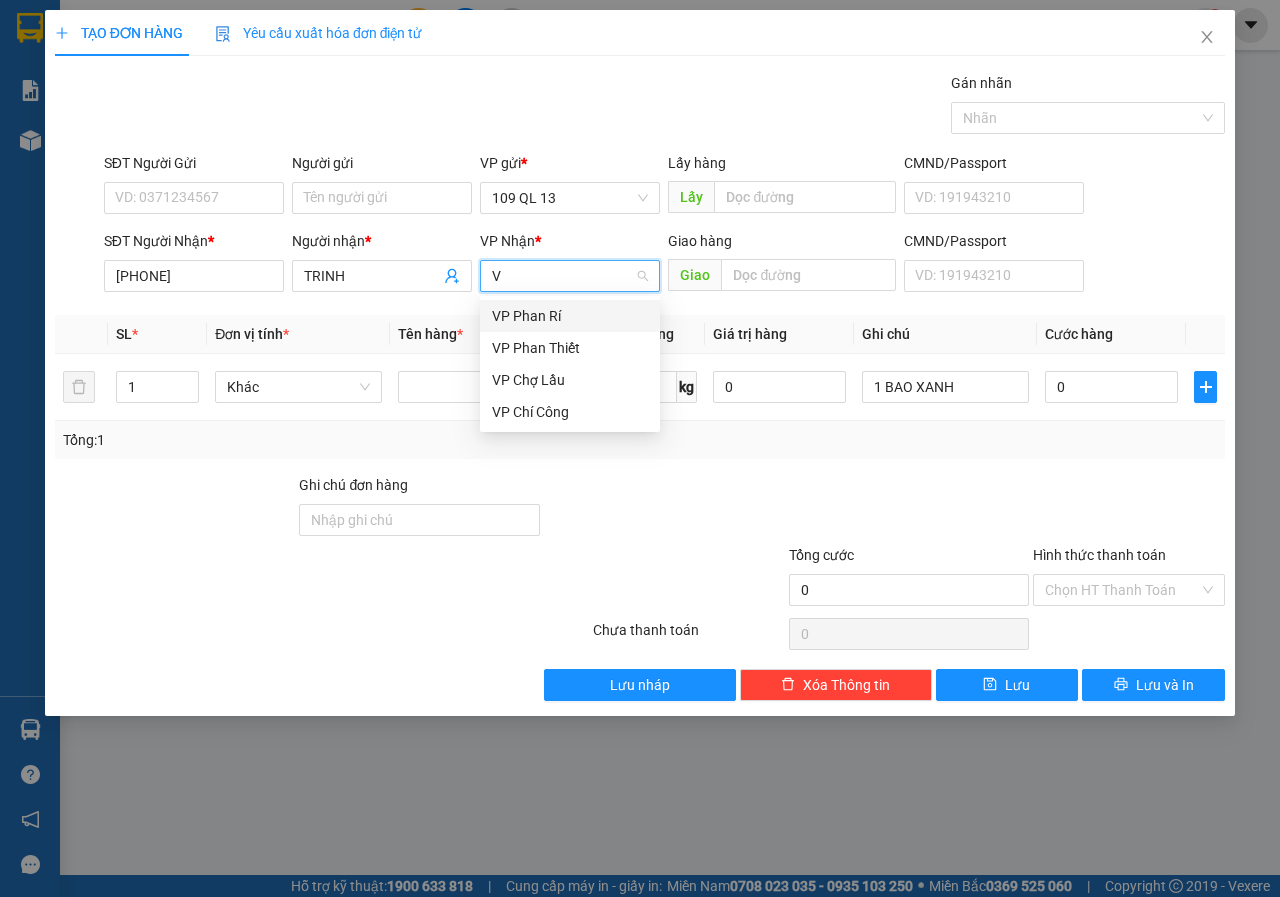 click on "VP Phan Rí" at bounding box center (570, 316) 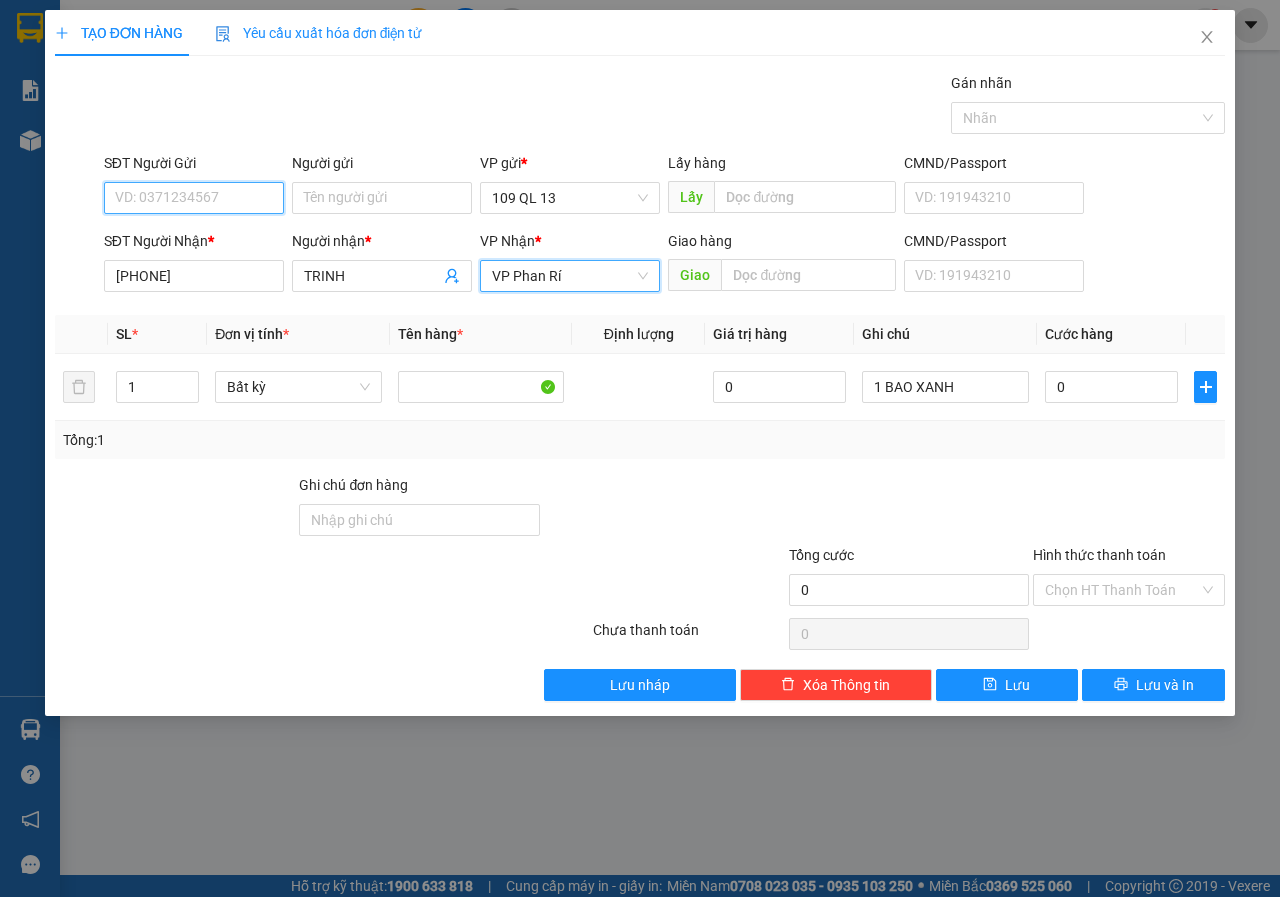 click on "SĐT Người Gửi" at bounding box center [194, 198] 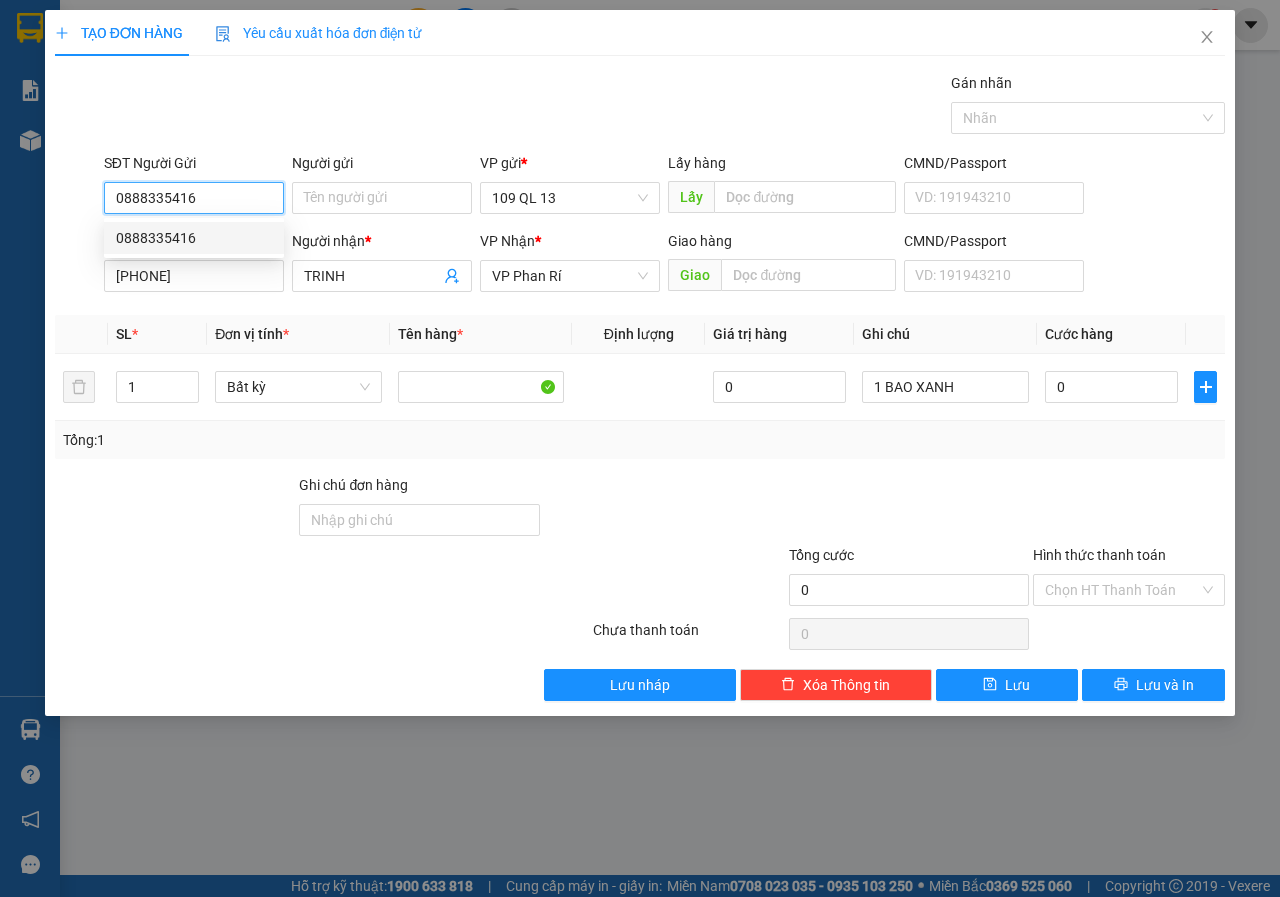 click on "0888335416" at bounding box center (194, 238) 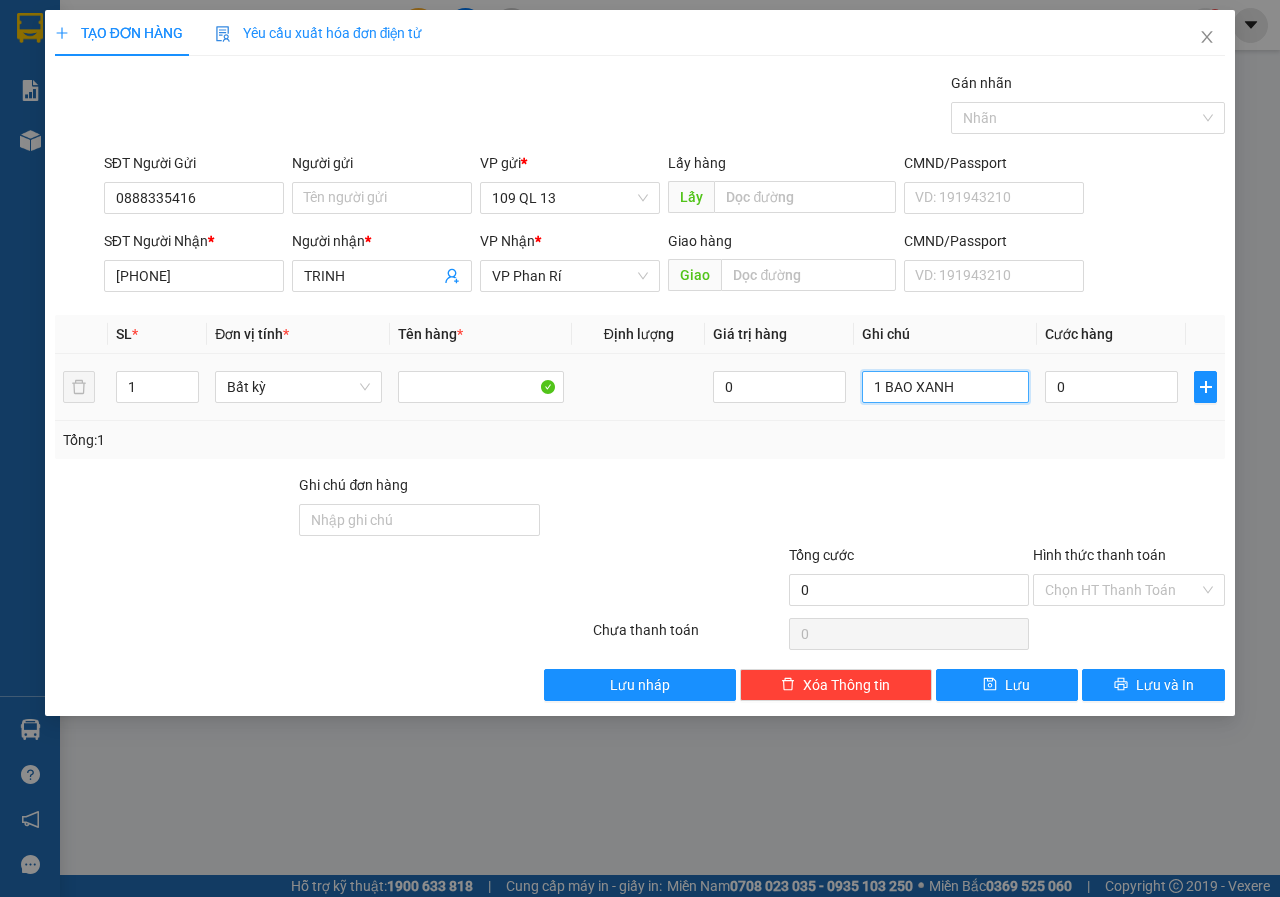 click on "1 BAO XANH" at bounding box center [945, 387] 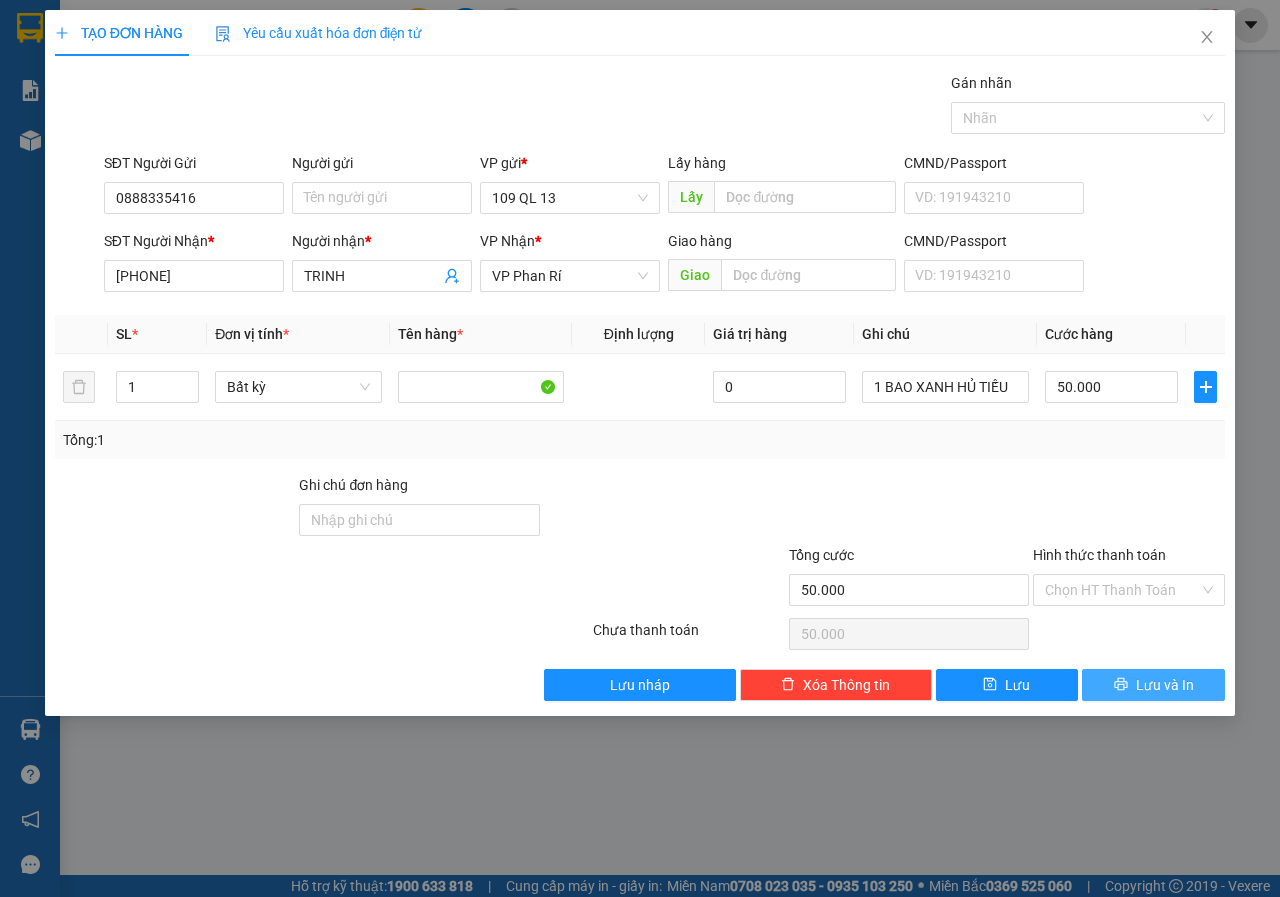 click on "Lưu và In" at bounding box center (1165, 685) 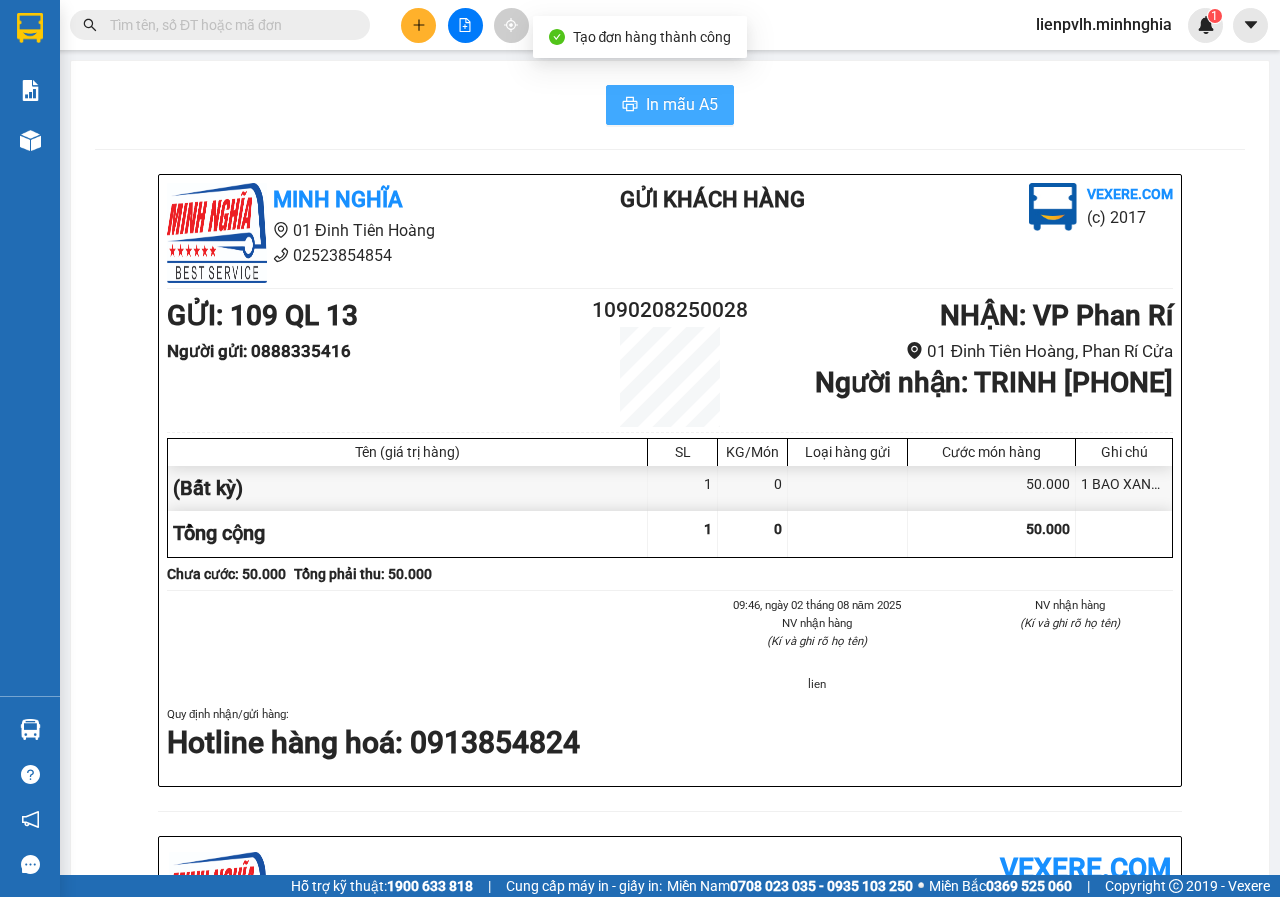 click on "In mẫu A5" at bounding box center (670, 105) 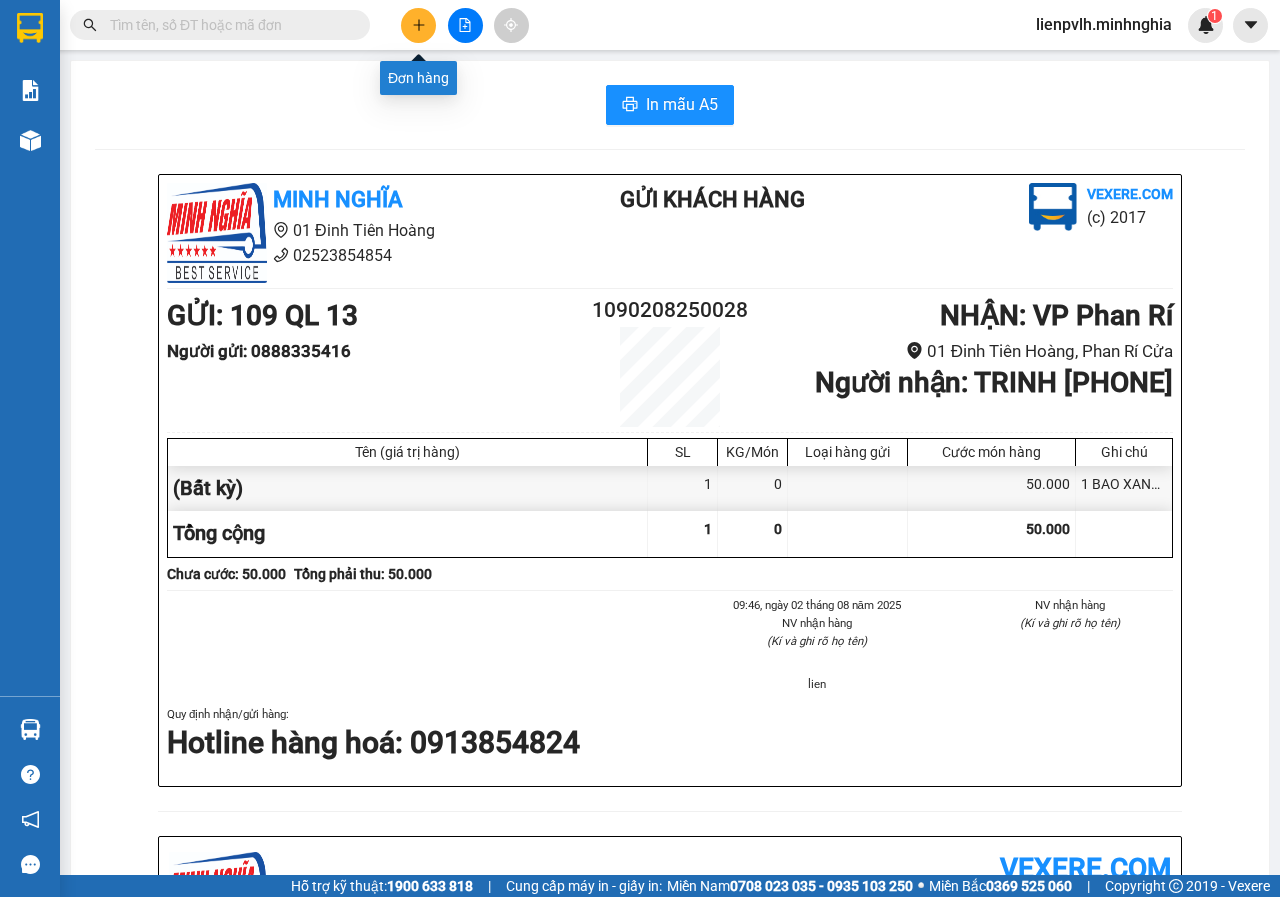 click 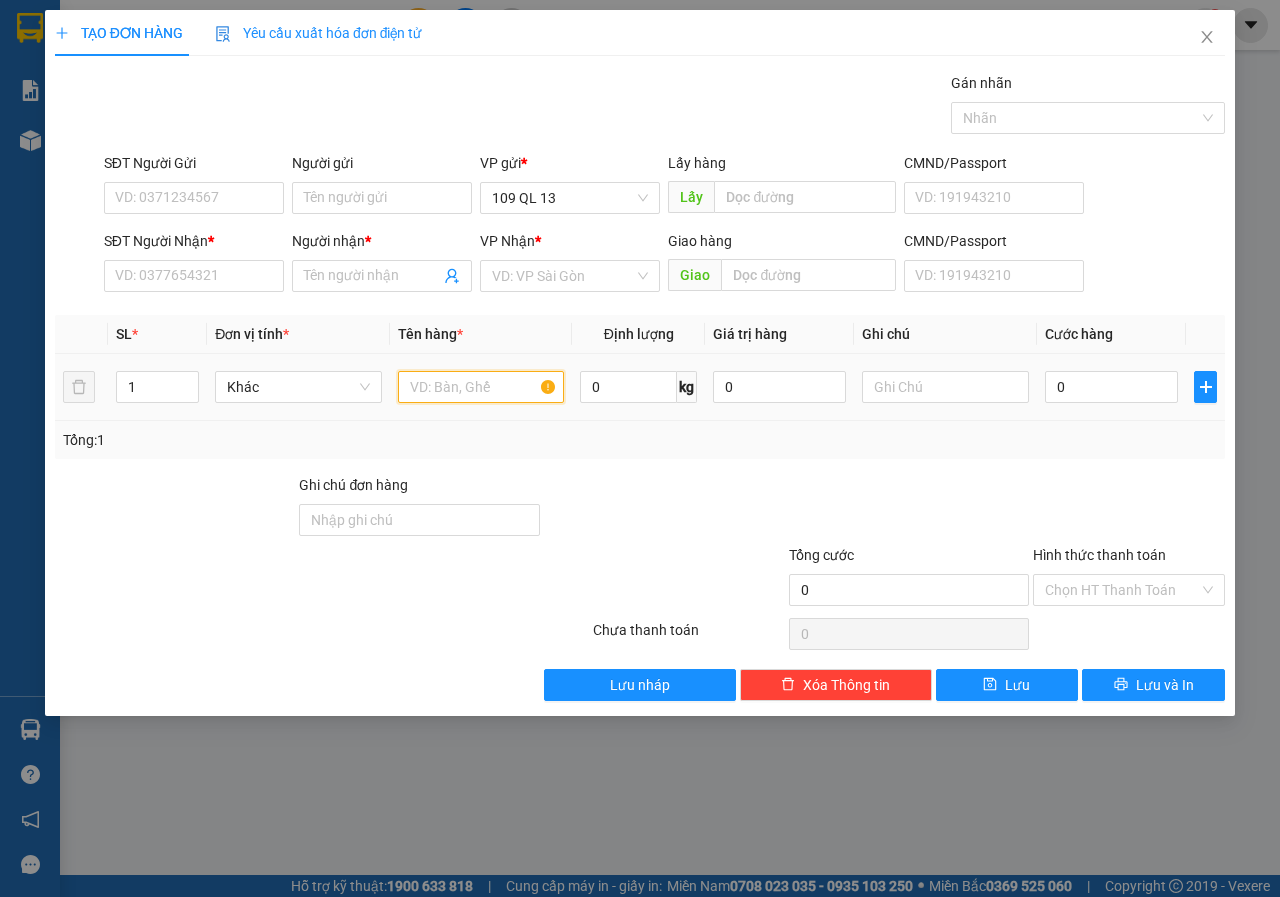 click at bounding box center (481, 387) 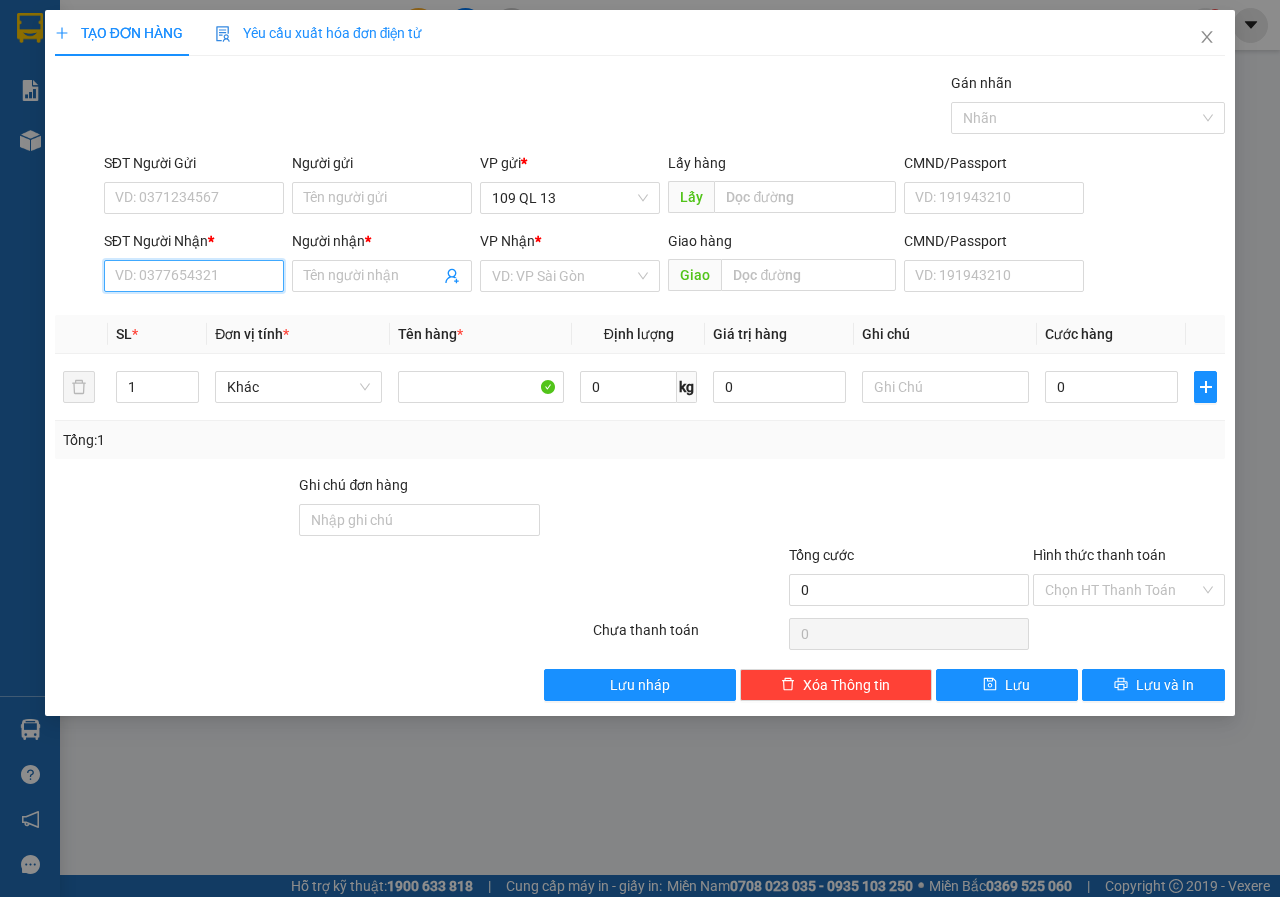 click on "SĐT Người Nhận  *" at bounding box center [194, 276] 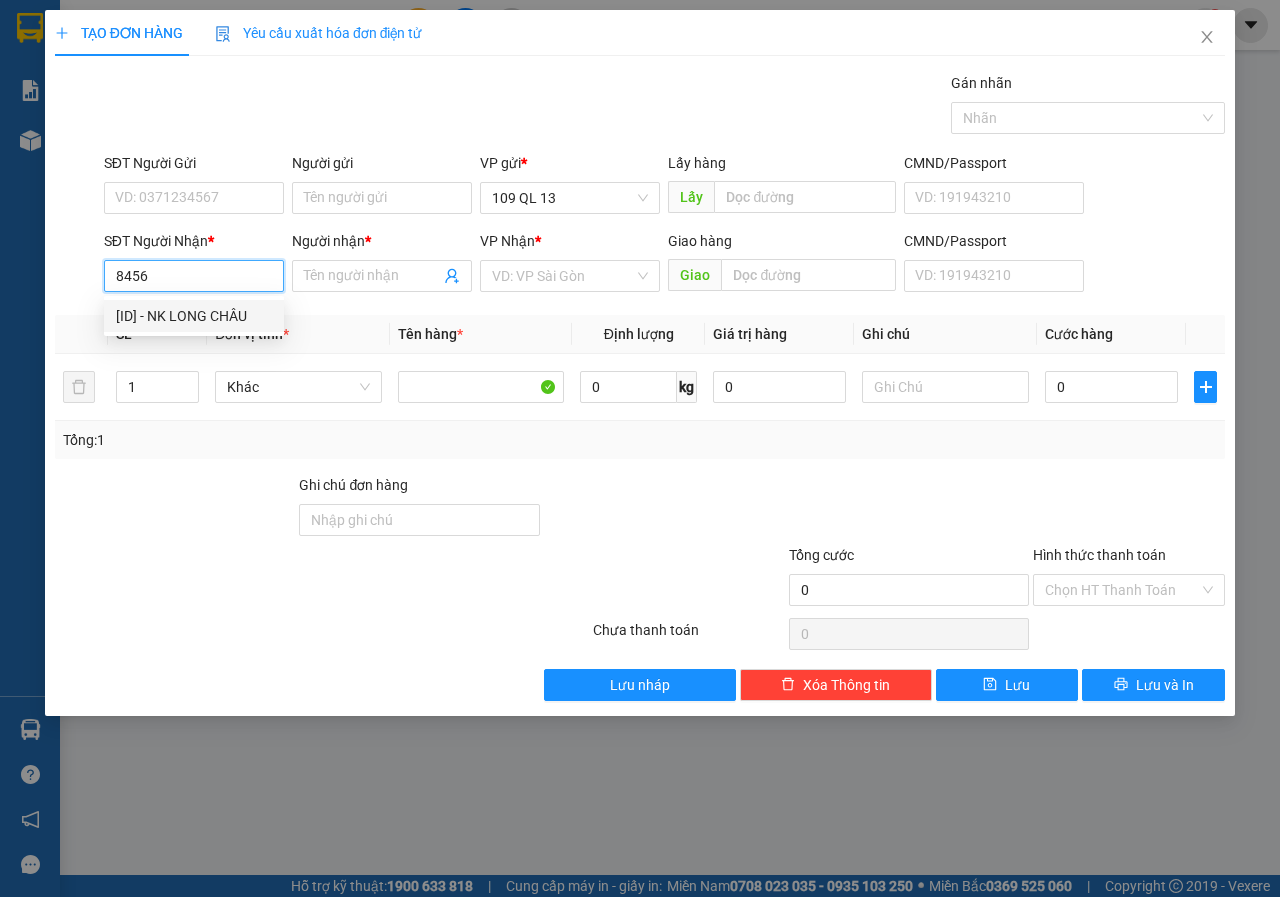 click on "[ID] - NK LONG CHÂU" at bounding box center (194, 316) 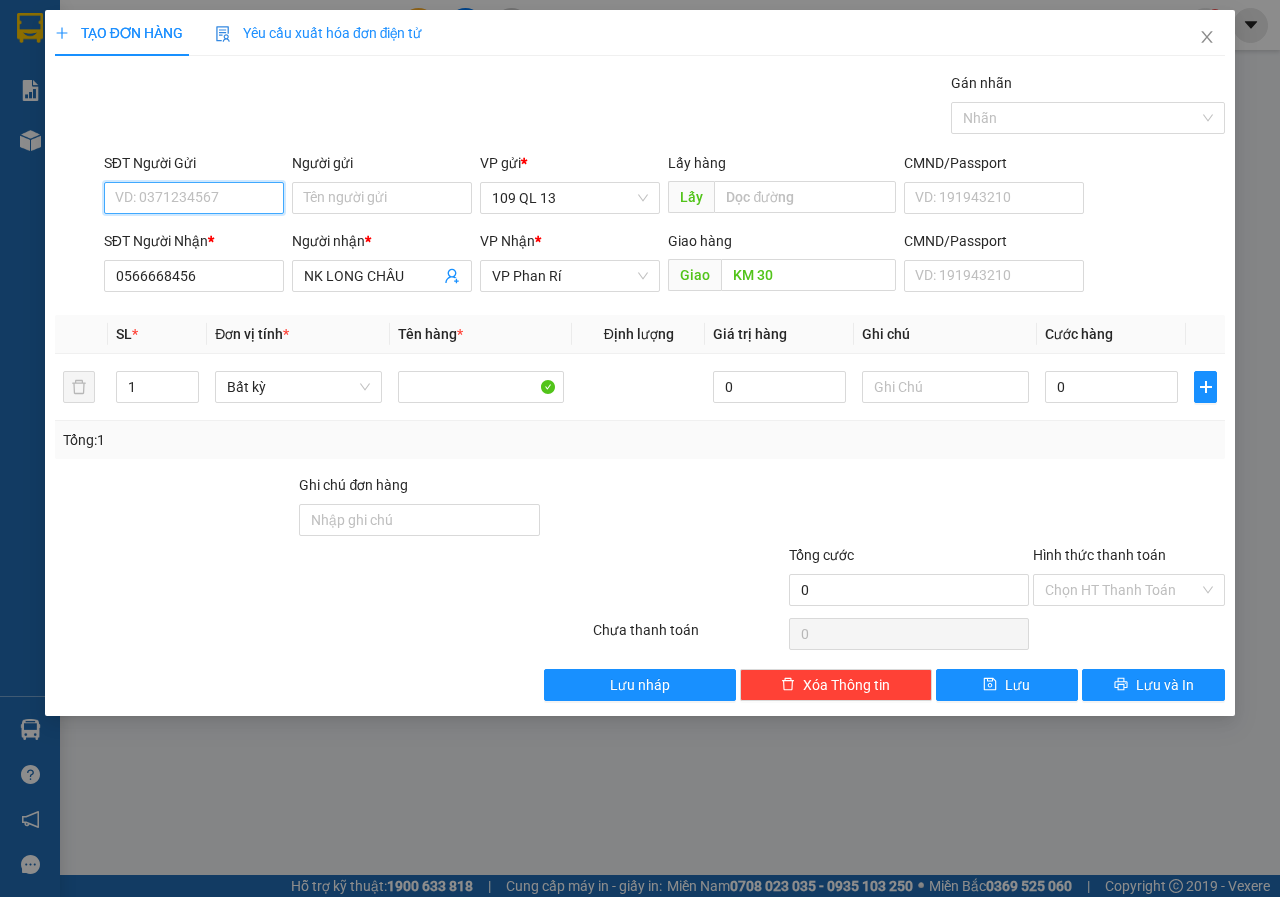click on "SĐT Người Gửi" at bounding box center [194, 198] 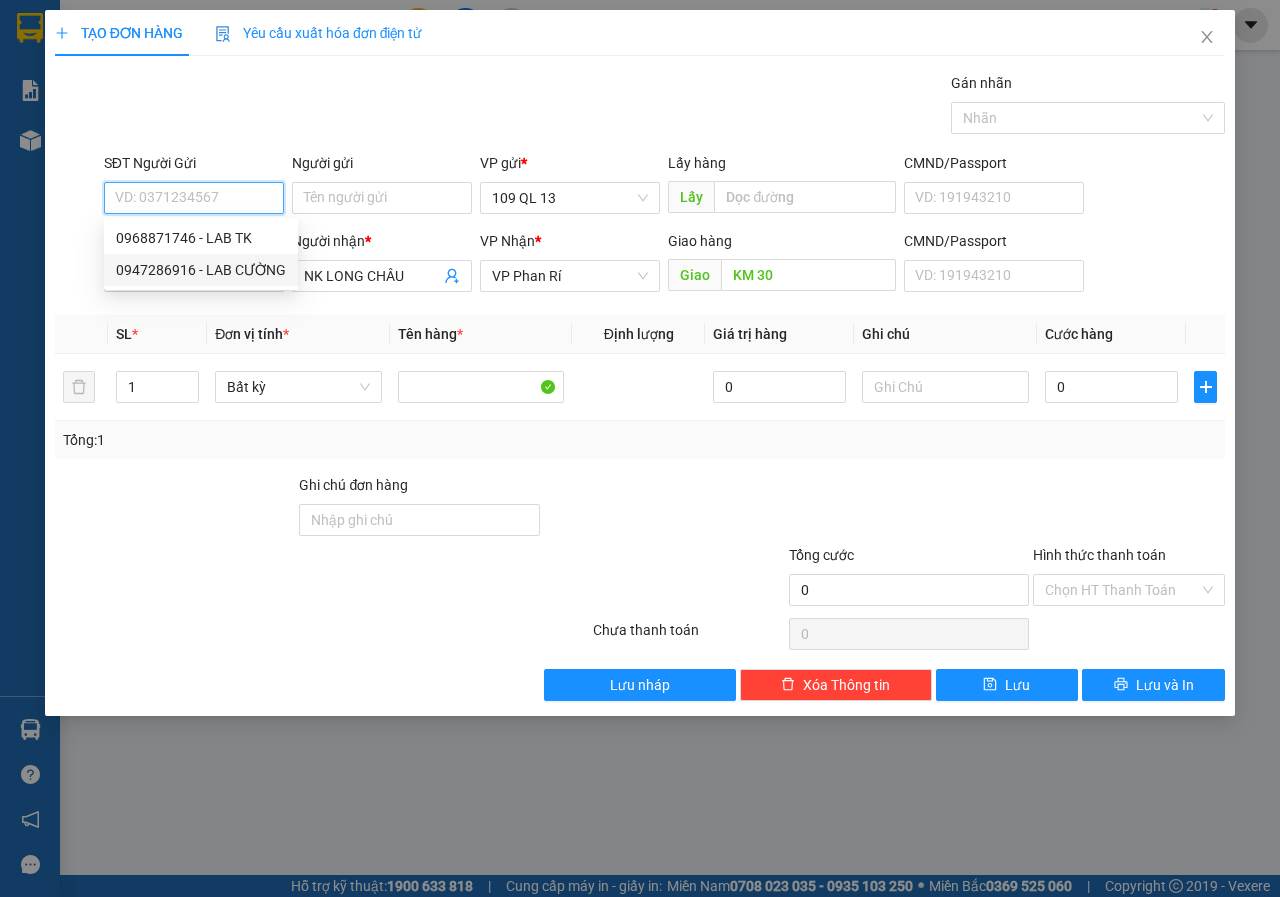 click on "0947286916 - LAB CƯỜNG" at bounding box center (201, 270) 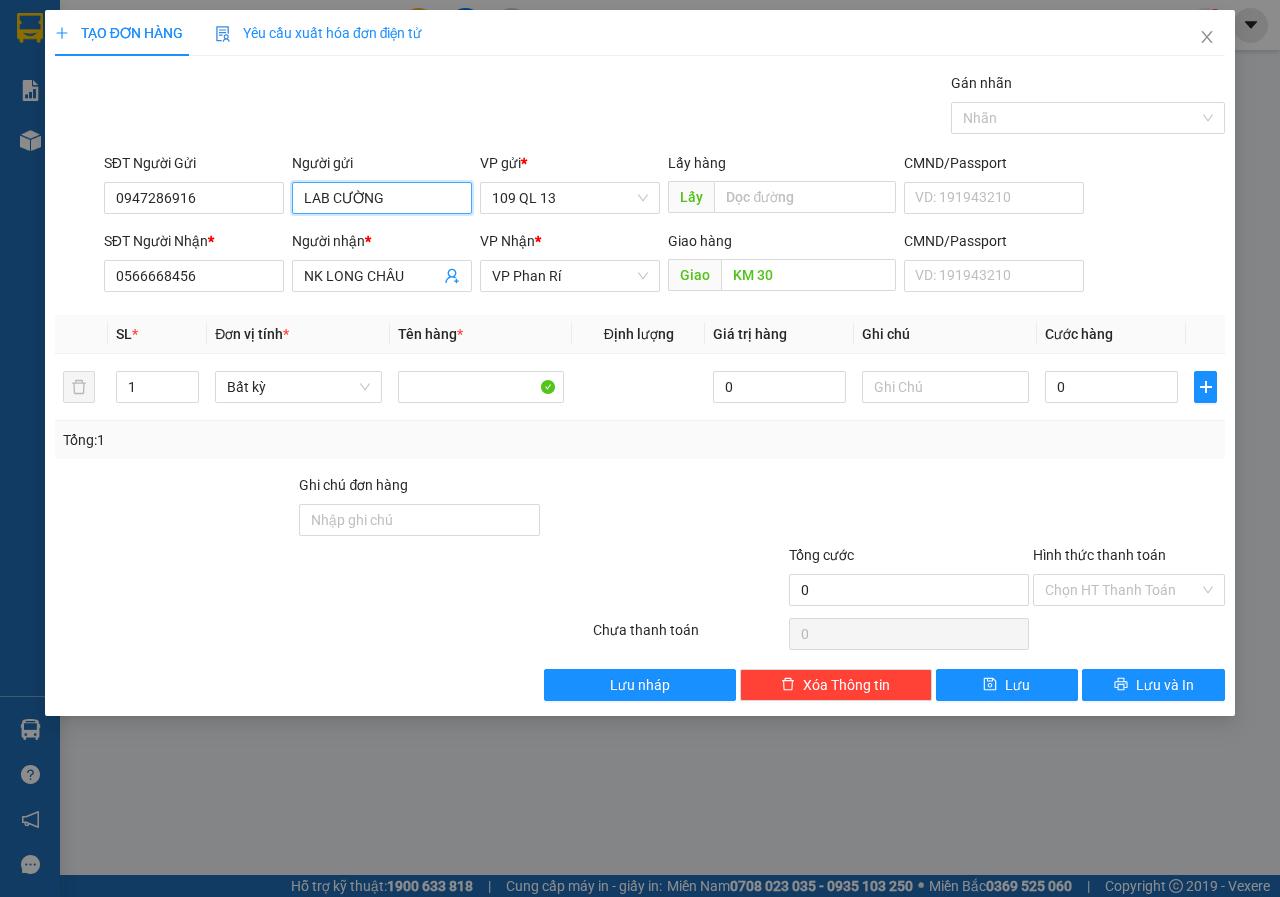 click on "LAB CƯỜNG" at bounding box center (382, 198) 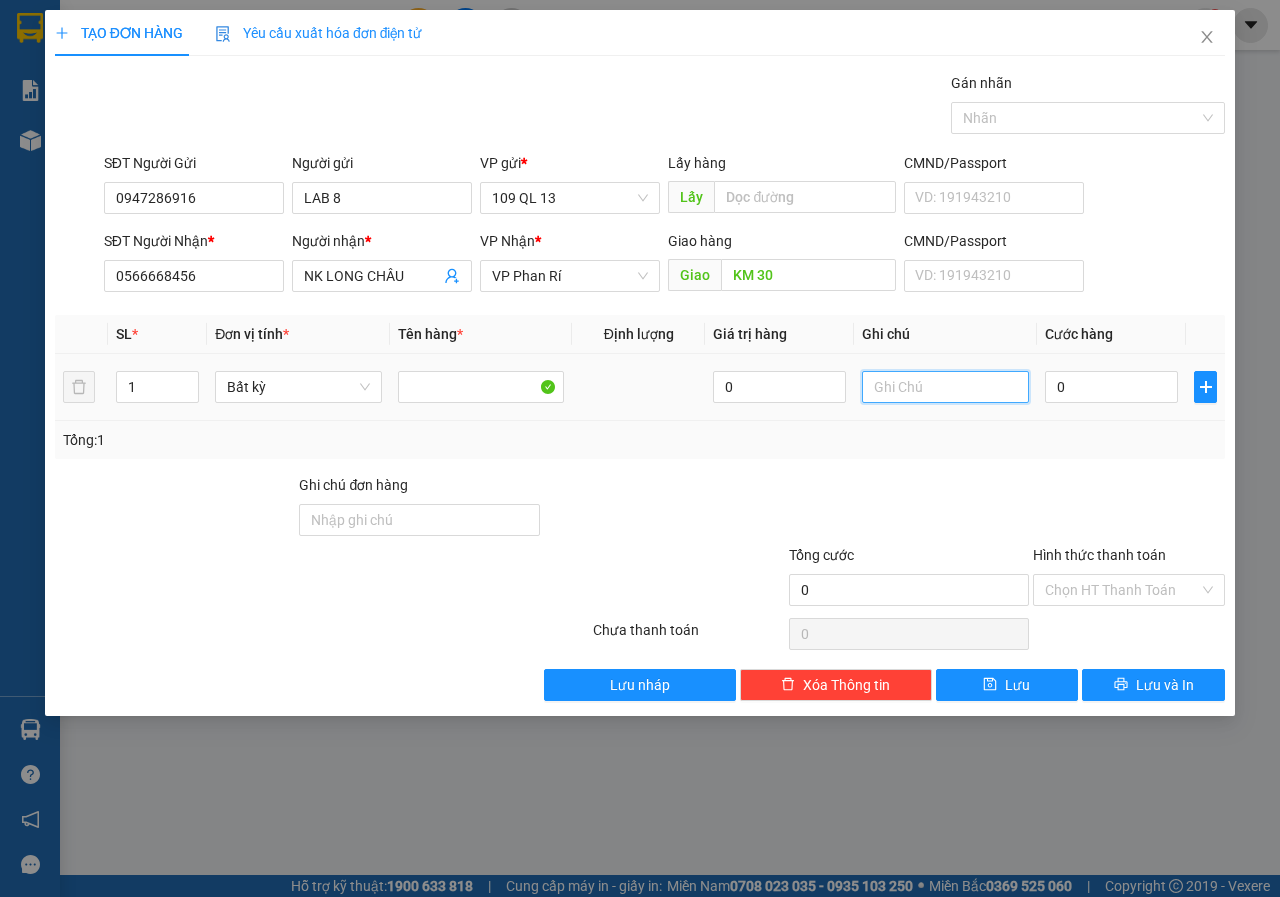 click at bounding box center (945, 387) 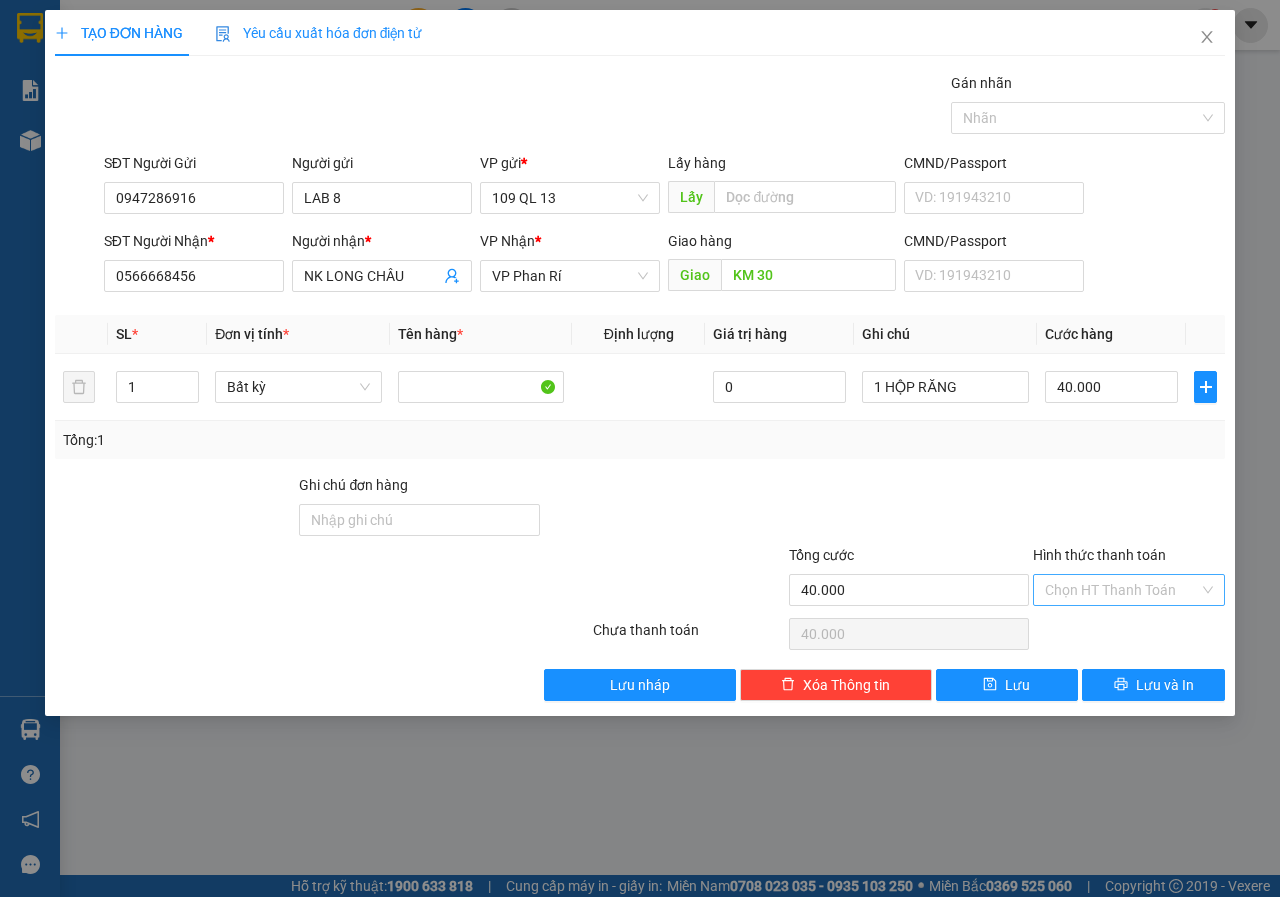 click on "Hình thức thanh toán" at bounding box center [1122, 590] 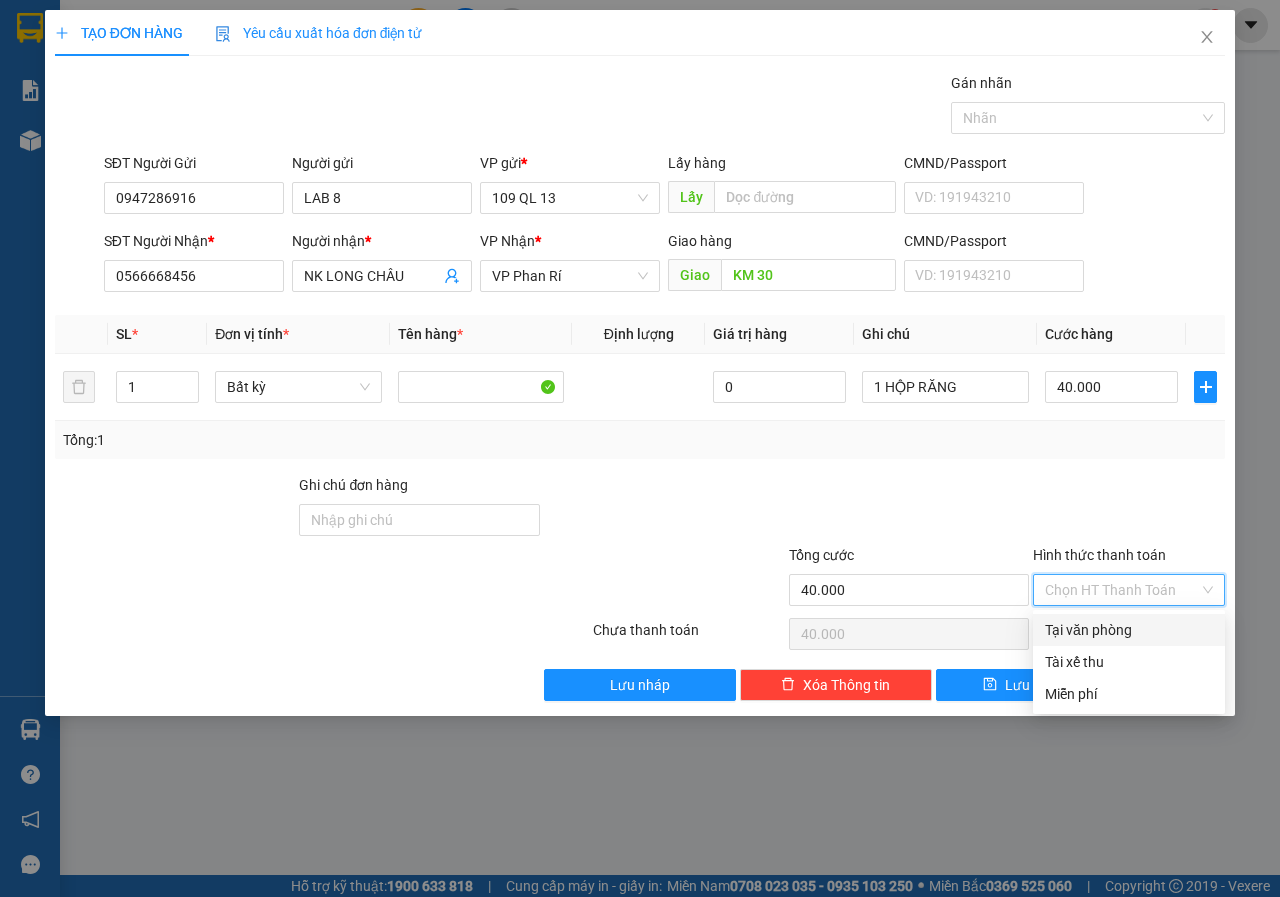 click on "Tại văn phòng" at bounding box center (1129, 630) 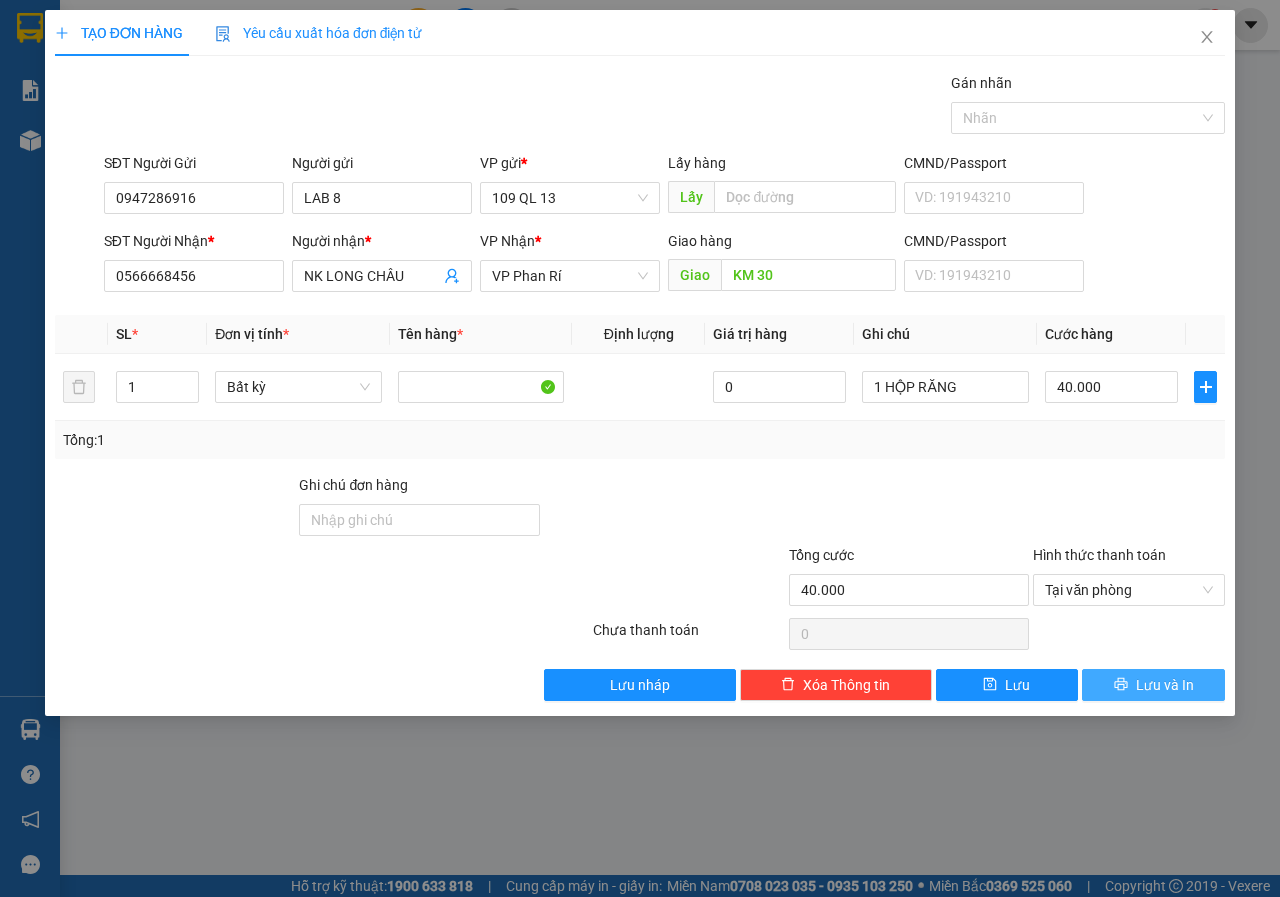 click on "Lưu và In" at bounding box center (1165, 685) 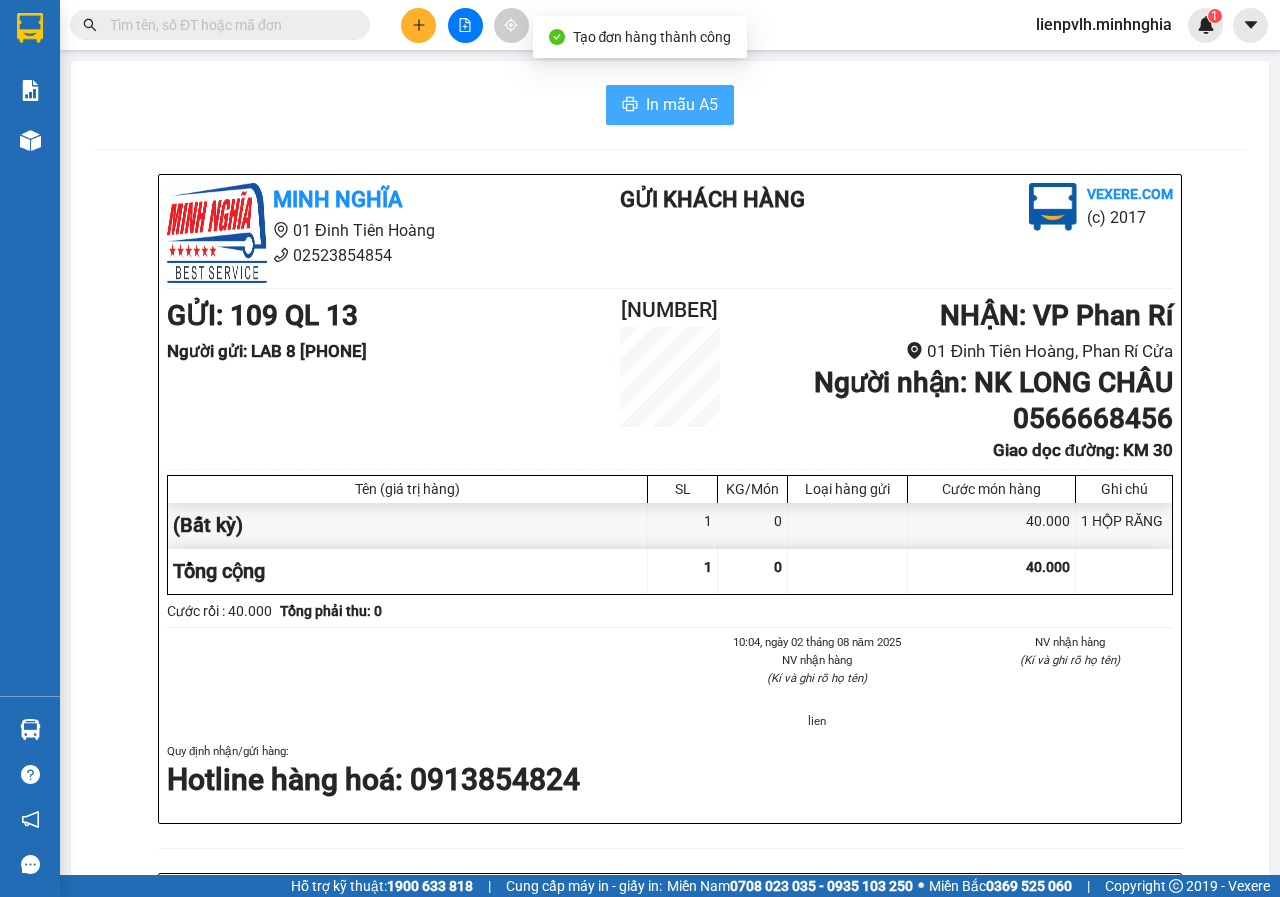 click on "In mẫu A5" at bounding box center [670, 105] 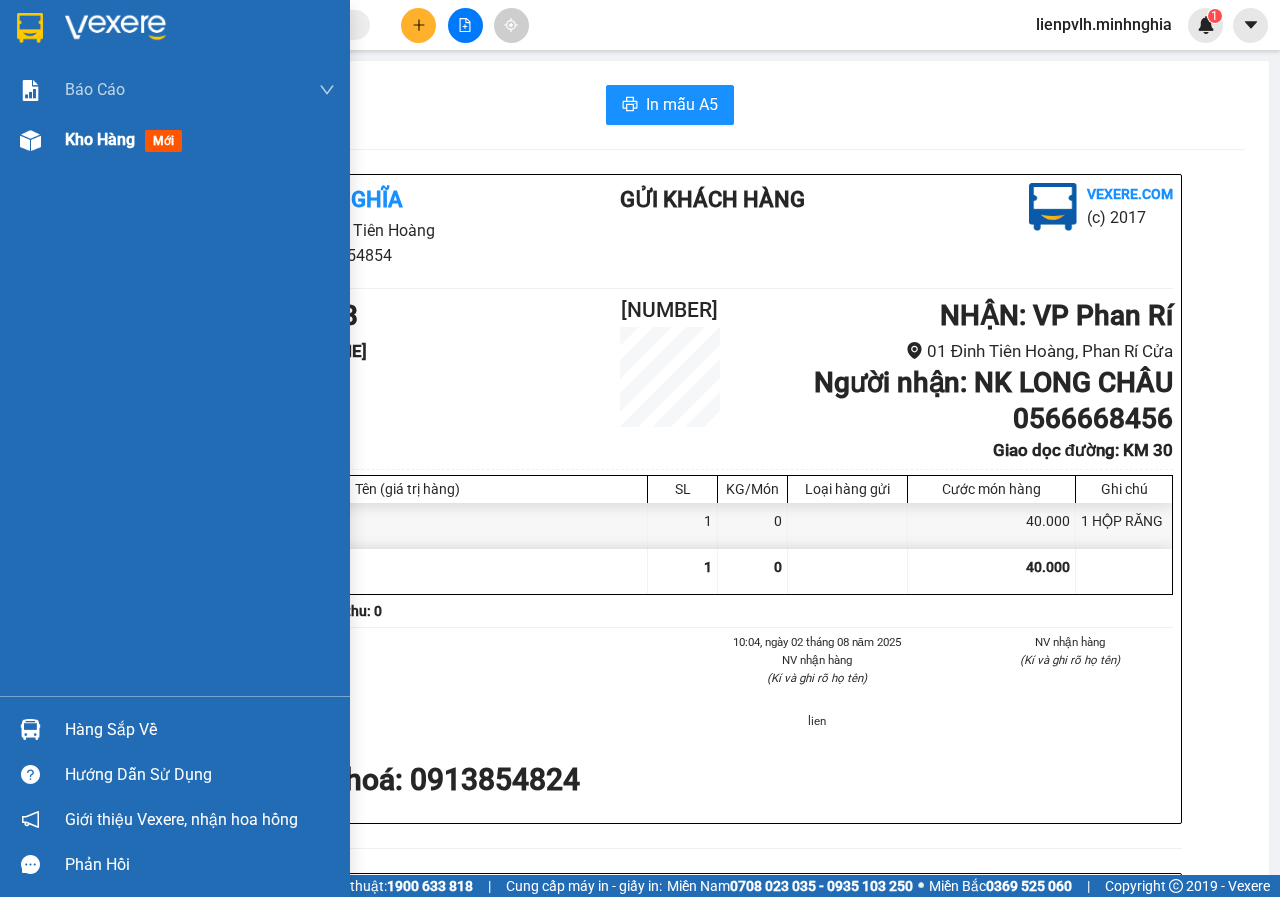 click at bounding box center [30, 140] 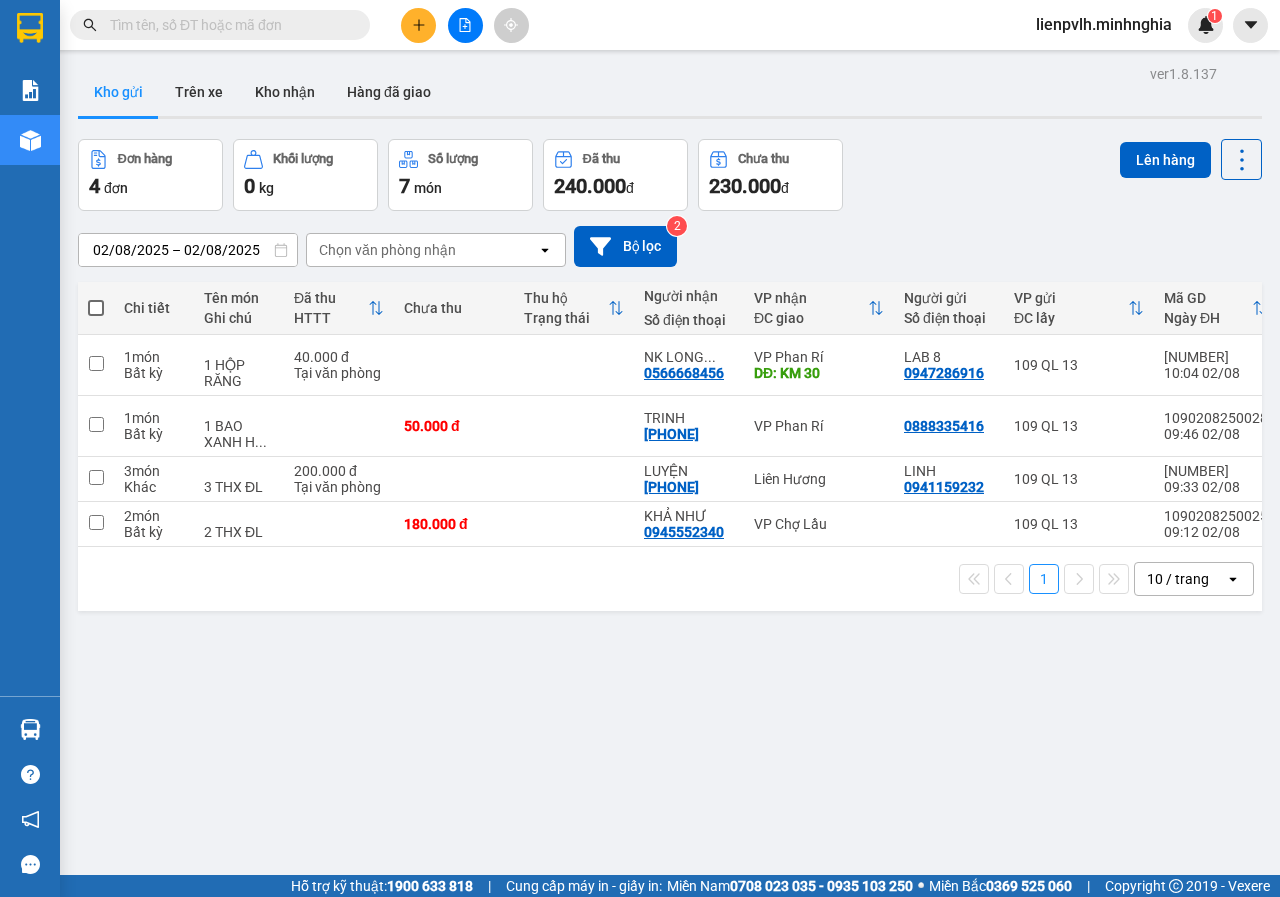 click on "ver  1.8.137 Kho gửi Trên xe Kho nhận Hàng đã giao Đơn hàng 4 đơn Khối lượng 0 kg Số lượng 7 món Đã thu 240.000  đ Chưa thu 230.000  đ Lên hàng [DATE] – [DATE] Chọn văn phòng nhận open Bộ lọc 2 Chi tiết Tên món Ghi chú Đã thu HTTT Chưa thu Thu hộ Trạng thái Người nhận Số điện thoại VP nhận ĐC giao Người gửi Số điện thoại VP gửi ĐC lấy Mã GD Ngày ĐH Nhân viên 1  món Bất kỳ   1 HỘP RĂNG 40.000 đ Tại văn phòng NK LONG ... [PHONE] VP Phan Rí DĐ: KM 30 LAB 8 [PHONE] 109 QL 13 [NUMBER] [TIME] [DATE] lienpvlh.minhnghia 1  món Bất kỳ   1 BAO XANH H ... 50.000 đ [NAME] [PHONE] VP Phan Rí [PHONE] 109 QL 13 [NUMBER] [TIME] [DATE] lienpvlh.minhnghia 3  món Khác   3 THX ĐL 200.000 đ Tại văn phòng LUYỆN" at bounding box center [640, 437] 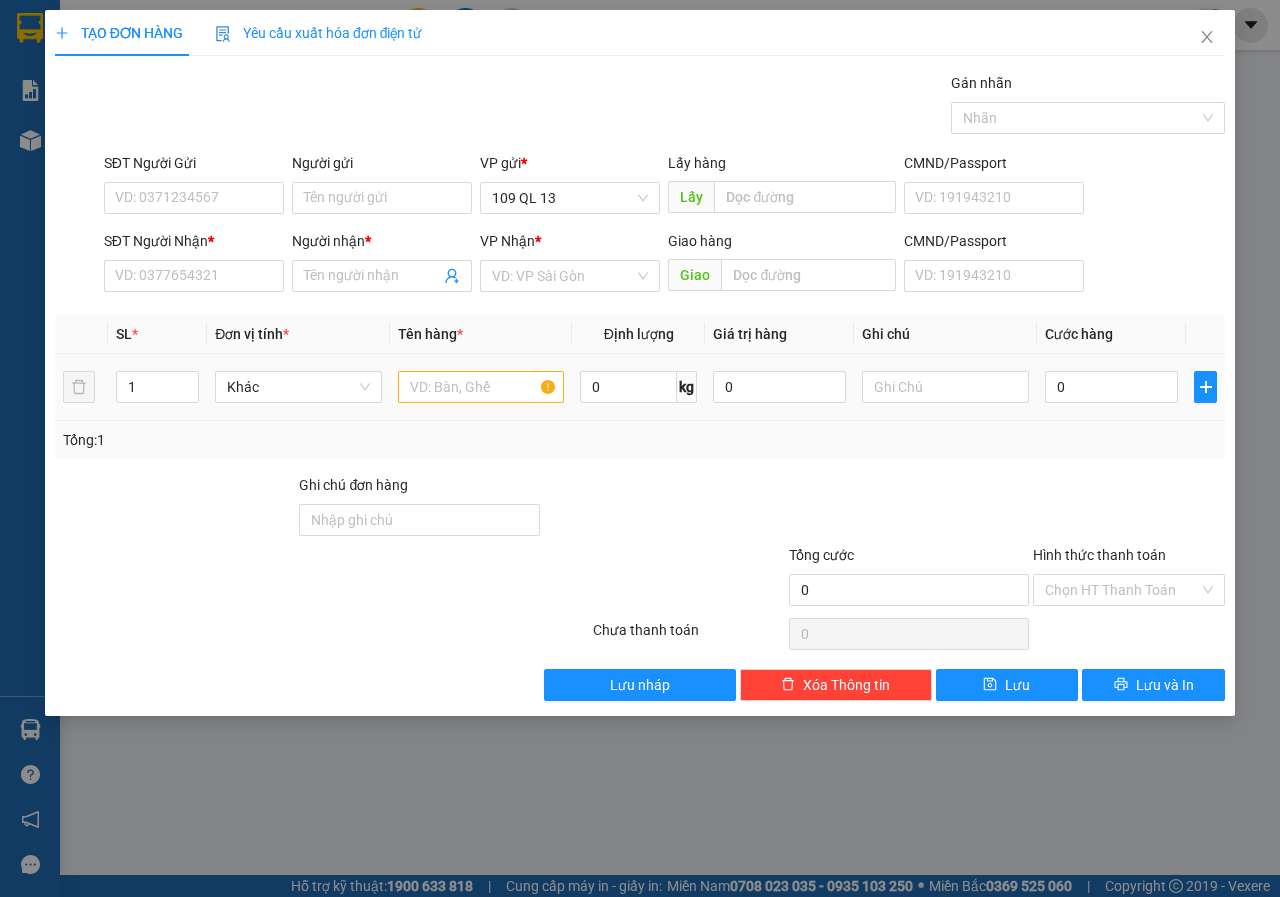 click at bounding box center [481, 387] 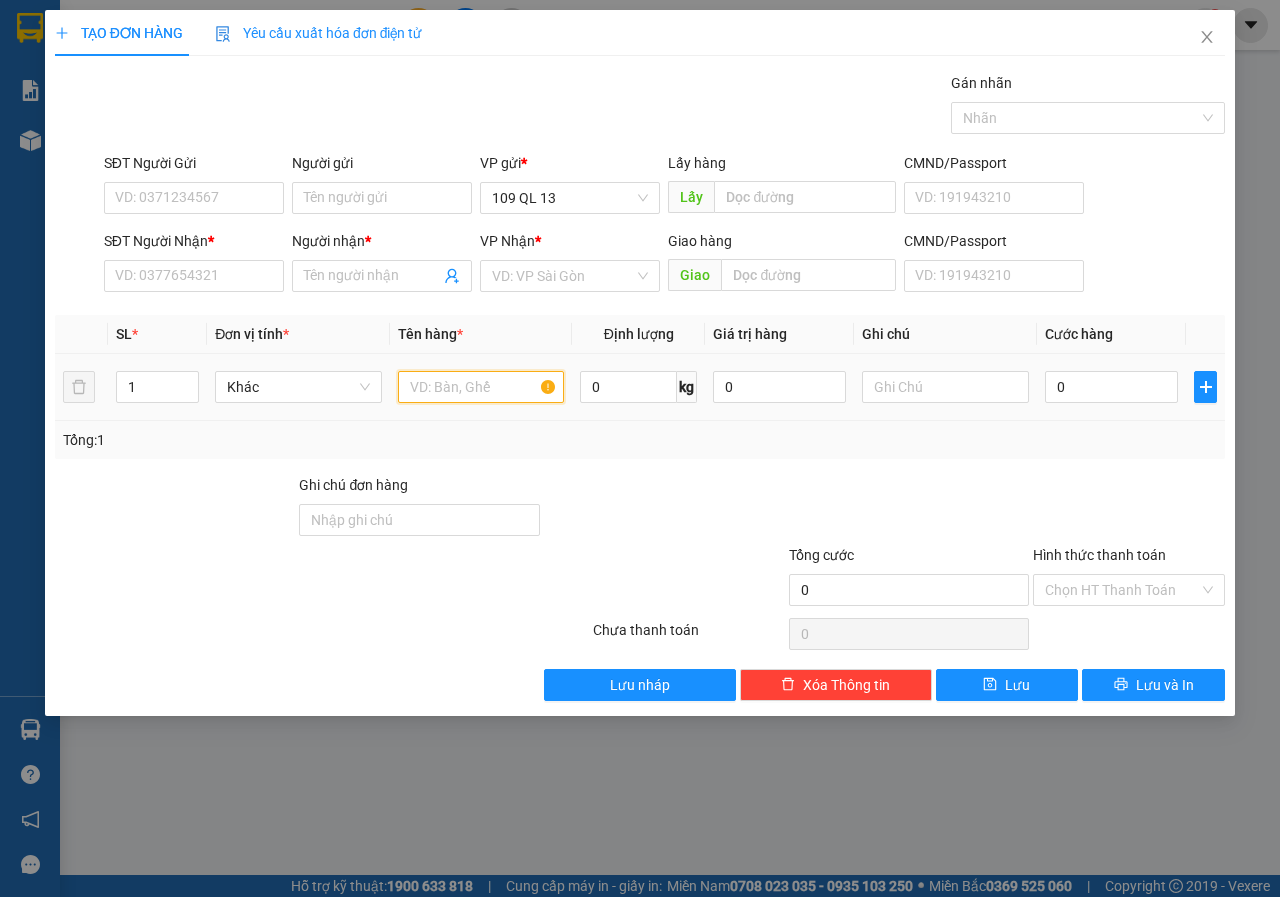 click at bounding box center [481, 387] 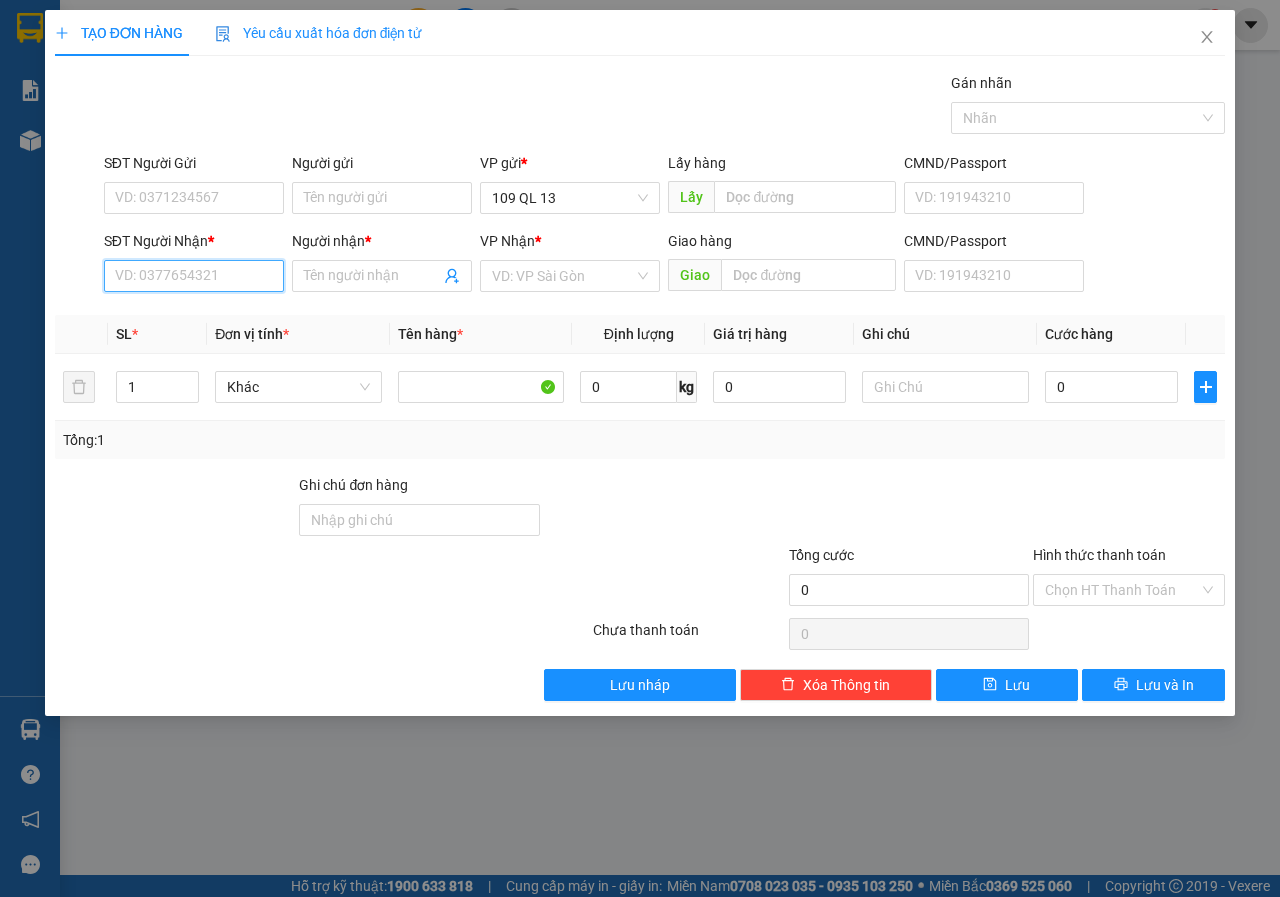 click on "SĐT Người Nhận  *" at bounding box center [194, 276] 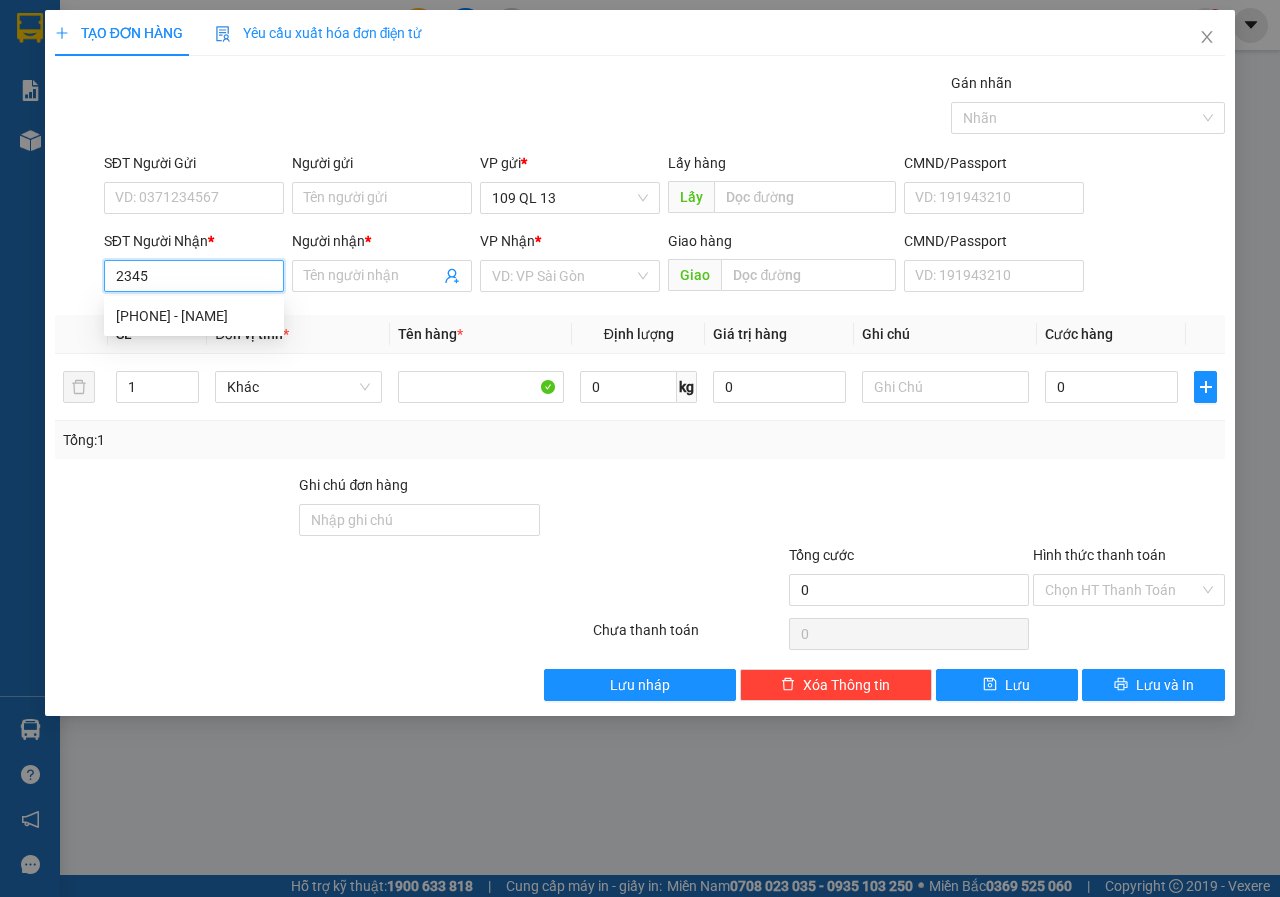 click on "[PHONE] - [NAME]" at bounding box center (194, 316) 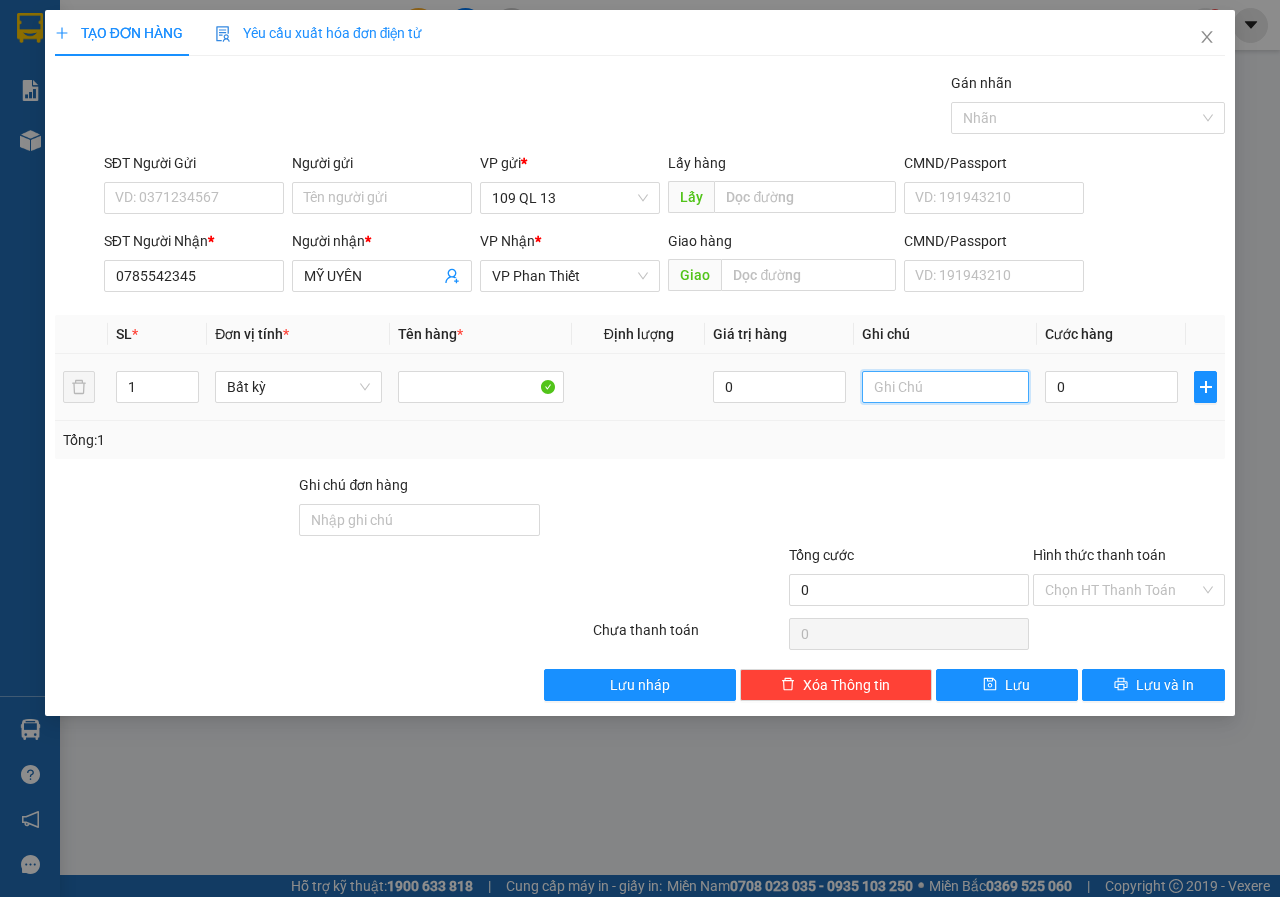 click at bounding box center [945, 387] 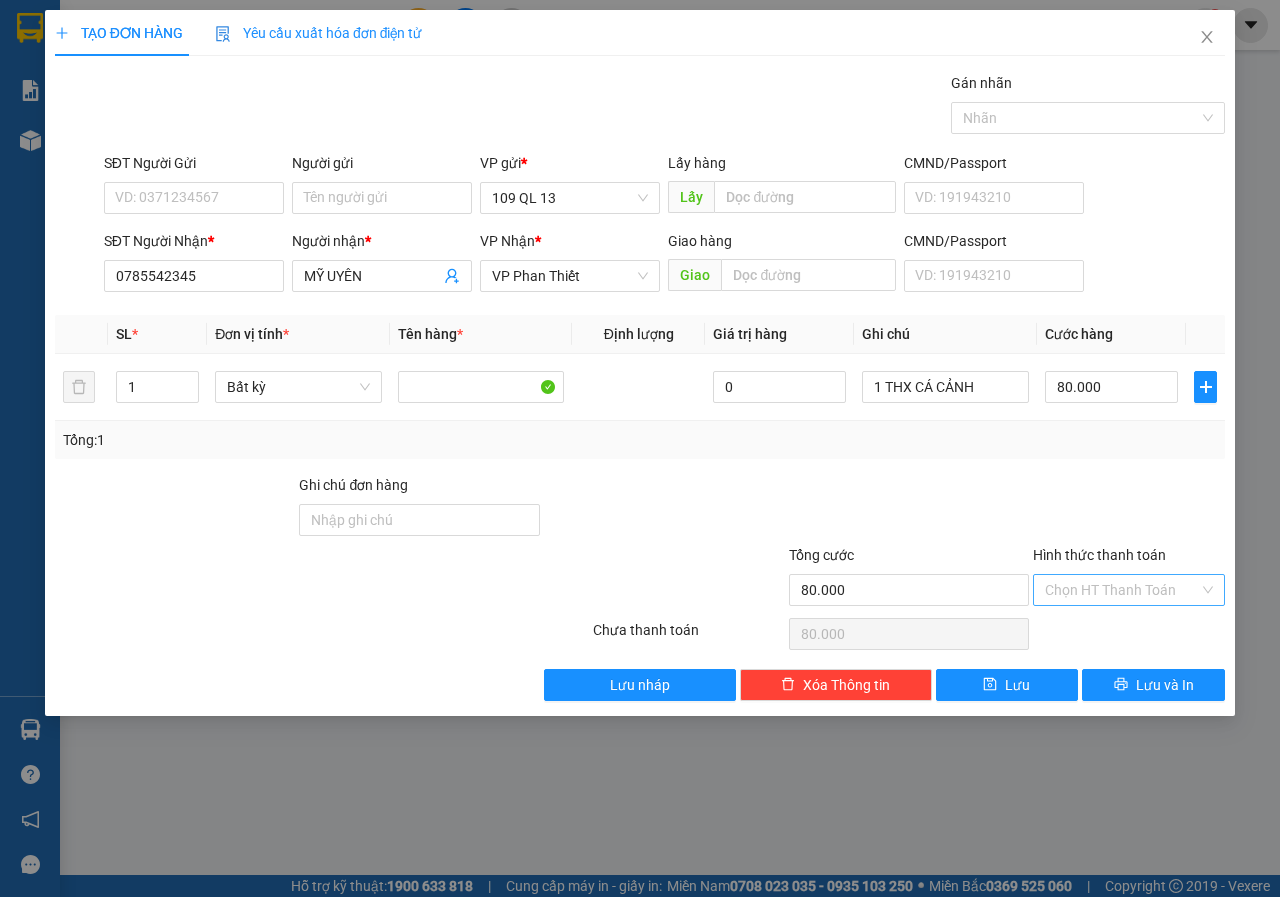 click on "Hình thức thanh toán" at bounding box center (1122, 590) 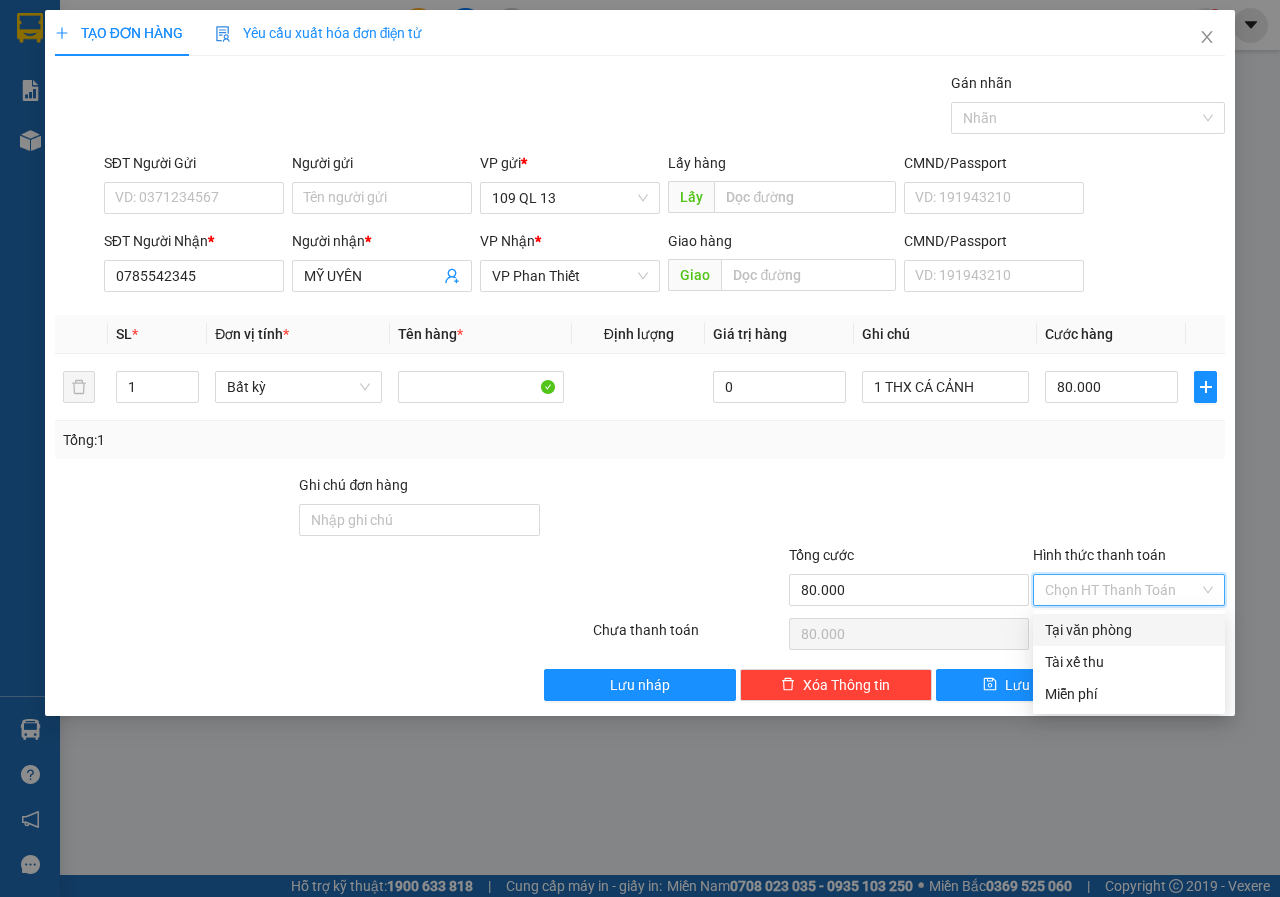 click on "Tại văn phòng" at bounding box center (1129, 630) 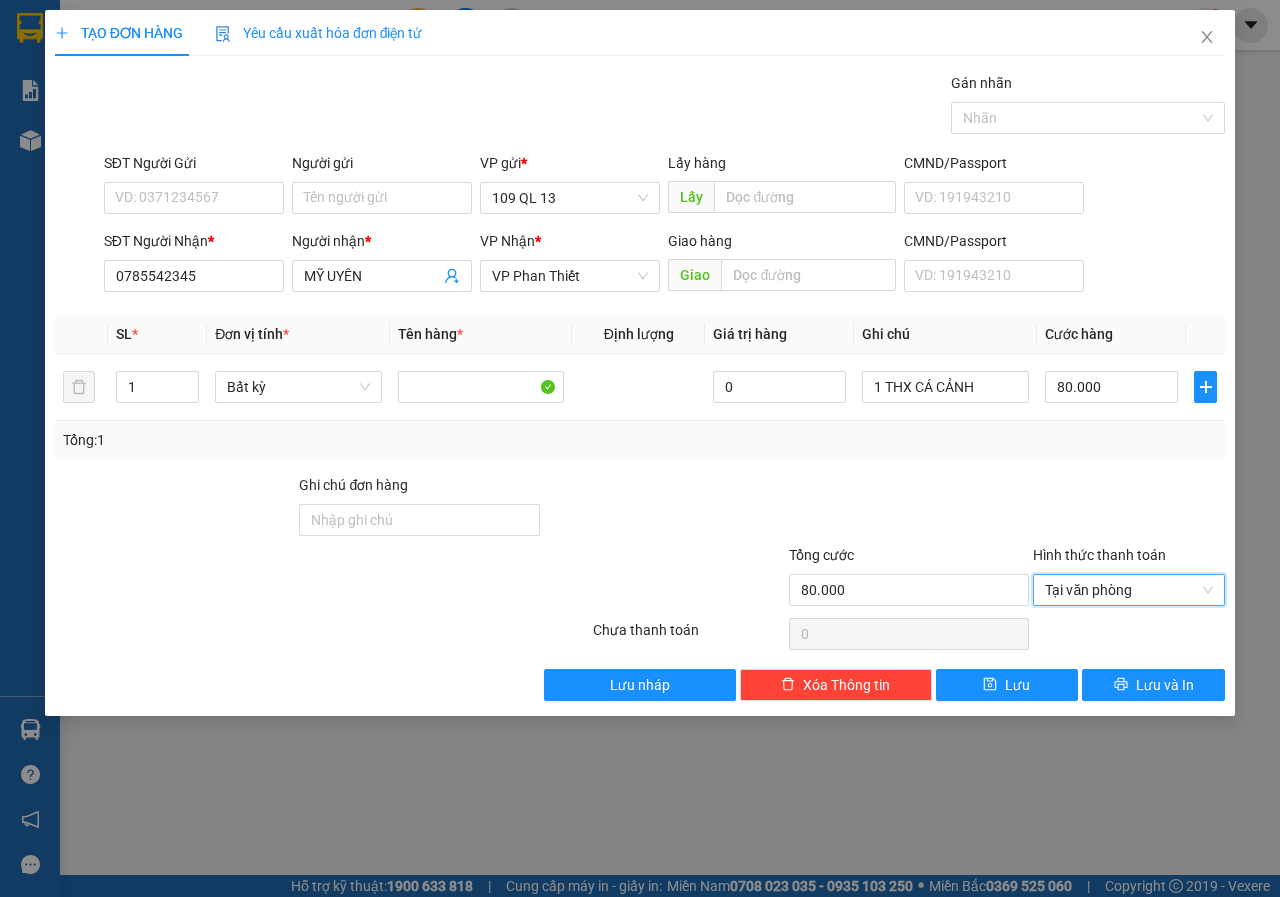 click on "TẠO ĐƠN HÀNG Yêu cầu xuất hóa đơn điện tử Transit Pickup Surcharge Ids Transit Deliver Surcharge Ids Transit Deliver Surcharge Transit Deliver Surcharge Gói vận chuyển  * Tiêu chuẩn Gán nhãn   Nhãn SĐT Người Gửi VD: [PHONE] Người gửi Tên người gửi VP gửi  * 109 QL 13 Lấy hàng Lấy CMND/Passport VD: [ID] SĐT Người Nhận  * [PHONE] Người nhận  * MỸ UYÊN VP Nhận  * VP Phan Thiết Giao hàng Giao CMND/Passport VD: [ID] SL  * Đơn vị tính  * Tên hàng  * Định lượng Giá trị hàng Ghi chú Cước hàng                   1 Bất kỳ 0 1 THX CÁ CẢNH 80.000 Tổng:  1 Ghi chú đơn hàng Tổng cước 80.000 Hình thức thanh toán Tại văn phòng Tại văn phòng Số tiền thu trước 0 Tại văn phòng Chưa thanh toán 0 Lưu nháp Xóa Thông tin Lưu Lưu và In Tại văn phòng Tài xế thu Tại văn phòng Tài xế thu Miễn phí" at bounding box center [640, 363] 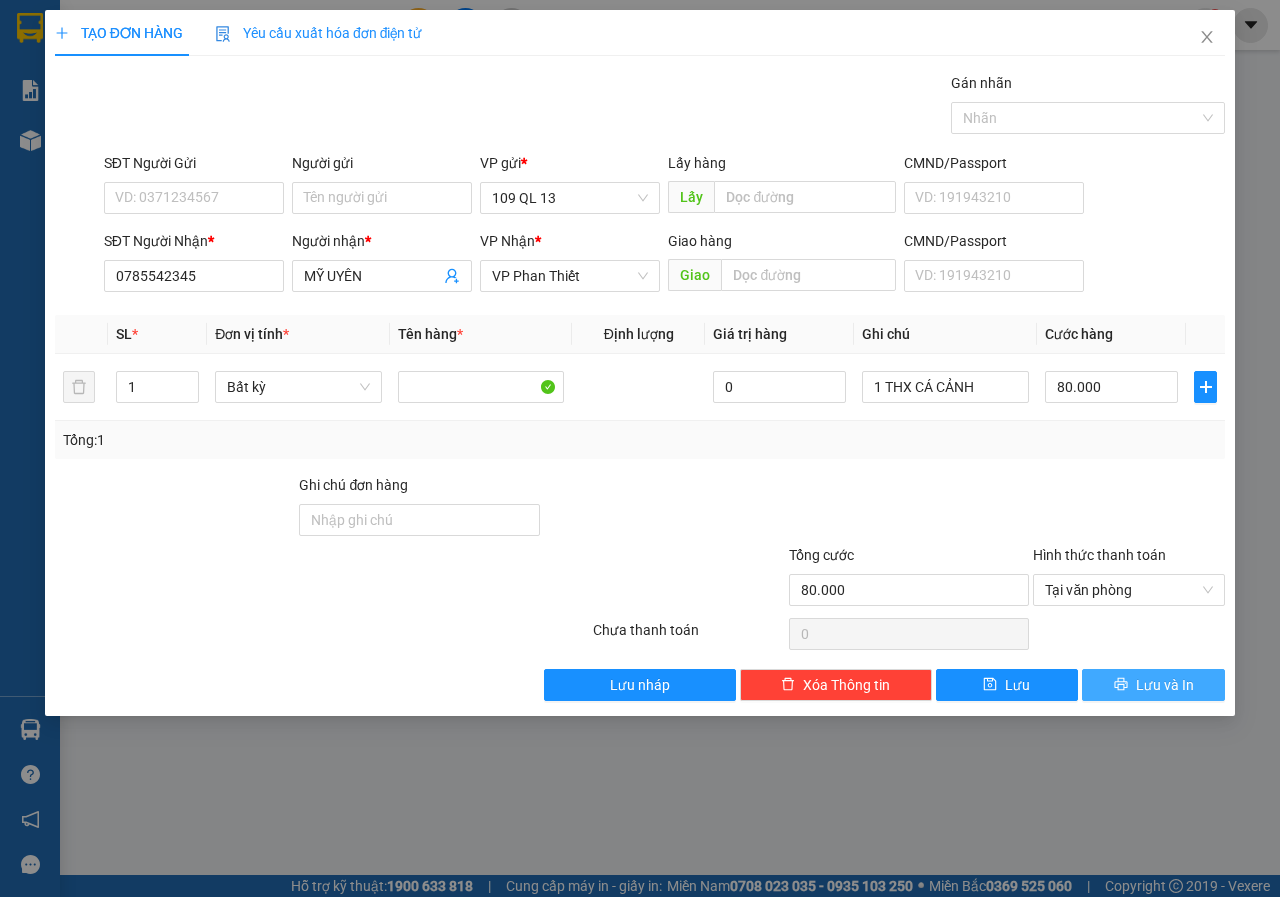 click on "Lưu và In" at bounding box center [1165, 685] 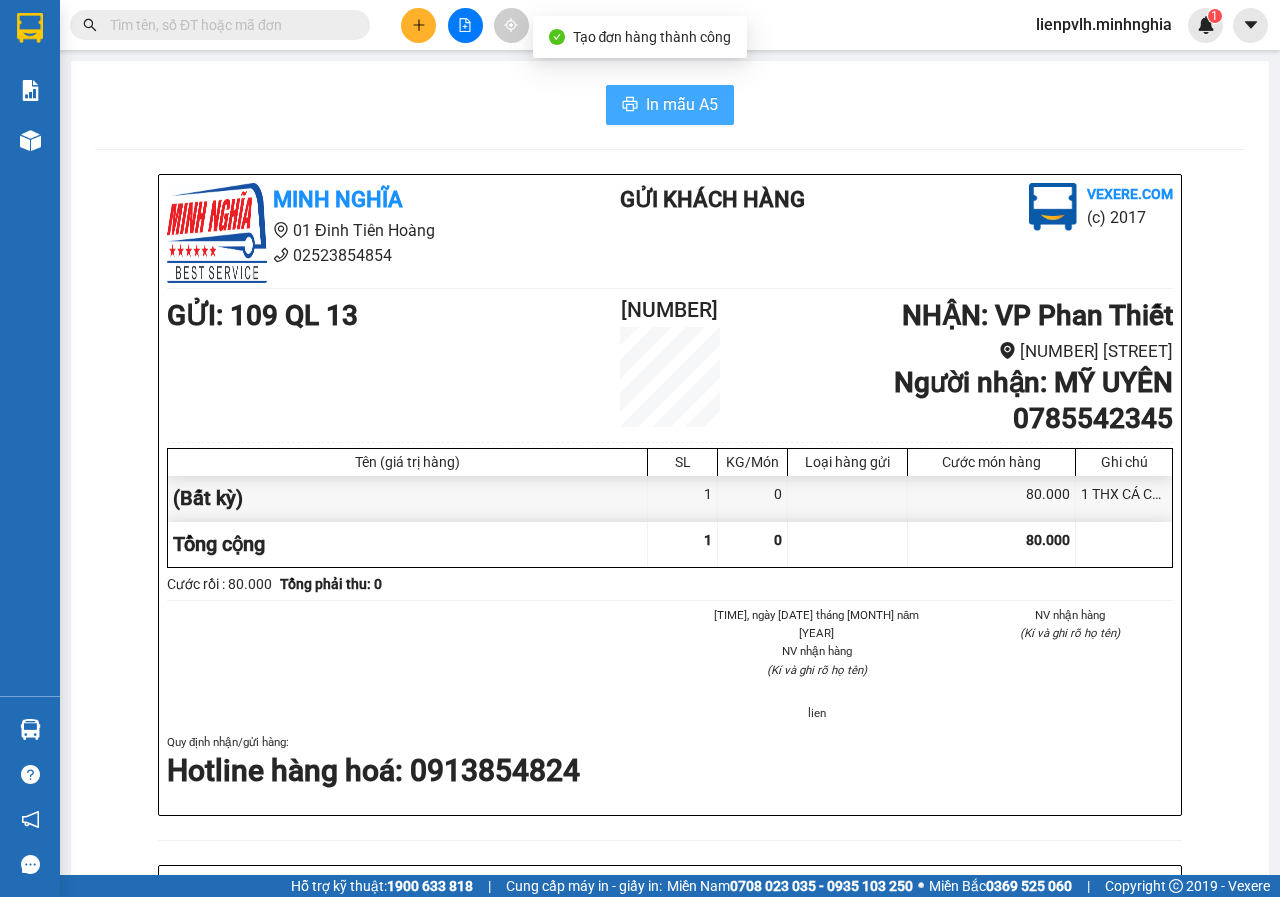 click 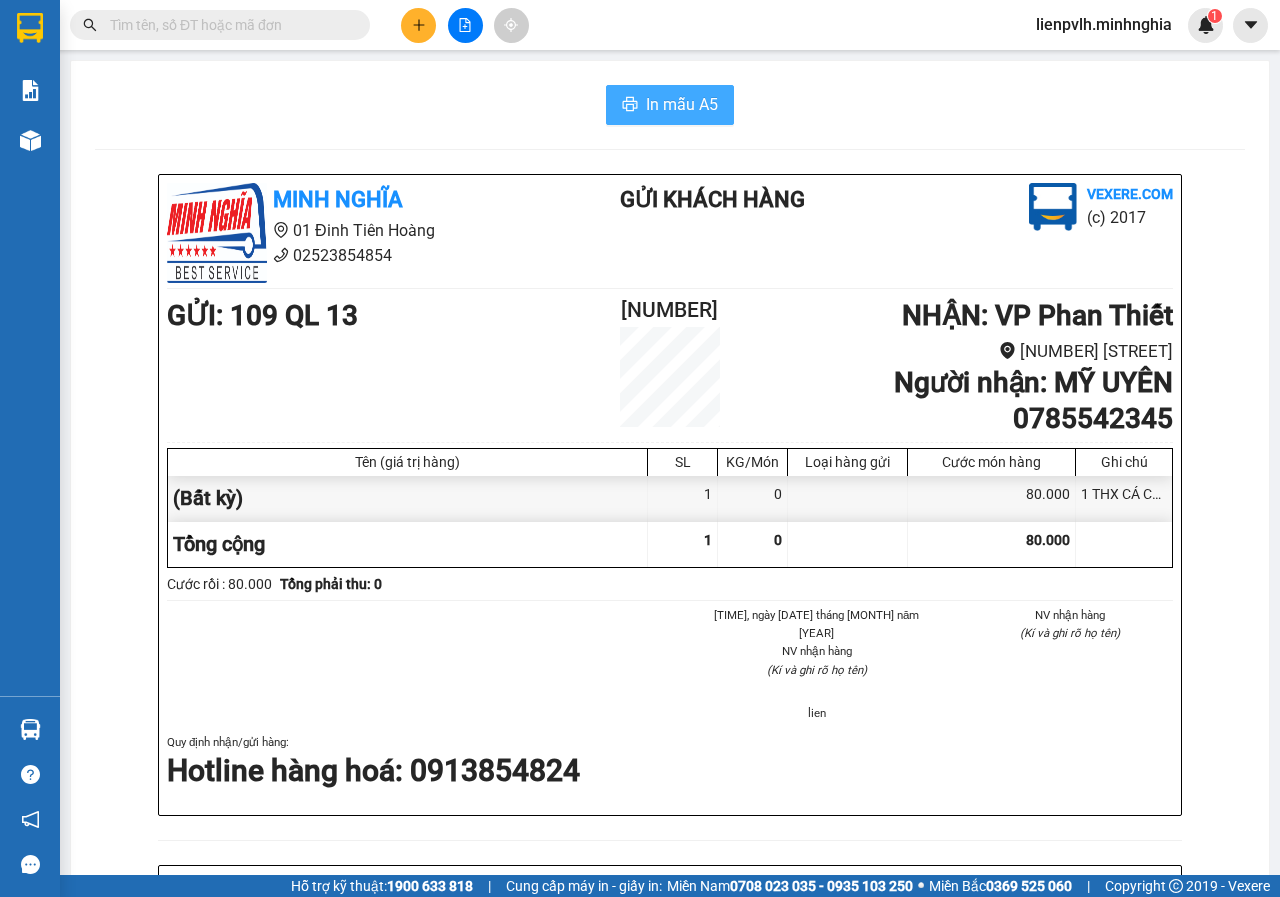 click 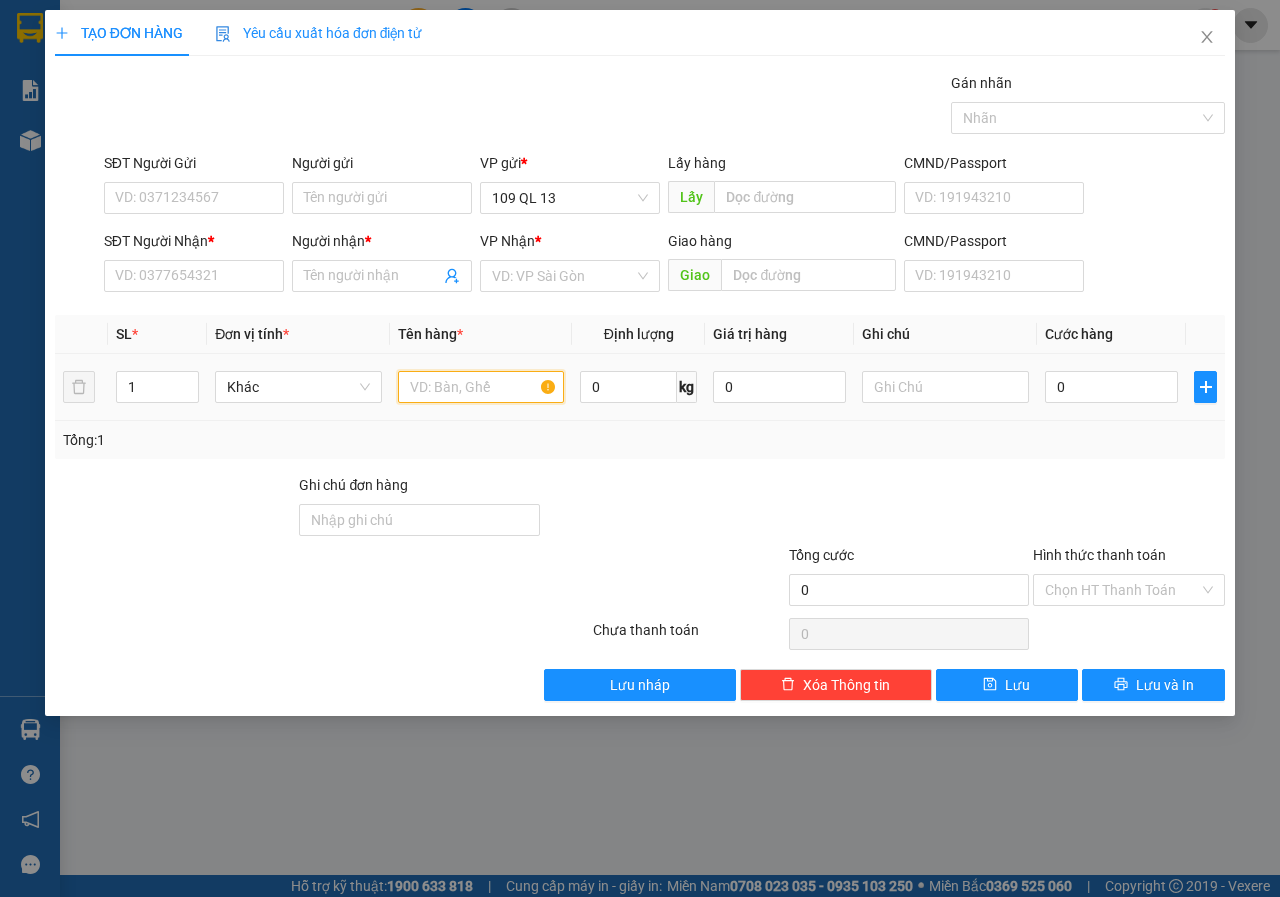 click at bounding box center [481, 387] 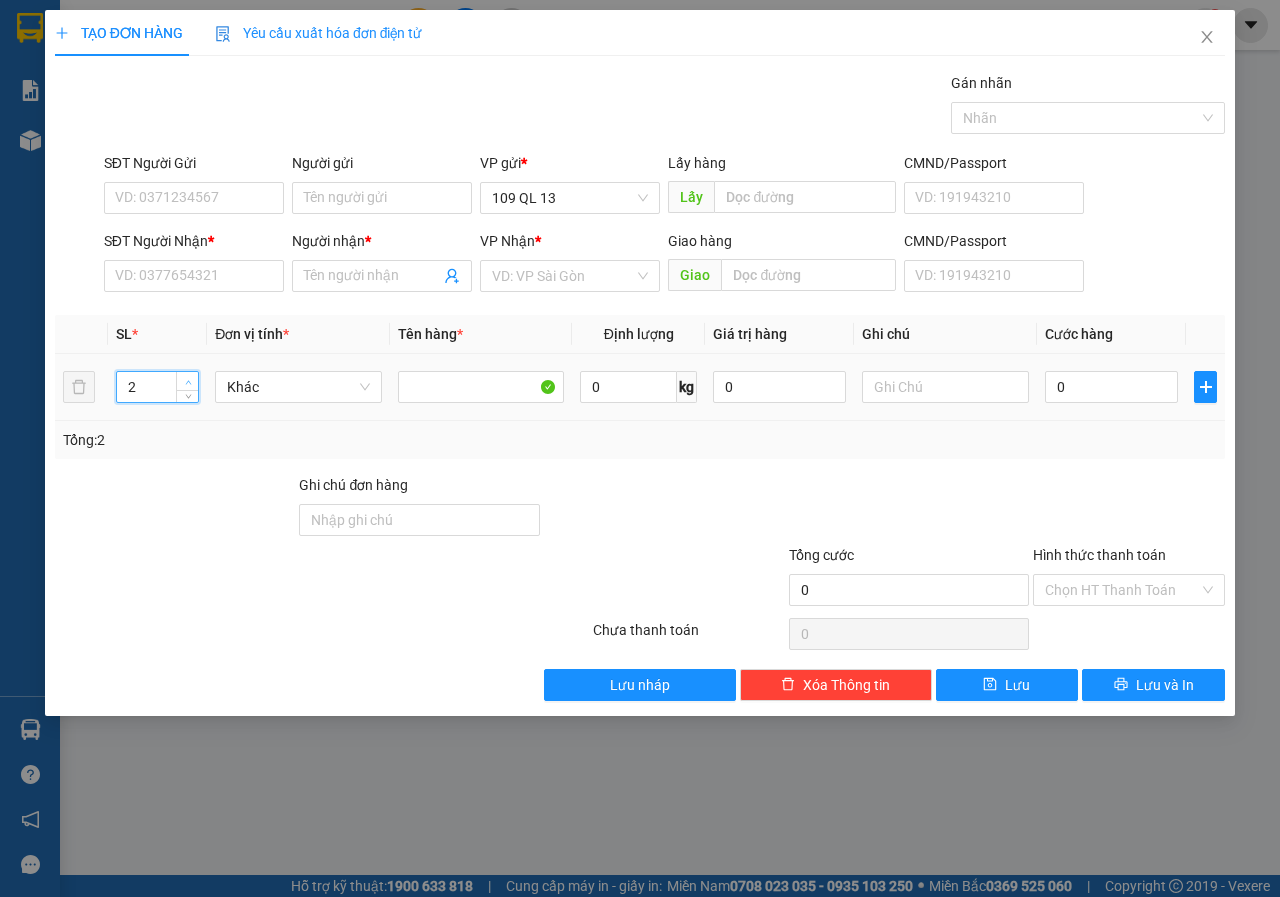 click at bounding box center (188, 382) 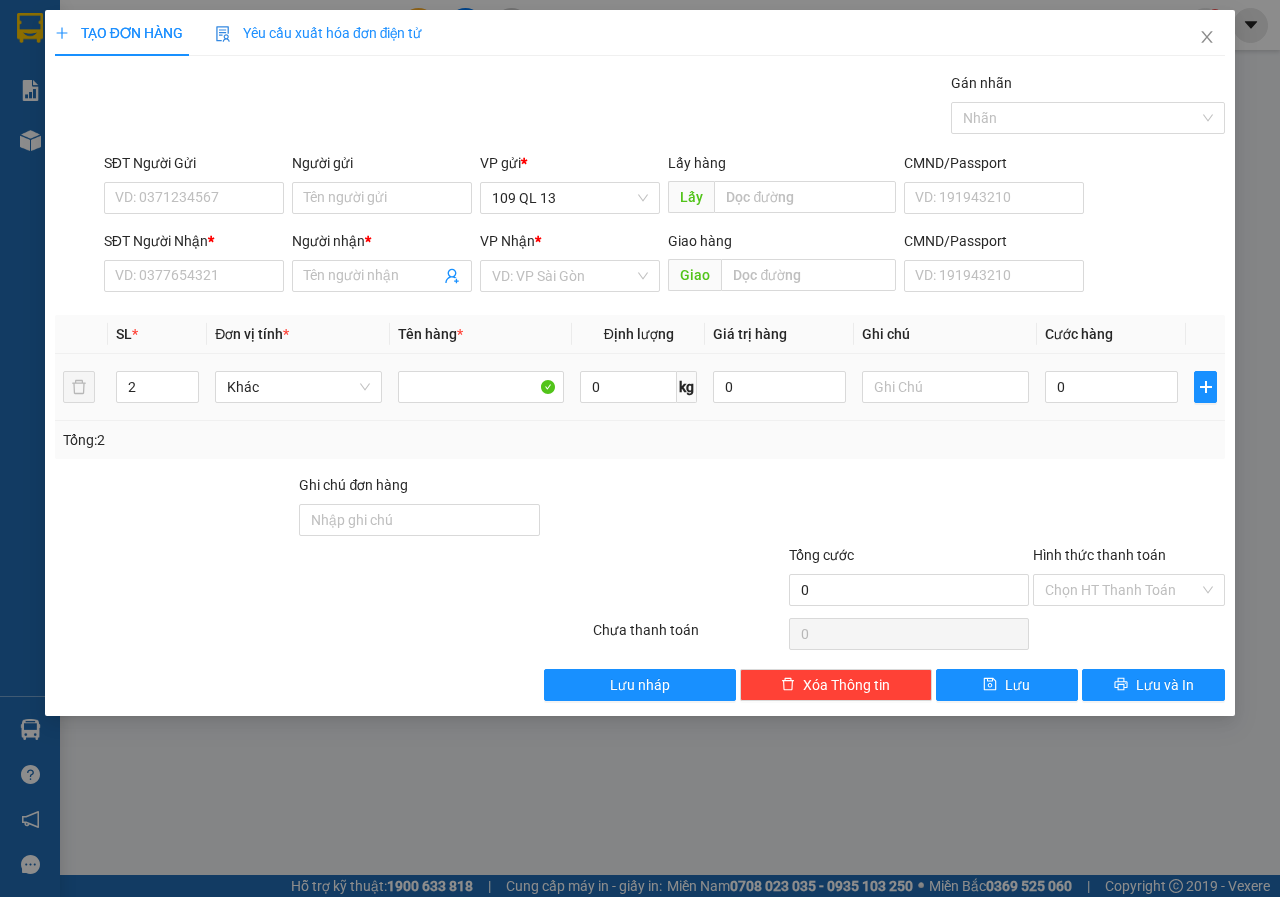 click at bounding box center (945, 387) 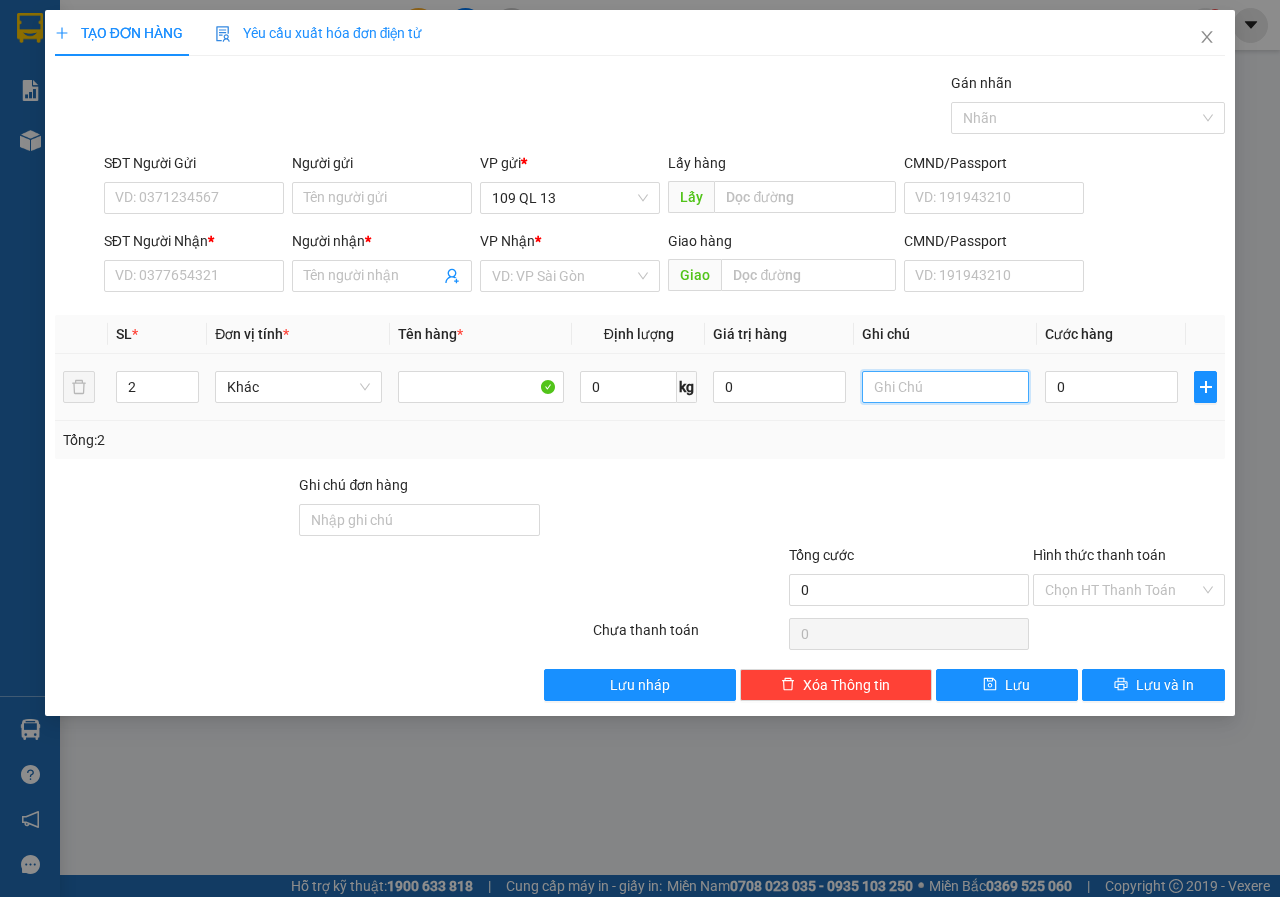 click at bounding box center (945, 387) 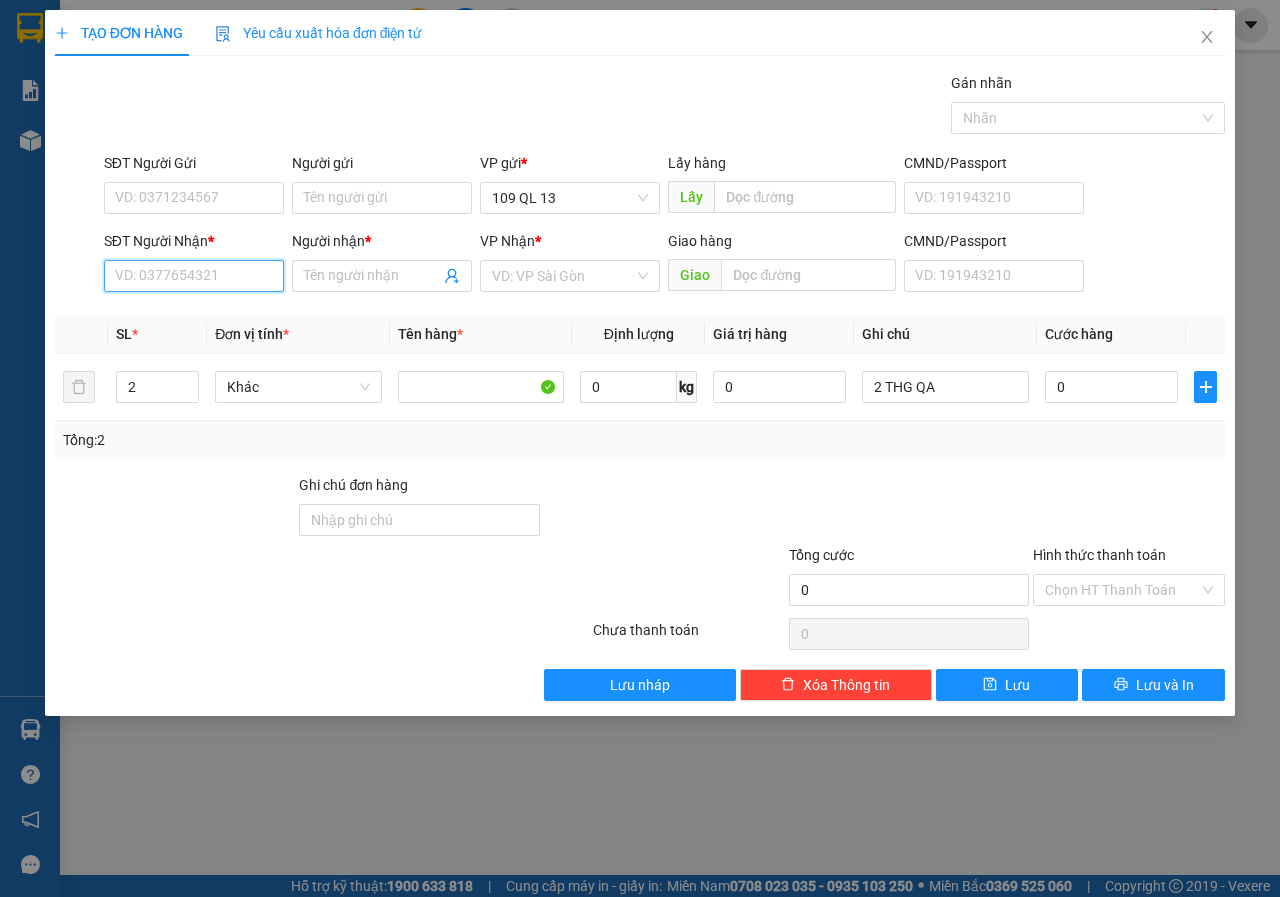 click on "SĐT Người Nhận  *" at bounding box center (194, 276) 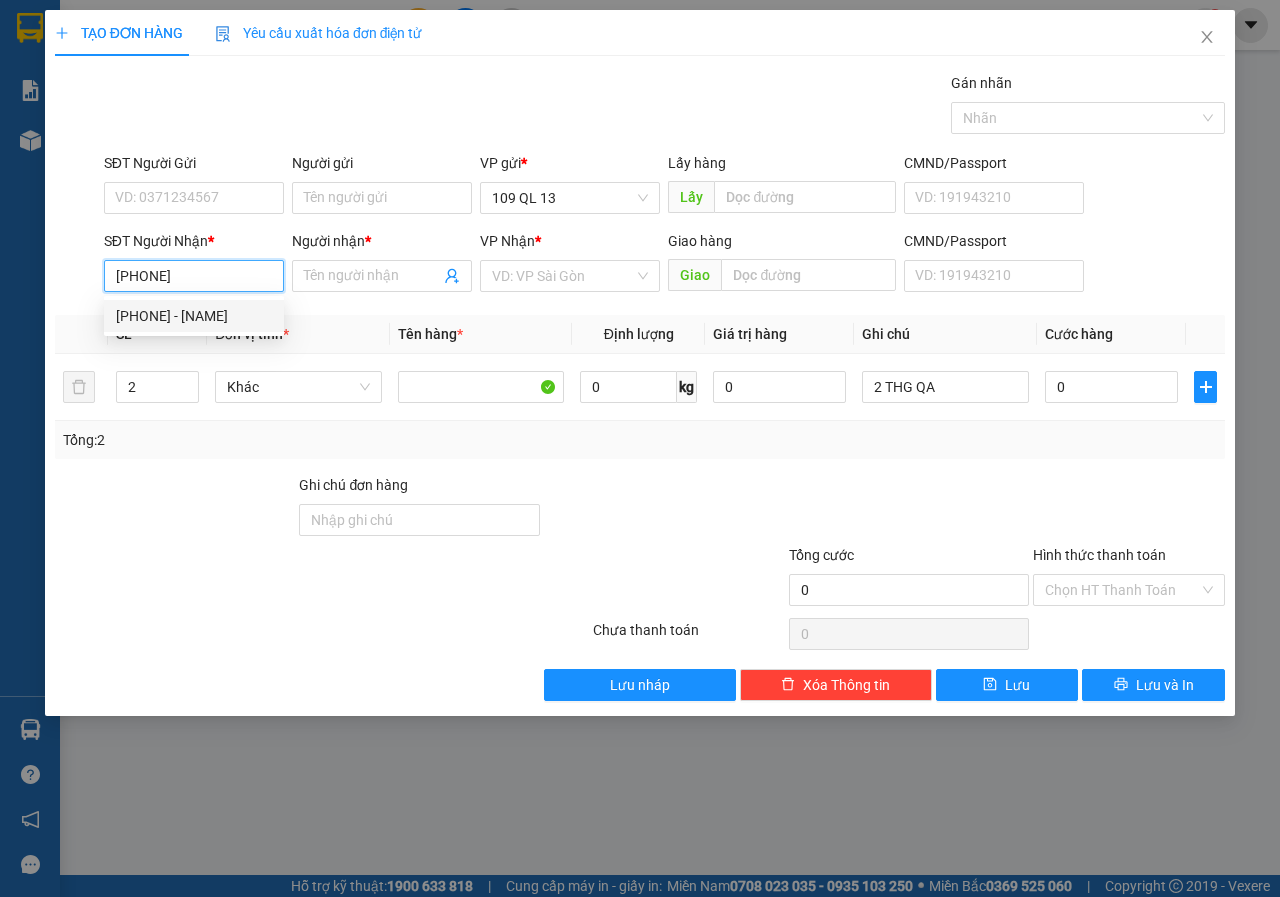 click on "[PHONE] - [NAME]" at bounding box center (194, 316) 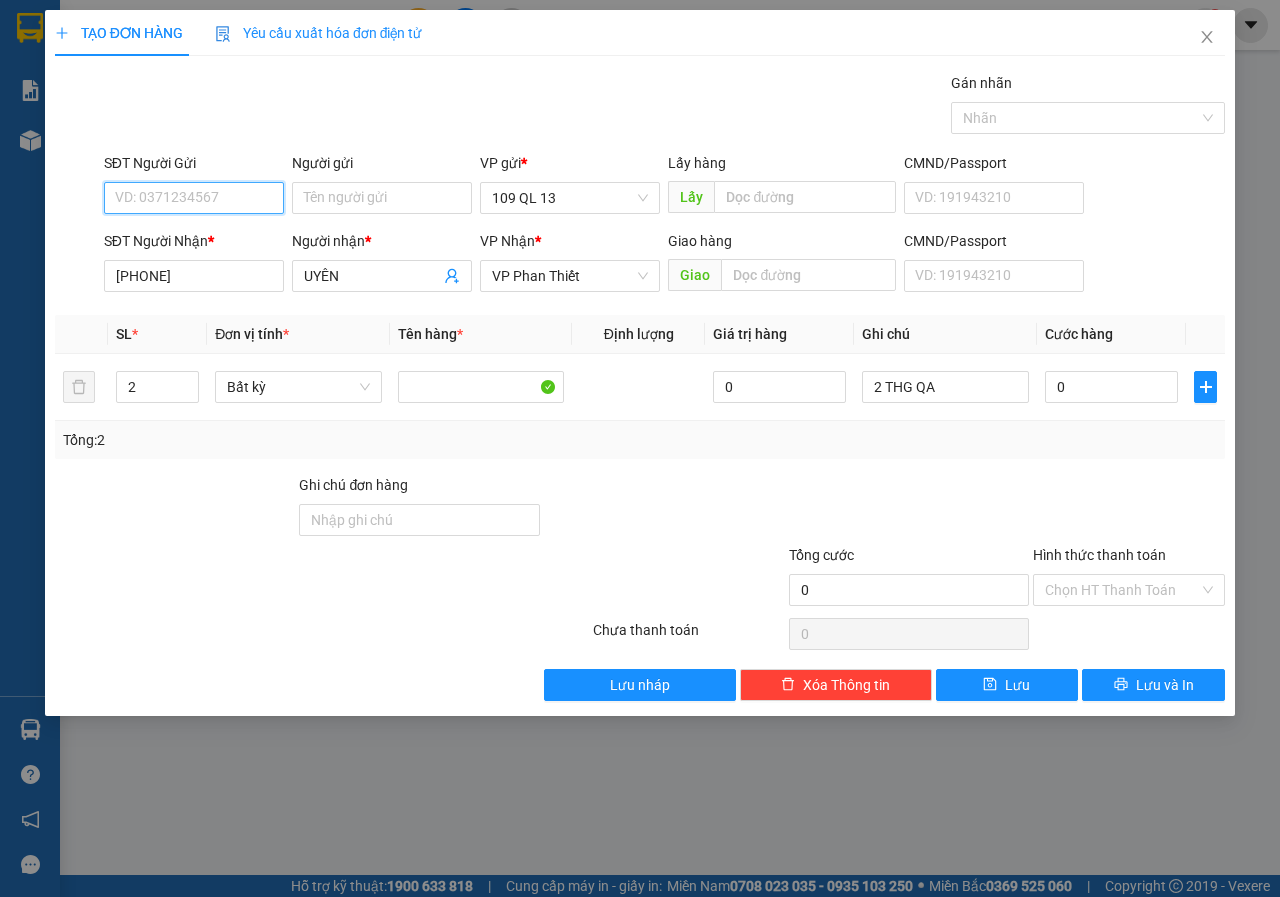 click on "SĐT Người Gửi" at bounding box center (194, 198) 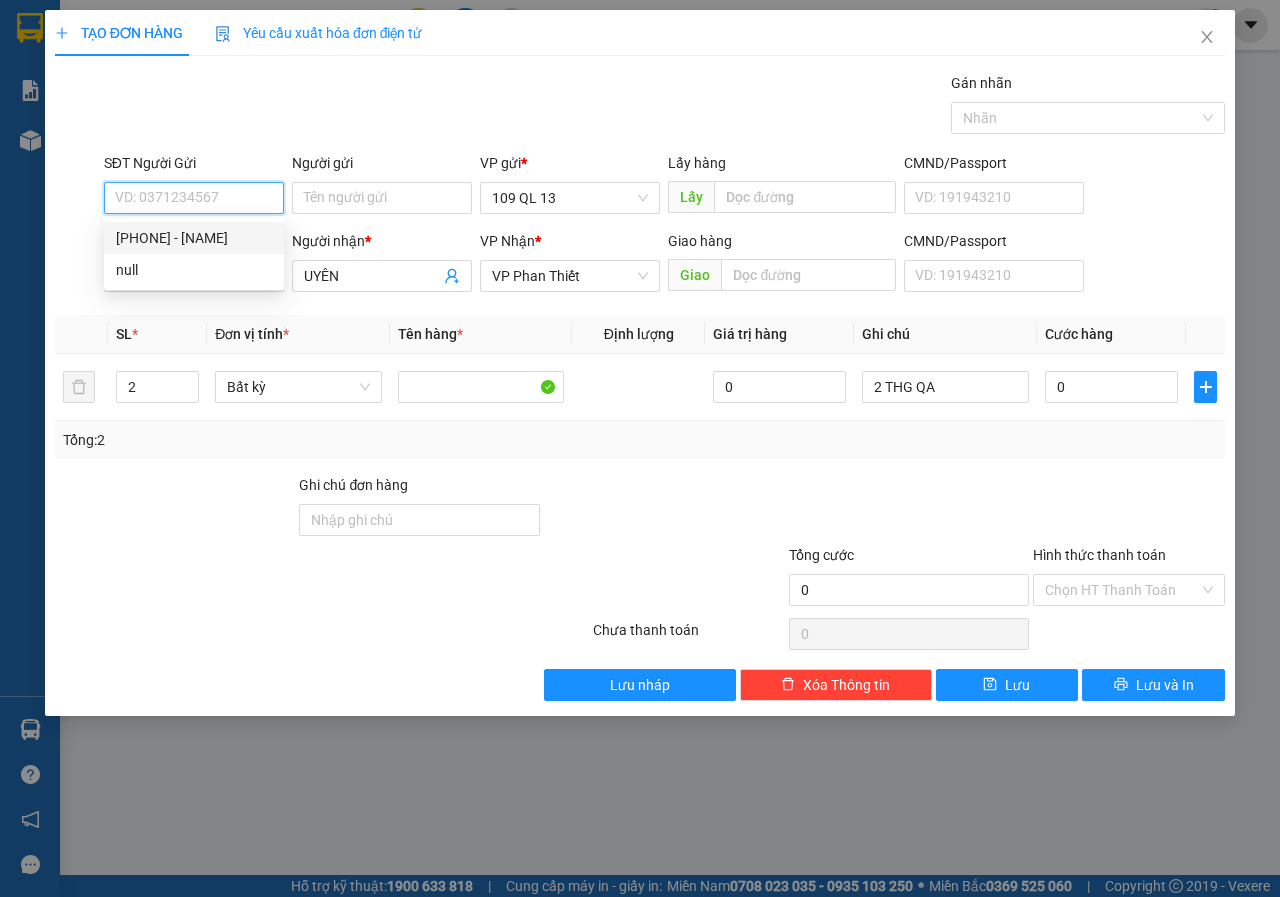 click on "[PHONE] - [NAME]" at bounding box center [194, 238] 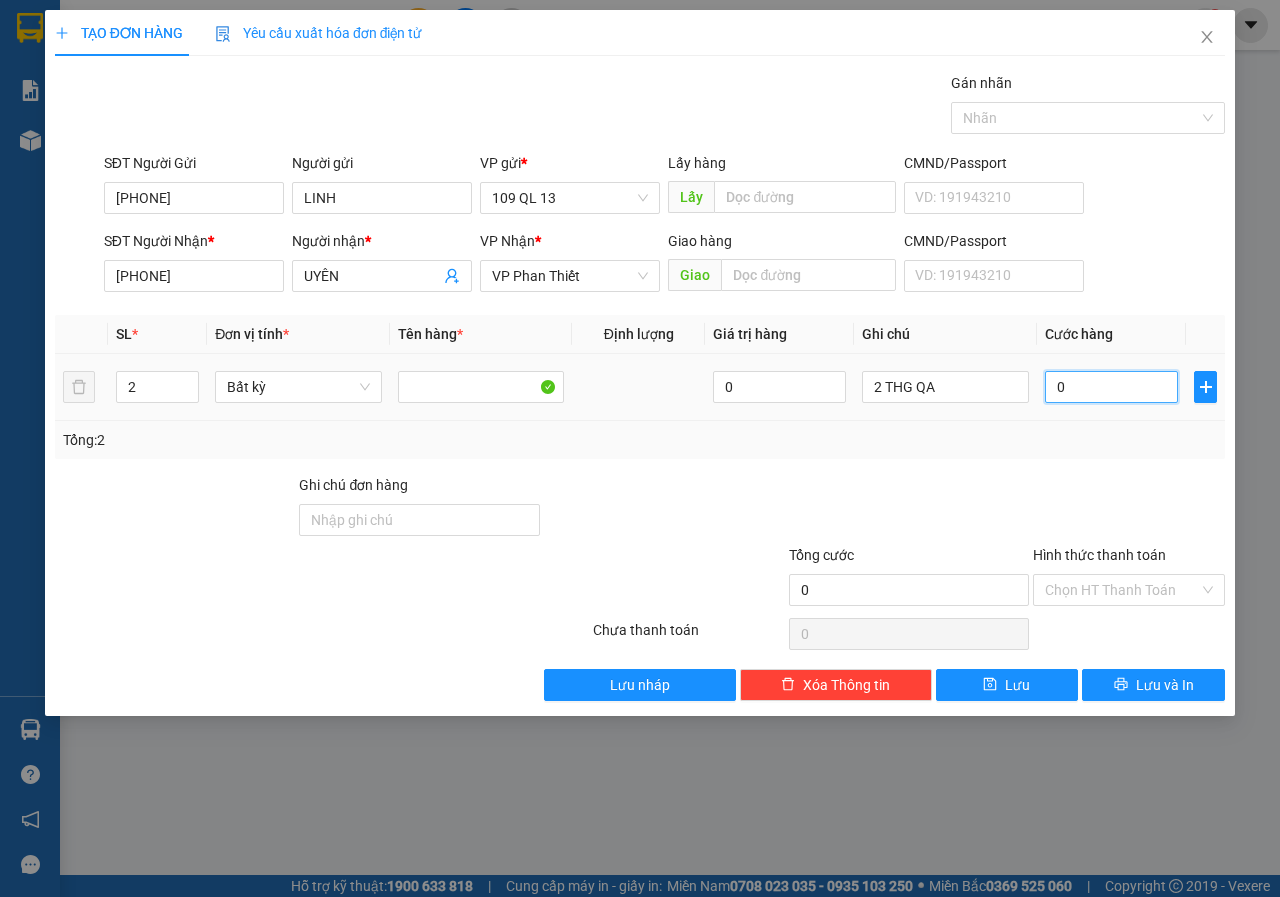 click on "0" at bounding box center (1111, 387) 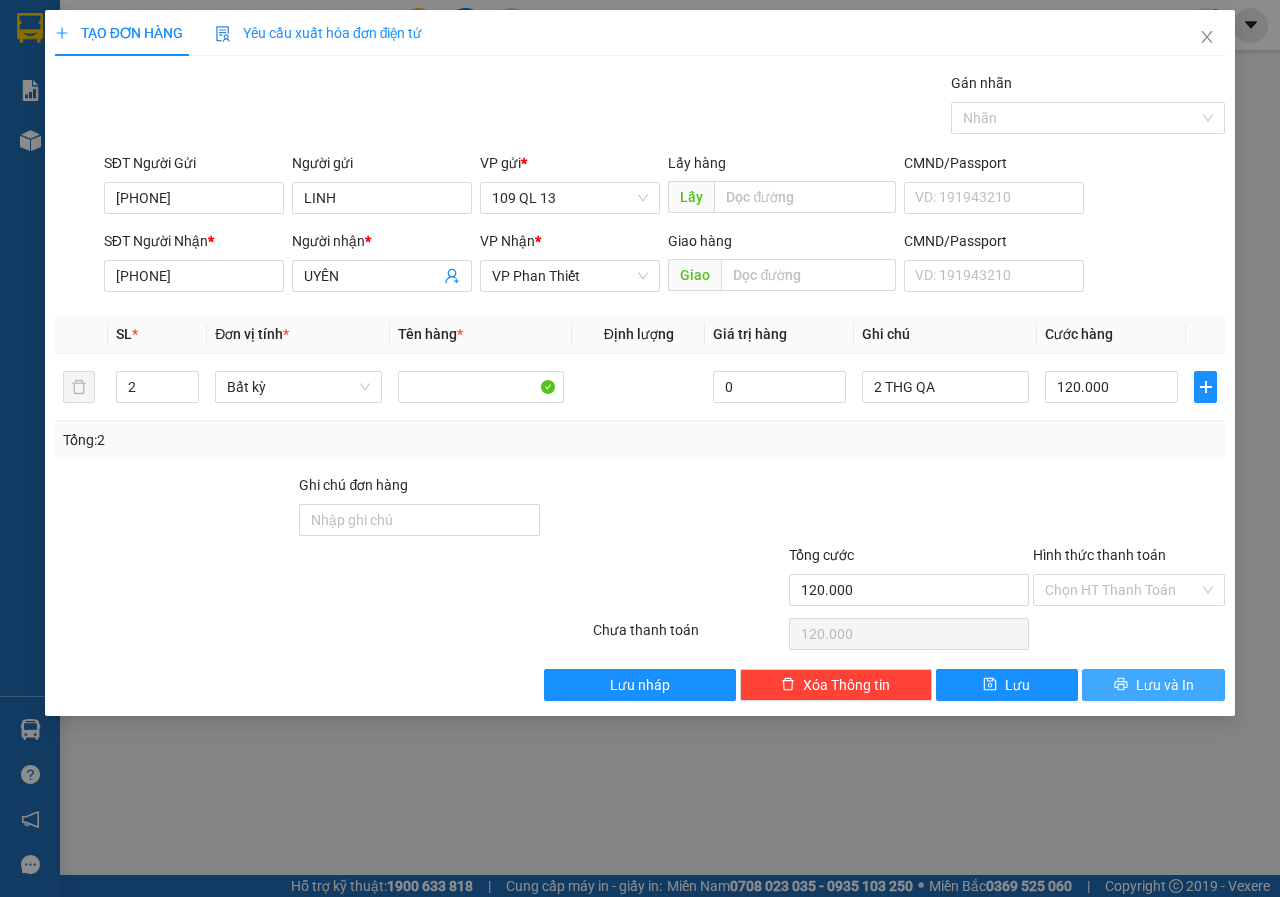 click on "Lưu và In" at bounding box center (1153, 685) 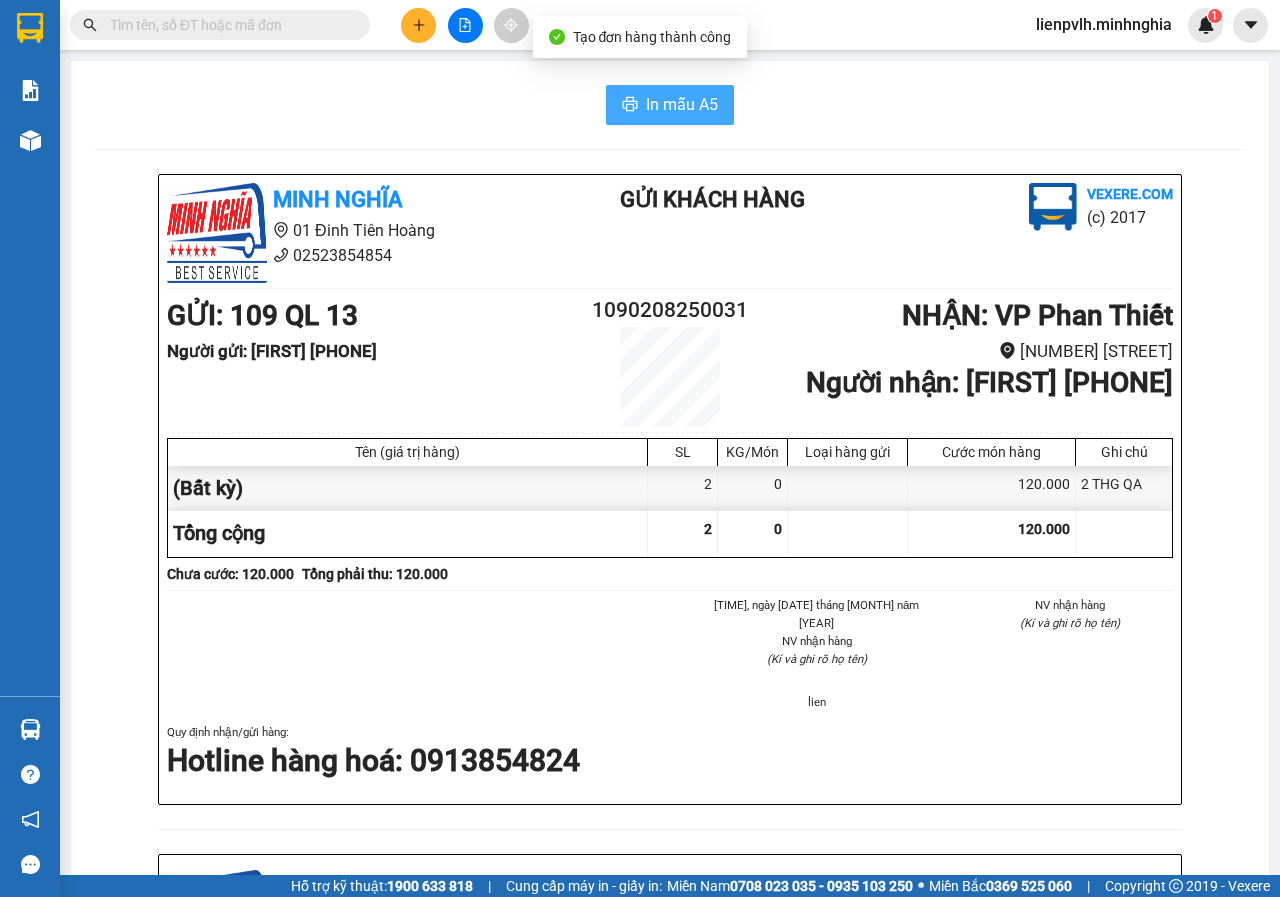 click on "In mẫu A5" at bounding box center [682, 104] 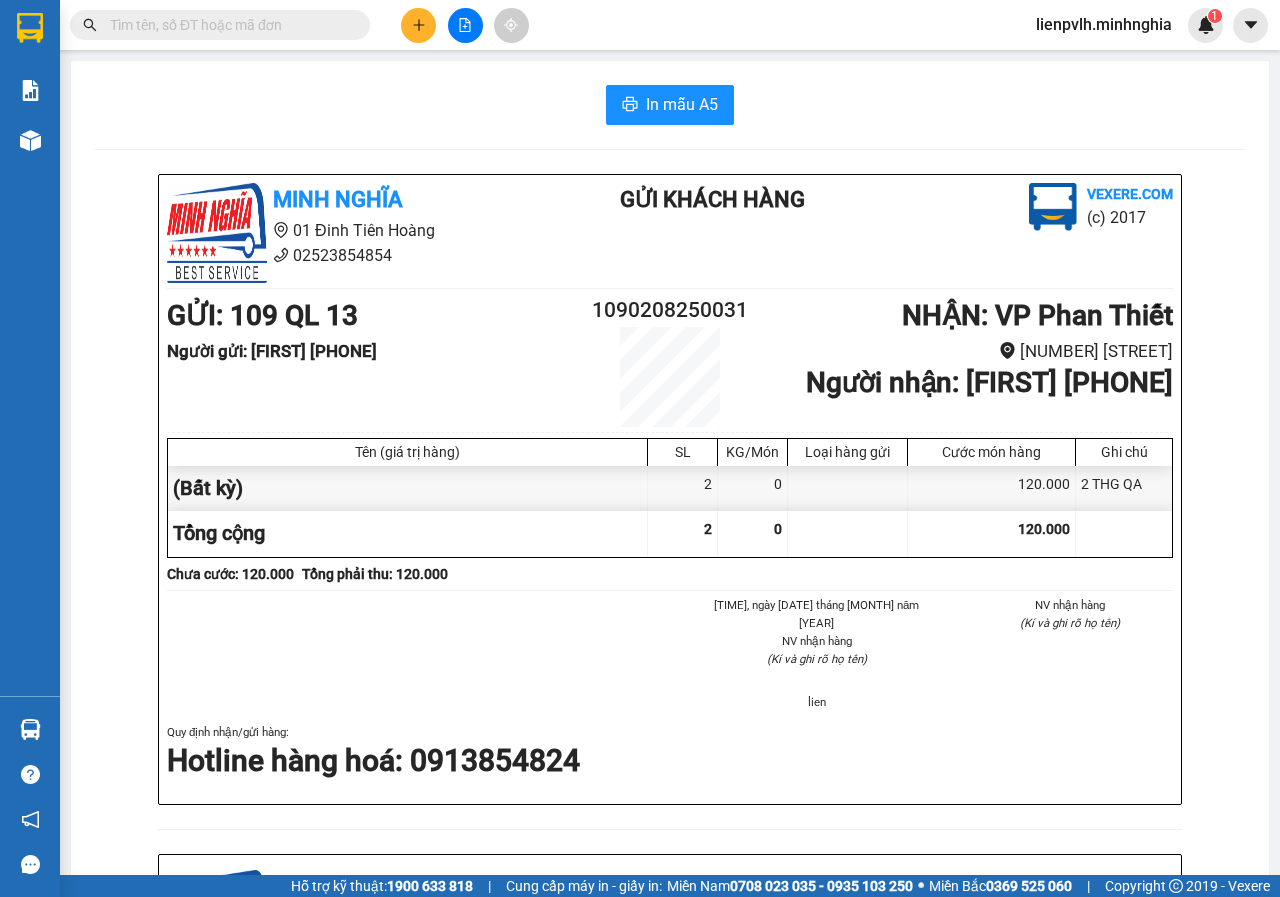 click at bounding box center [418, 25] 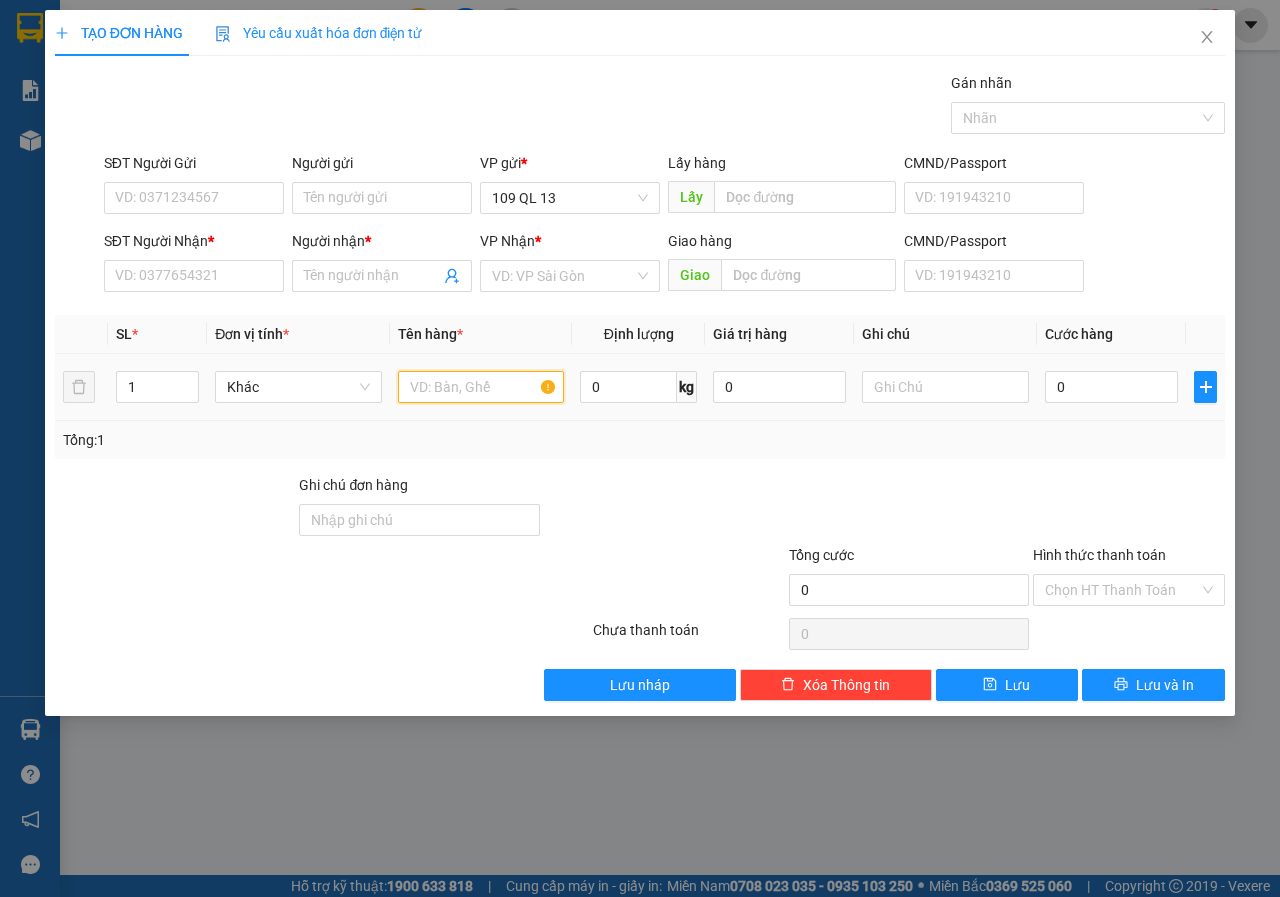 click at bounding box center [481, 387] 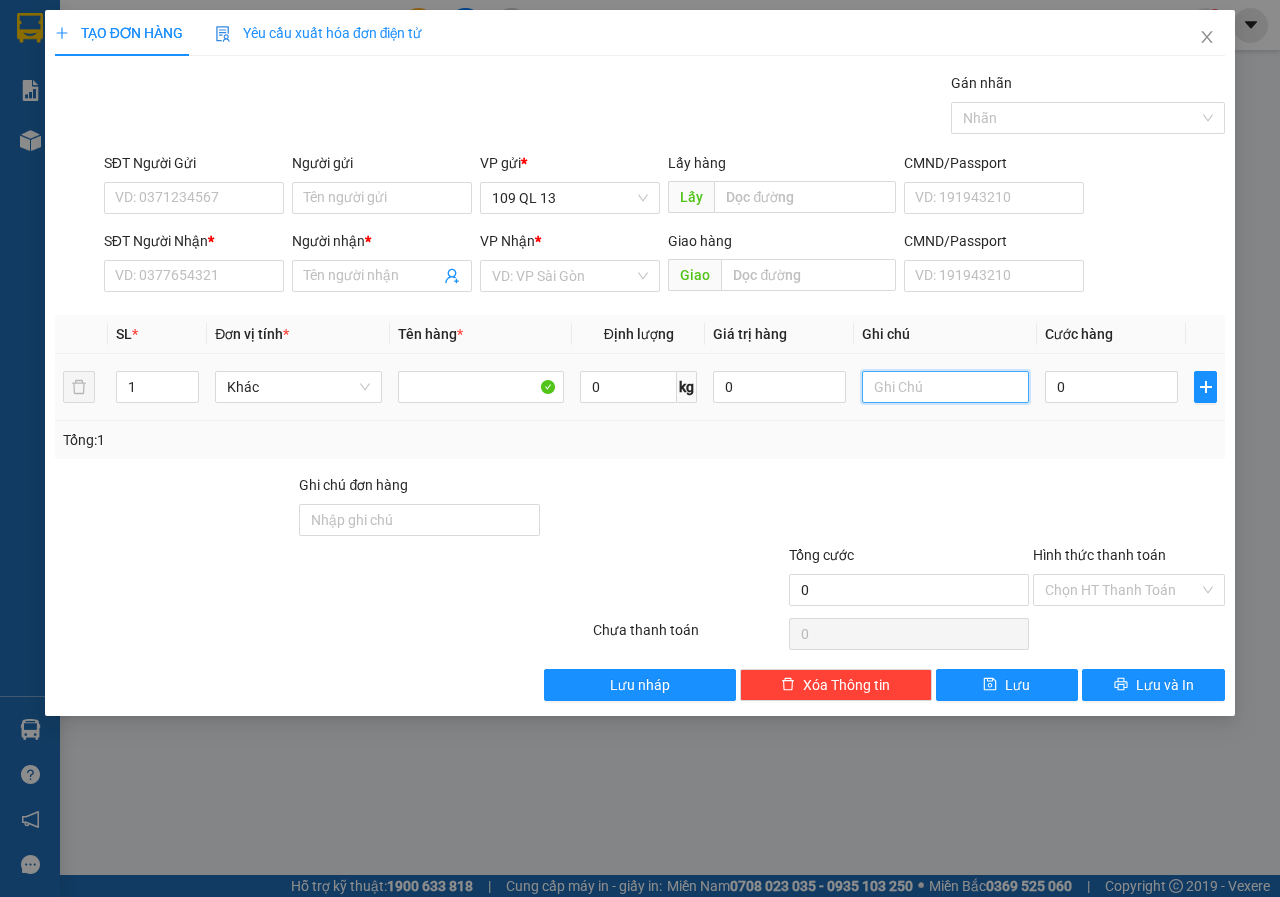 click at bounding box center (945, 387) 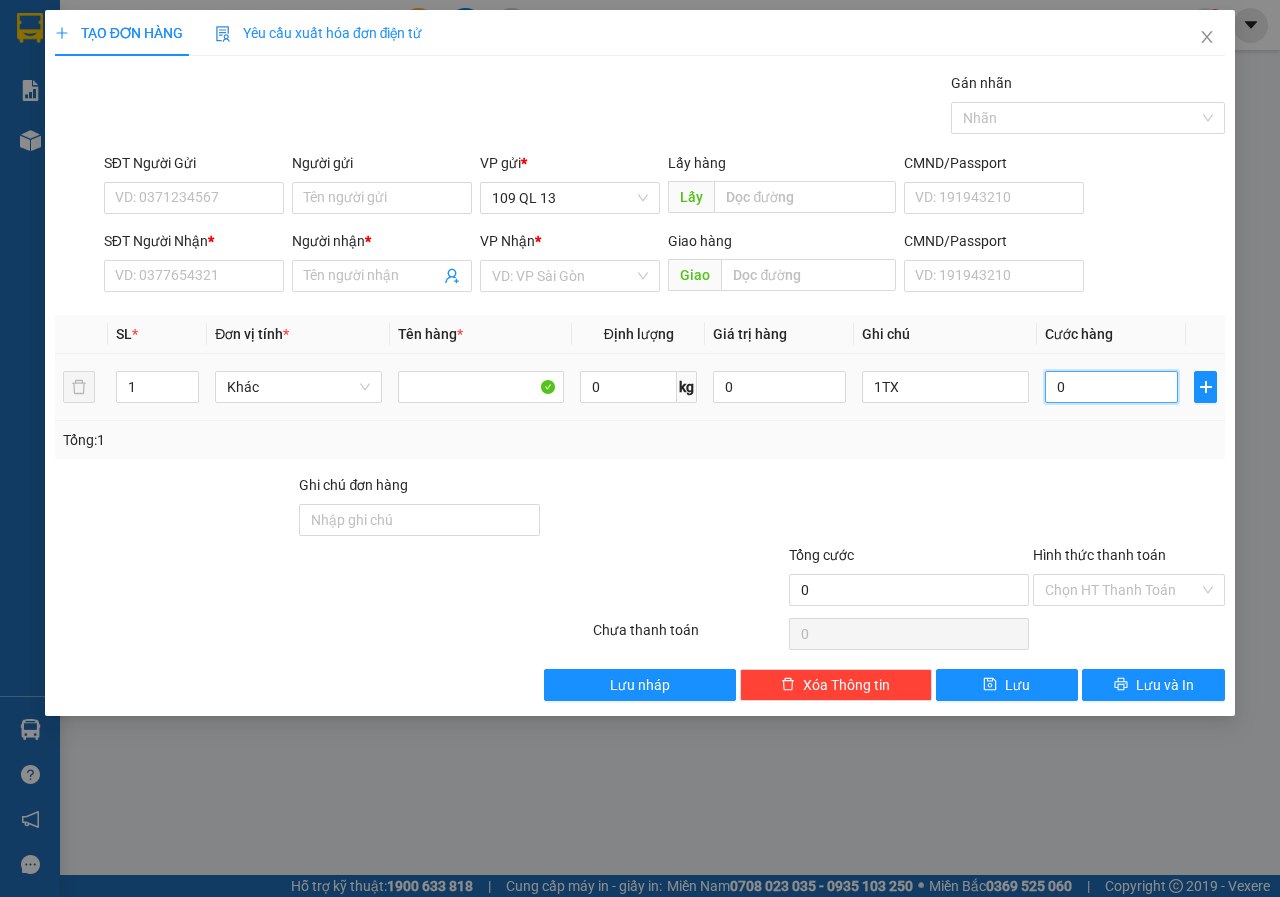 click on "0" at bounding box center [1111, 387] 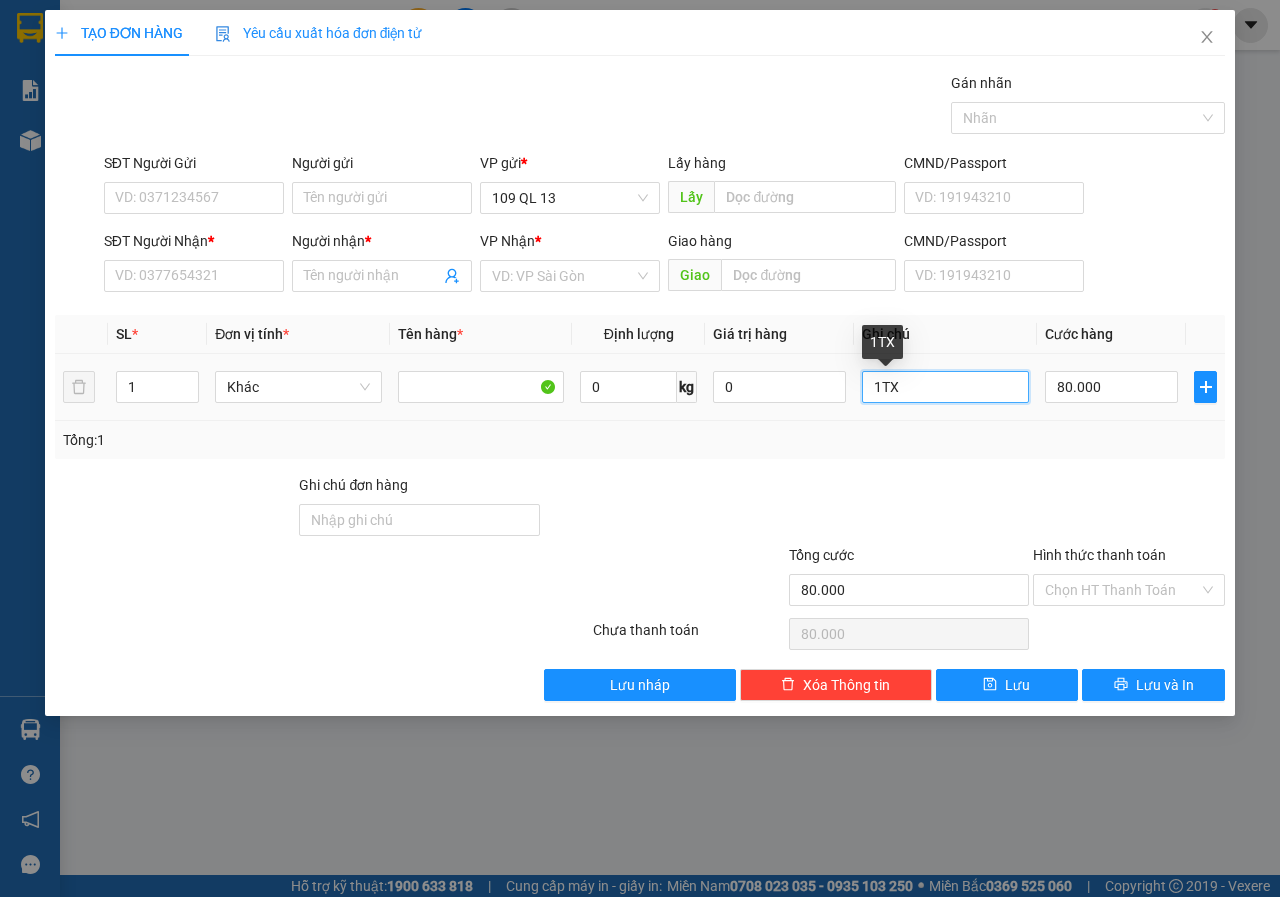 click on "1TX" at bounding box center (945, 387) 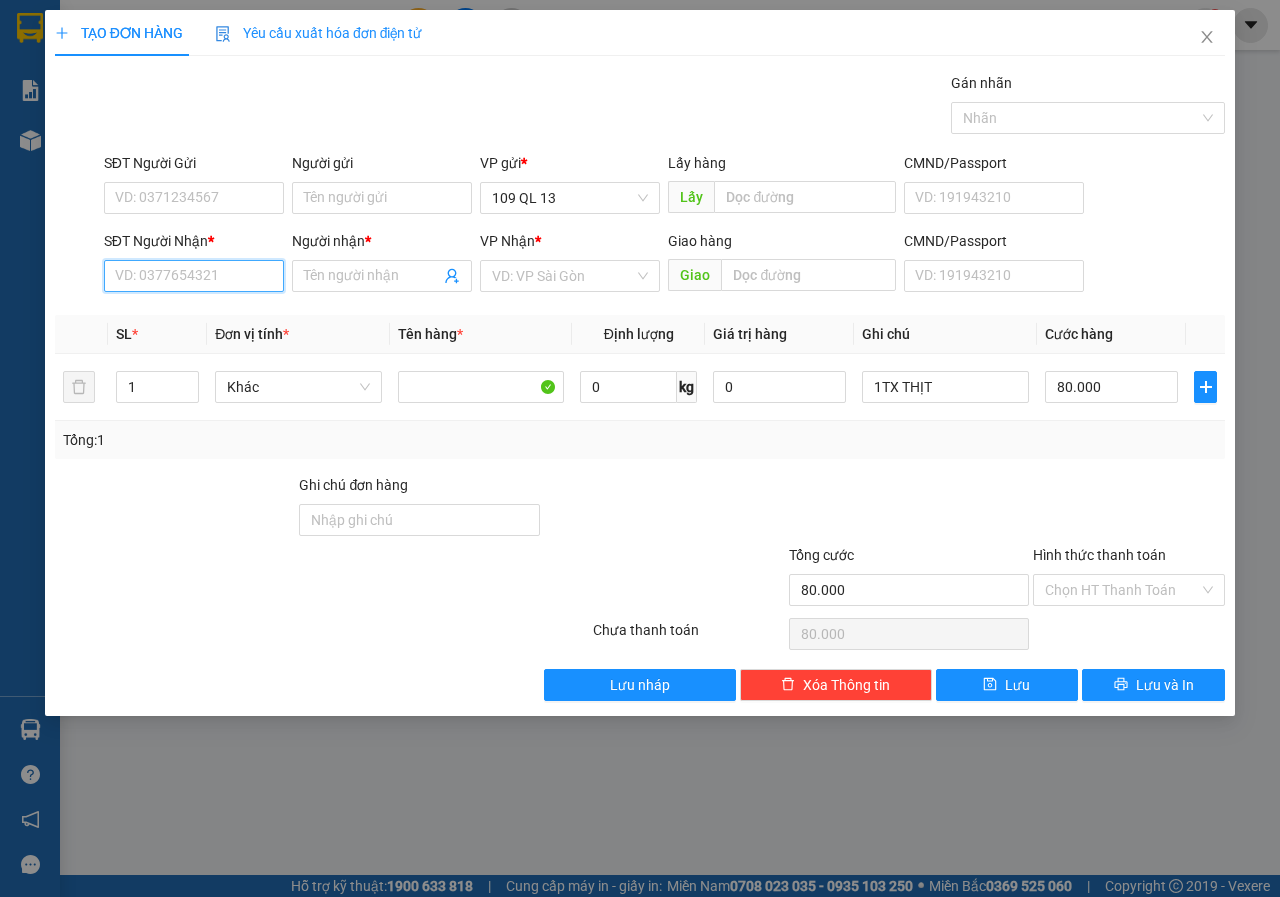 click on "SĐT Người Nhận  *" at bounding box center [194, 276] 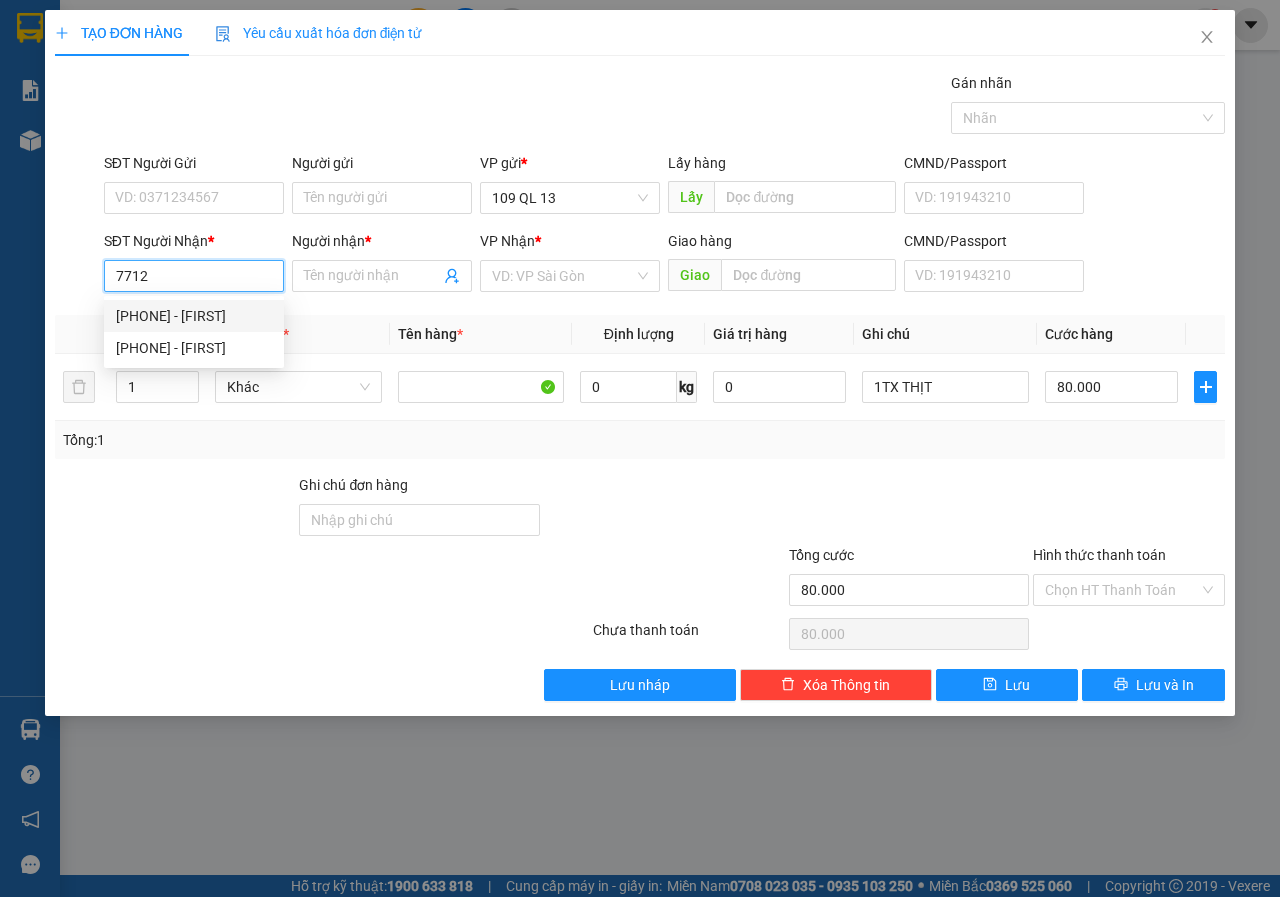 drag, startPoint x: 179, startPoint y: 275, endPoint x: 0, endPoint y: 288, distance: 179.47145 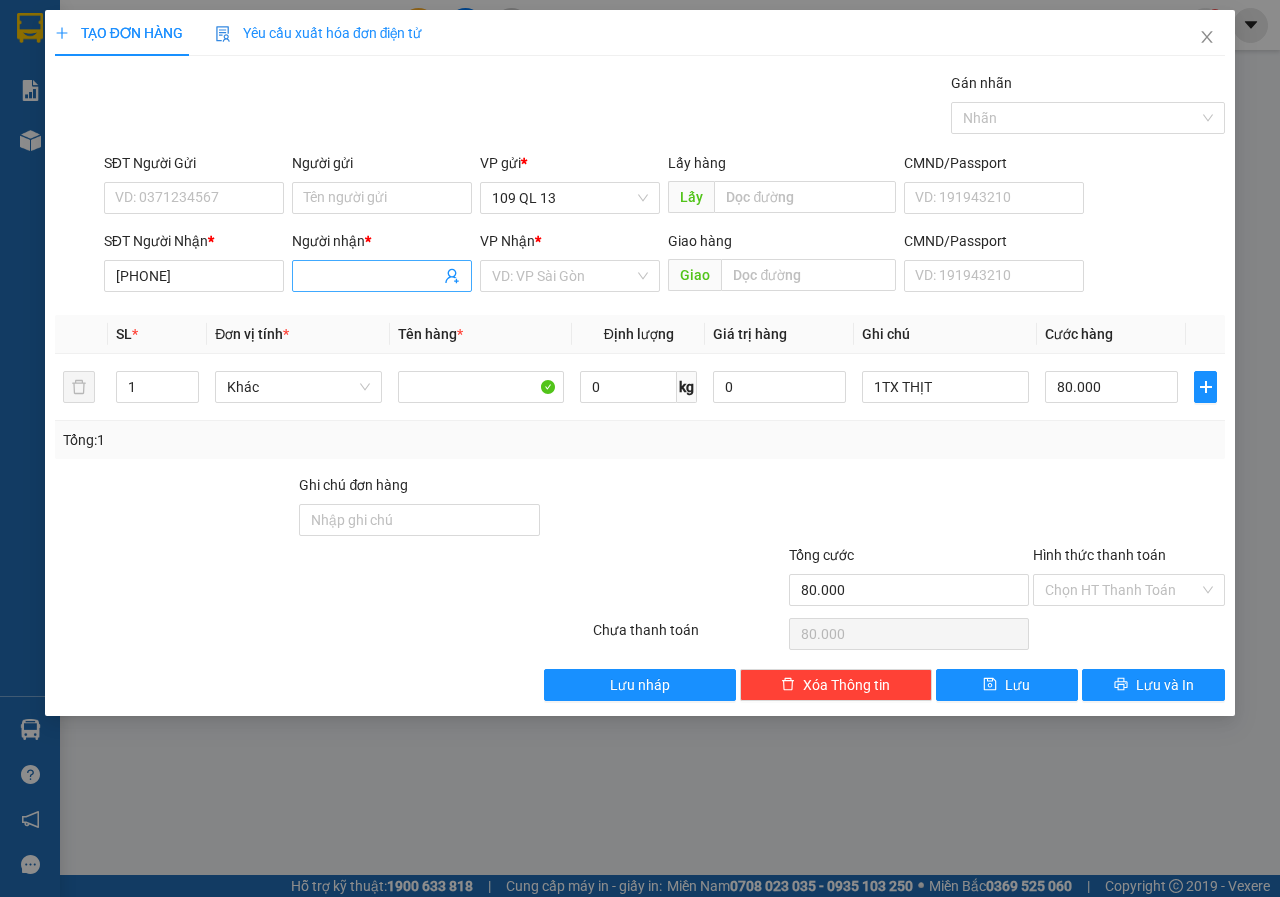 click on "Người nhận  *" at bounding box center [372, 276] 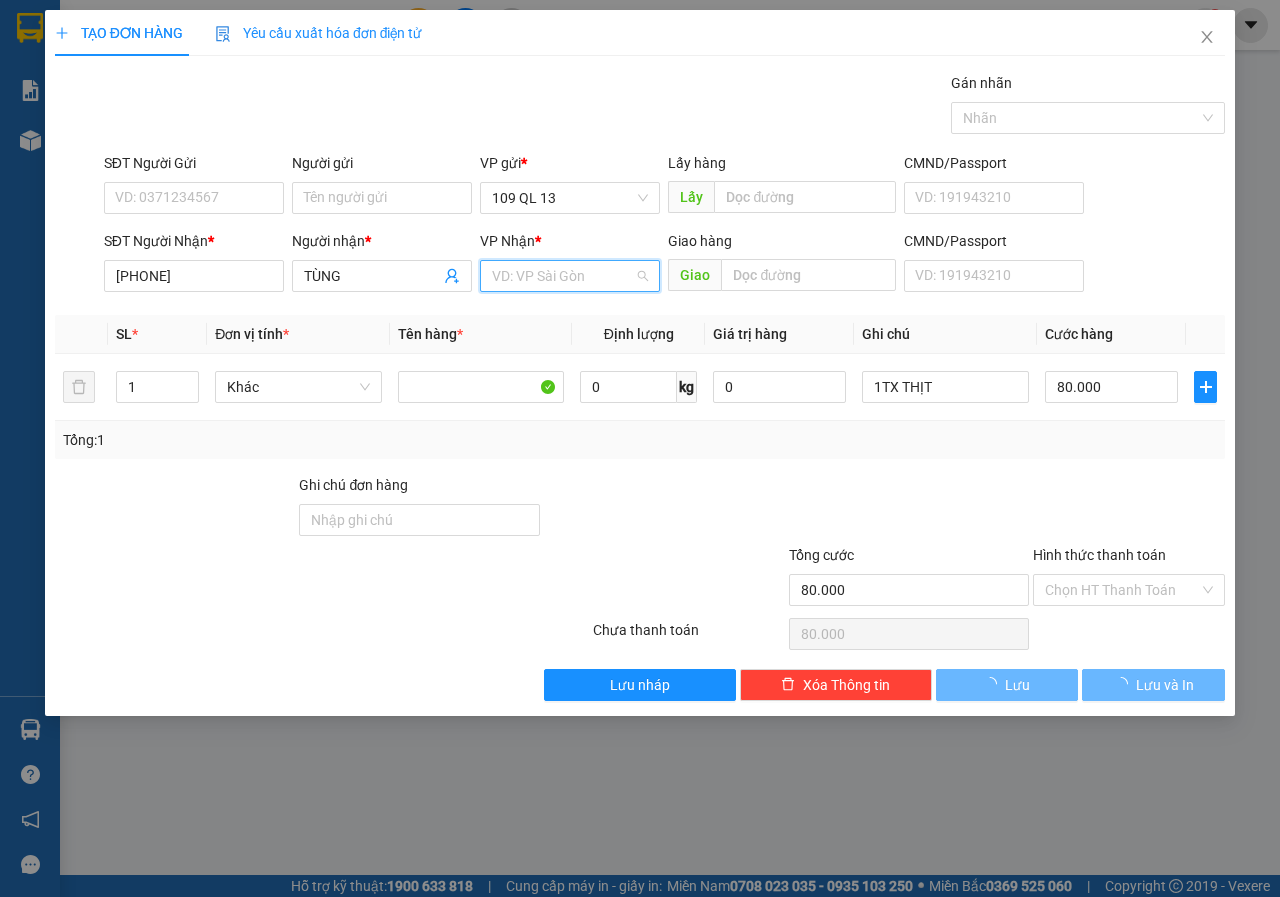 click at bounding box center (563, 276) 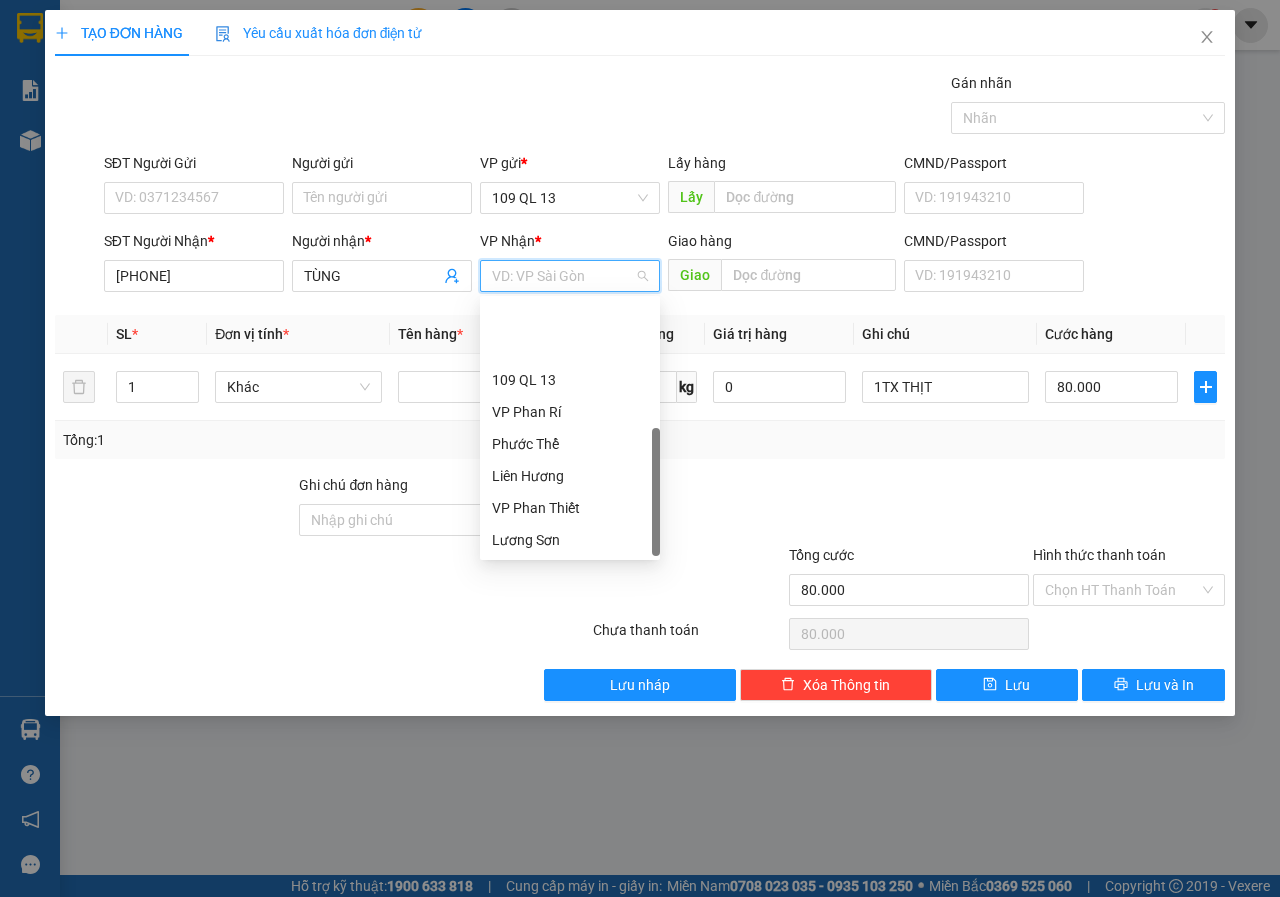 click on "VP Chợ Lầu" at bounding box center (570, 604) 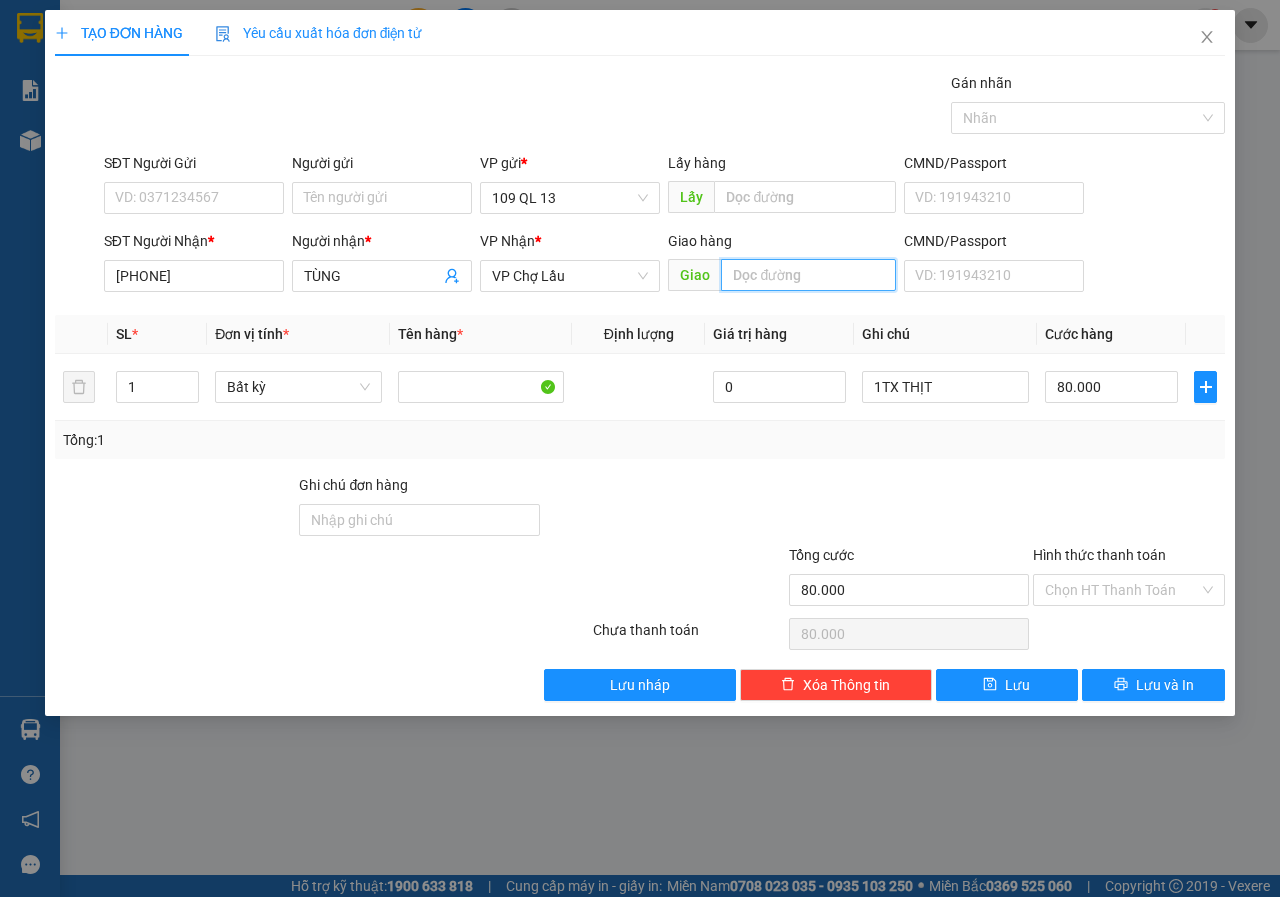 click at bounding box center [808, 275] 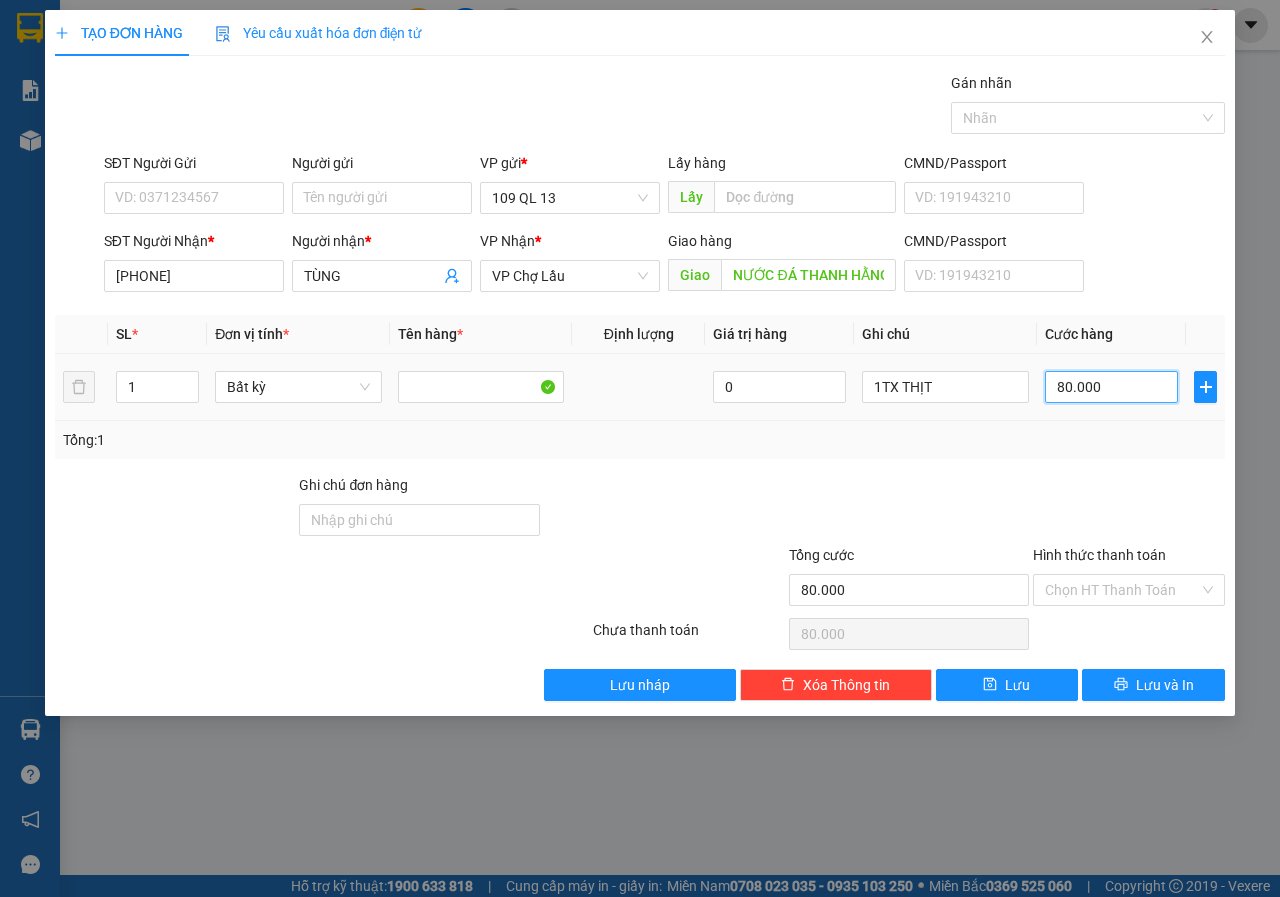 click on "80.000" at bounding box center (1111, 387) 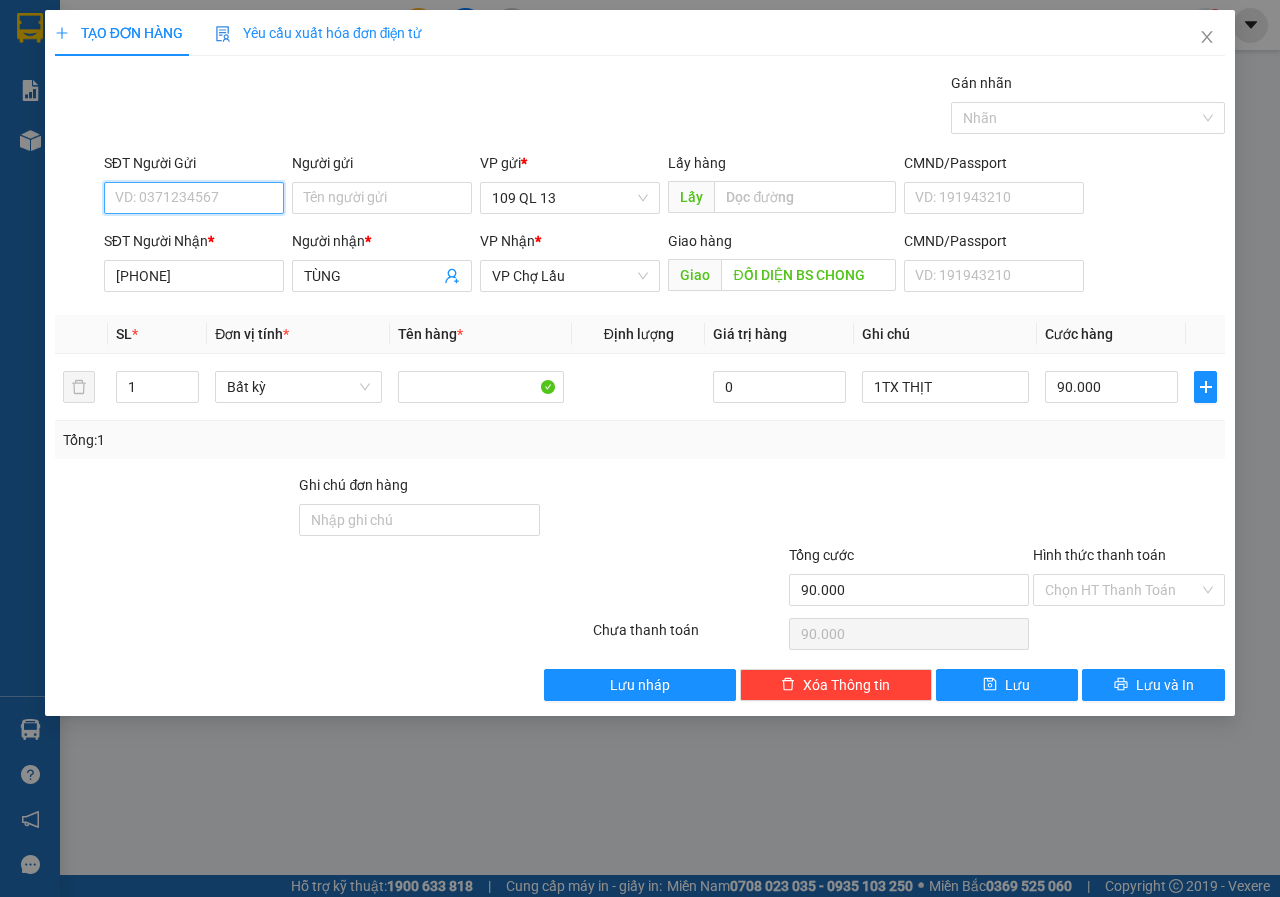 click on "SĐT Người Gửi" at bounding box center (194, 198) 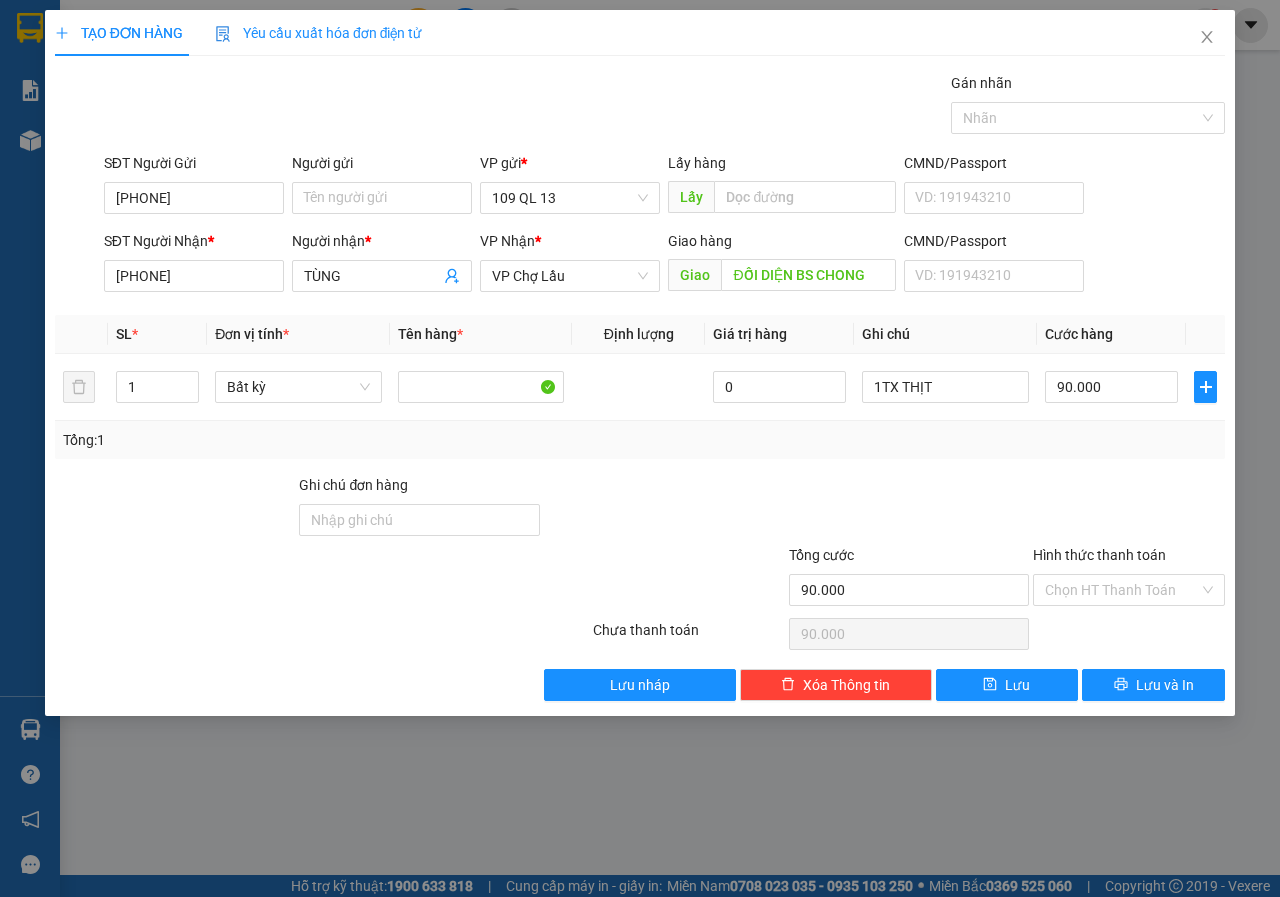 click on "SĐT Người Gửi [PHONE] [PHONE] Người gửi Tên người gửi VP gửi  * 109 QL 13 Lấy hàng Lấy CMND/Passport VD: [ID]" at bounding box center (664, 187) 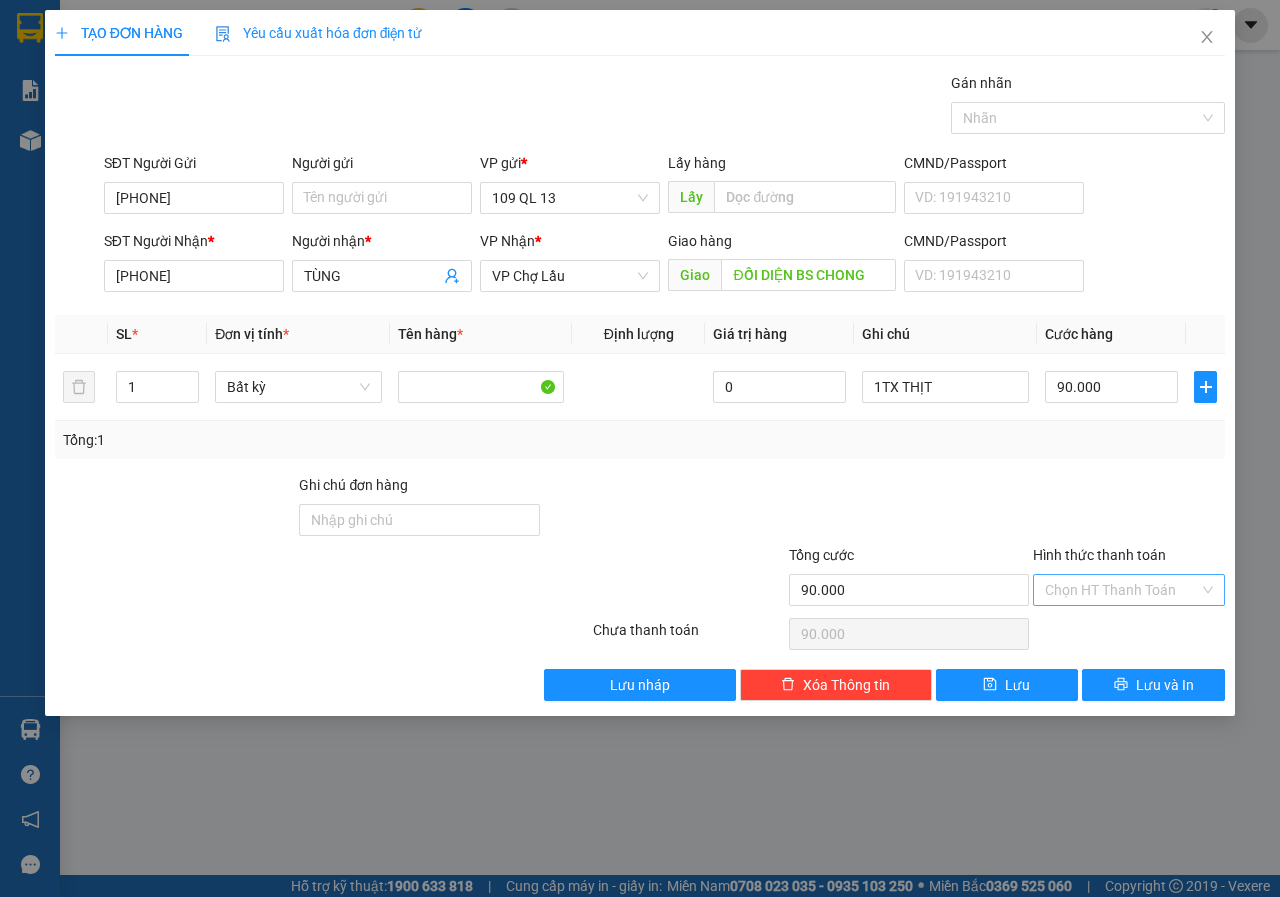 click on "Hình thức thanh toán" at bounding box center [1122, 590] 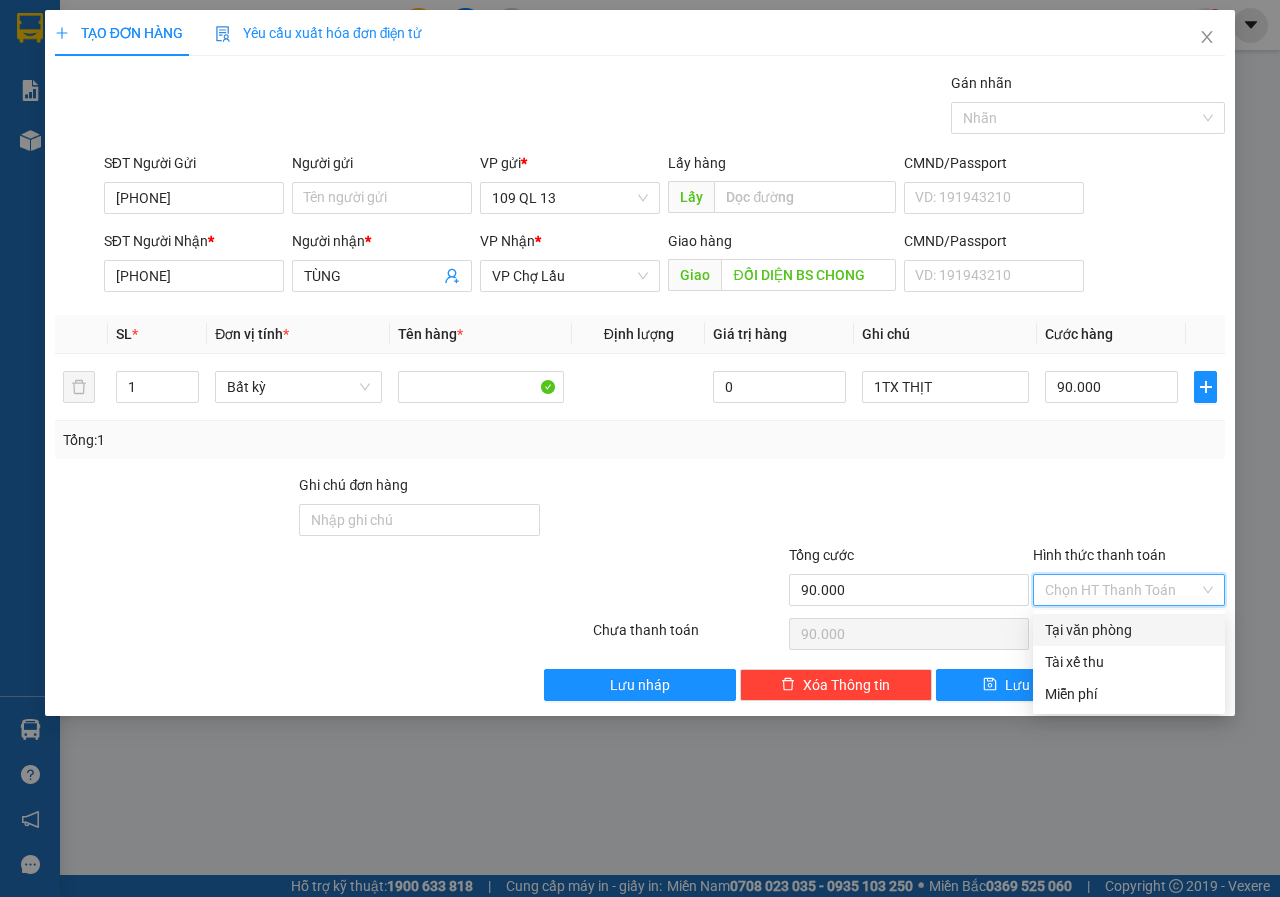 click on "Tại văn phòng" at bounding box center [1129, 630] 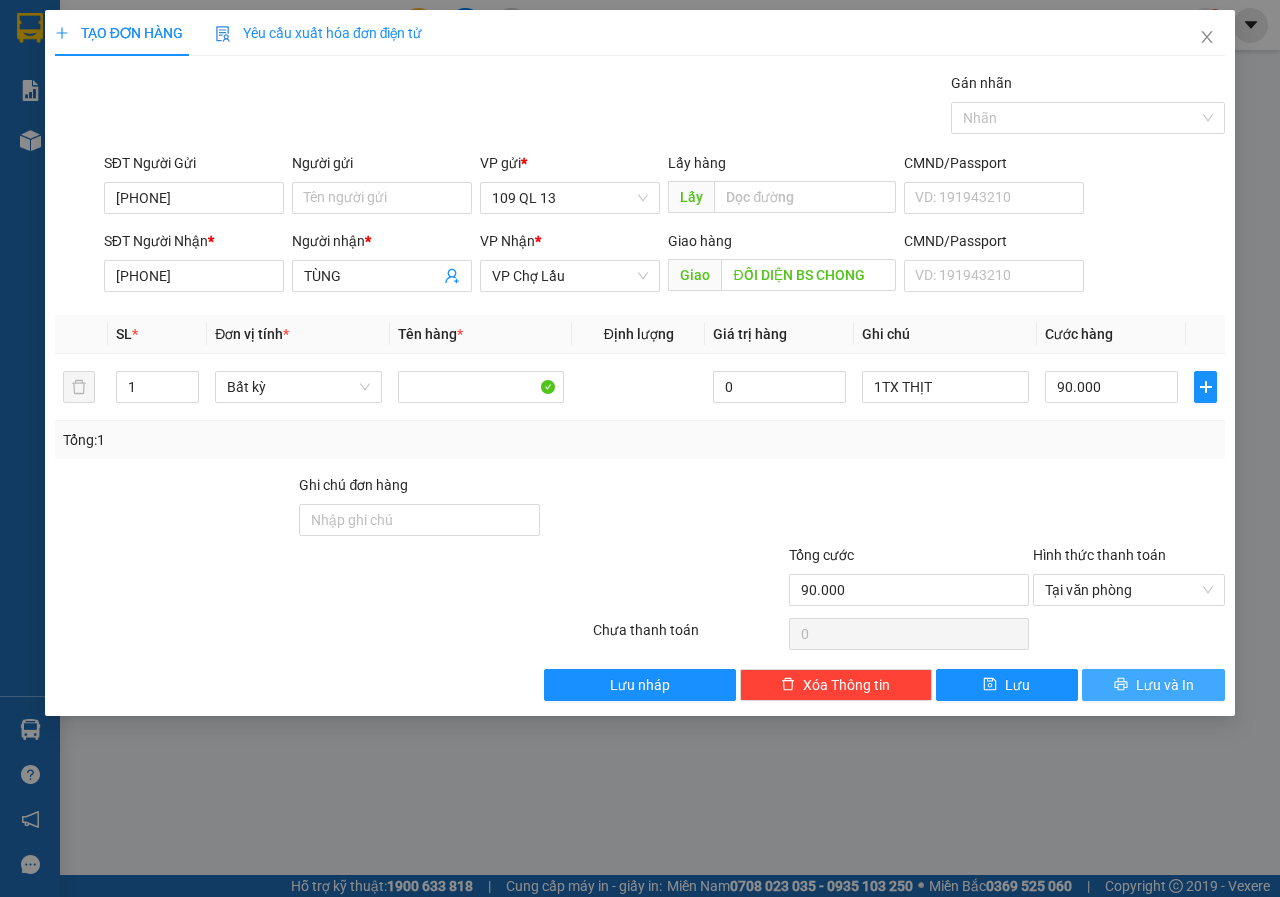 click on "Lưu và In" at bounding box center [1165, 685] 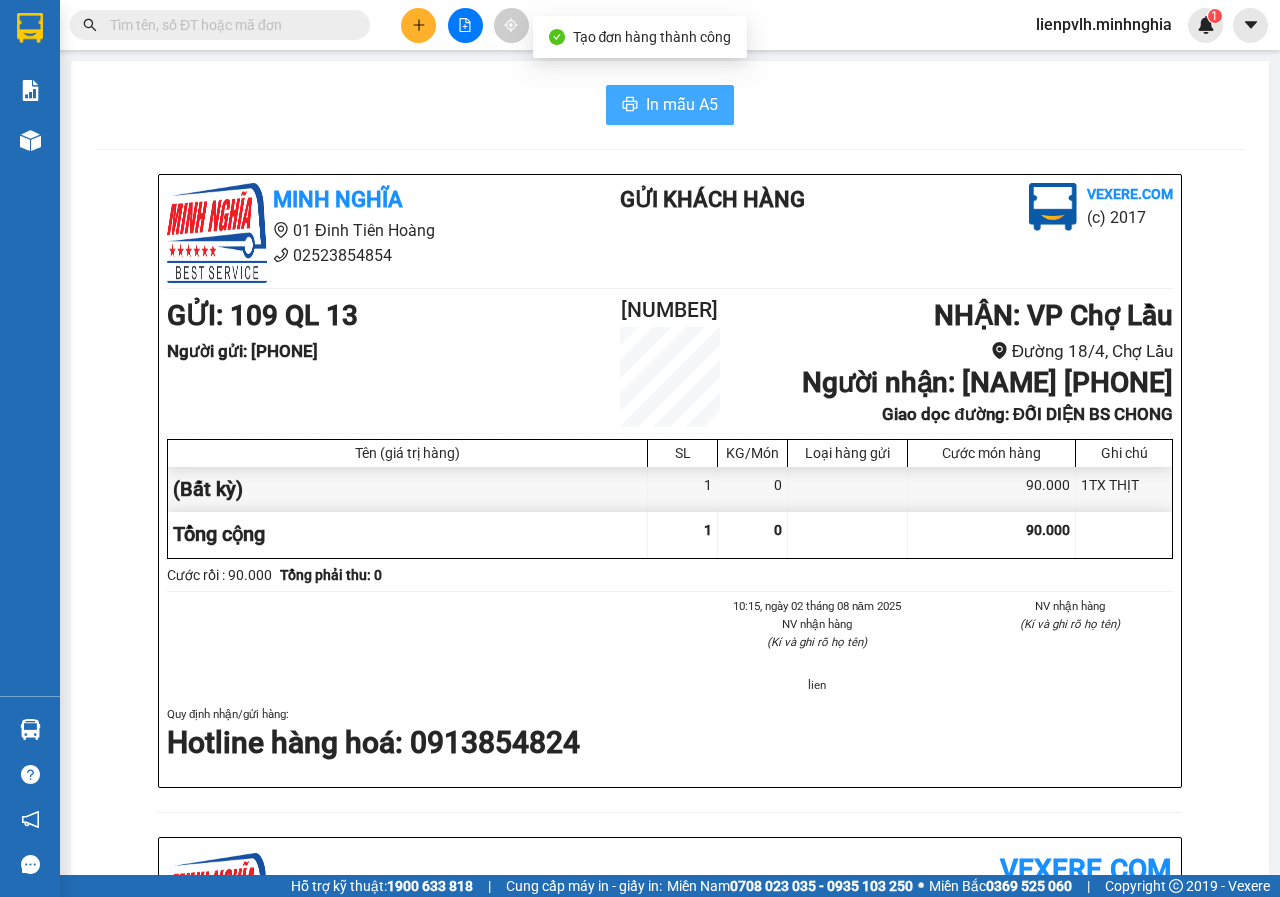 click on "In mẫu A5" at bounding box center (670, 105) 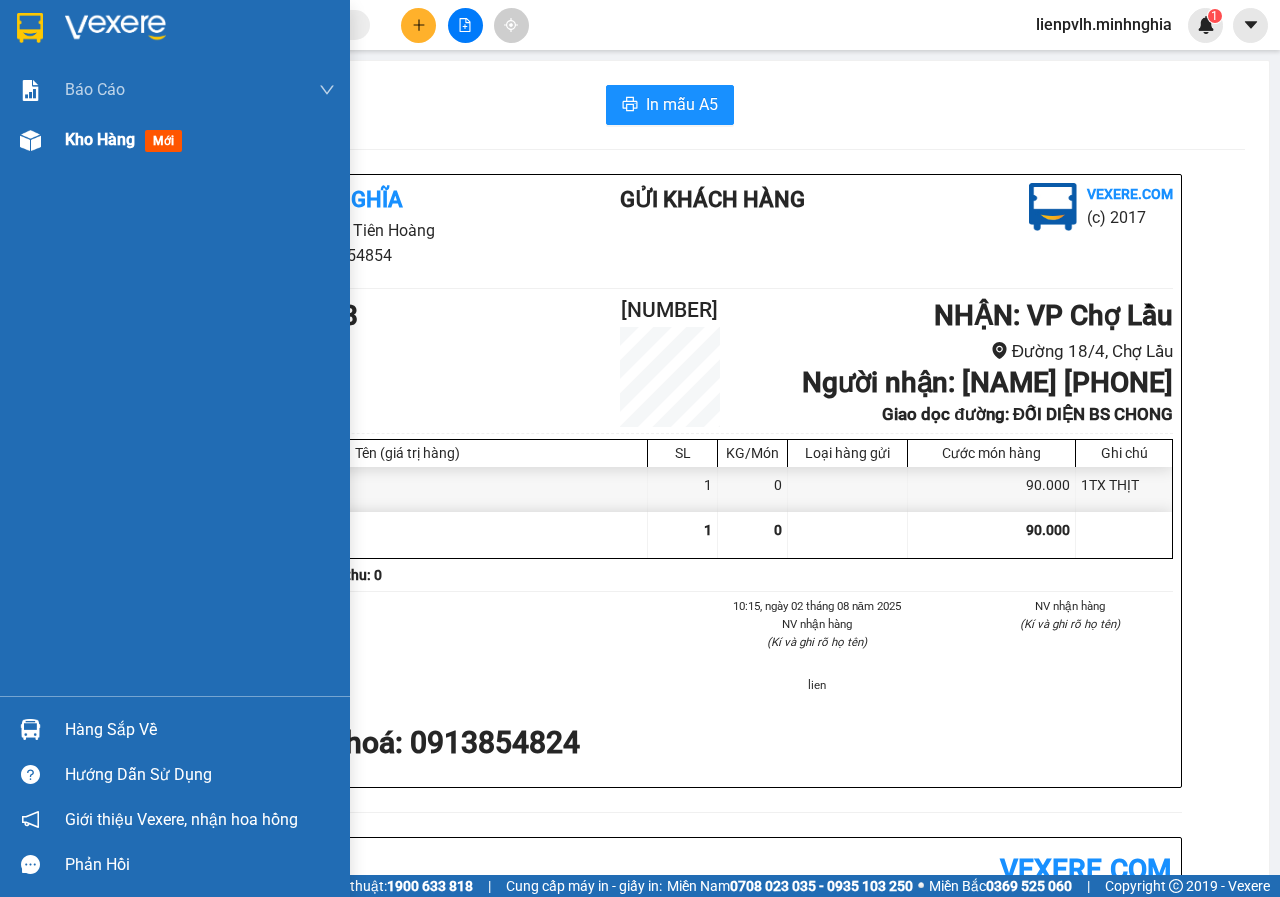 click on "Kho hàng" at bounding box center [100, 139] 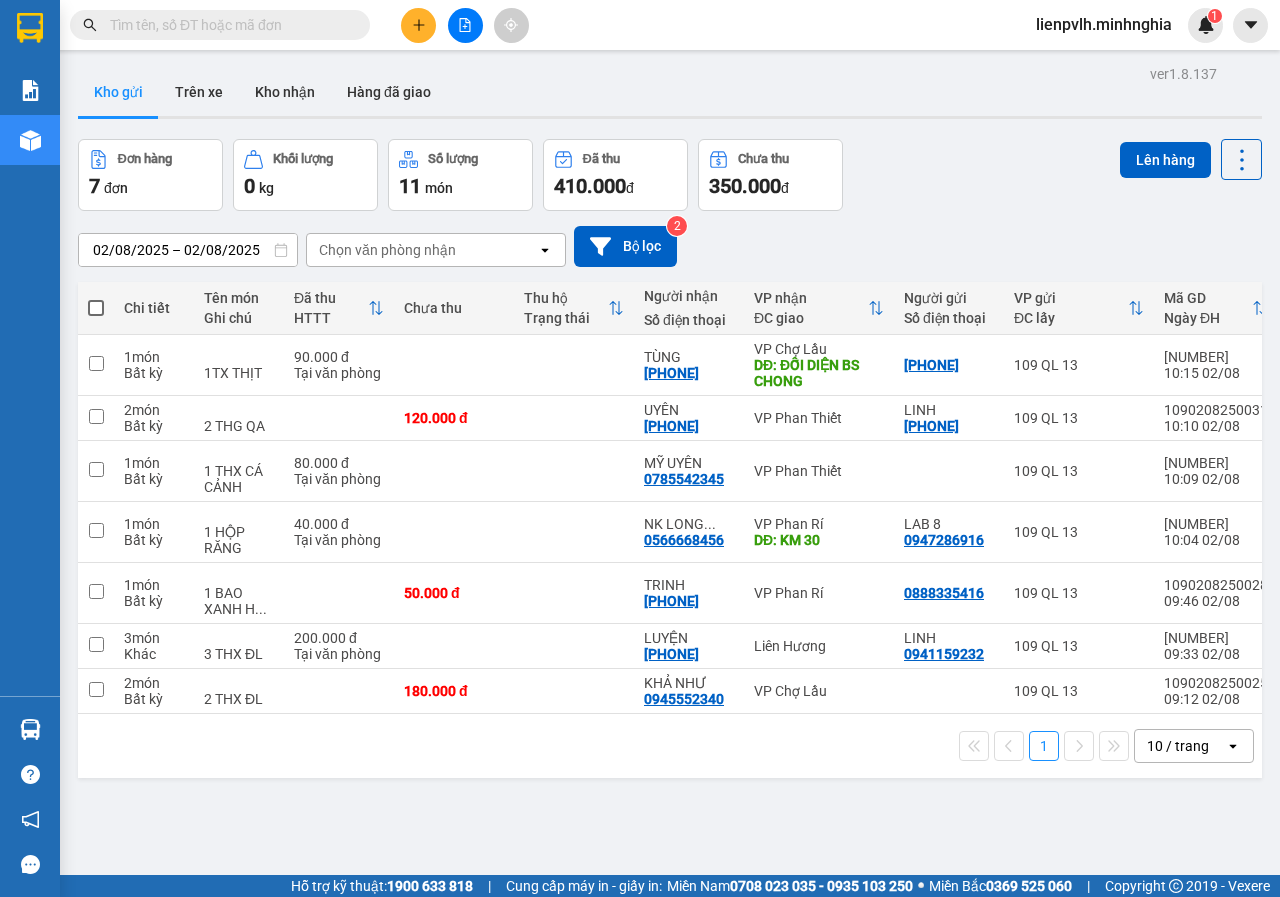 click at bounding box center [96, 308] 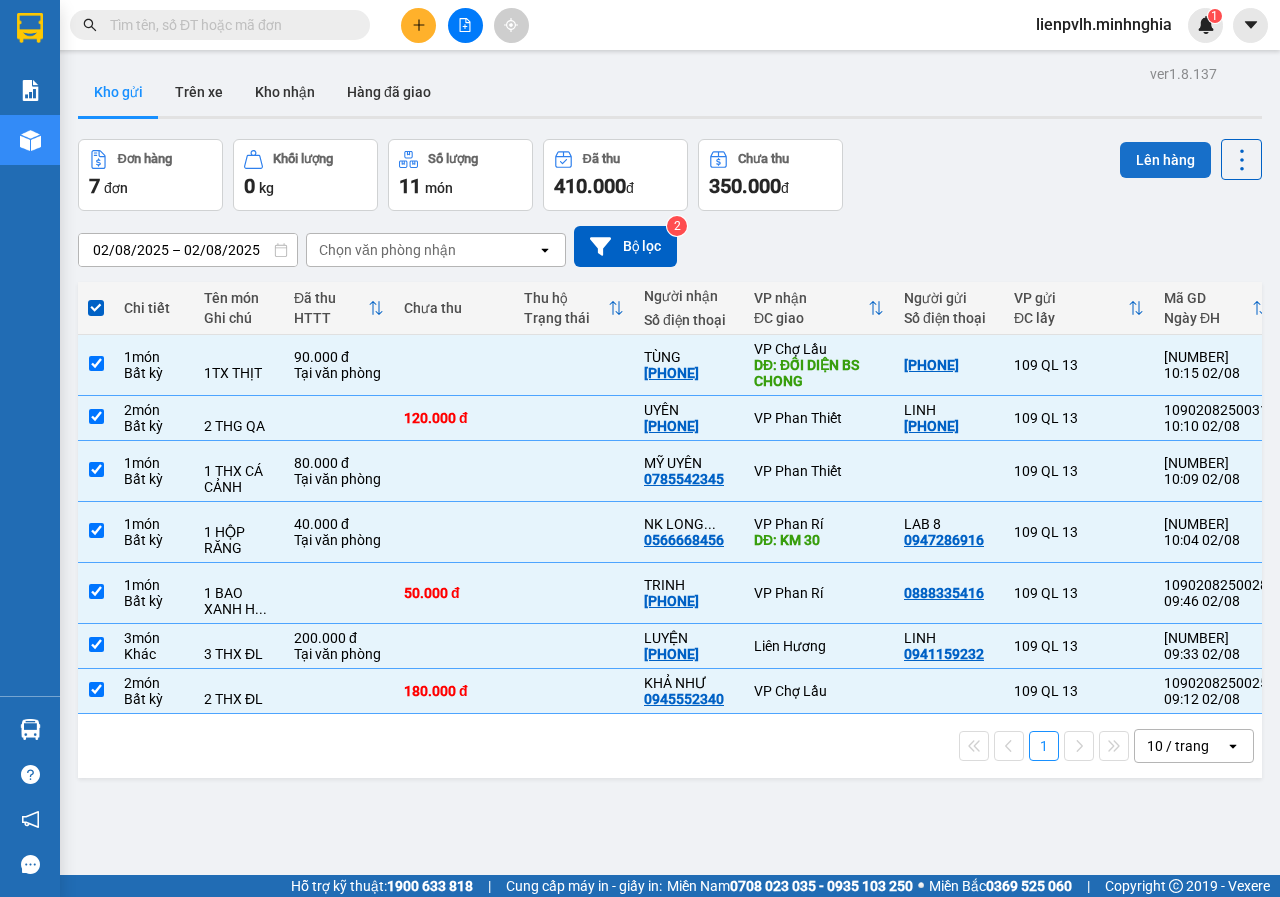click on "Lên hàng" at bounding box center [1165, 160] 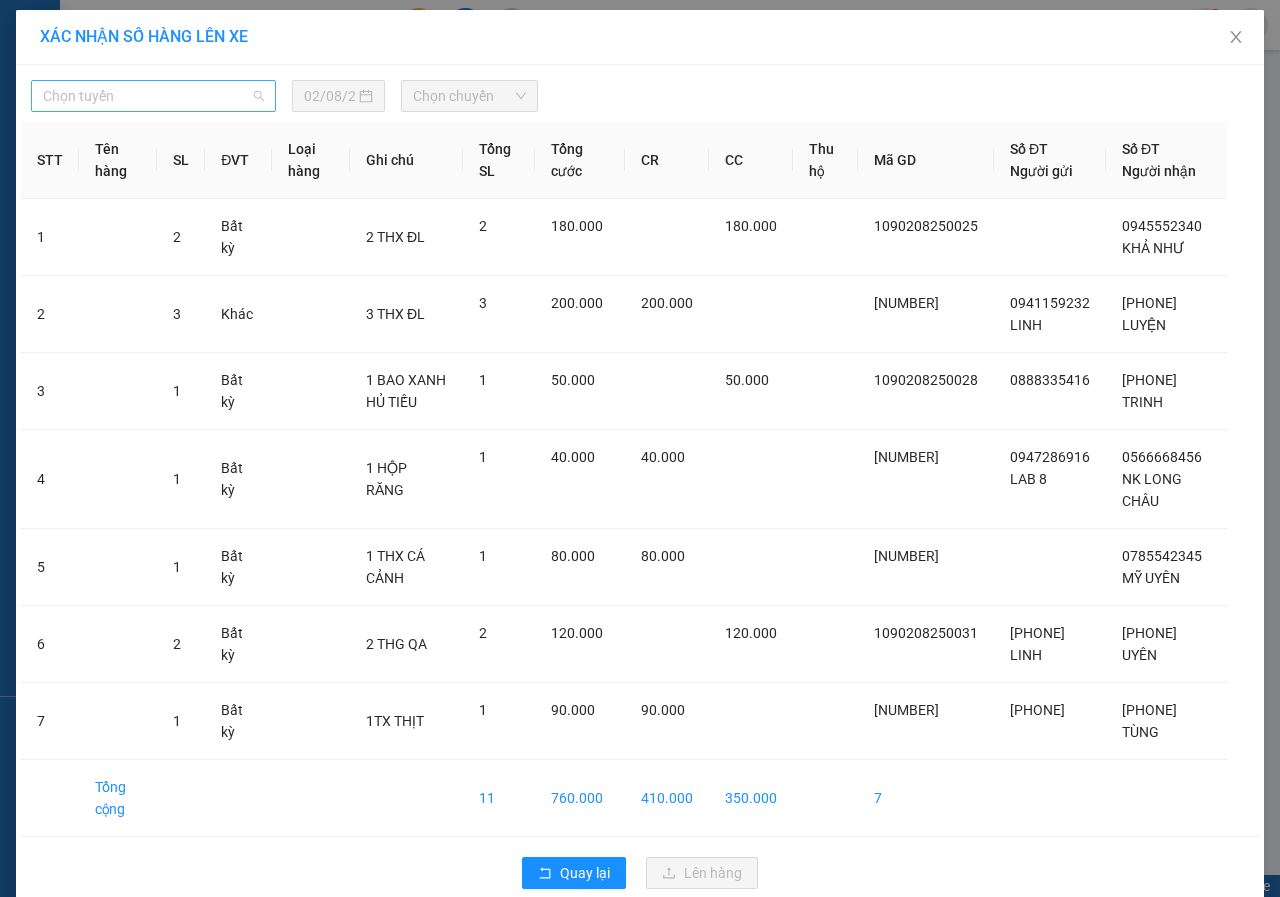 click on "Chọn tuyến" at bounding box center (153, 96) 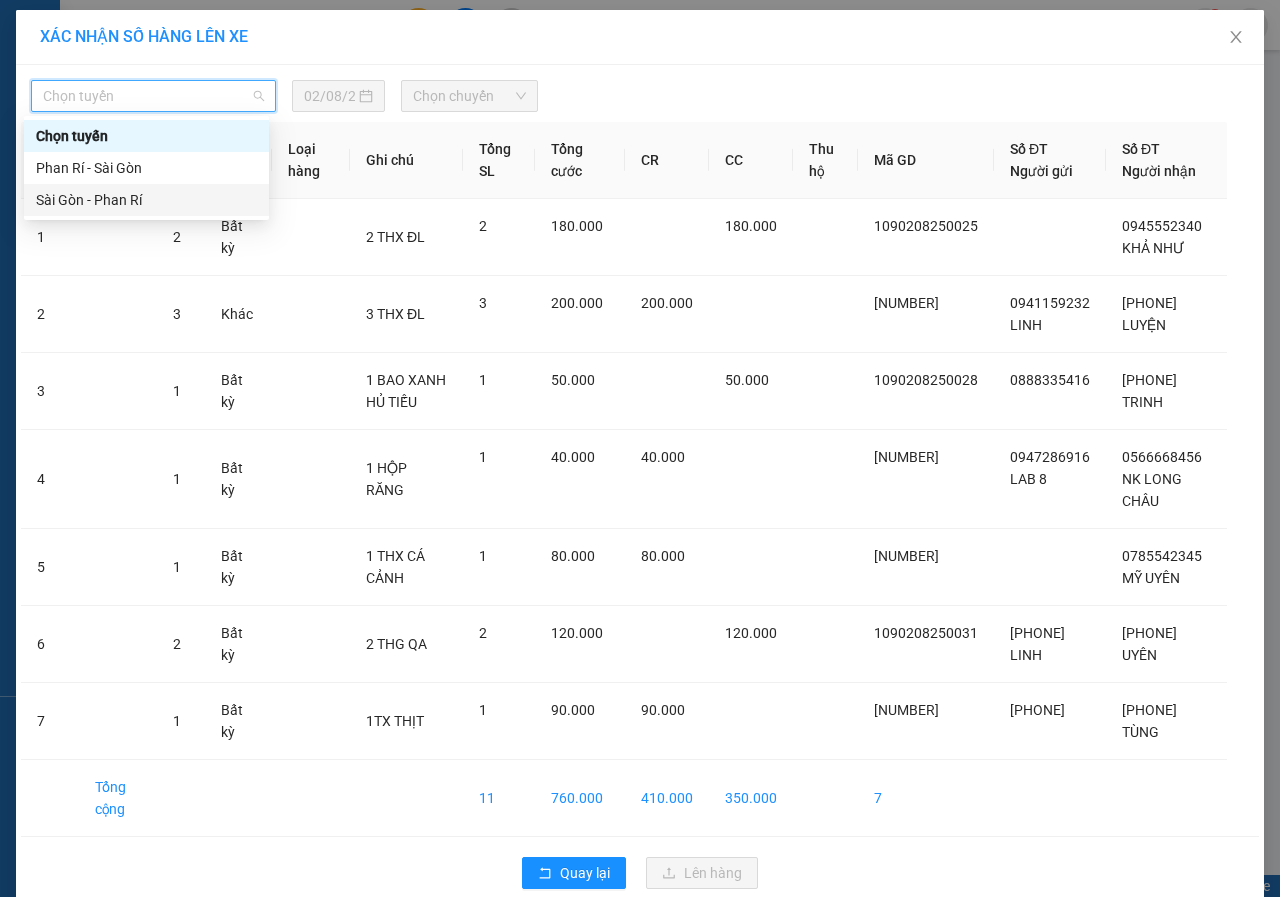 click on "Sài Gòn - Phan Rí" at bounding box center [146, 200] 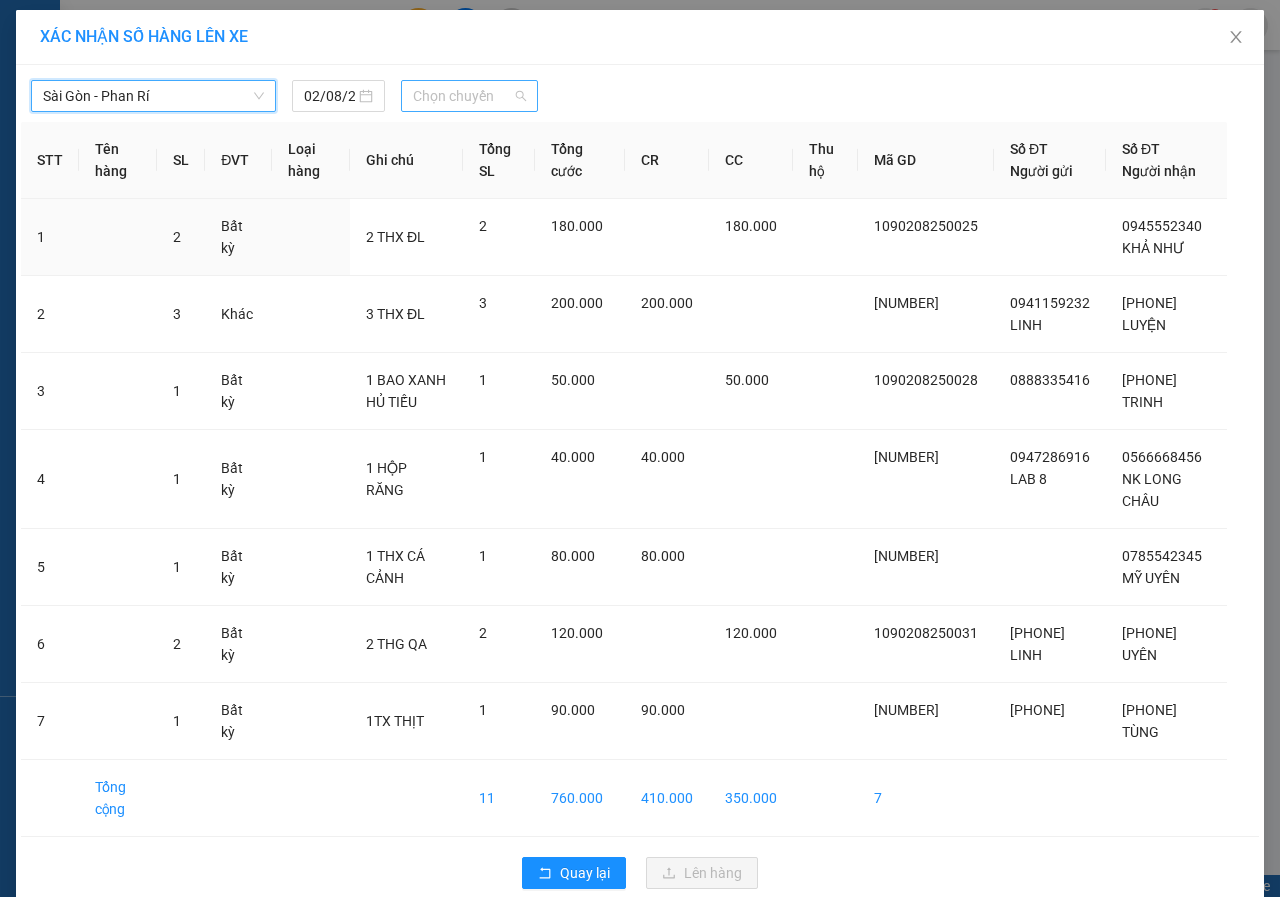 click on "Chọn chuyến" at bounding box center [469, 96] 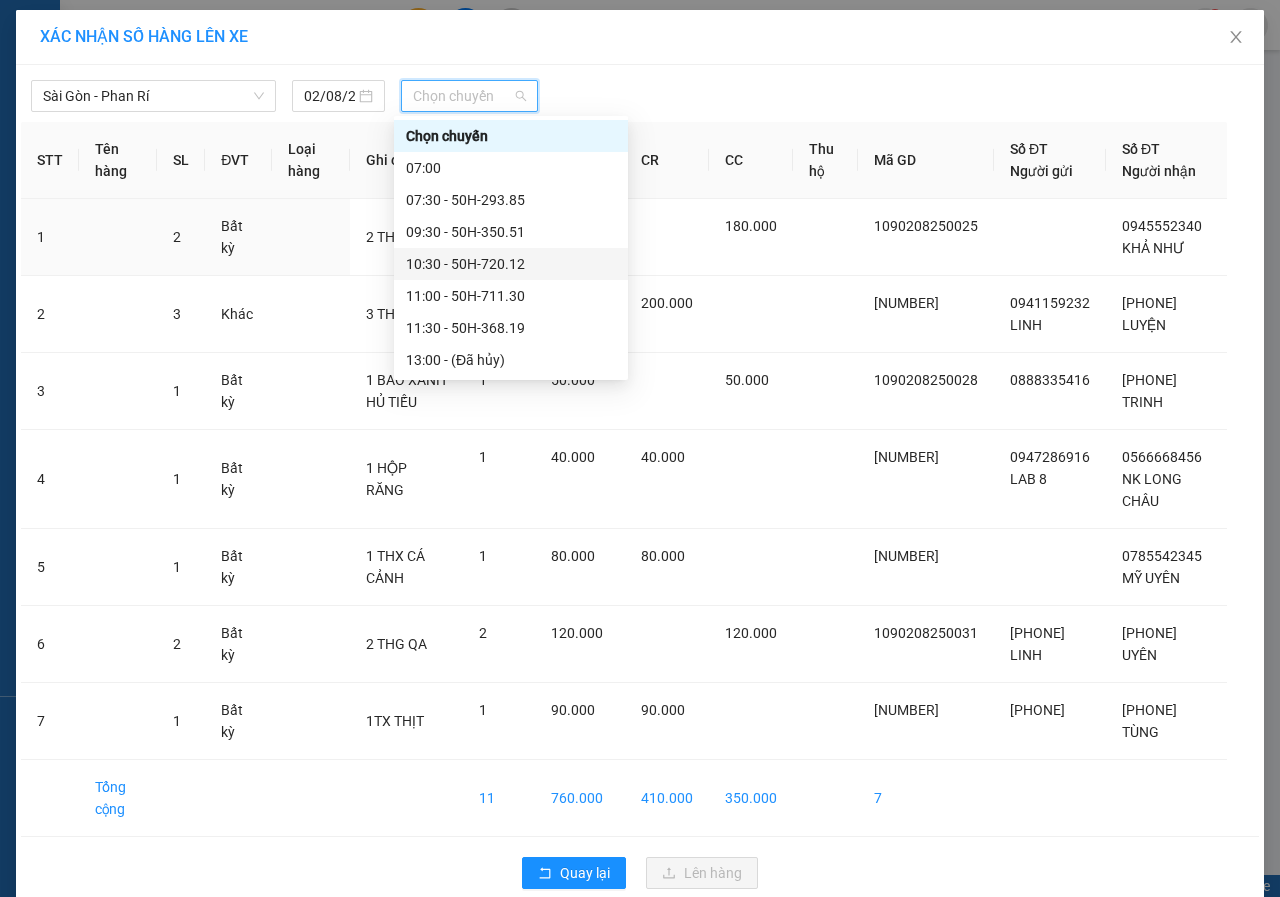click on "10:30     - 50H-720.12" at bounding box center (511, 264) 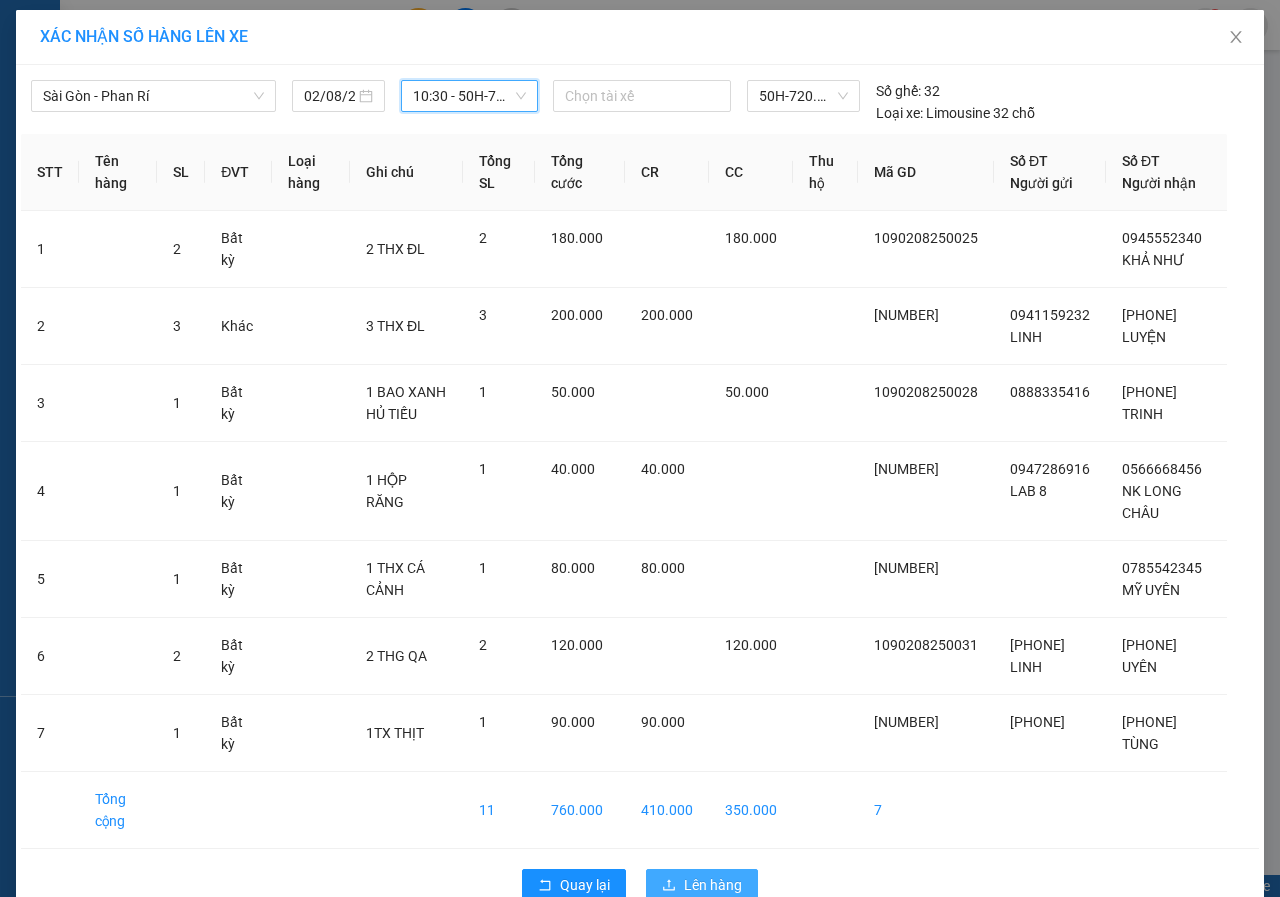 click on "Lên hàng" at bounding box center (702, 885) 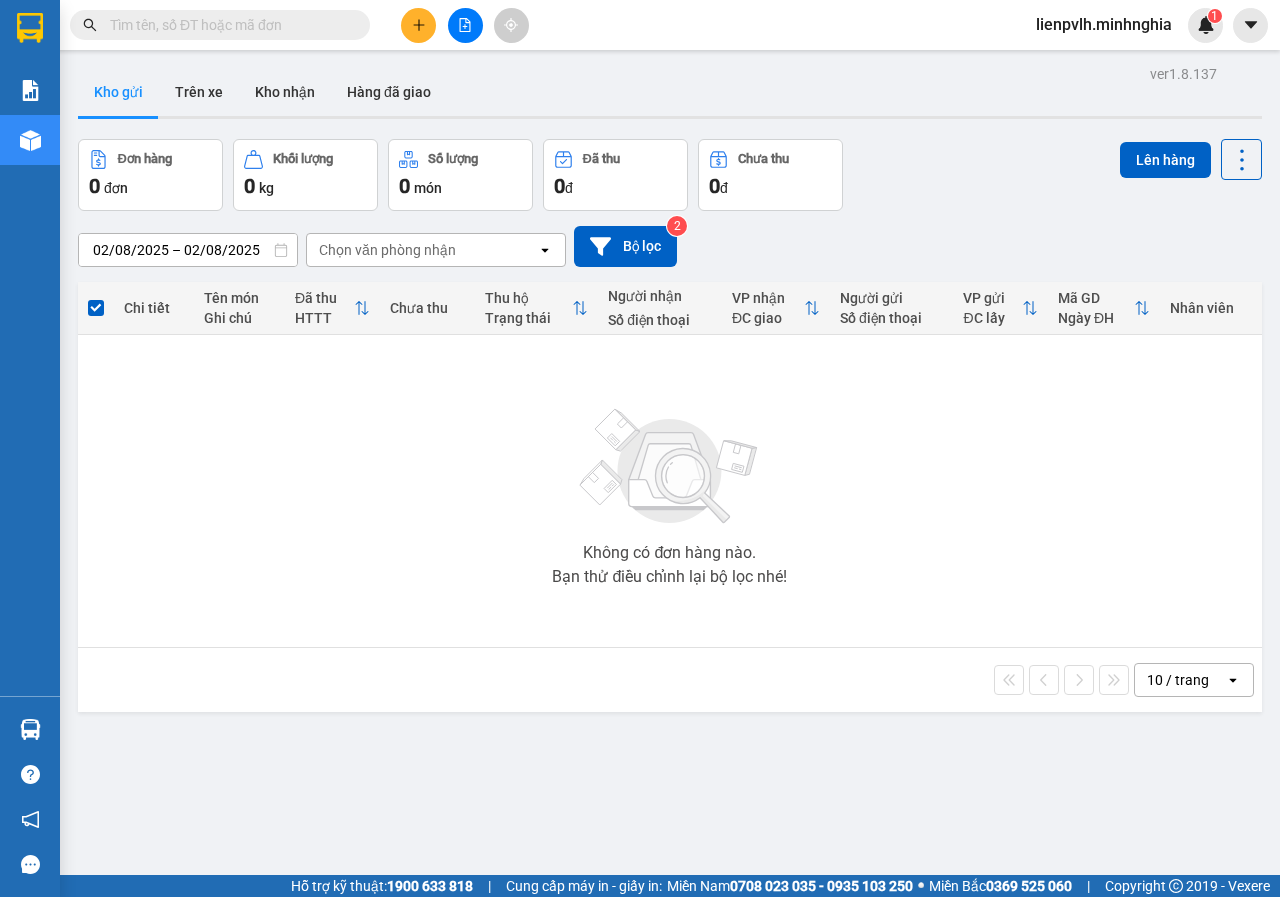 click at bounding box center (418, 25) 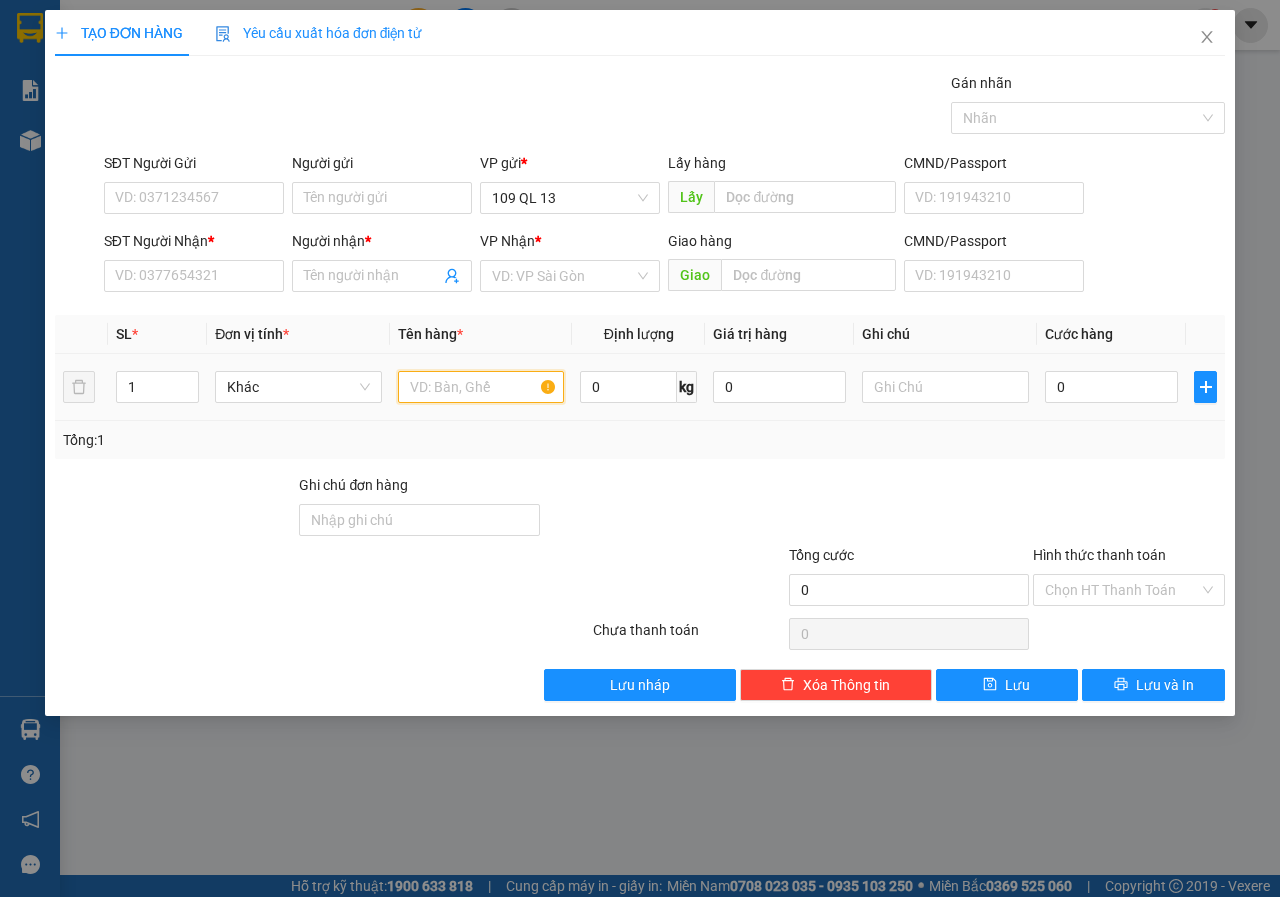 click at bounding box center [481, 387] 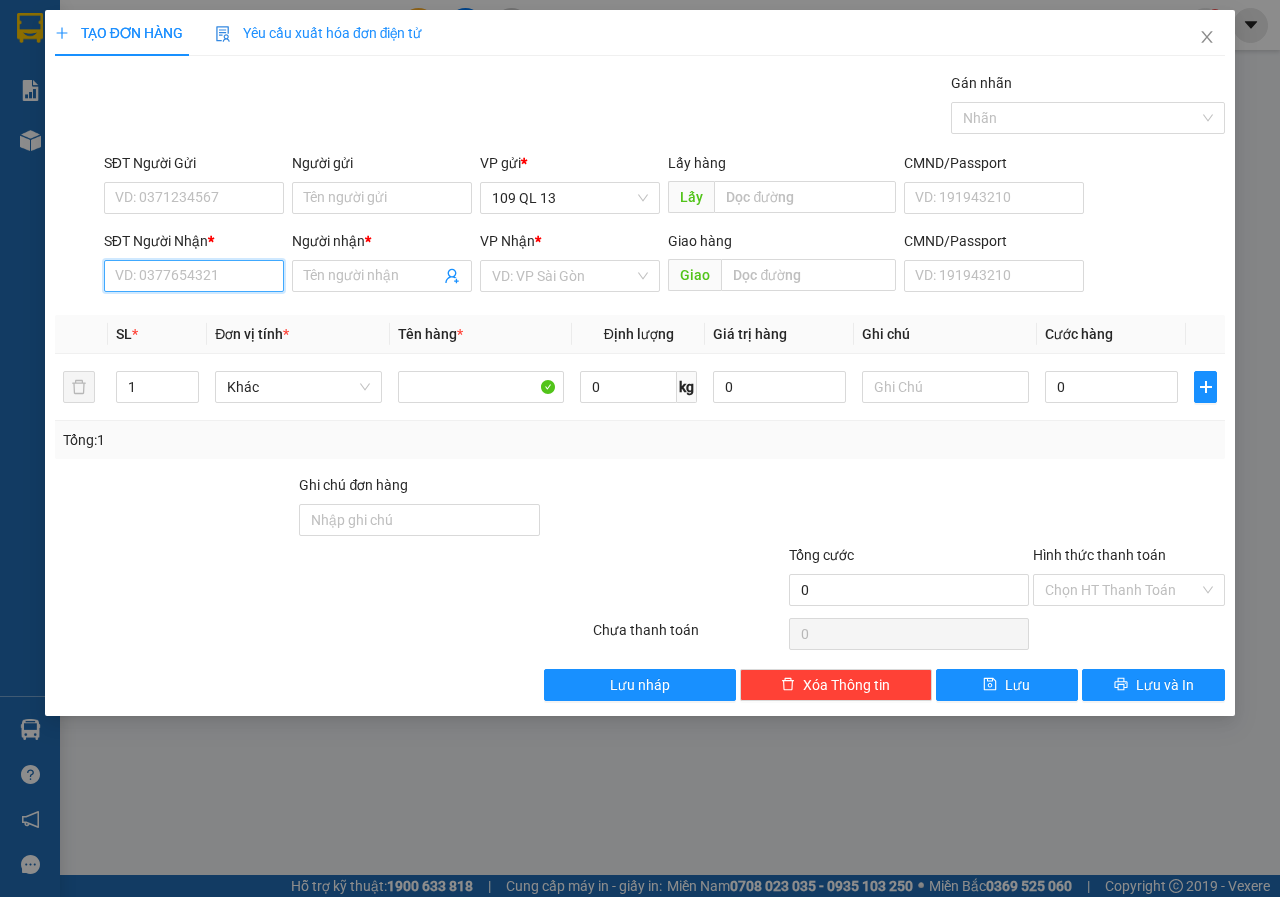 click on "SĐT Người Nhận  *" at bounding box center [194, 276] 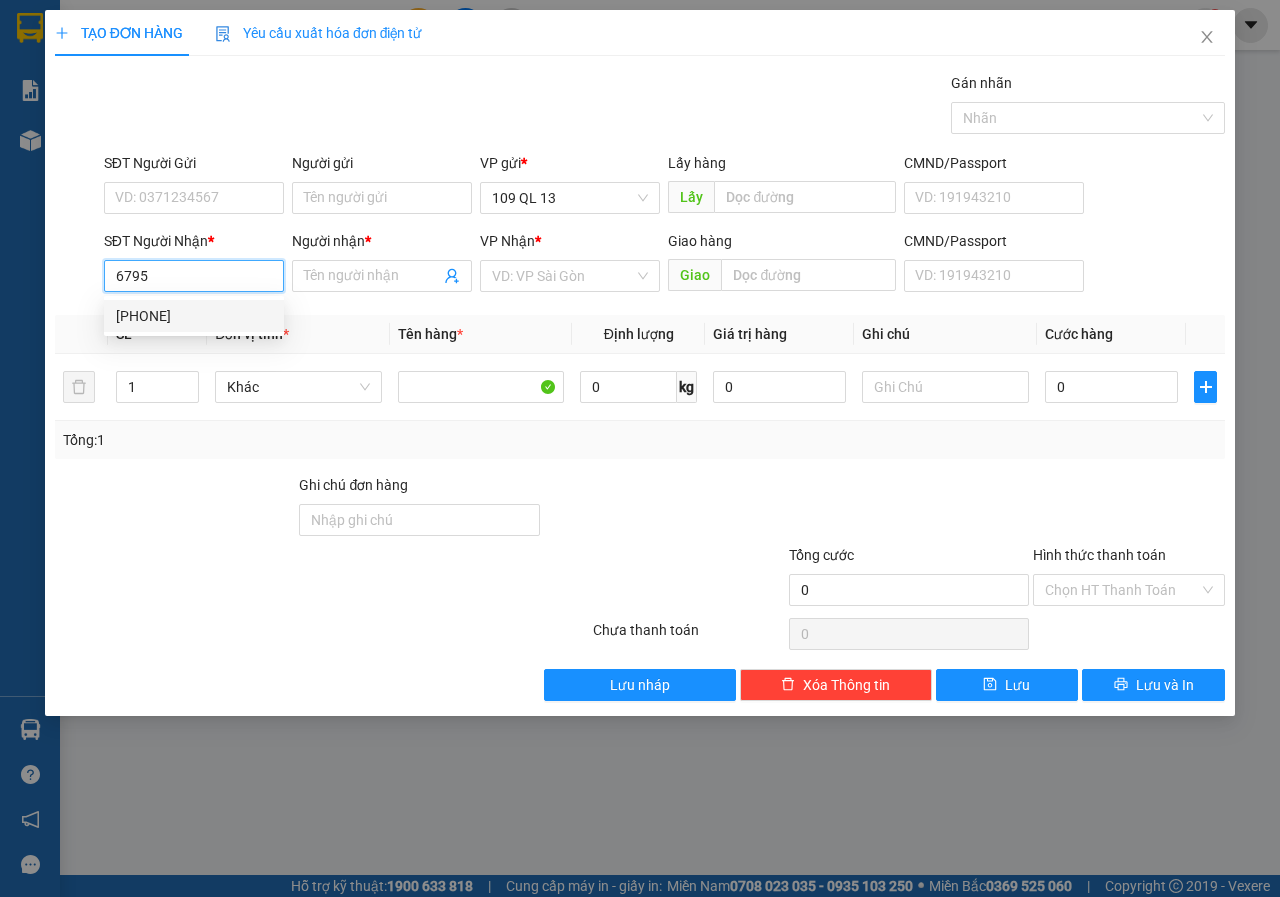 click on "[PHONE]" at bounding box center [194, 316] 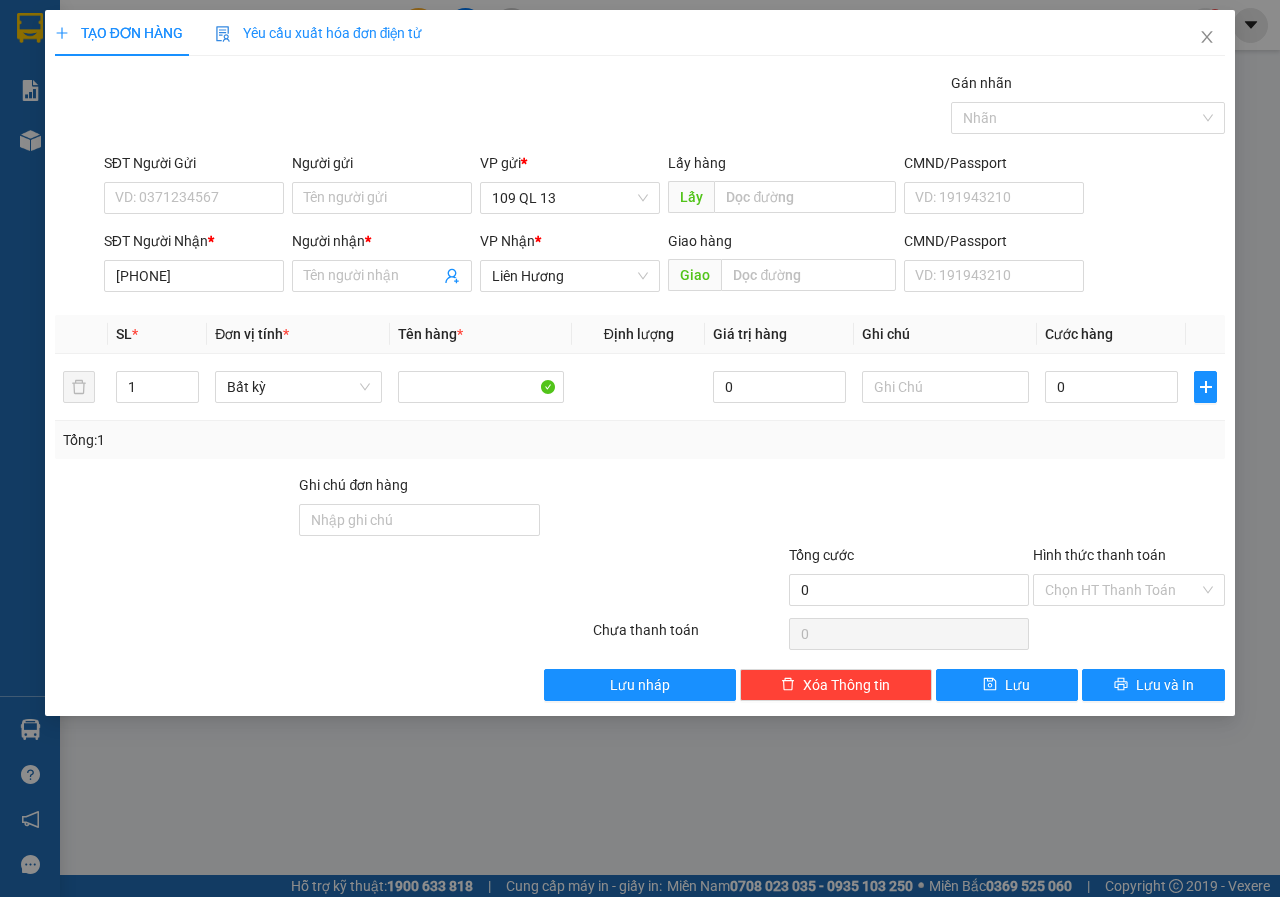 click on "Người nhận  *" at bounding box center (382, 245) 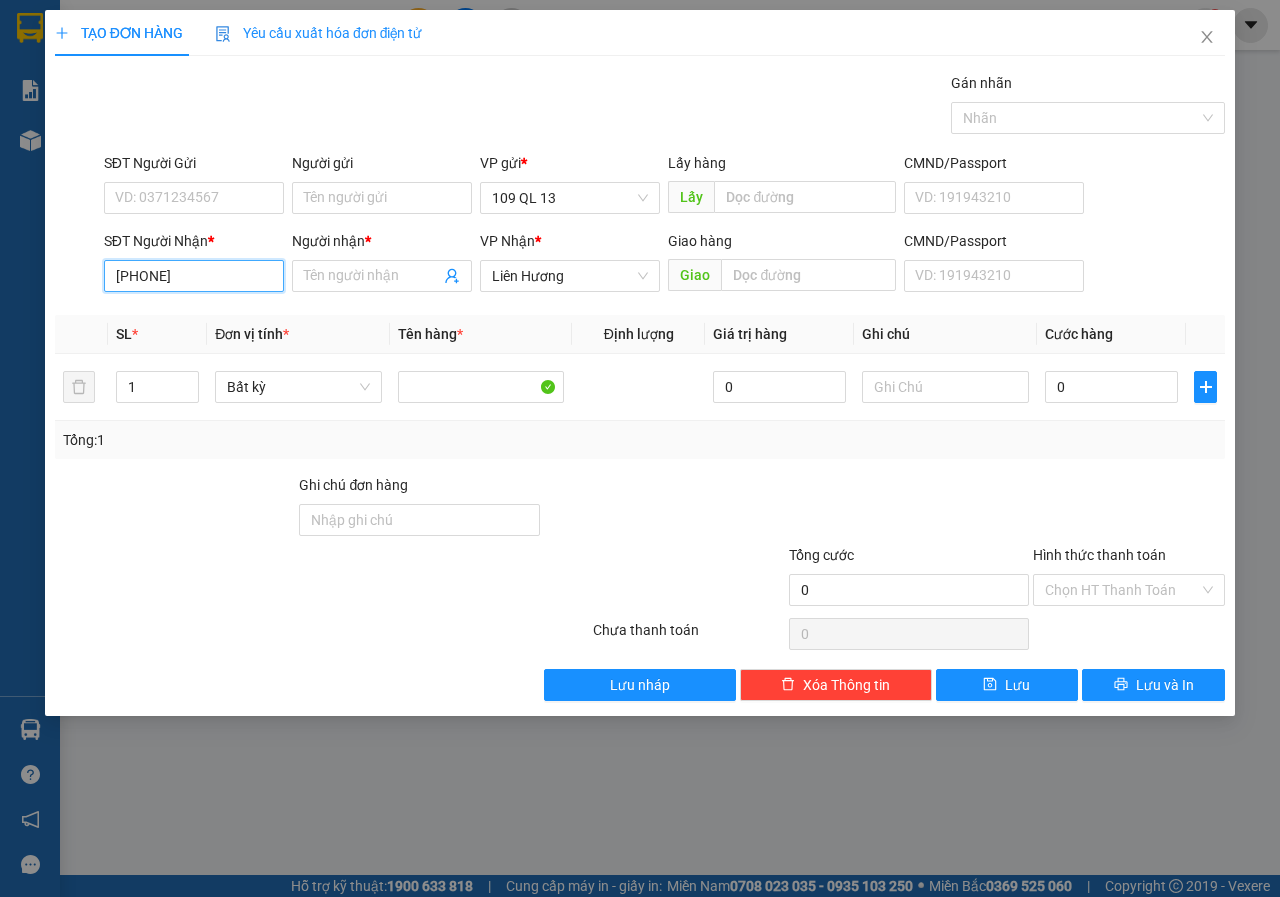 click on "[PHONE]" at bounding box center [194, 276] 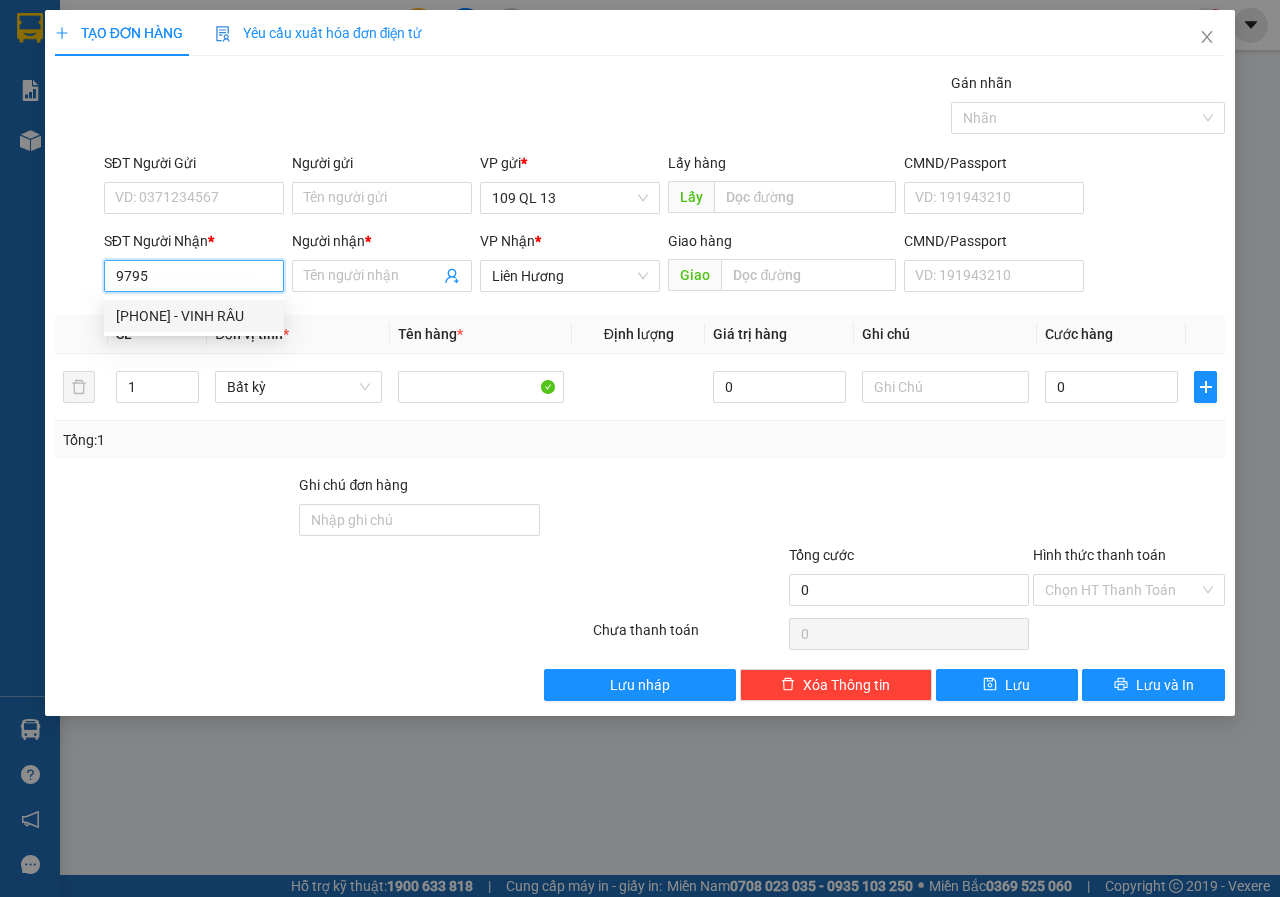 click on "[PHONE] - VINH RÂU" at bounding box center (194, 316) 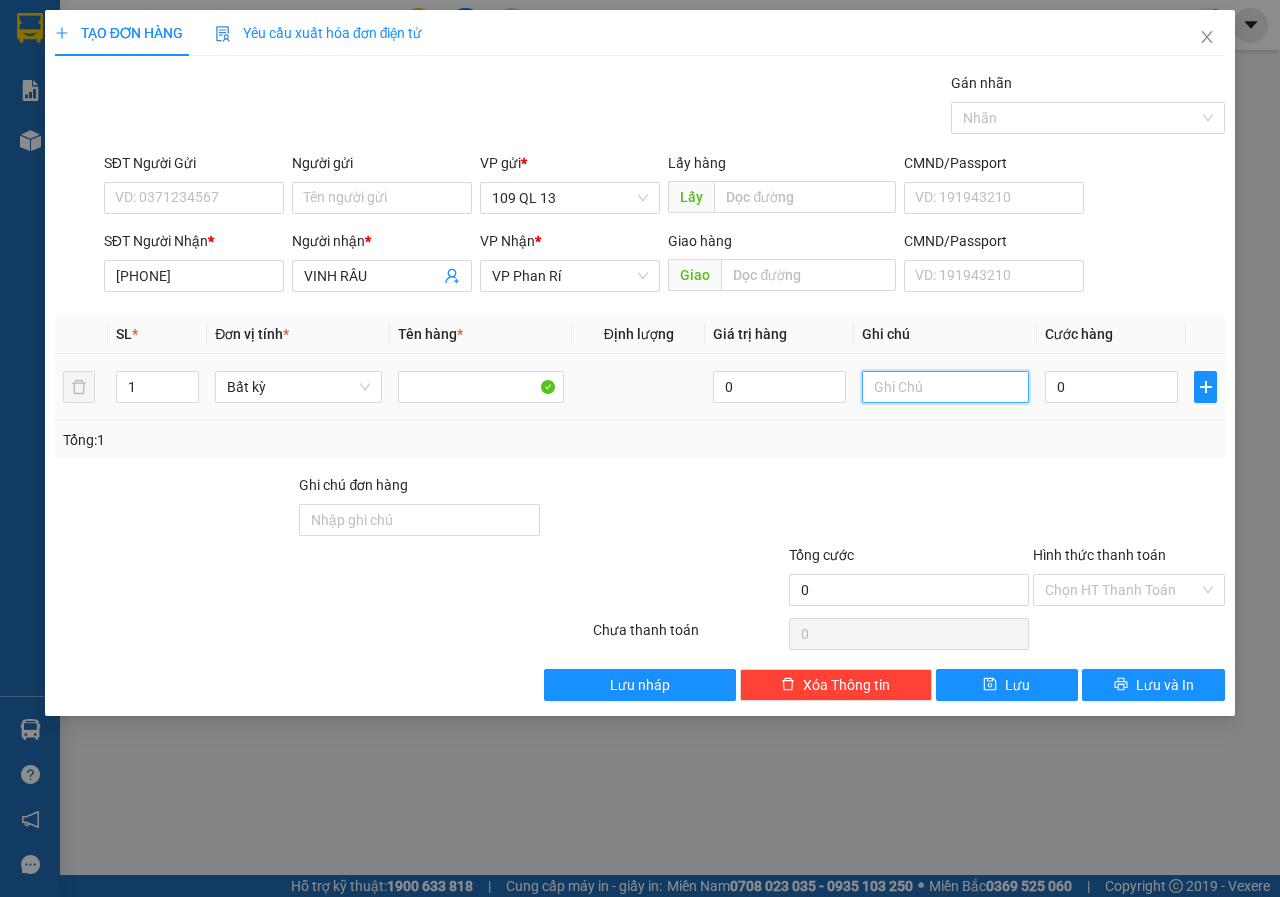 click at bounding box center (945, 387) 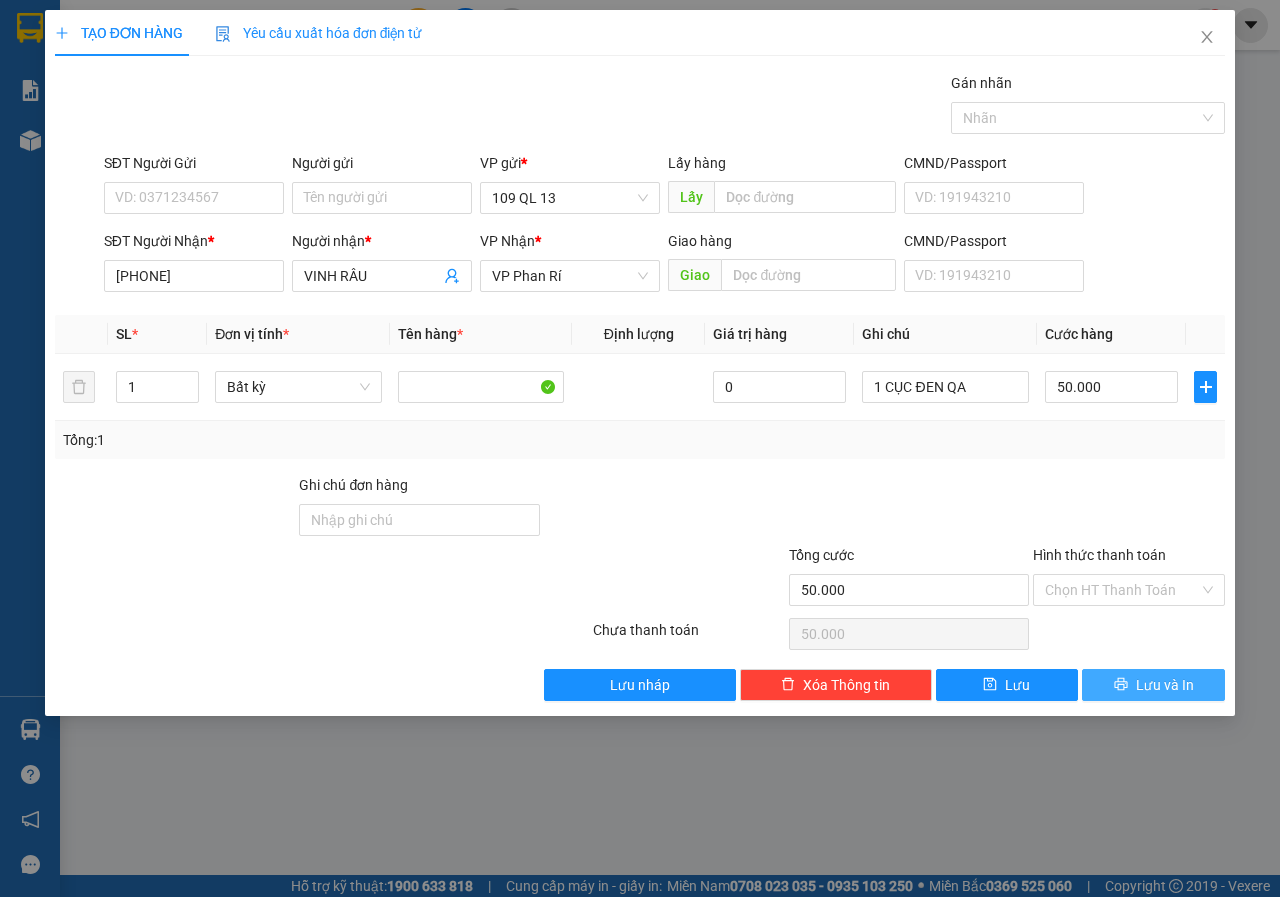 click on "Lưu và In" at bounding box center [1165, 685] 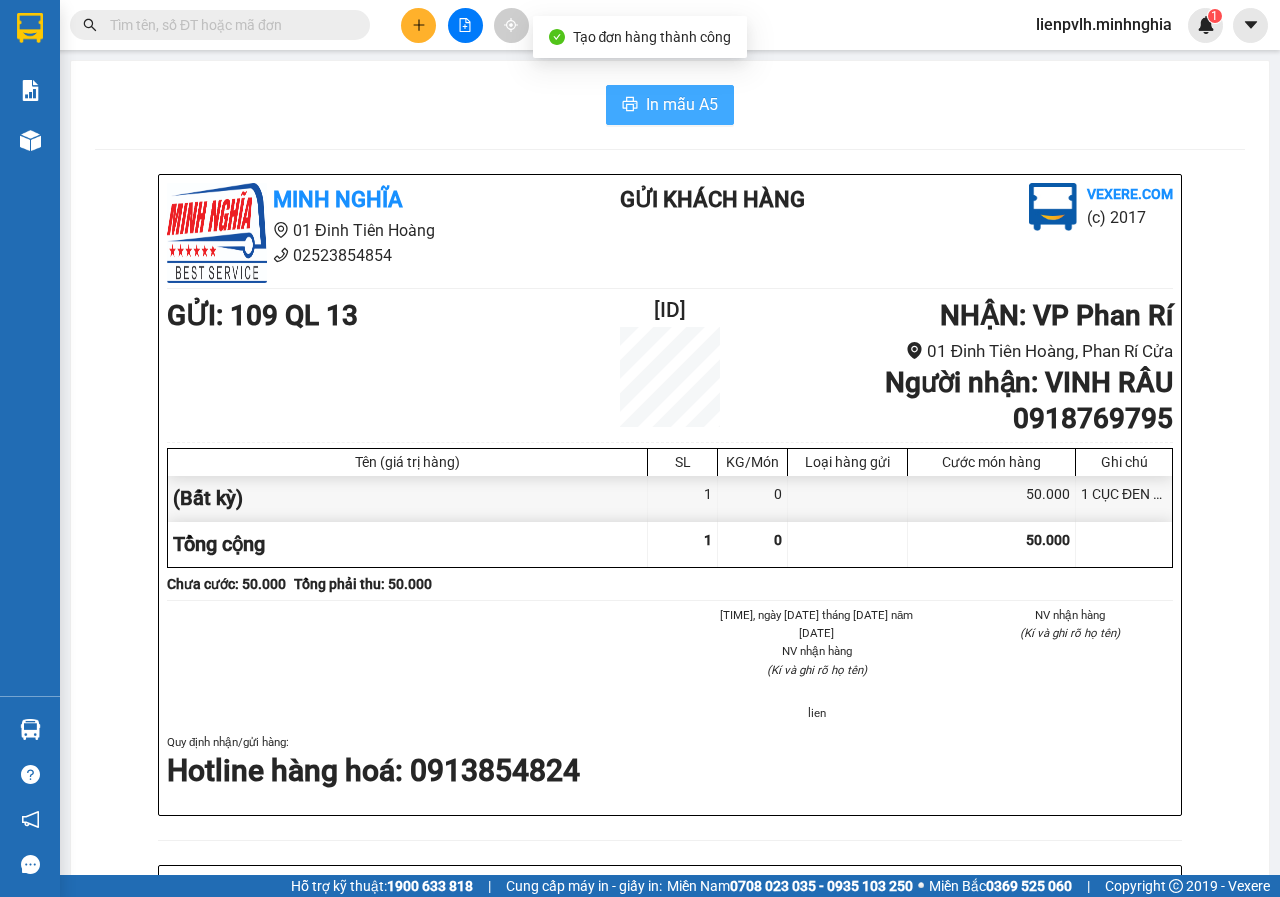 click on "In mẫu A5" at bounding box center (682, 104) 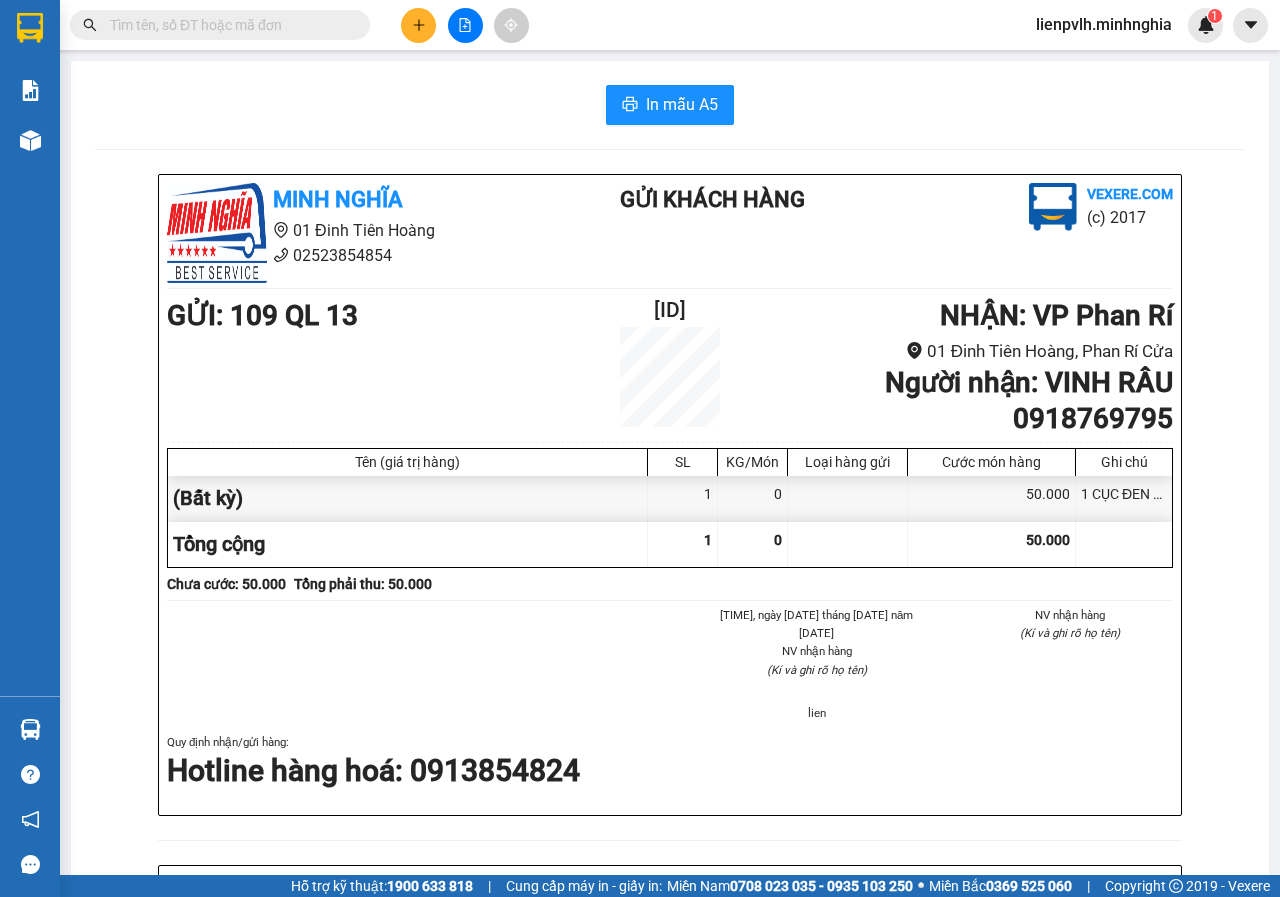 click 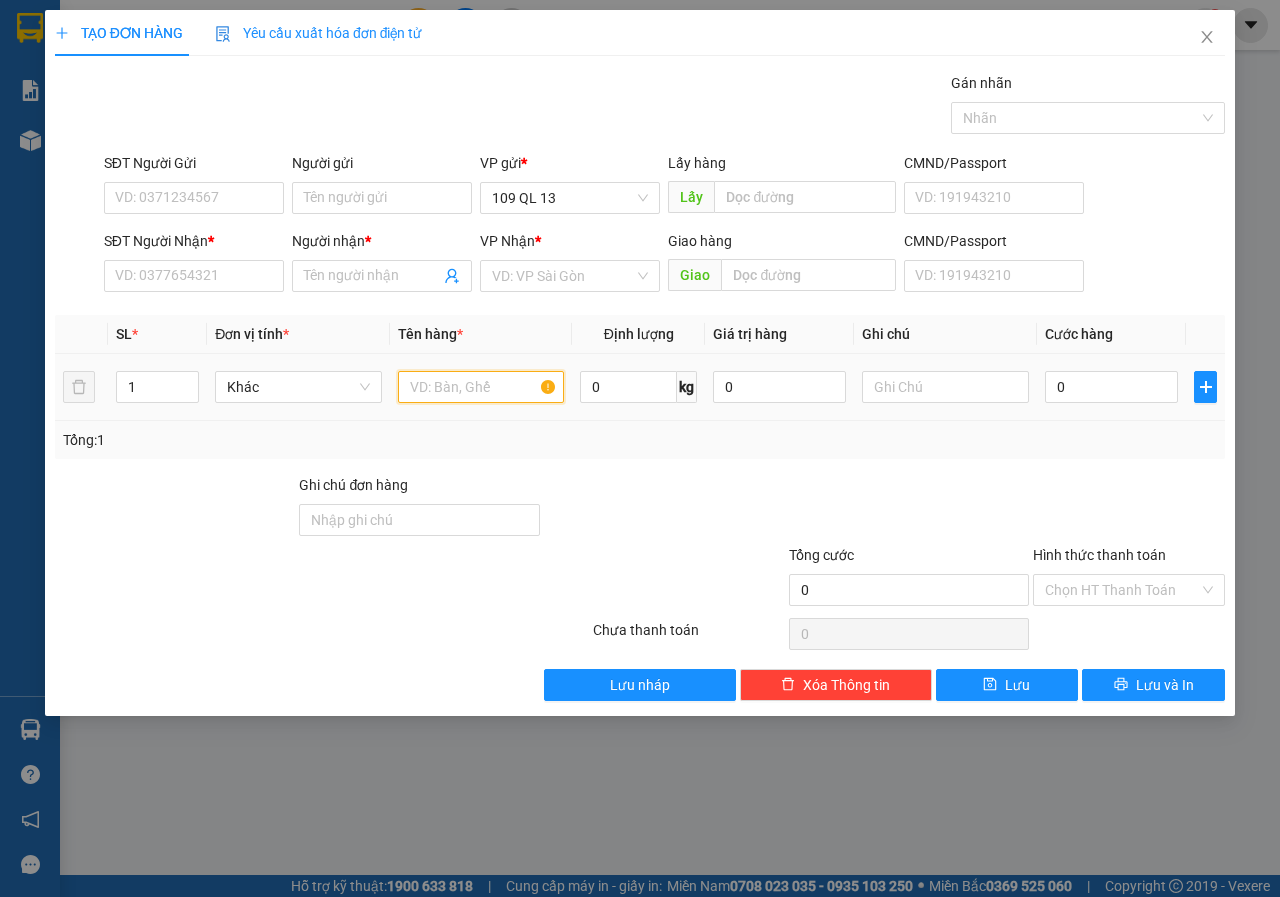click at bounding box center (481, 387) 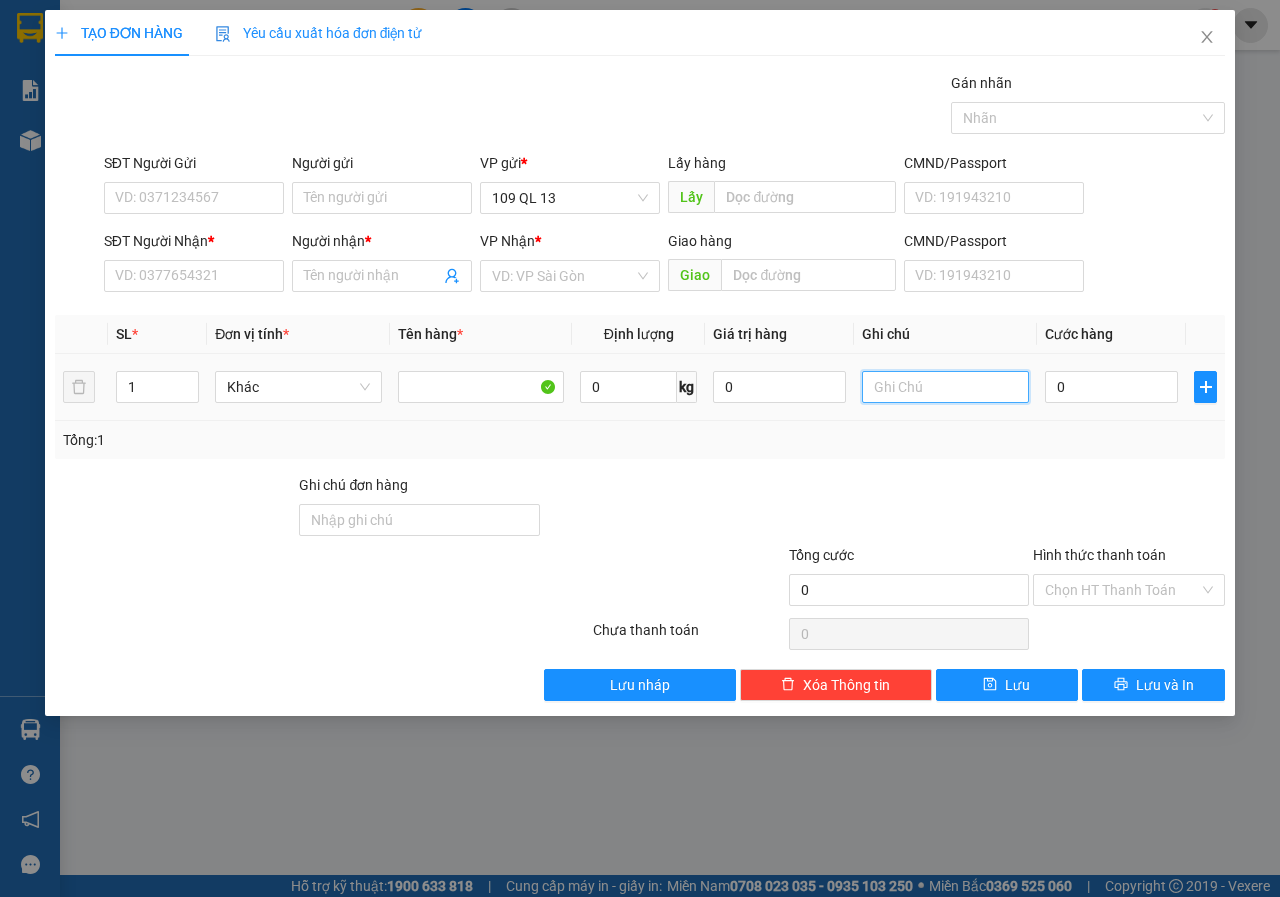 click at bounding box center (945, 387) 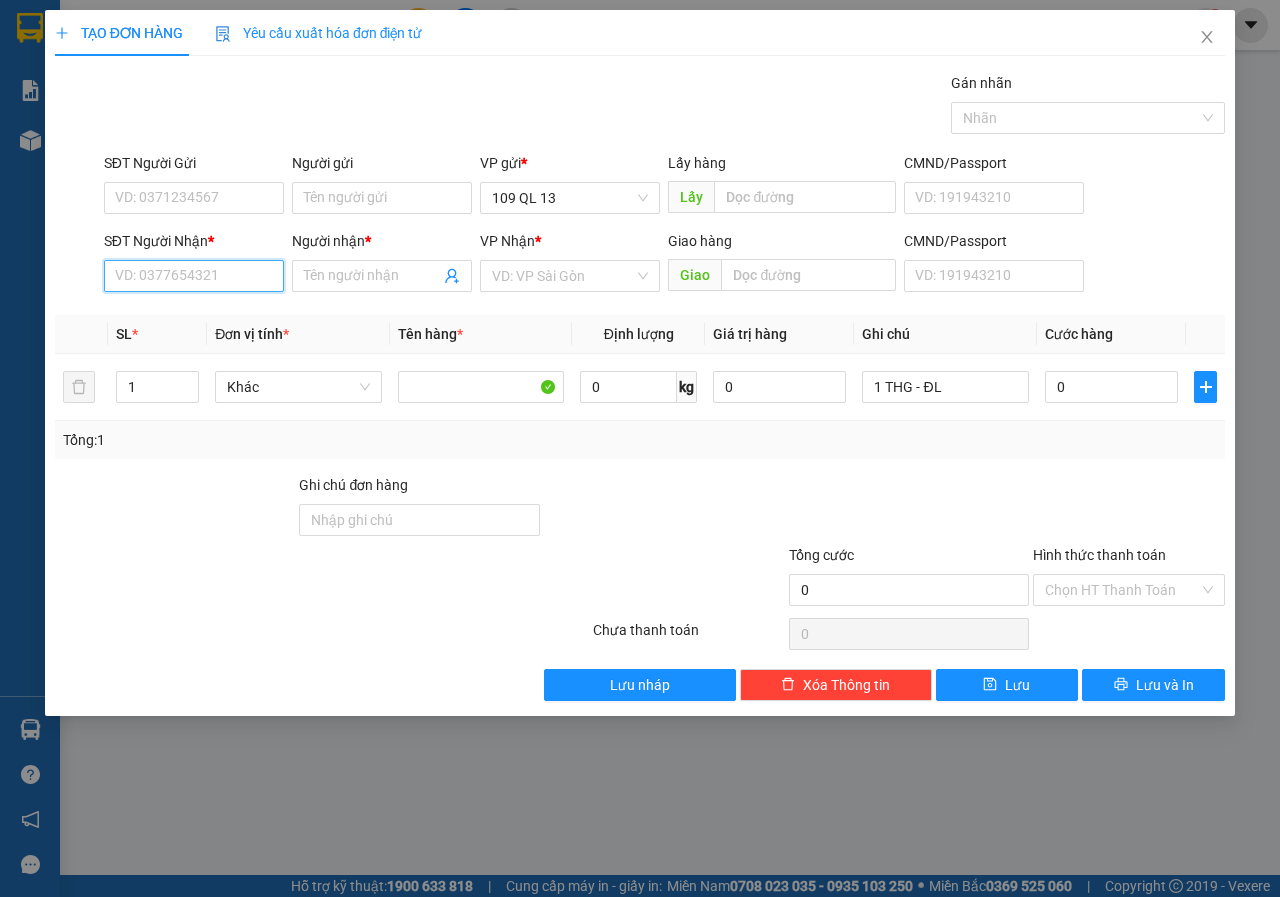click on "SĐT Người Nhận  *" at bounding box center [194, 276] 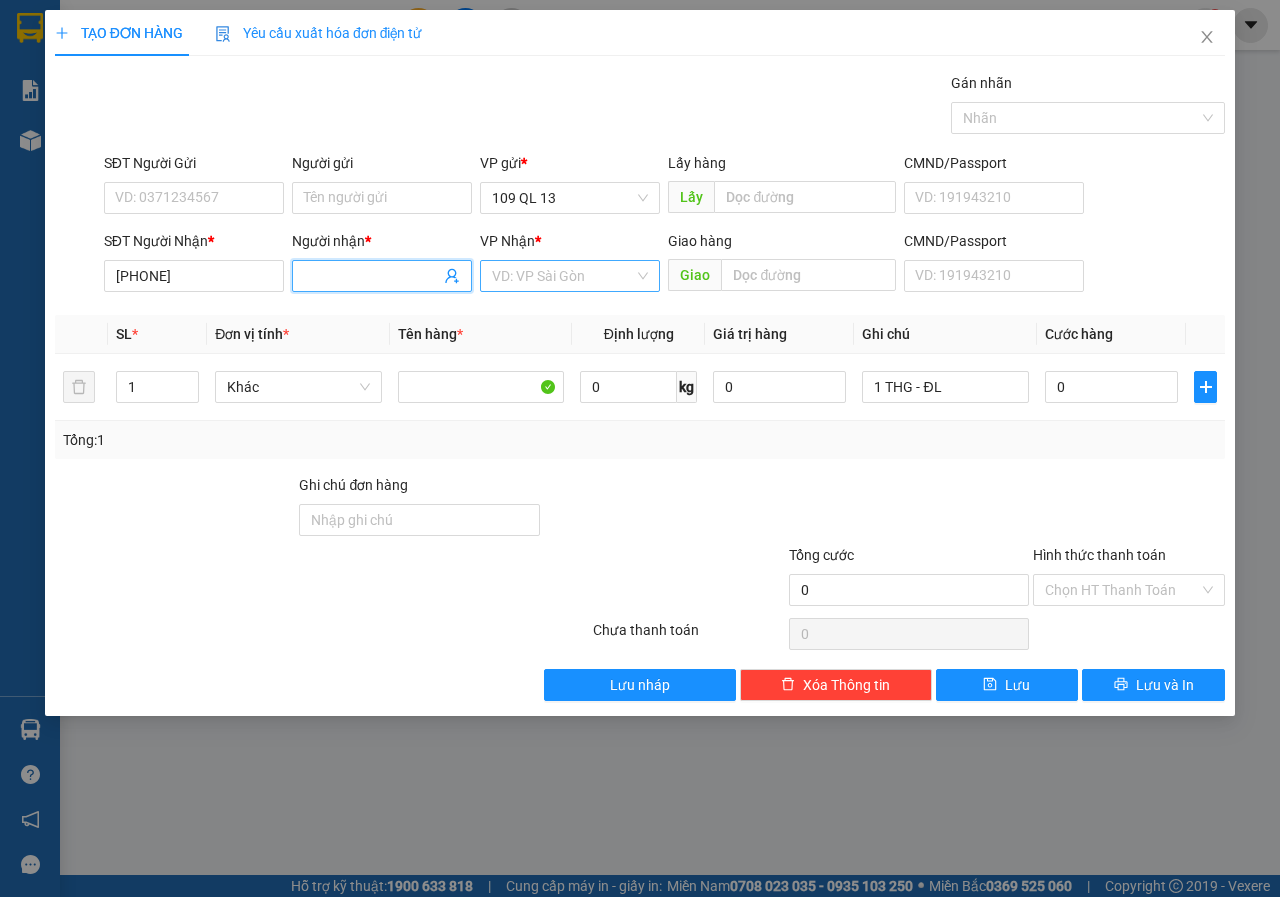 click at bounding box center [563, 276] 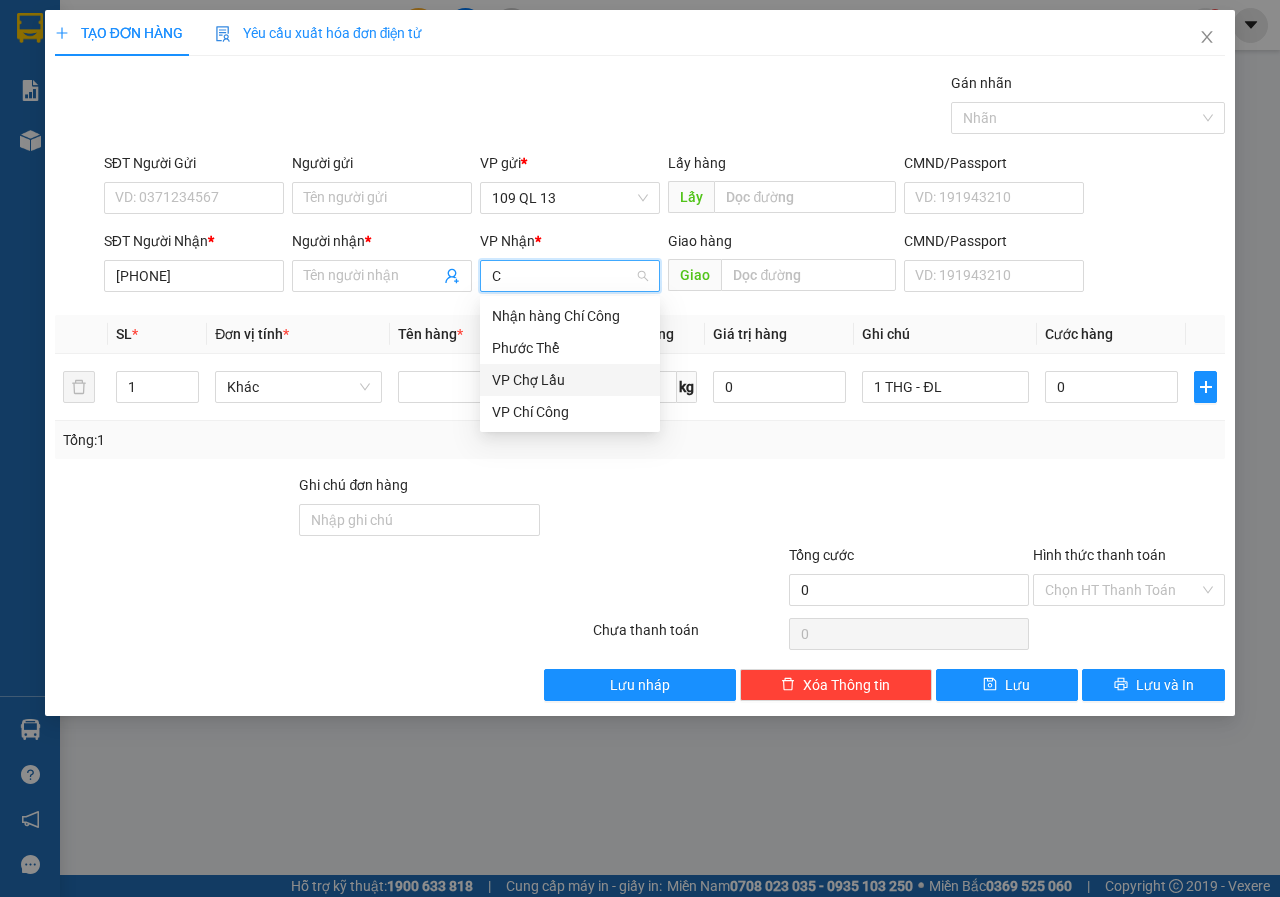 click on "VP Chợ Lầu" at bounding box center [570, 380] 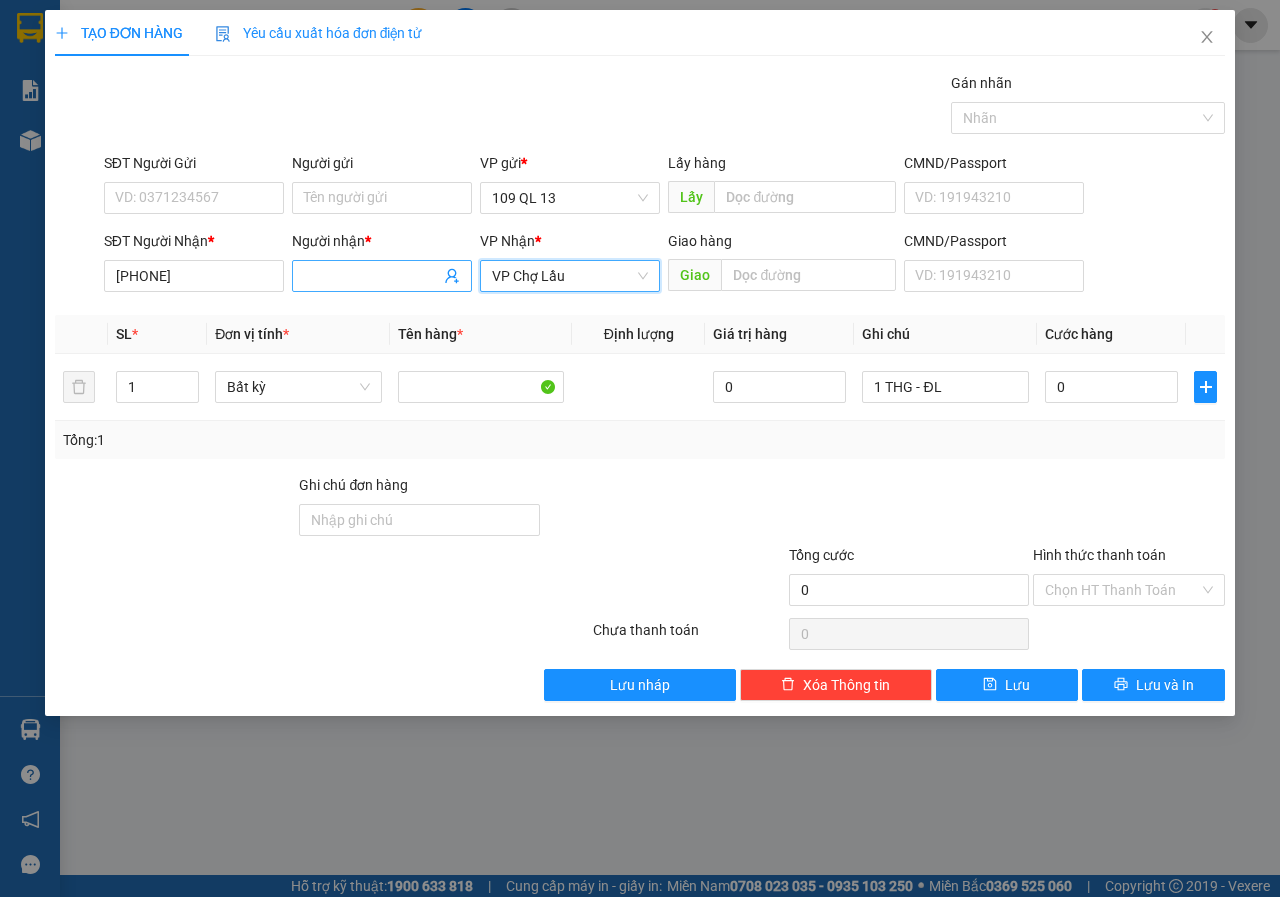 click on "Người nhận  *" at bounding box center (372, 276) 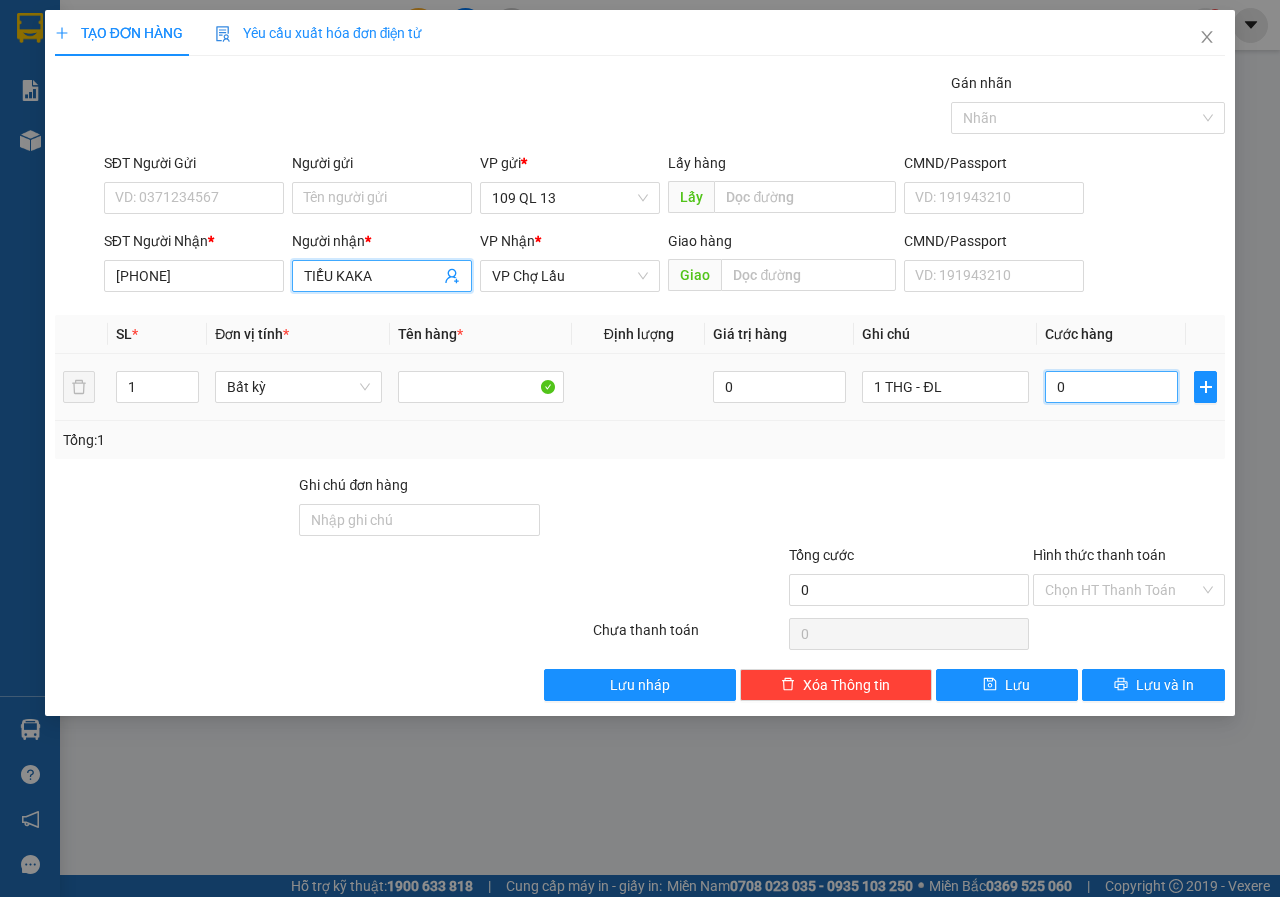 click on "0" at bounding box center (1111, 387) 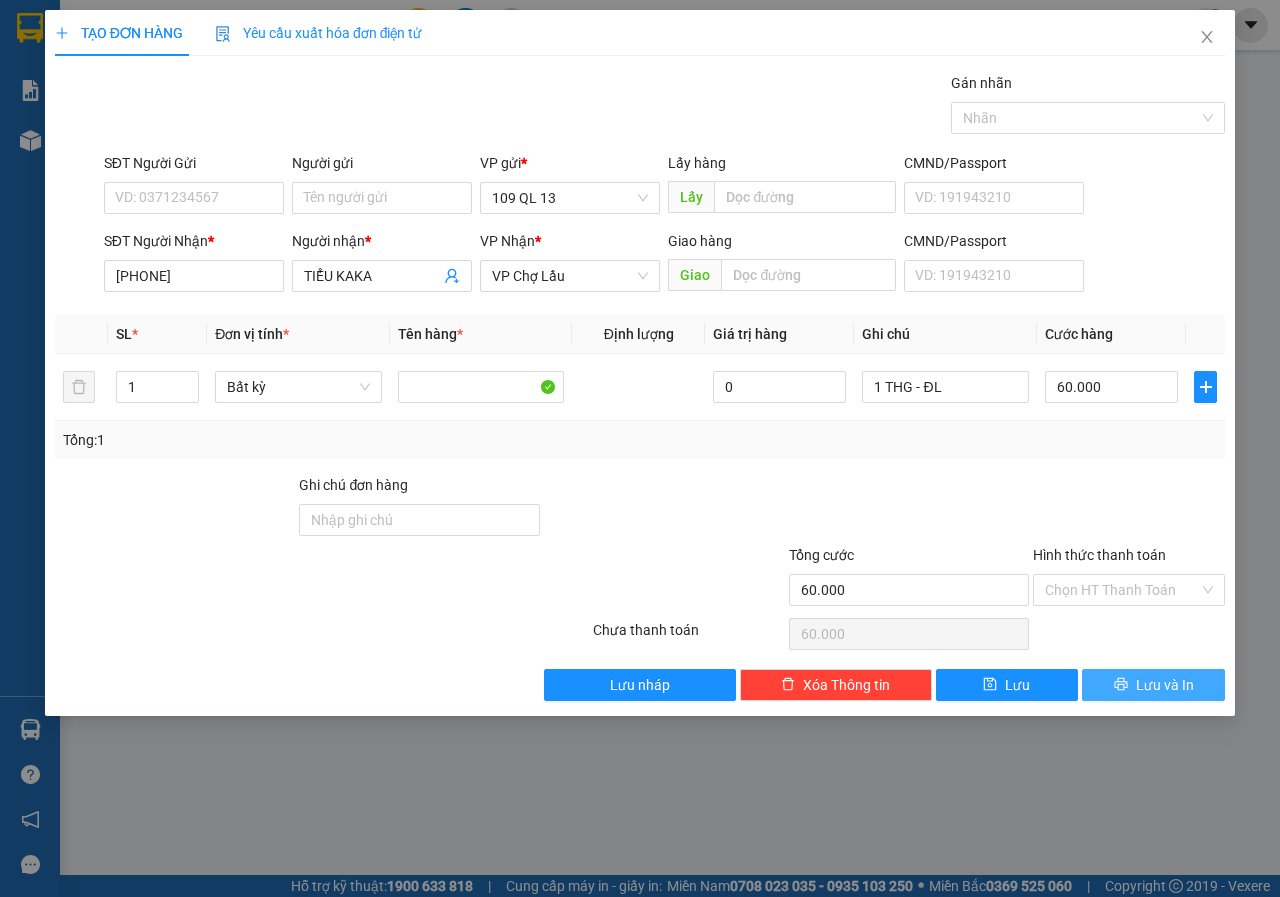 click on "Lưu và In" at bounding box center [1165, 685] 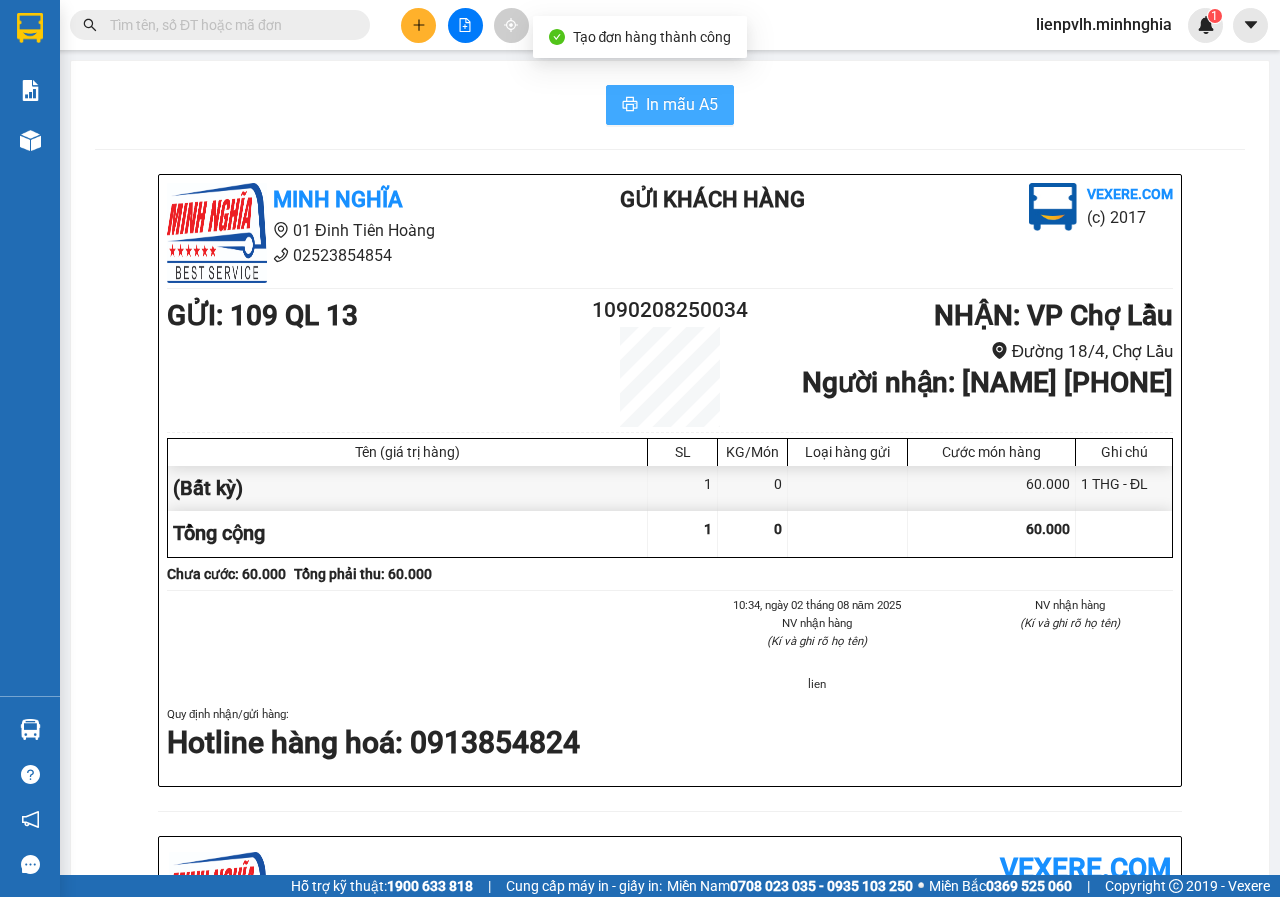 click on "In mẫu A5" at bounding box center (670, 105) 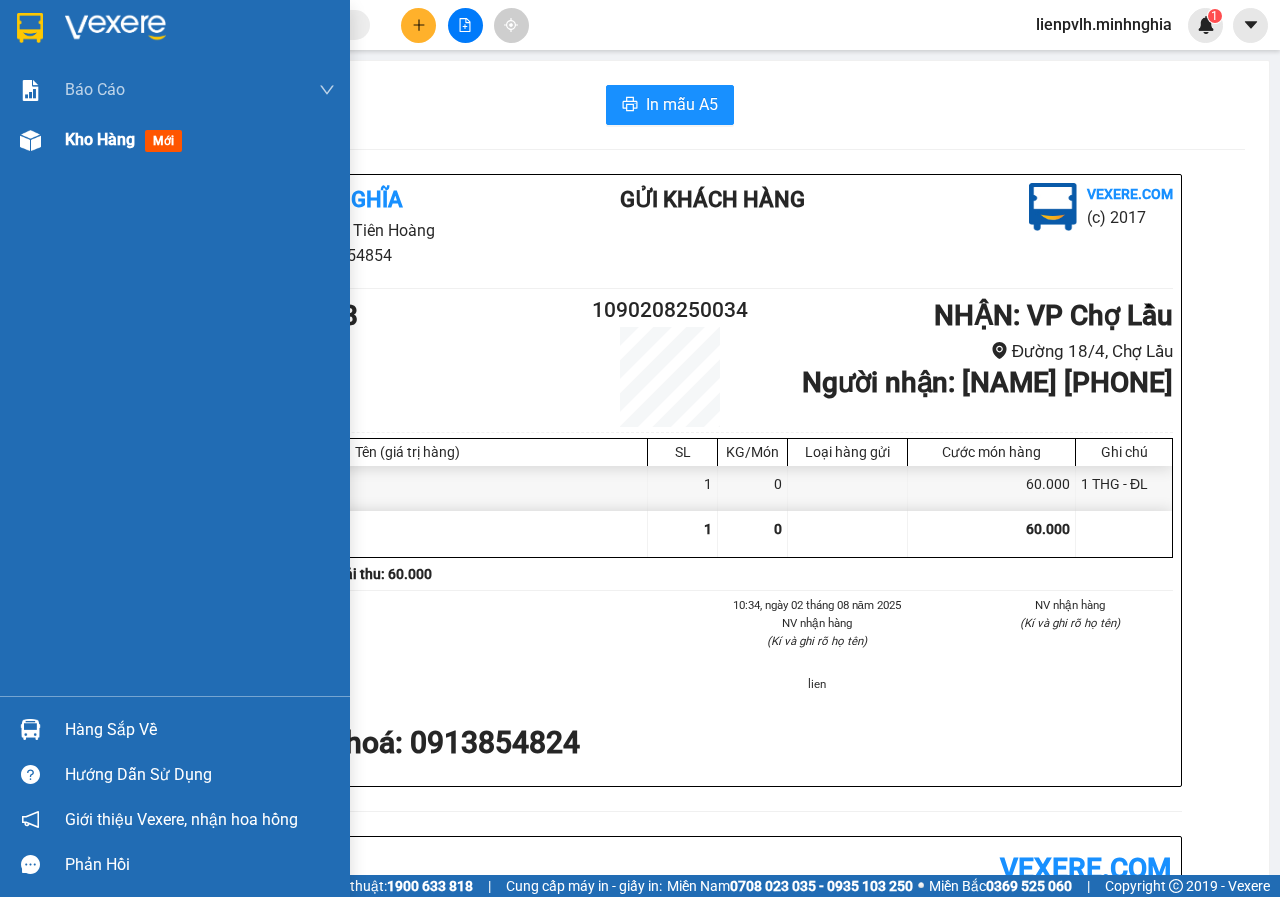 click on "Kho hàng mới" at bounding box center (175, 140) 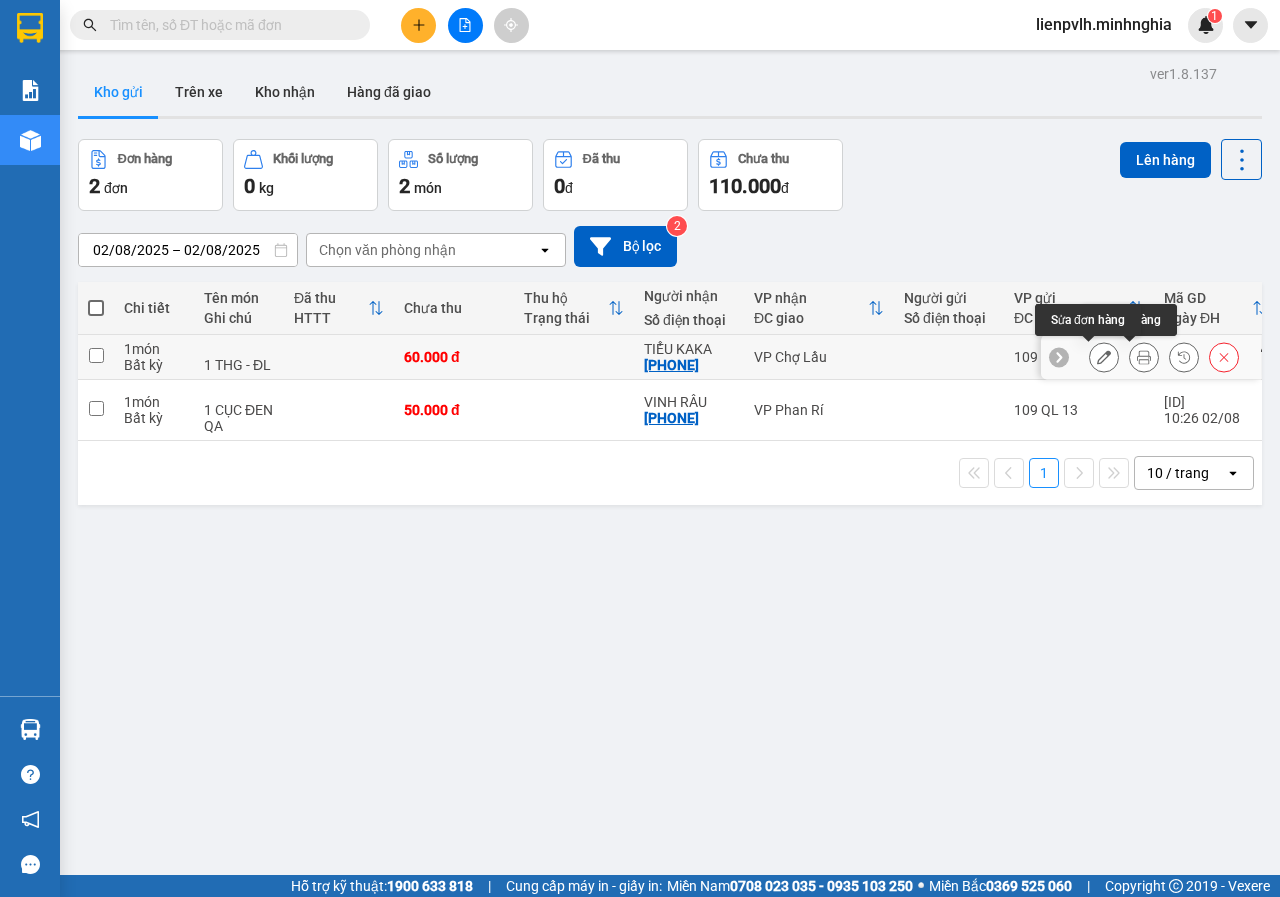 click 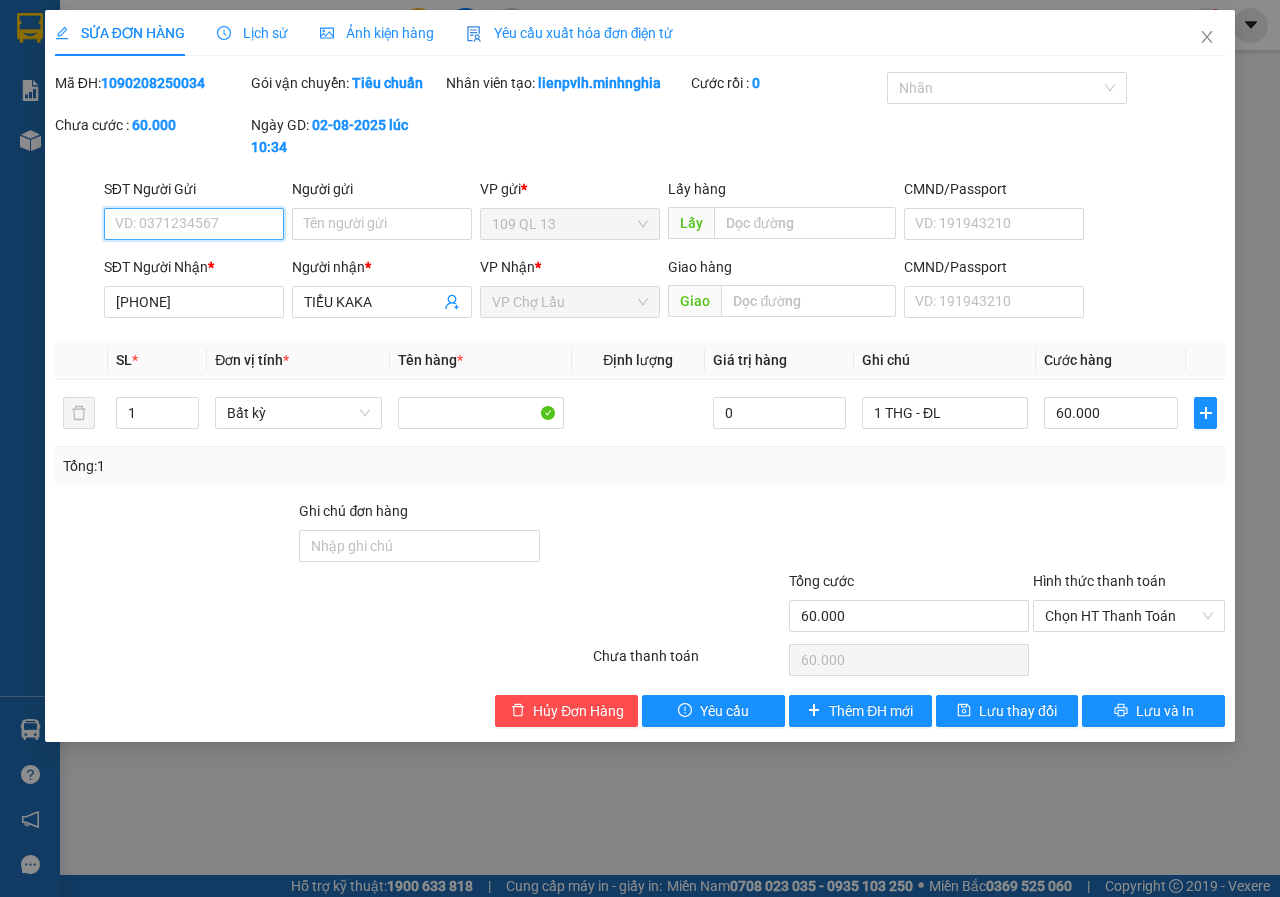 click on "SĐT Người Gửi" at bounding box center (194, 224) 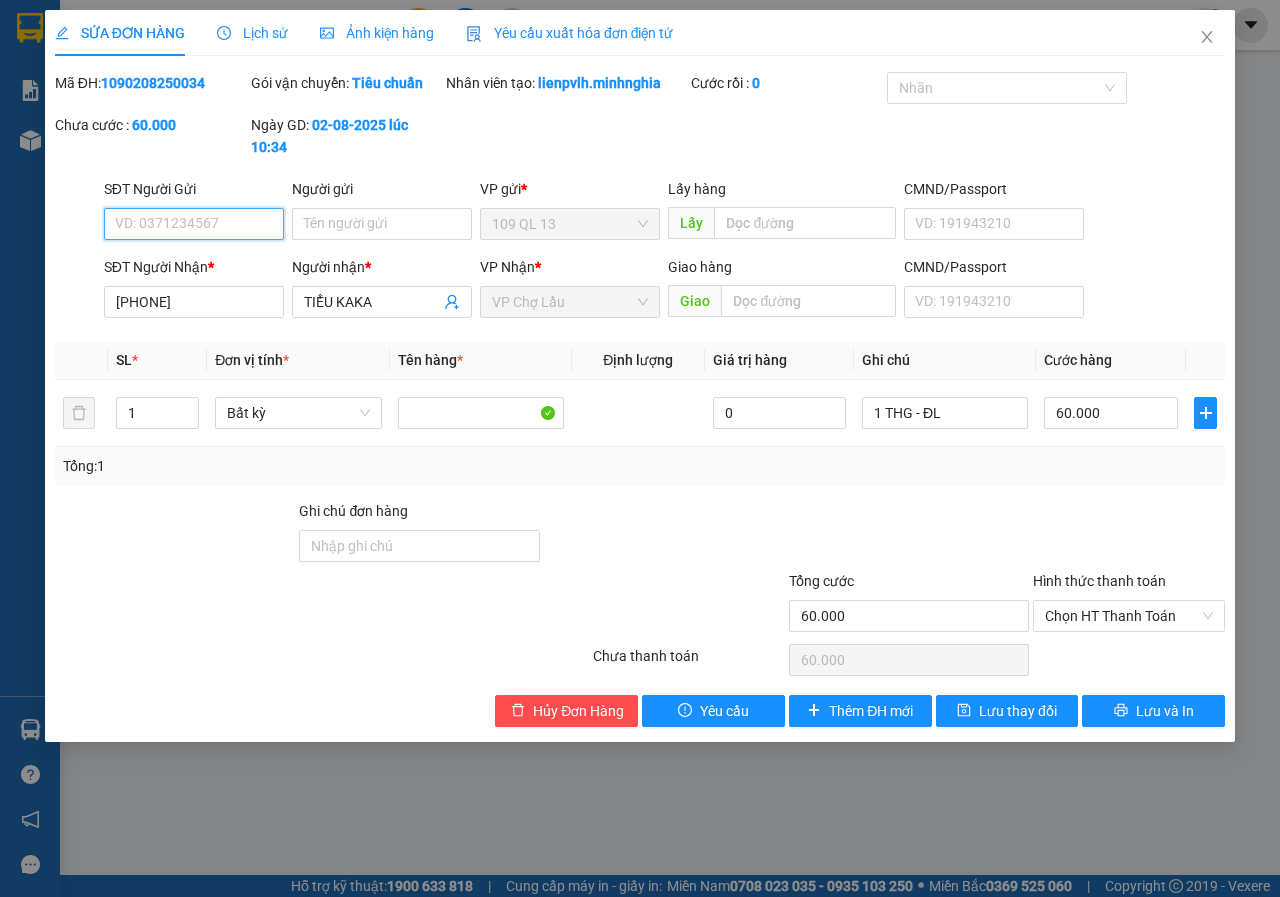 scroll, scrollTop: 0, scrollLeft: 0, axis: both 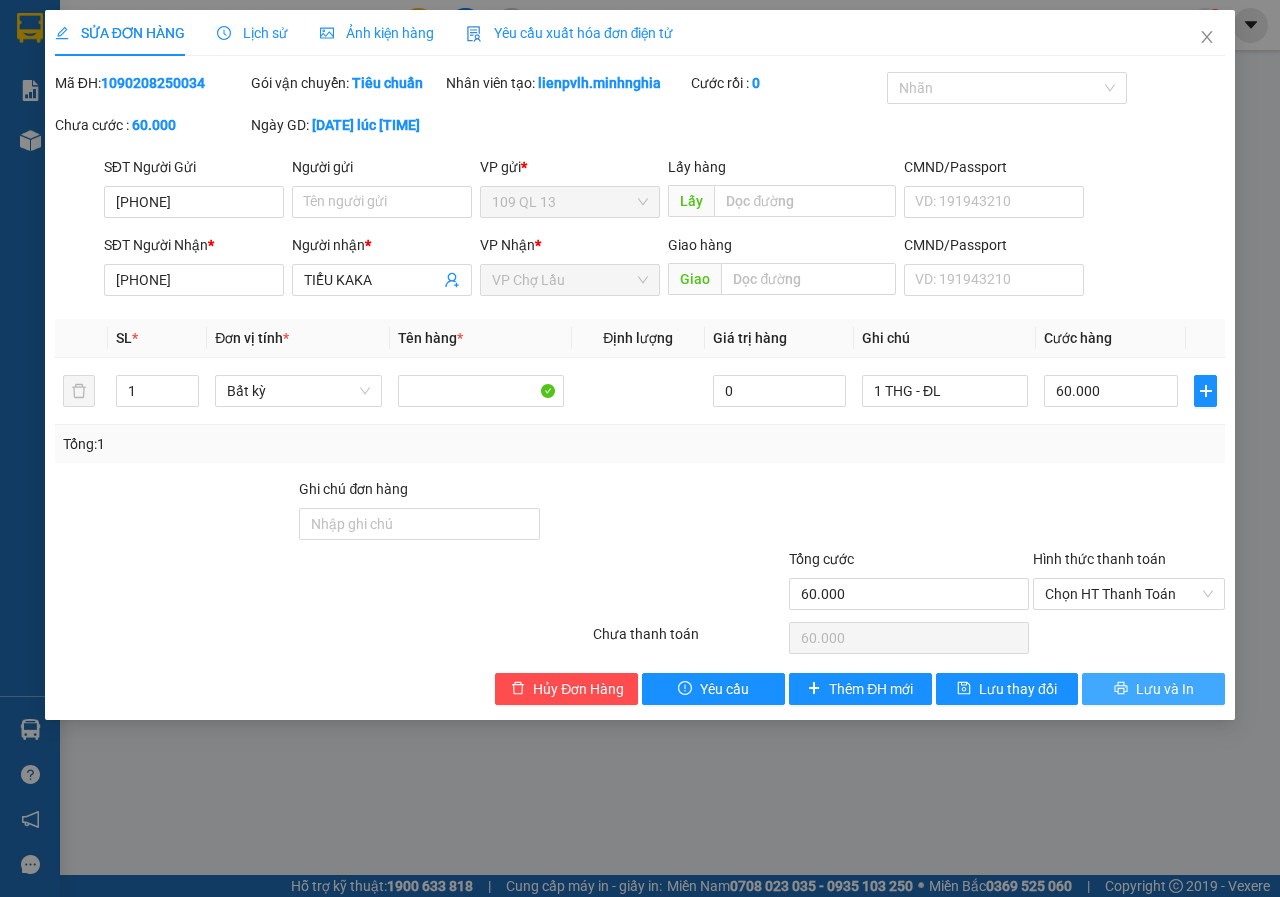 type on "[PHONE]" 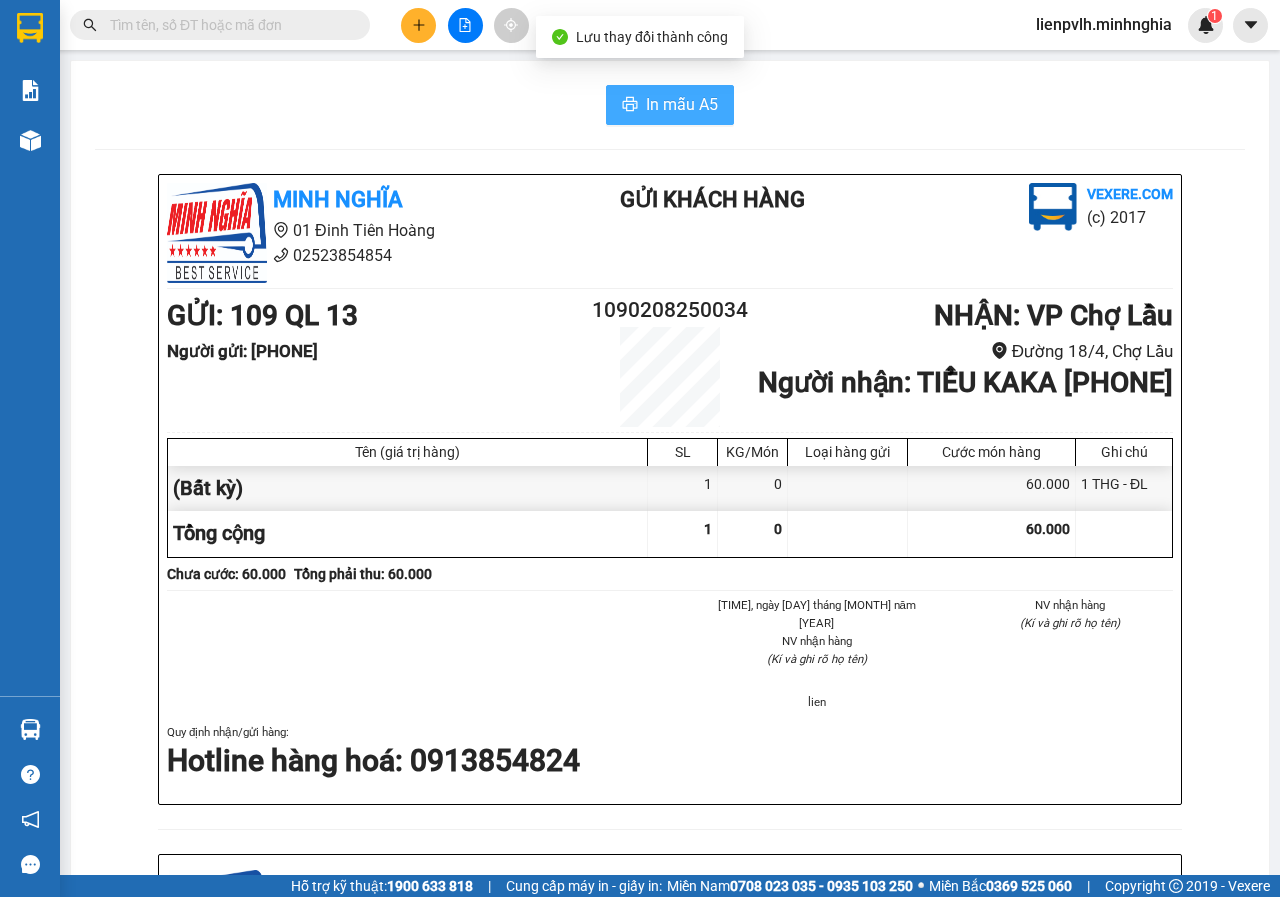 click on "In mẫu A5" at bounding box center (682, 104) 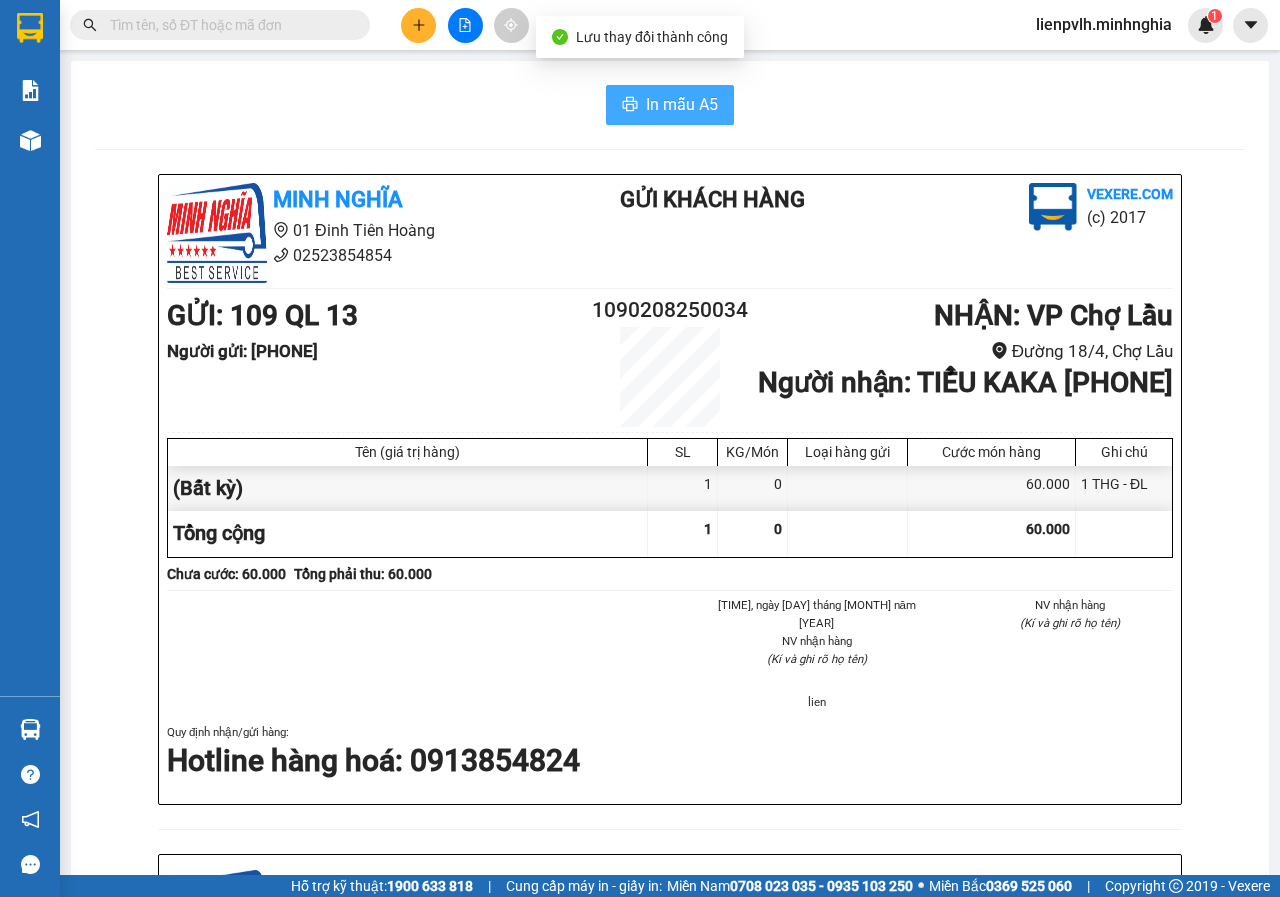 scroll, scrollTop: 0, scrollLeft: 0, axis: both 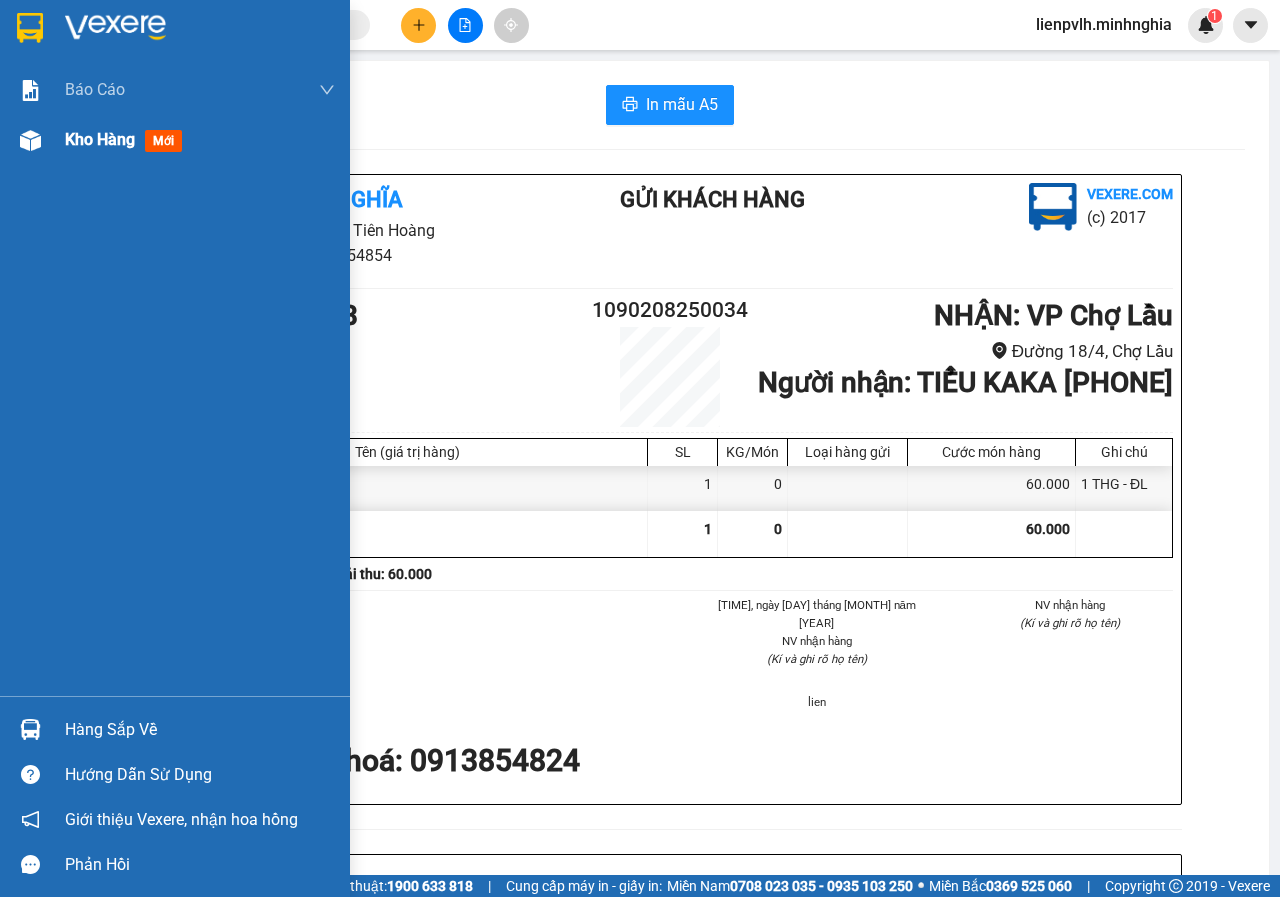 click on "Kho hàng mới" at bounding box center (200, 140) 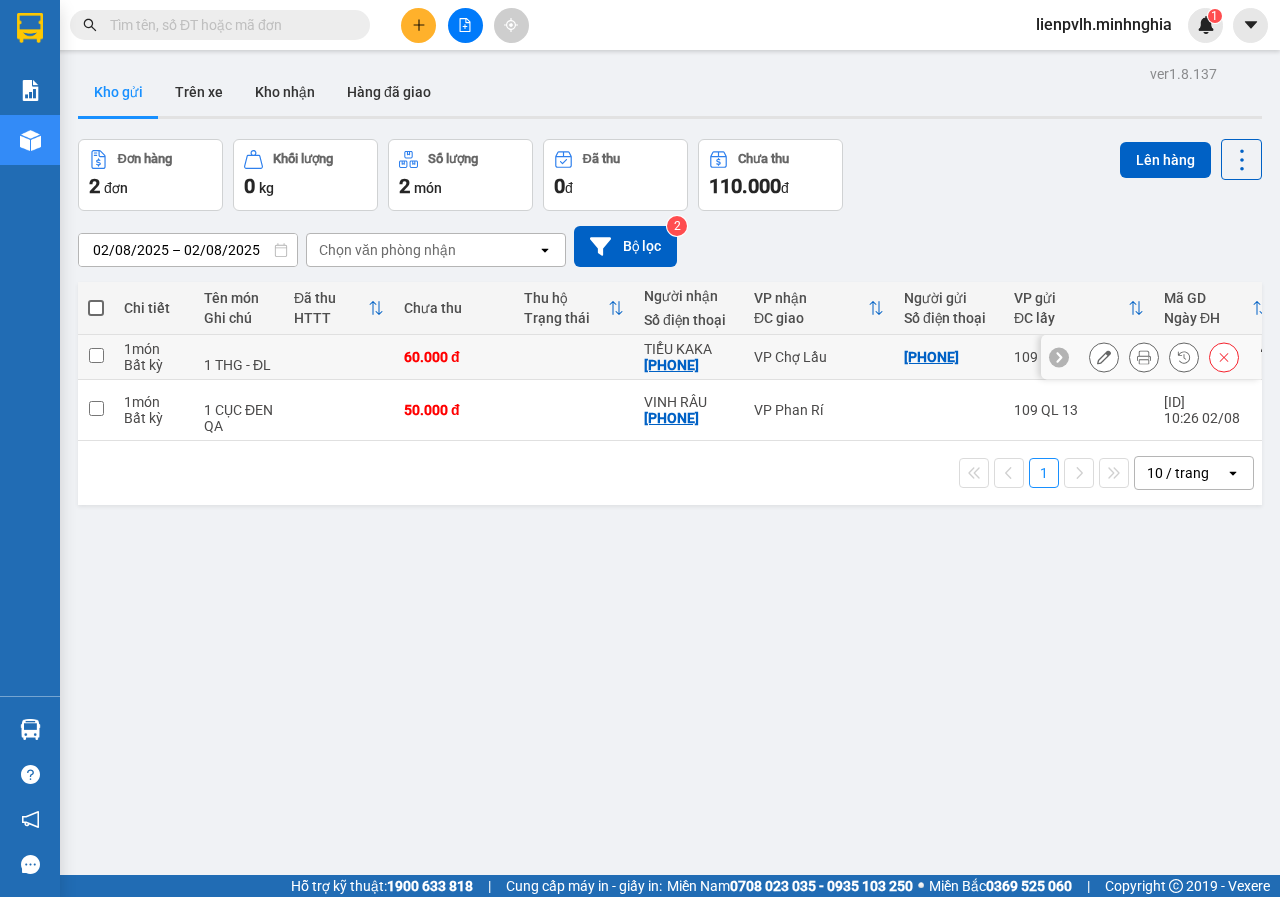 click 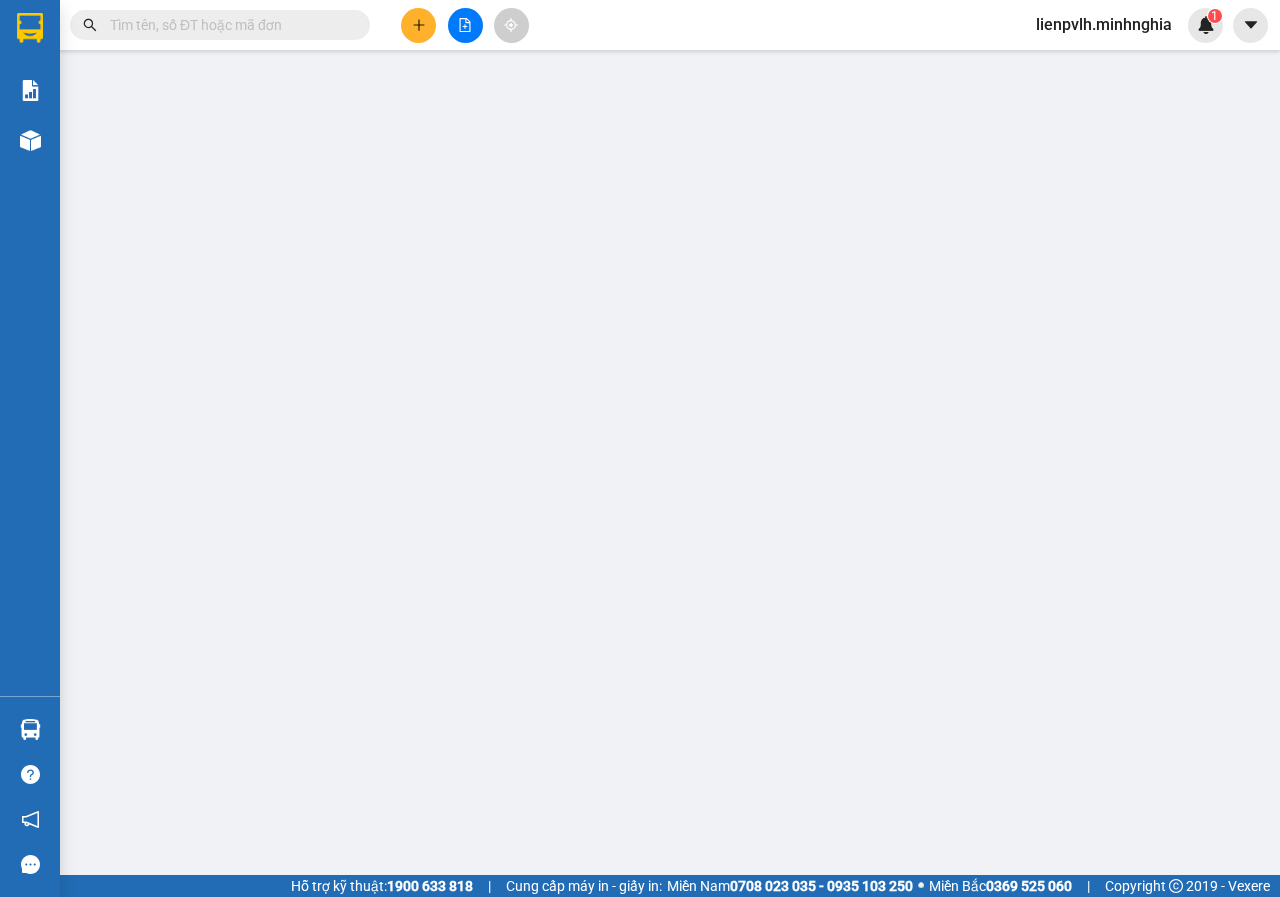 type on "0989592949" 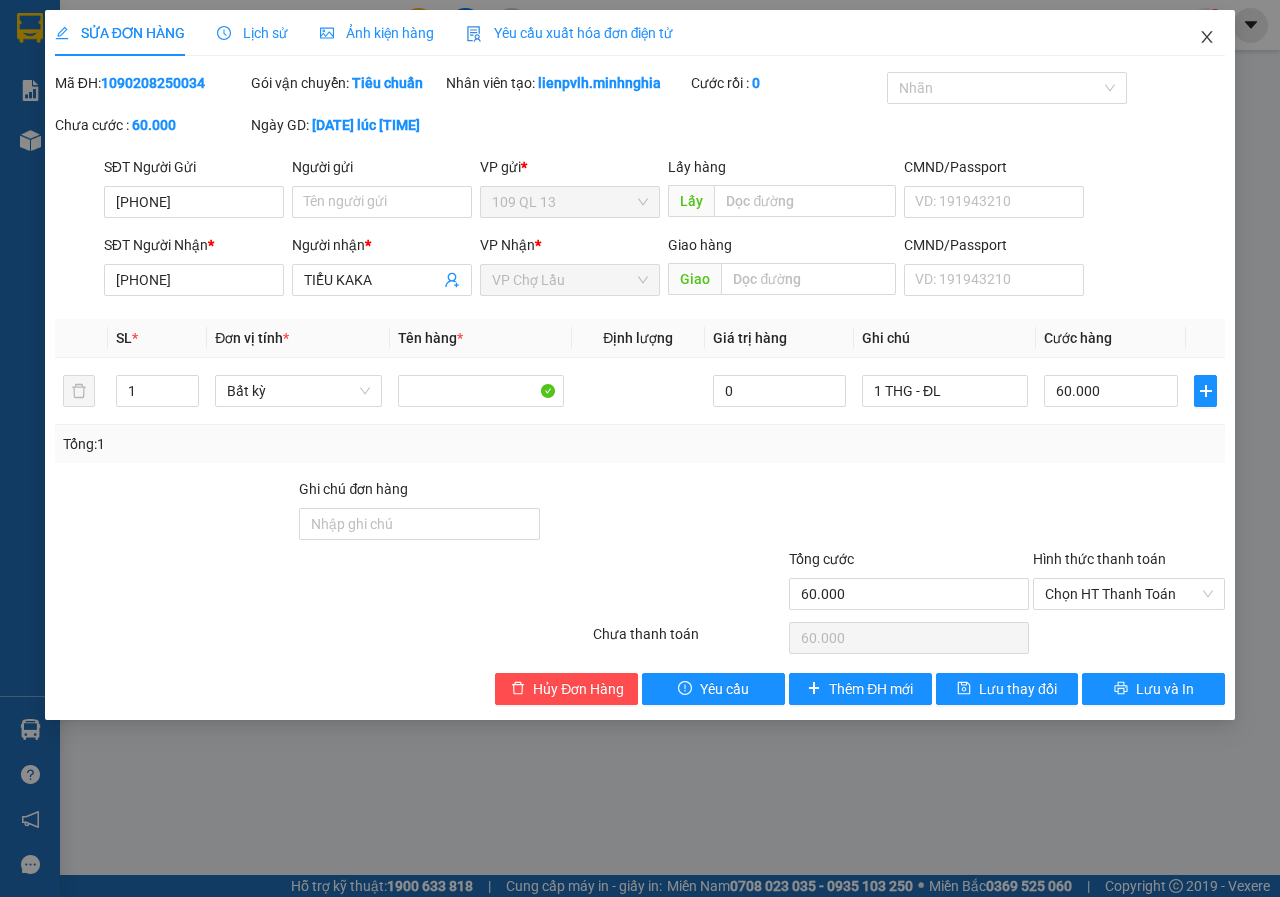 click 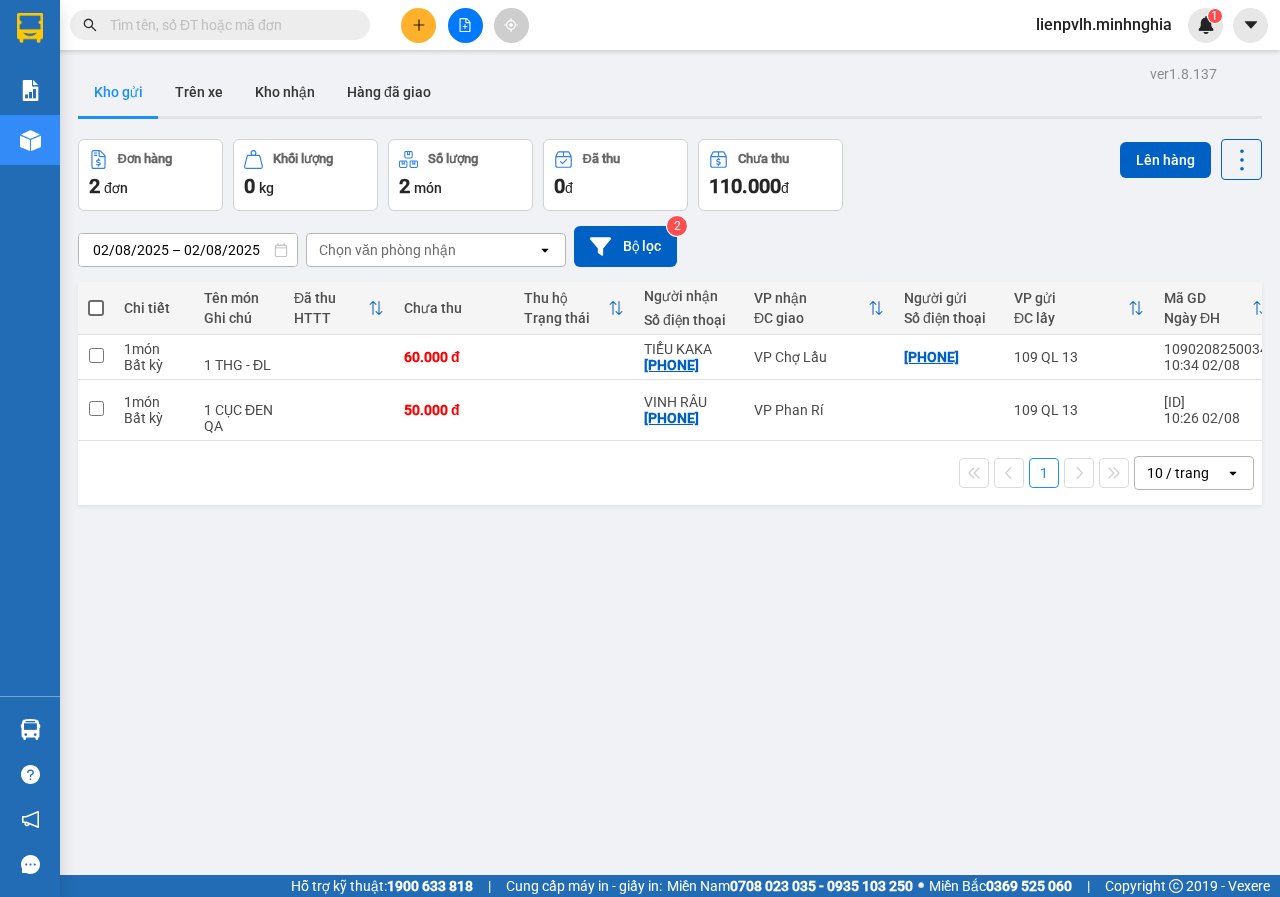 click 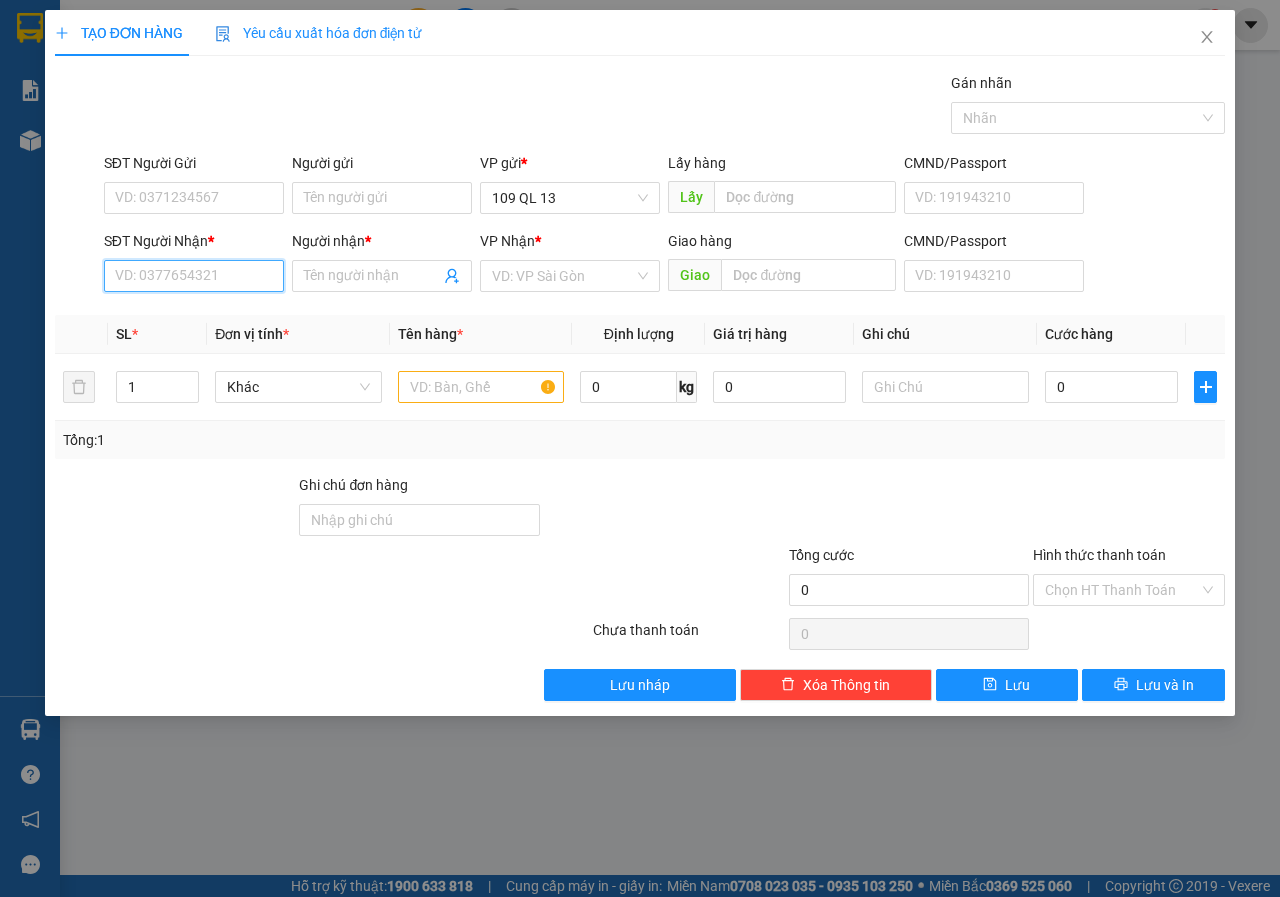 click on "SĐT Người Nhận  *" at bounding box center [194, 276] 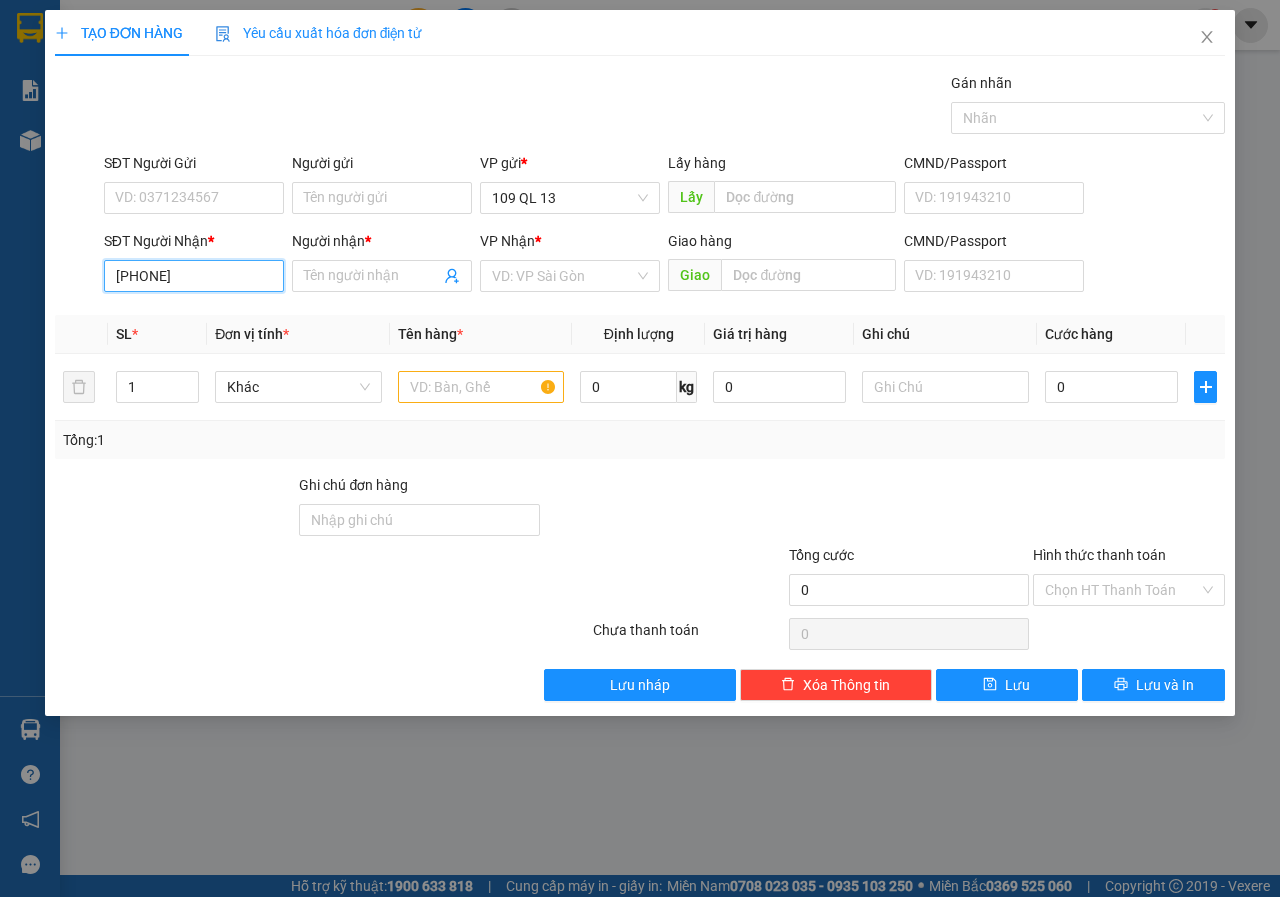 type on "0336330143" 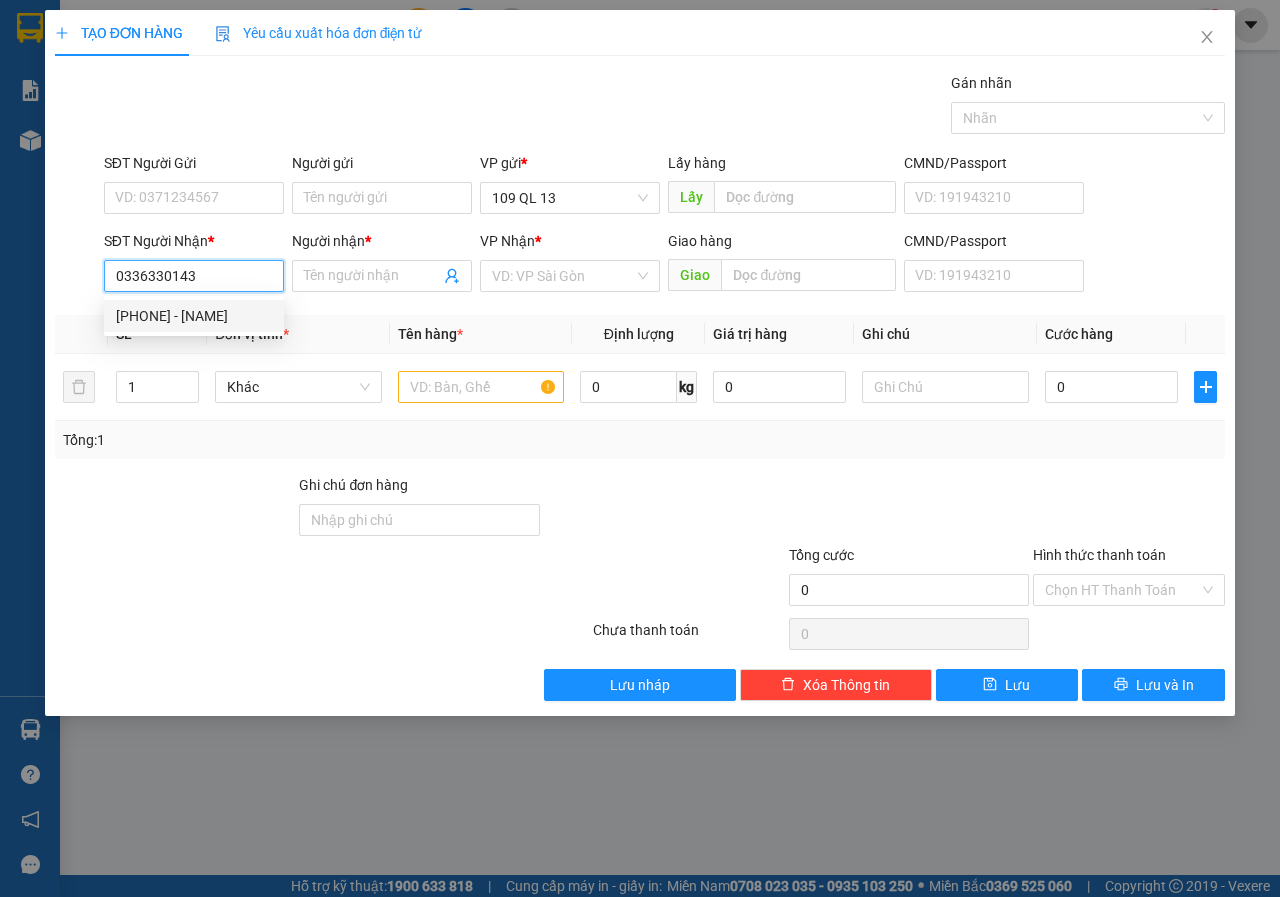 click on "0336330143 - LAN" at bounding box center (194, 316) 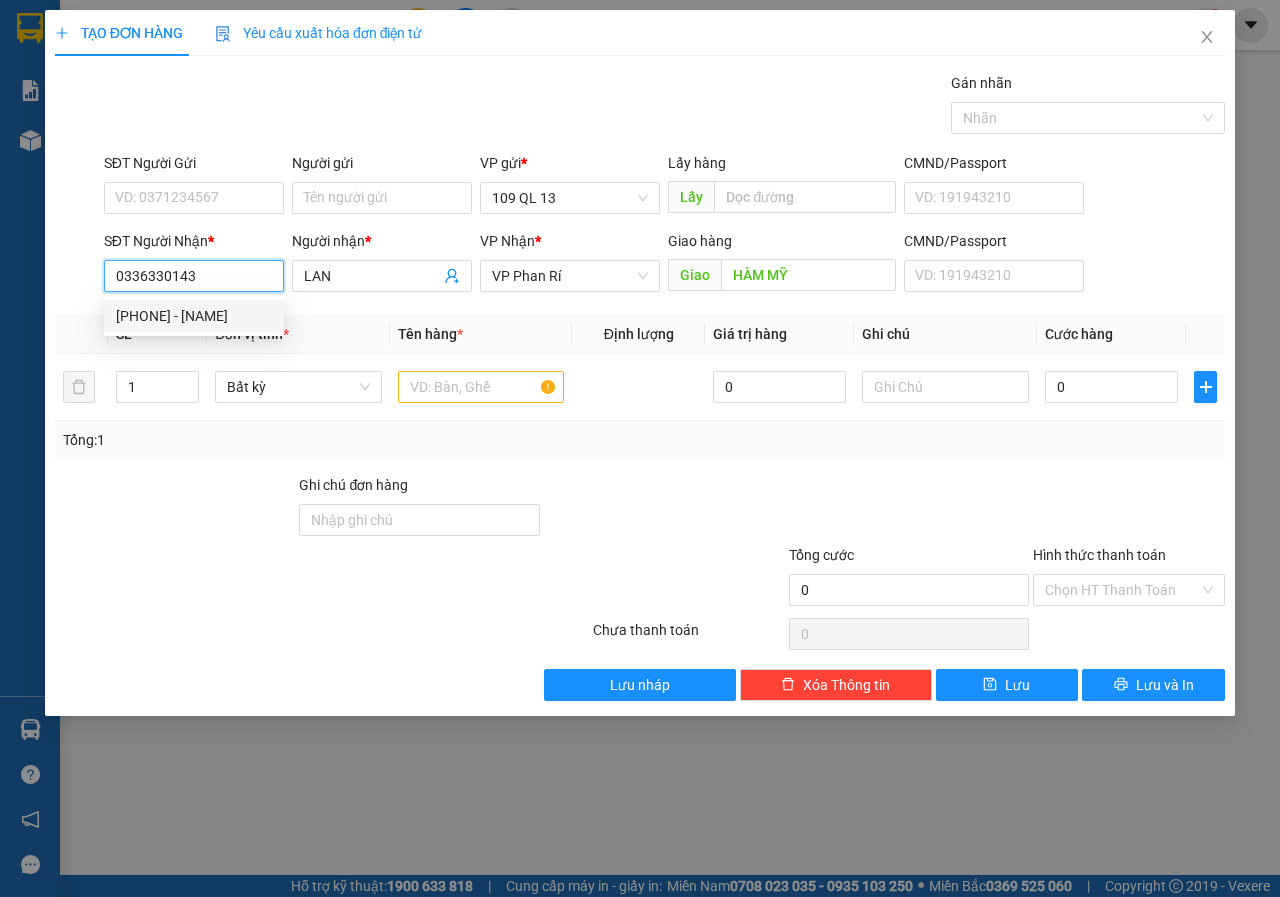 type on "0336330143" 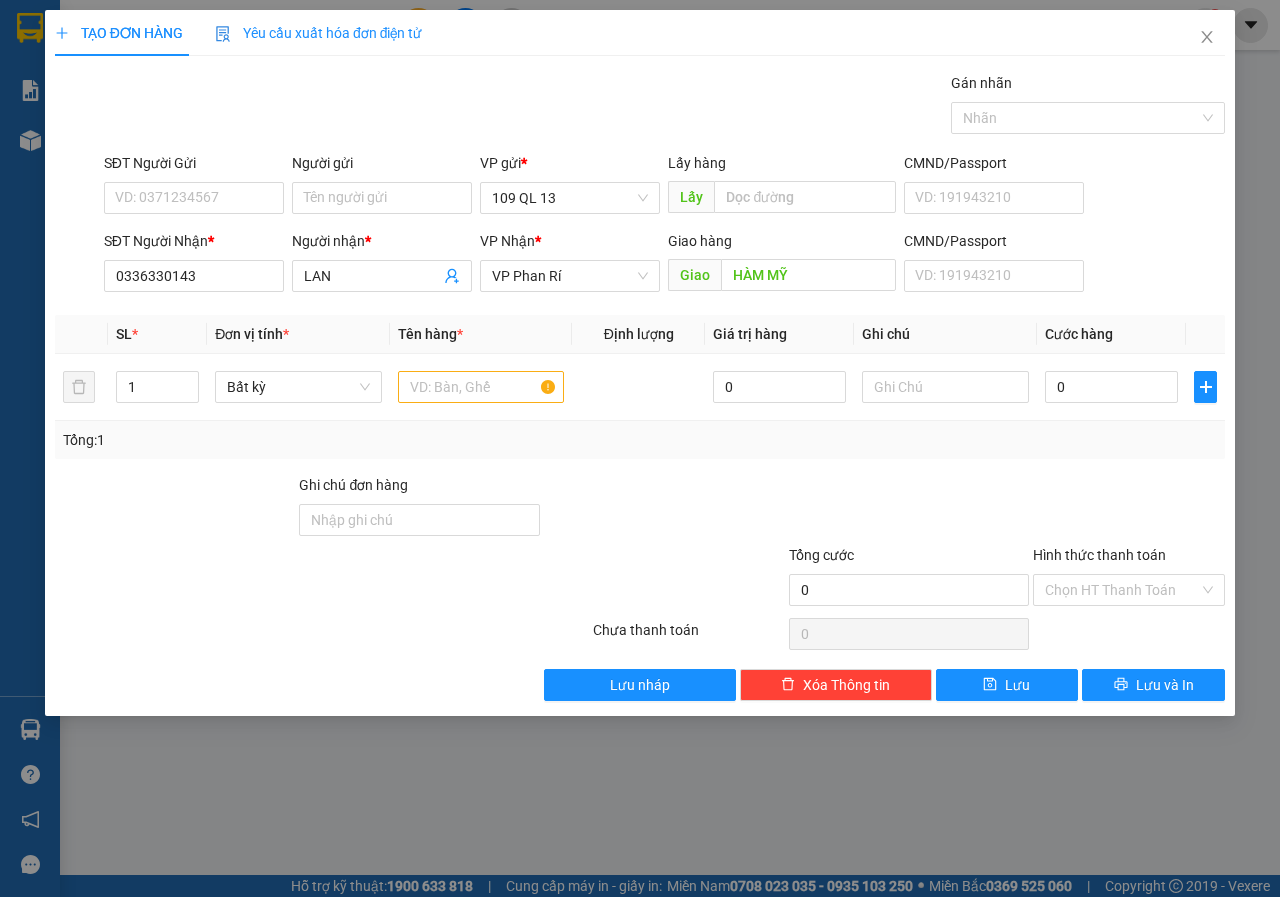 click on "SĐT Người Gửi" at bounding box center (194, 167) 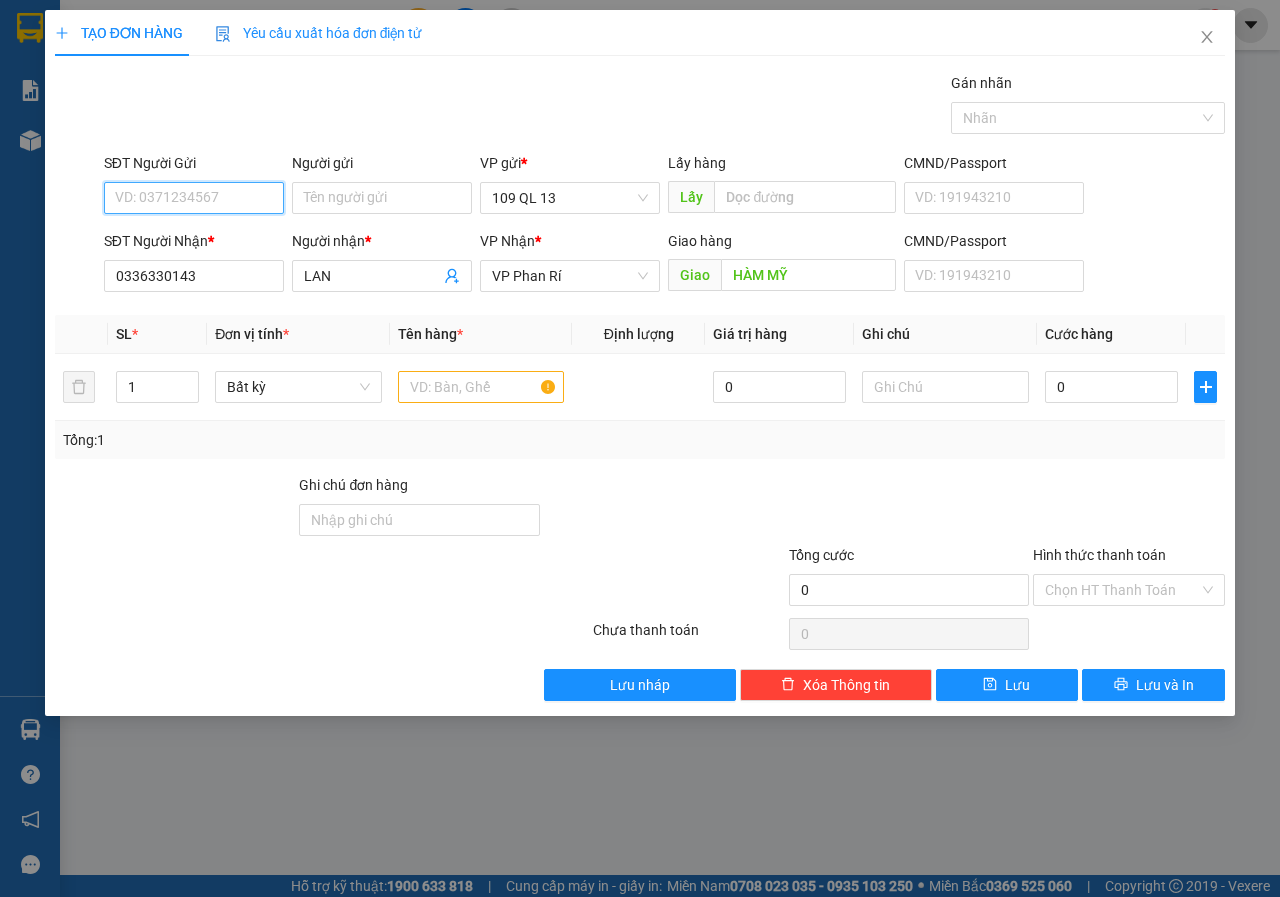 click on "SĐT Người Gửi" at bounding box center (194, 198) 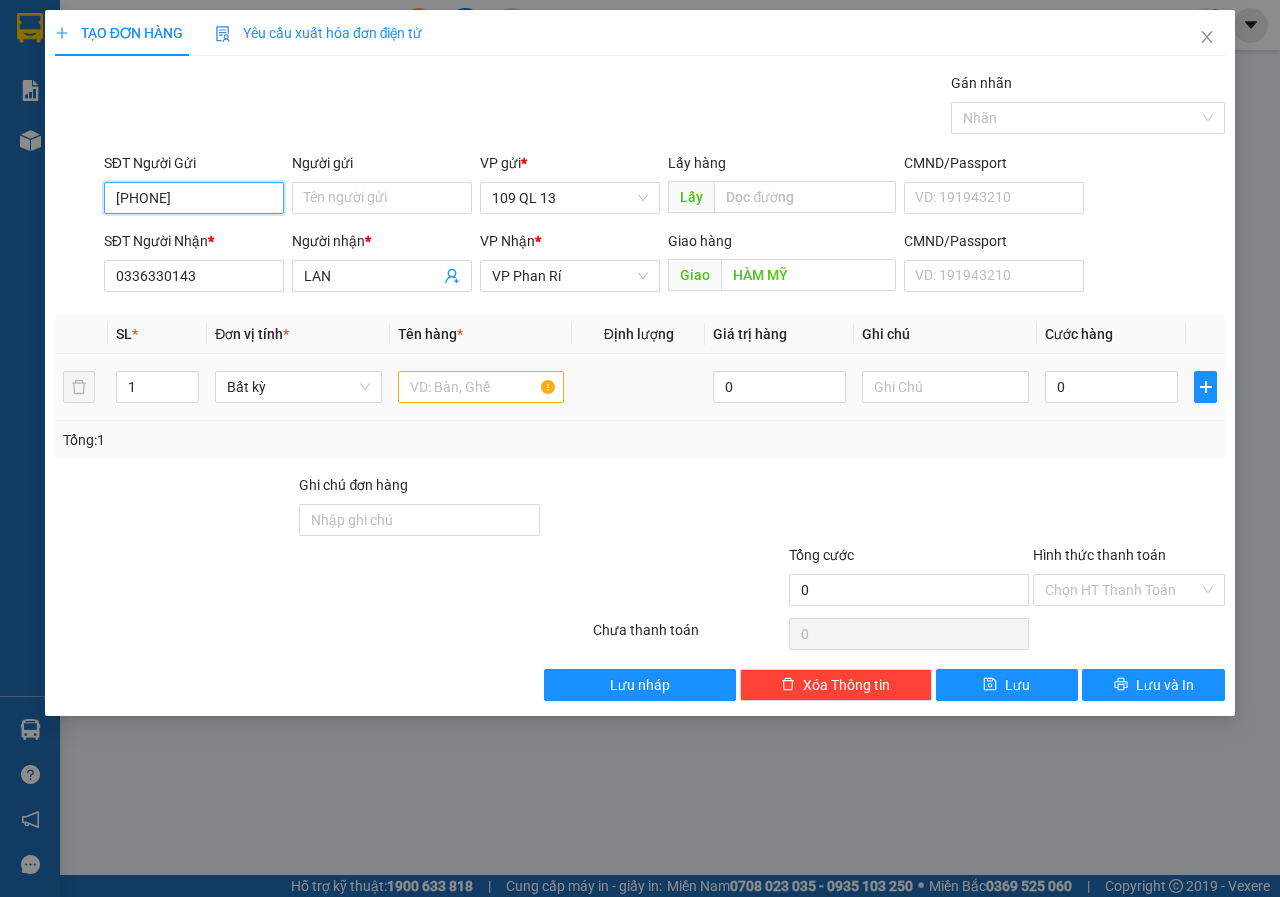 type on "0876786865" 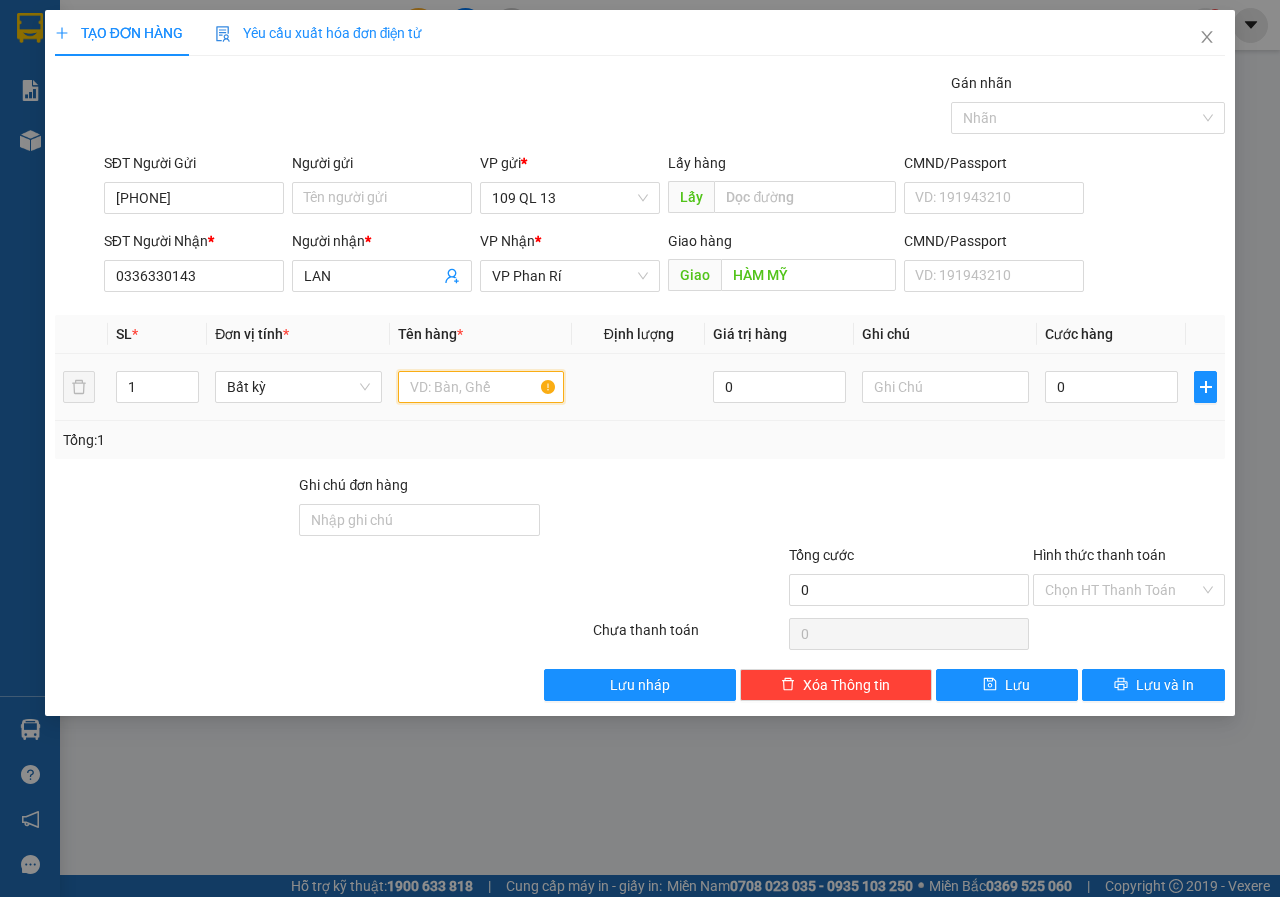 drag, startPoint x: 466, startPoint y: 393, endPoint x: 457, endPoint y: 388, distance: 10.29563 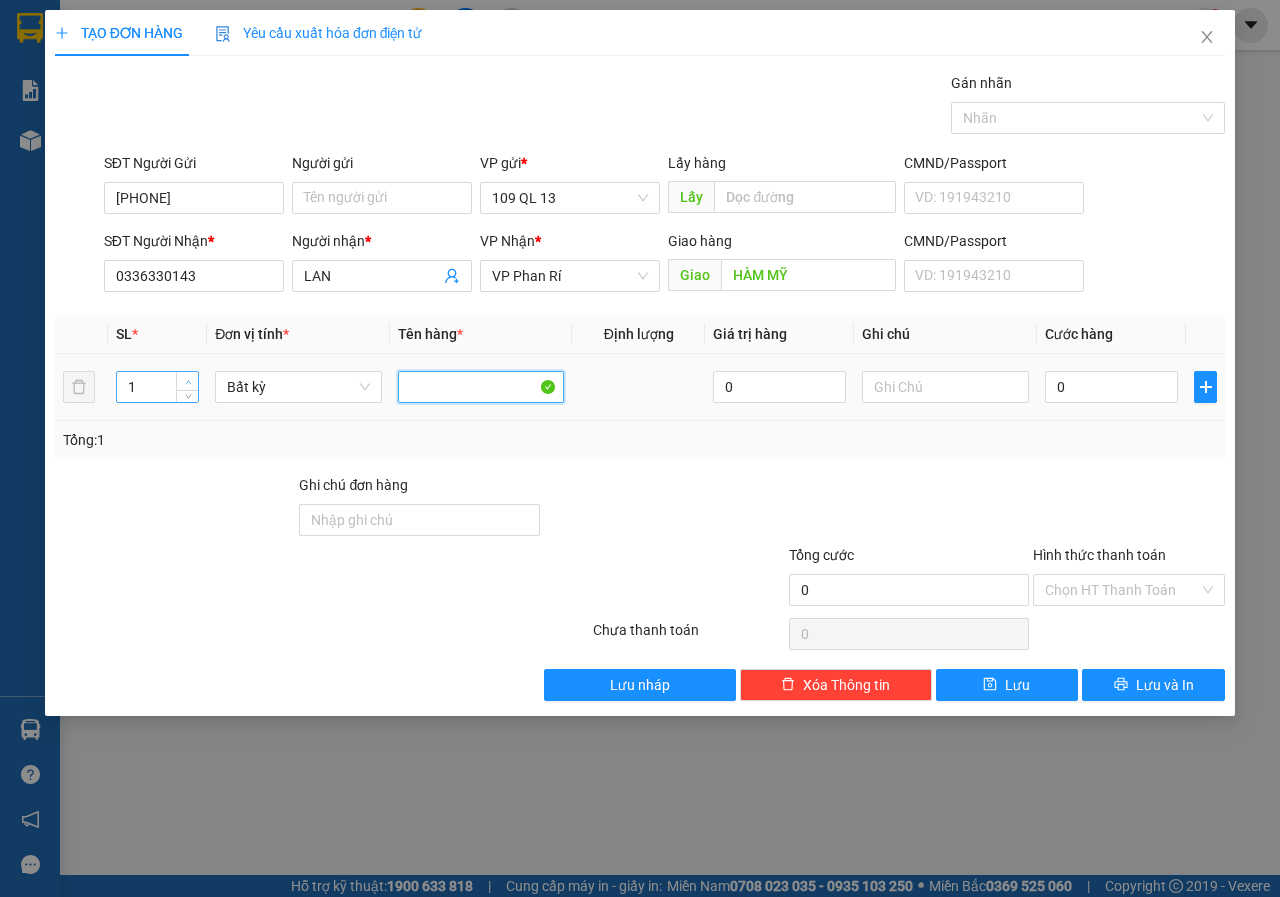 type 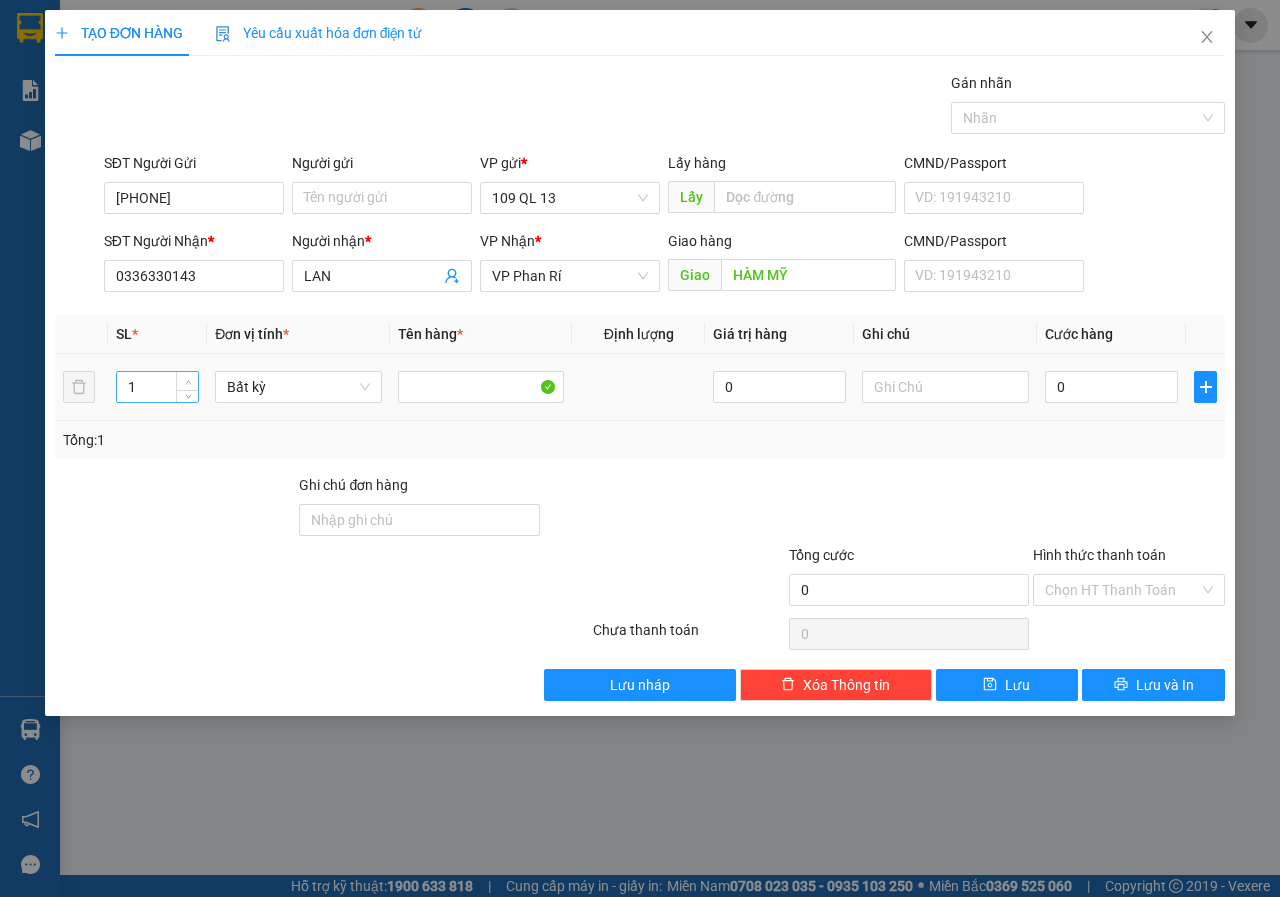 type on "2" 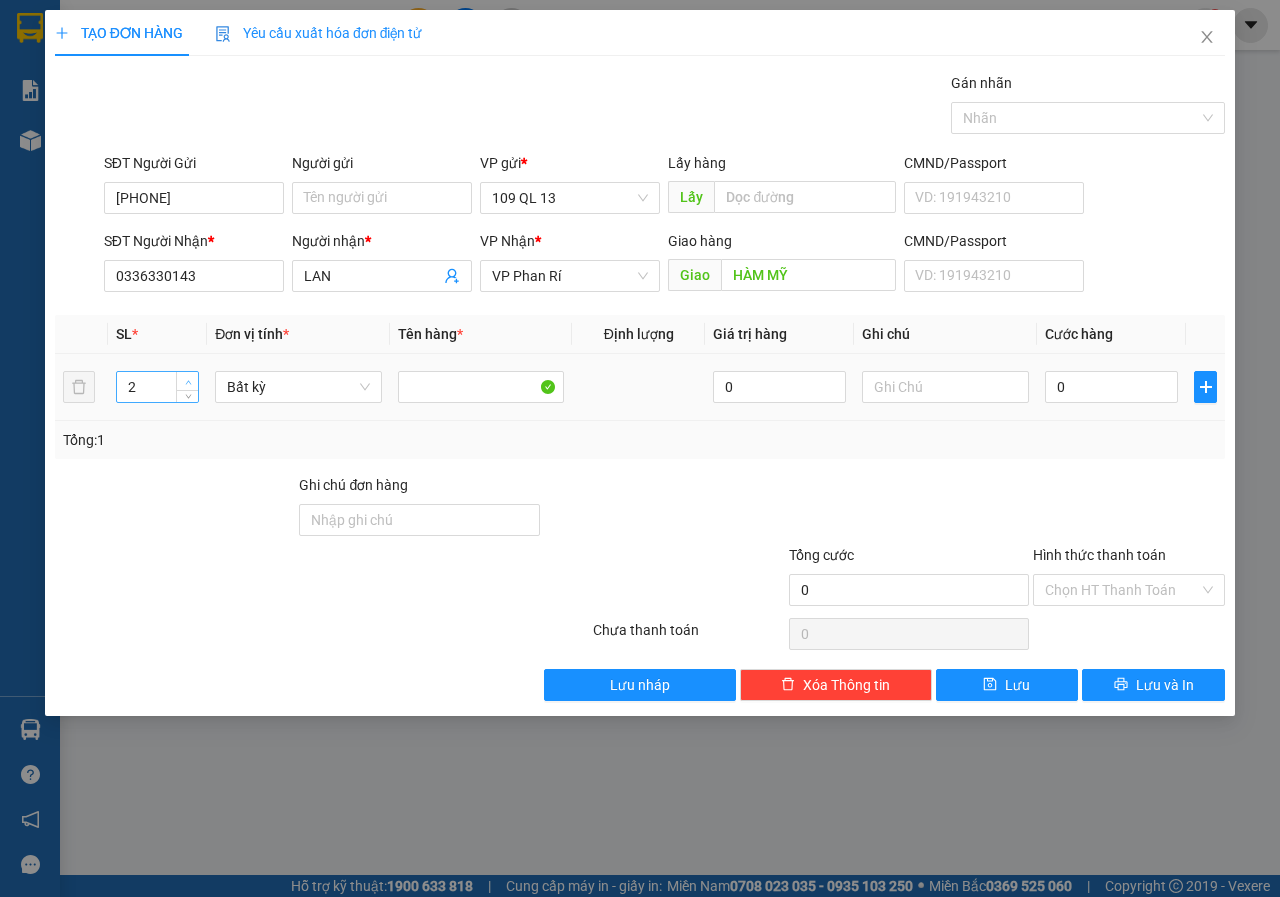 click at bounding box center [188, 382] 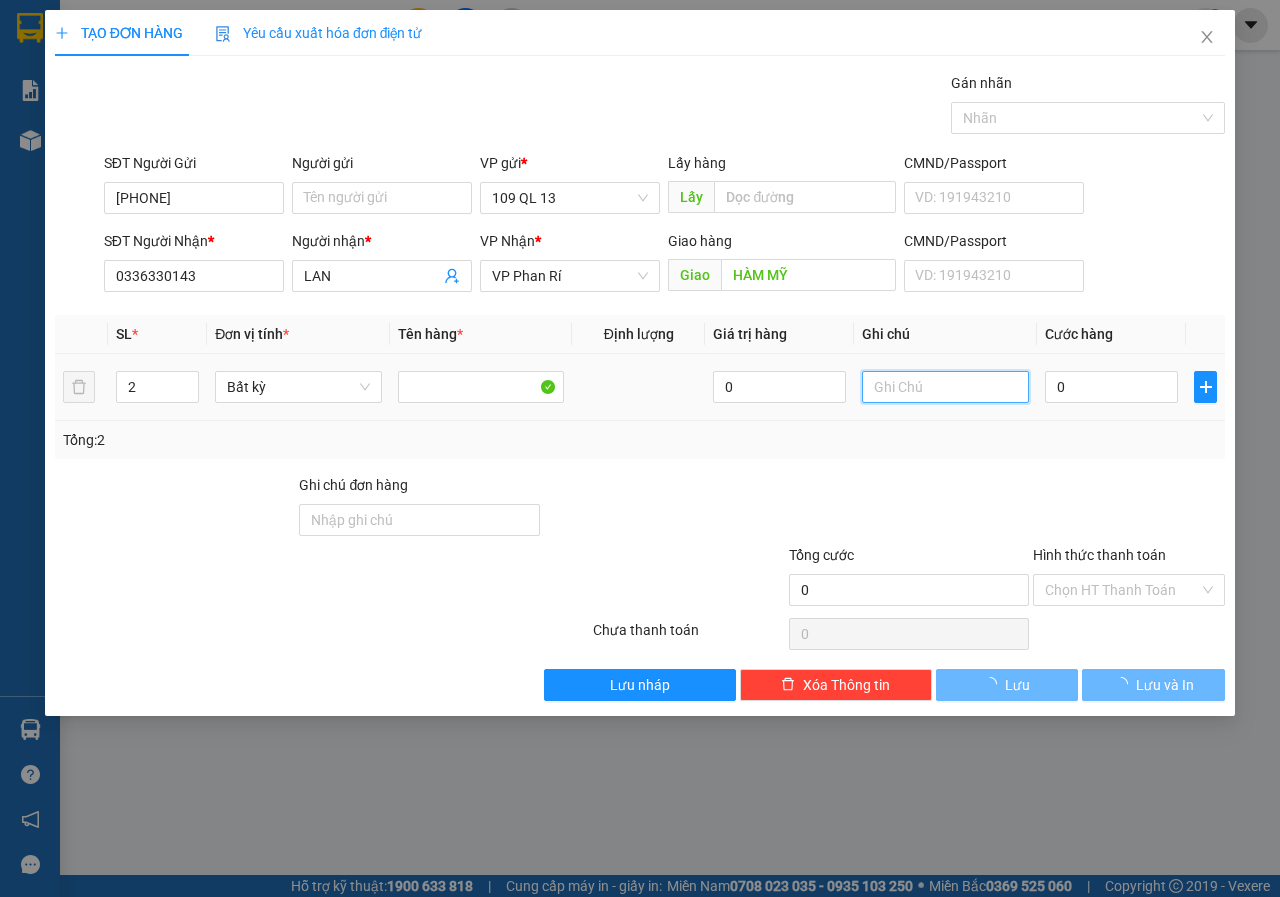 click at bounding box center (945, 387) 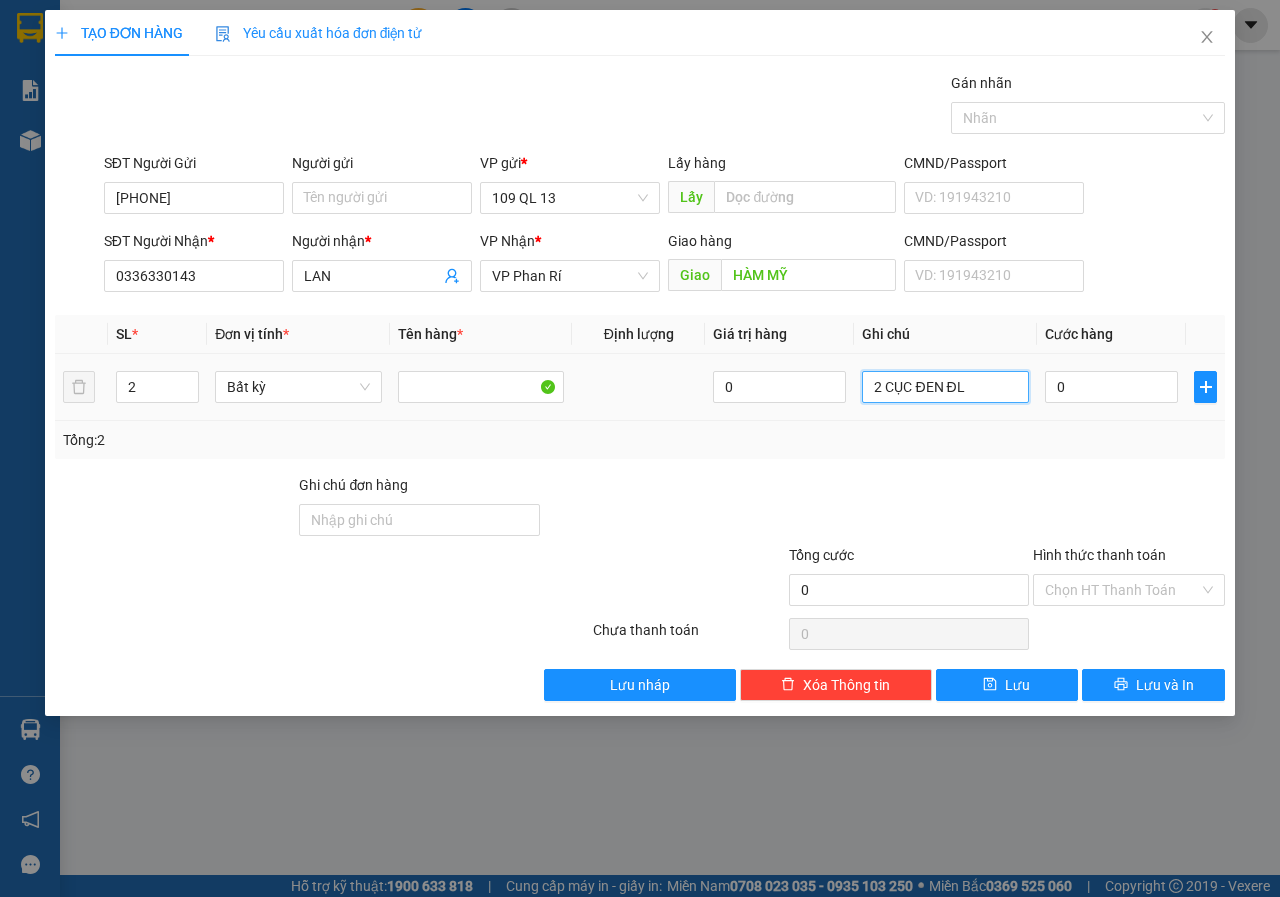 type on "2 CỤC ĐEN ĐL" 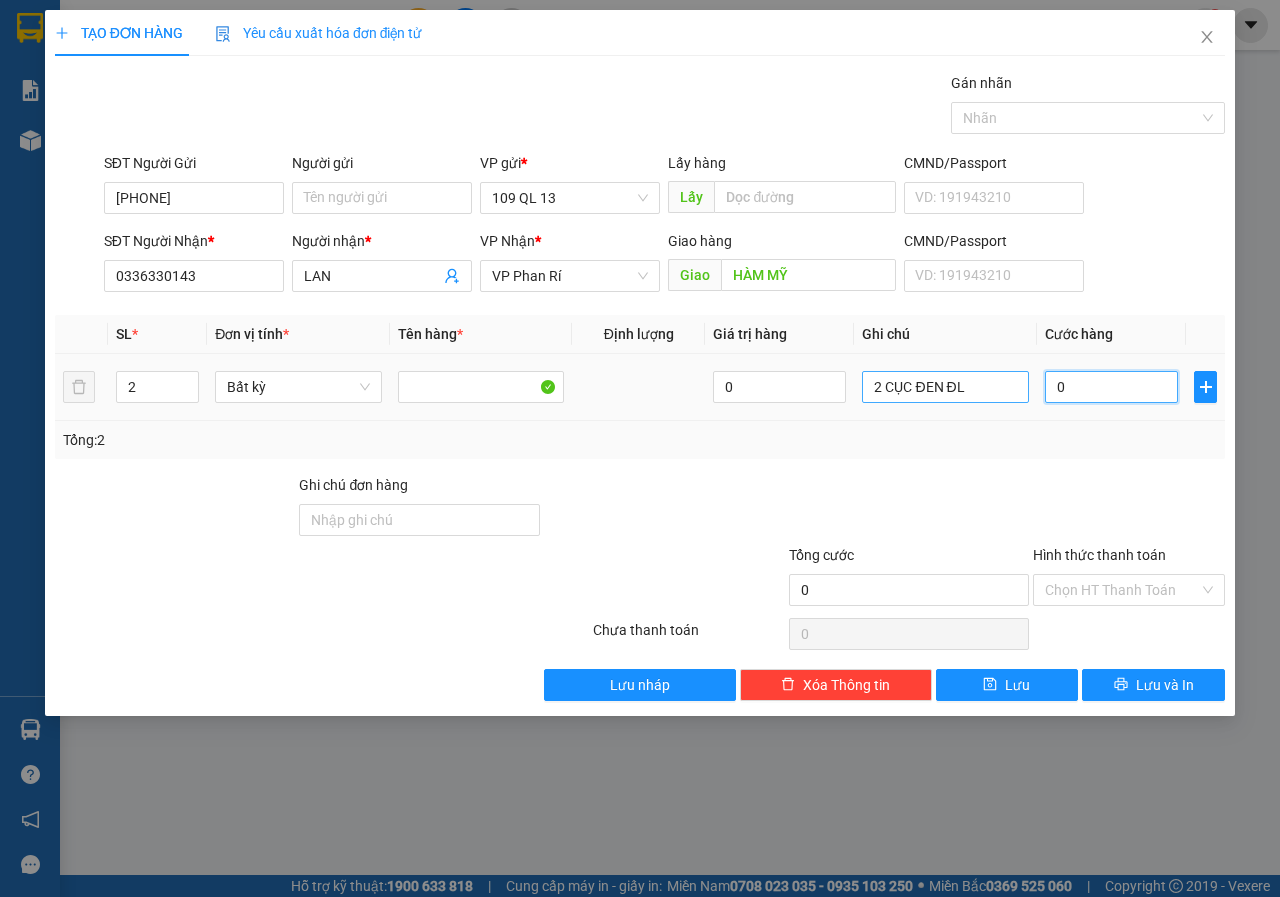 type on "1" 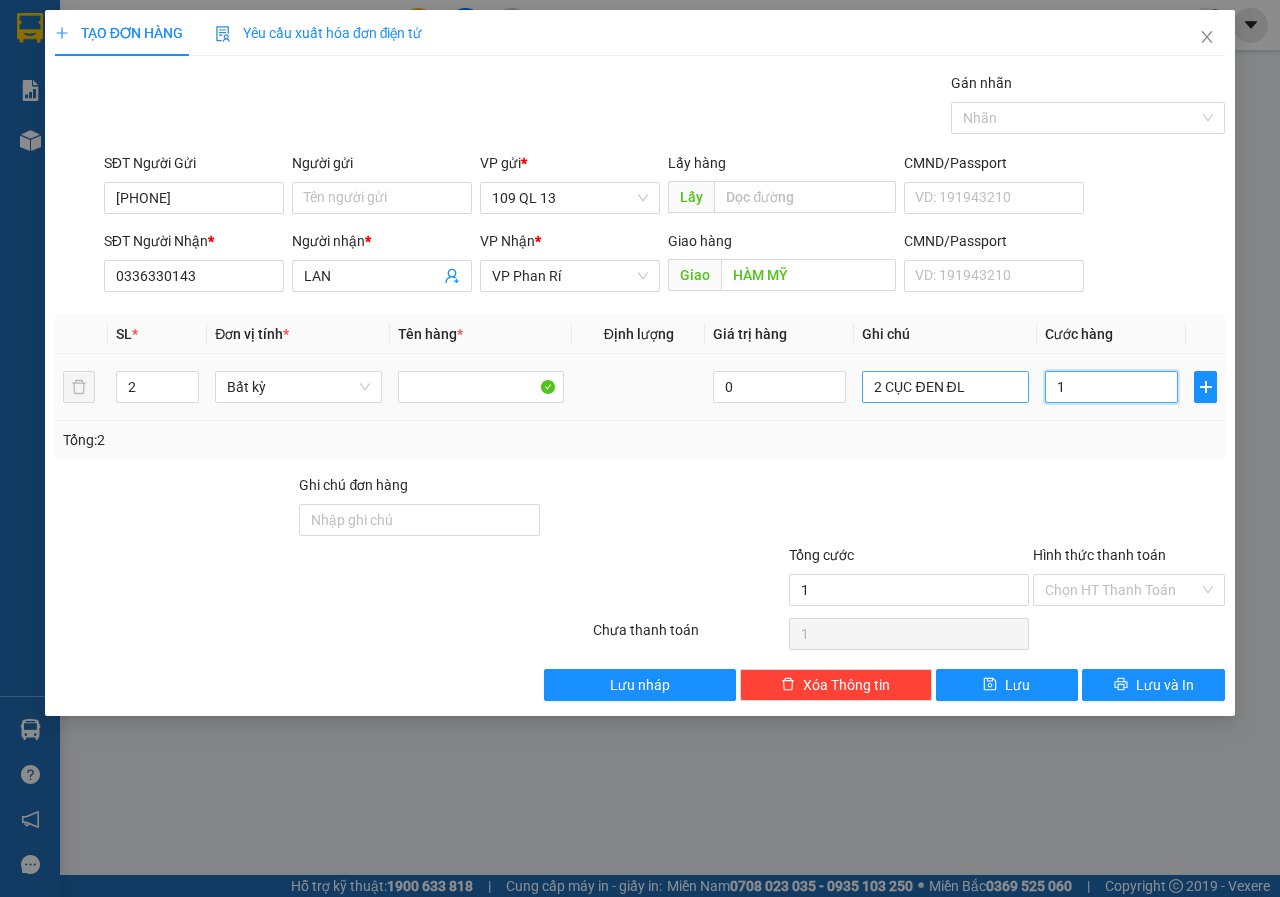 type on "16" 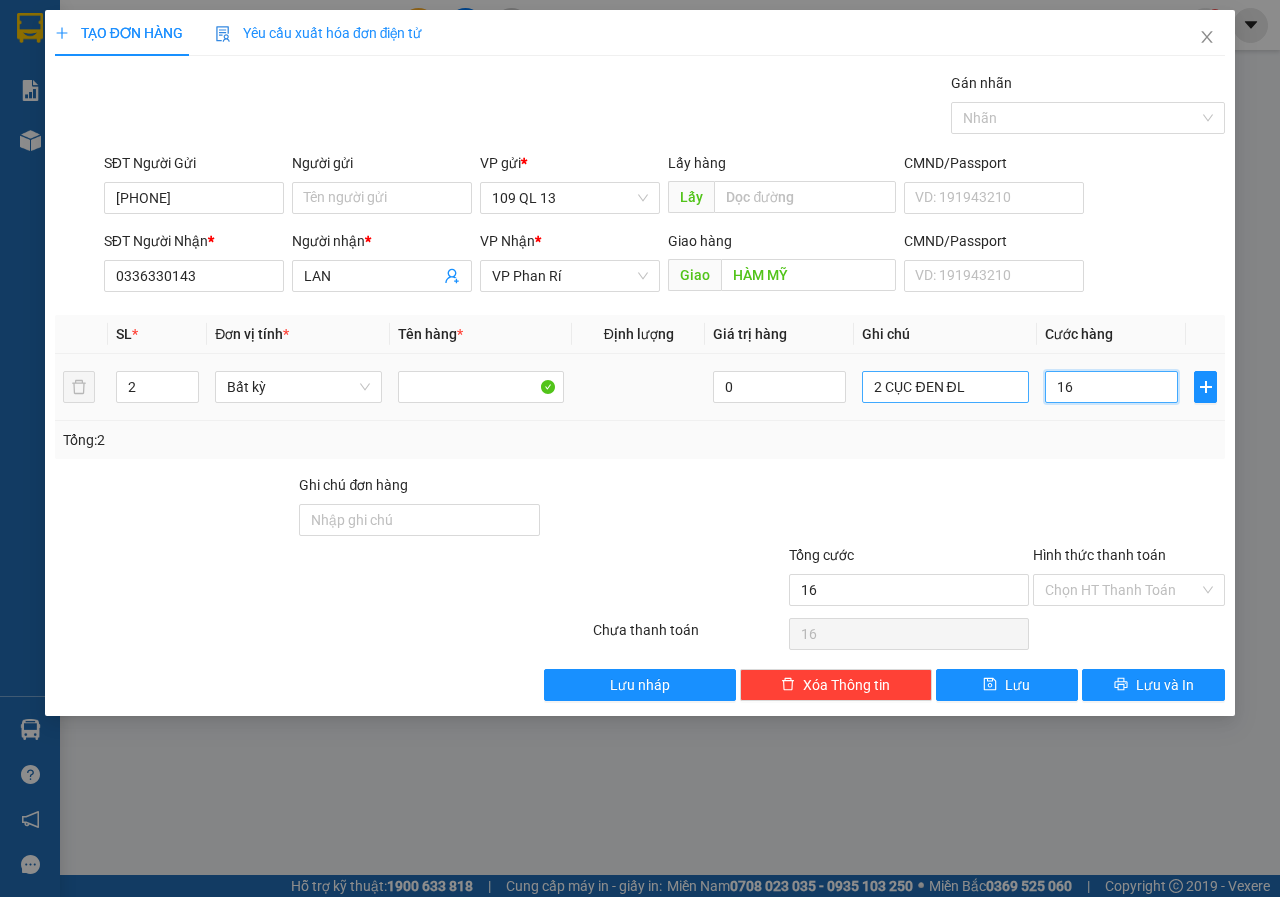type on "160" 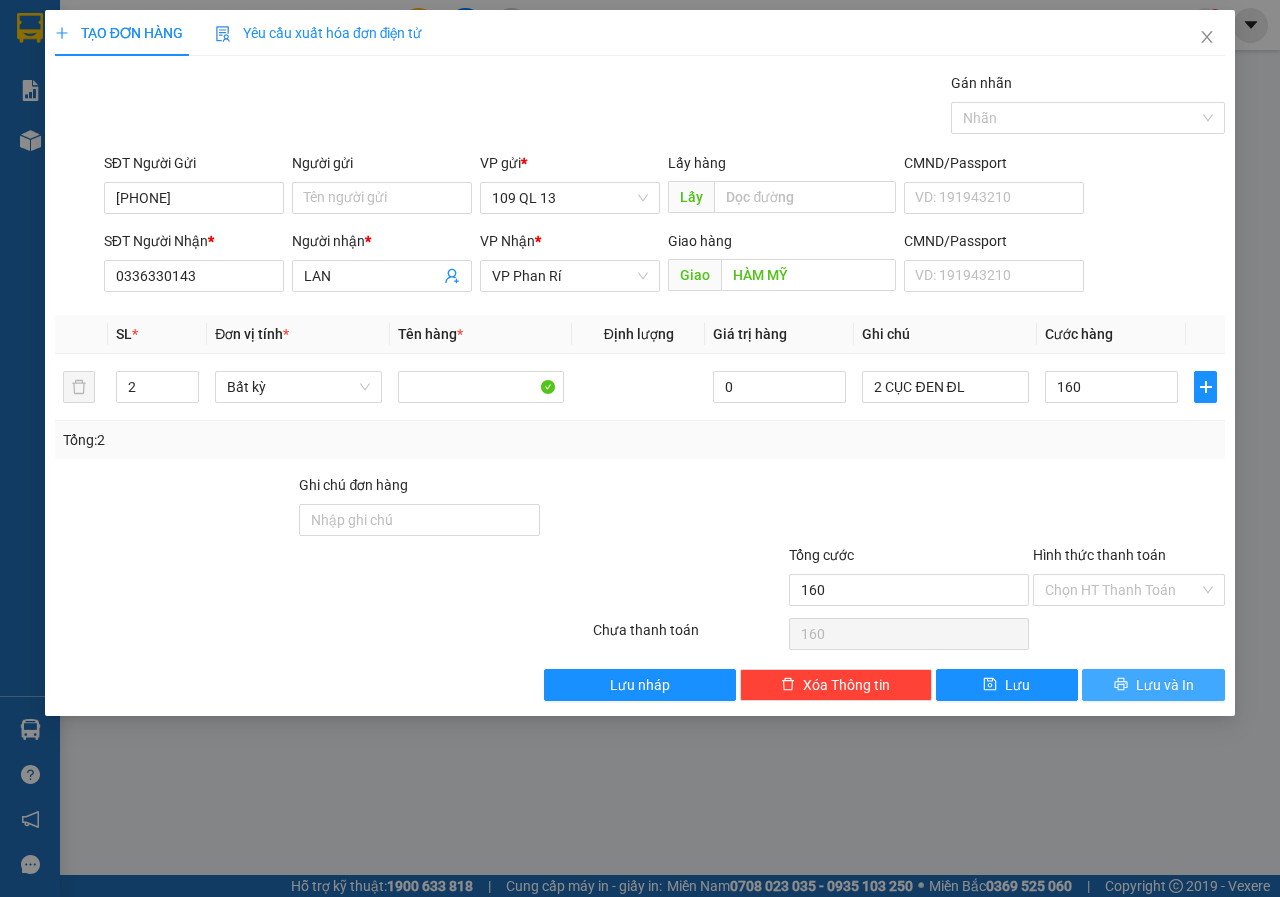 type on "160.000" 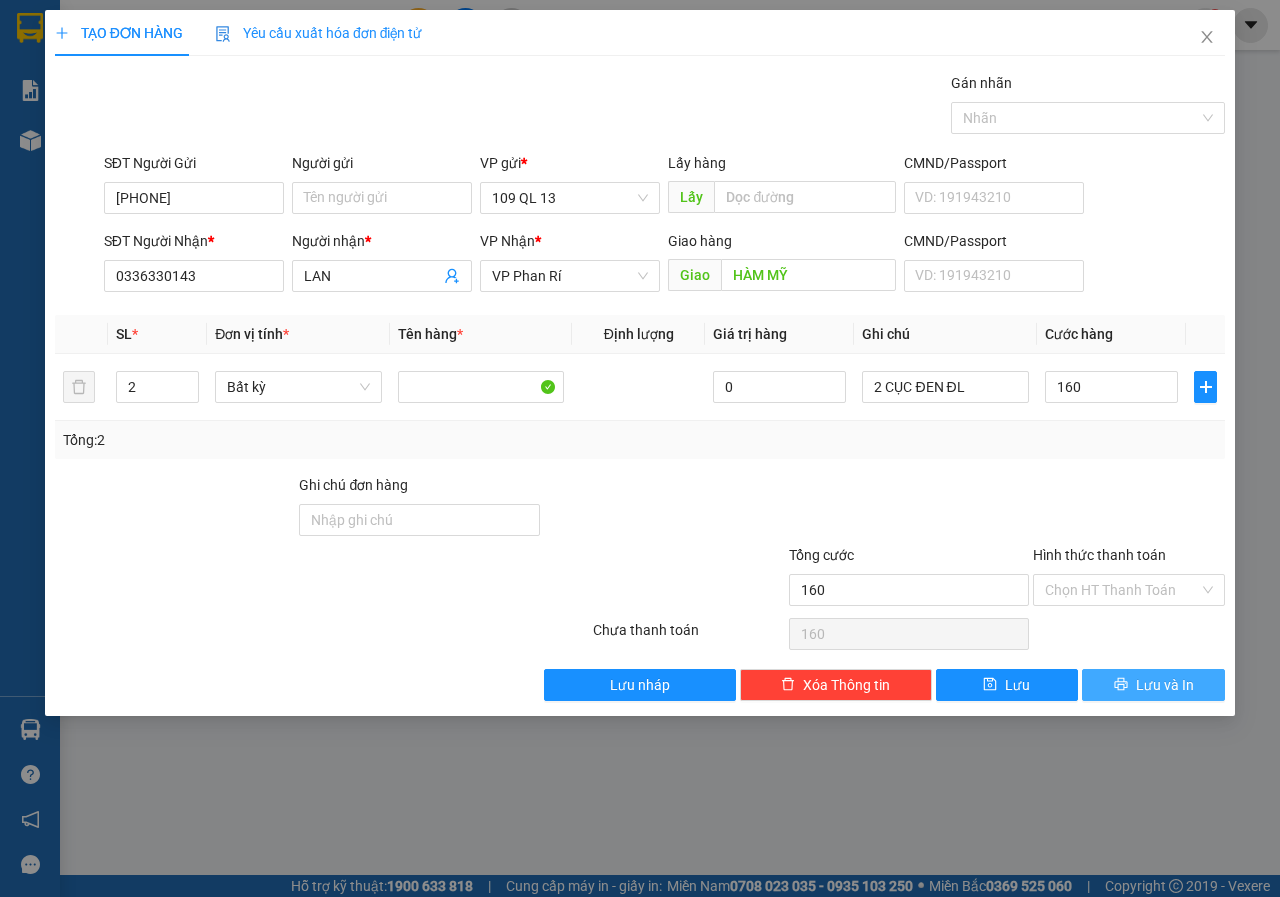 type on "160.000" 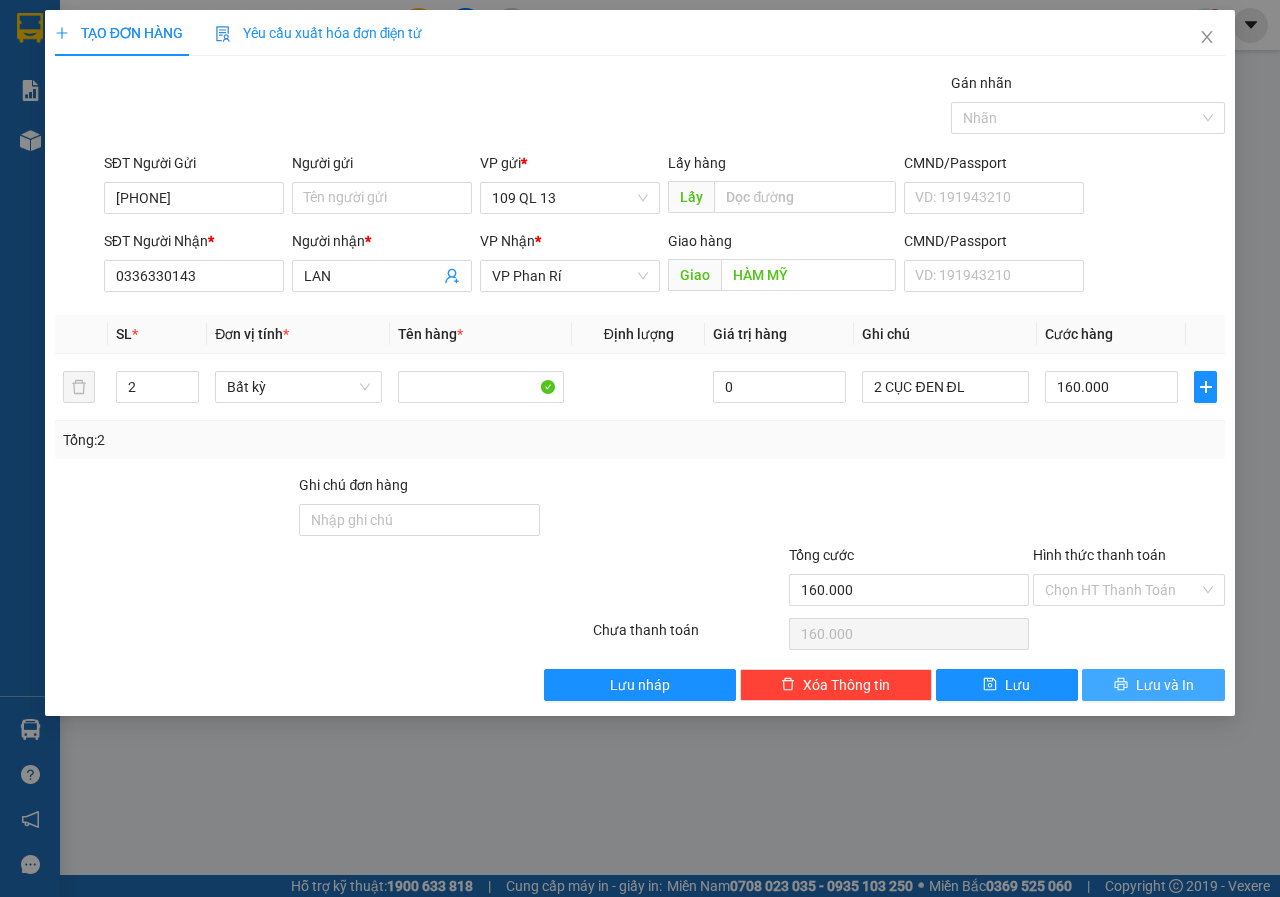 drag, startPoint x: 1183, startPoint y: 684, endPoint x: 1169, endPoint y: 684, distance: 14 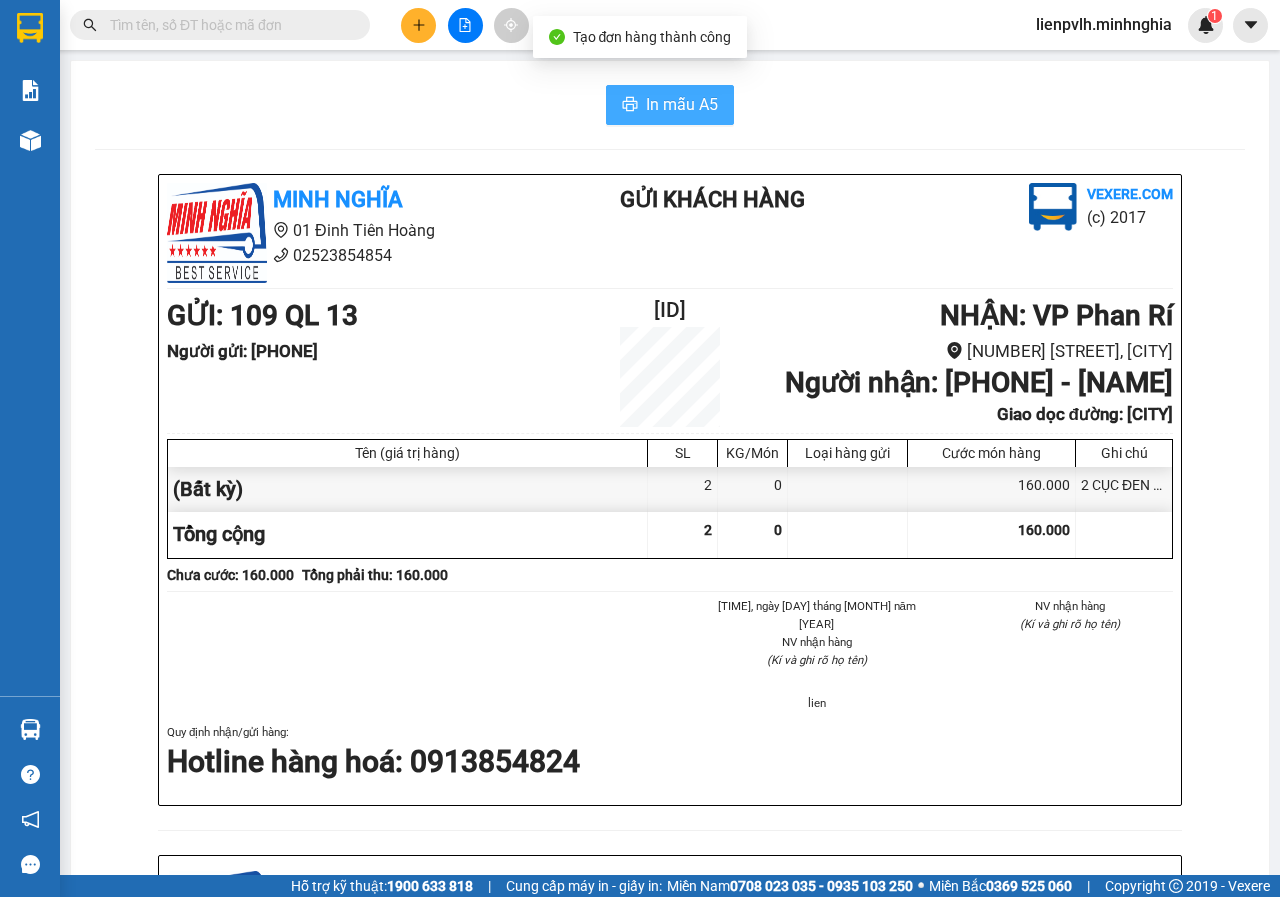 click on "In mẫu A5" at bounding box center [682, 104] 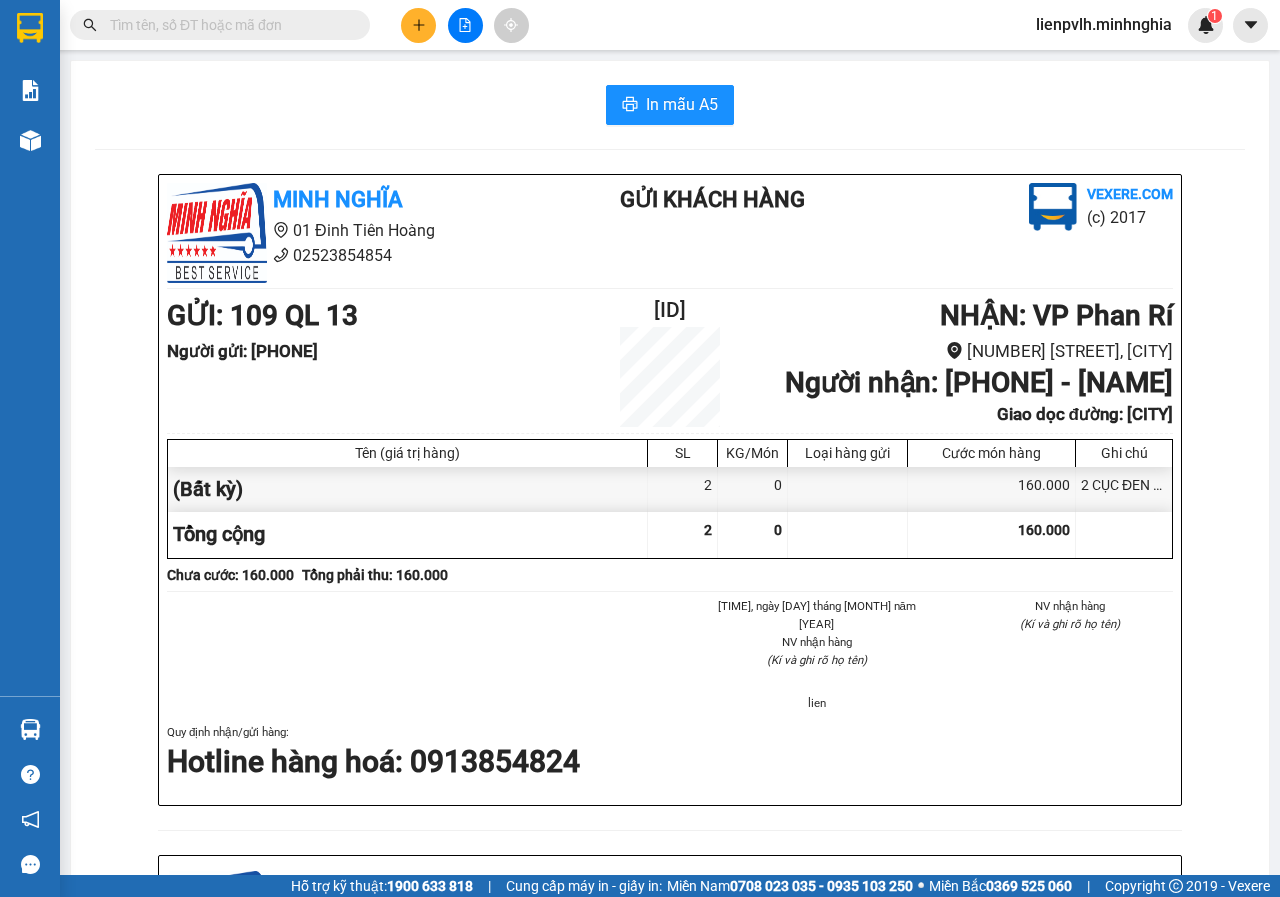 scroll, scrollTop: 0, scrollLeft: 0, axis: both 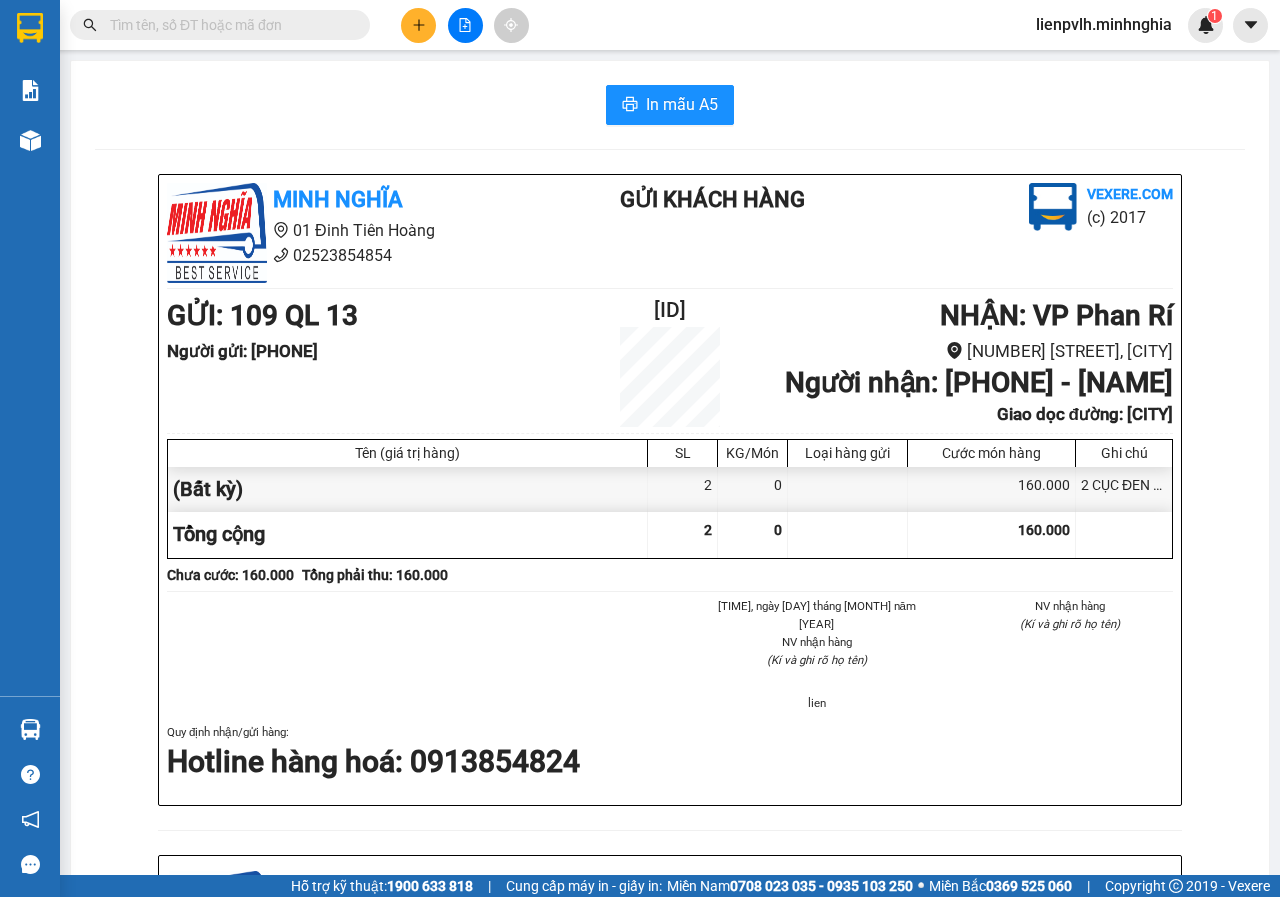 click at bounding box center [418, 25] 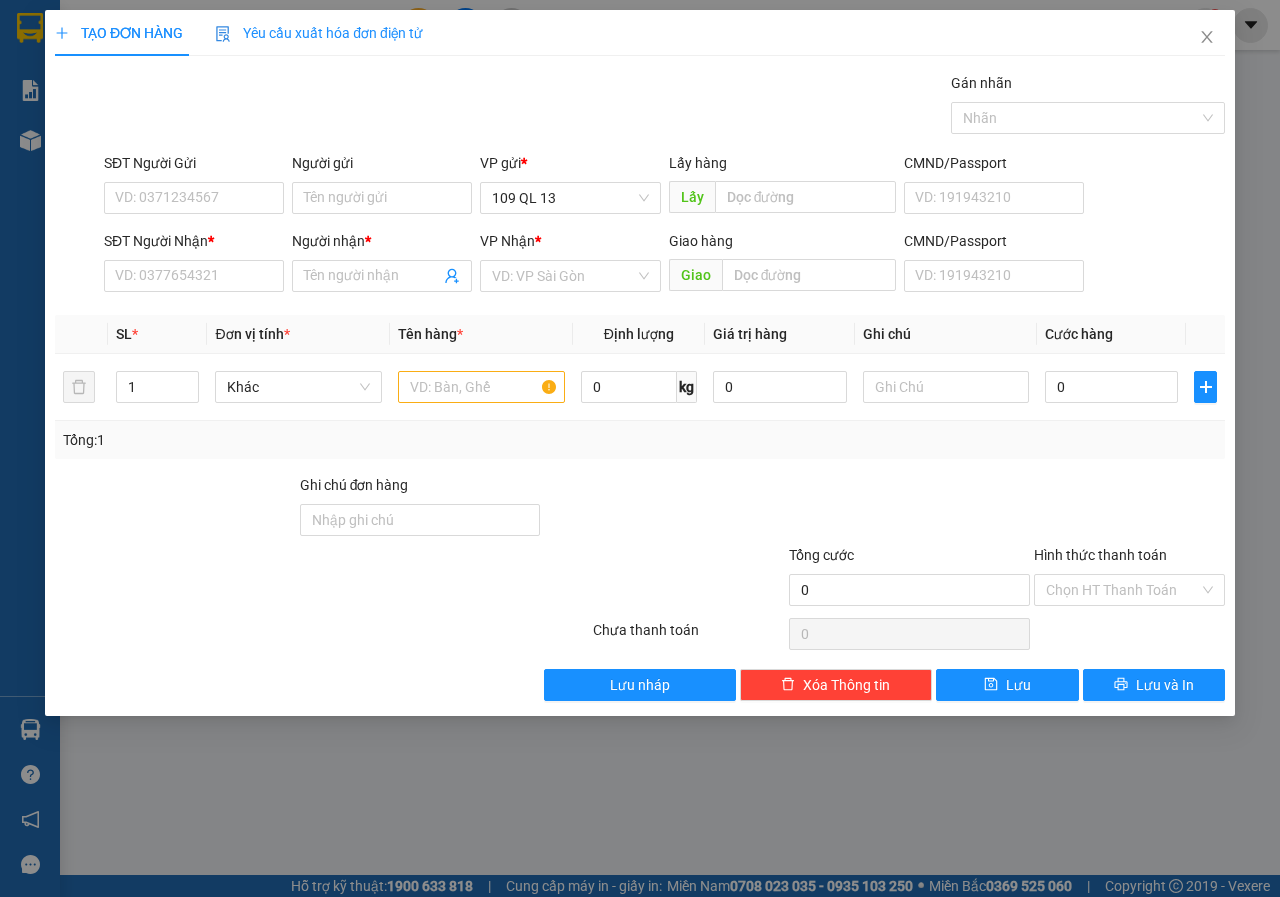 click on "Yêu cầu xuất hóa đơn điện tử" at bounding box center [319, 33] 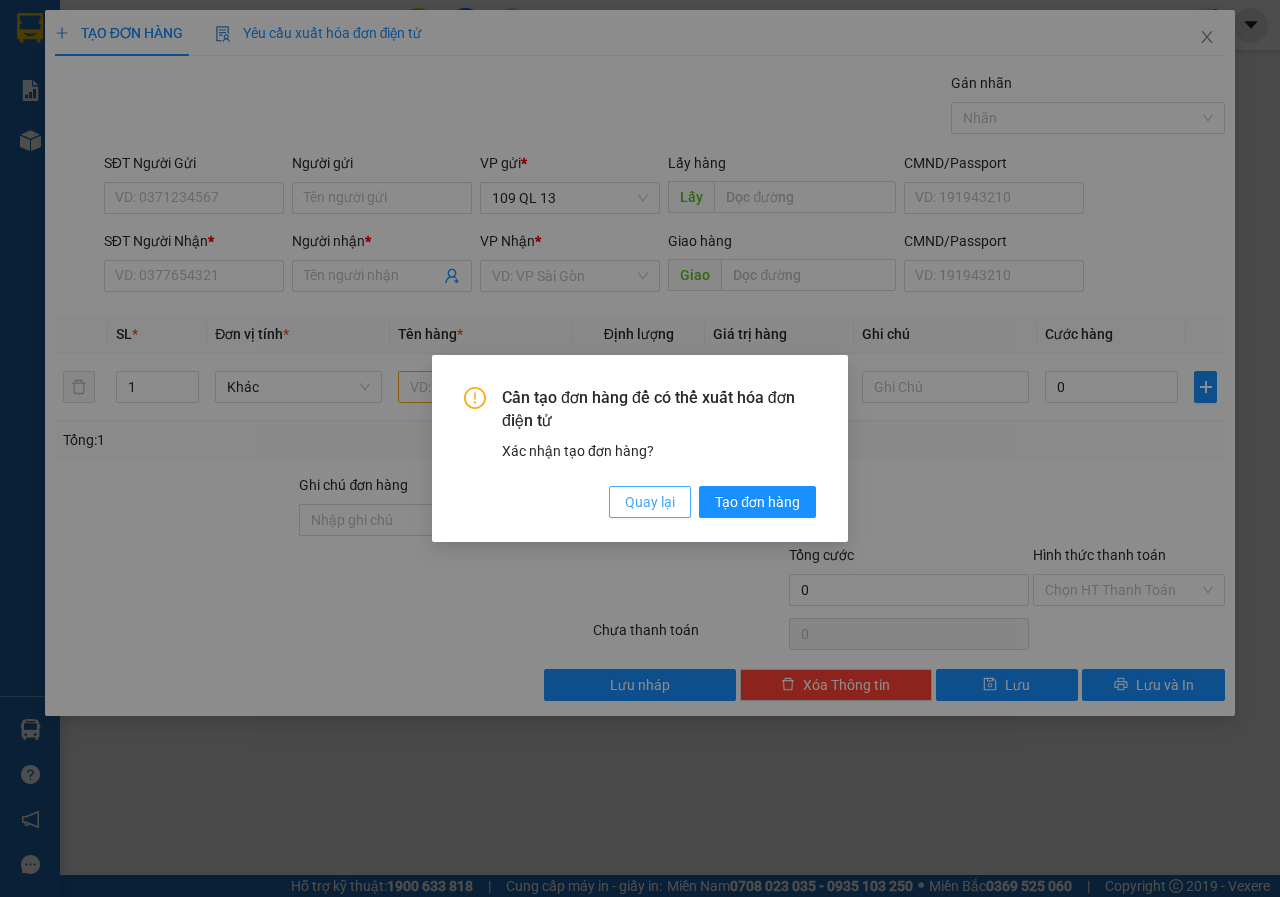 click on "Quay lại" at bounding box center (650, 502) 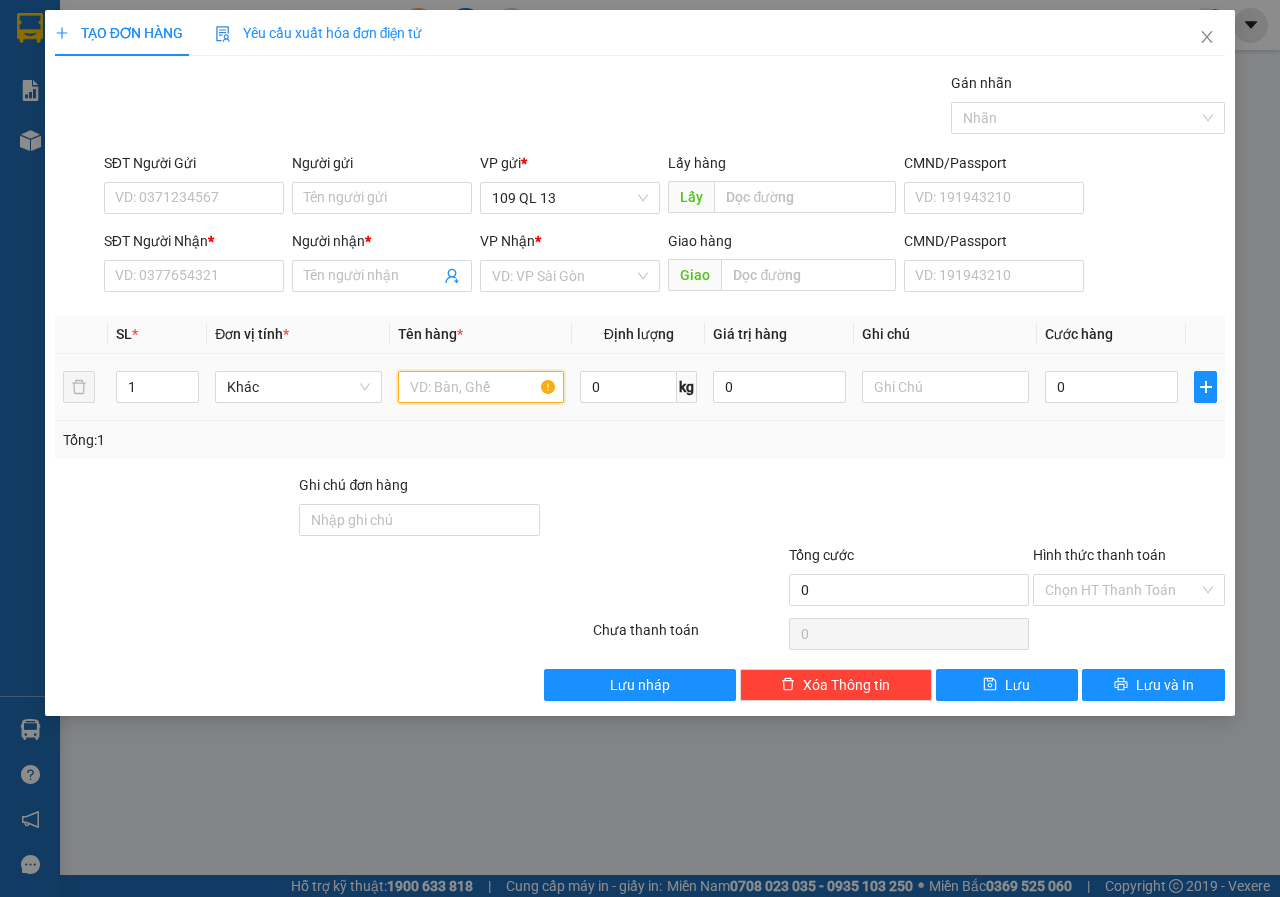 click at bounding box center (481, 387) 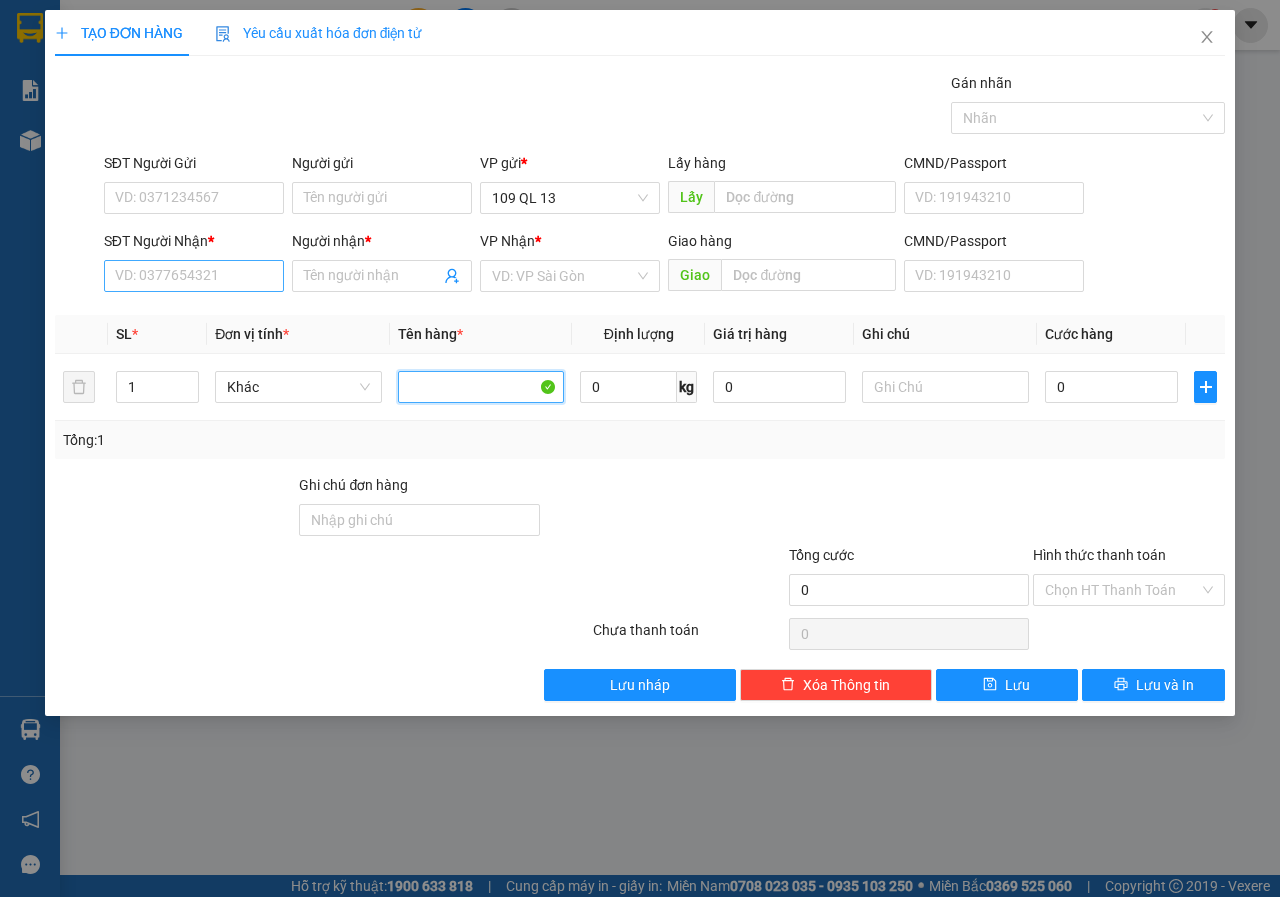 type 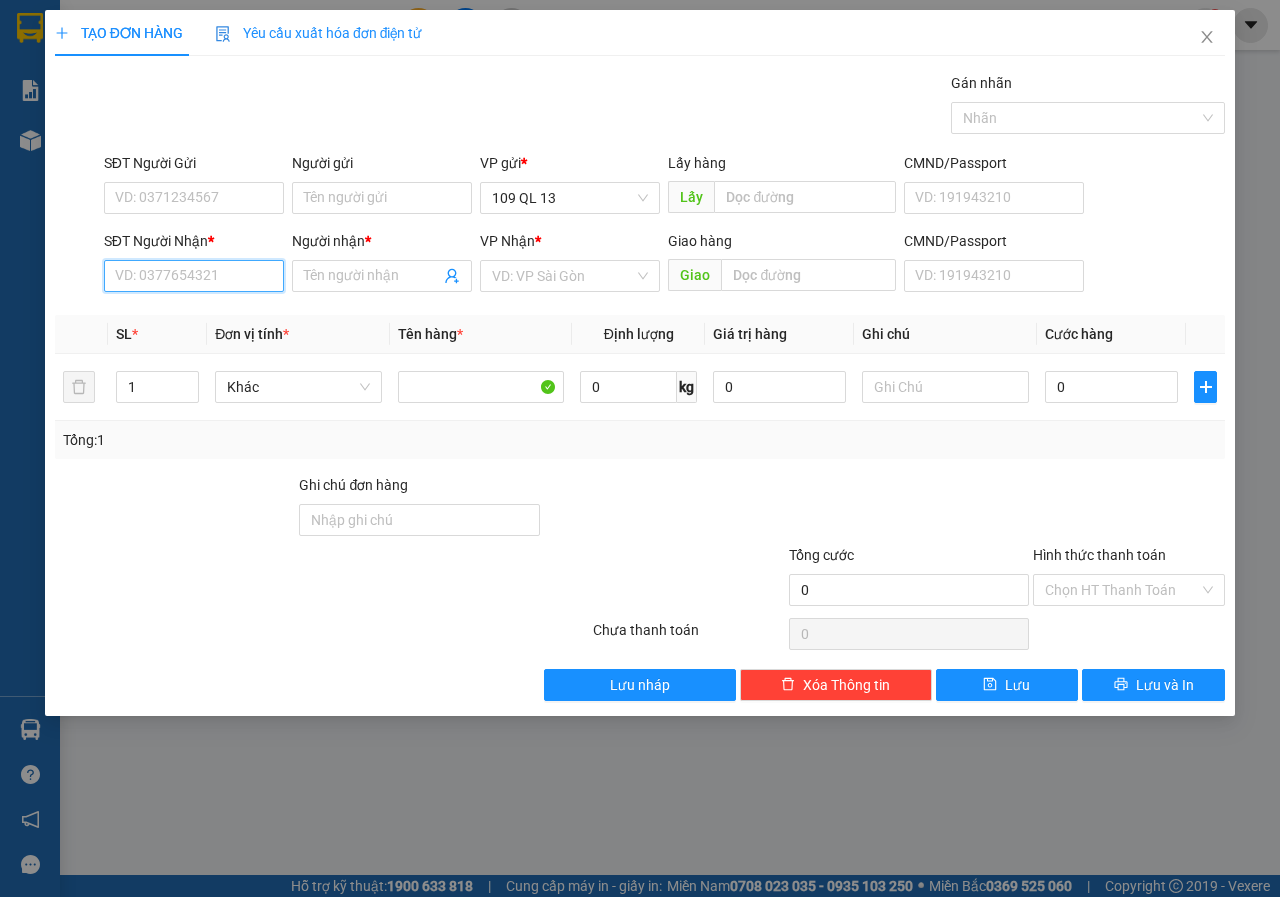 drag, startPoint x: 249, startPoint y: 287, endPoint x: 272, endPoint y: 259, distance: 36.23534 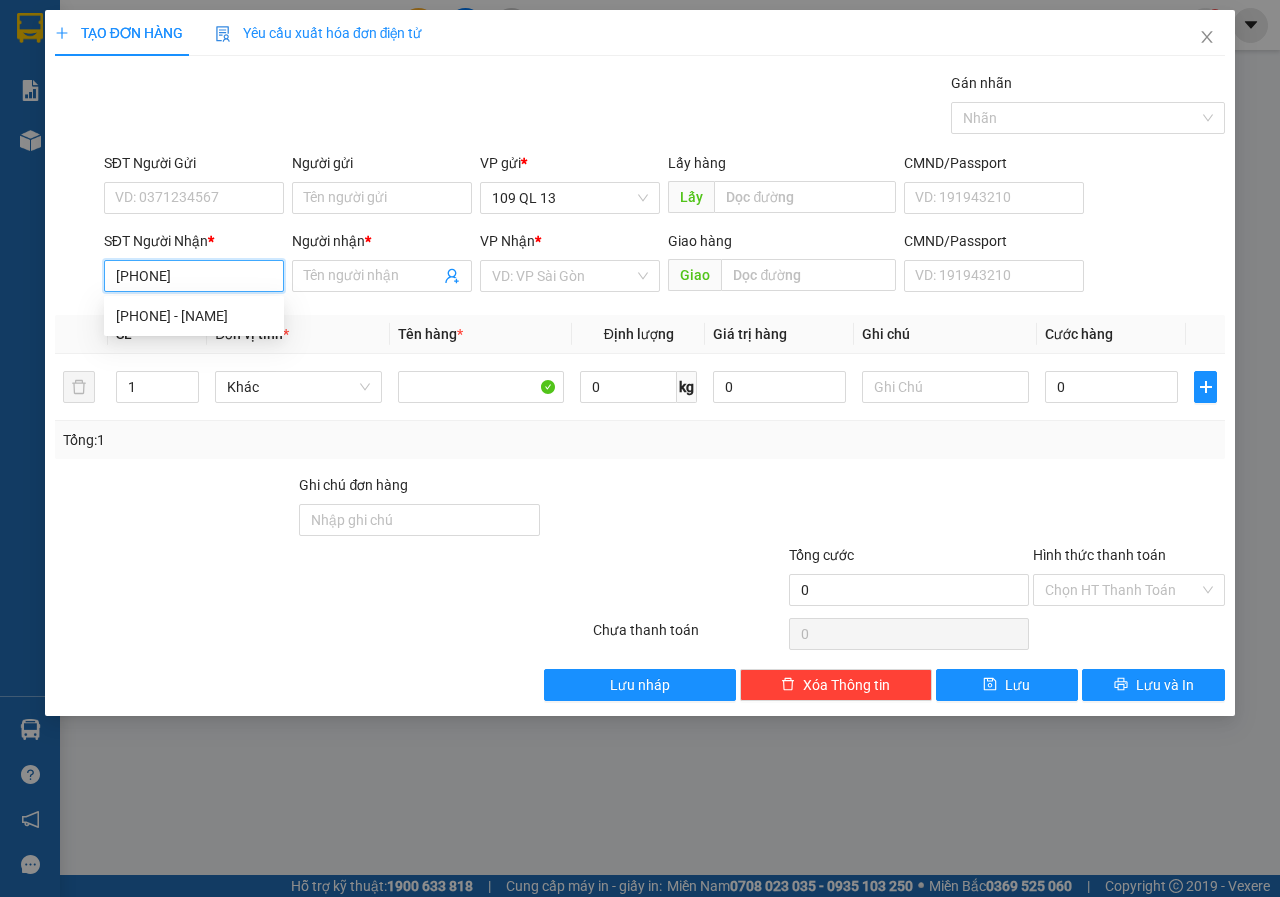 type on "0984123006" 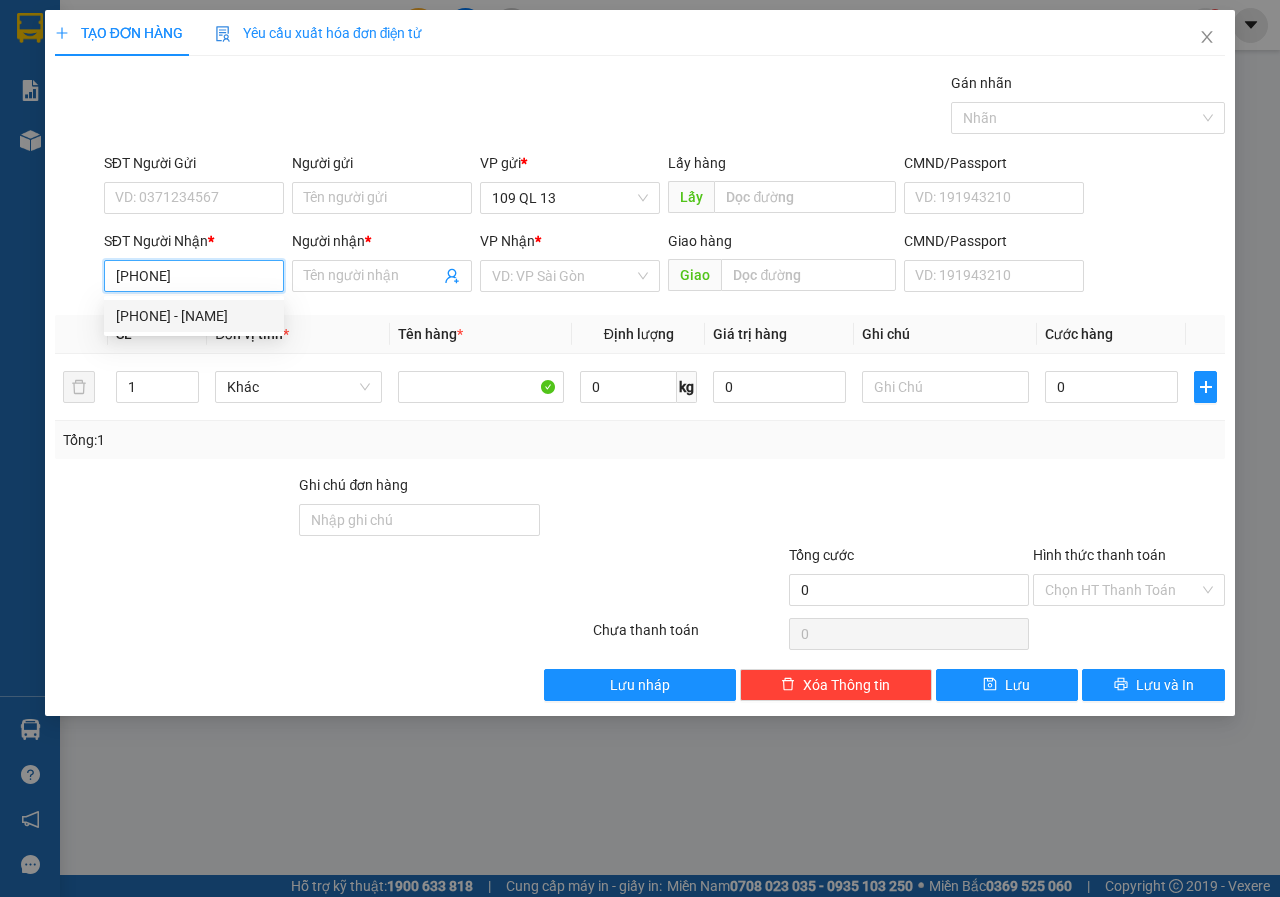 click on "0984123006 - ÁNH" at bounding box center [194, 316] 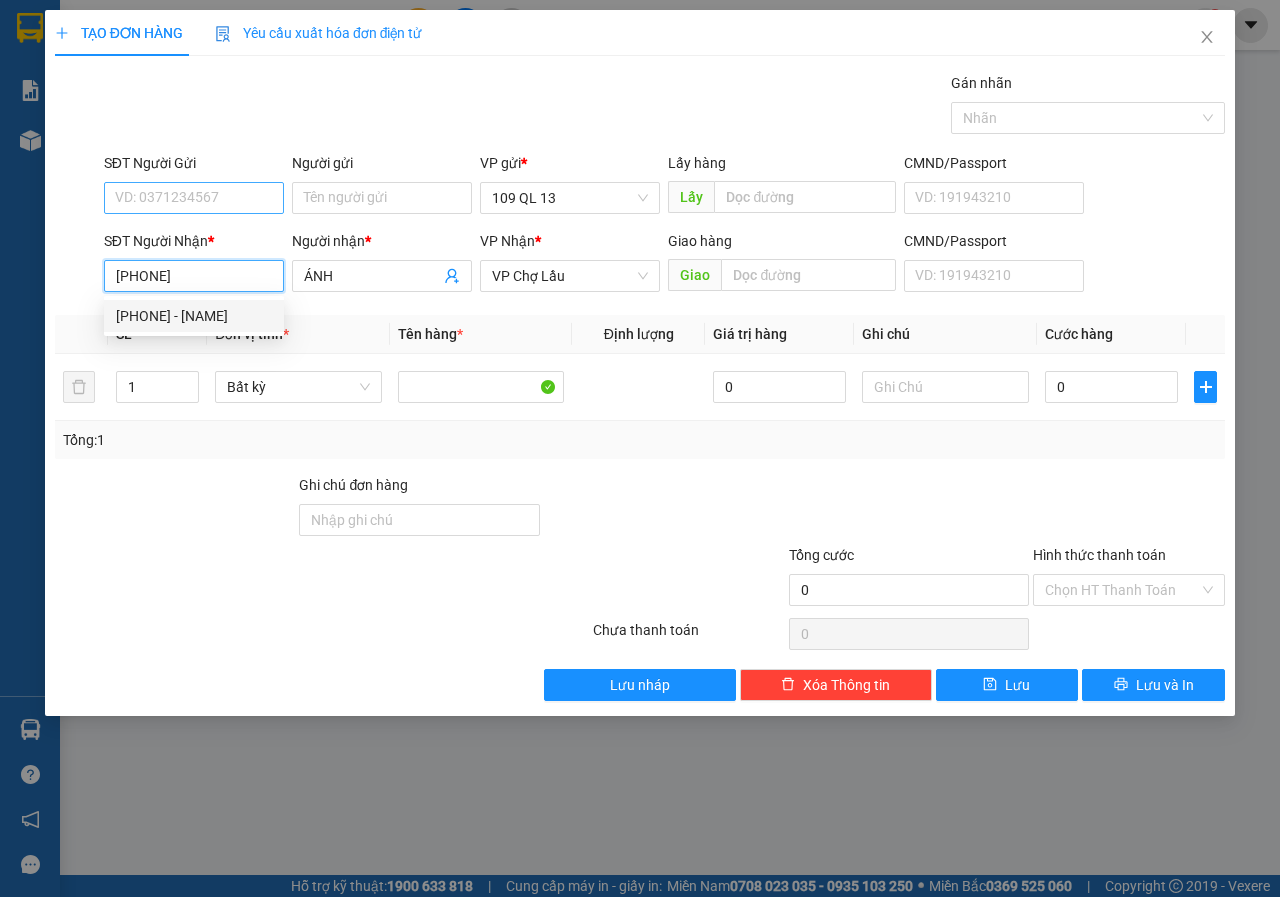 type on "0984123006" 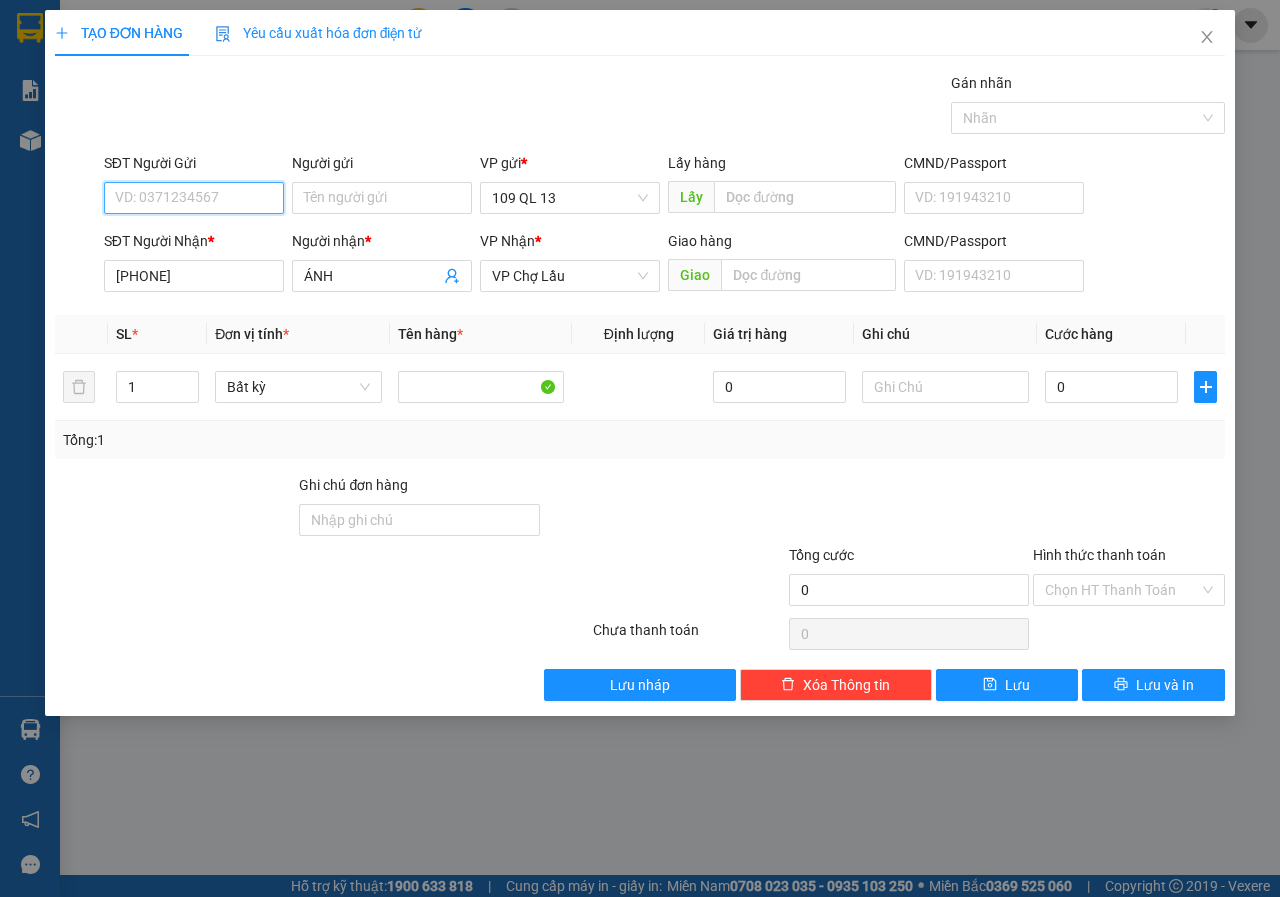 click on "SĐT Người Gửi" at bounding box center (194, 198) 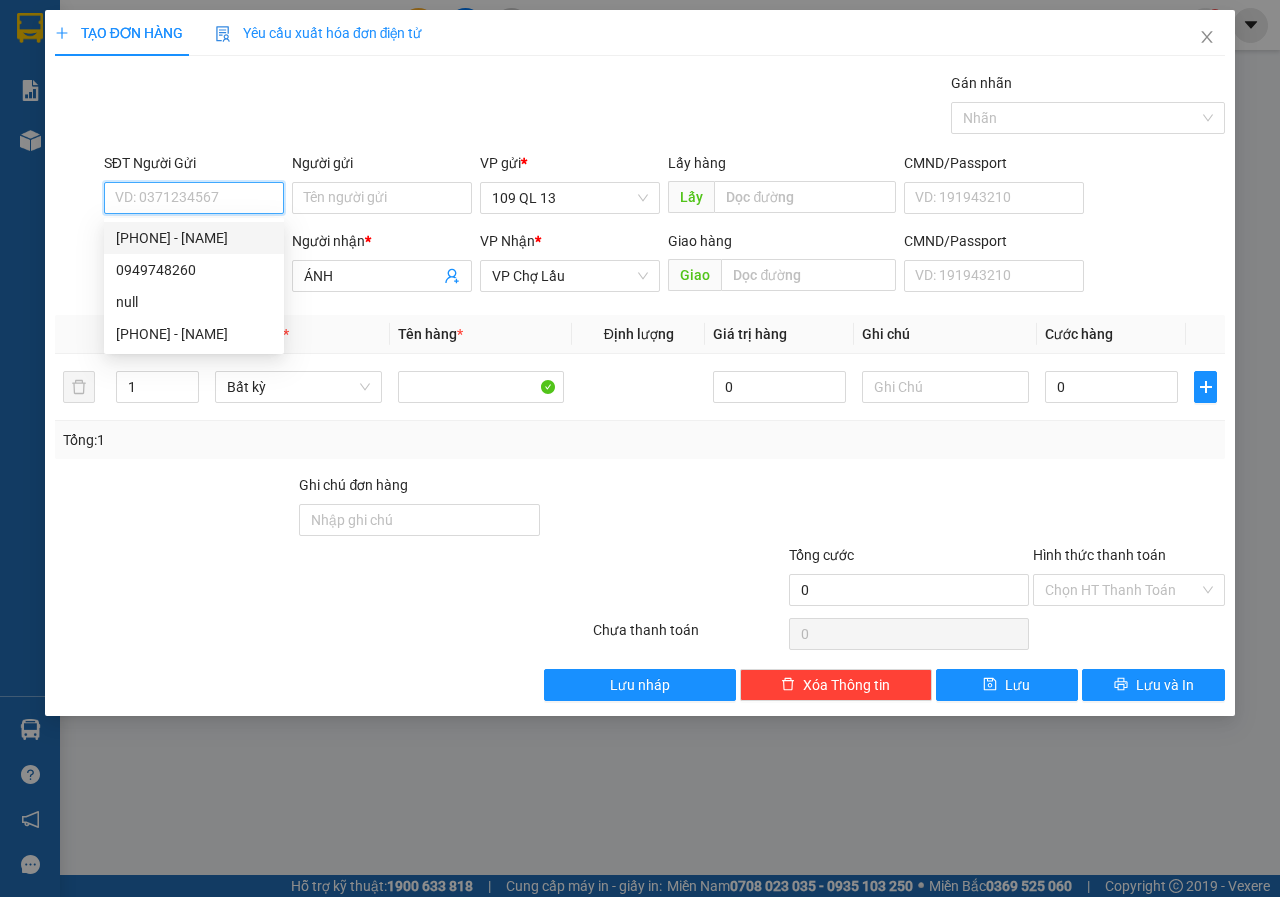 click on "0772925275 - HÙNG" at bounding box center (194, 238) 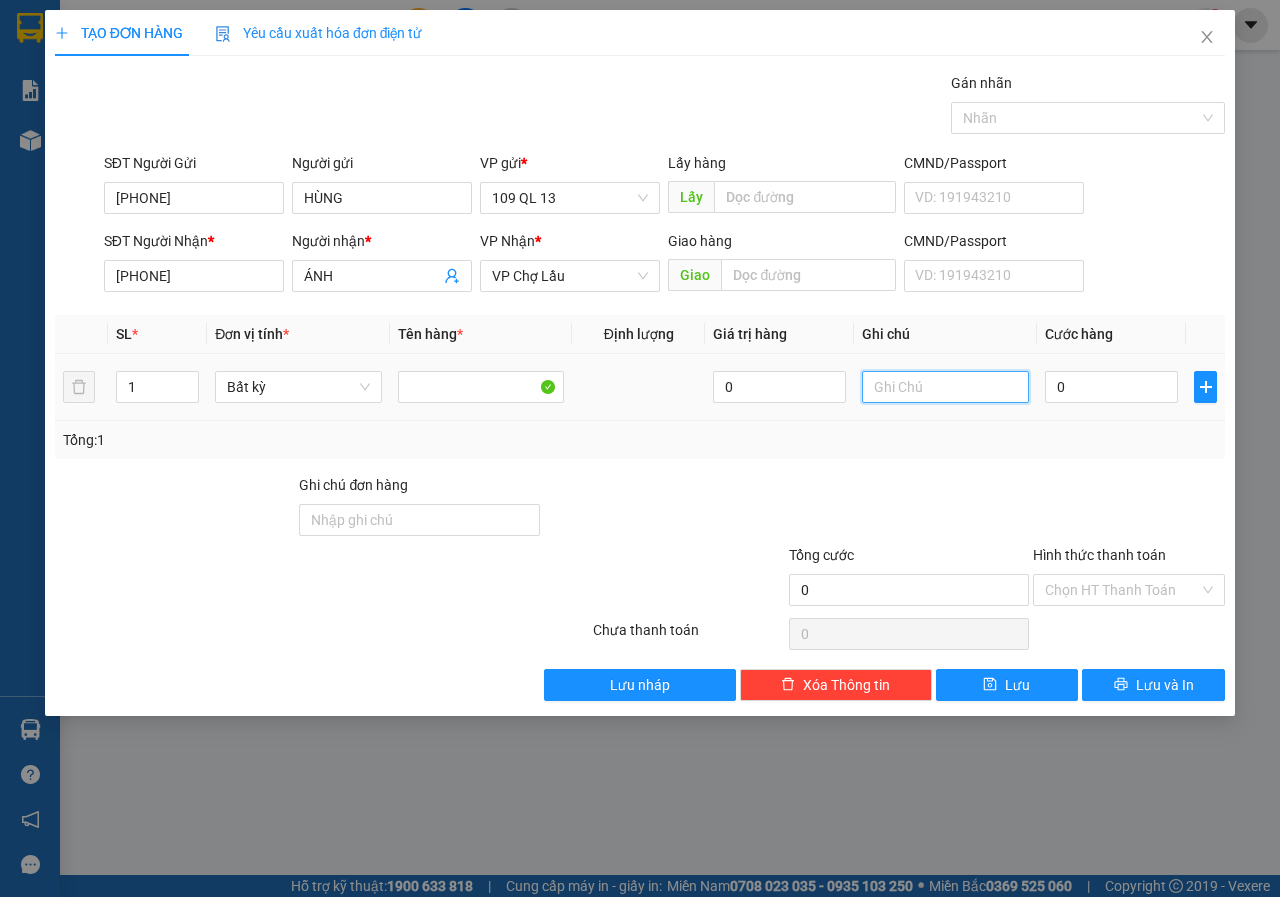 click at bounding box center (945, 387) 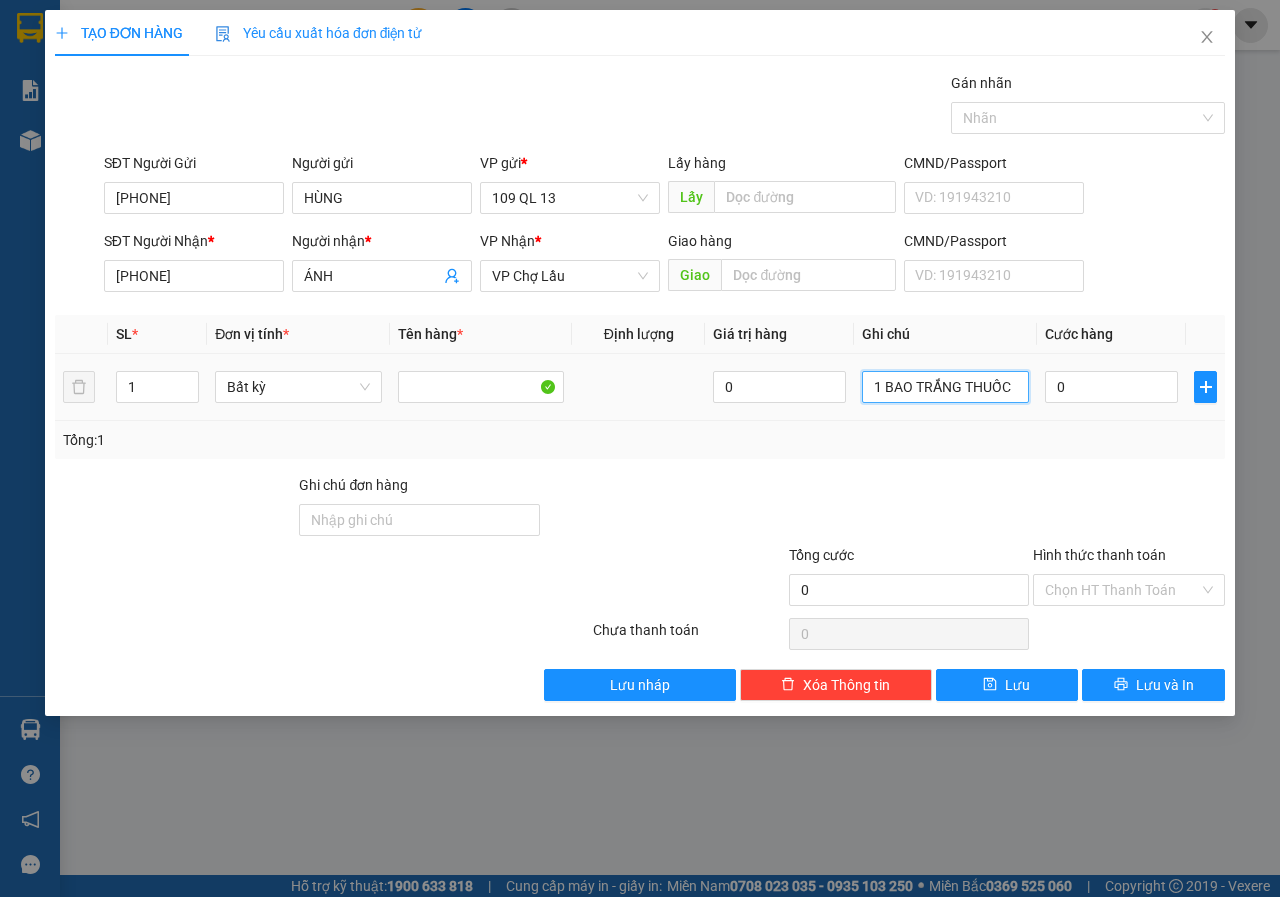 type on "1 BAO TRẮNG THUỐC" 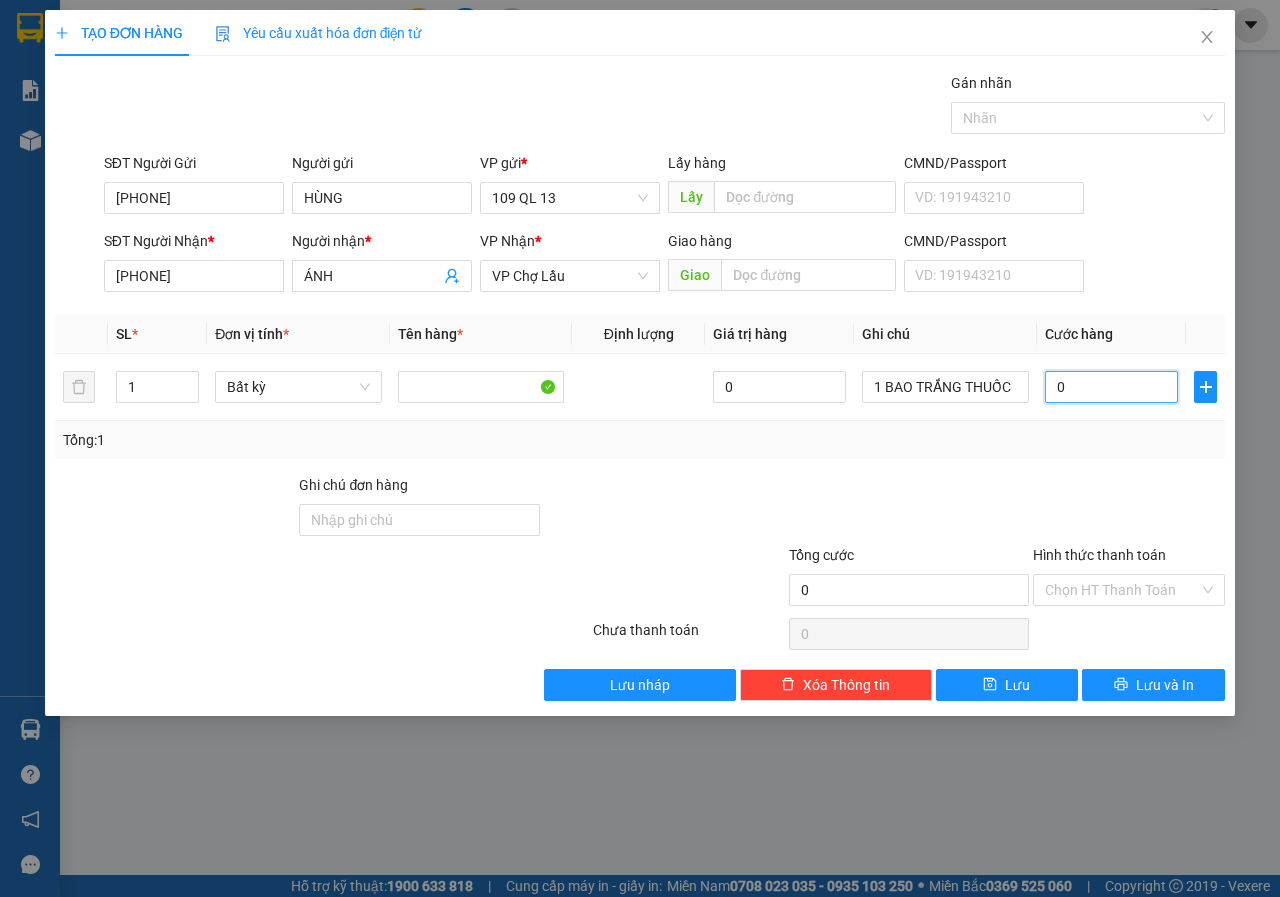 type on "3" 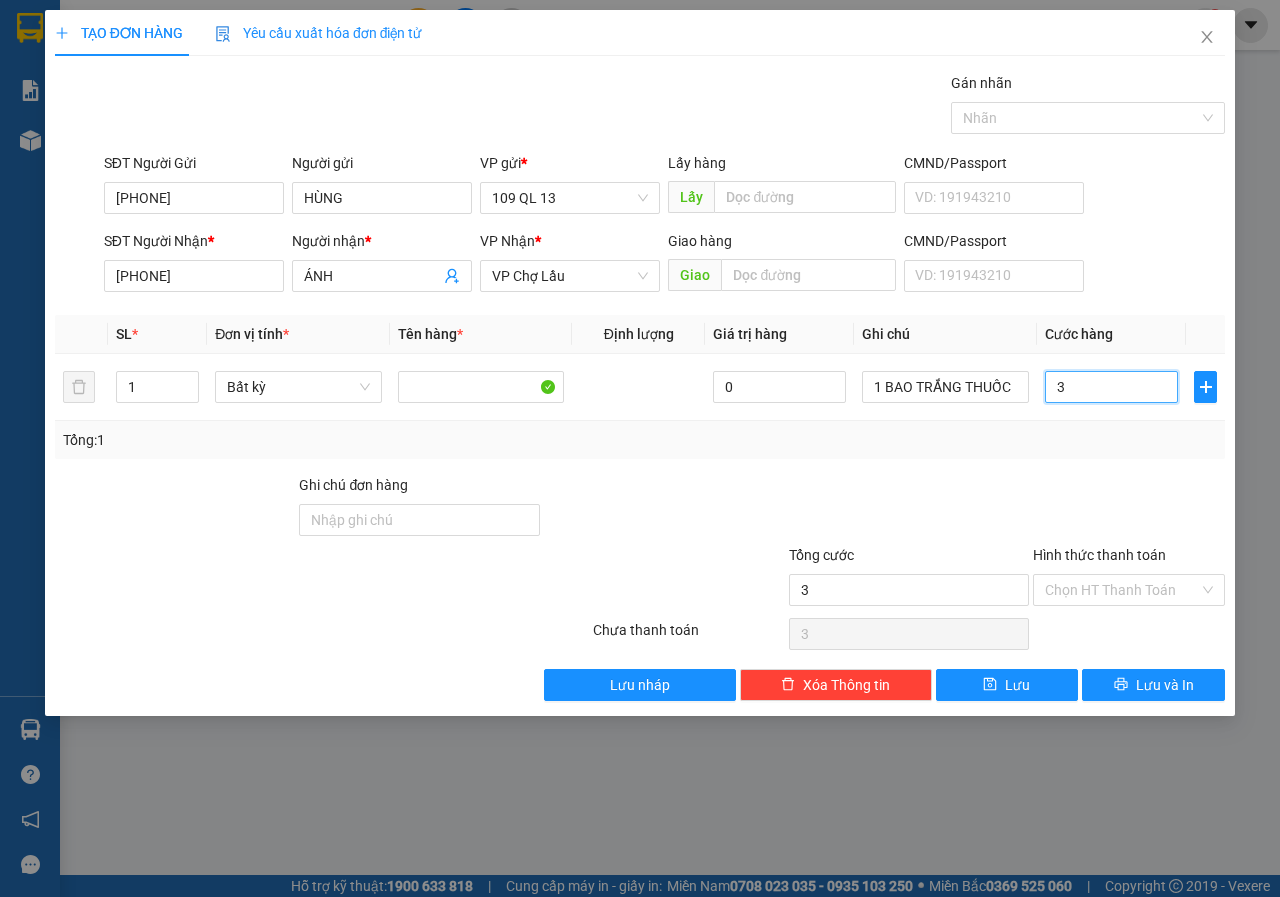 type on "30" 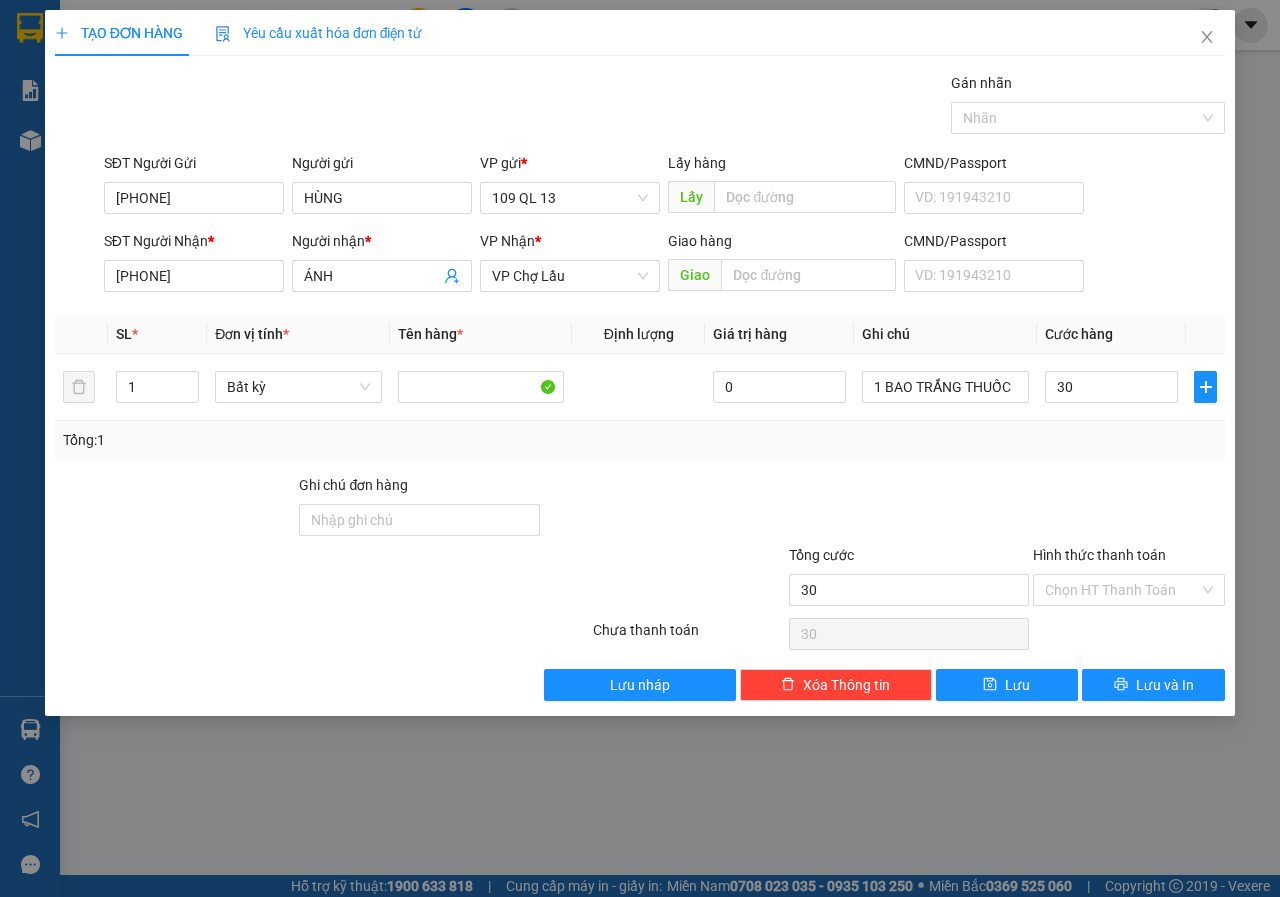 type on "30.000" 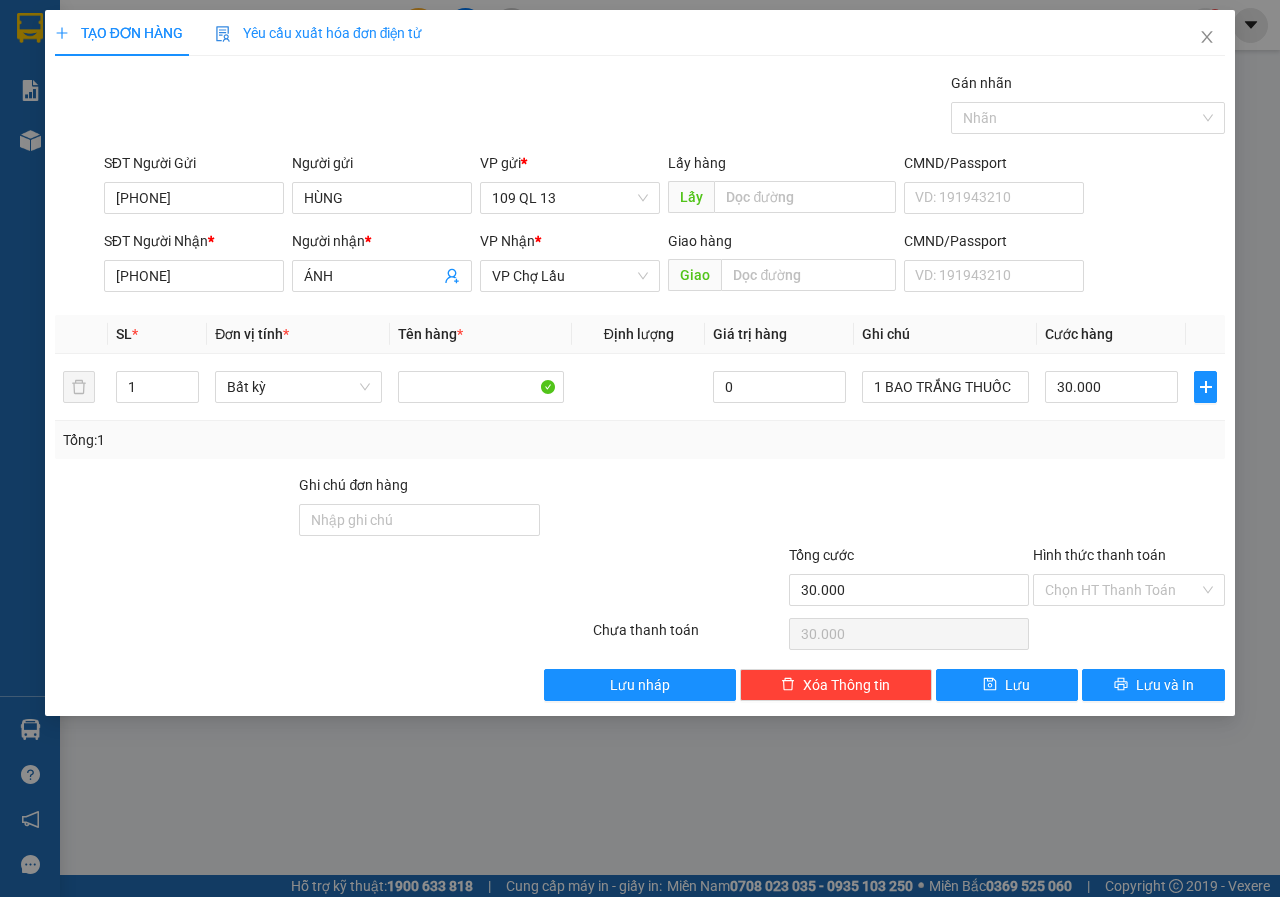 click on "Hình thức thanh toán" at bounding box center [1129, 559] 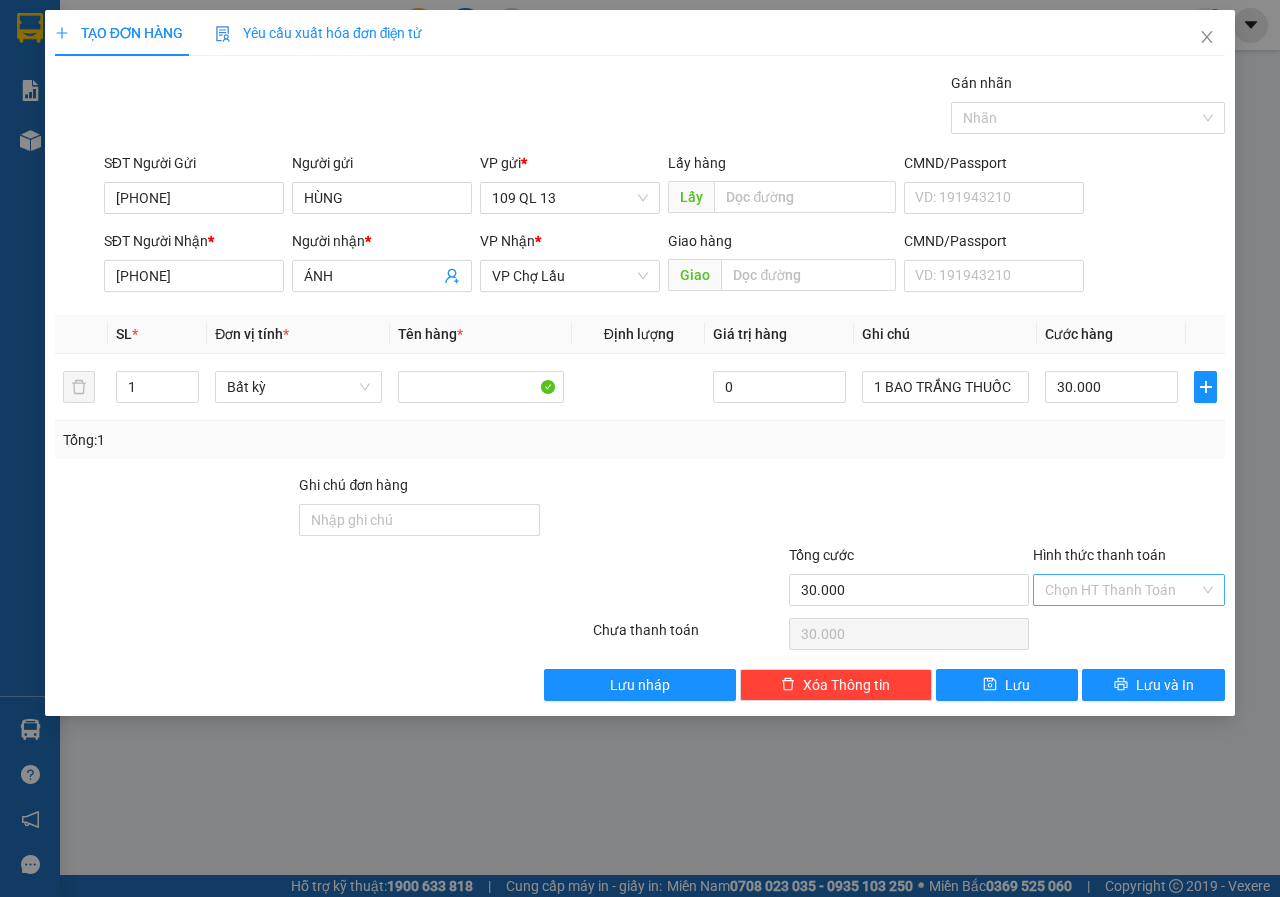 click on "Hình thức thanh toán" at bounding box center (1122, 590) 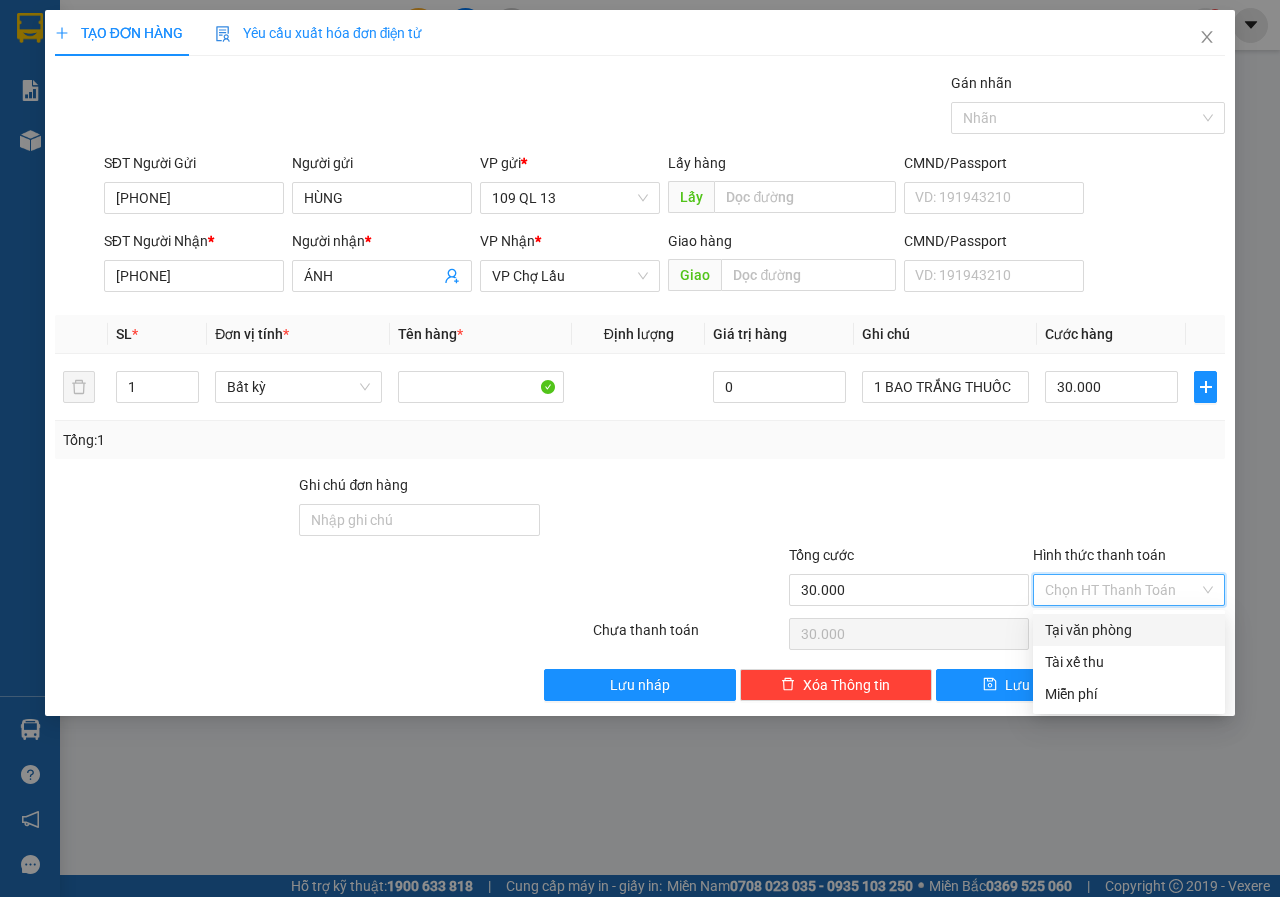 click on "Tại văn phòng" at bounding box center [1129, 630] 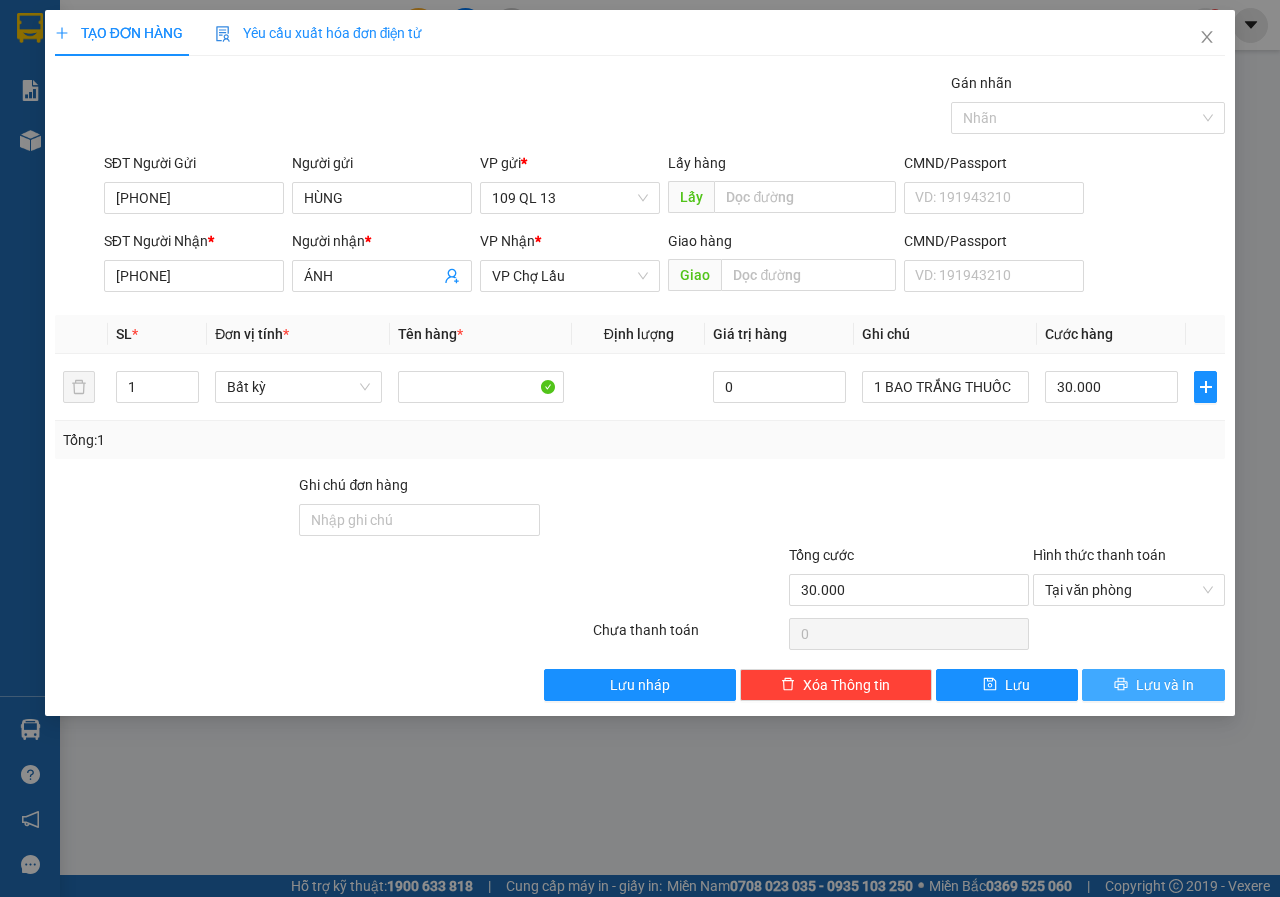 click on "Lưu và In" at bounding box center (1165, 685) 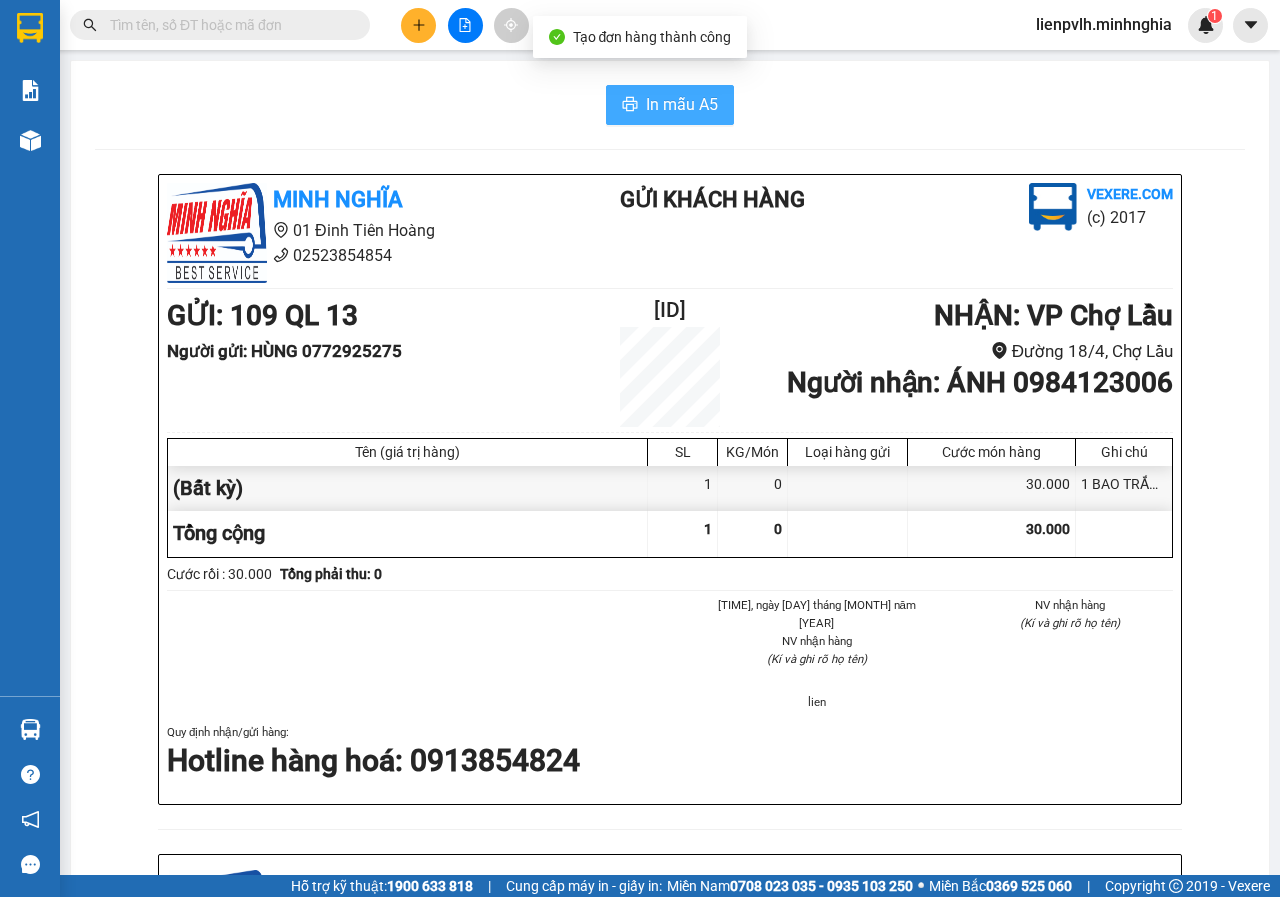 click on "In mẫu A5" at bounding box center [682, 104] 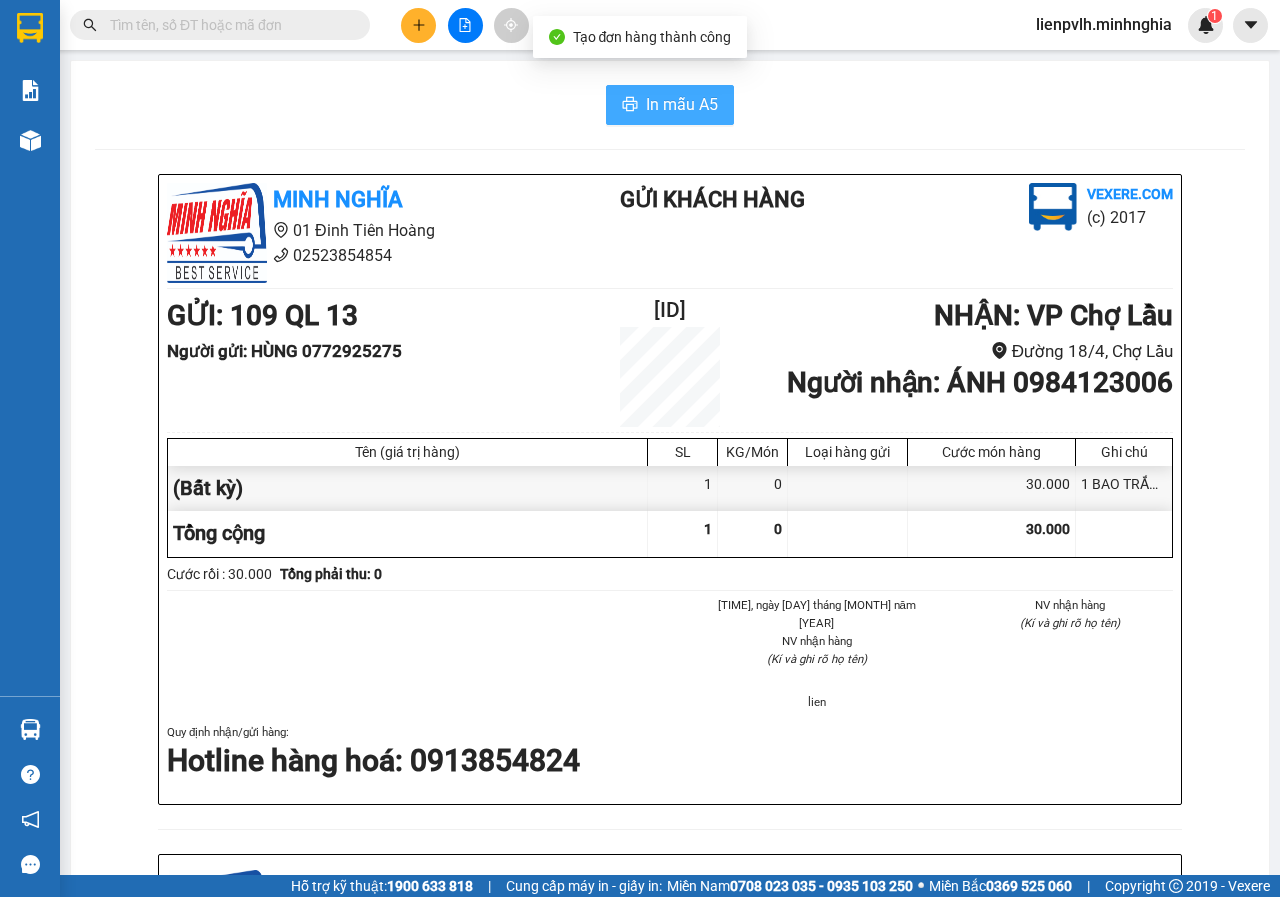 scroll, scrollTop: 0, scrollLeft: 0, axis: both 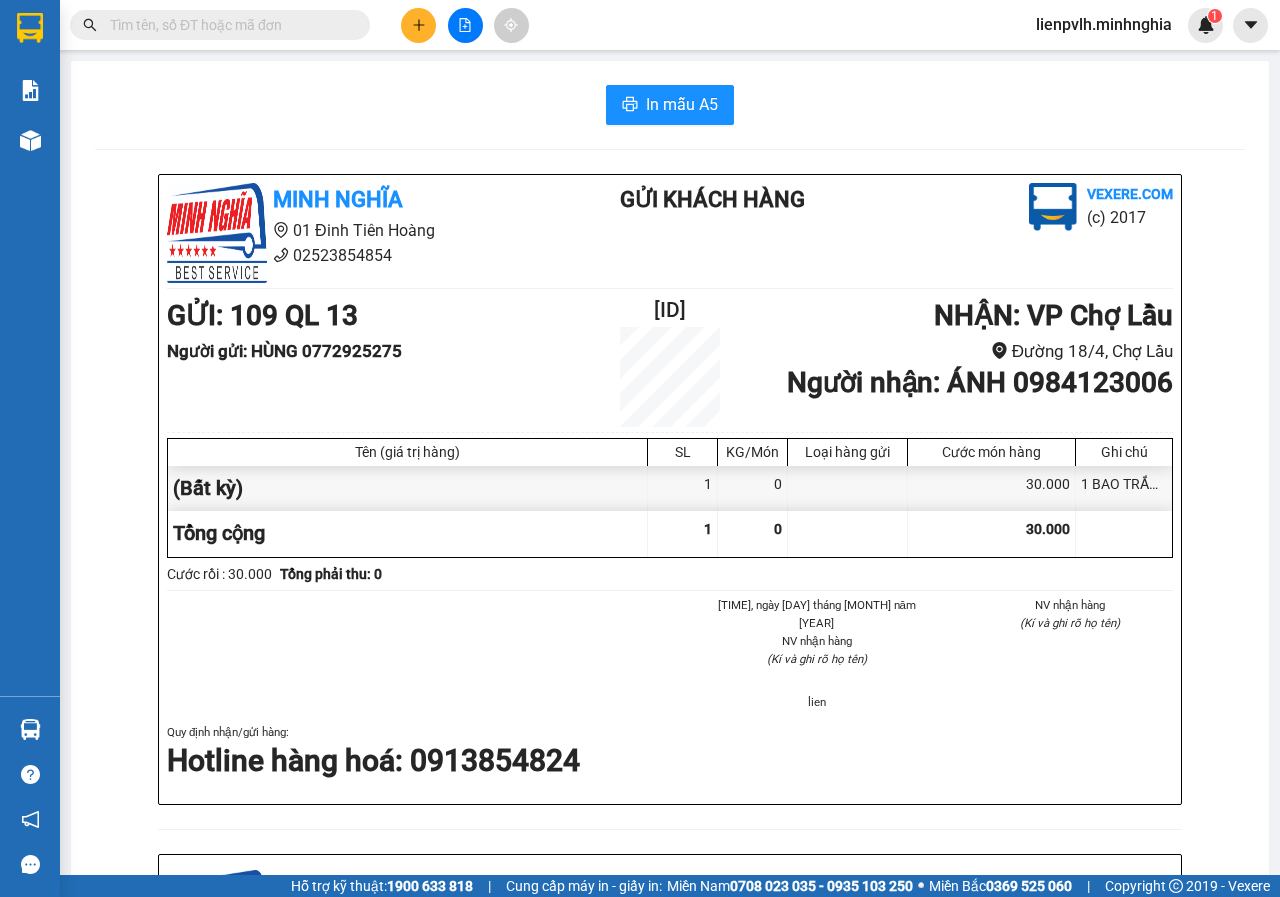 click at bounding box center (418, 25) 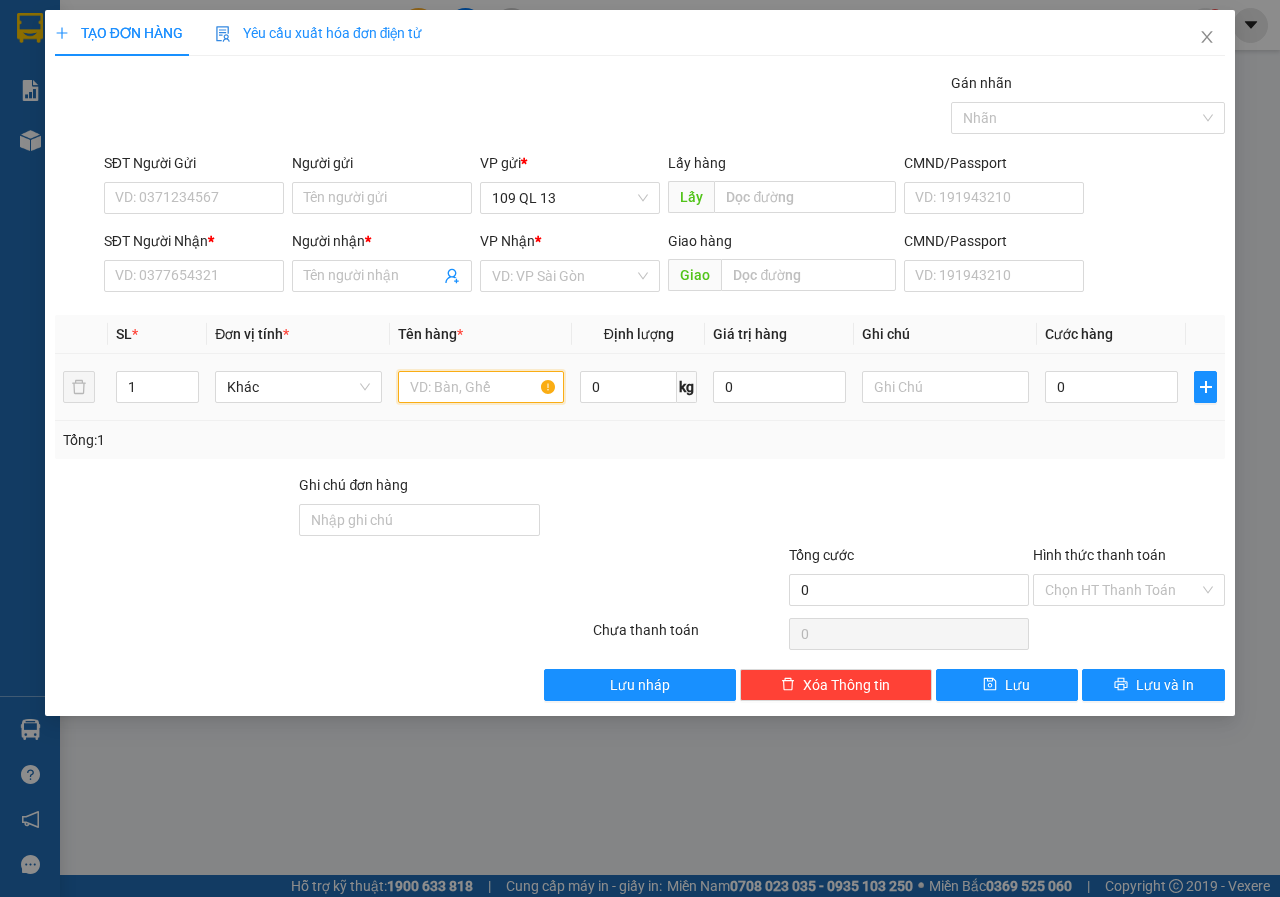 click at bounding box center [481, 387] 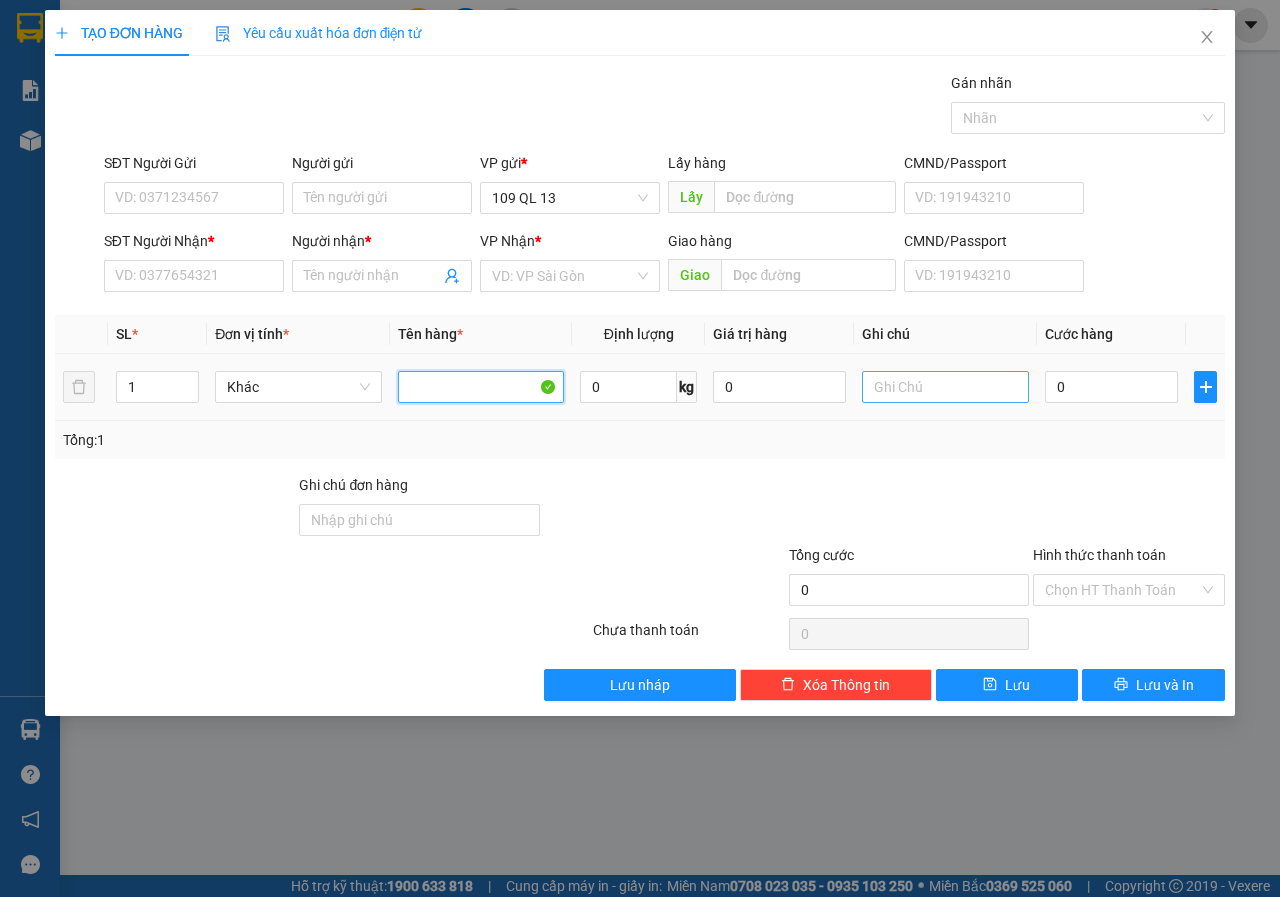 type 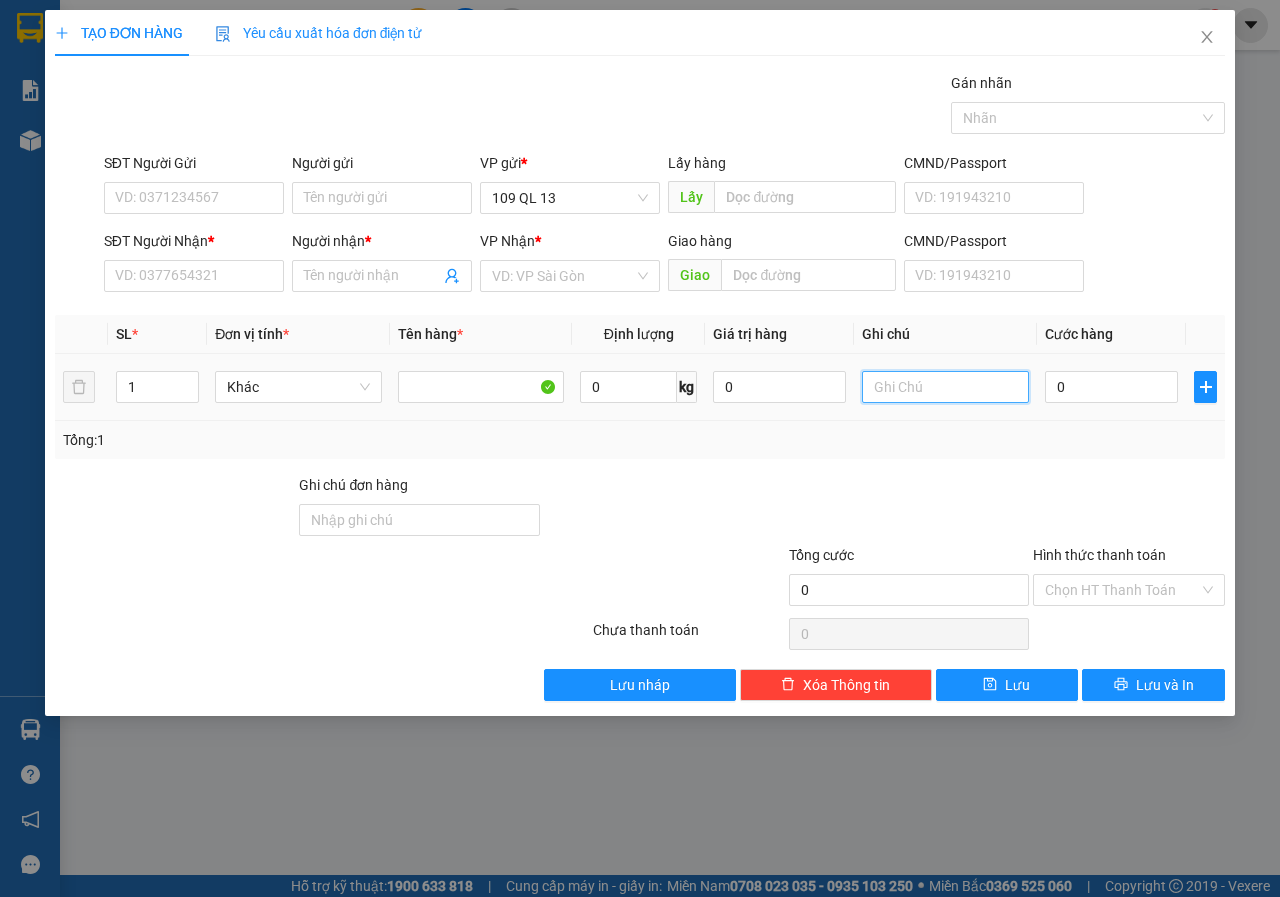 drag, startPoint x: 1020, startPoint y: 397, endPoint x: 1009, endPoint y: 392, distance: 12.083046 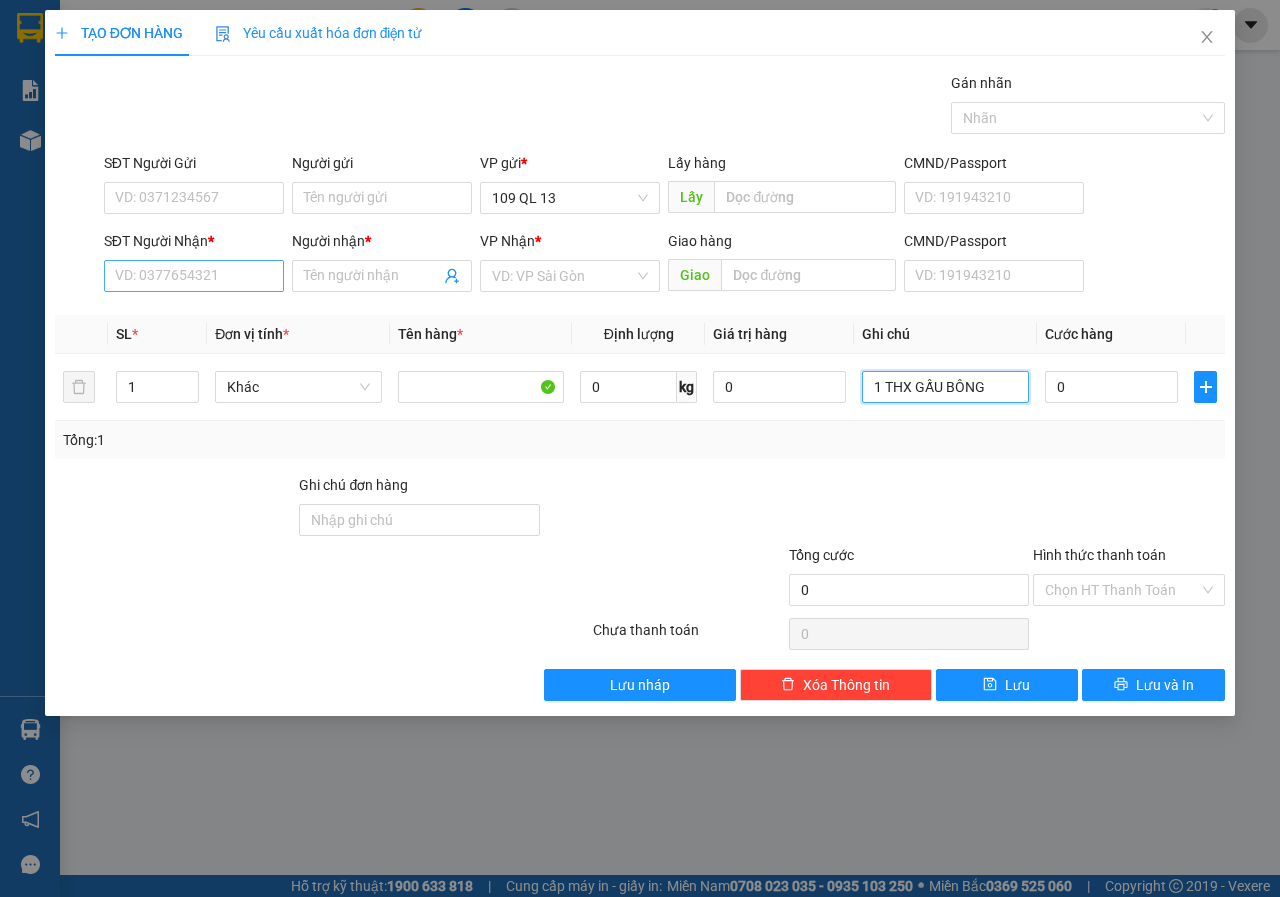 type on "1 THX GẤU BÔNG" 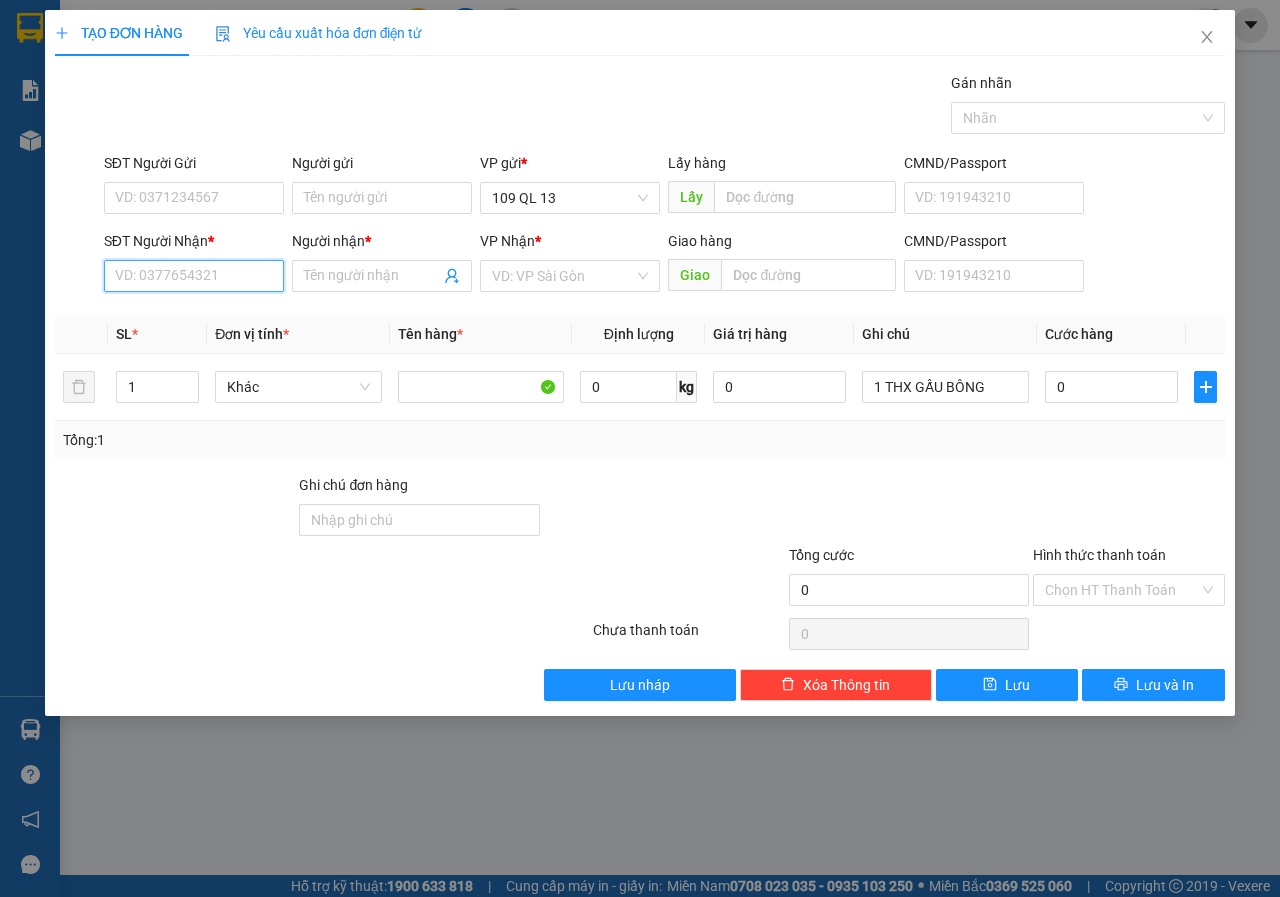 click on "SĐT Người Nhận  *" at bounding box center [194, 276] 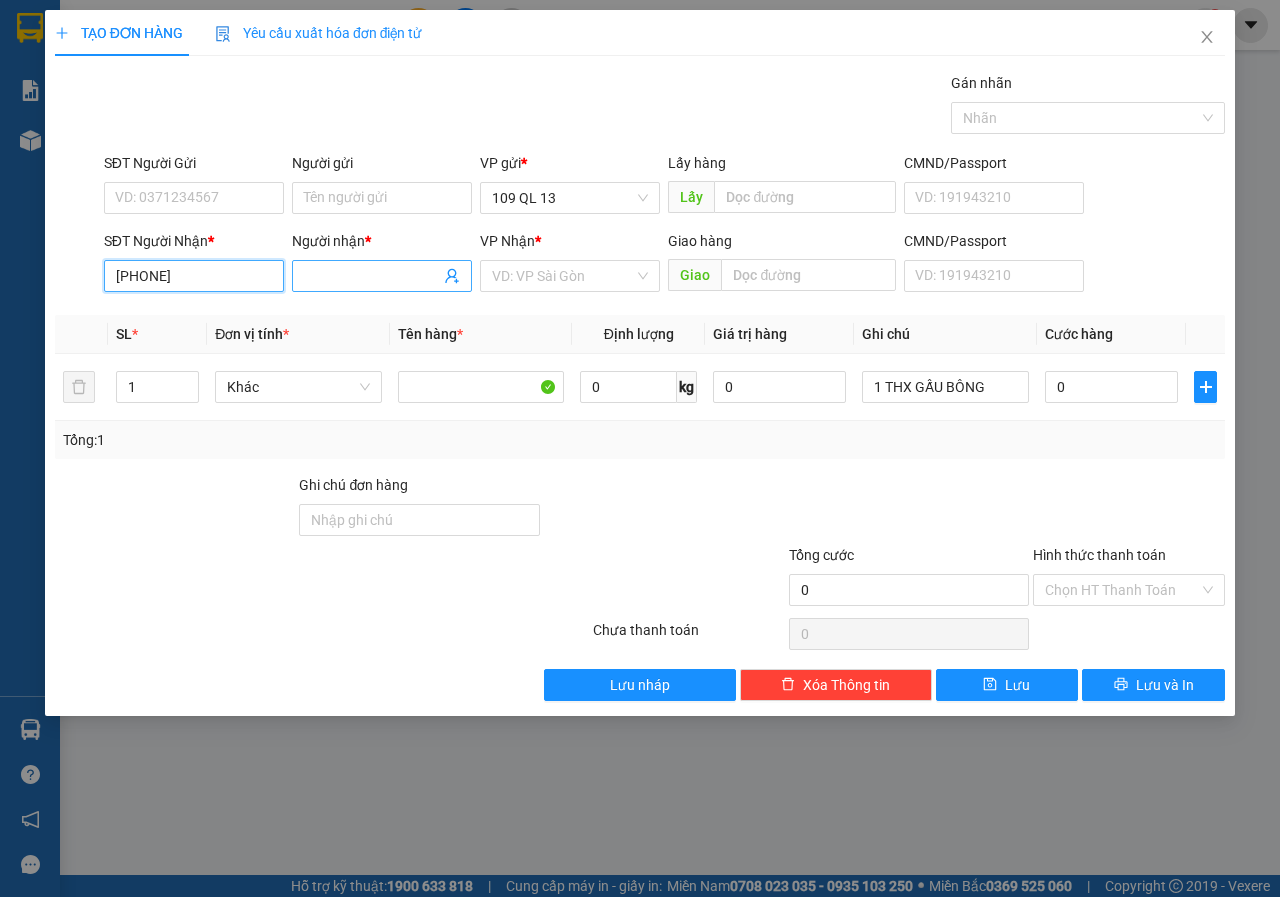 type on "0374415351" 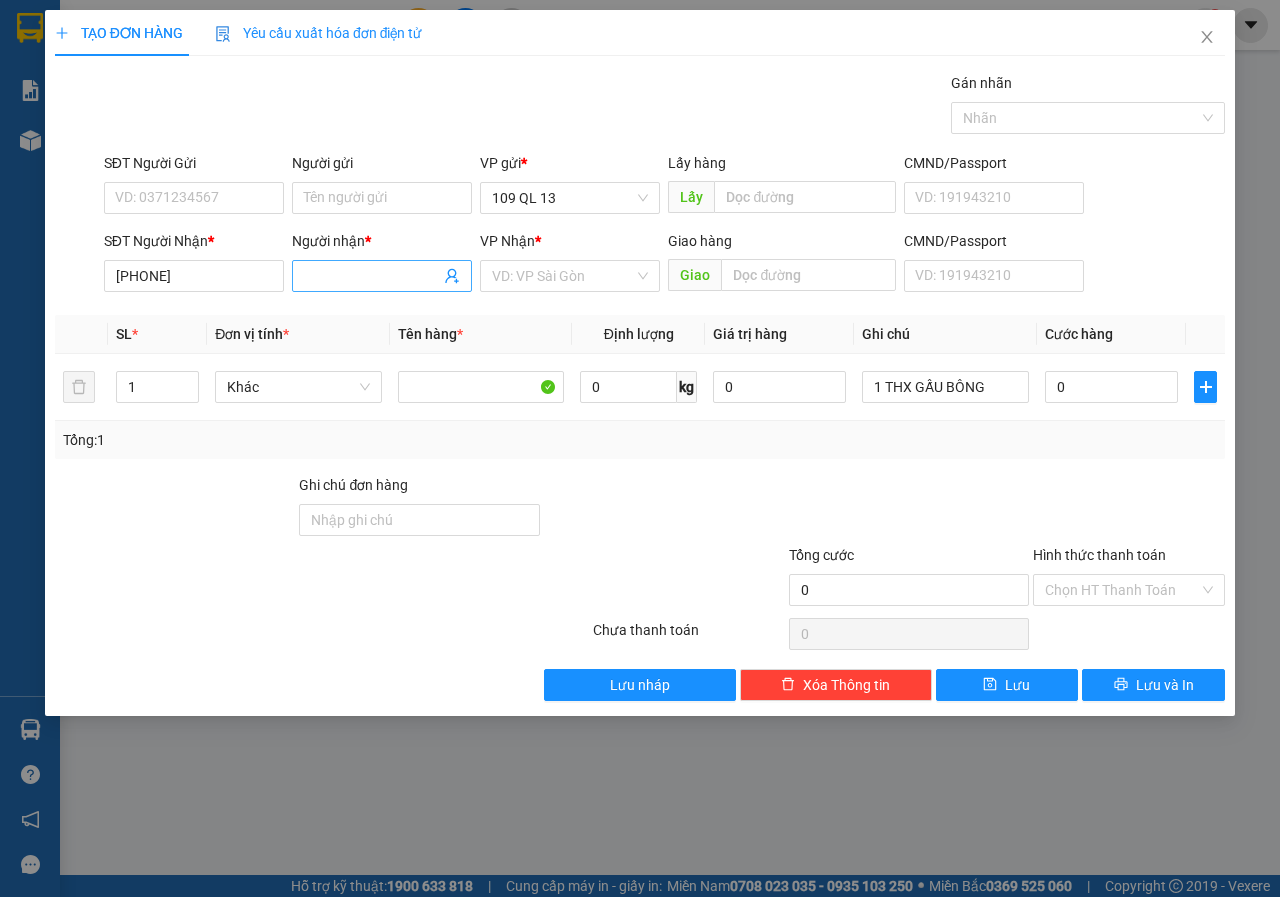 click on "Người nhận  *" at bounding box center (372, 276) 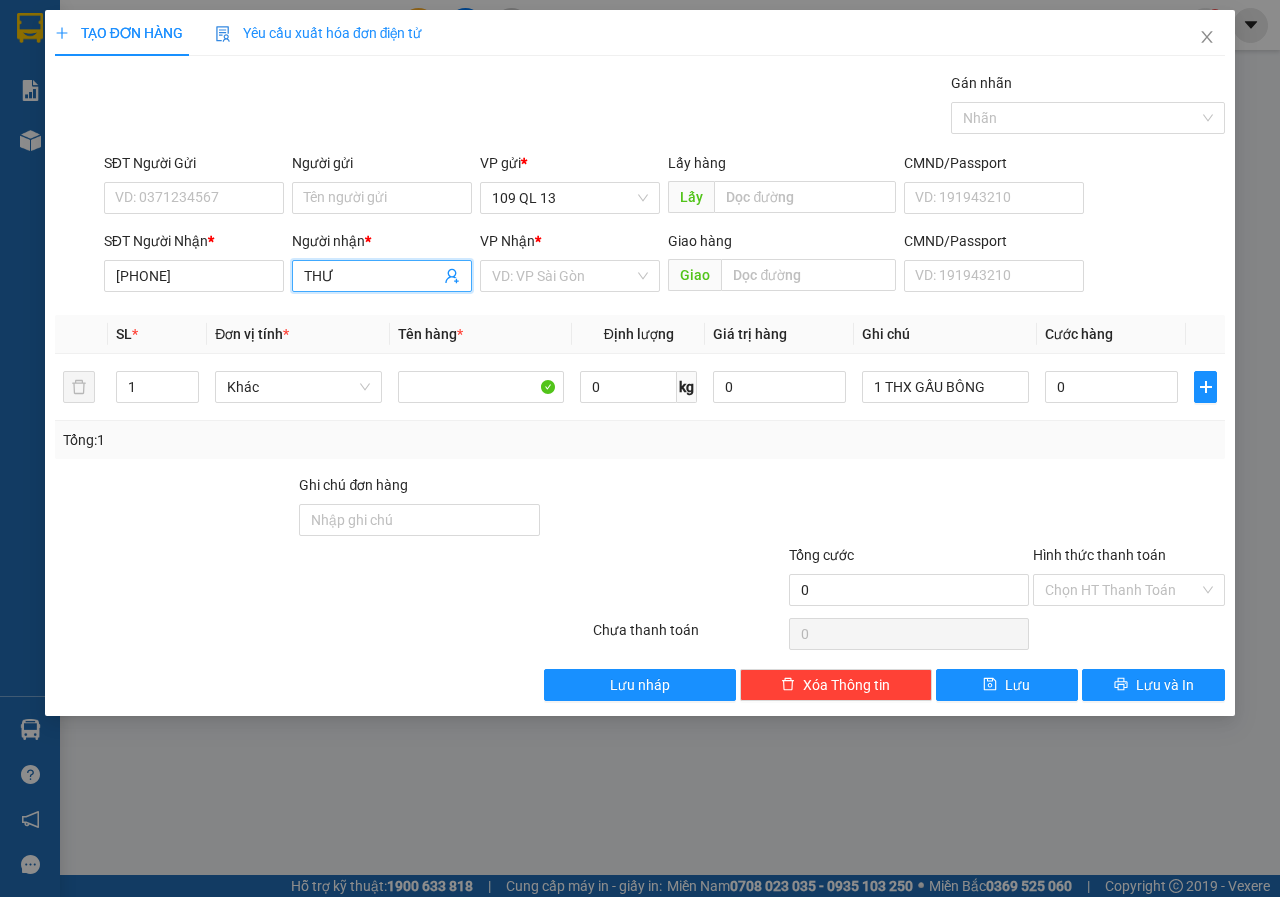 type on "THƯ" 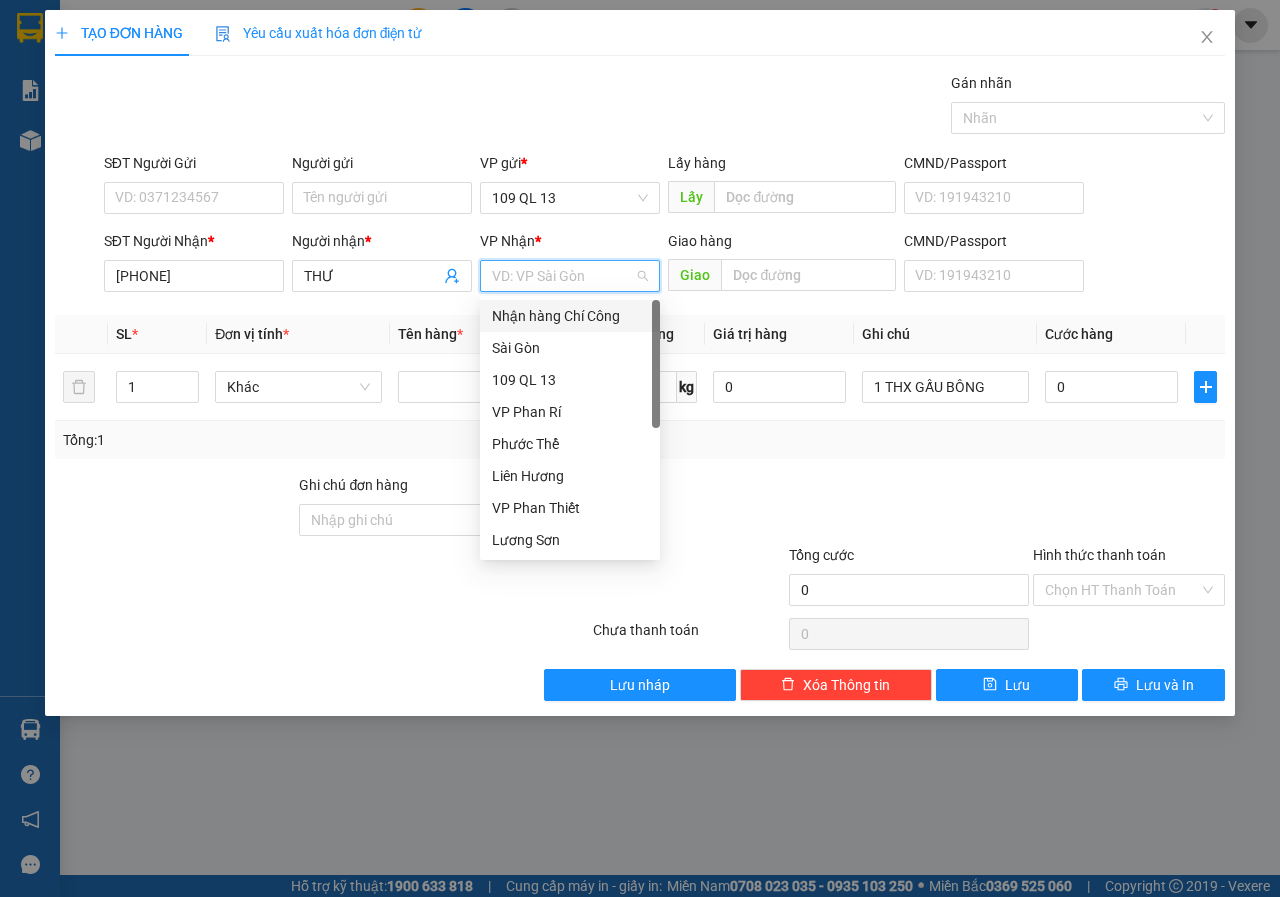 type on "V" 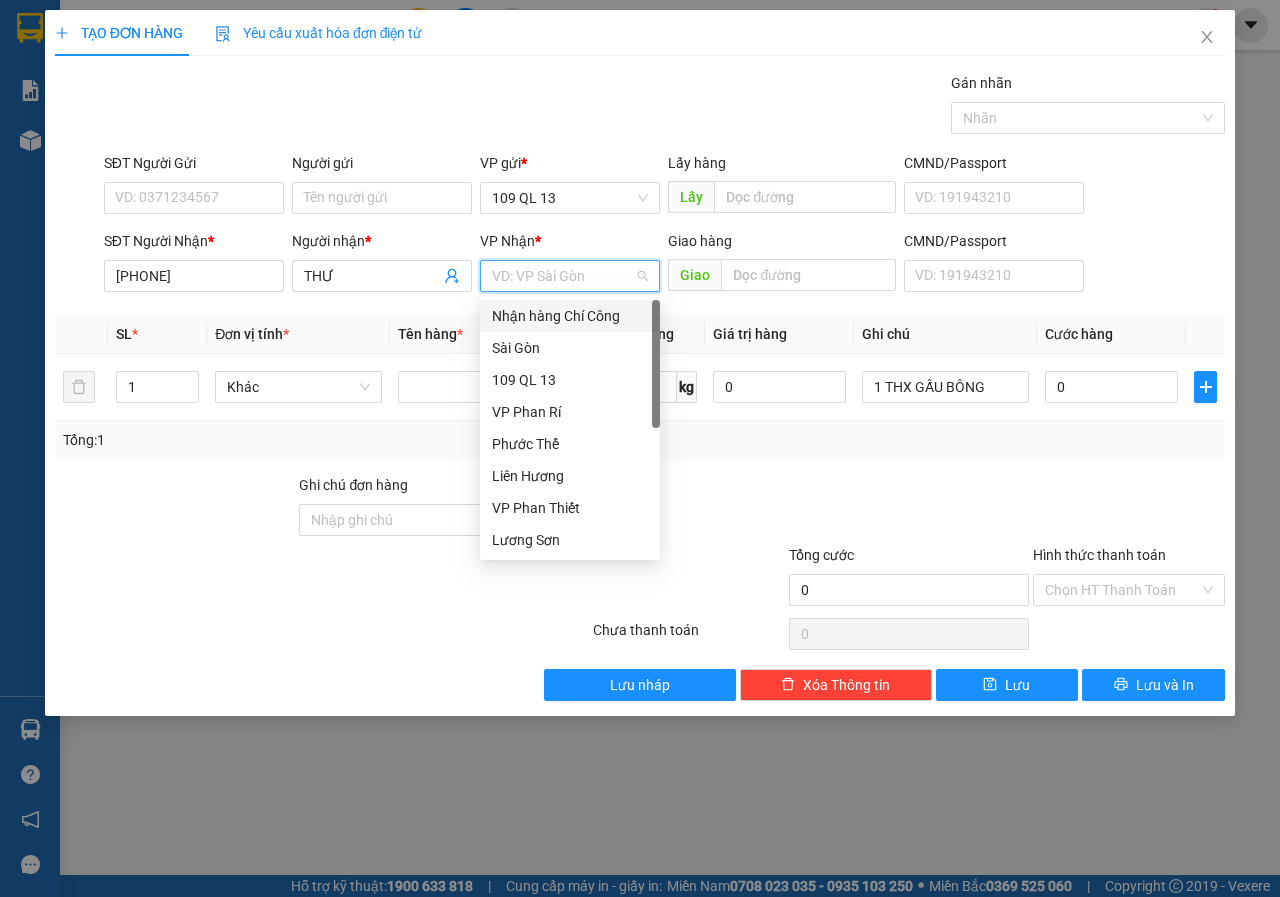 type on "L" 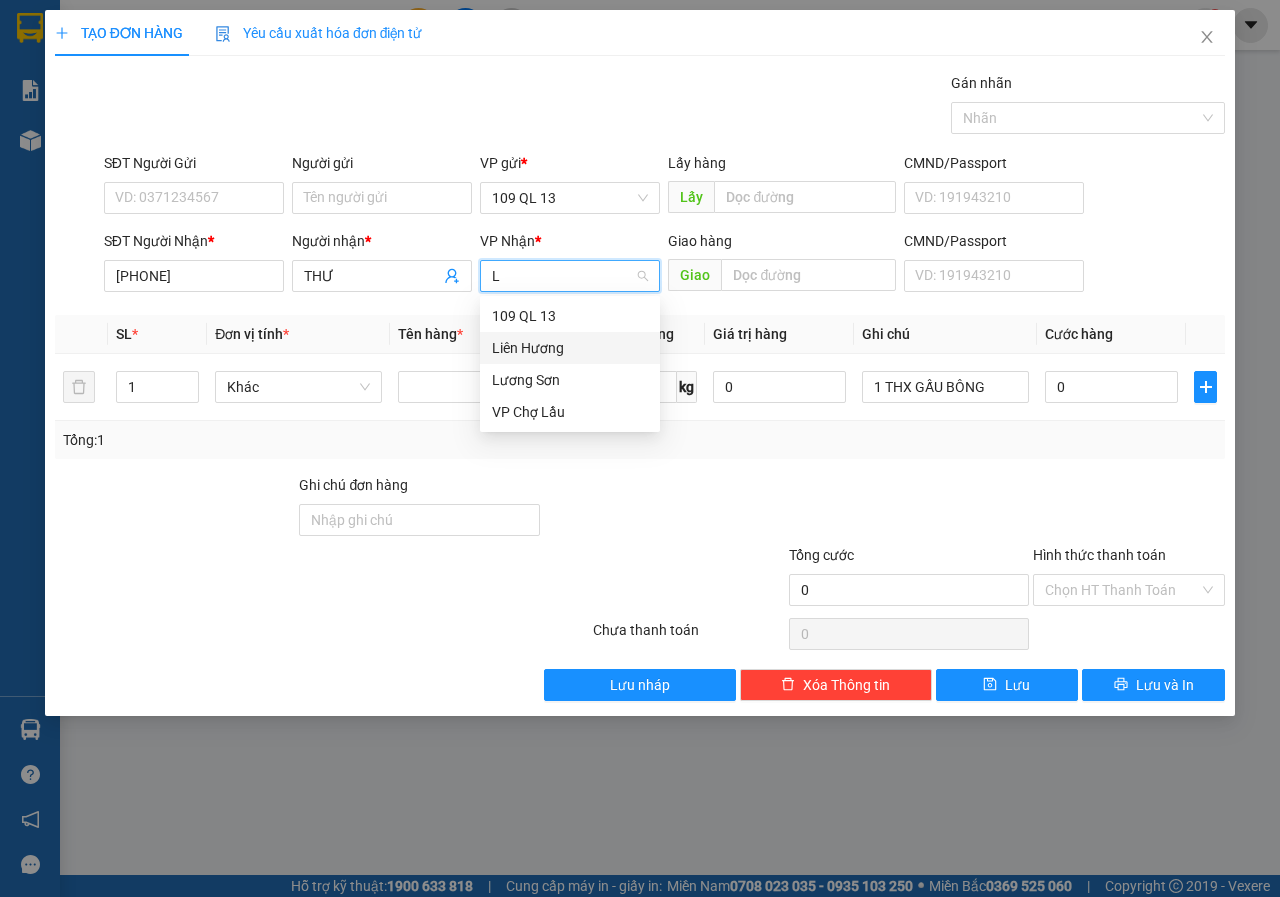 click on "Liên Hương" at bounding box center [570, 348] 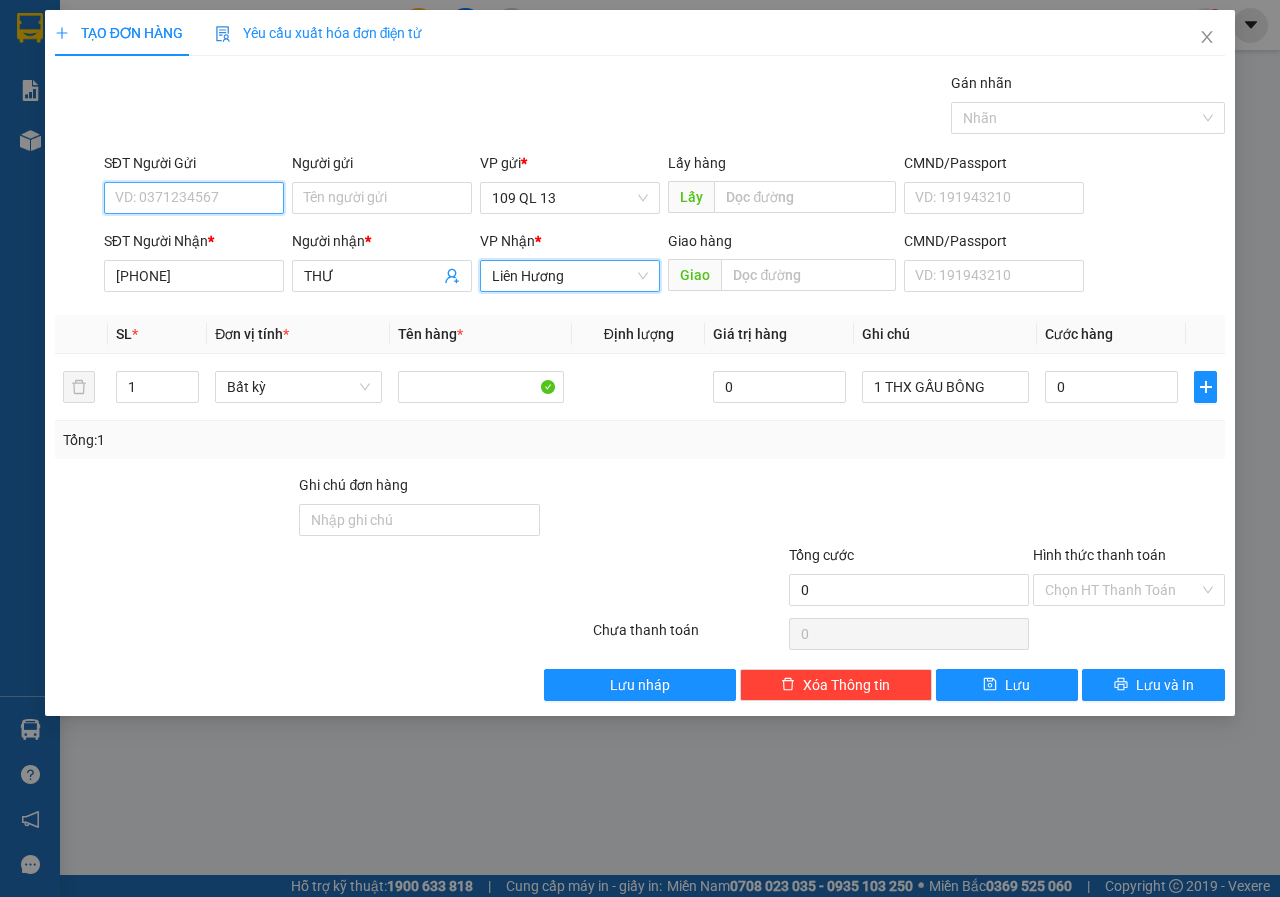 click on "SĐT Người Gửi" at bounding box center (194, 198) 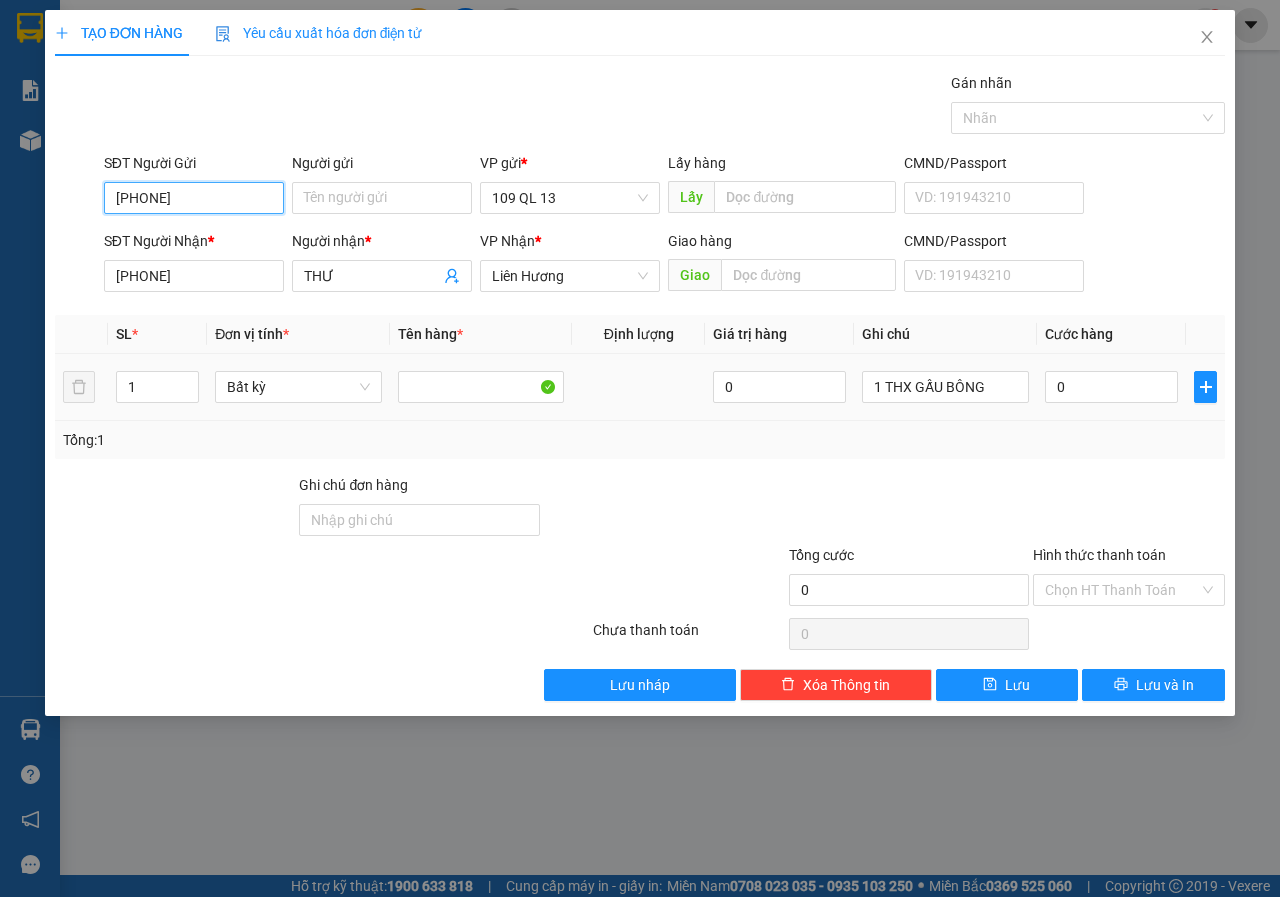 type on "0379988544" 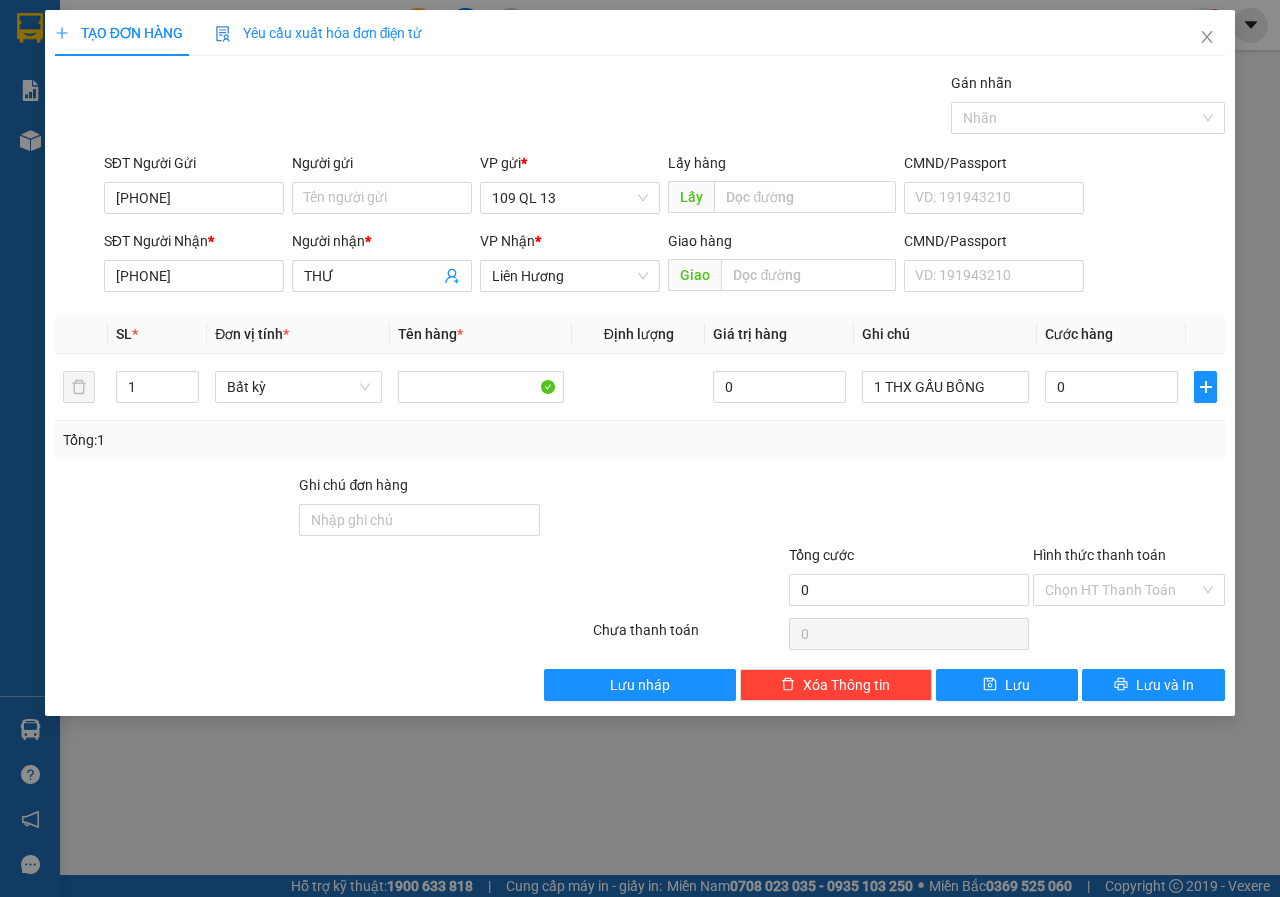 click on "Tổng:  1" at bounding box center (640, 440) 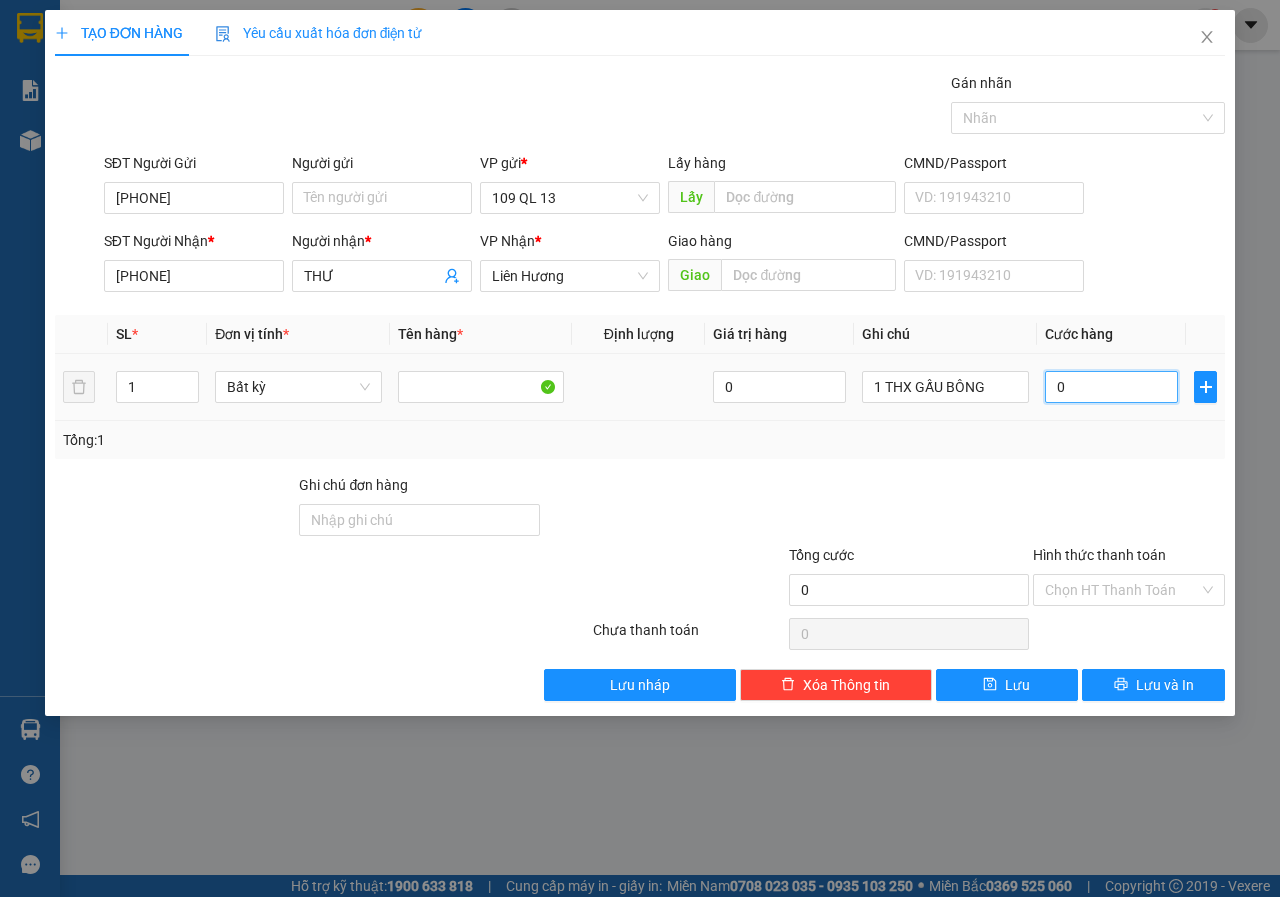 click on "0" at bounding box center (1111, 387) 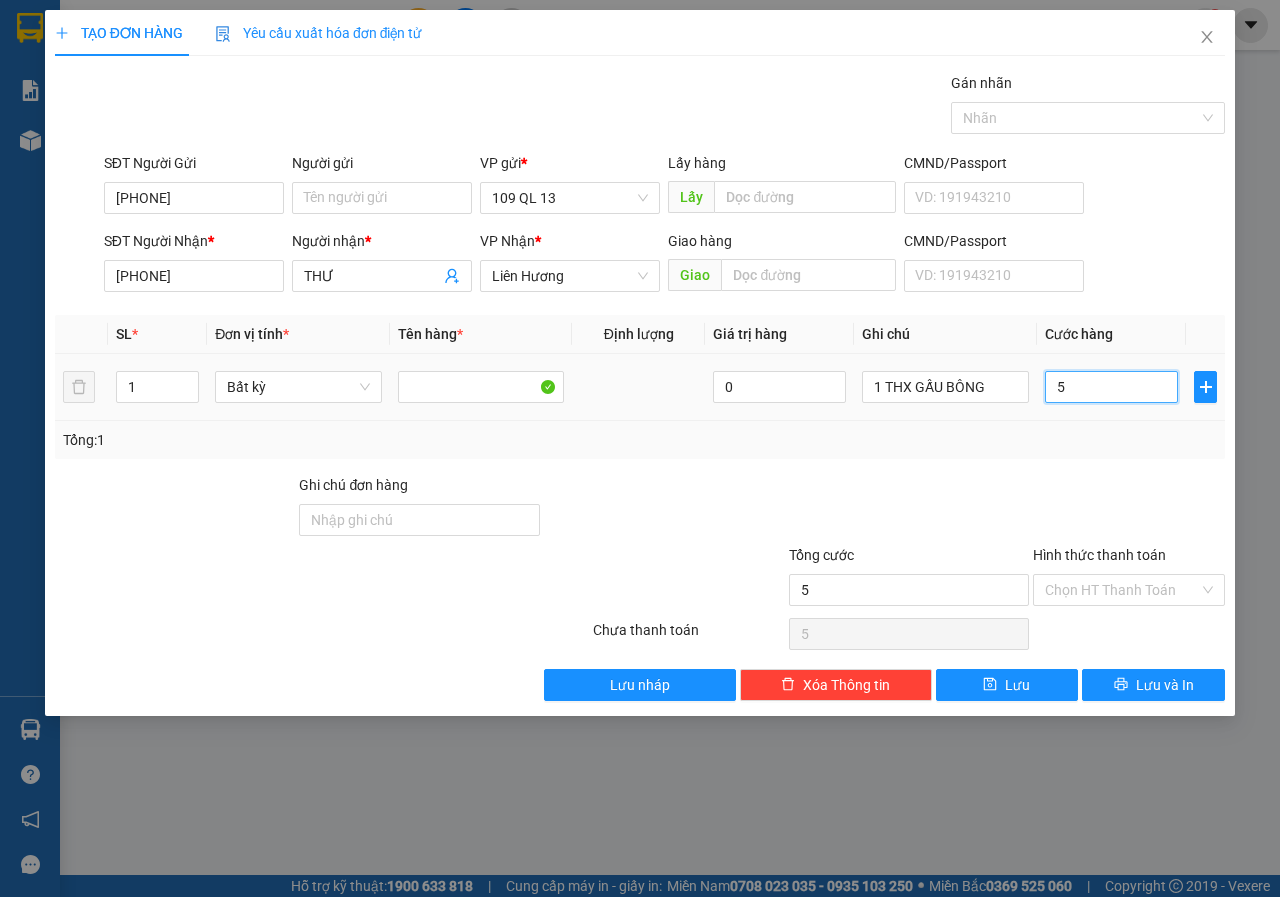 type on "50" 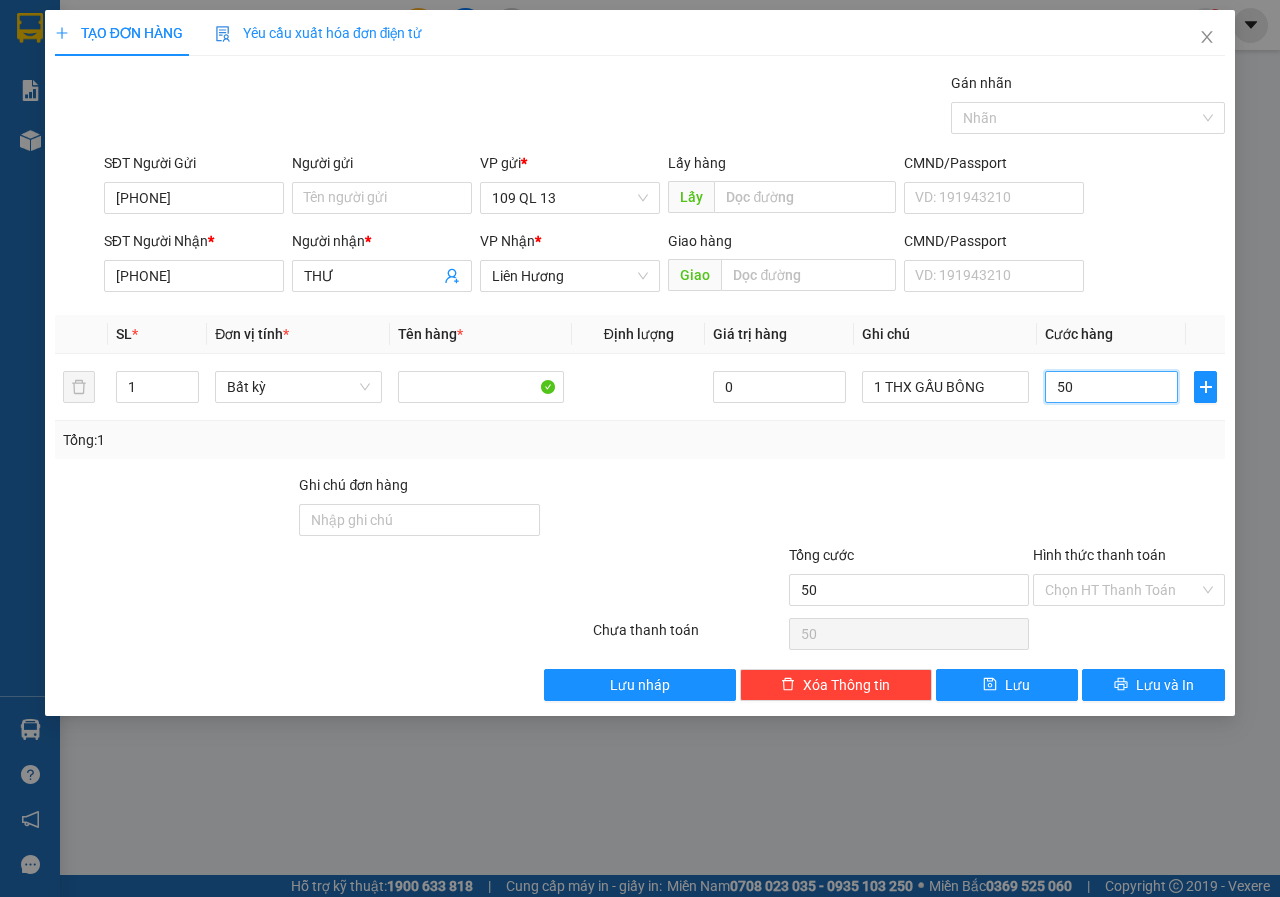 type on "5" 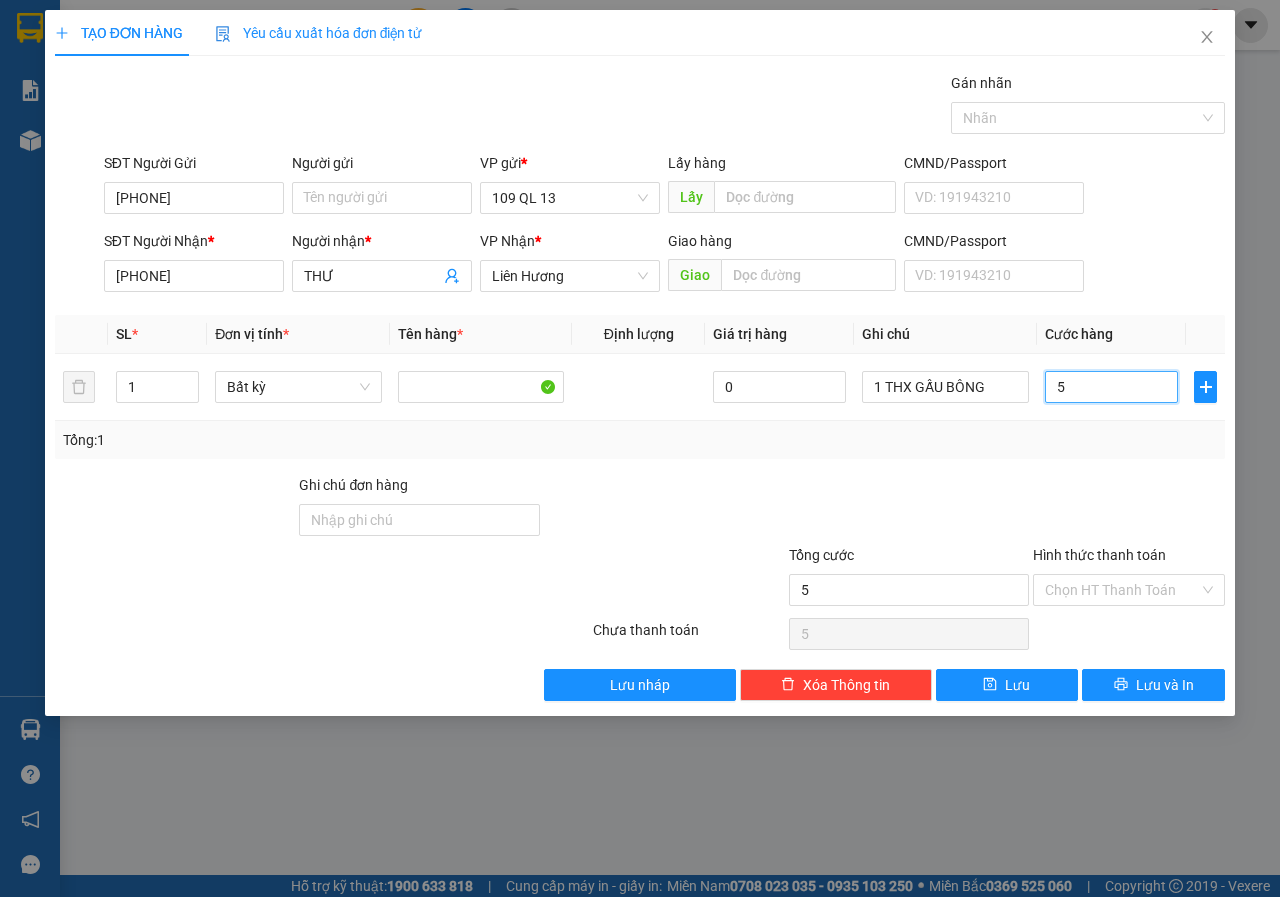 type on "0" 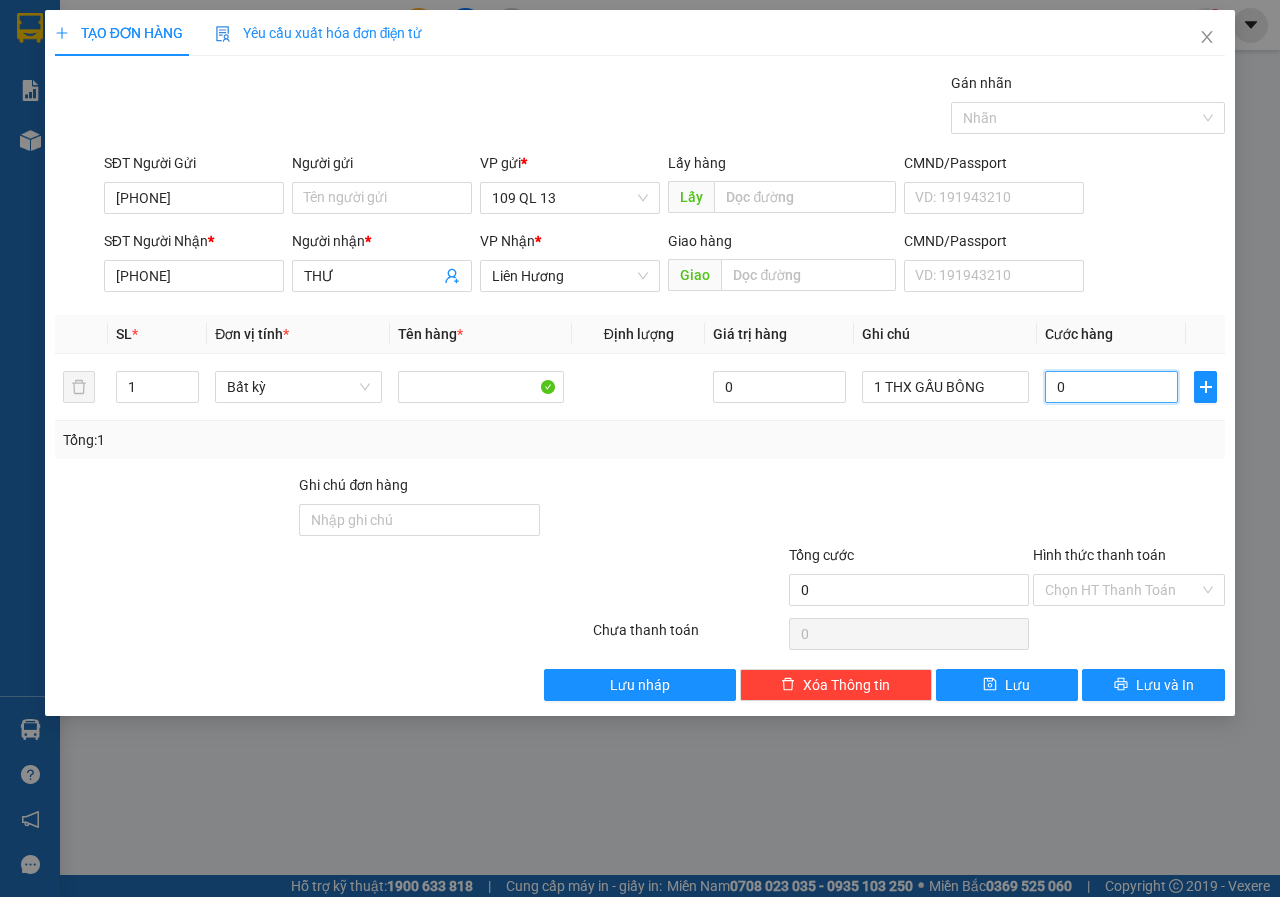 type on "06" 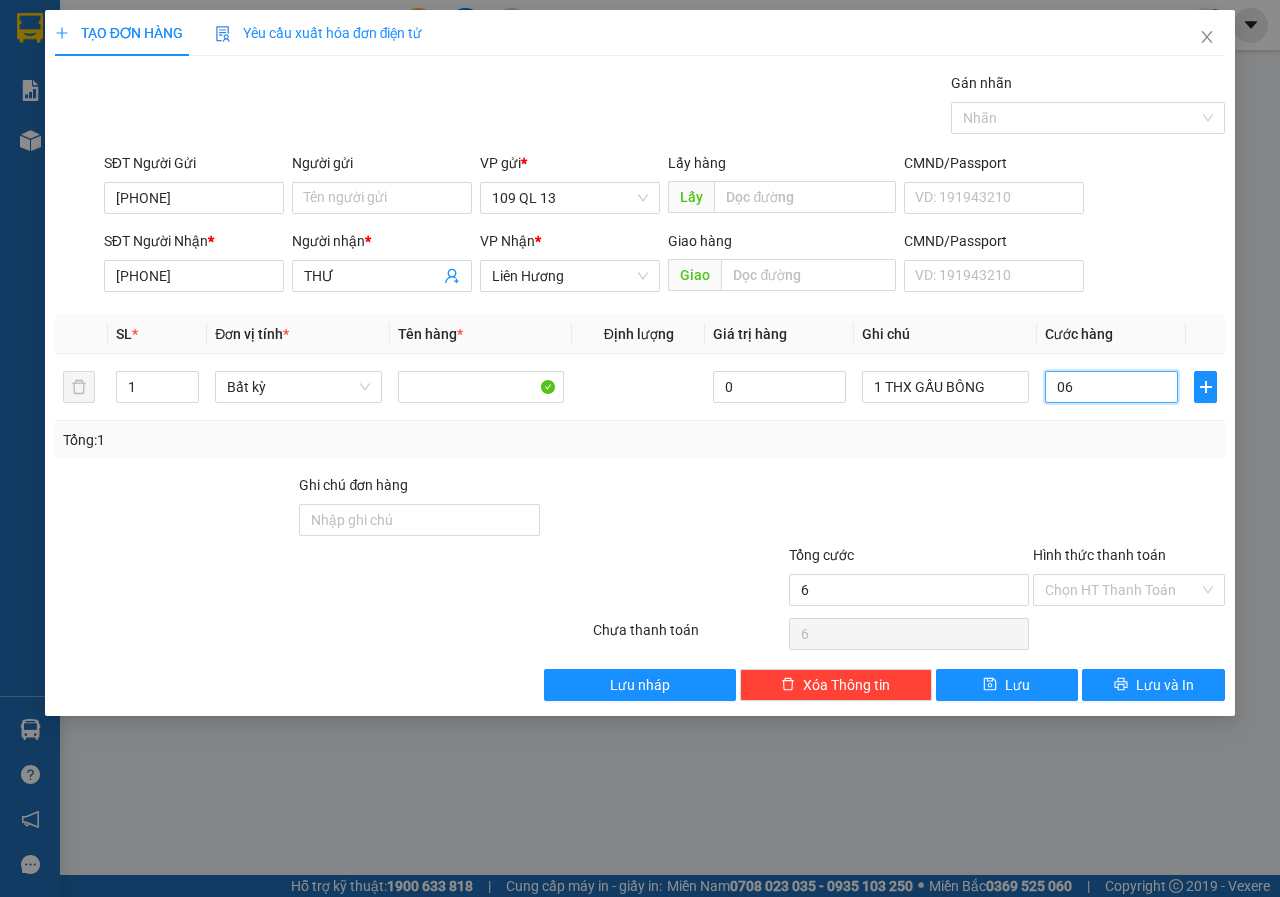type on "060" 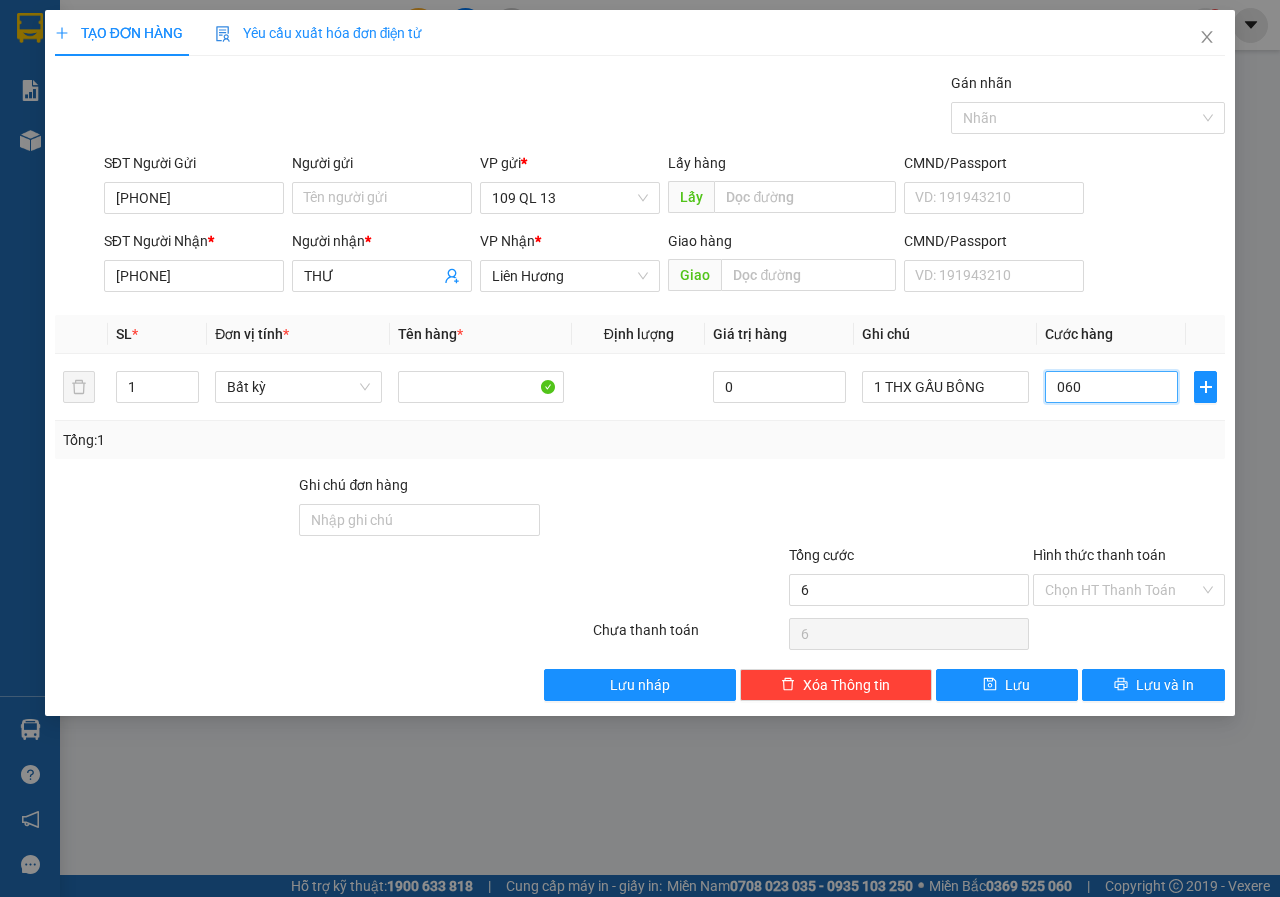 type on "60" 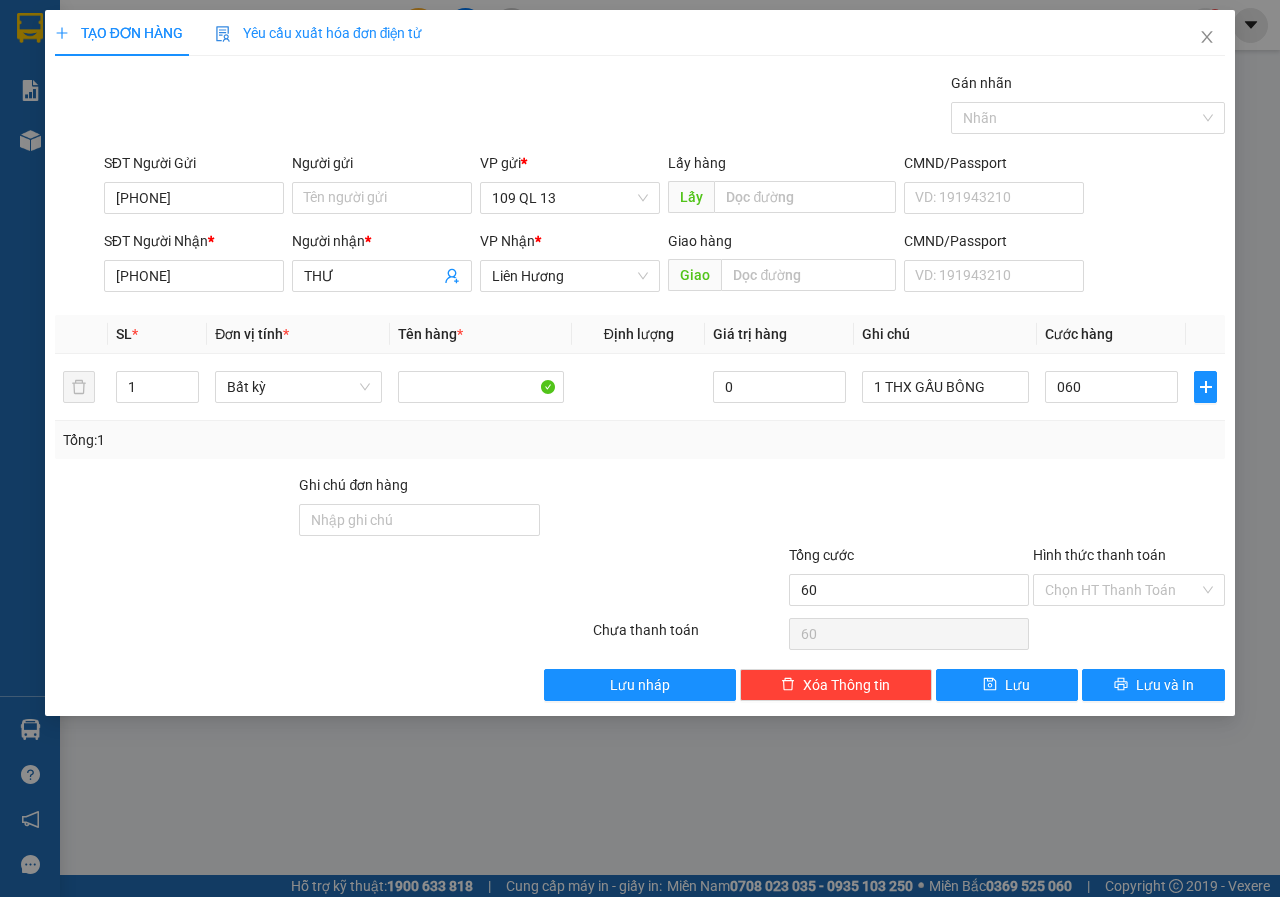 type on "60.000" 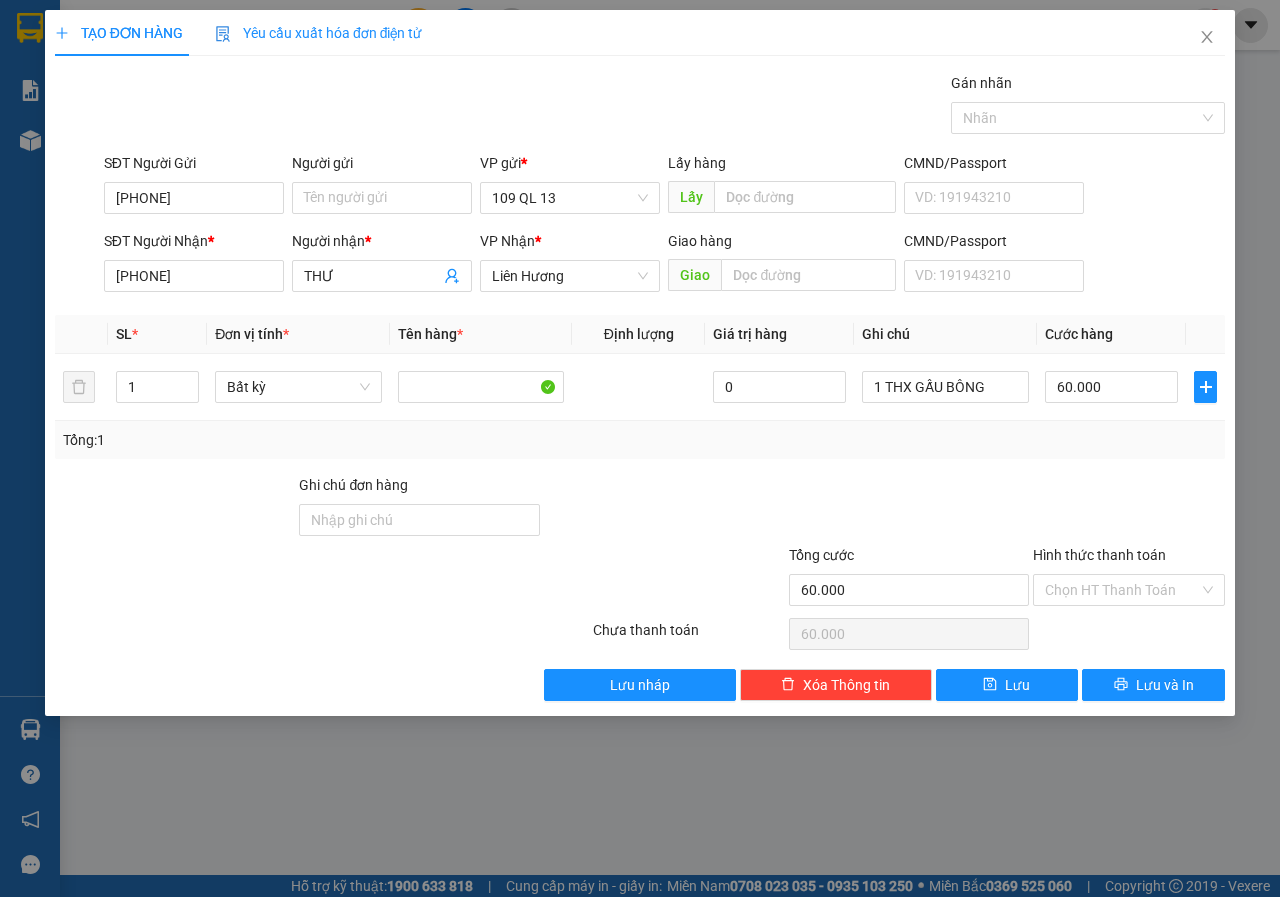 click on "Transit Pickup Surcharge Ids Transit Deliver Surcharge Ids Transit Deliver Surcharge Transit Deliver Surcharge Gói vận chuyển  * Tiêu chuẩn Gán nhãn   Nhãn SĐT Người Gửi 0379988544 Người gửi Tên người gửi VP gửi  * 109 QL 13 Lấy hàng Lấy CMND/Passport VD: 191943210 SĐT Người Nhận  * 0374415351 Người nhận  * THƯ VP Nhận  * Liên Hương Giao hàng Giao CMND/Passport VD: 191943210 SL  * Đơn vị tính  * Tên hàng  * Định lượng Giá trị hàng Ghi chú Cước hàng                   1 Bất kỳ 0 1 THX GẤU BÔNG 60.000 Tổng:  1 Ghi chú đơn hàng Tổng cước 60.000 Hình thức thanh toán Chọn HT Thanh Toán Số tiền thu trước 0 Chưa thanh toán 60.000 Chọn HT Thanh Toán Lưu nháp Xóa Thông tin Lưu Lưu và In" at bounding box center (640, 386) 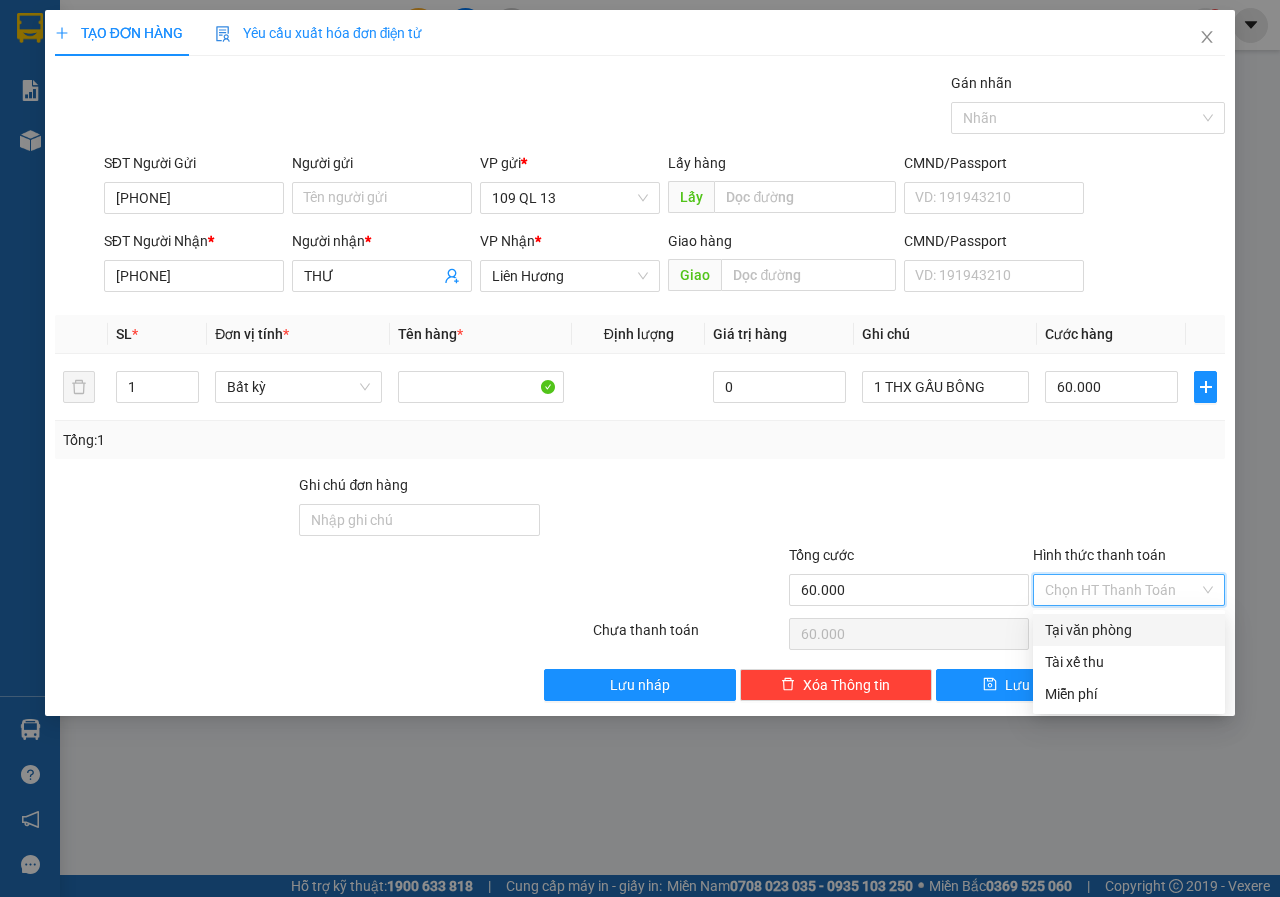 drag, startPoint x: 1158, startPoint y: 591, endPoint x: 1157, endPoint y: 608, distance: 17.029387 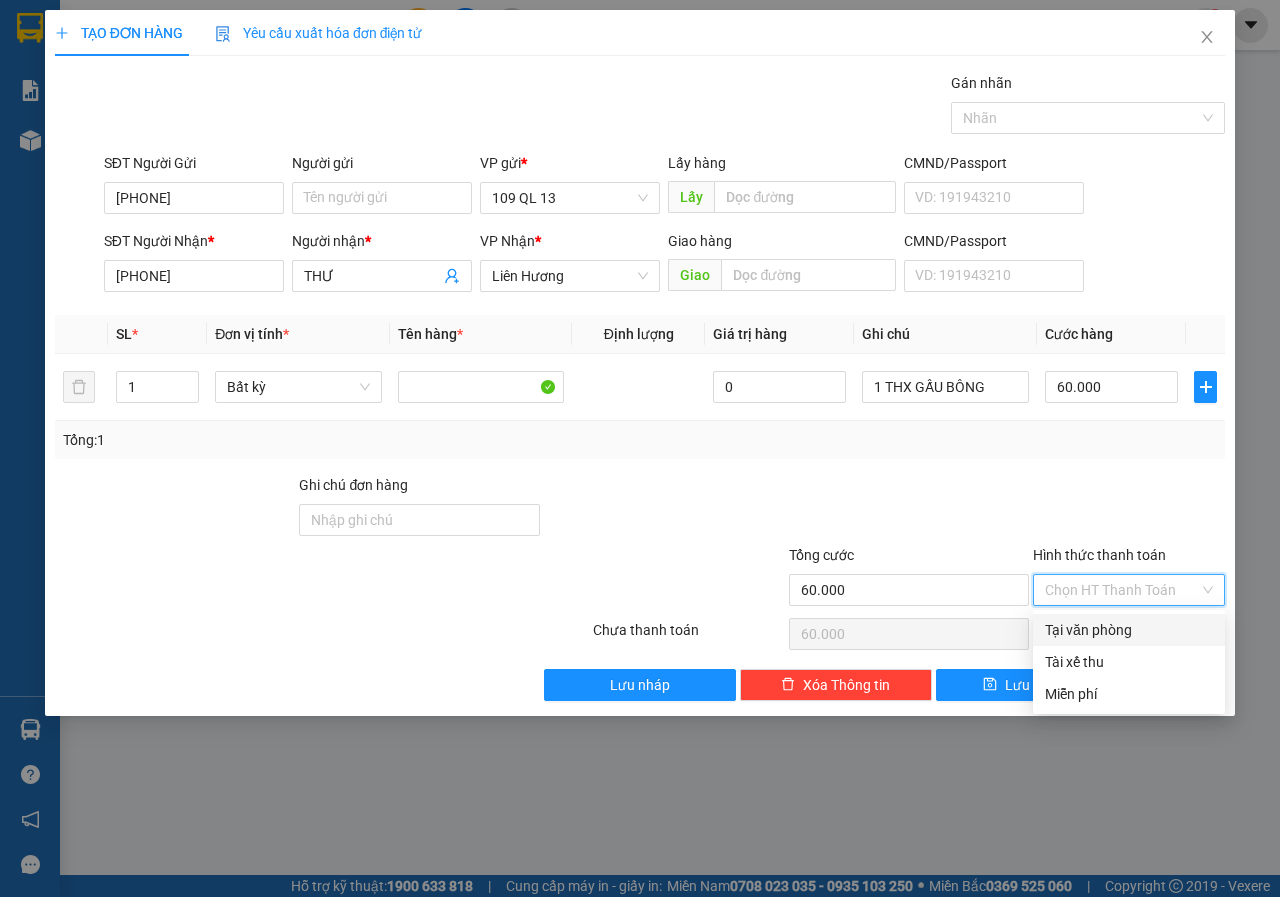 click on "Tại văn phòng" at bounding box center [1129, 630] 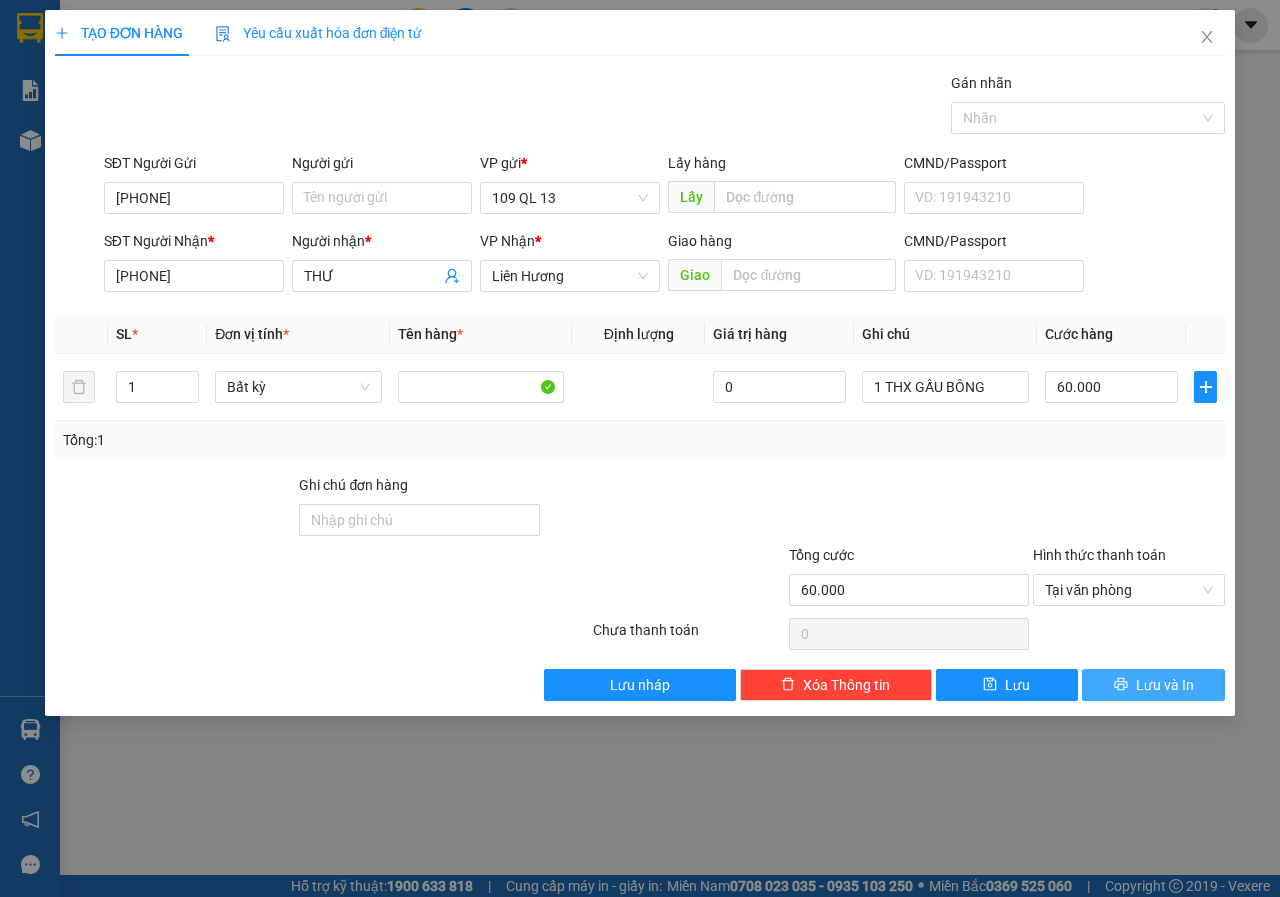 click on "Lưu và In" at bounding box center (1153, 685) 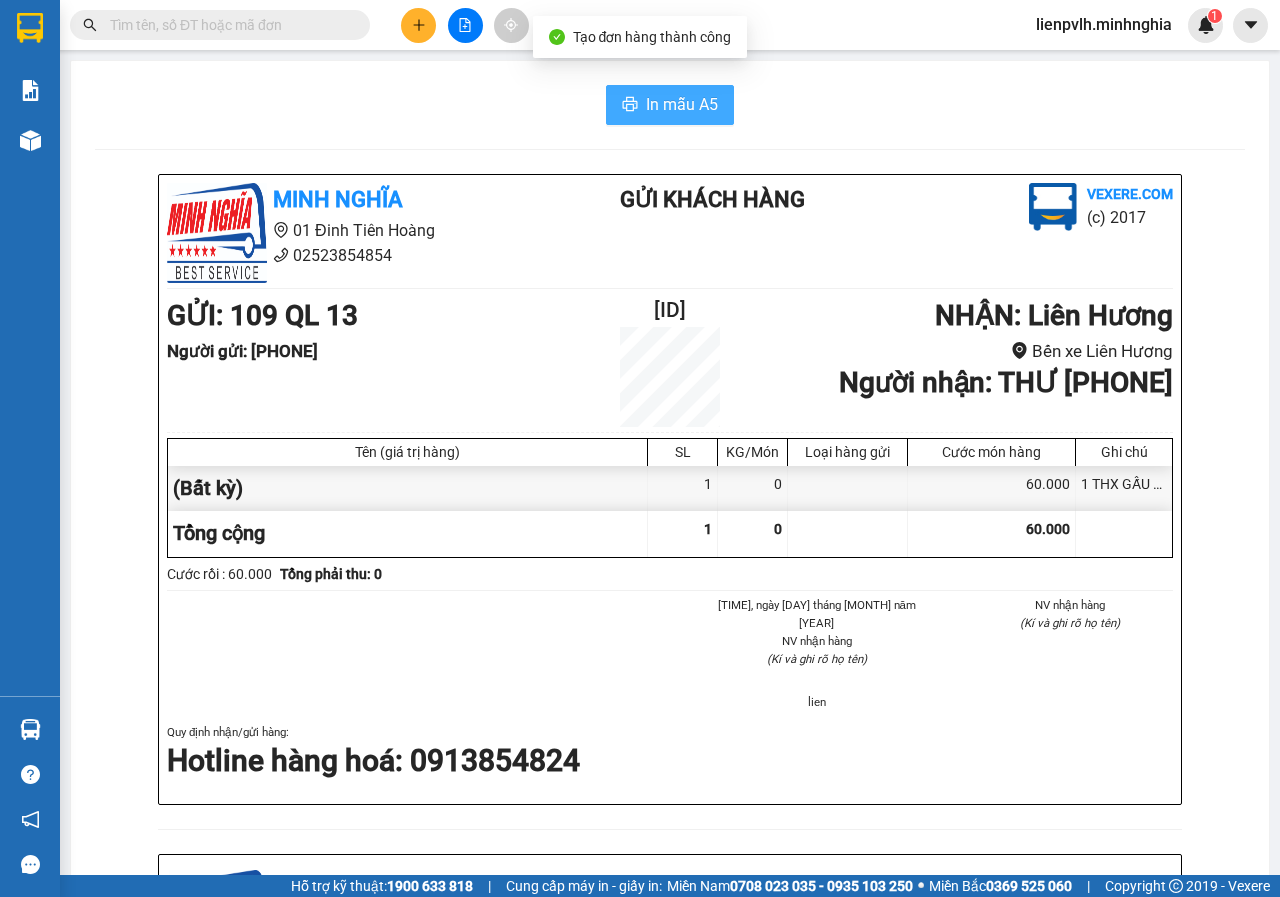 click on "In mẫu A5" at bounding box center (682, 104) 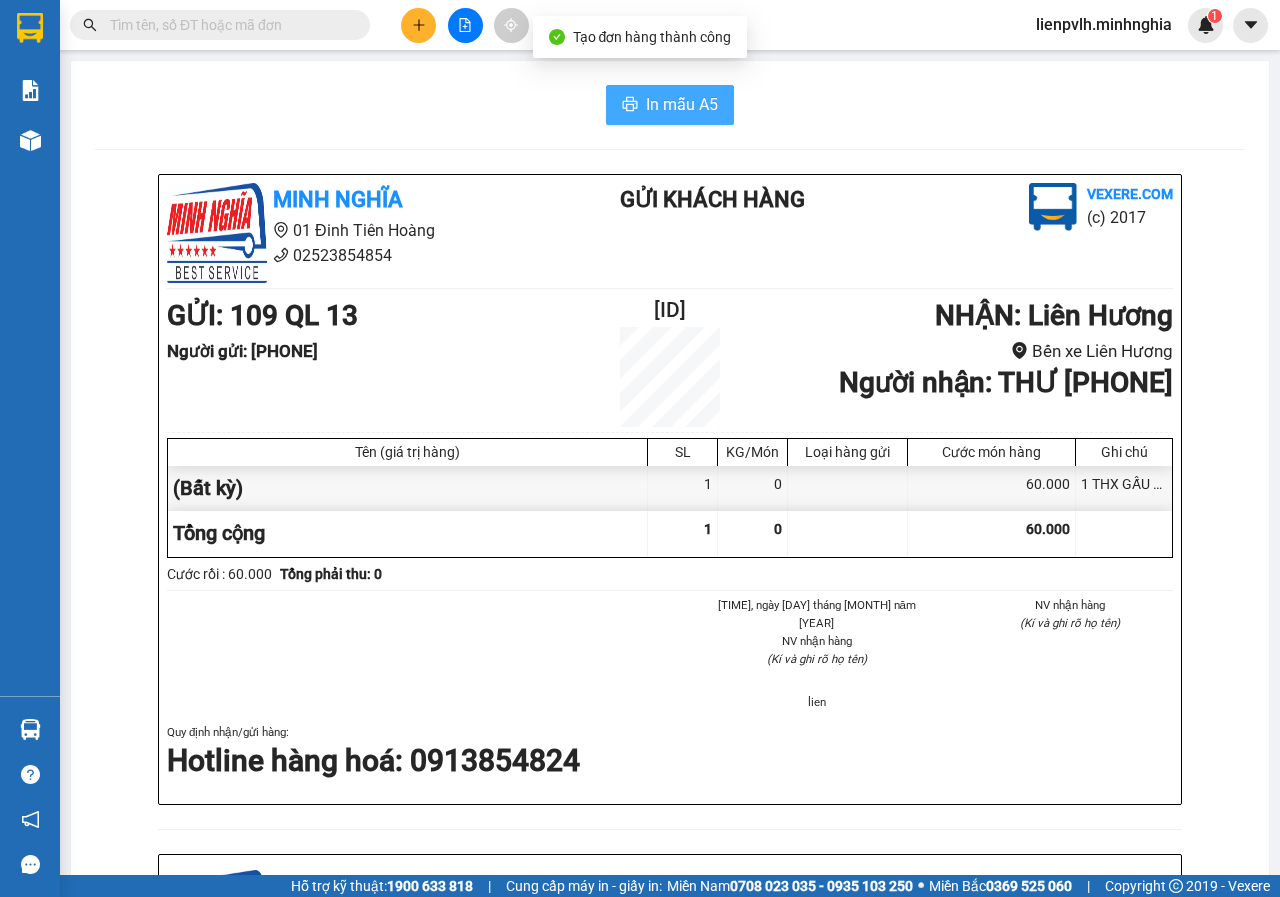 scroll, scrollTop: 0, scrollLeft: 0, axis: both 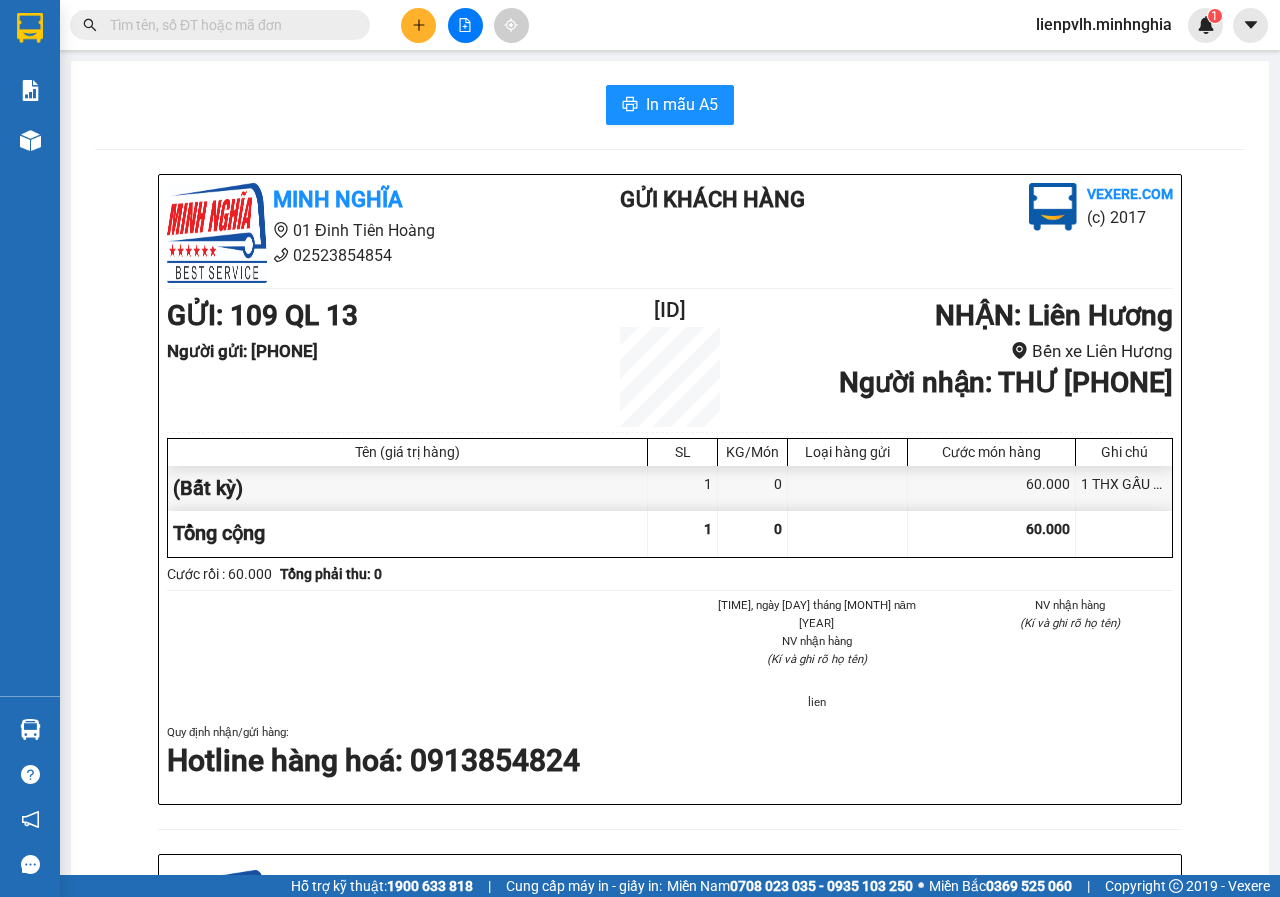 click at bounding box center [30, 140] 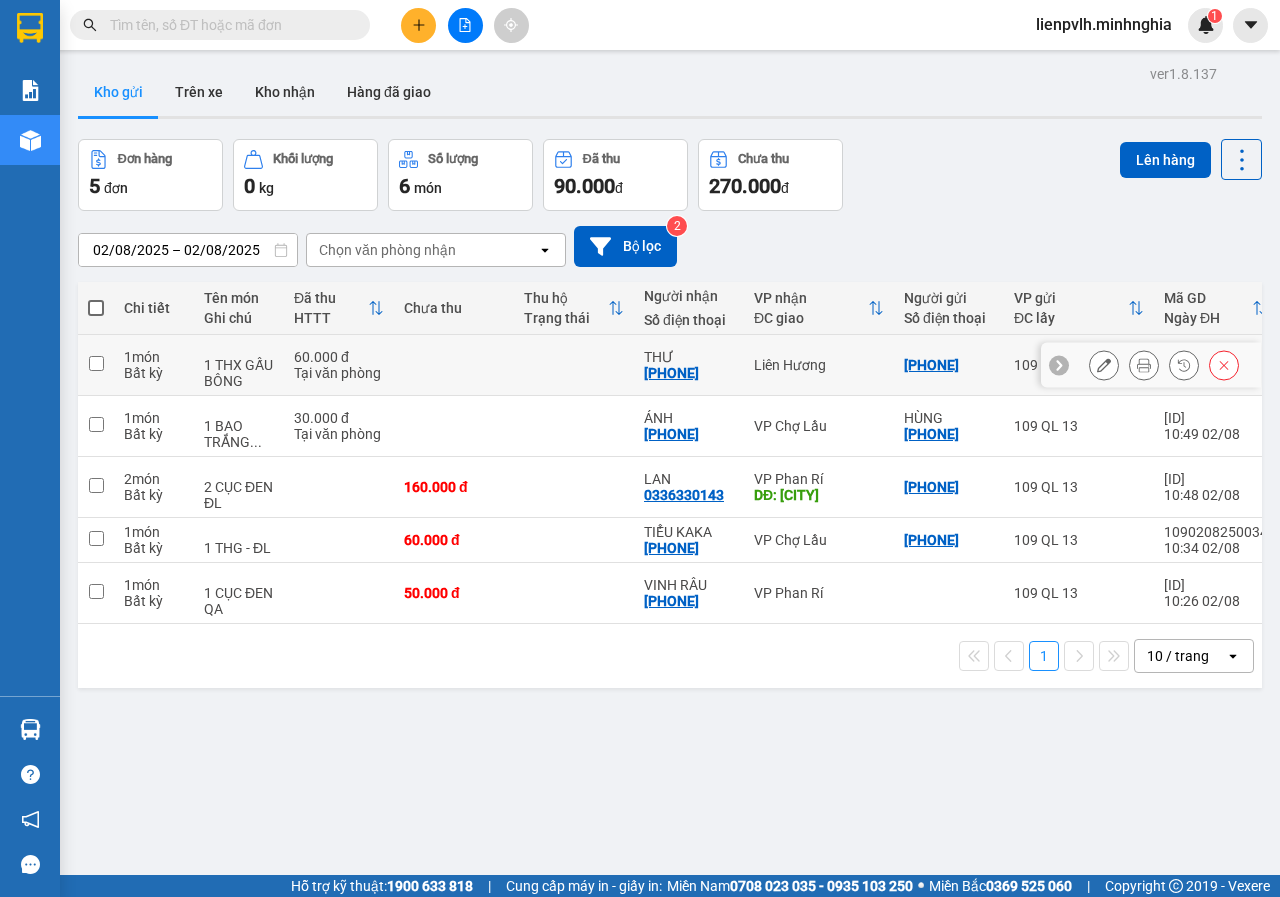 click at bounding box center [454, 365] 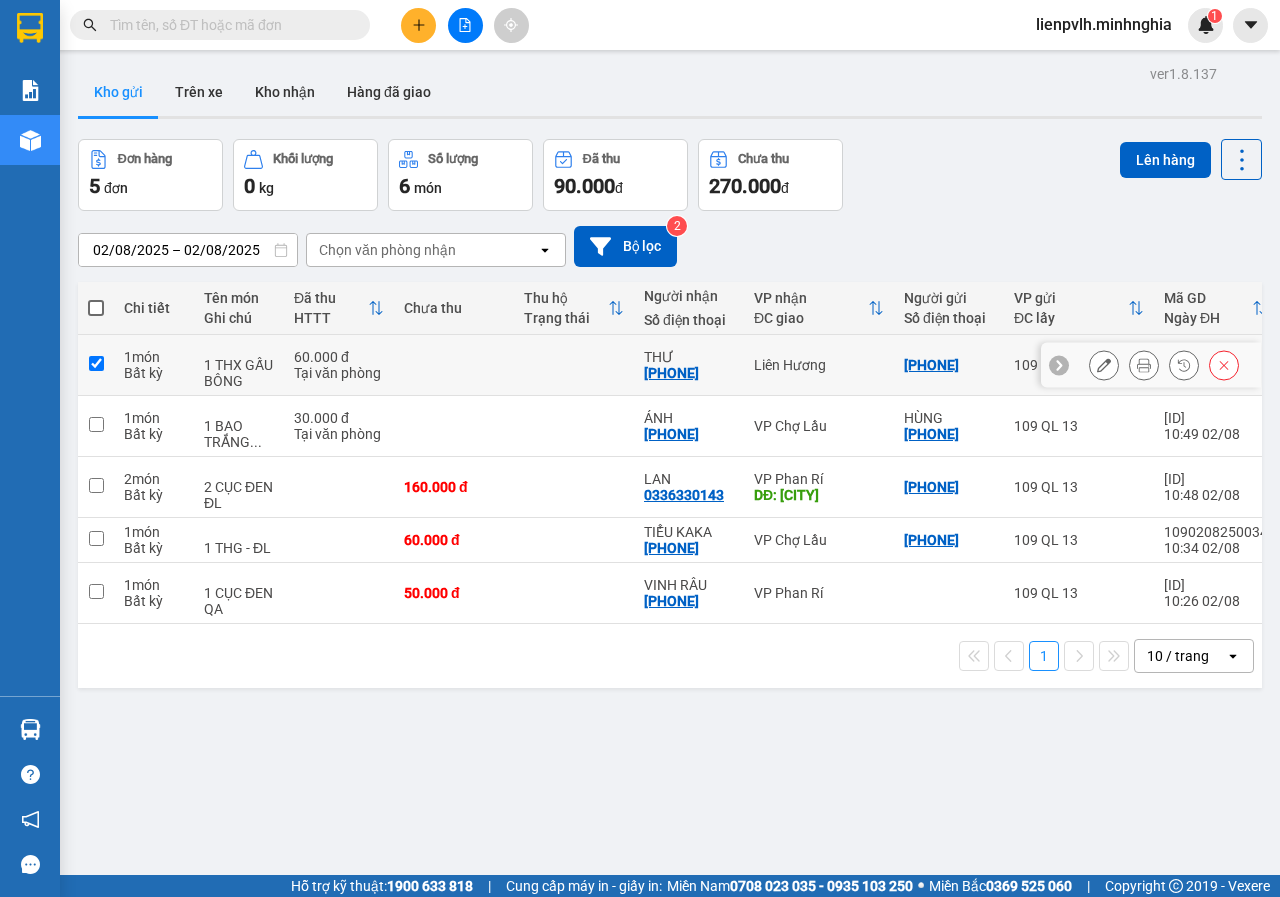 checkbox on "true" 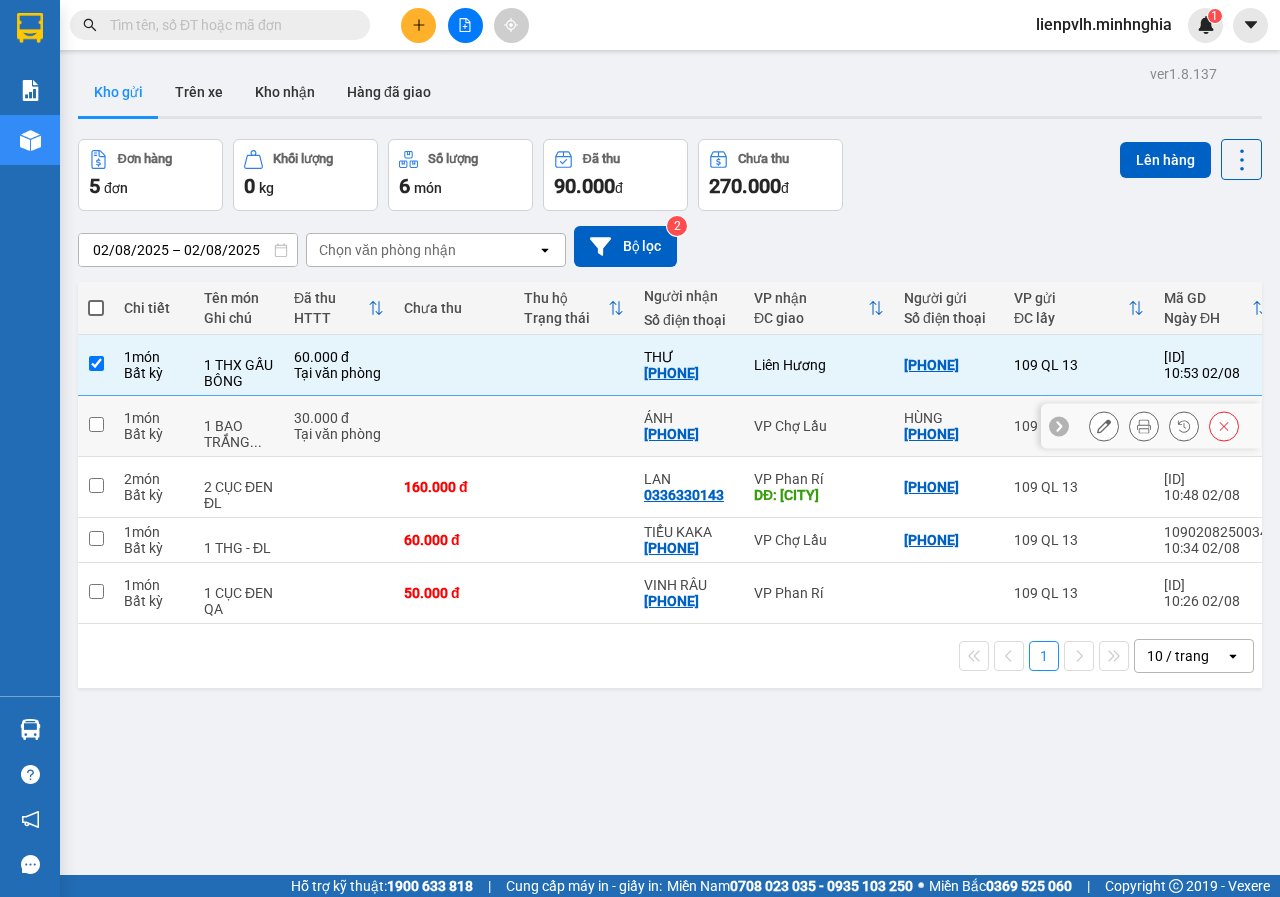 drag, startPoint x: 177, startPoint y: 411, endPoint x: 176, endPoint y: 429, distance: 18.027756 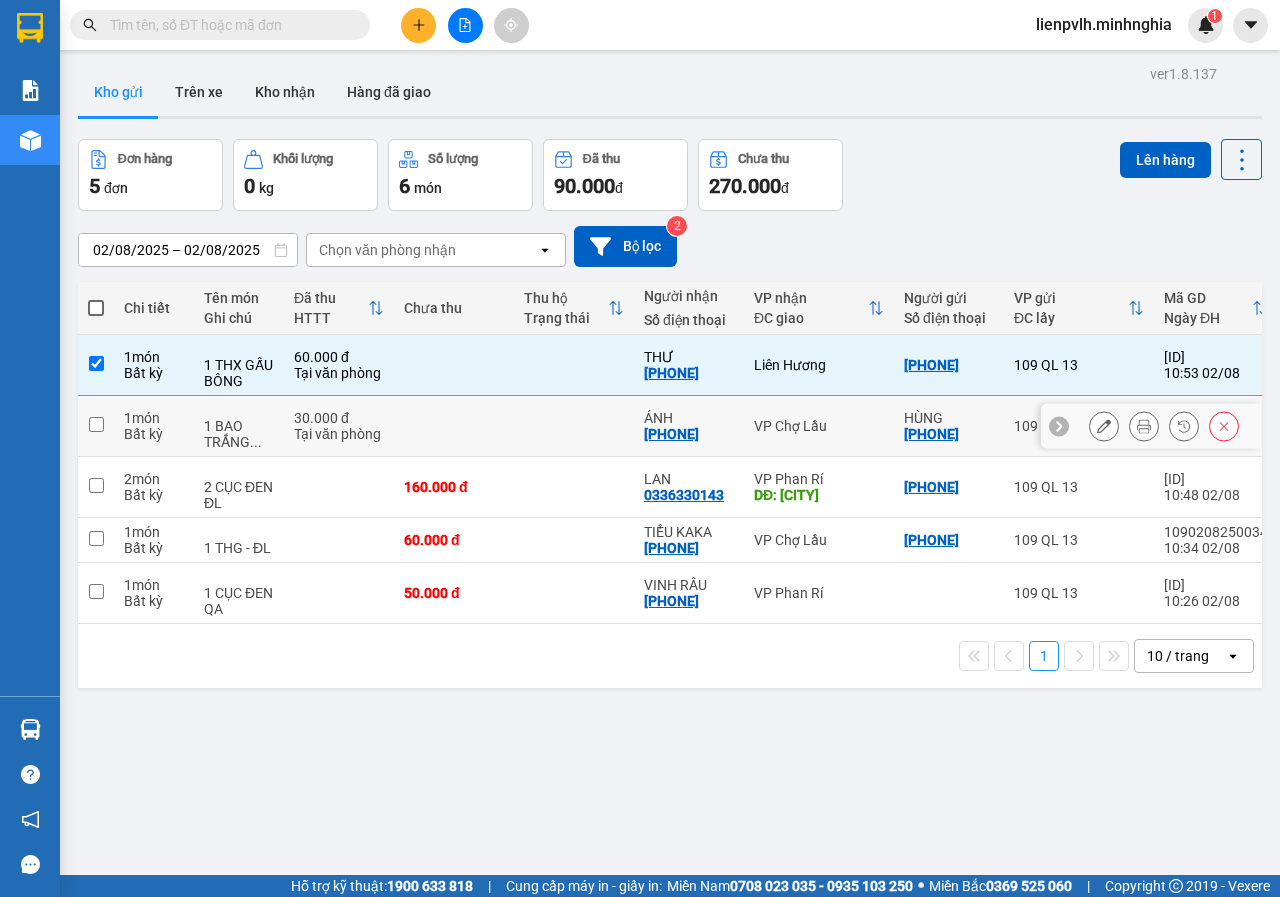 click on "1  món" at bounding box center (154, 418) 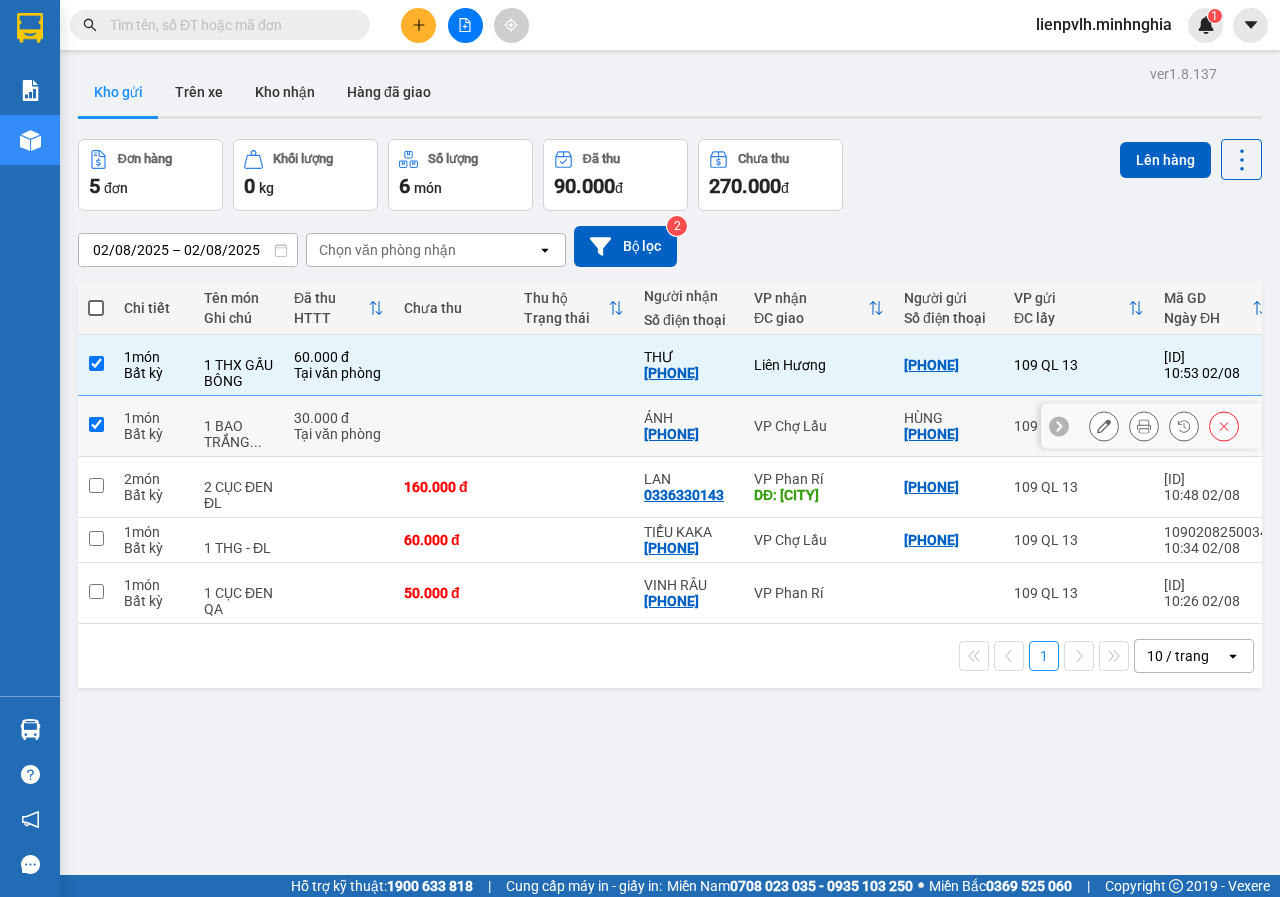 checkbox on "true" 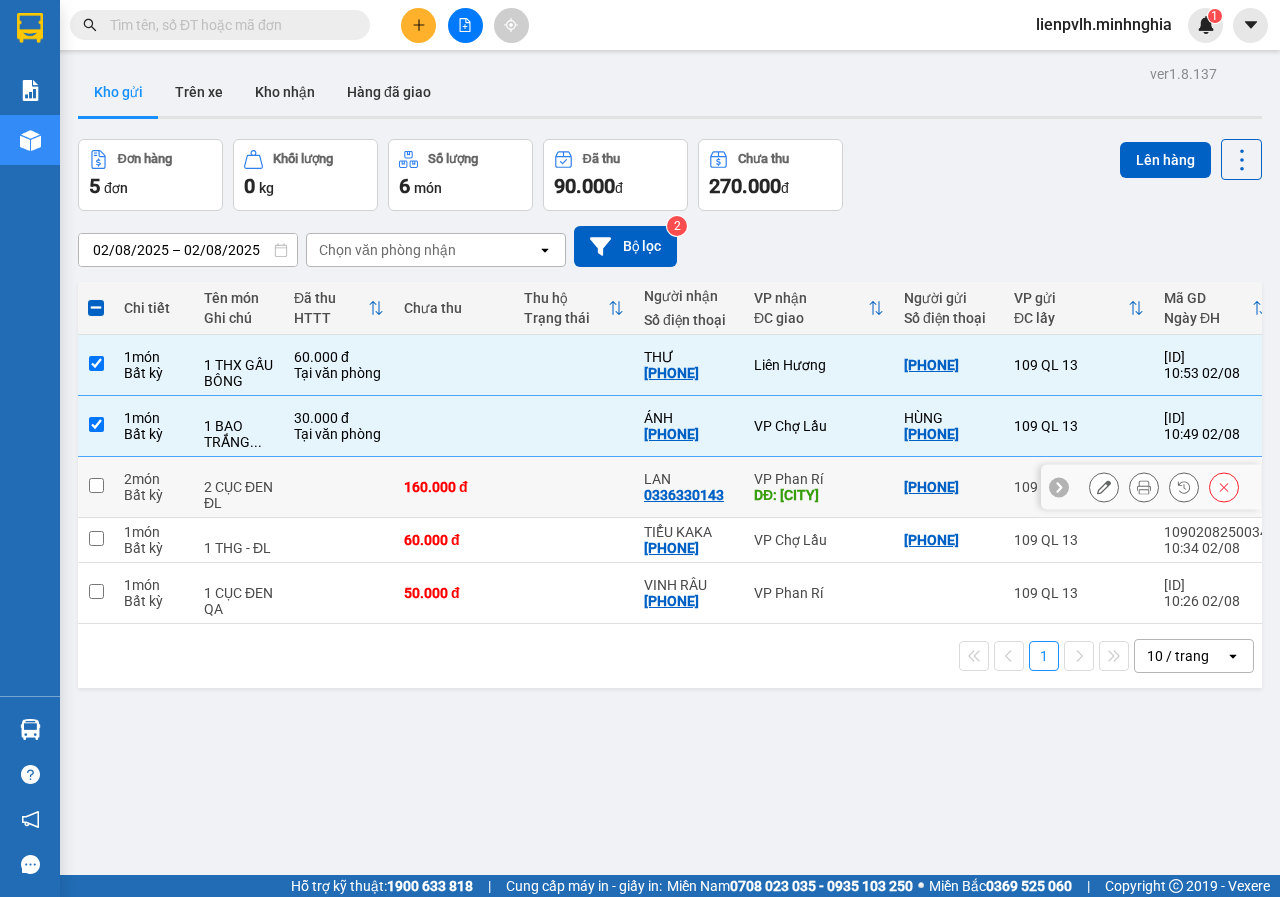 click on "2 CỤC ĐEN ĐL" at bounding box center [239, 487] 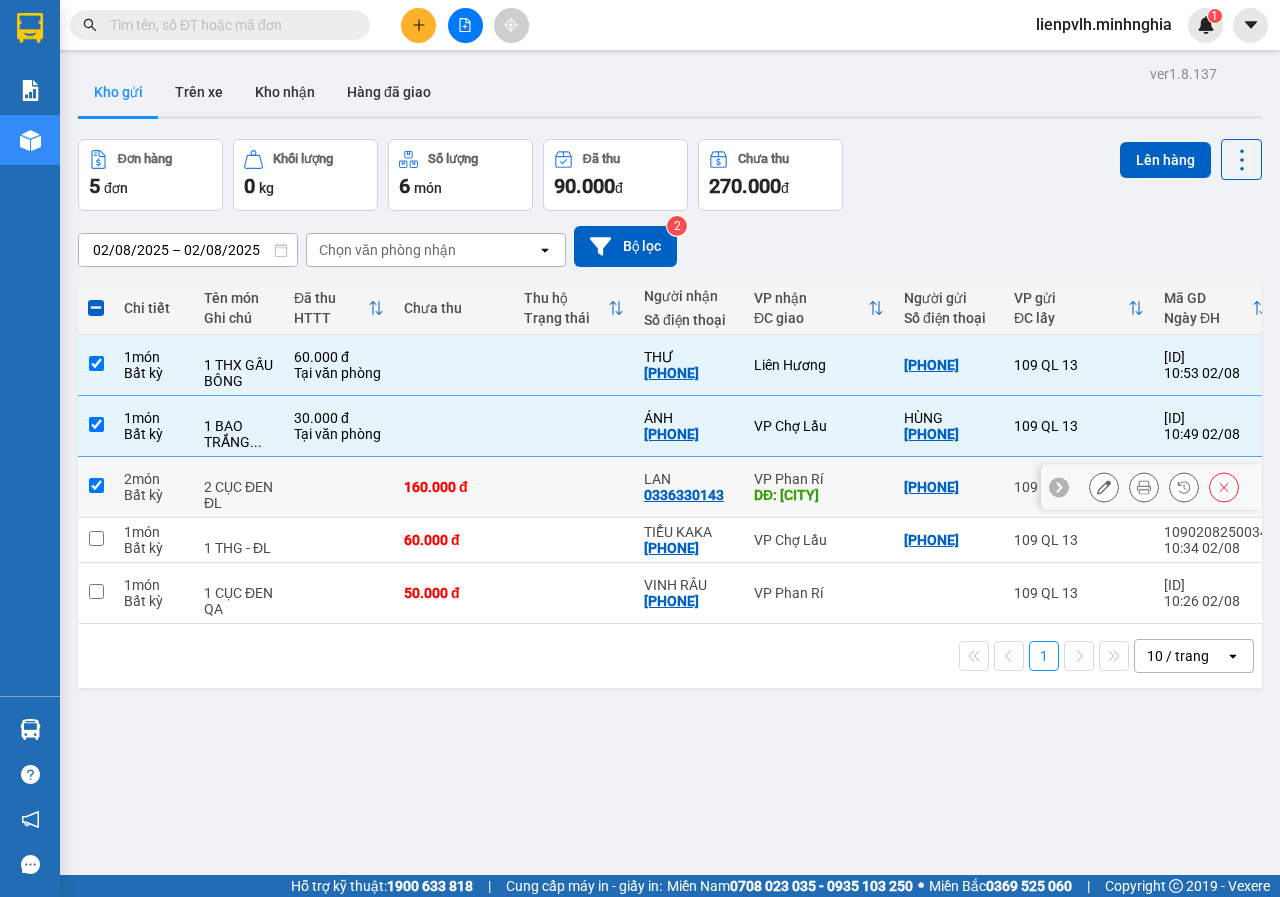 checkbox on "true" 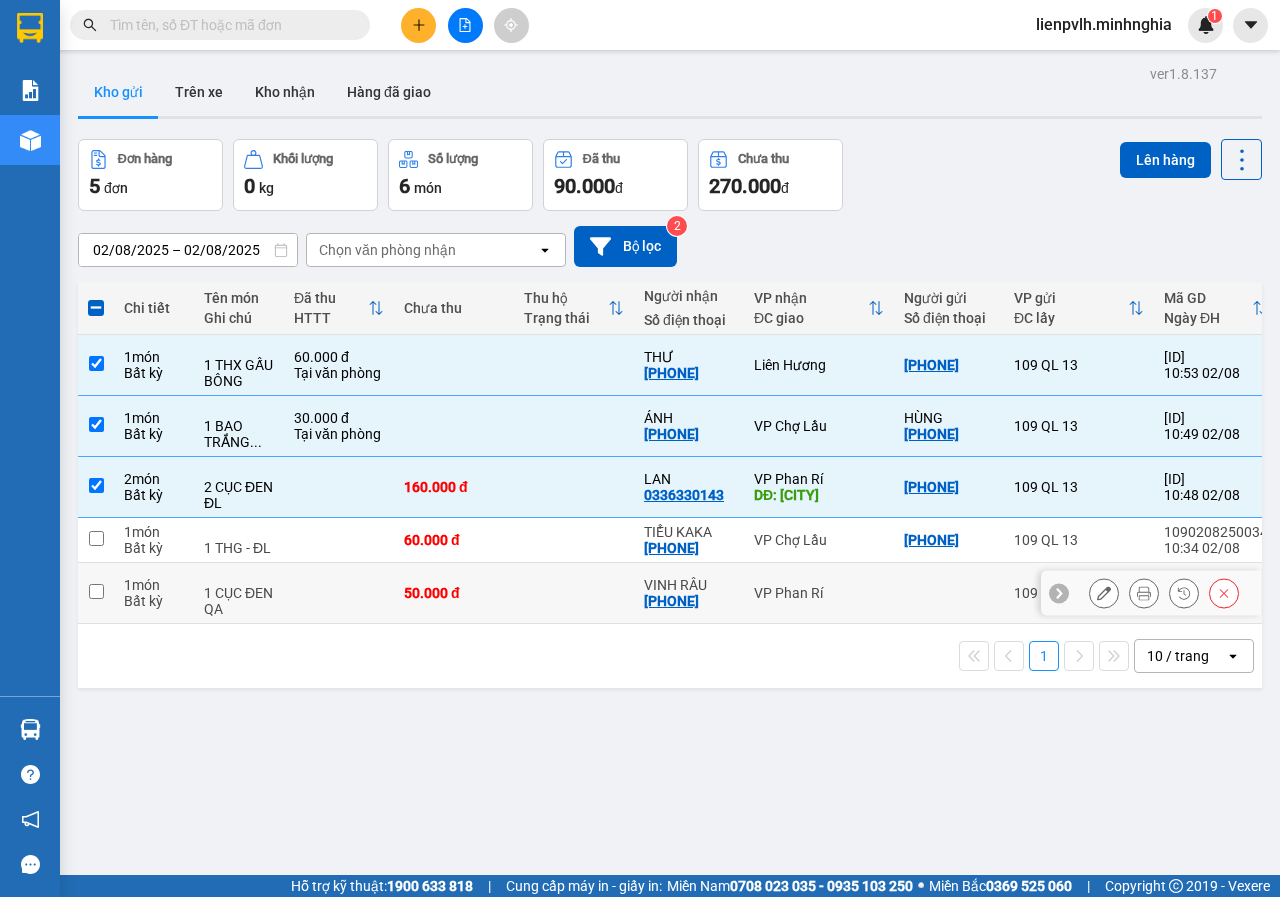 drag, startPoint x: 181, startPoint y: 596, endPoint x: 243, endPoint y: 583, distance: 63.348244 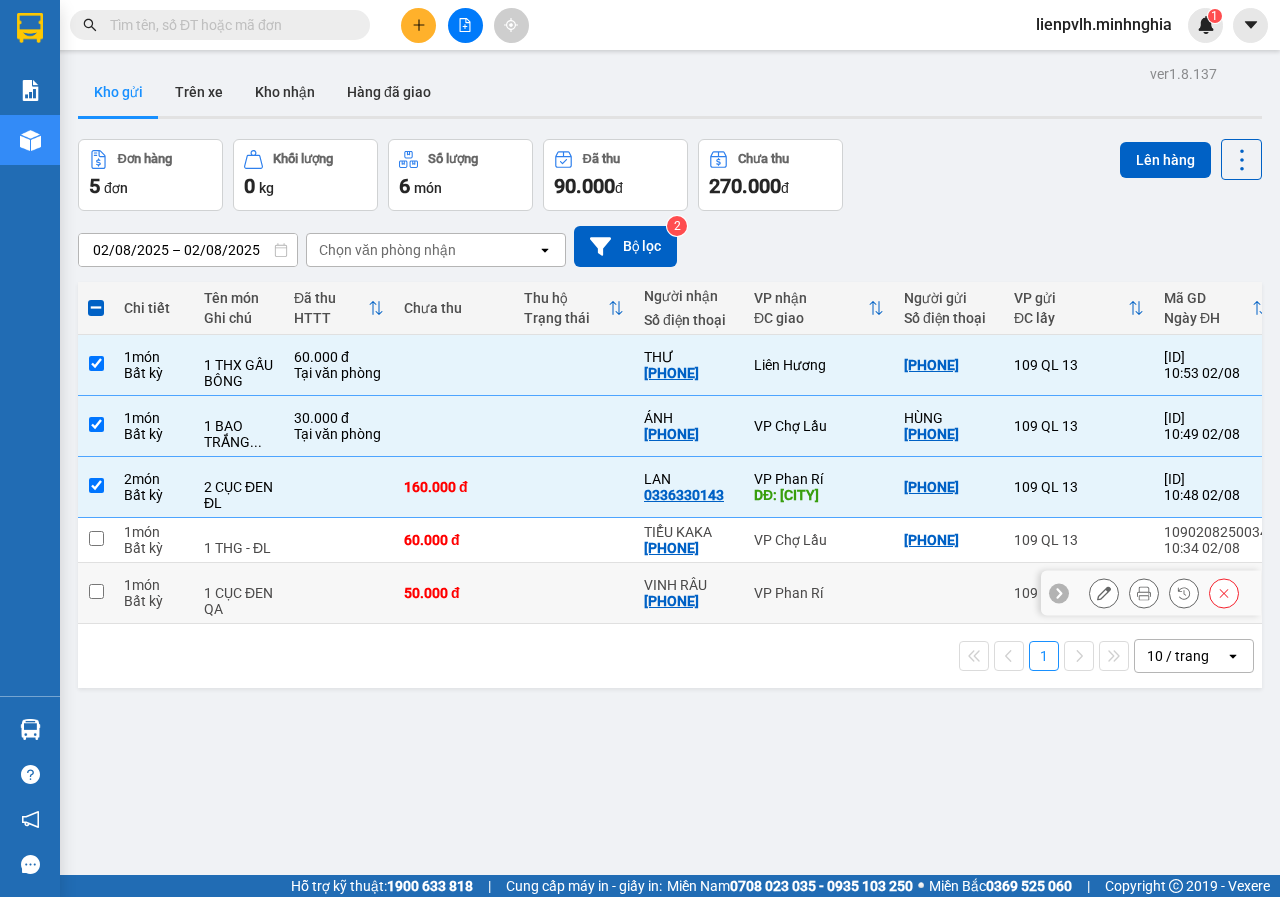 click on "Bất kỳ" at bounding box center [154, 601] 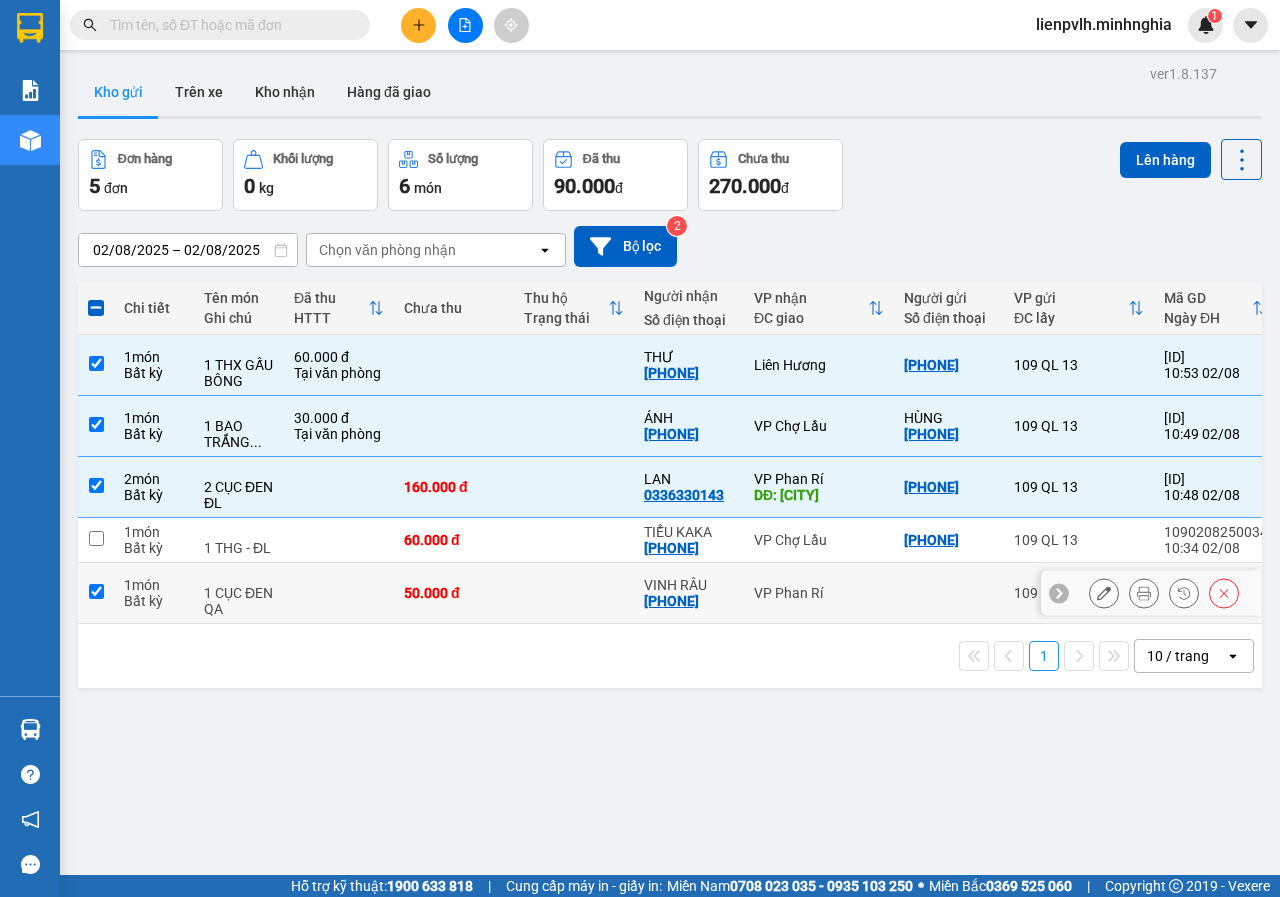 checkbox on "true" 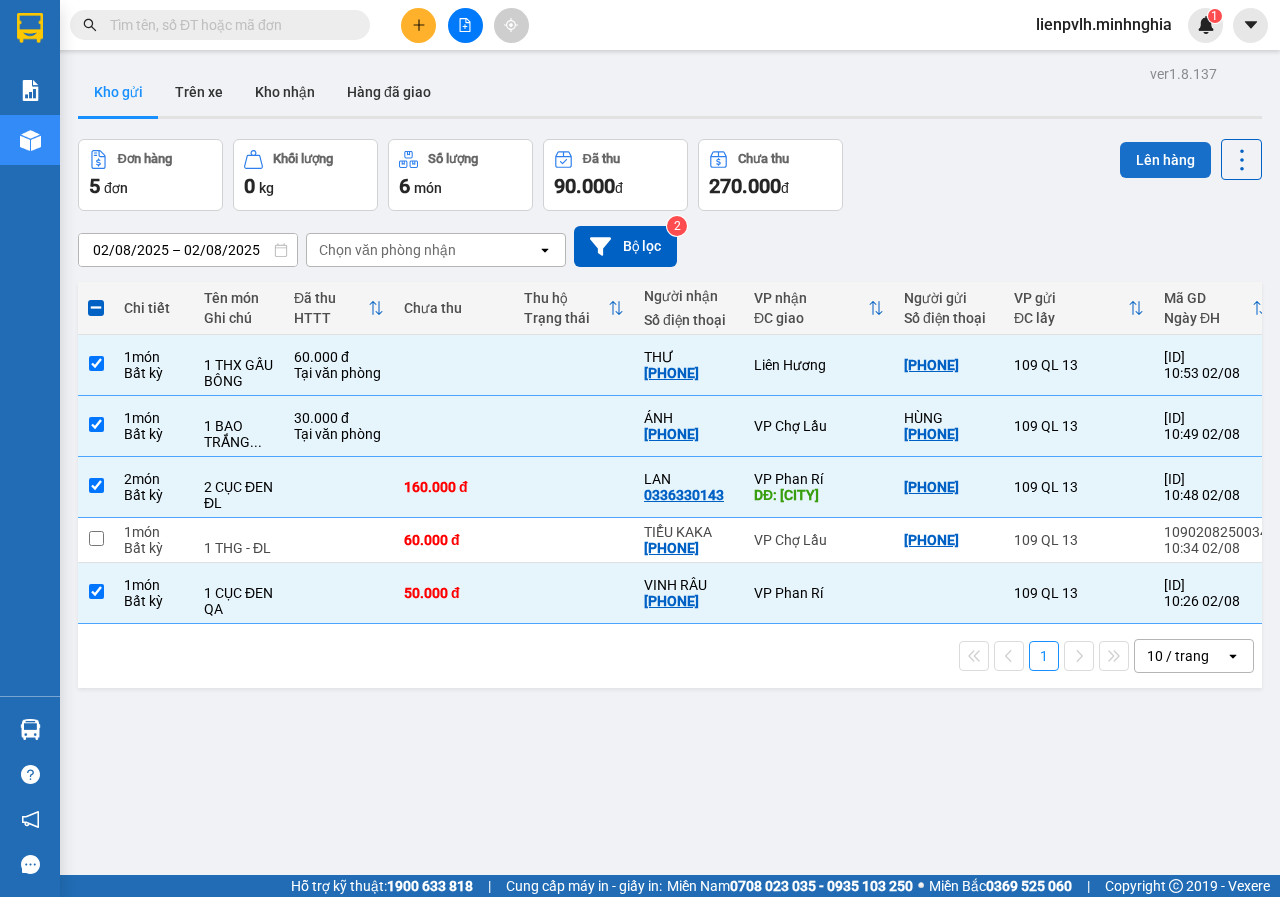 click on "Lên hàng" at bounding box center (1165, 160) 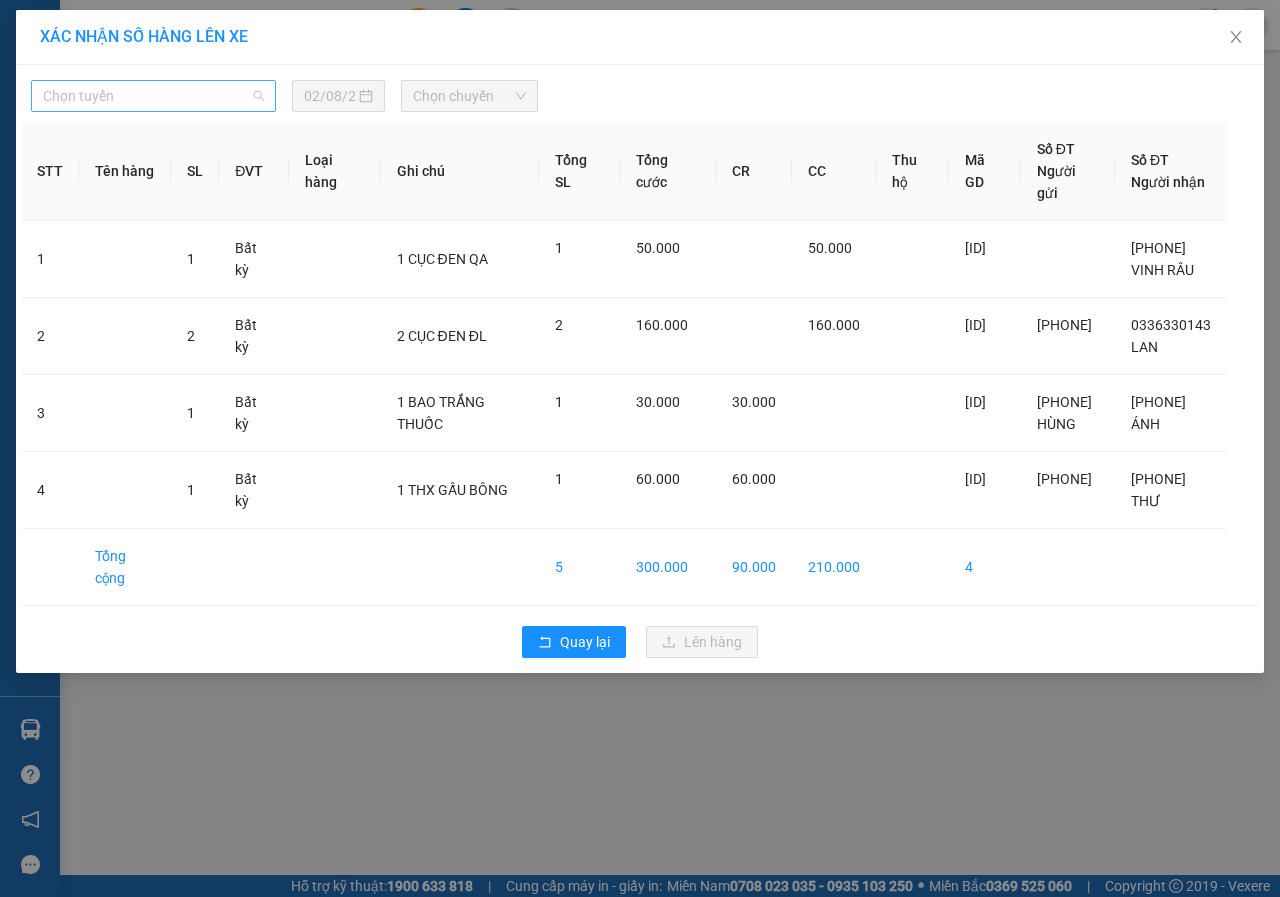 click on "Chọn tuyến" at bounding box center (153, 96) 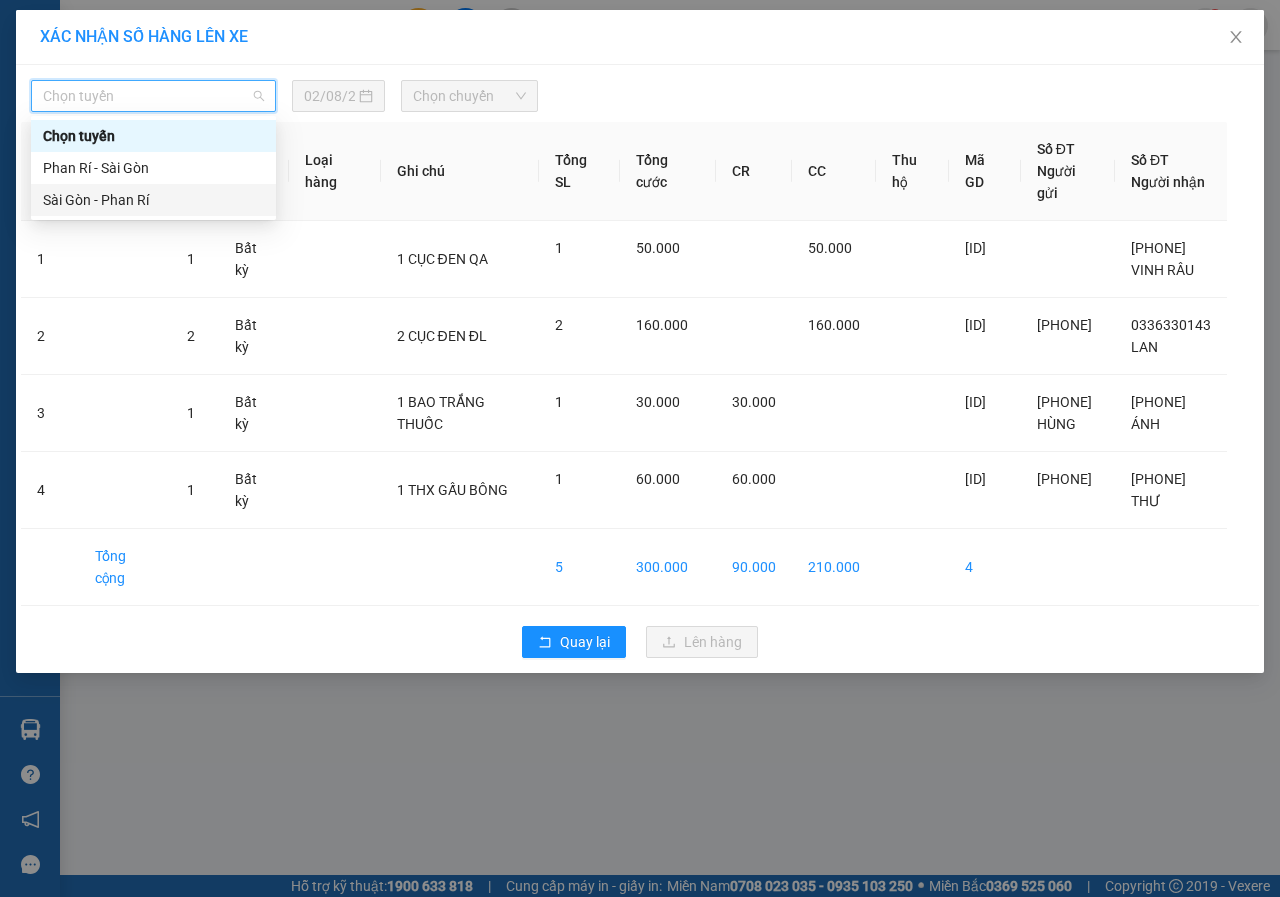 click on "Sài Gòn - Phan Rí" at bounding box center [153, 200] 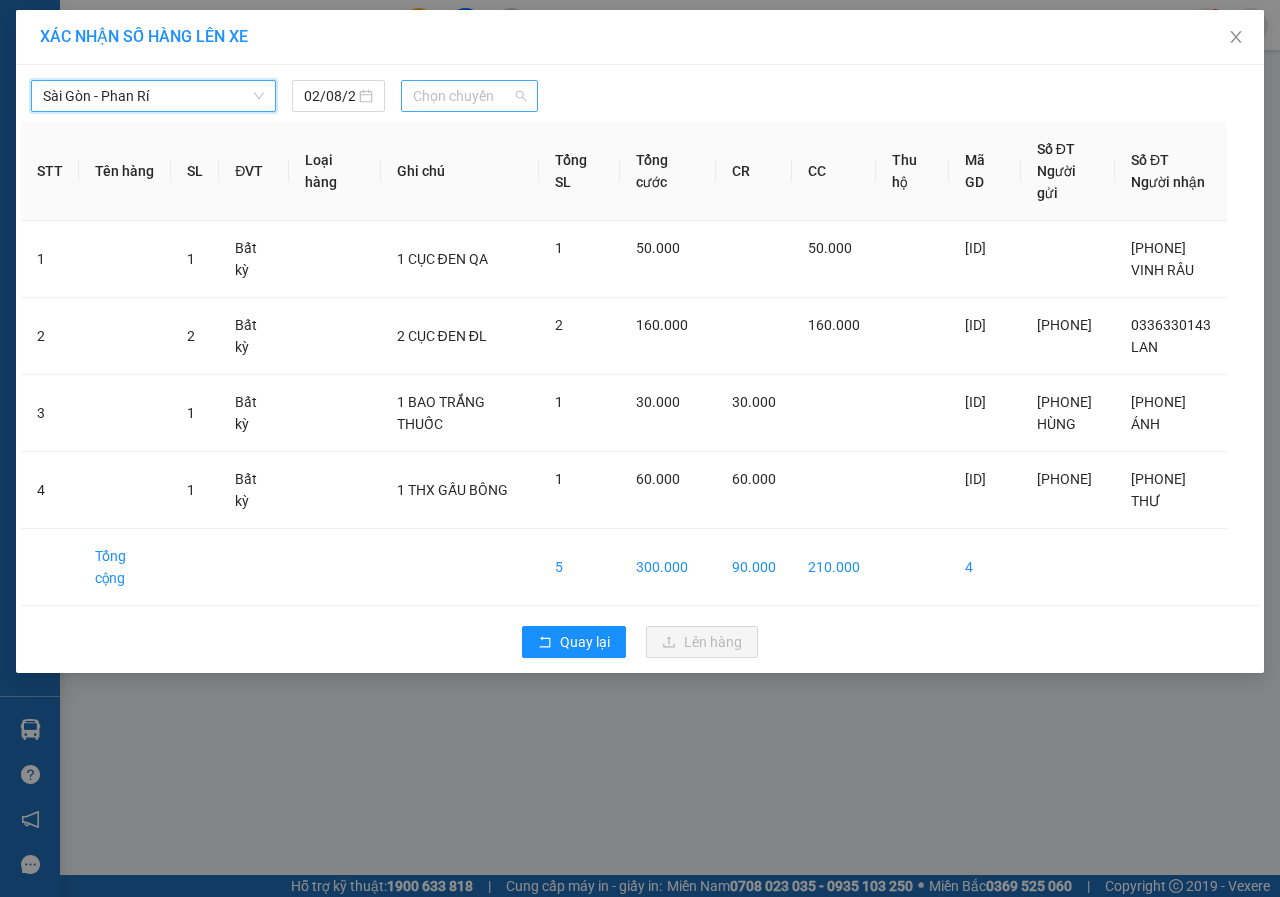 click on "Chọn chuyến" at bounding box center [469, 96] 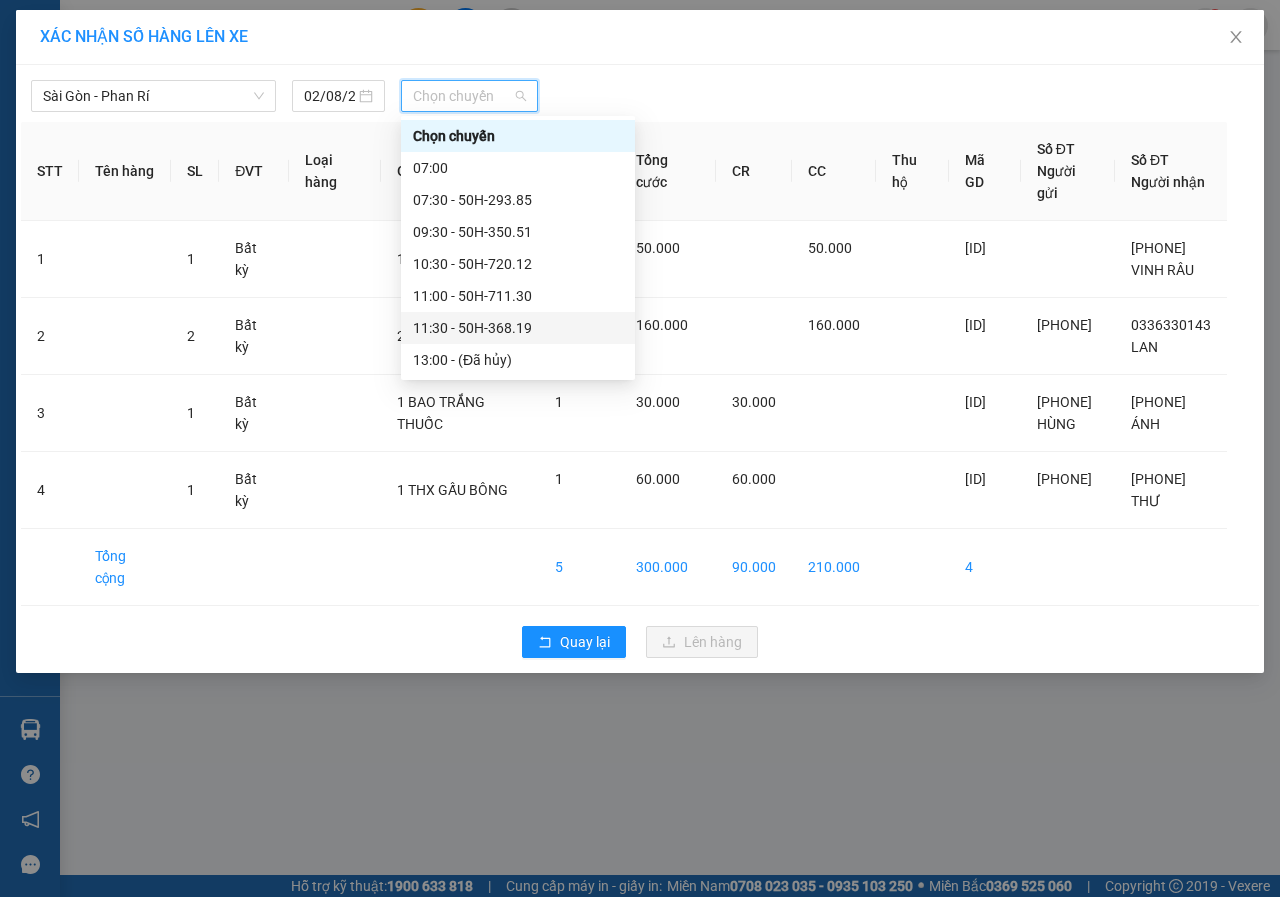 click on "11:30     - 50H-368.19" at bounding box center [518, 328] 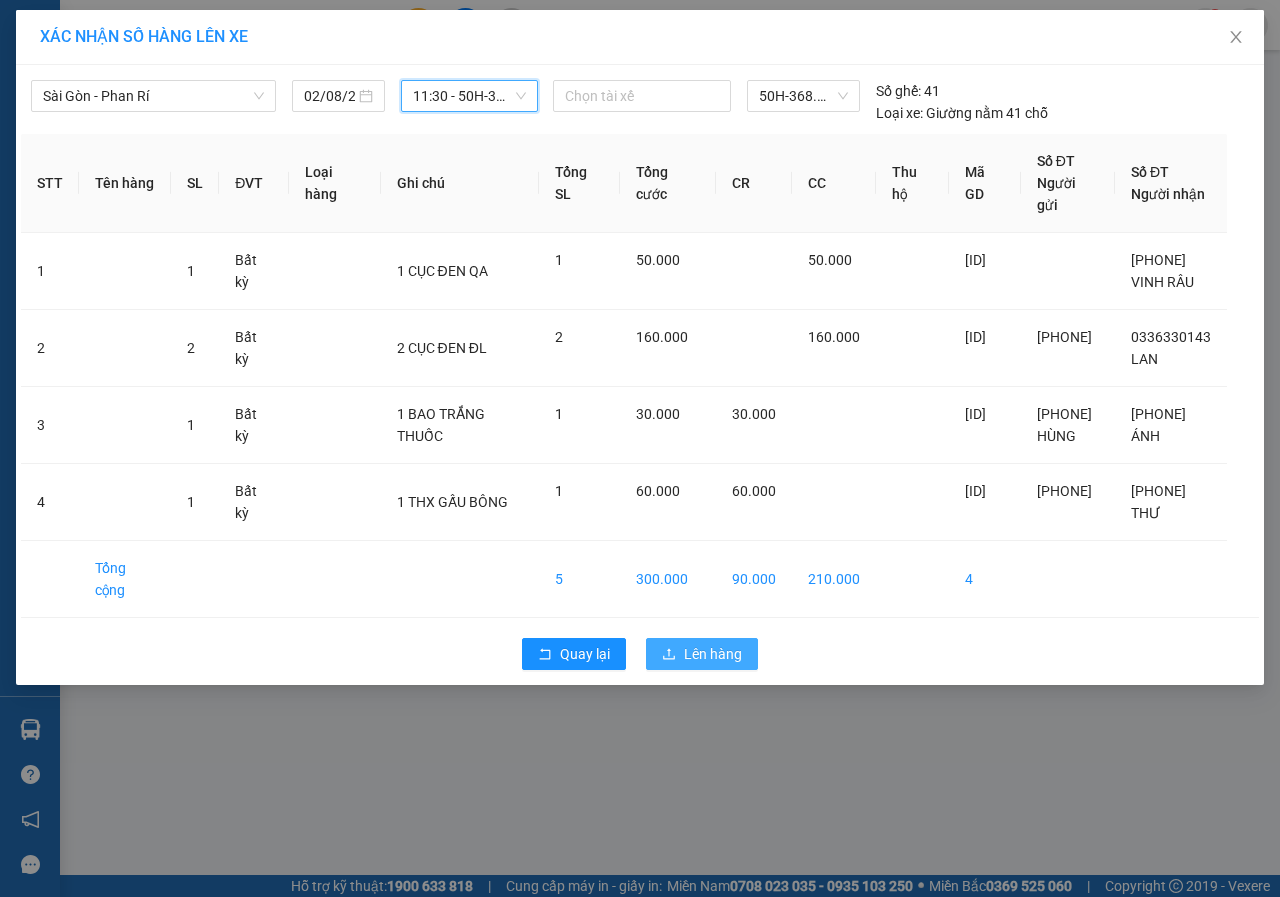 click on "Lên hàng" at bounding box center [713, 654] 